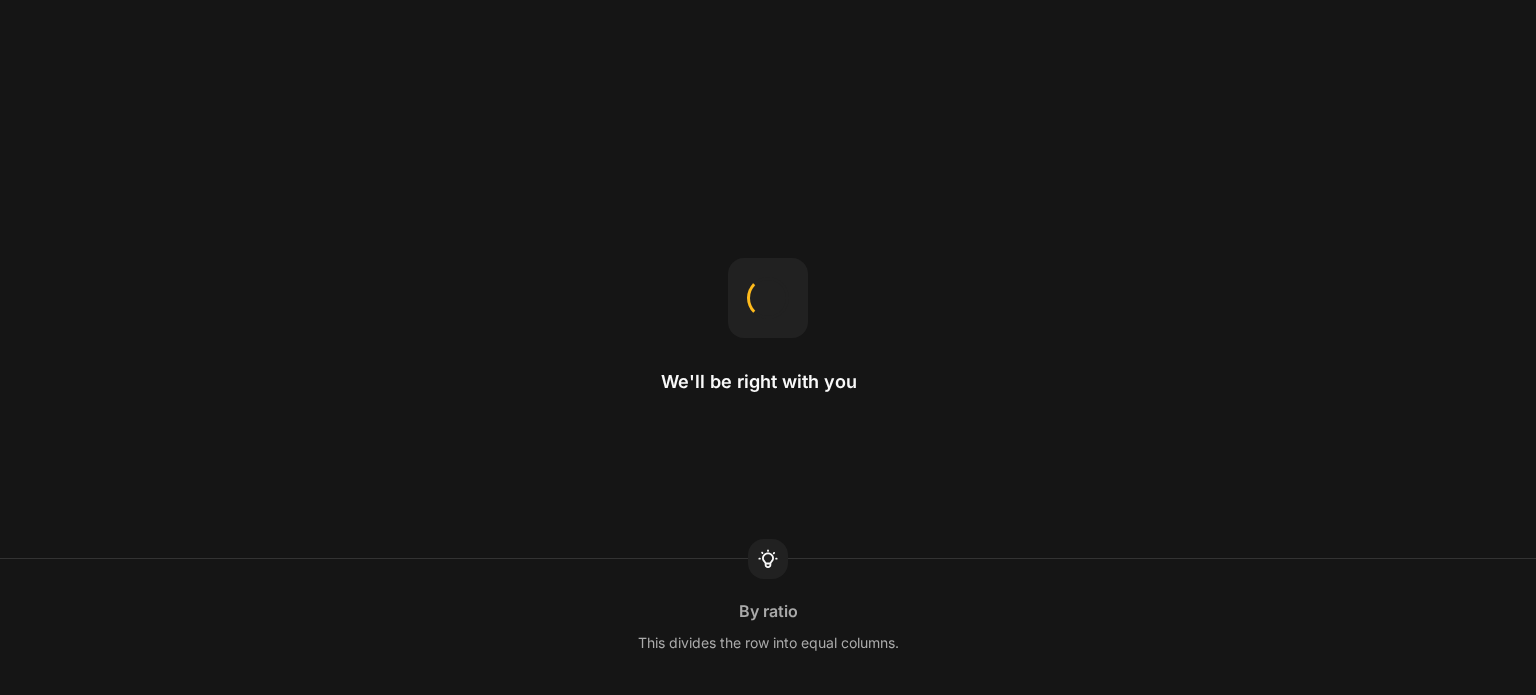 scroll, scrollTop: 0, scrollLeft: 0, axis: both 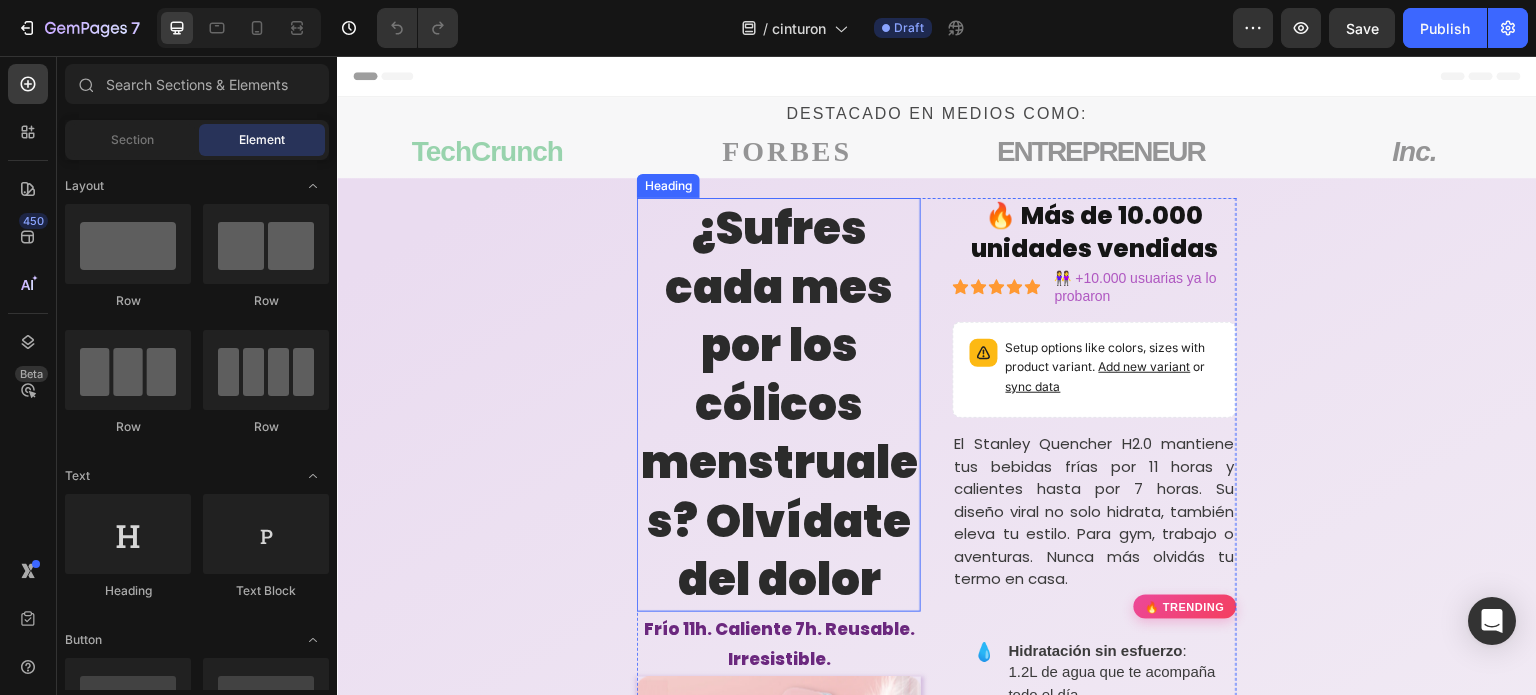 click on "¿Sufres cada mes por los cólicos menstruales? Olvídate del dolor" at bounding box center (779, 405) 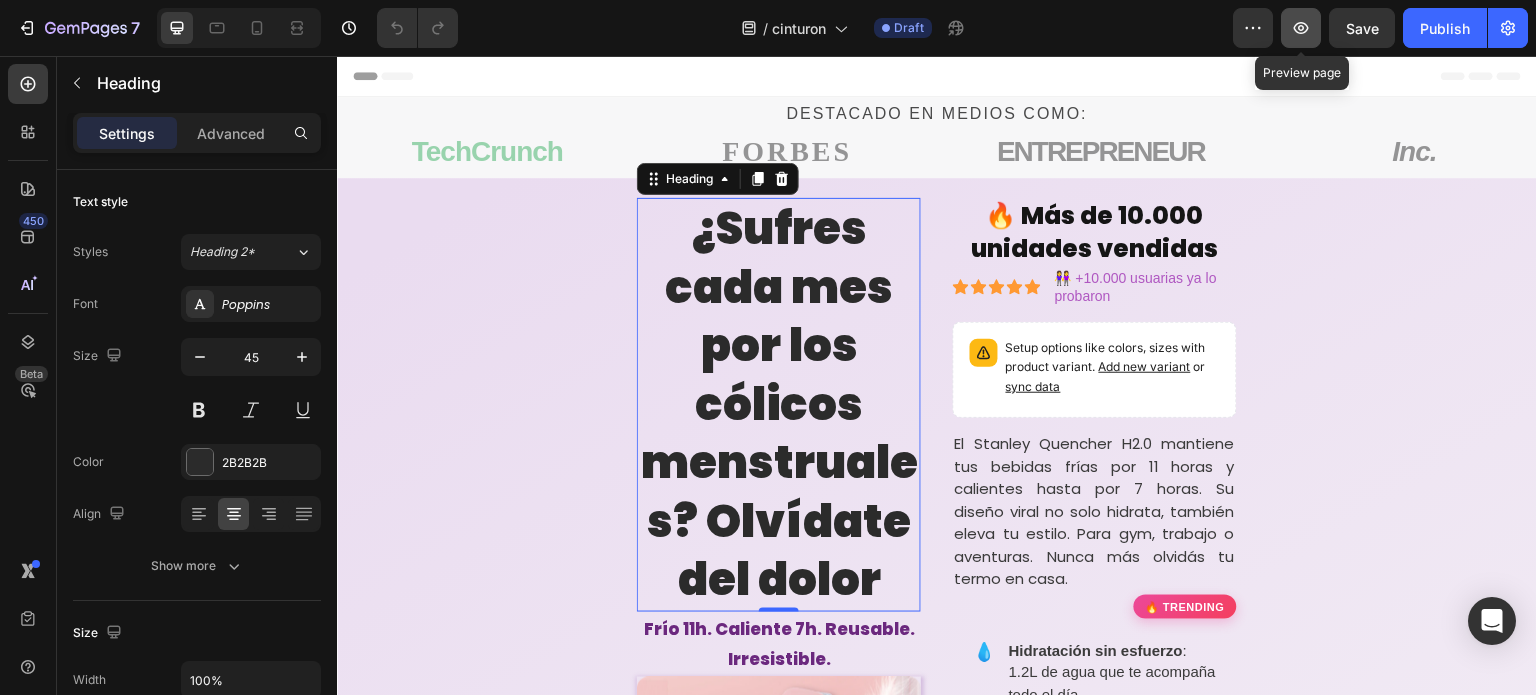click 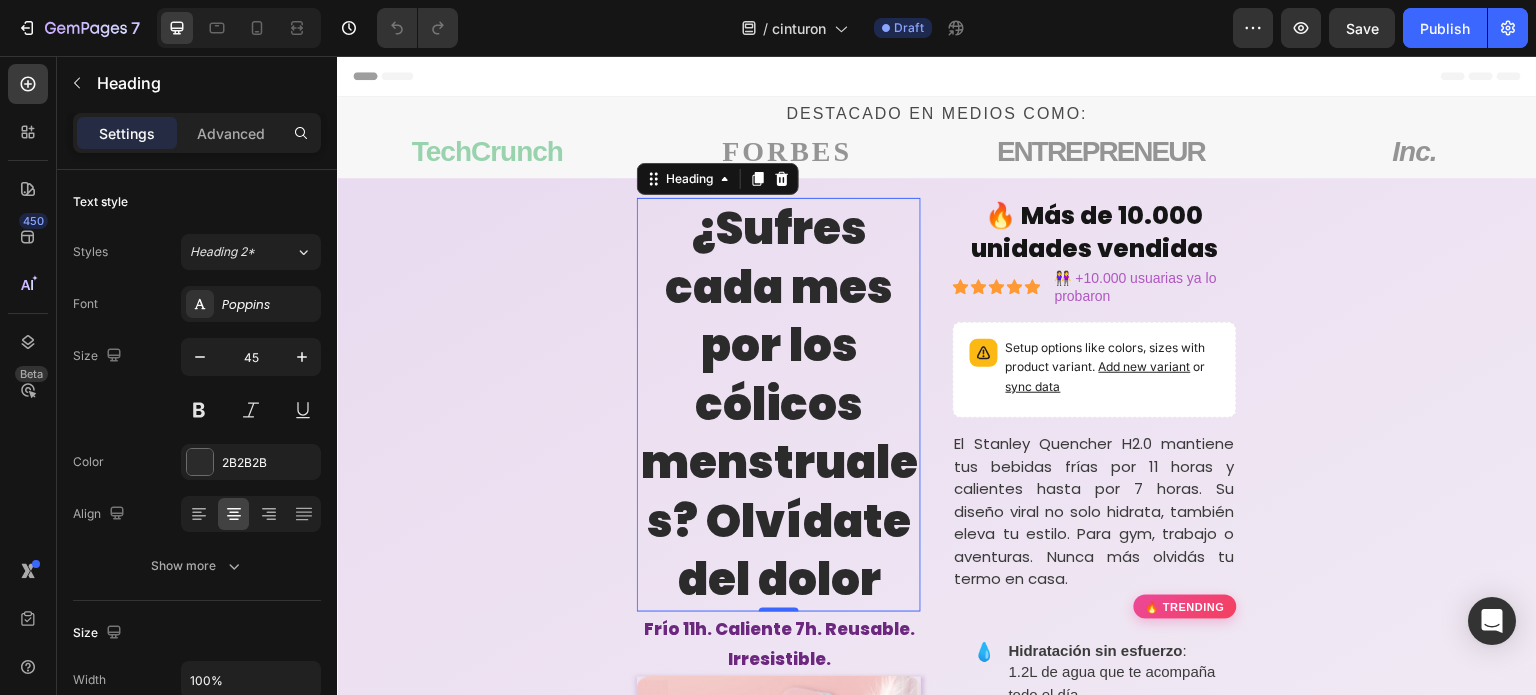 click on "¿Sufres cada mes por los cólicos menstruales? Olvídate del dolor" at bounding box center (779, 405) 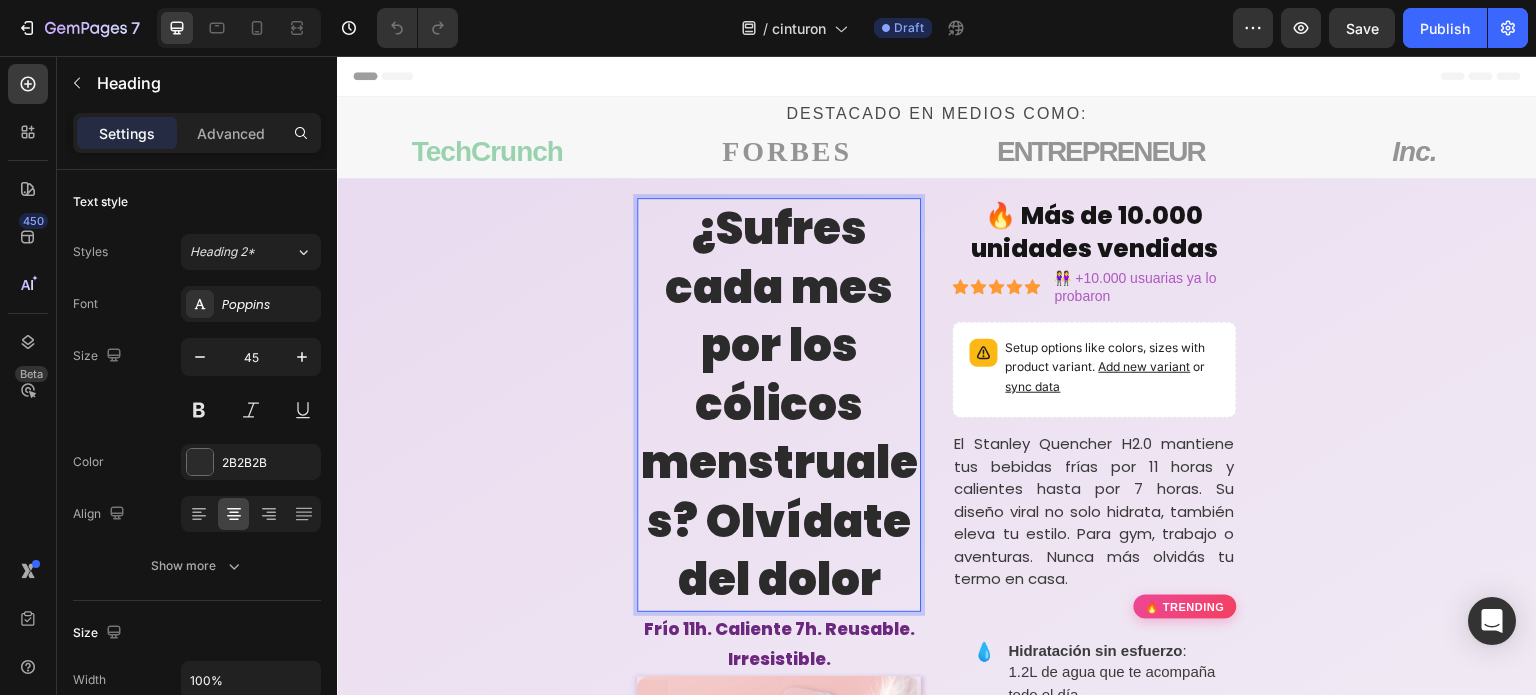 click on "¿Sufres cada mes por los cólicos menstruales? Olvídate del dolor" at bounding box center (779, 405) 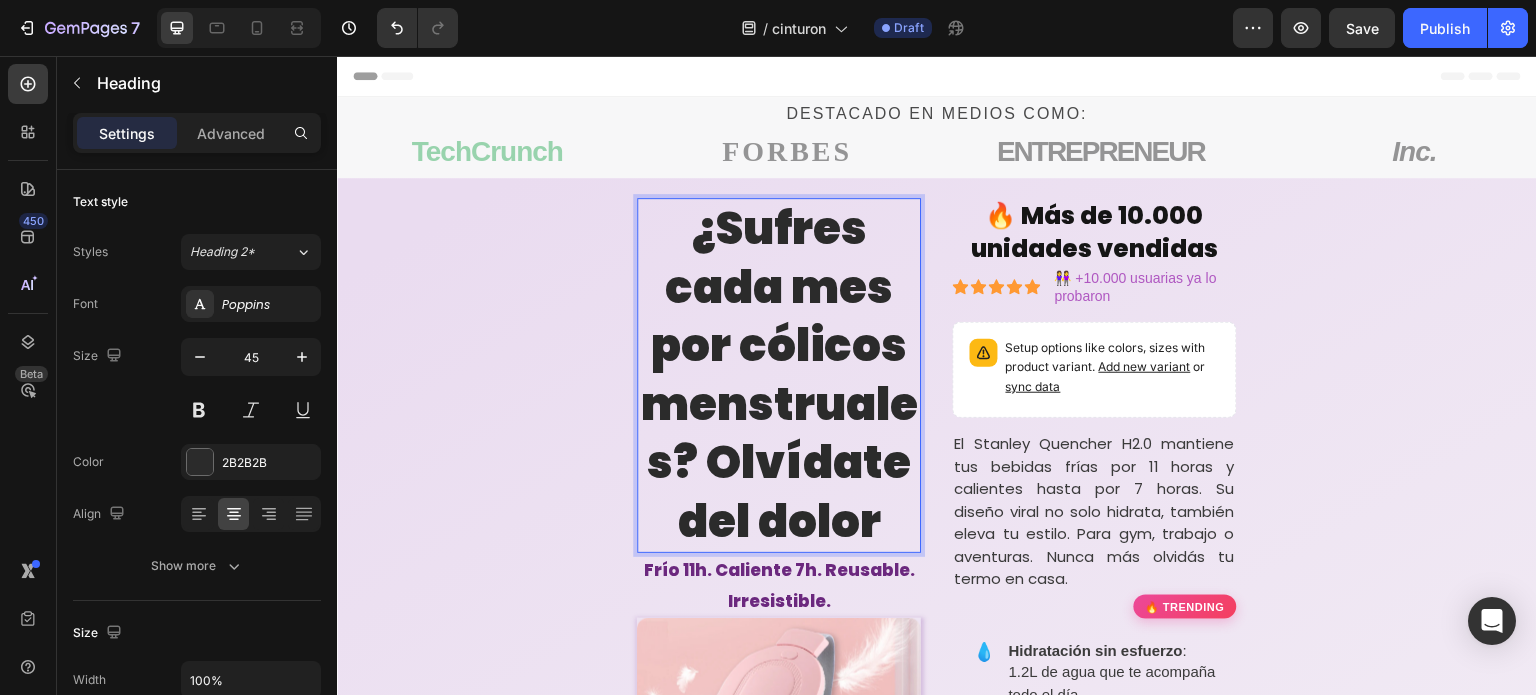 click on "¿Sufres cada mes por cólicos menstruales? Olvídate del dolor" at bounding box center (779, 375) 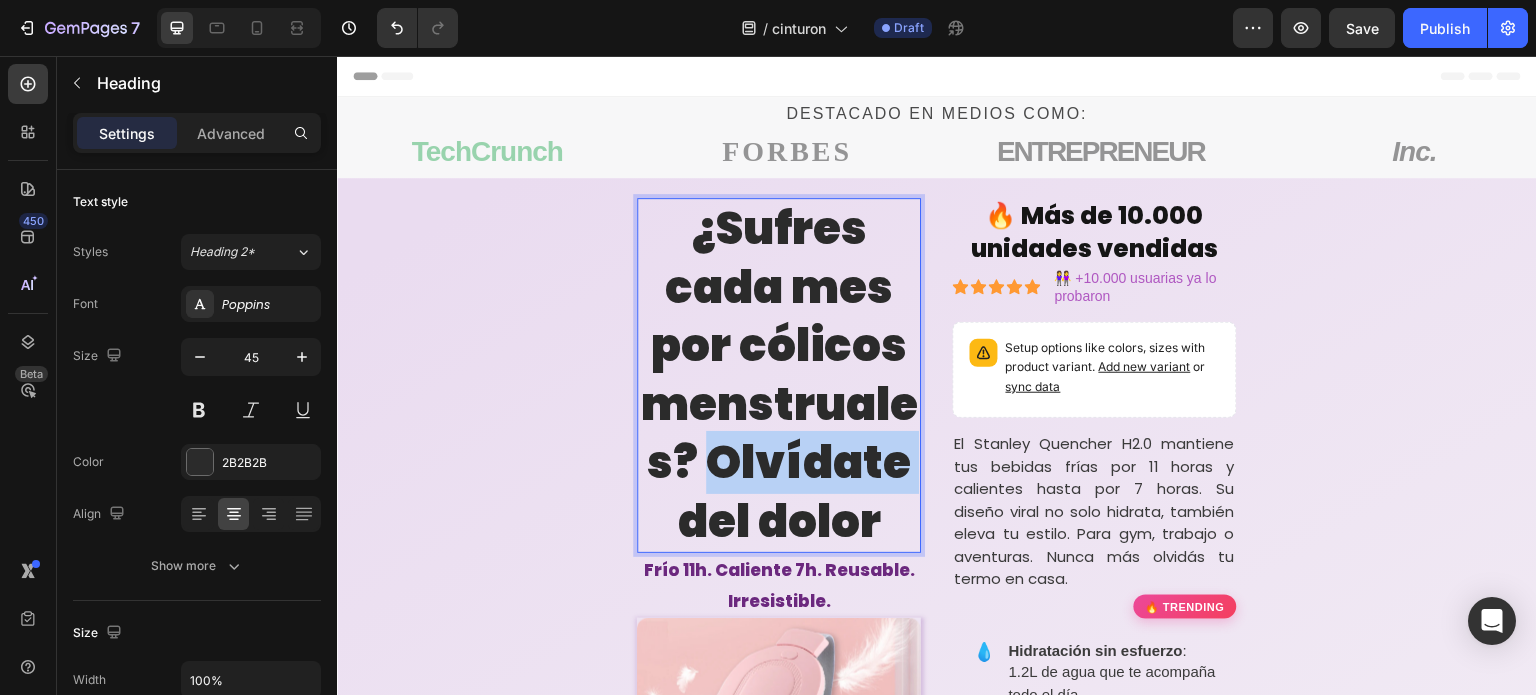 click on "¿Sufres cada mes por cólicos menstruales? Olvídate del dolor" at bounding box center (779, 375) 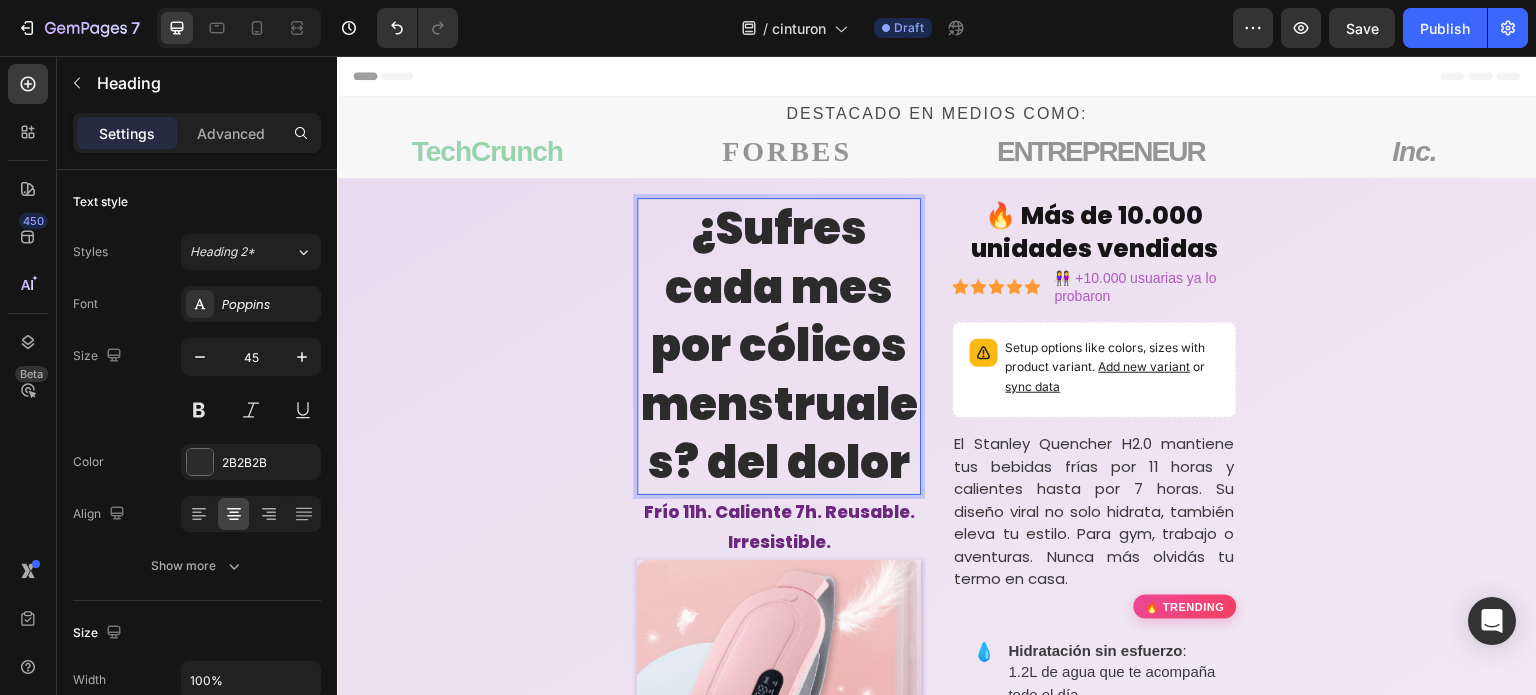 click on "¿Sufres cada mes por cólicos menstruales? del dolor" at bounding box center [779, 346] 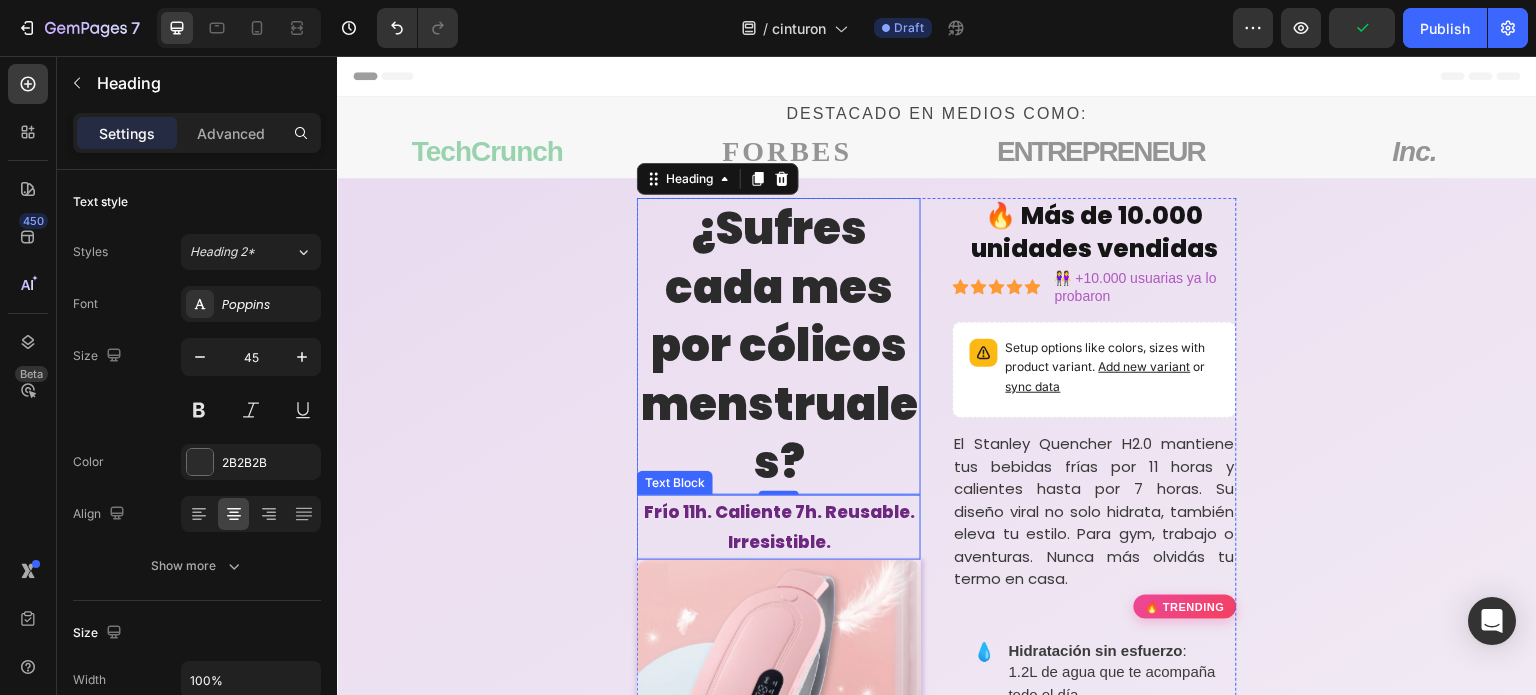 click on "Frío 11h. Caliente 7h. Reusable. Irresistible." at bounding box center (779, 527) 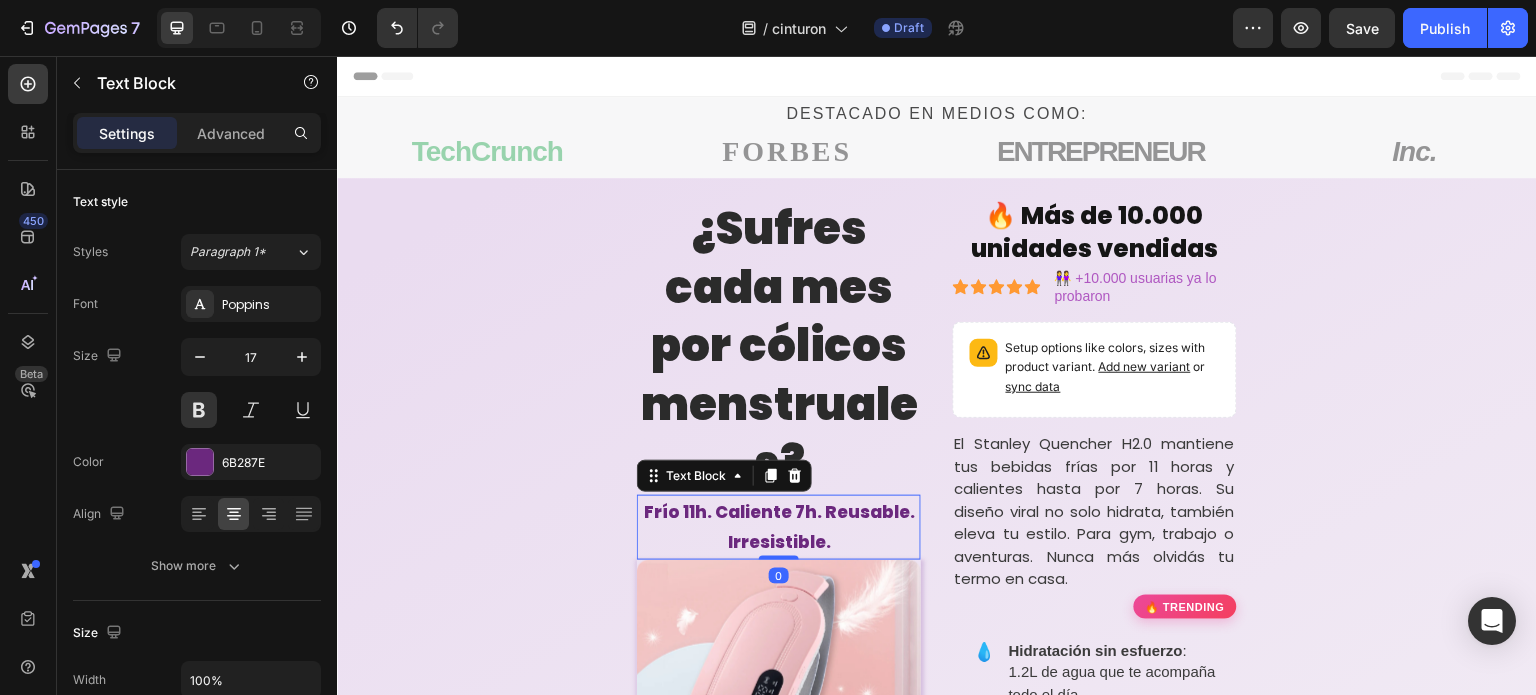 click on "Frío 11h. Caliente 7h. Reusable. Irresistible." at bounding box center (779, 527) 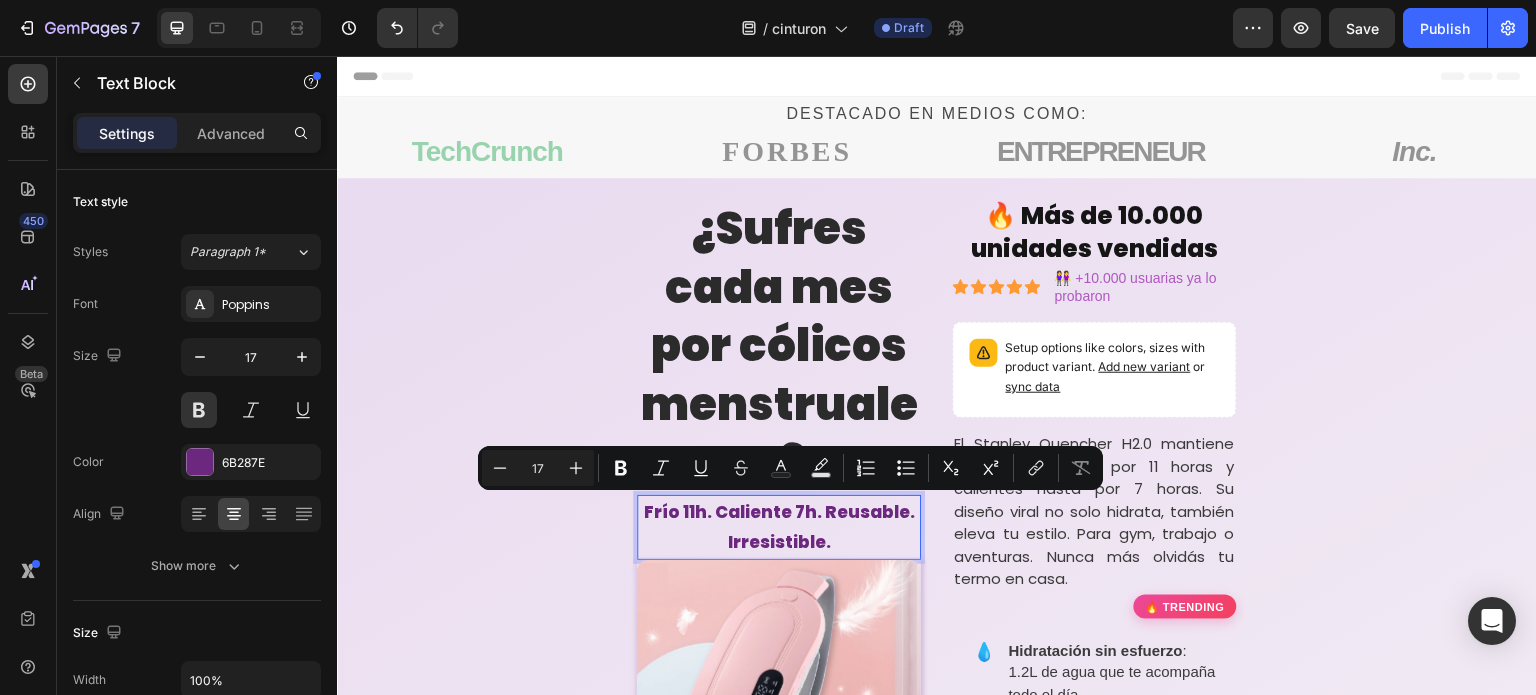 click on "Frío 11h. Caliente 7h. Reusable. Irresistible." at bounding box center [779, 527] 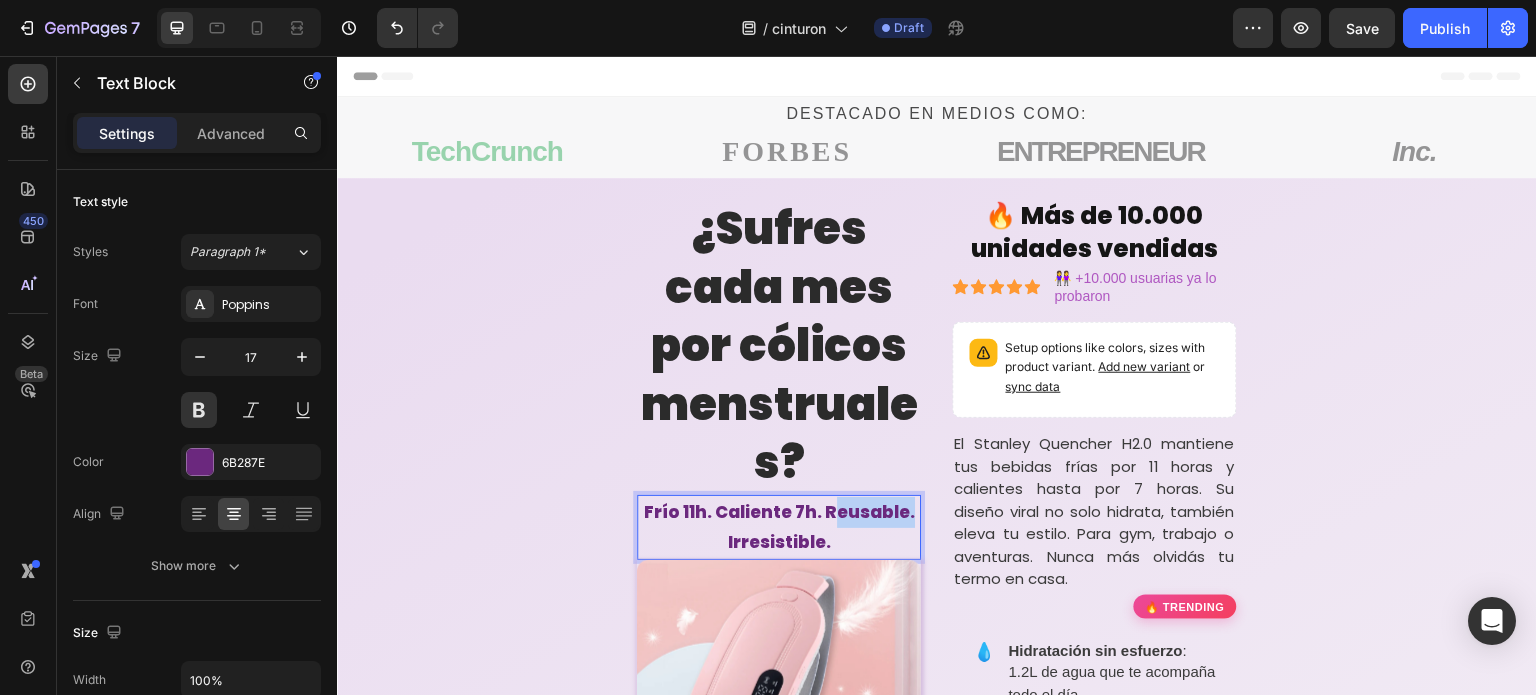 click on "Frío 11h. Caliente 7h. Reusable. Irresistible." at bounding box center [779, 527] 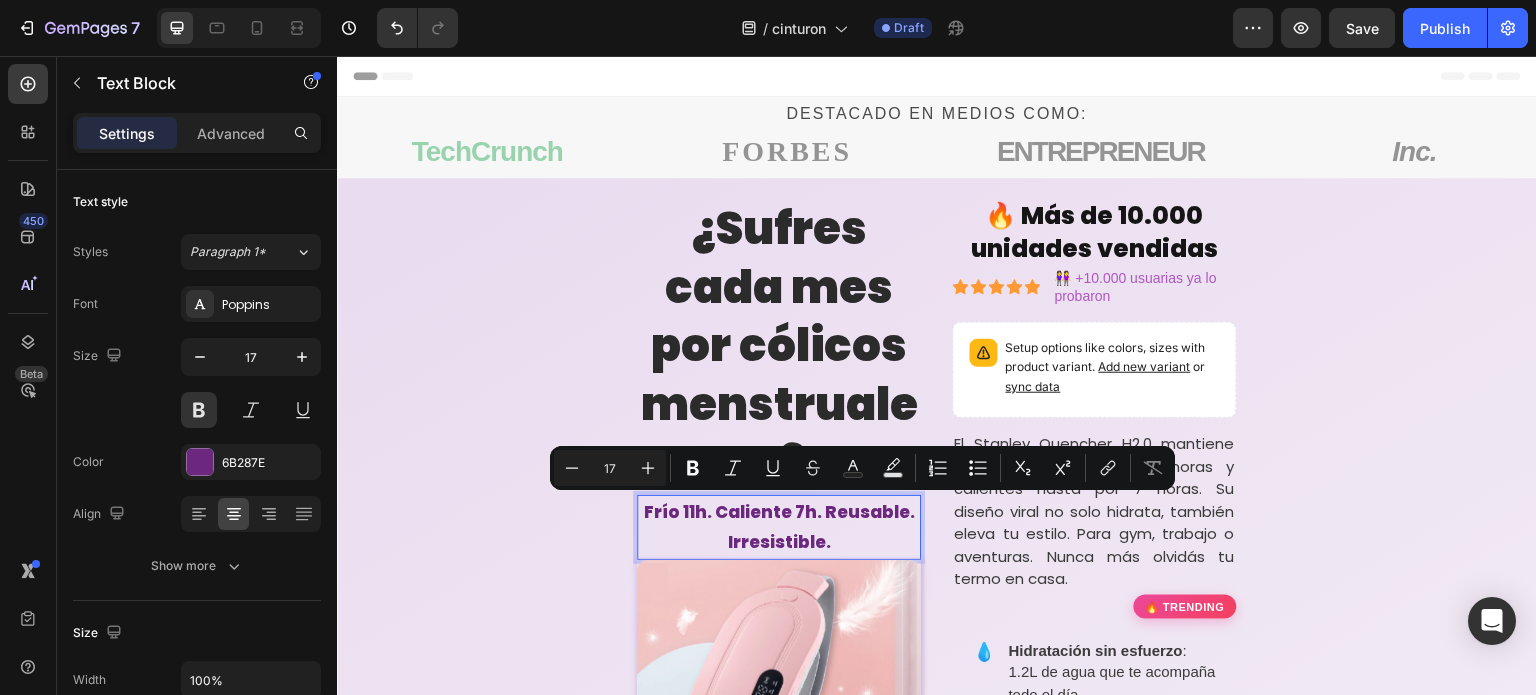 click on "Frío 11h. Caliente 7h. Reusable. Irresistible." at bounding box center [779, 527] 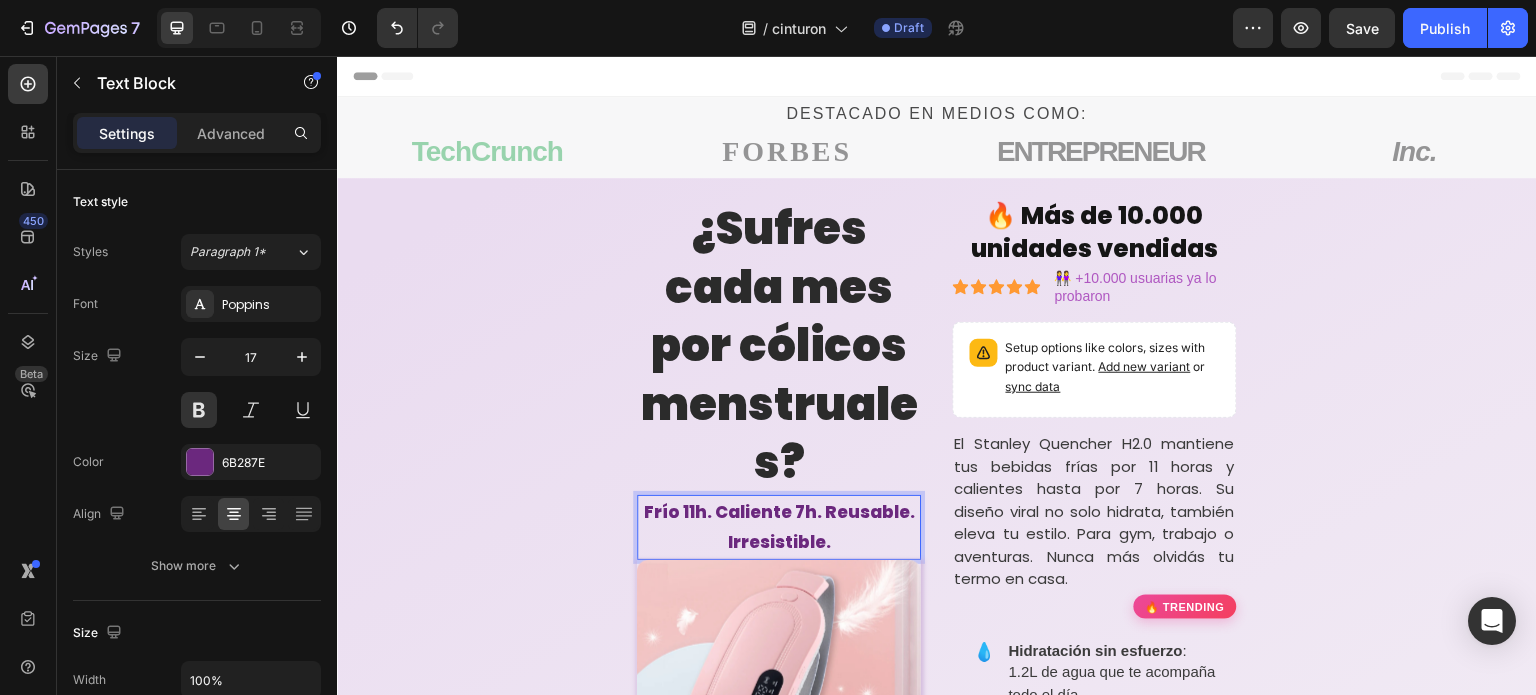 drag, startPoint x: 836, startPoint y: 536, endPoint x: 641, endPoint y: 504, distance: 197.6082 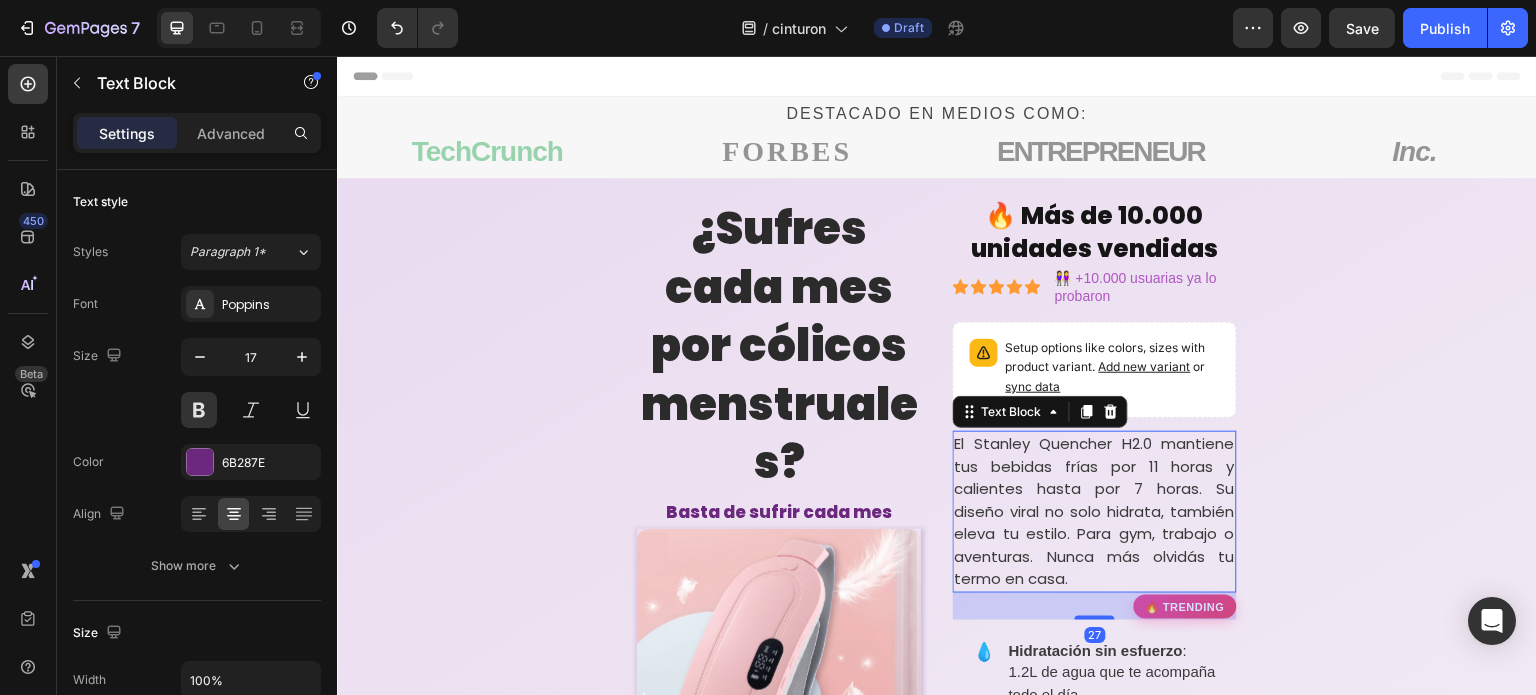 click on "El Stanley Quencher H2.0 mantiene tus bebidas frías por 11 horas y calientes hasta por 7 horas. Su diseño viral no solo hidrata, también eleva tu estilo. Para gym, trabajo o aventuras. Nunca más olvidás tu termo en casa." at bounding box center [1095, 512] 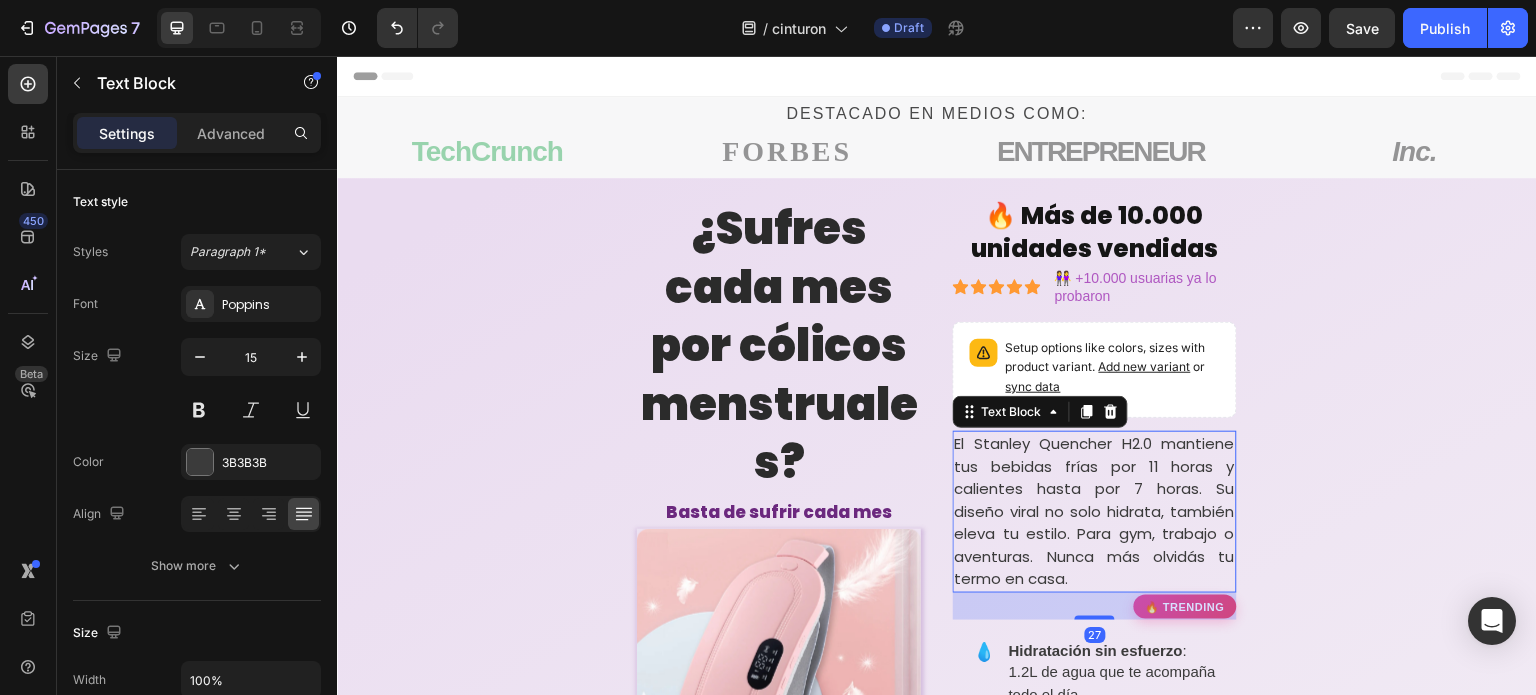 click on "El Stanley Quencher H2.0 mantiene tus bebidas frías por 11 horas y calientes hasta por 7 horas. Su diseño viral no solo hidrata, también eleva tu estilo. Para gym, trabajo o aventuras. Nunca más olvidás tu termo en casa." at bounding box center (1095, 512) 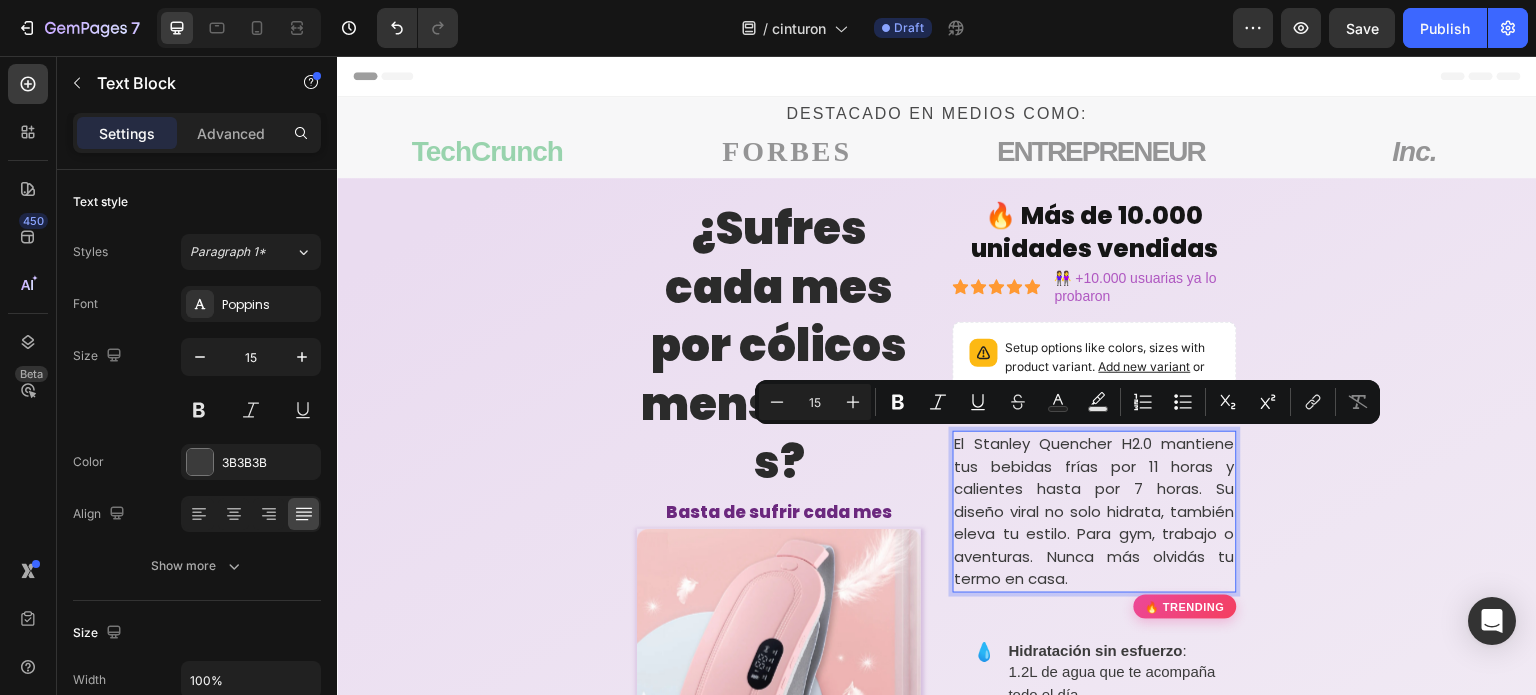 click on "El Stanley Quencher H2.0 mantiene tus bebidas frías por 11 horas y calientes hasta por 7 horas. Su diseño viral no solo hidrata, también eleva tu estilo. Para gym, trabajo o aventuras. Nunca más olvidás tu termo en casa." at bounding box center (1095, 512) 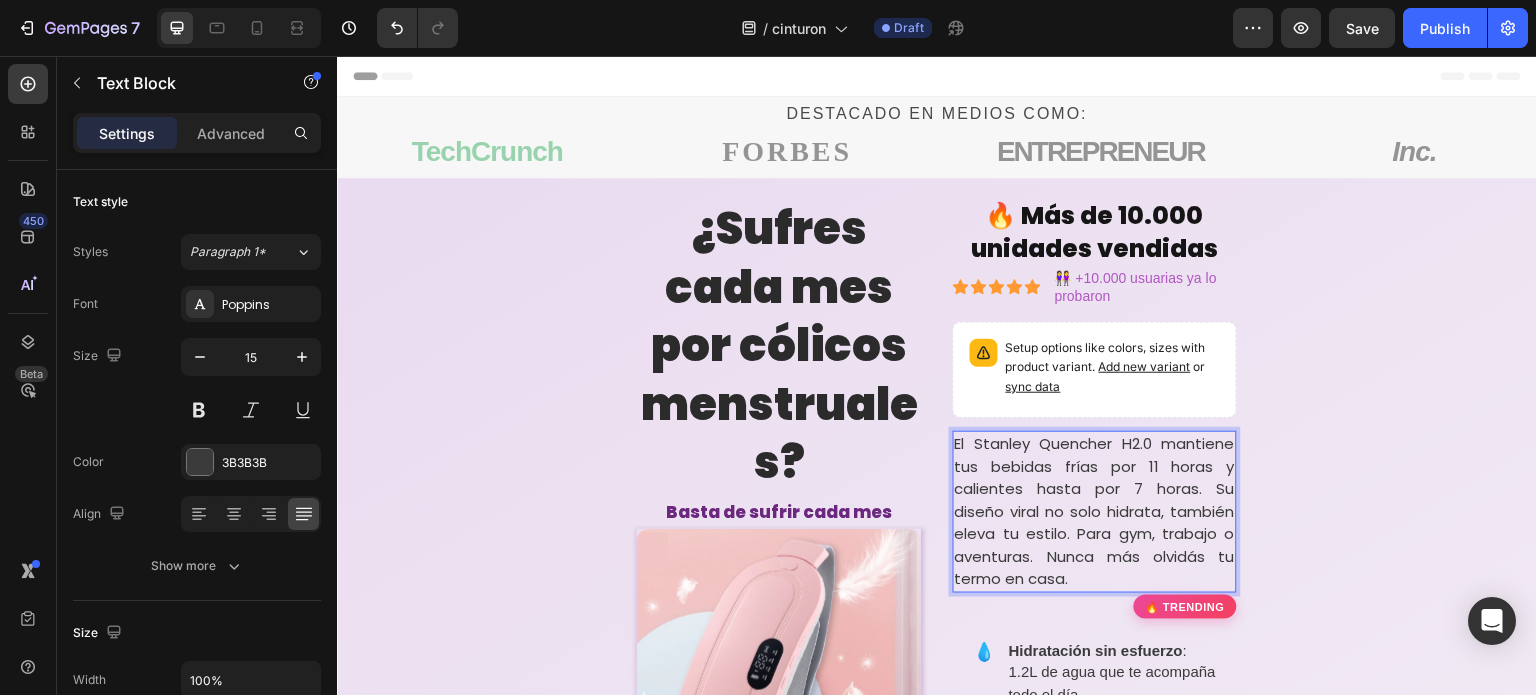 click on "El Stanley Quencher H2.0 mantiene tus bebidas frías por 11 horas y calientes hasta por 7 horas. Su diseño viral no solo hidrata, también eleva tu estilo. Para gym, trabajo o aventuras. Nunca más olvidás tu termo en casa." at bounding box center [1095, 512] 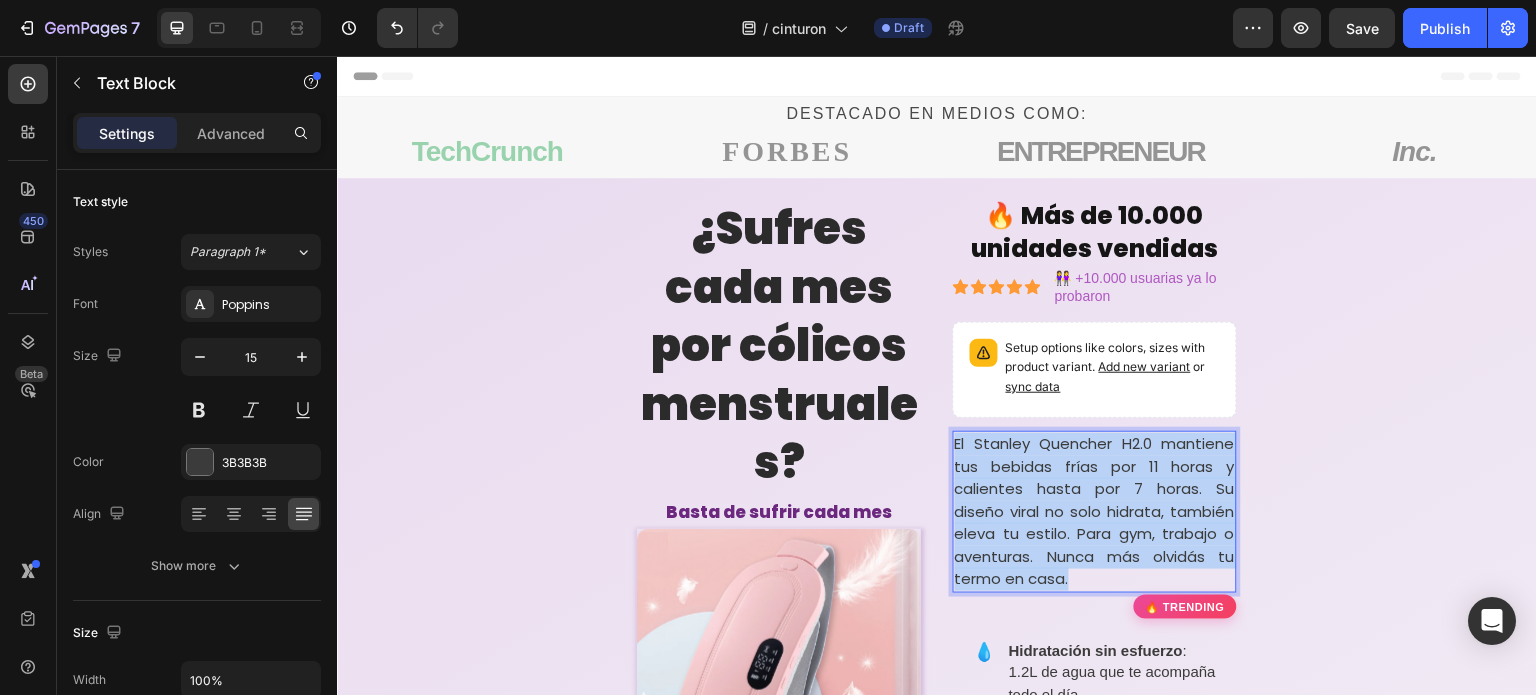 drag, startPoint x: 956, startPoint y: 441, endPoint x: 1158, endPoint y: 573, distance: 241.30478 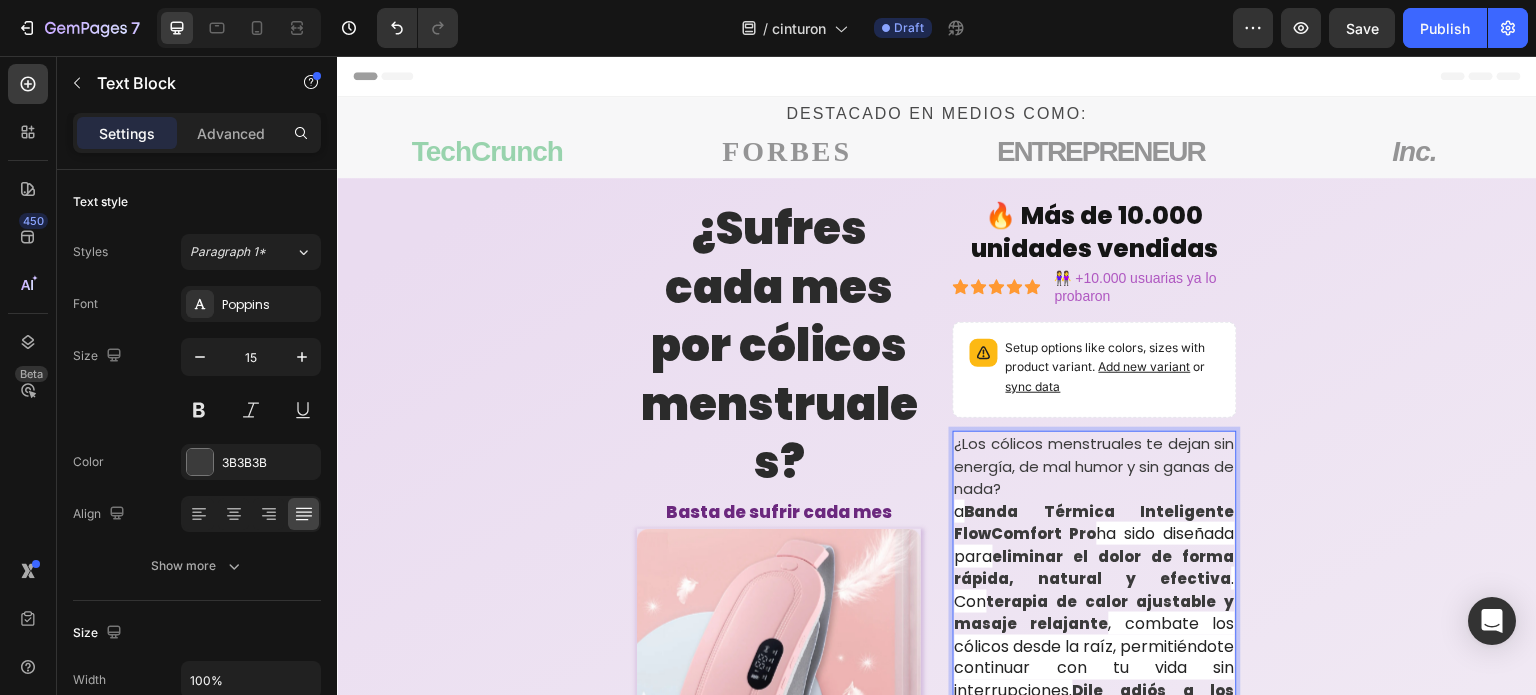 scroll, scrollTop: 79, scrollLeft: 0, axis: vertical 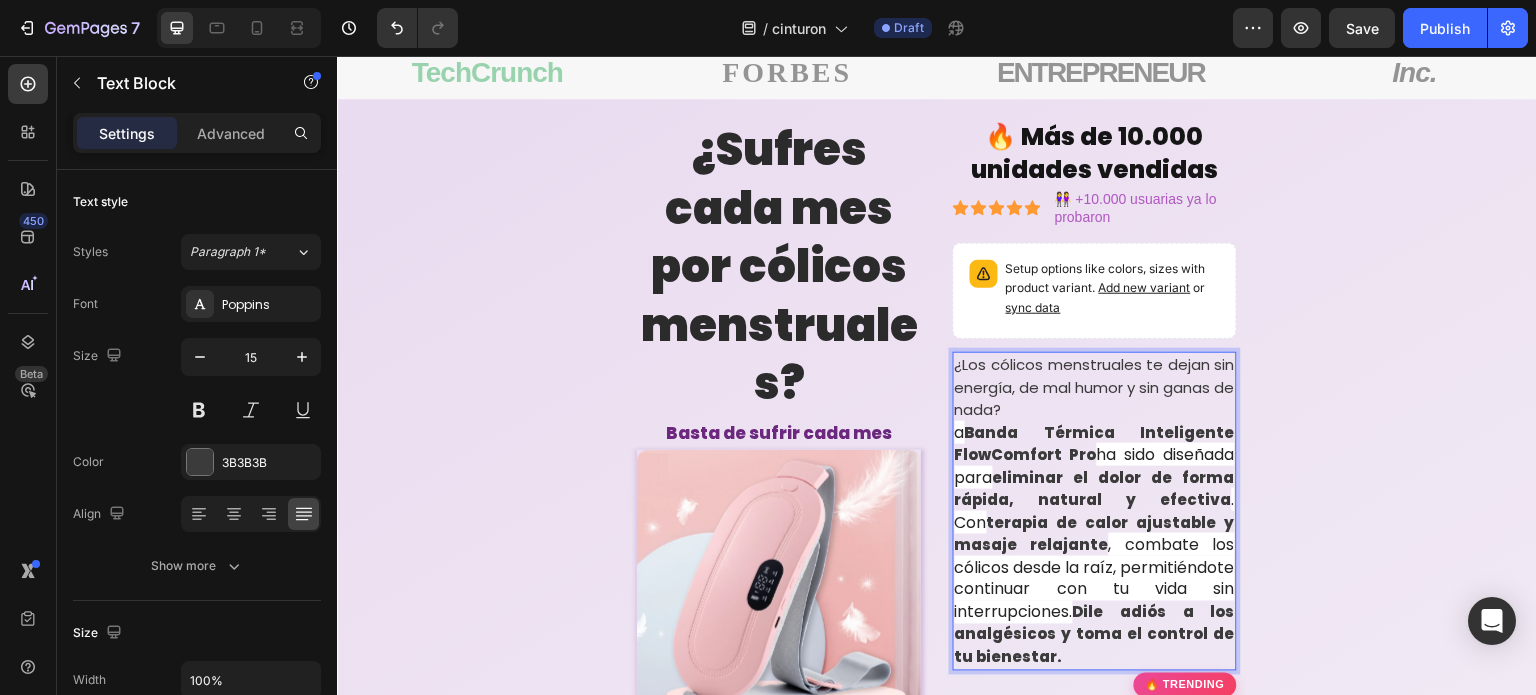 click on "a" at bounding box center (960, 432) 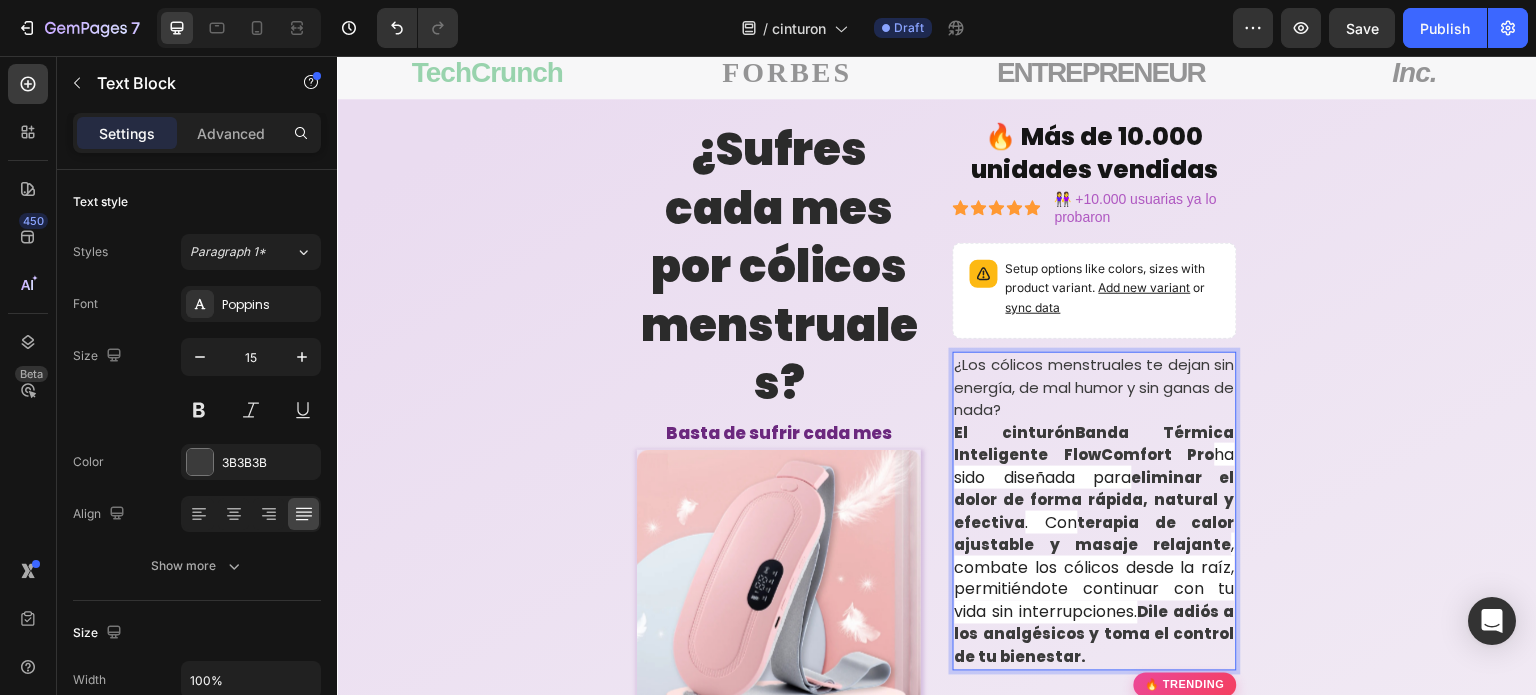 click on "El cinturónBanda Térmica Inteligente FlowComfort Pro" at bounding box center (1095, 444) 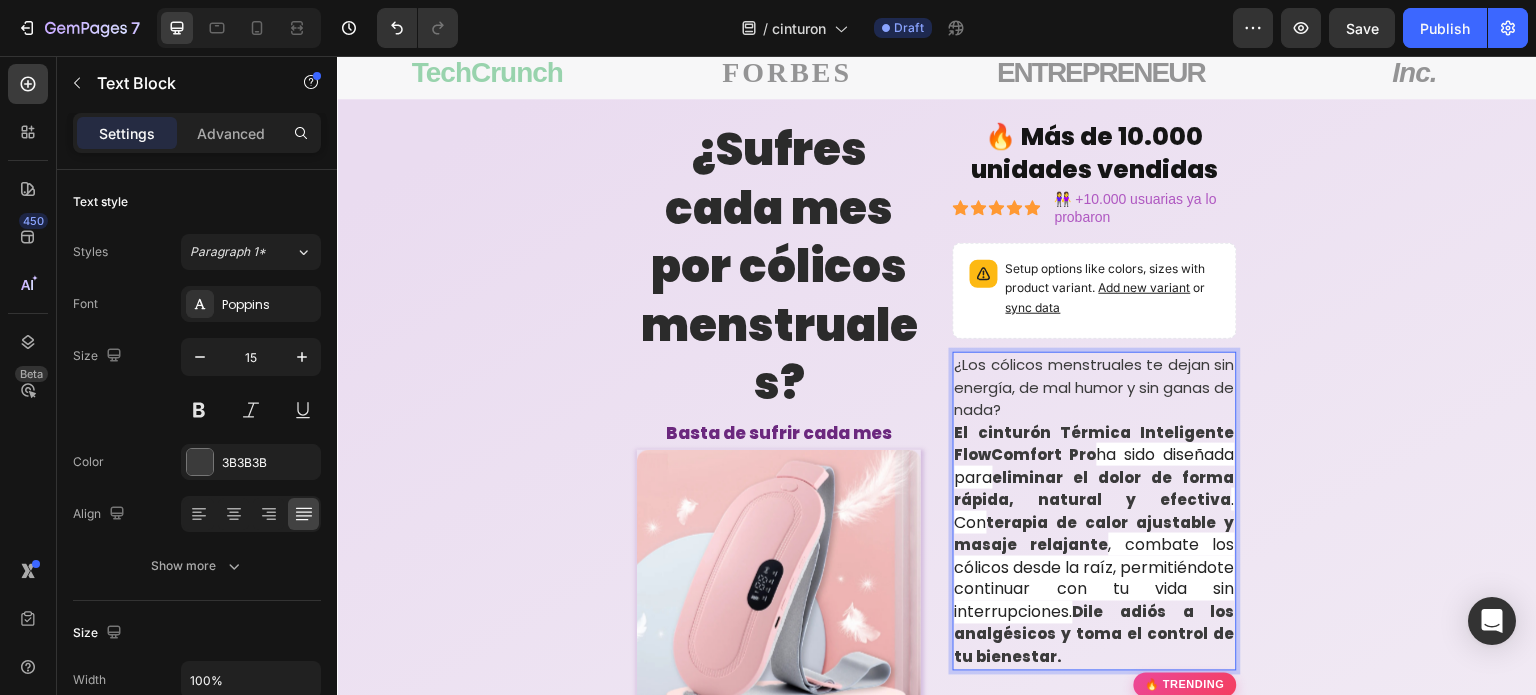 click on "El cinturón Térmica Inteligente FlowComfort Pro" at bounding box center [1095, 444] 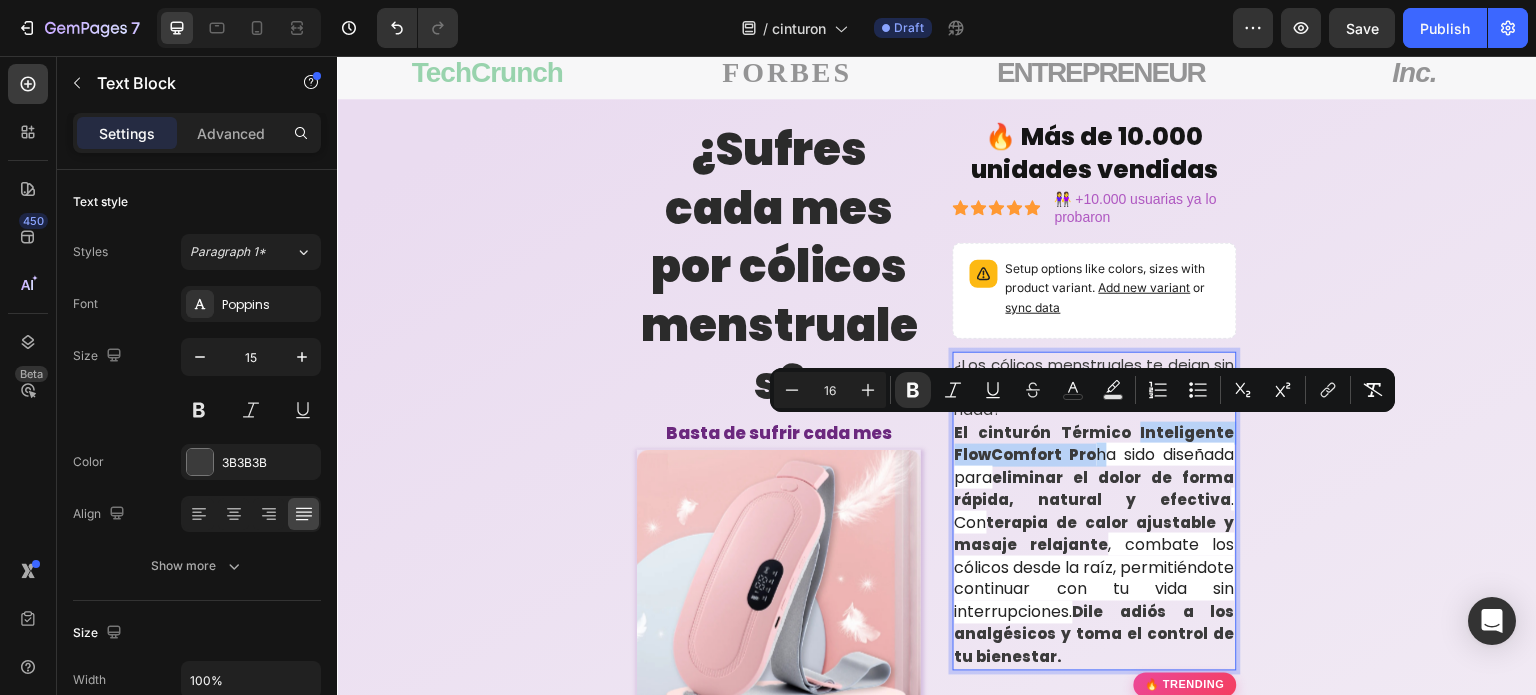 drag, startPoint x: 1135, startPoint y: 457, endPoint x: 1131, endPoint y: 435, distance: 22.36068 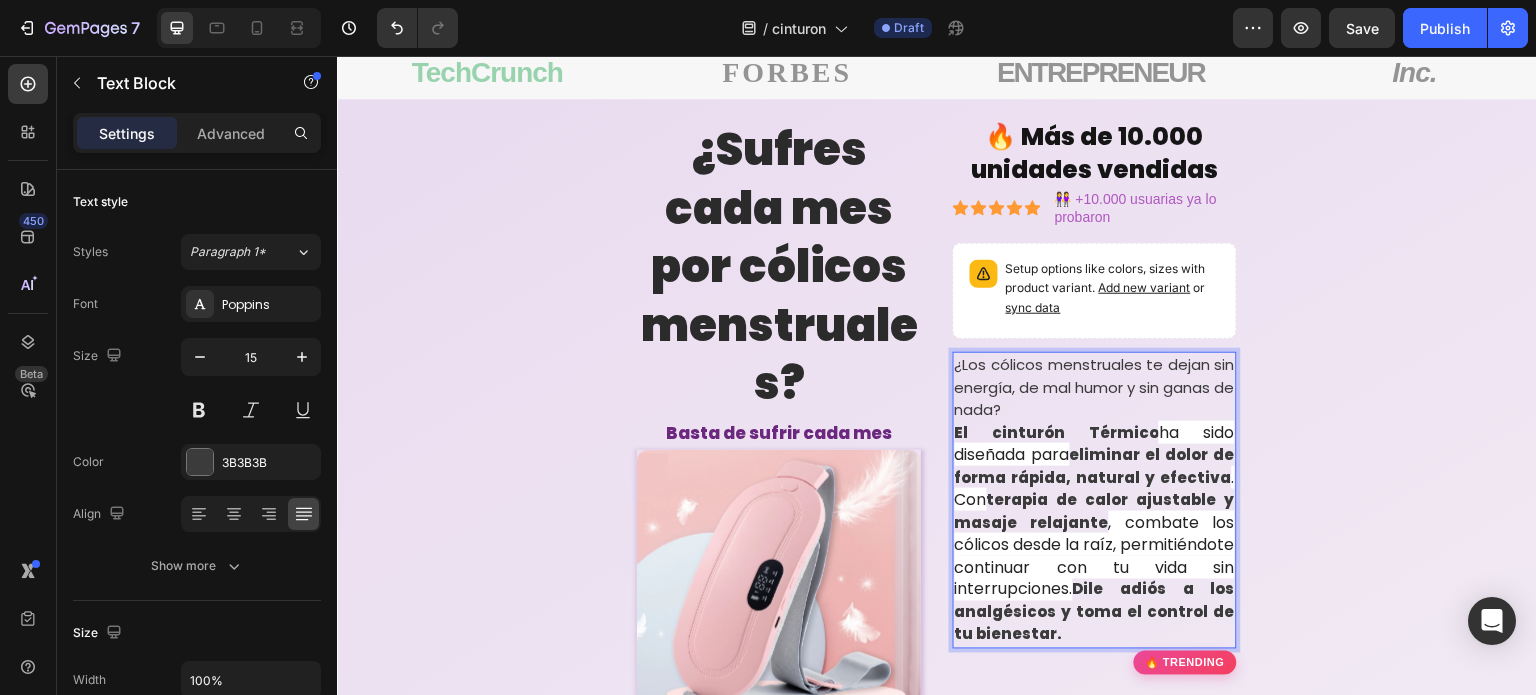 click on "ha sido diseñada para" at bounding box center [1095, 444] 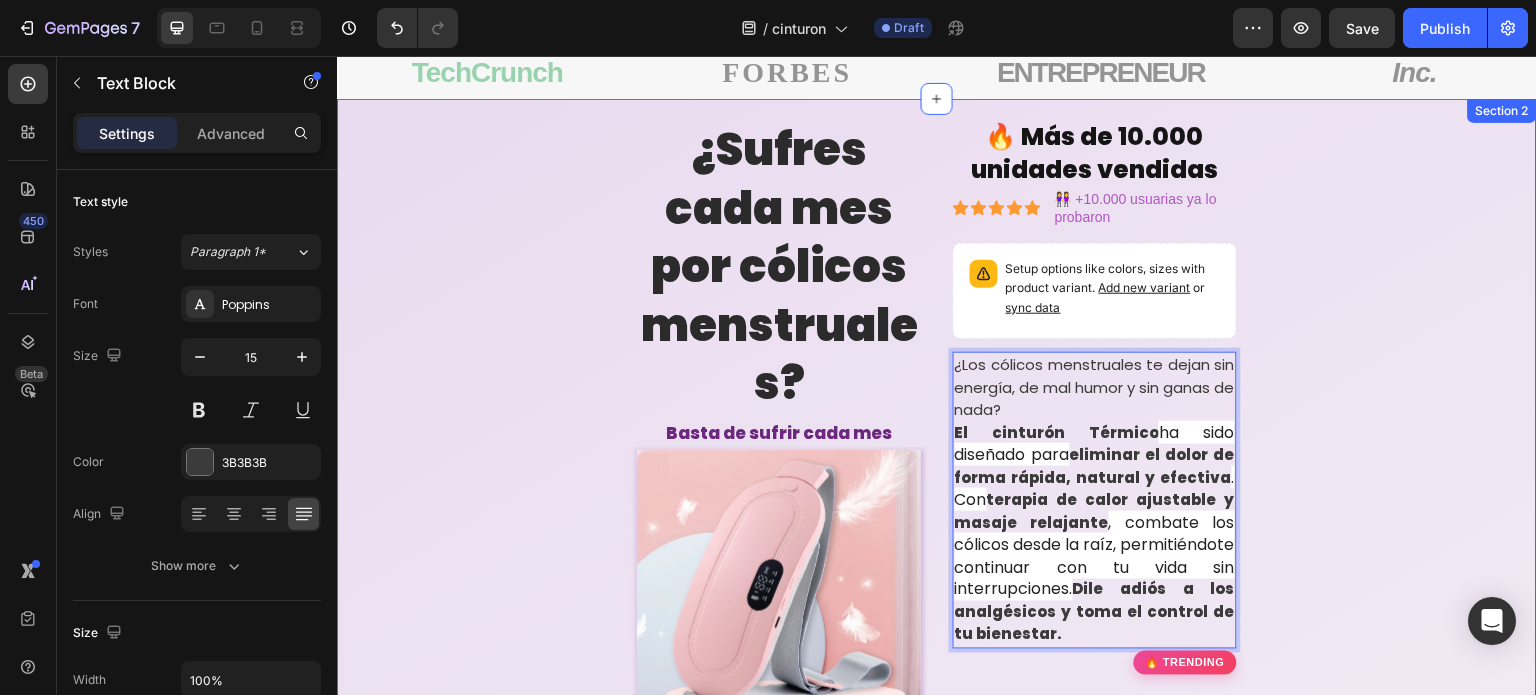click on "¡Quiero el Cinturón pa! ¿Sufres cada mes por cólicos menstruales? Heading Basta de sufrir cada mes Text Block
Product Images 🔥 Más de 10.000 unidades vendidas Heading Icon Icon Icon Icon Icon Icon List 👭 +10.000 usuarias ya lo probaron Text Block Row Setup options like colors, sizes with product variant.       Add new variant   or   sync data Product Variants & Swatches ¿Los cólicos menstruales te dejan sin energía, de mal humor y sin ganas de nada? El cinturón Térmico  ha sido diseñado para  eliminar el dolor de forma rápida, natural y efectiva . Con  terapia de calor ajustable y masaje relajante , combate los cólicos desde la raíz, permitiéndote continuar con tu vida sin interrupciones.  Dile adiós a los analgésicos y toma el control de tu bienestar. Text Block   27
🔥 Trending
💧
Hidratación sin esfuerzo
1.2L de agua que te acompaña todo el día.
✨
Diseño viral
🔒" at bounding box center (937, 1109) 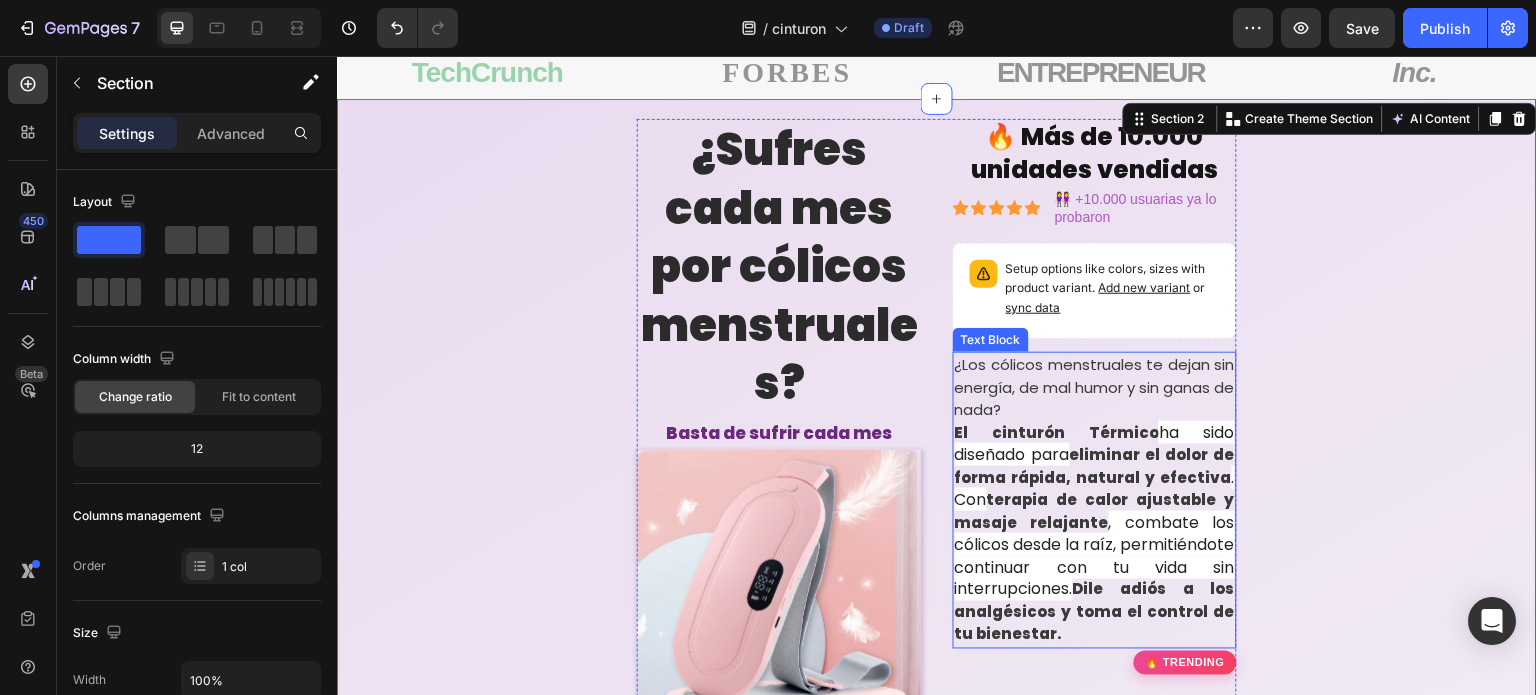 scroll, scrollTop: 179, scrollLeft: 0, axis: vertical 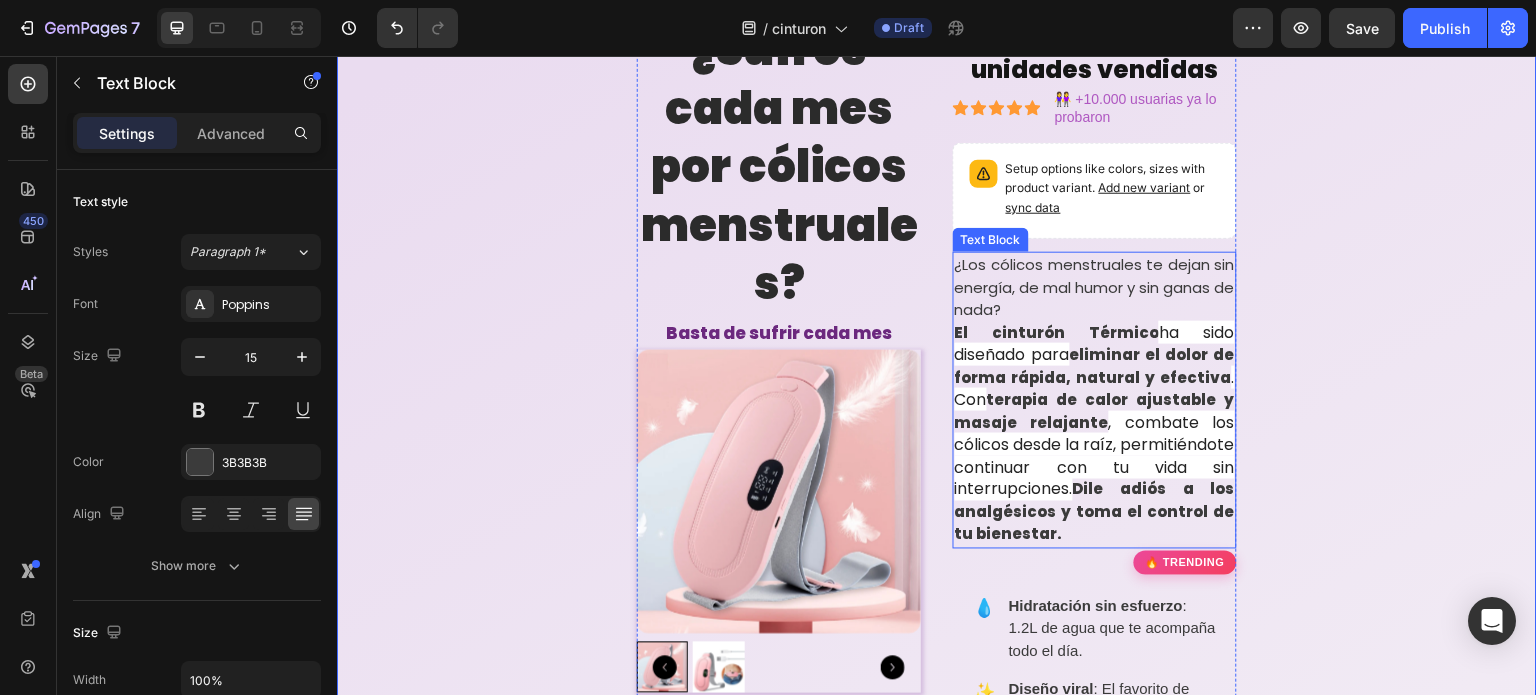 click on "El cinturón Térmico ha sido diseñado para eliminar el dolor de forma rápida, natural y efectiva . Con terapia de calor ajustable y masaje relajante , combate los cólicos desde la raíz, permitiéndote continuar con tu vida sin interrupciones. Dile adiós a los analgésicos y toma el control de tu bienestar." at bounding box center [1095, 434] 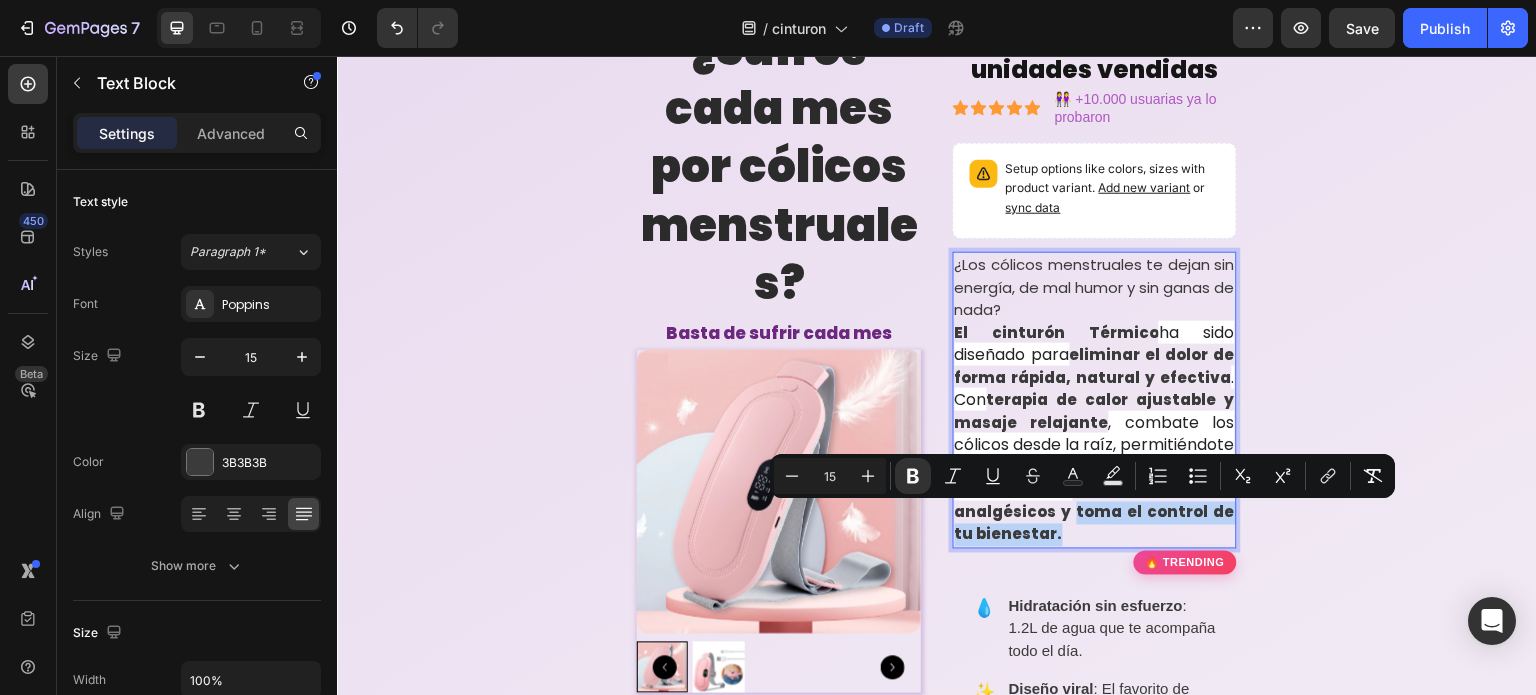 drag, startPoint x: 1091, startPoint y: 531, endPoint x: 1102, endPoint y: 522, distance: 14.21267 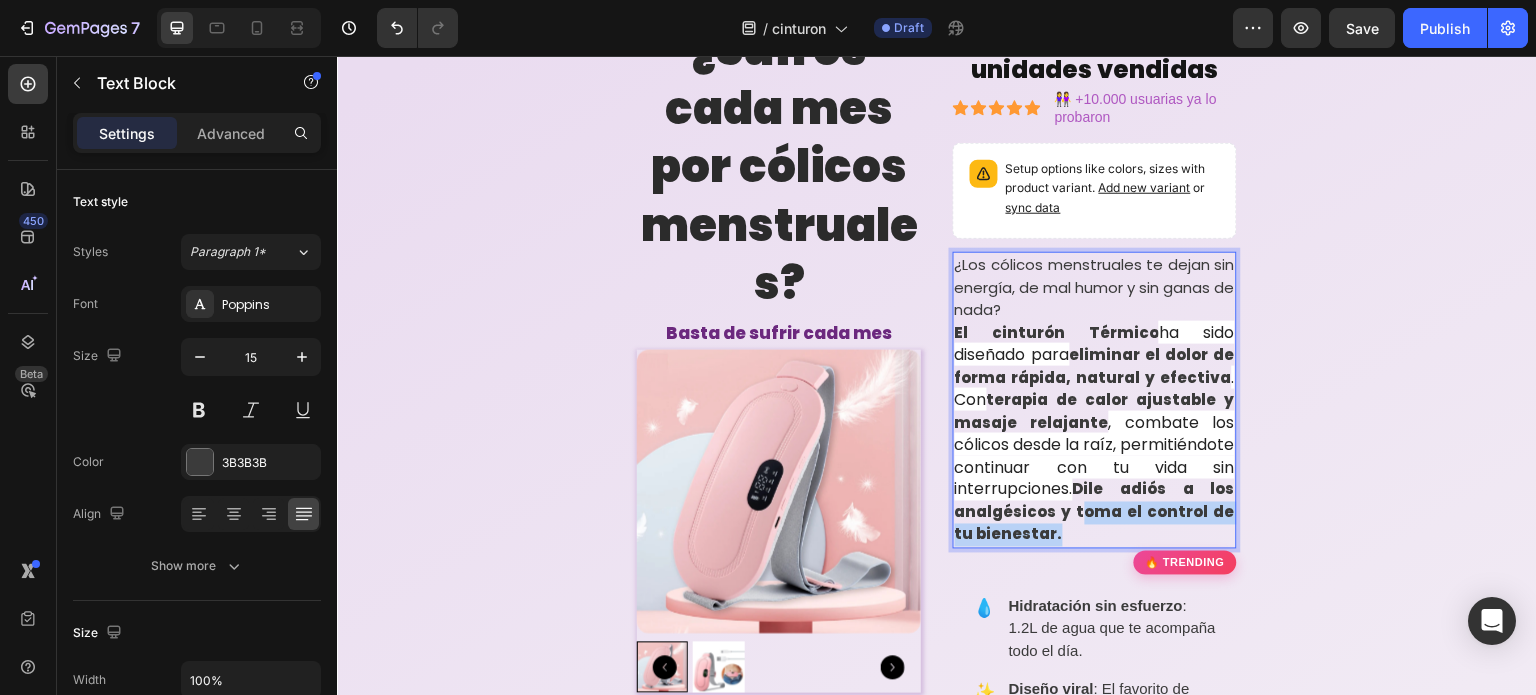 drag, startPoint x: 1099, startPoint y: 543, endPoint x: 1107, endPoint y: 515, distance: 29.12044 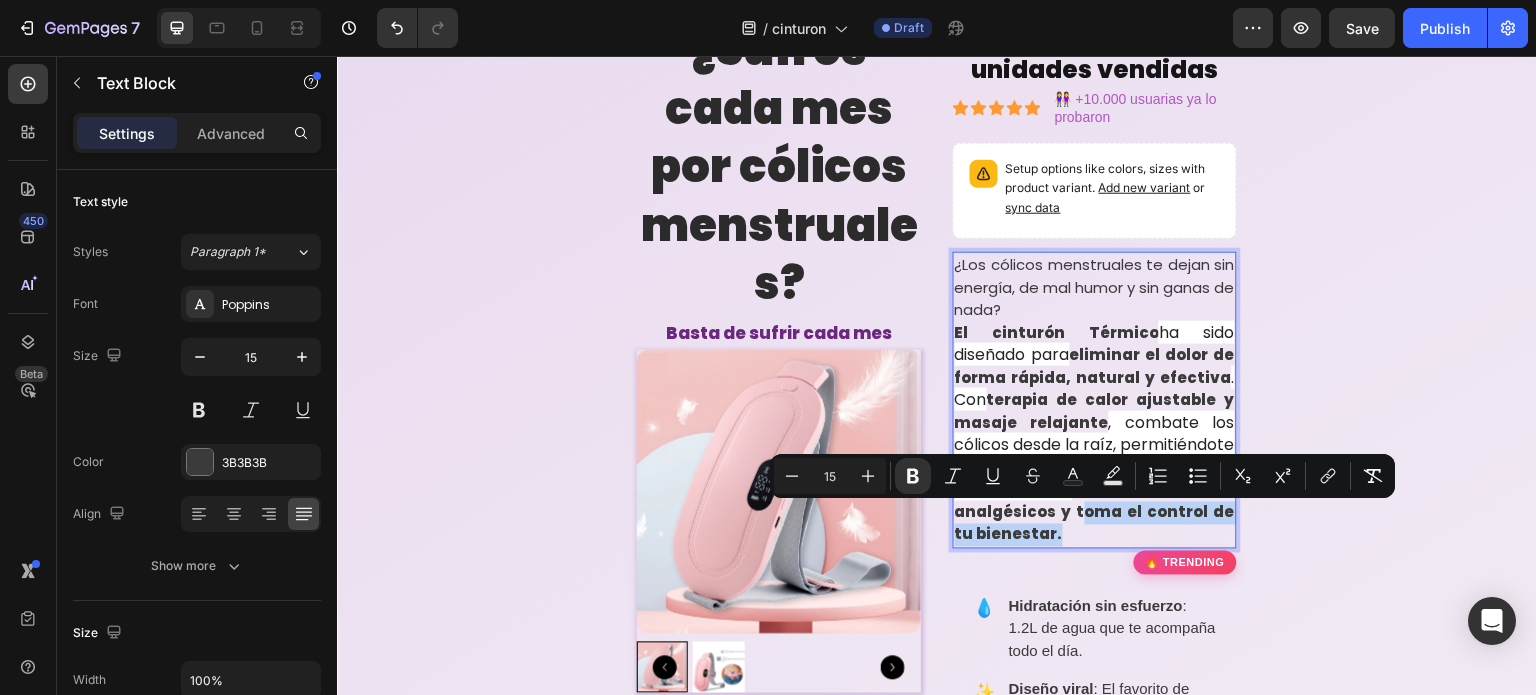 click on "Dile adiós a los analgésicos y toma el control de tu bienestar." at bounding box center [1095, 512] 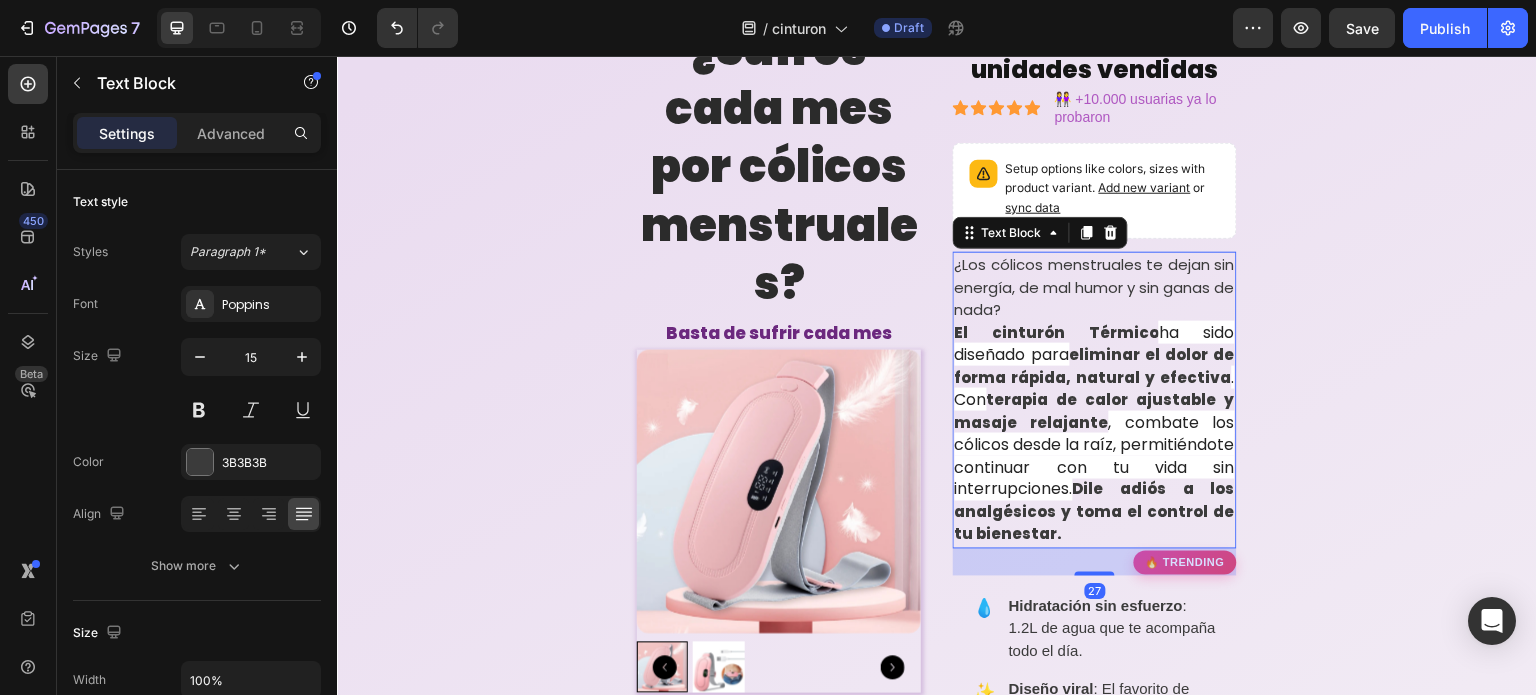 click on "El cinturón Térmico ha sido diseñado para eliminar el dolor de forma rápida, natural y efectiva . Con terapia de calor ajustable y masaje relajante , combate los cólicos desde la raíz, permitiéndote continuar con tu vida sin interrupciones. Dile adiós a los analgésicos y toma el control de tu bienestar." at bounding box center (1095, 434) 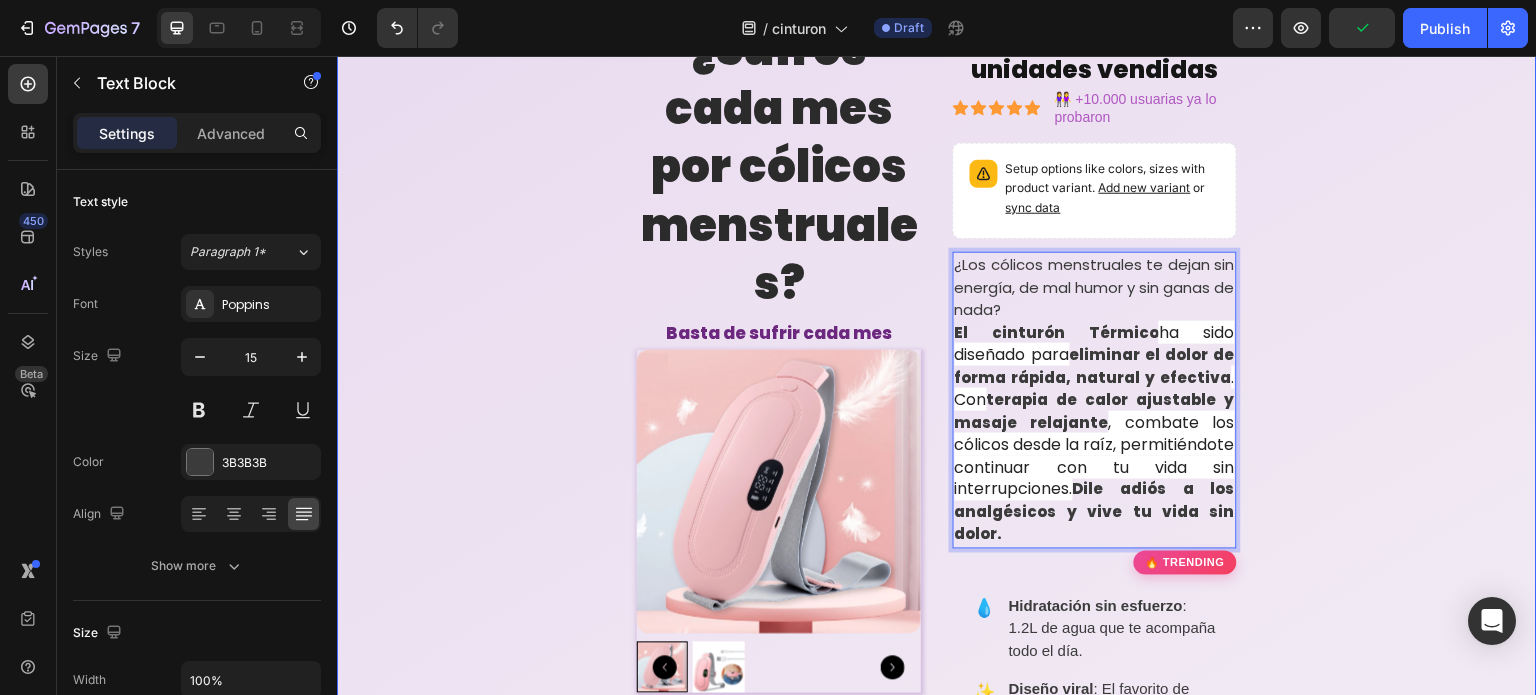 click on "¿Los cólicos menstruales te dejan sin energía, de mal humor y sin ganas de nada? El cinturón Térmico  ha sido diseñado para  eliminar el dolor de forma rápida, natural y efectiva . Con  terapia de calor ajustable y masaje relajante , combate los cólicos desde la raíz, permitiéndote continuar con tu vida sin interrupciones.  Dile adiós a los analgésicos y vive tu vida sin dolor." at bounding box center (937, 1009) 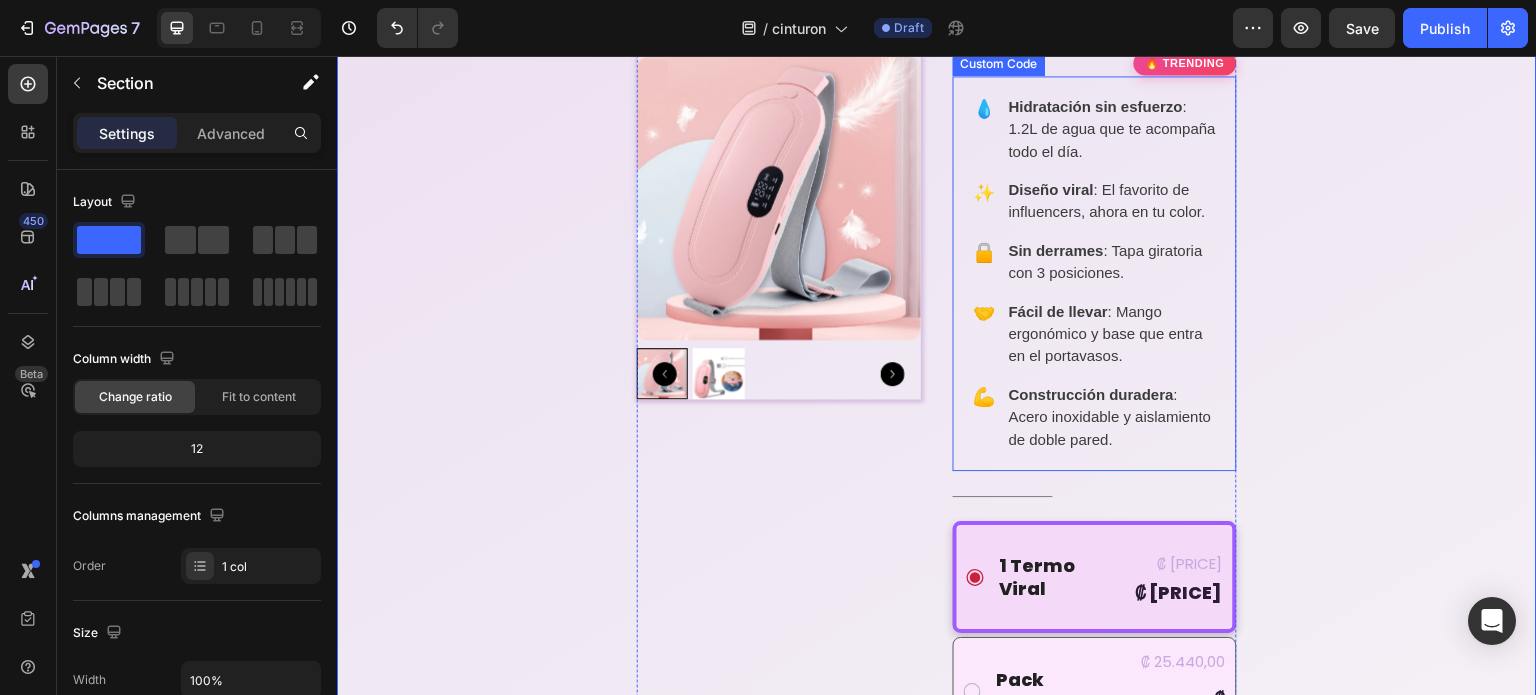 scroll, scrollTop: 579, scrollLeft: 0, axis: vertical 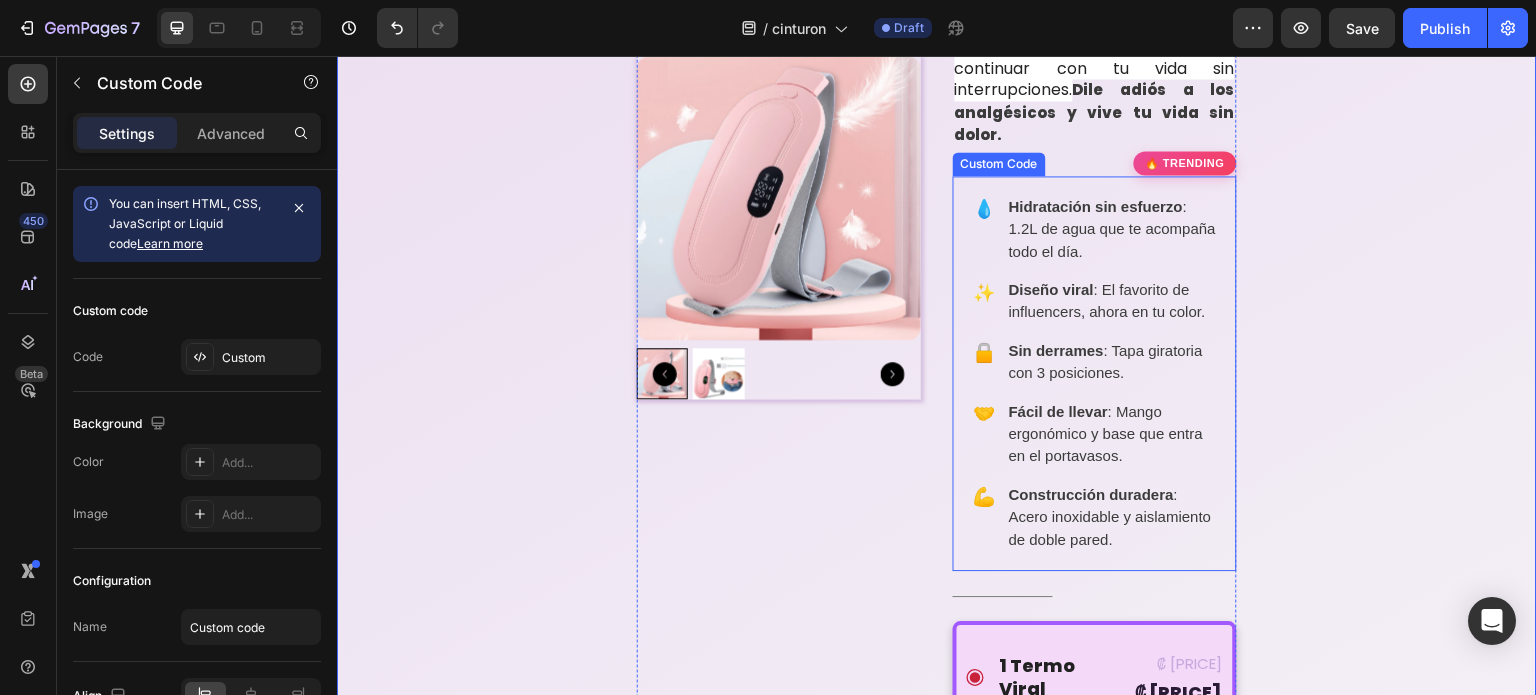 click on "1.2L de agua que te acompaña todo el día." at bounding box center (1112, 239) 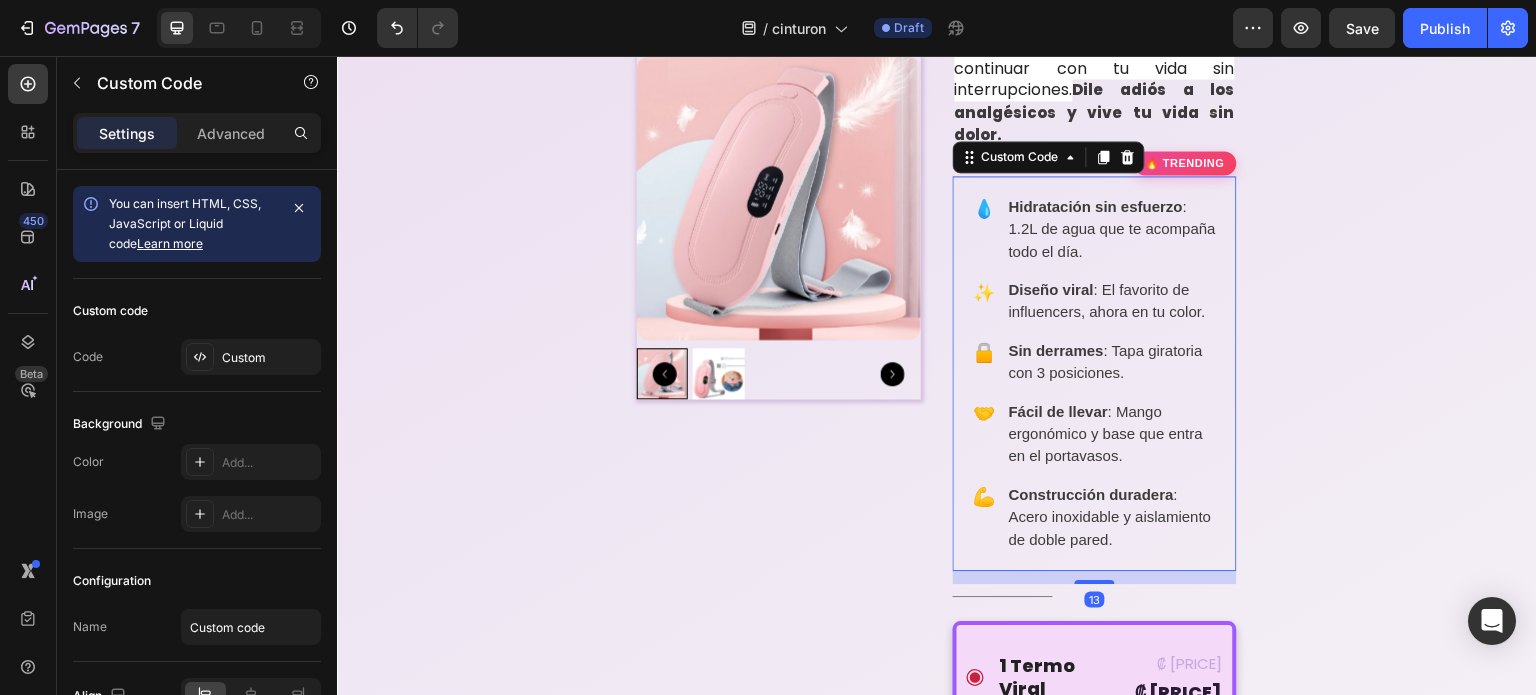 click on "1.2L de agua que te acompaña todo el día." at bounding box center [1112, 239] 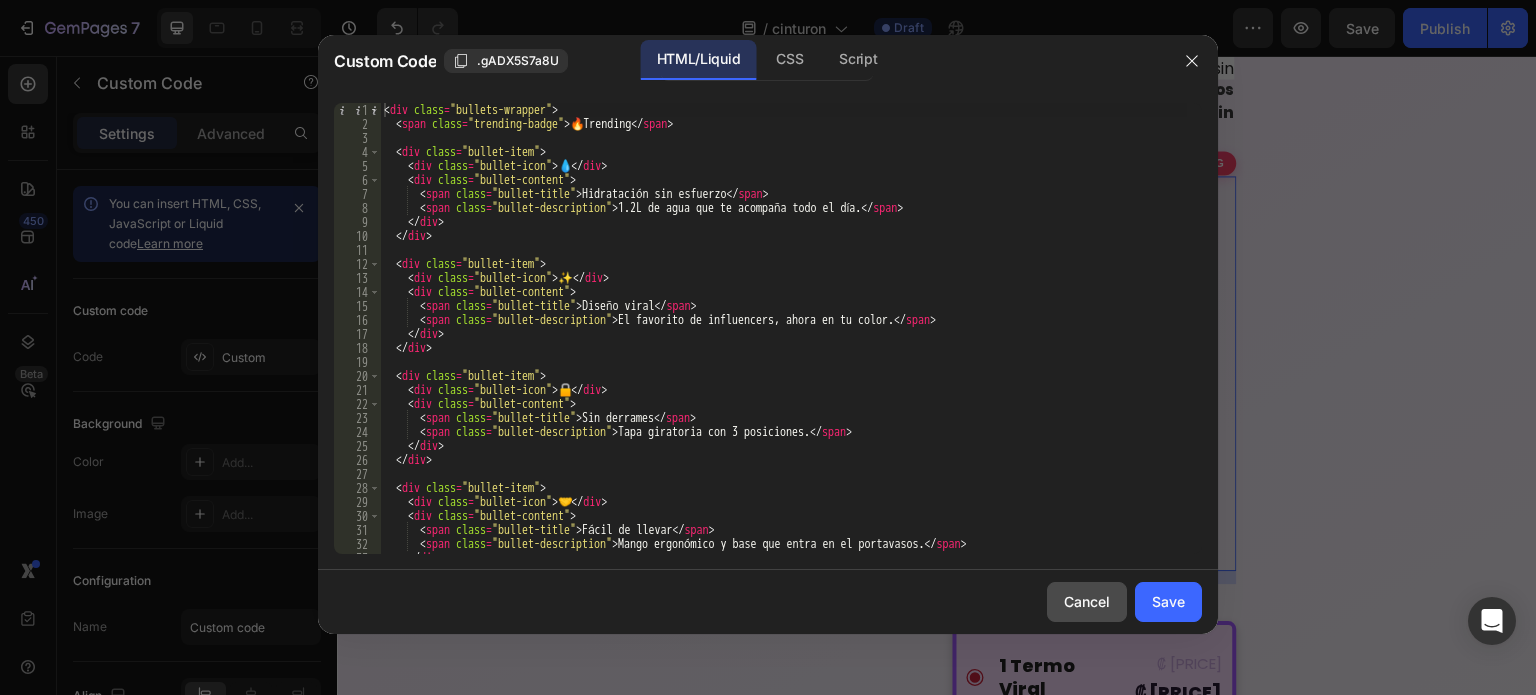 click on "Cancel" at bounding box center [1087, 601] 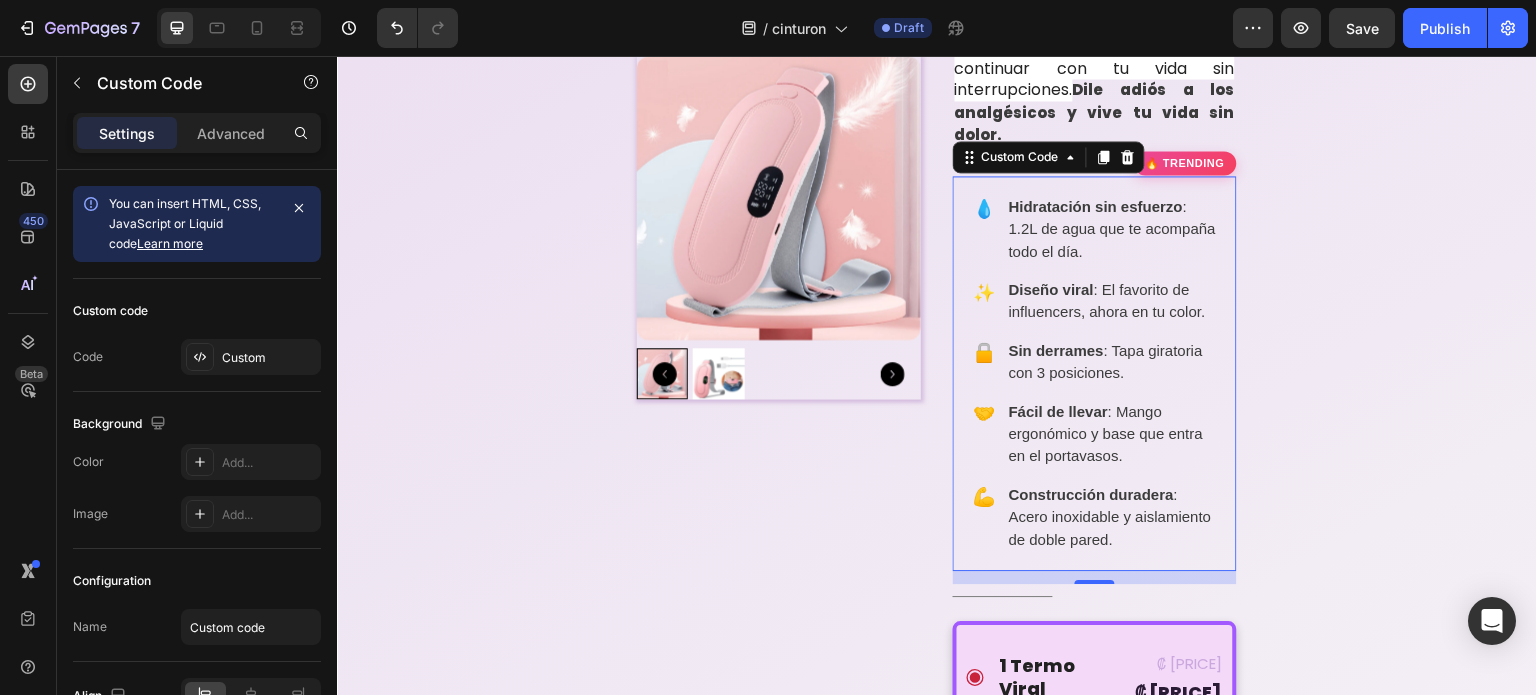 click on "Hidratación sin esfuerzo
1.2L de agua que te acompaña todo el día." at bounding box center [1113, 229] 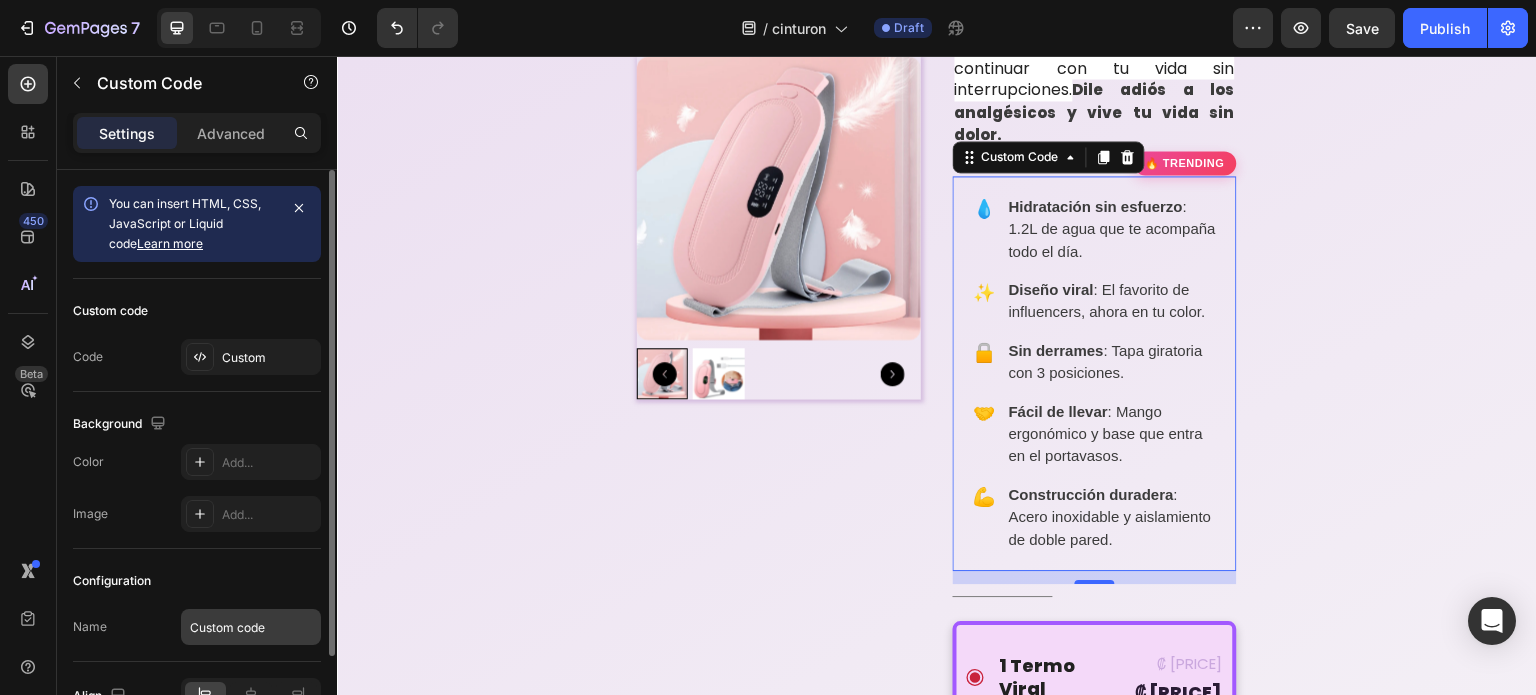 scroll, scrollTop: 113, scrollLeft: 0, axis: vertical 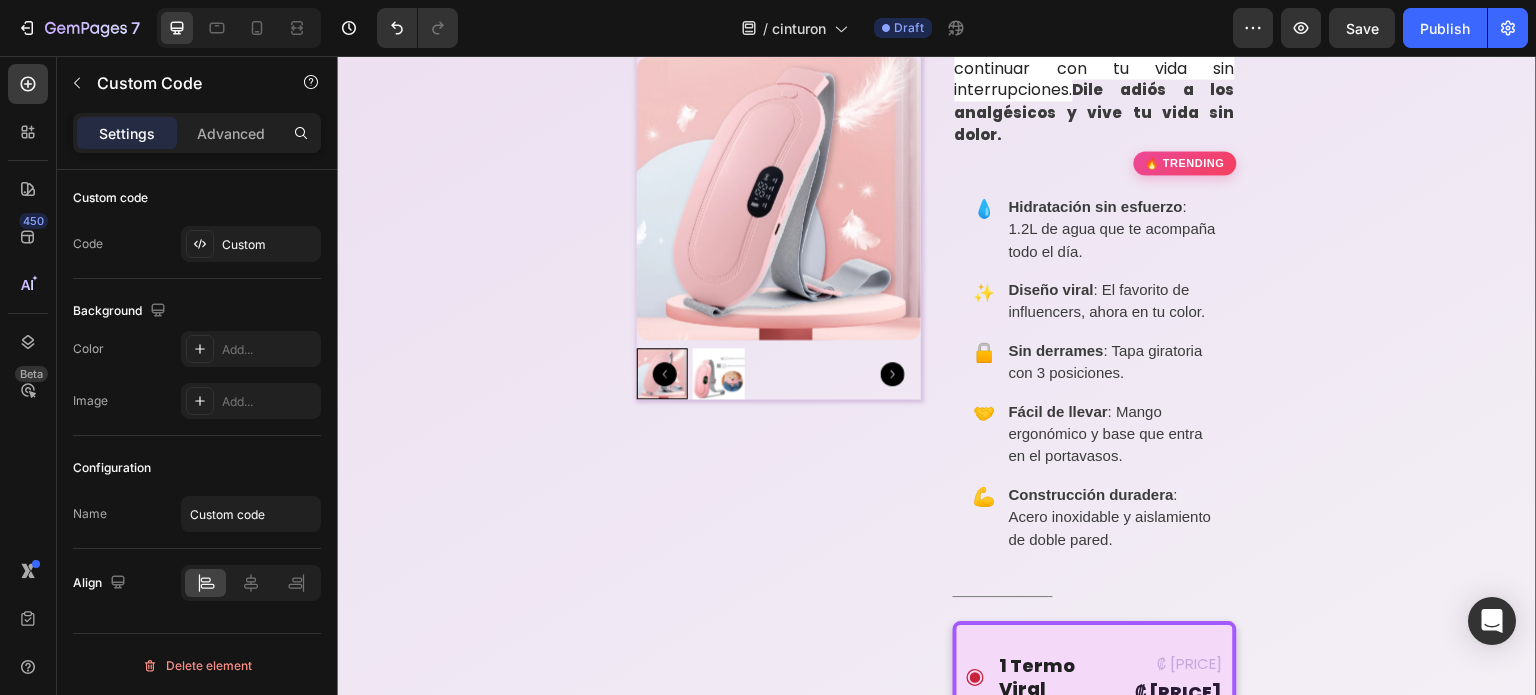 click on "Basta de sufrir cada mes Text Block
Product Images 🔥 Más de 10.000 unidades vendidas Heading Icon Icon Icon Icon Icon Icon List 👭 +10.000 usuarias ya lo probaron Text Block Row Setup options like colors, sizes with product variant.       Add new variant   or   sync data Product Variants & Swatches ¿Los cólicos menstruales te dejan sin energía, de mal humor y sin ganas de nada? El cinturón Térmico  ha sido diseñado para  eliminar el dolor de forma rápida, natural y efectiva . Con  terapia de calor ajustable y masaje relajante , combate los cólicos desde la raíz, permitiéndote continuar con tu vida sin interrupciones.  Dile adiós a los analgésicos y vive tu vida sin dolor. Text Block
🔥 Trending
💧
Hidratación sin esfuerzo
1.2L de agua que te acompaña todo el día.
✨
Diseño viral
El favorito de influencers, ahora en tu color." at bounding box center (937, 609) 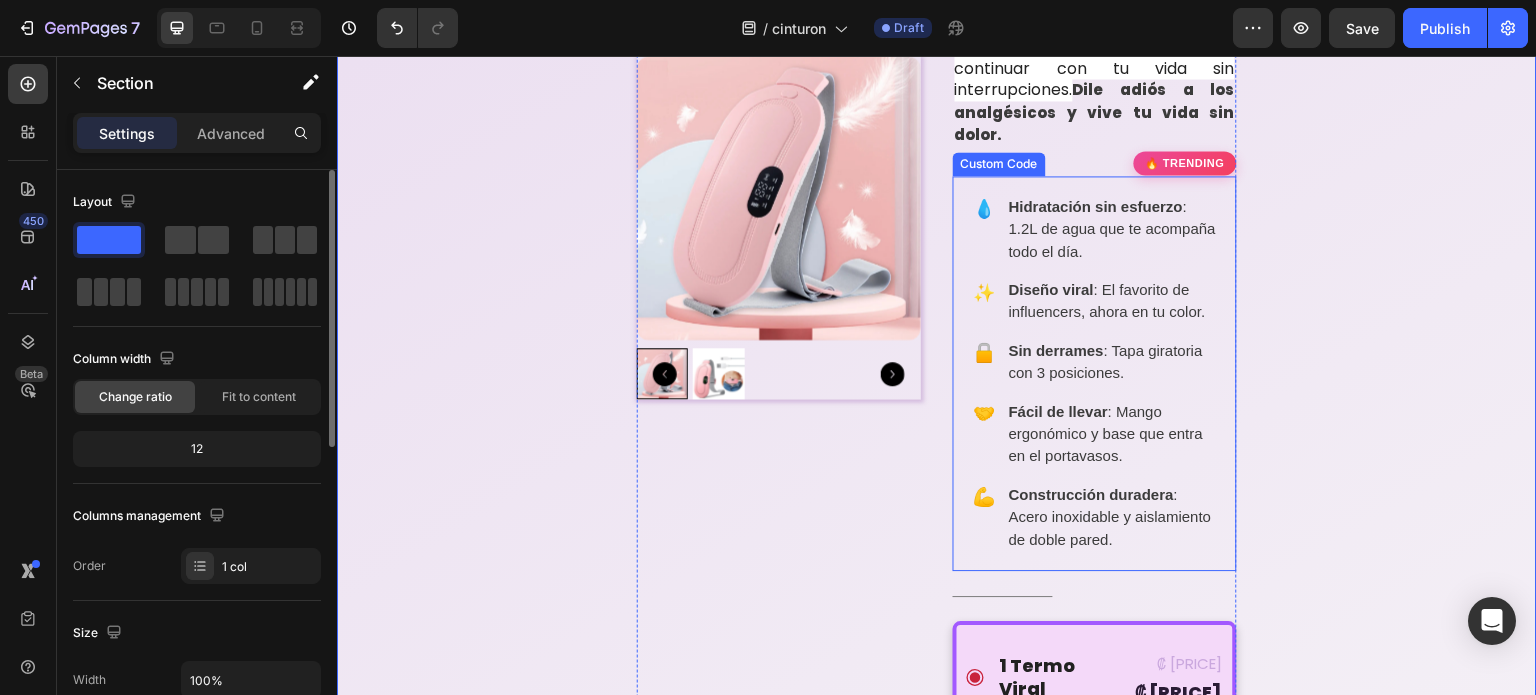 click on "Diseño viral
El favorito de influencers, ahora en tu color." at bounding box center (1113, 301) 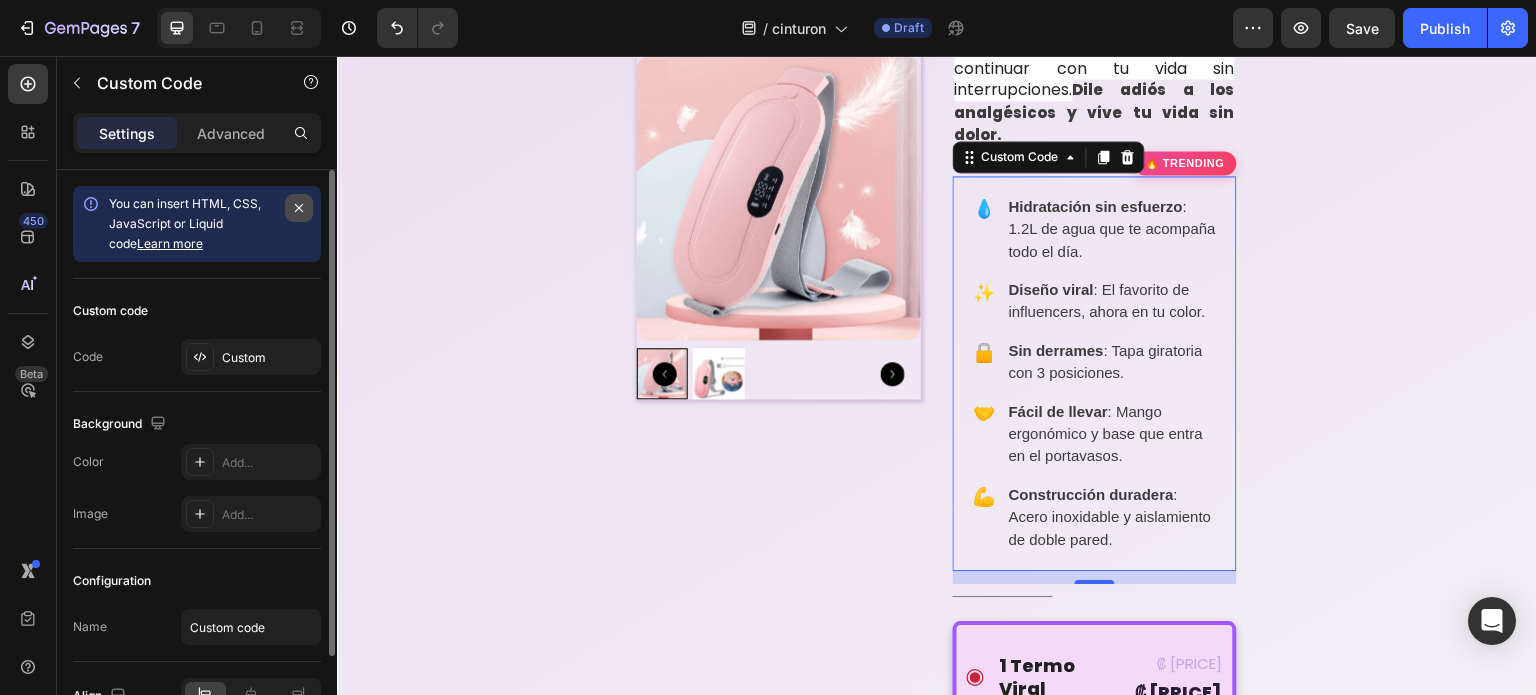 click at bounding box center [299, 208] 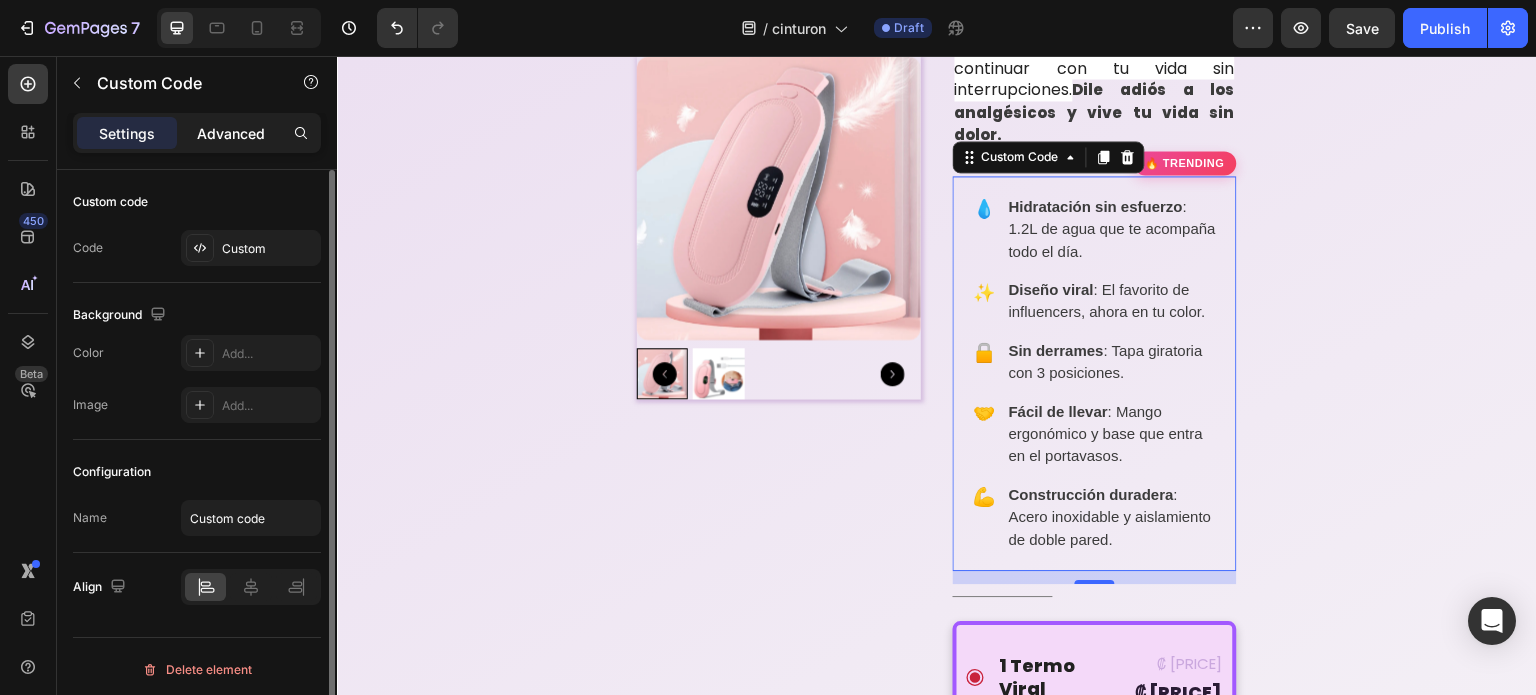 click on "Advanced" at bounding box center (231, 133) 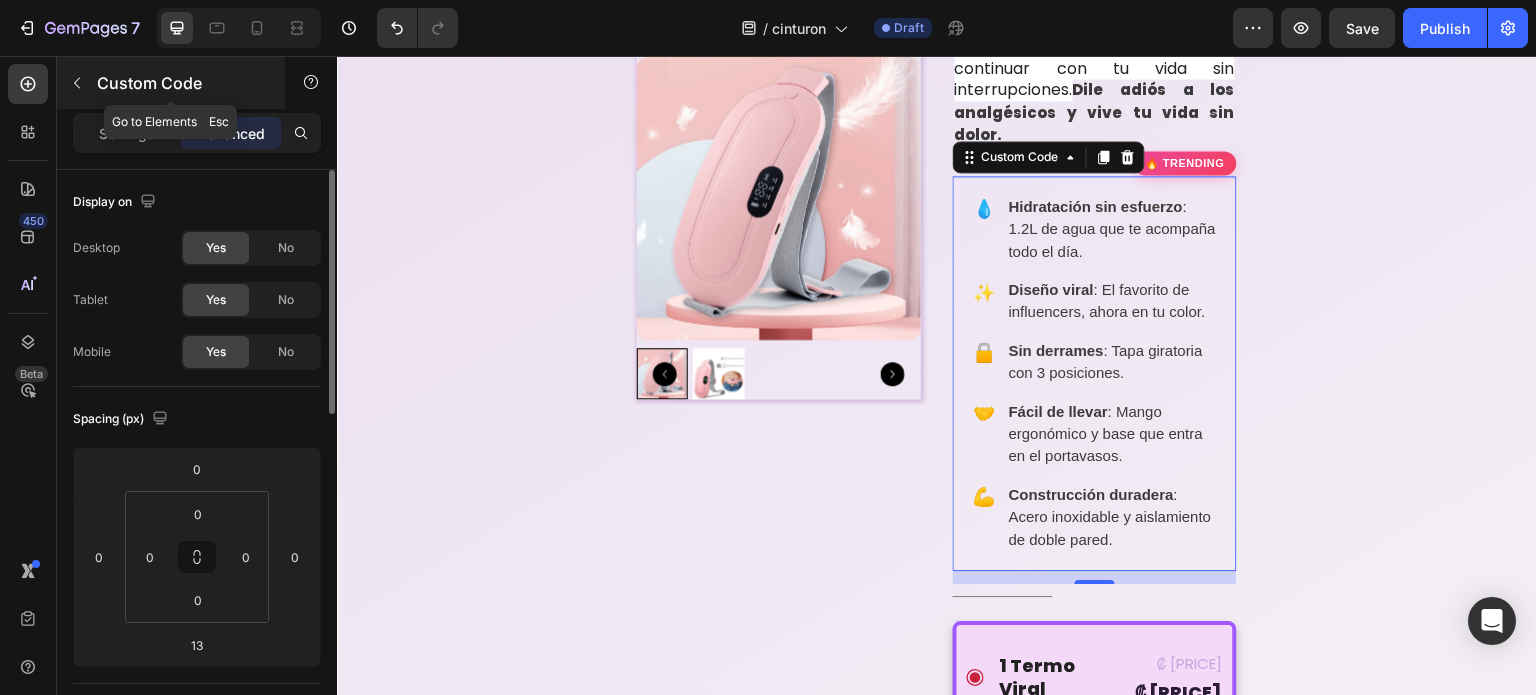 click at bounding box center [77, 83] 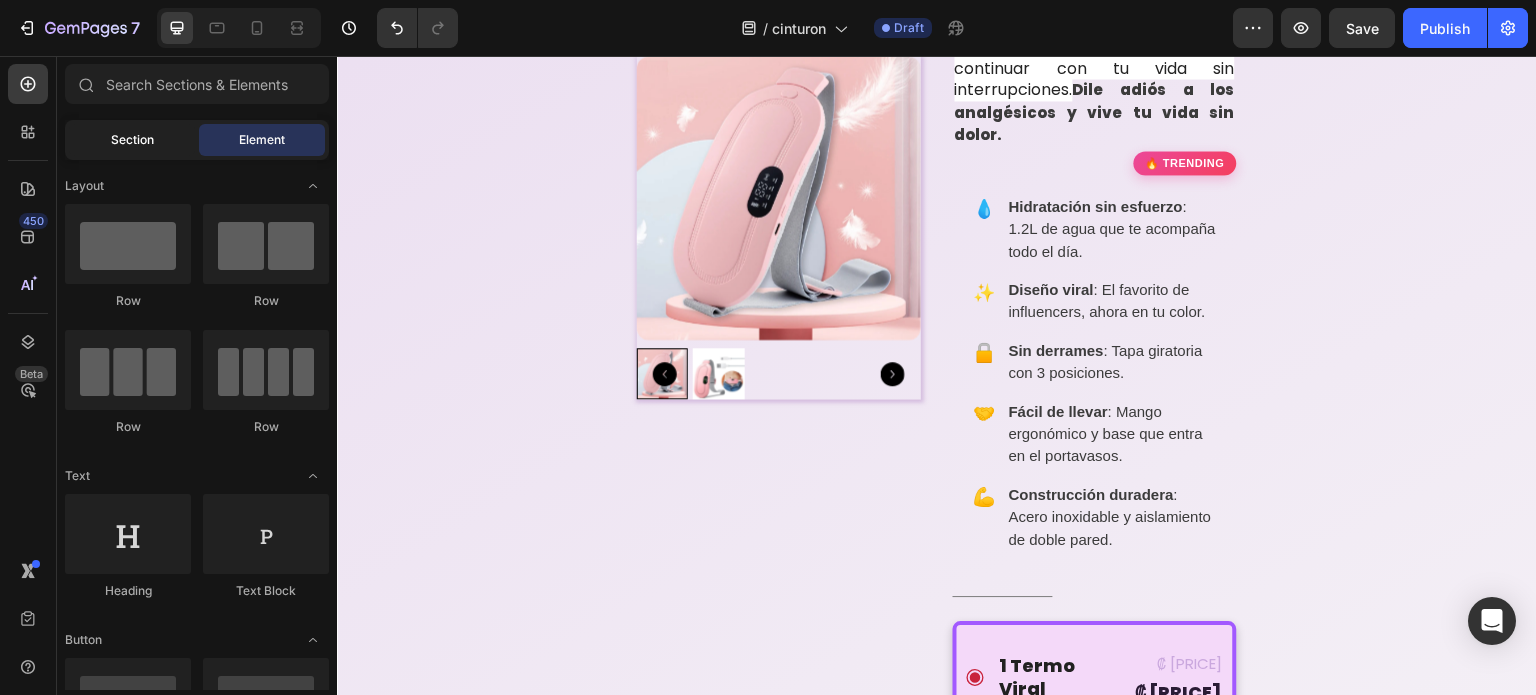 click on "Section" 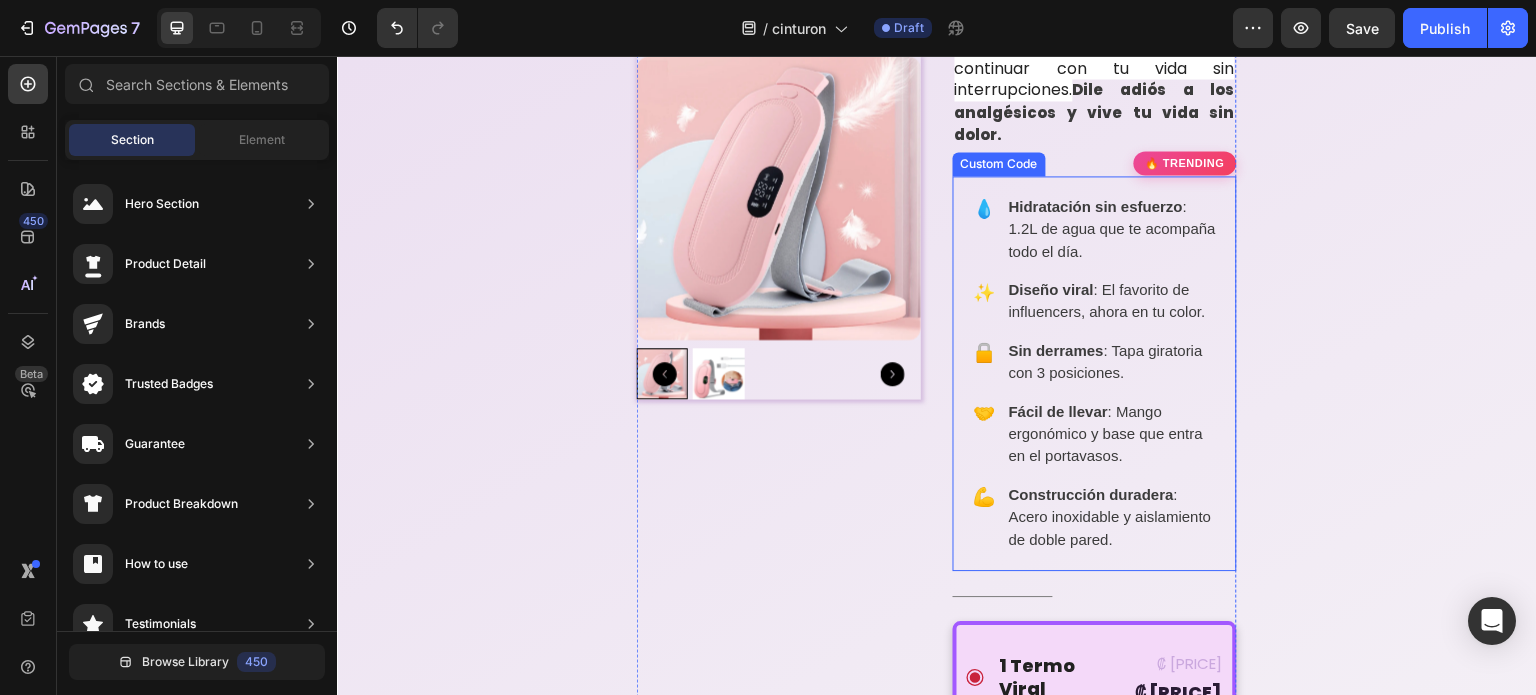 click on "Diseño viral
El favorito de influencers, ahora en tu color." at bounding box center (1113, 301) 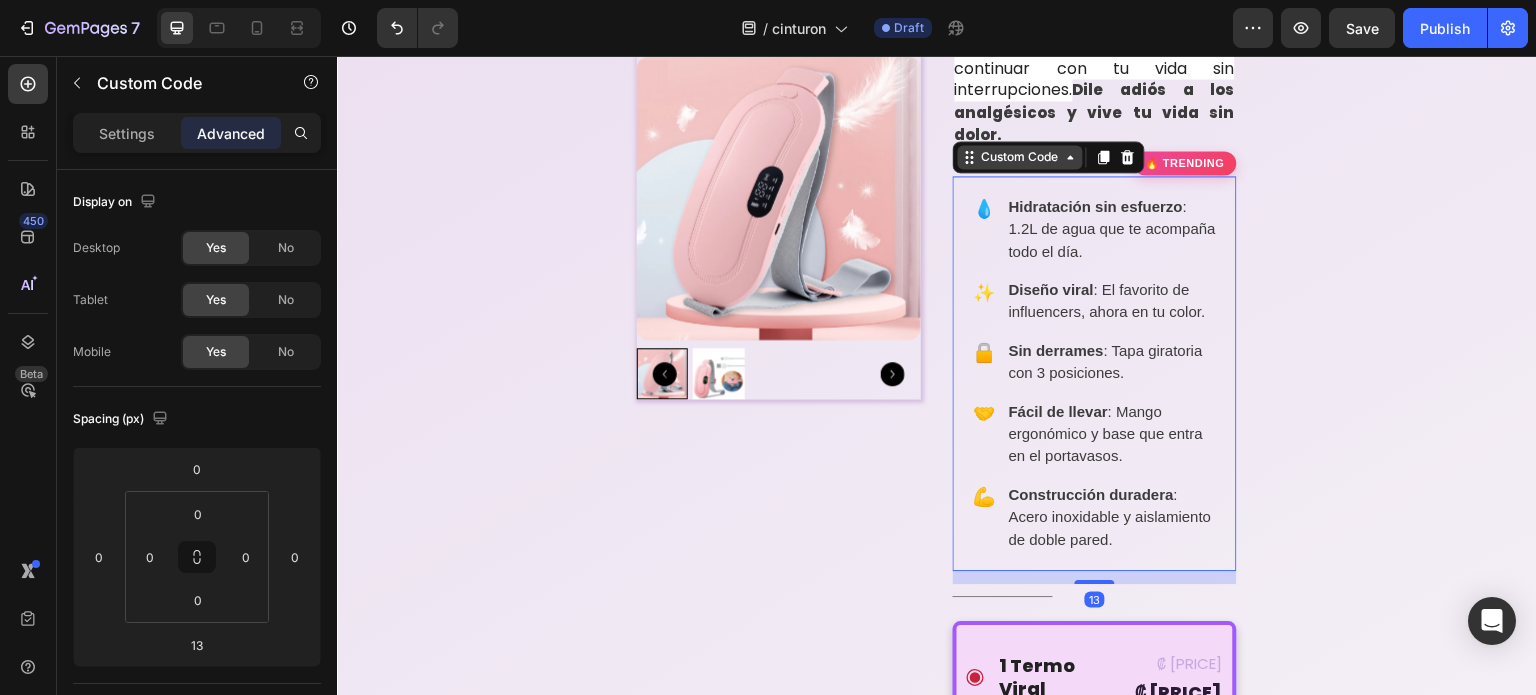 click on "Custom Code" at bounding box center (1020, 157) 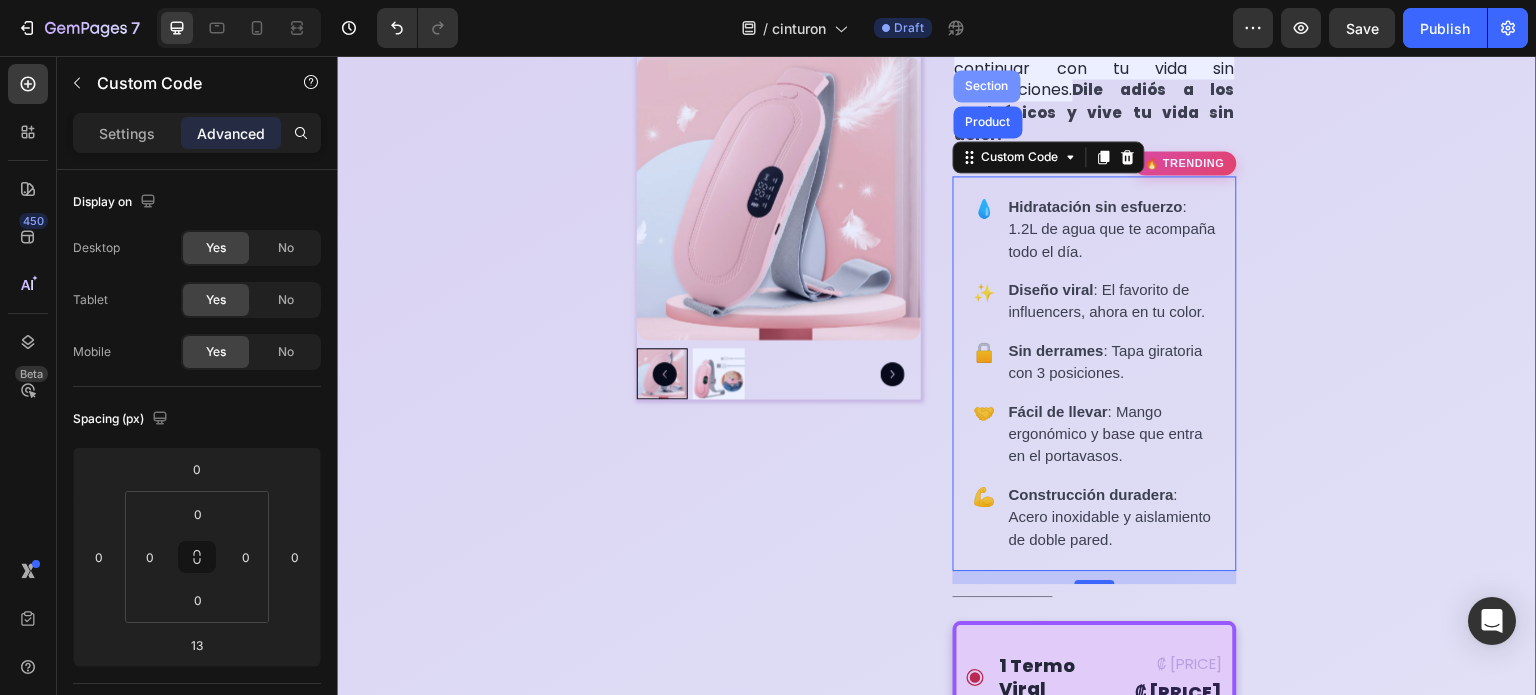 click on "Section" at bounding box center (987, 86) 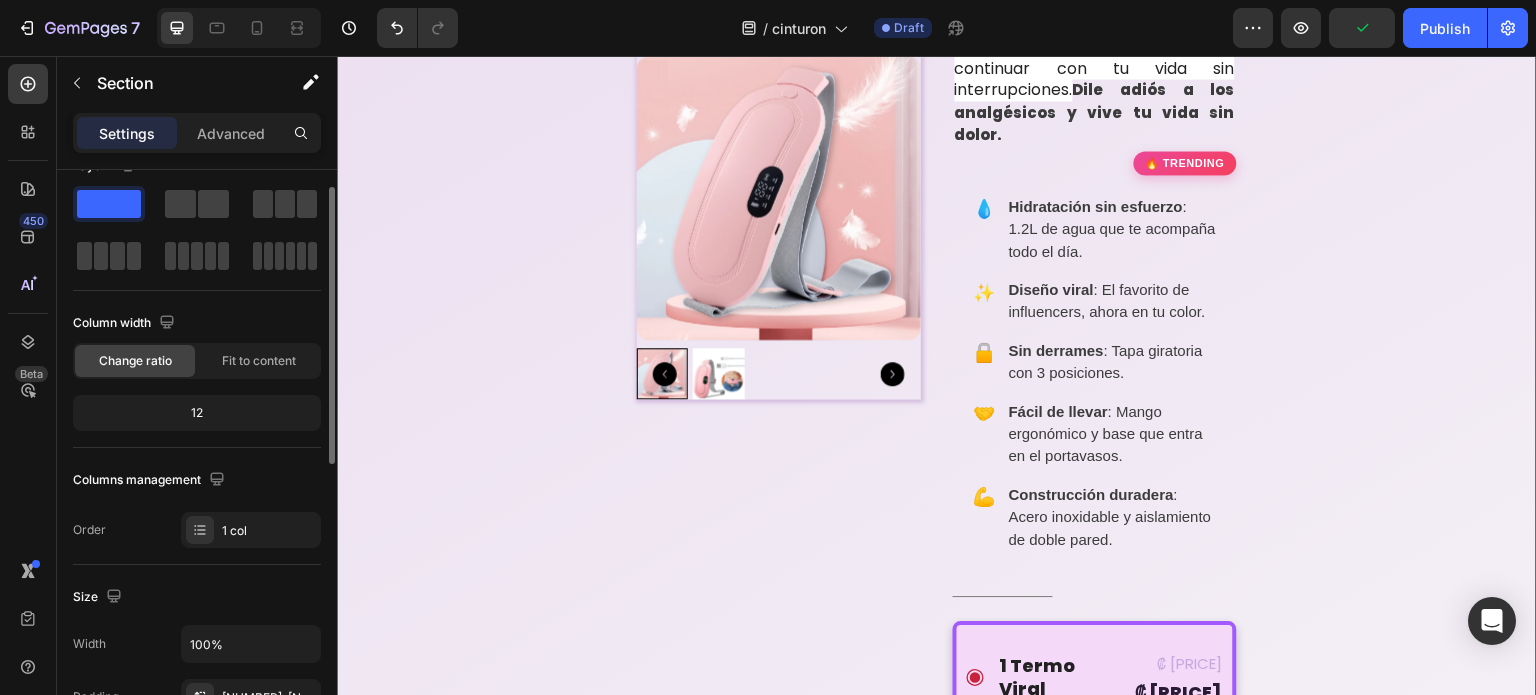 scroll, scrollTop: 0, scrollLeft: 0, axis: both 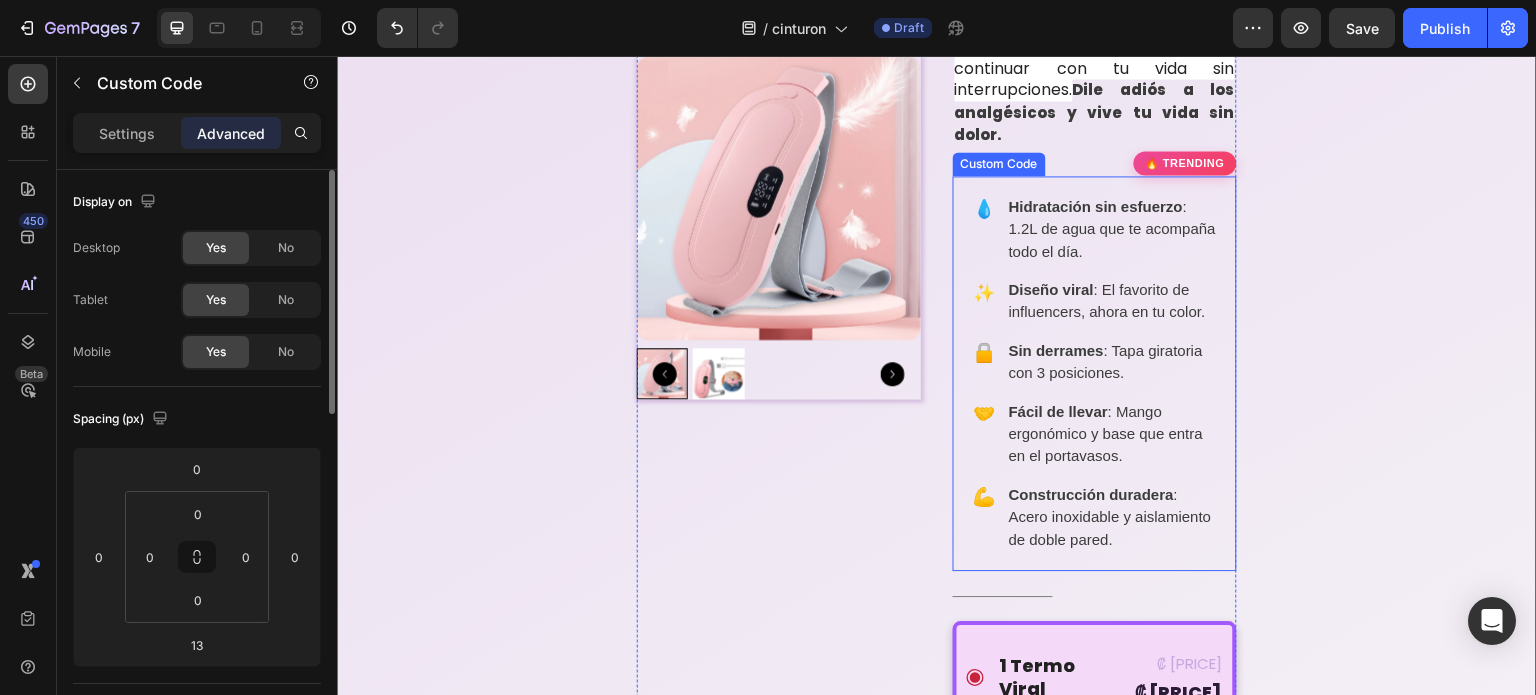 click on "Diseño viral" at bounding box center (1055, 289) 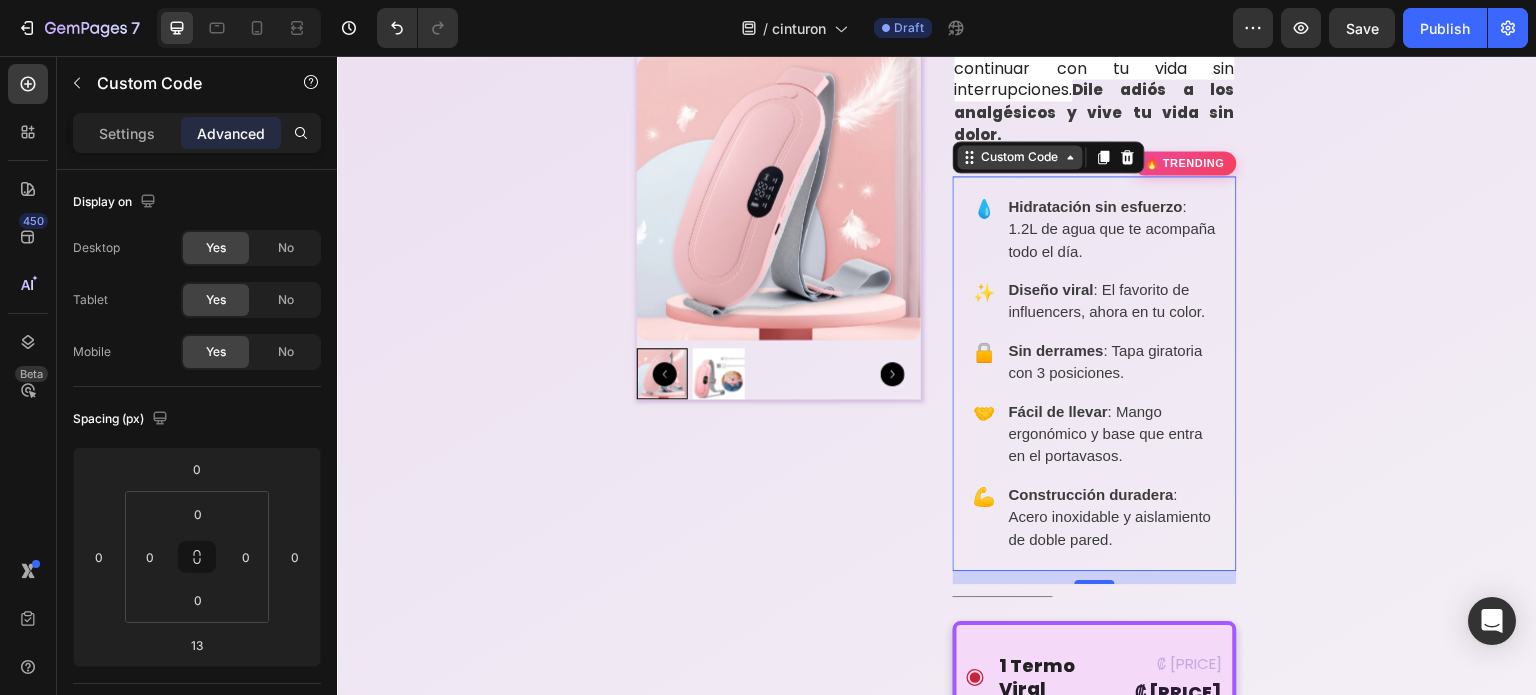 click on "Custom Code" at bounding box center (1020, 157) 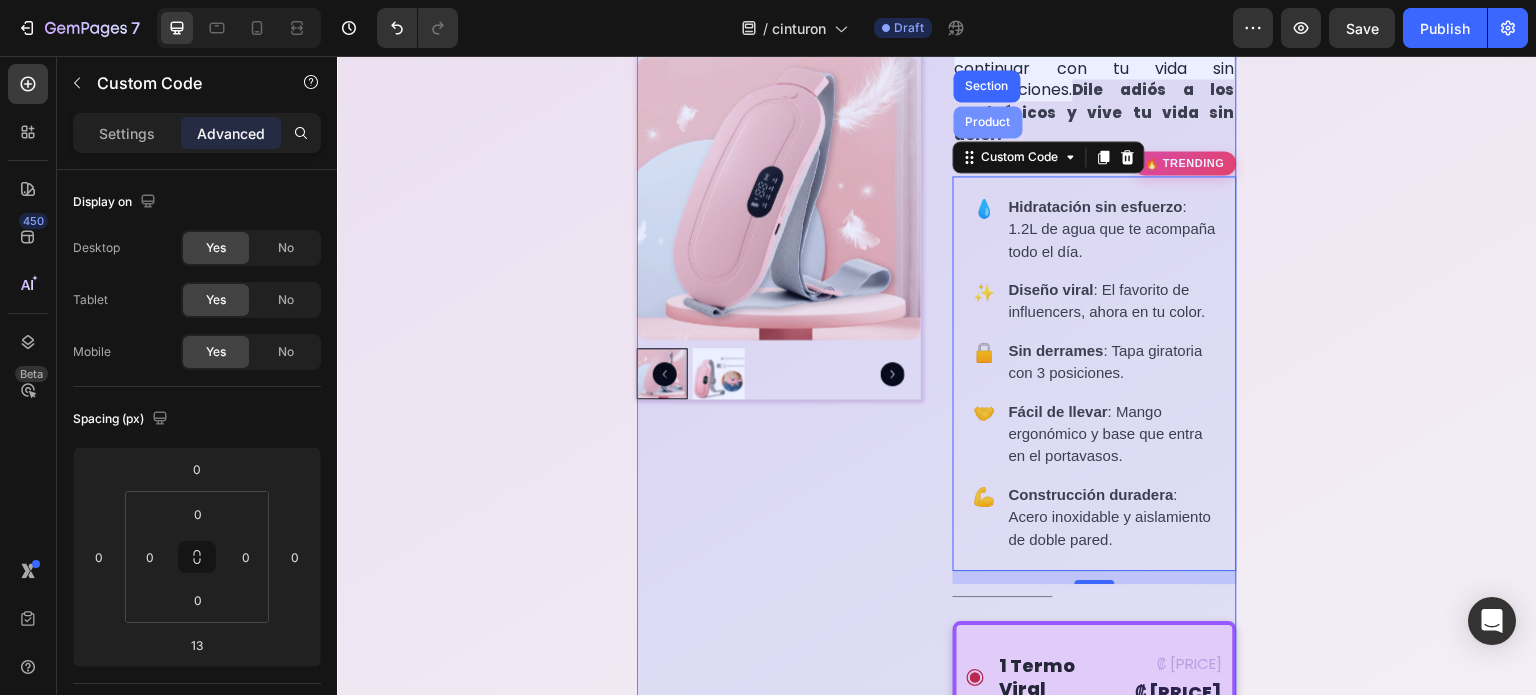 click on "Product" at bounding box center [988, 122] 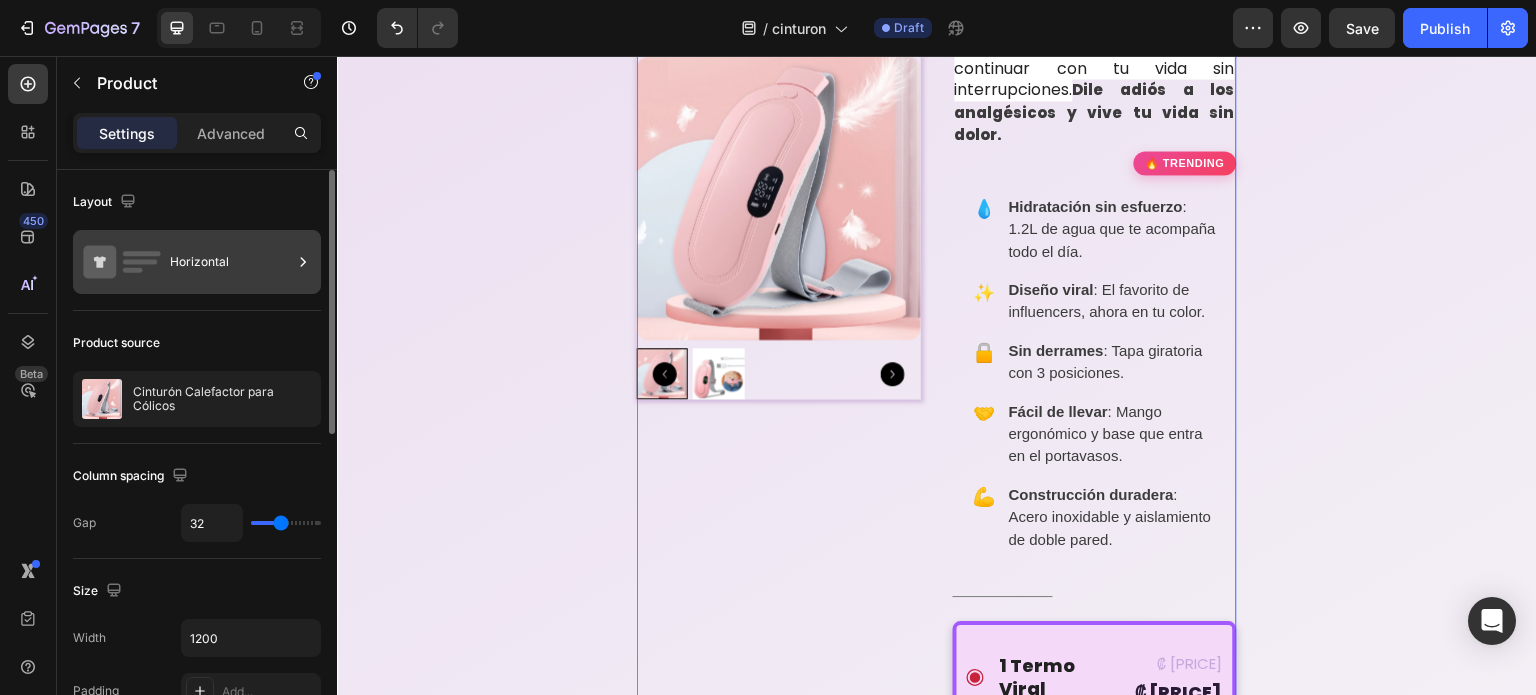 click on "Horizontal" at bounding box center [231, 262] 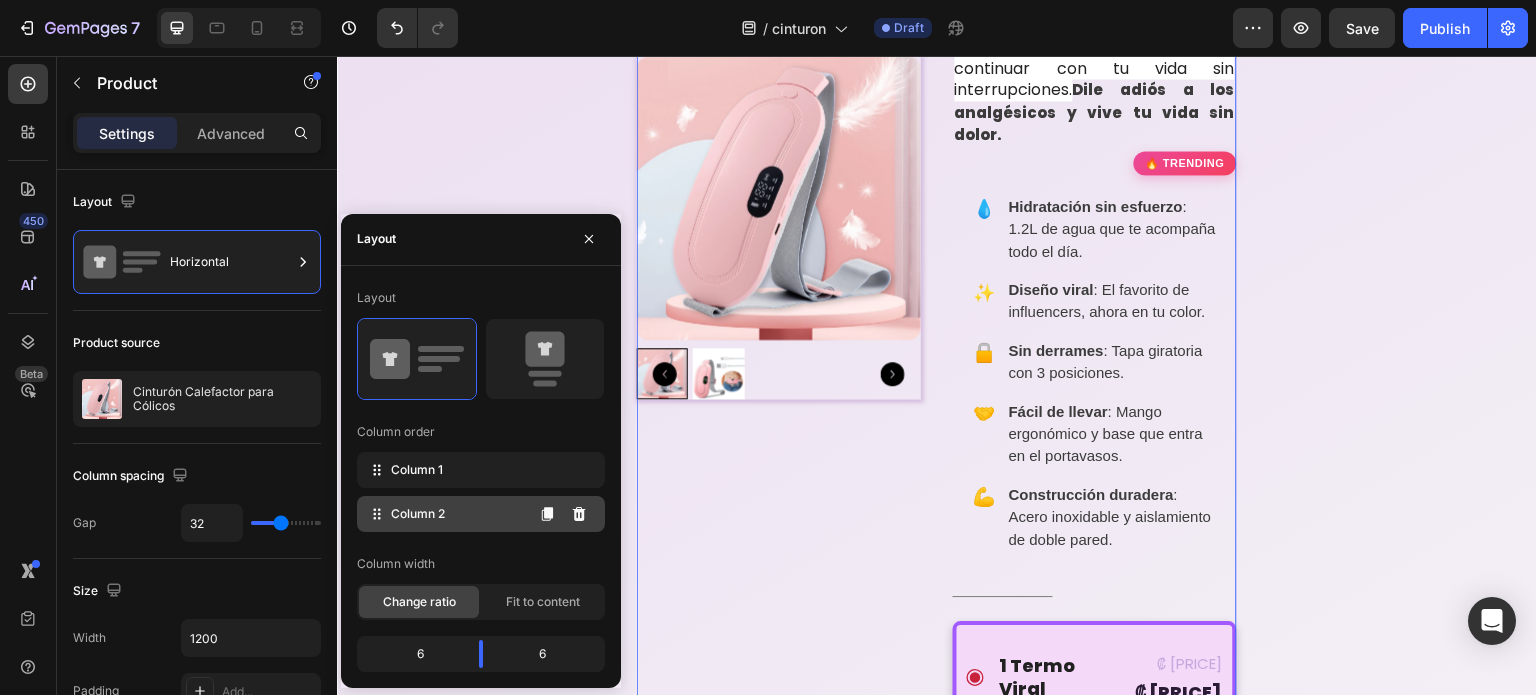 scroll, scrollTop: 879, scrollLeft: 0, axis: vertical 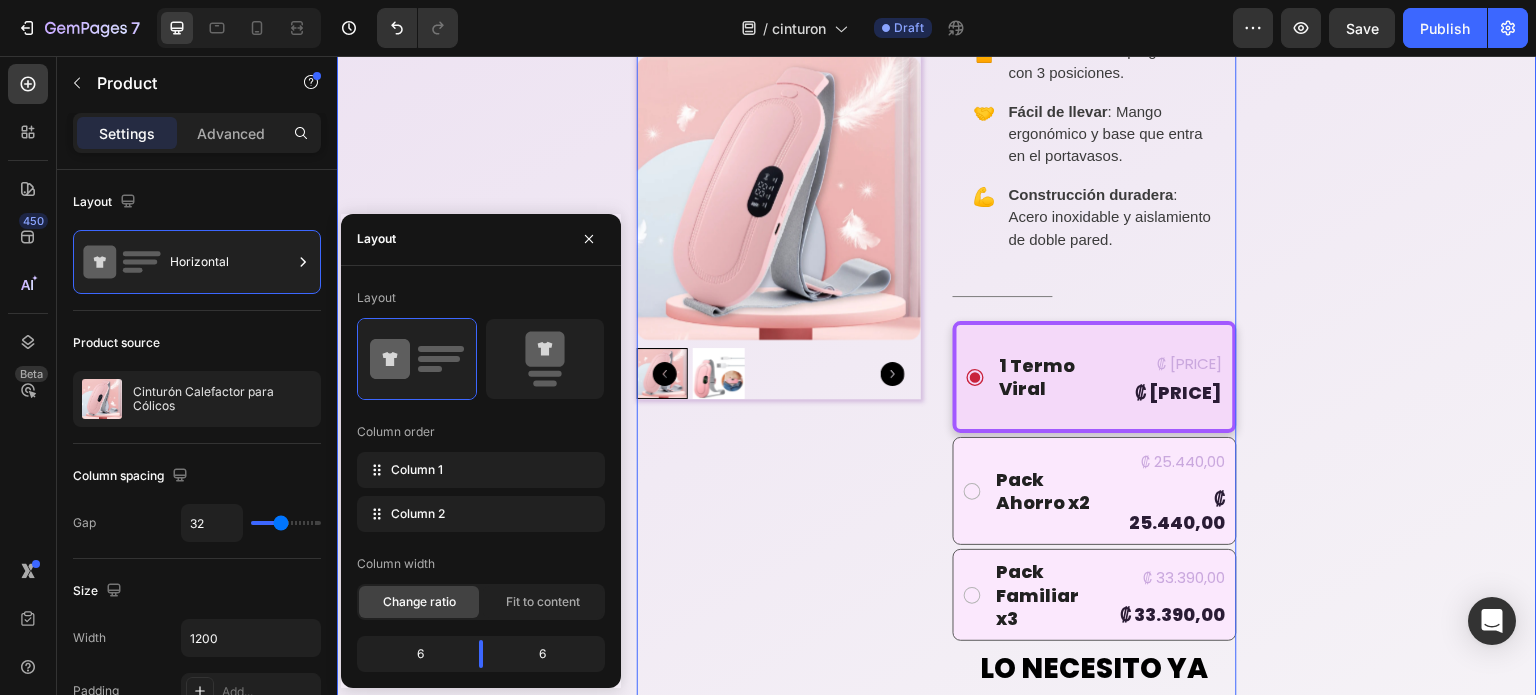 click on "Basta de sufrir cada mes Text Block
Product Images 🔥 Más de 10.000 unidades vendidas Heading Icon Icon Icon Icon Icon Icon List 👭 +10.000 usuarias ya lo probaron Text Block Row Setup options like colors, sizes with product variant.       Add new variant   or   sync data Product Variants & Swatches ¿Los cólicos menstruales te dejan sin energía, de mal humor y sin ganas de nada? El cinturón Térmico  ha sido diseñado para  eliminar el dolor de forma rápida, natural y efectiva . Con  terapia de calor ajustable y masaje relajante , combate los cólicos desde la raíz, permitiéndote continuar con tu vida sin interrupciones.  Dile adiós a los analgésicos y vive tu vida sin dolor. Text Block
🔥 Trending
💧
Hidratación sin esfuerzo
1.2L de agua que te acompaña todo el día.
✨
Diseño viral
El favorito de influencers, ahora en tu color." at bounding box center (937, 309) 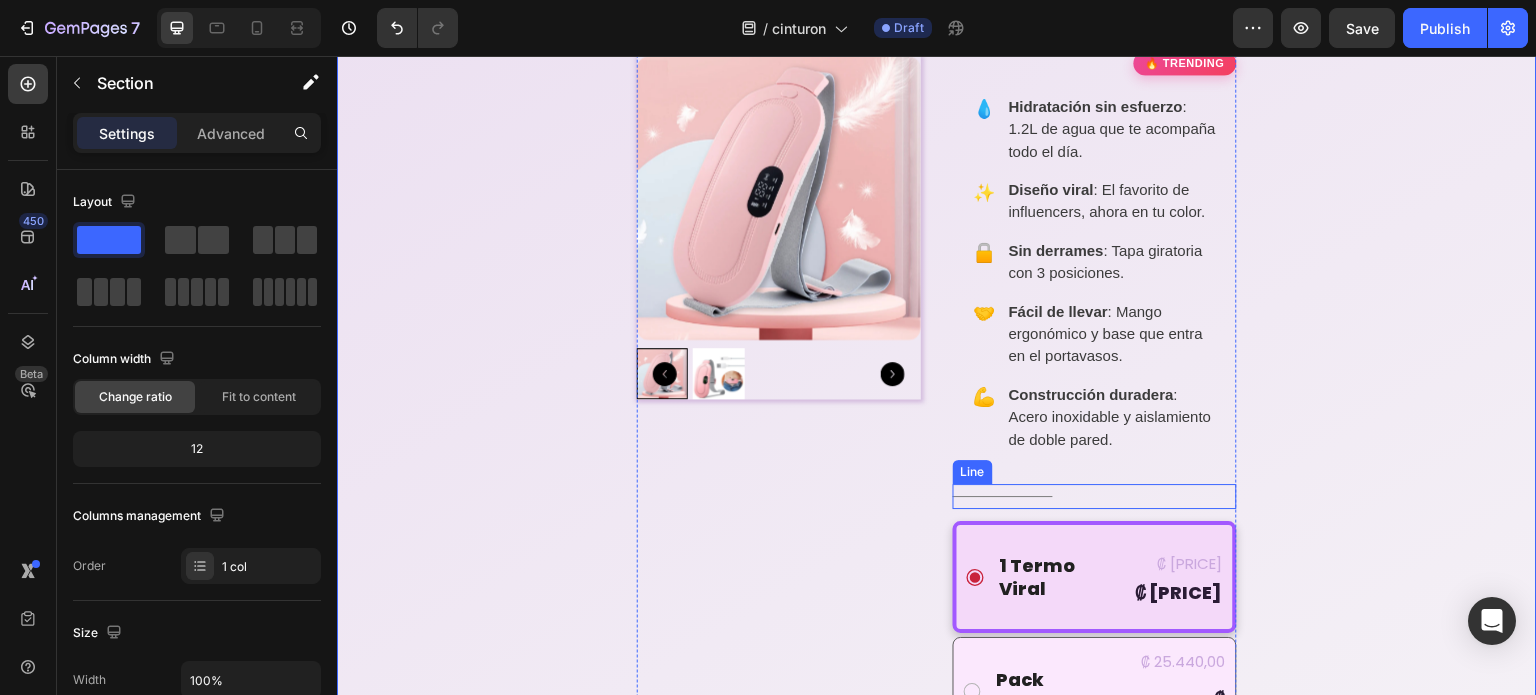 scroll, scrollTop: 579, scrollLeft: 0, axis: vertical 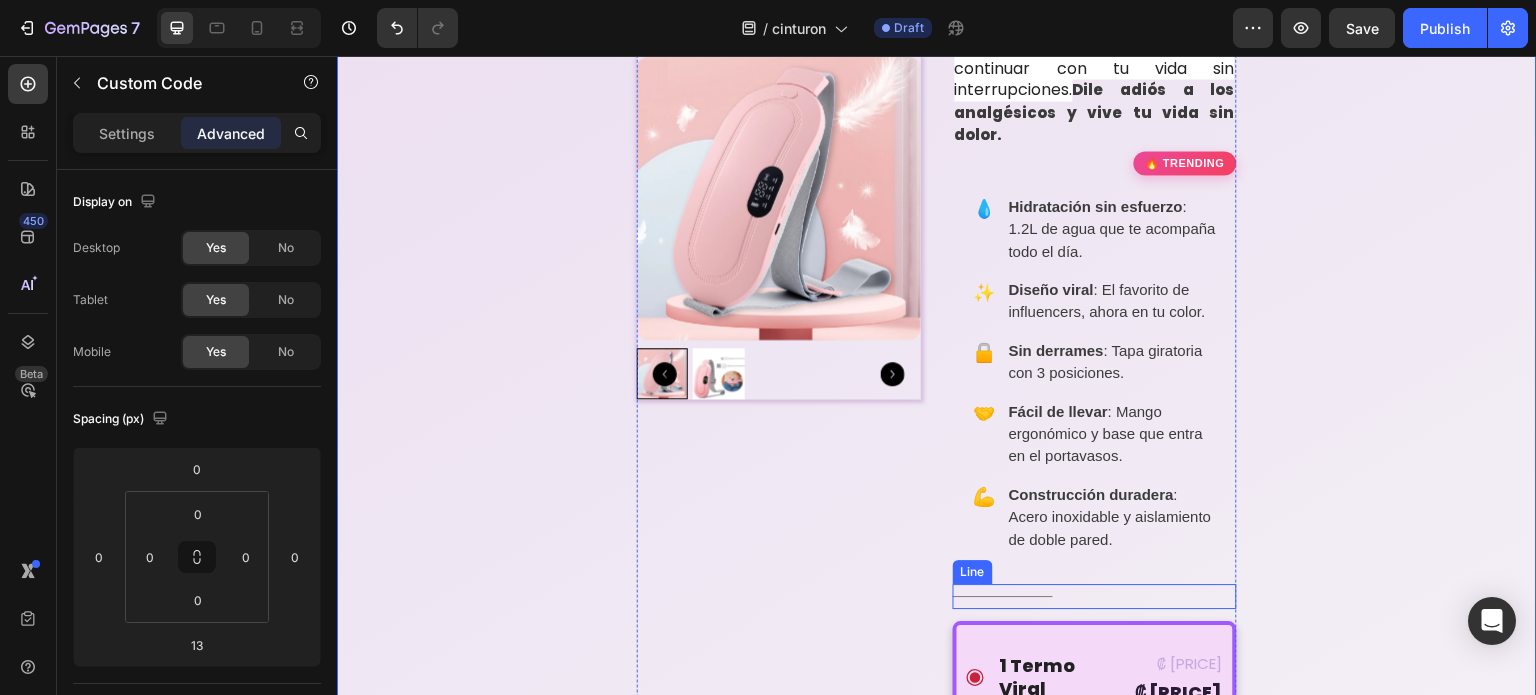 click on "Diseño viral
El favorito de influencers, ahora en tu color." at bounding box center [1113, 301] 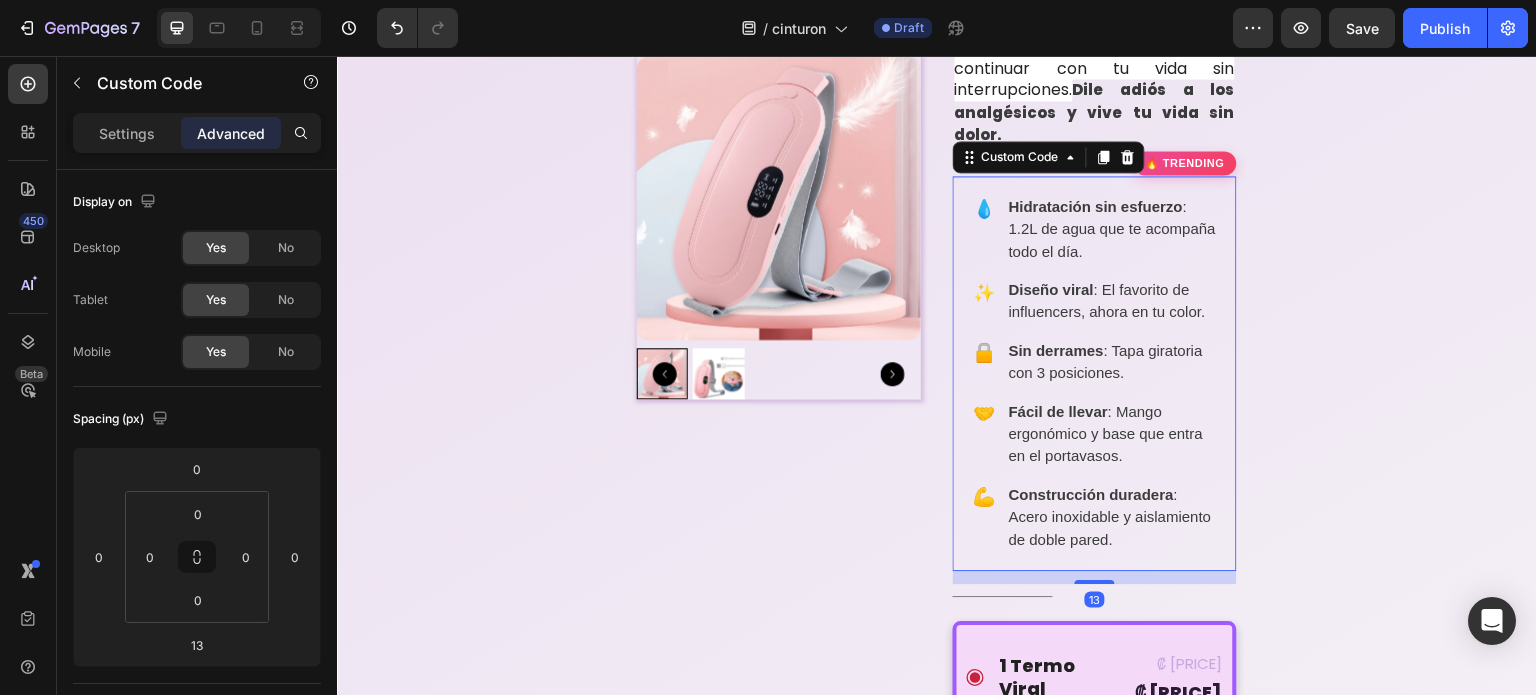 click on "Diseño viral
El favorito de influencers, ahora en tu color." at bounding box center (1113, 301) 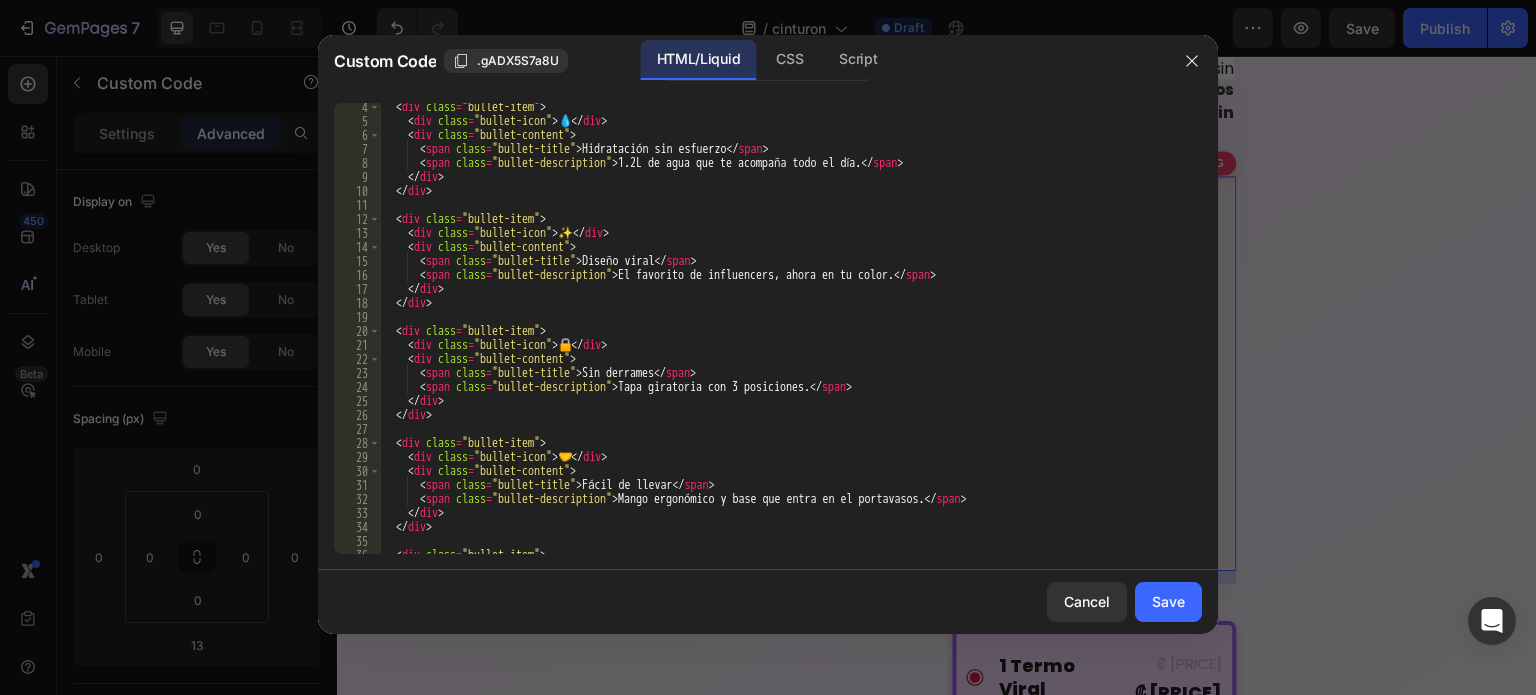 scroll, scrollTop: 0, scrollLeft: 0, axis: both 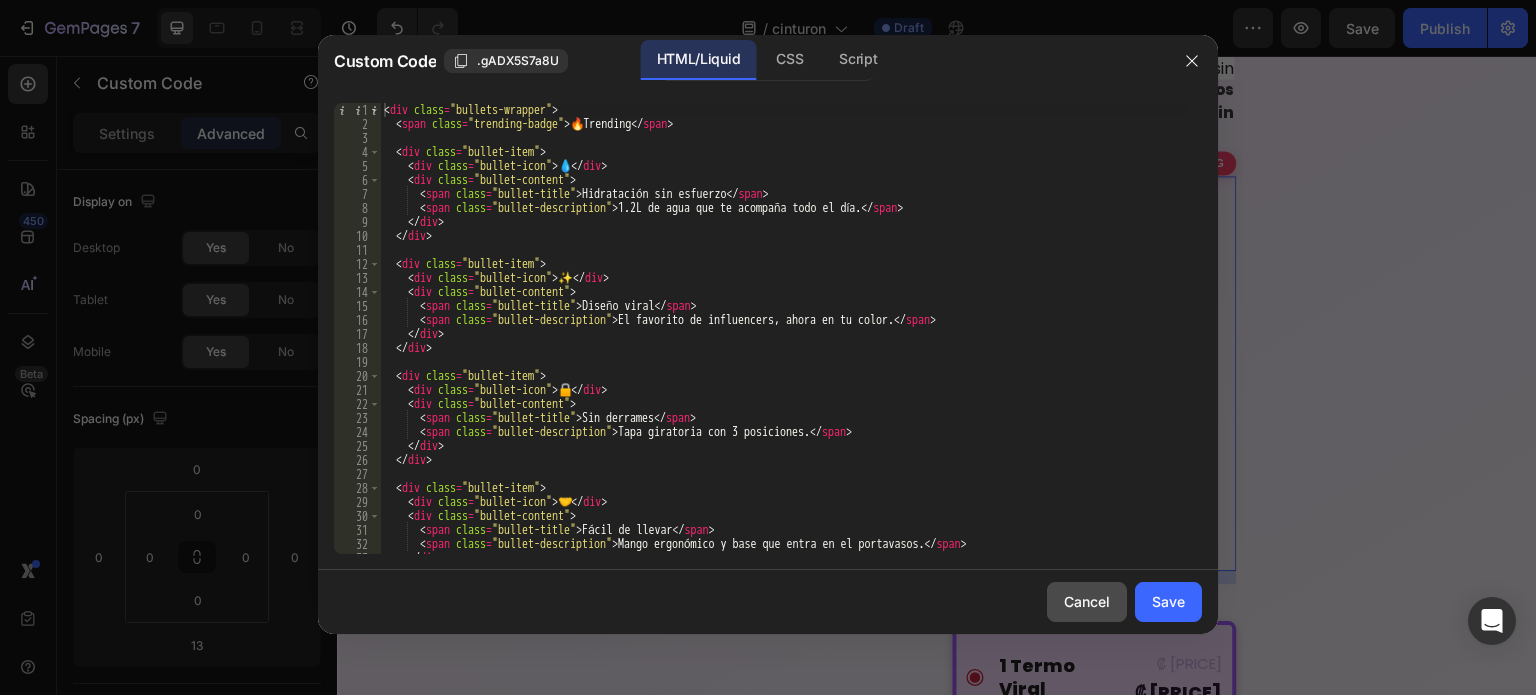 click on "Cancel" at bounding box center [1087, 601] 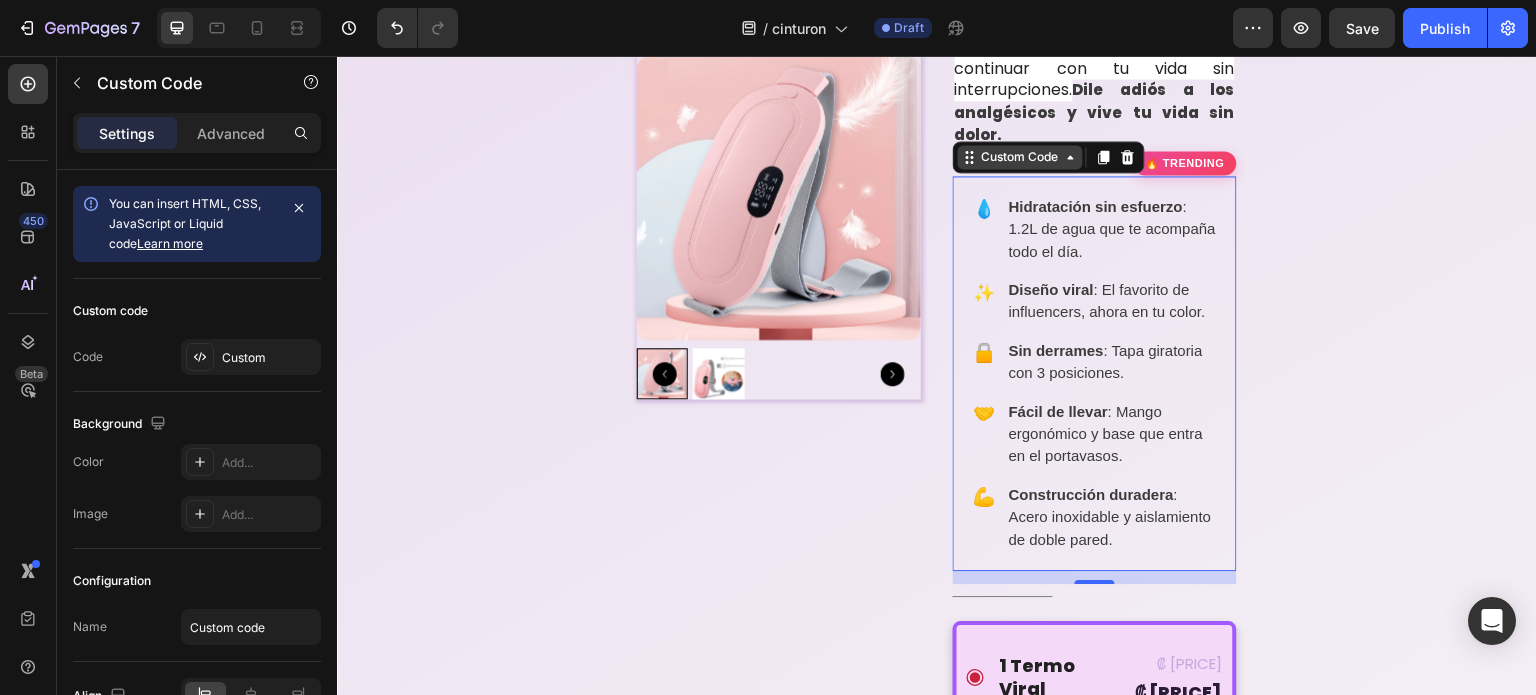 click on "Custom Code" at bounding box center [1020, 157] 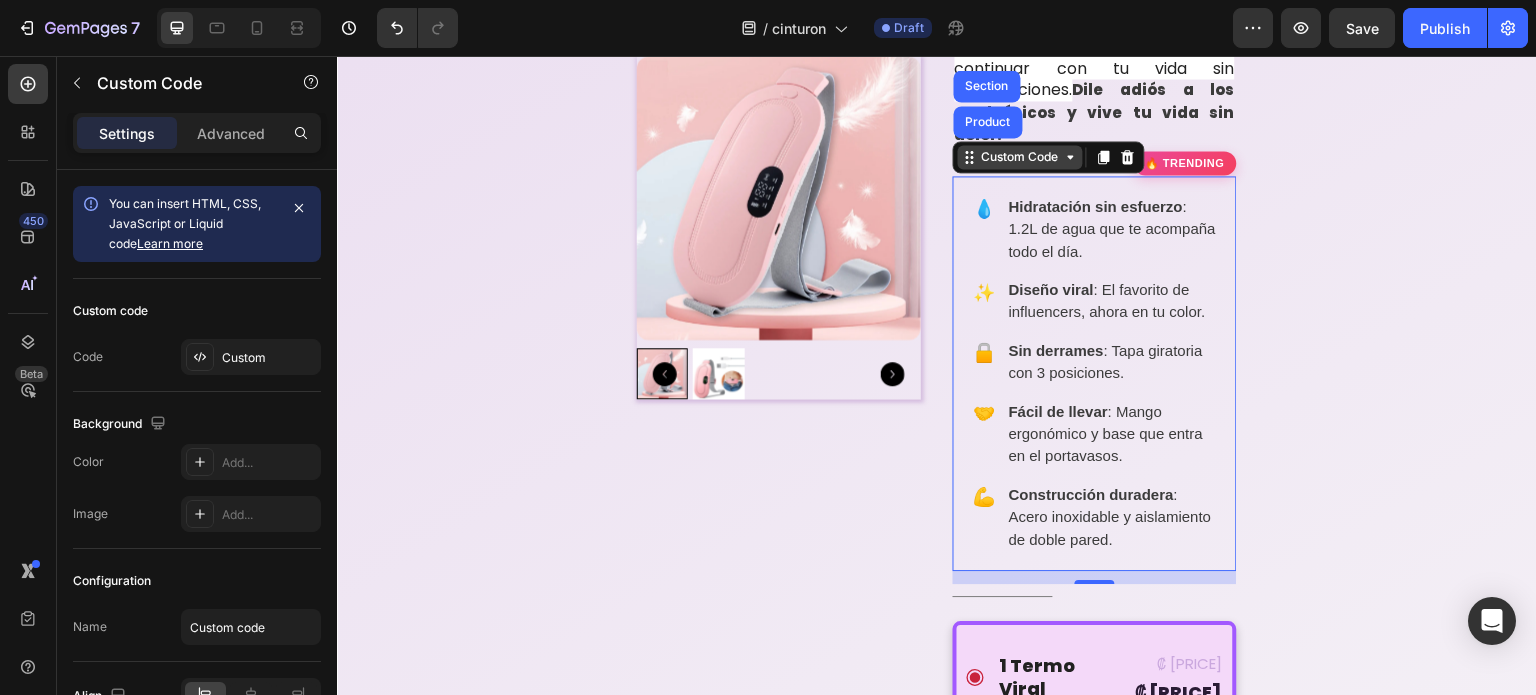 click on "Custom Code" at bounding box center [1020, 157] 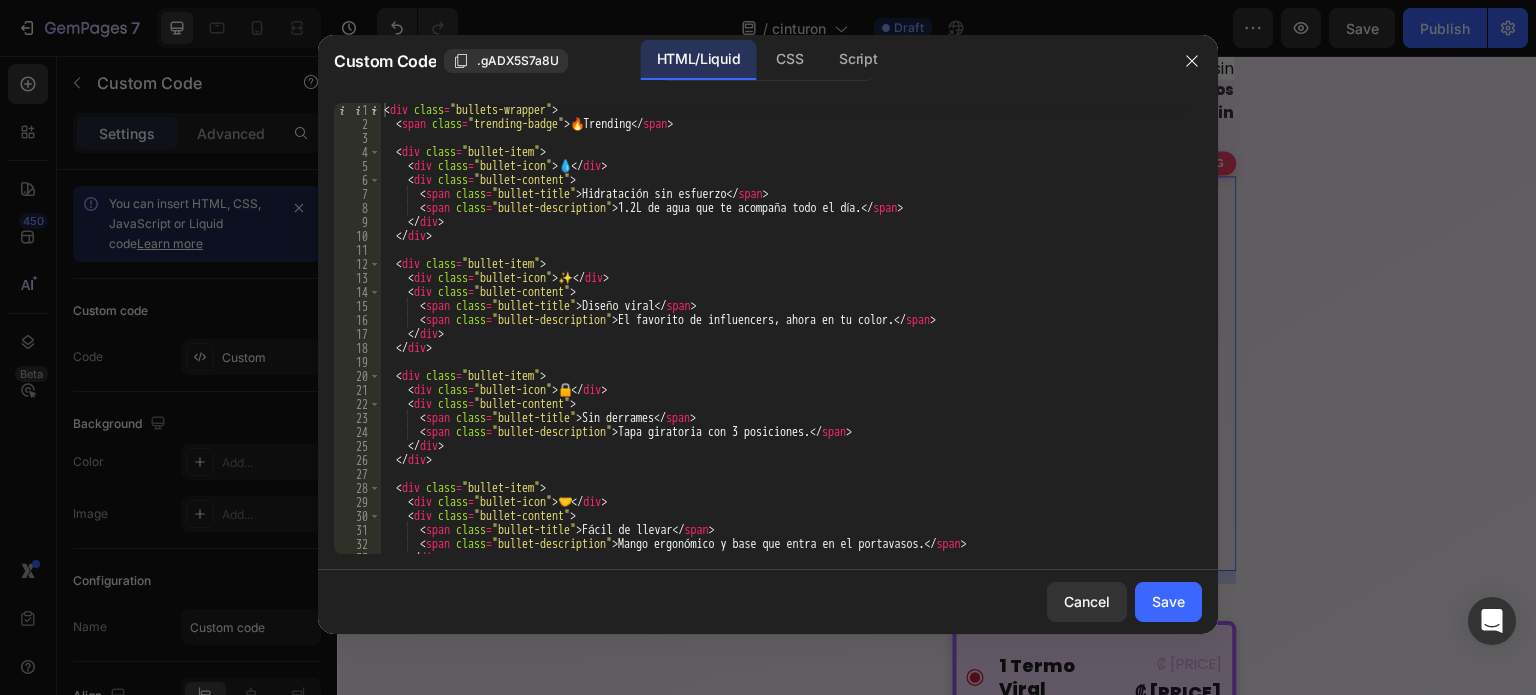 click on "< div   class = "bullets-wrapper" >    < span   class = "trending-badge" > 🔥  Trending </ span >    < div   class = "bullet-item" >      < div   class = "bullet-icon" > 💧 </ div >      < div   class = "bullet-content" >         < span   class = "bullet-title" > Hidratación sin esfuerzo </ span >         < span   class = "bullet-description" > 1.2L de agua que te acompaña todo el día. </ span >      </ div >    </ div >    < div   class = "bullet-item" >      < div   class = "bullet-icon" > ✨ </ div >      < div   class = "bullet-content" >         < span   class = "bullet-title" > Diseño viral </ span >         < span   class = "bullet-description" > El favorito de influencers, ahora en tu color. </ span >      </ div >    </ div >    < div   class = "bullet-item" >      < div   class = "bullet-icon" > 🔒 </ div >      < div   class = "bullet-content" >         < span   class = "bullet-title" > Sin derrames </ span >         < span   class = "bullet-description" > </ span >      </ div >    </ >" at bounding box center [783, 342] 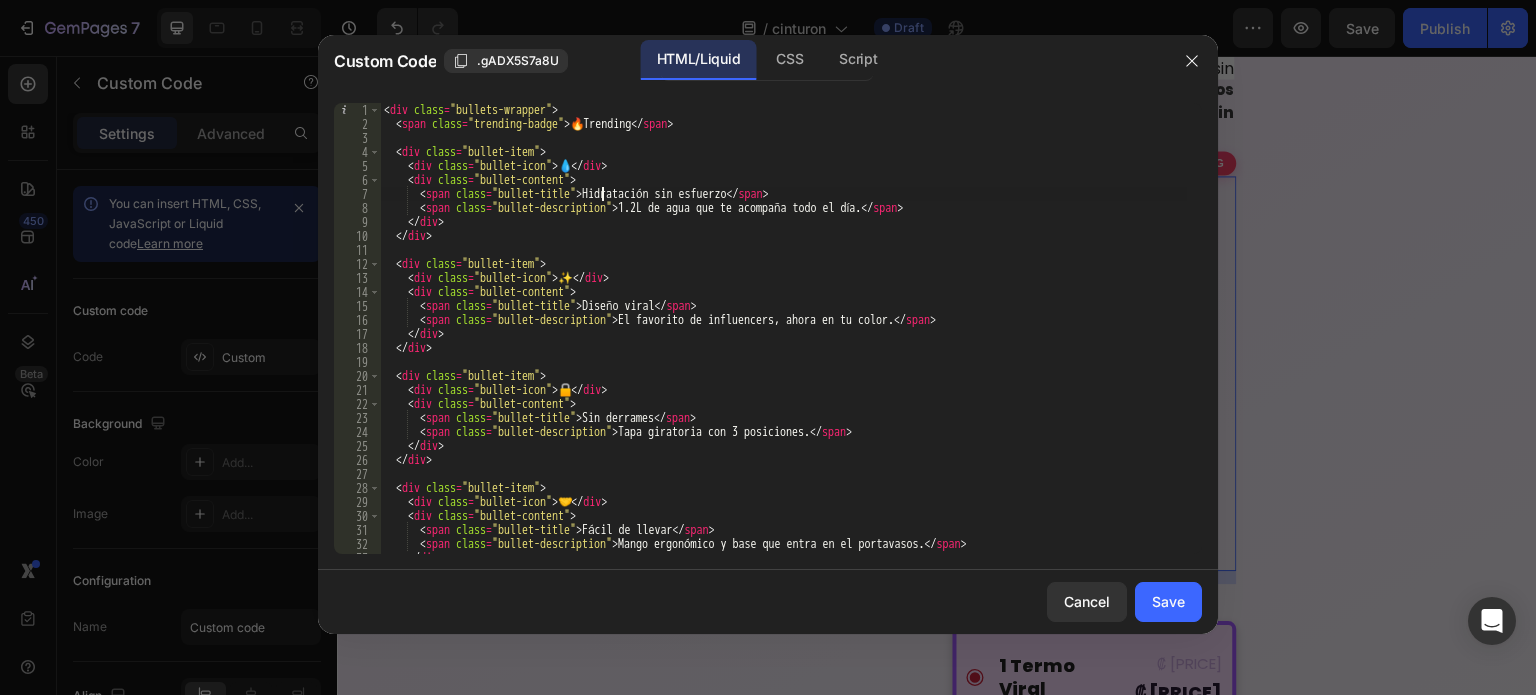 paste on "Calor terapéutico:" 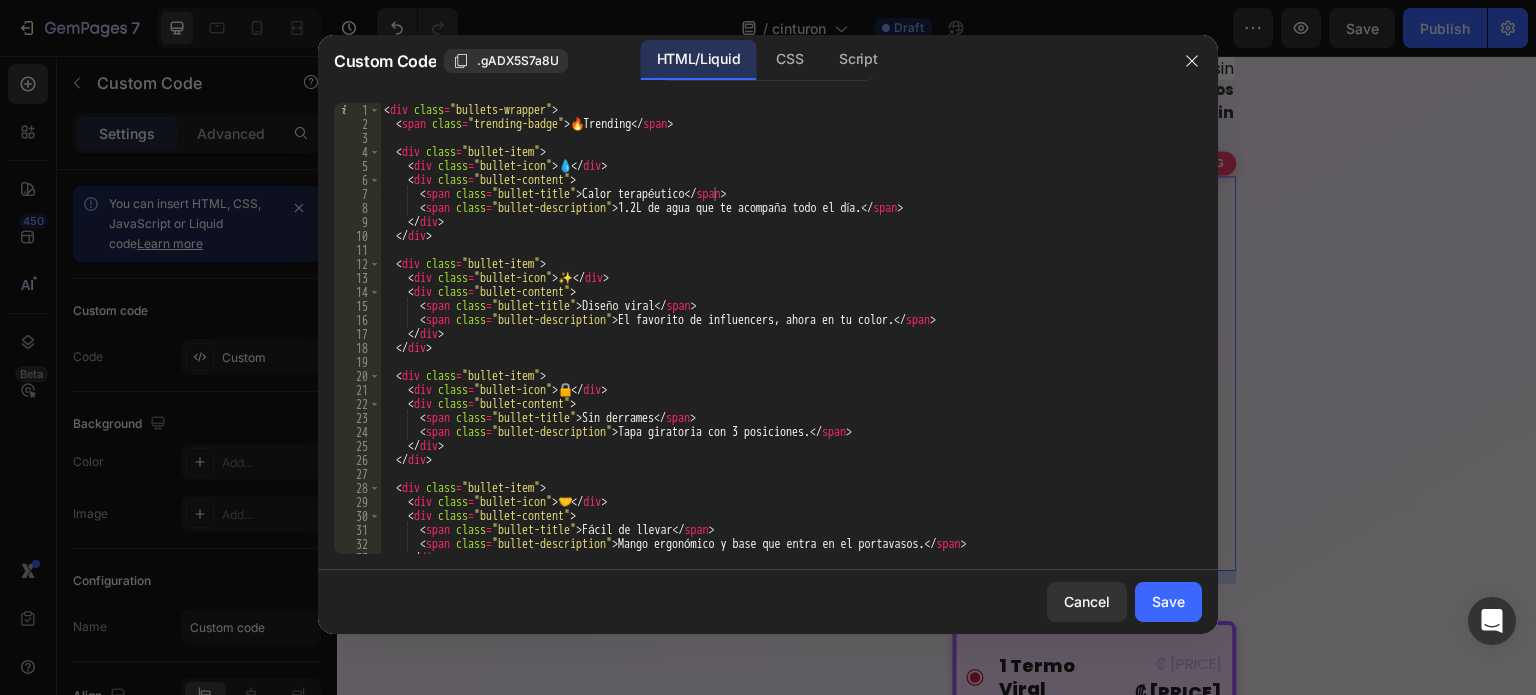 drag, startPoint x: 641, startPoint y: 211, endPoint x: 702, endPoint y: 243, distance: 68.88396 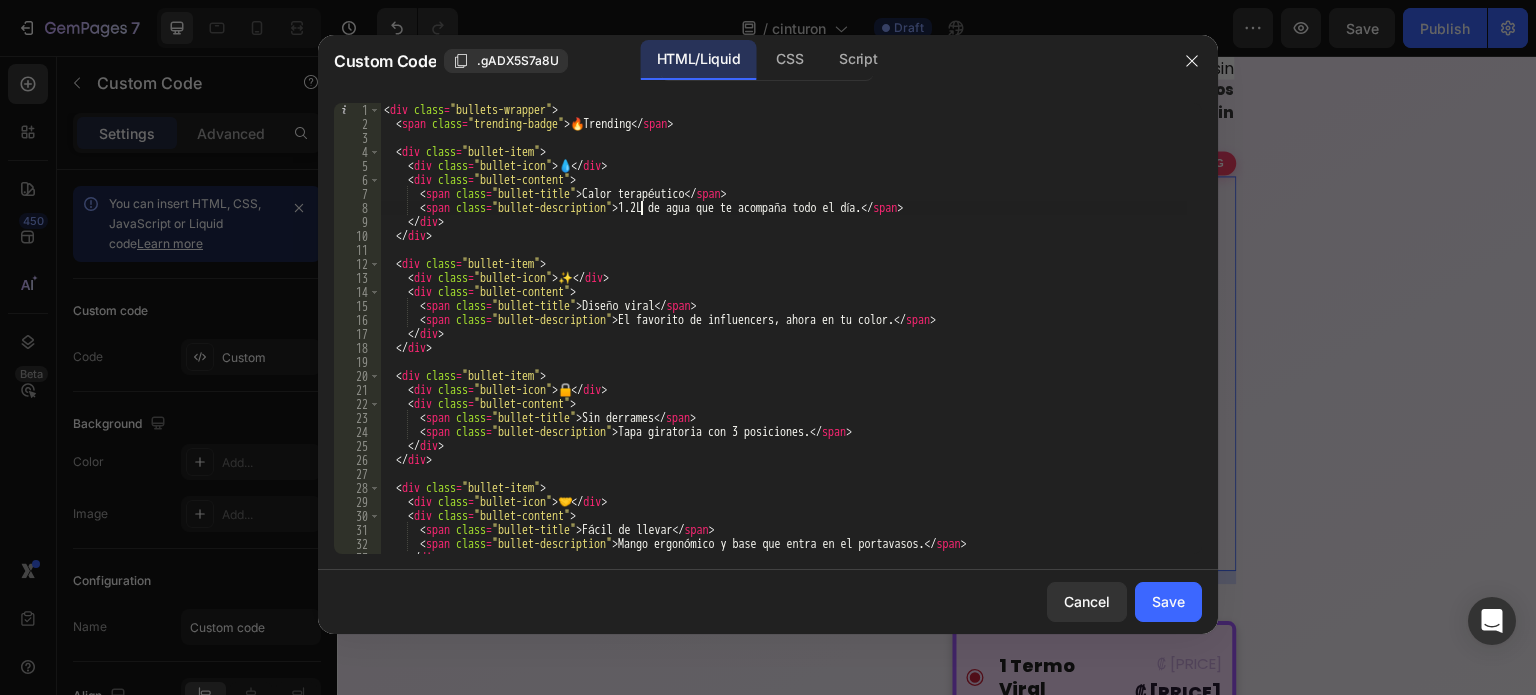 paste on "3 niveles de temperatura para aliviar el dolor." 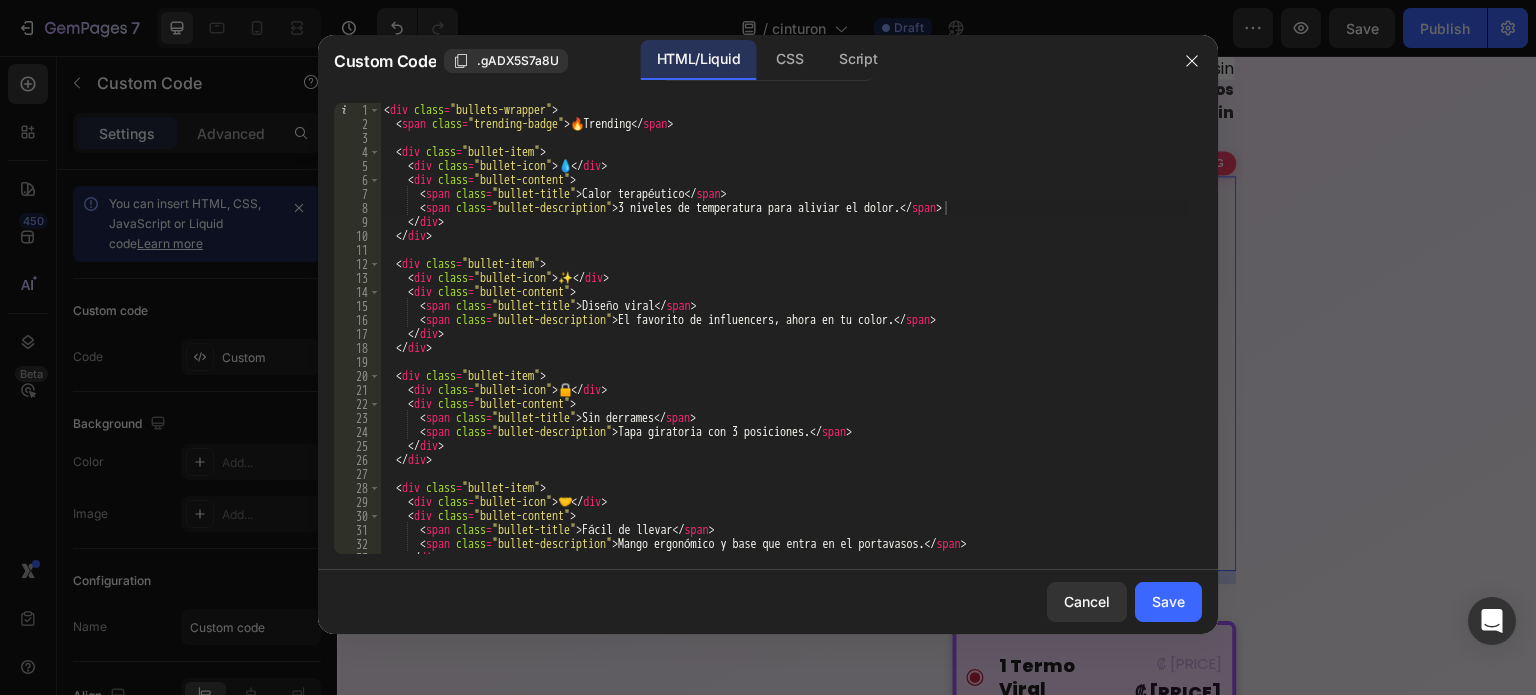 click on "< div   class = "bullets-wrapper" >    < span   class = "trending-badge" > 🔥  Trending </ span >    < div   class = "bullet-item" >      < div   class = "bullet-icon" > 💧 </ div >      < div   class = "bullet-content" >         < span   class = "bullet-title" > Calor terapéutico </ span >         < span   class = "bullet-description" > 3 niveles de temperatura para aliviar el dolor. </ span >      </ div >    </ div >    < div   class = "bullet-item" >      < div   class = "bullet-icon" > ✨ </ div >      < div   class = "bullet-content" >         < span   class = "bullet-title" > Diseño viral </ span >         < span   class = "bullet-description" > El favorito de influencers, ahora en tu color. </ span >      </ div >    </ div >    < div   class = "bullet-item" >      < div   class = "bullet-icon" > 🔒 </ div >      < div   class = "bullet-content" >         < span   class = "bullet-title" > Sin derrames </ span >         < span   class = "bullet-description" > Tapa giratoria con 3 posiciones. >" at bounding box center (783, 342) 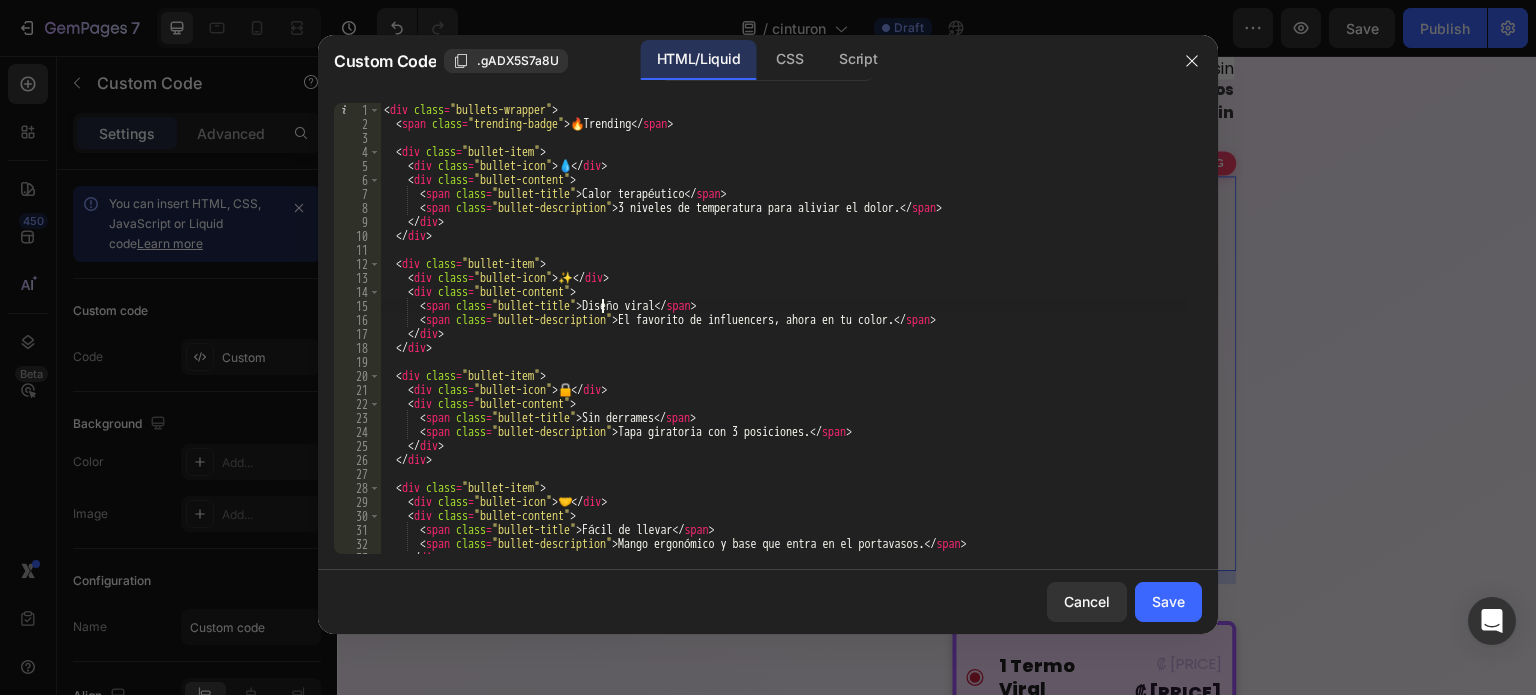 paste on "Masaje vibratorio" 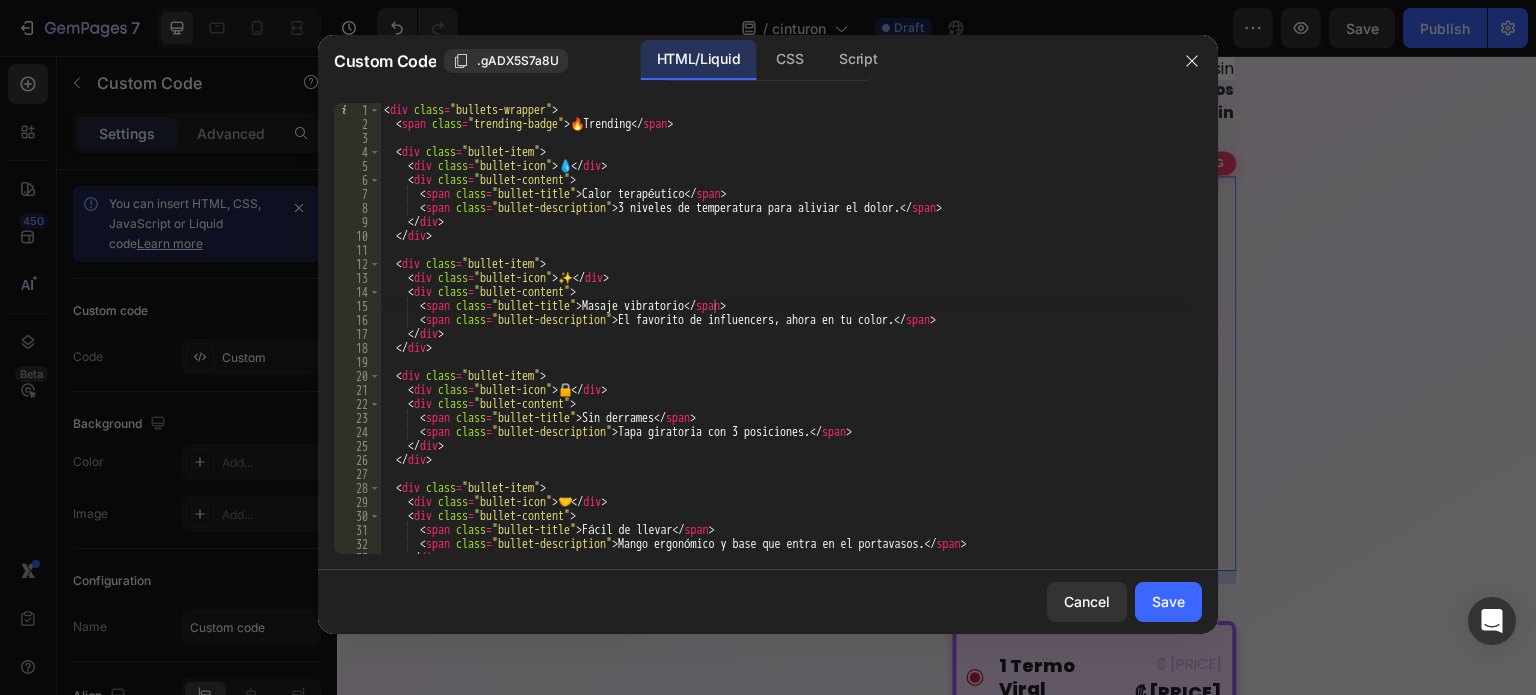click on "< div   class = "bullets-wrapper" >    < span   class = "trending-badge" > 🔥  Trending </ span >    < div   class = "bullet-item" >      < div   class = "bullet-icon" > 💧 </ div >      < div   class = "bullet-content" >         < span   class = "bullet-title" > Calor terapéutico </ span >         < span   class = "bullet-description" > 3 niveles de temperatura para aliviar el dolor. </ span >      </ div >    </ div >    < div   class = "bullet-item" >      < div   class = "bullet-icon" > ✨ </ div >      < div   class = "bullet-content" >         < span   class = "bullet-title" > Masaje vibratorio </ span >         < span   class = "bullet-description" > El favorito de influencers, ahora en tu color. </ span >      </ div >    </ div >    < div   class = "bullet-item" >      < div   class = "bullet-icon" > 🔒 </ div >      < div   class = "bullet-content" >         < span   class = "bullet-title" > Sin derrames </ span >         < span   class = "bullet-description" > </ span >      </ div >    </" at bounding box center (783, 342) 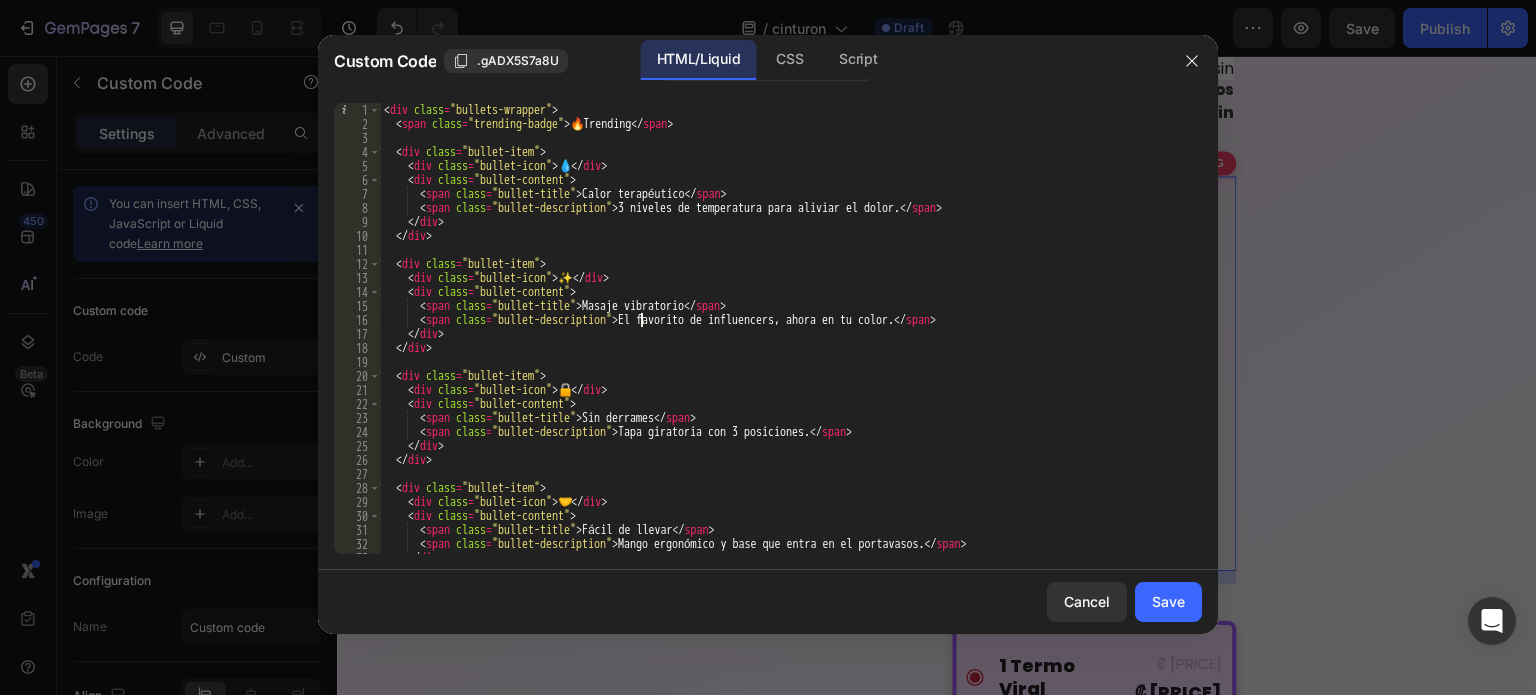 paste on "4 modos de vibración para mayor relajación" 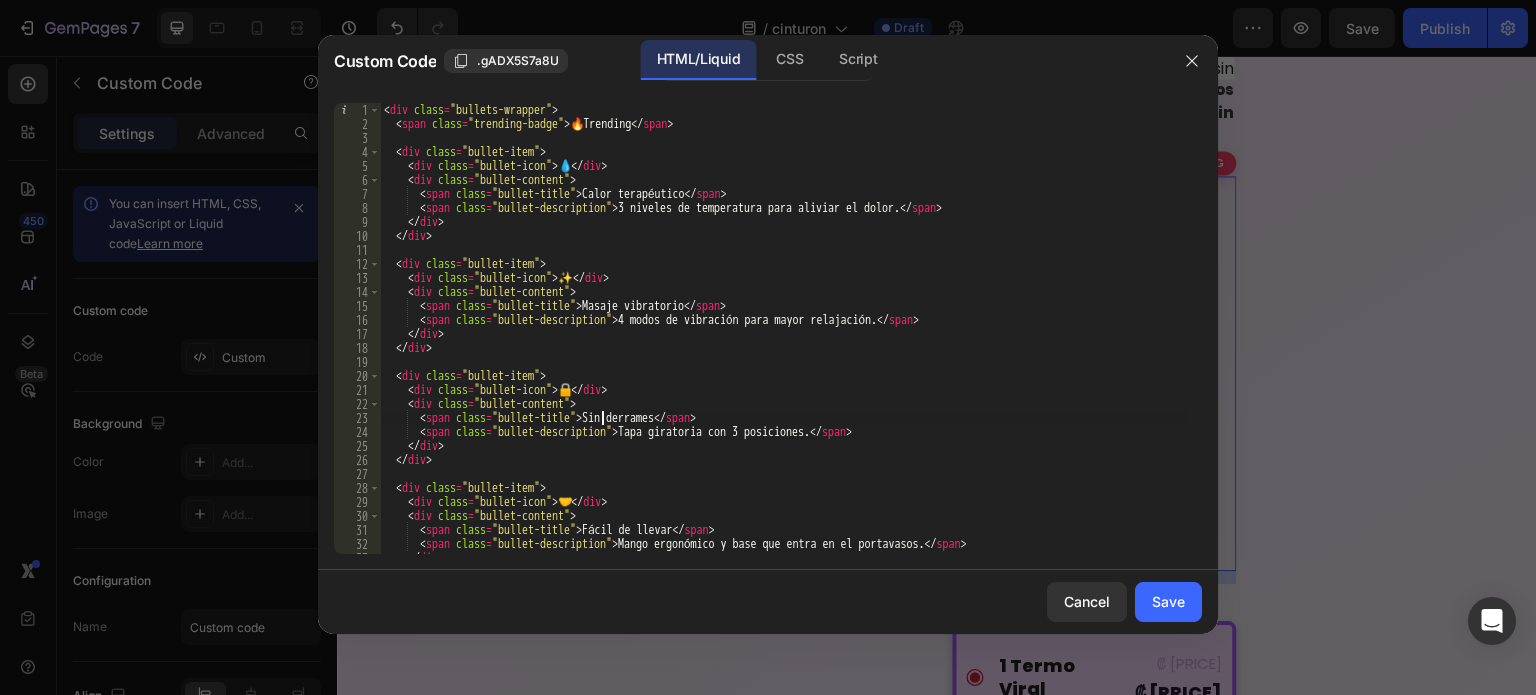 click on "💧 Calor terapéutico. 3 niveles de temperatura para aliviar el dolor.
✨ Masaje vibratorio. 4 modos de vibración para mayor relajación.
🔒 Sin derrames." at bounding box center (783, 342) 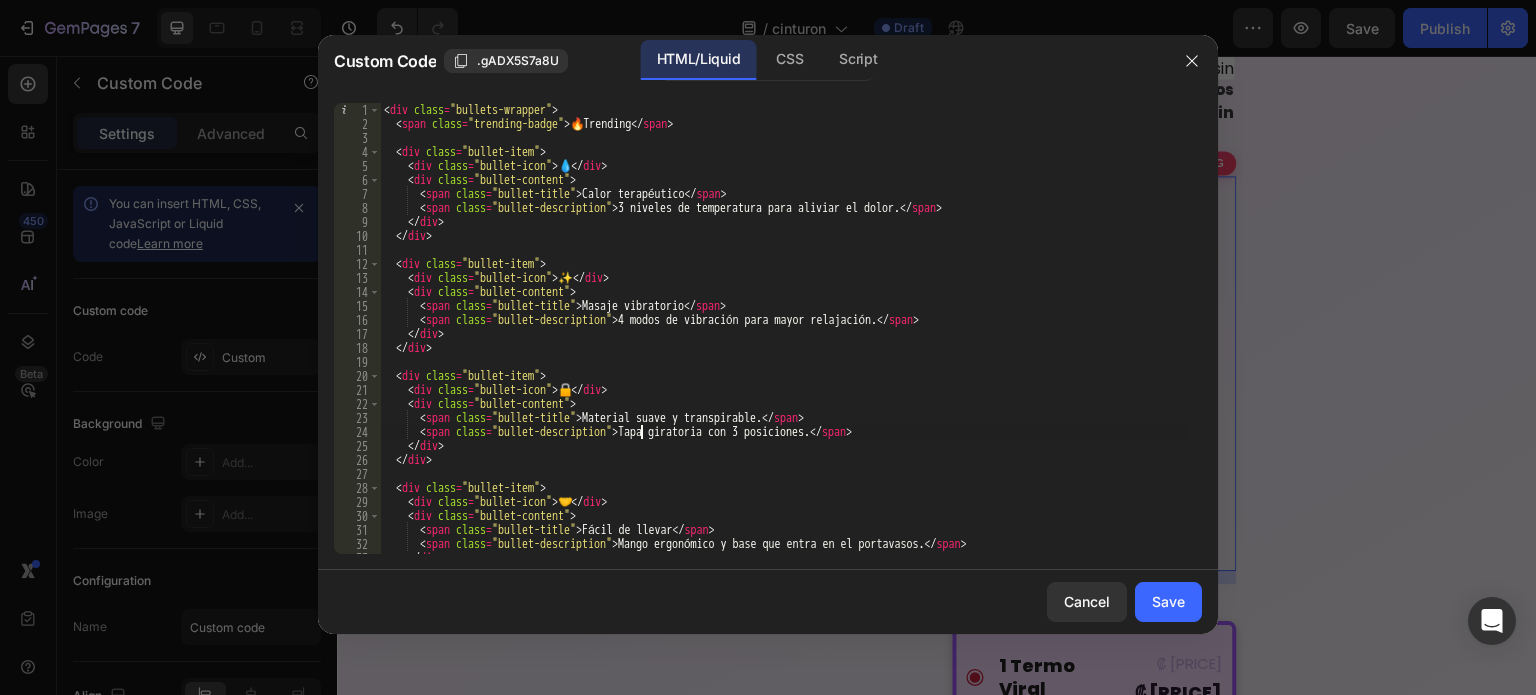 click on "< div   class = "bullets-wrapper" >    < span   class = "trending-badge" > 🔥  Trending </ span >    < div   class = "bullet-item" >      < div   class = "bullet-icon" > 💧 </ div >      < div   class = "bullet-content" >         < span   class = "bullet-title" > Calor terapéutico </ span >         < span   class = "bullet-description" > 3 niveles de temperatura para aliviar el dolor. </ span >      </ div >    </ div >    < div   class = "bullet-item" >      < div   class = "bullet-icon" > ✨ </ div >      < div   class = "bullet-content" >         < span   class = "bullet-title" > Masaje vibratorio </ span >         < span   class = "bullet-description" > 4 modos de vibración para mayor relajación. </ span >      </ div >    </ div >    < div   class = "bullet-item" >      < div   class = "bullet-icon" > 🔒 </ div >      < div   class = "bullet-content" >         < span   class = "bullet-title" > Material suave y transpirable </ span >         < span   class = "bullet-description" > </ span >" at bounding box center [783, 342] 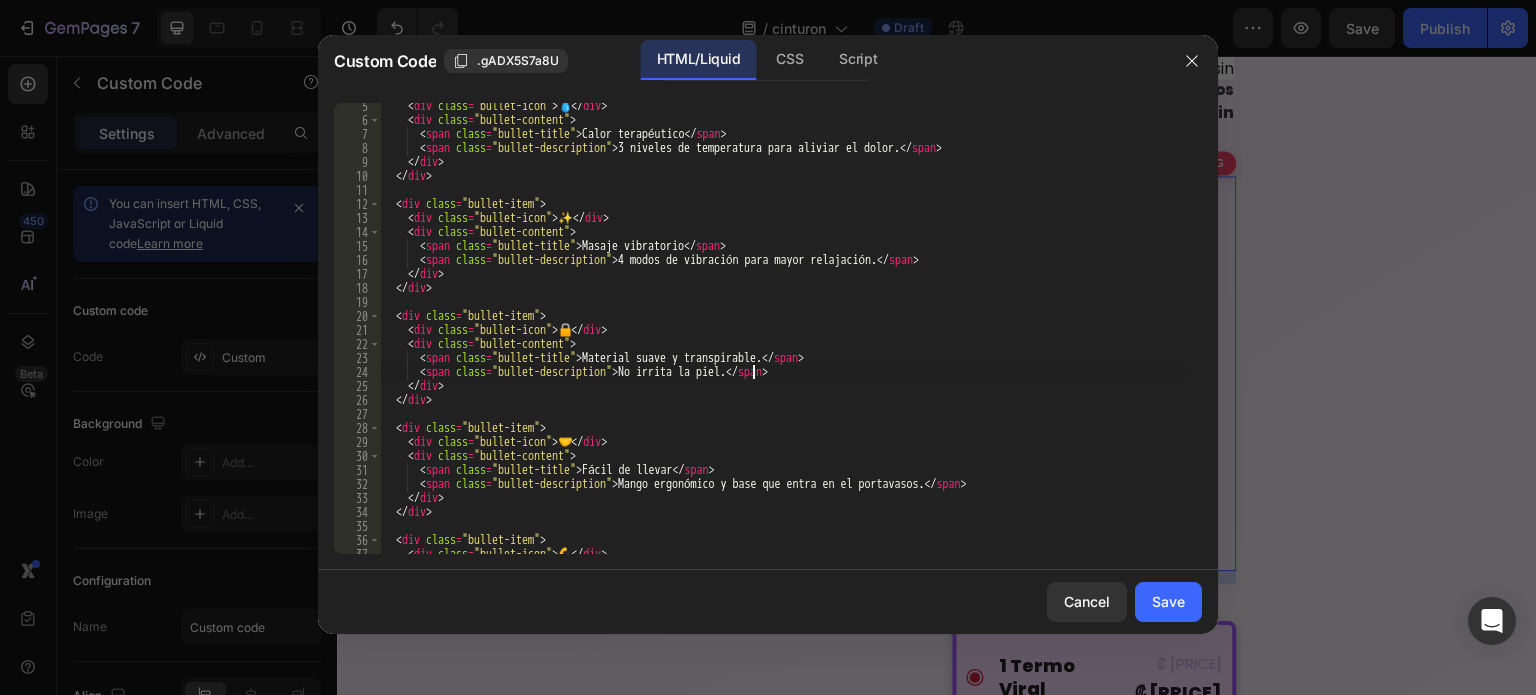 scroll, scrollTop: 120, scrollLeft: 0, axis: vertical 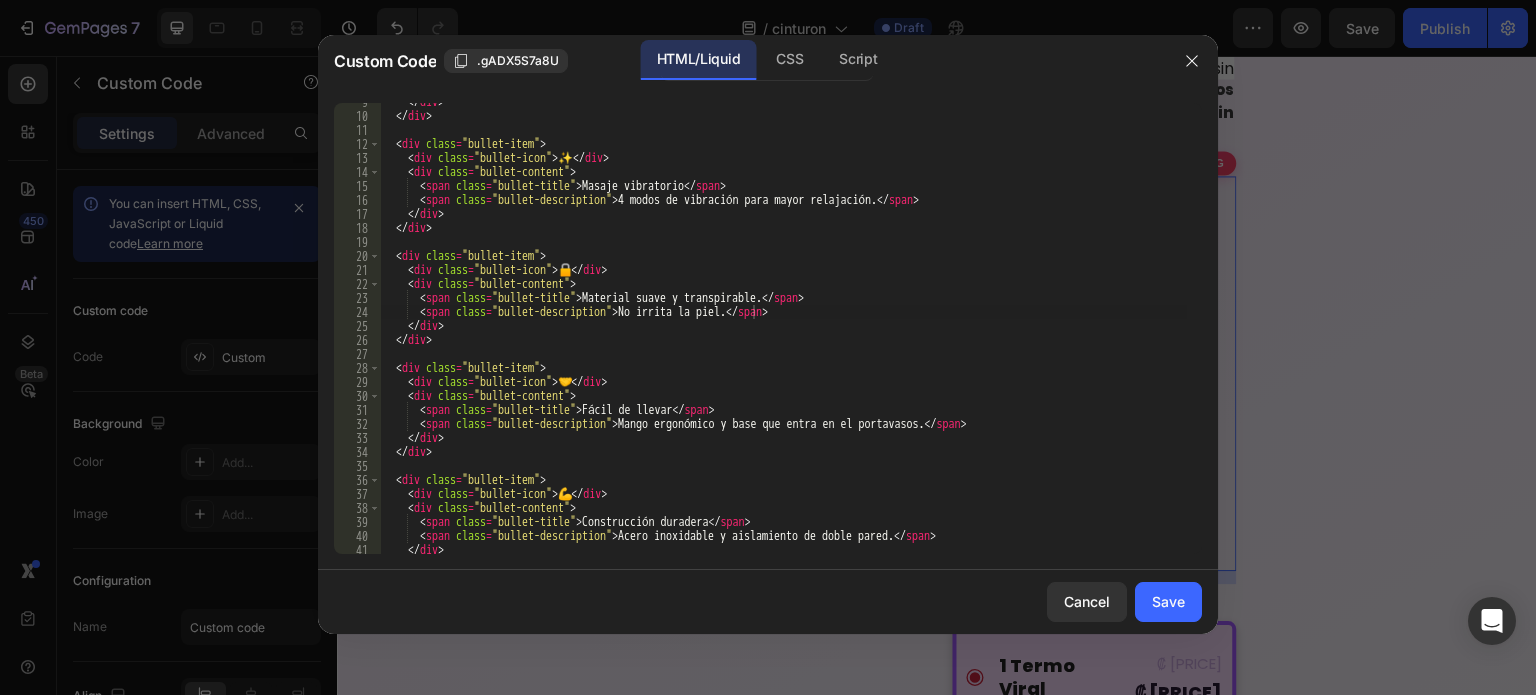drag, startPoint x: 601, startPoint y: 407, endPoint x: 617, endPoint y: 434, distance: 31.38471 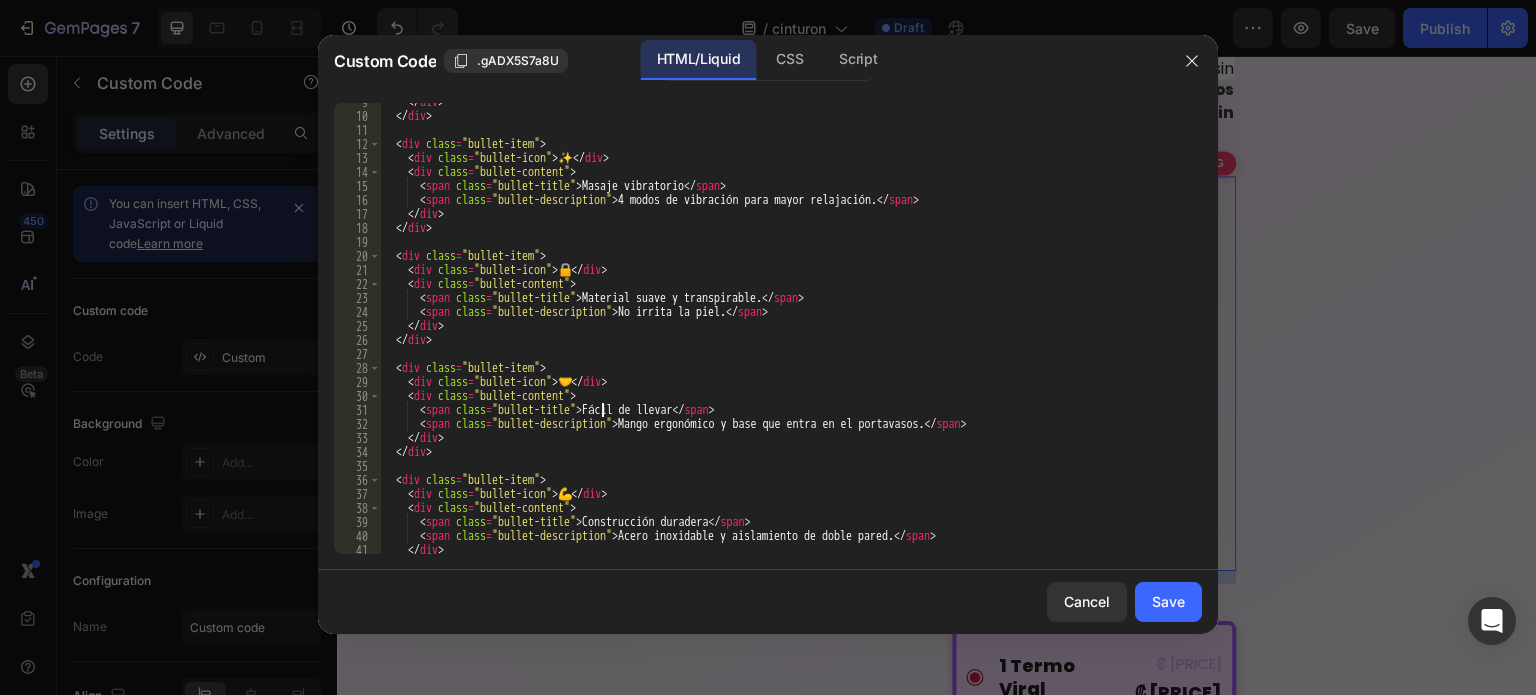 paste on "Batería recargable" 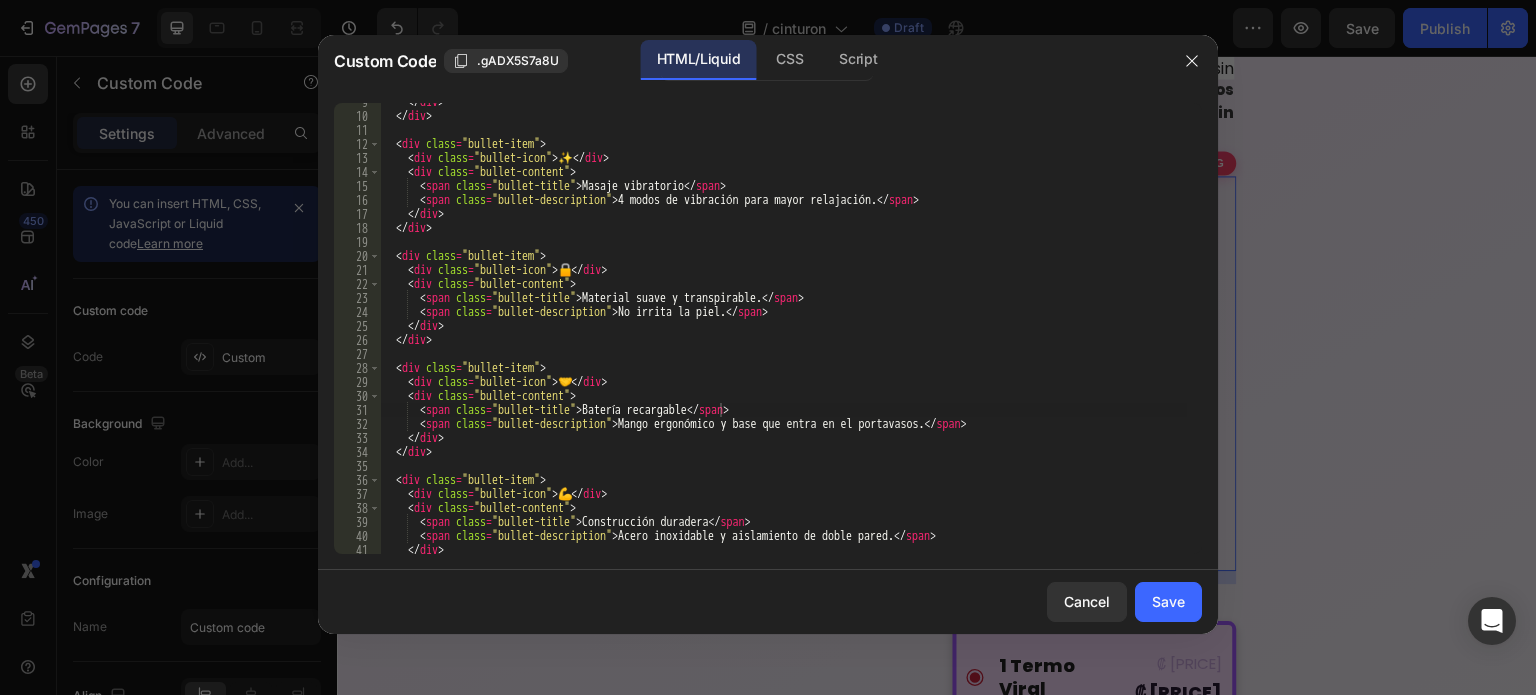 drag, startPoint x: 639, startPoint y: 419, endPoint x: 677, endPoint y: 455, distance: 52.34501 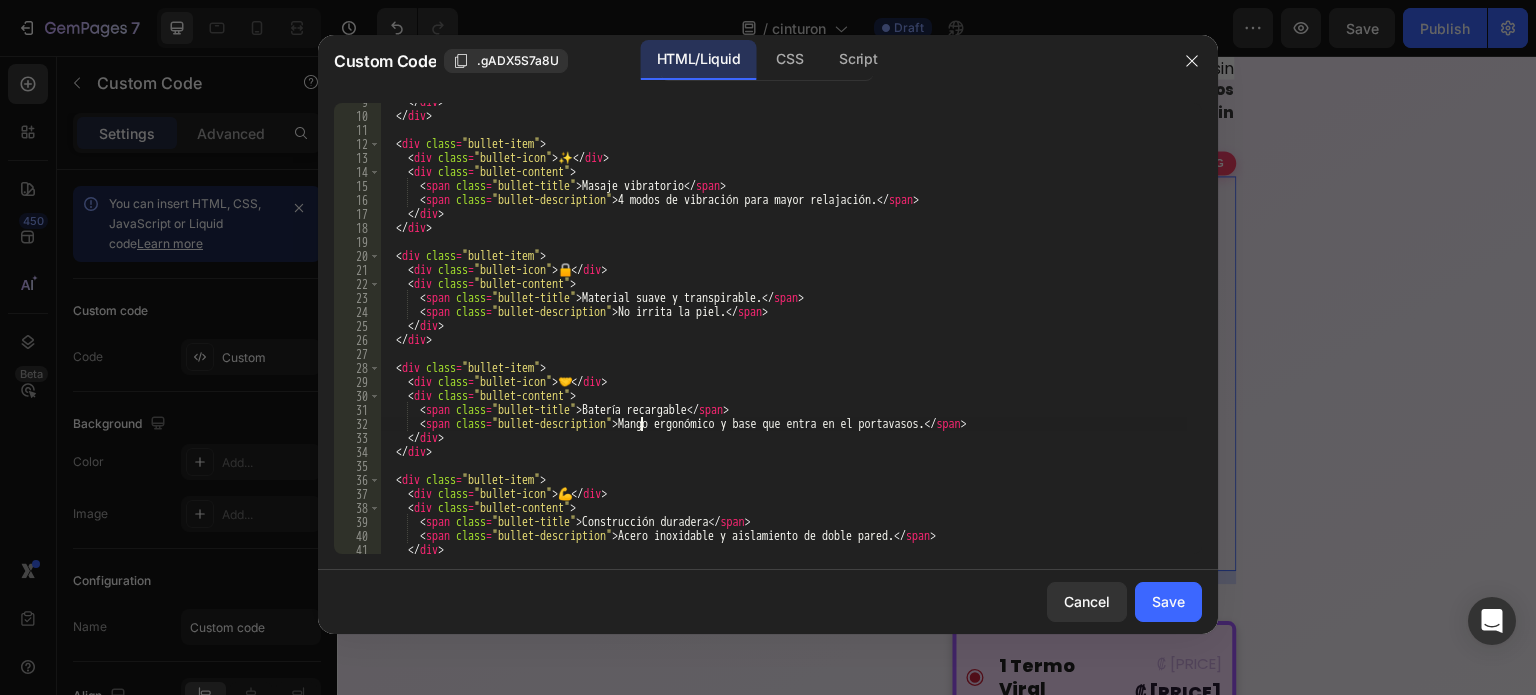 paste on "hasta 5 horas de uso" 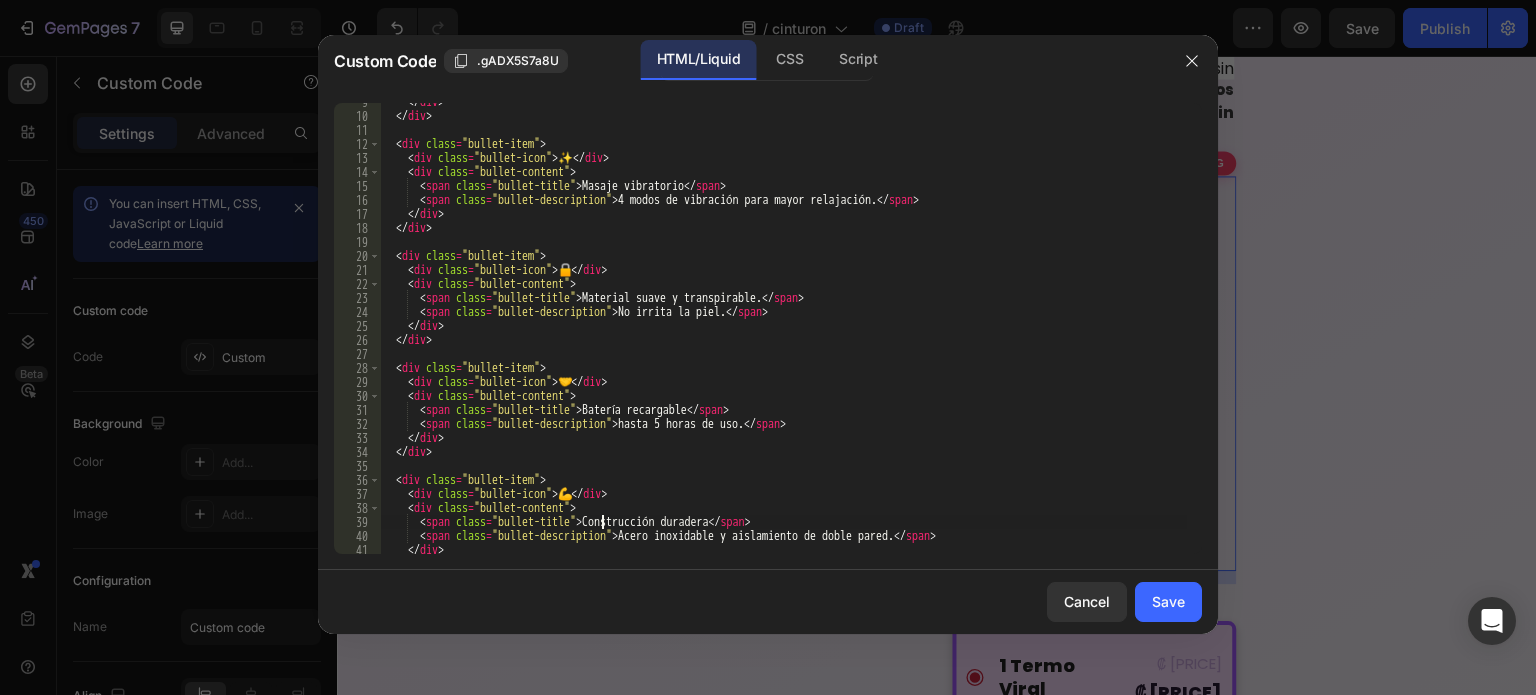 drag, startPoint x: 600, startPoint y: 515, endPoint x: 609, endPoint y: 523, distance: 12.0415945 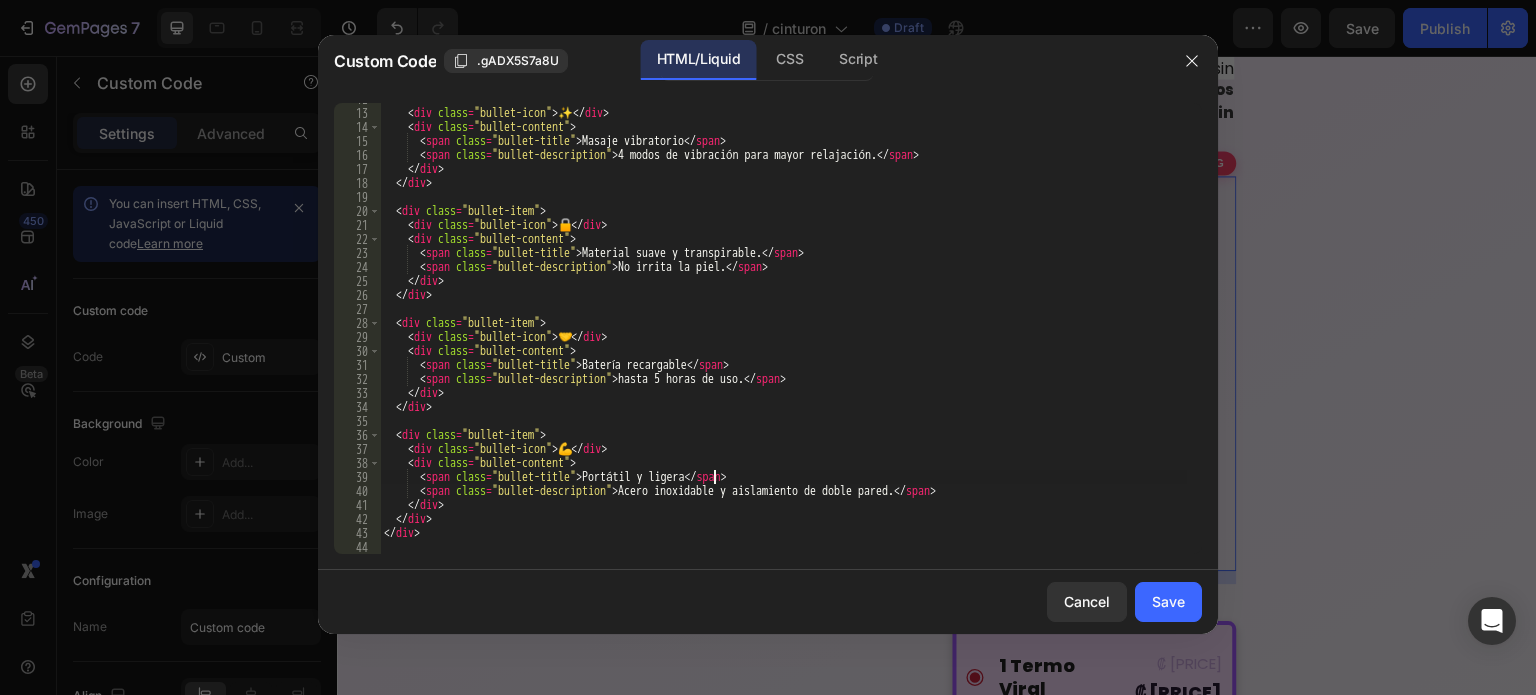 scroll, scrollTop: 164, scrollLeft: 0, axis: vertical 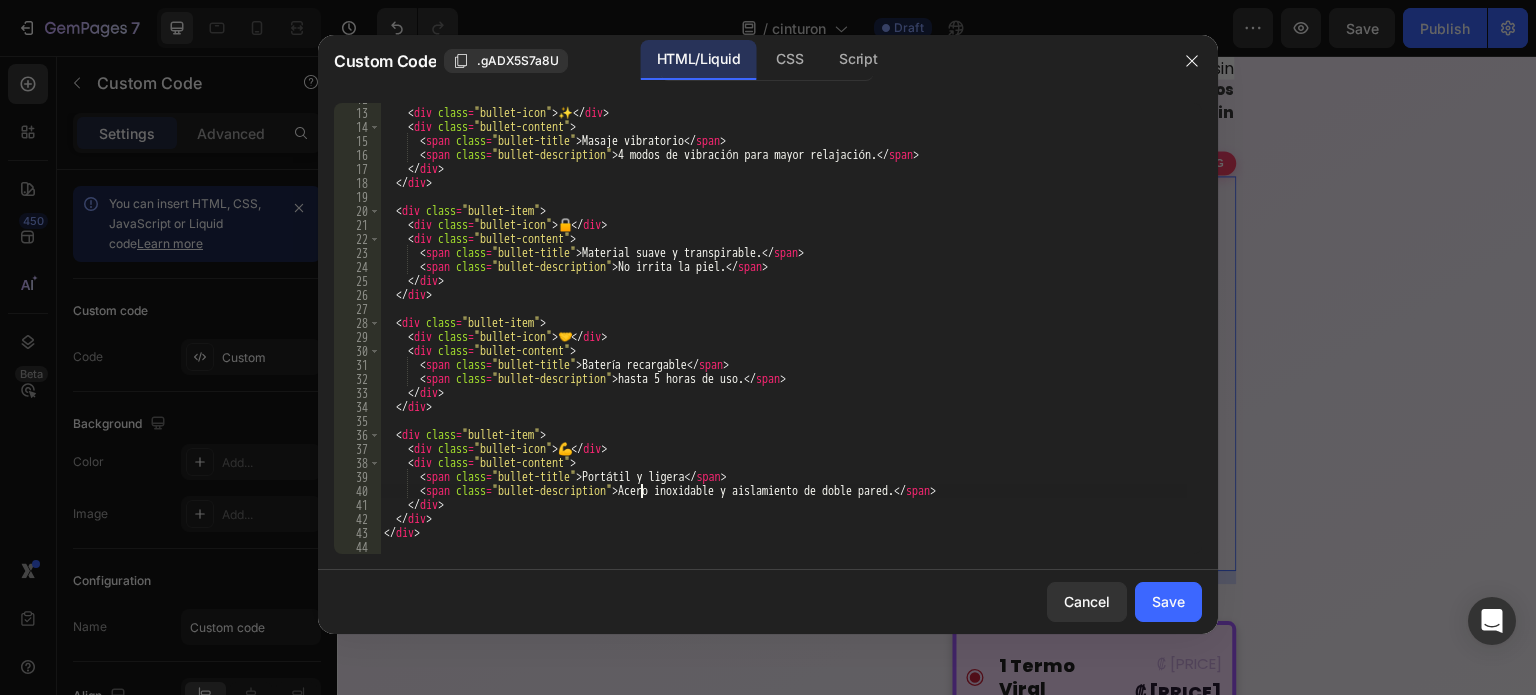 click on "Masaje vibratorio. 4 modos de vibración para mayor relajación.
Material suave y transpirable. No irrita la piel.
Batería recargable. hasta 5 horas de uso." at bounding box center [783, 331] 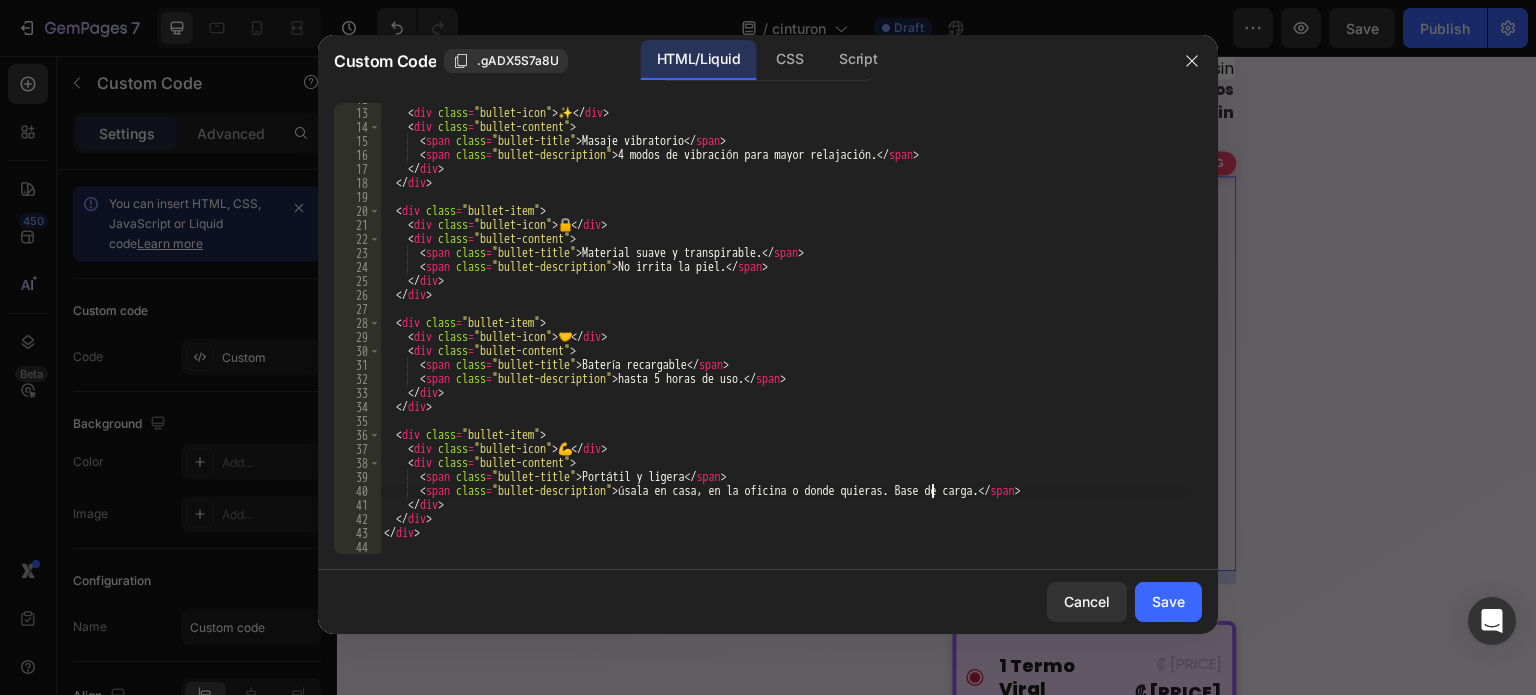 type on "úsala en casa, en la oficina o donde quieras." 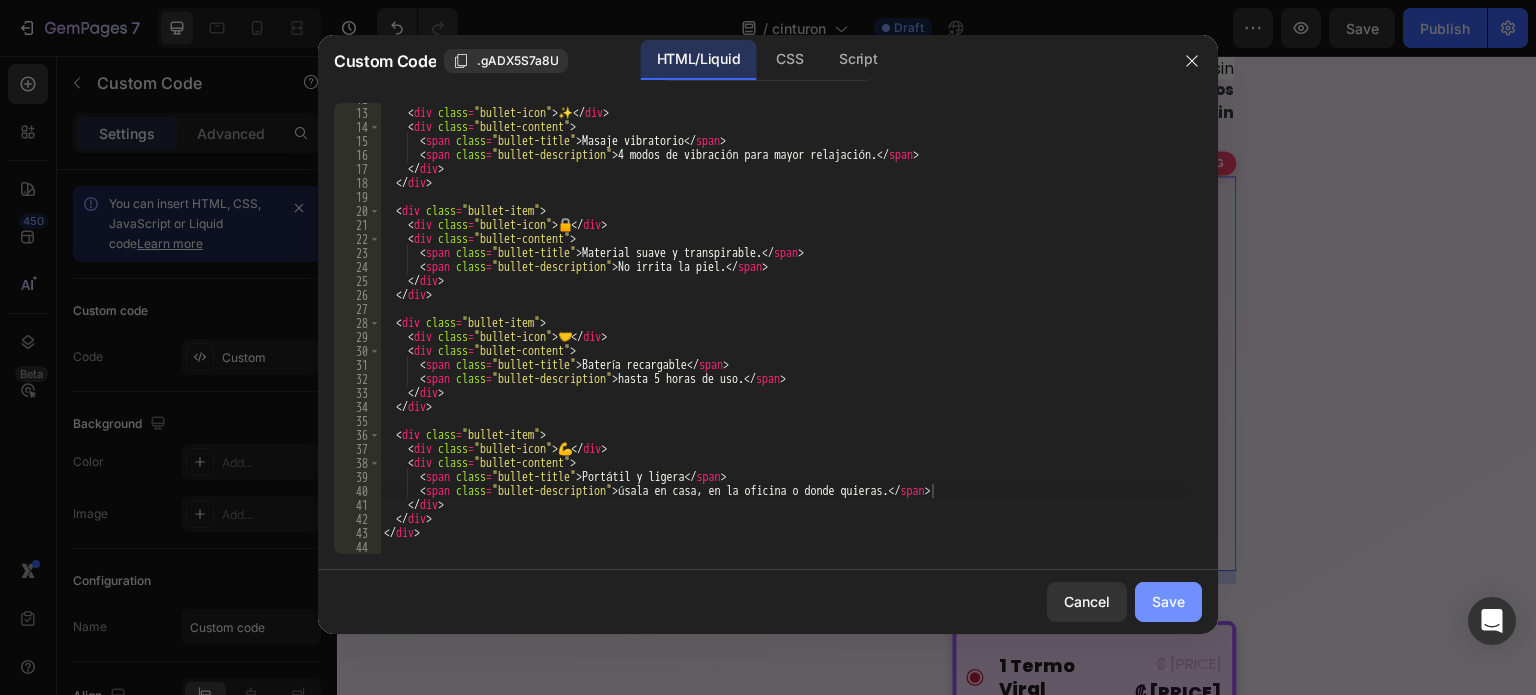 click on "Save" at bounding box center (1168, 601) 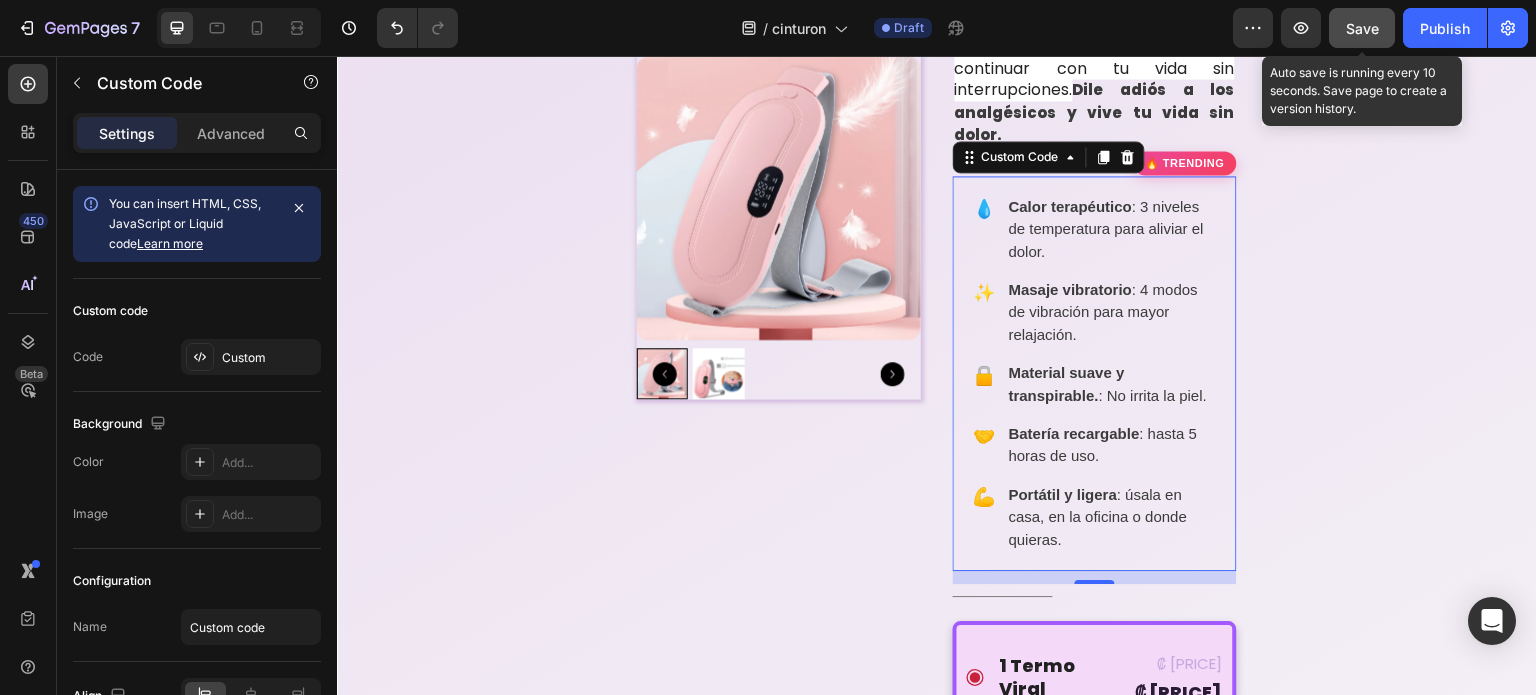 click on "Save" at bounding box center [1362, 28] 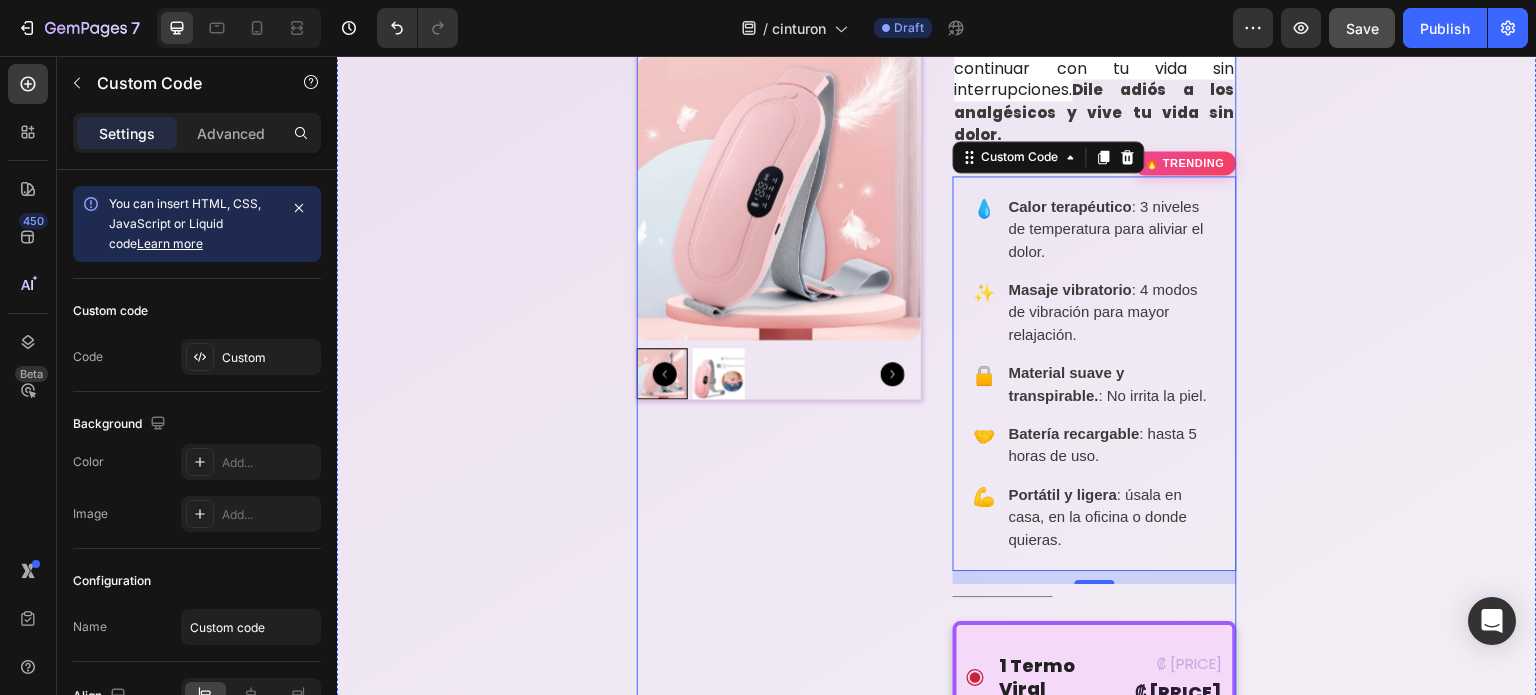 scroll, scrollTop: 879, scrollLeft: 0, axis: vertical 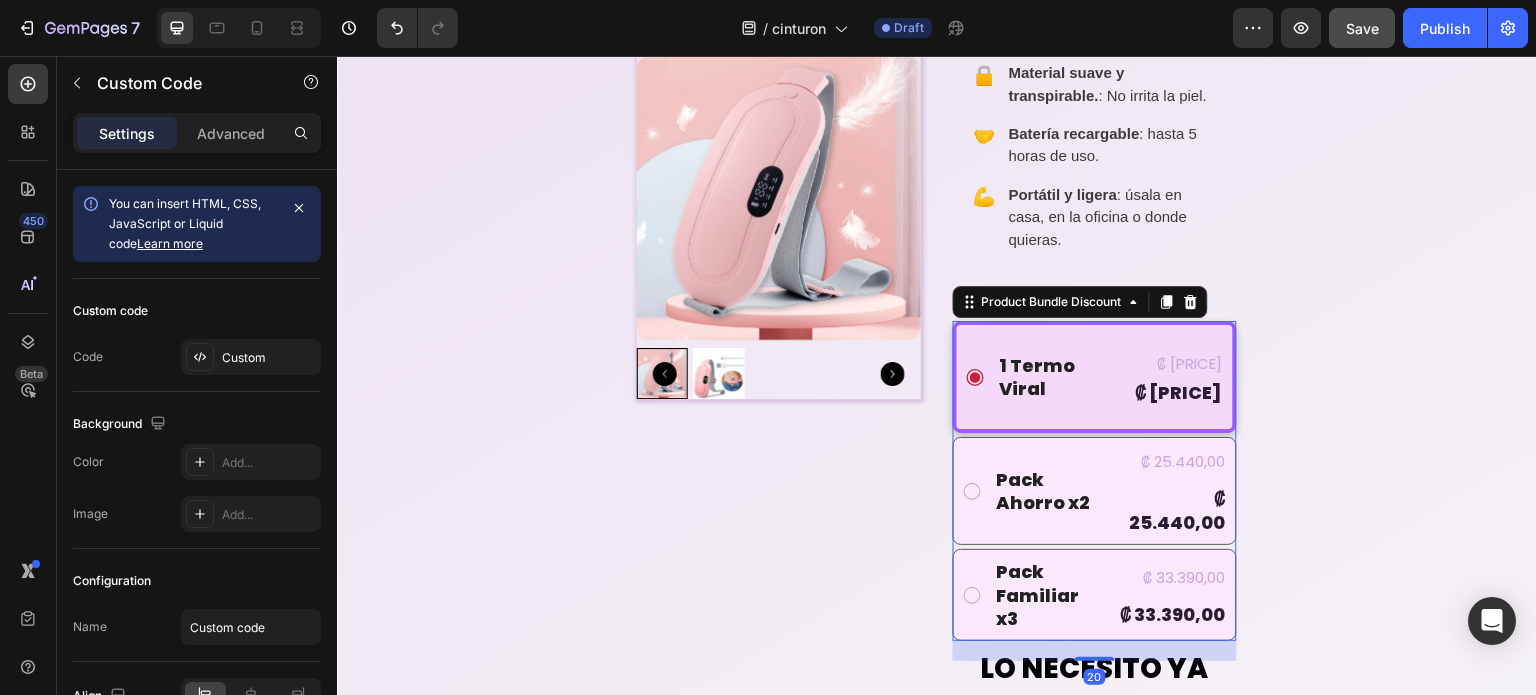 click on "1 Termo Viral Text Block ₡ 15.900,00 Product Price Product Price ₡ 15.900,00 Product Price Product Price Row" at bounding box center [1095, 377] 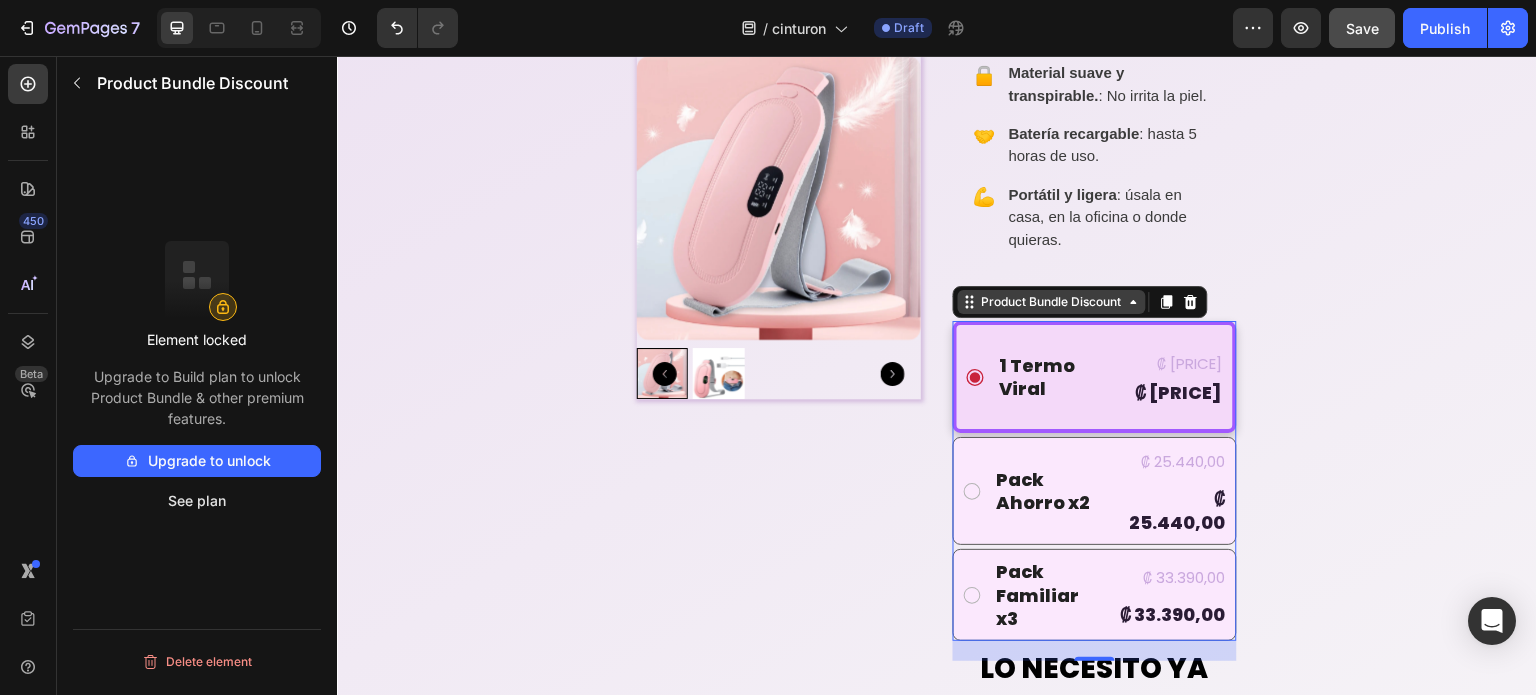 click on "Product Bundle Discount" at bounding box center (1052, 302) 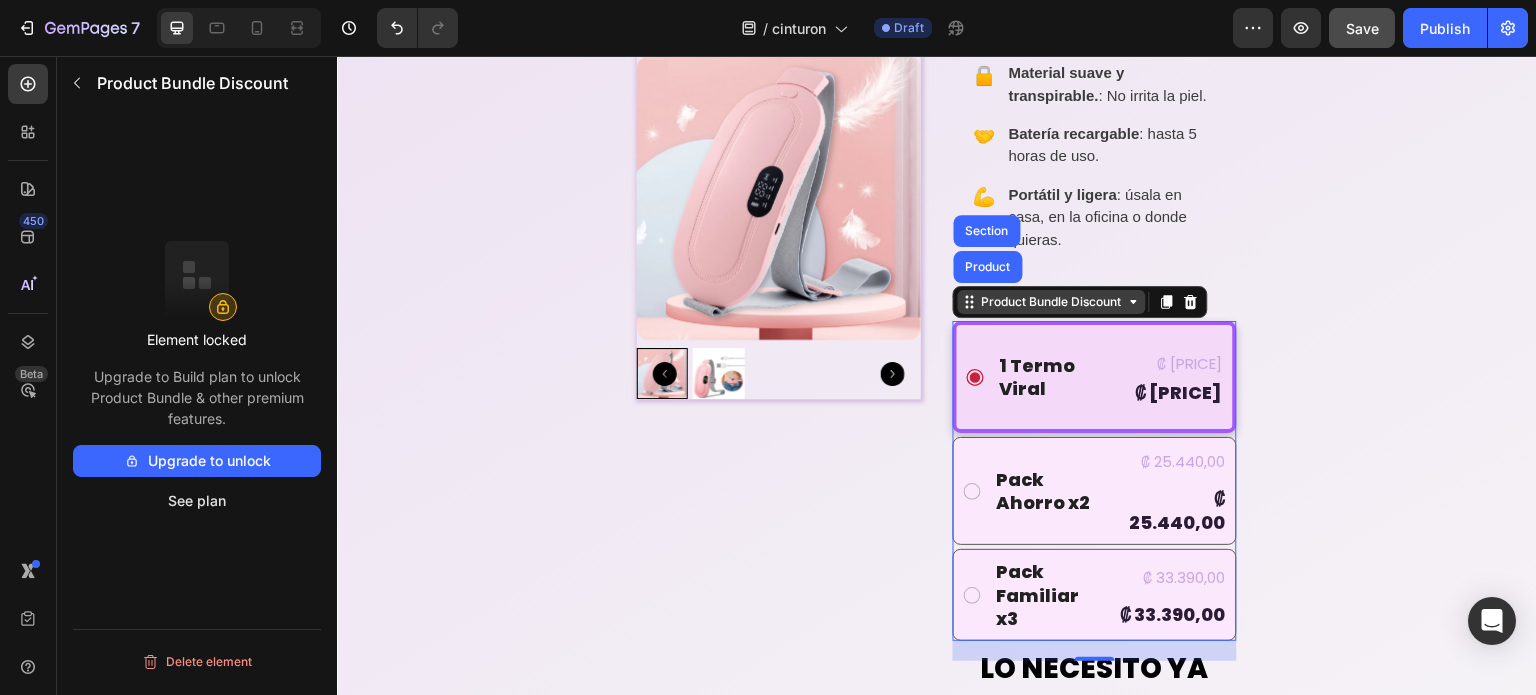 click on "Product Bundle Discount" at bounding box center [1052, 302] 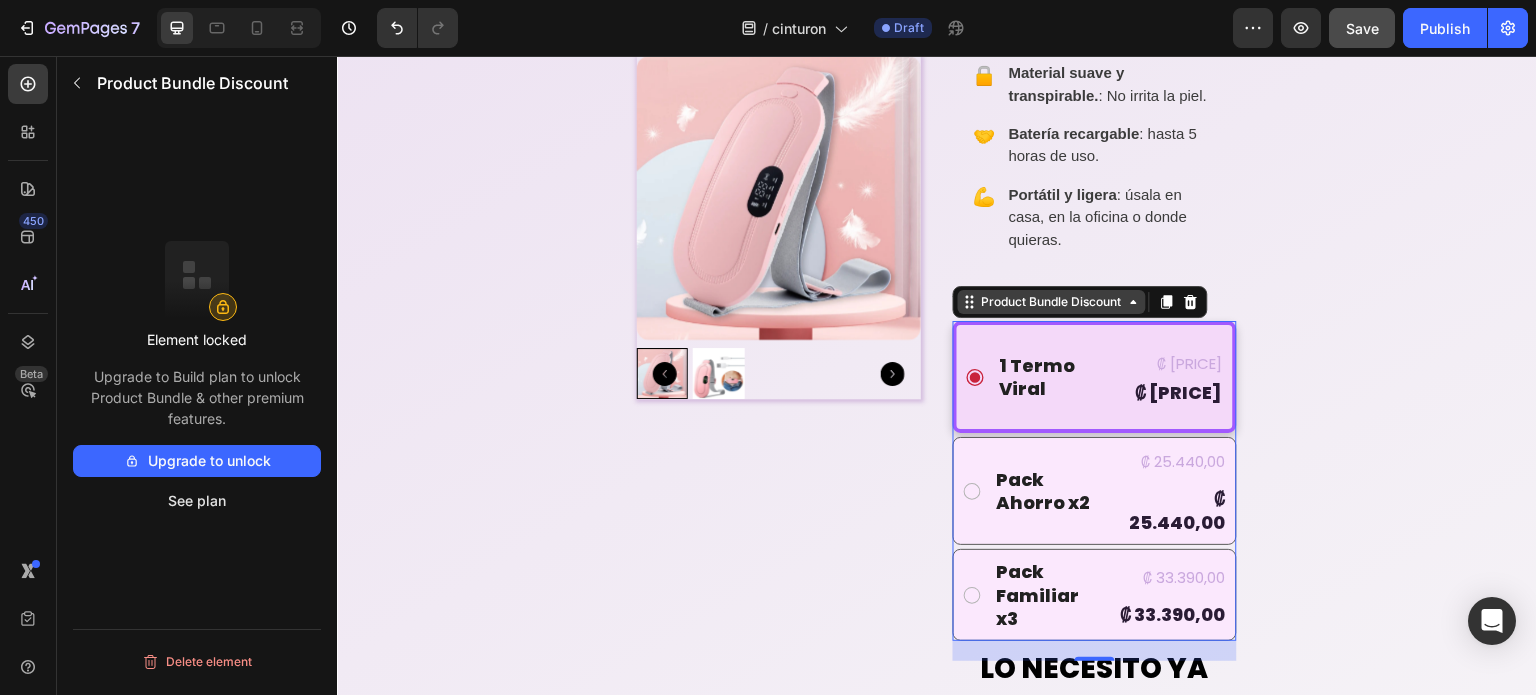 click on "Product Bundle Discount" at bounding box center [1052, 302] 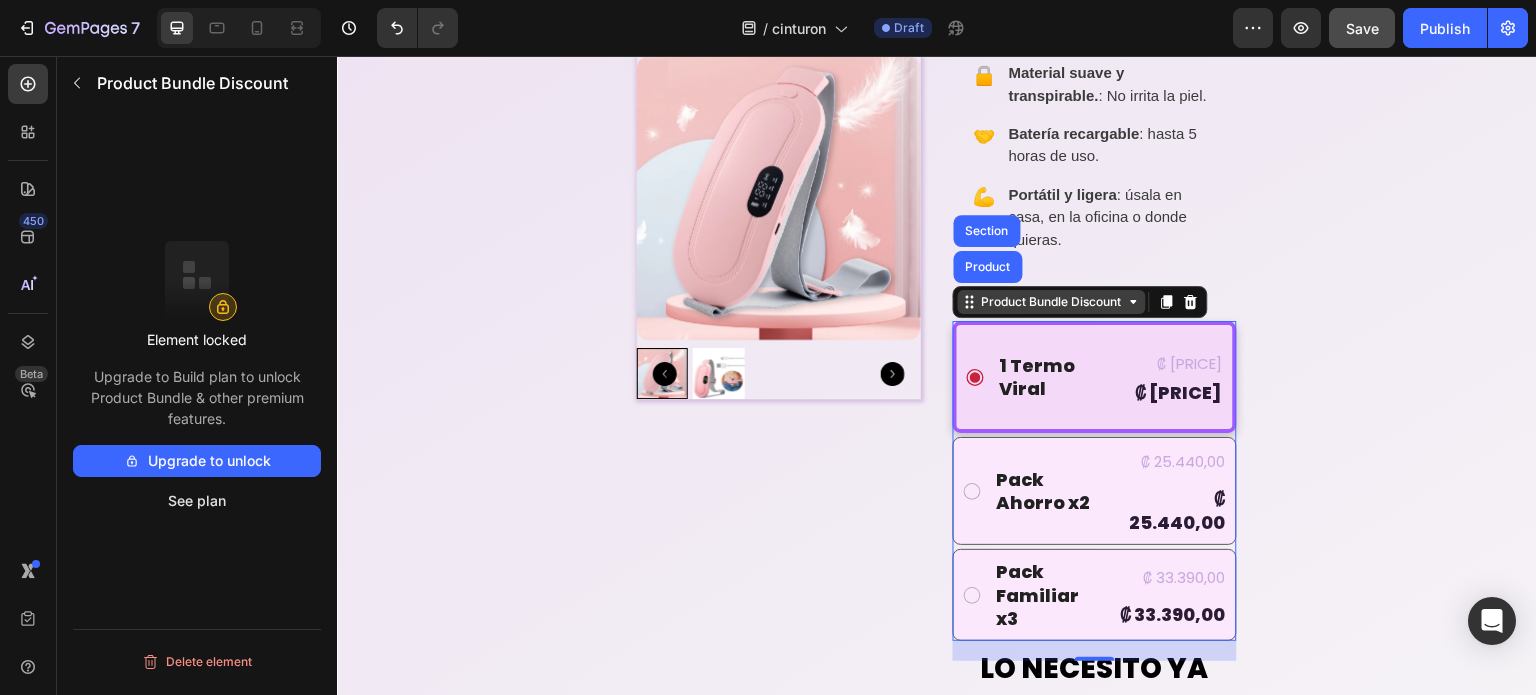 click on "Product Bundle Discount" at bounding box center (1052, 302) 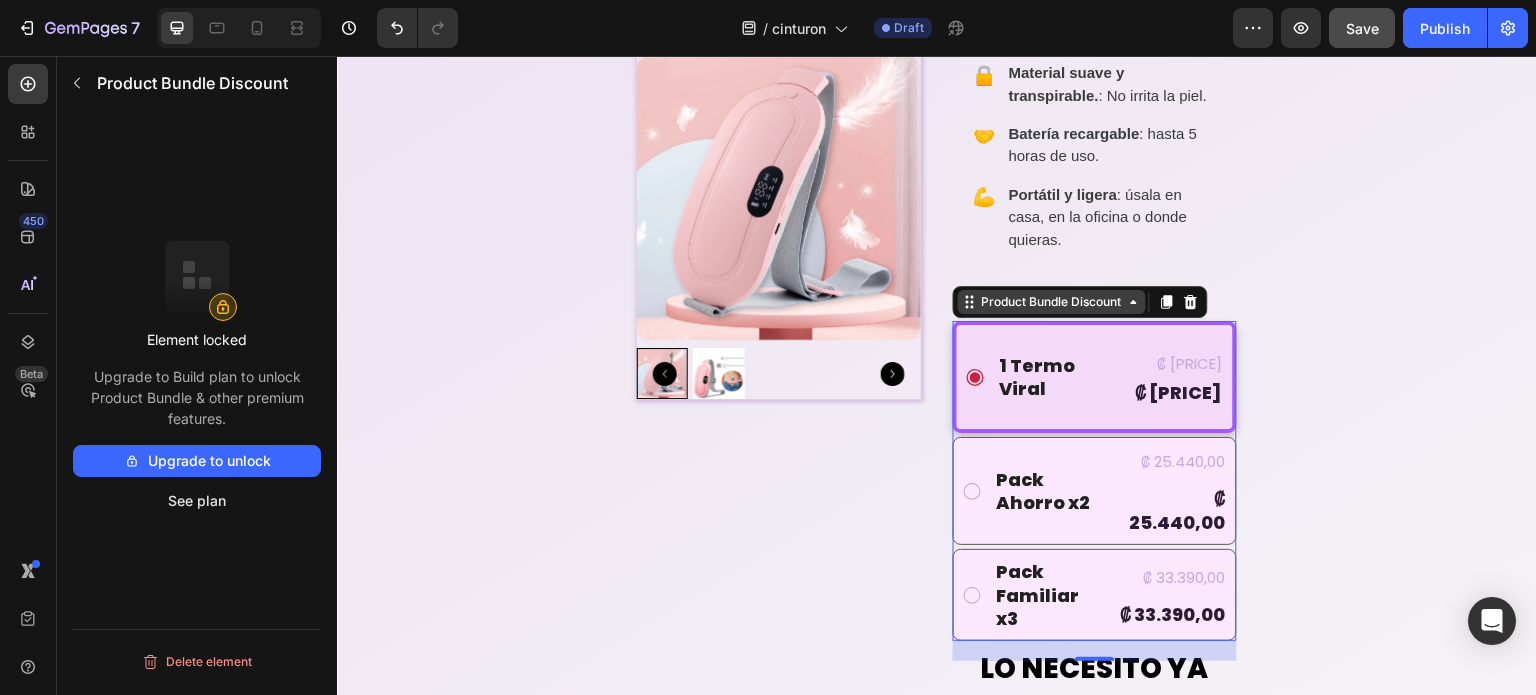 click on "Product Bundle Discount" at bounding box center [1052, 302] 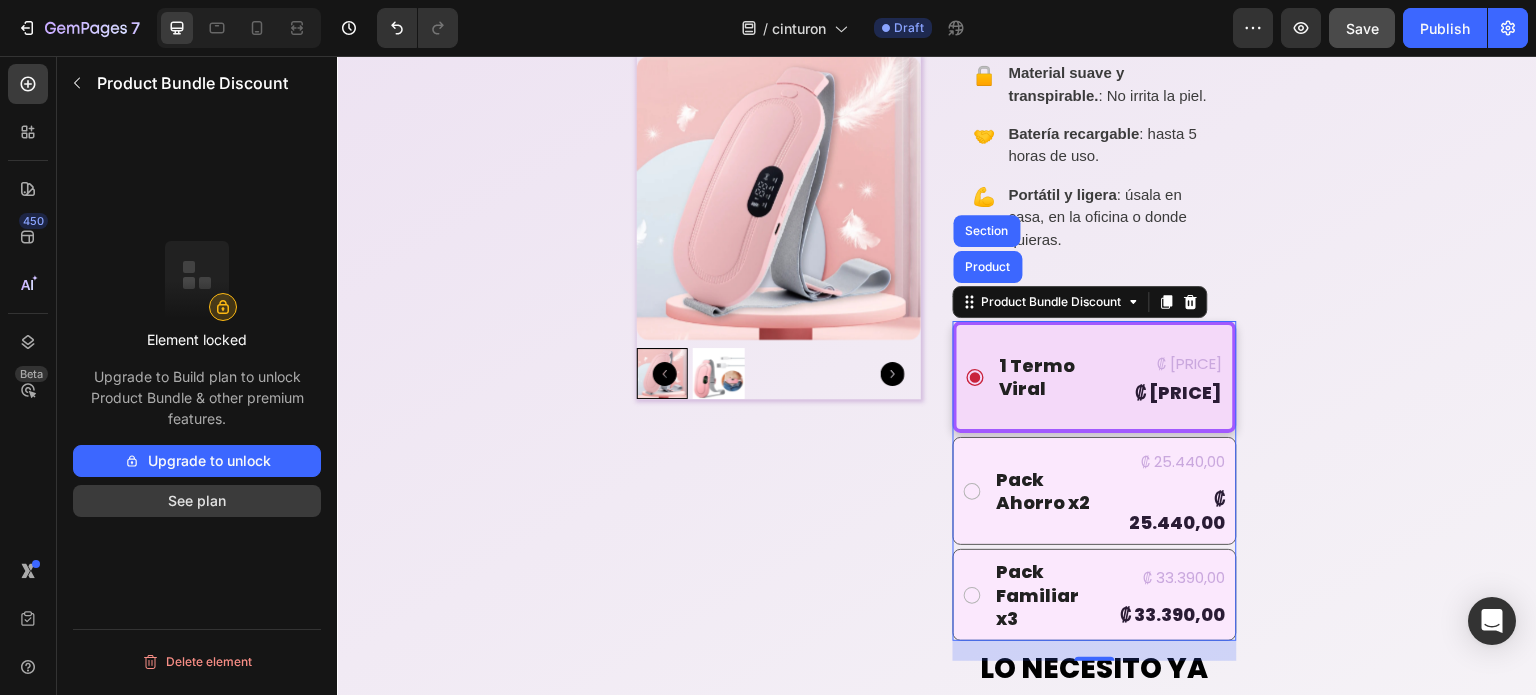 click on "See plan" at bounding box center (197, 501) 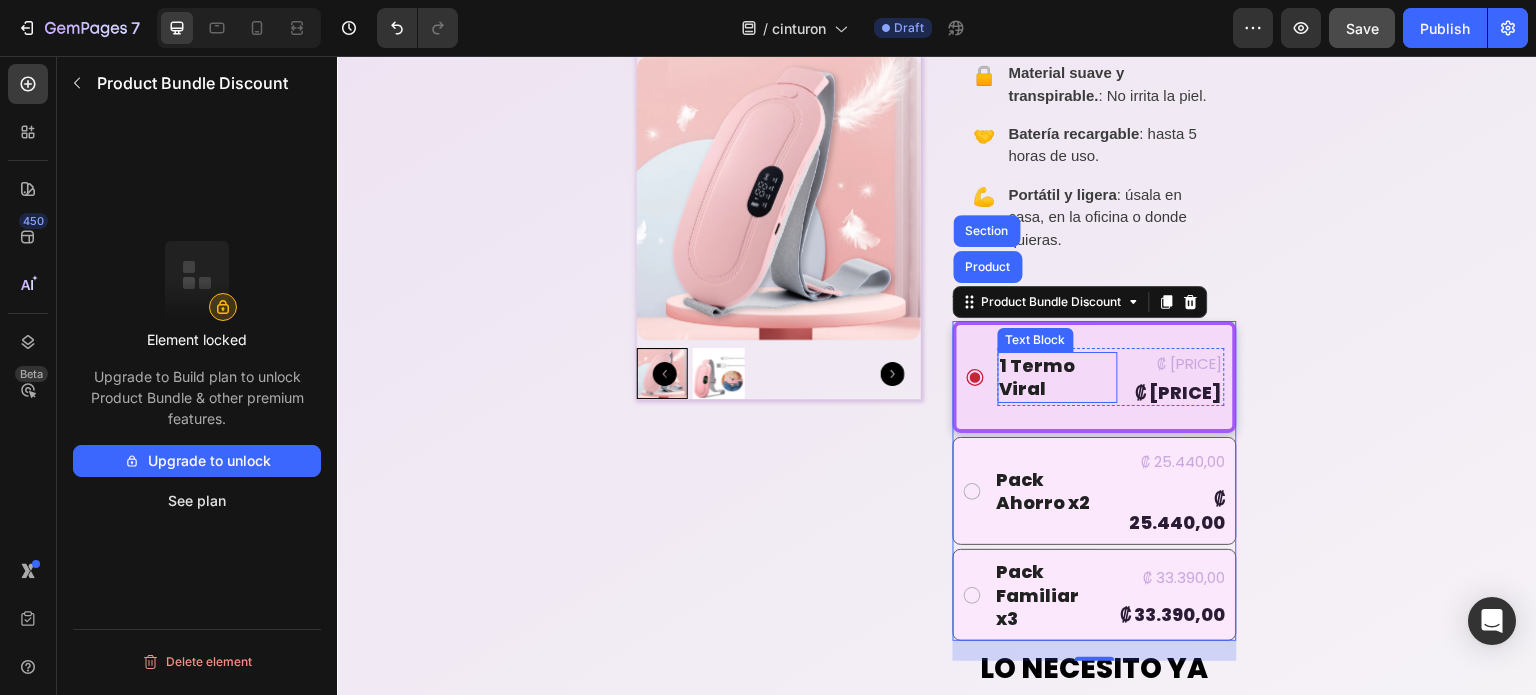 click on "1 Termo Viral" at bounding box center [1038, 377] 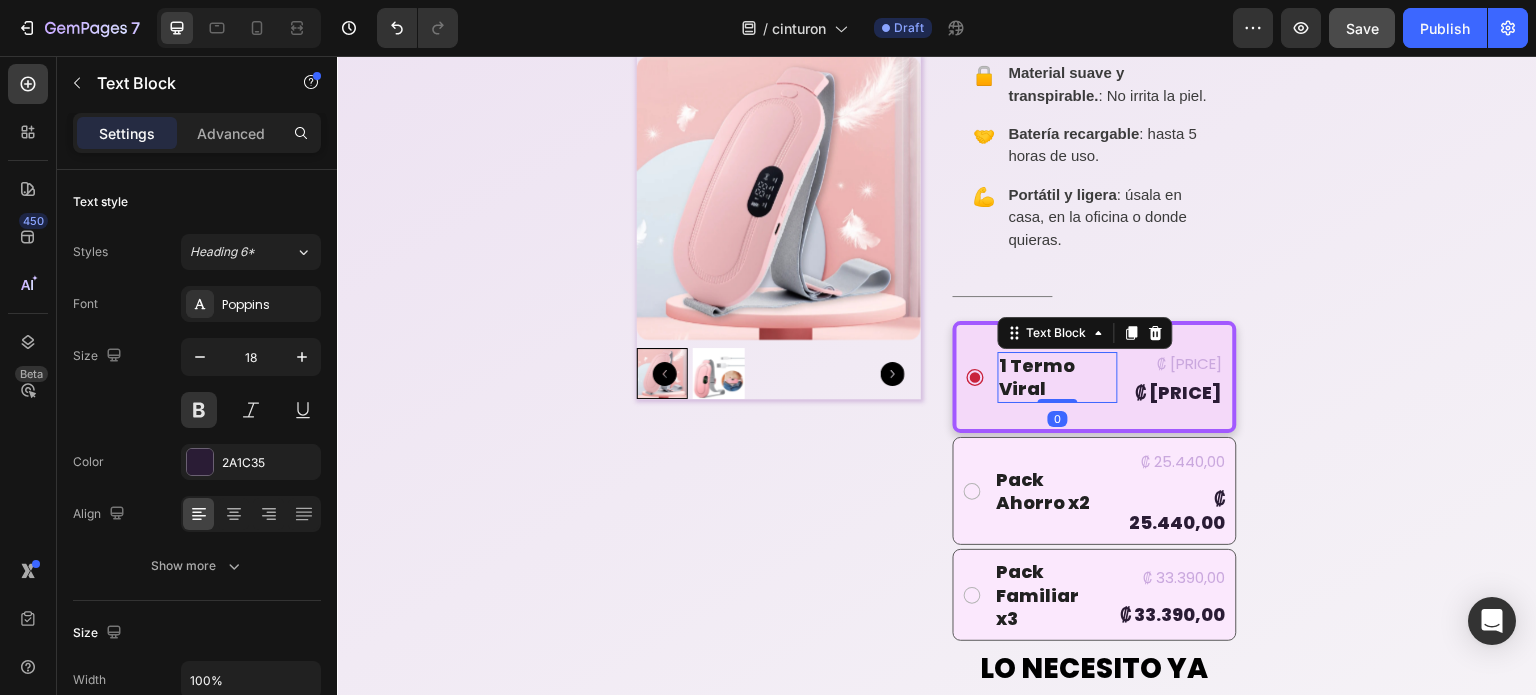 click on "1 Termo Viral" at bounding box center [1038, 377] 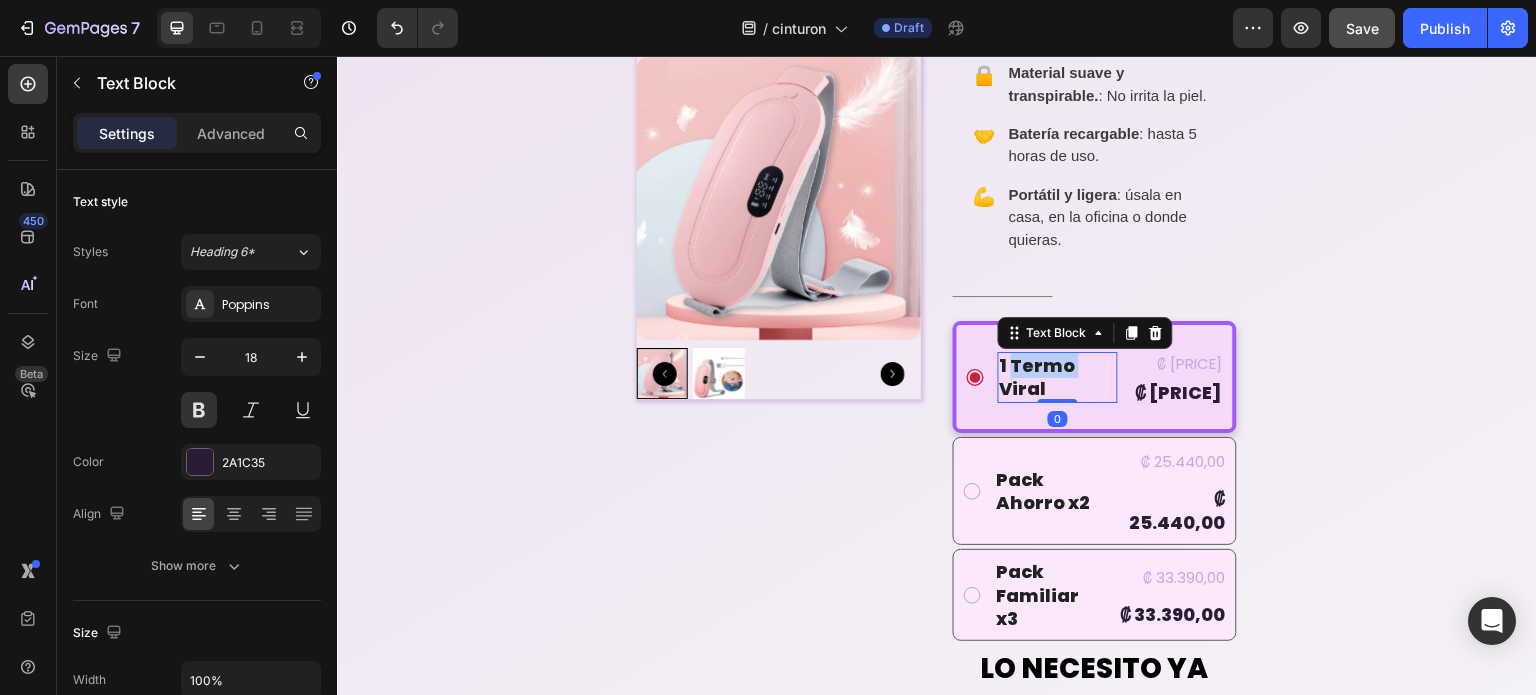 click on "1 Termo Viral" at bounding box center [1038, 377] 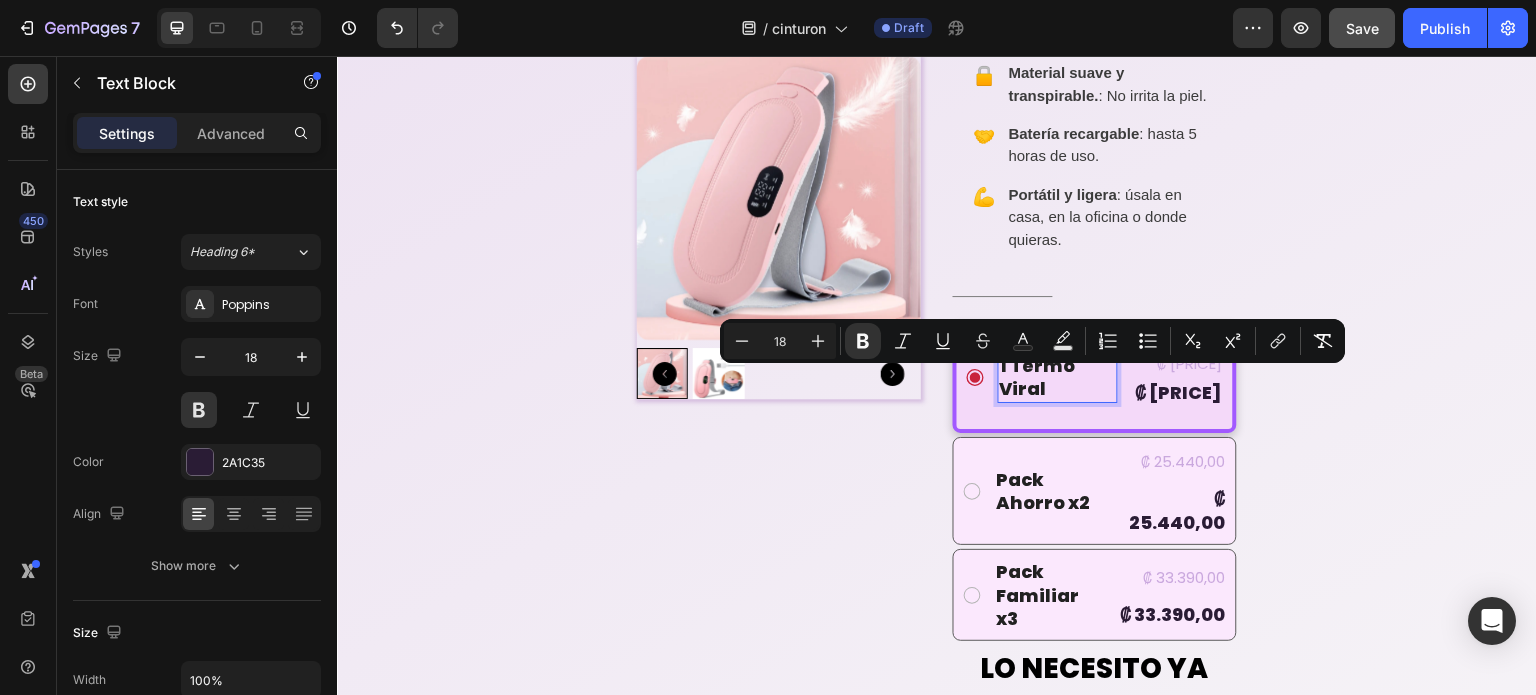click on "1 Termo Viral" at bounding box center (1058, 377) 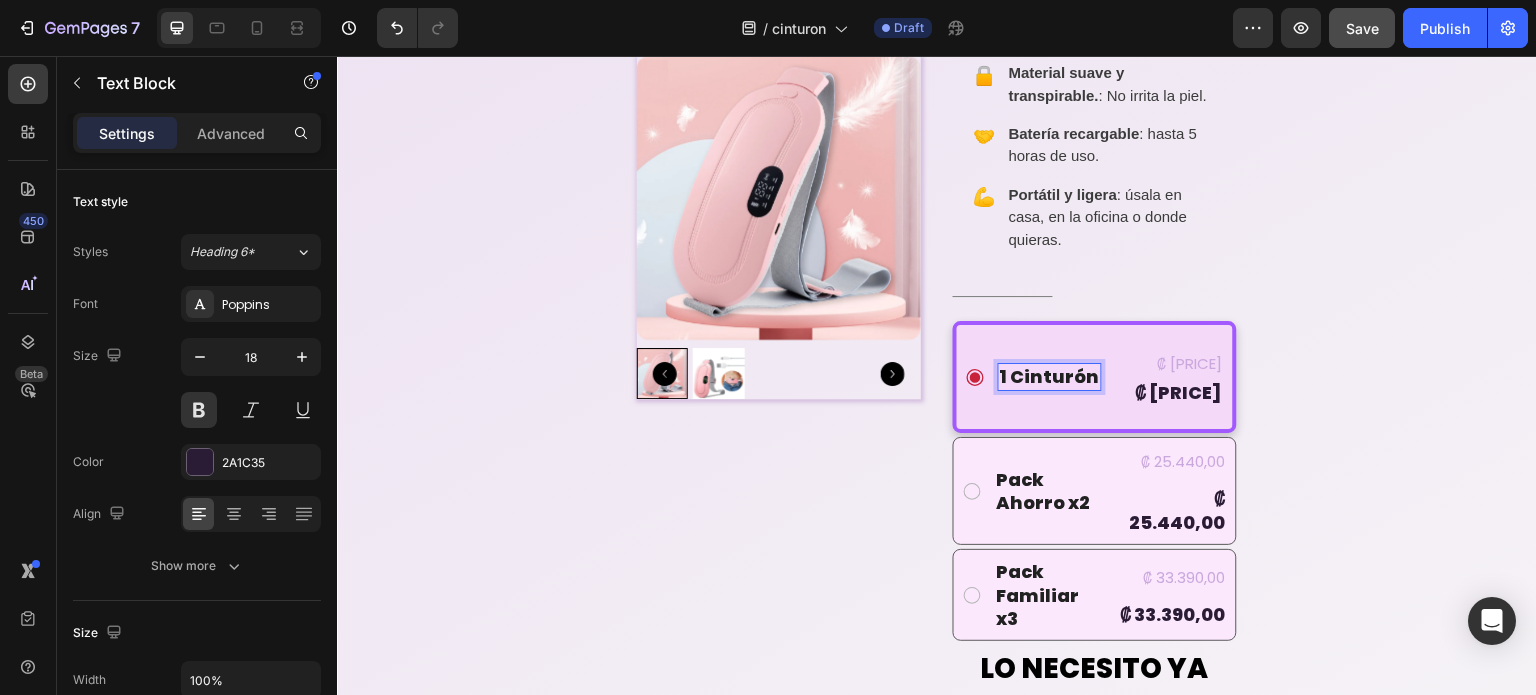 scroll, scrollTop: 890, scrollLeft: 0, axis: vertical 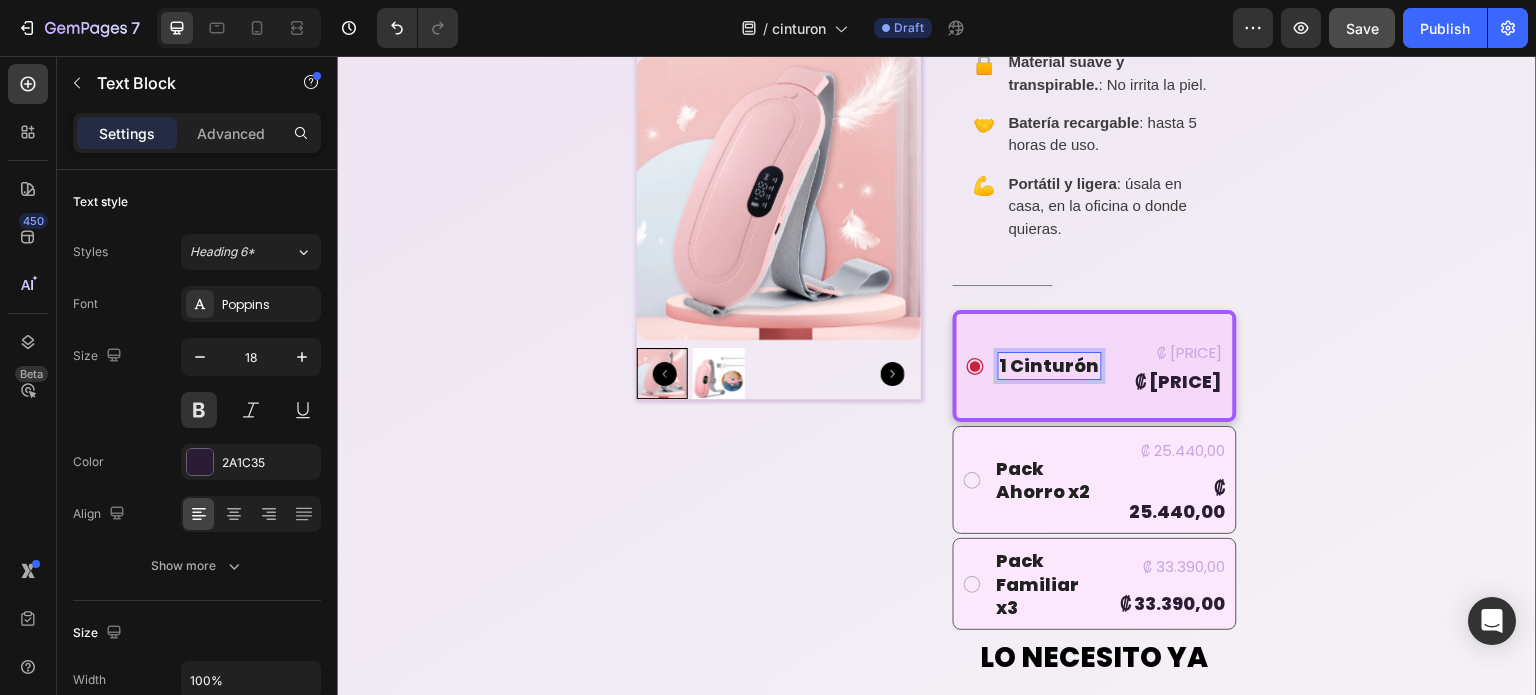 click on "Sufres cada mes por cólicos menstruales? Heading Basta de sufrir cada mes Text Block
Product Images 🔥 Más de 10.000 unidades vendidas Heading Icon Icon Icon Icon Icon Icon List 👭 +10.000 usuarias ya lo probaron Text Block Row Setup options like colors, sizes with product variant.       Add new variant   or   sync data Product Variants & Swatches Los cólicos menstruales te dejan sin energía, de mal humor y sin ganas de nada? El cinturón Térmico  ha sido diseñado para  eliminar el dolor de forma rápida, natural y efectiva . Con  terapia de calor ajustable y masaje relajante , combate los cólicos desde la raíz, permitiéndote continuar con tu vida sin interrupciones.  Dile adiós a los analgésicos y vive tu vida sin dolor. Text Block
🔥 Trending
💧
Calor terapéutico
3 niveles de temperatura para aliviar el dolor.
✨
Masaje vibratorio
4 modos de vibración para mayor relajación." at bounding box center [937, 298] 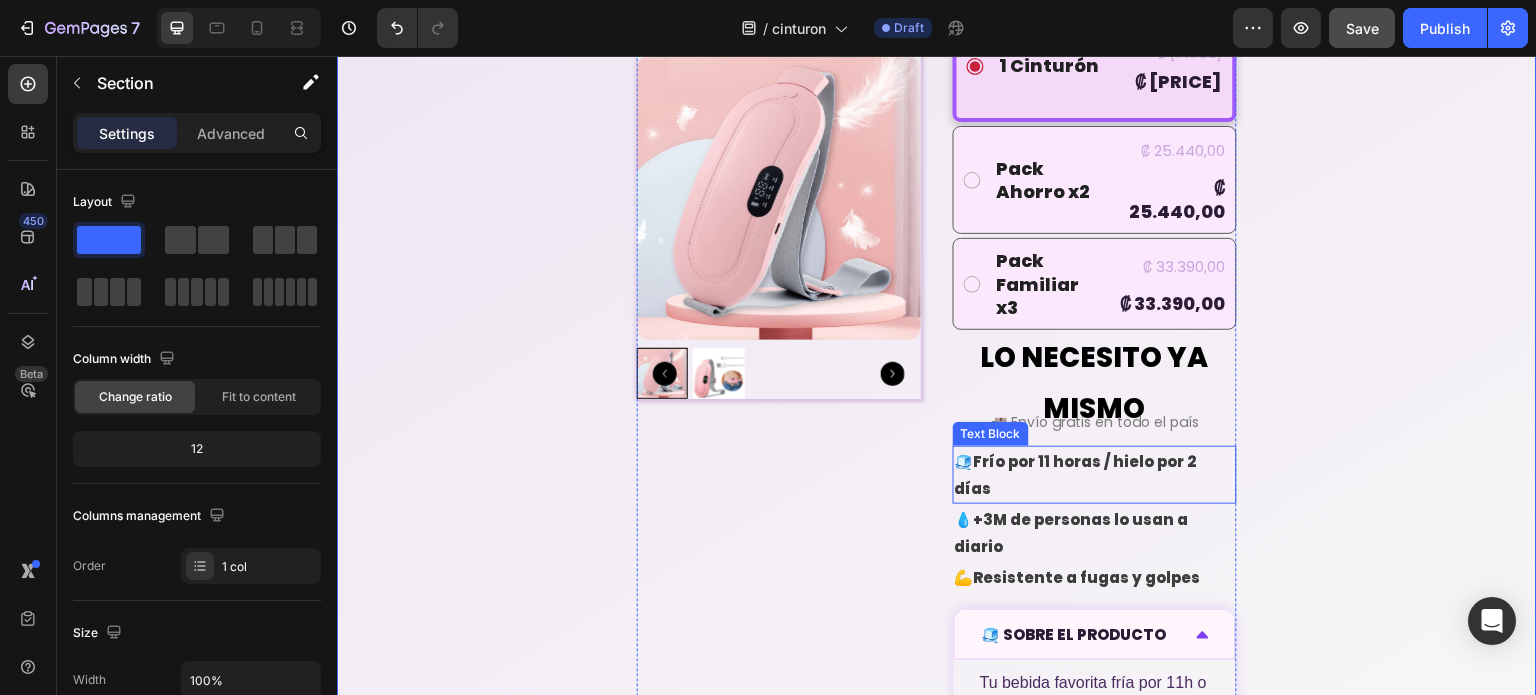 scroll, scrollTop: 1290, scrollLeft: 0, axis: vertical 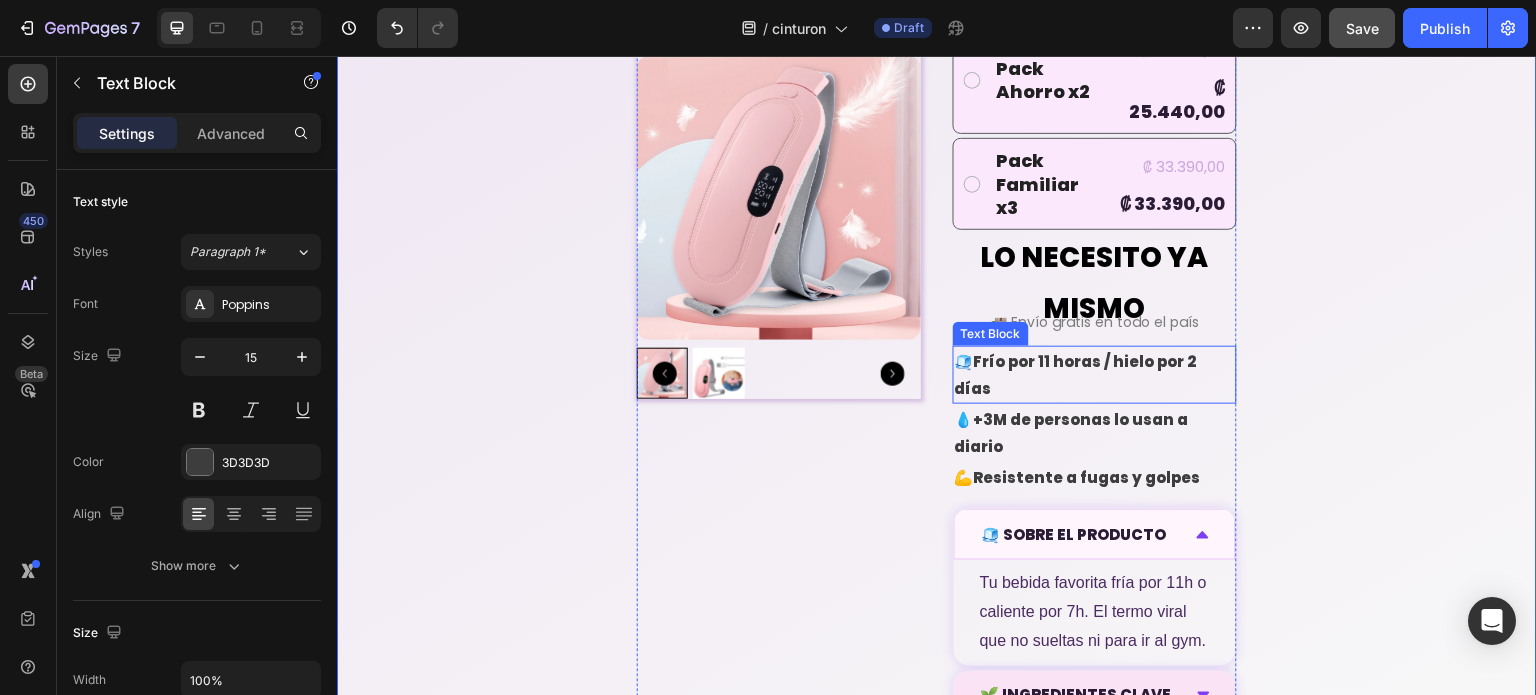 click on "🧊  Frío por 11 horas / hielo por 2 días" at bounding box center [1095, 375] 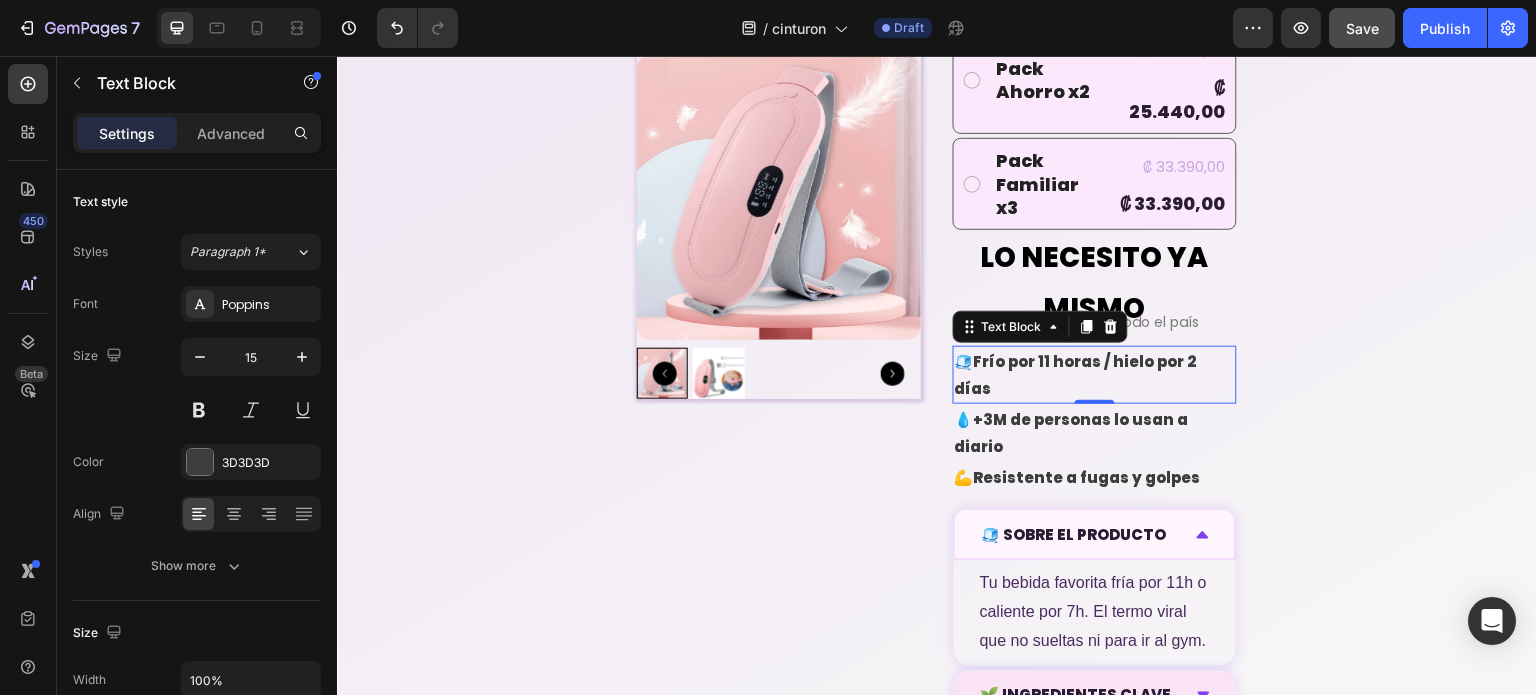 click on "Frío por 11 horas / hielo por 2 días" at bounding box center (1076, 375) 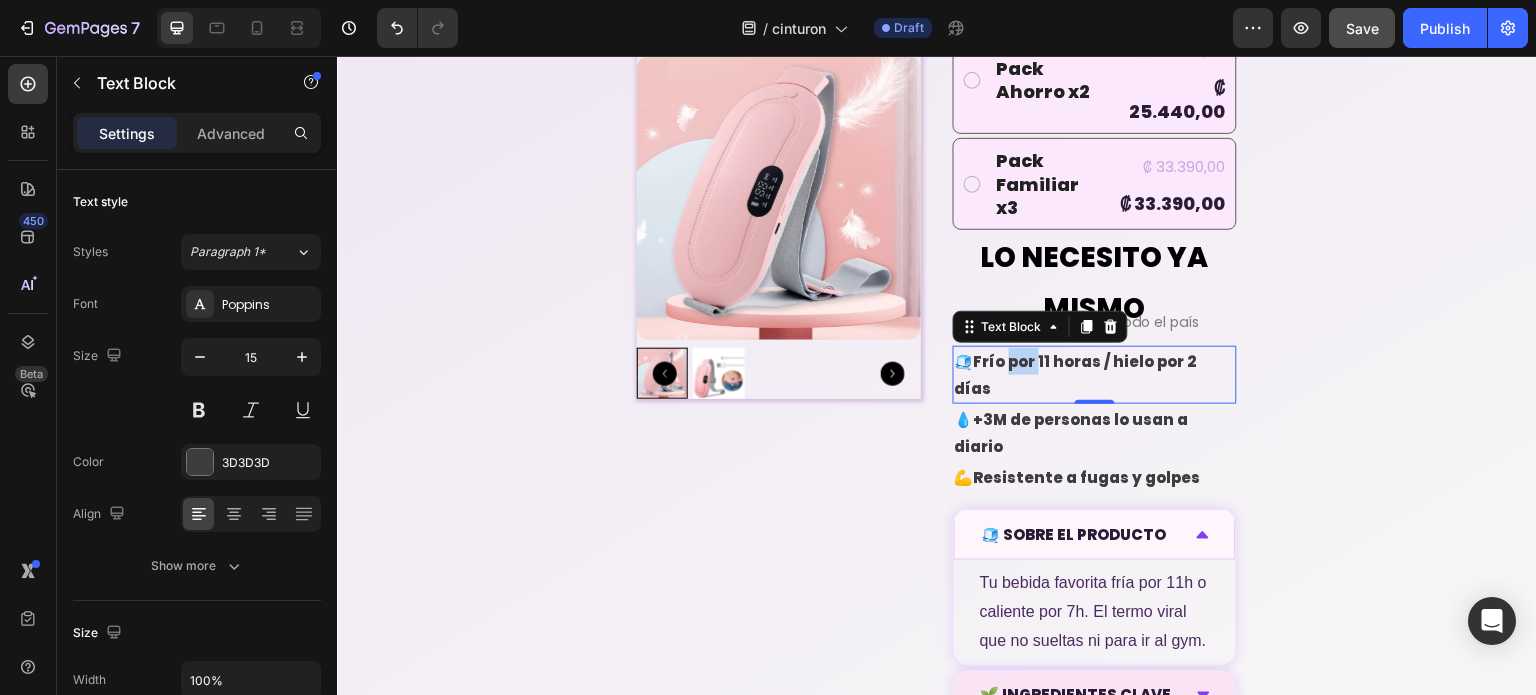 click on "Frío por 11 horas / hielo por 2 días" at bounding box center (1076, 375) 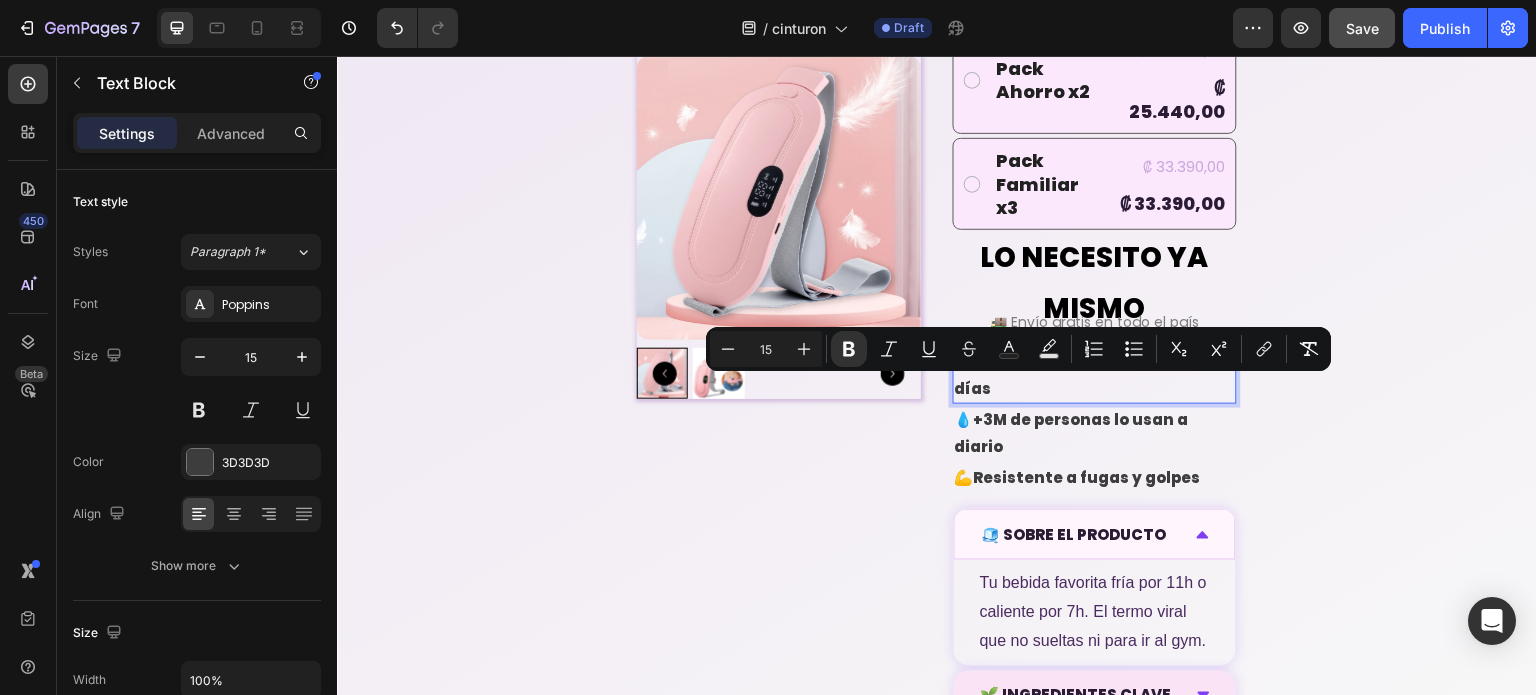 click on "🧊  Frío por 11 horas / hielo por 2 días" at bounding box center (1095, 375) 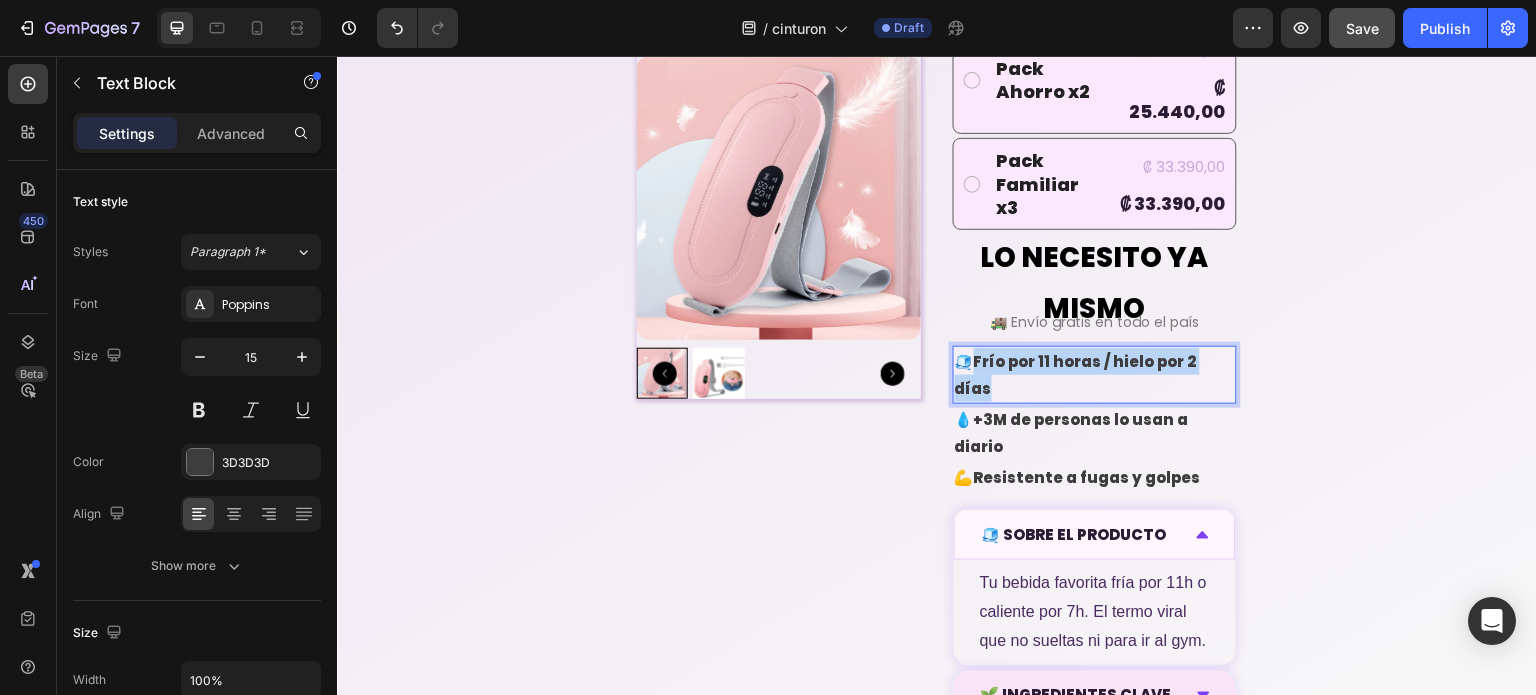 drag, startPoint x: 1006, startPoint y: 420, endPoint x: 983, endPoint y: 394, distance: 34.713108 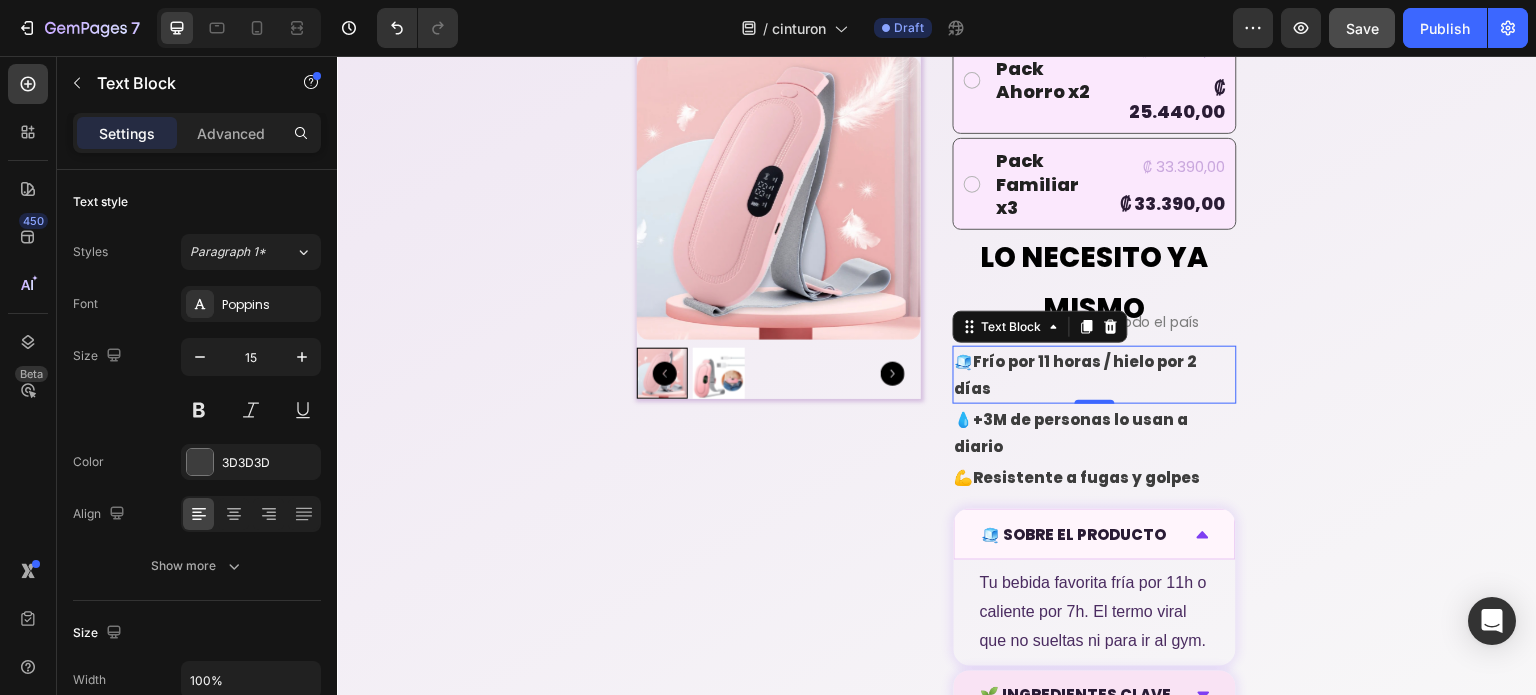 click on "🧊  Frío por 11 horas / hielo por 2 días" at bounding box center (1095, 375) 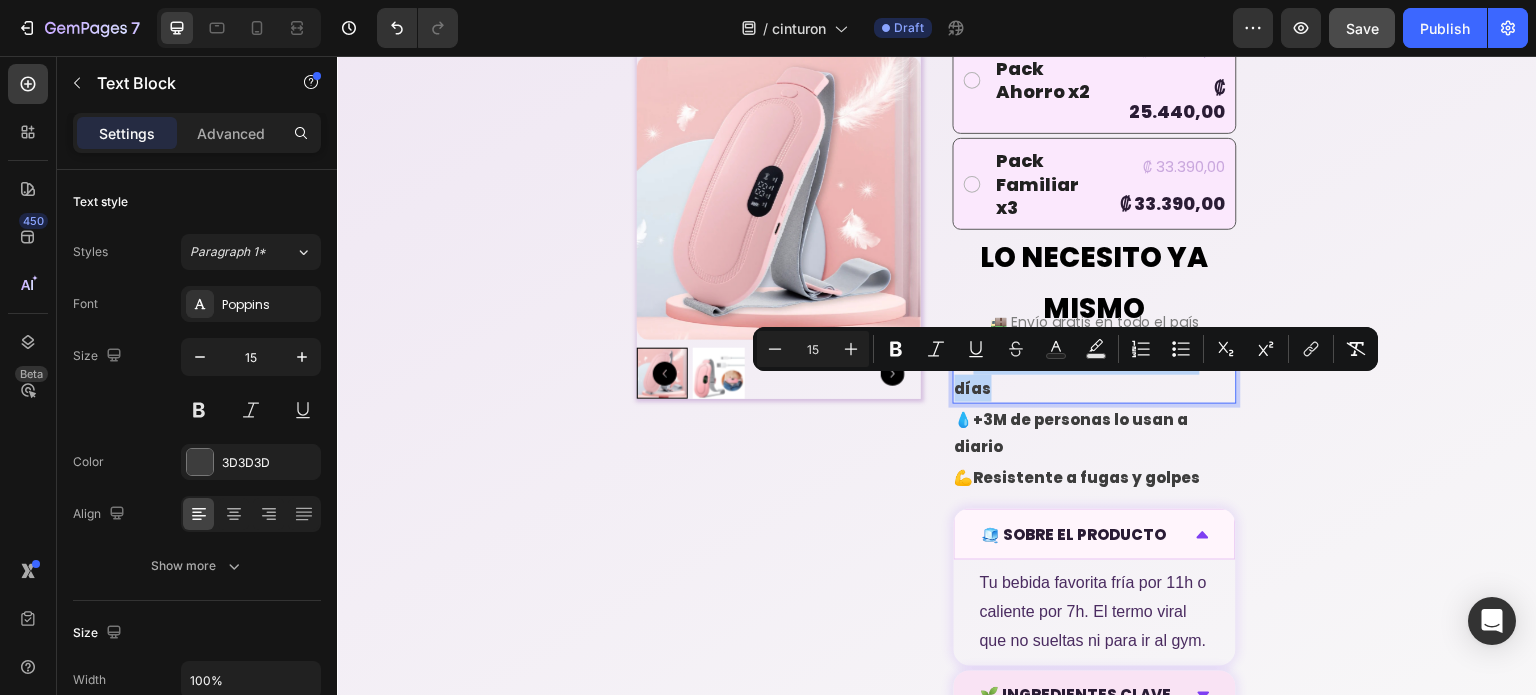 drag, startPoint x: 997, startPoint y: 414, endPoint x: 958, endPoint y: 383, distance: 49.819675 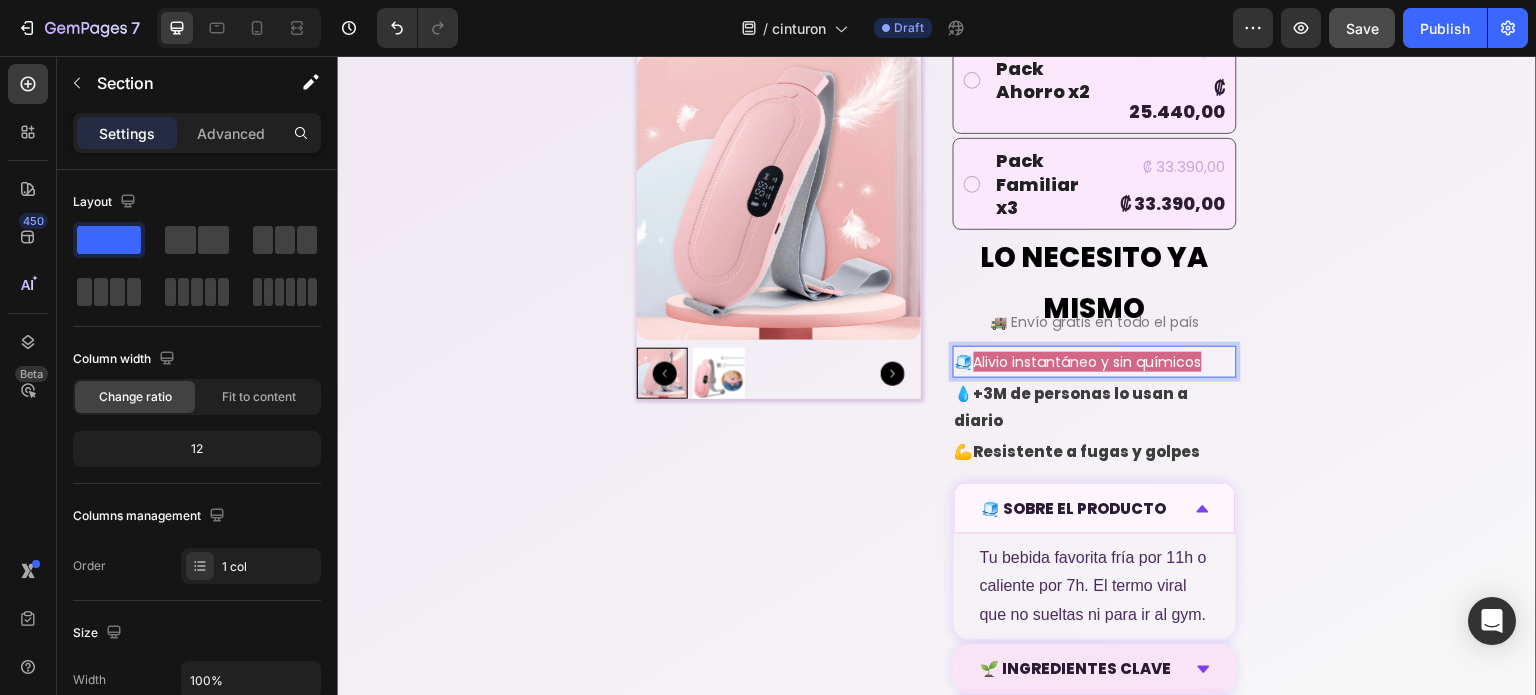 click on "Sufres cada mes por cólicos menstruales? Heading Basta de sufrir cada mes Text Block
Product Images 🔥 Más de 10.000 unidades vendidas Heading Icon Icon Icon Icon Icon Icon List 👭 +10.000 usuarias ya lo probaron Text Block Row Setup options like colors, sizes with product variant.       Add new variant   or   sync data Product Variants & Swatches Los cólicos menstruales te dejan sin energía, de mal humor y sin ganas de nada? El cinturón Térmico  ha sido diseñado para  eliminar el dolor de forma rápida, natural y efectiva . Con  terapia de calor ajustable y masaje relajante , combate los cólicos desde la raíz, permitiéndote continuar con tu vida sin interrupciones.  Dile adiós a los analgésicos y vive tu vida sin dolor. Text Block
🔥 Trending
💧
Calor terapéutico
3 niveles de temperatura para aliviar el dolor.
✨
Masaje vibratorio
4 modos de vibración para mayor relajación." at bounding box center (937, -115) 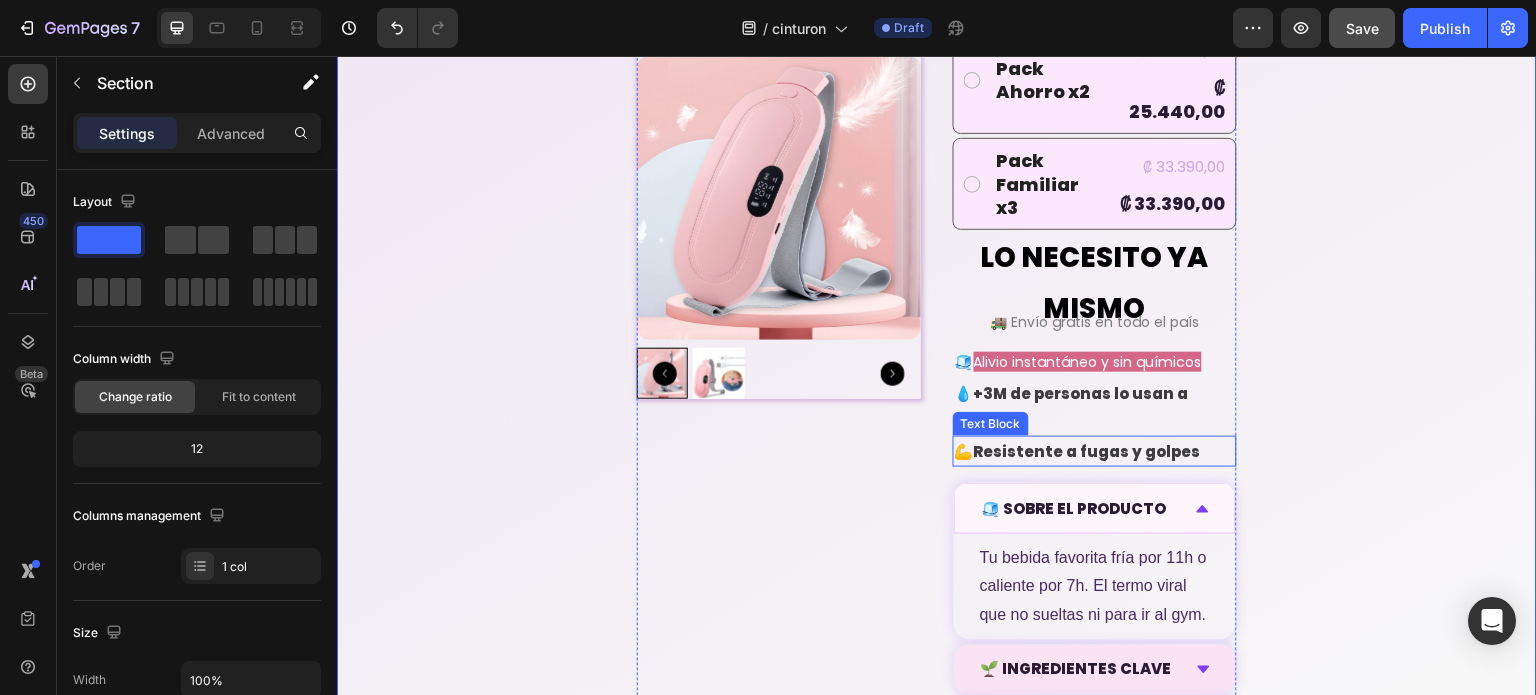 click on "💧  +3M de personas lo usan a diario" at bounding box center (1095, 407) 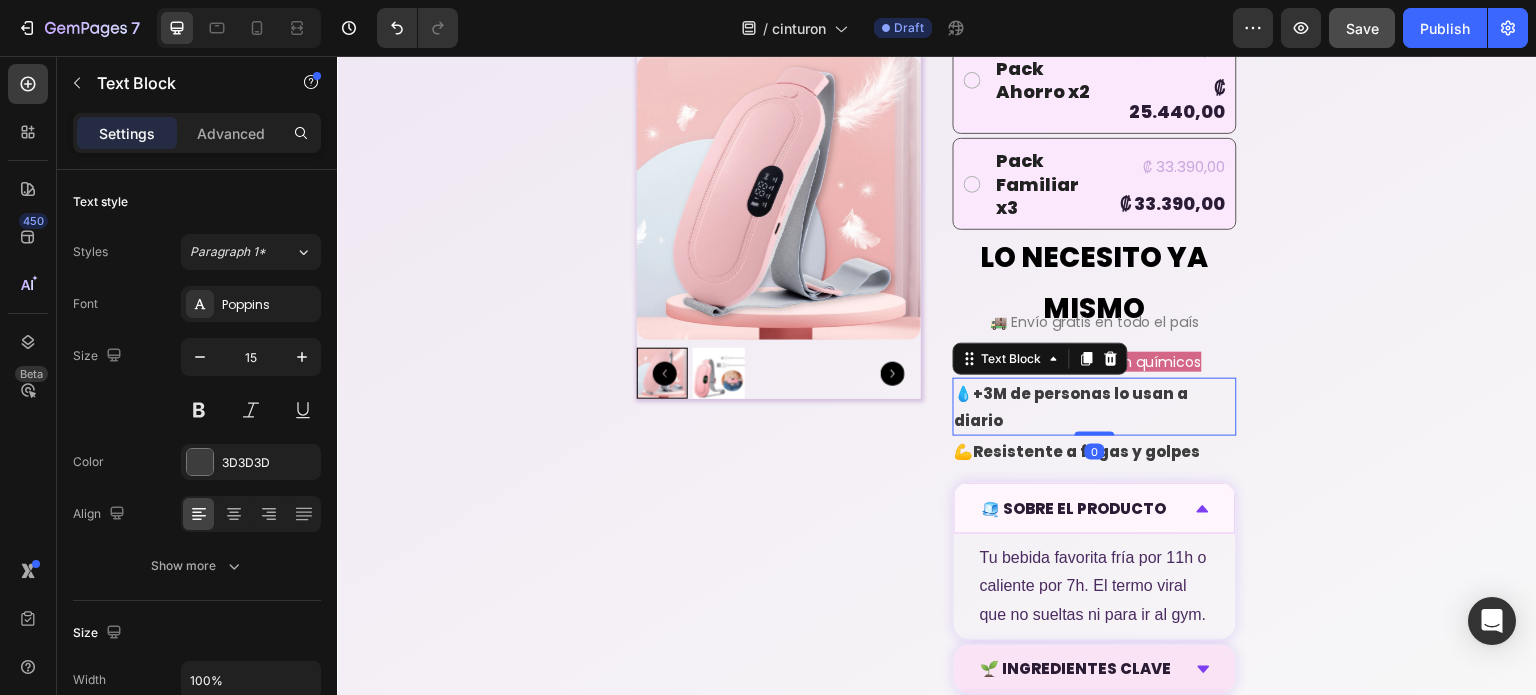 click on "+3M de personas lo usan a diario" at bounding box center [1072, 407] 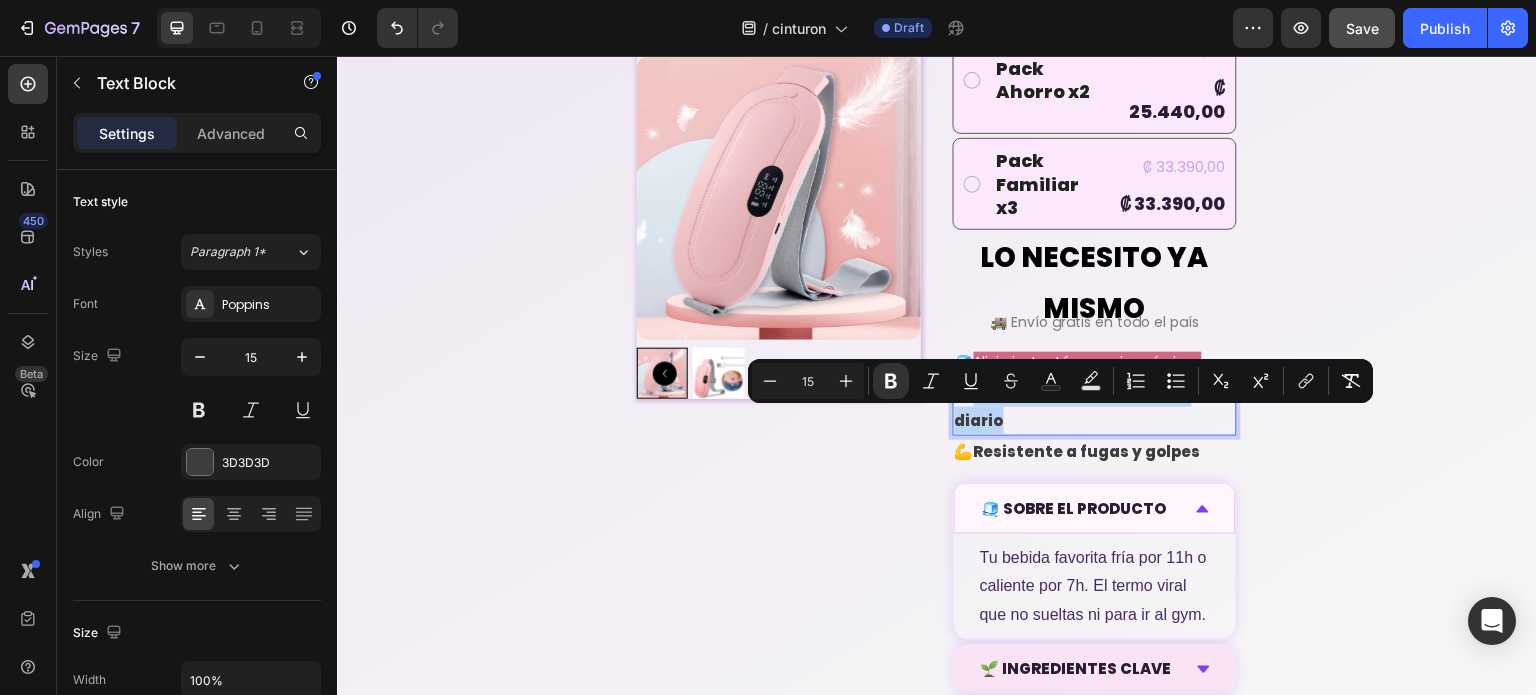 drag, startPoint x: 1008, startPoint y: 447, endPoint x: 975, endPoint y: 422, distance: 41.400482 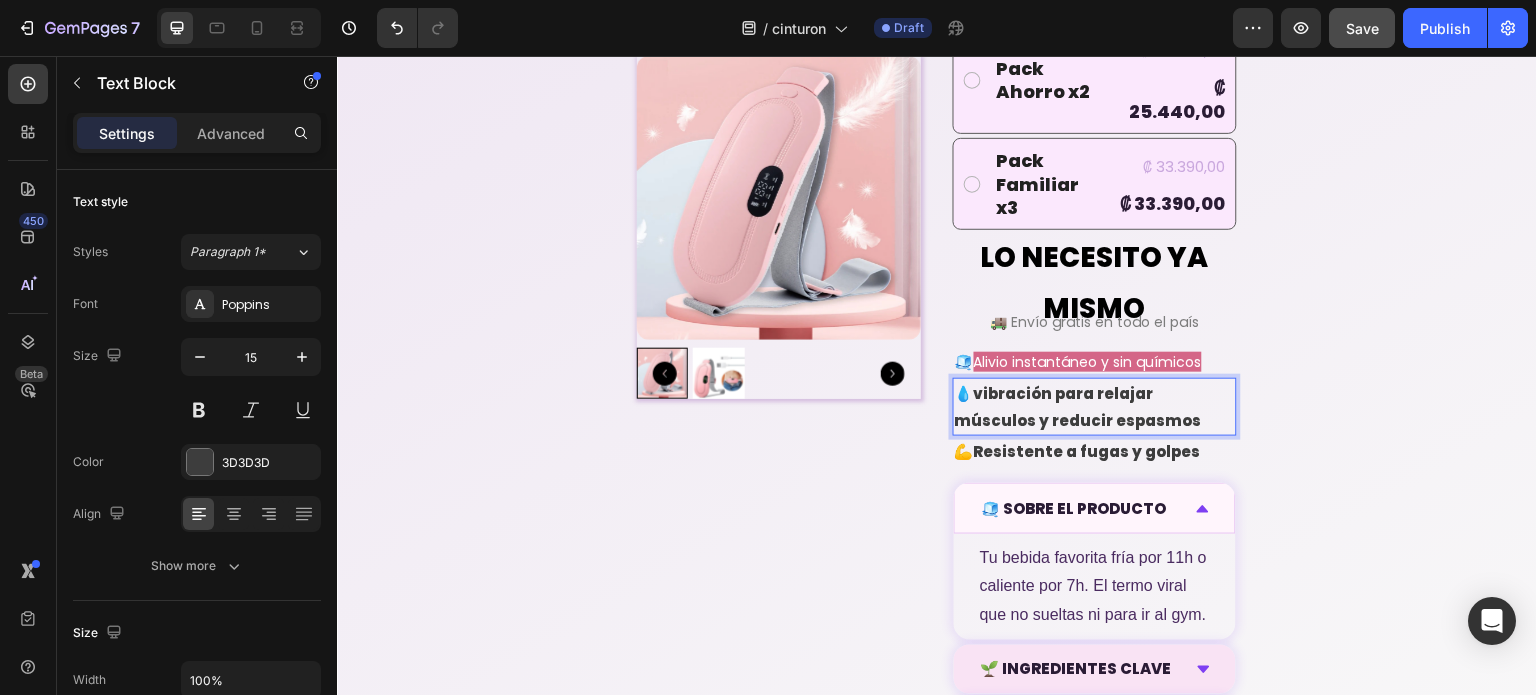 click on "vibración para relajar músculos y reducir espasmos" at bounding box center (1078, 407) 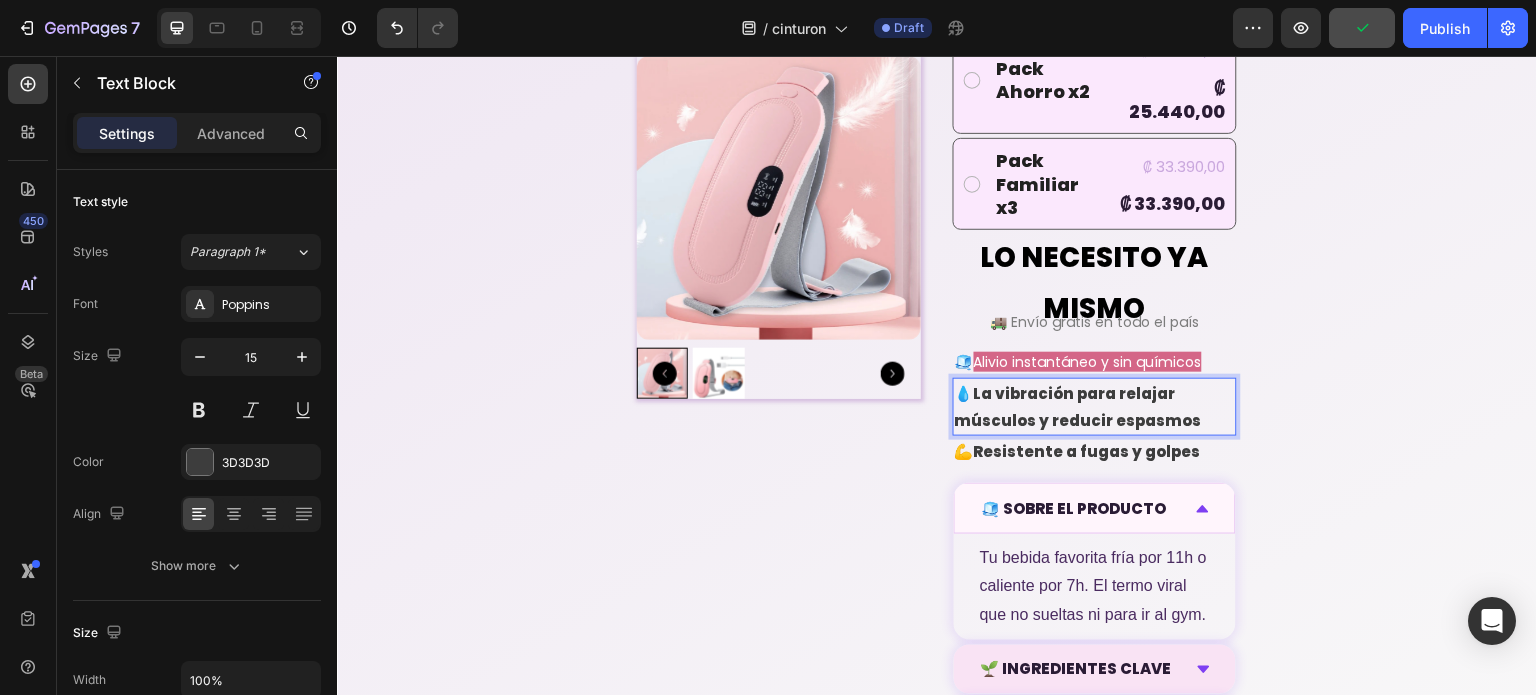 click on "La vibración para relajar músculos y reducir espasmos" at bounding box center (1078, 407) 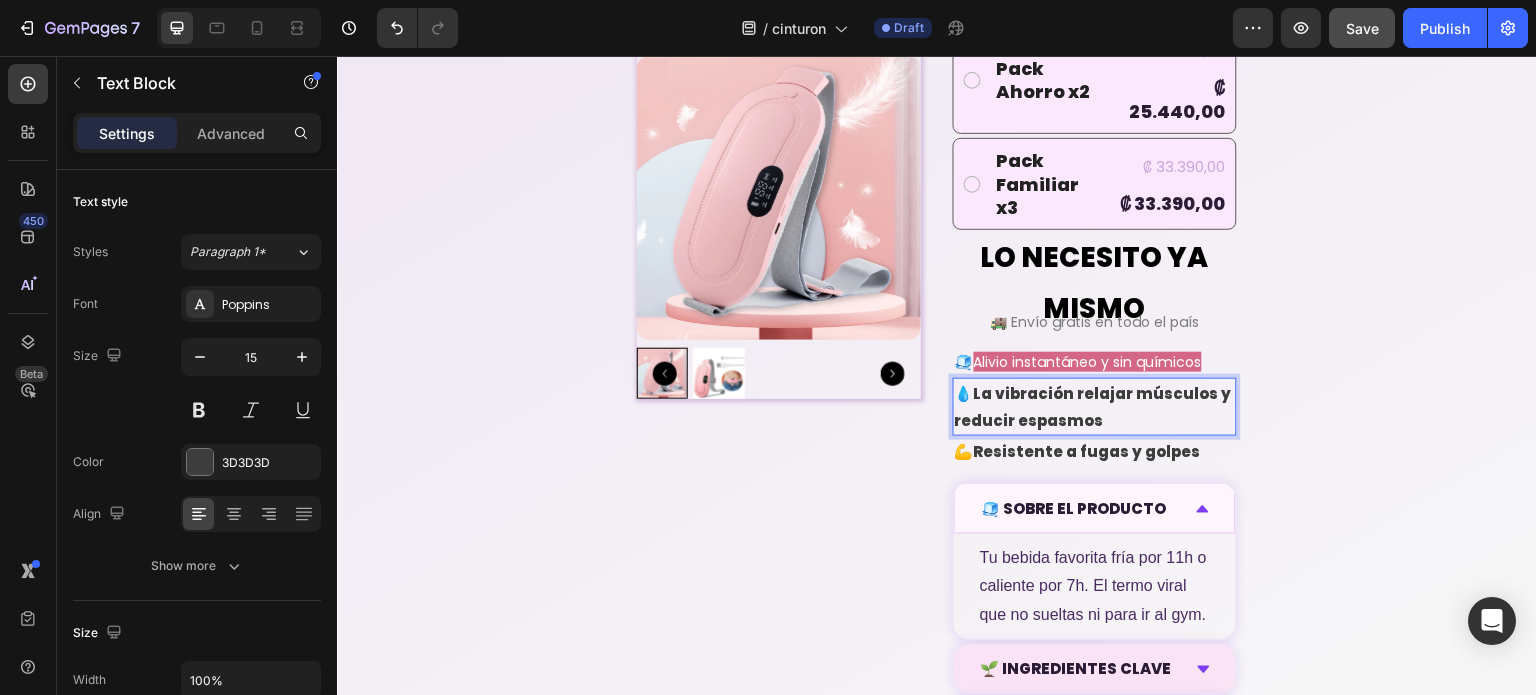 click on "La vibración relajar músculos y reducir espasmos" at bounding box center (1093, 407) 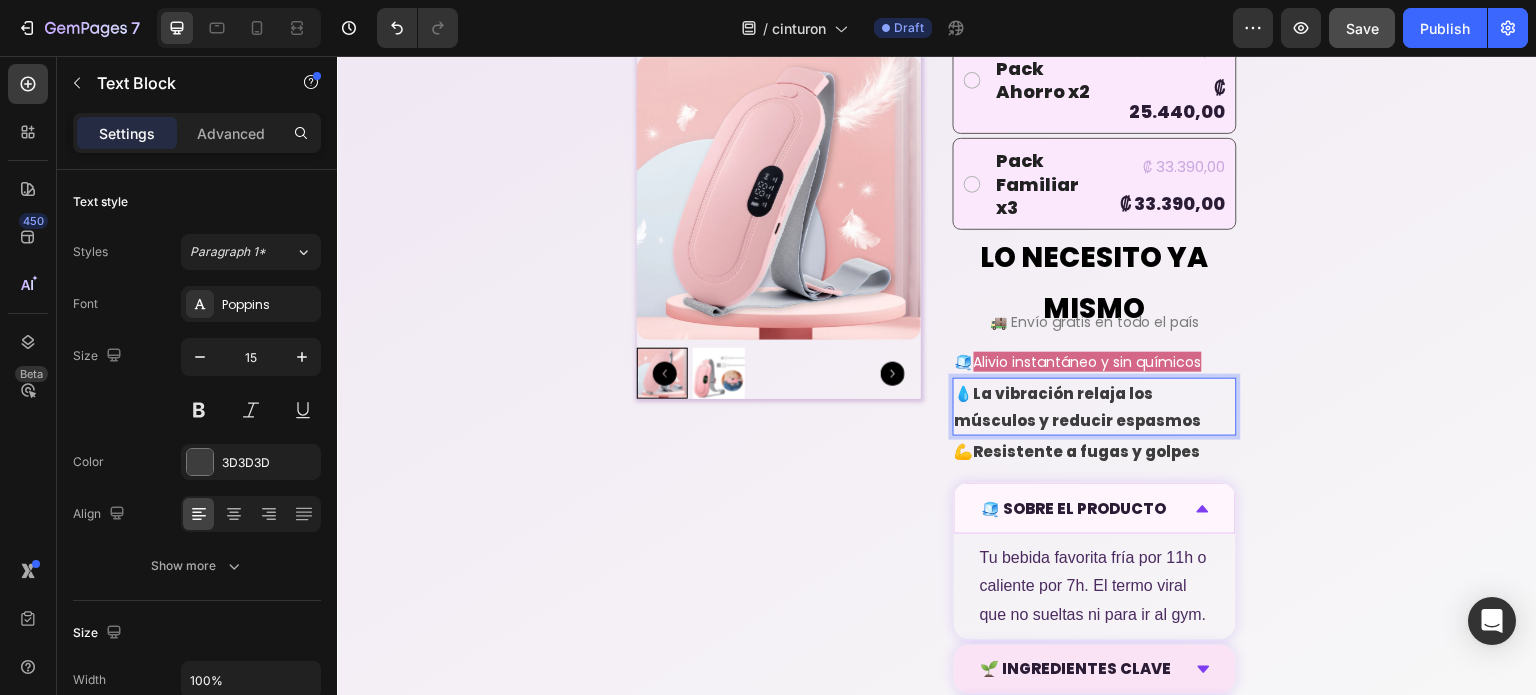 click on "La vibración relaja los músculos y reducir espasmos" at bounding box center [1078, 407] 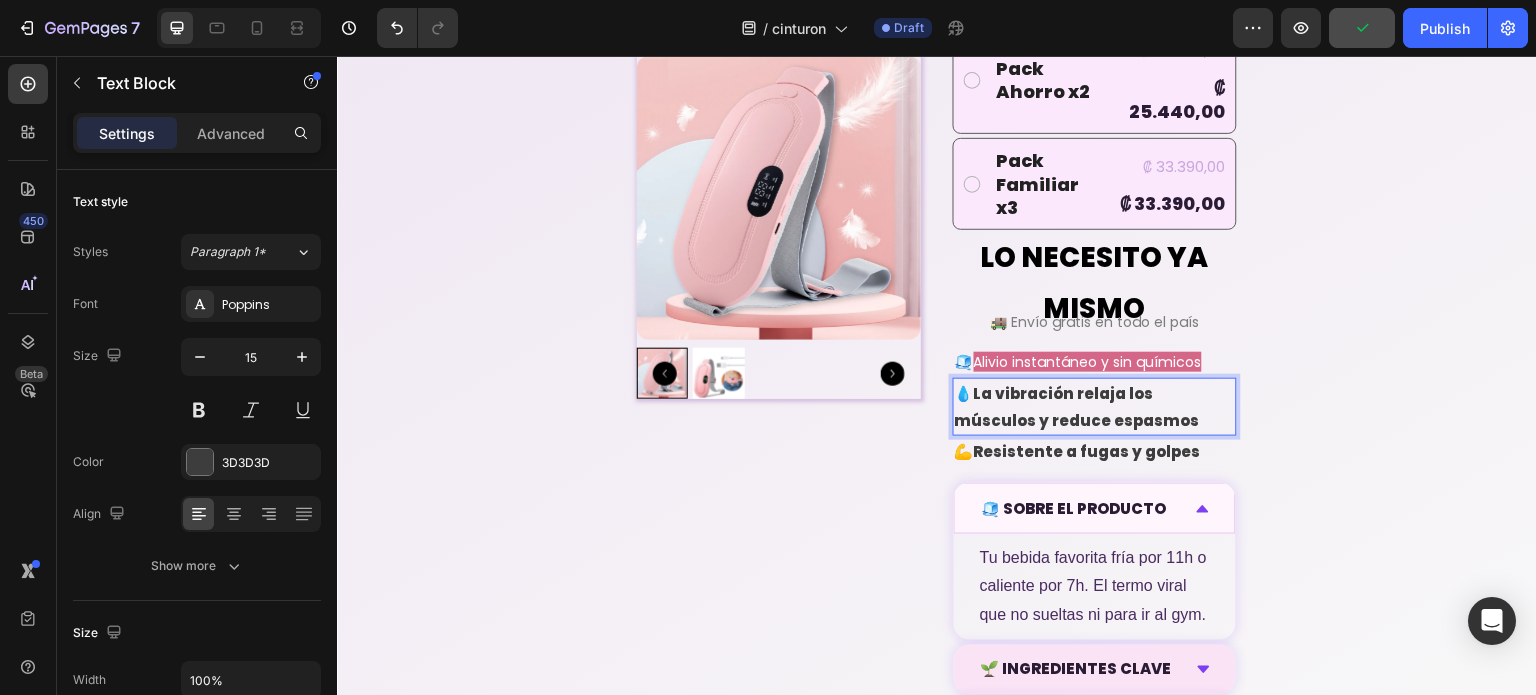 click on "💧  La vibración relaja los músculos y reduce espasmos" at bounding box center (1095, 407) 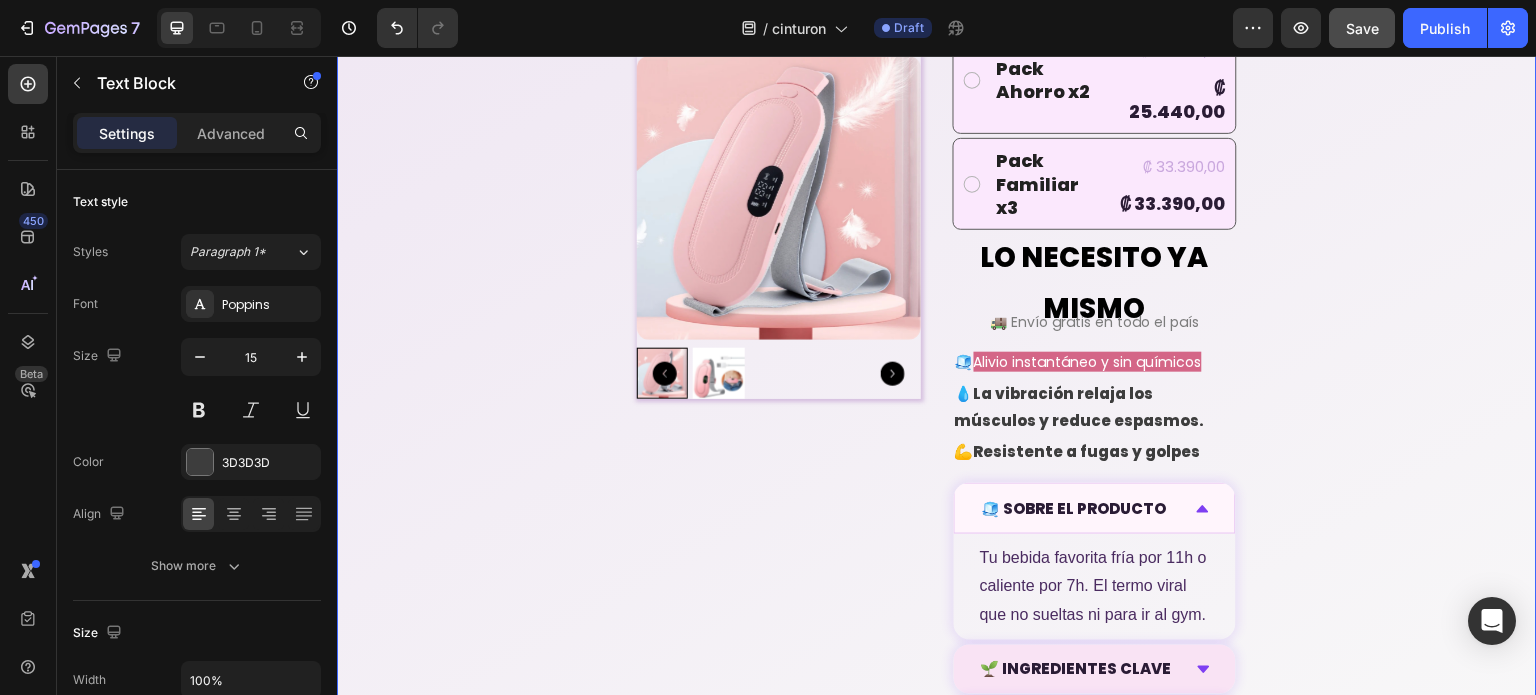 click on "Sufres cada mes por cólicos menstruales? Heading Basta de sufrir cada mes Text Block
Product Images 🔥 Más de 10.000 unidades vendidas Heading Icon Icon Icon Icon Icon Icon List 👭 +10.000 usuarias ya lo probaron Text Block Row Setup options like colors, sizes with product variant.       Add new variant   or   sync data Product Variants & Swatches Los cólicos menstruales te dejan sin energía, de mal humor y sin ganas de nada? El cinturón Térmico  ha sido diseñado para  eliminar el dolor de forma rápida, natural y efectiva . Con  terapia de calor ajustable y masaje relajante , combate los cólicos desde la raíz, permitiéndote continuar con tu vida sin interrupciones.  Dile adiós a los analgésicos y vive tu vida sin dolor. Text Block
🔥 Trending
💧
Calor terapéutico
3 niveles de temperatura para aliviar el dolor.
✨
Masaje vibratorio
4 modos de vibración para mayor relajación." at bounding box center (937, -115) 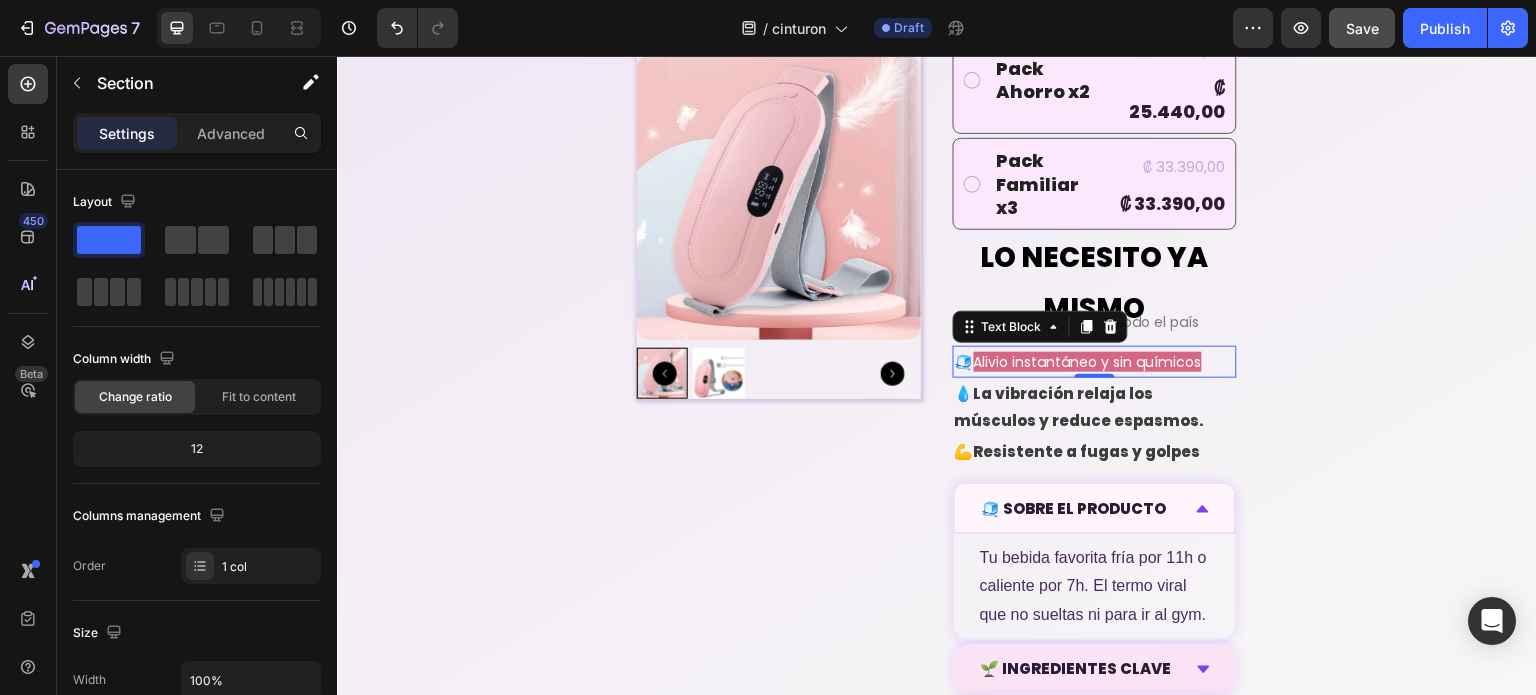 click on "Alivio instantáneo y sin químicos" at bounding box center (1088, 362) 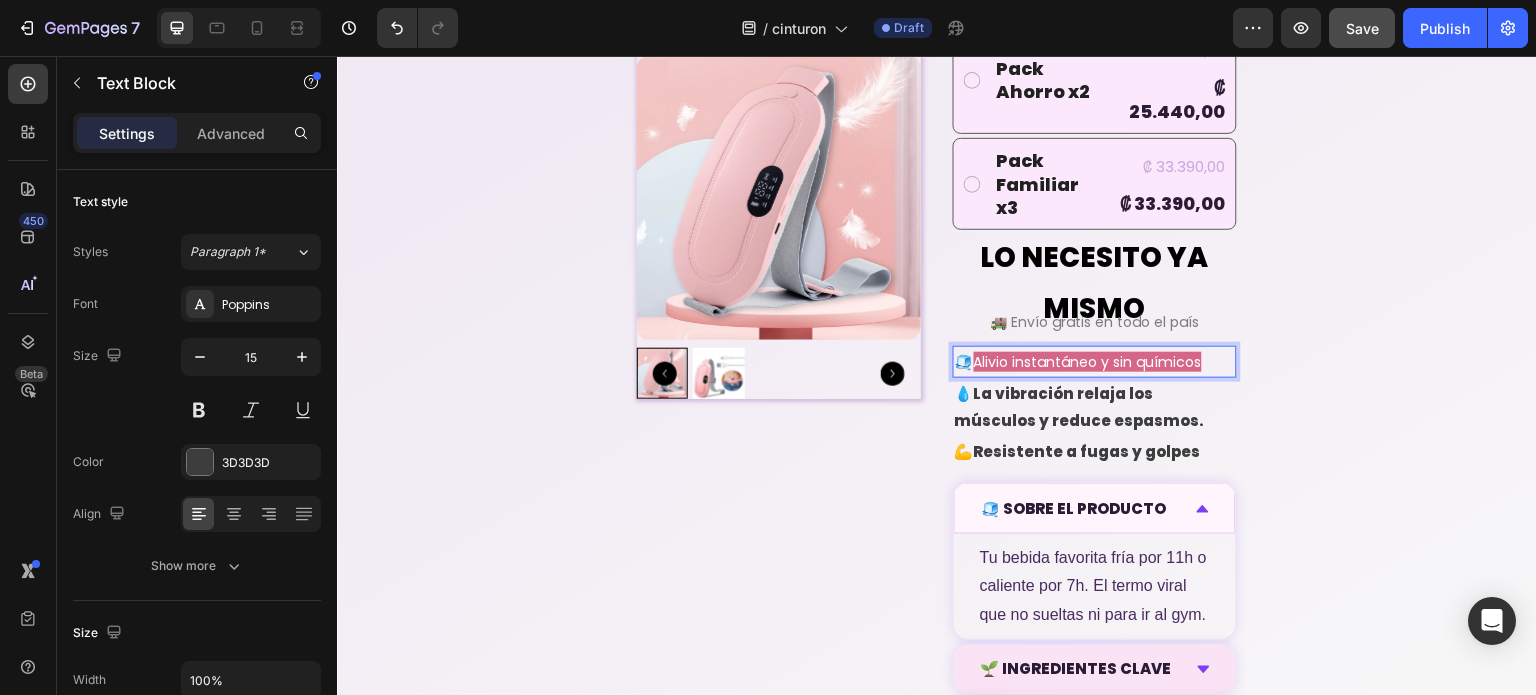click on "Alivio instantáneo y sin químicos" at bounding box center [1088, 362] 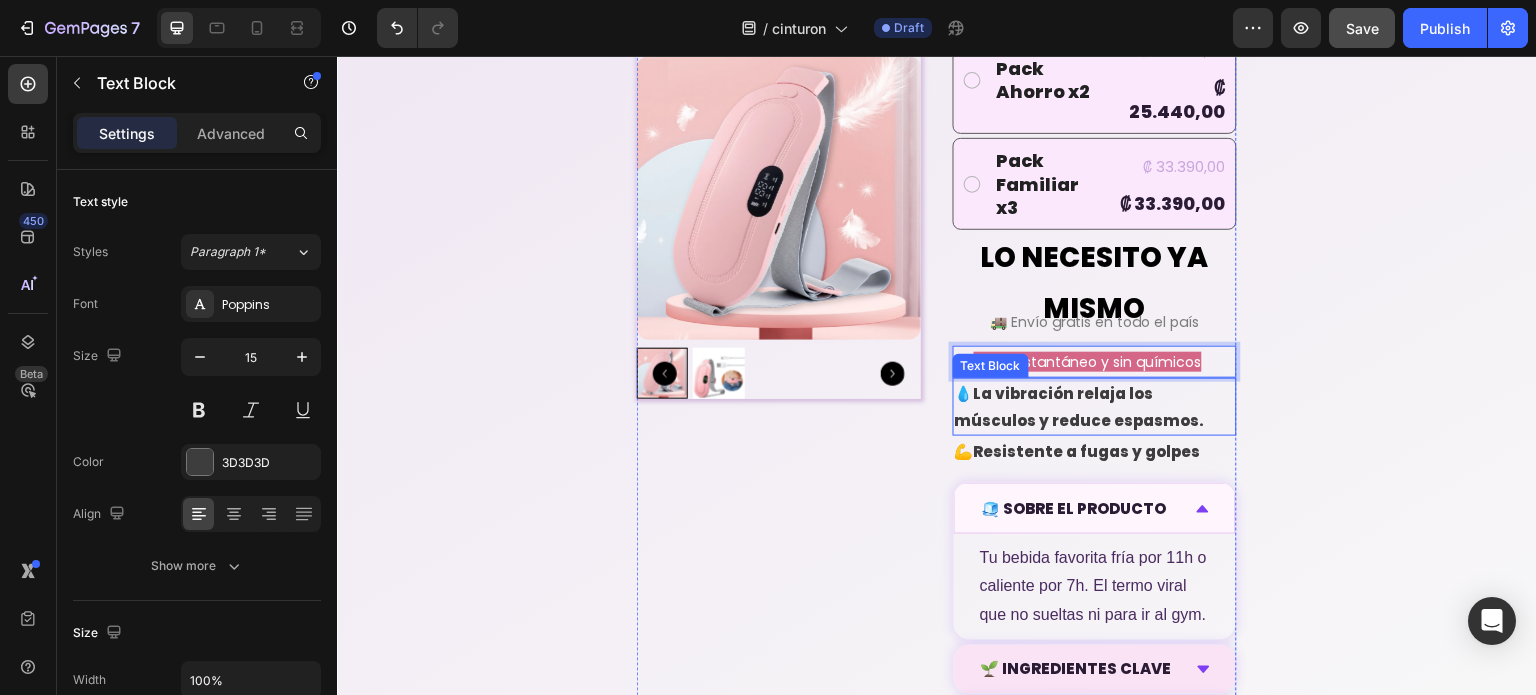 click on "La vibración relaja los músculos y reduce espasmos." at bounding box center (1080, 407) 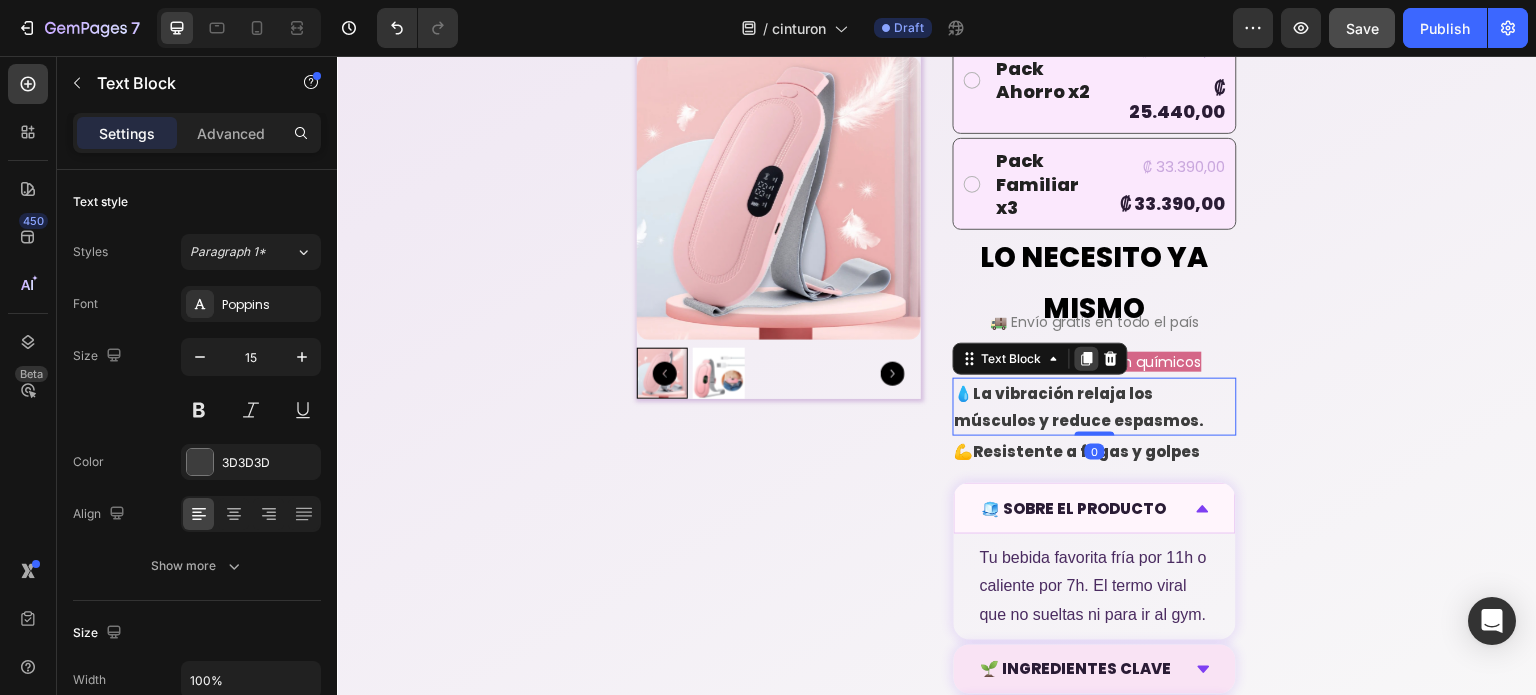 click 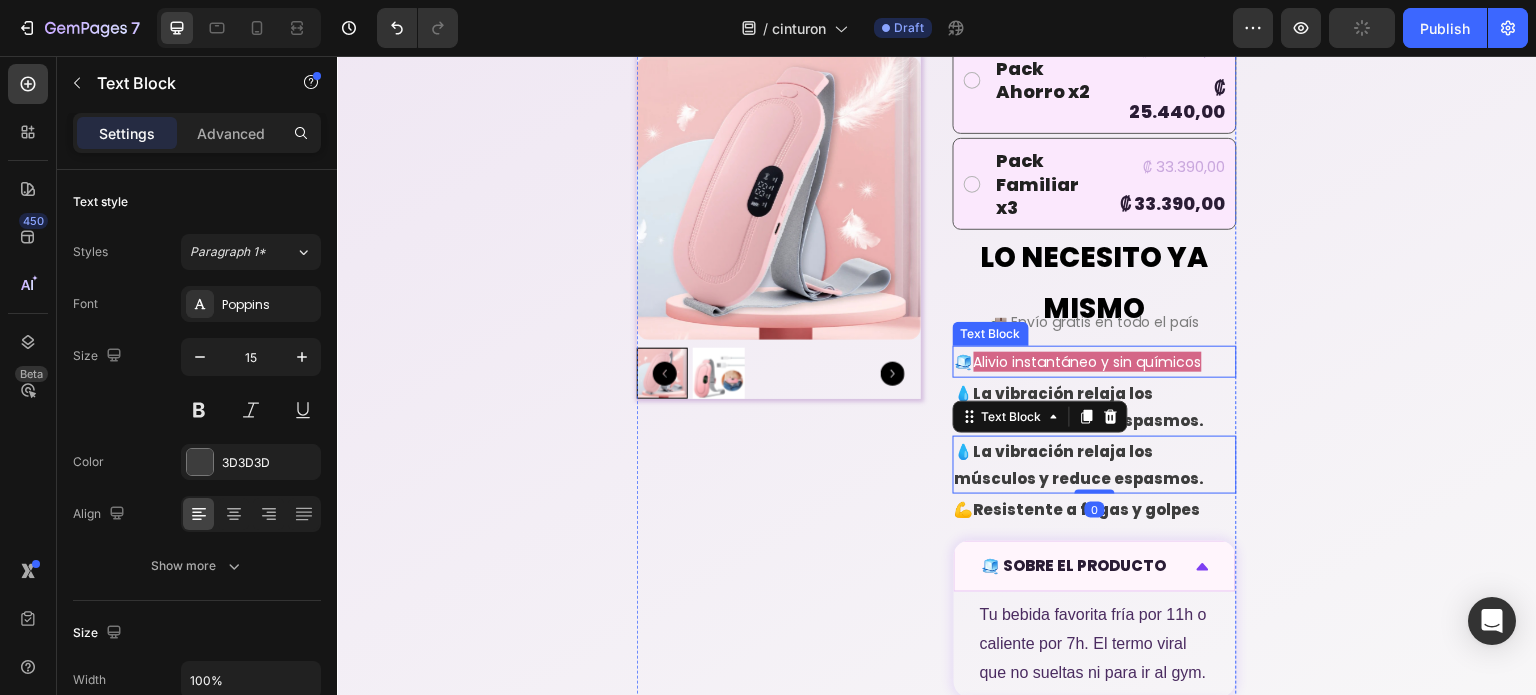 click on "Alivio instantáneo y sin químicos" at bounding box center [1088, 362] 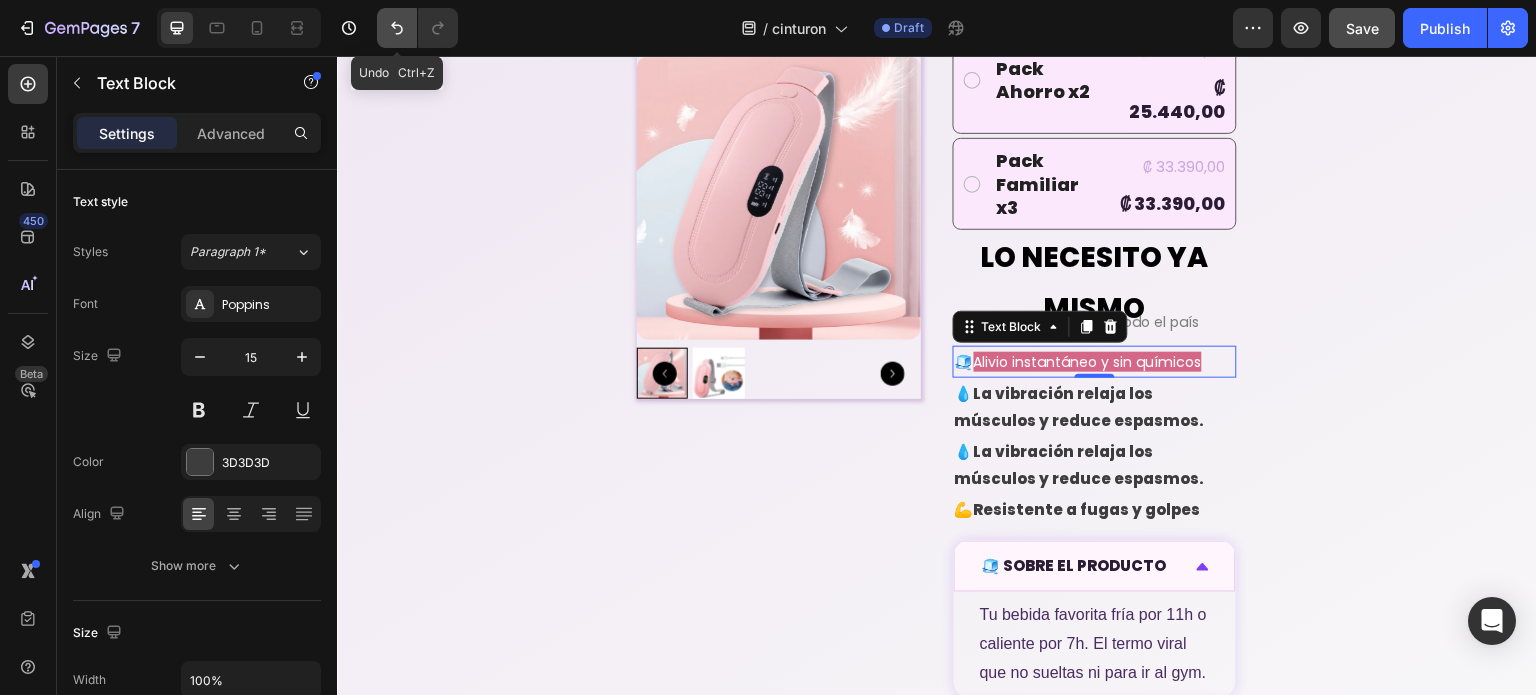 click 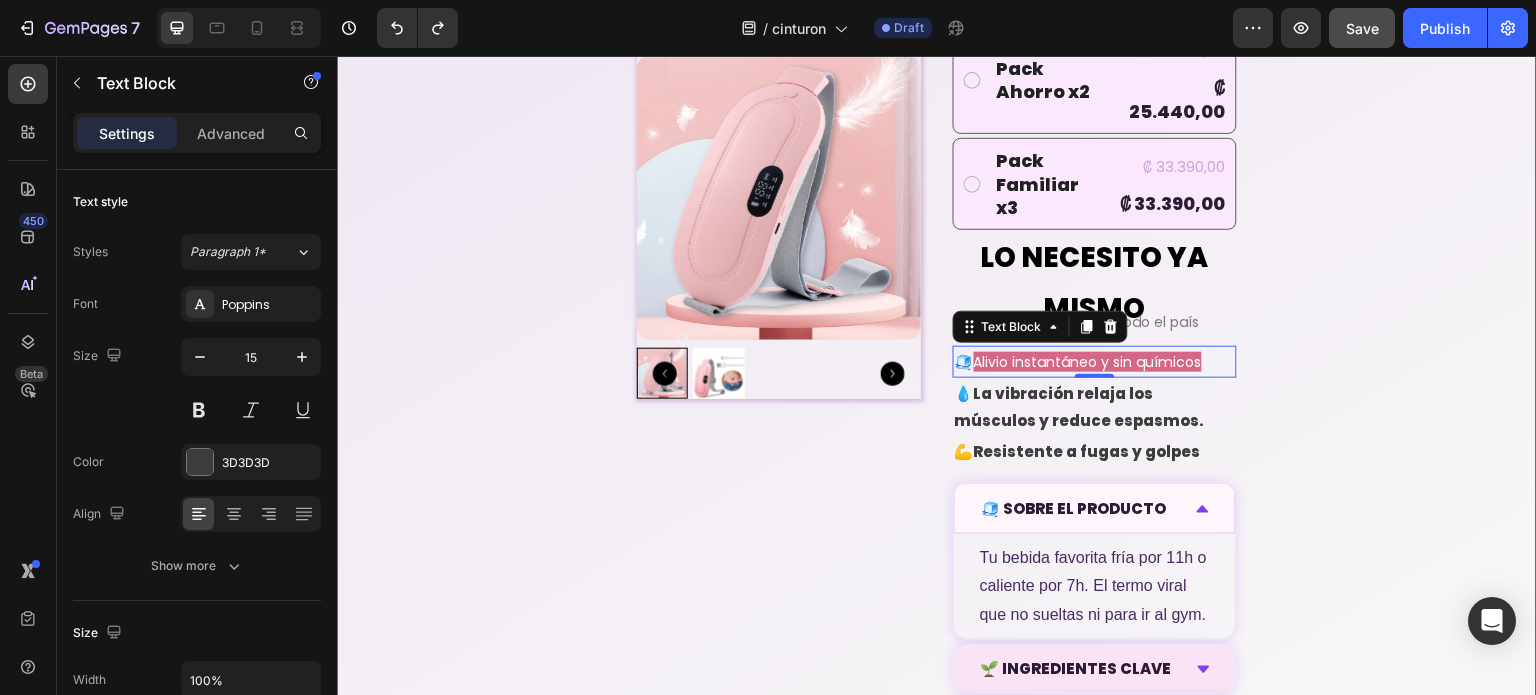 click on "Sufres cada mes por cólicos menstruales? Heading Basta de sufrir cada mes Text Block
Product Images 🔥 Más de 10.000 unidades vendidas Heading Icon Icon Icon Icon Icon Icon List 👭 +10.000 usuarias ya lo probaron Text Block Row Setup options like colors, sizes with product variant.       Add new variant   or   sync data Product Variants & Swatches Los cólicos menstruales te dejan sin energía, de mal humor y sin ganas de nada? El cinturón Térmico  ha sido diseñado para  eliminar el dolor de forma rápida, natural y efectiva . Con  terapia de calor ajustable y masaje relajante , combate los cólicos desde la raíz, permitiéndote continuar con tu vida sin interrupciones.  Dile adiós a los analgésicos y vive tu vida sin dolor. Text Block
🔥 Trending
💧
Calor terapéutico
3 niveles de temperatura para aliviar el dolor.
✨
Masaje vibratorio
4 modos de vibración para mayor relajación." at bounding box center [937, -115] 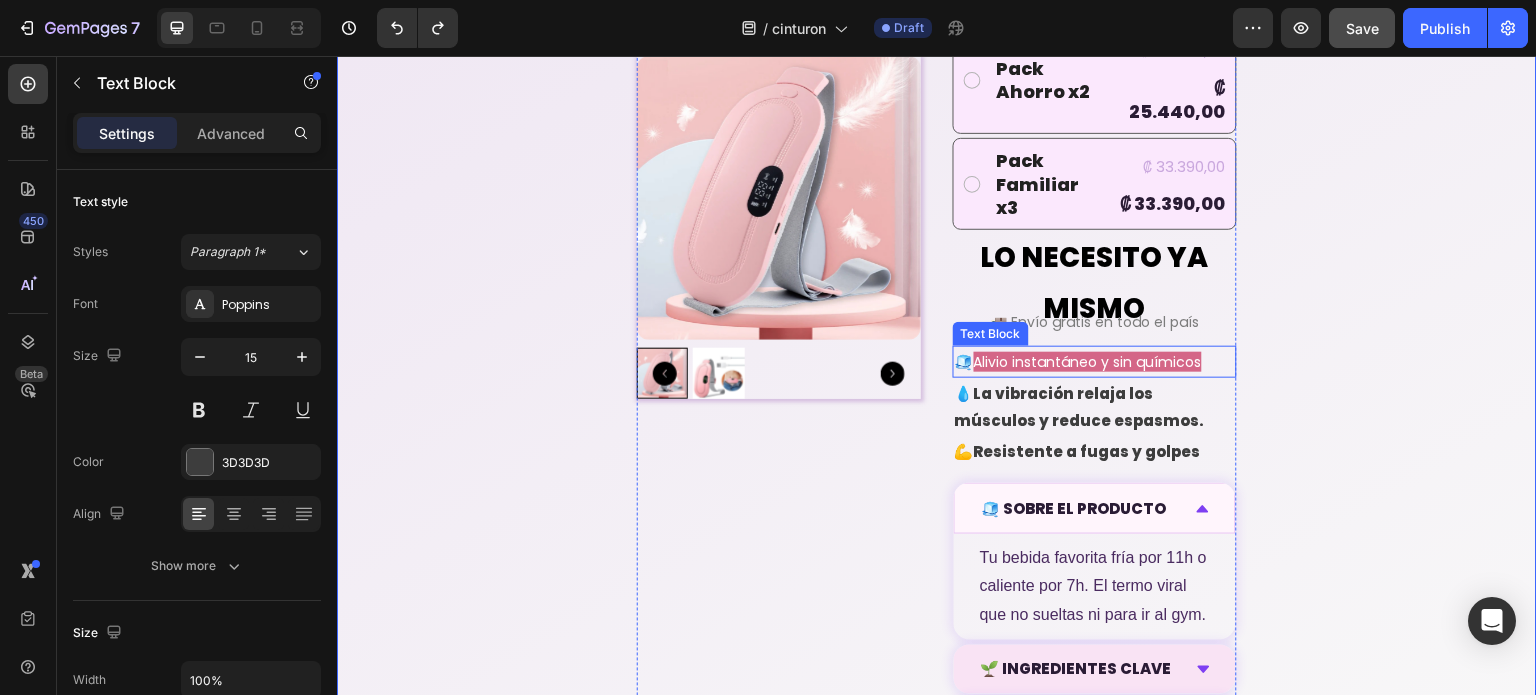 click on "Alivio instantáneo y sin químicos" at bounding box center (1088, 362) 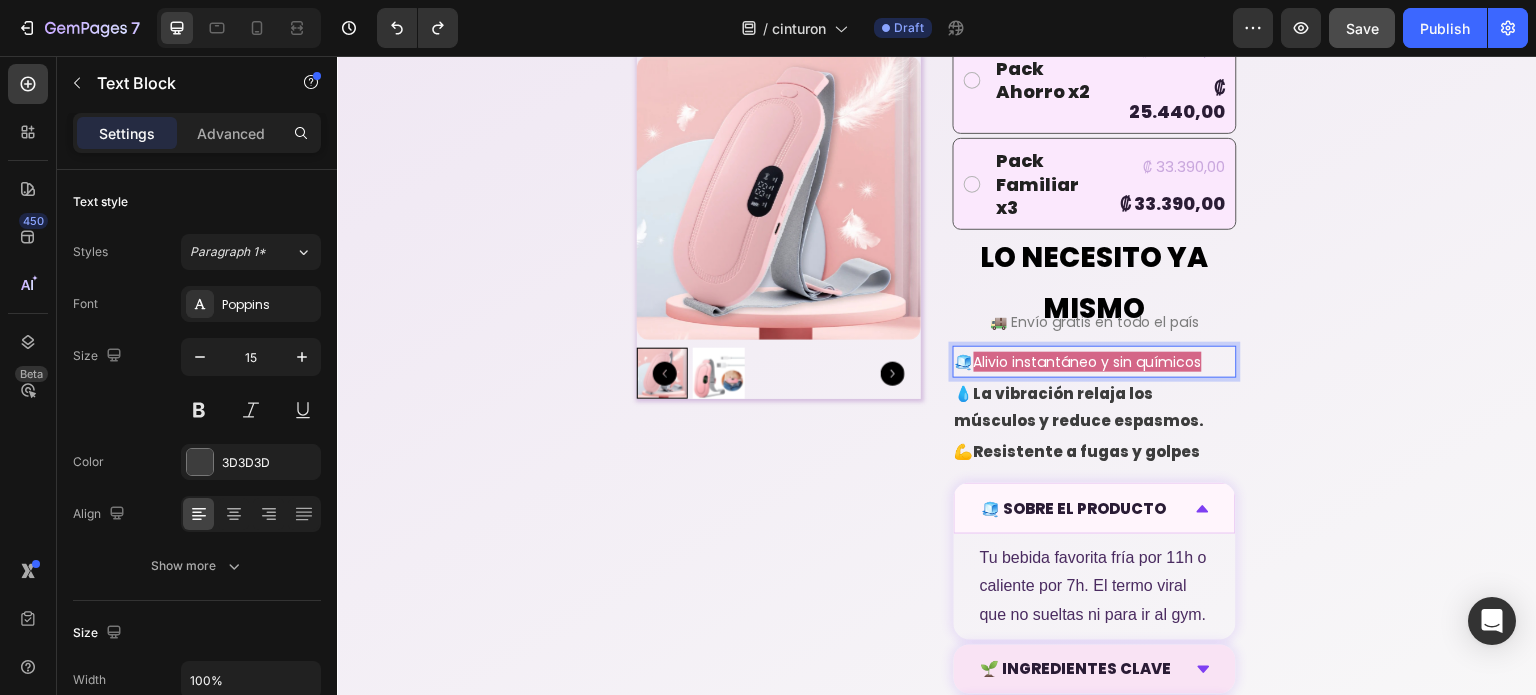 click on "🧊 Alivio instantáneo y sin químicos" at bounding box center [1095, 362] 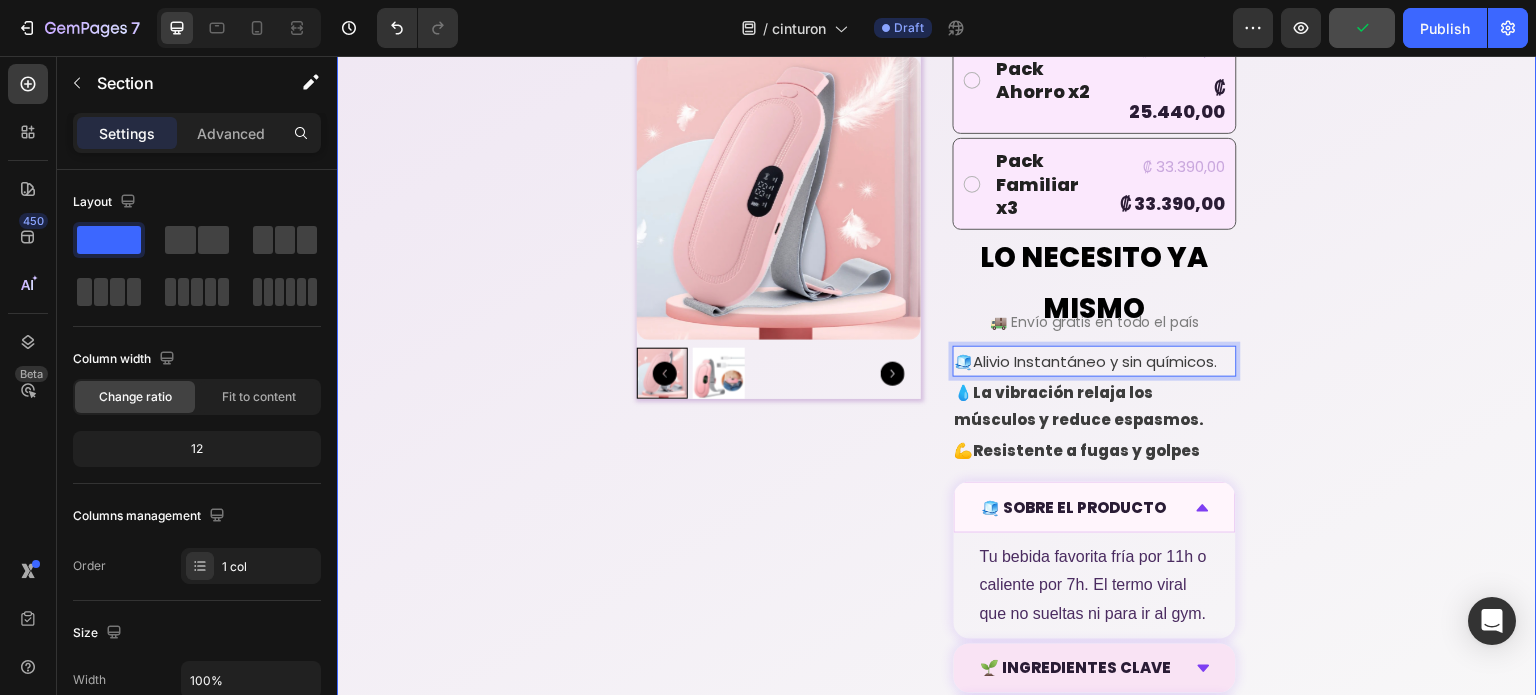 click on "Sufres cada mes por cólicos menstruales? Heading Basta de sufrir cada mes Text Block
Product Images 🔥 Más de 10.000 unidades vendidas Heading Icon Icon Icon Icon Icon Icon List 👭 +10.000 usuarias ya lo probaron Text Block Row Setup options like colors, sizes with product variant.       Add new variant   or   sync data Product Variants & Swatches Los cólicos menstruales te dejan sin energía, de mal humor y sin ganas de nada? El cinturón Térmico  ha sido diseñado para  eliminar el dolor de forma rápida, natural y efectiva . Con  terapia de calor ajustable y masaje relajante , combate los cólicos desde la raíz, permitiéndote continuar con tu vida sin interrupciones.  Dile adiós a los analgésicos y vive tu vida sin dolor. Text Block
🔥 Trending
💧
Calor terapéutico
3 niveles de temperatura para aliviar el dolor.
✨
Masaje vibratorio
4 modos de vibración para mayor relajación." at bounding box center [937, -115] 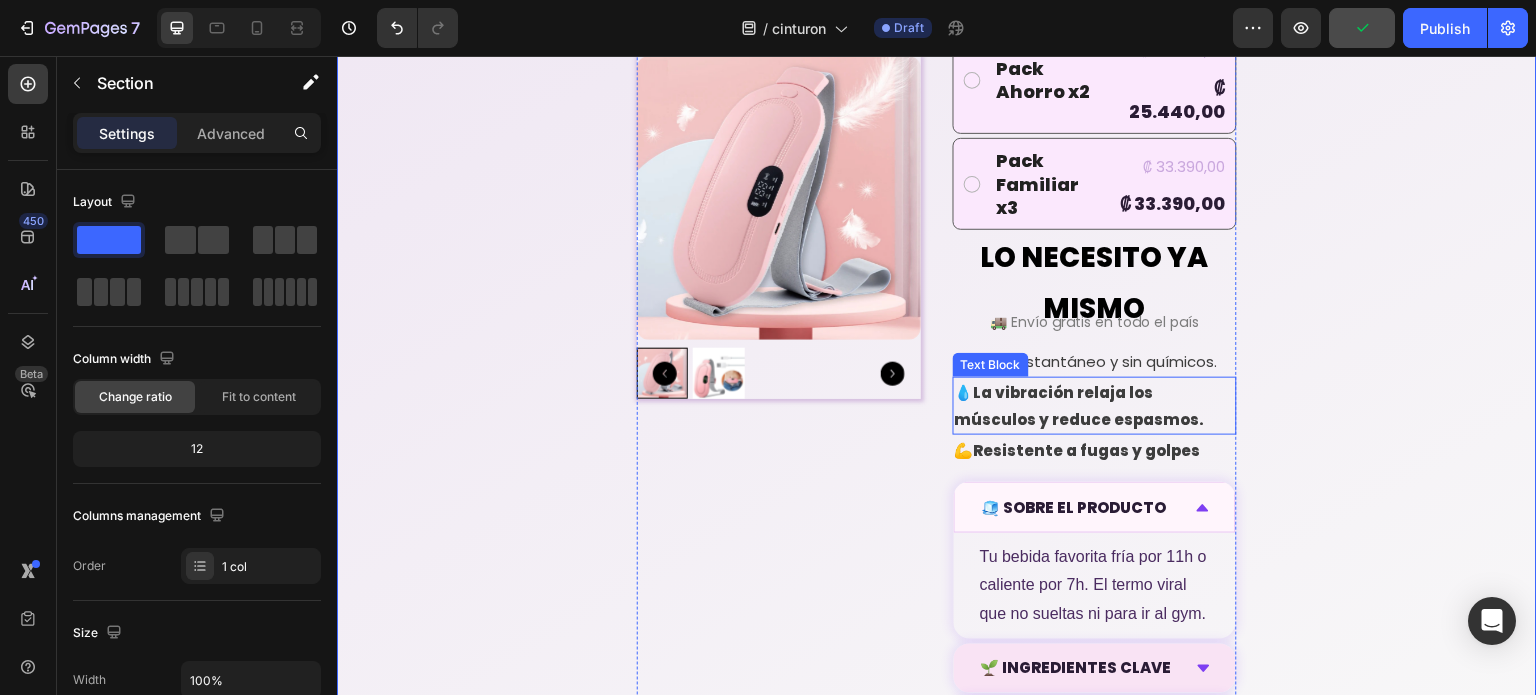 click on "💧  La vibración relaja los músculos y reduce espasmos." at bounding box center [1095, 406] 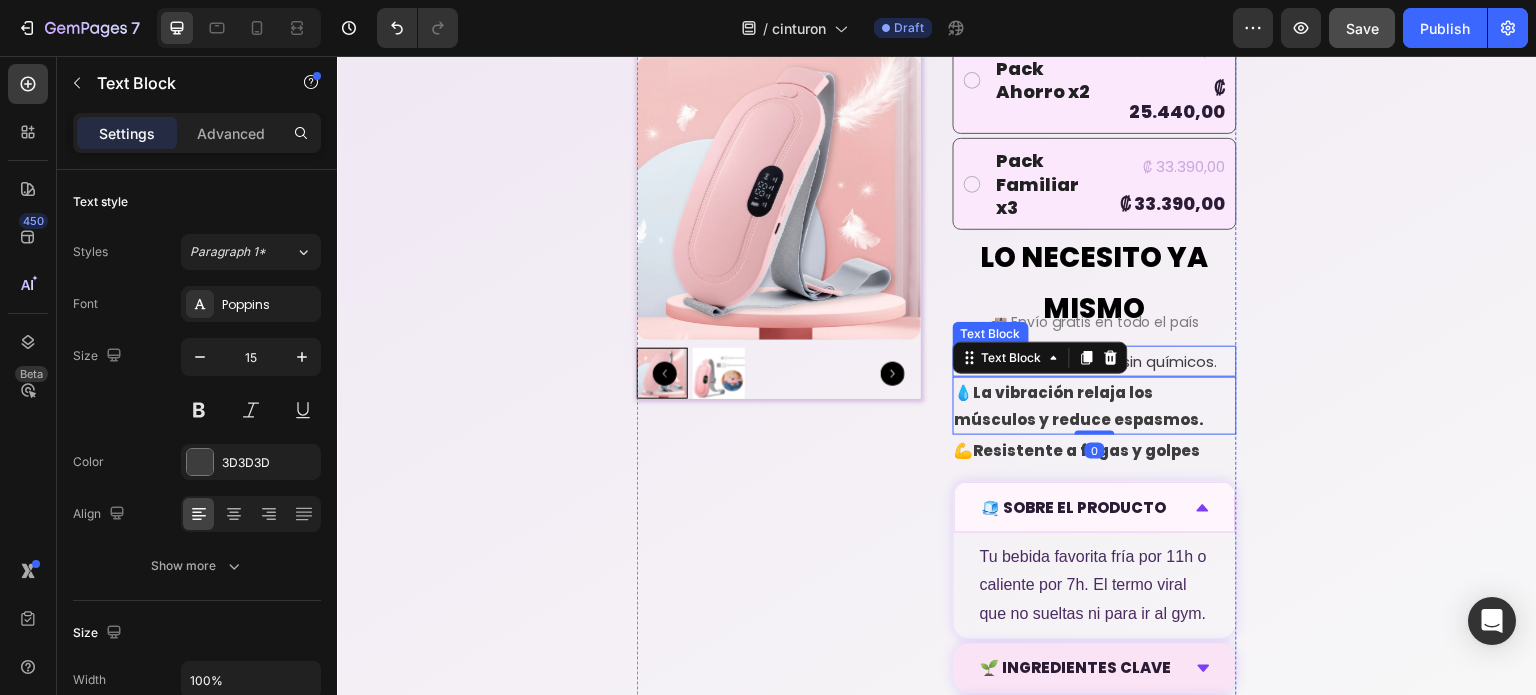 click on "🧊Alivio Instantáneo y sin químicos." at bounding box center (1095, 361) 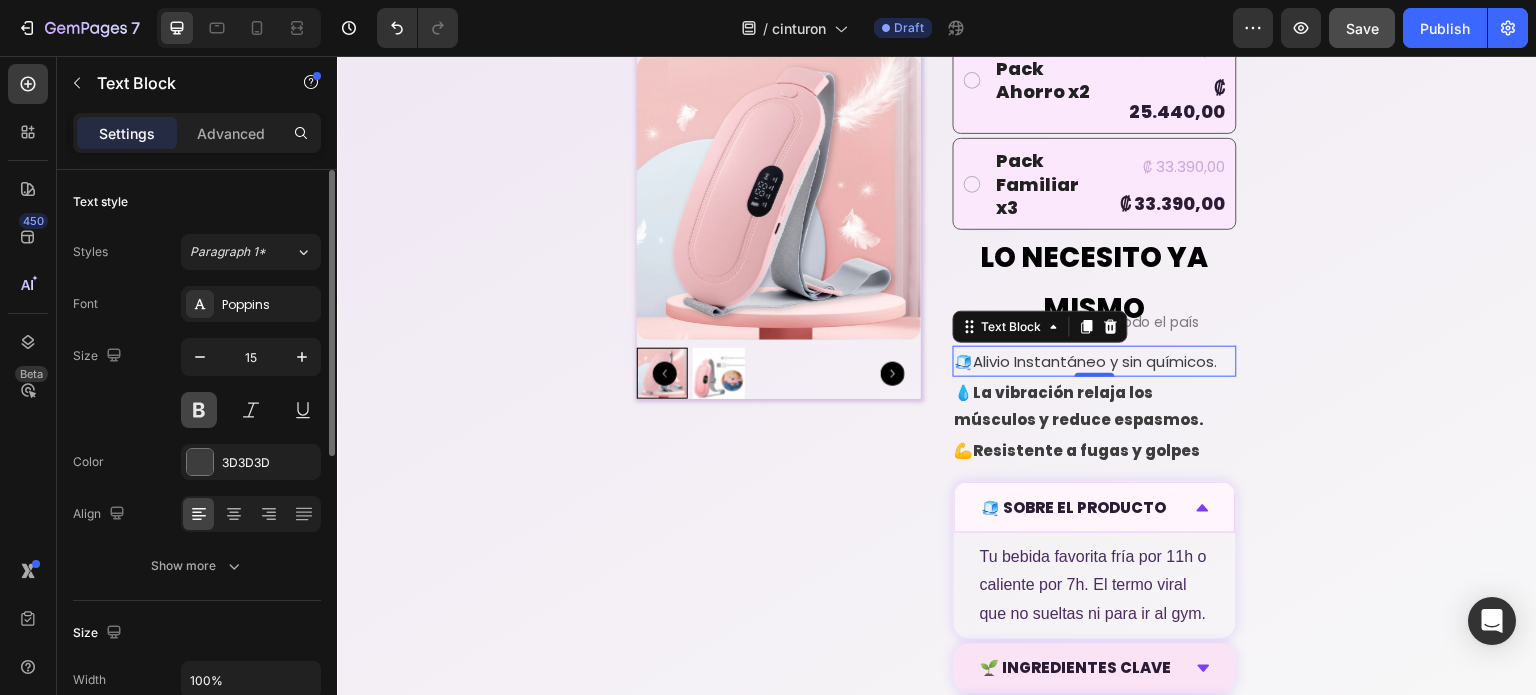 click at bounding box center (199, 410) 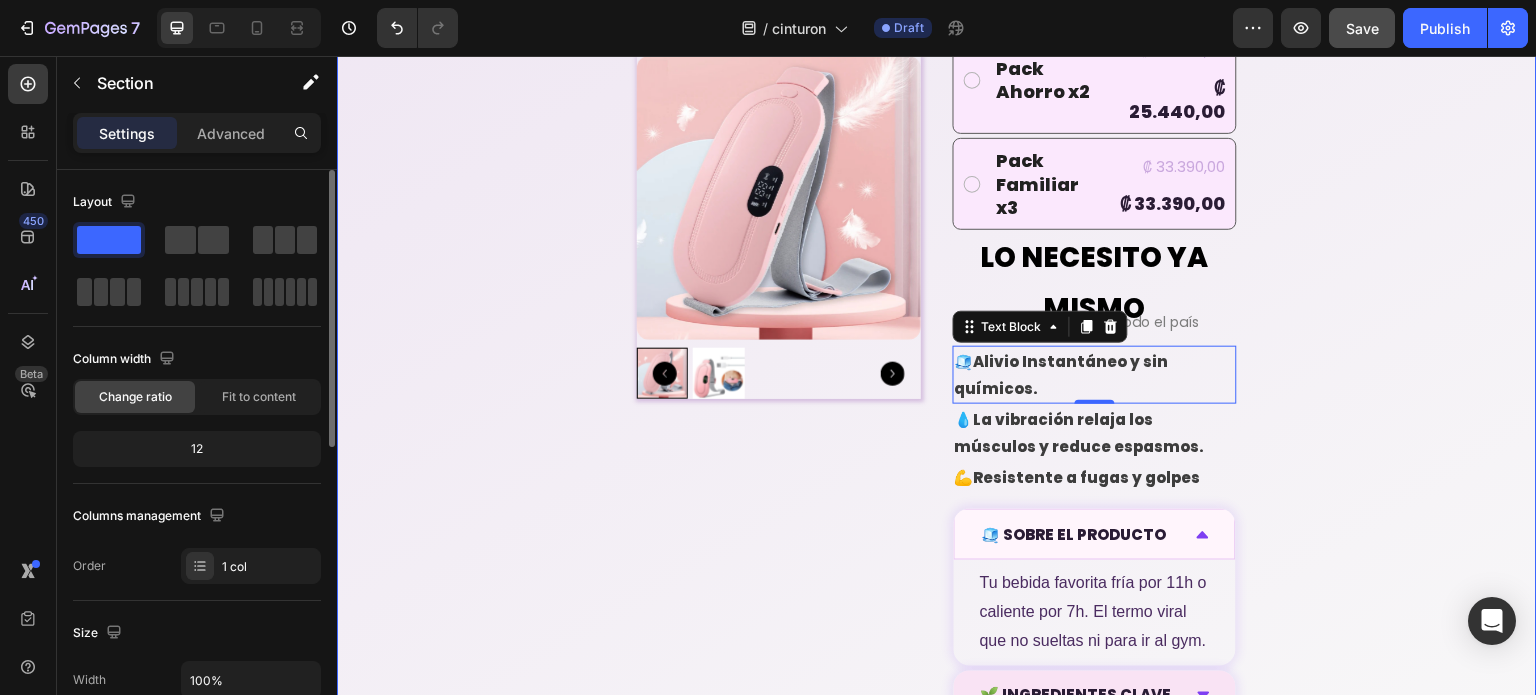 click on "Sufres cada mes por cólicos menstruales? Heading Basta de sufrir cada mes Text Block
Product Images 🔥 Más de 10.000 unidades vendidas Heading Icon Icon Icon Icon Icon Icon List 👭 +10.000 usuarias ya lo probaron Text Block Row Setup options like colors, sizes with product variant.       Add new variant   or   sync data Product Variants & Swatches Los cólicos menstruales te dejan sin energía, de mal humor y sin ganas de nada? El cinturón Térmico  ha sido diseñado para  eliminar el dolor de forma rápida, natural y efectiva . Con  terapia de calor ajustable y masaje relajante , combate los cólicos desde la raíz, permitiéndote continuar con tu vida sin interrupciones.  Dile adiós a los analgésicos y vive tu vida sin dolor. Text Block
🔥 Trending
💧
Calor terapéutico
3 niveles de temperatura para aliviar el dolor.
✨
Masaje vibratorio
4 modos de vibración para mayor relajación." at bounding box center [937, -102] 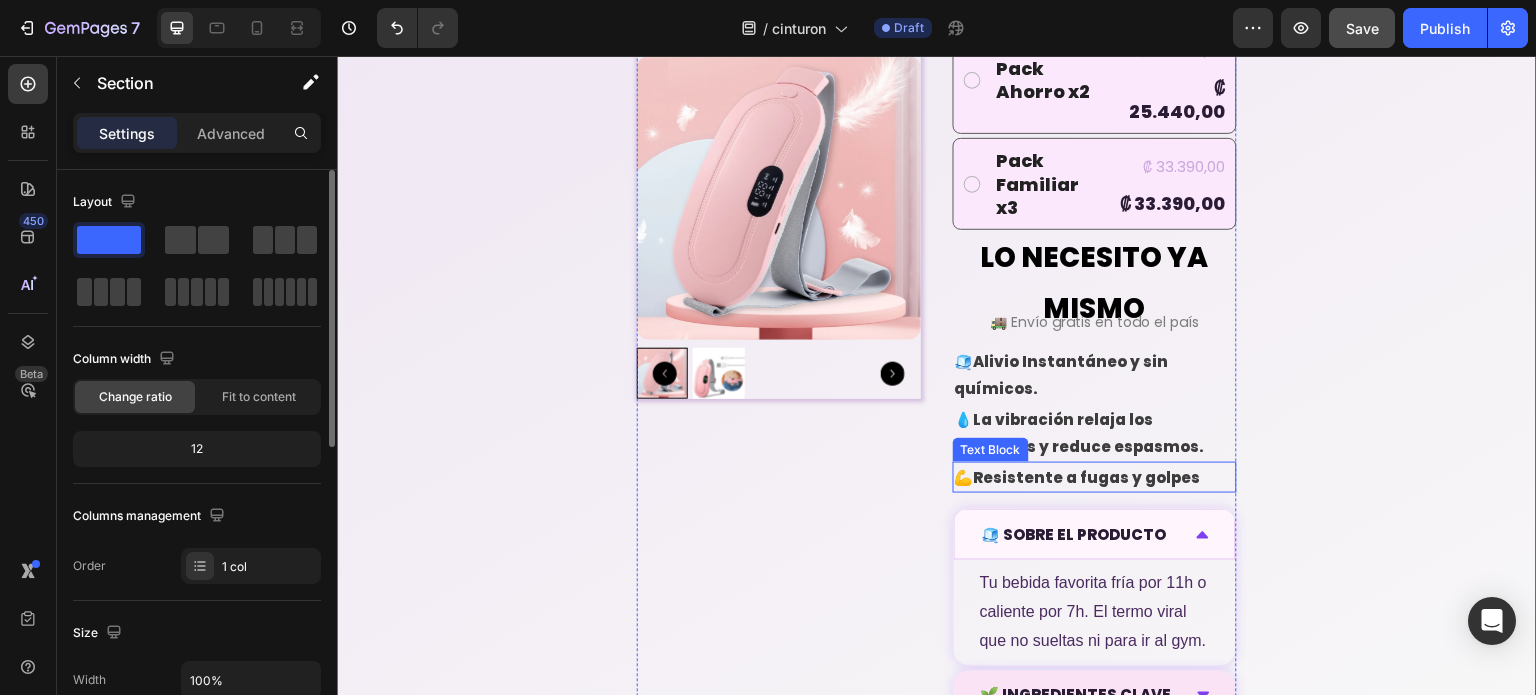 click on "Resistente a fugas y golpes" at bounding box center (1087, 477) 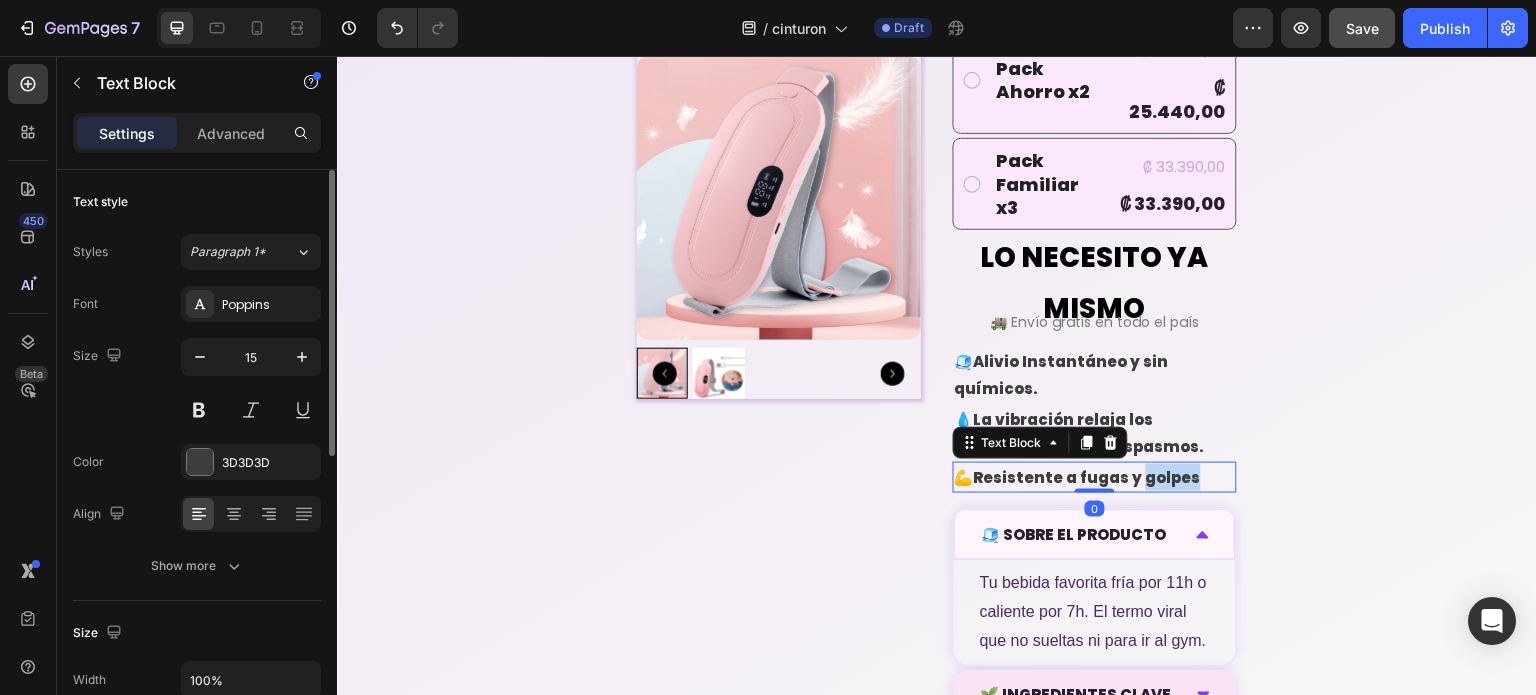 click on "Resistente a fugas y golpes" at bounding box center [1087, 477] 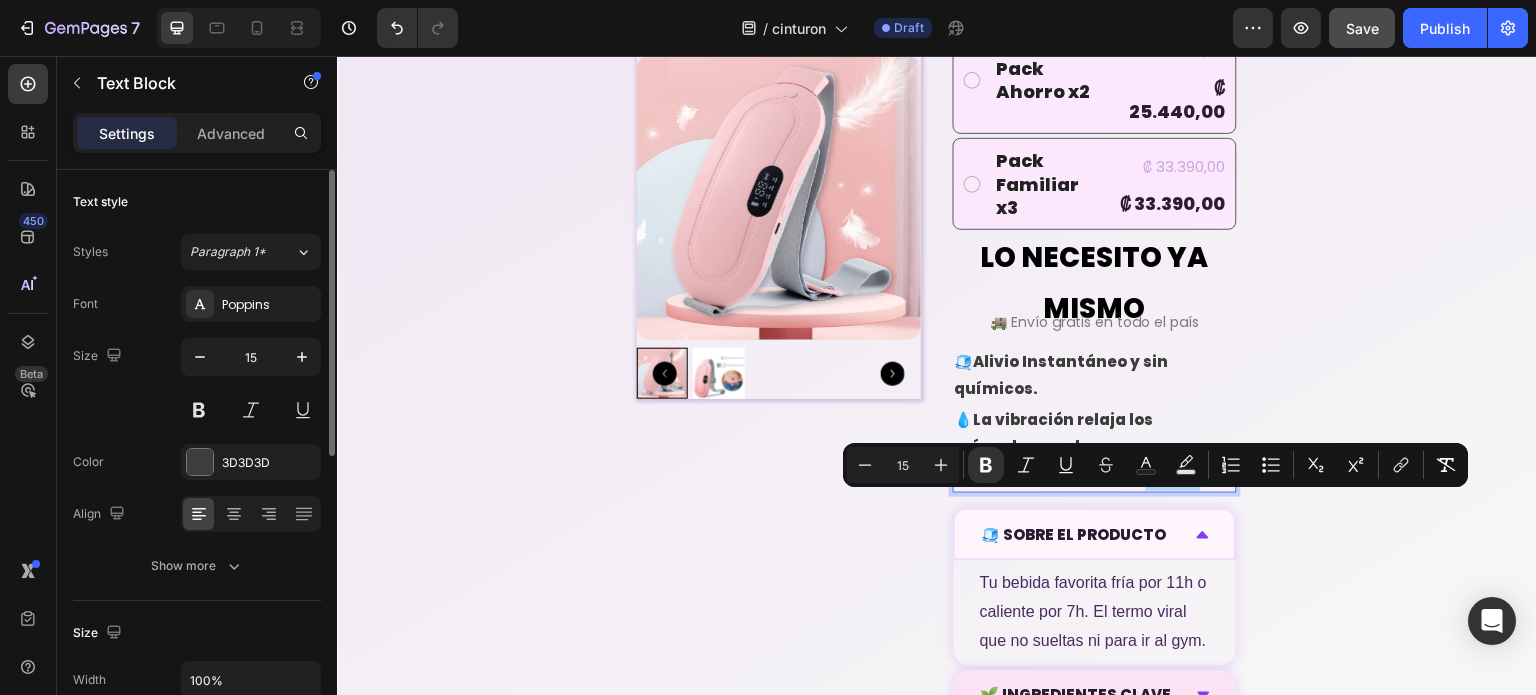 click on "💪  Resistente a fugas y golpes" at bounding box center [1095, 477] 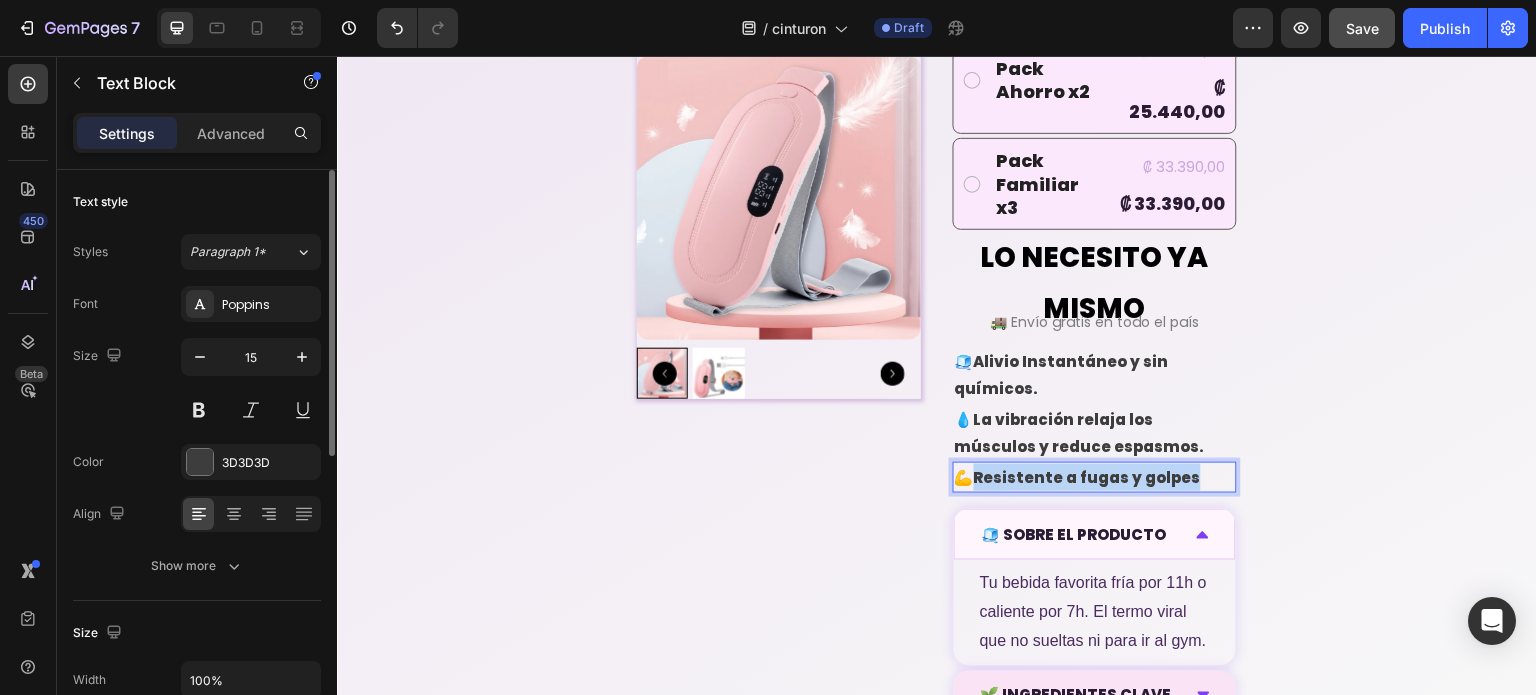 drag, startPoint x: 1196, startPoint y: 502, endPoint x: 970, endPoint y: 509, distance: 226.10838 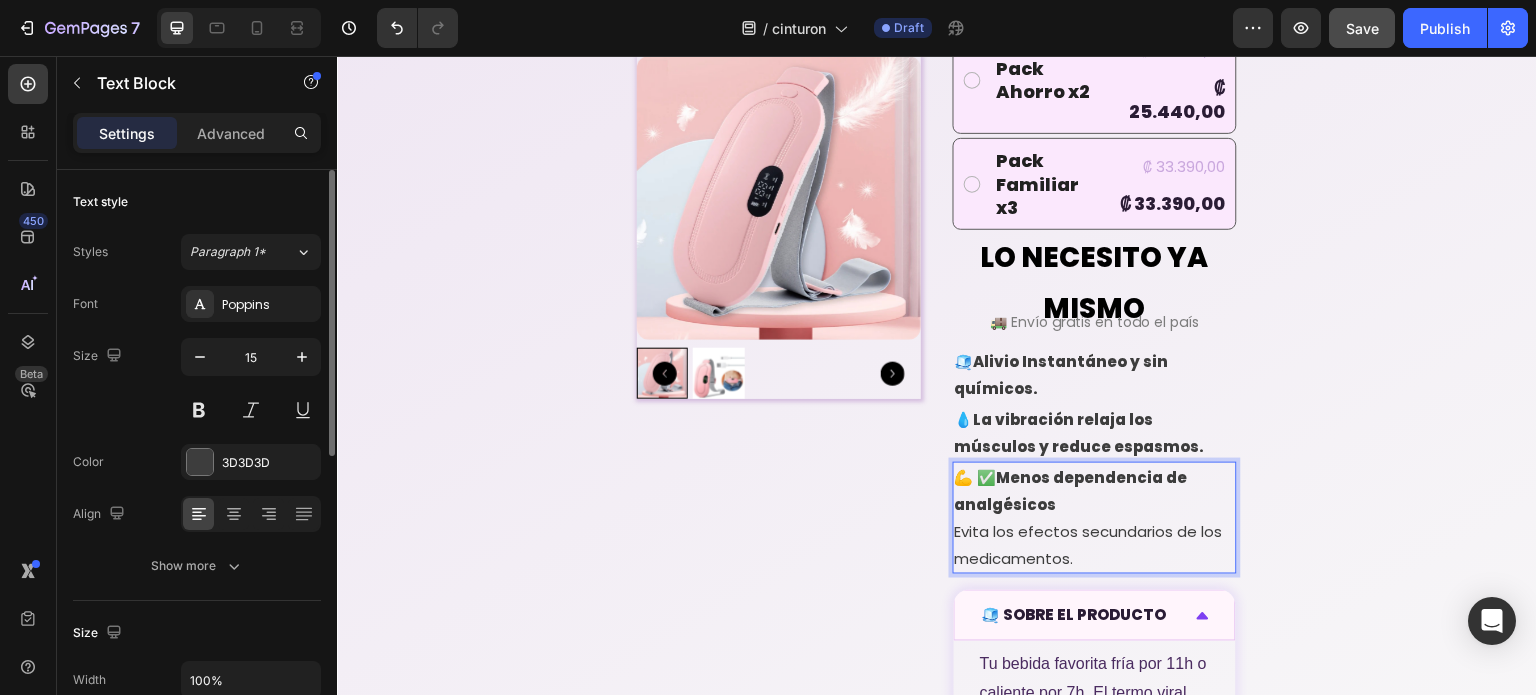 click on "💪 ✅  Menos dependencia de analgésicos" at bounding box center [1095, 491] 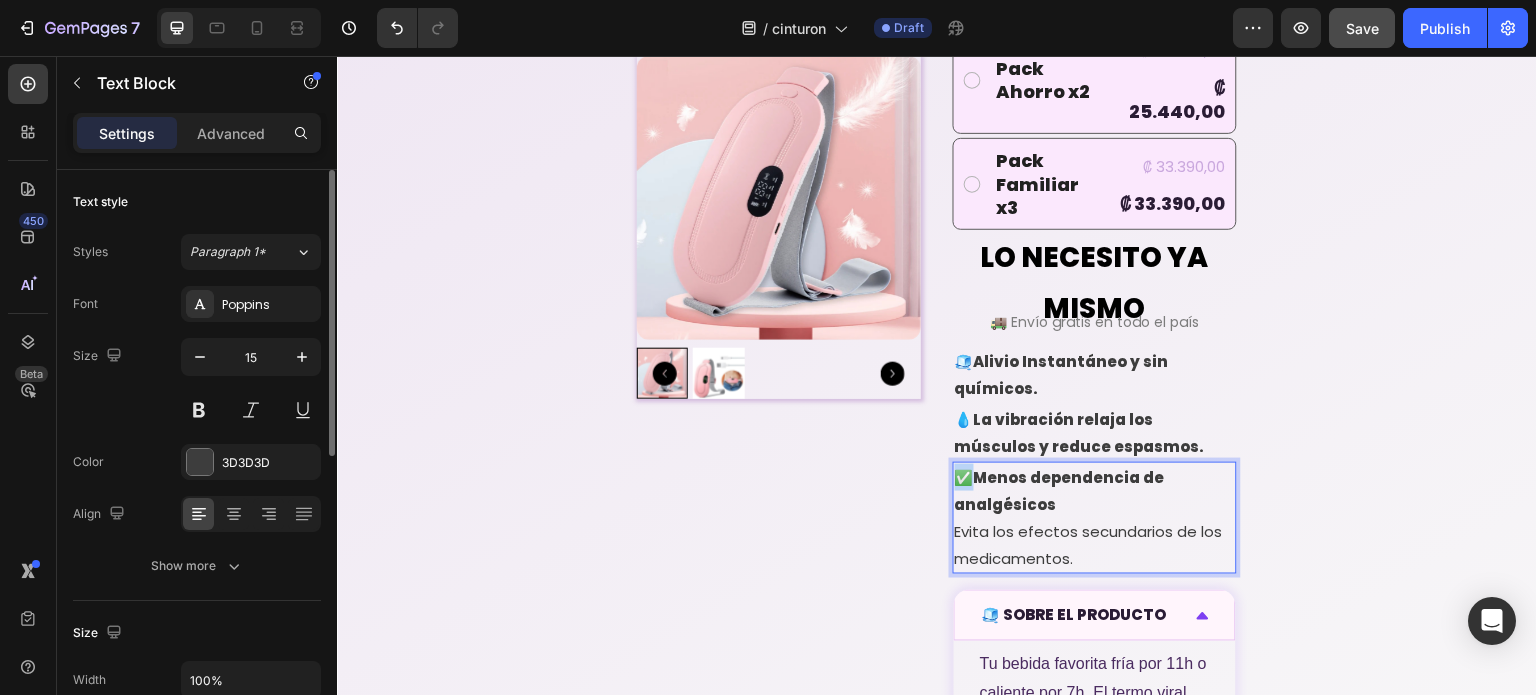 drag, startPoint x: 966, startPoint y: 506, endPoint x: 952, endPoint y: 502, distance: 14.56022 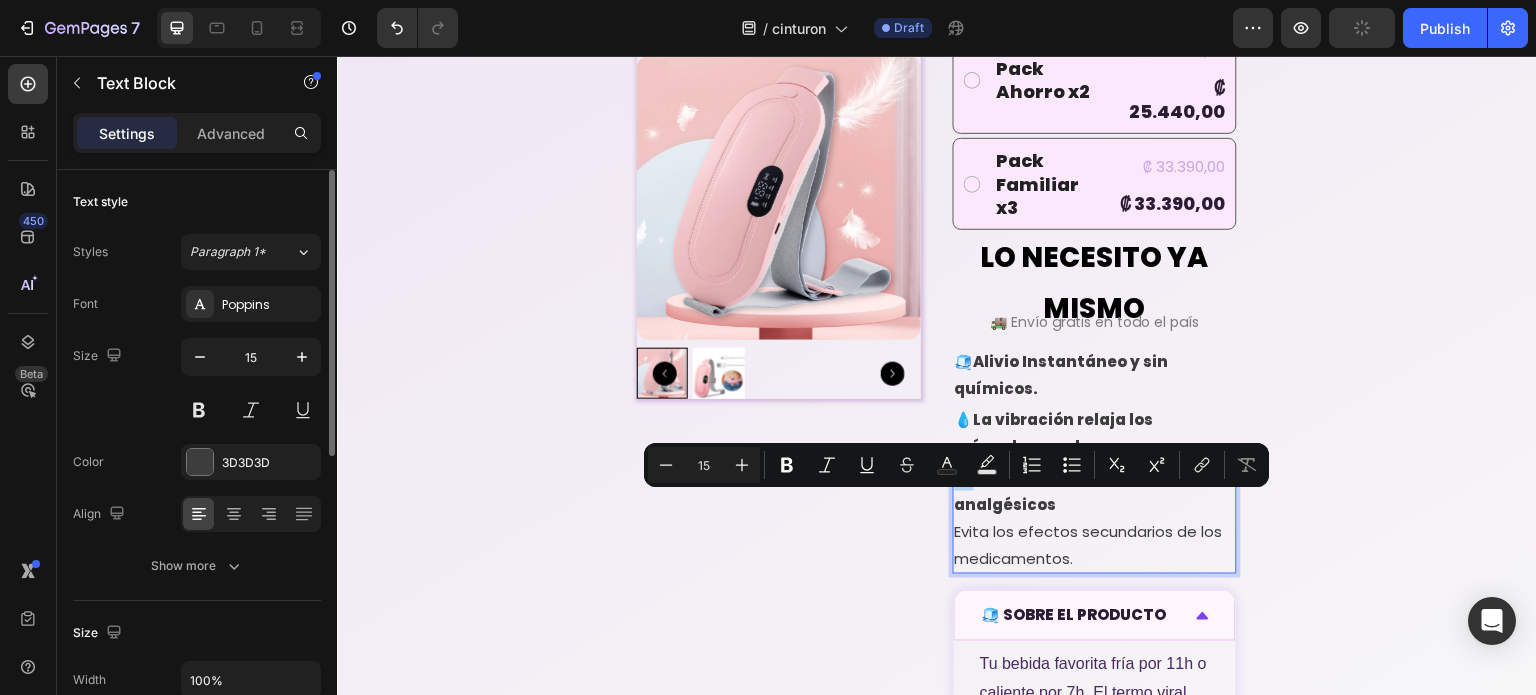 copy on "✅" 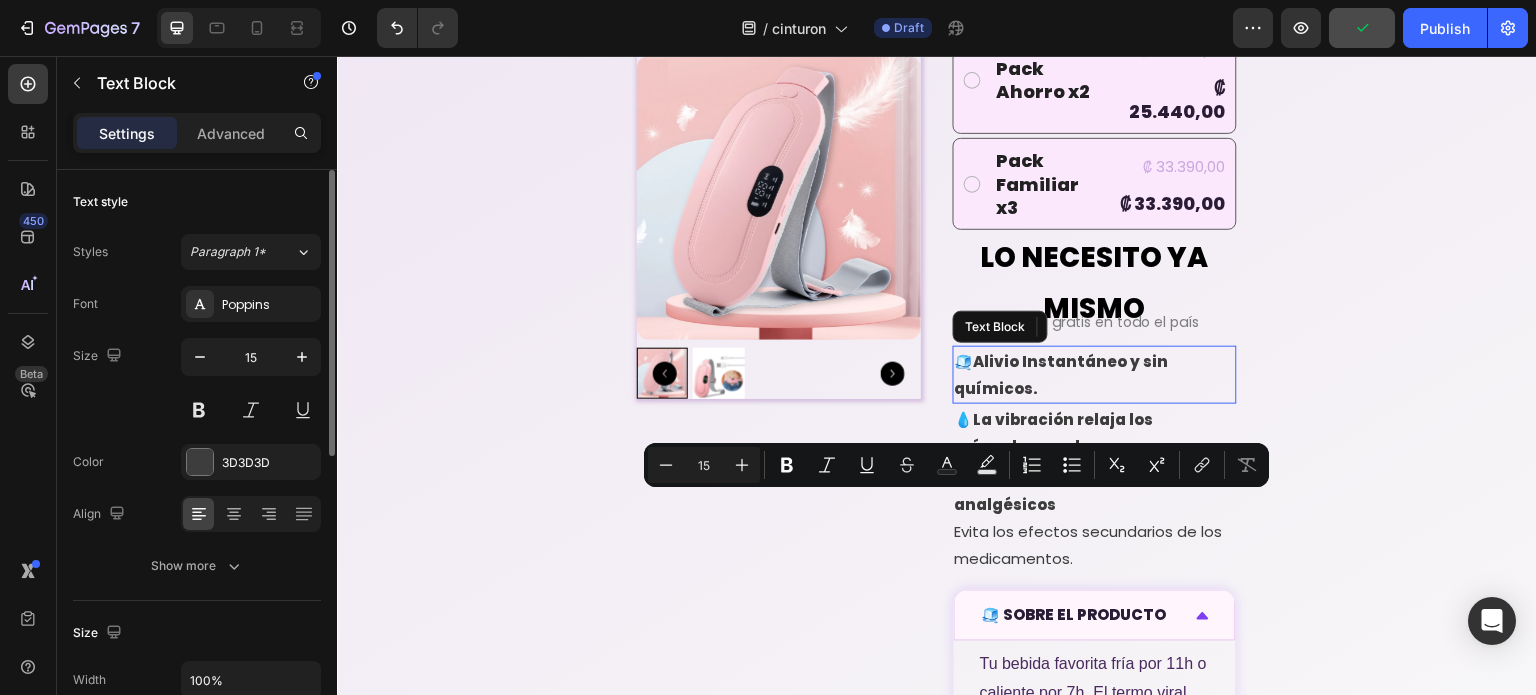 click on "🧊Alivio Instantáneo y sin químicos." at bounding box center [1095, 375] 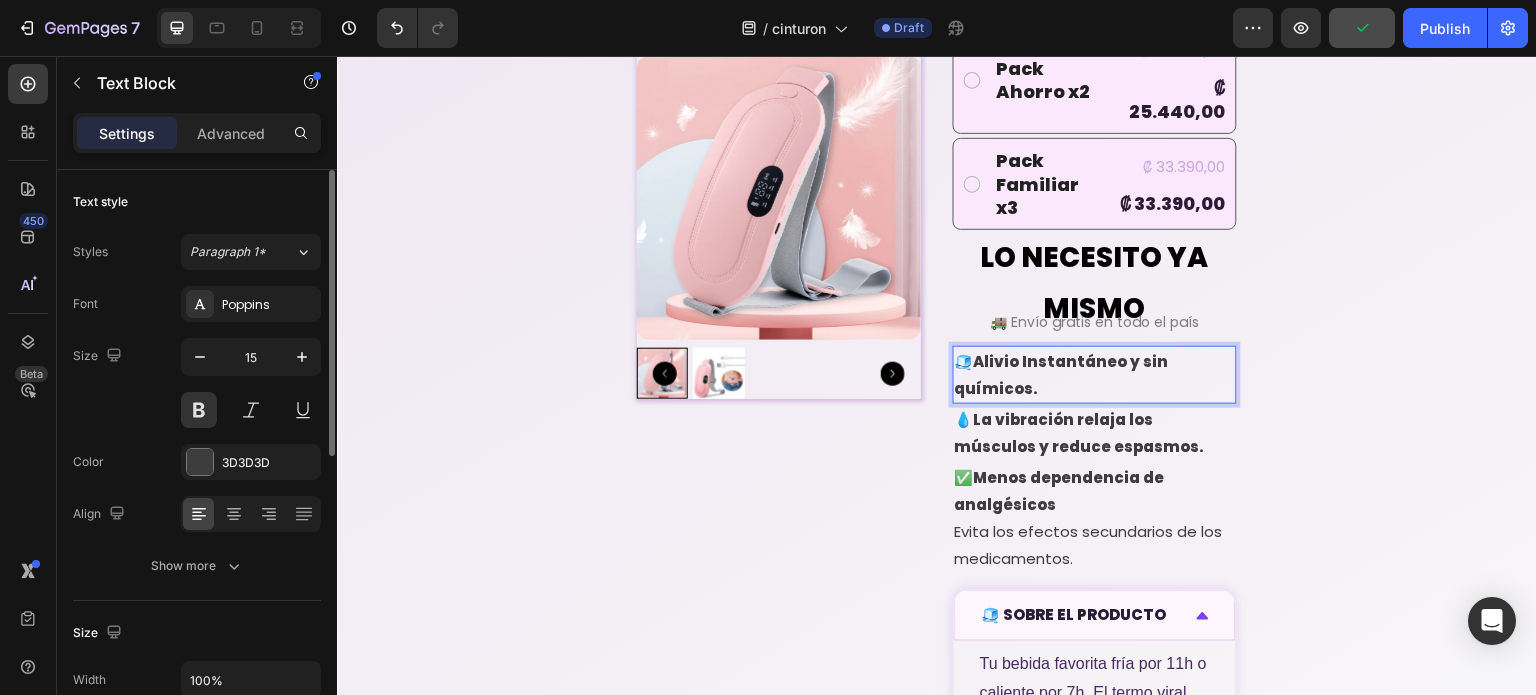click on "🧊Alivio Instantáneo y sin químicos." at bounding box center [1095, 375] 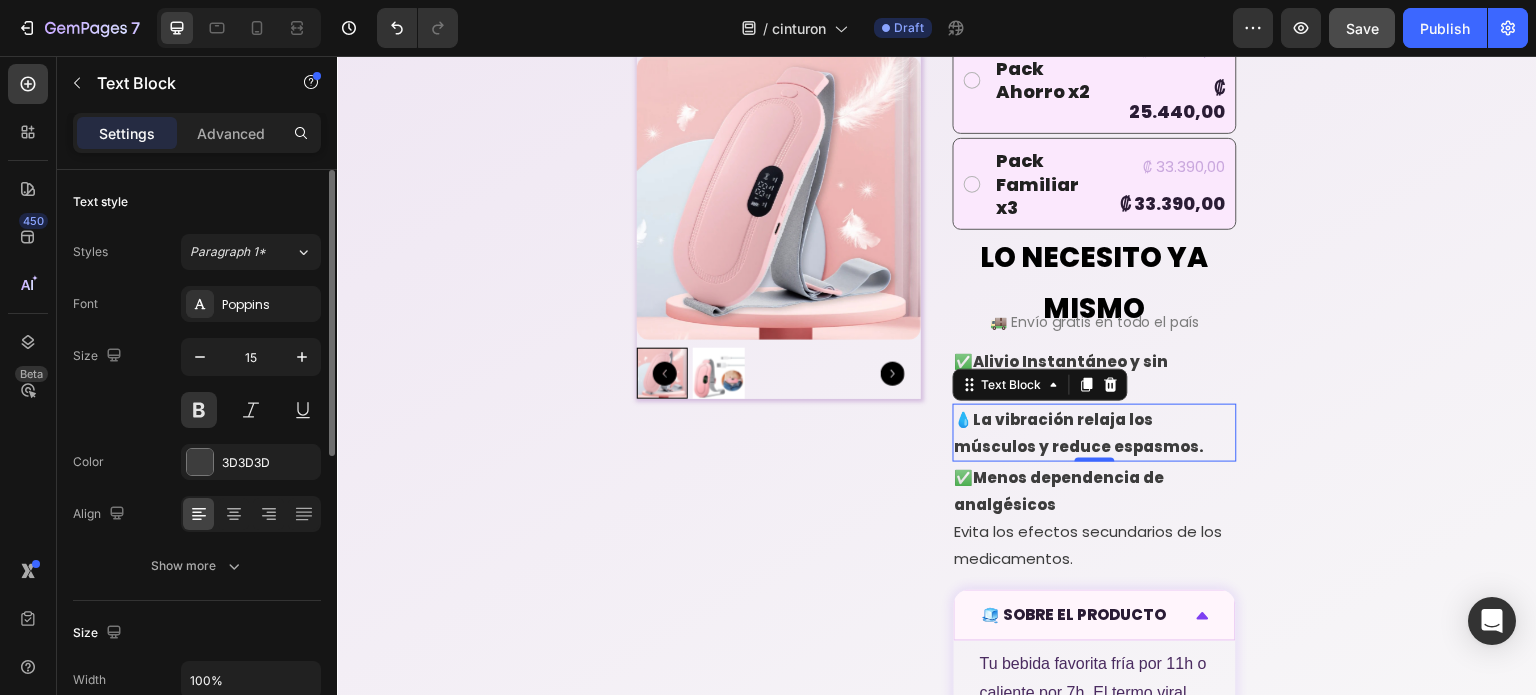 click on "La vibración relaja los músculos y reduce espasmos." at bounding box center (1080, 433) 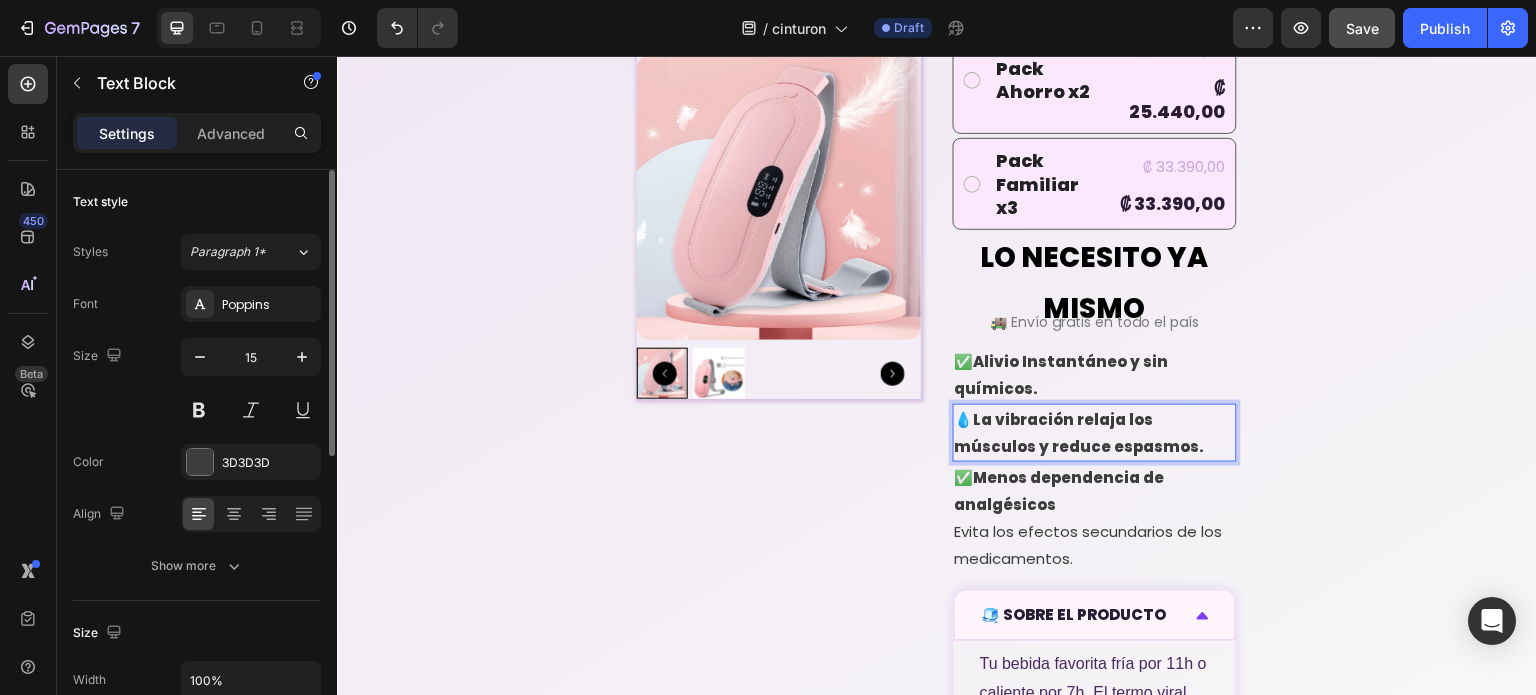 click on "💧  La vibración relaja los músculos y reduce espasmos." at bounding box center (1095, 433) 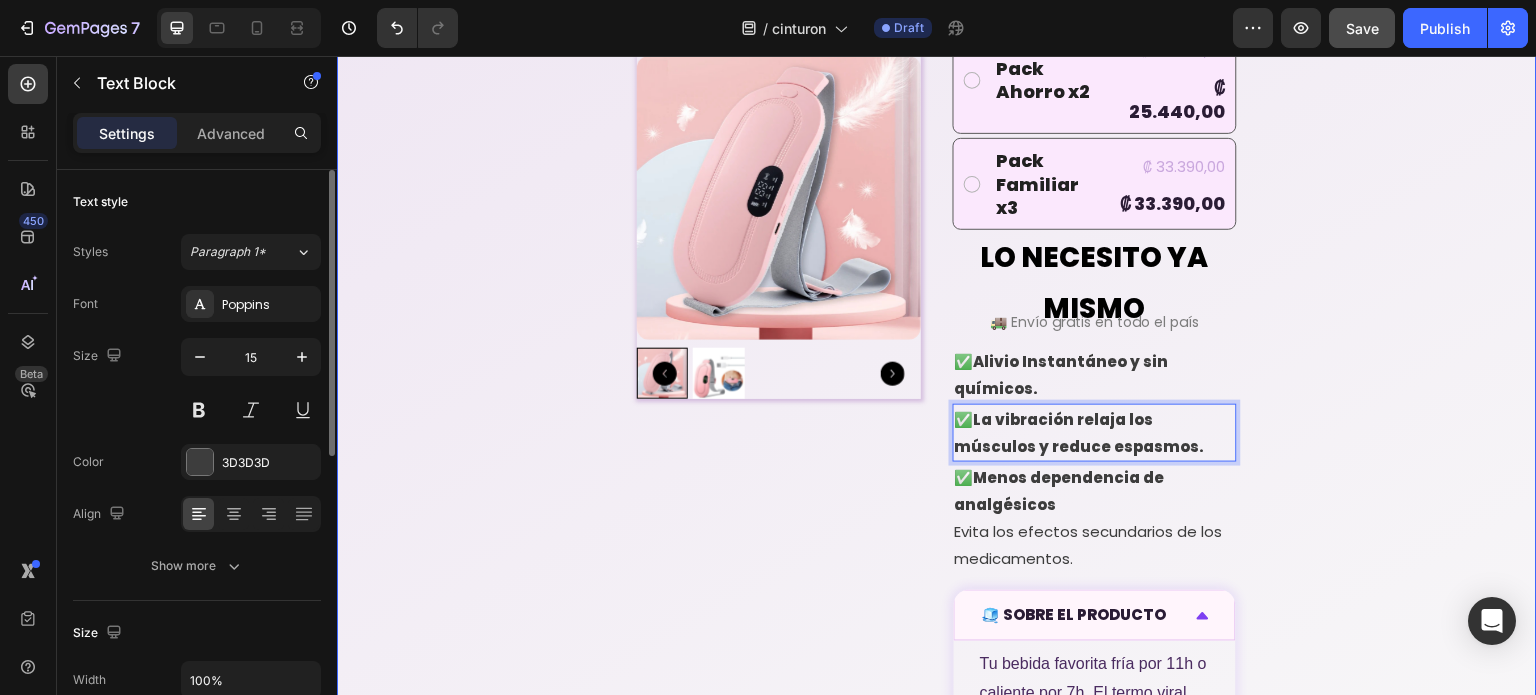 click on "Sufres cada mes por cólicos menstruales? Heading Basta de sufrir cada mes Text Block
Product Images 🔥 Más de 10.000 unidades vendidas Heading Icon Icon Icon Icon Icon Icon List 👭 +10.000 usuarias ya lo probaron Text Block Row Setup options like colors, sizes with product variant.       Add new variant   or   sync data Product Variants & Swatches Los cólicos menstruales te dejan sin energía, de mal humor y sin ganas de nada? El cinturón Térmico  ha sido diseñado para  eliminar el dolor de forma rápida, natural y efectiva . Con  terapia de calor ajustable y masaje relajante , combate los cólicos desde la raíz, permitiéndote continuar con tu vida sin interrupciones.  Dile adiós a los analgésicos y vive tu vida sin dolor. Text Block
🔥 Trending
💧
Calor terapéutico
3 niveles de temperatura para aliviar el dolor.
✨
Masaje vibratorio
4 modos de vibración para mayor relajación." at bounding box center (937, -61) 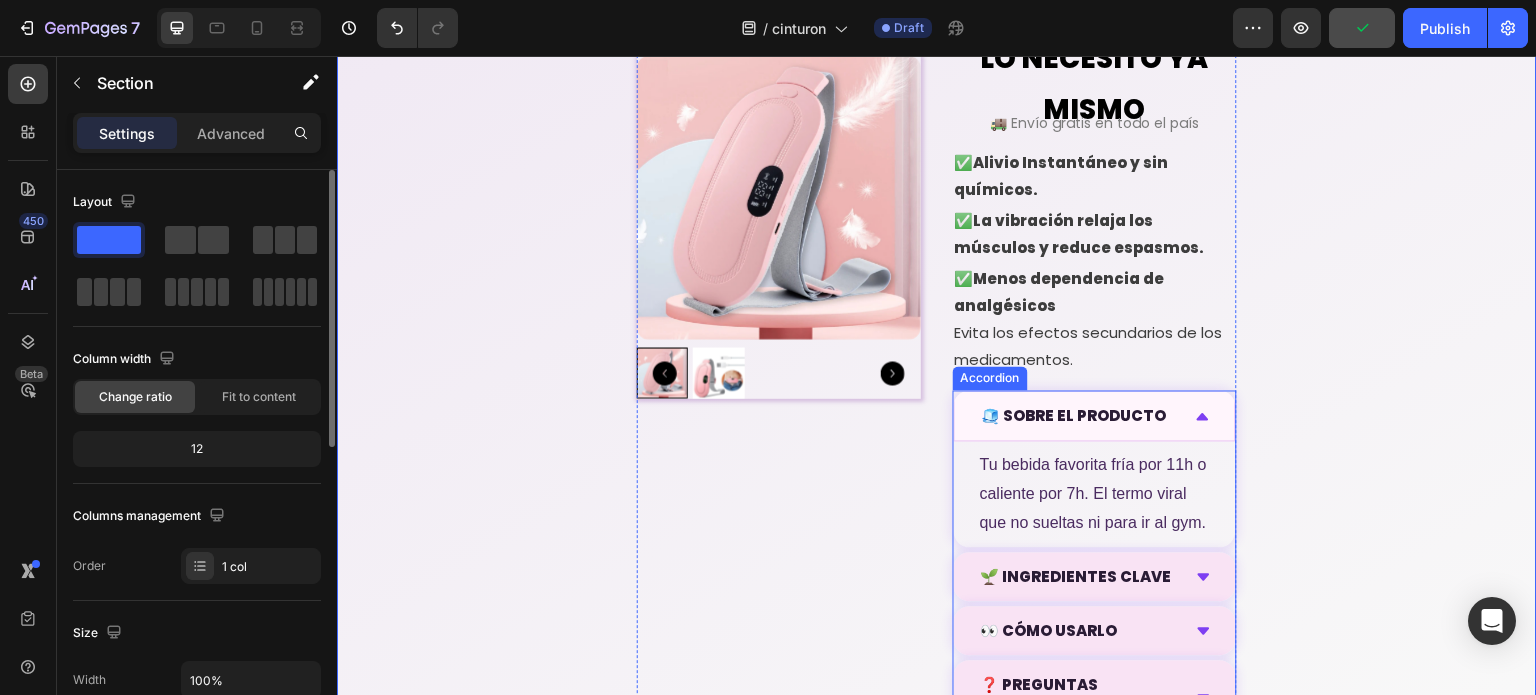 scroll, scrollTop: 1590, scrollLeft: 0, axis: vertical 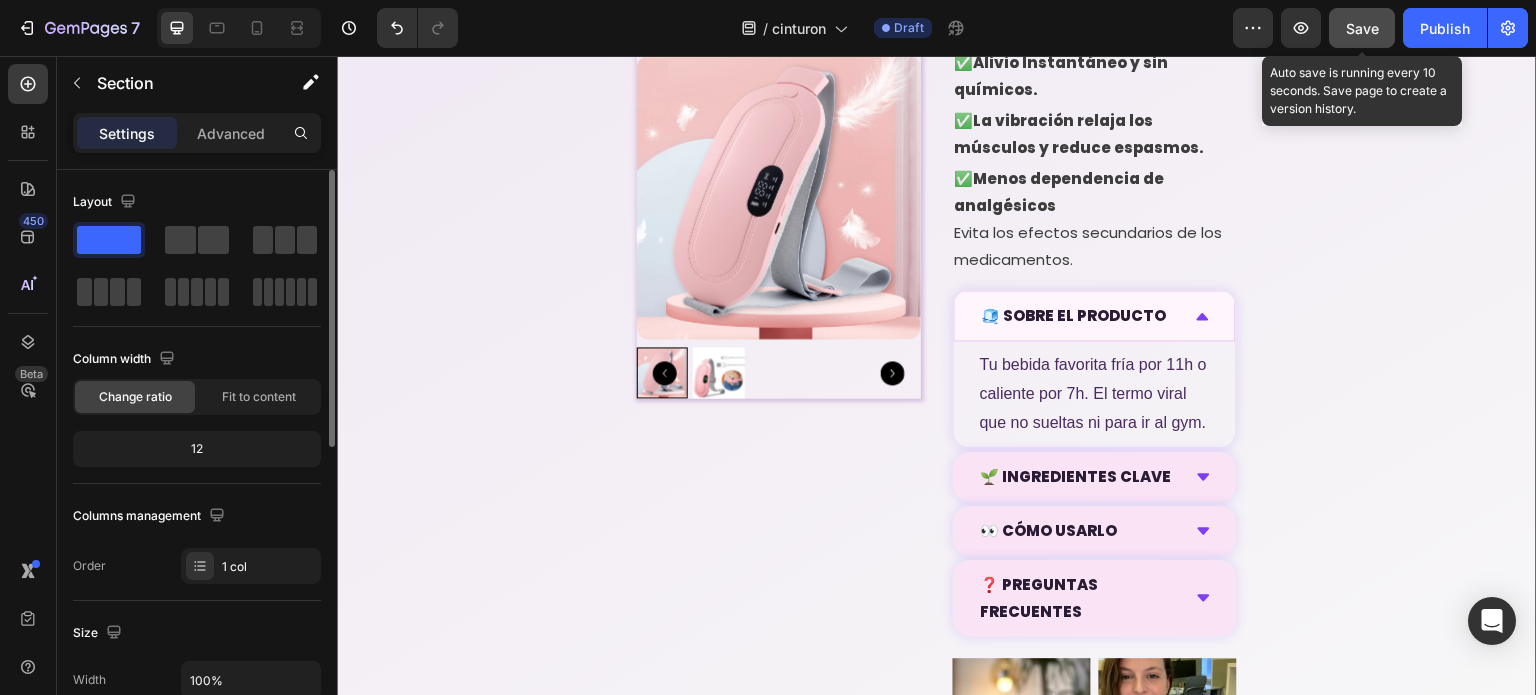 click on "Save" at bounding box center [1362, 28] 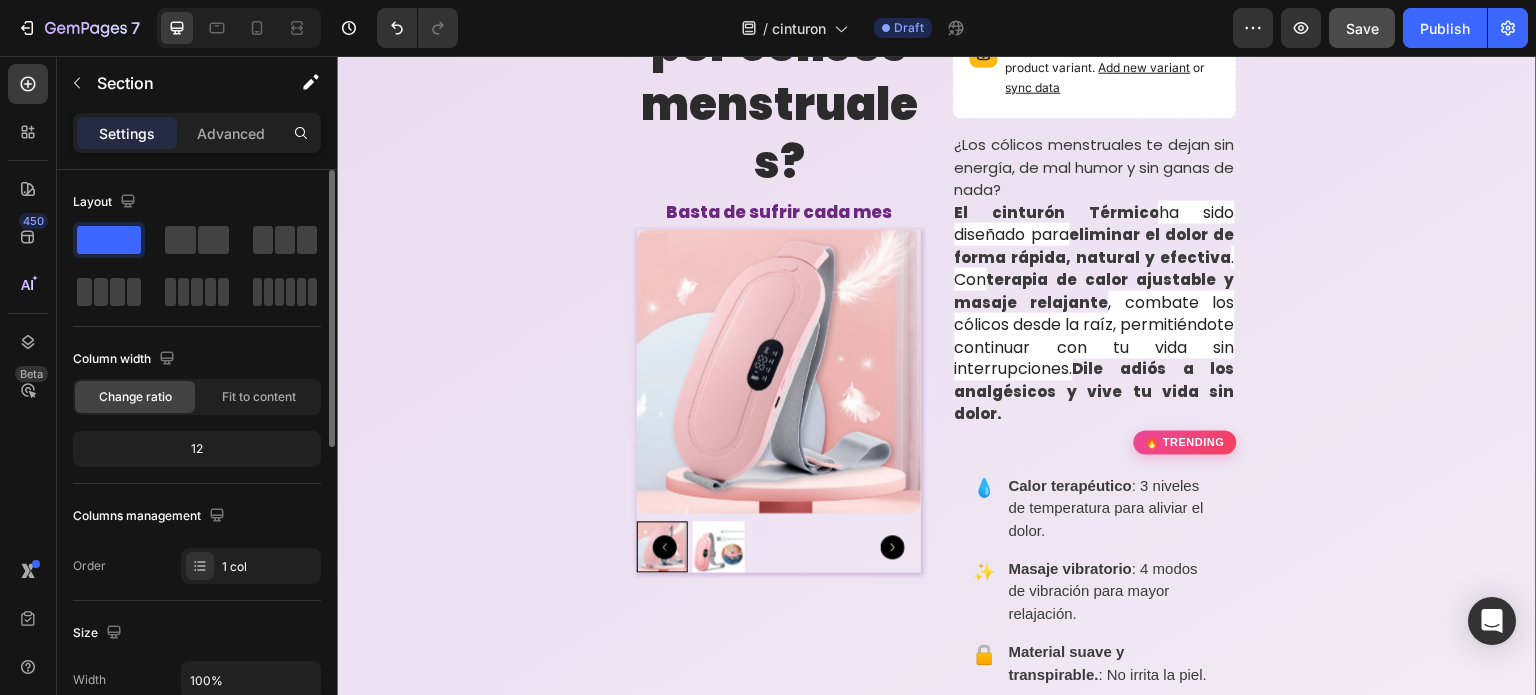 scroll, scrollTop: 0, scrollLeft: 0, axis: both 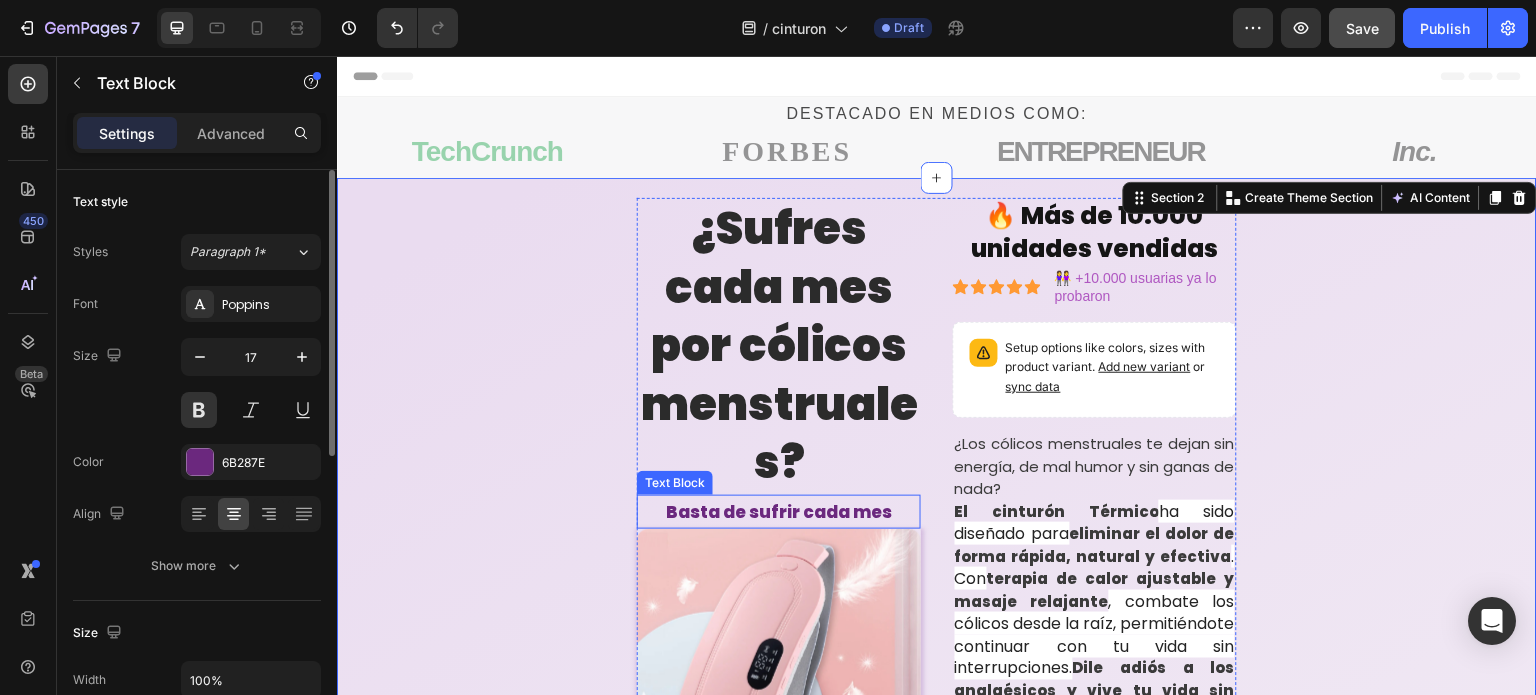 click on "Basta de sufrir cada mes" at bounding box center (779, 512) 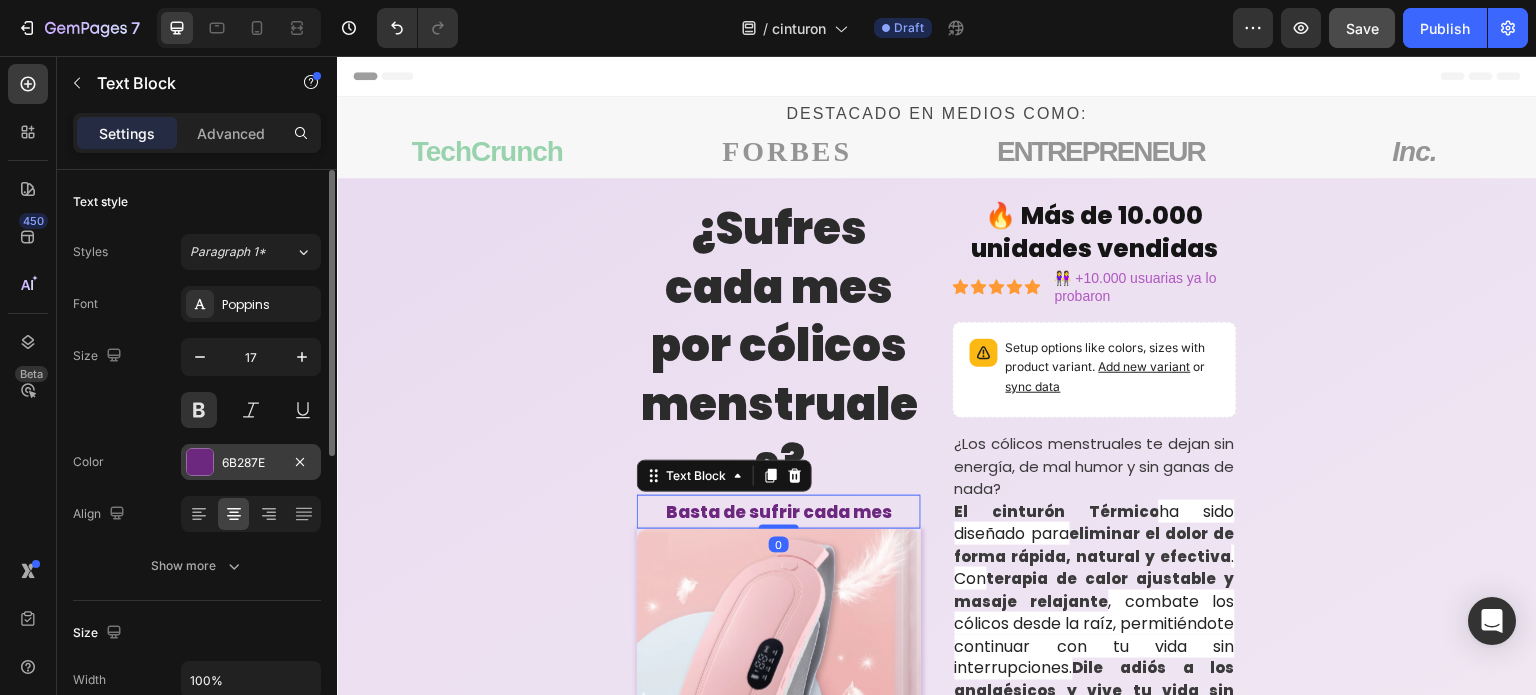 click at bounding box center (200, 462) 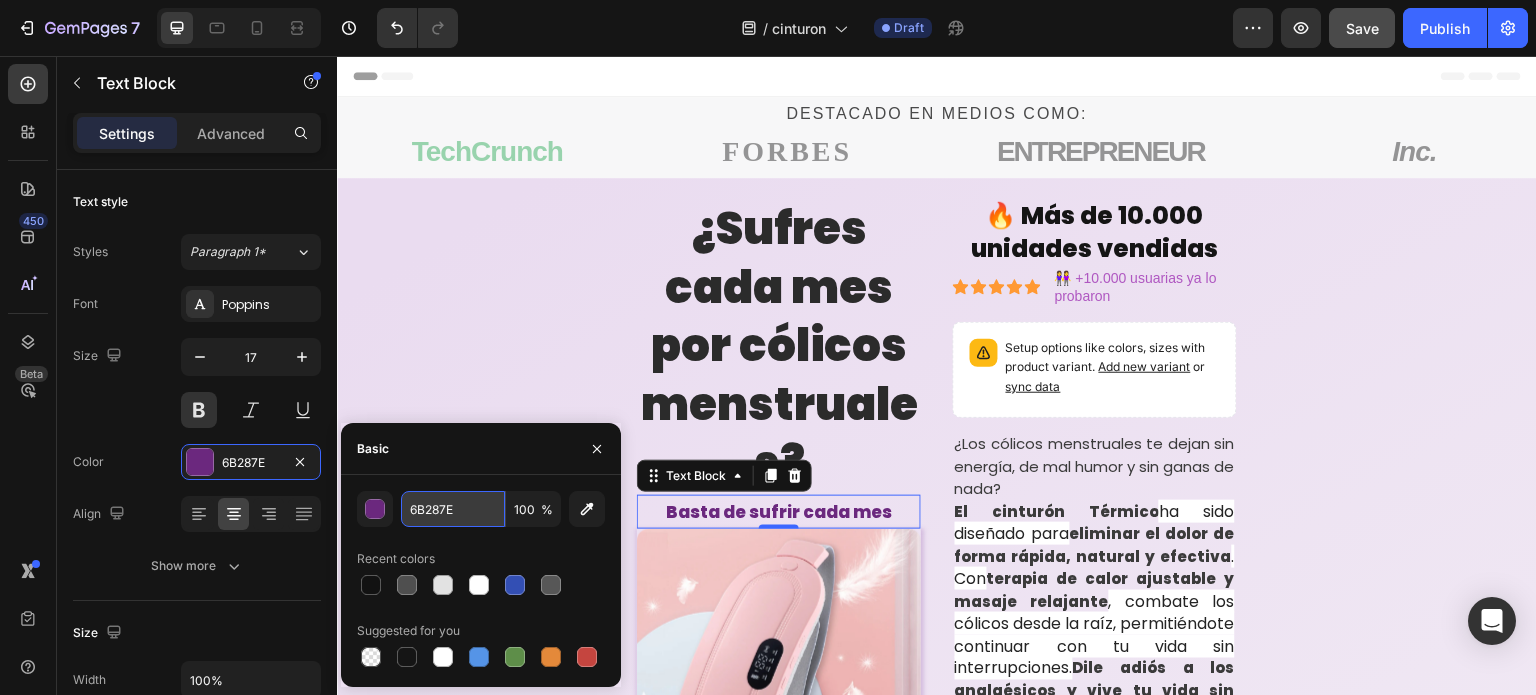 click on "6B287E" at bounding box center (453, 509) 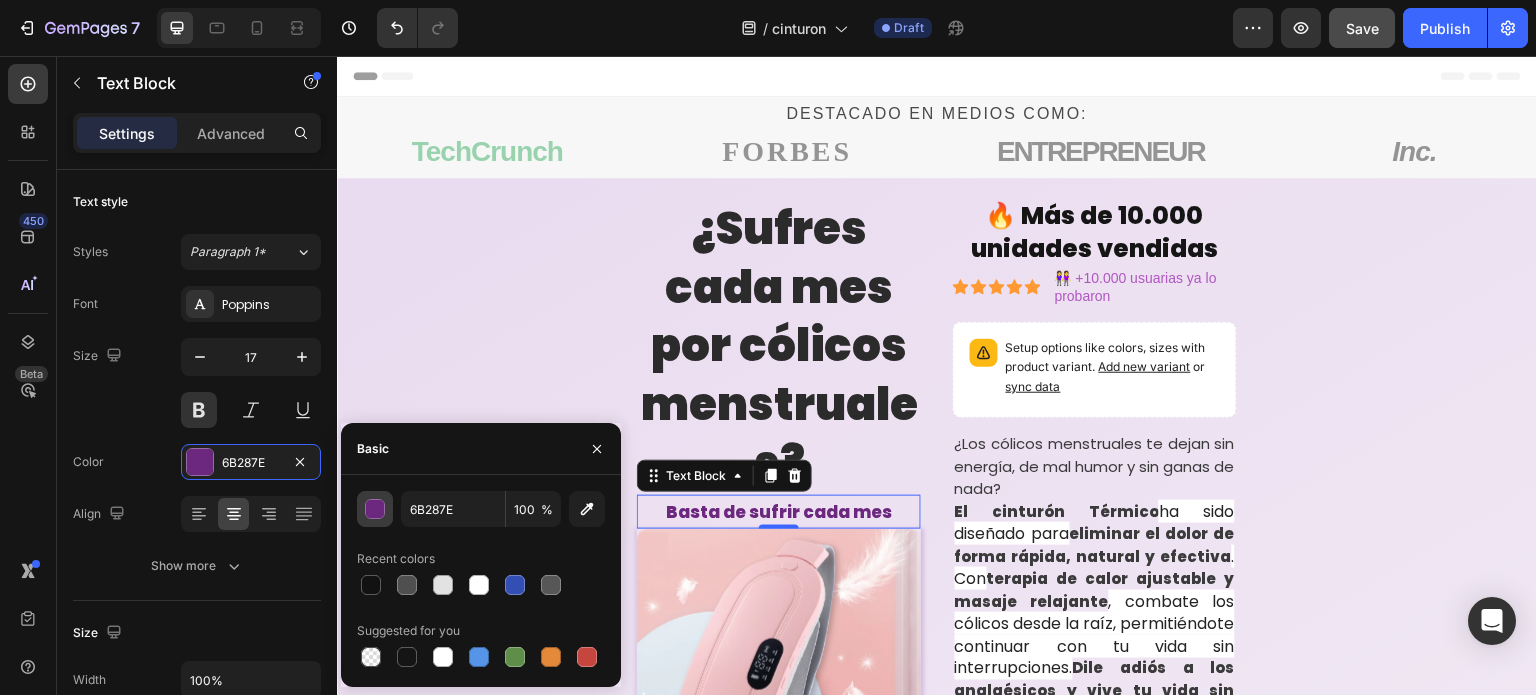 click at bounding box center (376, 510) 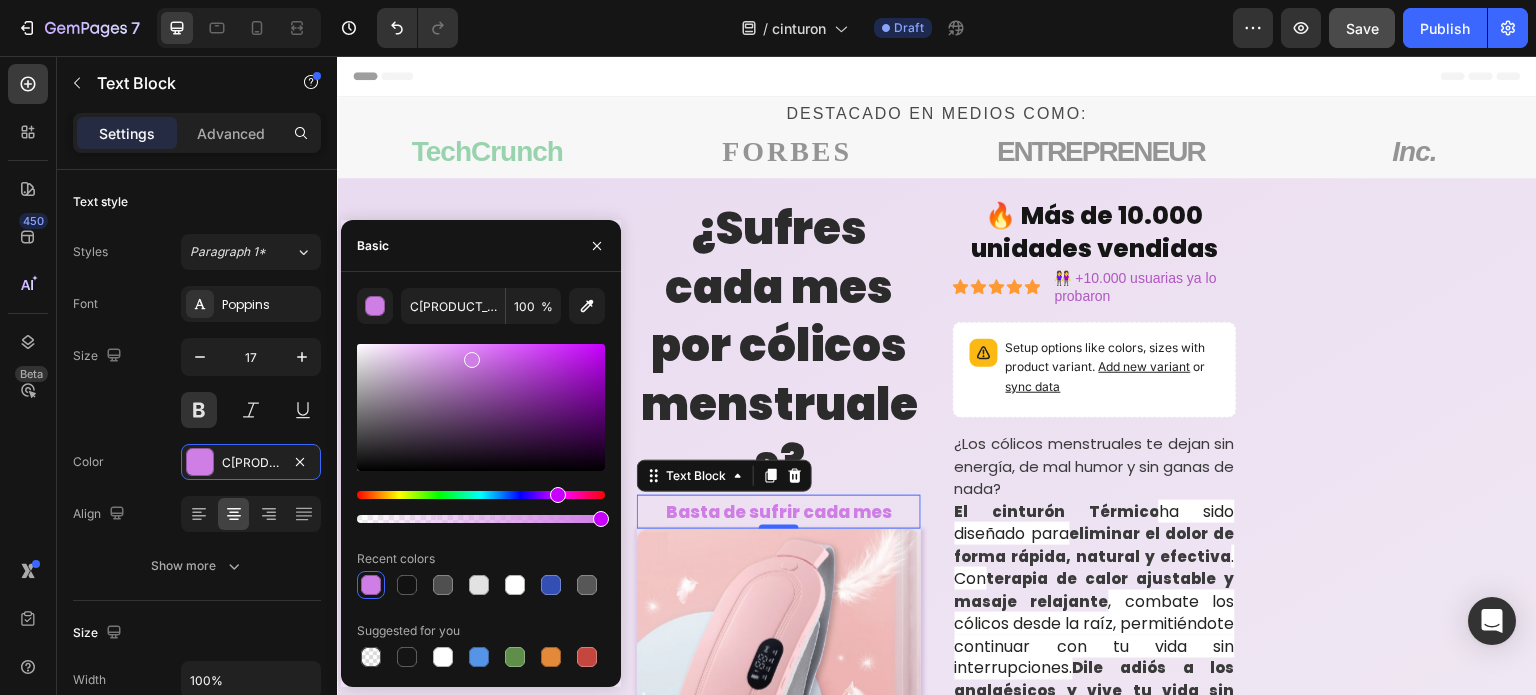 type on "DF88F7" 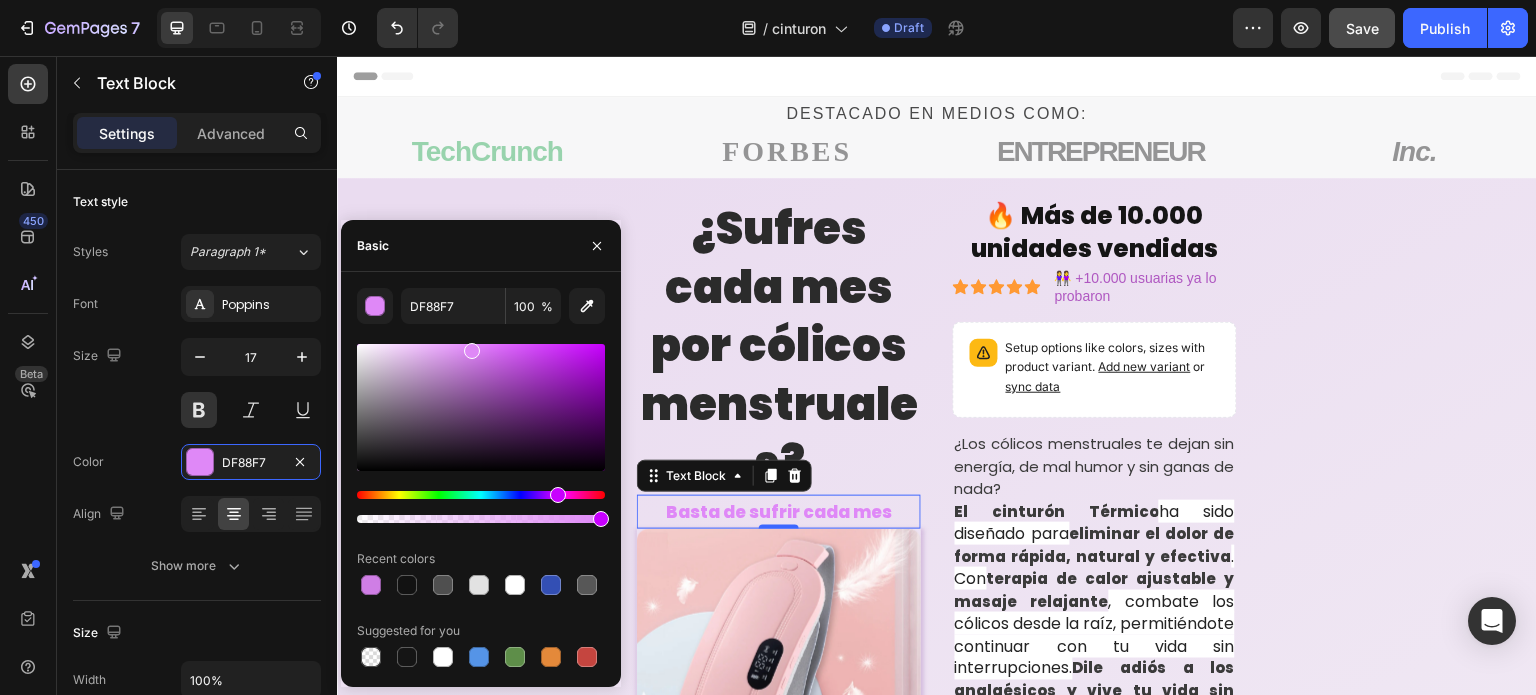 drag, startPoint x: 530, startPoint y: 413, endPoint x: 470, endPoint y: 347, distance: 89.19641 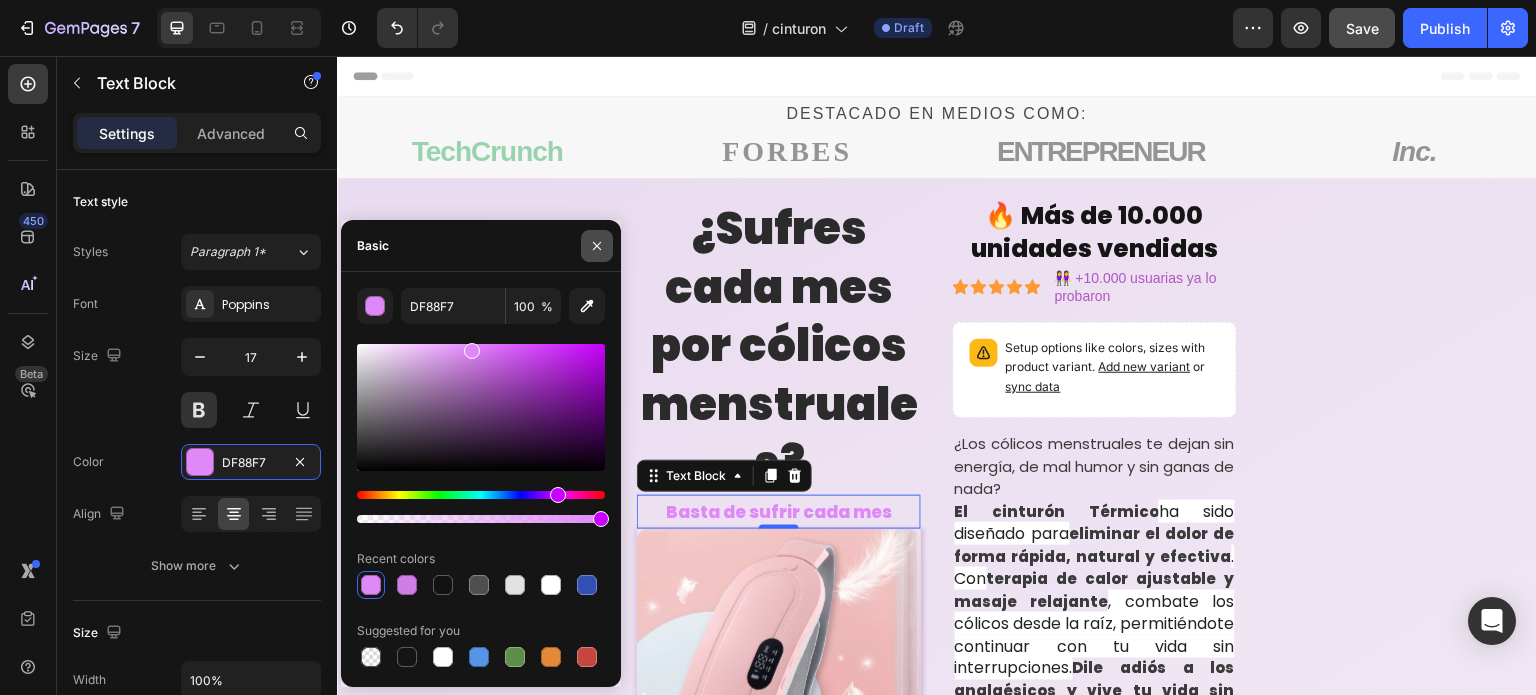 click at bounding box center (597, 246) 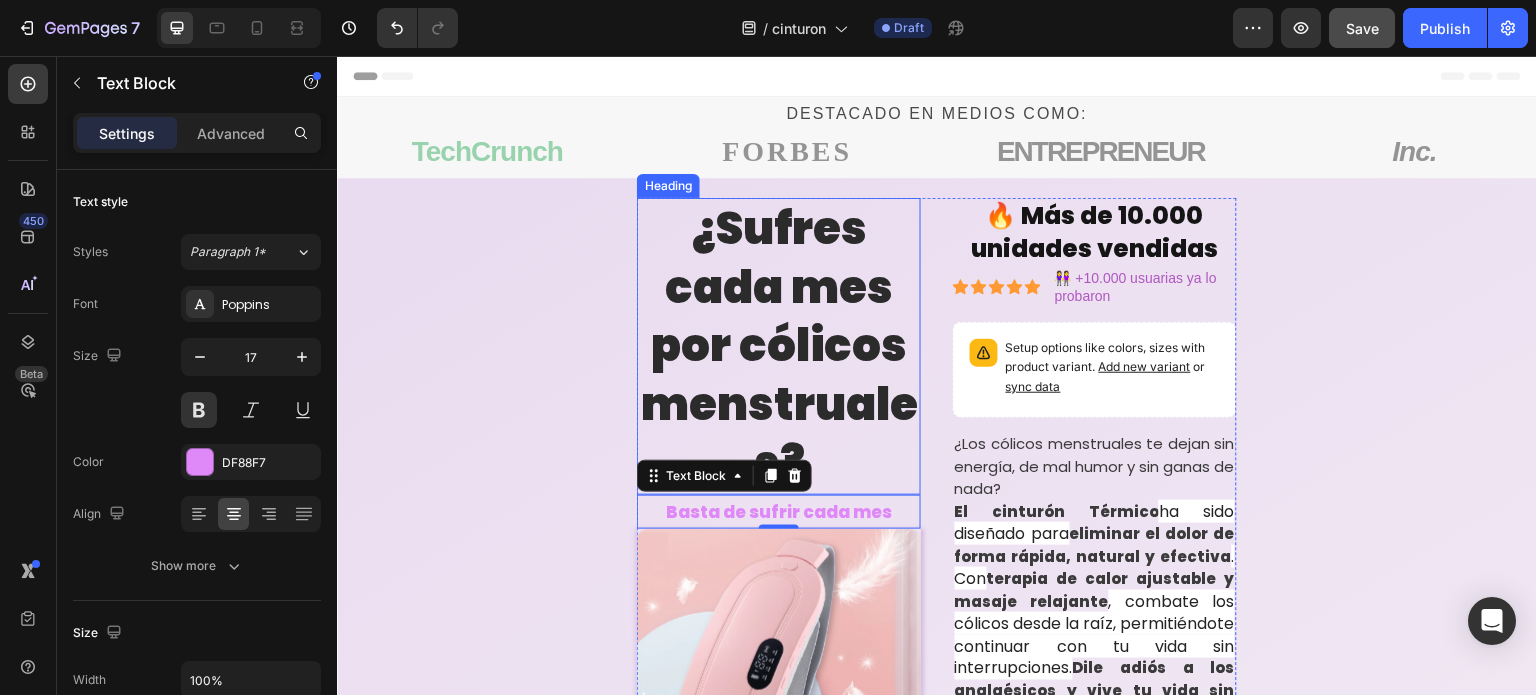 click on "¿Sufres cada mes por cólicos menstruales?" at bounding box center (779, 346) 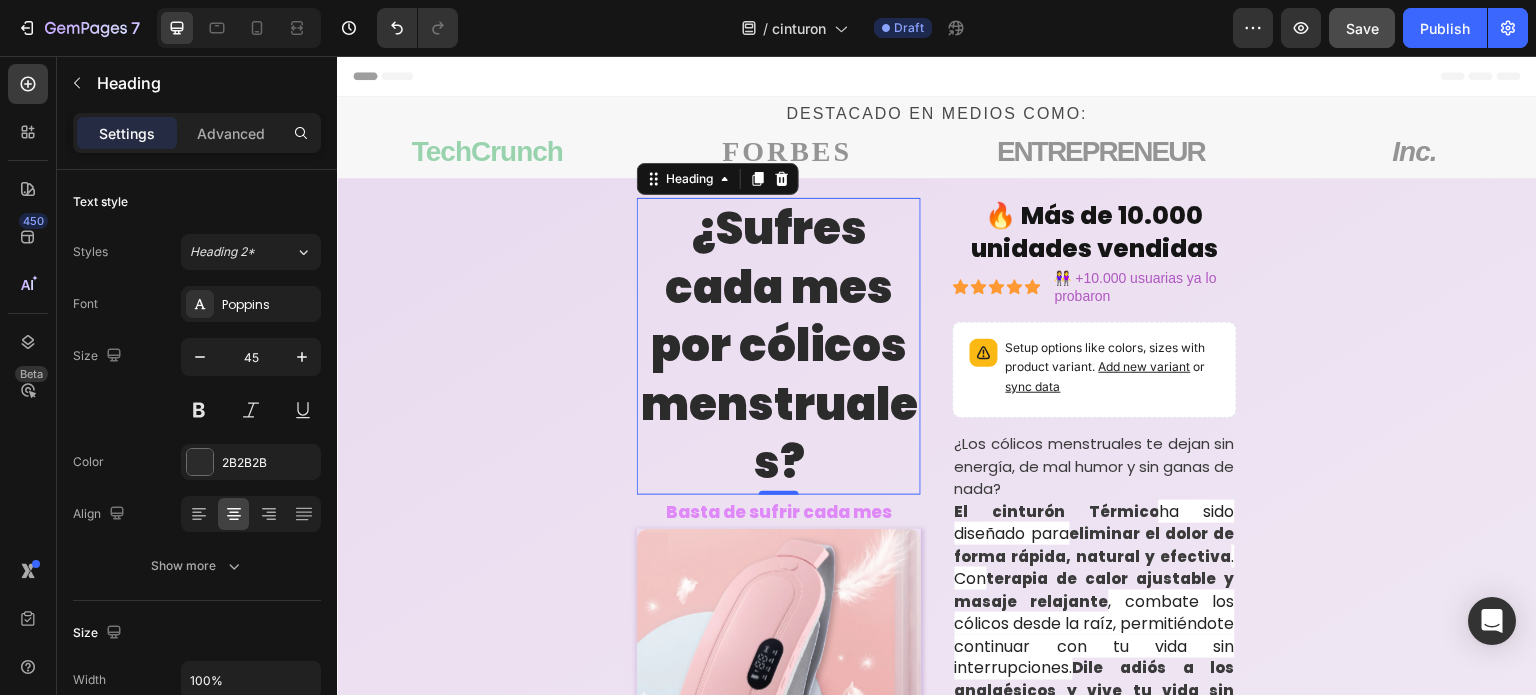 click on "¿Sufres cada mes por cólicos menstruales?" at bounding box center (779, 346) 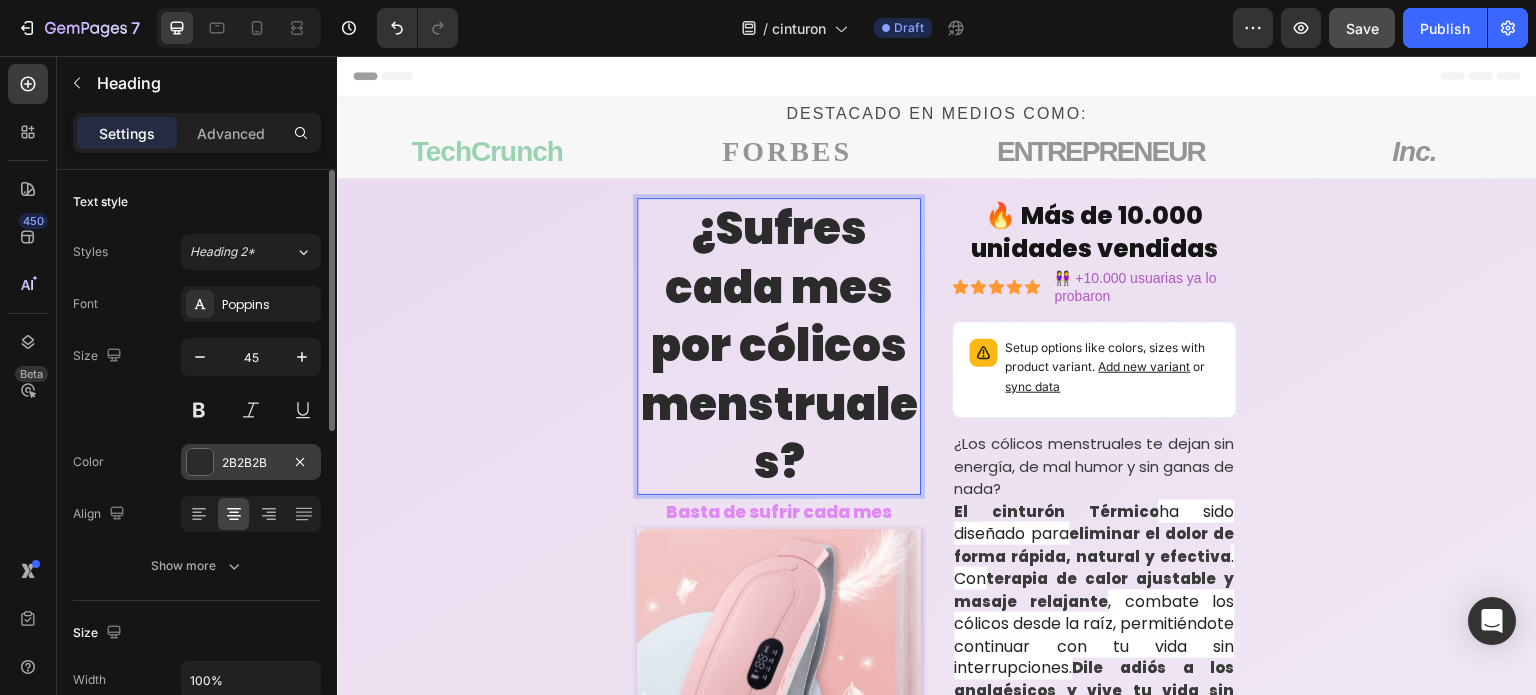 click at bounding box center [200, 462] 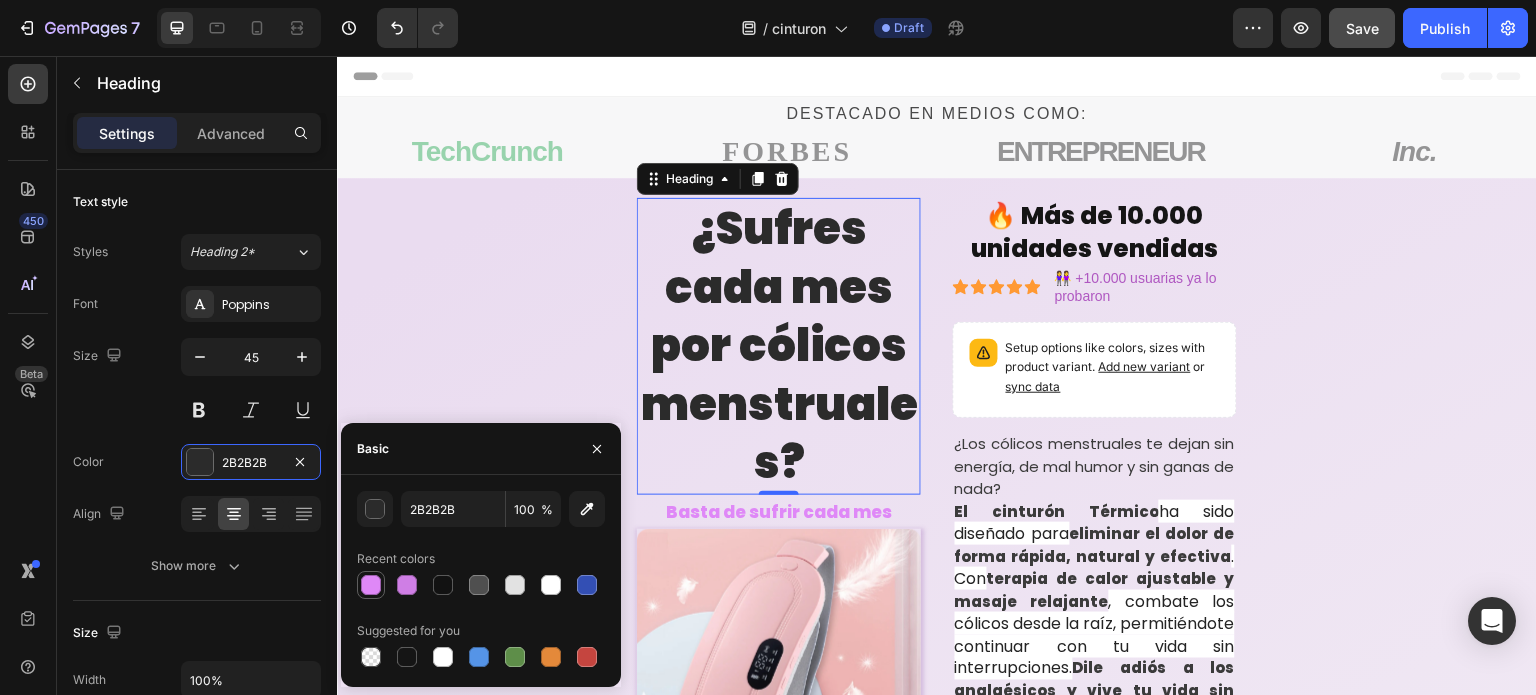 click at bounding box center (371, 585) 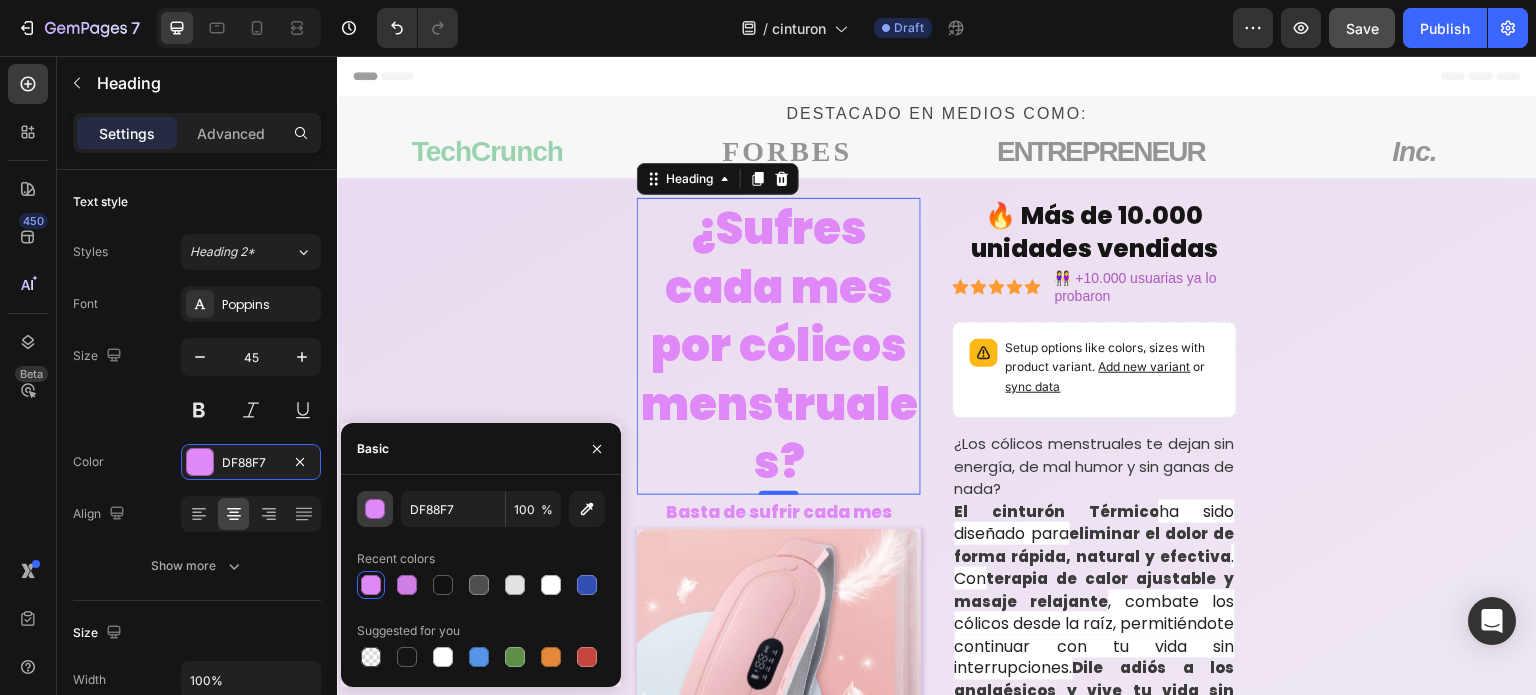 click at bounding box center [376, 510] 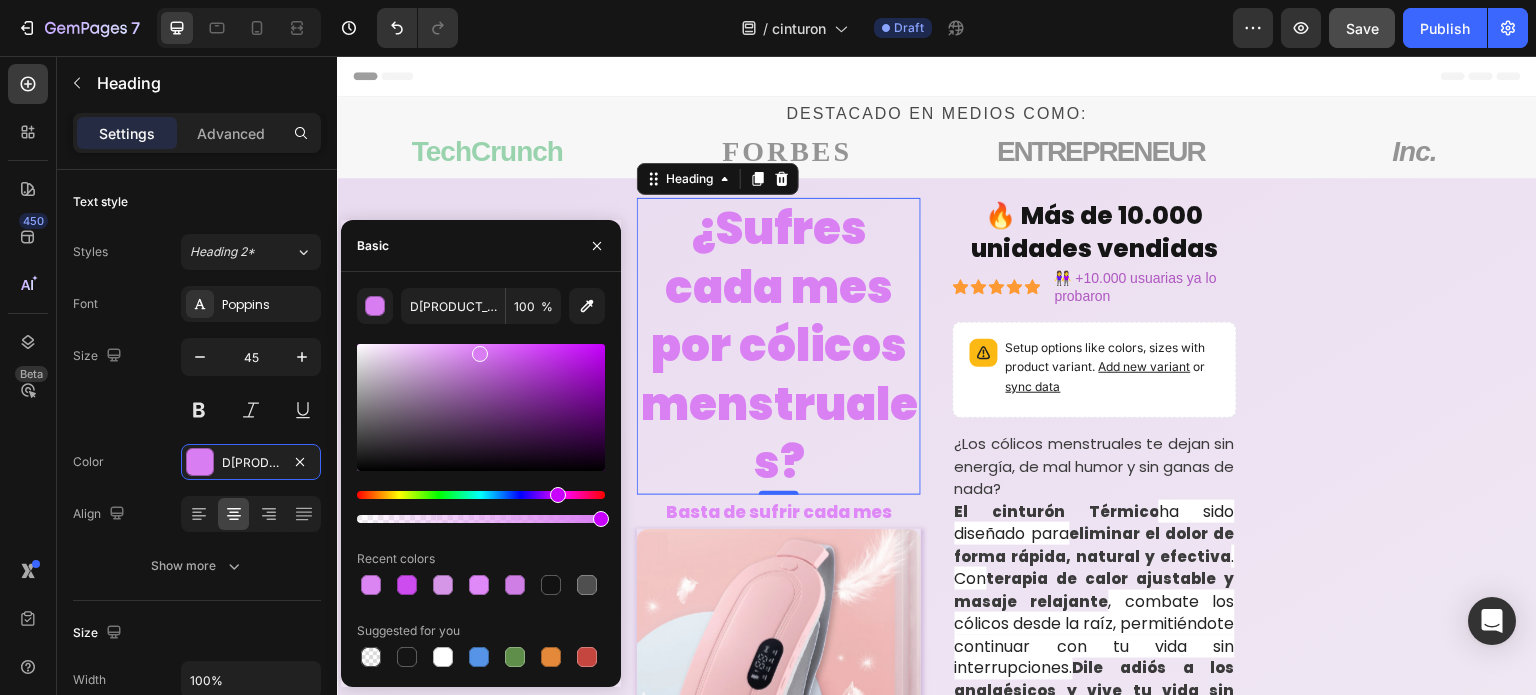 type on "D[PRODUCT_CODE]" 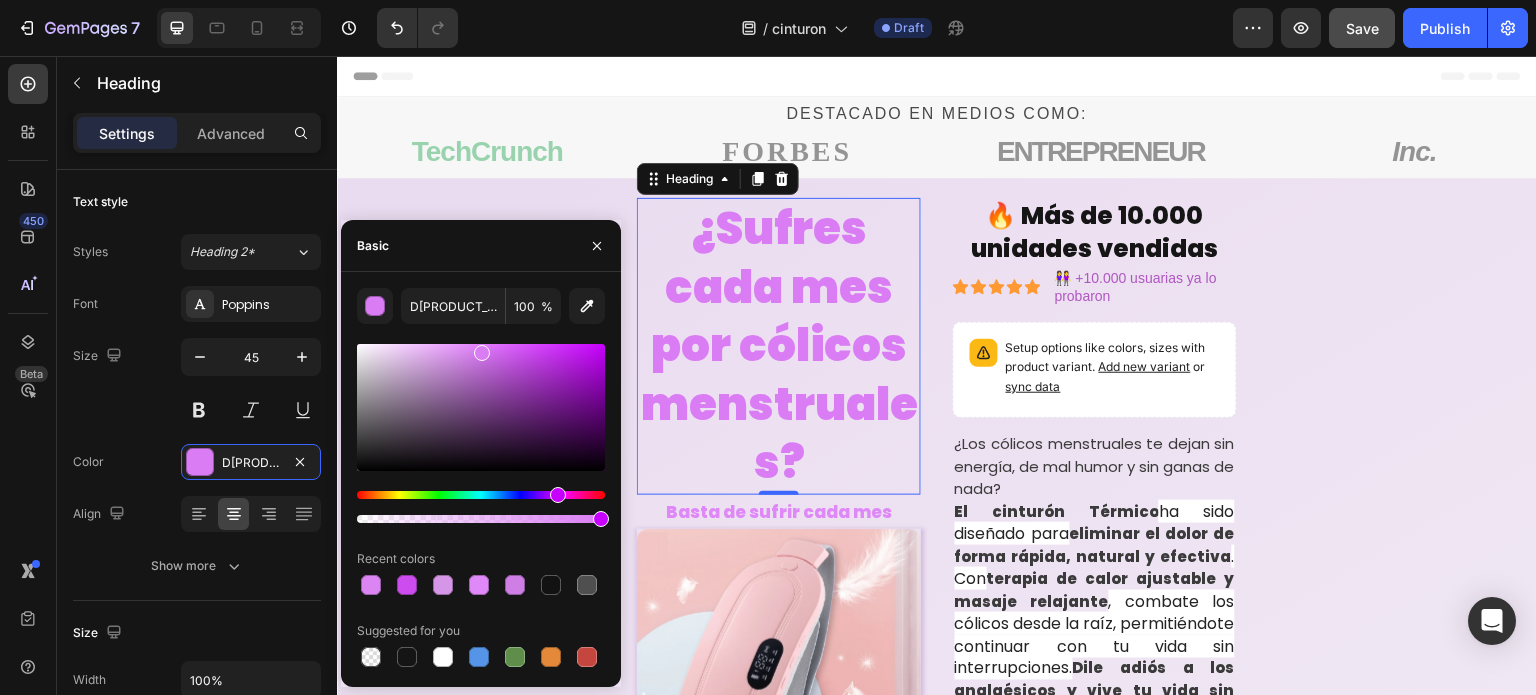 click at bounding box center [482, 353] 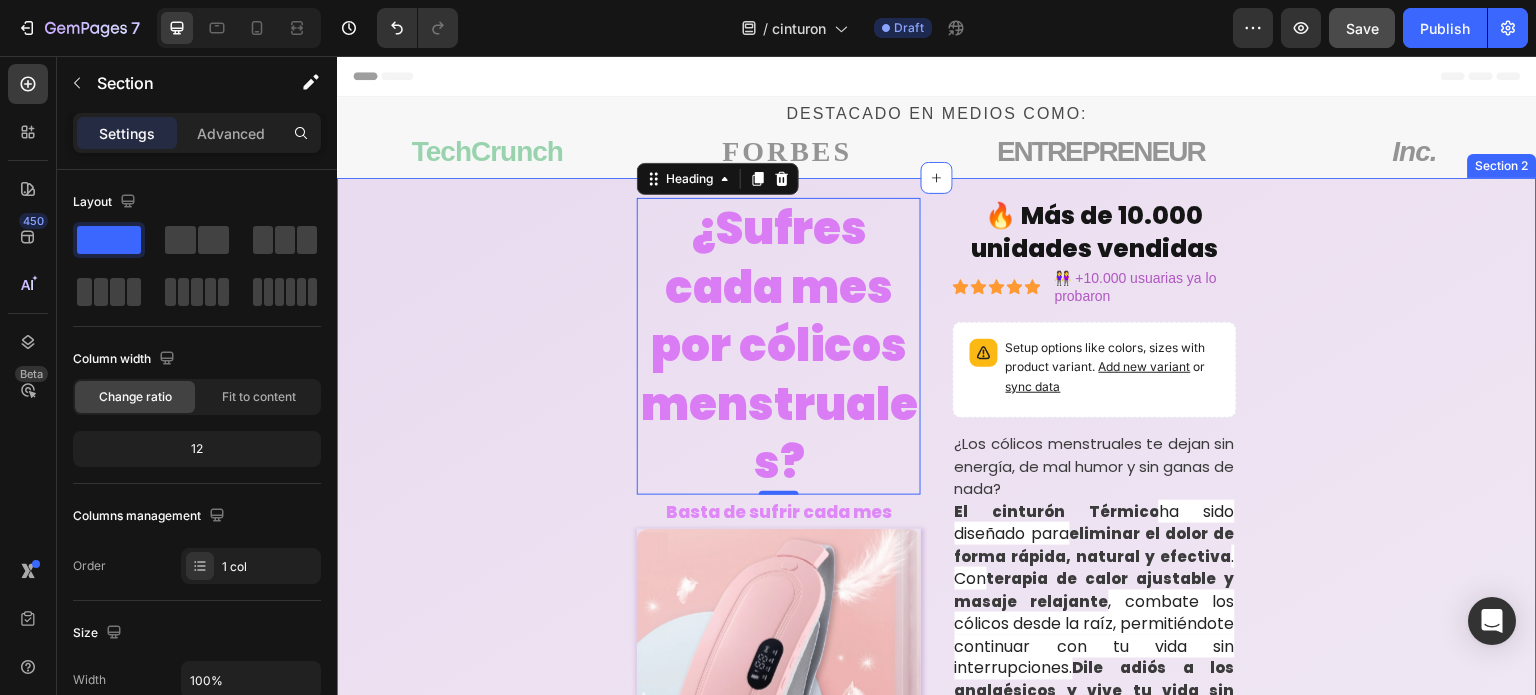 click on "¿Sufres cada mes por cólicos menstruales? Heading   0 Basta de sufrir cada mes Text Block Row Setup options like colors, sizes with product variant.       Add new variant   or   sync data Product Variants & Swatches ¿Los cólicos menstruales te dejan sin energía, de mal humor y sin ganas de nada? El cinturón Térmico  ha sido diseñado para  eliminar el dolor de forma rápida, natural y efectiva . Con  terapia de calor ajustable y masaje relajante , combate los cólicos desde la raíz, permitiéndote continuar con tu vida sin interrupciones.  Dile adiós a los analgésicos y vive tu vida sin dolor. Text Block
🔥 Trending
💧
Calor terapéutico
3 niveles de temperatura para aliviar el dolor.
✨
Masaje vibratorio
4 modos de vibración para mayor relajación." at bounding box center [937, 1367] 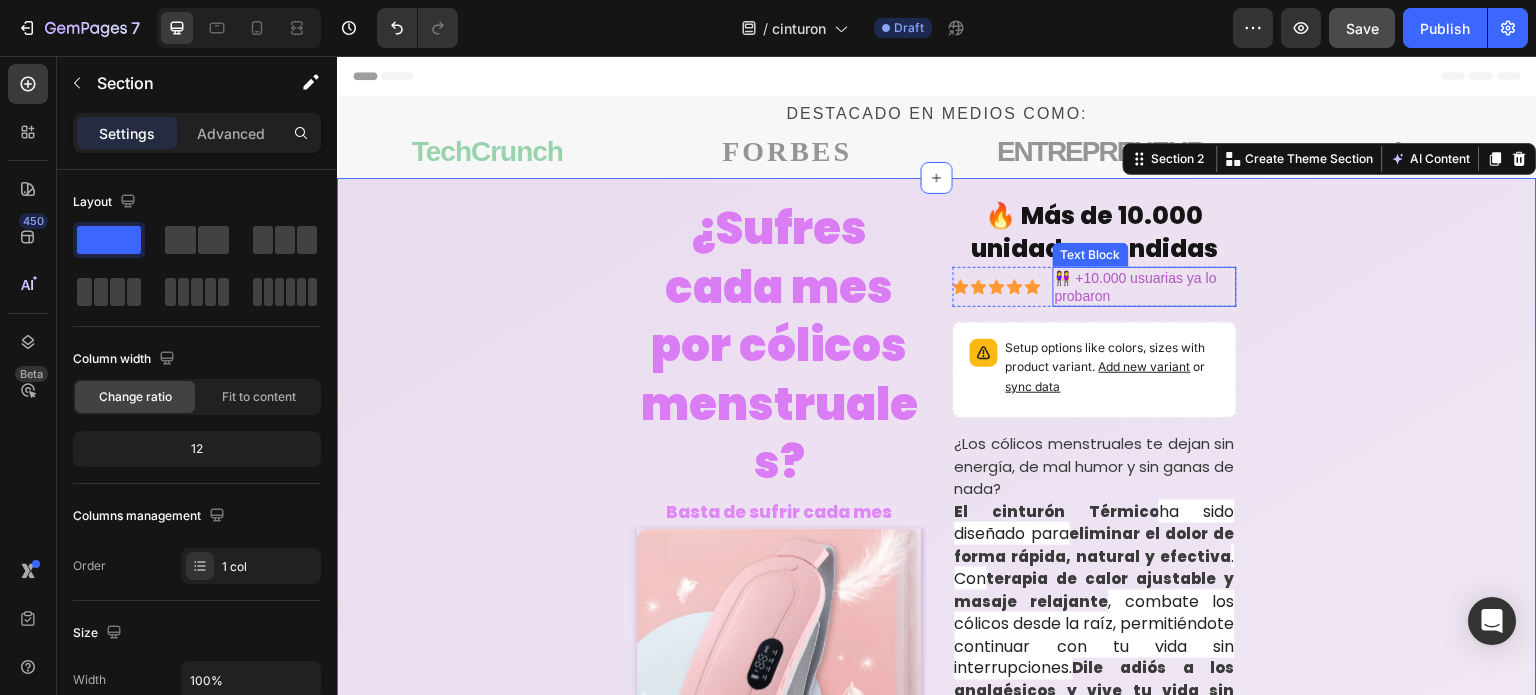 click on "👭 +10.000 usuarias ya lo probaron" at bounding box center (1145, 287) 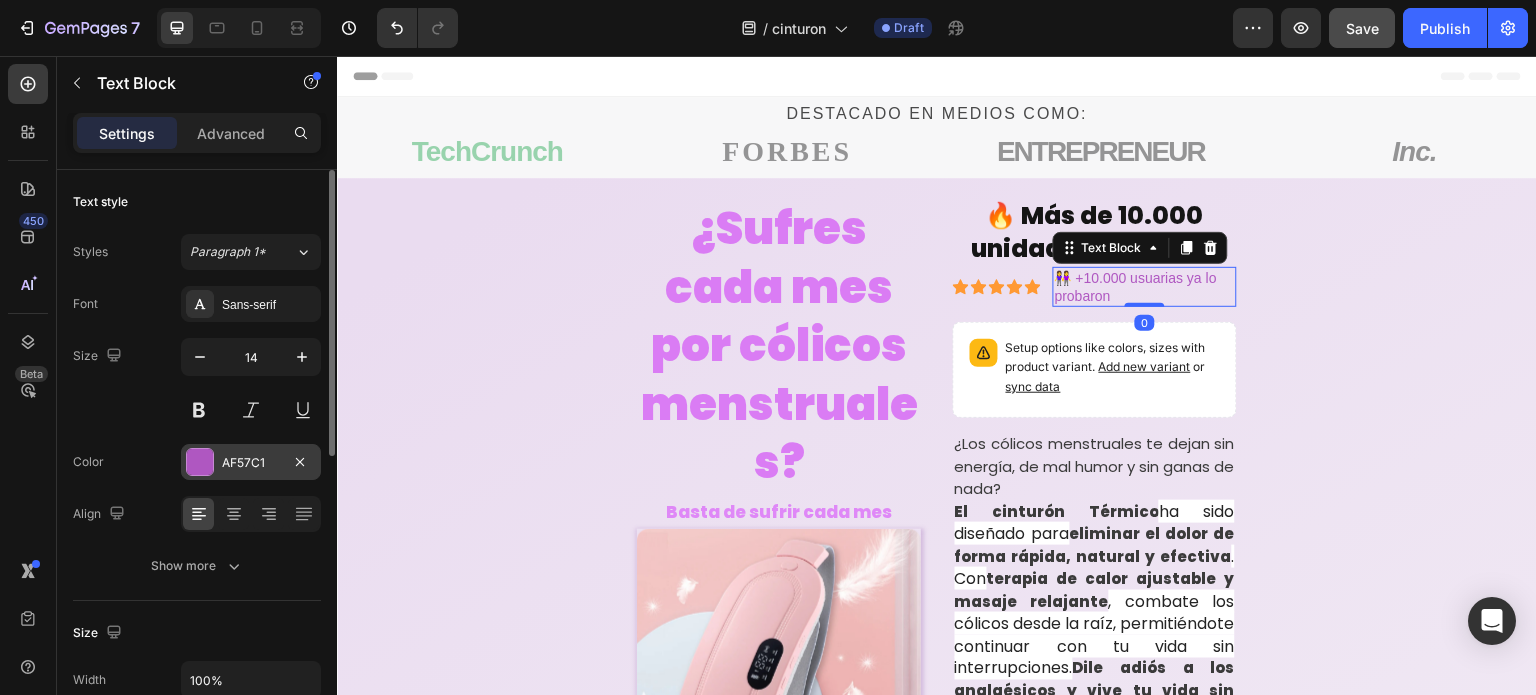 click on "AF57C1" at bounding box center [251, 462] 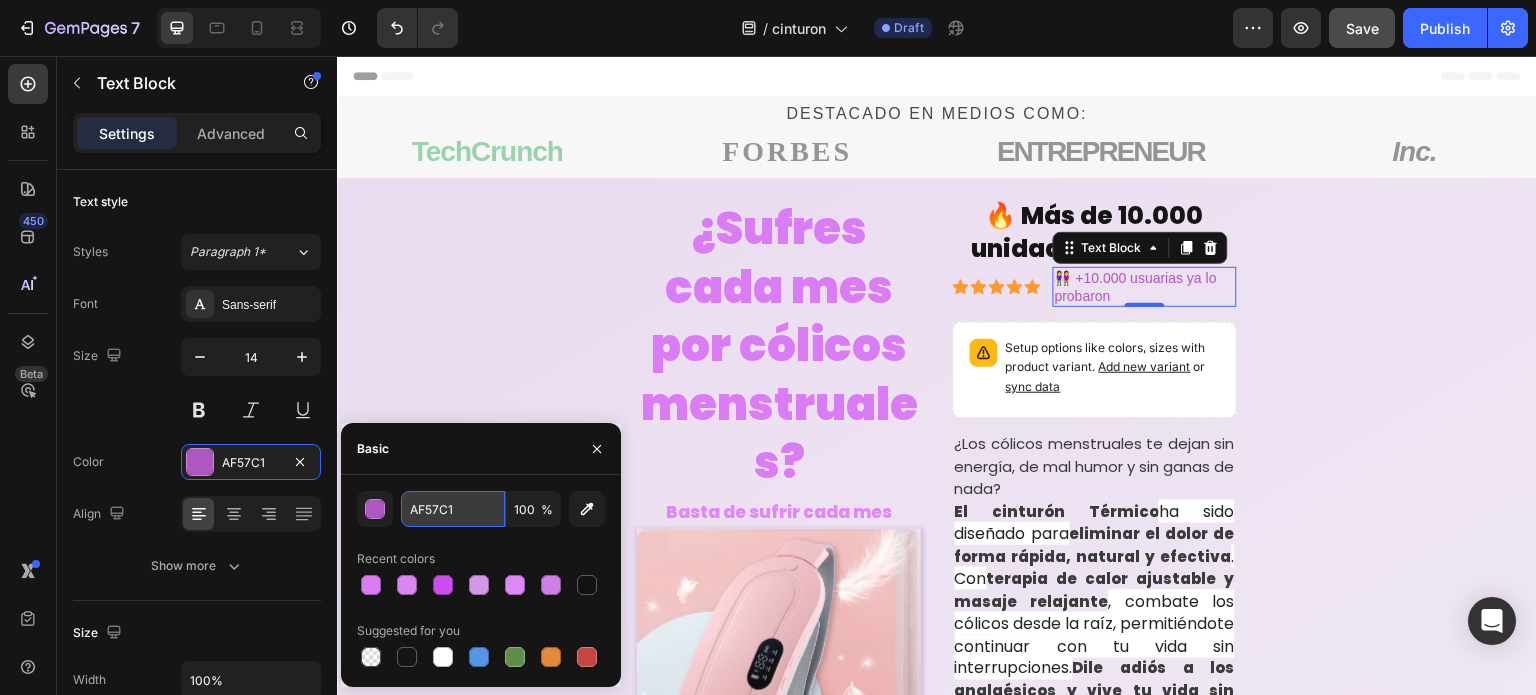 paste on "DF88F7" 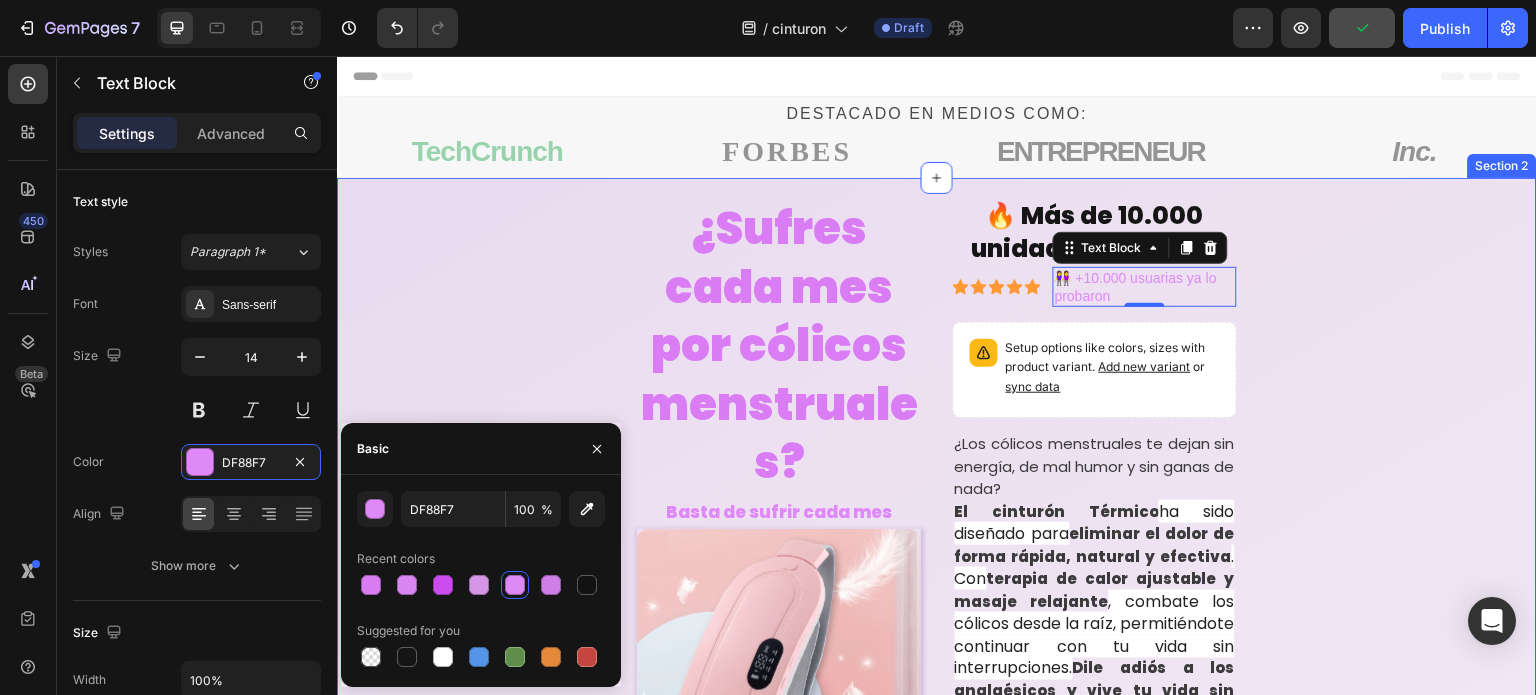click on "Basta de sufrir cada mes Text Block
Product Images 🔥 Más de 10.000 unidades vendidas Heading Icon Icon Icon Icon Icon Icon List 👭 +10.000 usuarias ya lo probaron Text Block   0 Row Setup options like colors, sizes with product variant.       Add new variant   or   sync data Product Variants & Swatches ¿Los cólicos menstruales te dejan sin energía, de mal humor y sin ganas de nada? El cinturón Térmico  ha sido diseñado para  eliminar el dolor de forma rápida, natural y efectiva . Con  terapia de calor ajustable y masaje relajante , combate los cólicos desde la raíz, permitiéndote continuar con tu vida sin interrupciones.  Dile adiós a los analgésicos y vive tu vida sin dolor. Text Block
🔥 Trending
💧
Calor terapéutico
3 niveles de temperatura para aliviar el dolor.
✨
Masaje vibratorio
4 modos de vibración para mayor relajación." at bounding box center [937, 1367] 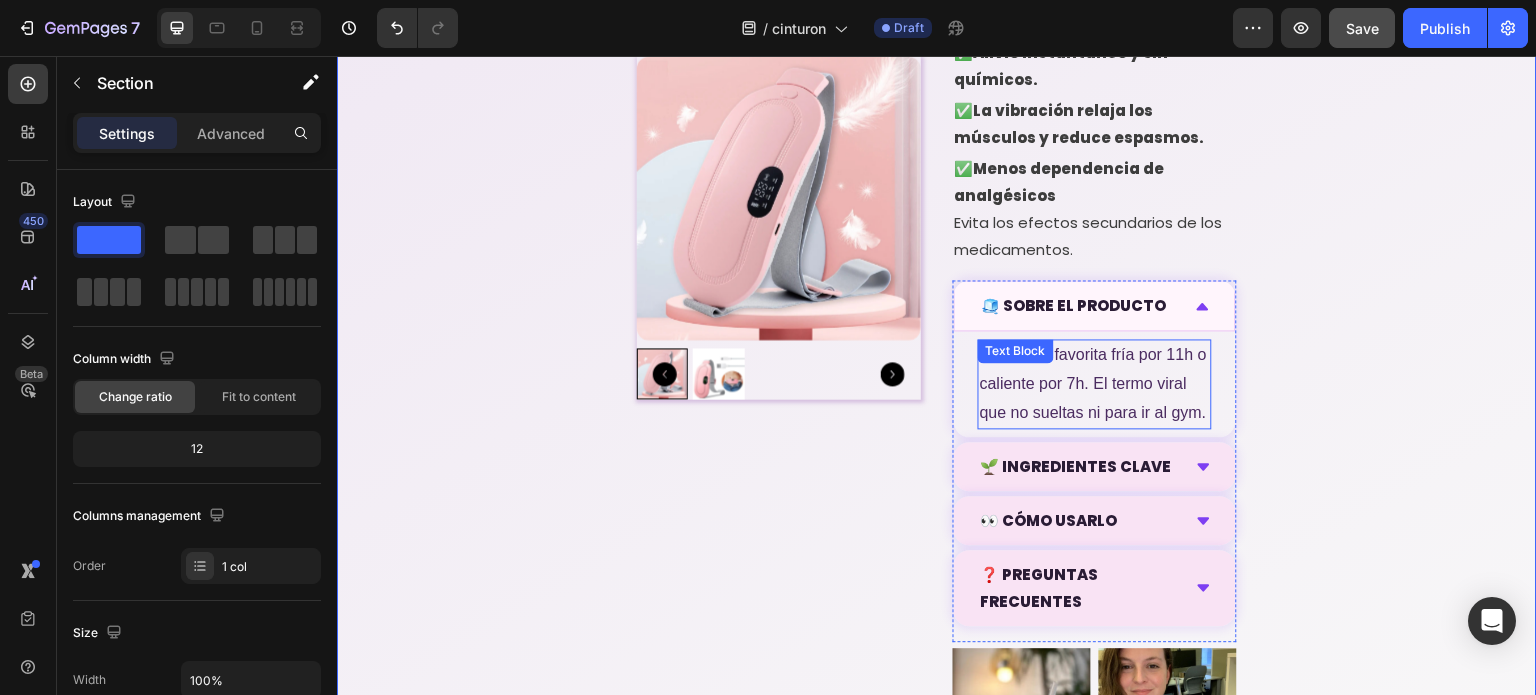 scroll, scrollTop: 1700, scrollLeft: 0, axis: vertical 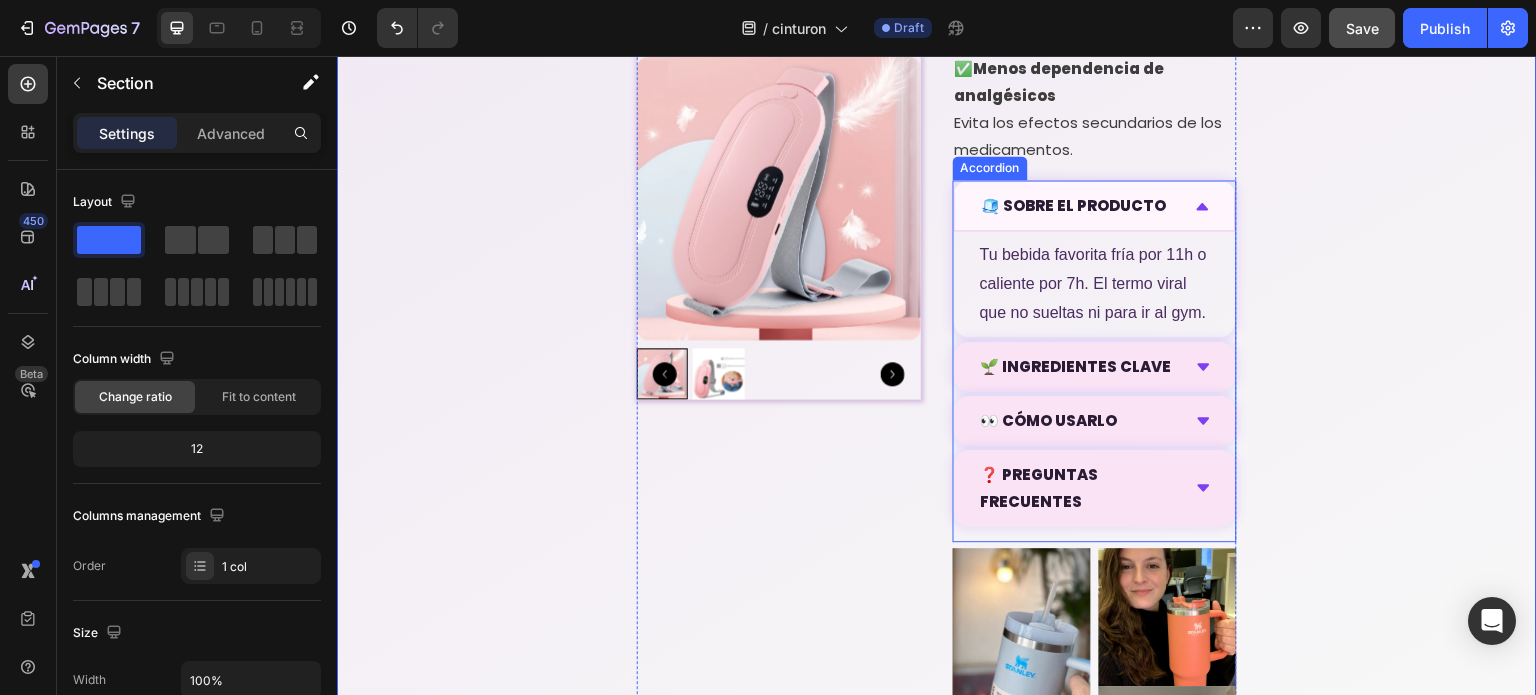 click on "🧊 SOBRE EL PRODUCTO" at bounding box center [1074, 205] 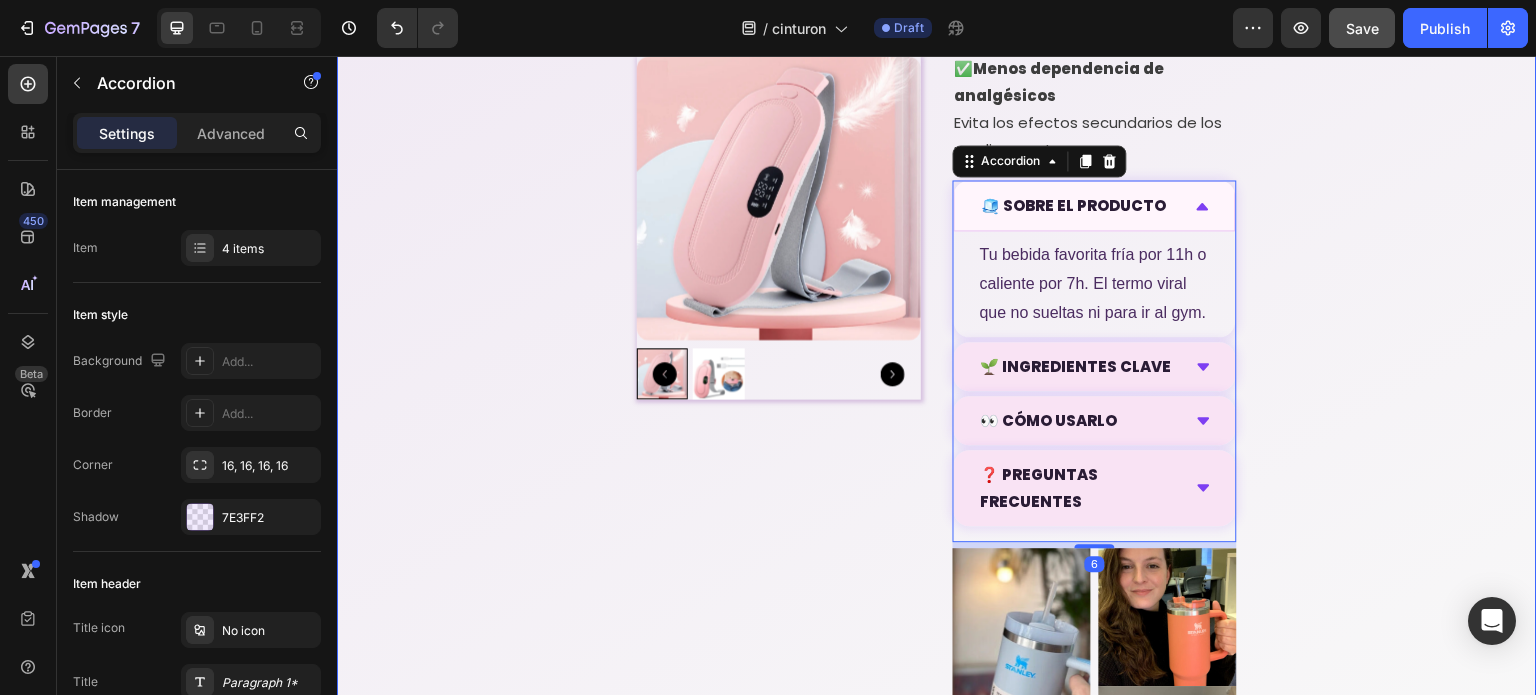 click on "Sufres cada mes por cólicos menstruales? Heading Basta de sufrir cada mes Text Block
Product Images 🔥 Más de 10.000 unidades vendidas Heading Icon Icon Icon Icon Icon Icon List 👭 +10.000 usuarias ya lo probaron Text Block Row Setup options like colors, sizes with product variant.       Add new variant   or   sync data Product Variants & Swatches Los cólicos menstruales te dejan sin energía, de mal humor y sin ganas de nada? El cinturón Térmico  ha sido diseñado para  eliminar el dolor de forma rápida, natural y efectiva . Con  terapia de calor ajustable y masaje relajante , combate los cólicos desde la raíz, permitiéndote continuar con tu vida sin interrupciones.  Dile adiós a los analgésicos y vive tu vida sin dolor. Text Block
🔥 Trending
💧
Calor terapéutico
3 niveles de temperatura para aliviar el dolor.
✨
Masaje vibratorio
4 modos de vibración para mayor relajación." at bounding box center [937, -333] 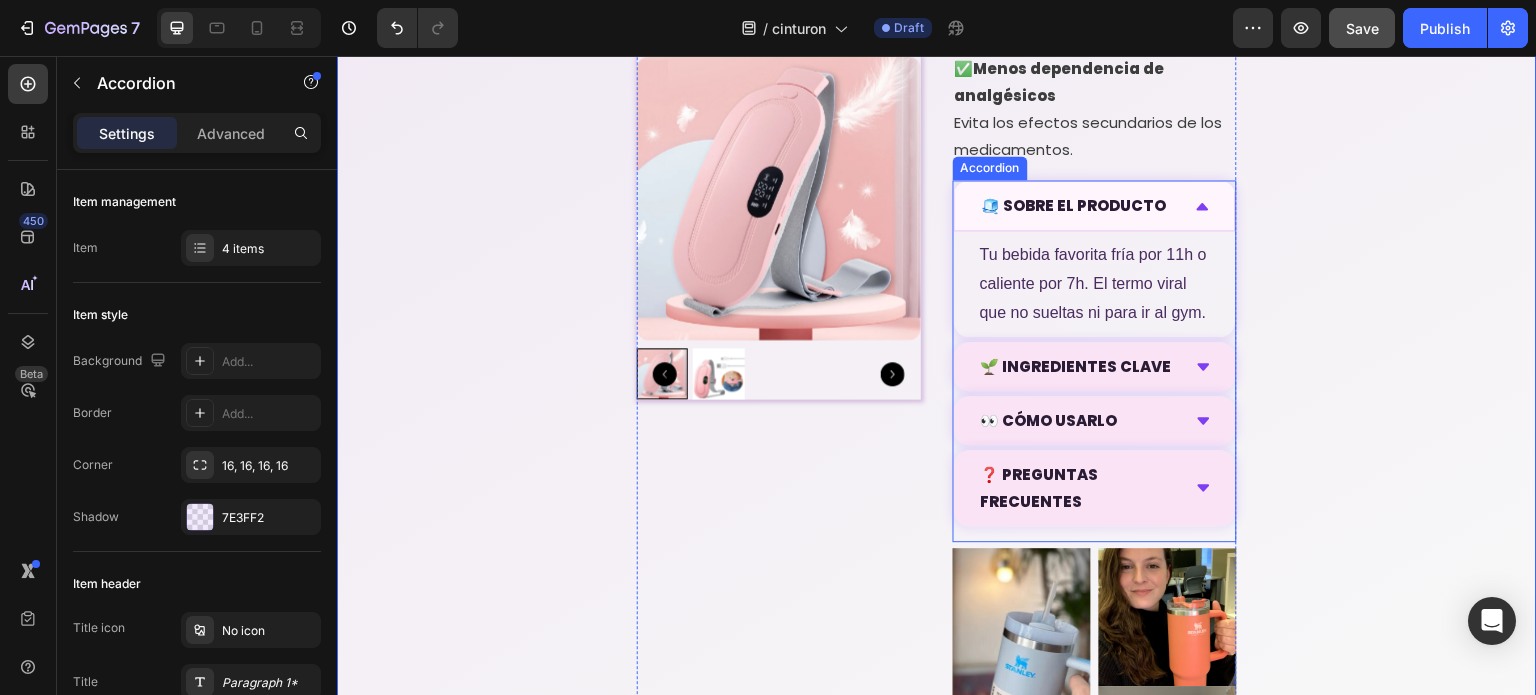 click on "🧊 SOBRE EL PRODUCTO" at bounding box center [1074, 205] 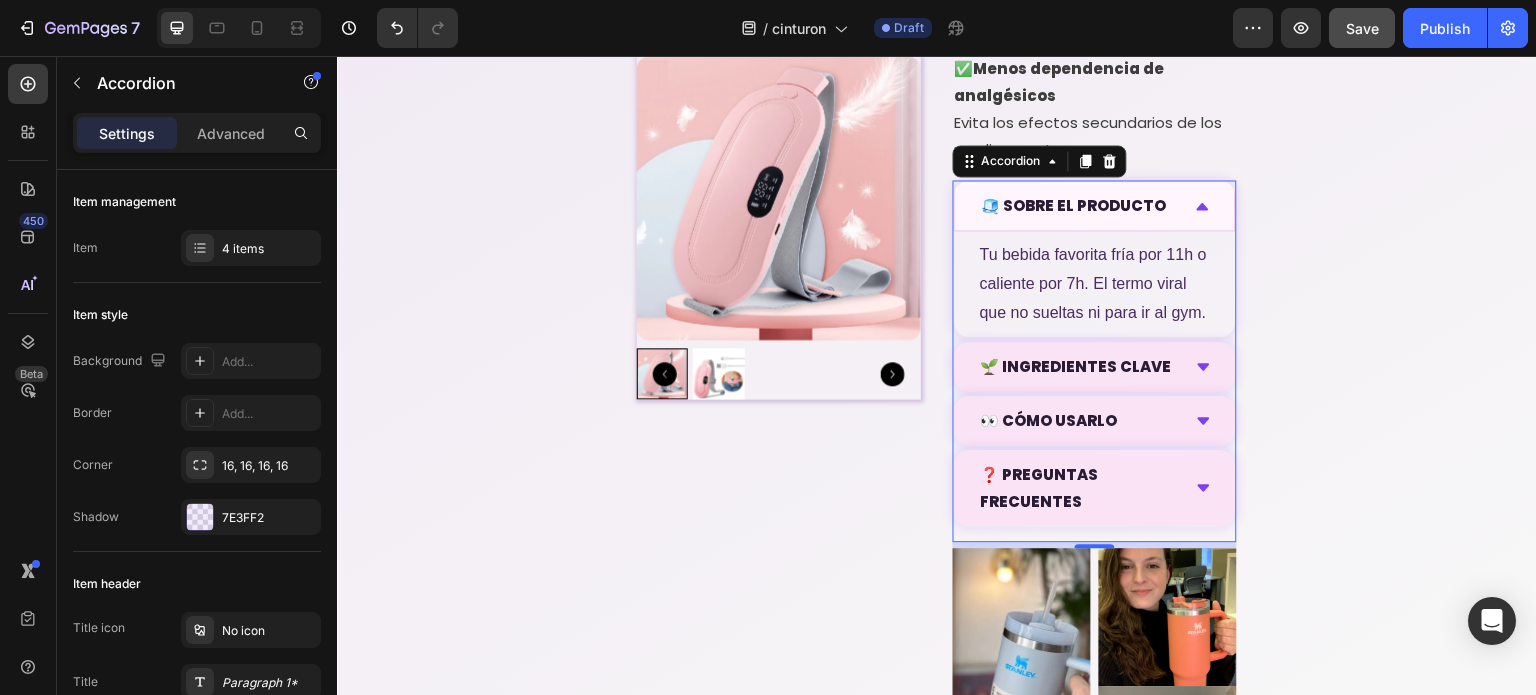 click on "🧊 SOBRE EL PRODUCTO" at bounding box center (1074, 205) 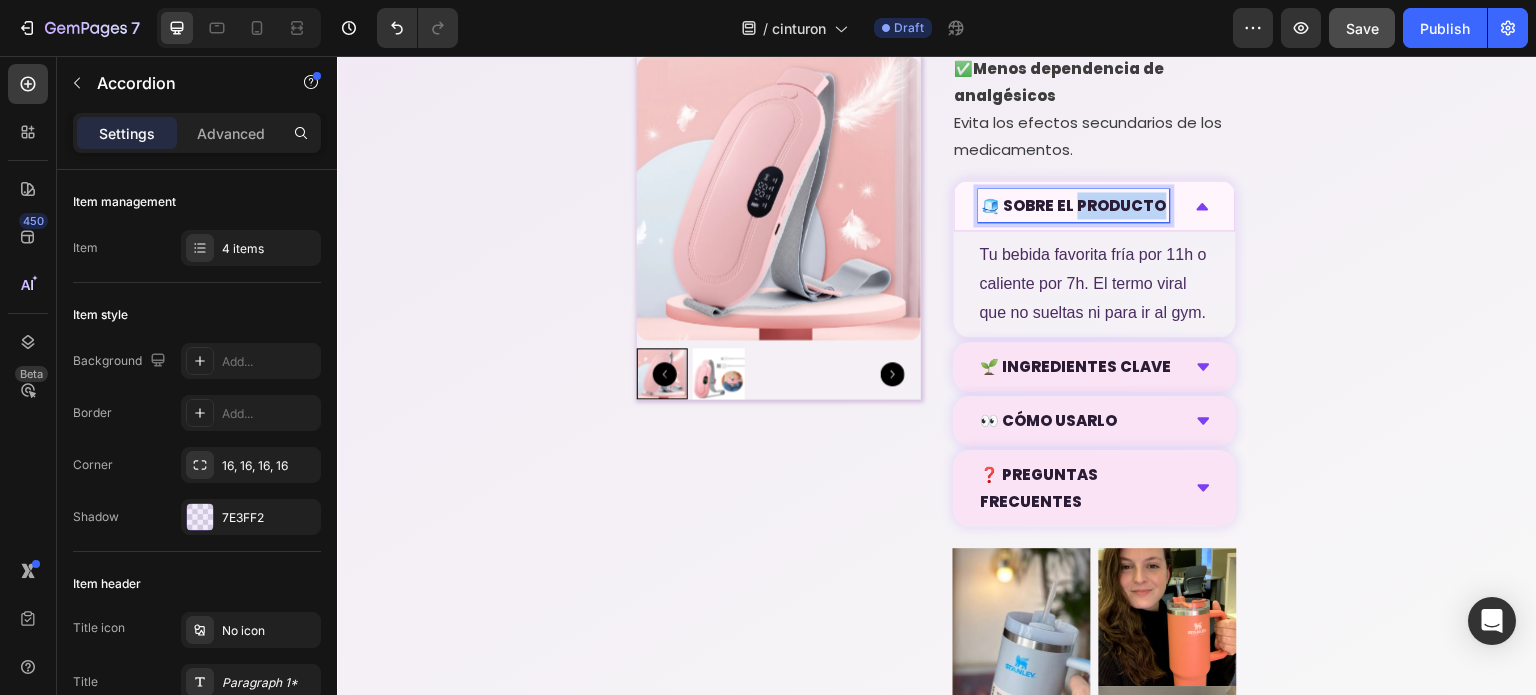 click on "🧊 SOBRE EL PRODUCTO" at bounding box center [1074, 205] 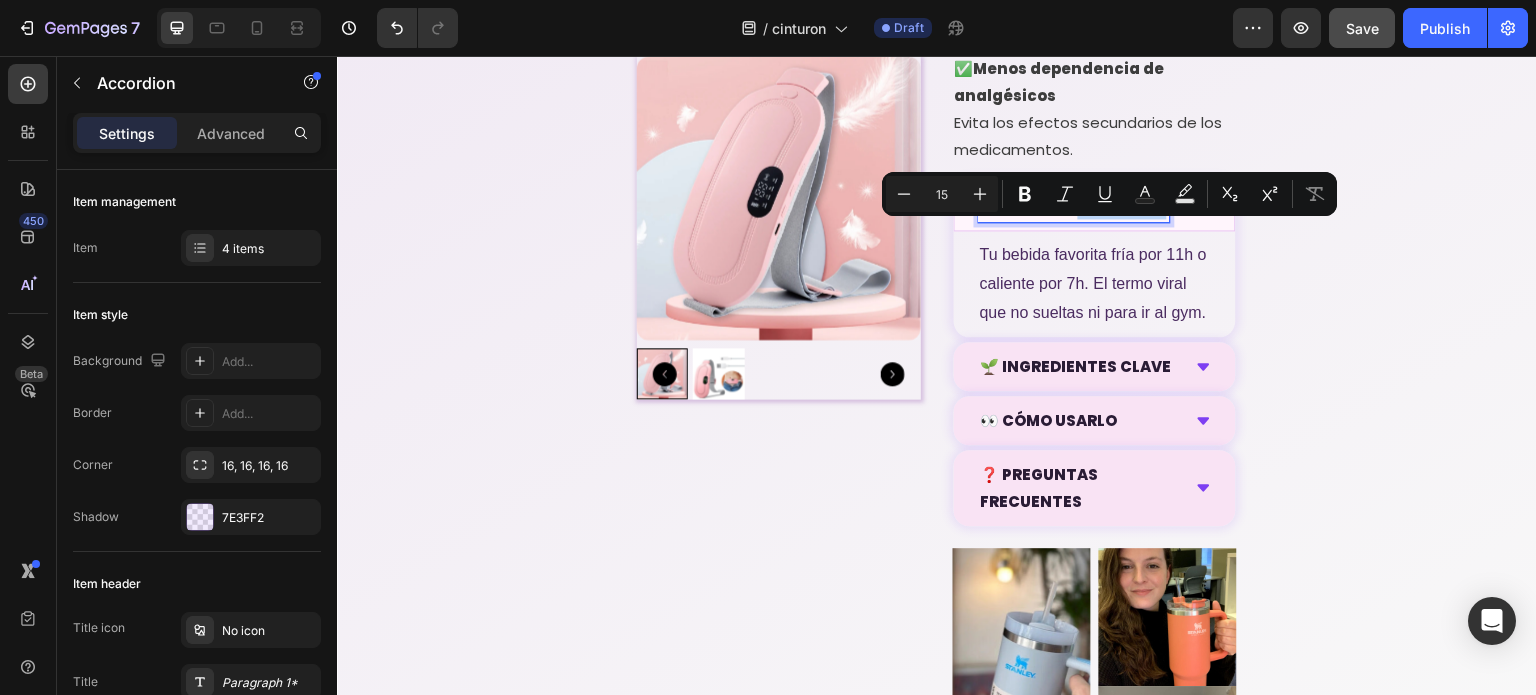 click on "Sufres cada mes por cólicos menstruales? Heading Basta de sufrir cada mes Text Block
Product Images 🔥 Más de 10.000 unidades vendidas Heading Icon Icon Icon Icon Icon Icon List 👭 +10.000 usuarias ya lo probaron Text Block Row Setup options like colors, sizes with product variant.       Add new variant   or   sync data Product Variants & Swatches Los cólicos menstruales te dejan sin energía, de mal humor y sin ganas de nada? El cinturón Térmico  ha sido diseñado para  eliminar el dolor de forma rápida, natural y efectiva . Con  terapia de calor ajustable y masaje relajante , combate los cólicos desde la raíz, permitiéndote continuar con tu vida sin interrupciones.  Dile adiós a los analgésicos y vive tu vida sin dolor. Text Block
🔥 Trending
💧
Calor terapéutico
3 niveles de temperatura para aliviar el dolor.
✨
Masaje vibratorio
4 modos de vibración para mayor relajación." at bounding box center (937, -333) 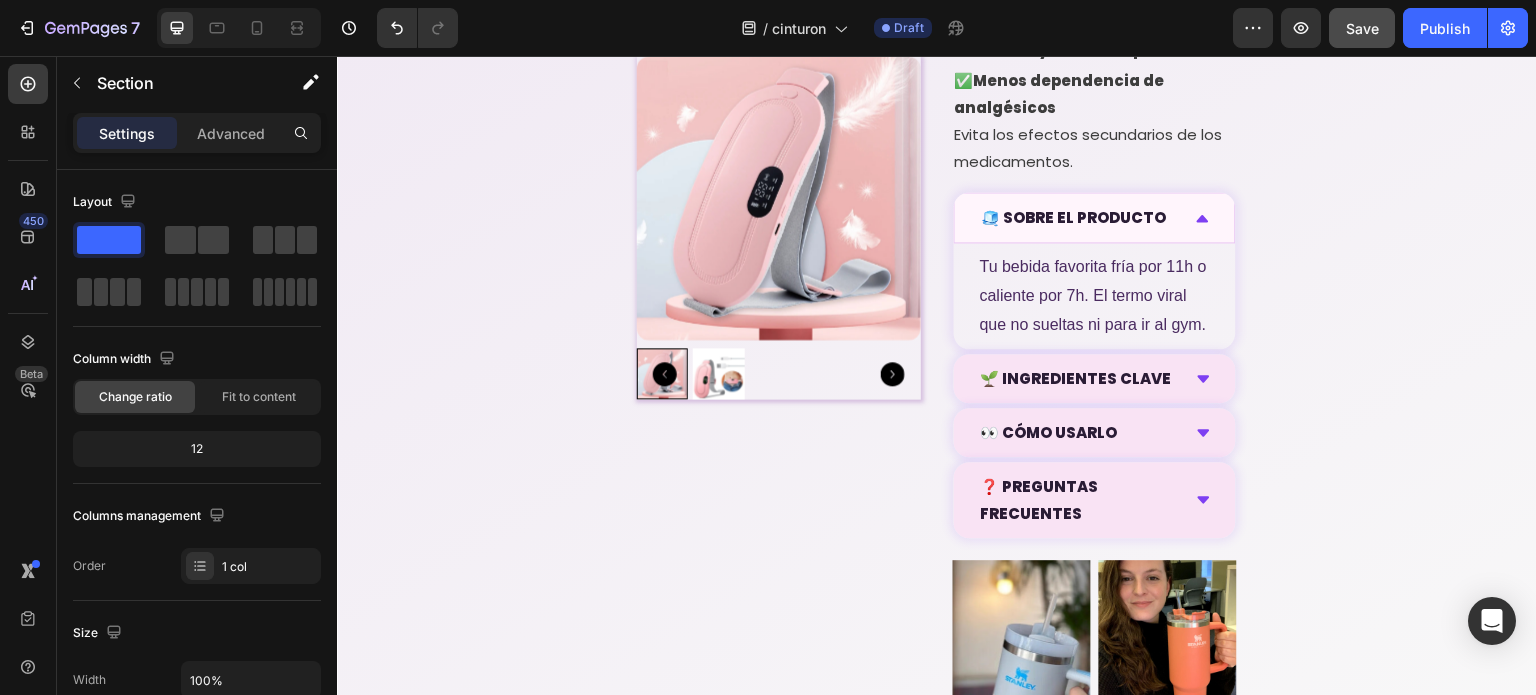 scroll, scrollTop: 1488, scrollLeft: 0, axis: vertical 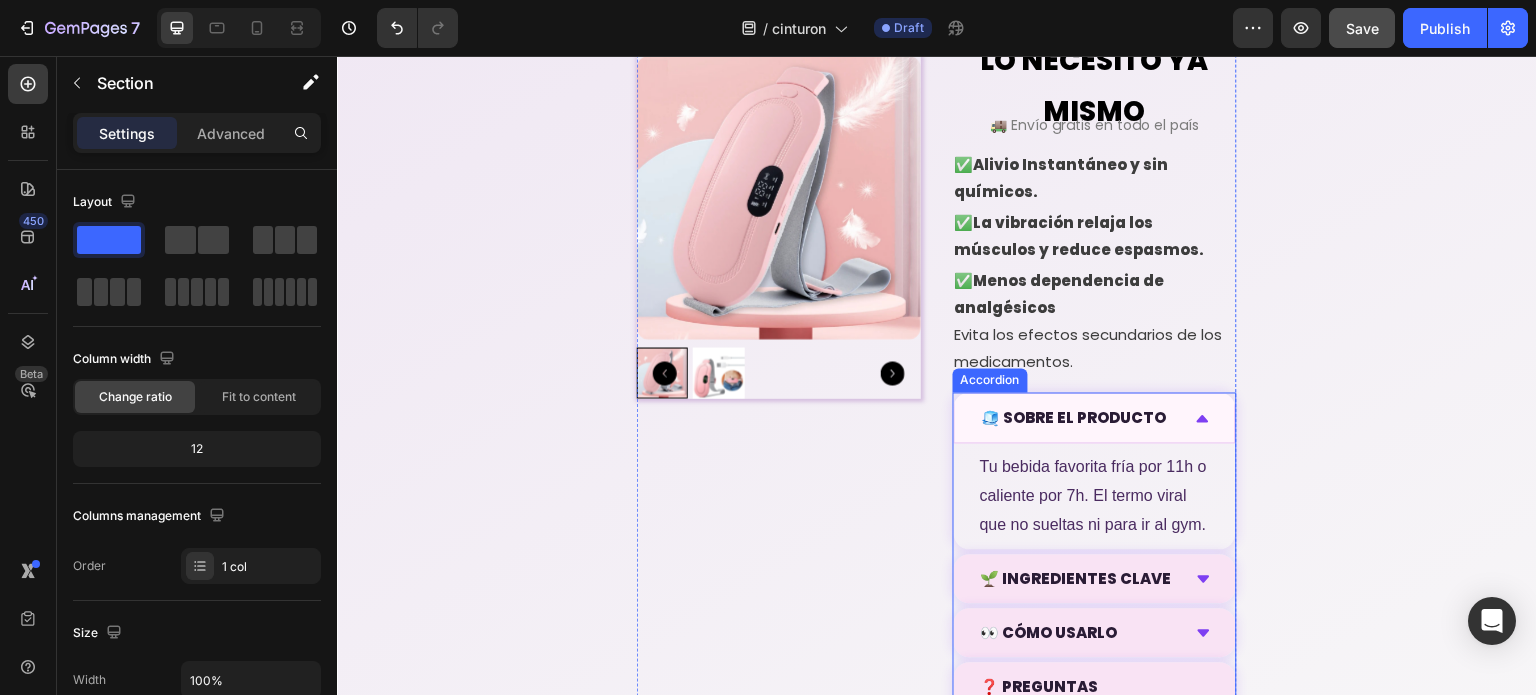 click on "🧊 SOBRE EL PRODUCTO" at bounding box center [1074, 417] 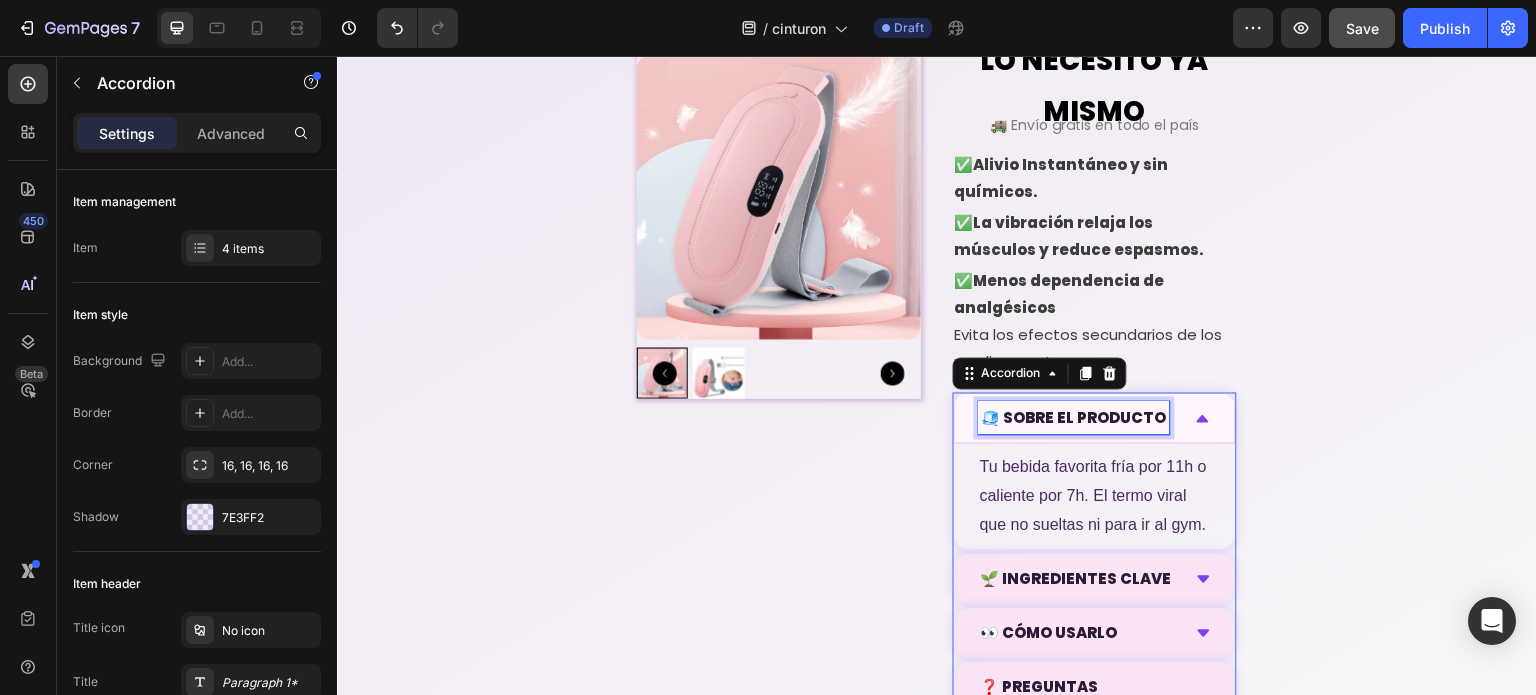 click on "🧊 SOBRE EL PRODUCTO" at bounding box center (1074, 417) 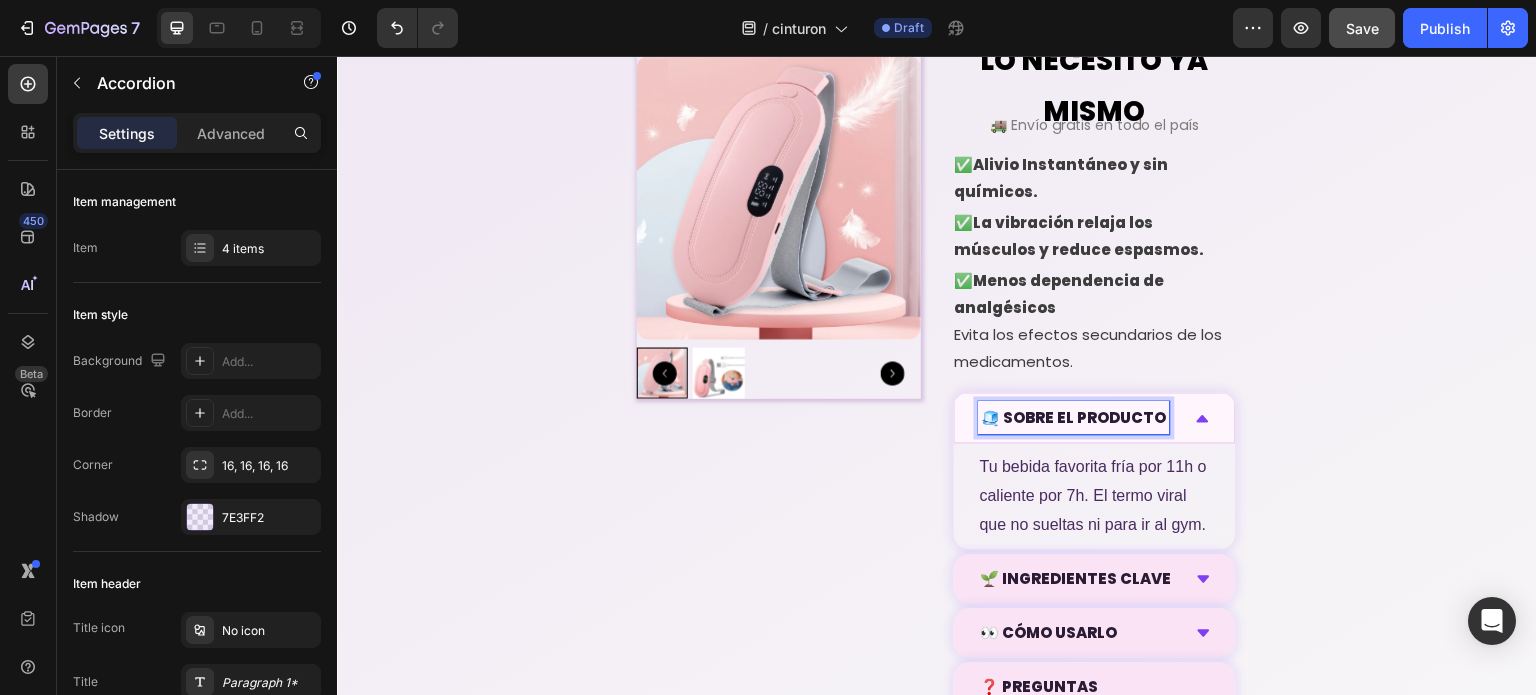 click on "🧊 SOBRE EL PRODUCTO" at bounding box center [1074, 417] 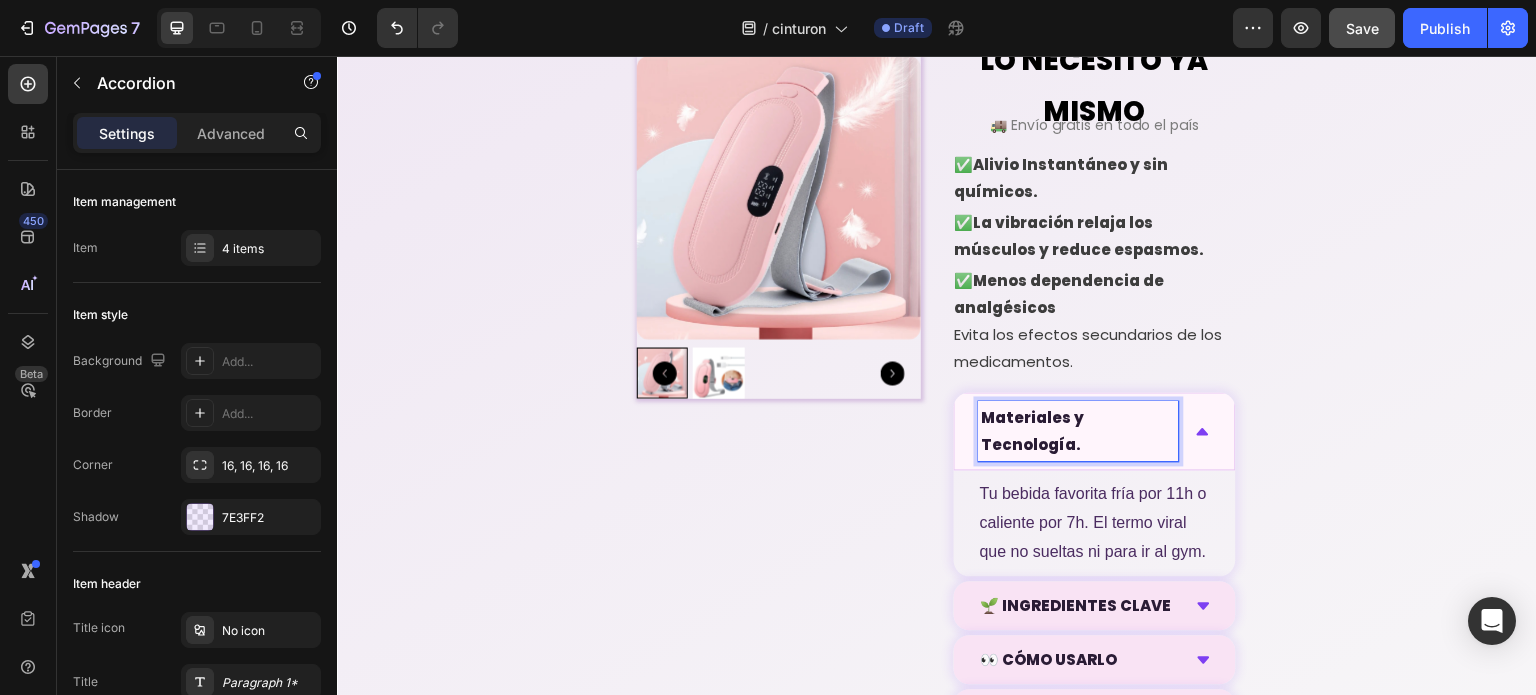 click on "Materiales y Tecnología." at bounding box center [1079, 431] 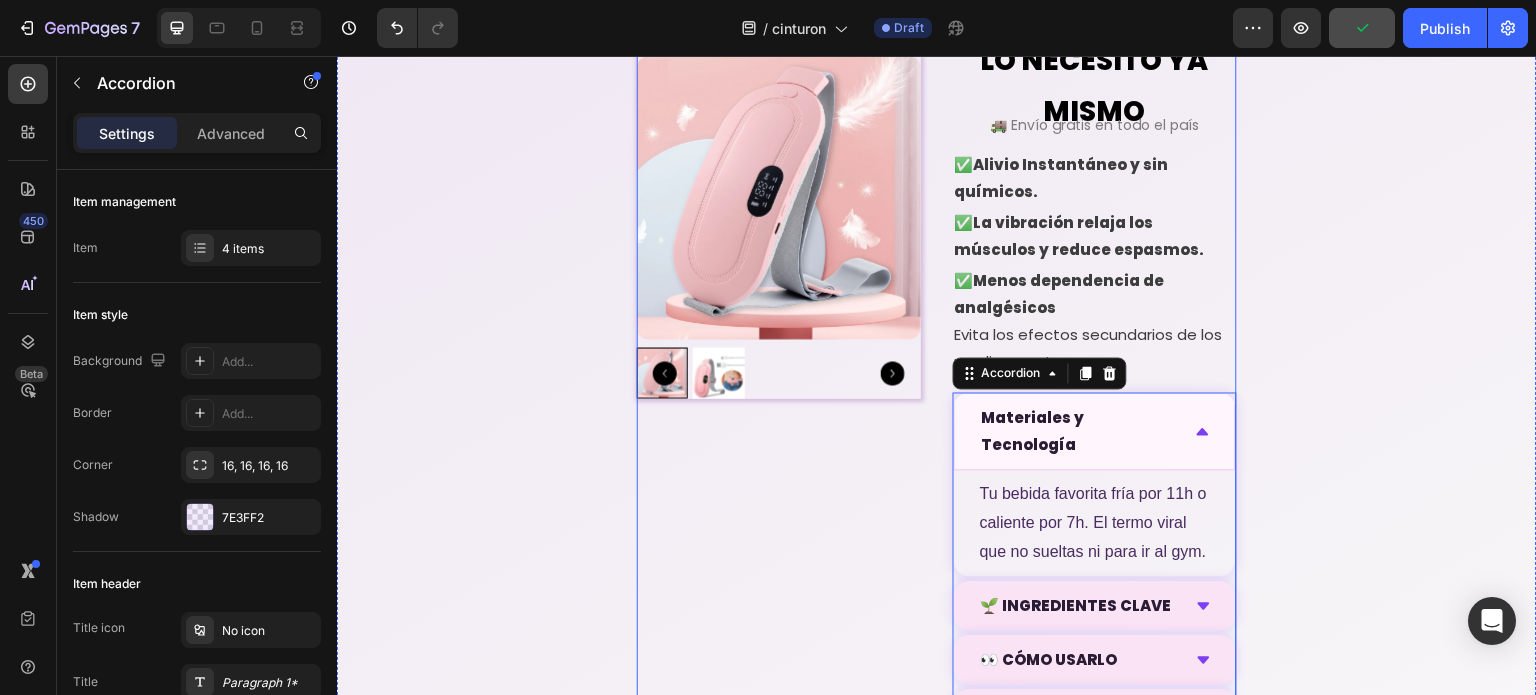 click on "Tu bebida favorita fría por 11h o caliente por 7h. El termo viral que no sueltas ni para ir al gym." at bounding box center [1095, 523] 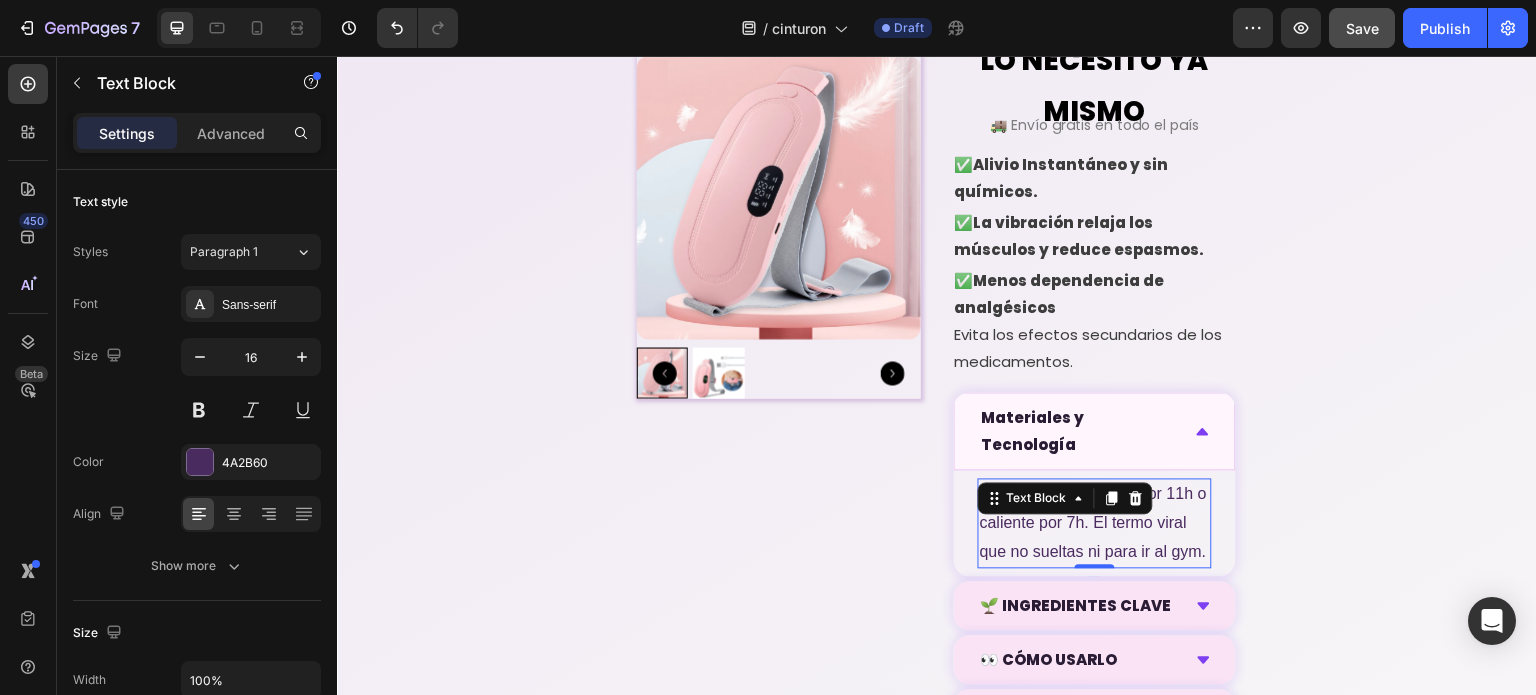 click on "Tu bebida favorita fría por 11h o caliente por 7h. El termo viral que no sueltas ni para ir al gym." at bounding box center [1095, 523] 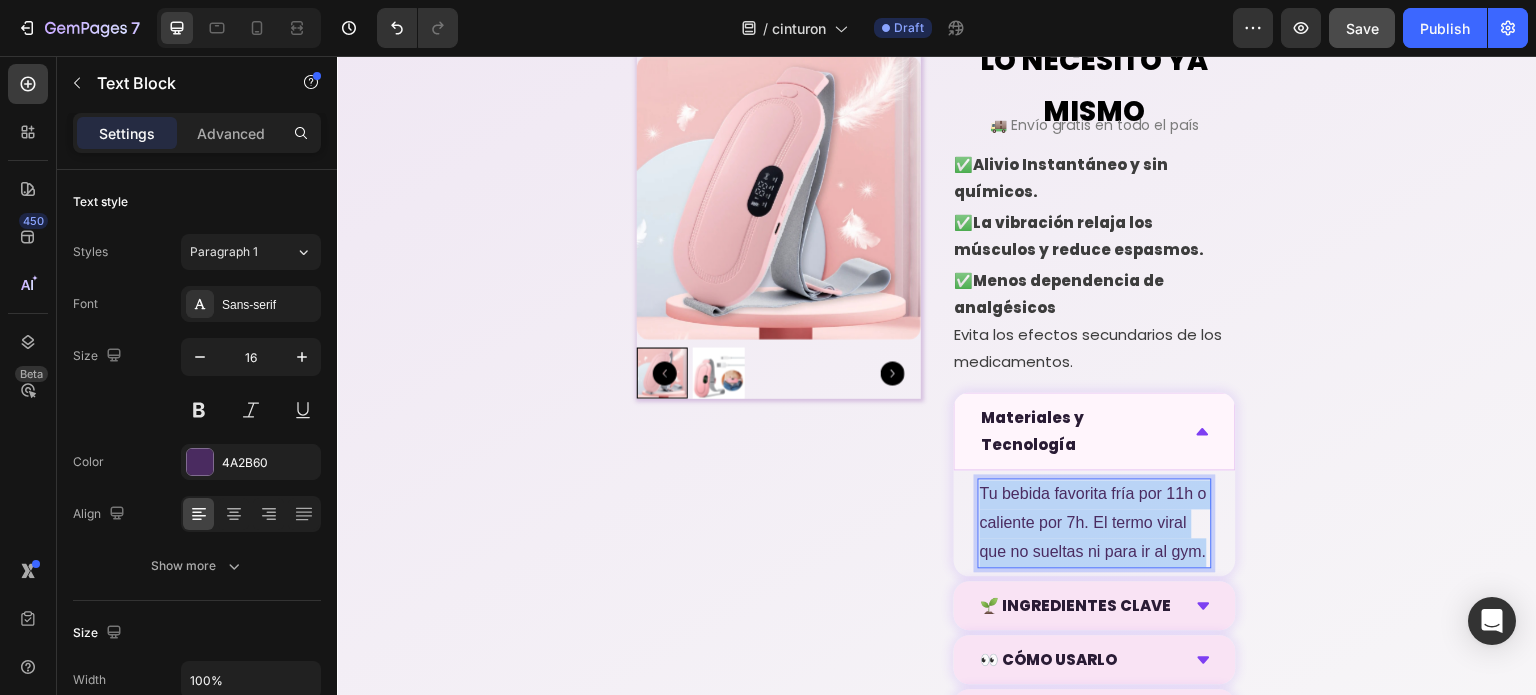 drag, startPoint x: 1021, startPoint y: 583, endPoint x: 974, endPoint y: 504, distance: 91.92388 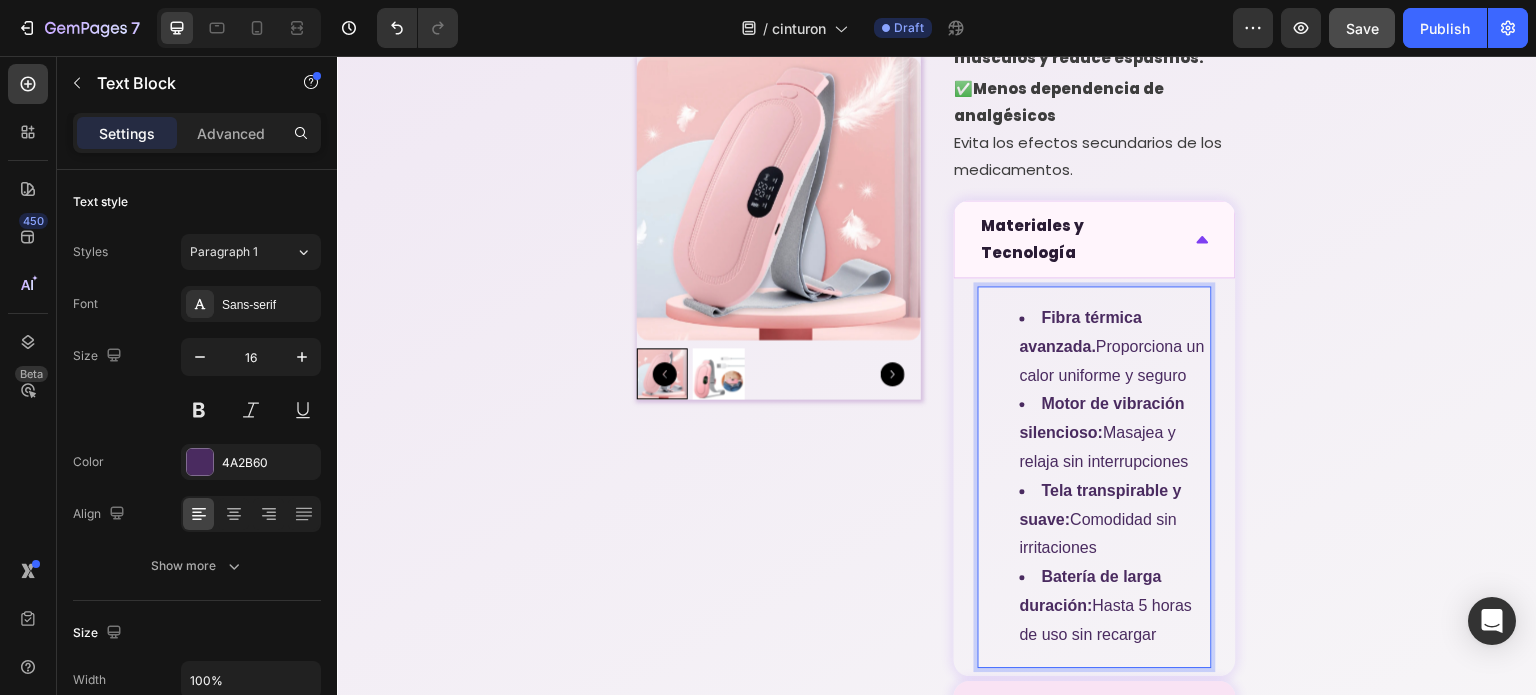 scroll, scrollTop: 1780, scrollLeft: 0, axis: vertical 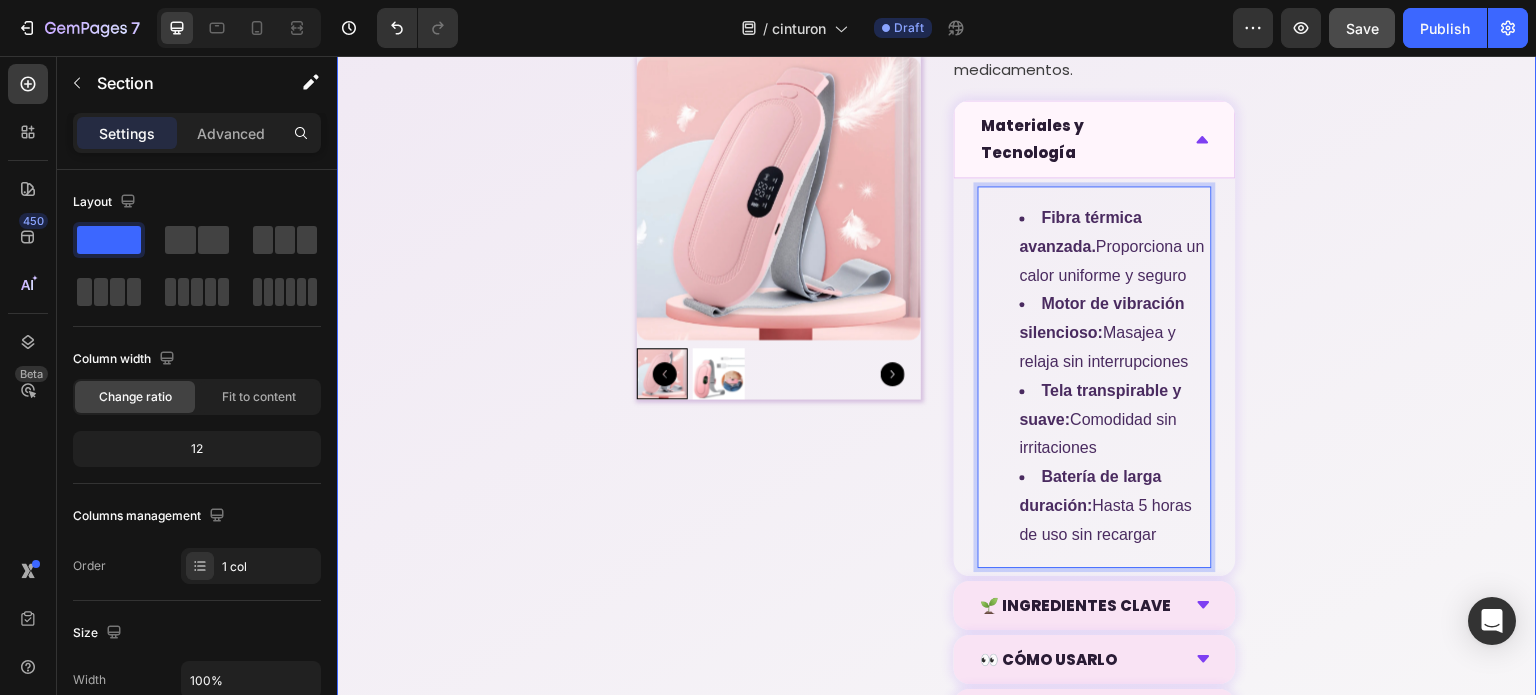 click on "Sufres cada mes por cólicos menstruales? Heading Basta de sufrir cada mes Text Block
Product Images 🔥 Más de 10.000 unidades vendidas Heading Icon Icon Icon Icon Icon Icon List 👭 +10.000 usuarias ya lo probaron Text Block Row Setup options like colors, sizes with product variant.       Add new variant   or   sync data Product Variants & Swatches Los cólicos menstruales te dejan sin energía, de mal humor y sin ganas de nada? El cinturón Térmico  ha sido diseñado para  eliminar el dolor de forma rápida, natural y efectiva . Con  terapia de calor ajustable y masaje relajante , combate los cólicos desde la raíz, permitiéndote continuar con tu vida sin interrupciones.  Dile adiós a los analgésicos y vive tu vida sin dolor. Text Block
🔥 Trending
💧
Calor terapéutico
3 niveles de temperatura para aliviar el dolor.
✨
Masaje vibratorio
4 modos de vibración para mayor relajación." at bounding box center (937, -254) 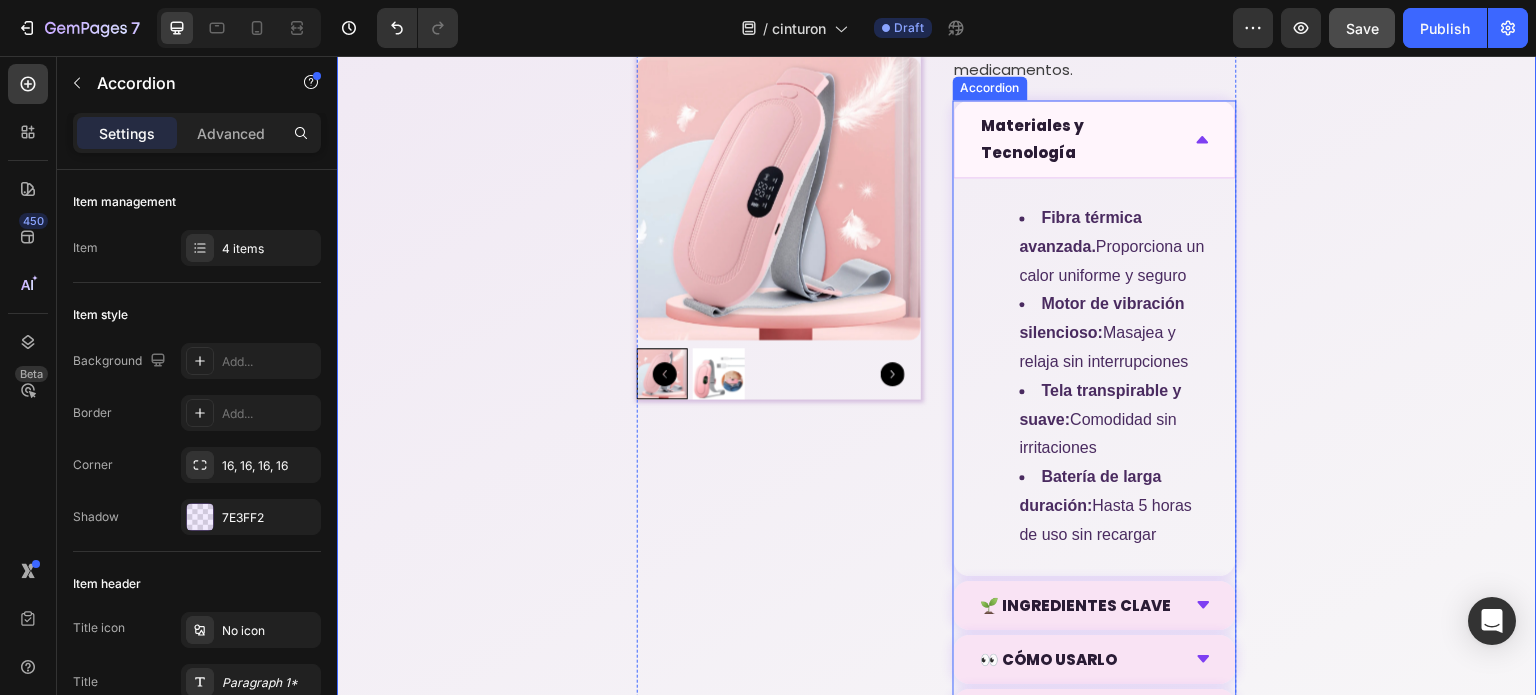 click 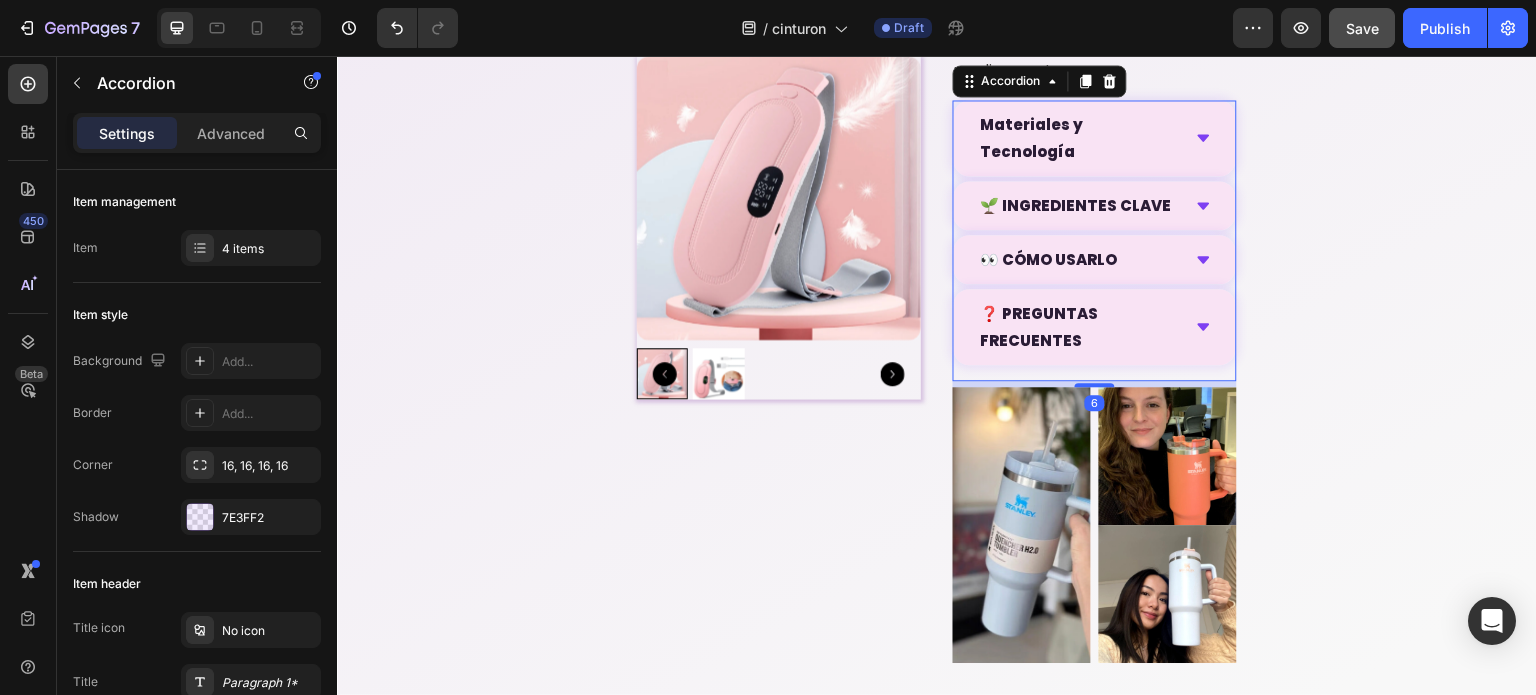 click 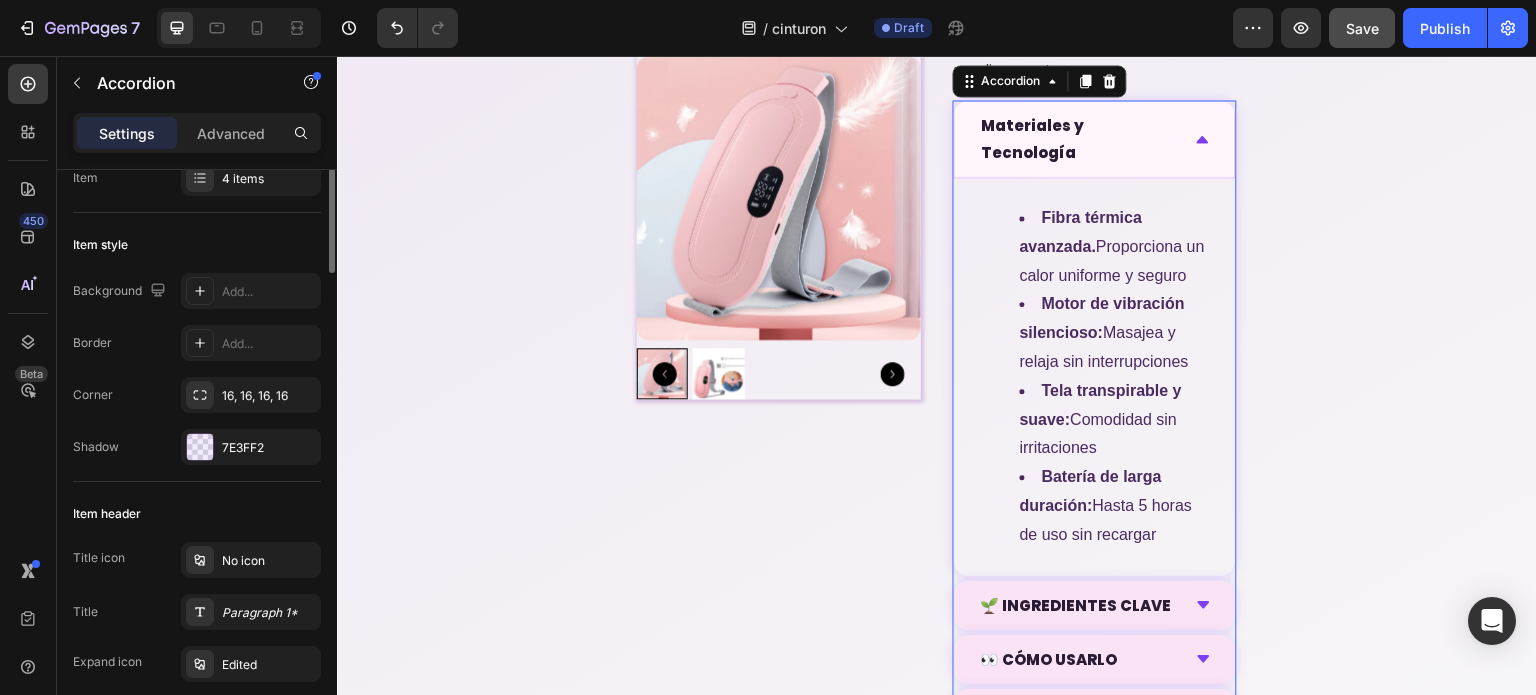 scroll, scrollTop: 0, scrollLeft: 0, axis: both 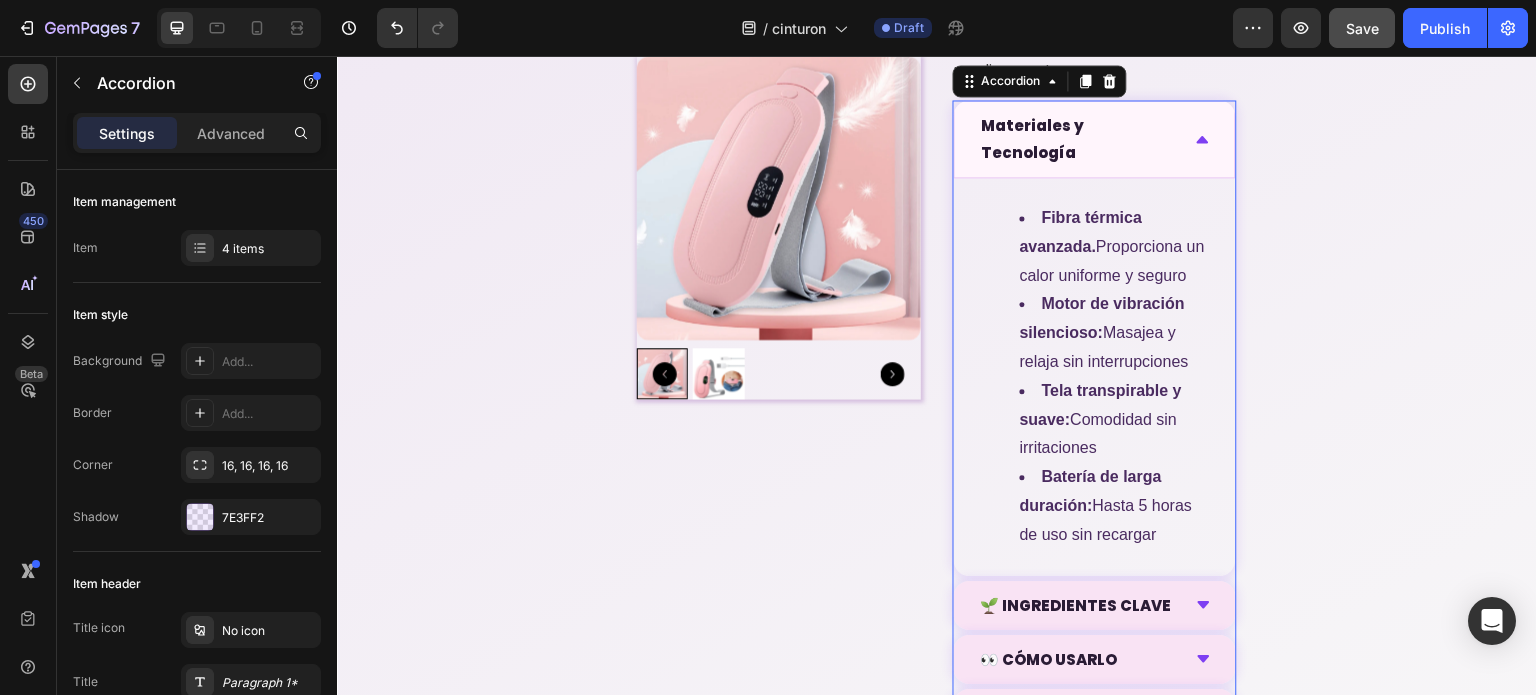 click 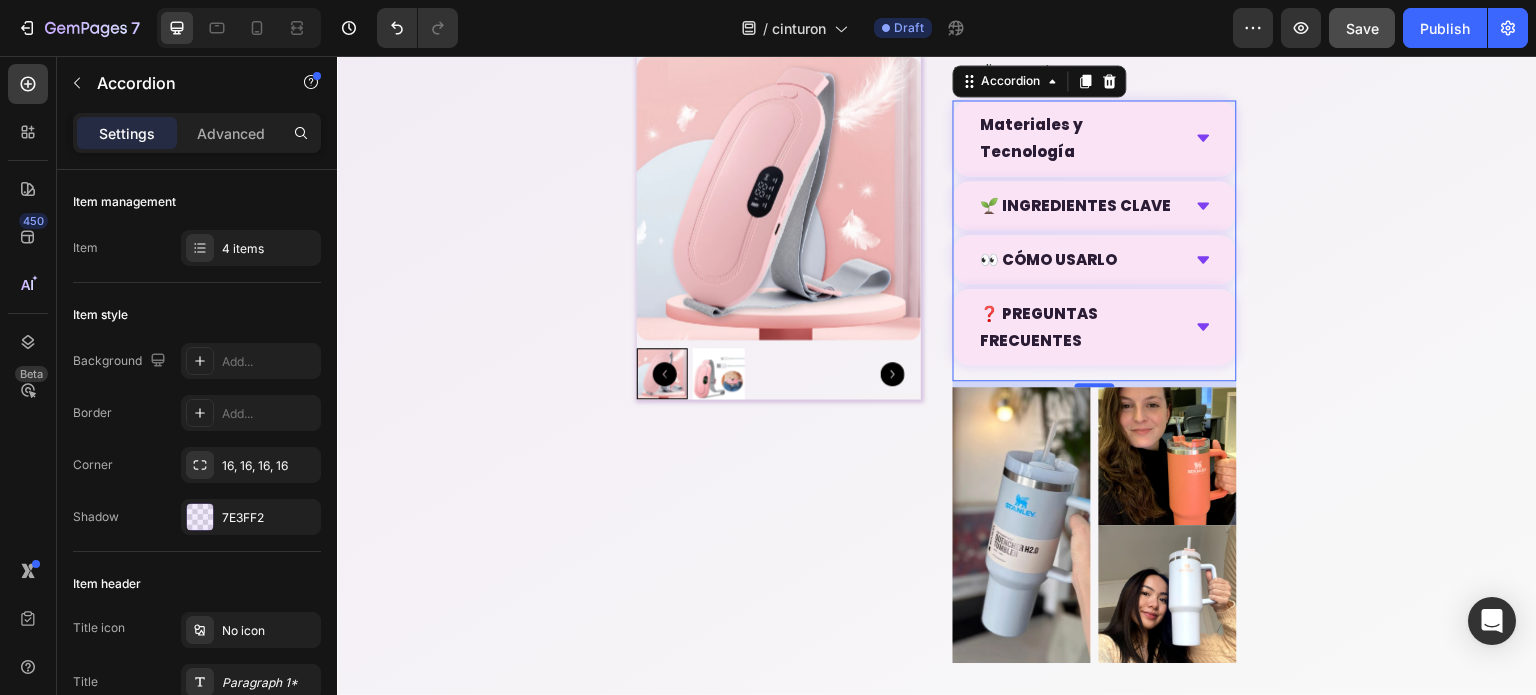 click on "🌱 INGREDIENTES CLAVE" at bounding box center (1076, 205) 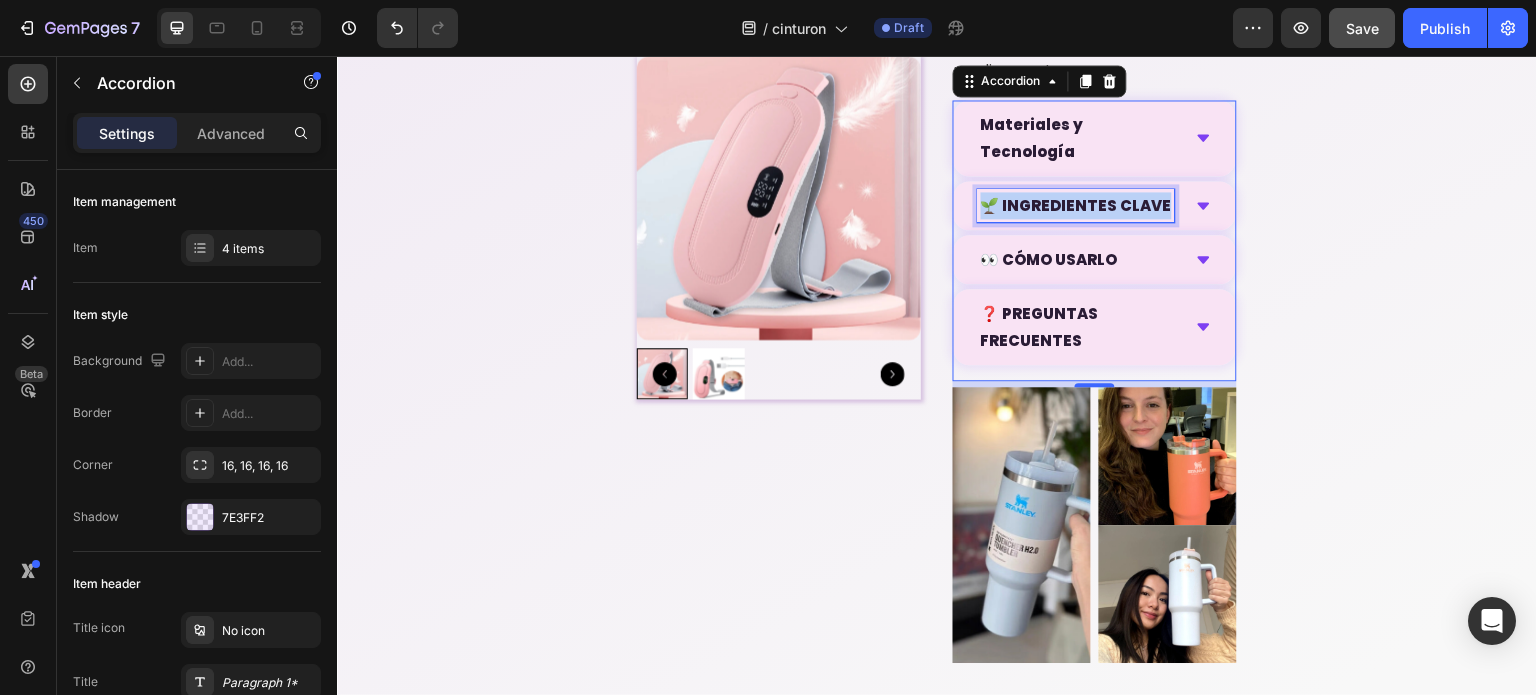 click on "🌱 INGREDIENTES CLAVE" at bounding box center [1076, 205] 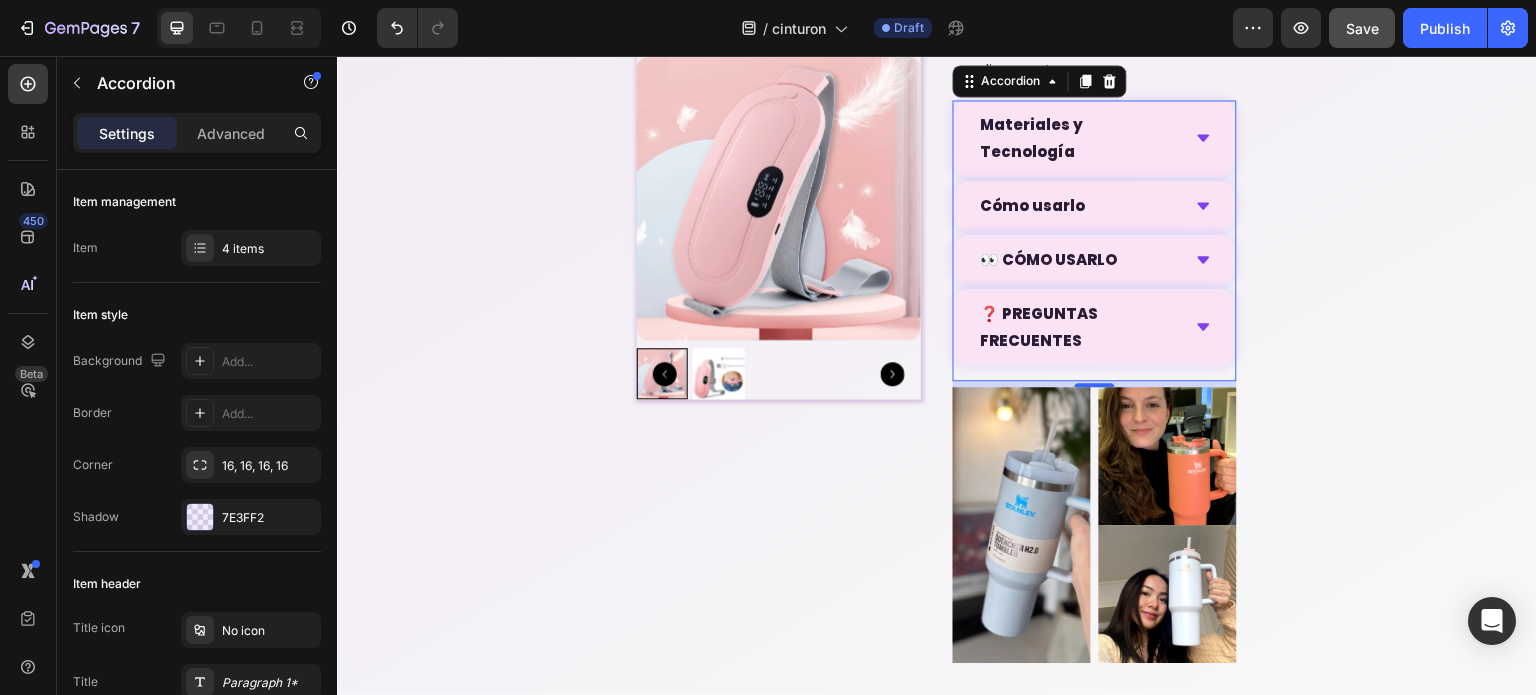 click on "Cómo usarlo" at bounding box center (1033, 205) 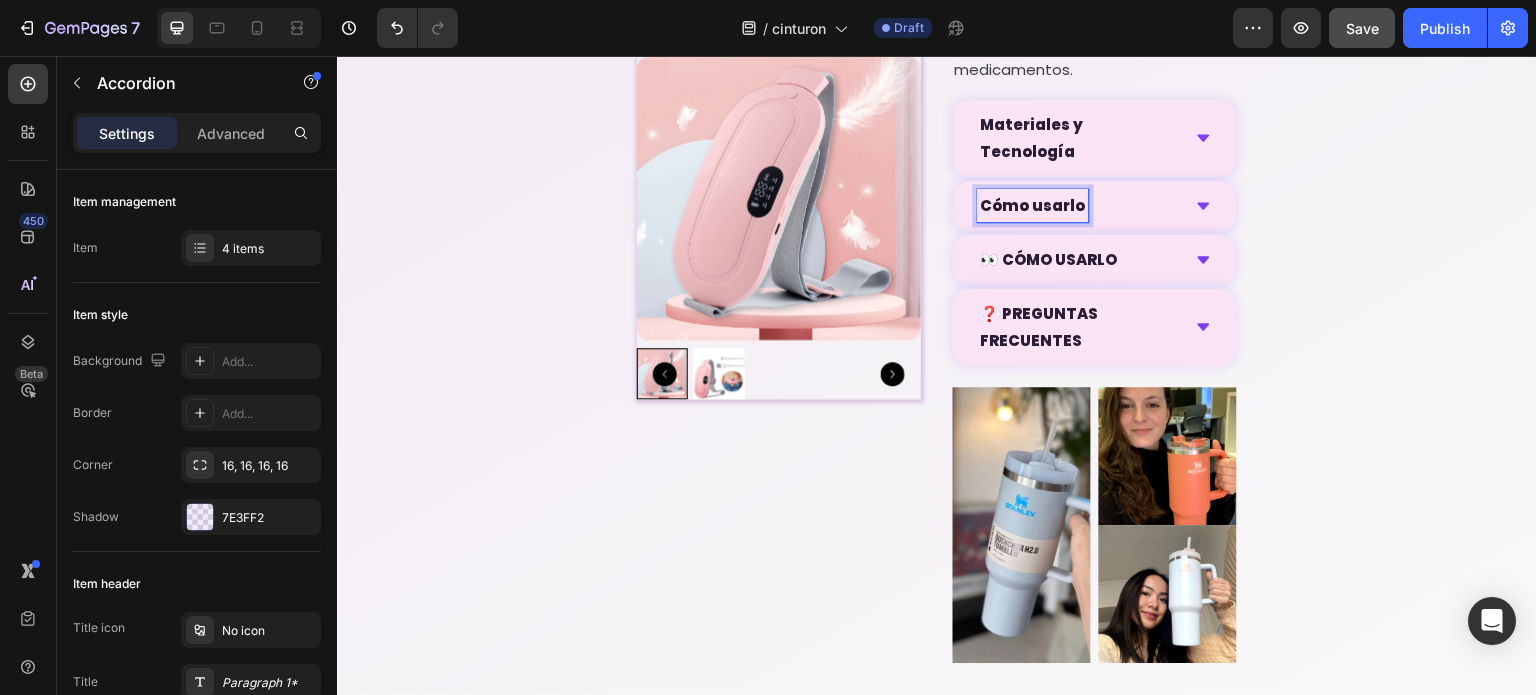click on "Cómo usarlo" at bounding box center (1079, 205) 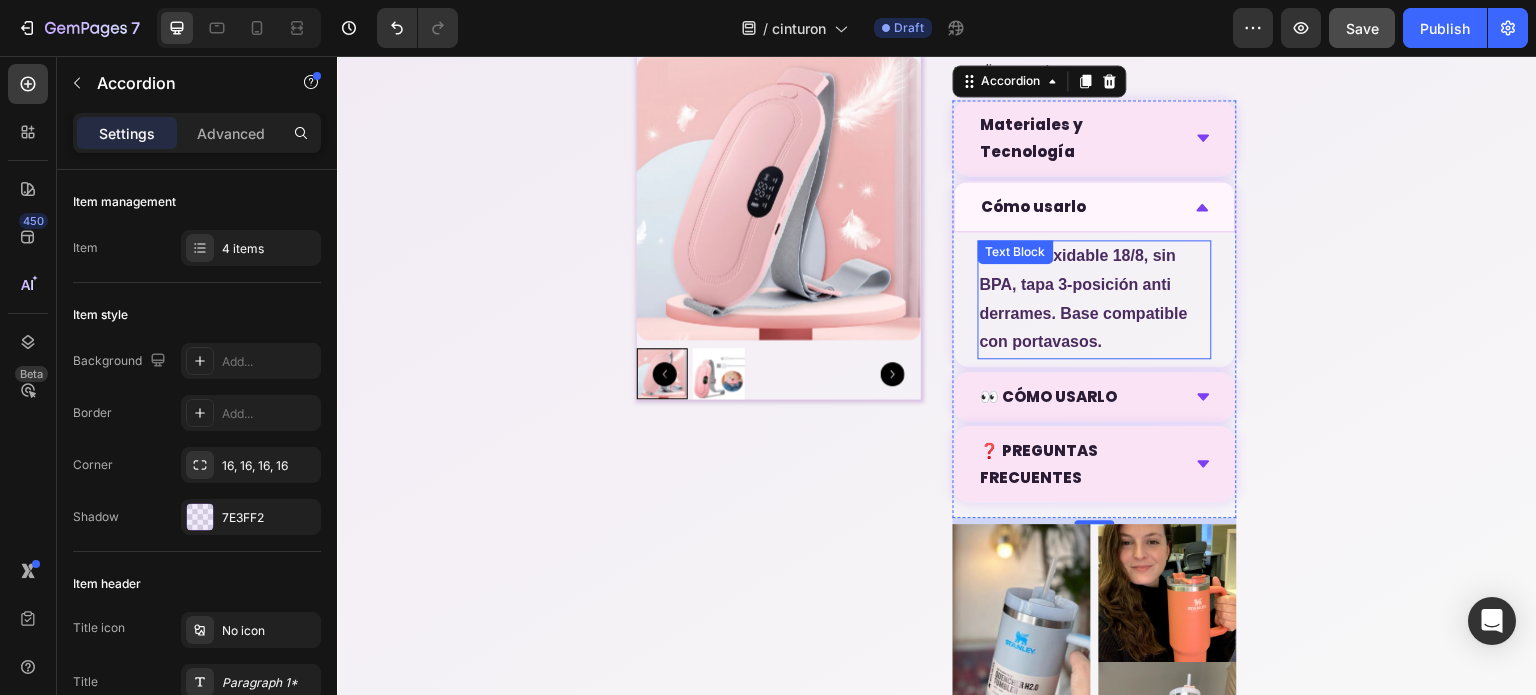 click on "Acero inoxidable 18/8, sin BPA, tapa 3-posición anti derrames. Base compatible con portavasos." at bounding box center [1095, 299] 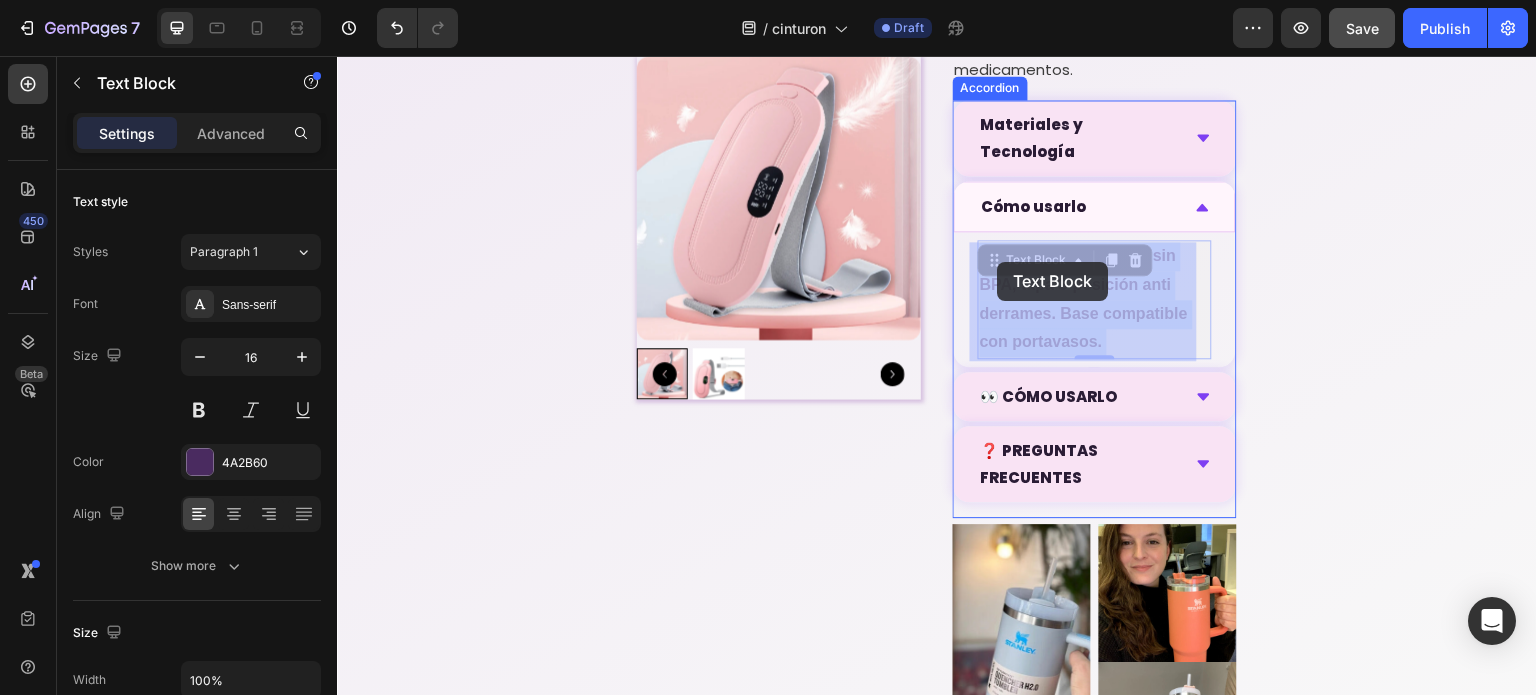 drag, startPoint x: 1111, startPoint y: 350, endPoint x: 998, endPoint y: 262, distance: 143.2236 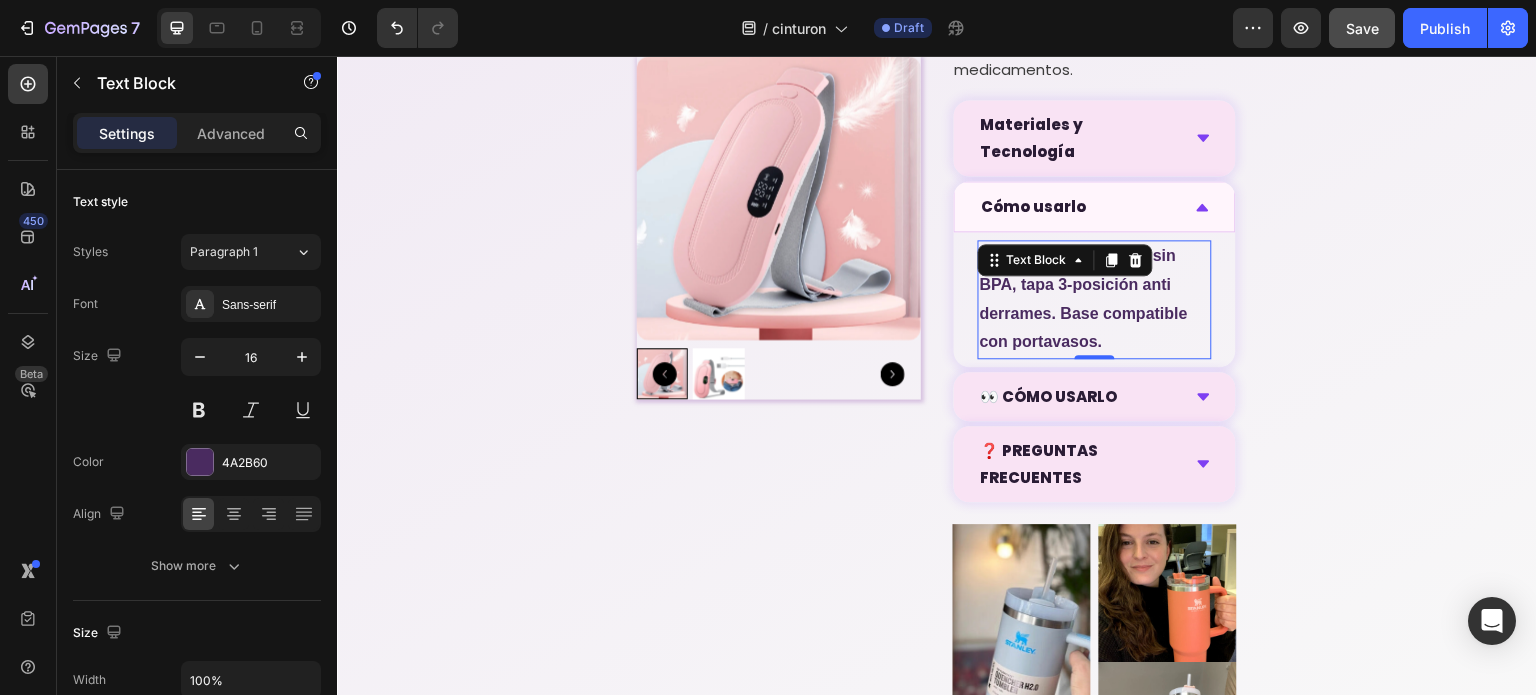 click on "Acero inoxidable 18/8, sin BPA, tapa 3-posición anti derrames. Base compatible con portavasos." at bounding box center (1084, 298) 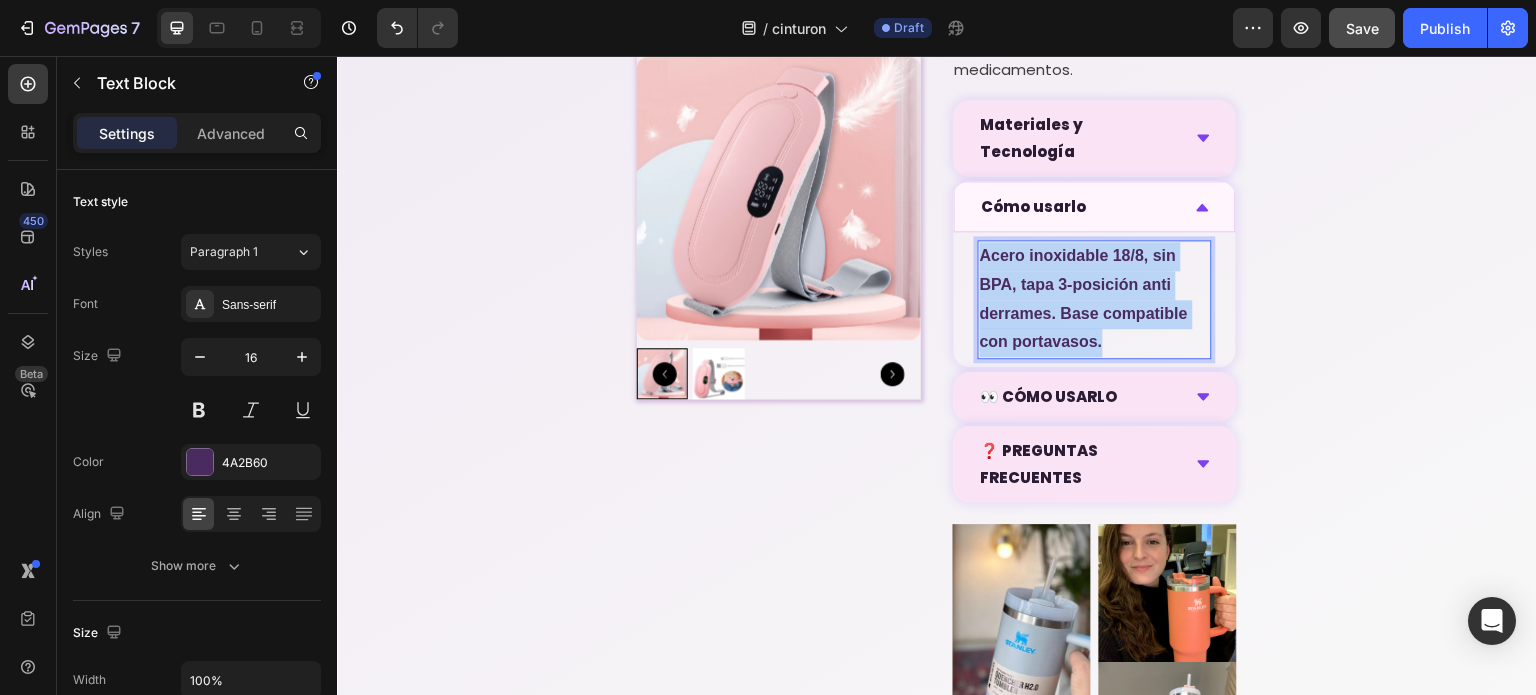 drag, startPoint x: 1102, startPoint y: 347, endPoint x: 975, endPoint y: 251, distance: 159.20113 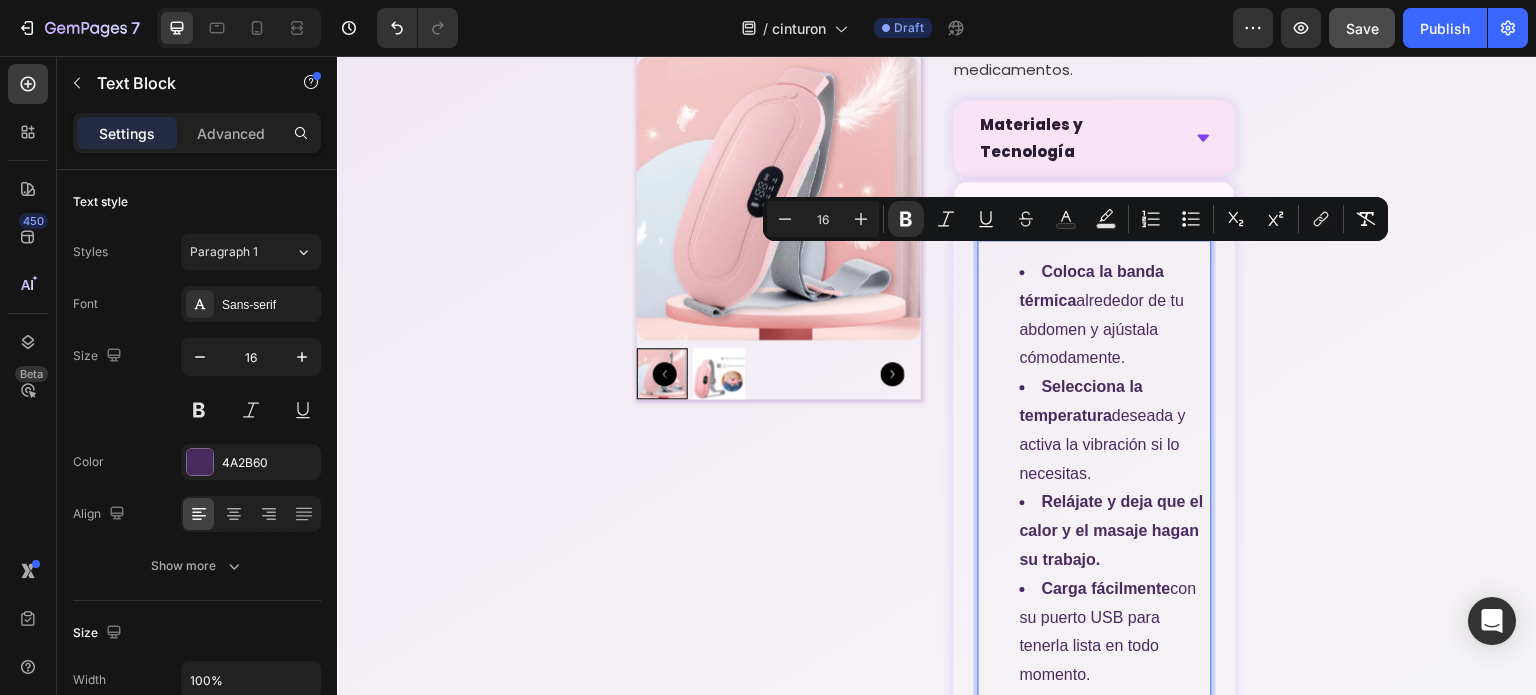scroll, scrollTop: 1791, scrollLeft: 0, axis: vertical 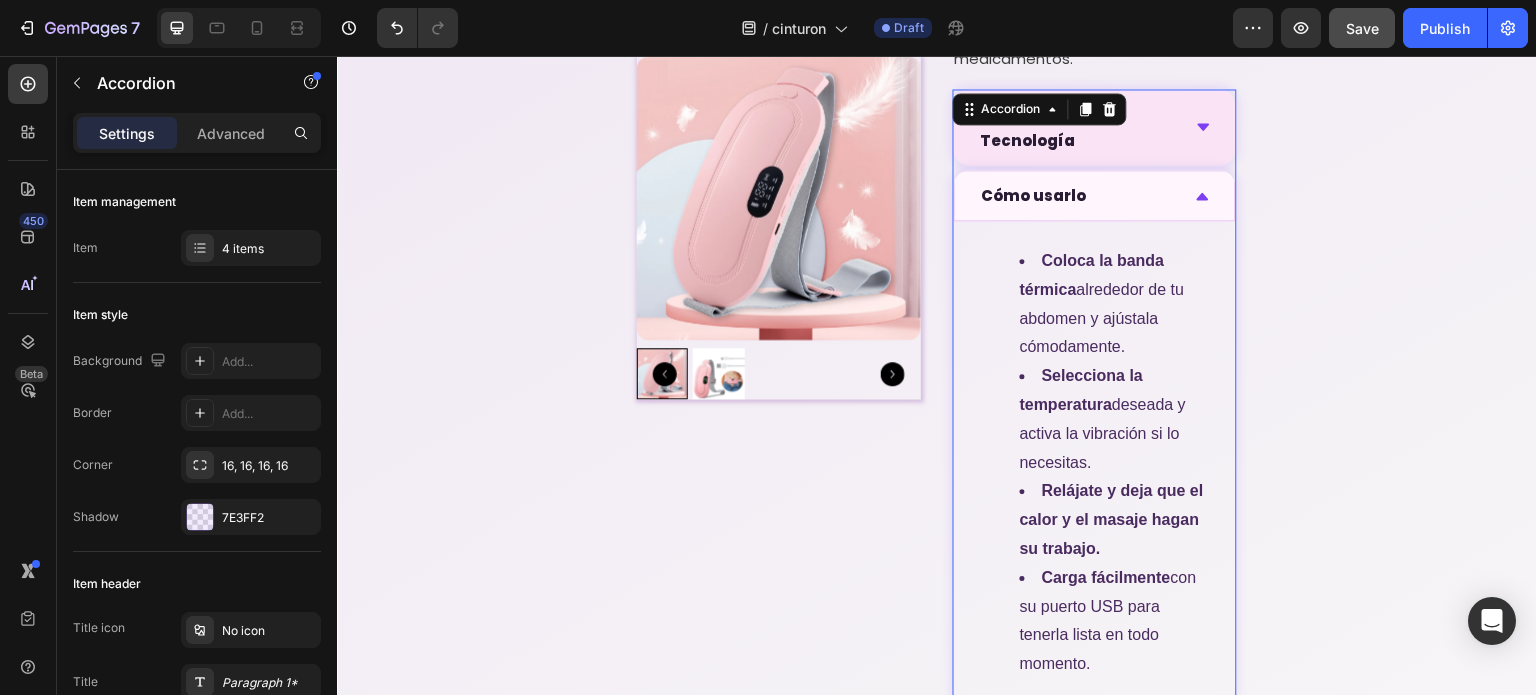 click on "Cómo usarlo" at bounding box center (1095, 195) 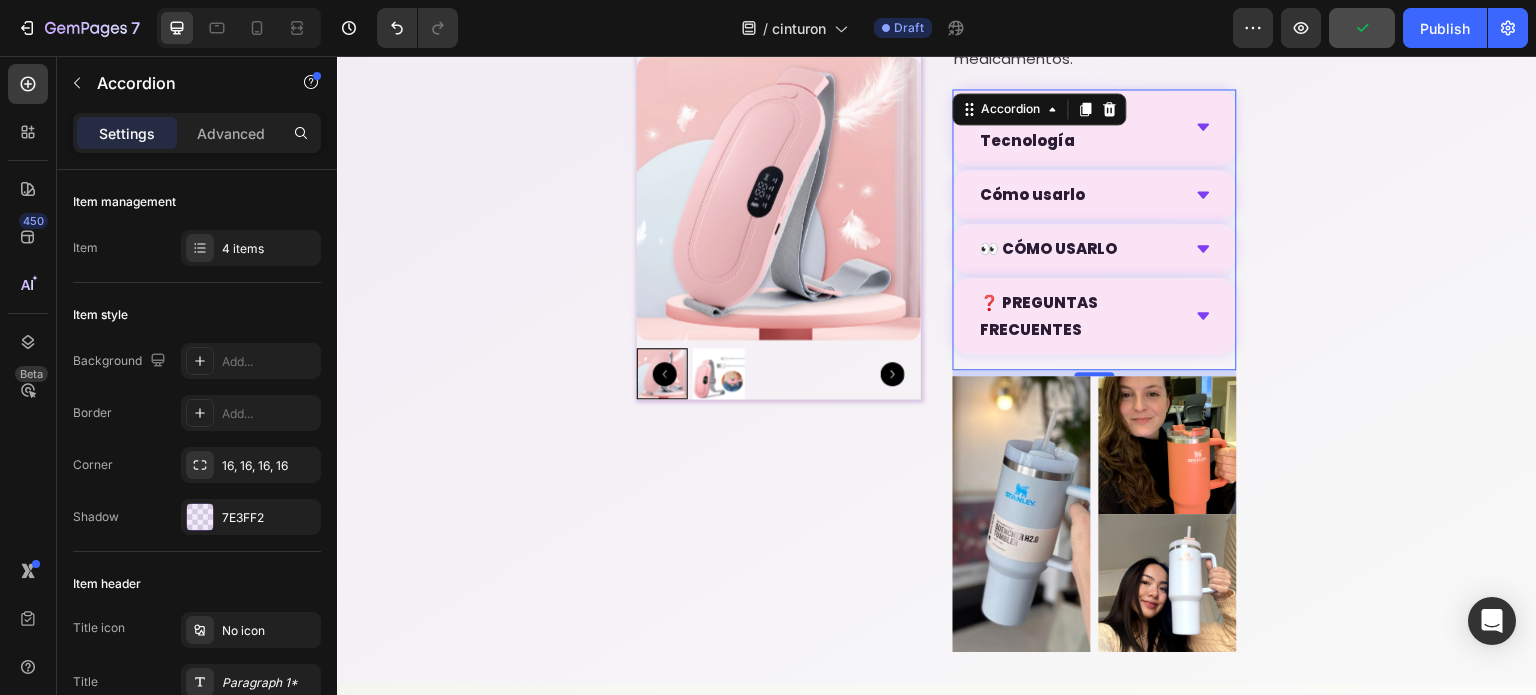 click on "Cómo usarlo" at bounding box center [1033, 194] 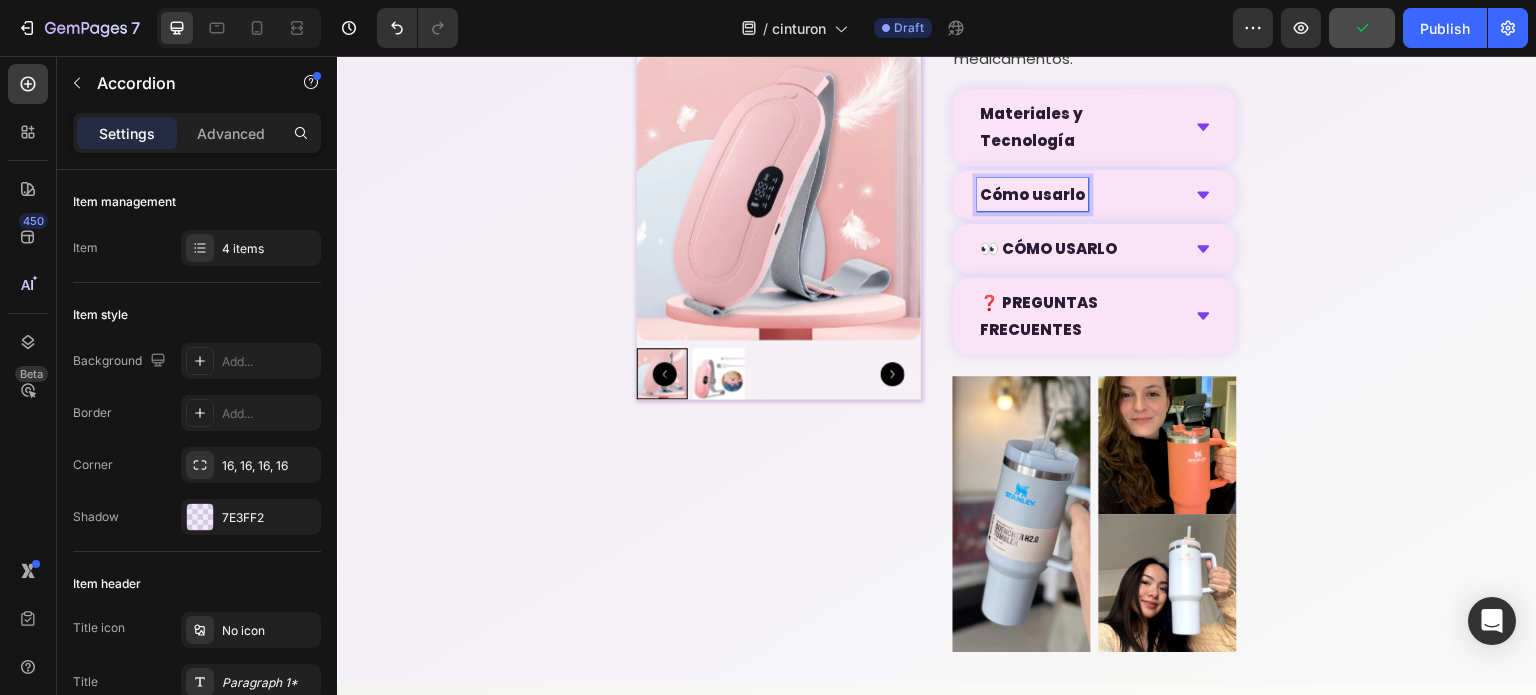 click on "Cómo usarlo" at bounding box center (1033, 194) 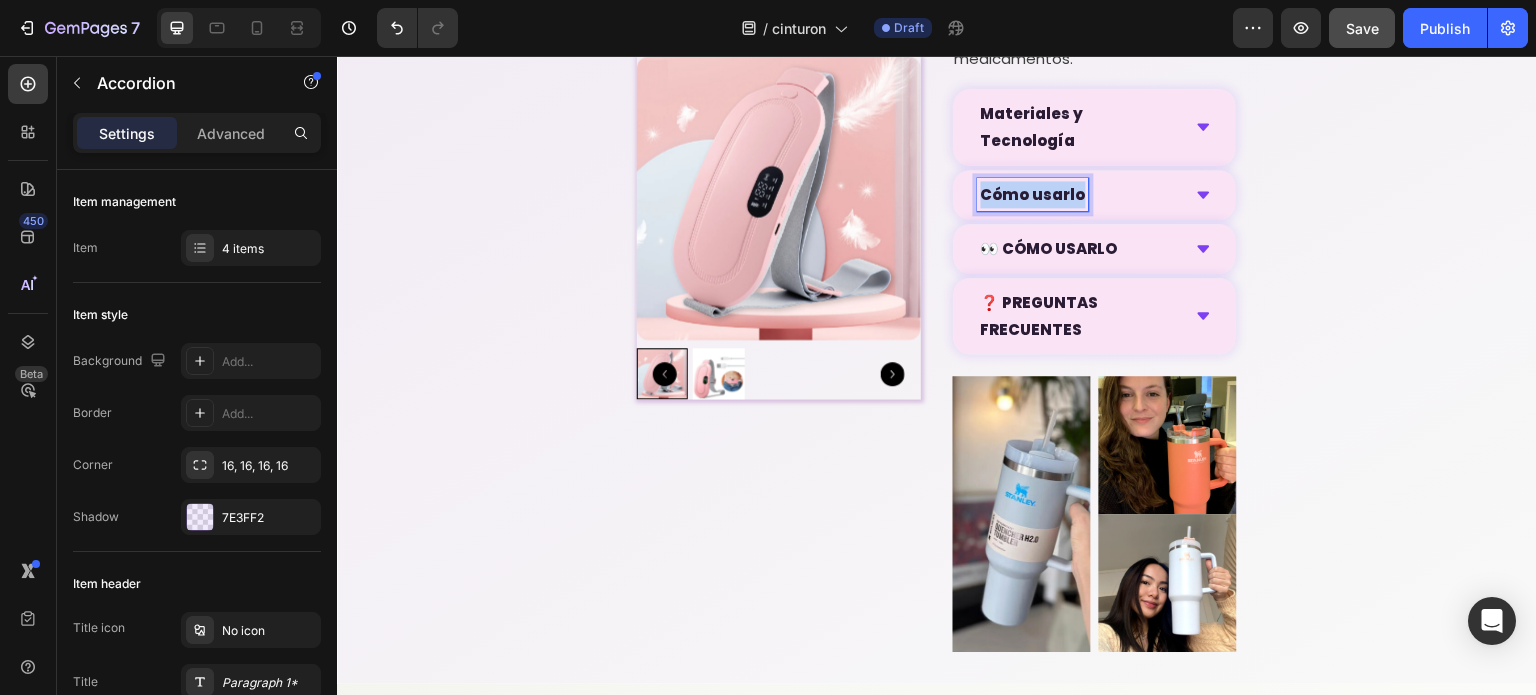 drag, startPoint x: 1071, startPoint y: 198, endPoint x: 962, endPoint y: 198, distance: 109 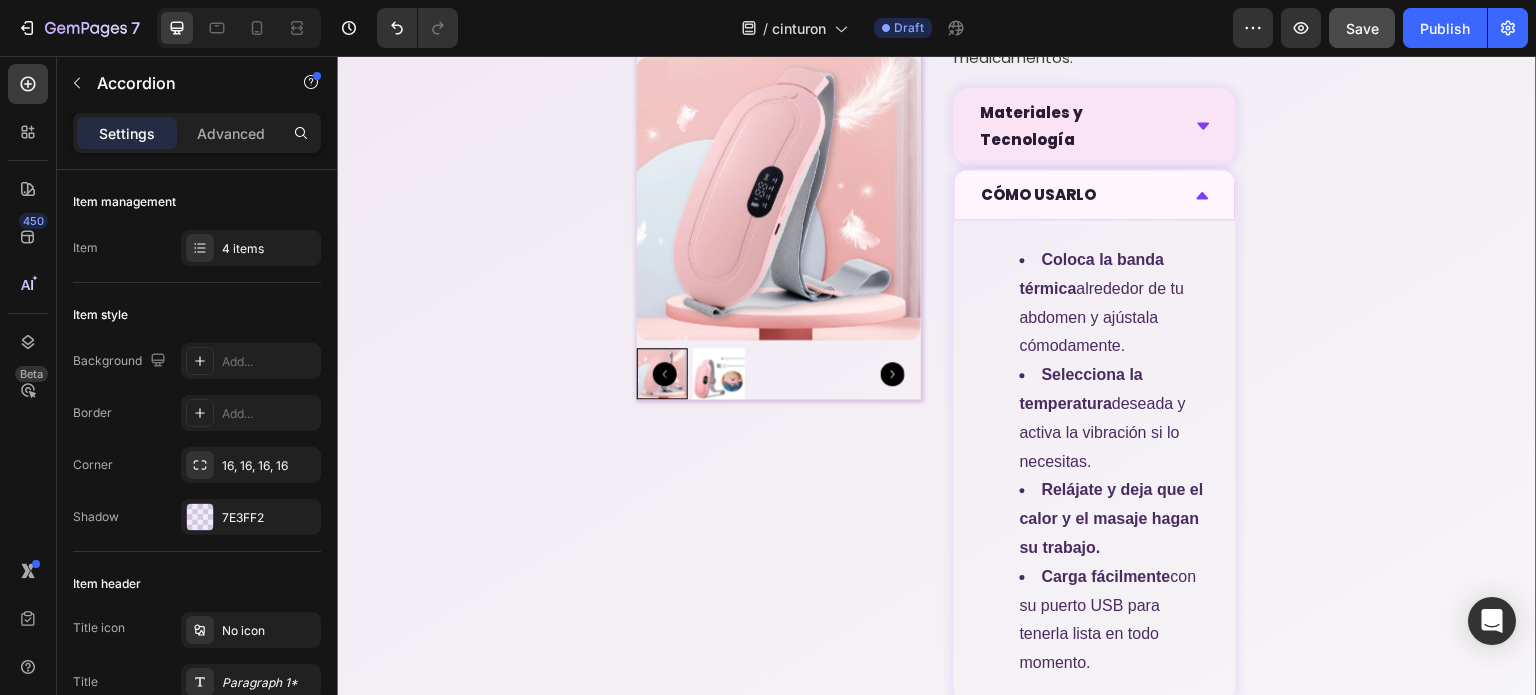 click on "Sufres cada mes por cólicos menstruales? Heading Basta de sufrir cada mes Text Block
Product Images 🔥 Más de 10.000 unidades vendidas Heading Icon Icon Icon Icon Icon Icon List 👭 +10.000 usuarias ya lo probaron Text Block Row Setup options like colors, sizes with product variant.       Add new variant   or   sync data Product Variants & Swatches Los cólicos menstruales te dejan sin energía, de mal humor y sin ganas de nada? El cinturón Térmico  ha sido diseñado para  eliminar el dolor de forma rápida, natural y efectiva . Con  terapia de calor ajustable y masaje relajante , combate los cólicos desde la raíz, permitiéndote continuar con tu vida sin interrupciones.  Dile adiós a los analgésicos y vive tu vida sin dolor. Text Block
🔥 Trending
💧
Calor terapéutico
3 niveles de temperatura para aliviar el dolor.
✨
Masaje vibratorio
4 modos de vibración para mayor relajación." at bounding box center (937, -223) 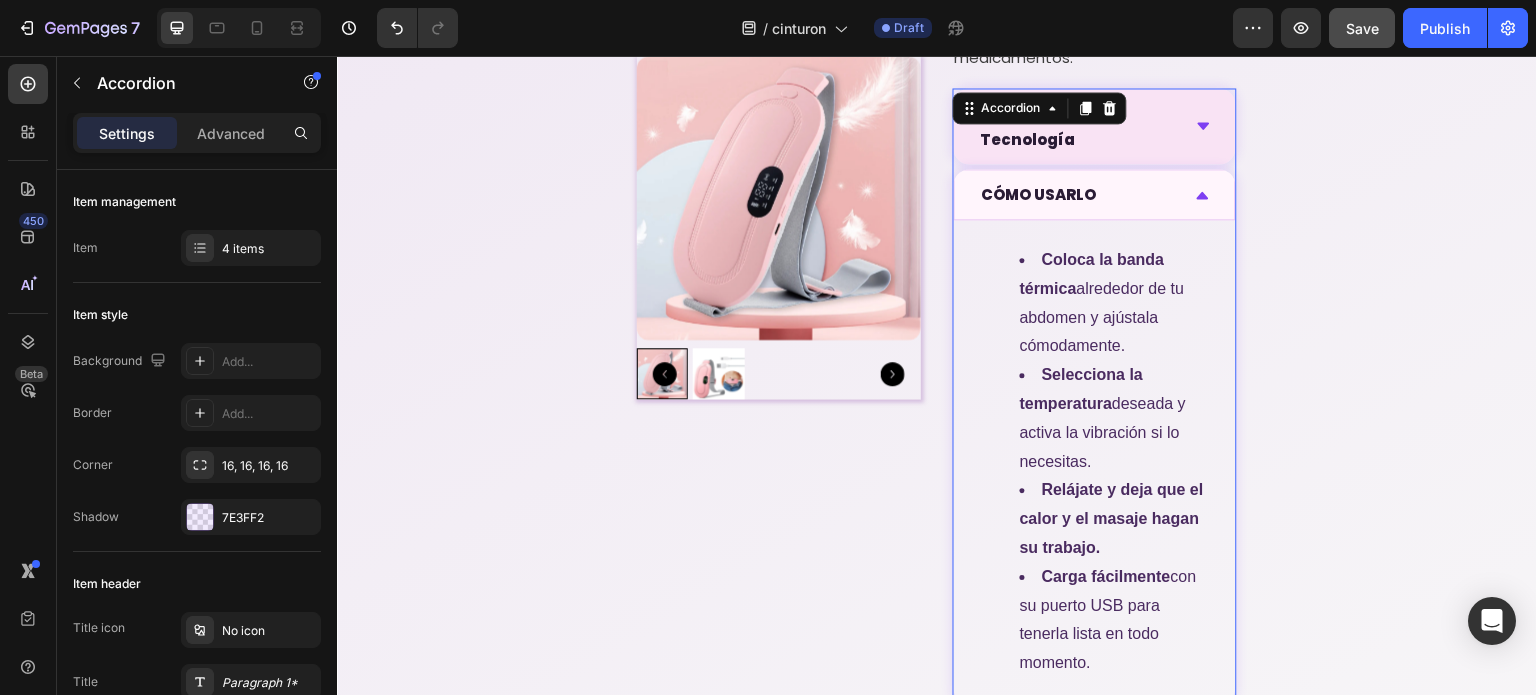 click 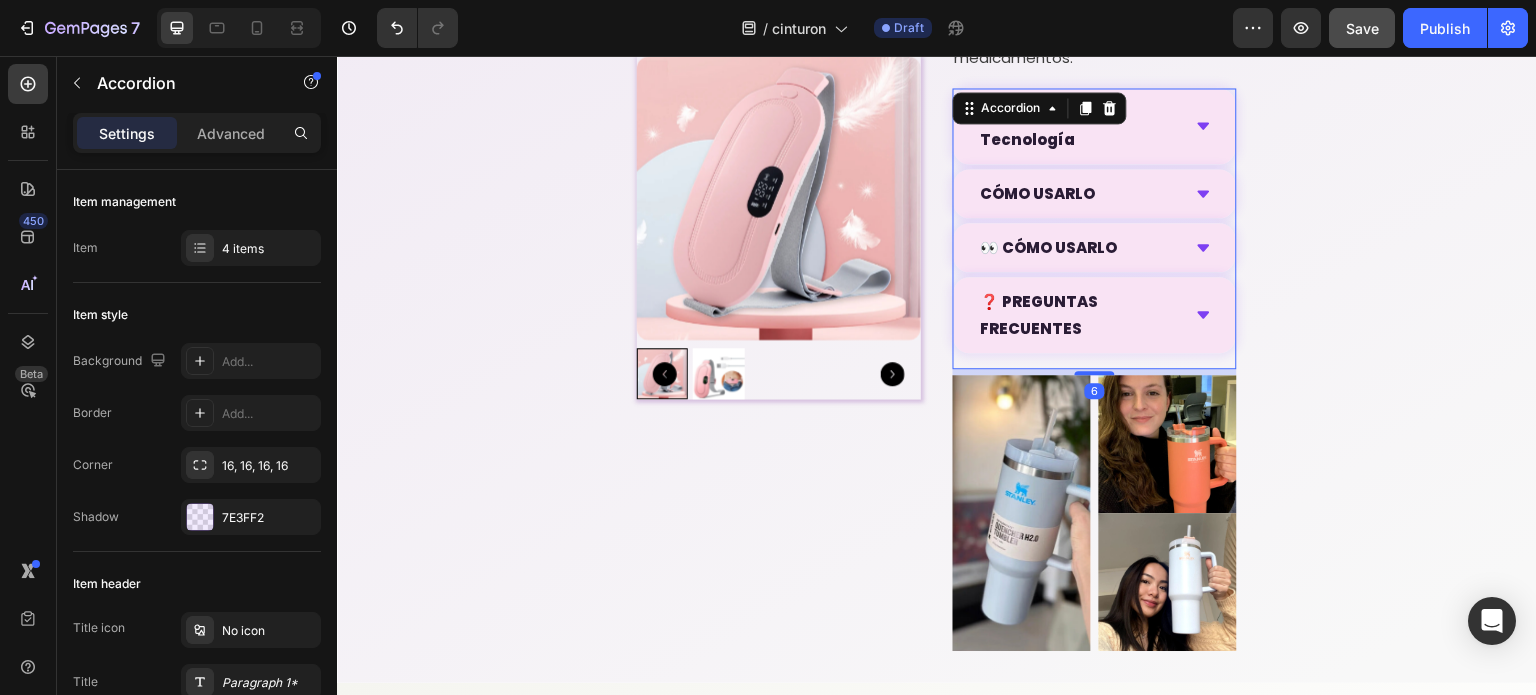 click on "👀 CÓMO USARLO" at bounding box center (1079, 247) 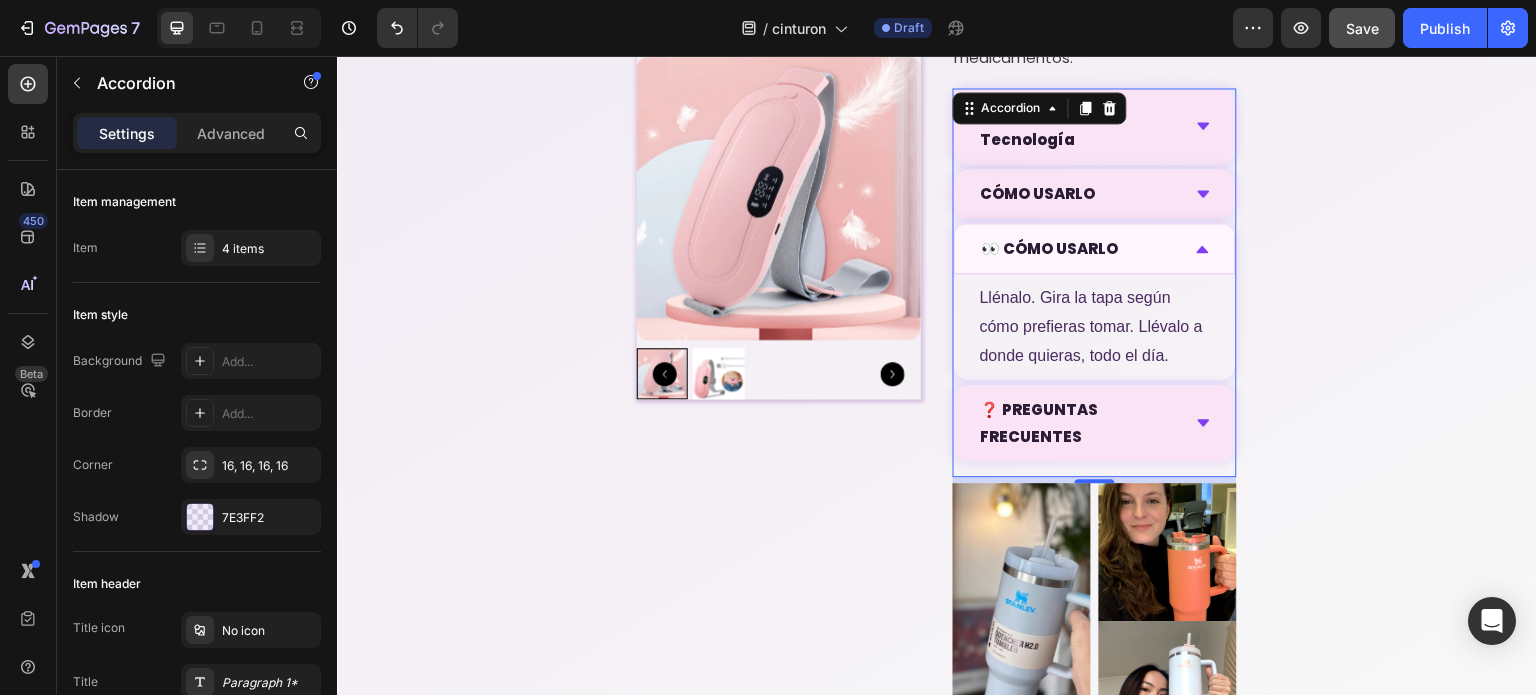 click on "👀 CÓMO USARLO" at bounding box center [1079, 248] 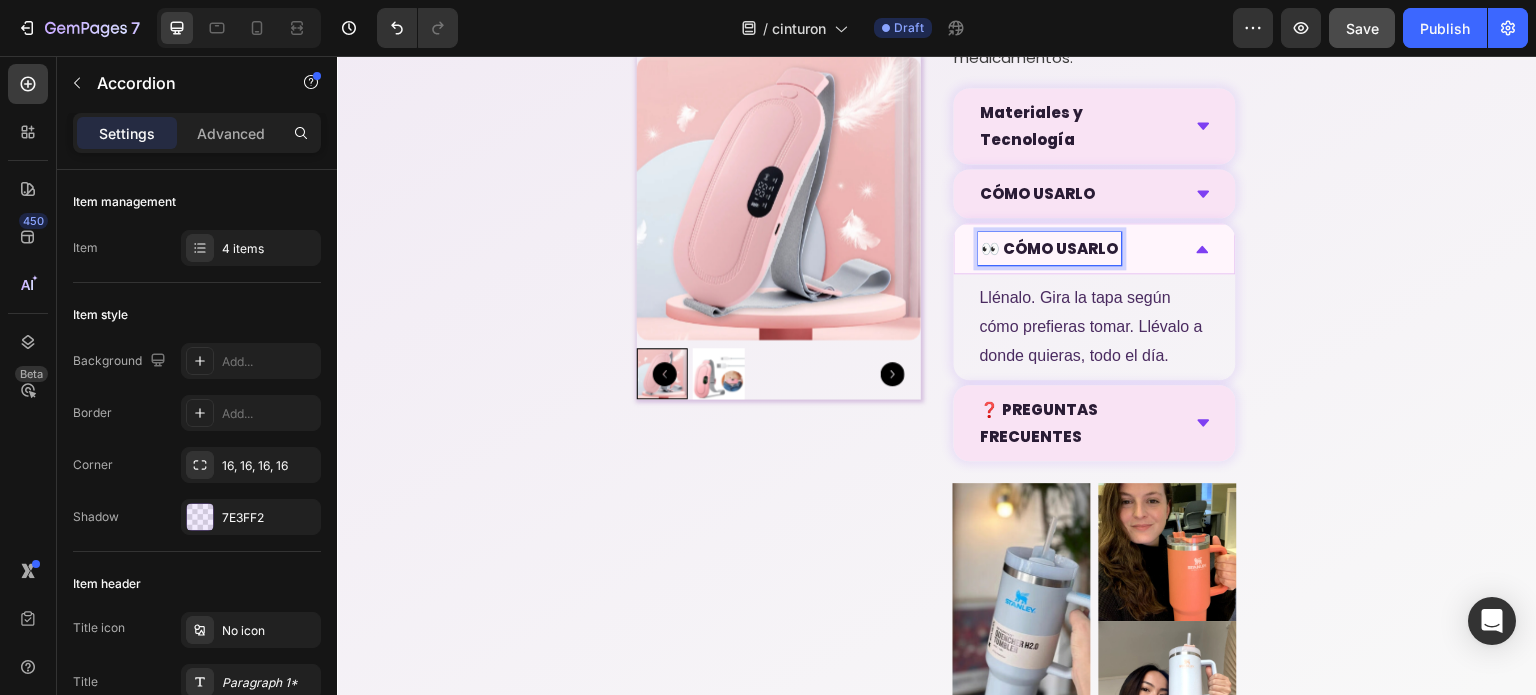 click on "👀 CÓMO USARLO" at bounding box center [1050, 248] 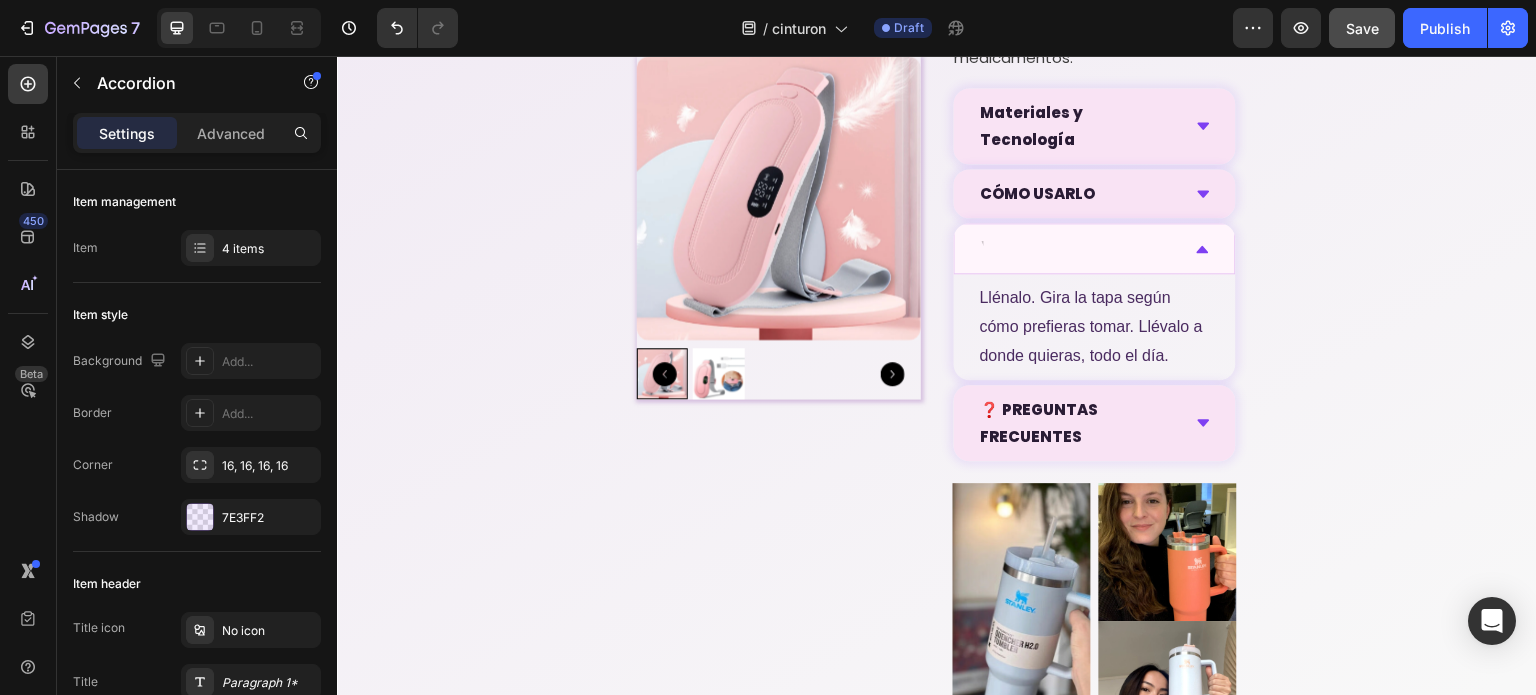 scroll, scrollTop: 1787, scrollLeft: 0, axis: vertical 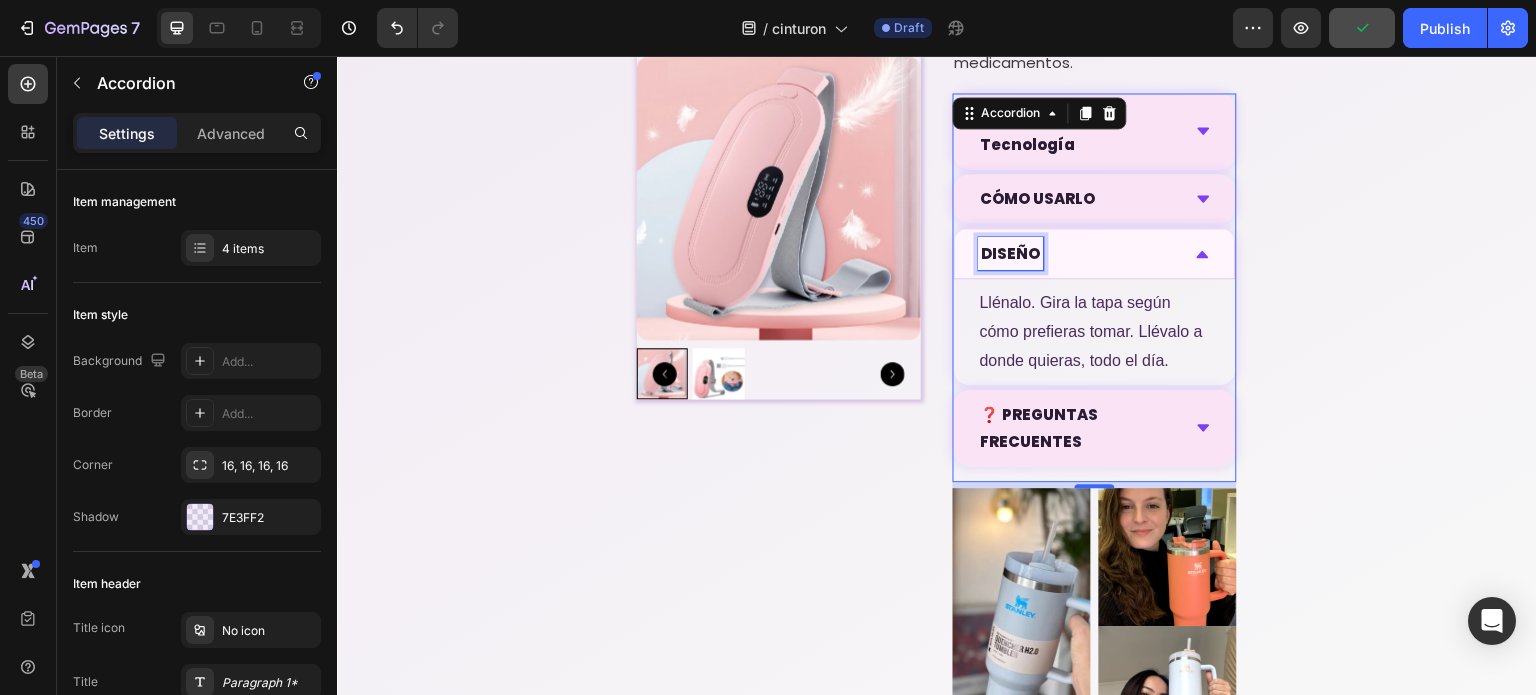 click on "DISEÑO" at bounding box center [1011, 253] 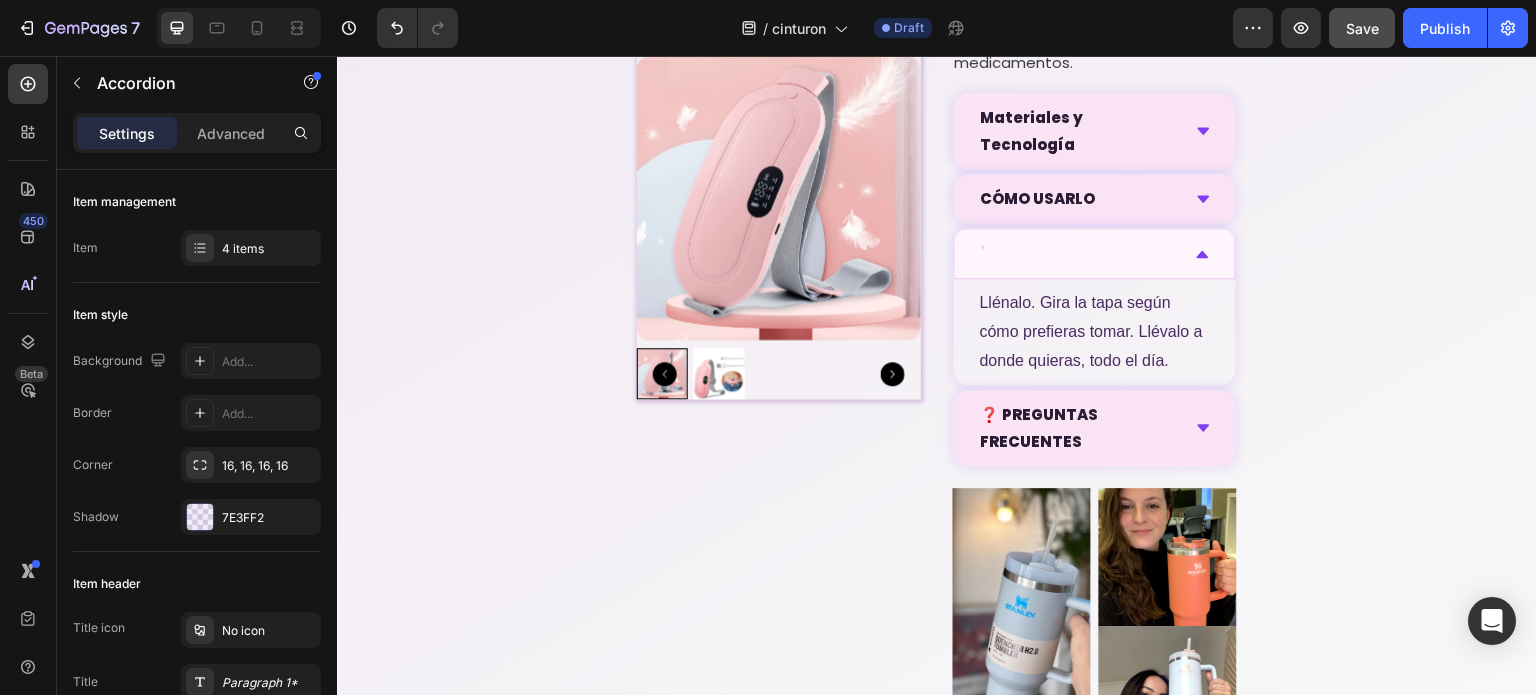 scroll, scrollTop: 1782, scrollLeft: 0, axis: vertical 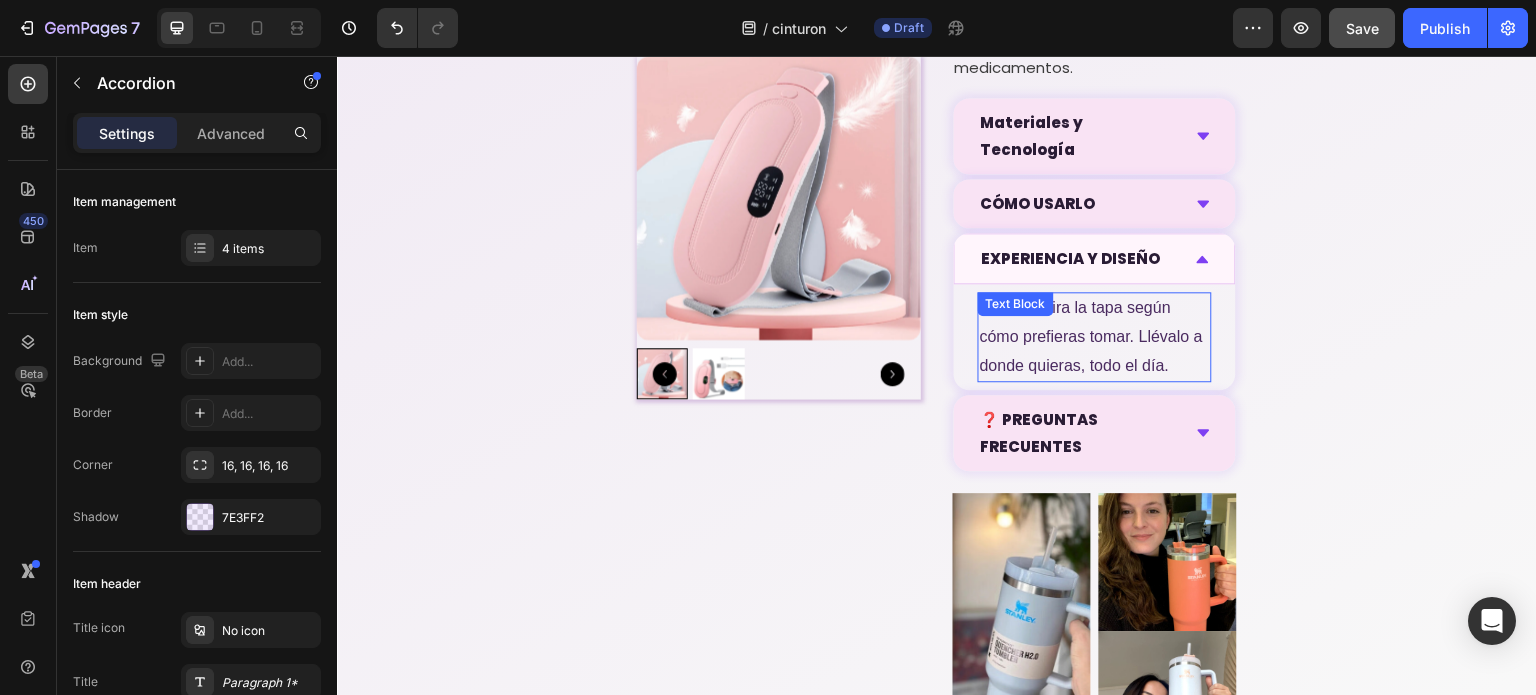 click on "Llénalo. Gira la tapa según cómo prefieras tomar. Llévalo a donde quieras, todo el día. Text Block" at bounding box center [1095, 337] 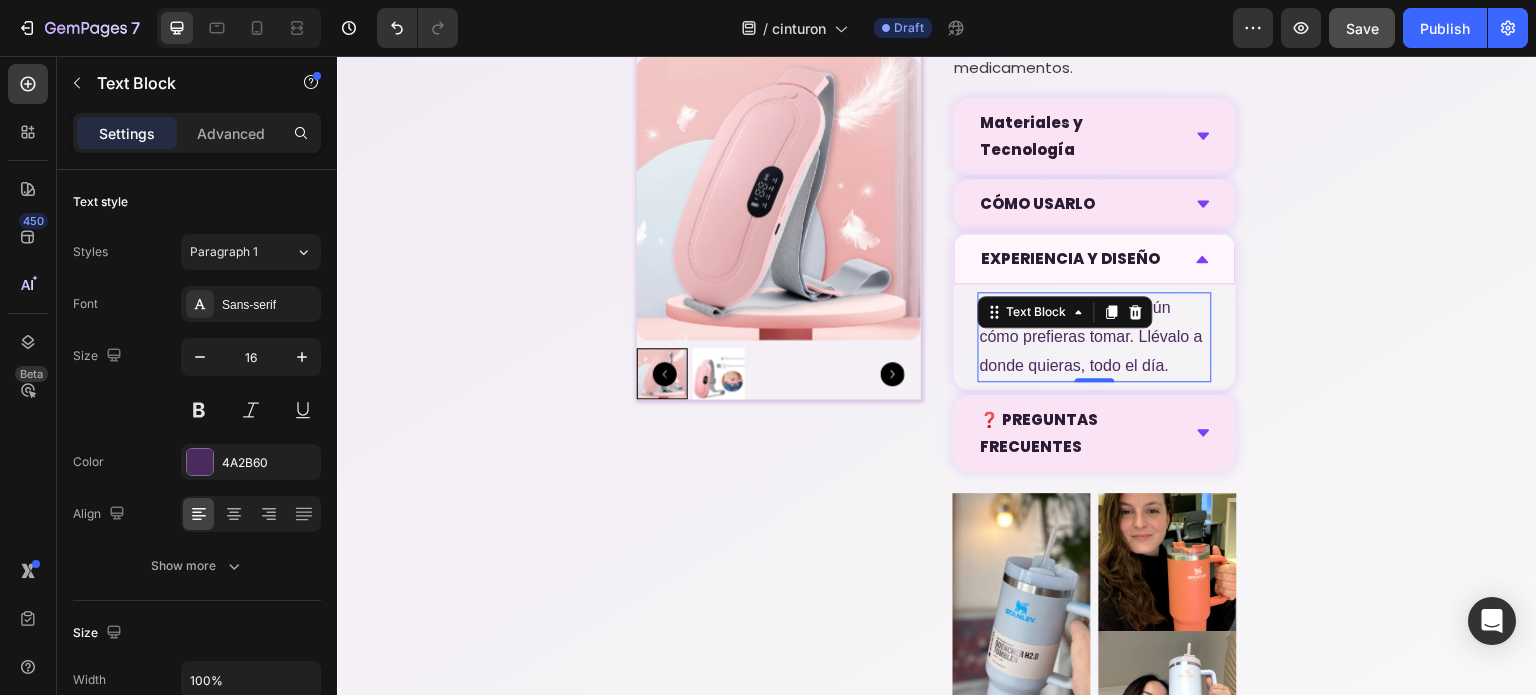 click on "Text Block" at bounding box center (1037, 312) 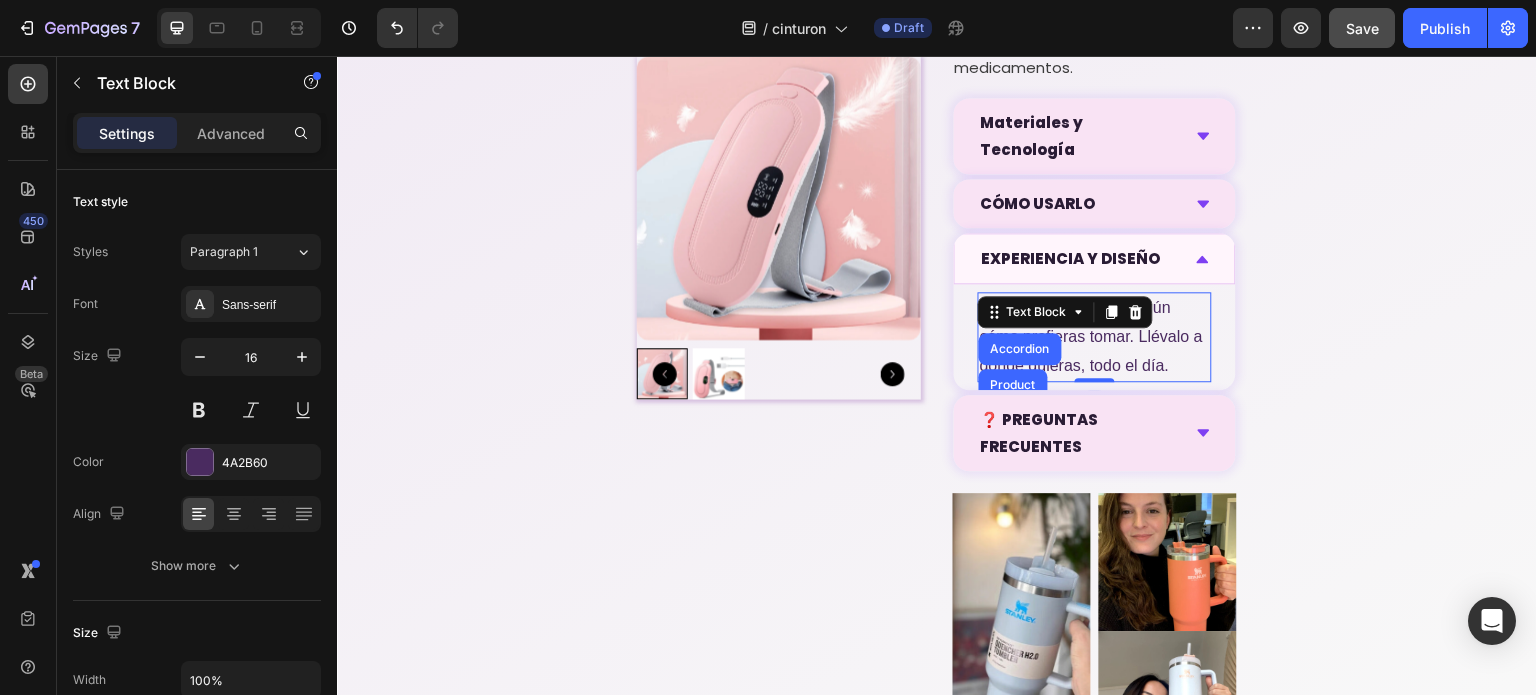 click on "Llénalo. Gira la tapa según cómo prefieras tomar. Llévalo a donde quieras, todo el día." at bounding box center (1095, 337) 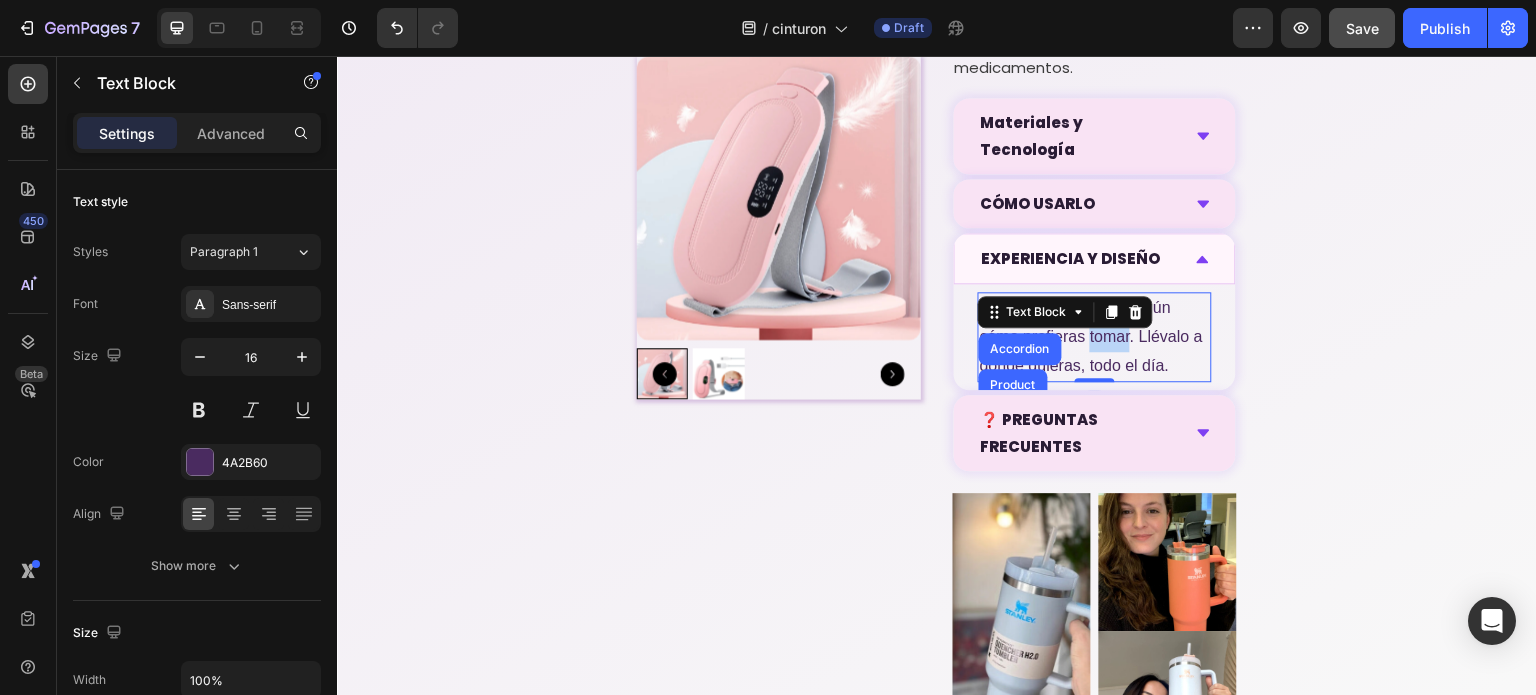 click on "Llénalo. Gira la tapa según cómo prefieras tomar. Llévalo a donde quieras, todo el día." at bounding box center (1095, 337) 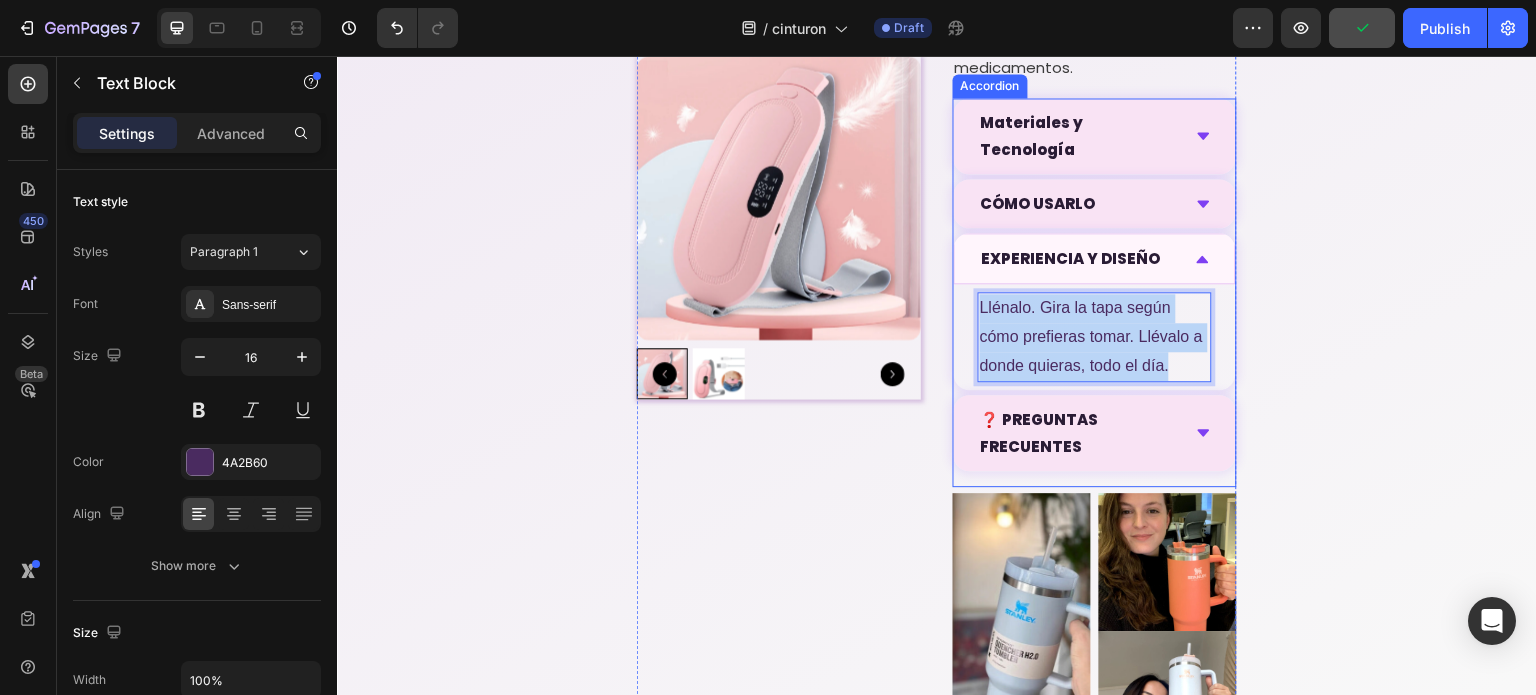 drag, startPoint x: 1179, startPoint y: 366, endPoint x: 966, endPoint y: 307, distance: 221.02036 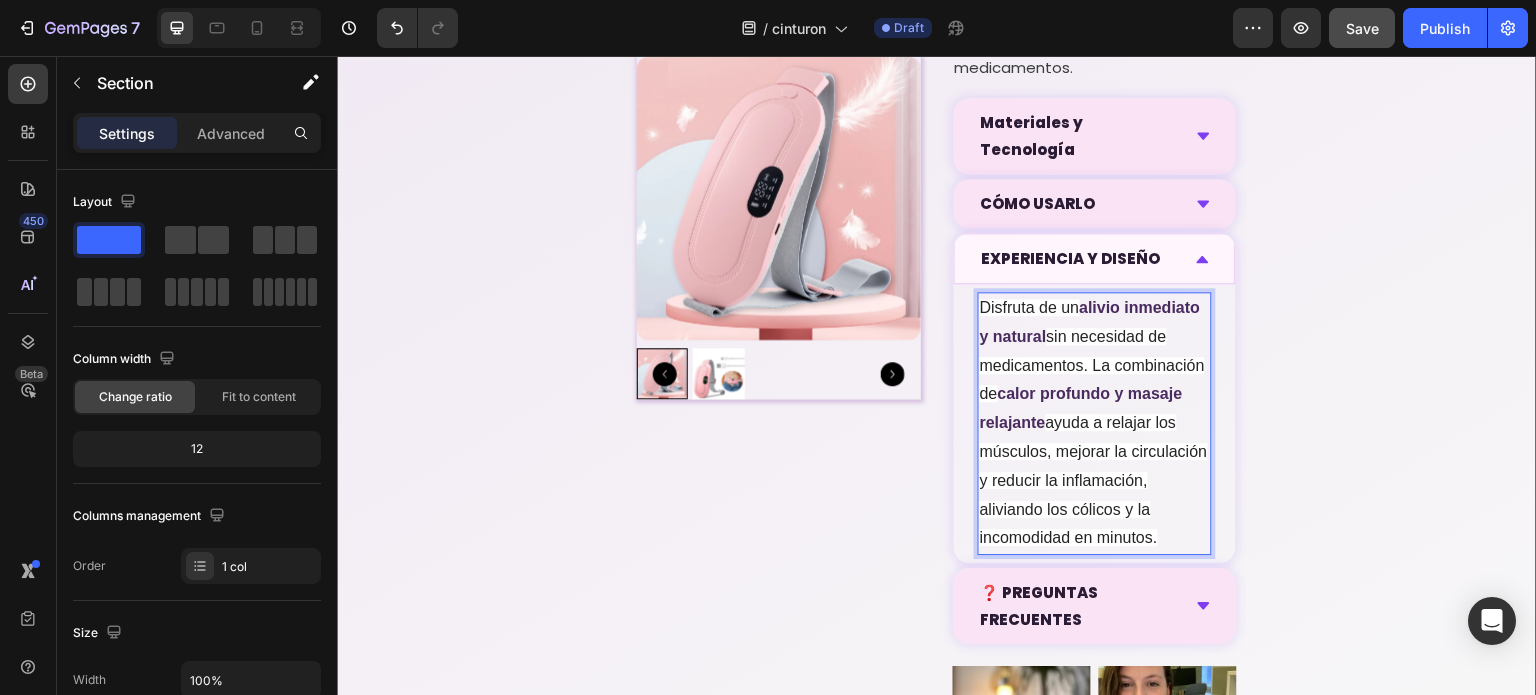 click on "Sufres cada mes por cólicos menstruales? Heading Basta de sufrir cada mes Text Block
Product Images 🔥 Más de 10.000 unidades vendidas Heading Icon Icon Icon Icon Icon Icon List 👭 +10.000 usuarias ya lo probaron Text Block Row Setup options like colors, sizes with product variant.       Add new variant   or   sync data Product Variants & Swatches Los cólicos menstruales te dejan sin energía, de mal humor y sin ganas de nada? El cinturón Térmico  ha sido diseñado para  eliminar el dolor de forma rápida, natural y efectiva . Con  terapia de calor ajustable y masaje relajante , combate los cólicos desde la raíz, permitiéndote continuar con tu vida sin interrupciones.  Dile adiós a los analgésicos y vive tu vida sin dolor. Text Block
🔥 Trending
💧
Calor terapéutico
3 niveles de temperatura para aliviar el dolor.
✨
Masaje vibratorio
4 modos de vibración para mayor relajación." at bounding box center [937, -315] 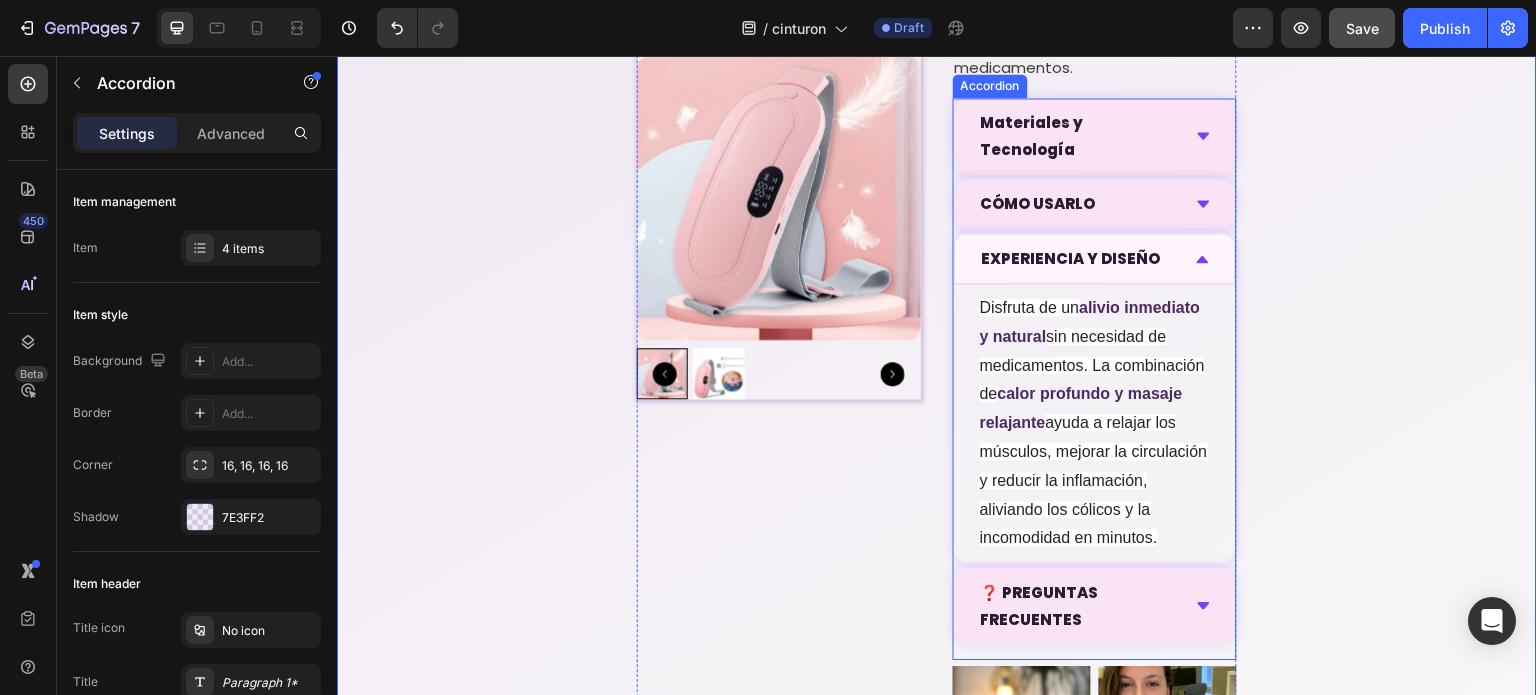 click on "EXPERIENCIA Y DISEÑO" at bounding box center [1071, 258] 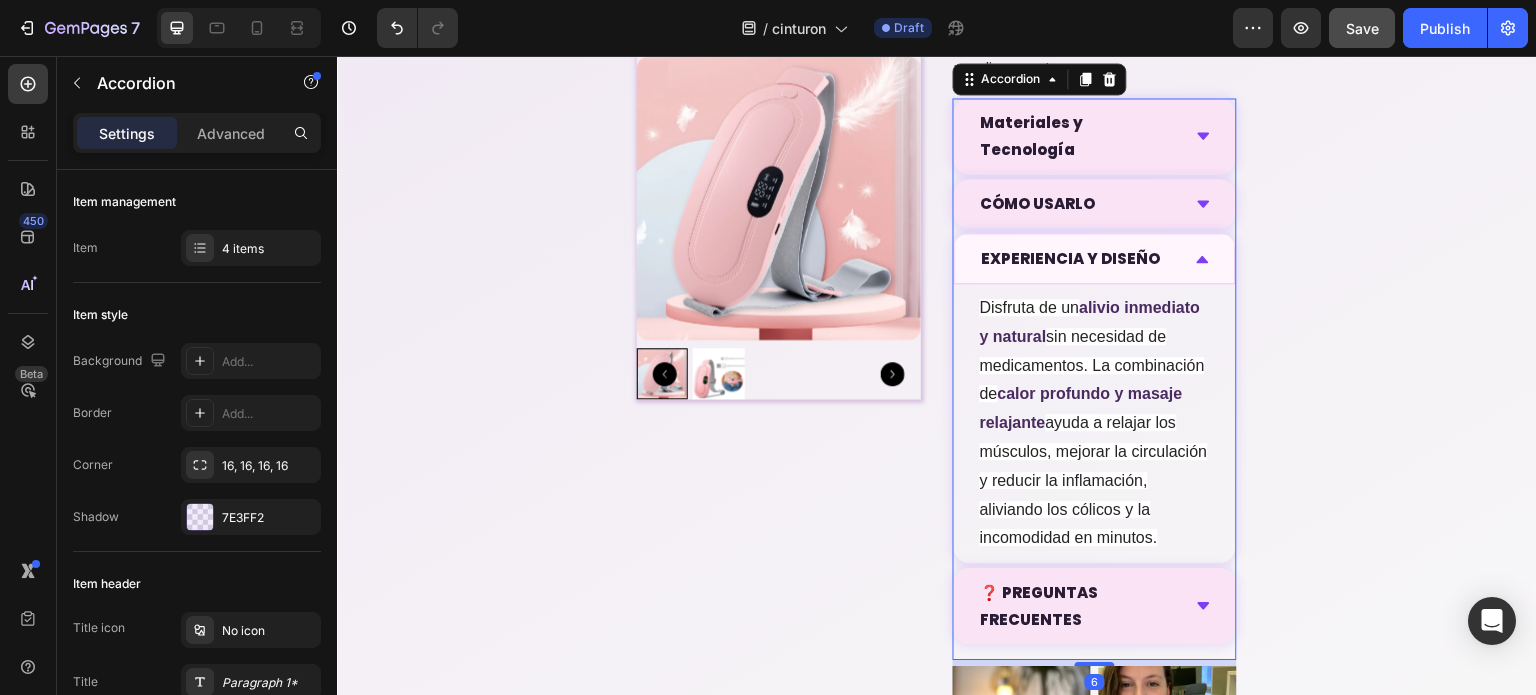 click 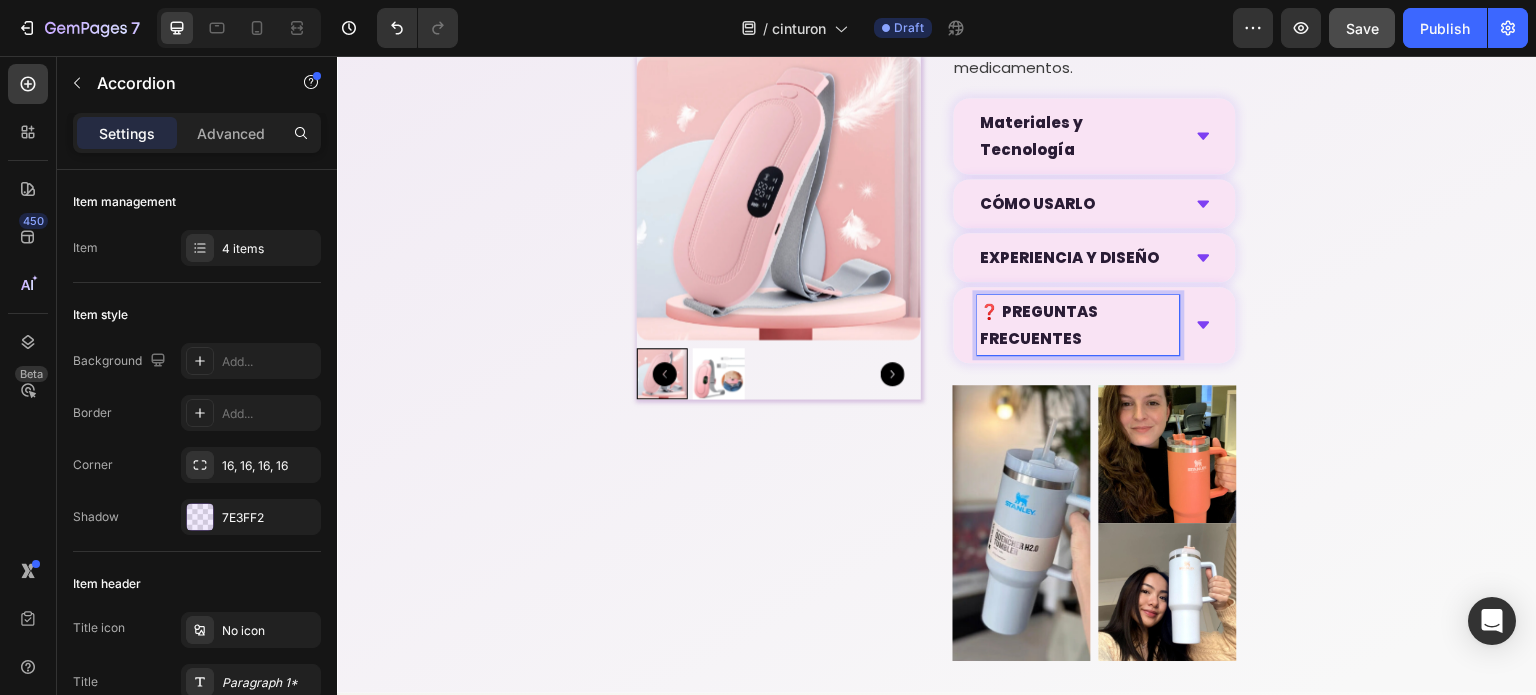 click 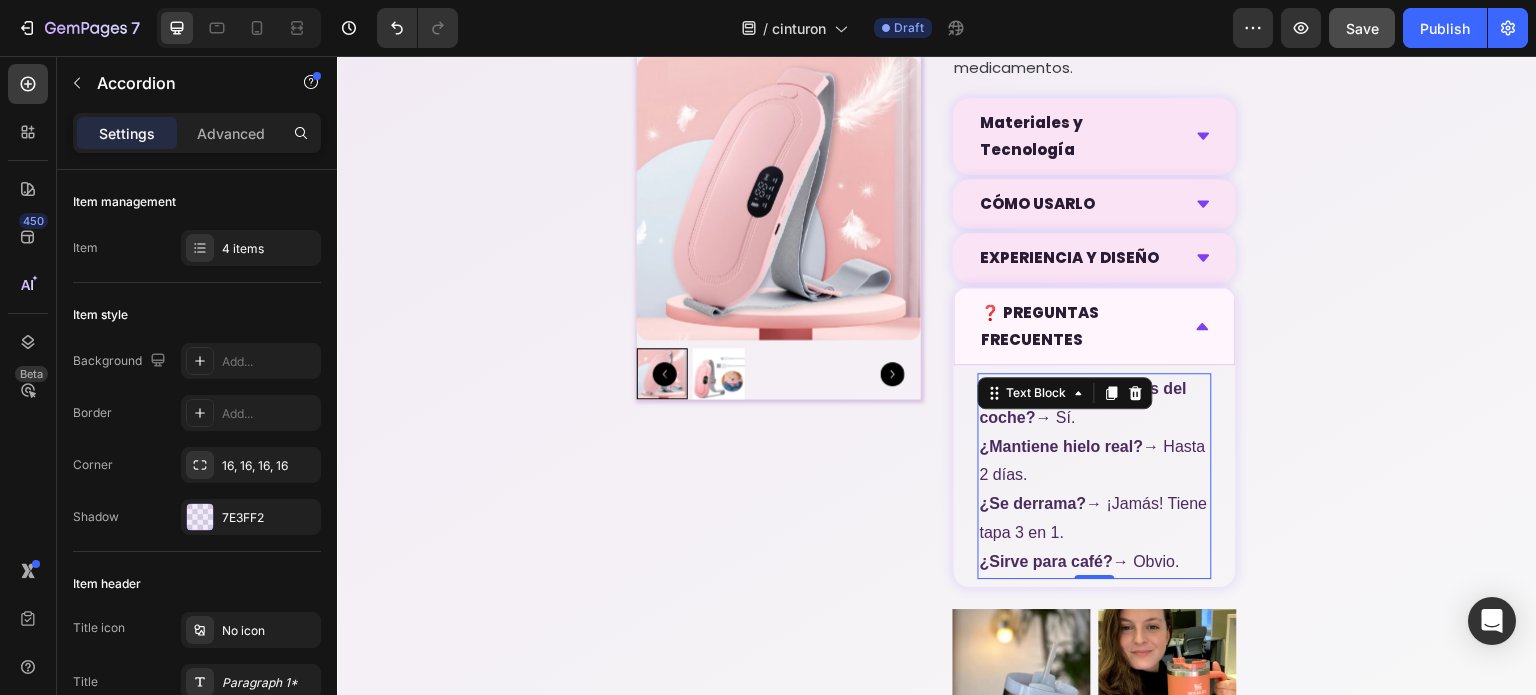 click on "¿Cabe en el portavasos del coche?  → Sí. ¿Mantiene hielo real?  → Hasta 2 días. ¿Se derrama?  → ¡Jamás! Tiene tapa 3 en 1. ¿Sirve para café?  → Obvio. Text Block   0" at bounding box center [1095, 476] 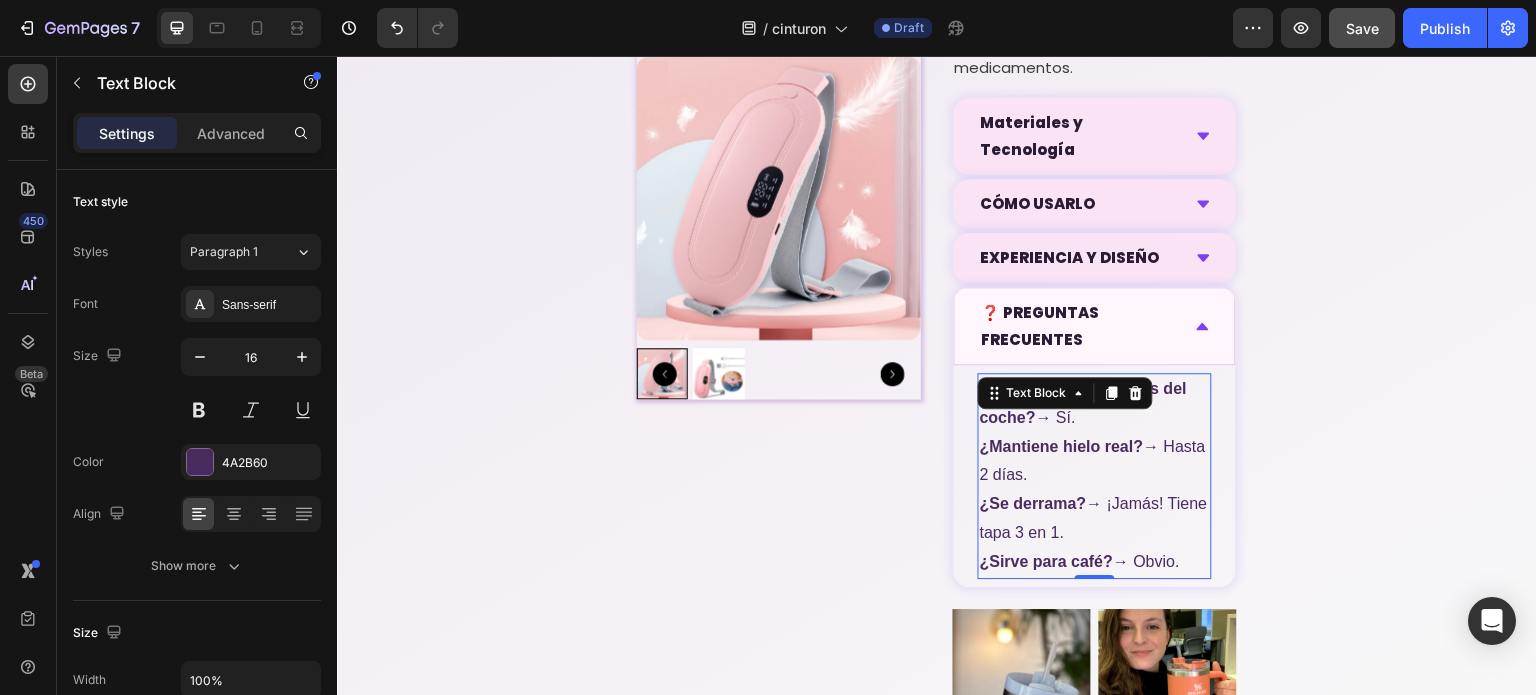 click on "¿Cabe en el portavasos del coche?  → Sí." at bounding box center [1095, 404] 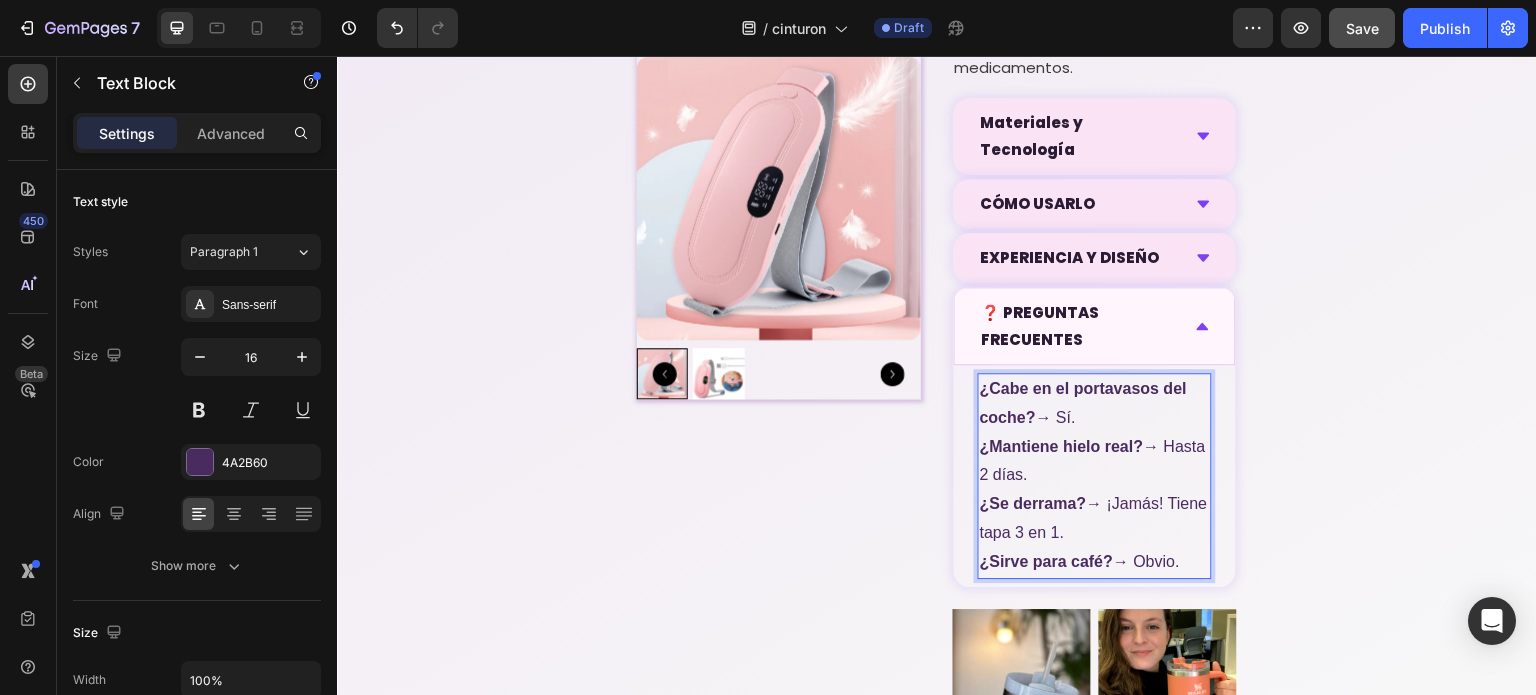 click on "¿Cabe en el portavasos del coche?" at bounding box center [1083, 403] 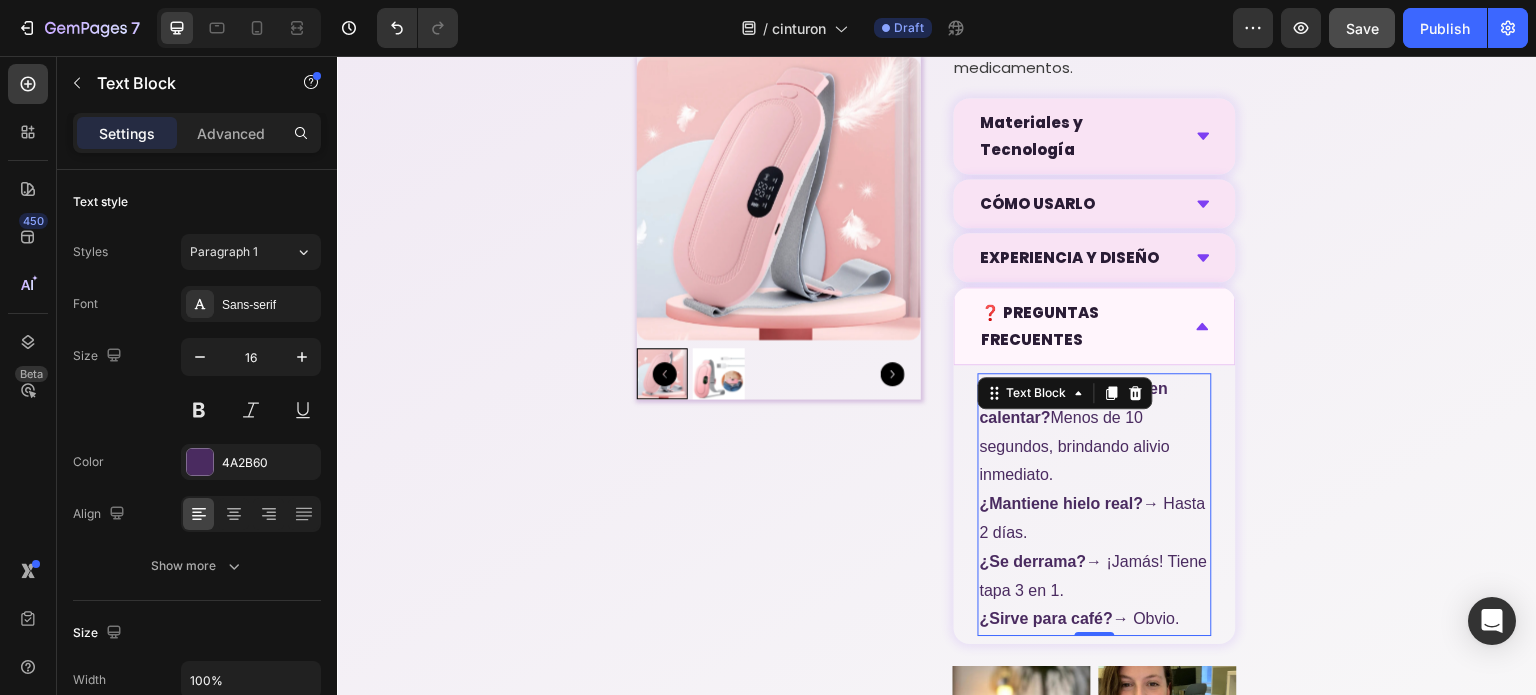 click on "¿Mantiene hielo real?" at bounding box center [1062, 503] 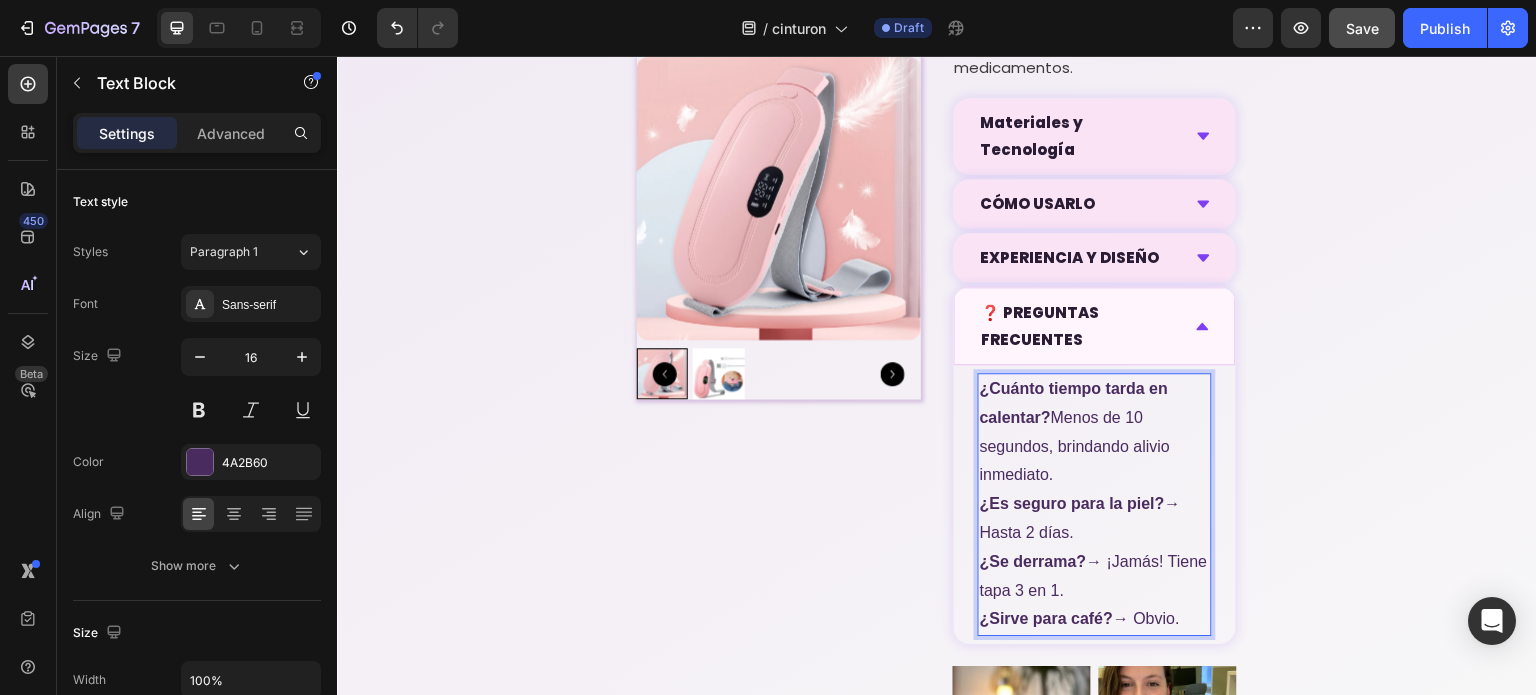 click on "¿Es seguro para la piel?  → Hasta 2 días." at bounding box center [1095, 519] 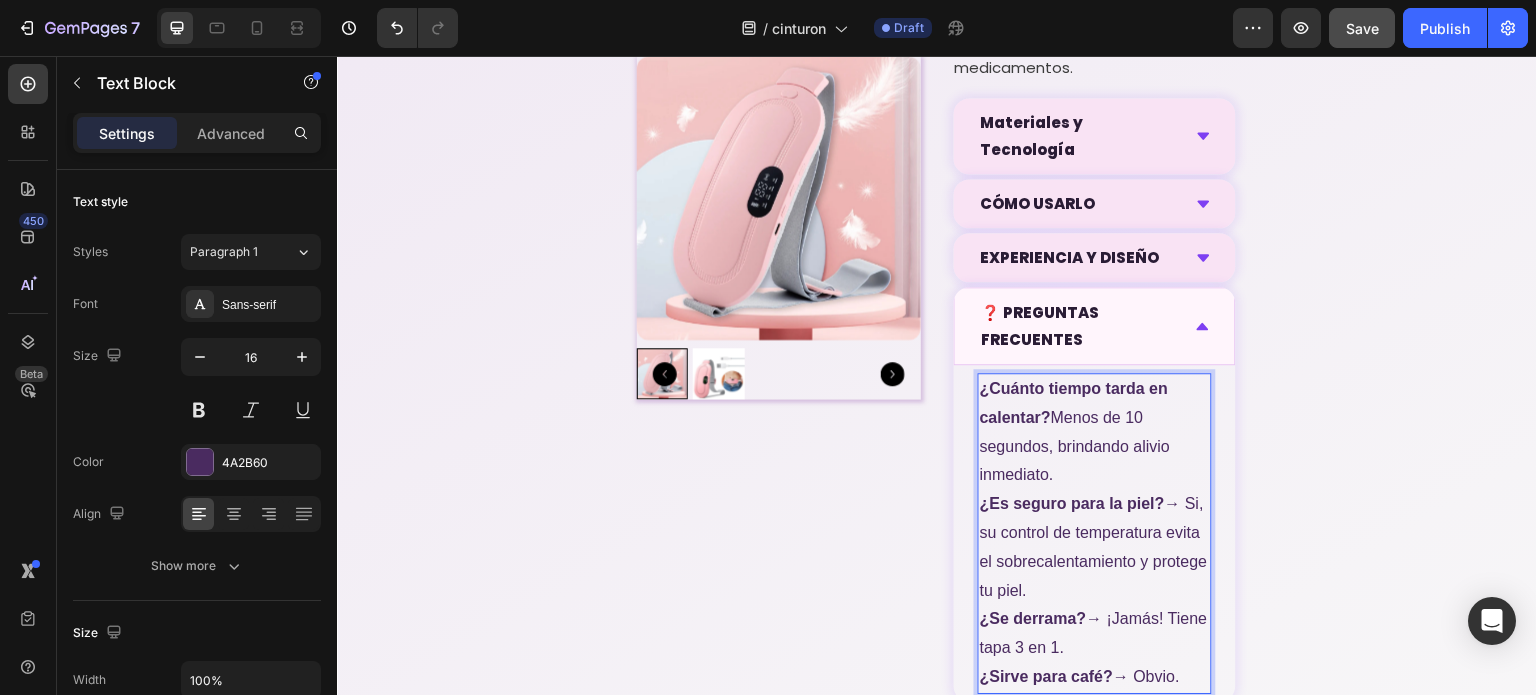 scroll, scrollTop: 1982, scrollLeft: 0, axis: vertical 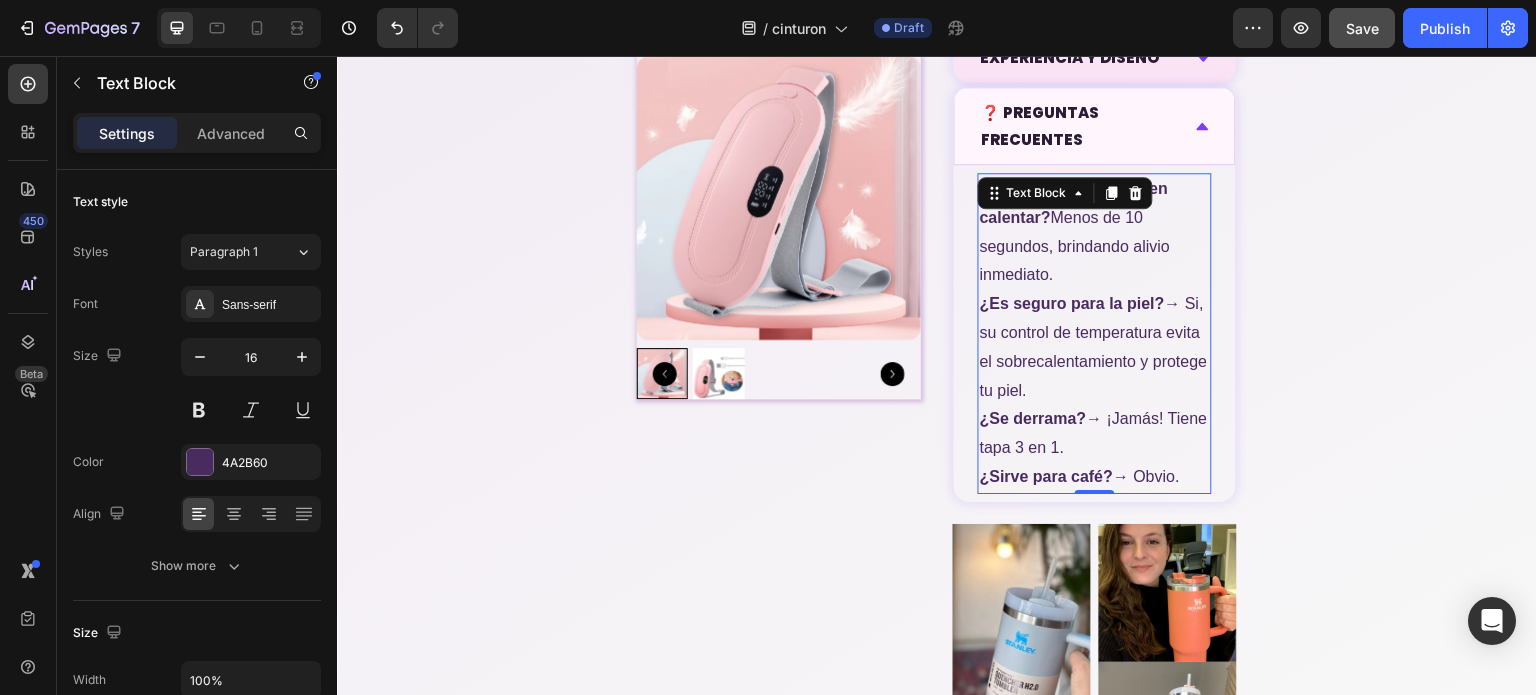click on "¿Se derrama?" at bounding box center [1033, 418] 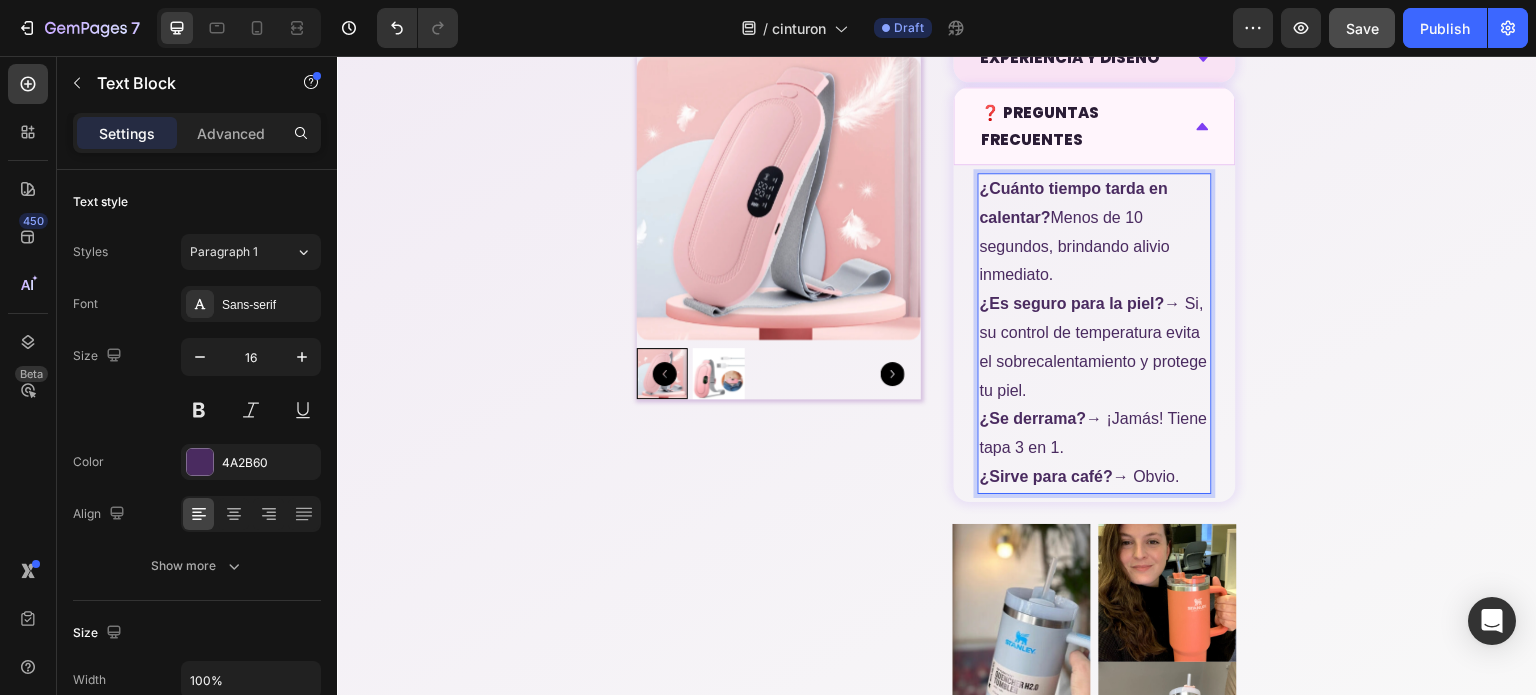 drag, startPoint x: 1068, startPoint y: 417, endPoint x: 1067, endPoint y: 440, distance: 23.021729 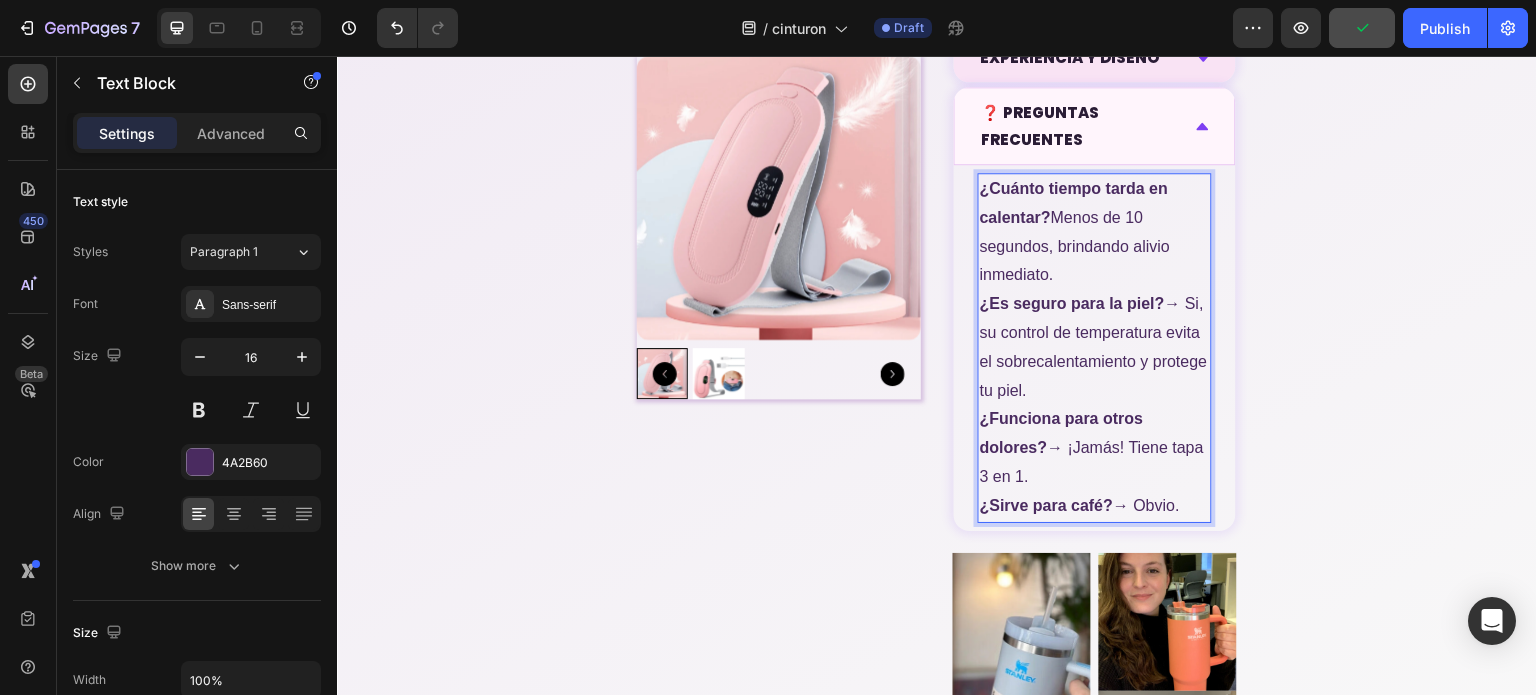 drag, startPoint x: 1059, startPoint y: 475, endPoint x: 1066, endPoint y: 454, distance: 22.135944 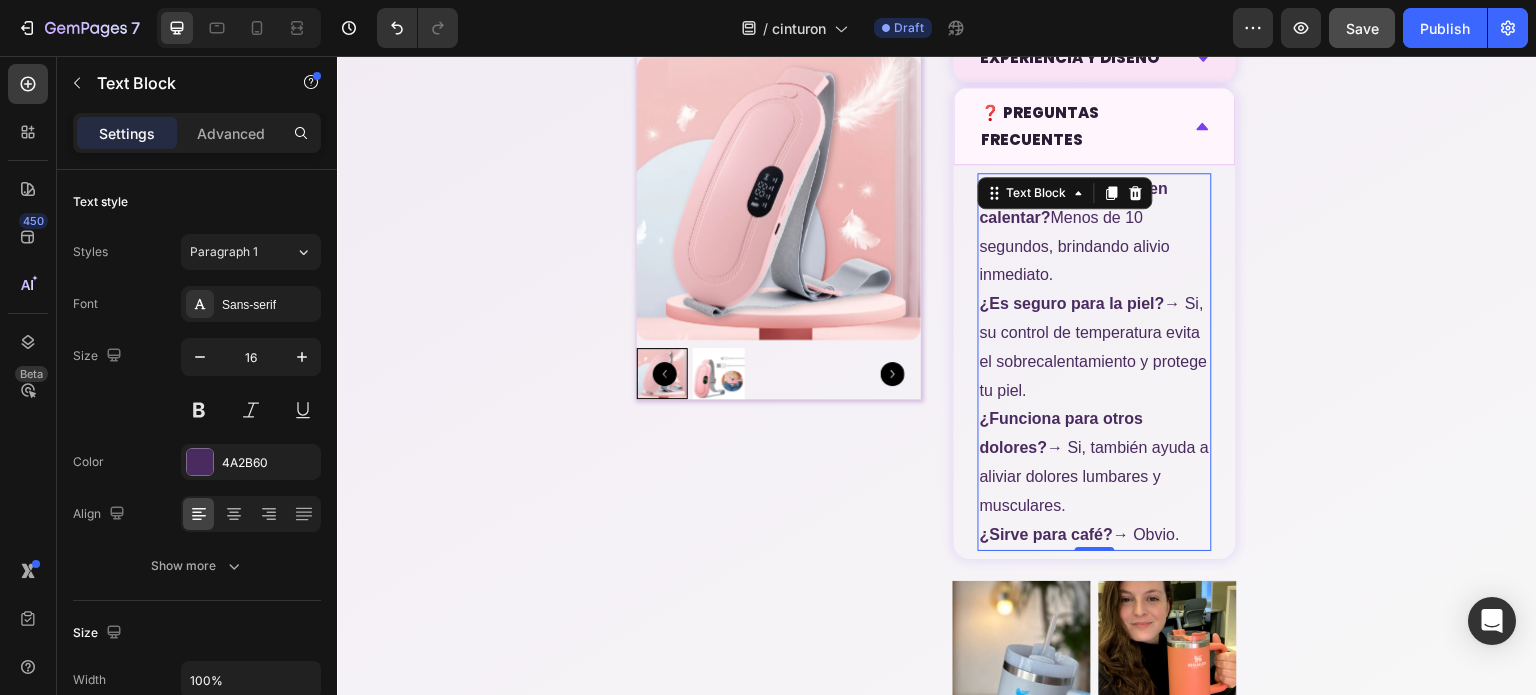 click on "¿Sirve para café?" at bounding box center (1046, 534) 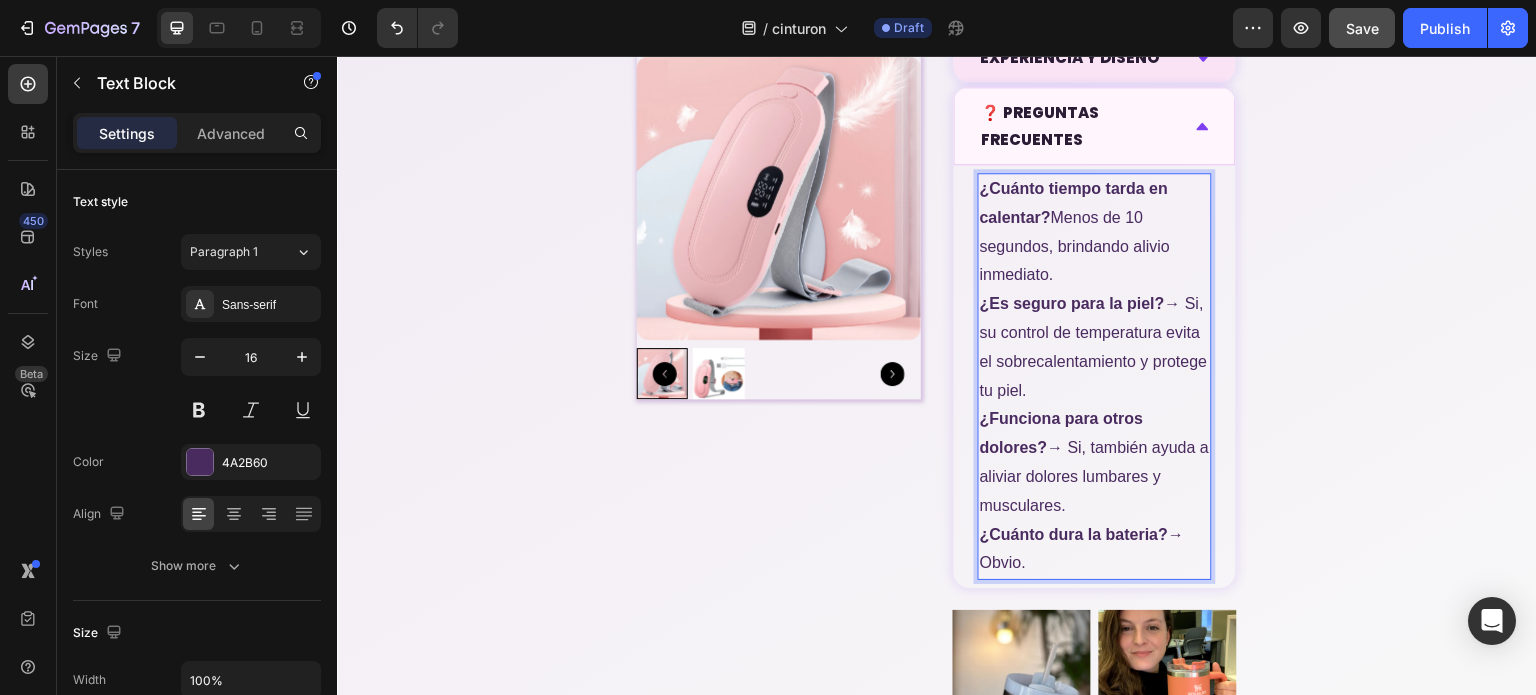 click on "¿Cuánto dura la bateria?  → Obvio." at bounding box center (1095, 550) 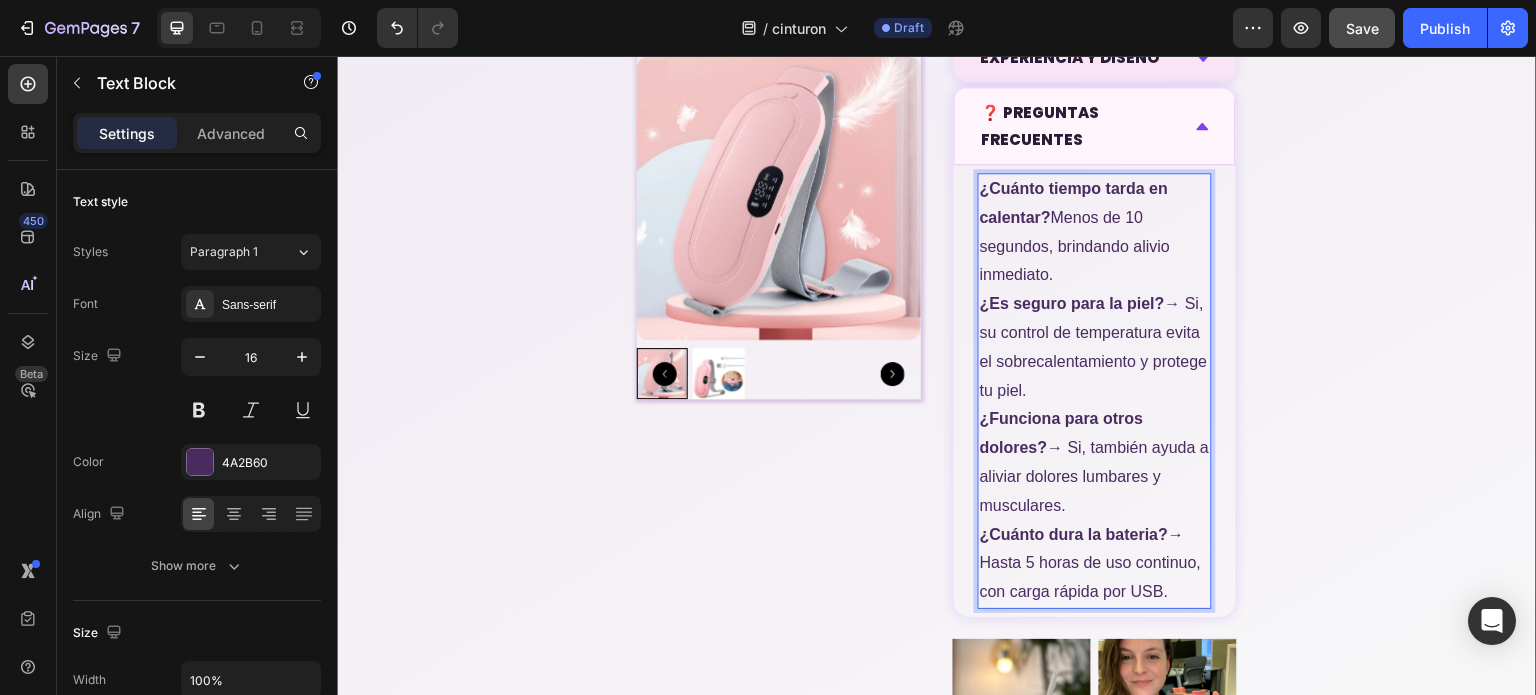 click on "Sufres cada mes por cólicos menstruales? Heading Basta de sufrir cada mes Text Block
Product Images 🔥 Más de 10.000 unidades vendidas Heading Icon Icon Icon Icon Icon Icon List 👭 +10.000 usuarias ya lo probaron Text Block Row Setup options like colors, sizes with product variant.       Add new variant   or   sync data Product Variants & Swatches Los cólicos menstruales te dejan sin energía, de mal humor y sin ganas de nada? El cinturón Térmico  ha sido diseñado para  eliminar el dolor de forma rápida, natural y efectiva . Con  terapia de calor ajustable y masaje relajante , combate los cólicos desde la raíz, permitiéndote continuar con tu vida sin interrupciones.  Dile adiós a los analgésicos y vive tu vida sin dolor. Text Block
🔥 Trending
💧
Calor terapéutico
3 niveles de temperatura para aliviar el dolor.
✨
Masaje vibratorio
4 modos de vibración para mayor relajación." at bounding box center (937, -429) 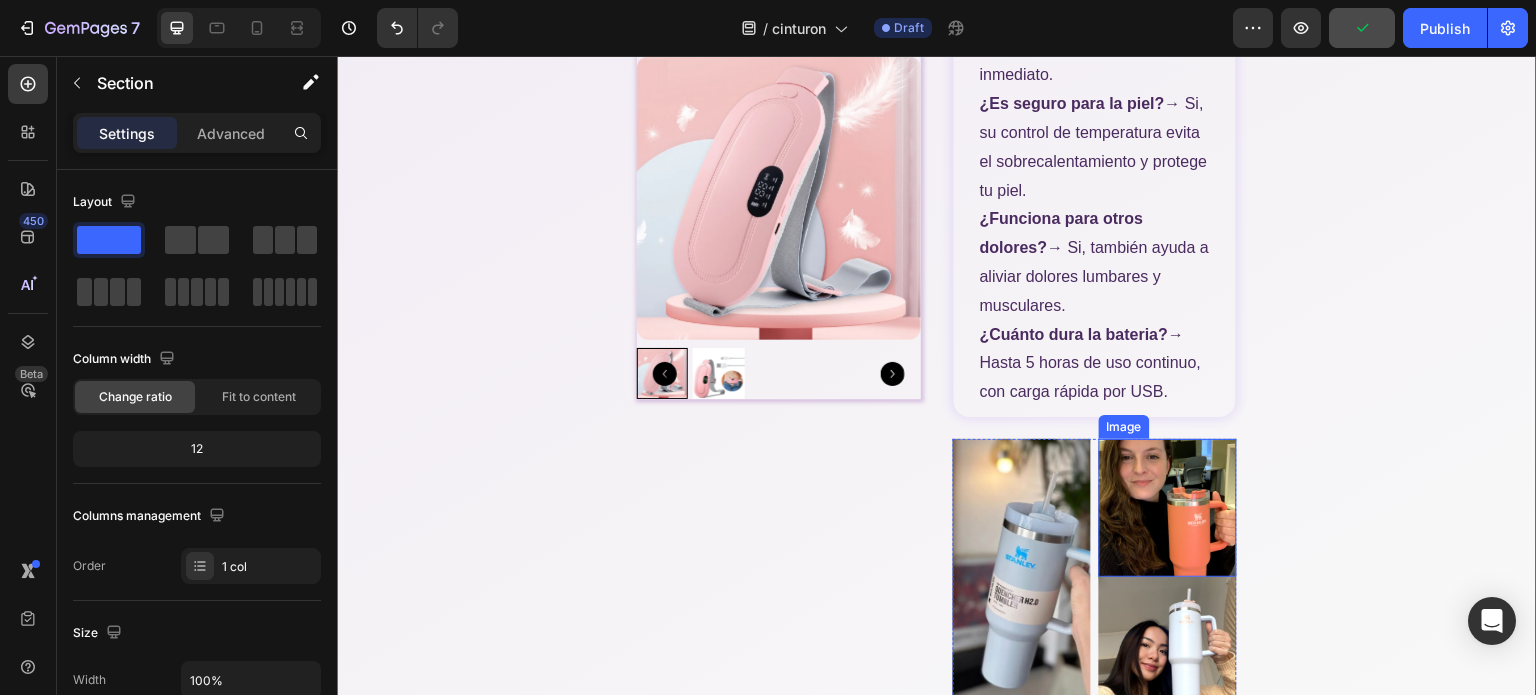 scroll, scrollTop: 2282, scrollLeft: 0, axis: vertical 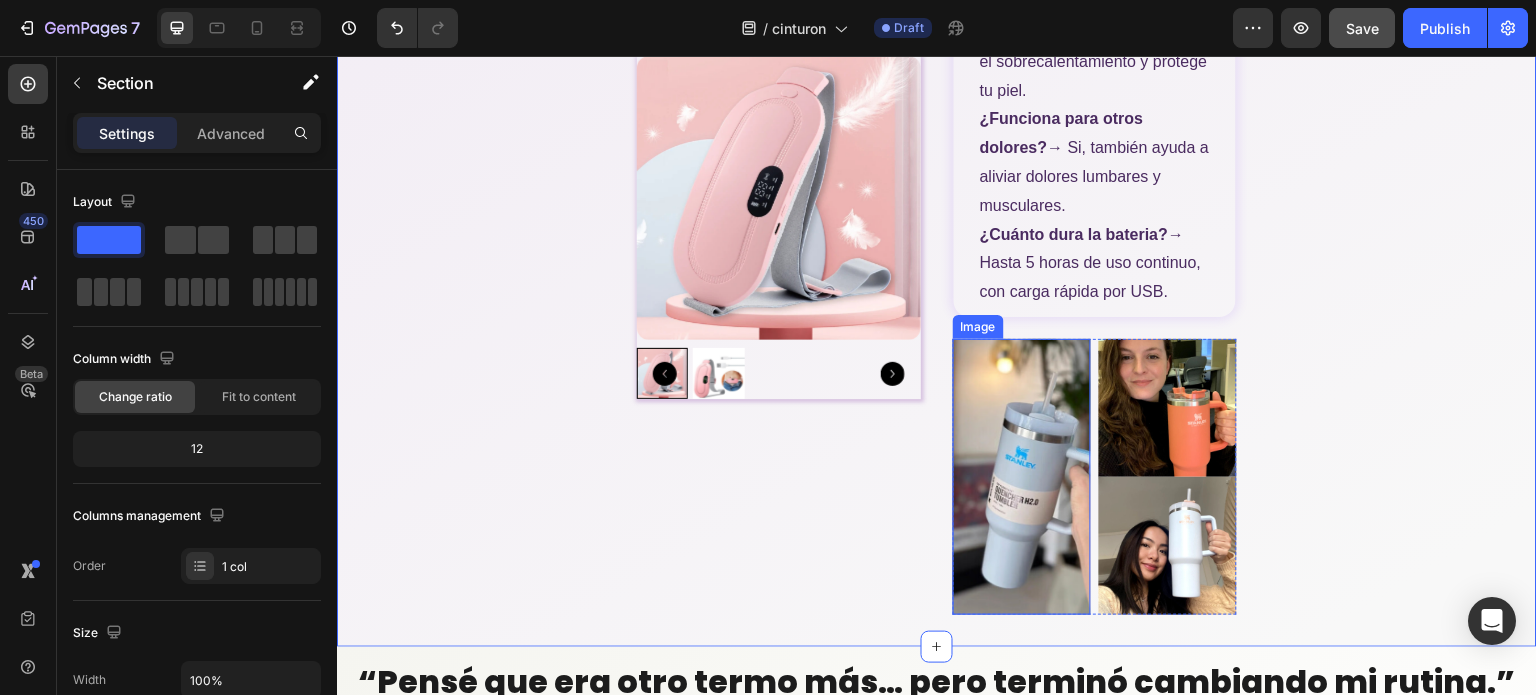 click at bounding box center (1022, 477) 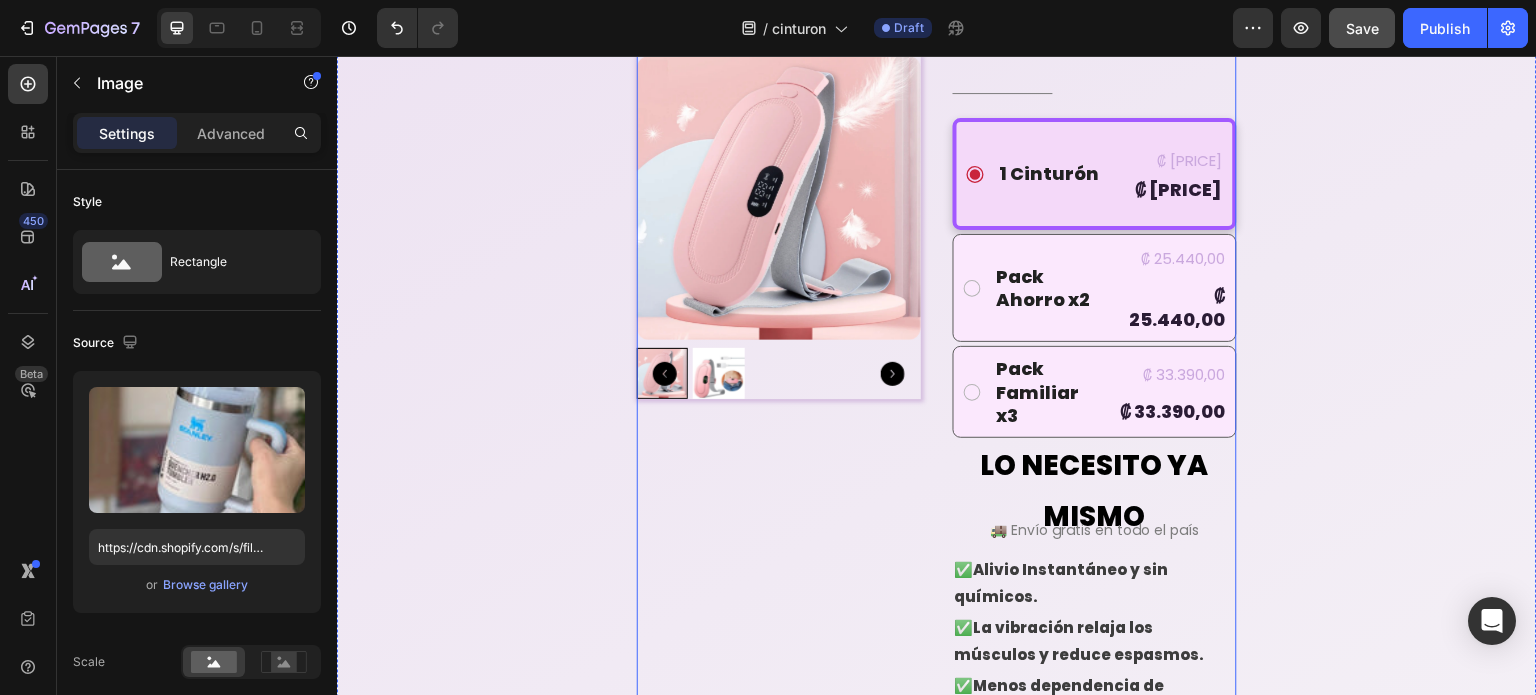scroll, scrollTop: 882, scrollLeft: 0, axis: vertical 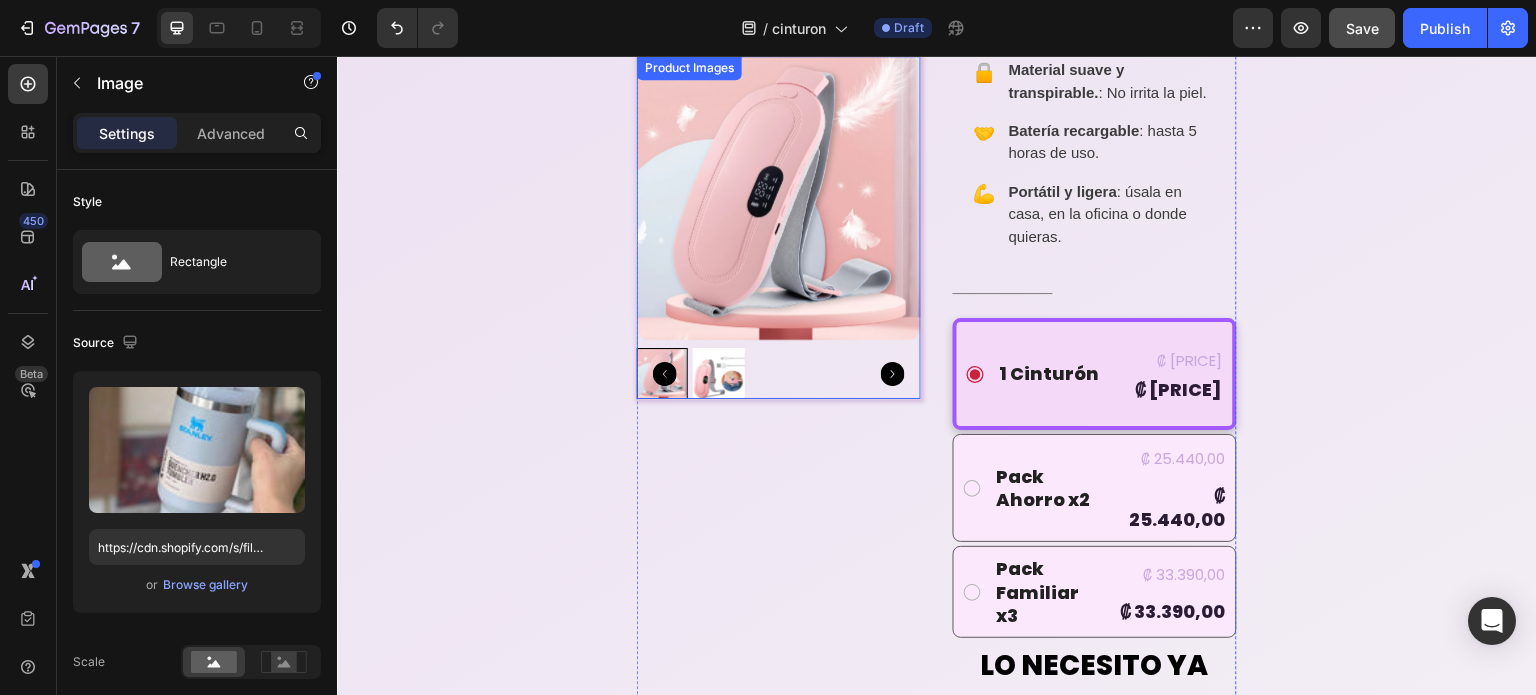 click at bounding box center [718, 373] 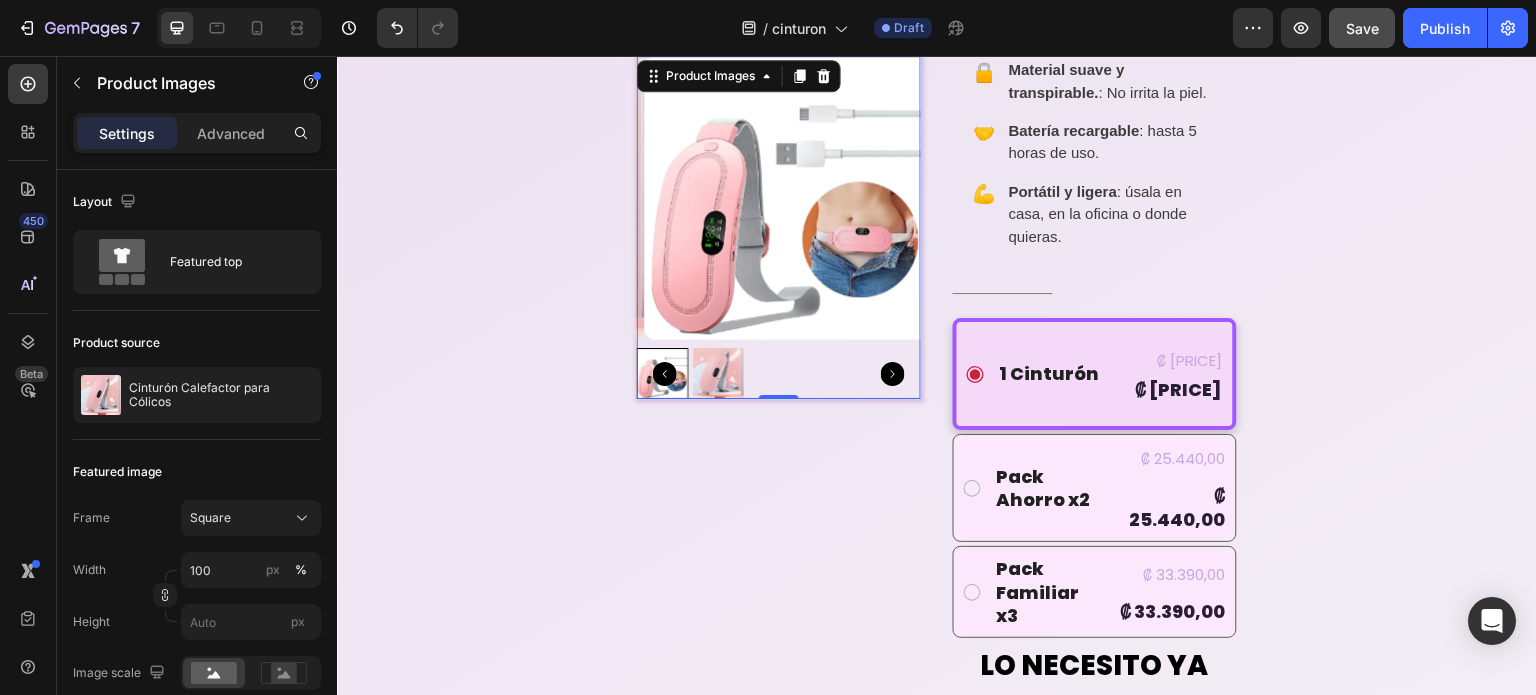 click 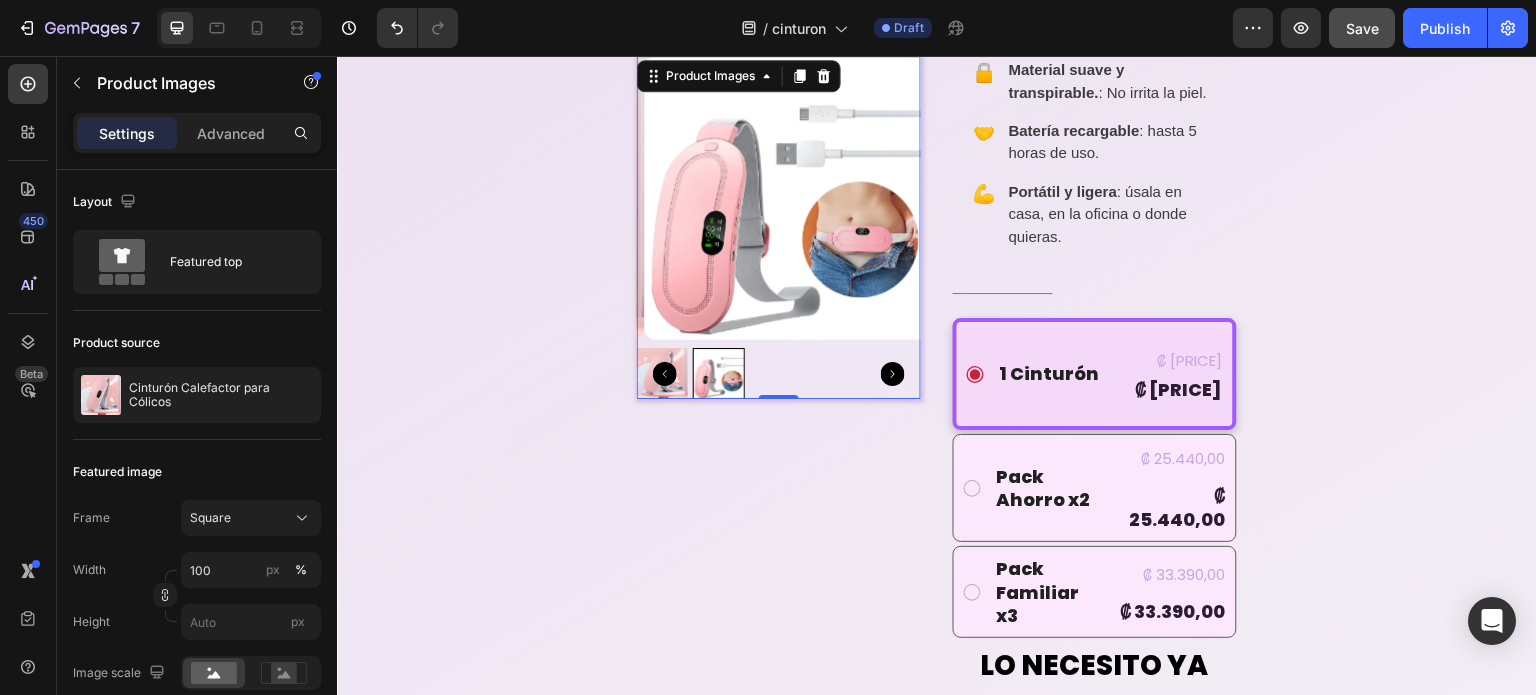 click 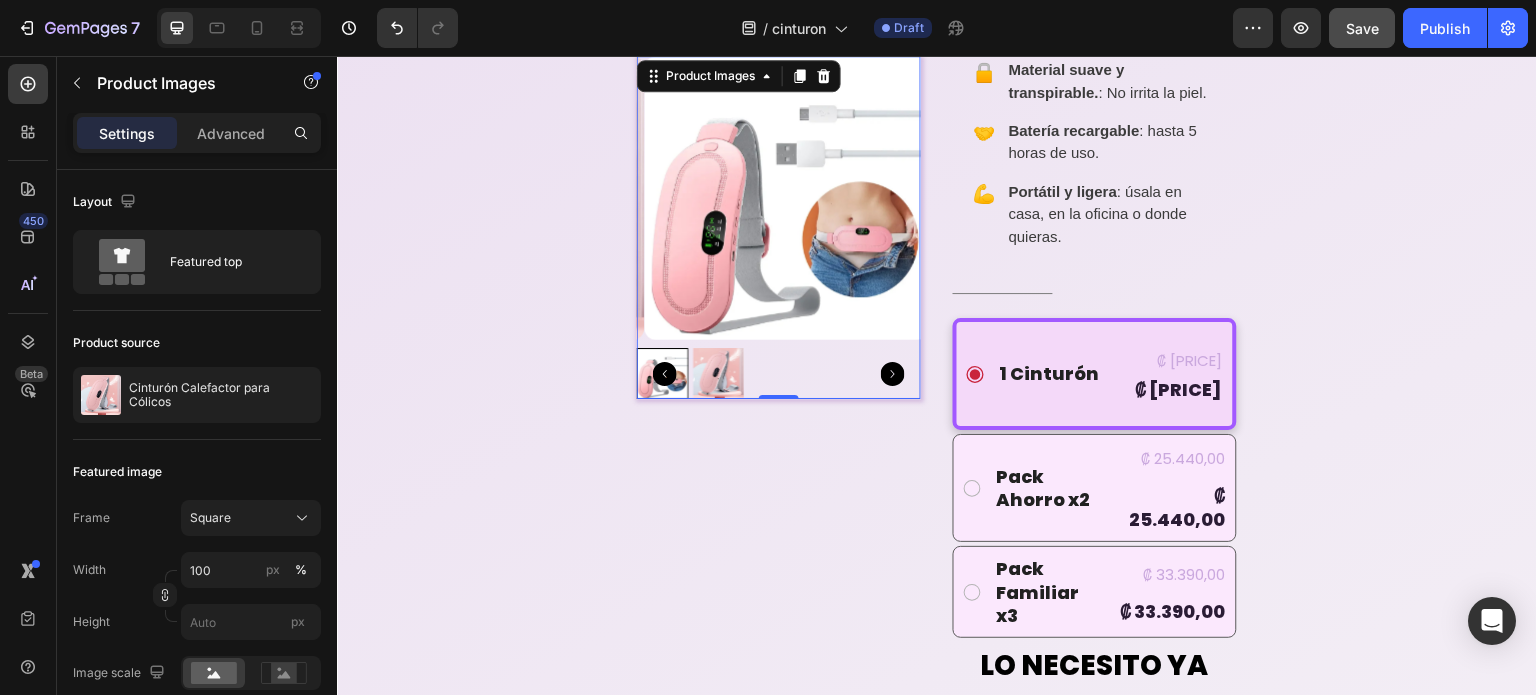 click at bounding box center [787, 198] 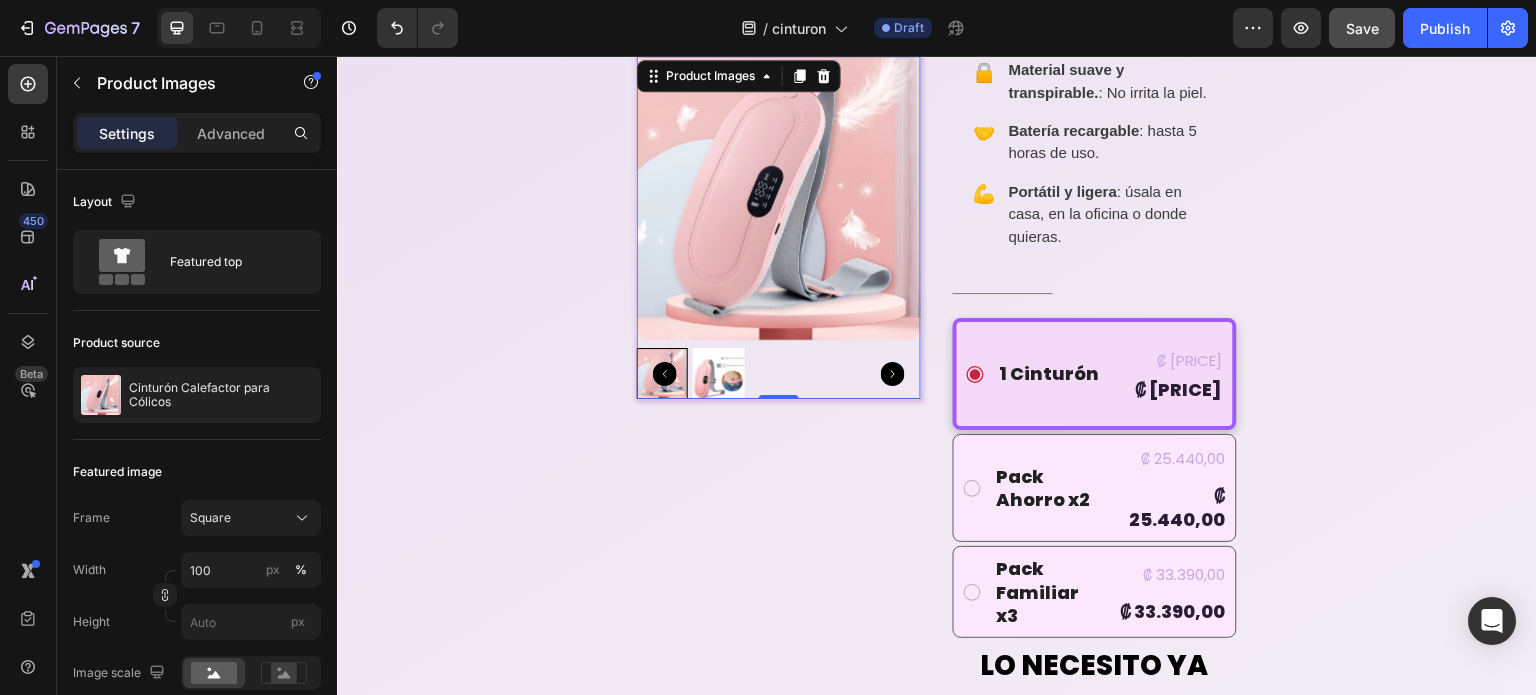 click 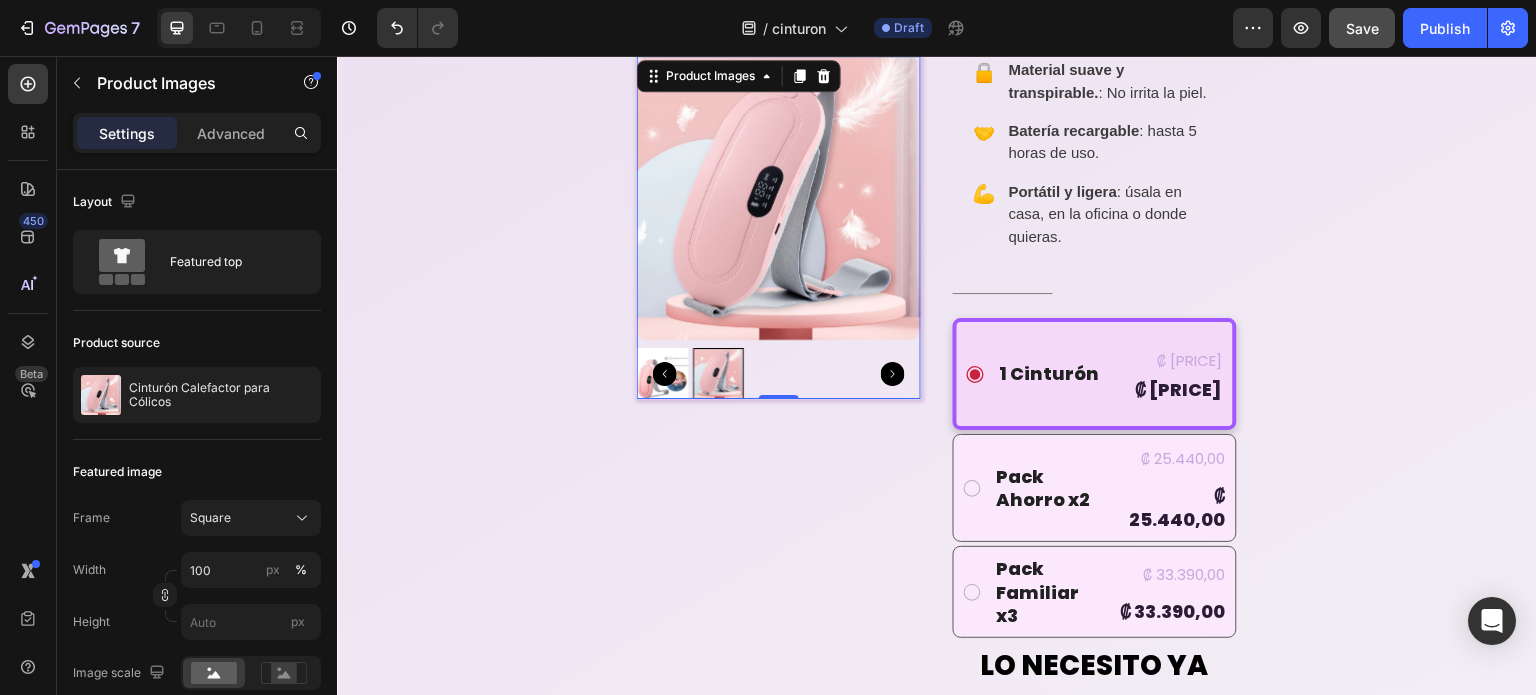 click 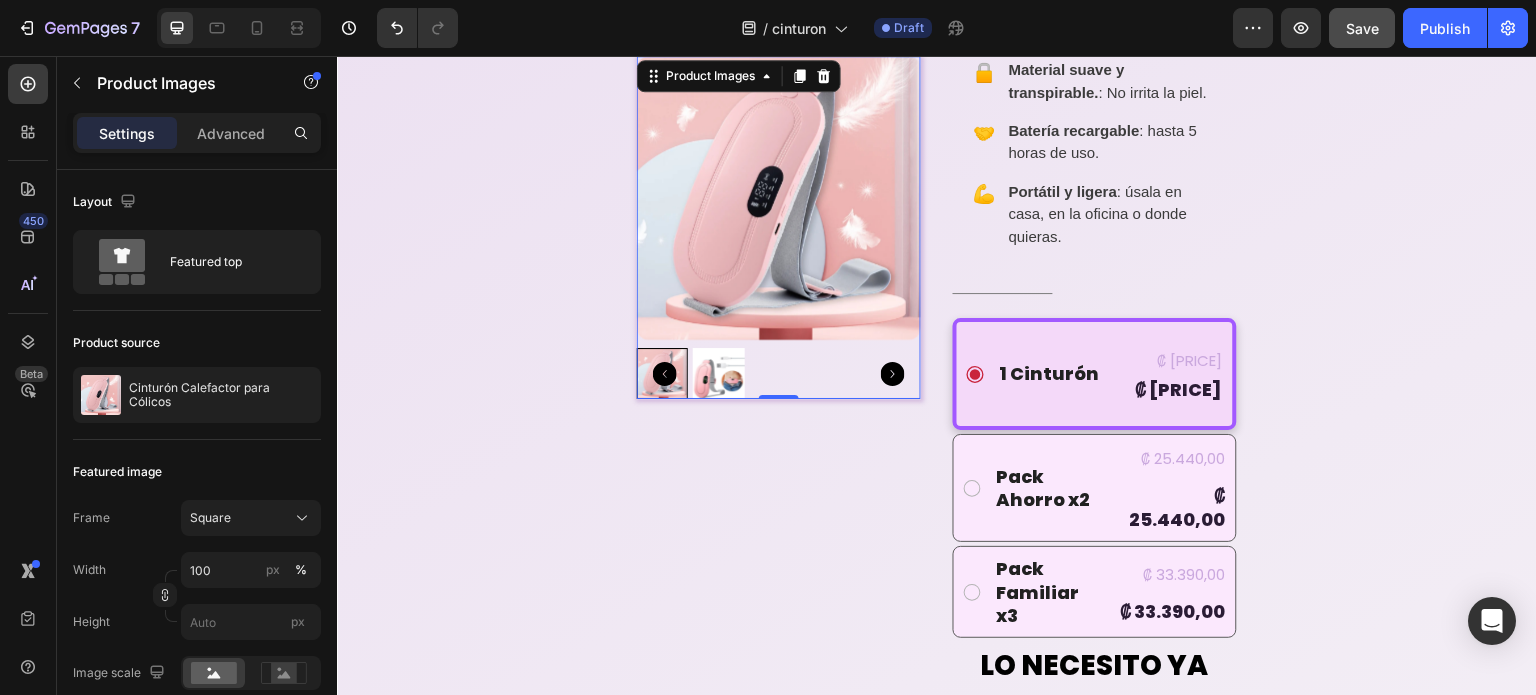 click 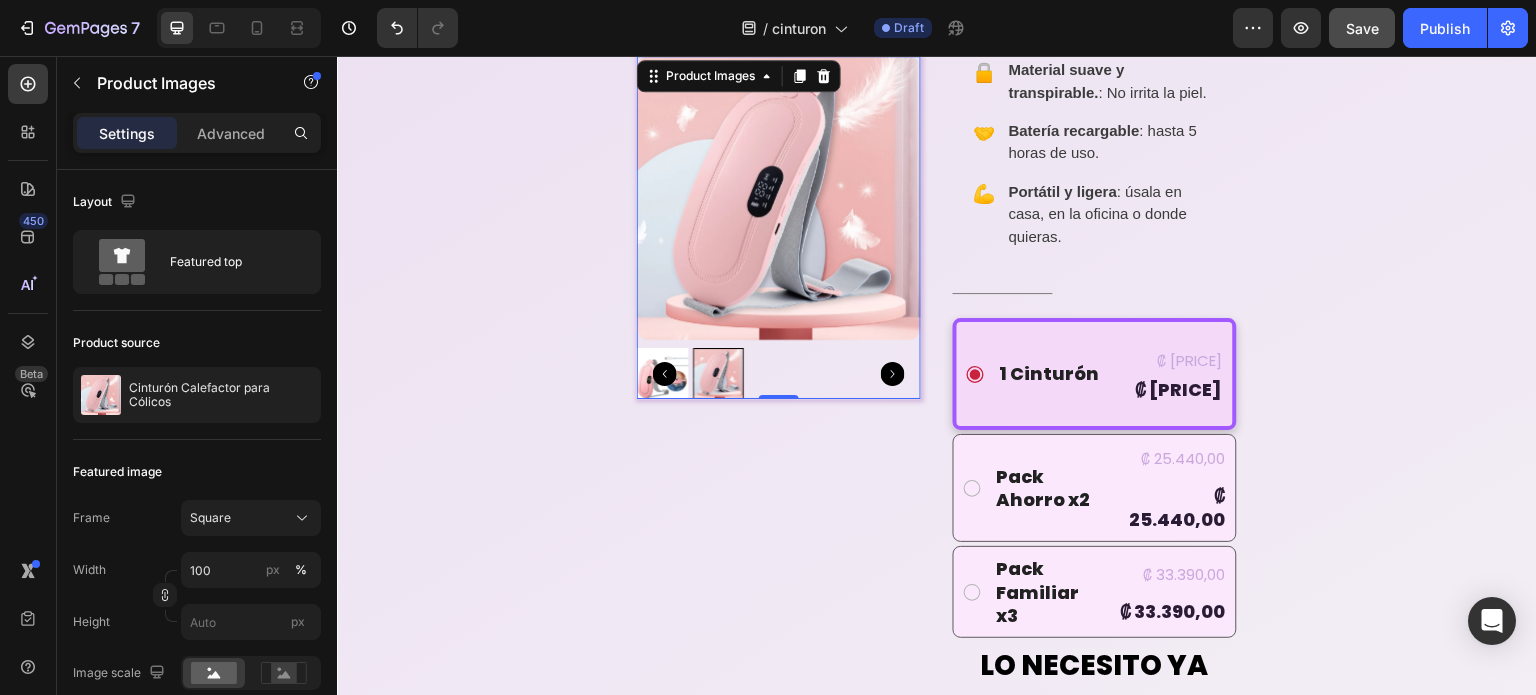 click 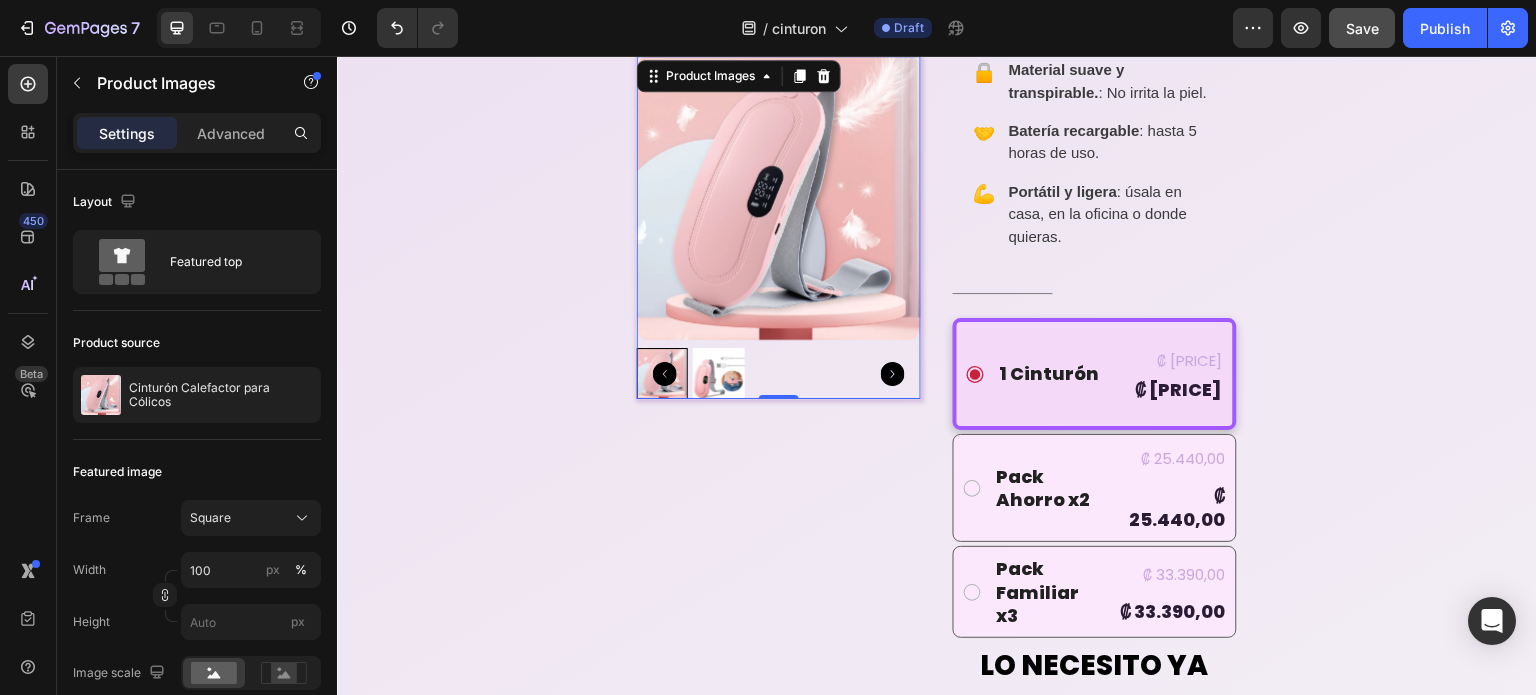 click 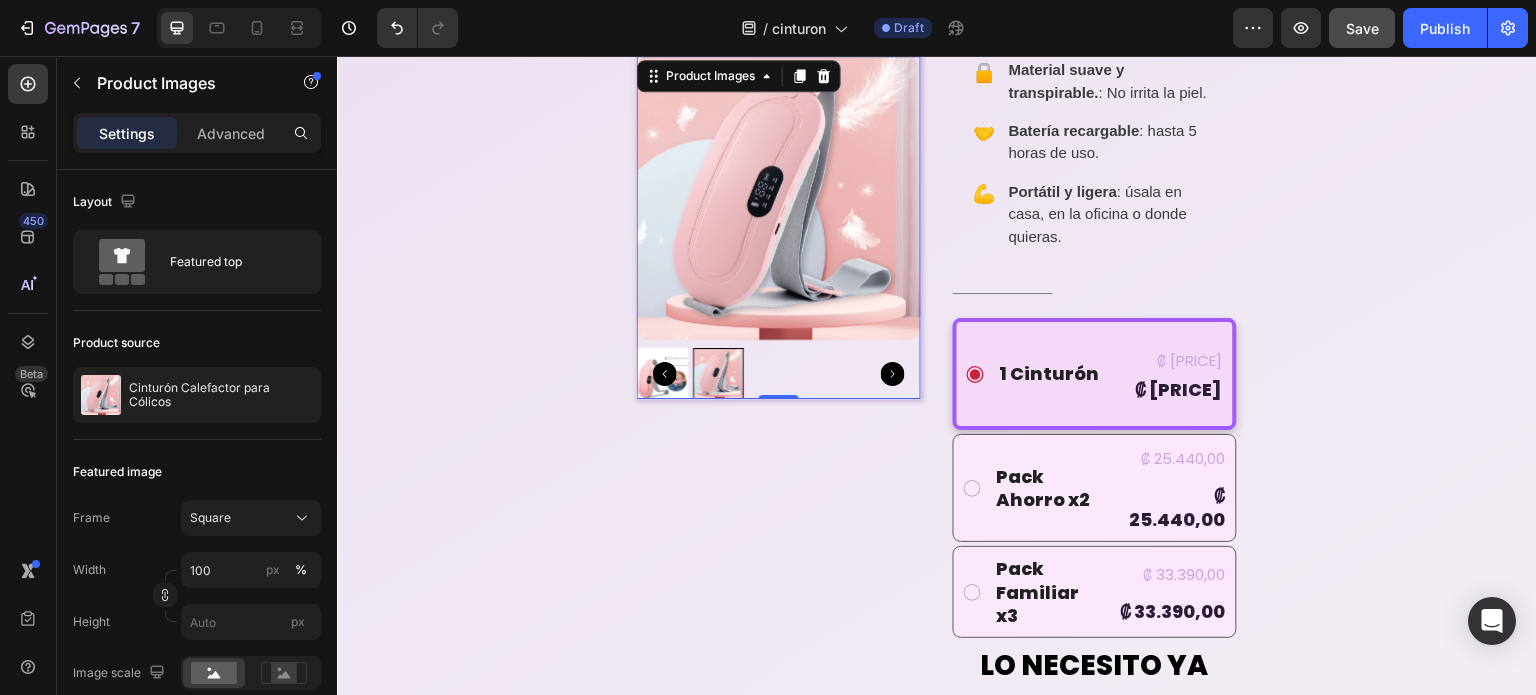 click 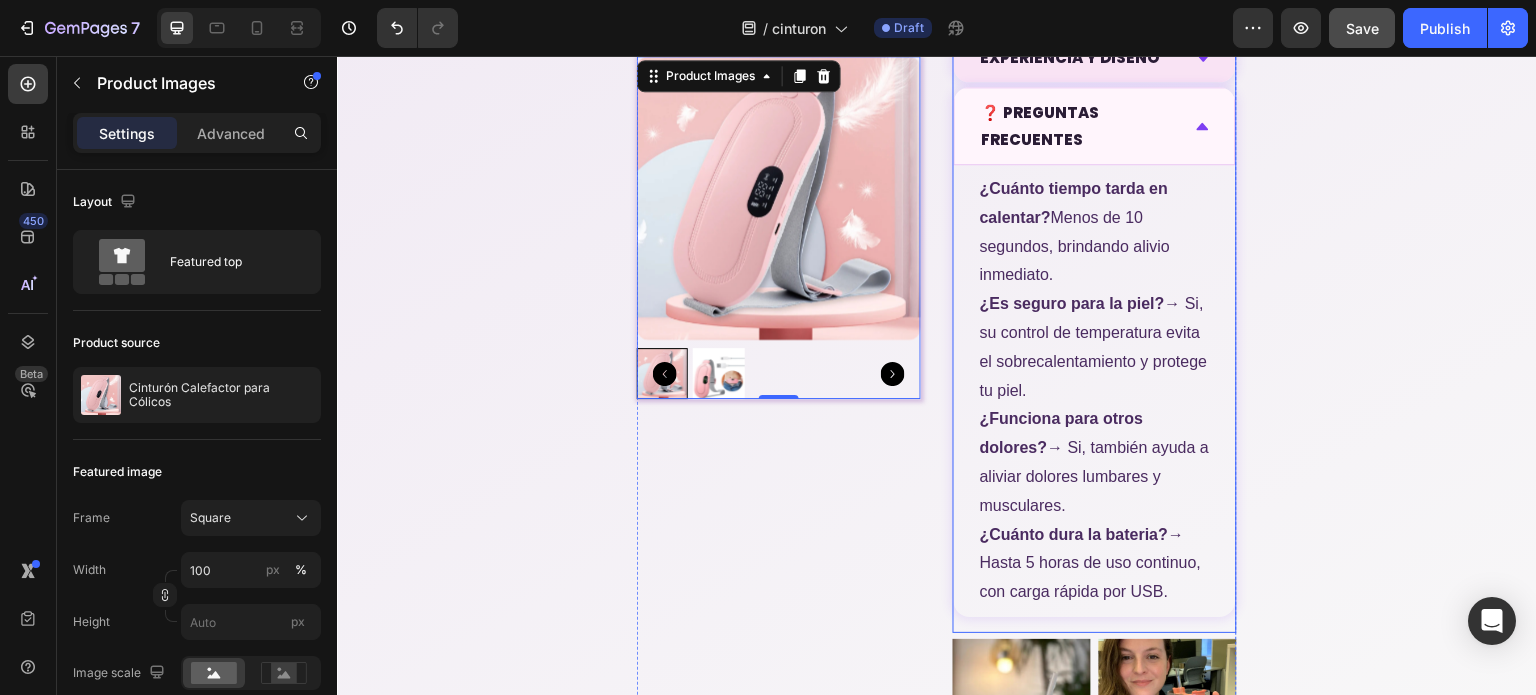 scroll, scrollTop: 2182, scrollLeft: 0, axis: vertical 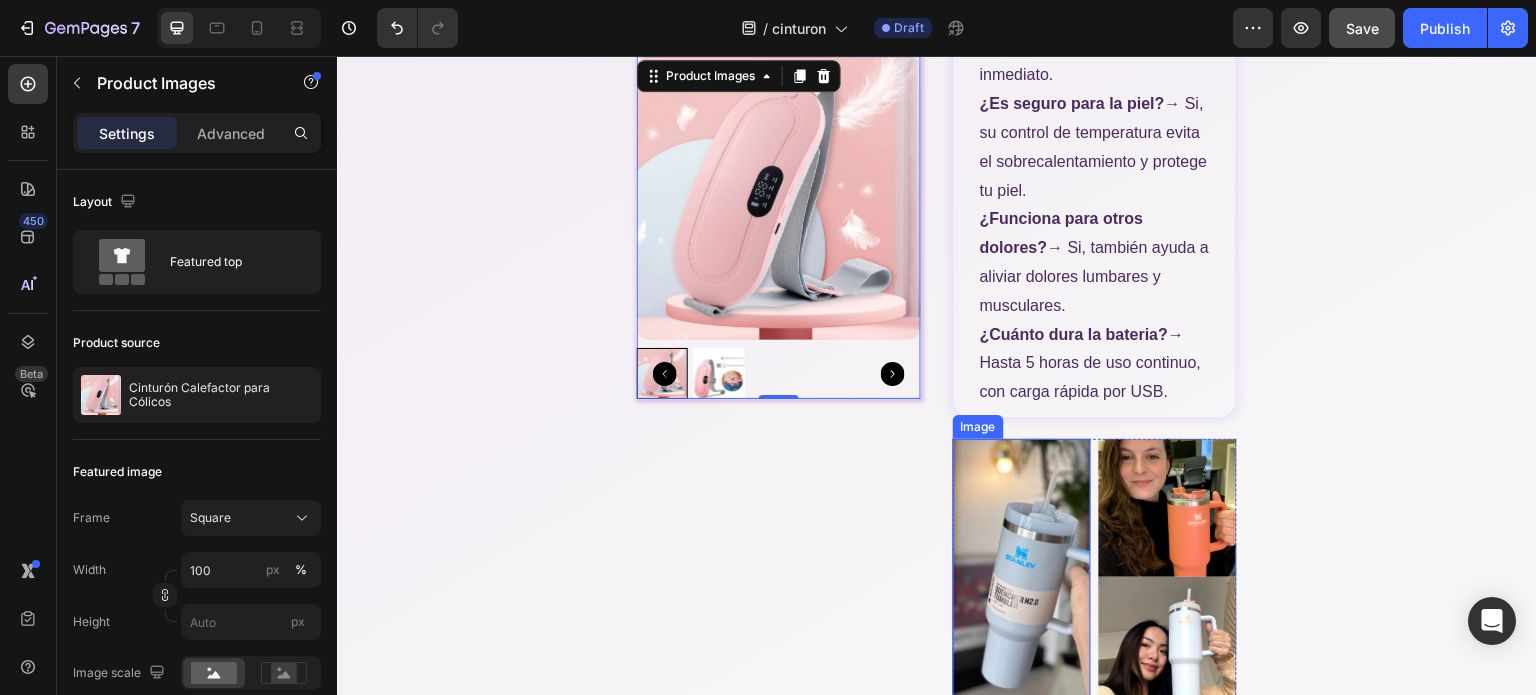 click at bounding box center [1022, 577] 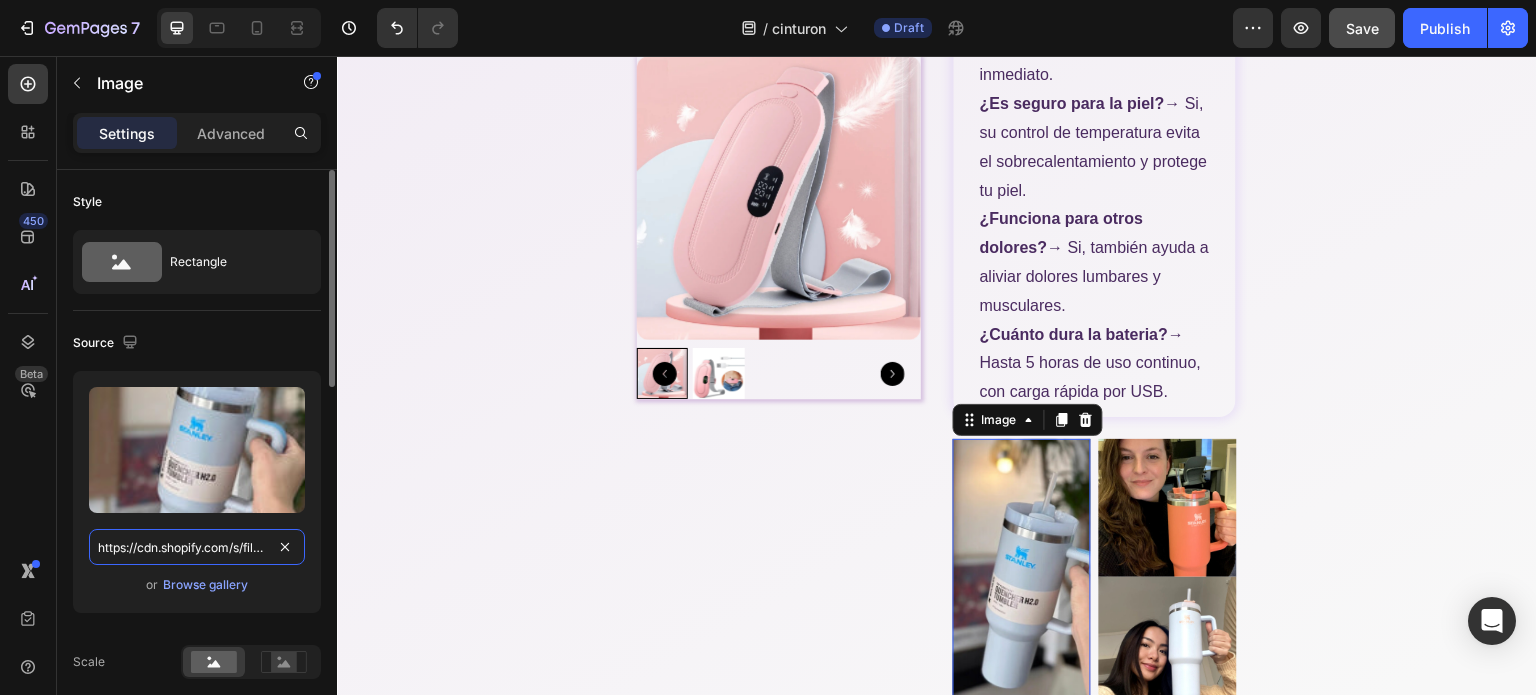 click on "https://cdn.shopify.com/s/files/1/0659/2826/5805/files/gempages_578261564814000914-0c974b96-9a63-4ebf-85b2-805fe8a7c756.jpg" at bounding box center [197, 547] 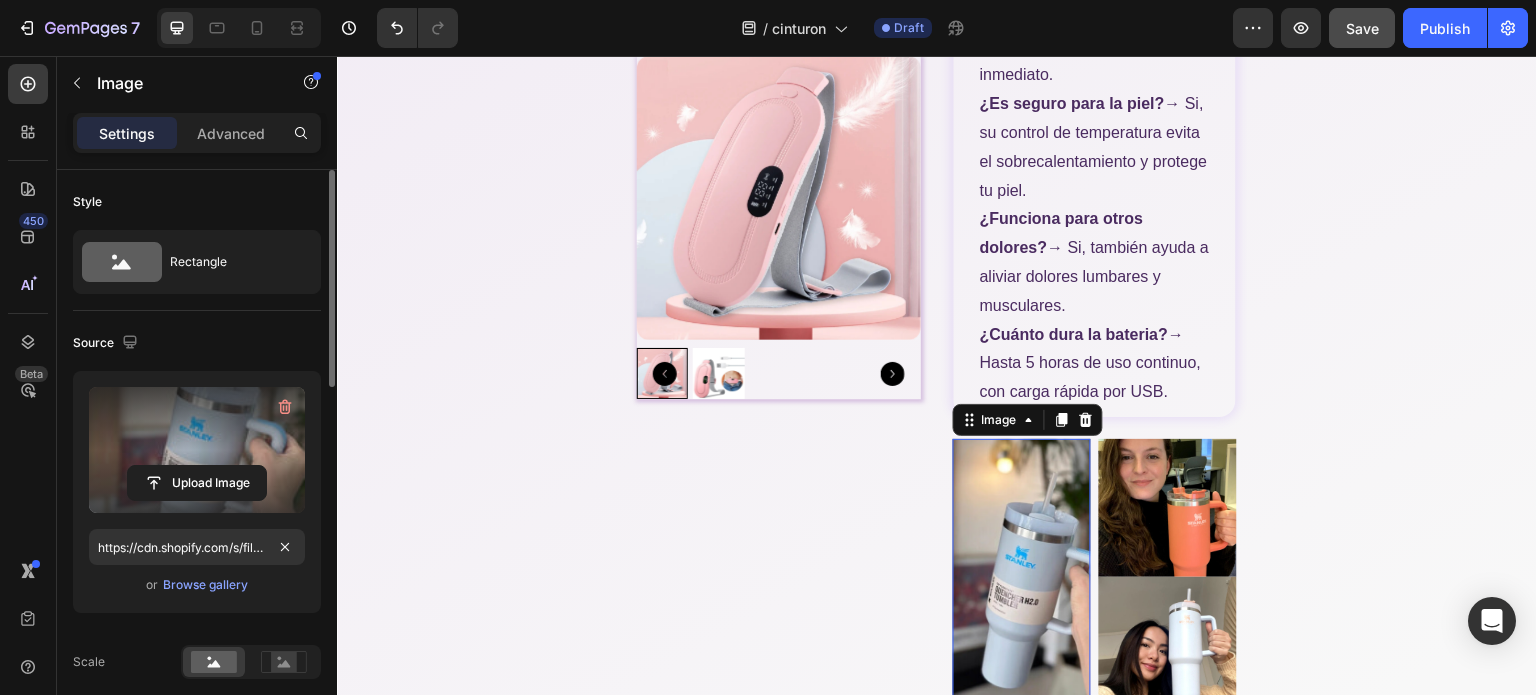 click at bounding box center [197, 450] 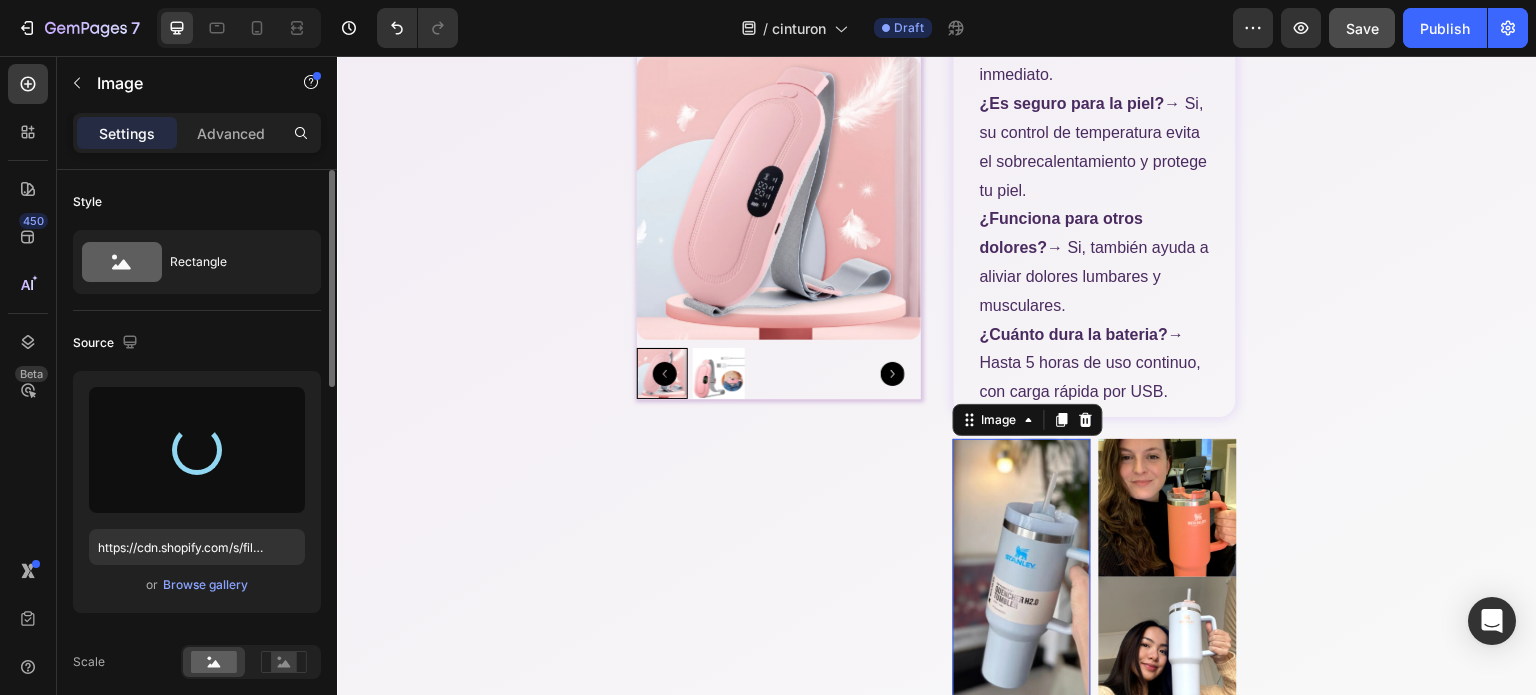 type on "https://cdn.shopify.com/s/files/1/0659/2826/5805/files/gempages_578261564814000914-d302508e-1c5b-4f9e-a7e2-e75f67464219.webp" 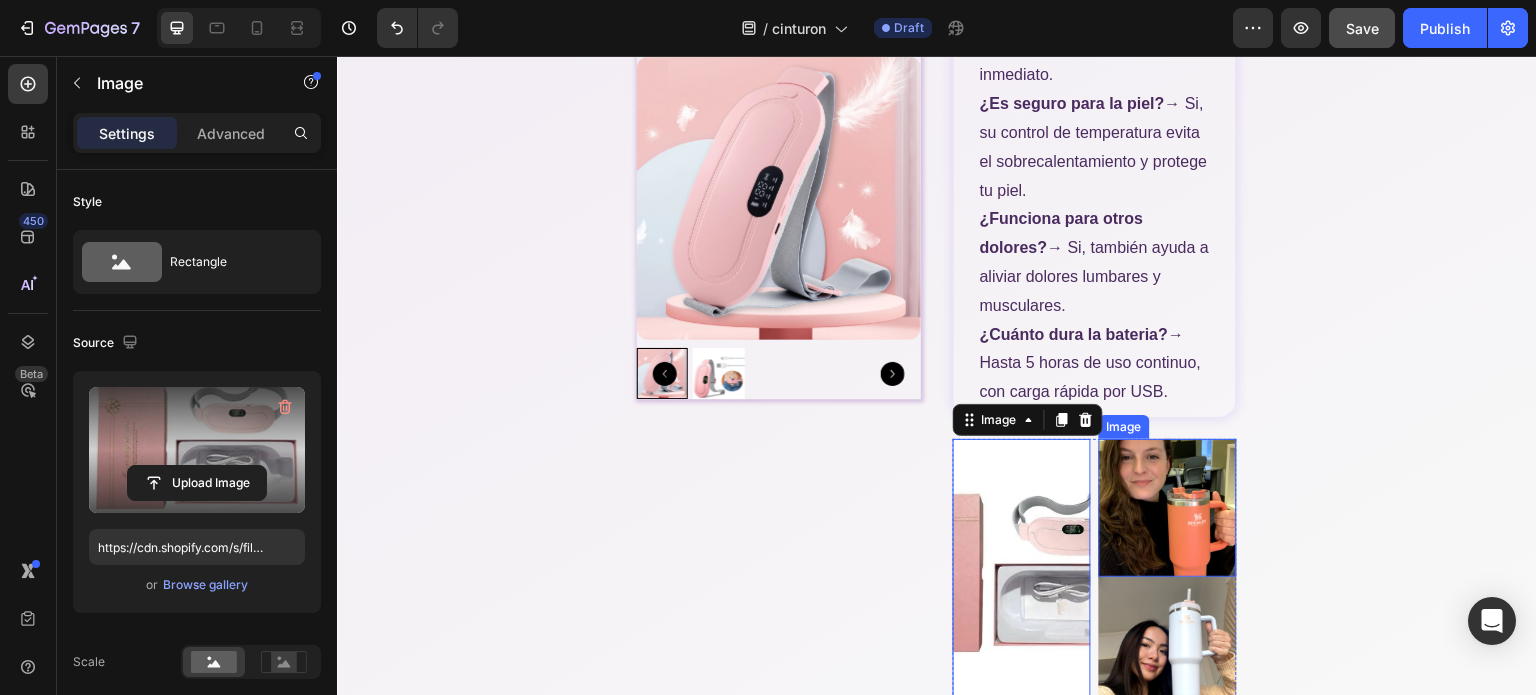 click at bounding box center (1168, 508) 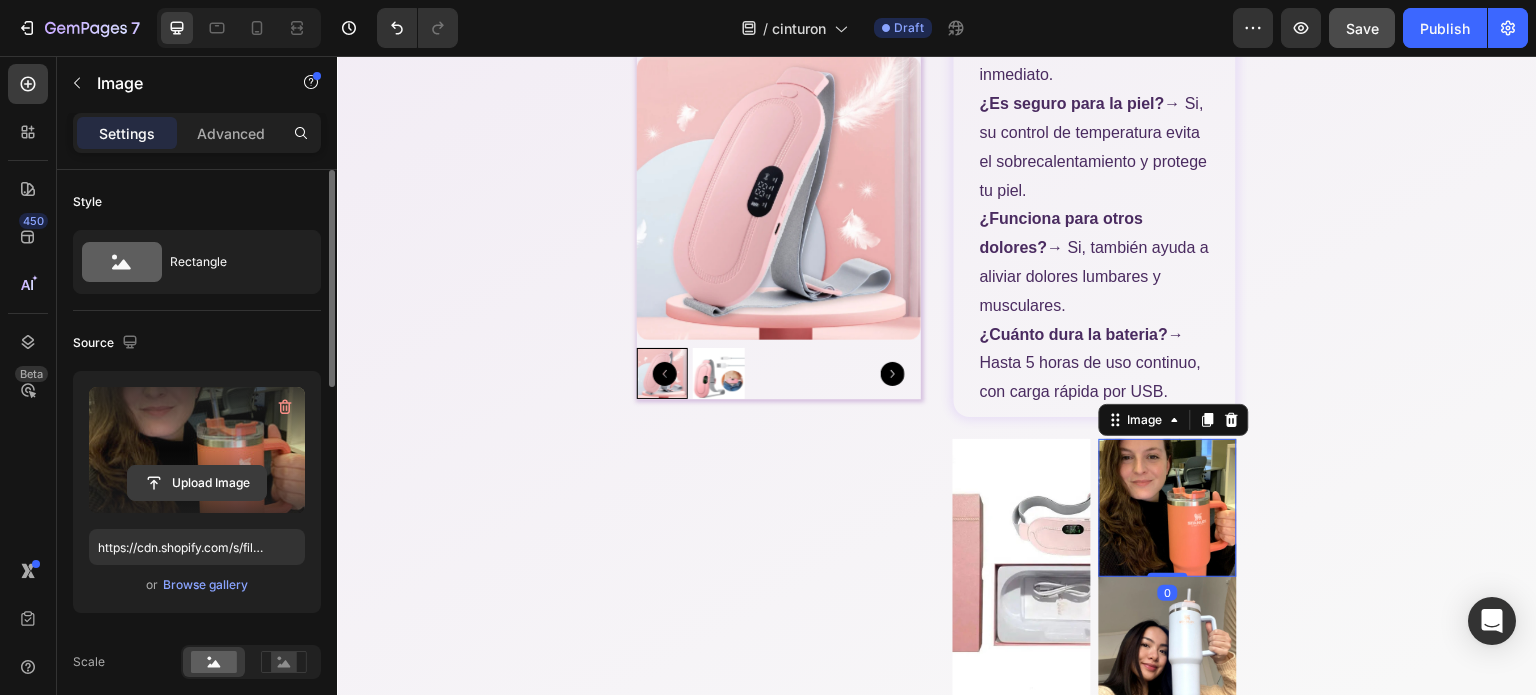 click 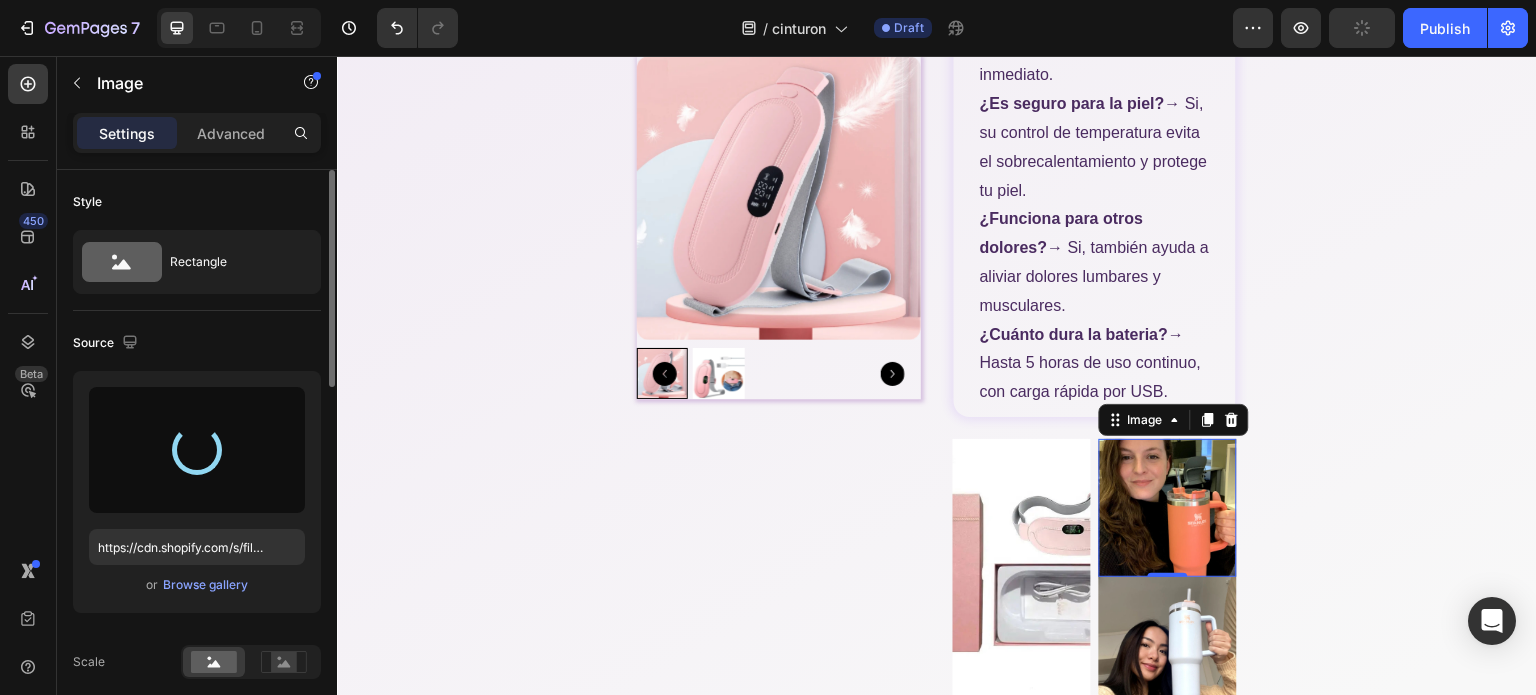 type on "https://cdn.shopify.com/s/files/1/0659/2826/5805/files/gempages_578261564814000914-8302c442-72af-4d54-9ca1-f524aa1fe060.webp" 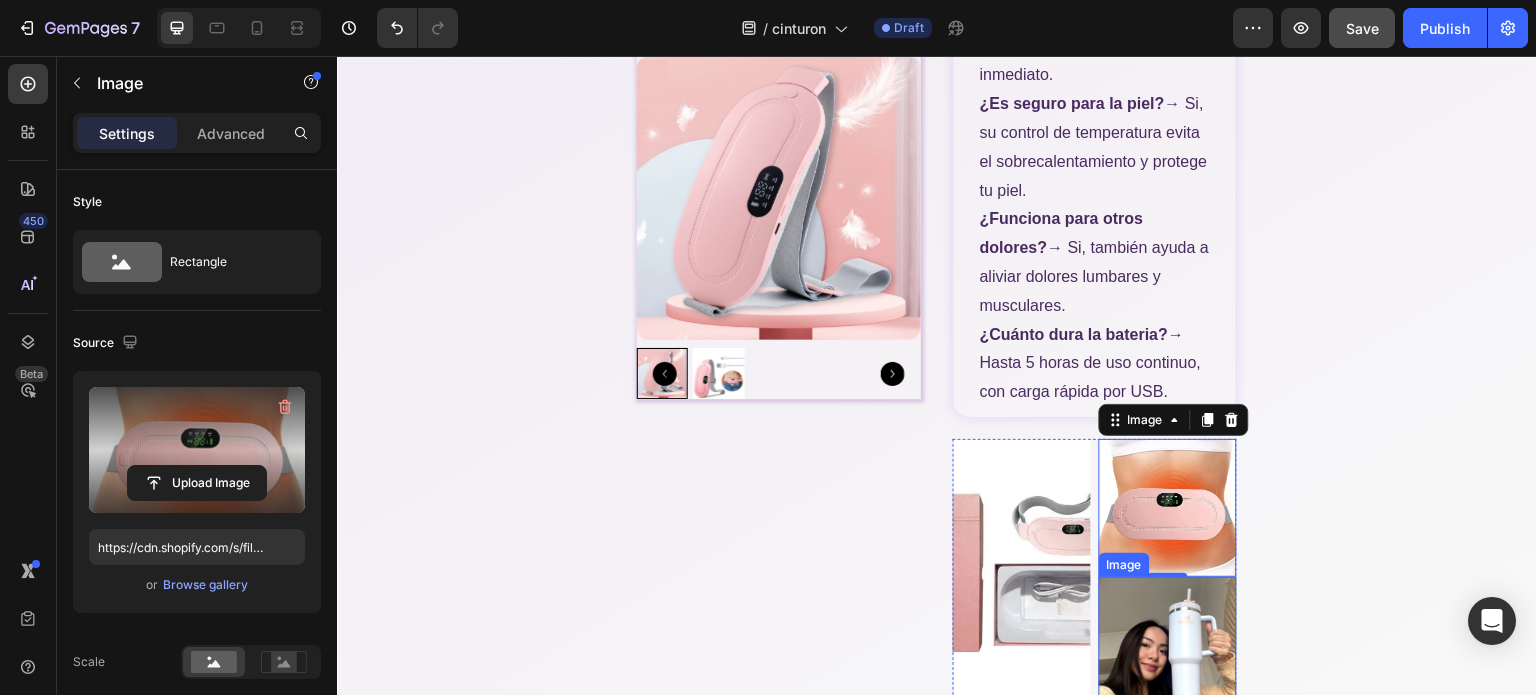 click at bounding box center [1168, 646] 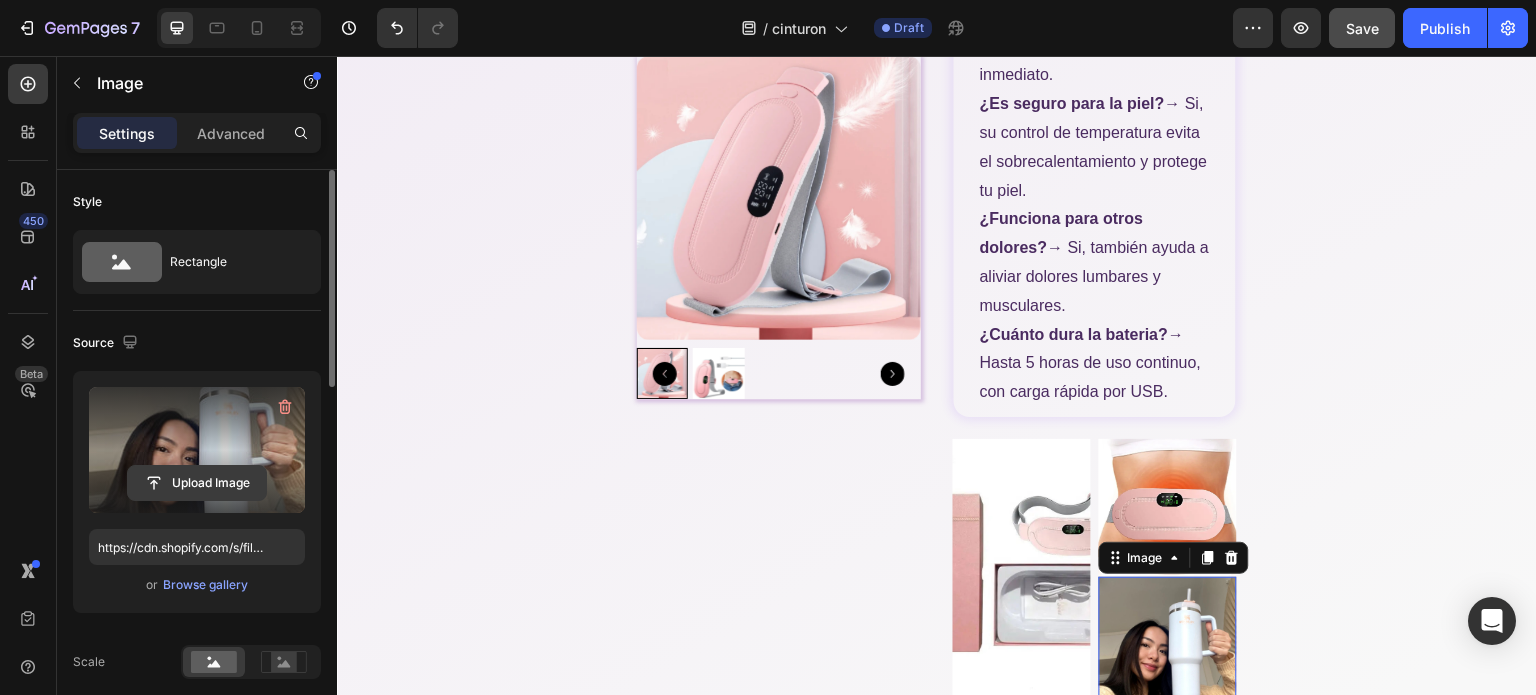 click 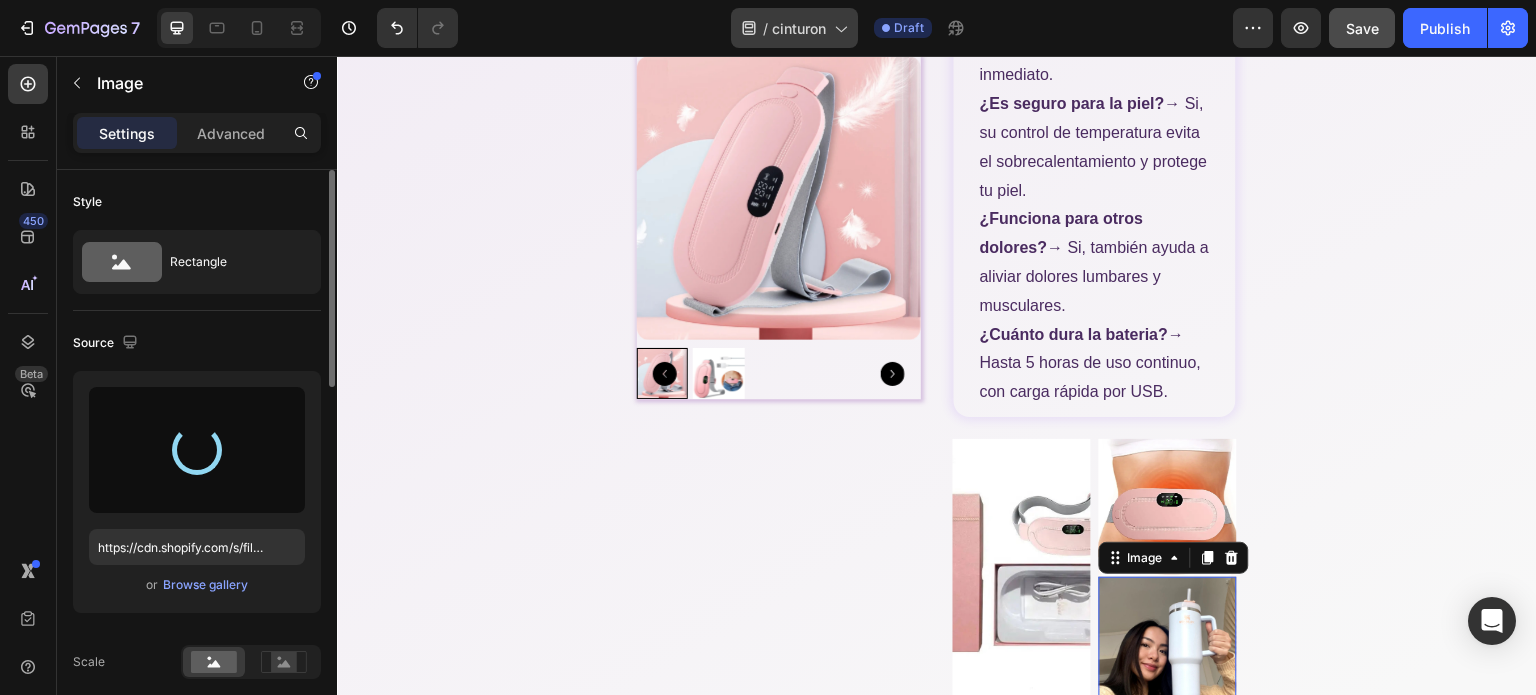 type on "https://cdn.shopify.com/s/files/1/0659/2826/5805/files/gempages_578261564814000914-e8445c88-24d7-4b09-8dd9-64509d45b947.webp" 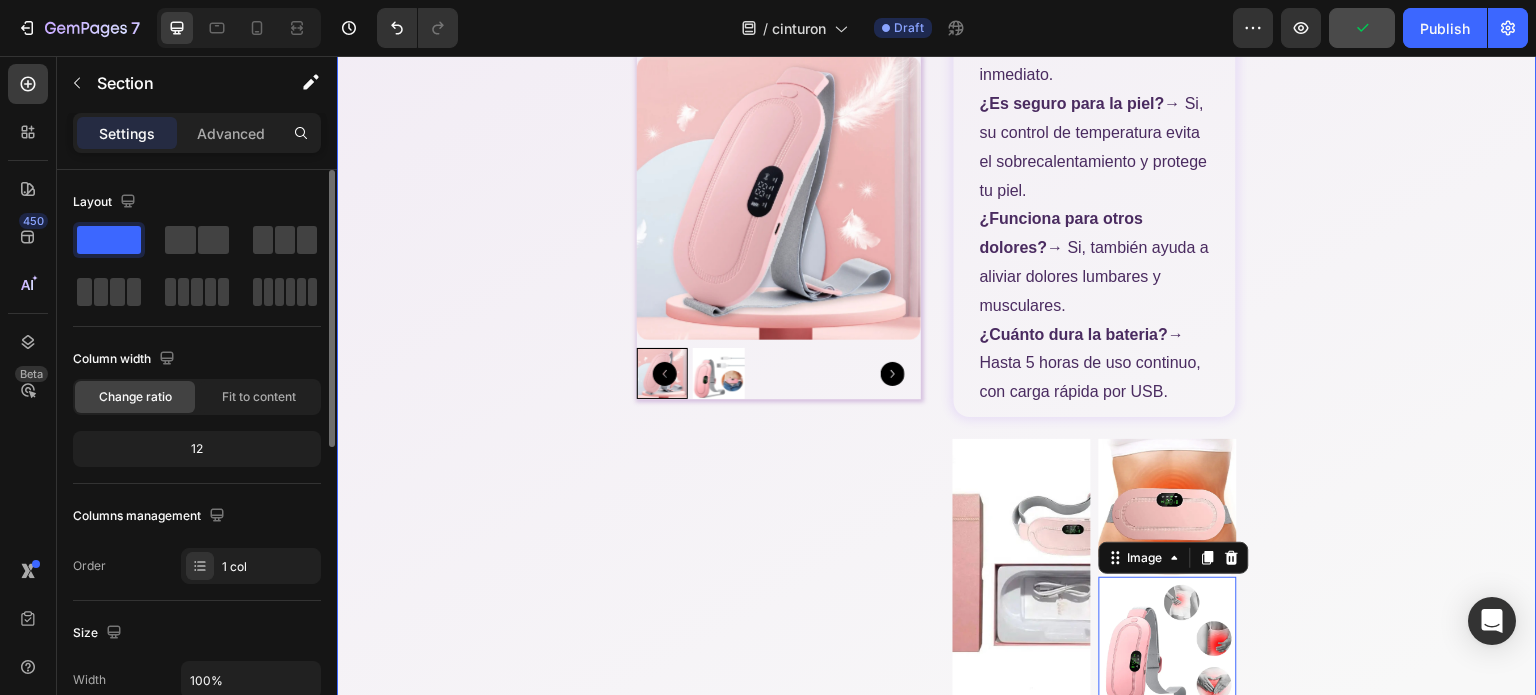 click on "Sufres cada mes por cólicos menstruales? Heading Basta de sufrir cada mes Text Block
Product Images 🔥 Más de 10.000 unidades vendidas Heading Icon Icon Icon Icon Icon Icon List 👭 +10.000 usuarias ya lo probaron Text Block Row Setup options like colors, sizes with product variant.       Add new variant   or   sync data Product Variants & Swatches Los cólicos menstruales te dejan sin energía, de mal humor y sin ganas de nada? El cinturón Térmico  ha sido diseñado para  eliminar el dolor de forma rápida, natural y efectiva . Con  terapia de calor ajustable y masaje relajante , combate los cólicos desde la raíz, permitiéndote continuar con tu vida sin interrupciones.  Dile adiós a los analgésicos y vive tu vida sin dolor. Text Block
🔥 Trending
💧
Calor terapéutico
3 niveles de temperatura para aliviar el dolor.
✨
Masaje vibratorio
4 modos de vibración para mayor relajación." at bounding box center [937, -629] 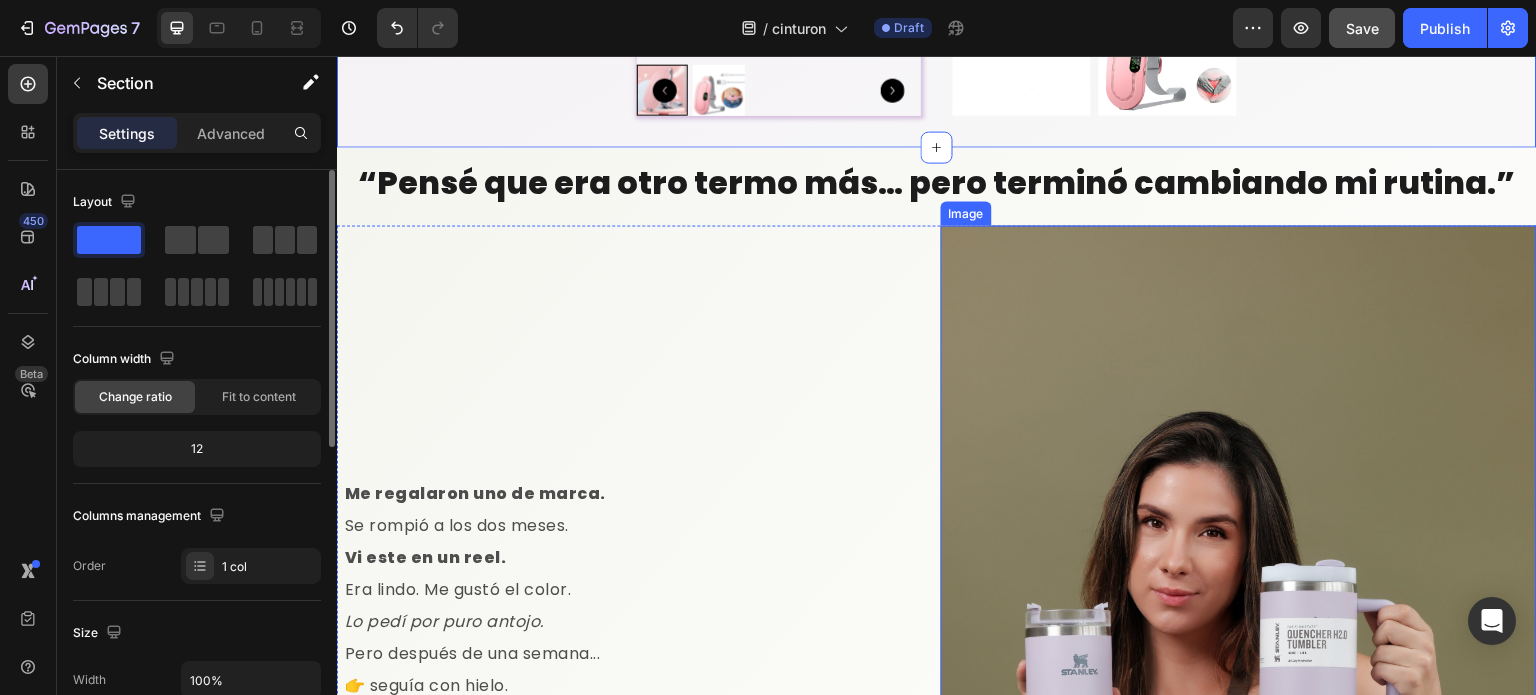 scroll, scrollTop: 2582, scrollLeft: 0, axis: vertical 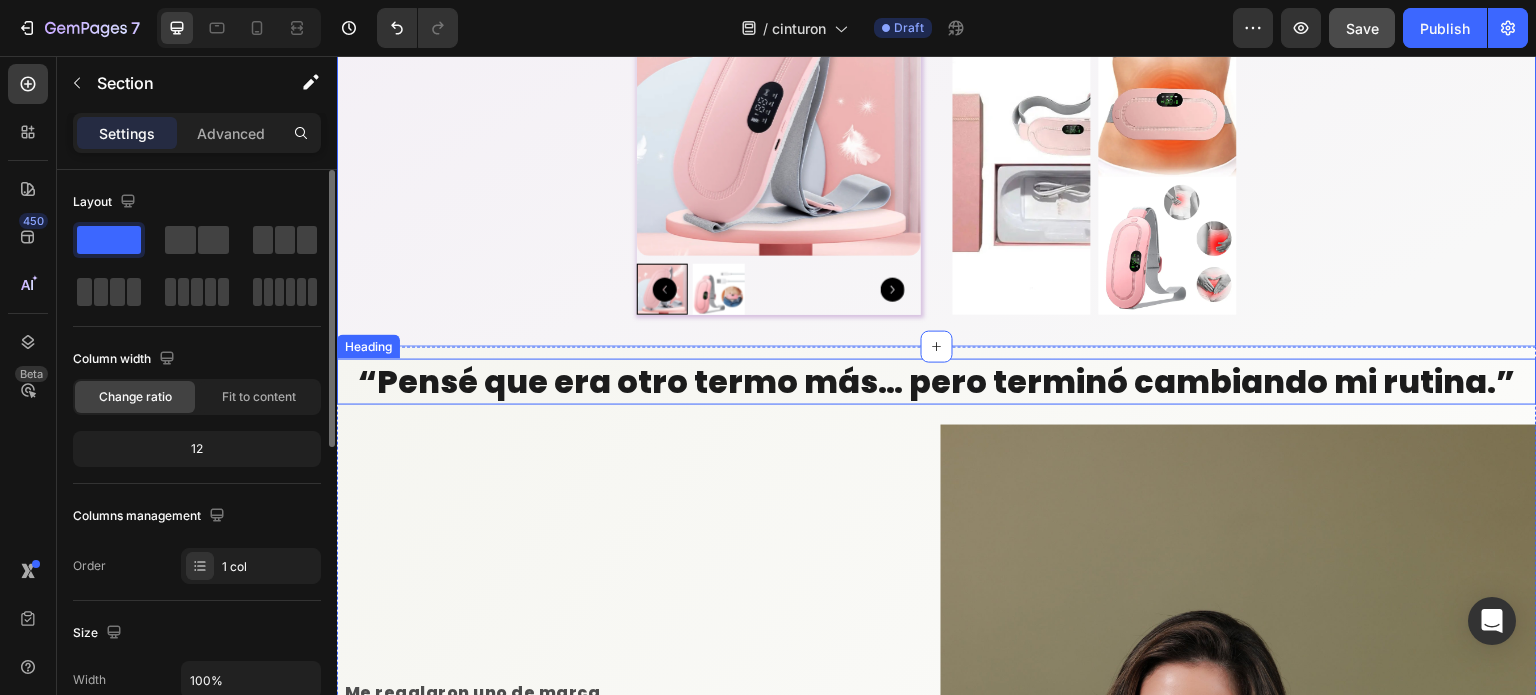 click on "“Pensé que era otro termo más… pero terminó cambiando mi rutina.”" at bounding box center [937, 381] 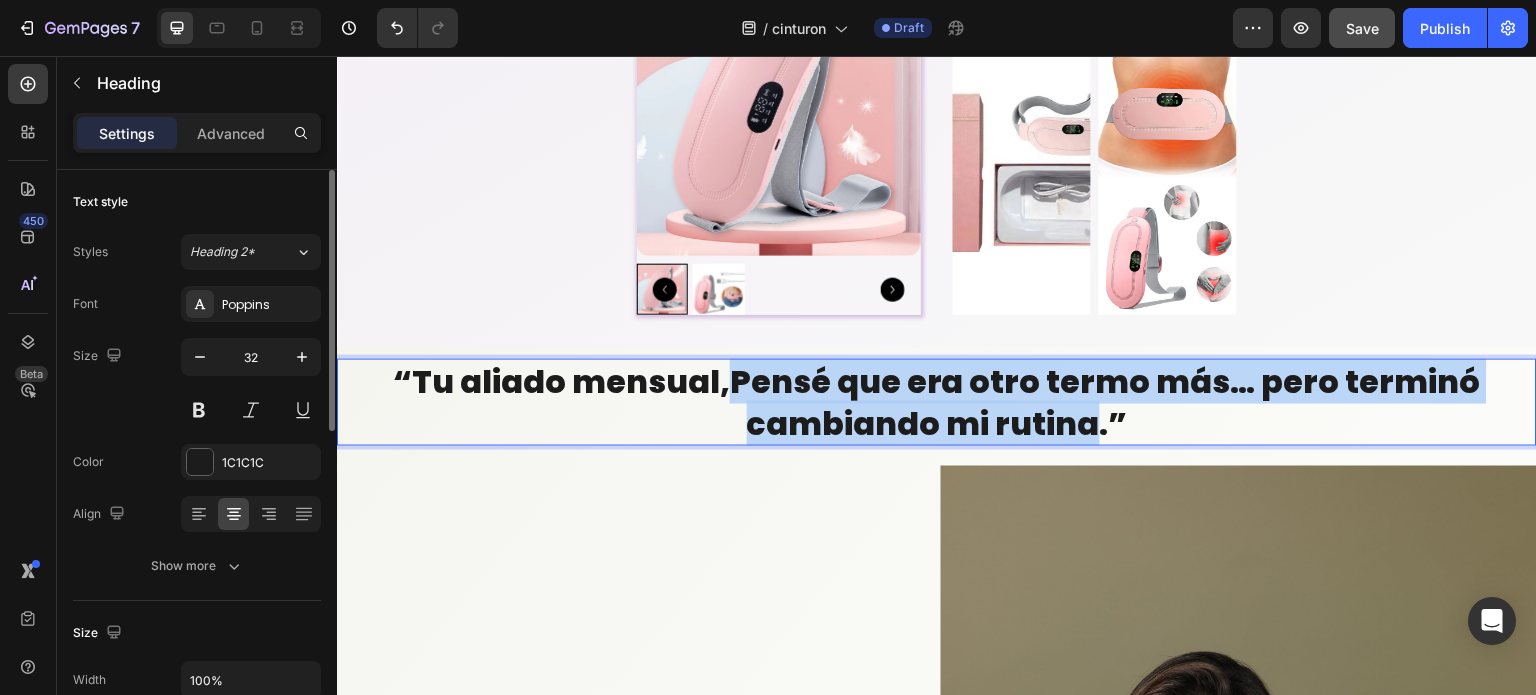 drag, startPoint x: 733, startPoint y: 375, endPoint x: 1086, endPoint y: 417, distance: 355.4898 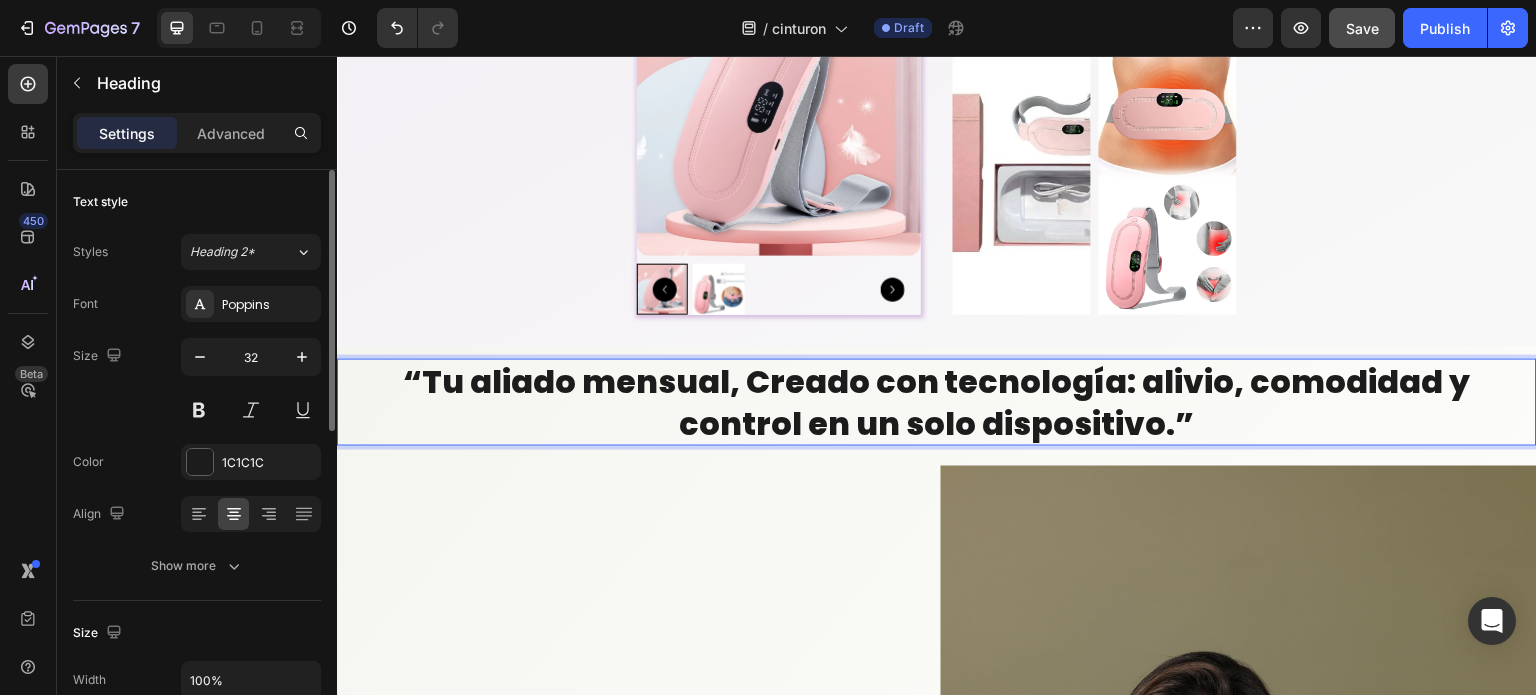 click on "“Tu aliado mensual, Creado con tecnología: alivio, comodidad y control en un solo dispositivo.”" at bounding box center [937, 402] 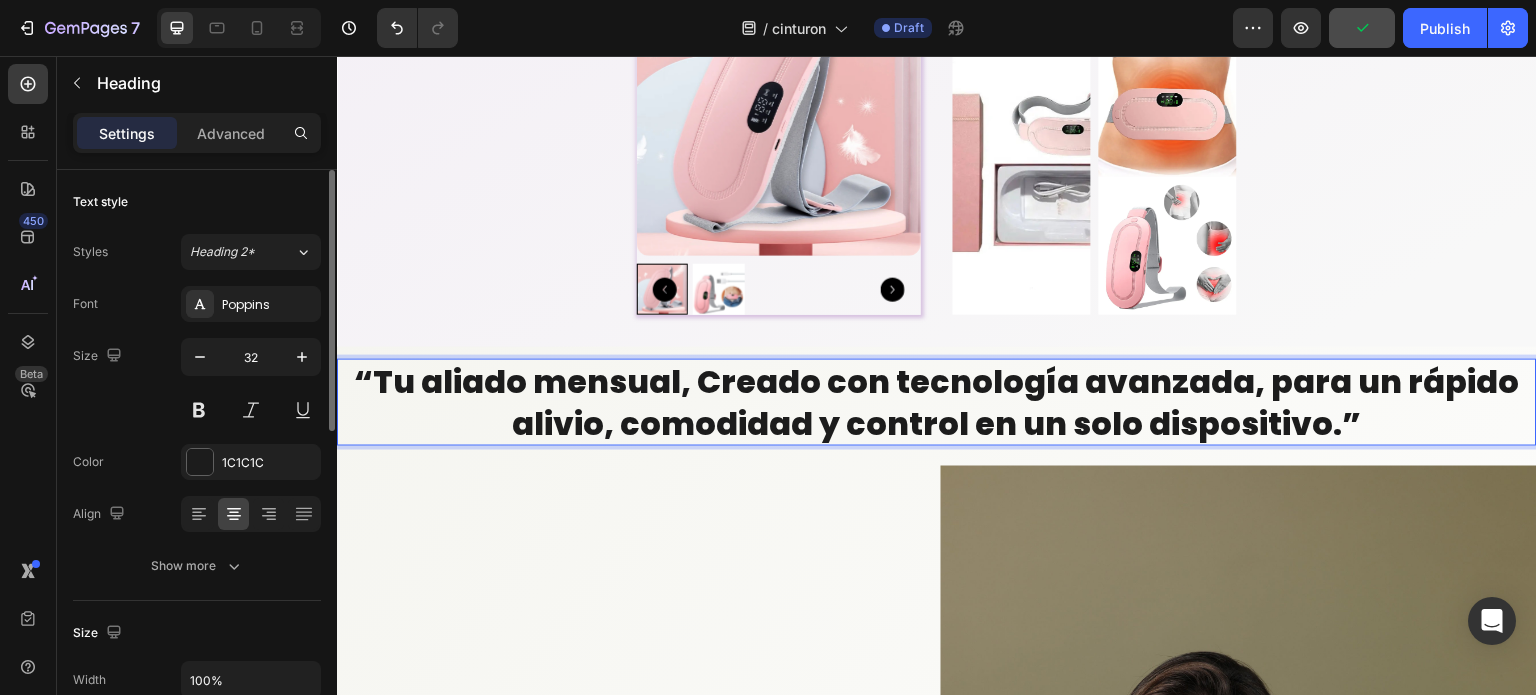click on "“Tu aliado mensual, Creado con tecnología avanzada, para un rápido alivio, comodidad y control en un solo dispositivo.”" at bounding box center (937, 402) 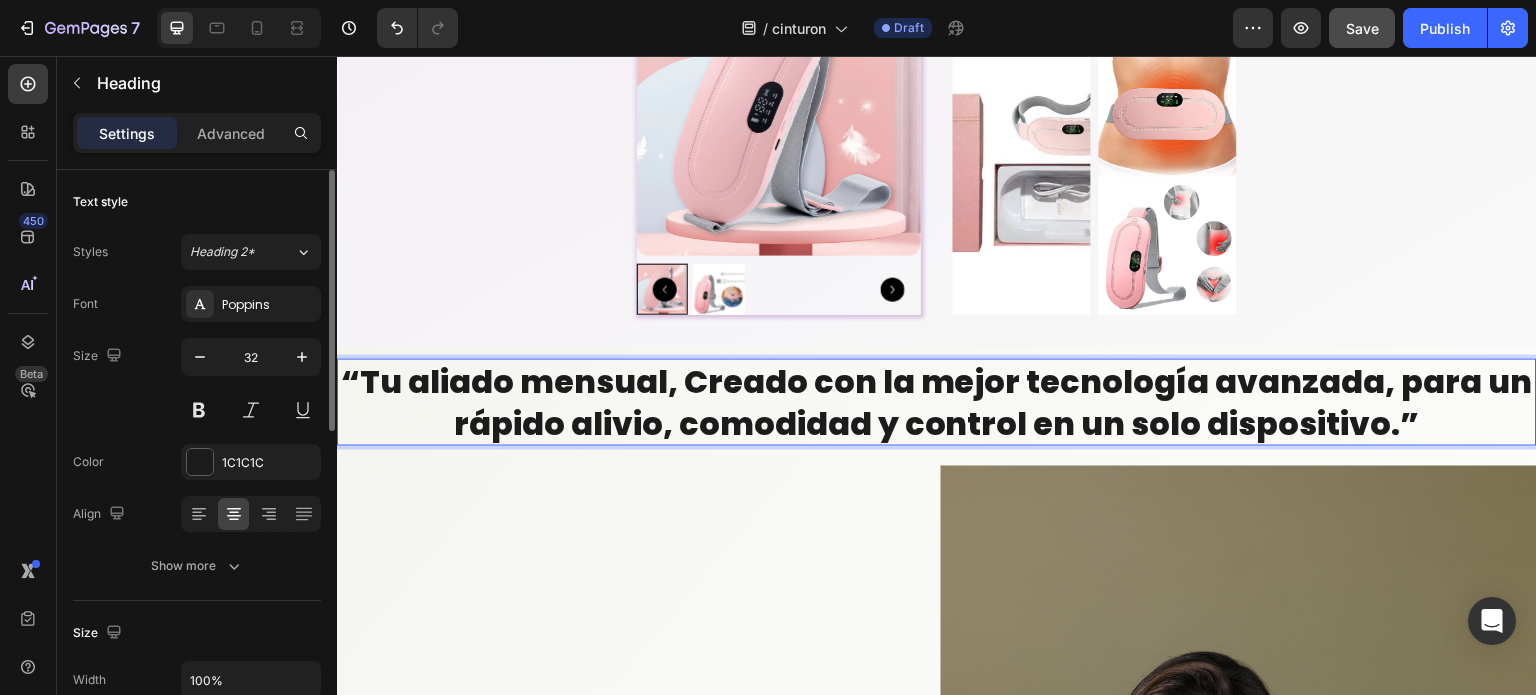 click on "“Tu aliado mensual, Creado con la mejor tecnología avanzada, para un rápido alivio, comodidad y control en un solo dispositivo.”" at bounding box center [937, 402] 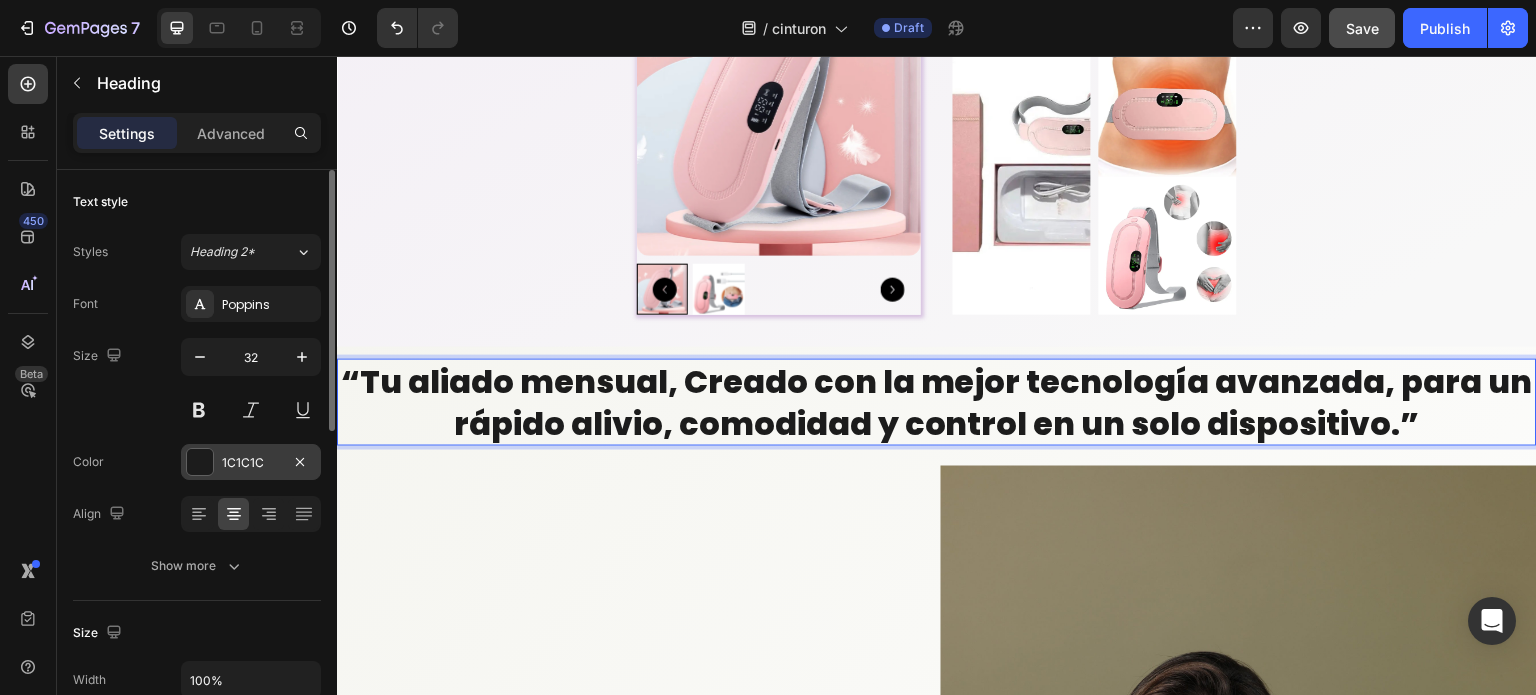 click on "1C1C1C" at bounding box center (251, 462) 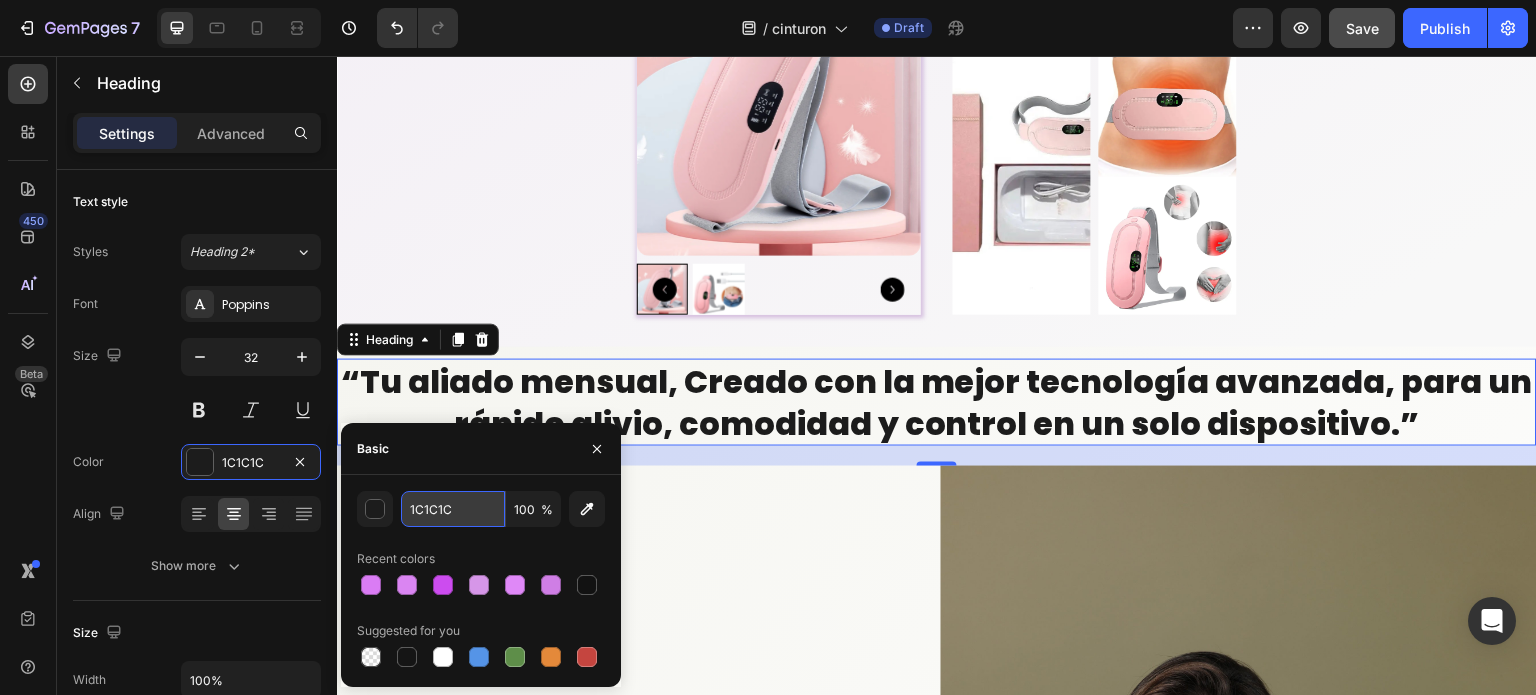 click on "1C1C1C" at bounding box center [453, 509] 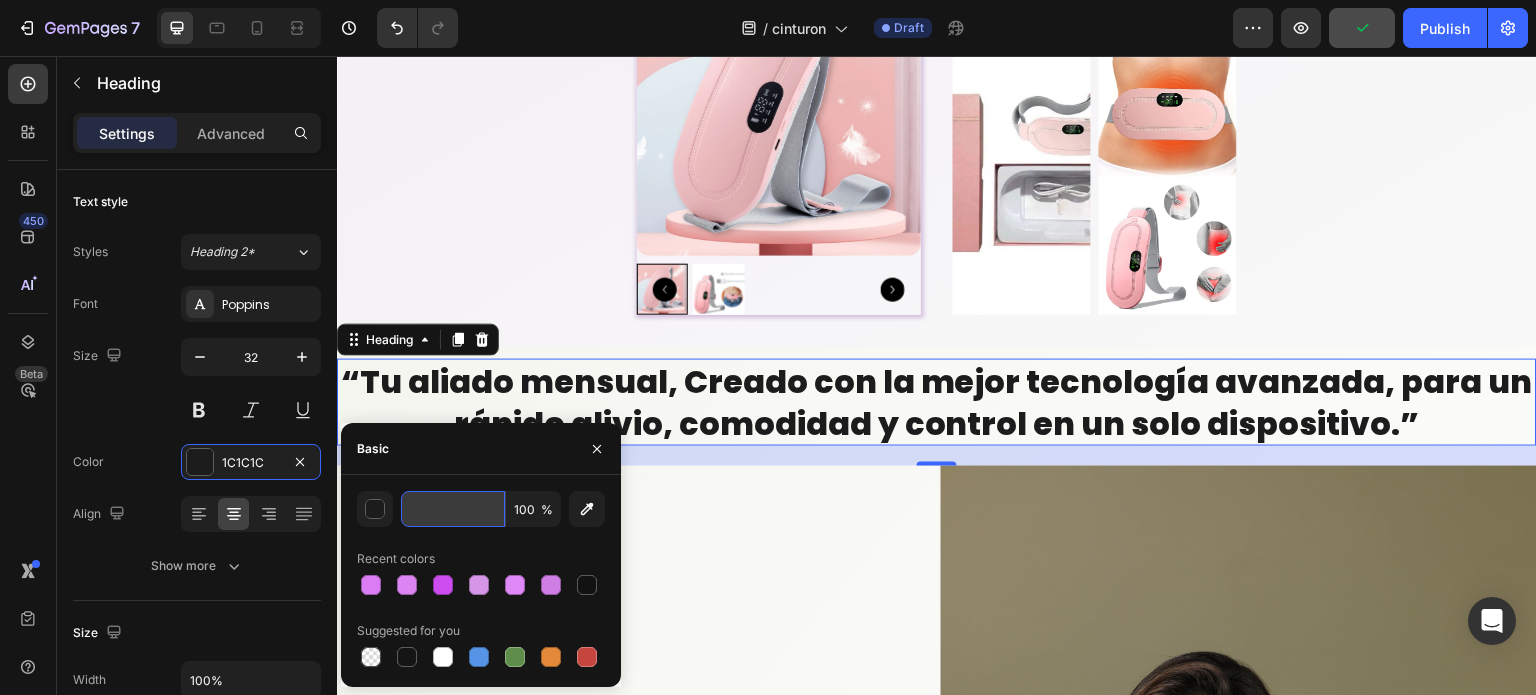 scroll, scrollTop: 0, scrollLeft: 251, axis: horizontal 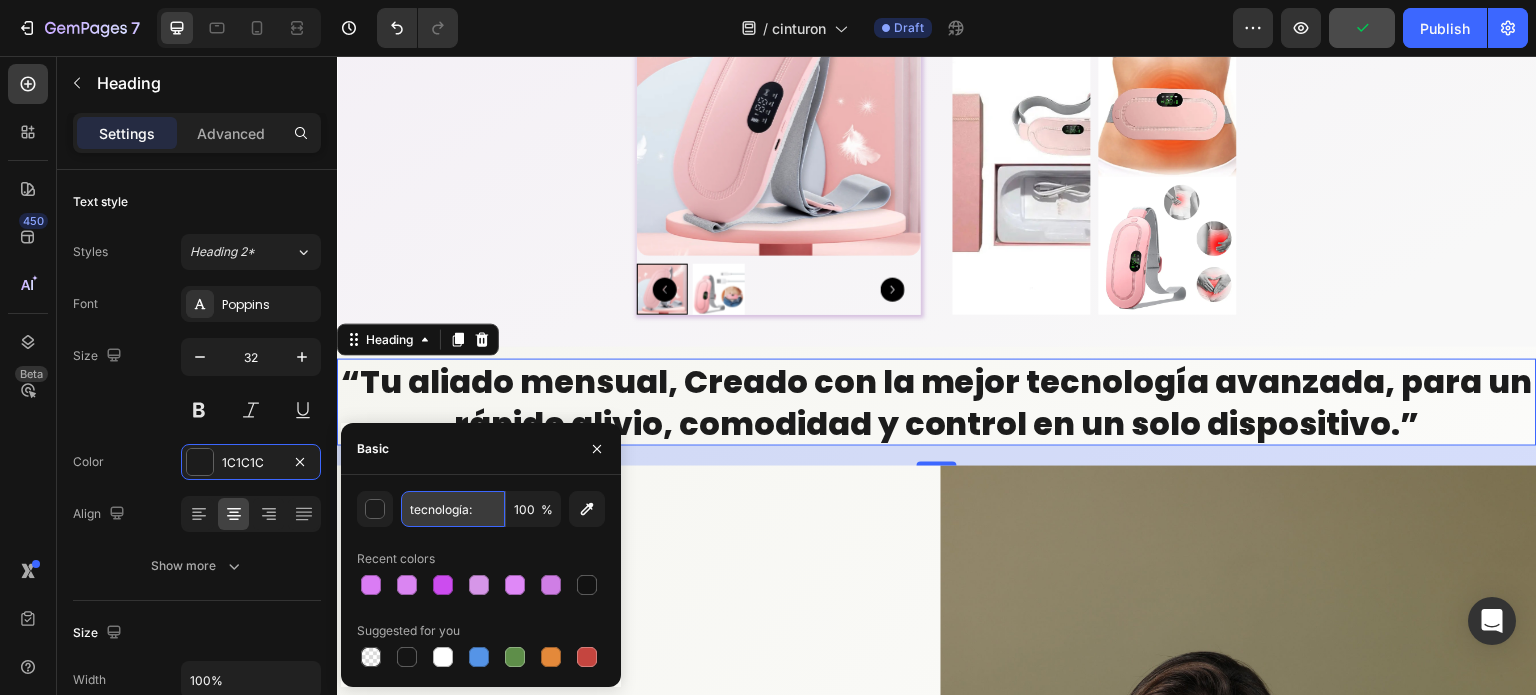 click on "tecnología:" at bounding box center [453, 509] 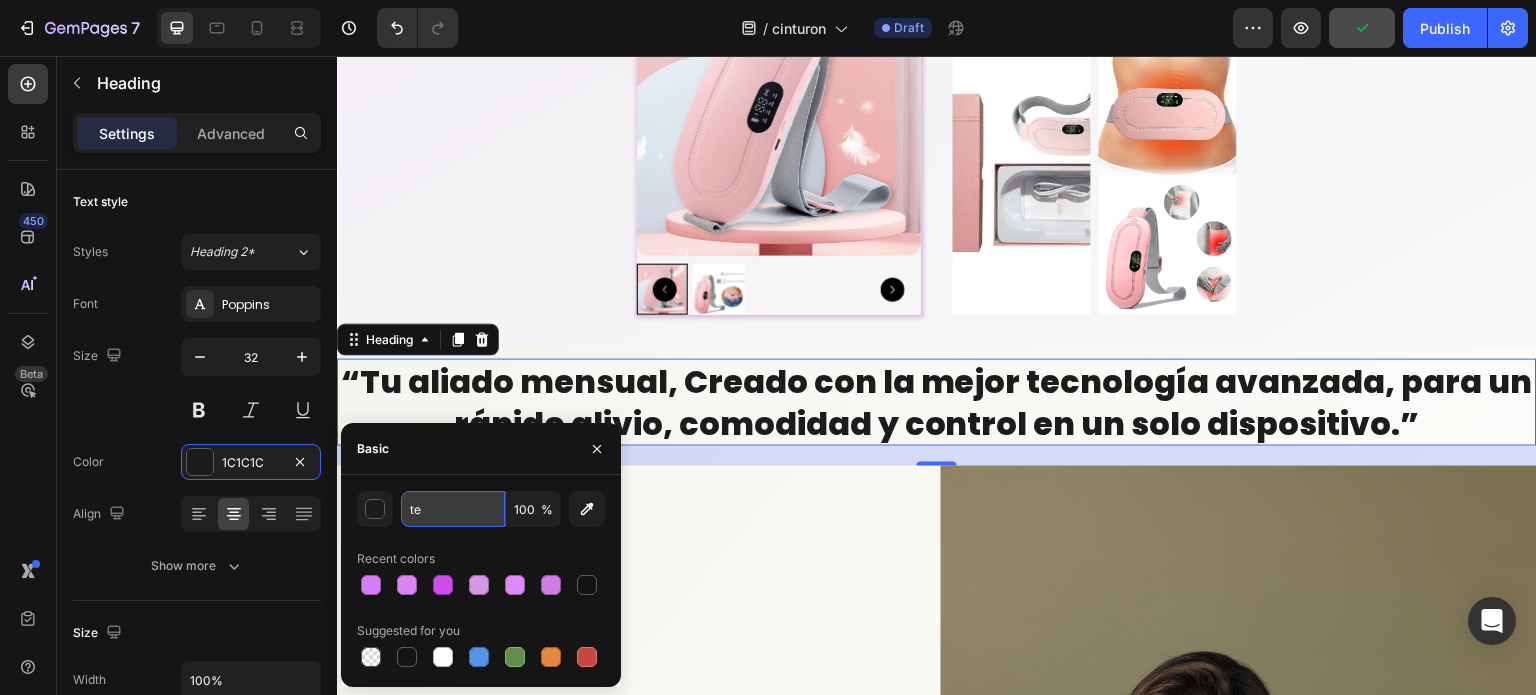 type on "t" 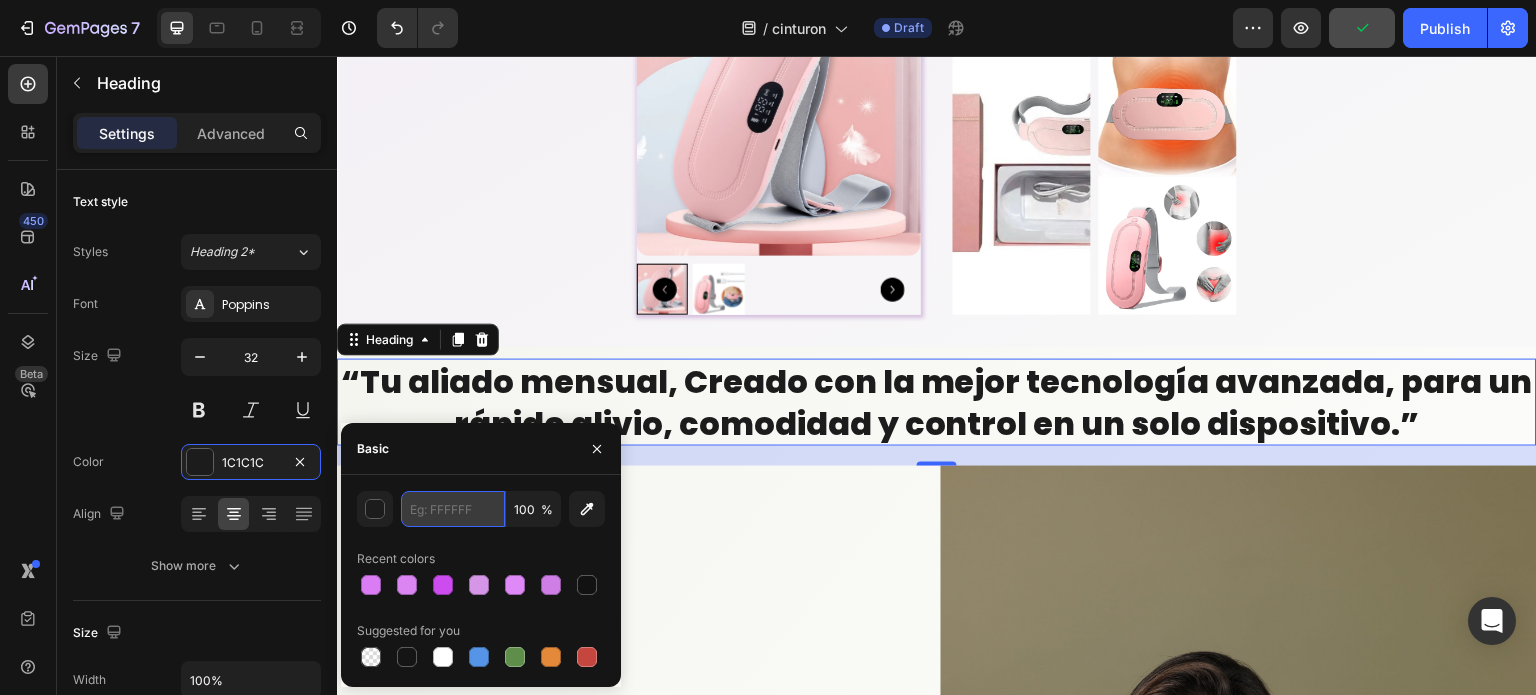 scroll, scrollTop: 0, scrollLeft: 0, axis: both 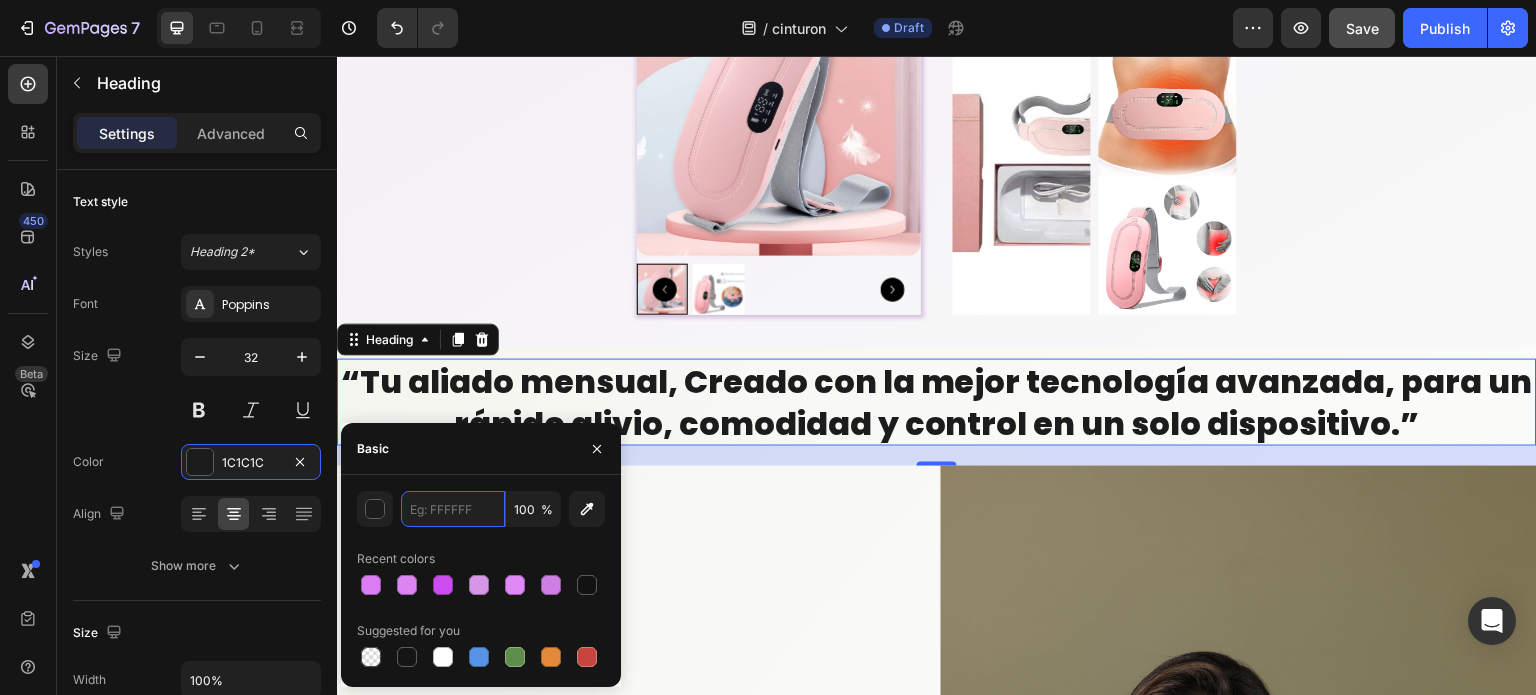 drag, startPoint x: 454, startPoint y: 506, endPoint x: 344, endPoint y: 503, distance: 110.0409 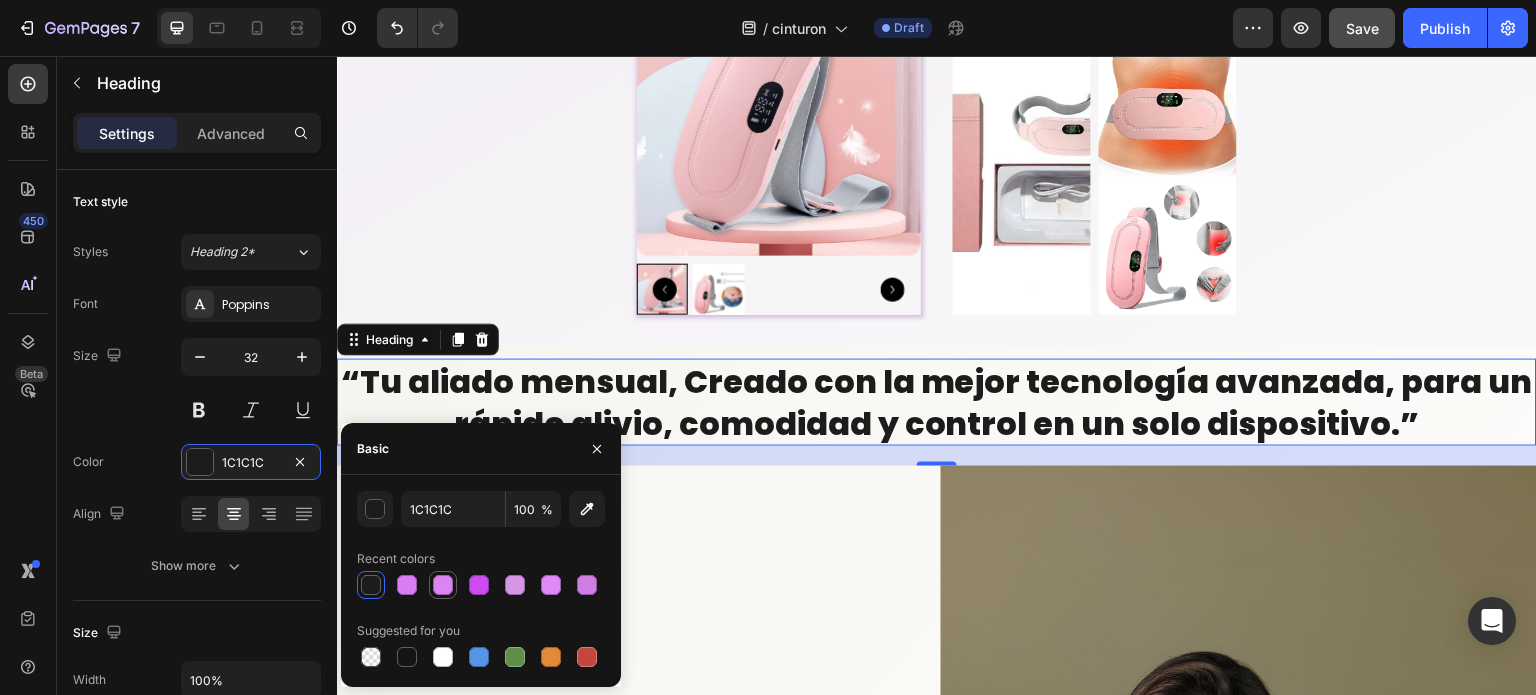 click 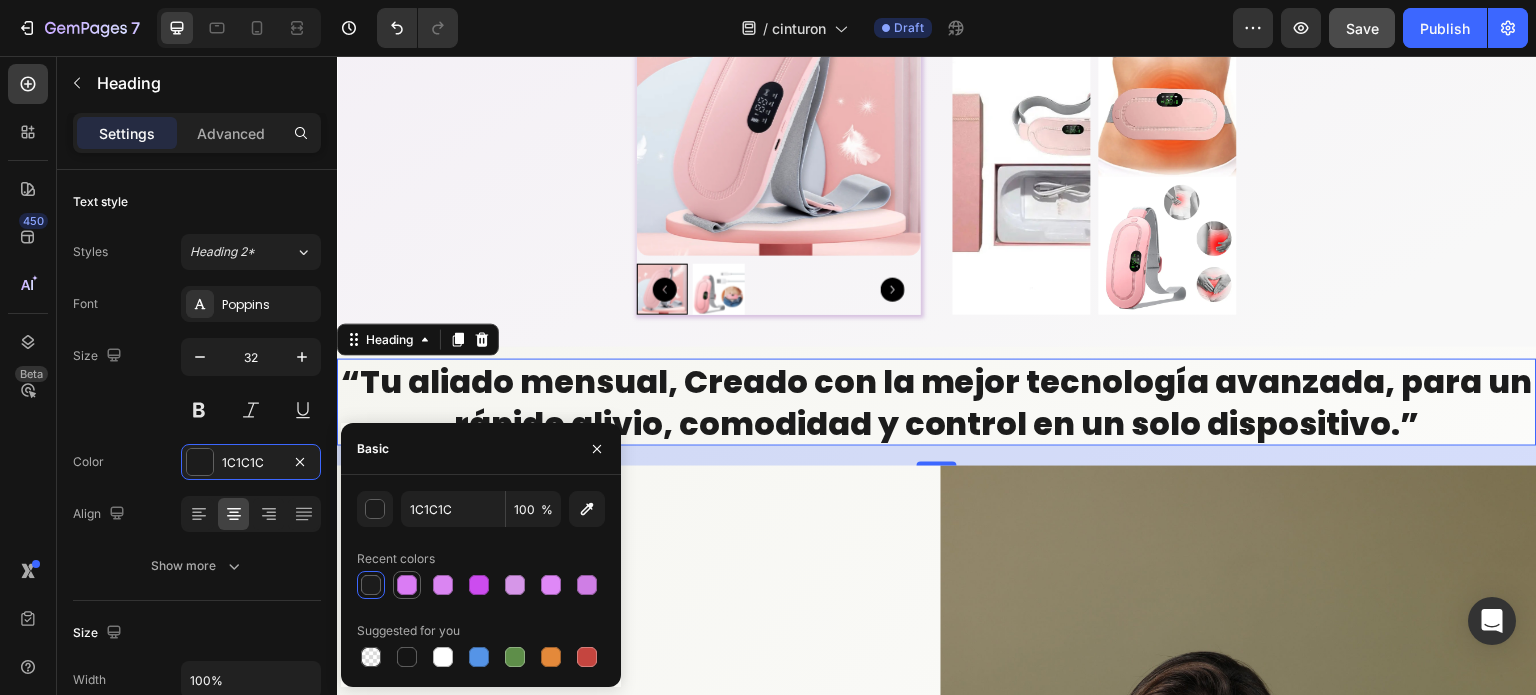 click at bounding box center [407, 585] 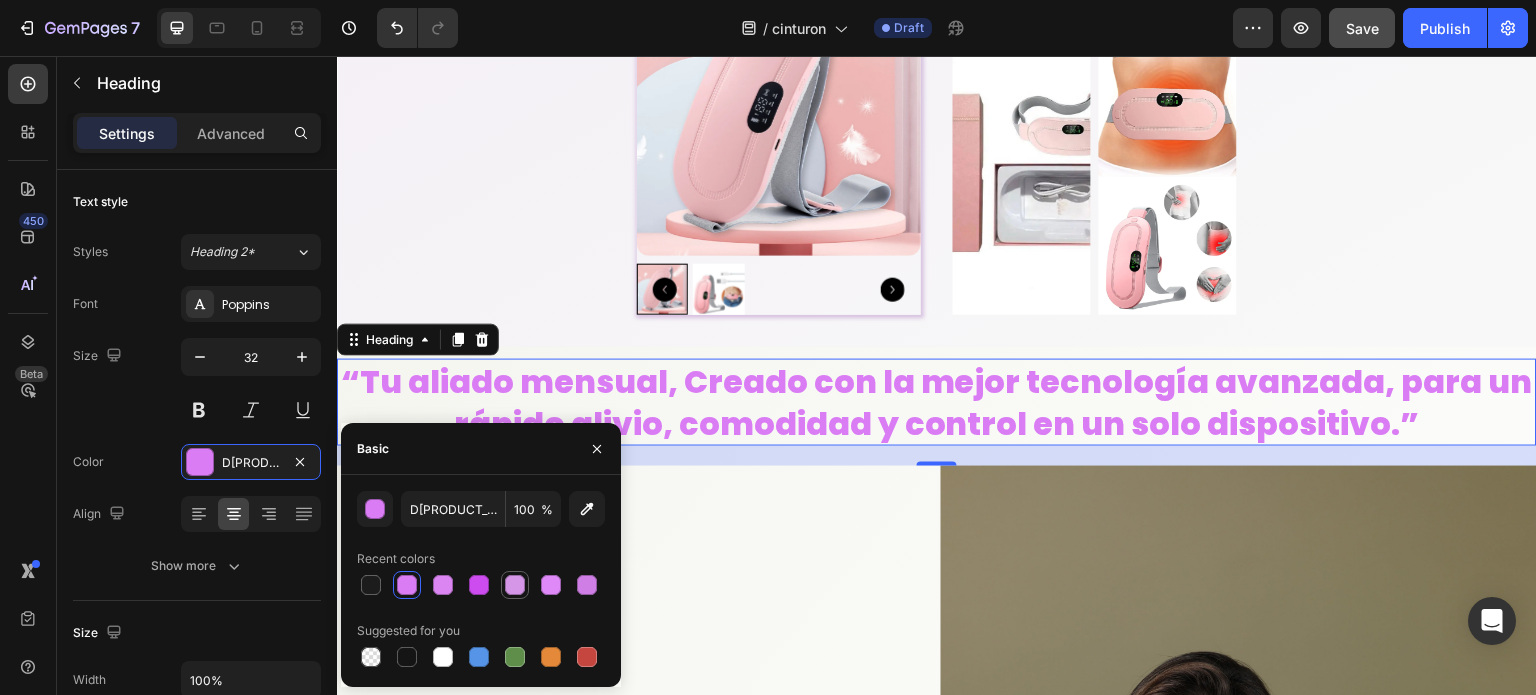 click at bounding box center [515, 585] 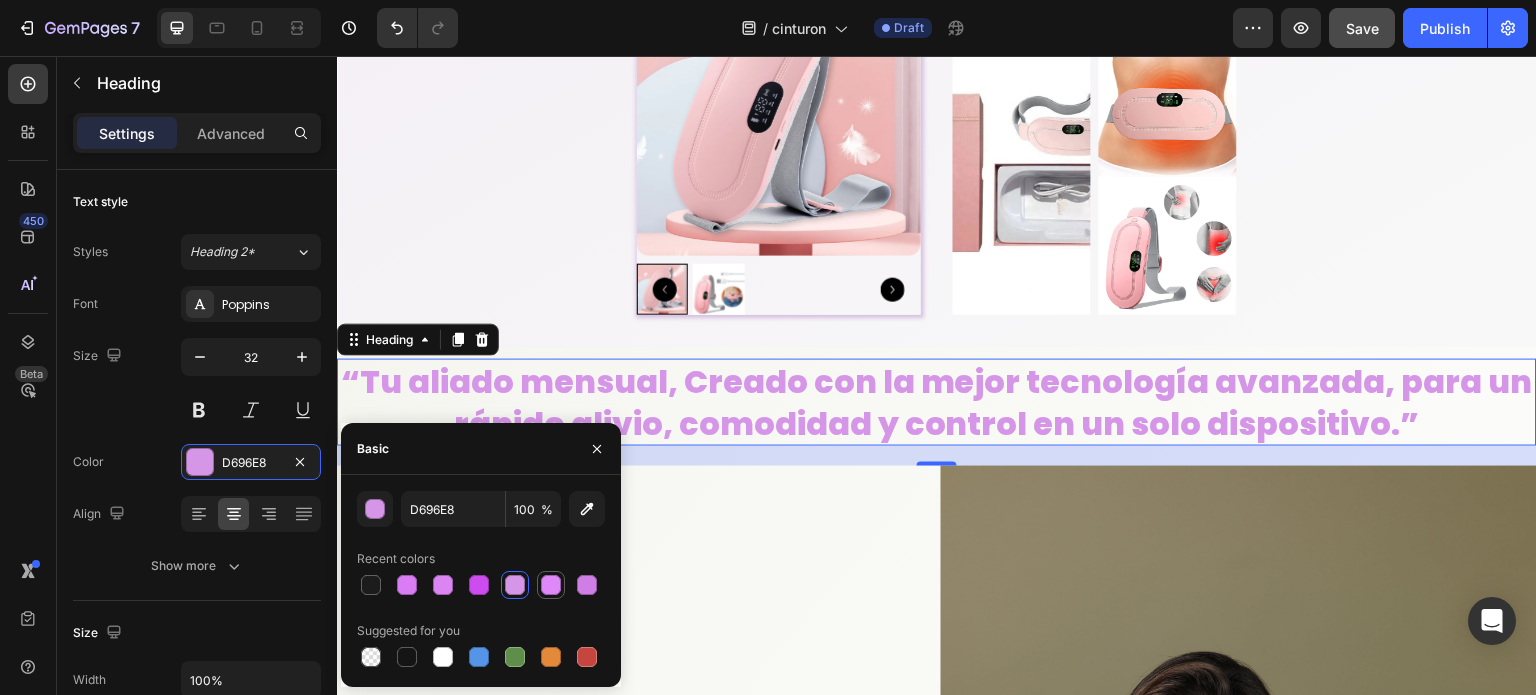 click at bounding box center [551, 585] 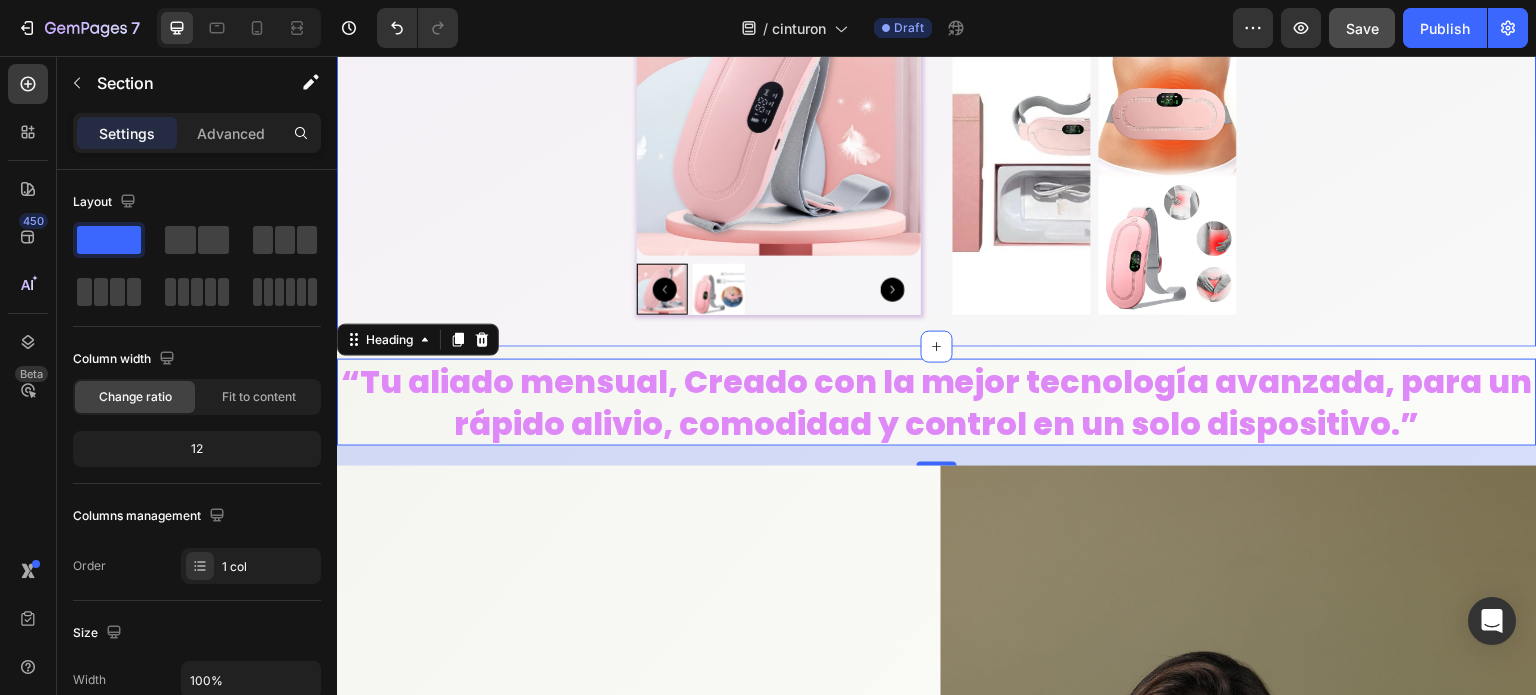 click on "Sufres cada mes por cólicos menstruales? Heading Basta de sufrir cada mes Text Block
Product Images 🔥 Más de 10.000 unidades vendidas Heading Icon Icon Icon Icon Icon Icon List 👭 +10.000 usuarias ya lo probaron Text Block Row Setup options like colors, sizes with product variant.       Add new variant   or   sync data Product Variants & Swatches Los cólicos menstruales te dejan sin energía, de mal humor y sin ganas de nada? El cinturón Térmico  ha sido diseñado para  eliminar el dolor de forma rápida, natural y efectiva . Con  terapia de calor ajustable y masaje relajante , combate los cólicos desde la raíz, permitiéndote continuar con tu vida sin interrupciones.  Dile adiós a los analgésicos y vive tu vida sin dolor. Text Block
🔥 Trending
💧
Calor terapéutico
3 niveles de temperatura para aliviar el dolor.
✨
Masaje vibratorio
4 modos de vibración para mayor relajación." at bounding box center (937, -1029) 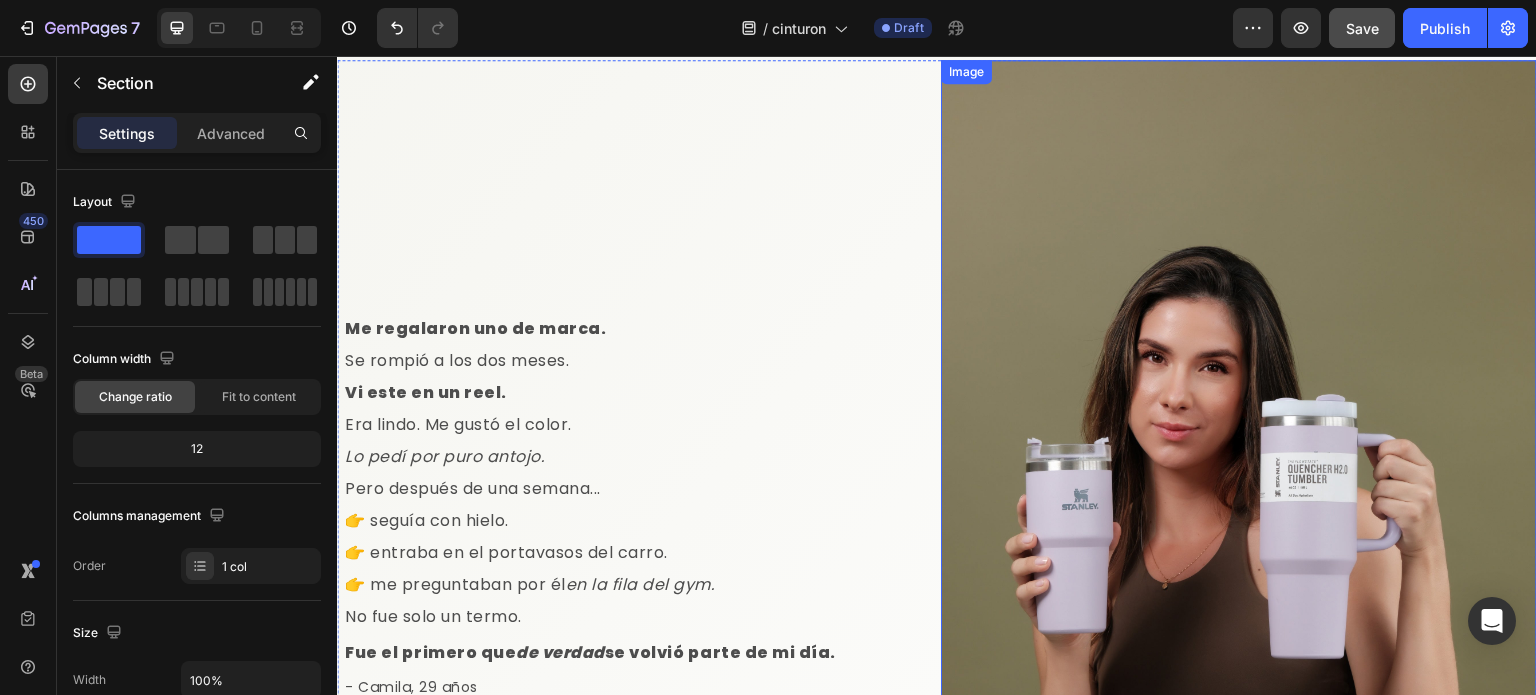scroll, scrollTop: 3182, scrollLeft: 0, axis: vertical 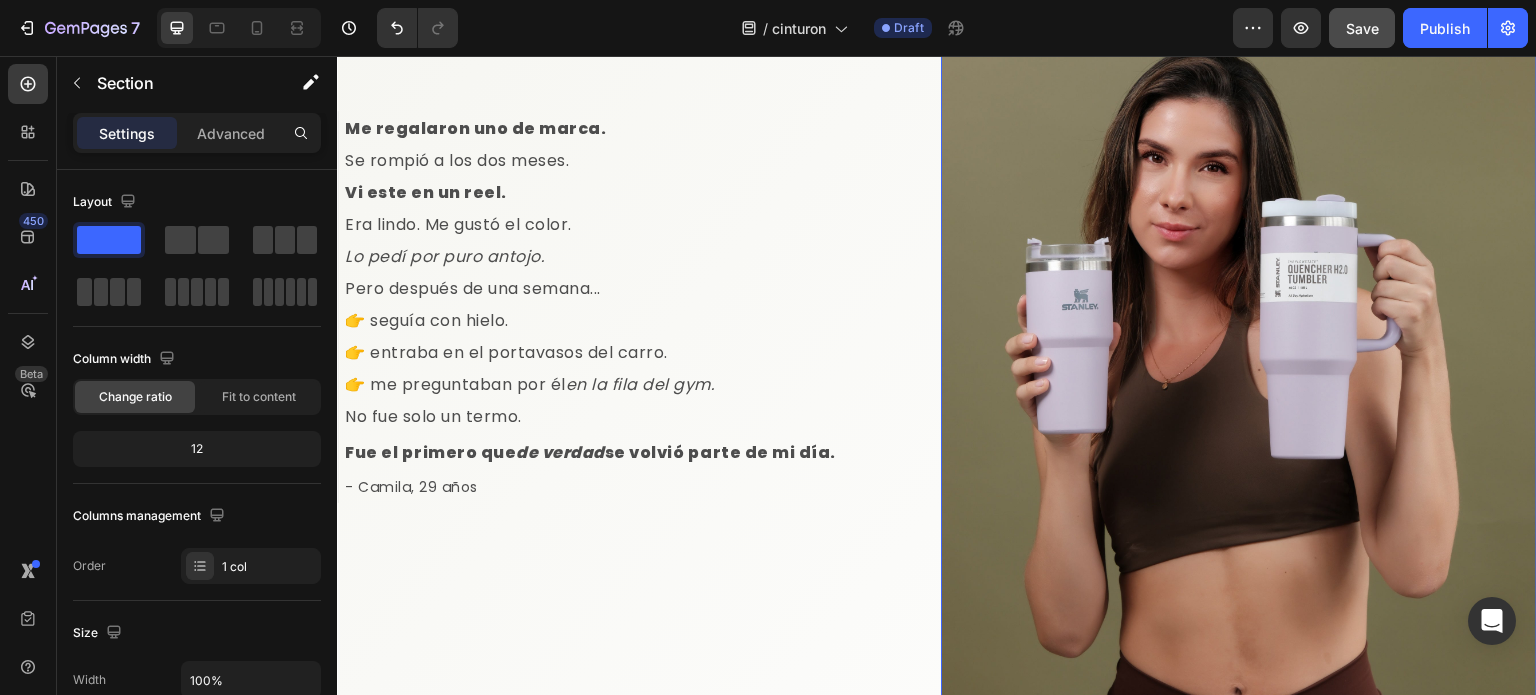 click at bounding box center [1239, 307] 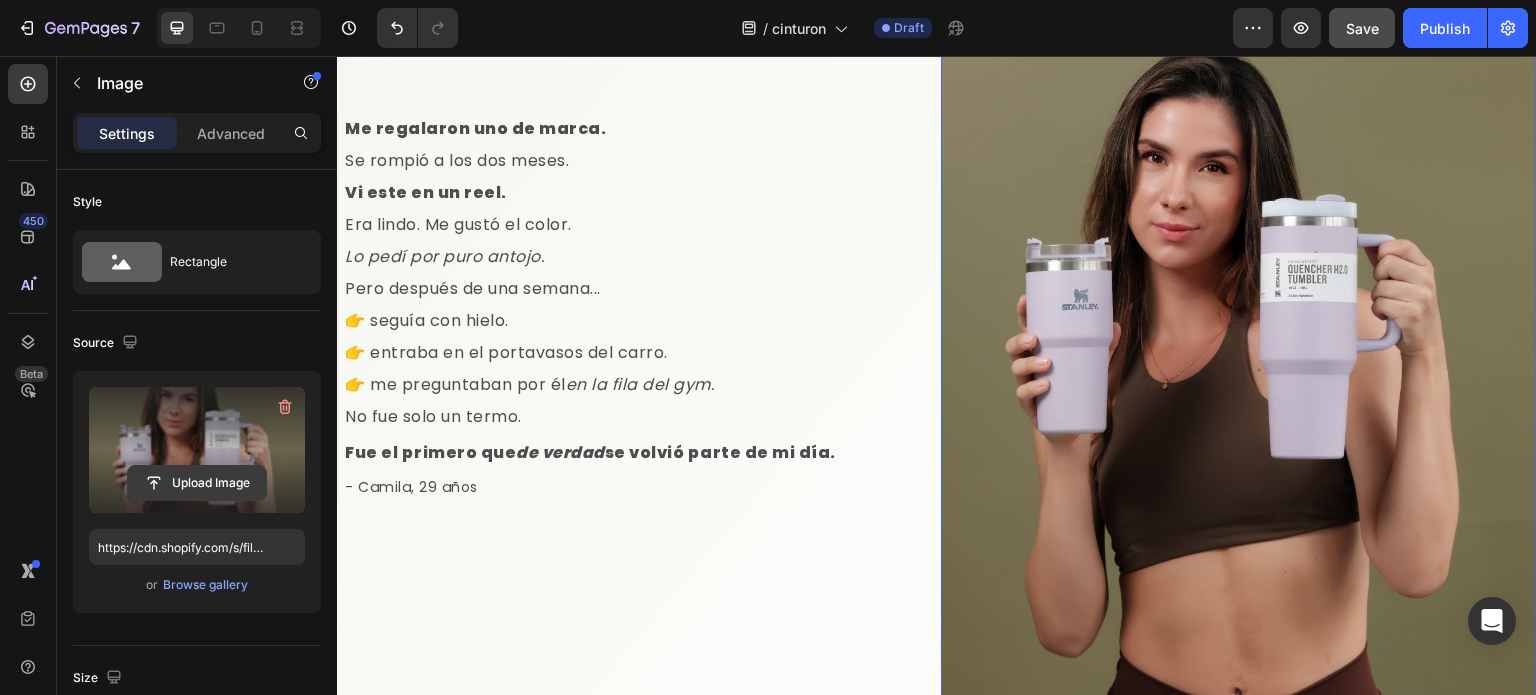 click 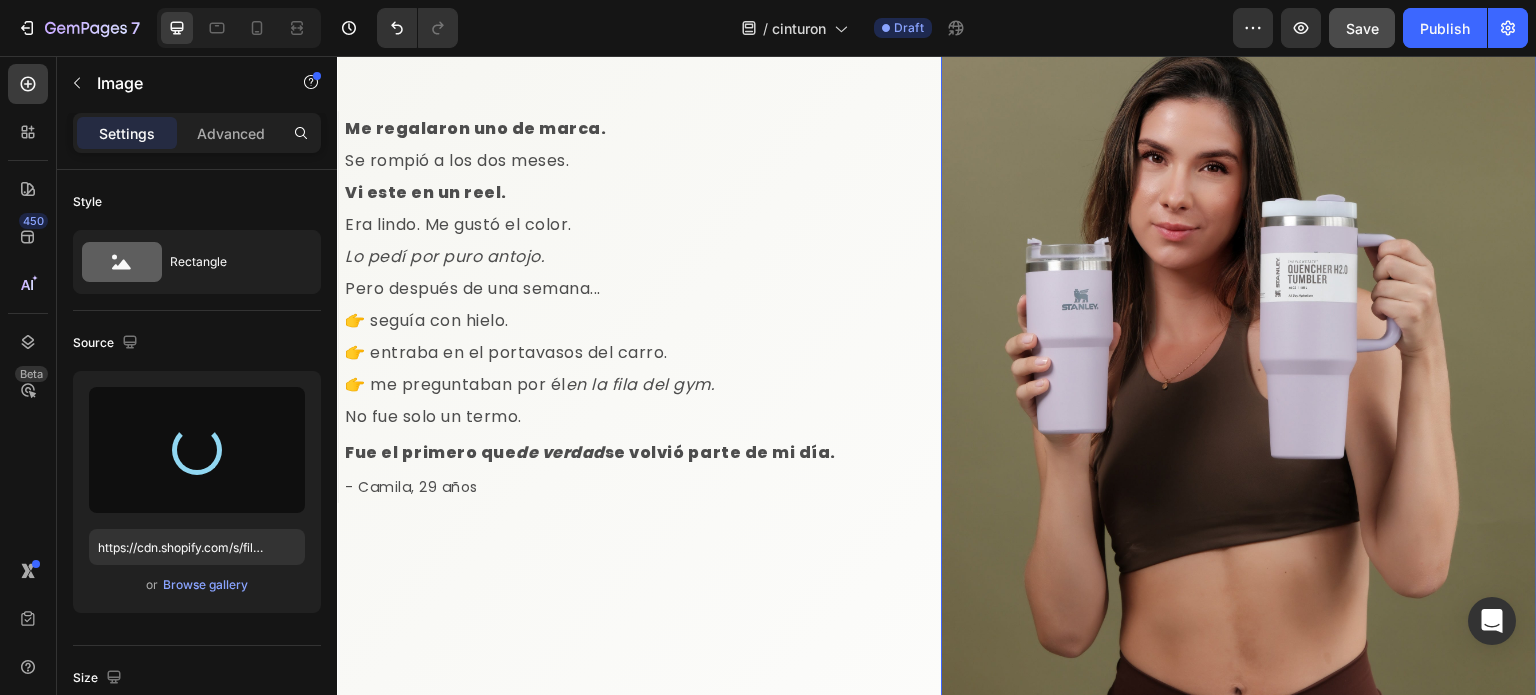 type on "https://cdn.shopify.com/s/files/1/0659/2826/5805/files/gempages_578261564814000914-128eee45-5278-4095-aae2-4fae839495ee.png" 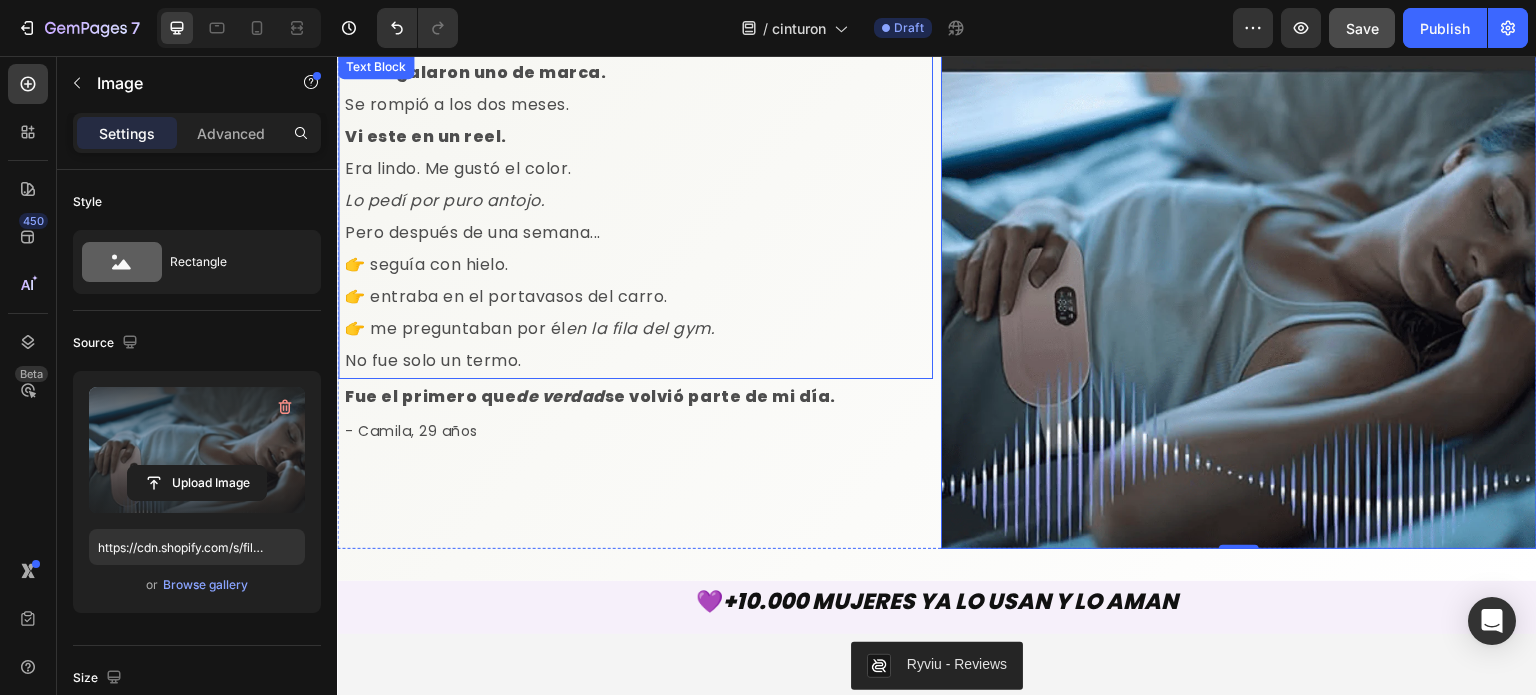 scroll, scrollTop: 2735, scrollLeft: 0, axis: vertical 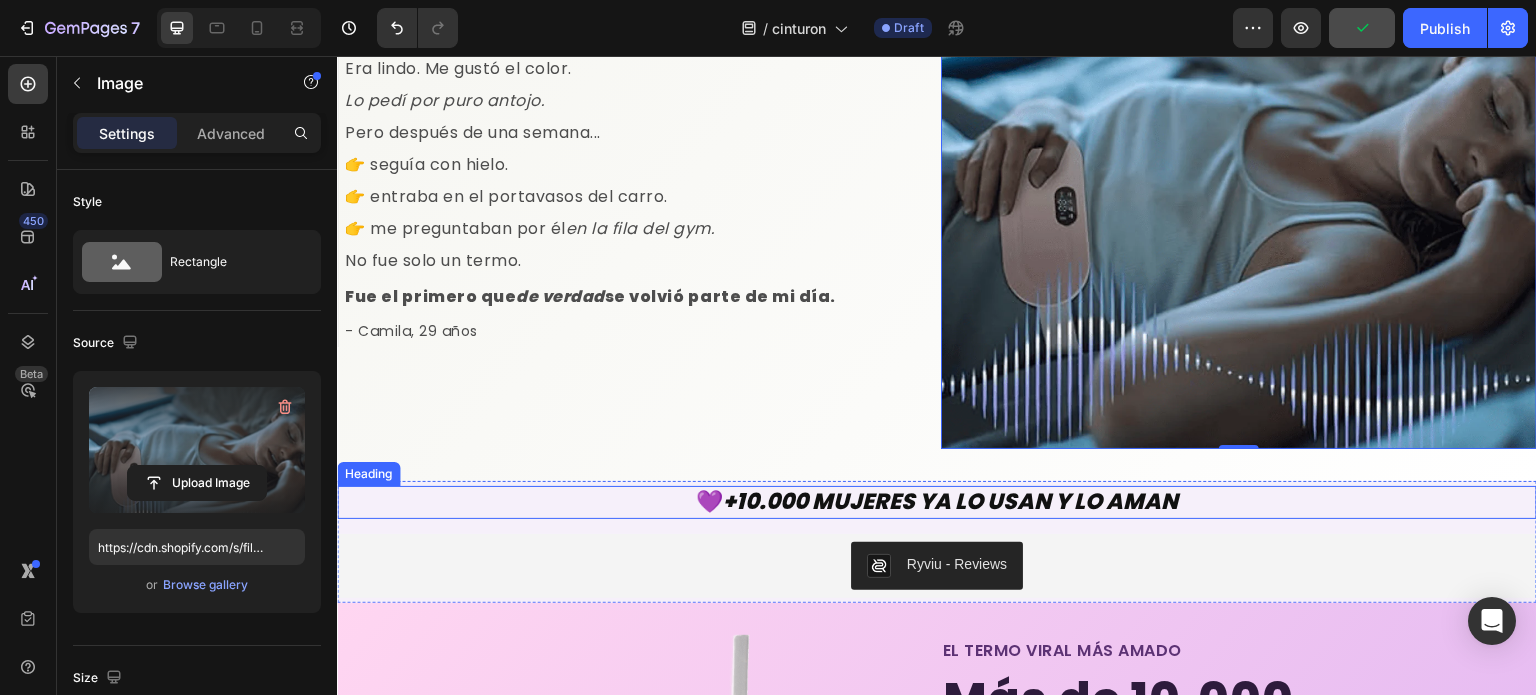 click on "+10.000 mujeres ya lo usan y lo aman" at bounding box center [950, 501] 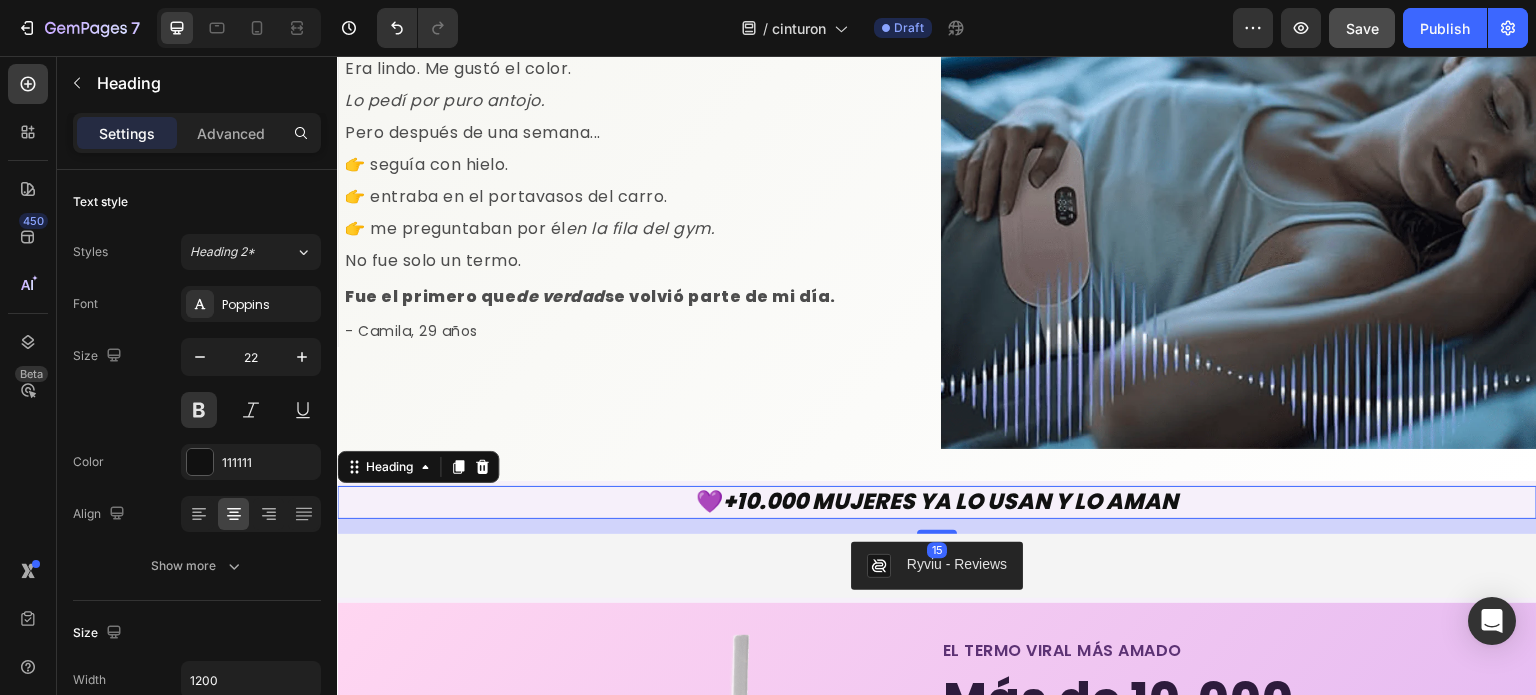 click on "💜  +10.000 mujeres ya lo usan y lo aman" at bounding box center [937, 502] 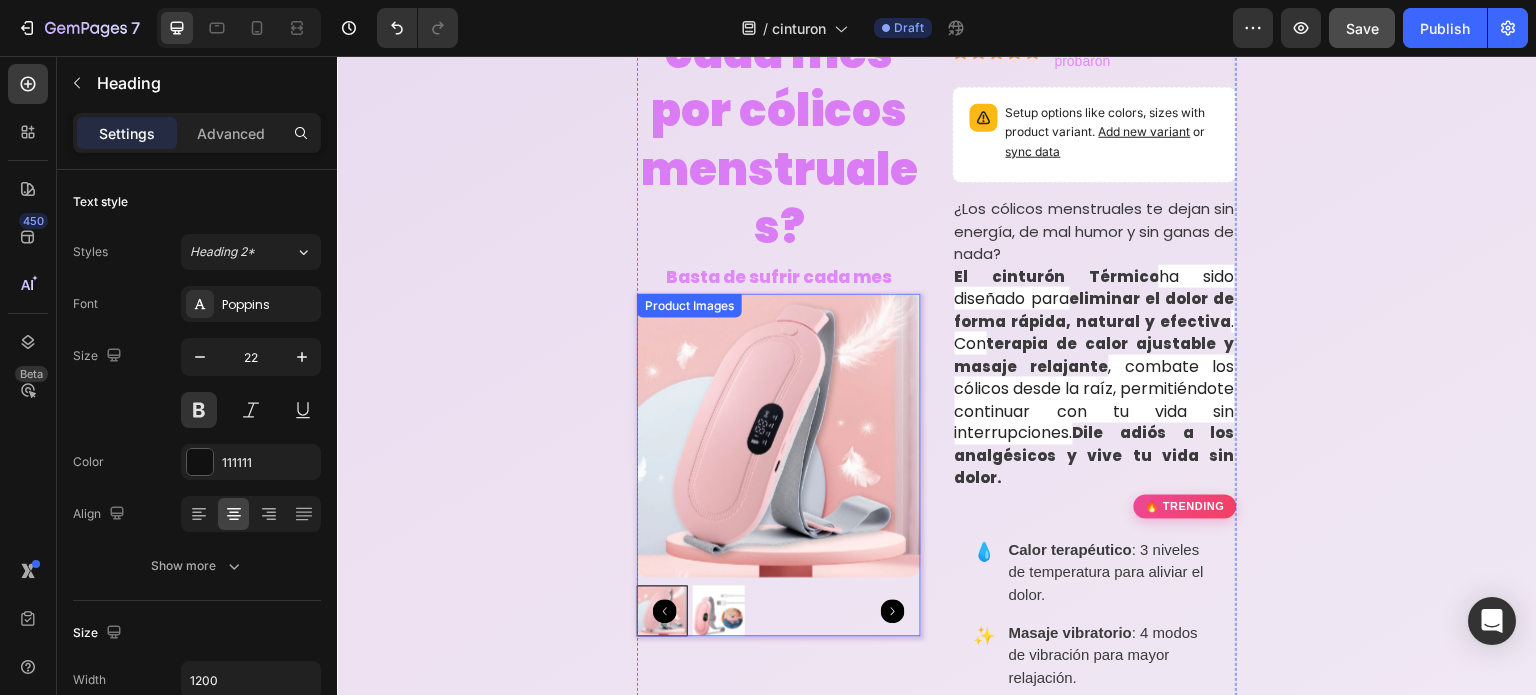 scroll, scrollTop: 0, scrollLeft: 0, axis: both 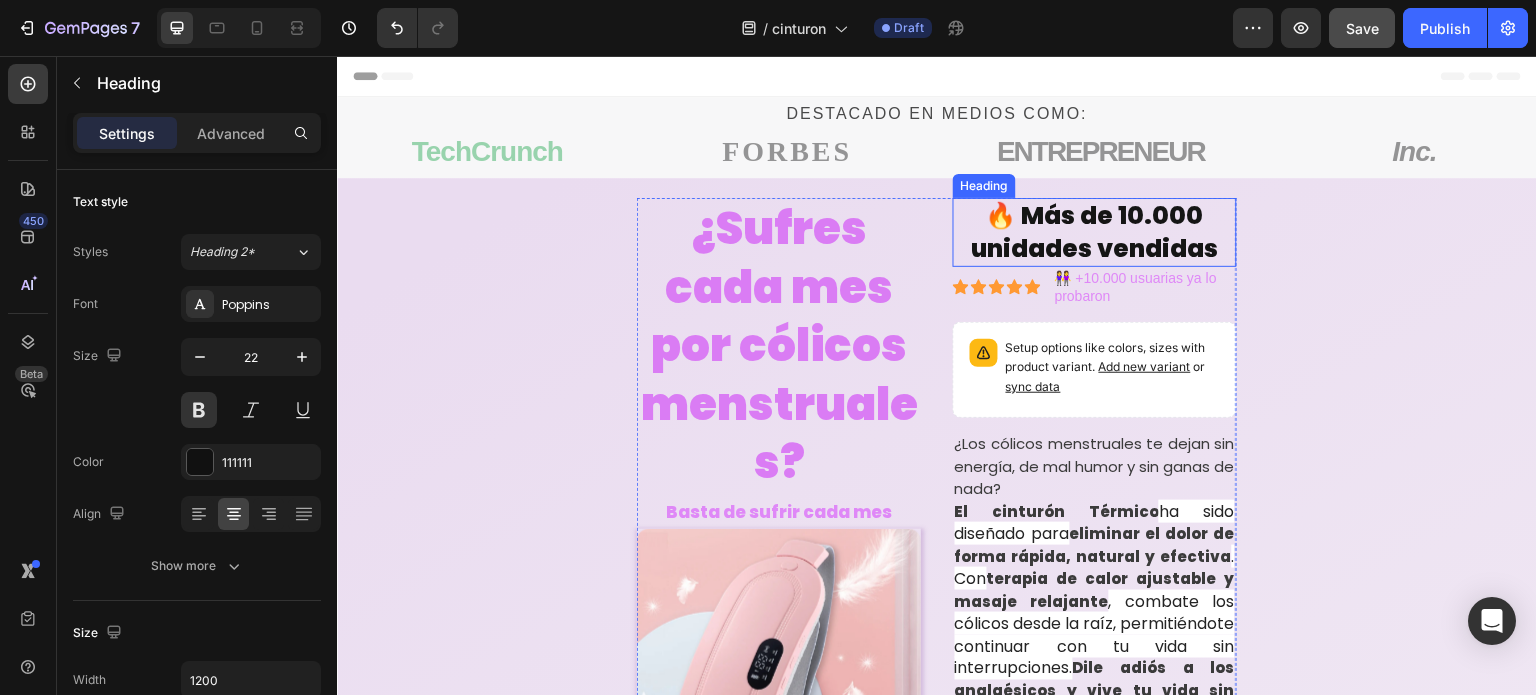 click on "🔥 Más de 10.000 unidades vendidas" at bounding box center [1095, 232] 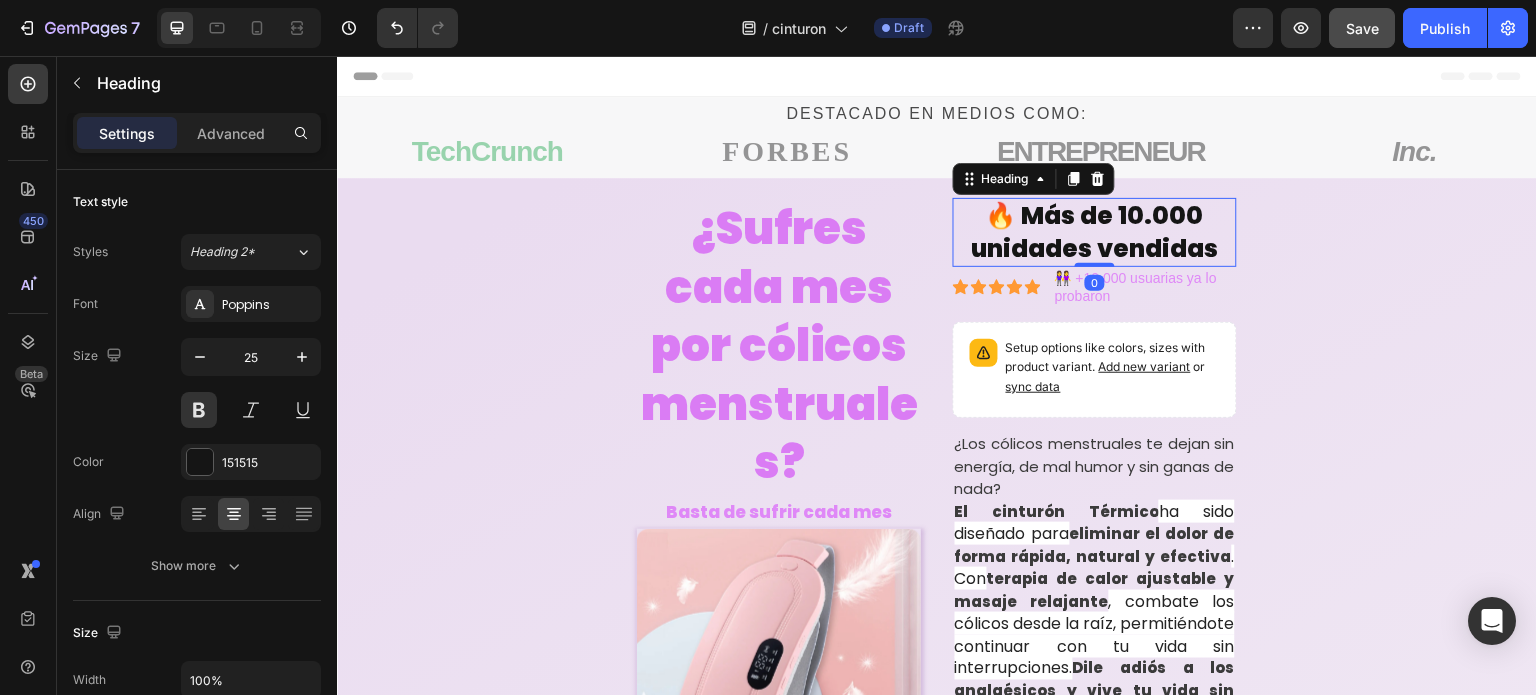 click on "🔥 Más de 10.000 unidades vendidas" at bounding box center [1095, 232] 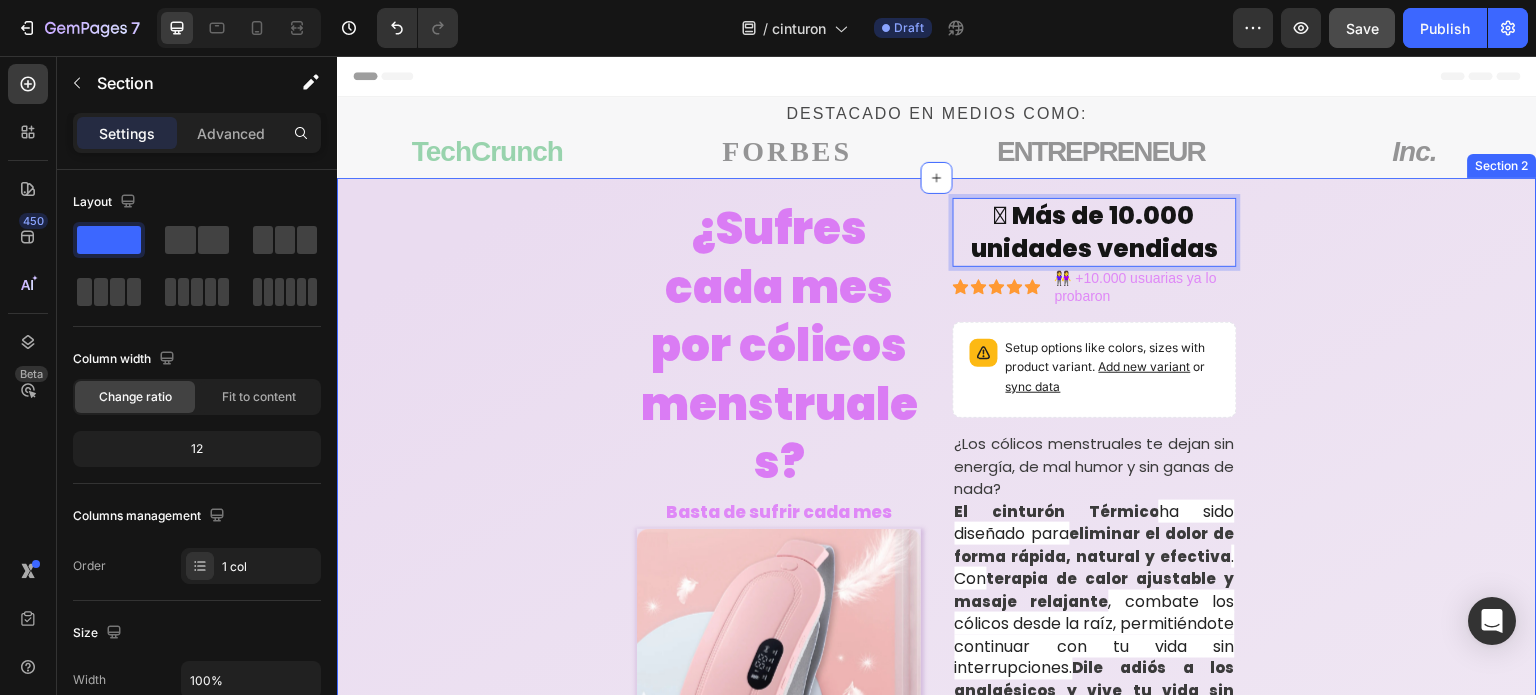 click on "¿Los cólicos menstruales te dejan sin energía, de mal humor y sin ganas de nada? El cinturón Térmico  ha sido diseñado para  eliminar el dolor de forma rápida, natural y efectiva . Con  terapia de calor ajustable y masaje relajante , combate los cólicos desde la raíz, permitiéndote continuar con tu vida sin interrupciones.  Dile adiós a los analgésicos y vive tu vida sin dolor." at bounding box center (937, 1526) 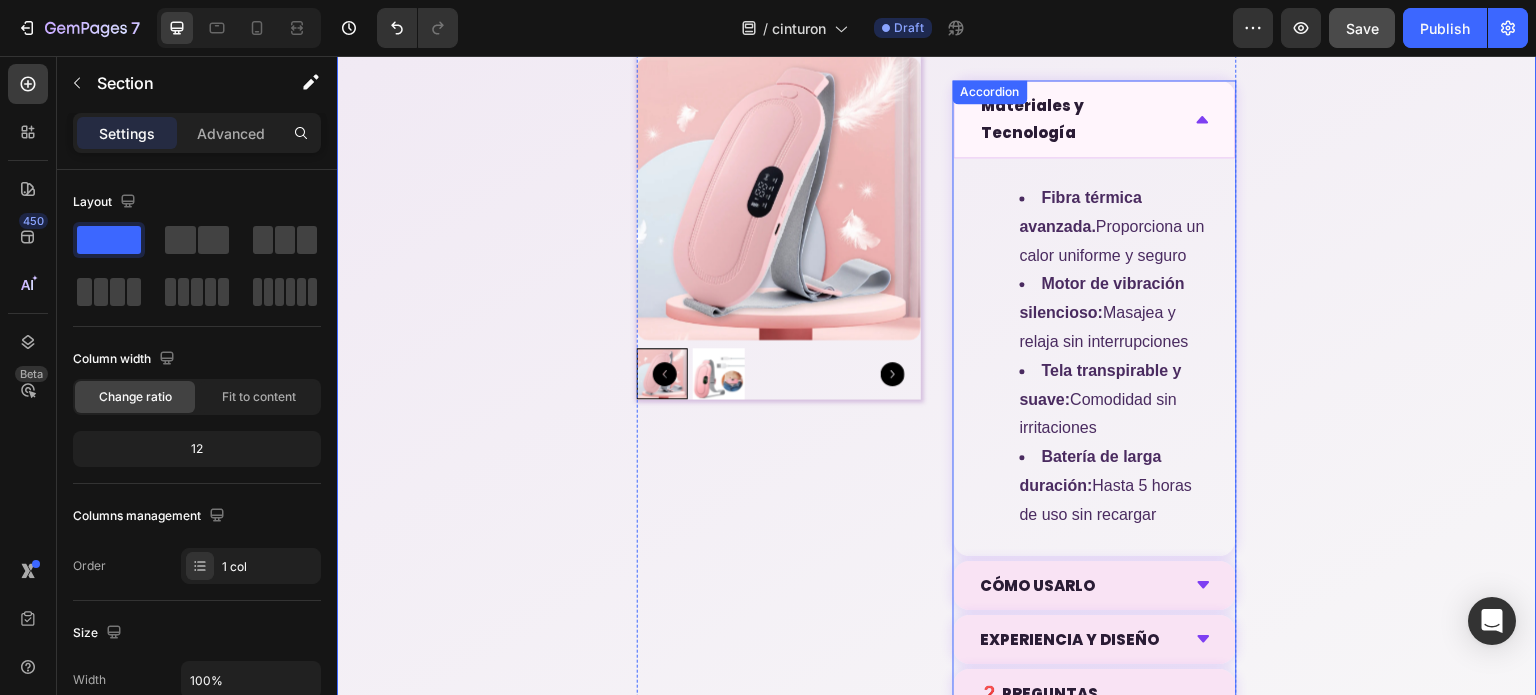 scroll, scrollTop: 2100, scrollLeft: 0, axis: vertical 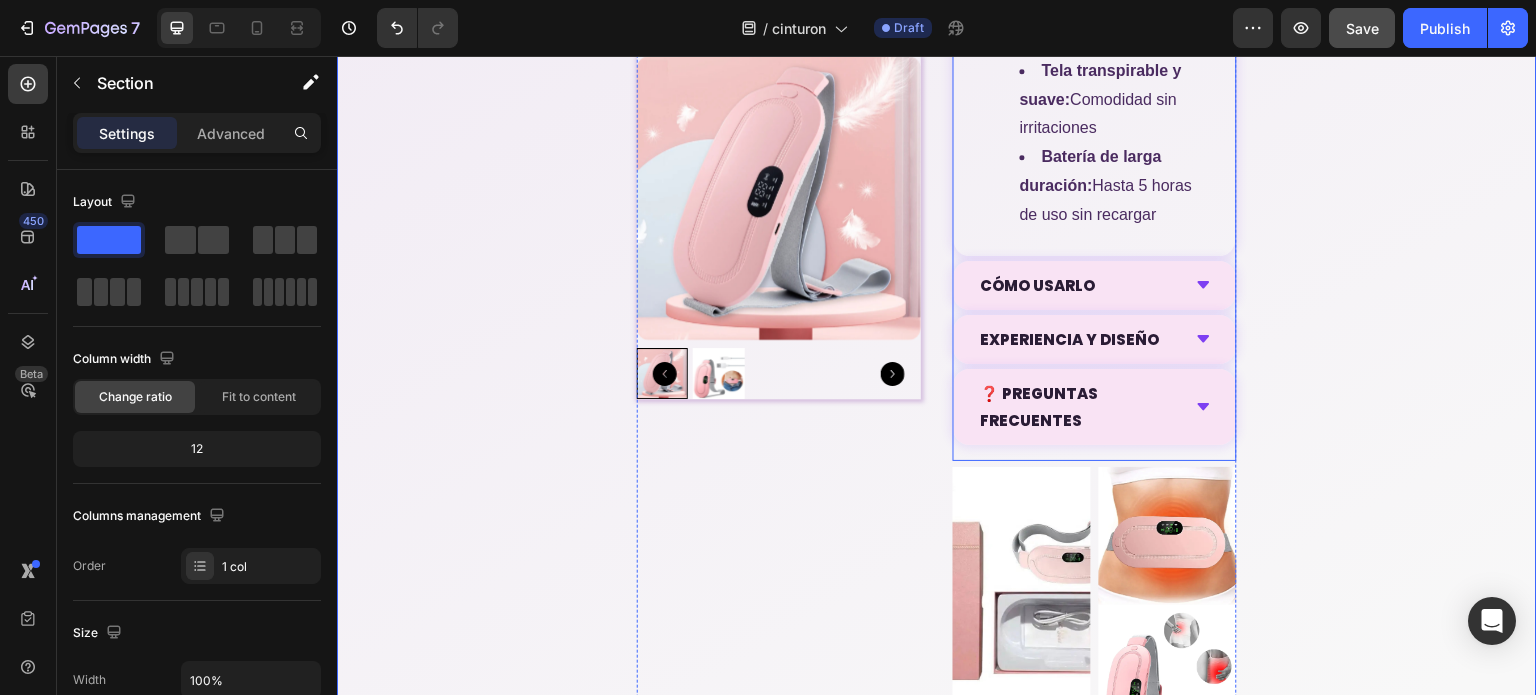 click 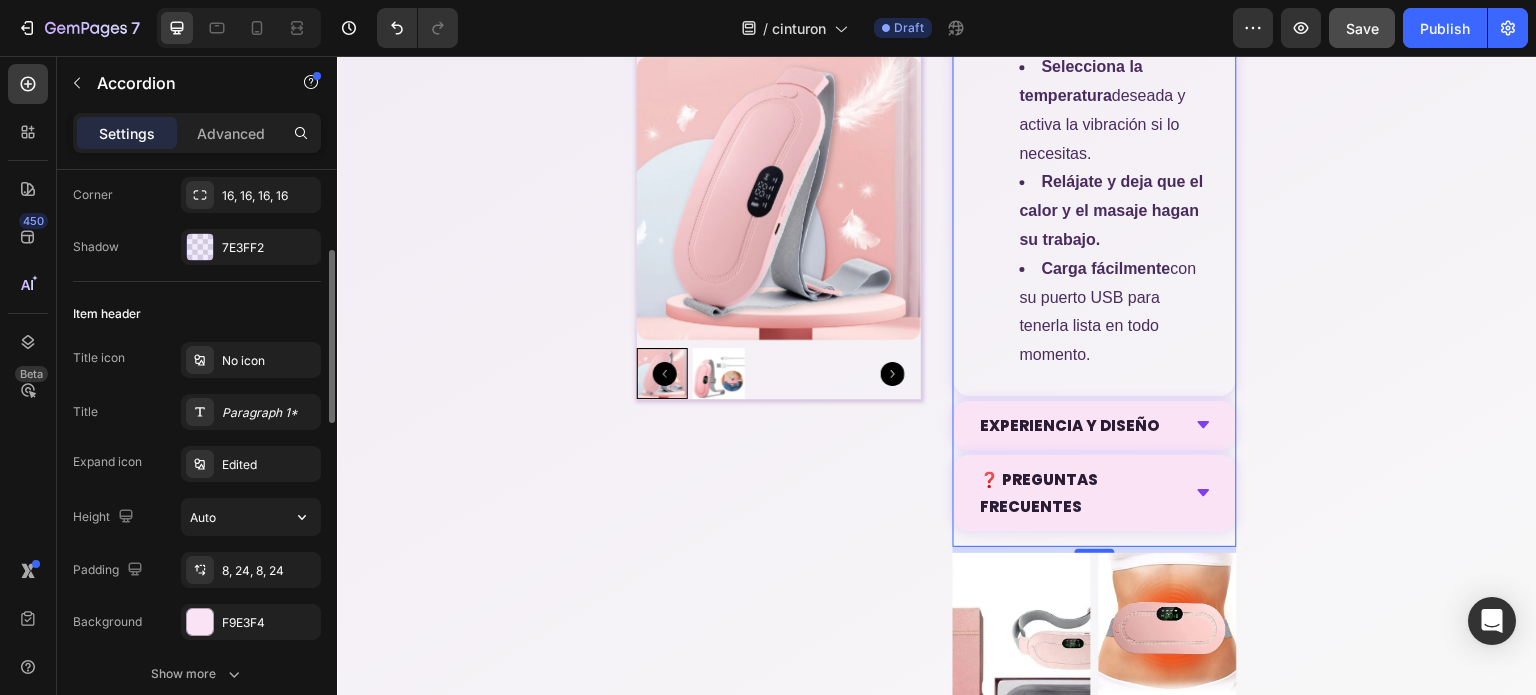 scroll, scrollTop: 0, scrollLeft: 0, axis: both 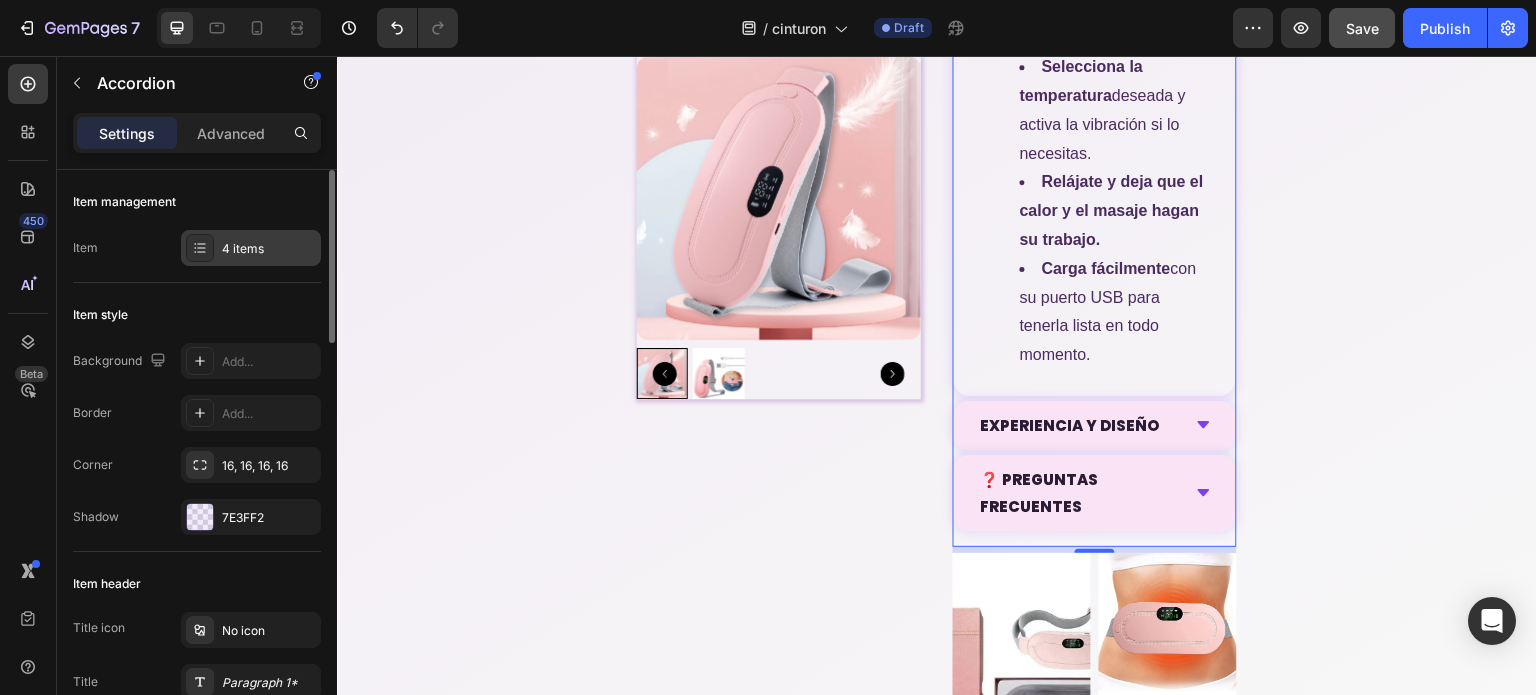 click on "4 items" at bounding box center [269, 249] 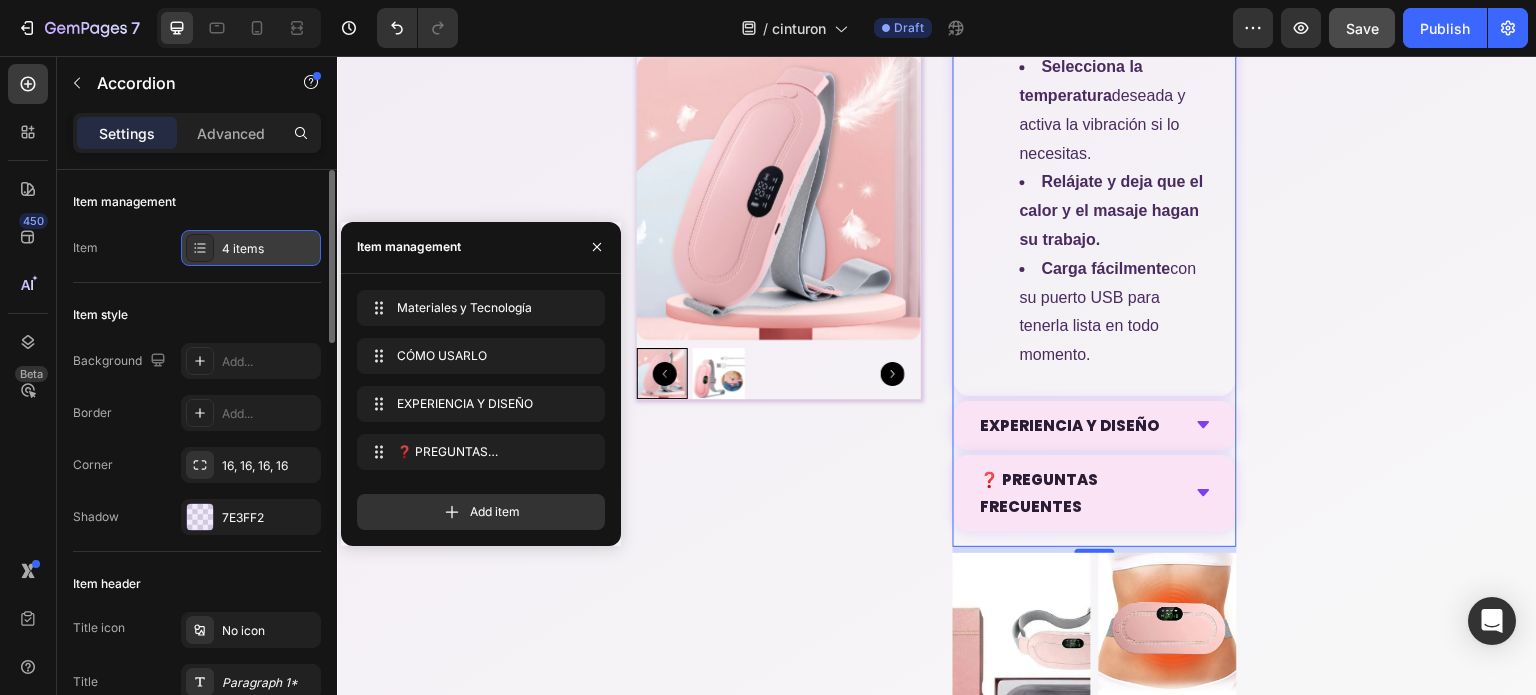 click on "4 items" at bounding box center (269, 249) 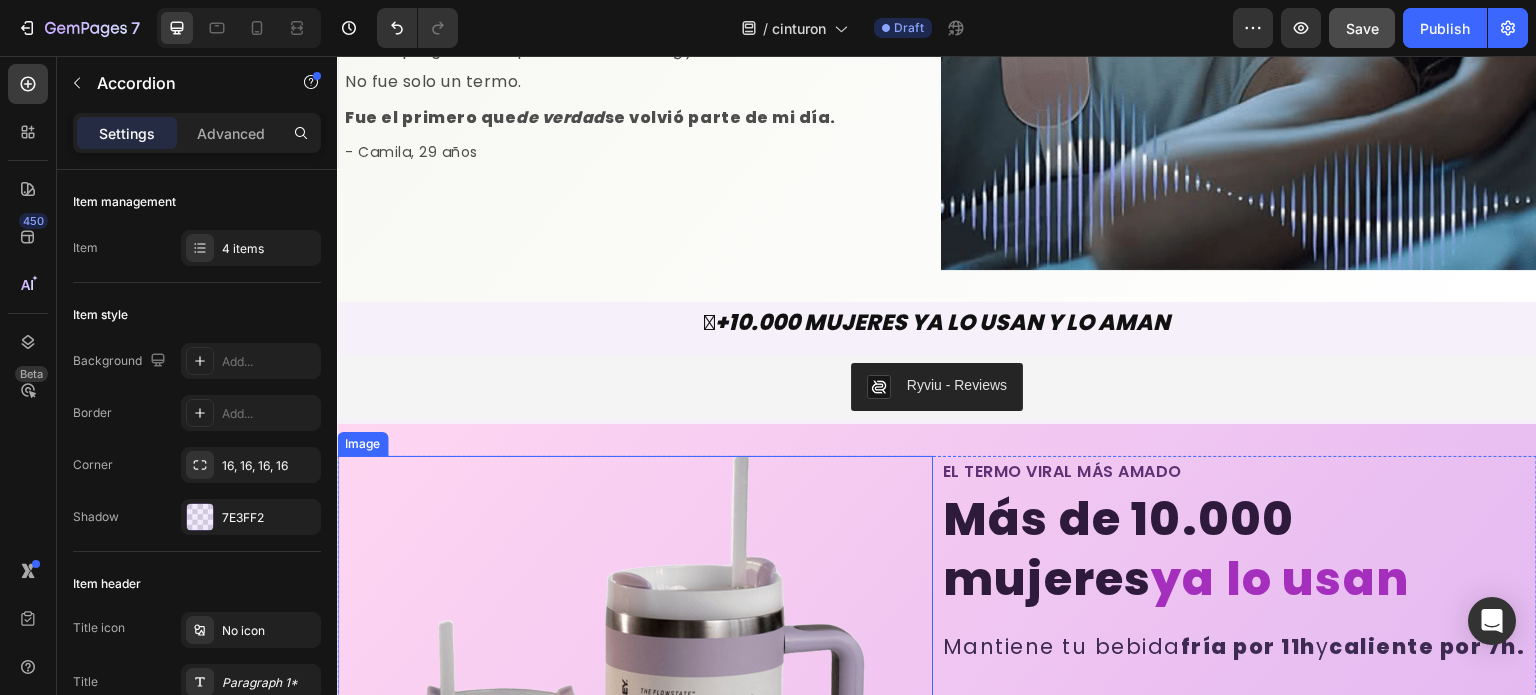 scroll, scrollTop: 3600, scrollLeft: 0, axis: vertical 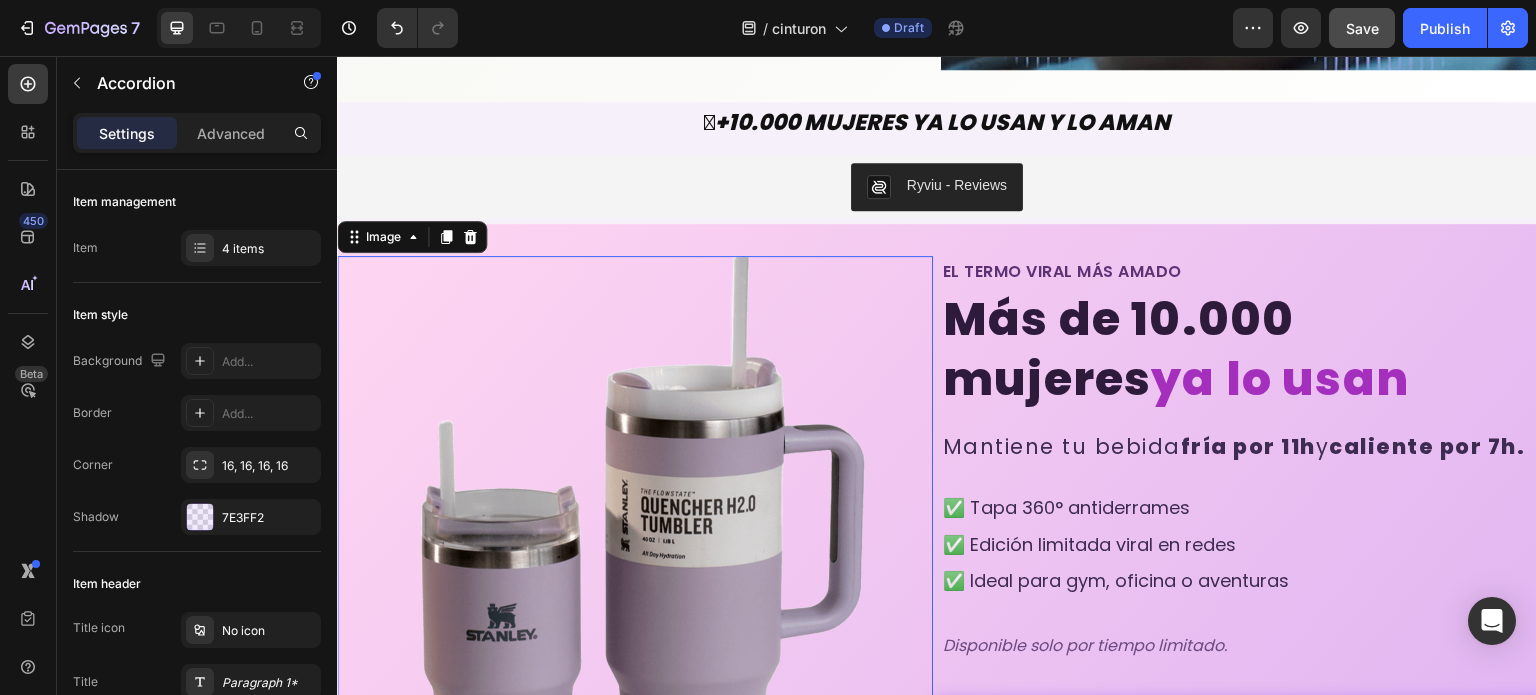 click at bounding box center [635, 554] 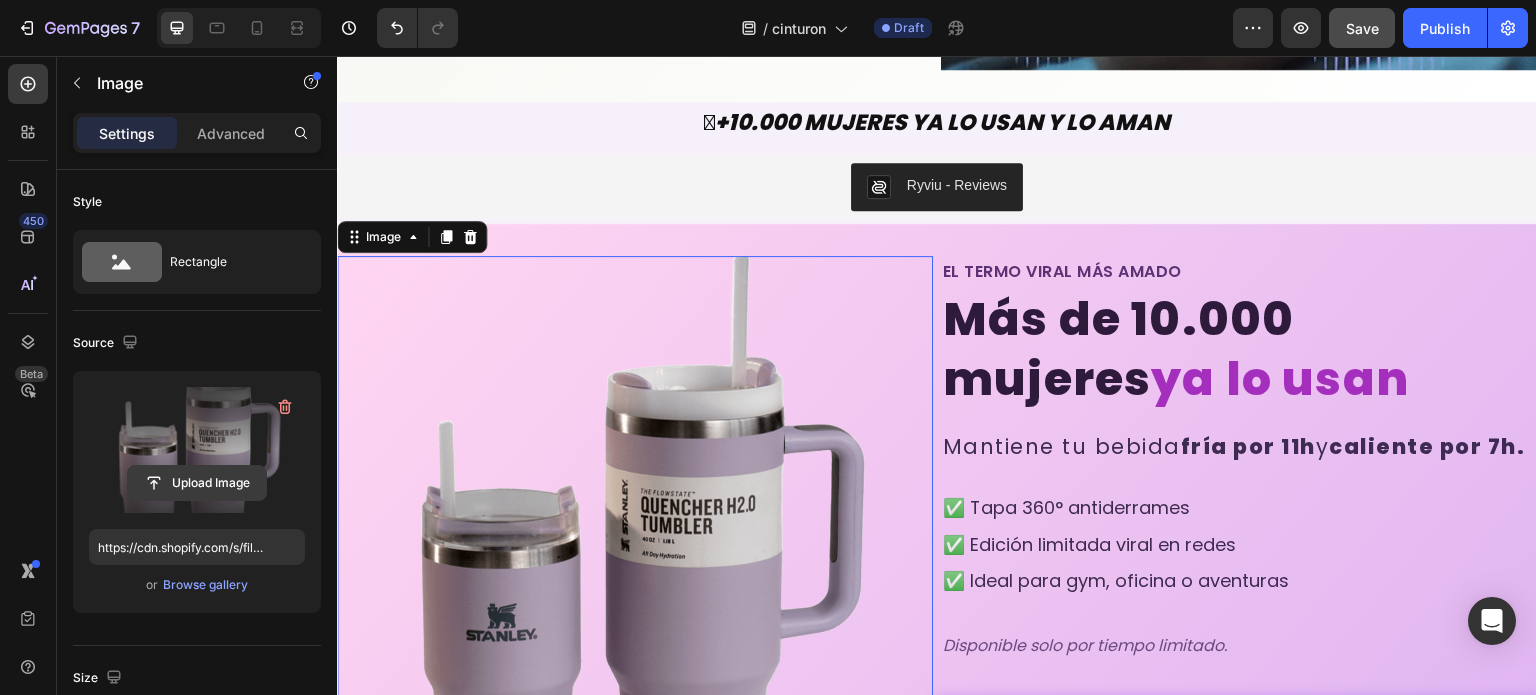 click 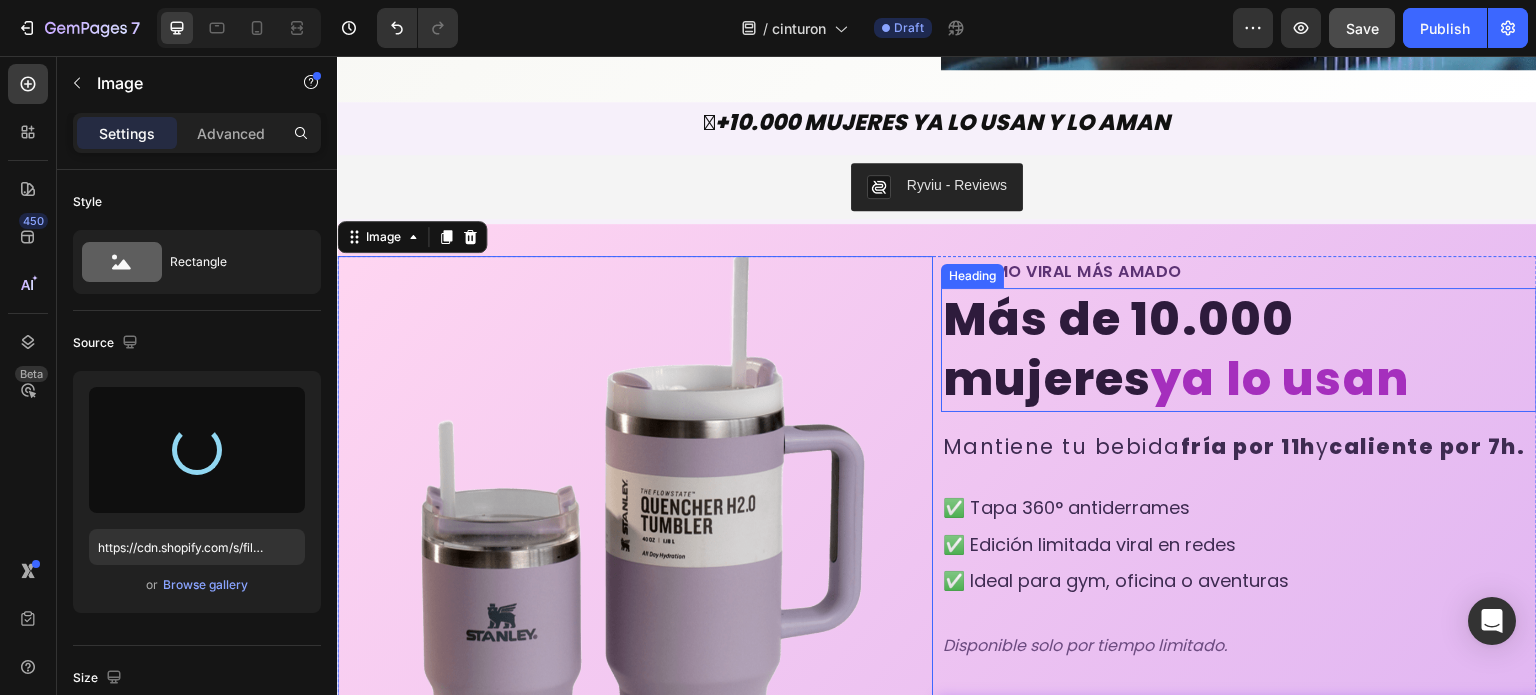 type on "https://cdn.shopify.com/s/files/1/0659/2826/5805/files/gempages_578261564814000914-32c50fd2-0aaf-4a0c-a212-9454e7cda75f.png" 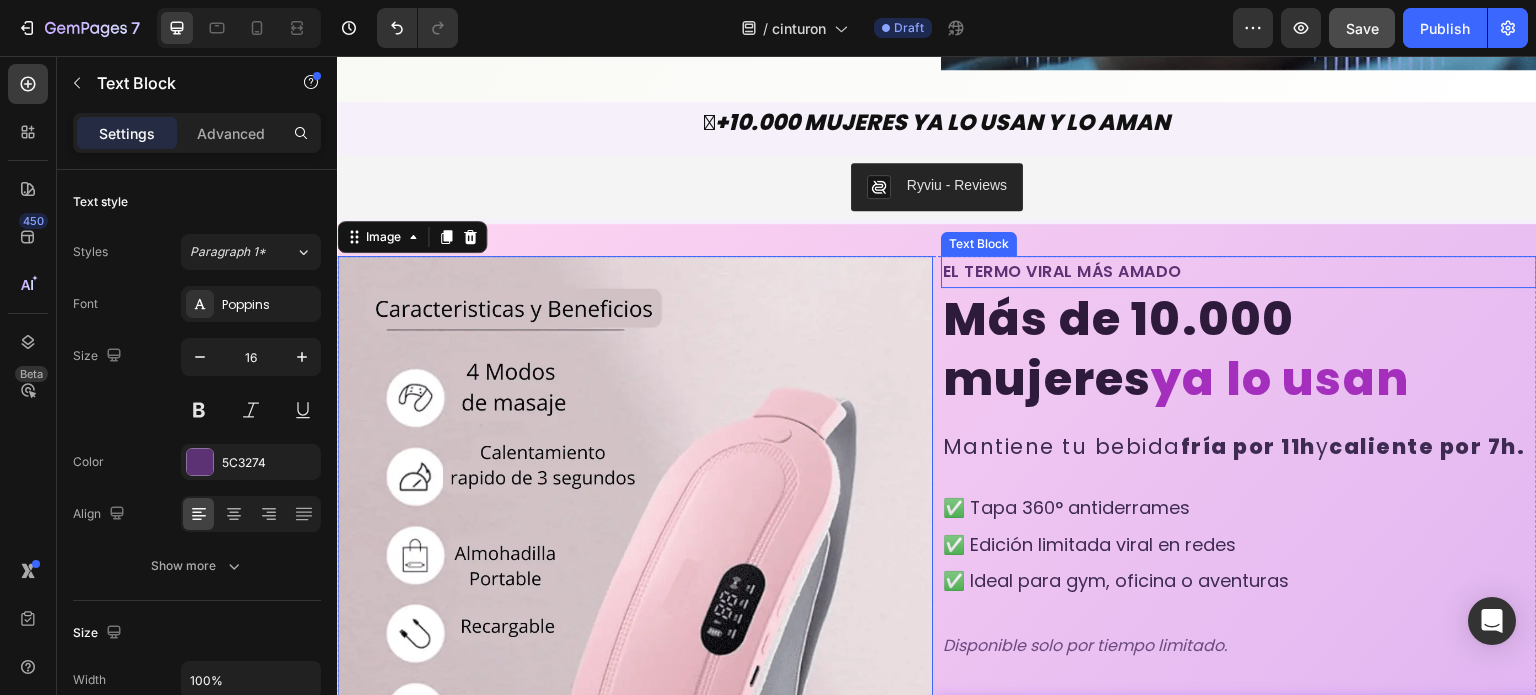 click on "EL TERMO VIRAL MÁS AMADO" at bounding box center [1239, 272] 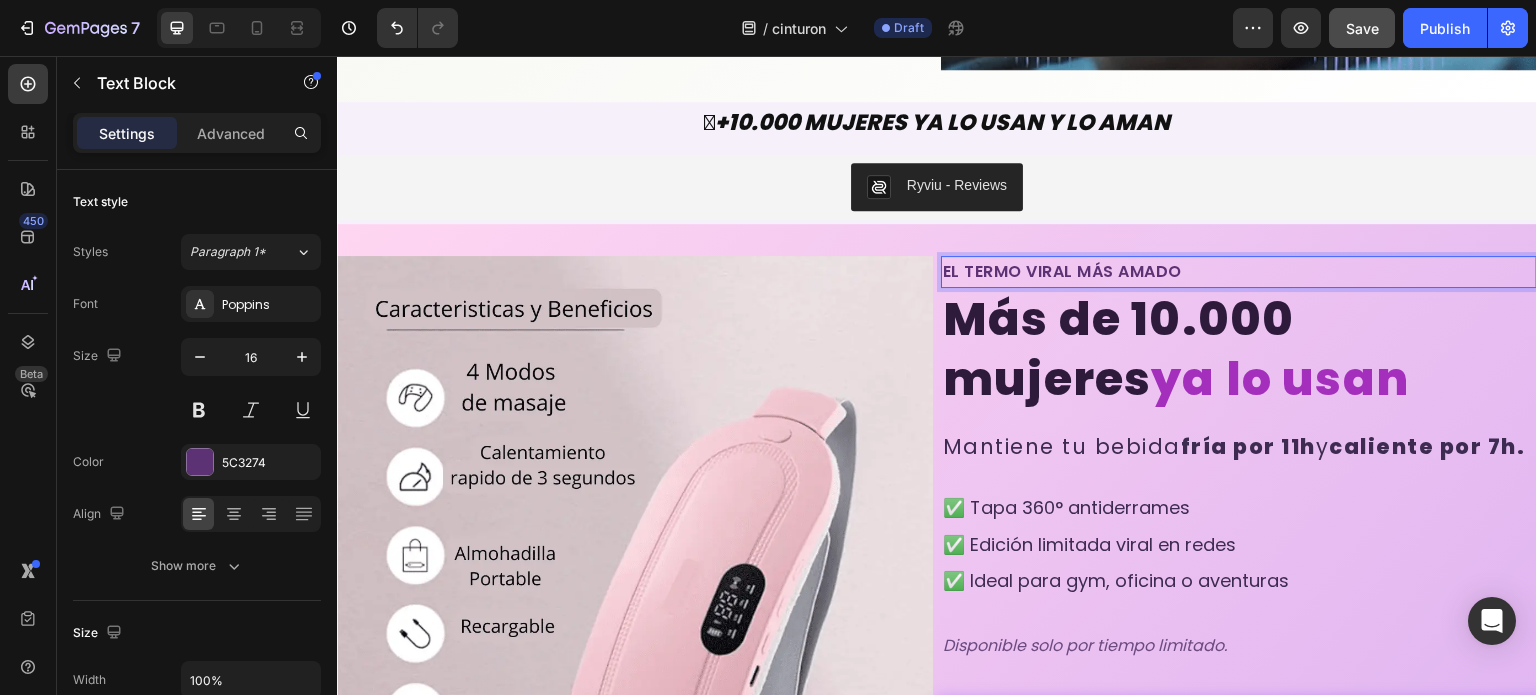click on "EL TERMO VIRAL MÁS AMADO" at bounding box center [1239, 272] 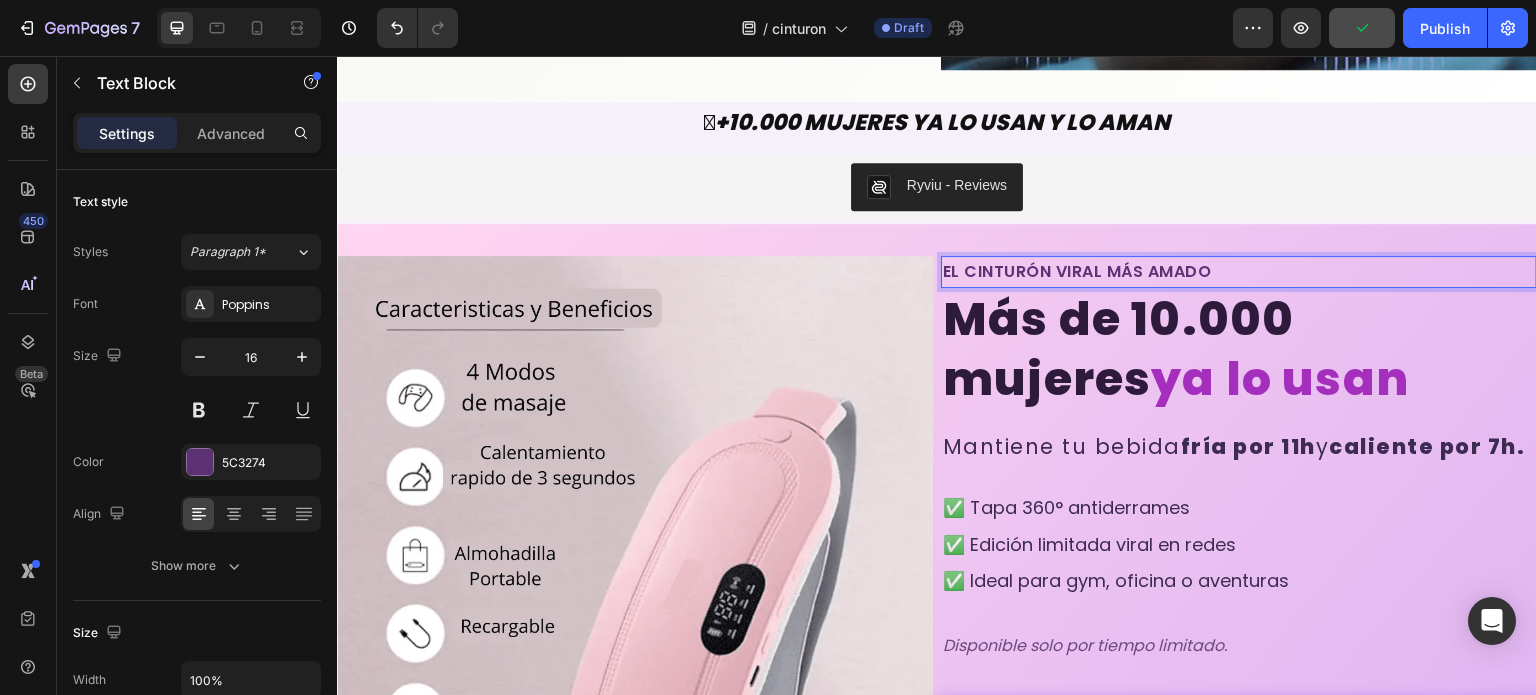 click on "EL CINTURÓN VIRAL MÁS AMADO" at bounding box center (1239, 272) 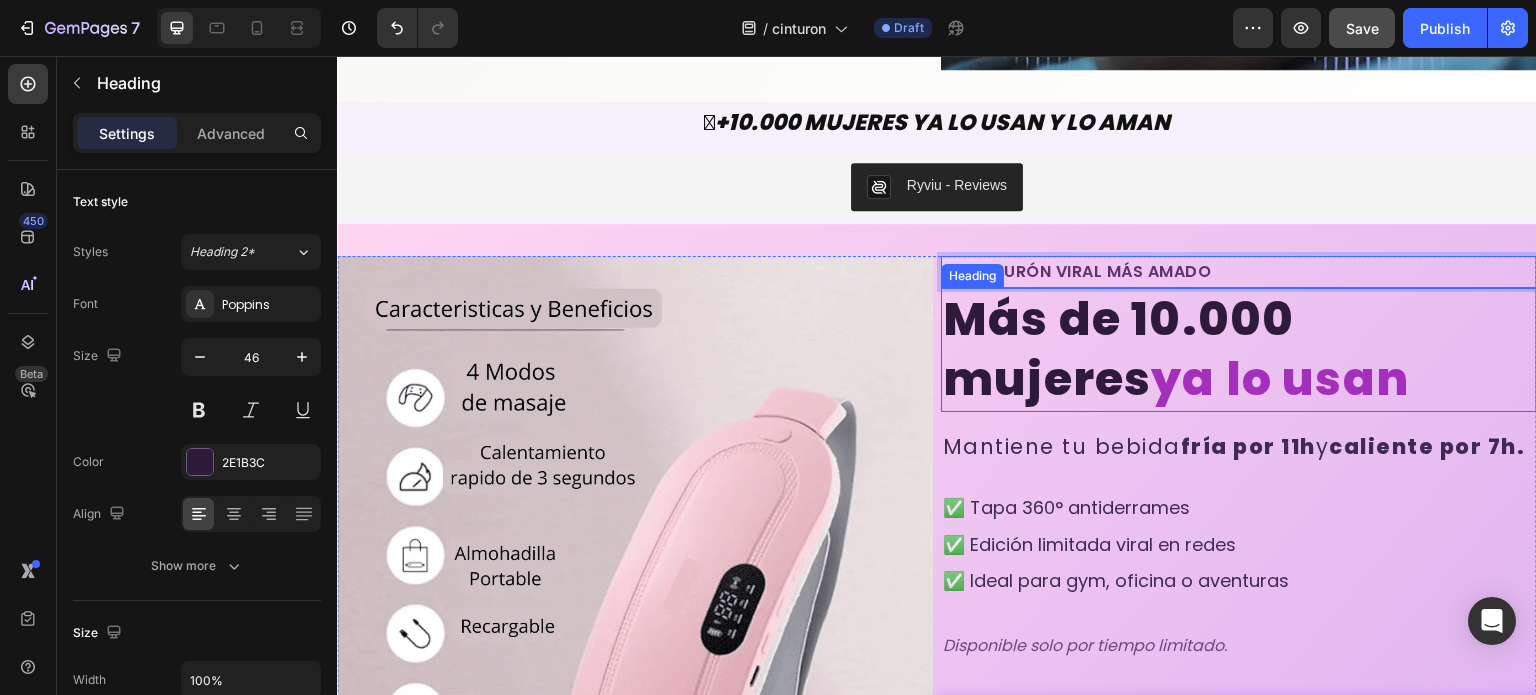 click on "ya lo usan" at bounding box center [1280, 379] 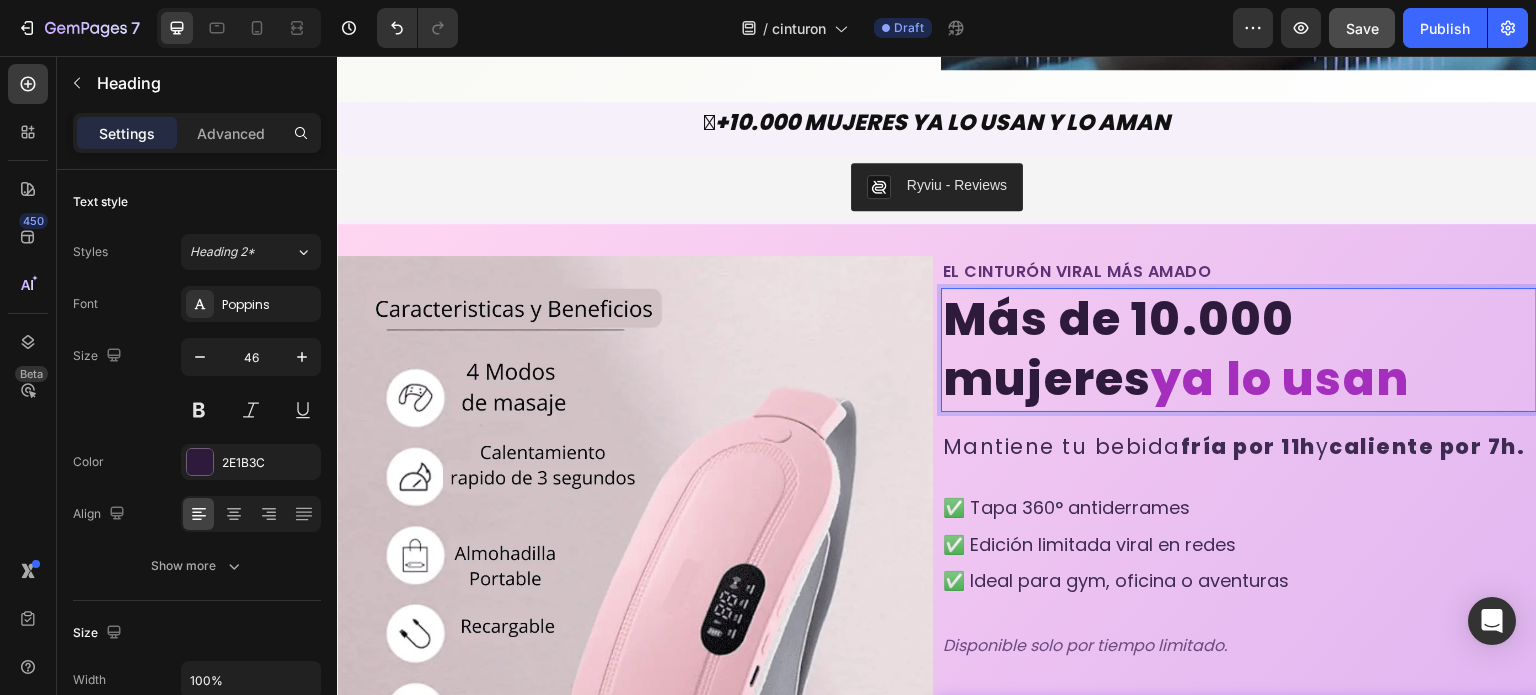 click on "ya lo usan" at bounding box center [1280, 379] 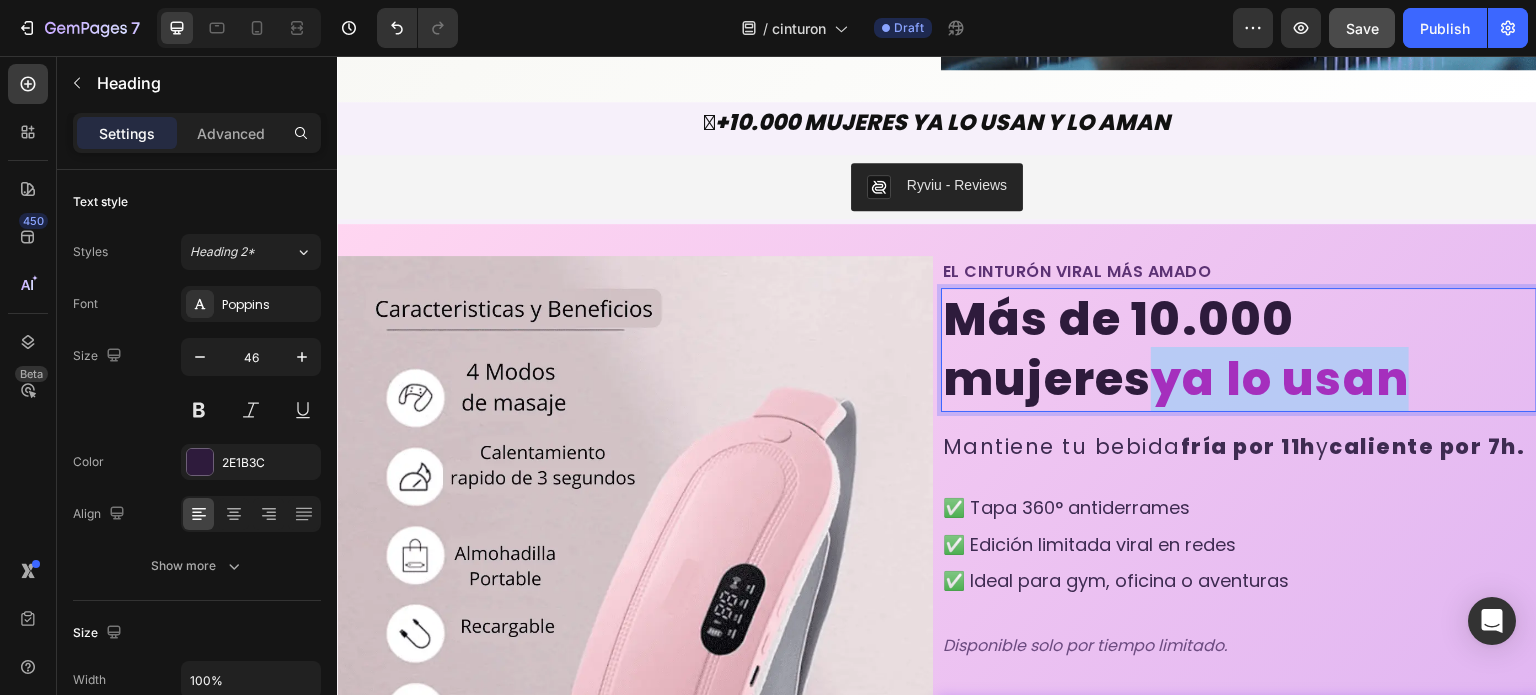 drag, startPoint x: 948, startPoint y: 380, endPoint x: 1187, endPoint y: 380, distance: 239 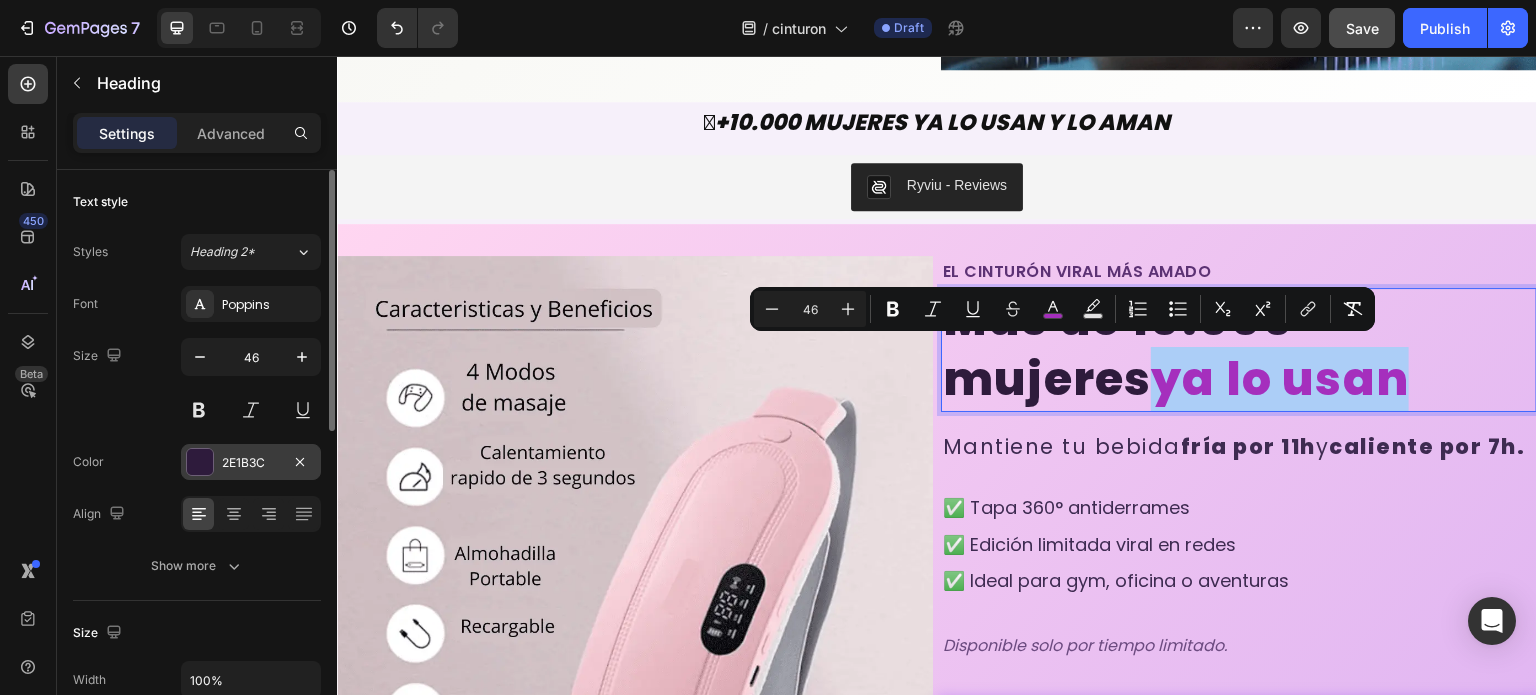 click at bounding box center [200, 462] 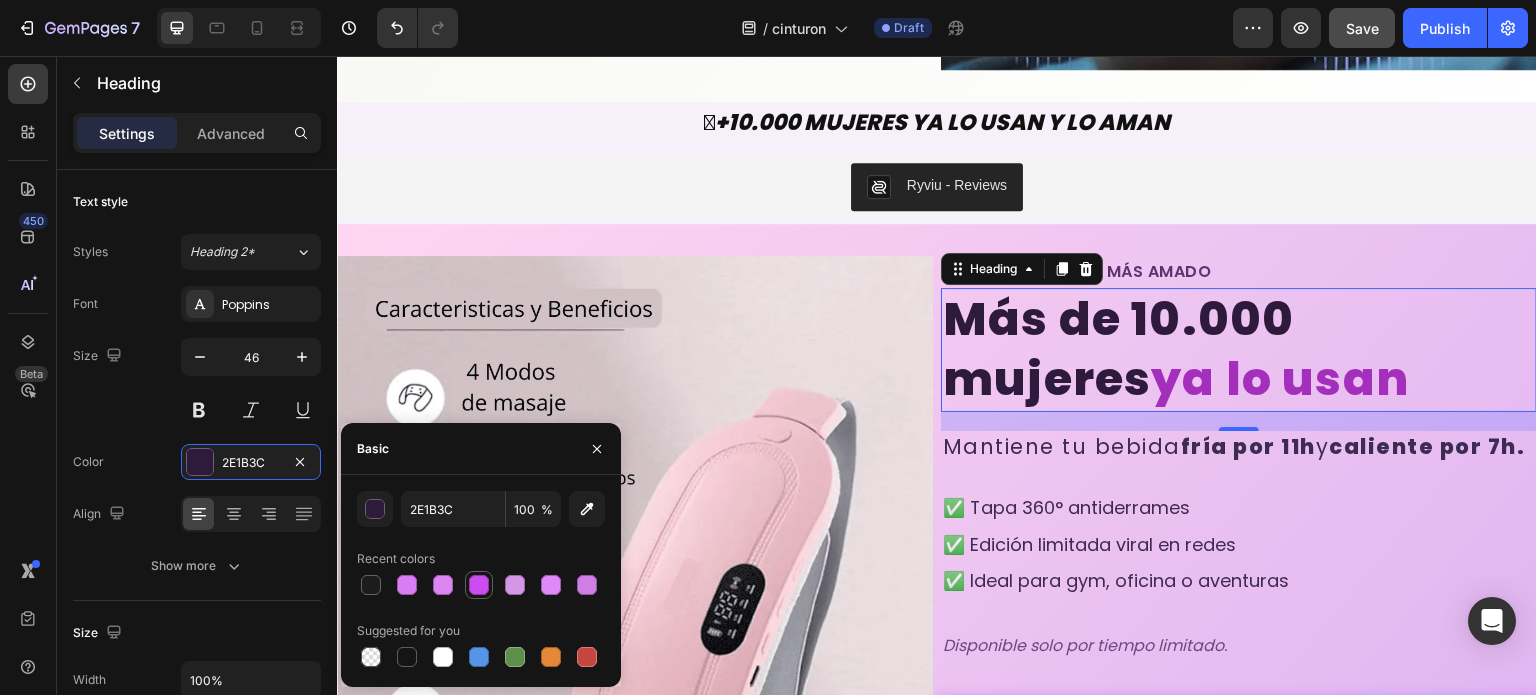 click at bounding box center [479, 585] 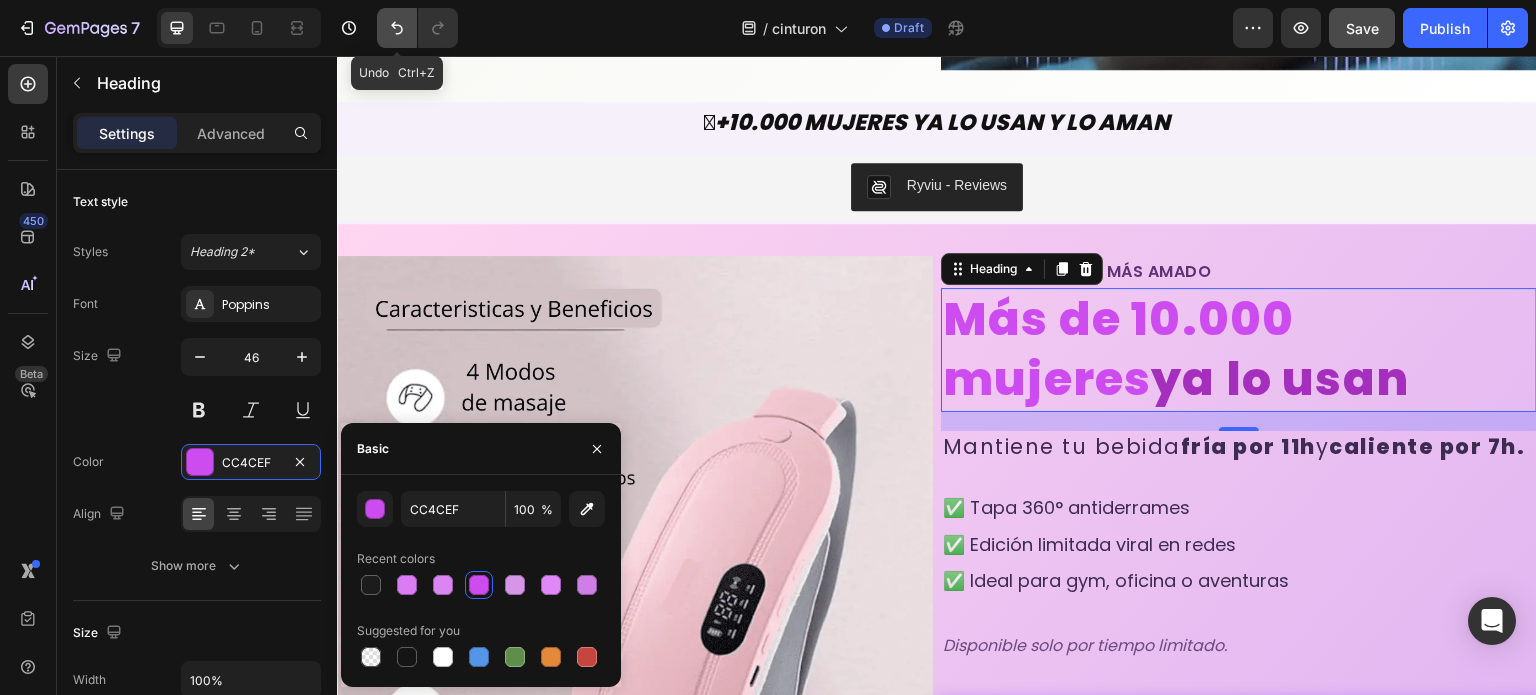 click 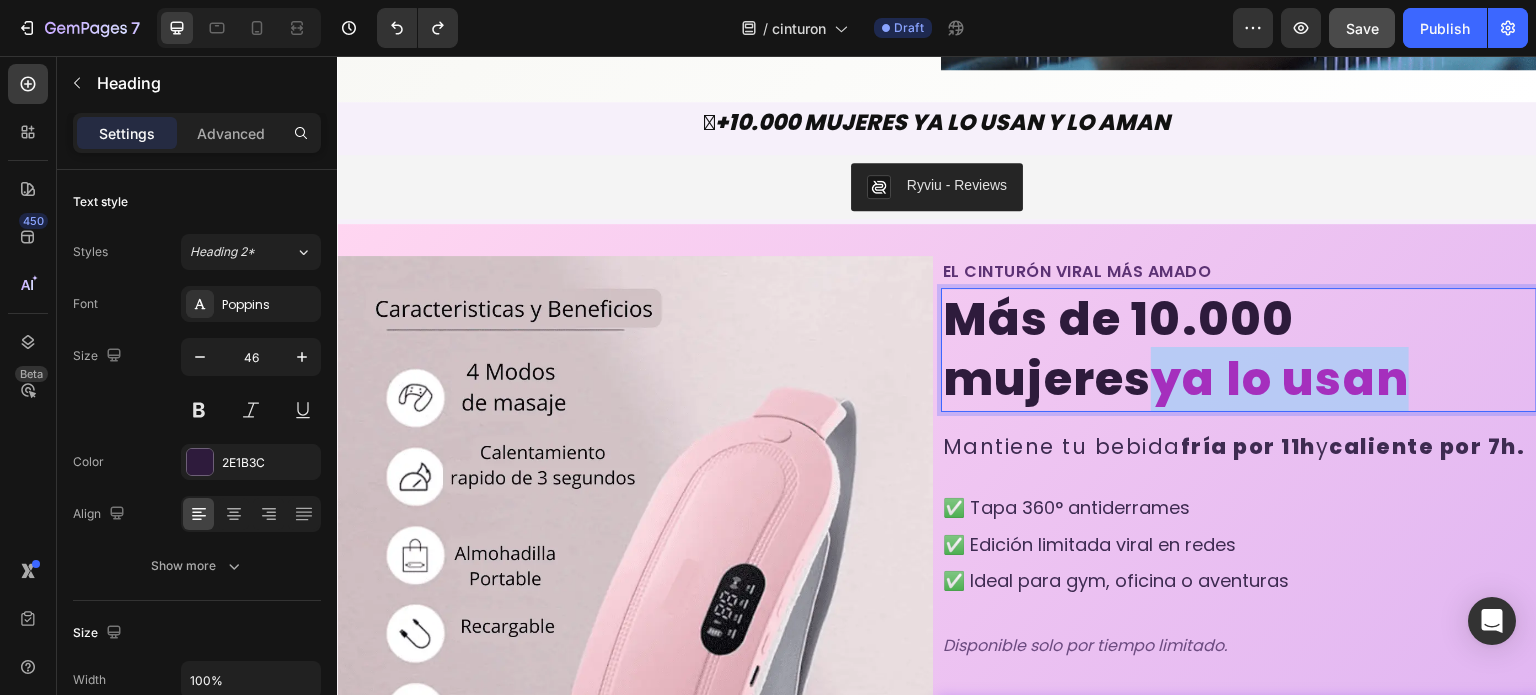 drag, startPoint x: 1186, startPoint y: 376, endPoint x: 943, endPoint y: 376, distance: 243 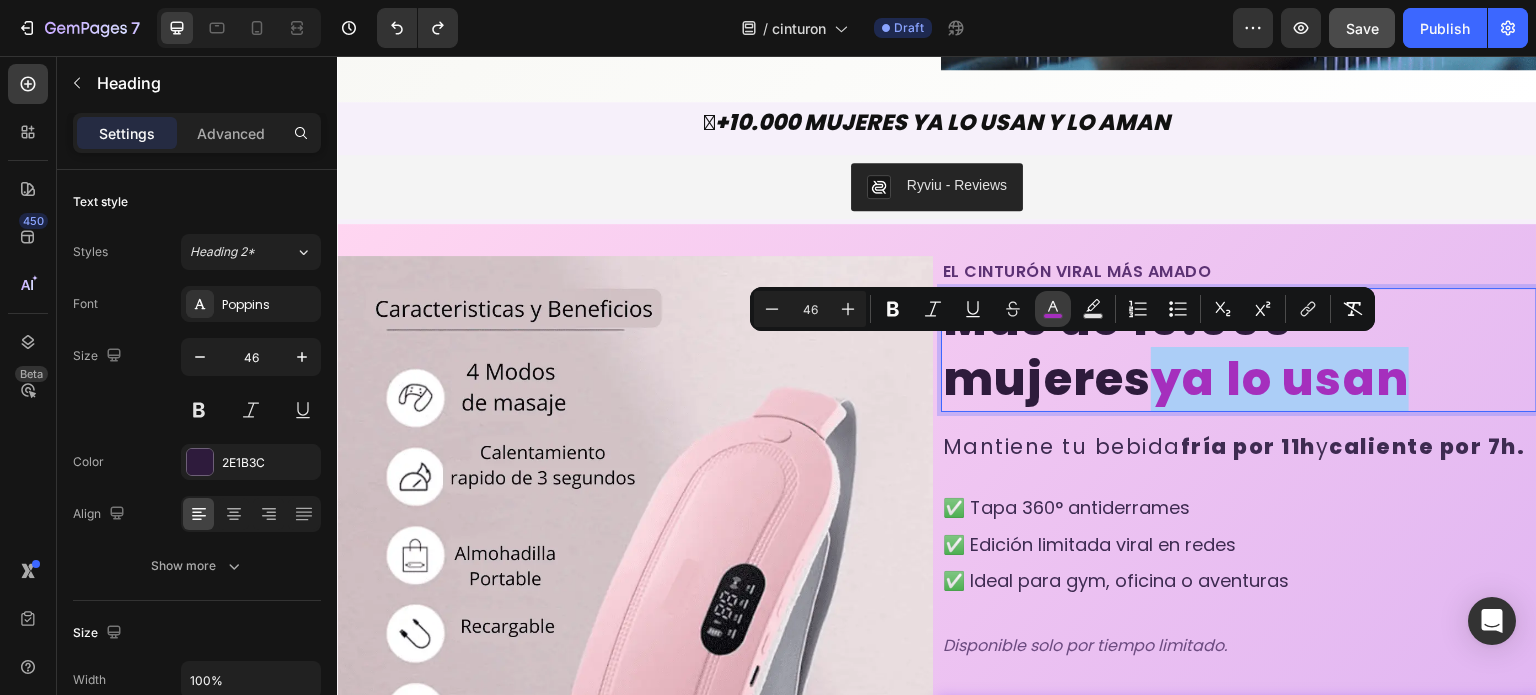 click 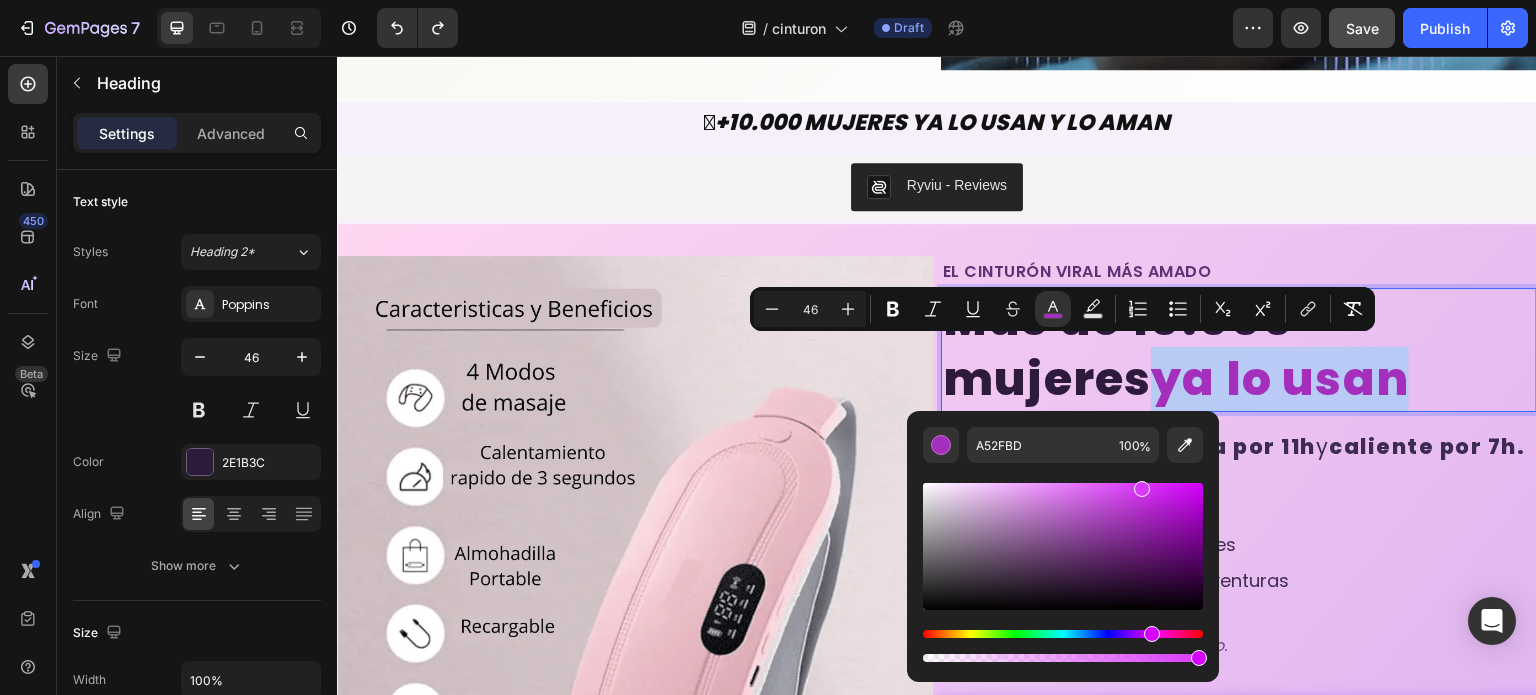 type on "D939F9" 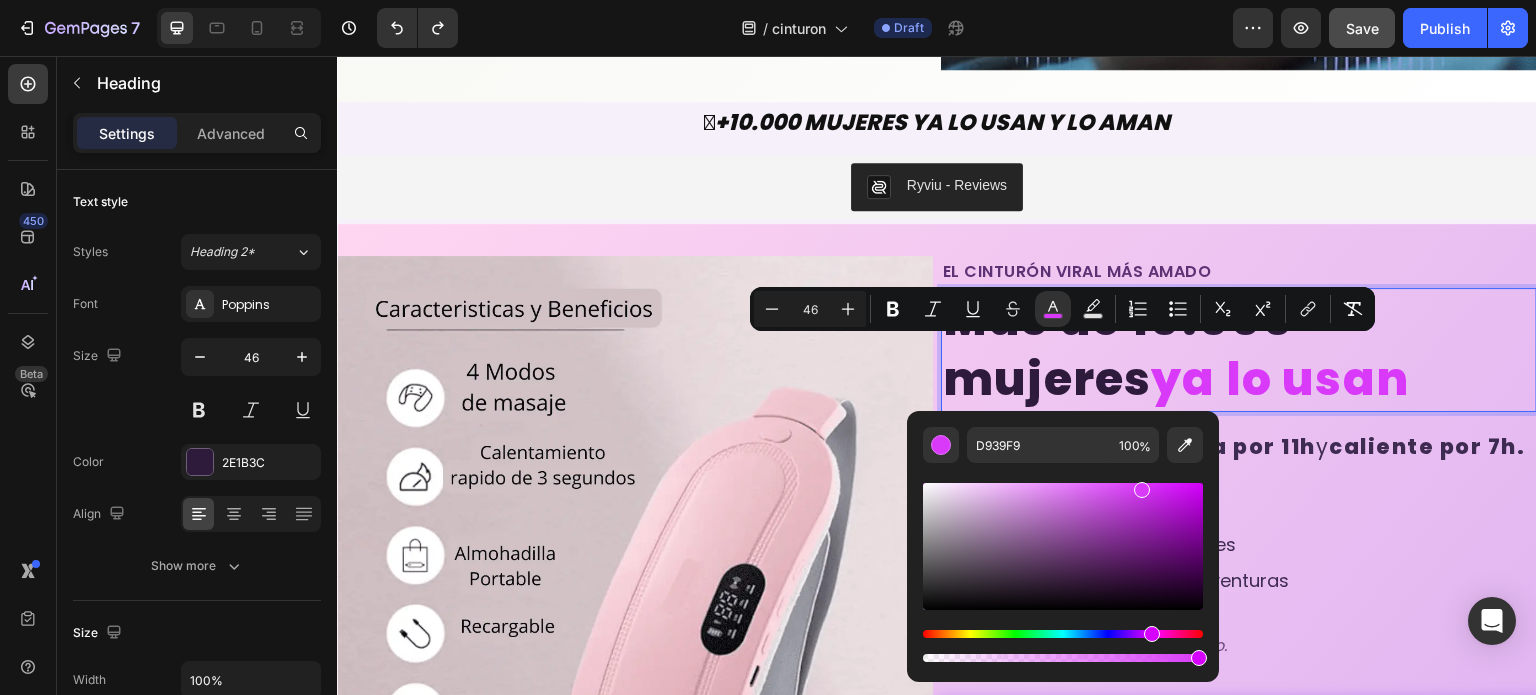 drag, startPoint x: 1136, startPoint y: 514, endPoint x: 1140, endPoint y: 485, distance: 29.274563 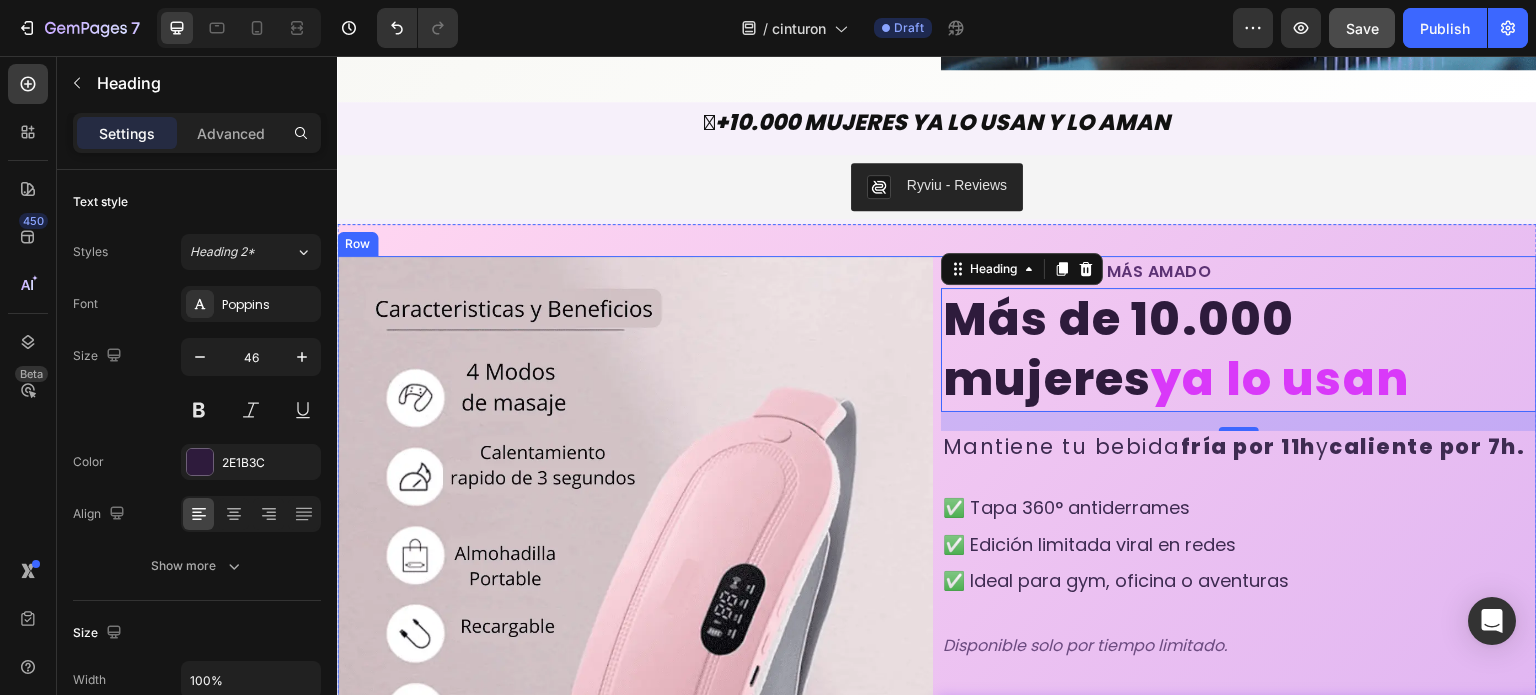 drag, startPoint x: 1532, startPoint y: 705, endPoint x: 1154, endPoint y: 641, distance: 383.3797 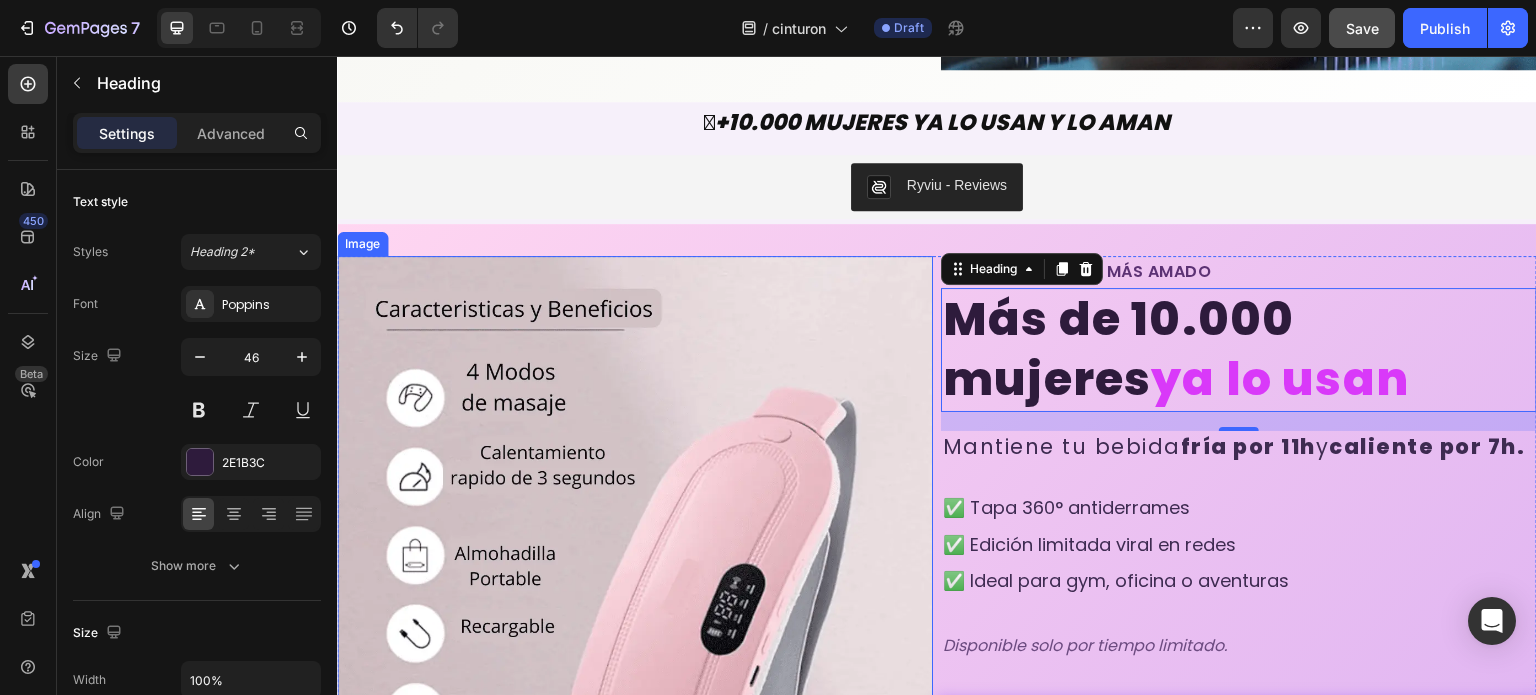 click at bounding box center [635, 554] 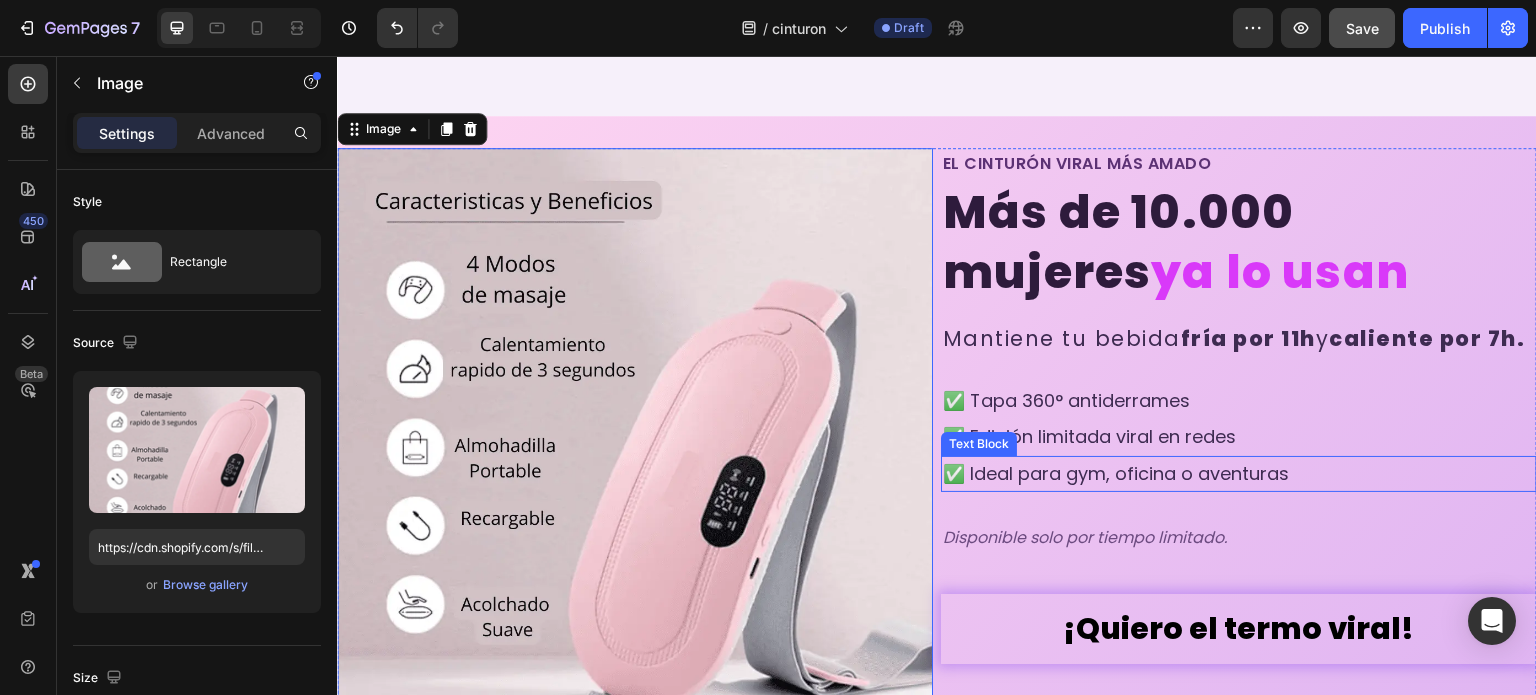 scroll, scrollTop: 3800, scrollLeft: 0, axis: vertical 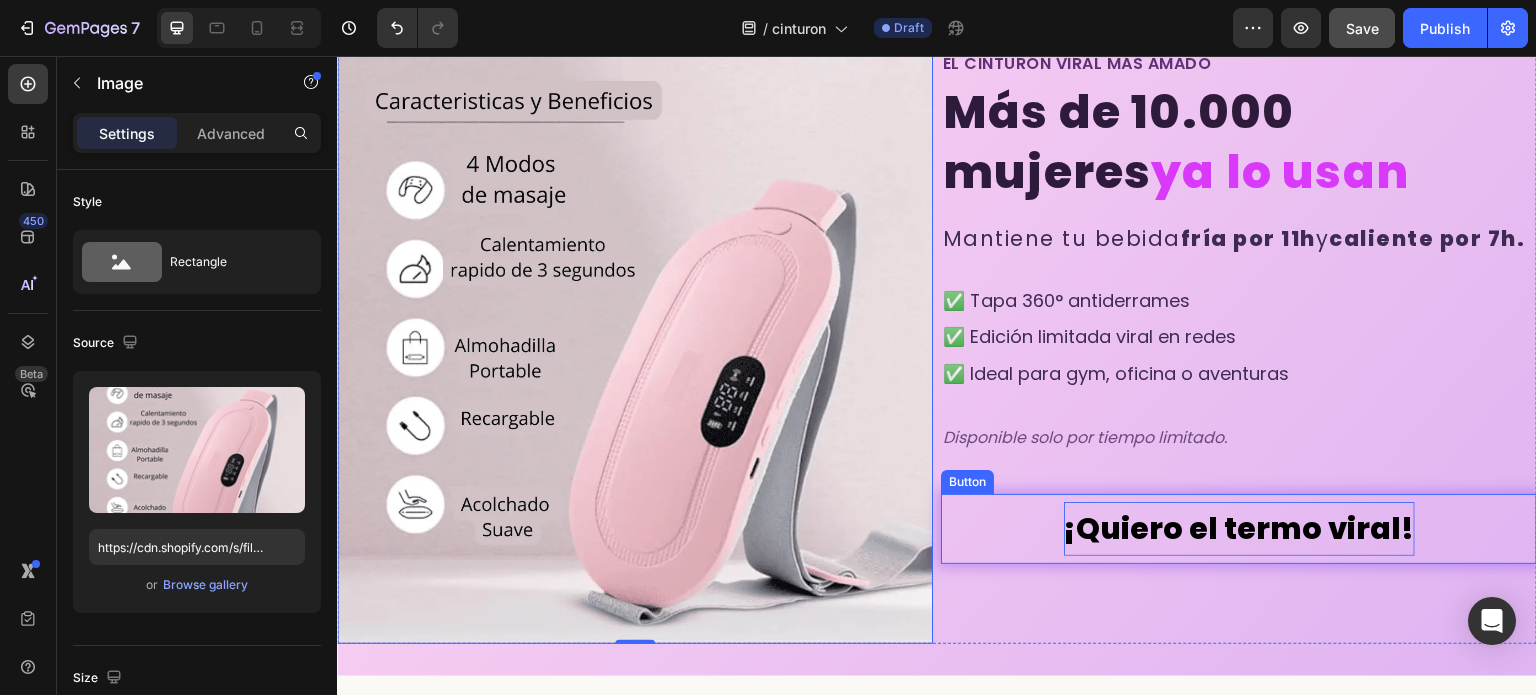 click on "¡Quiero el termo viral!" at bounding box center [1239, 529] 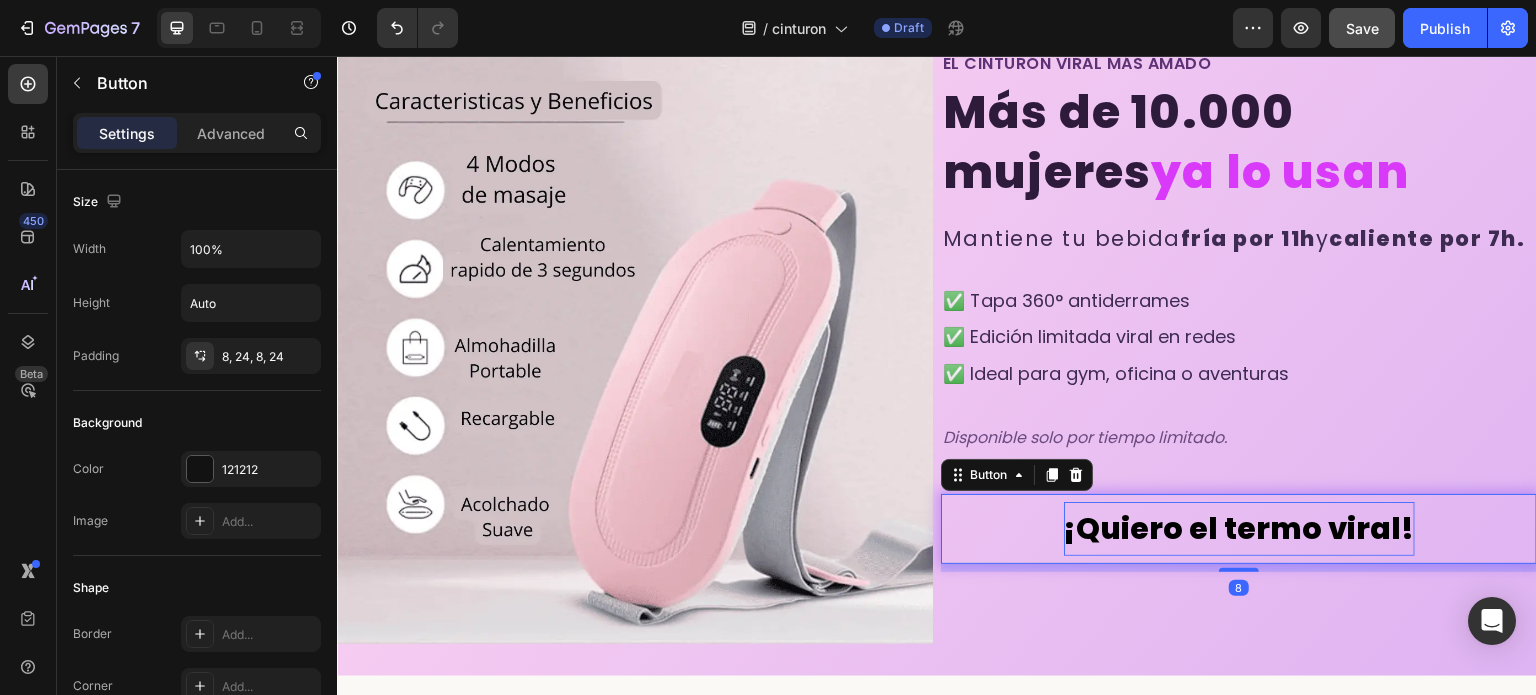 click on "¡Quiero el termo viral!" at bounding box center [1239, 529] 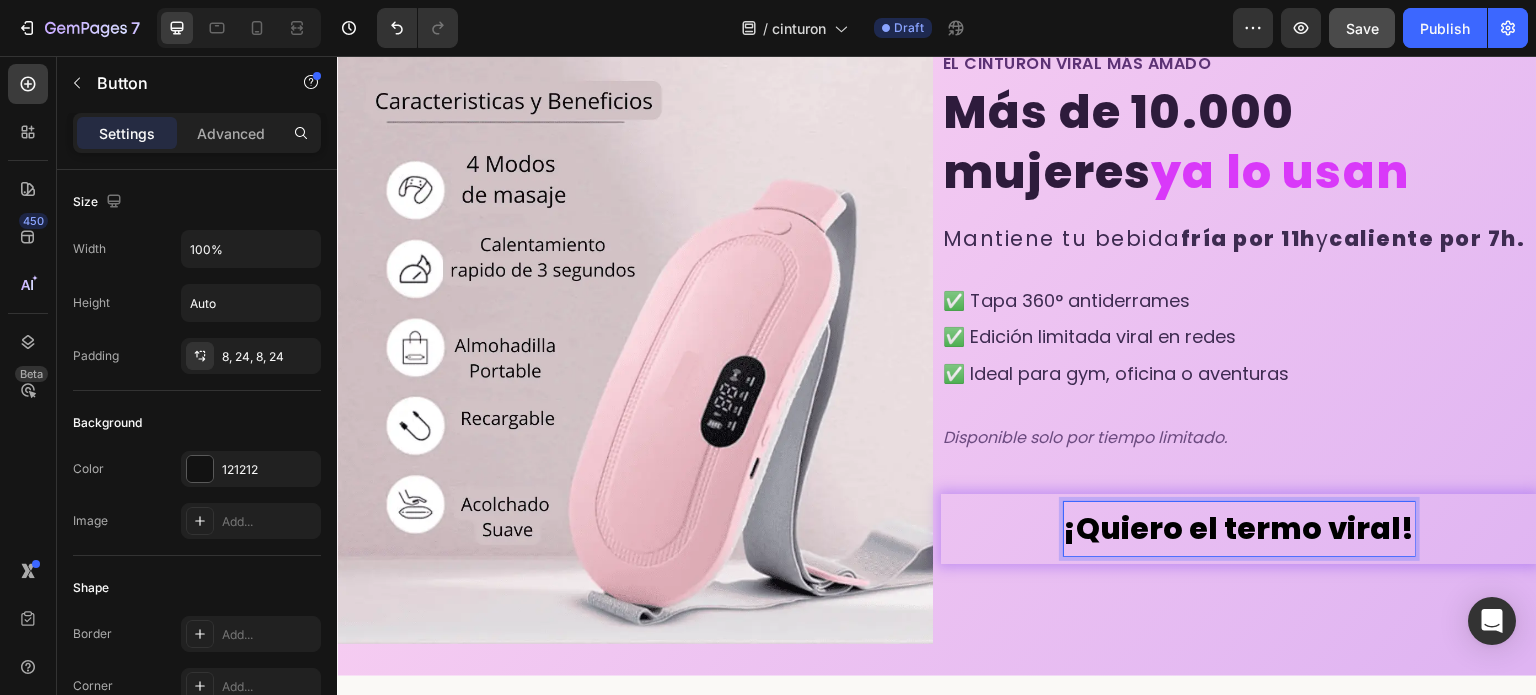 click on "¡Quiero el termo viral!" at bounding box center [1239, 529] 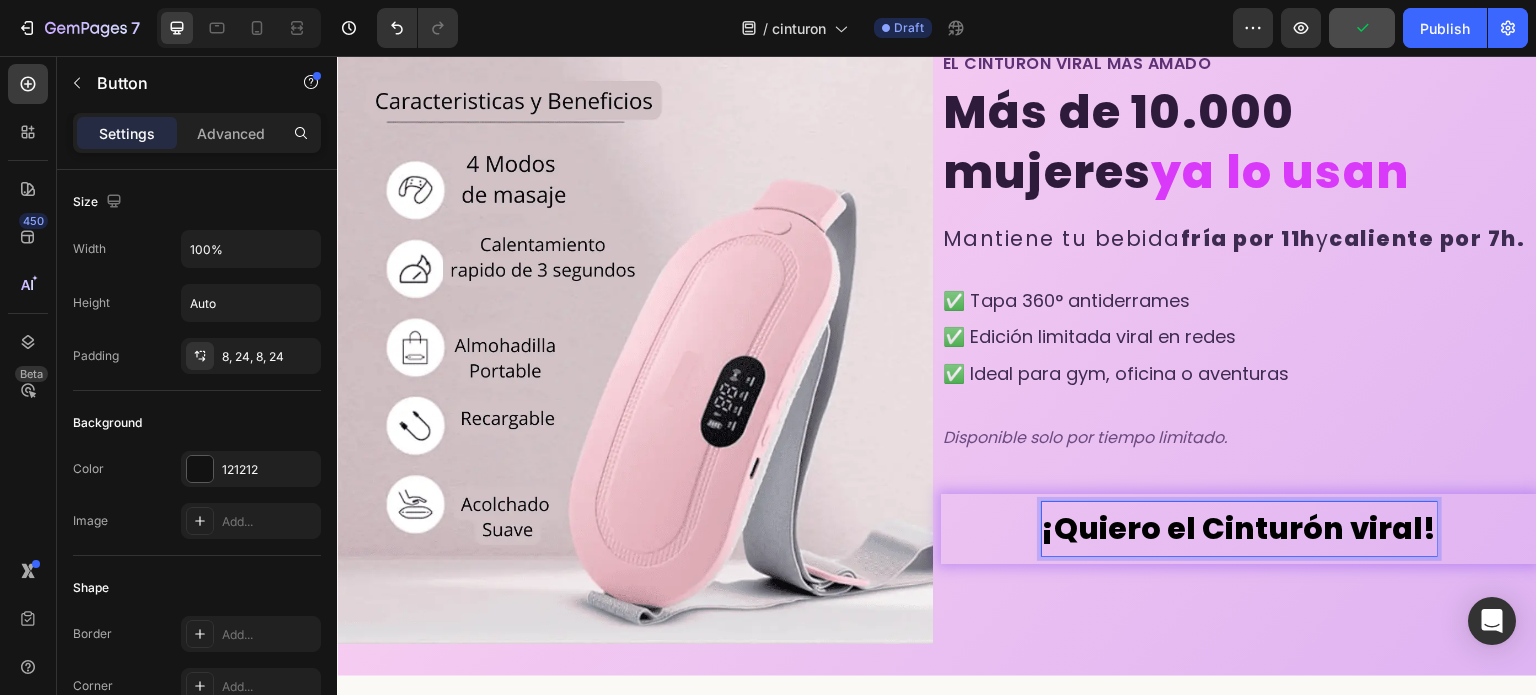 click on "¡Quiero el Cinturón viral!" at bounding box center [1239, 529] 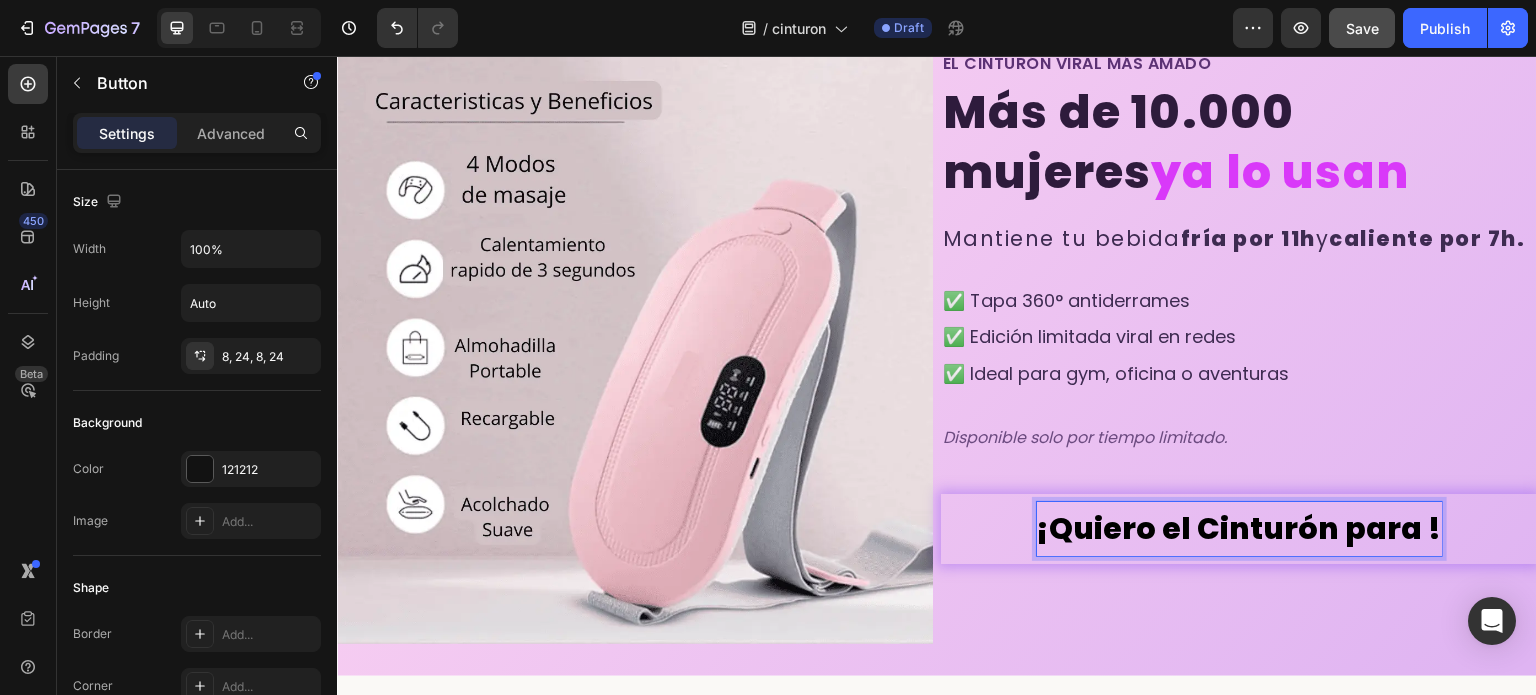 click on "¡Quiero el Cinturón para !" at bounding box center [1239, 529] 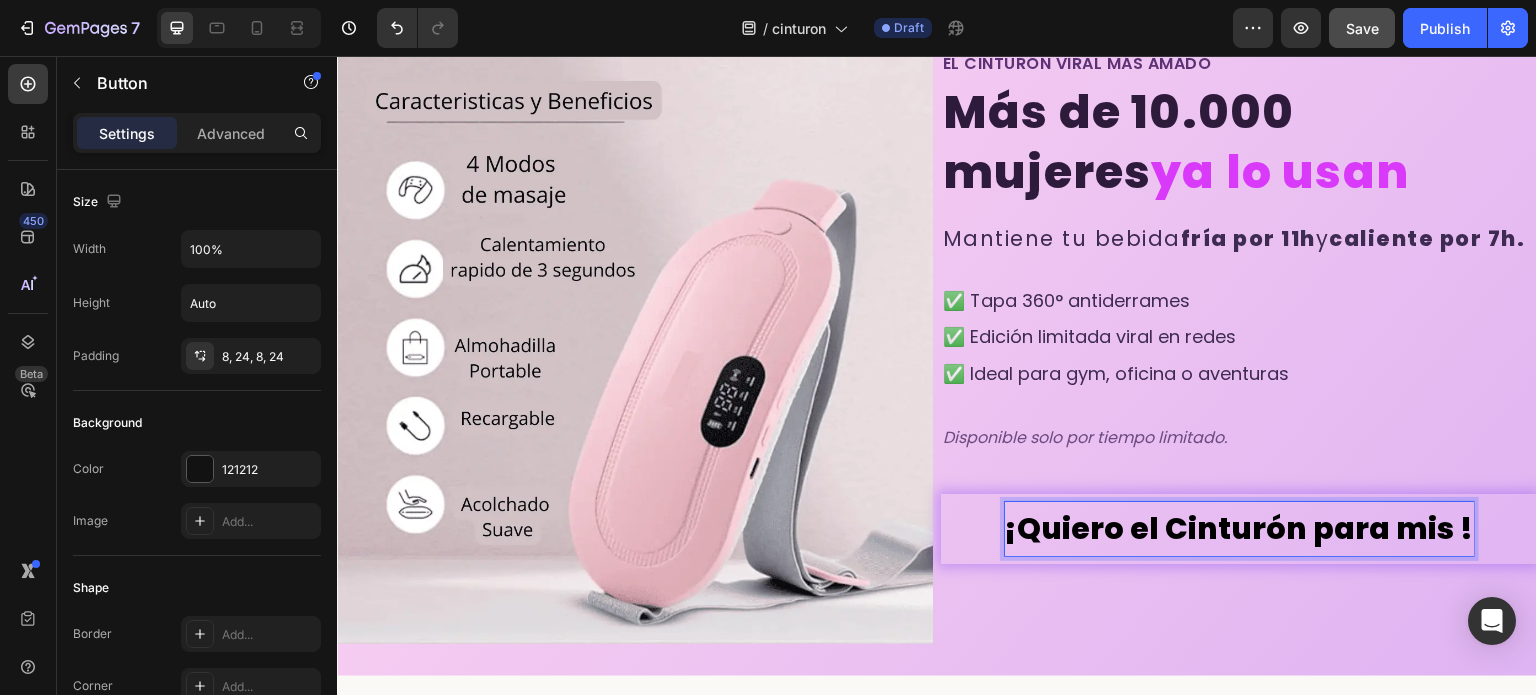 click on "¡Quiero el Cinturón para mis !" at bounding box center (1239, 529) 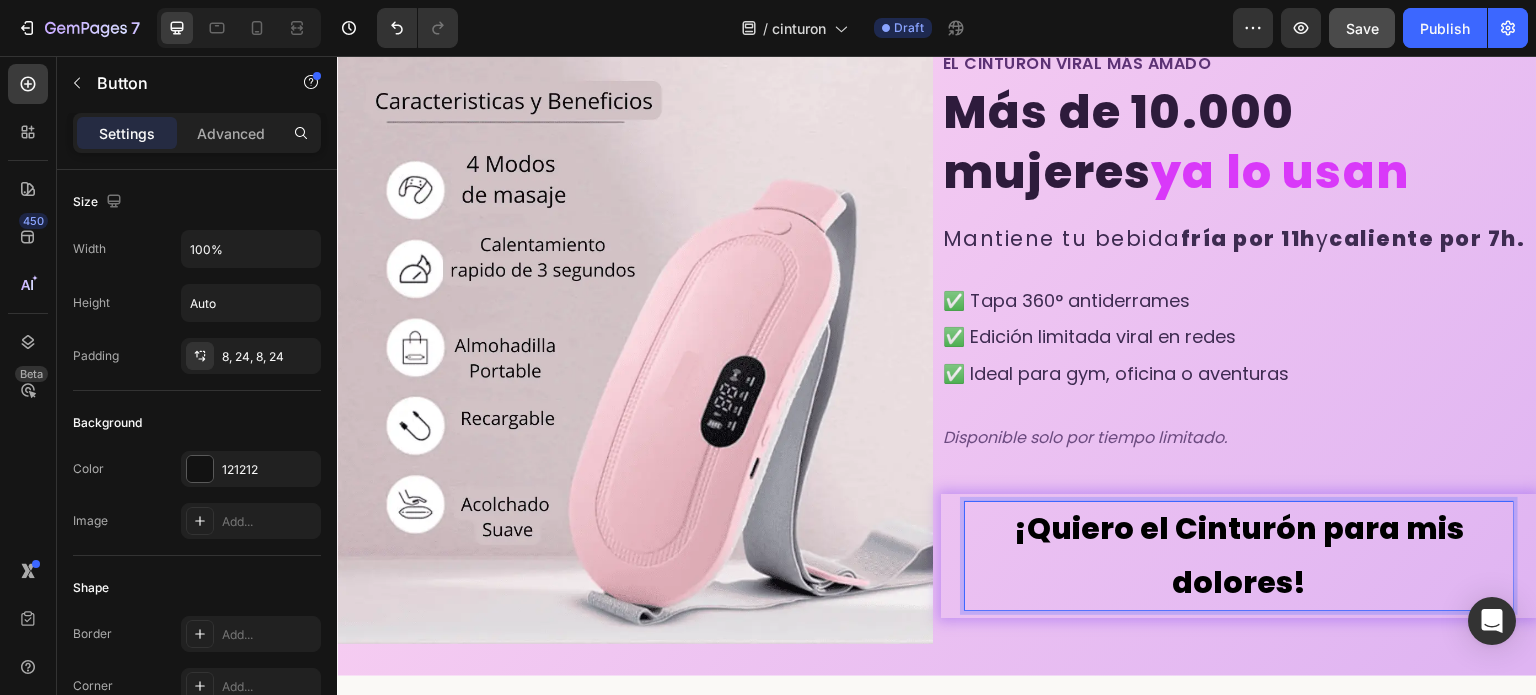 click on "¡Quiero el Cinturón para mis dolores!" at bounding box center (1239, 556) 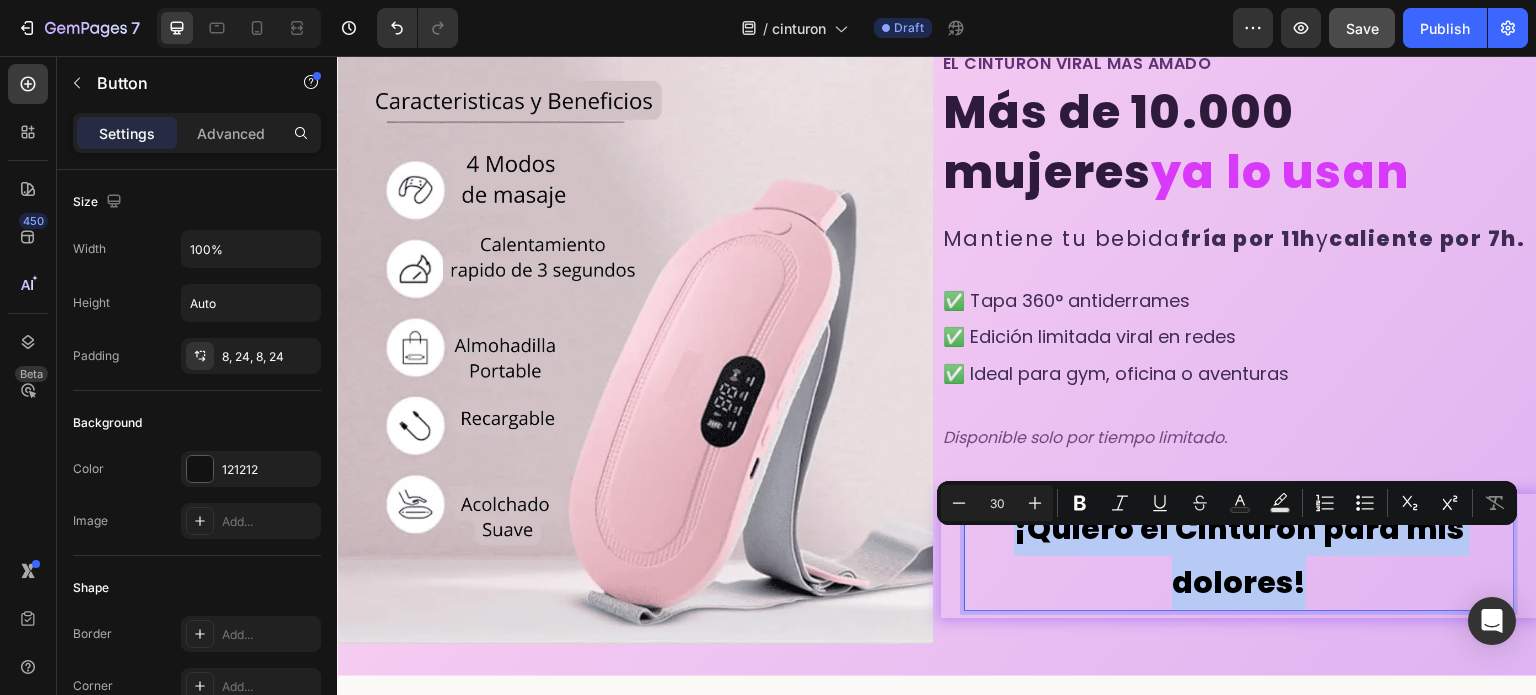 drag, startPoint x: 1006, startPoint y: 562, endPoint x: 1353, endPoint y: 628, distance: 353.2209 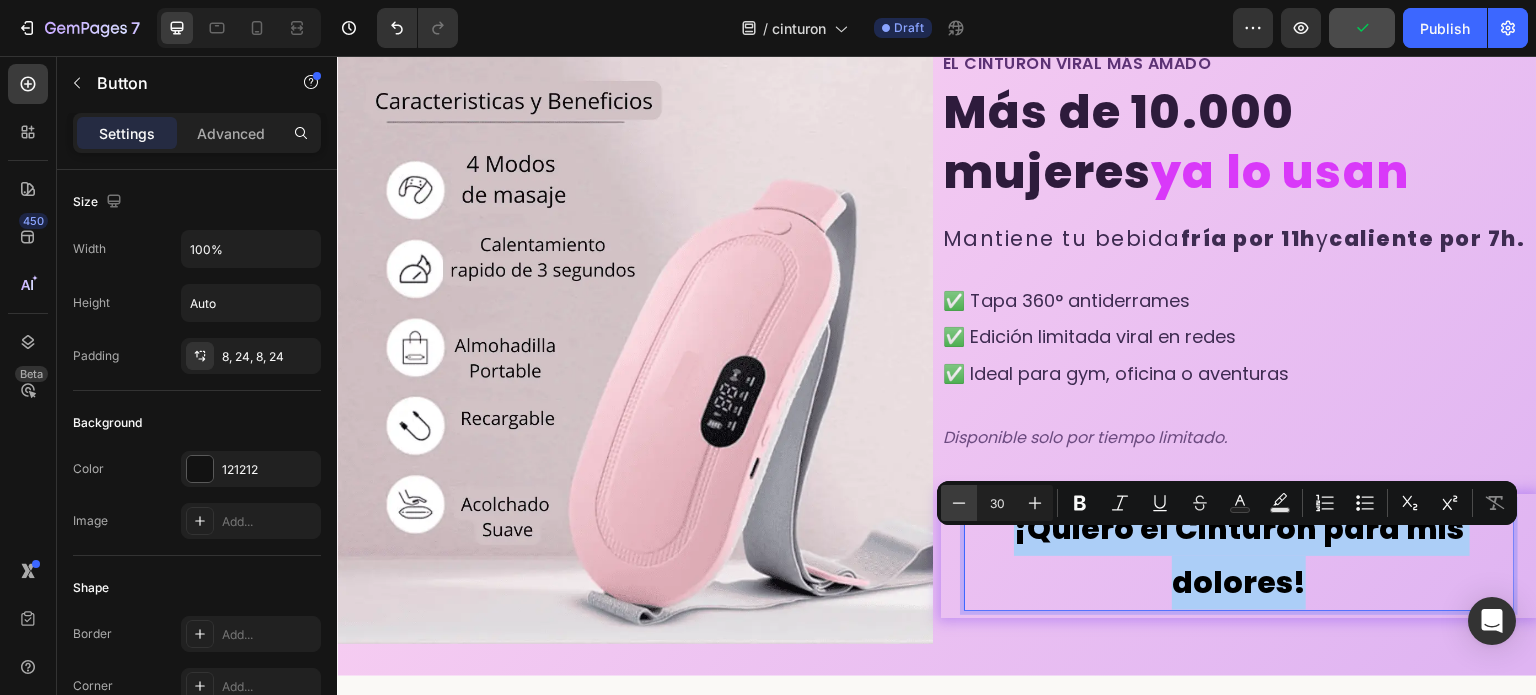 click 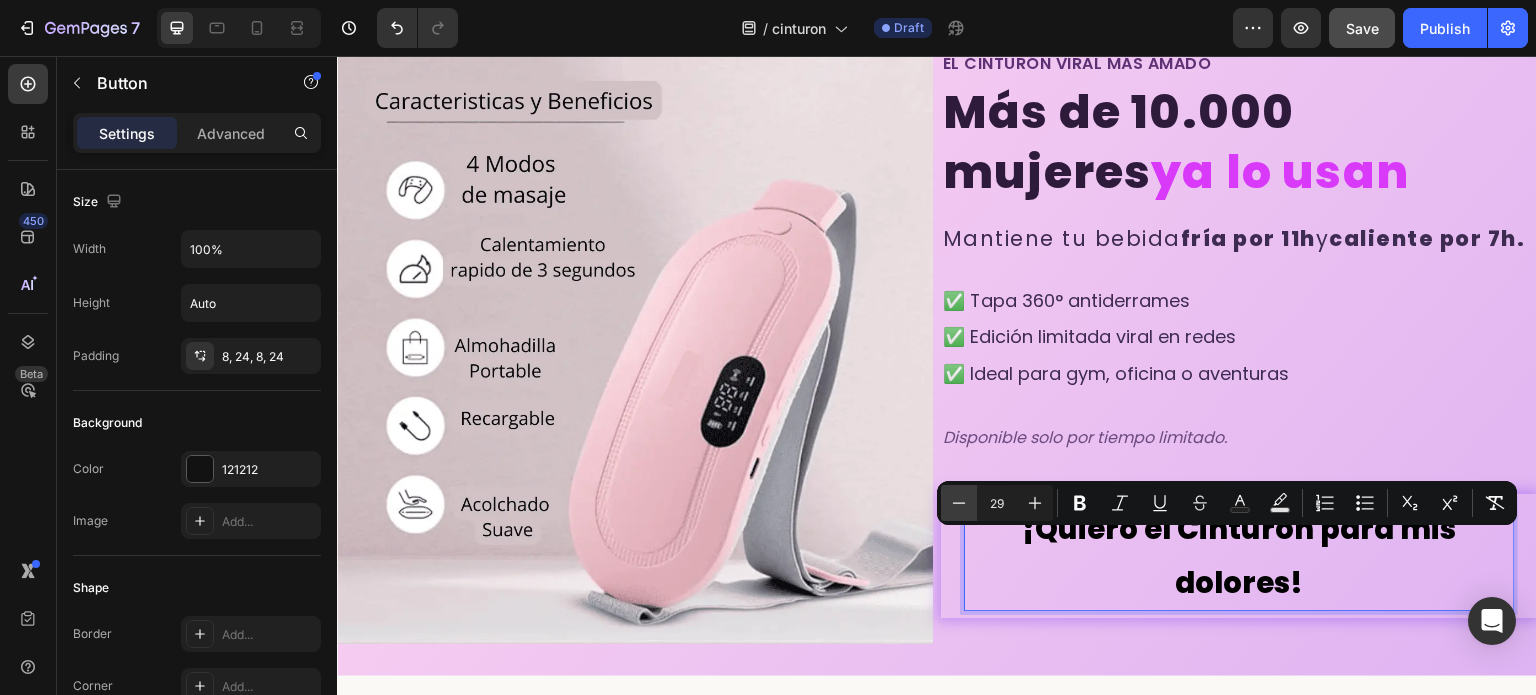 click 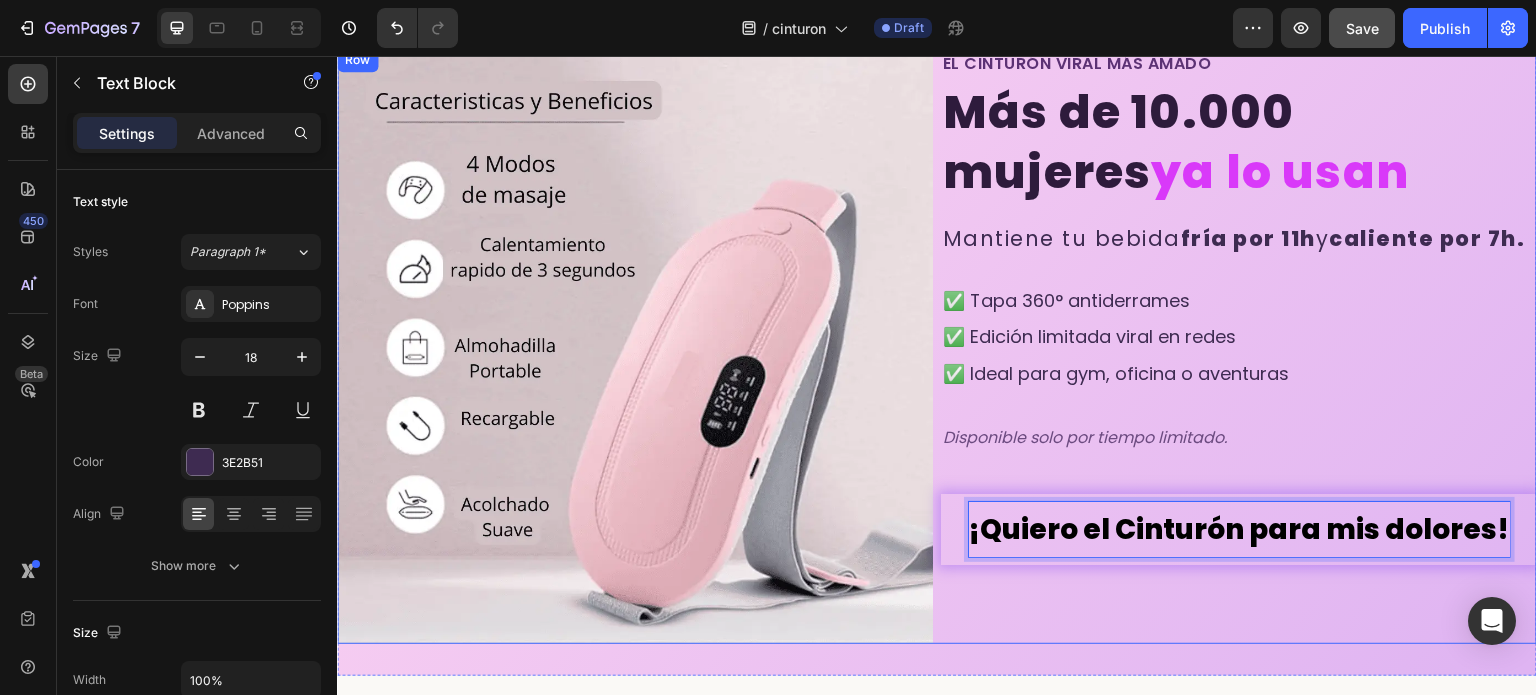 click on "✅ Ideal para gym, oficina o aventuras" at bounding box center [1239, 374] 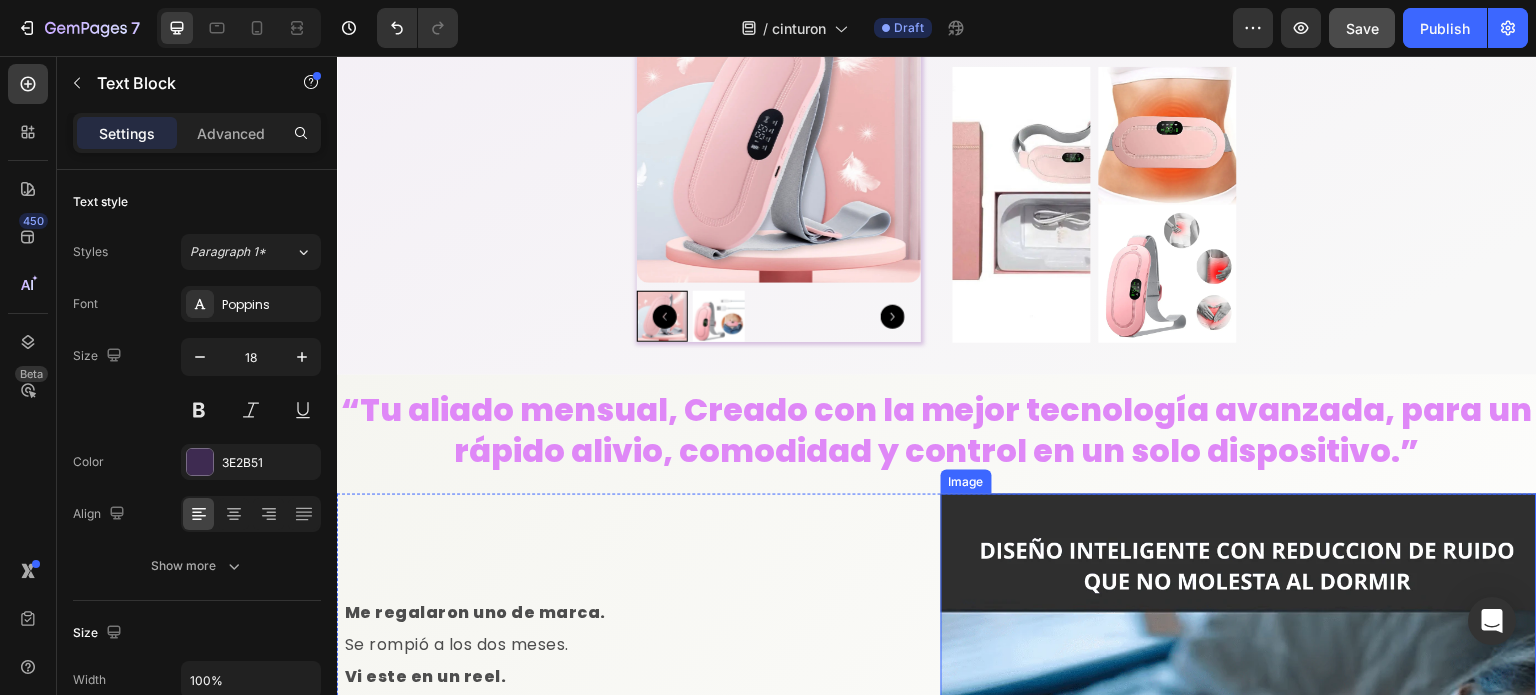 scroll, scrollTop: 2800, scrollLeft: 0, axis: vertical 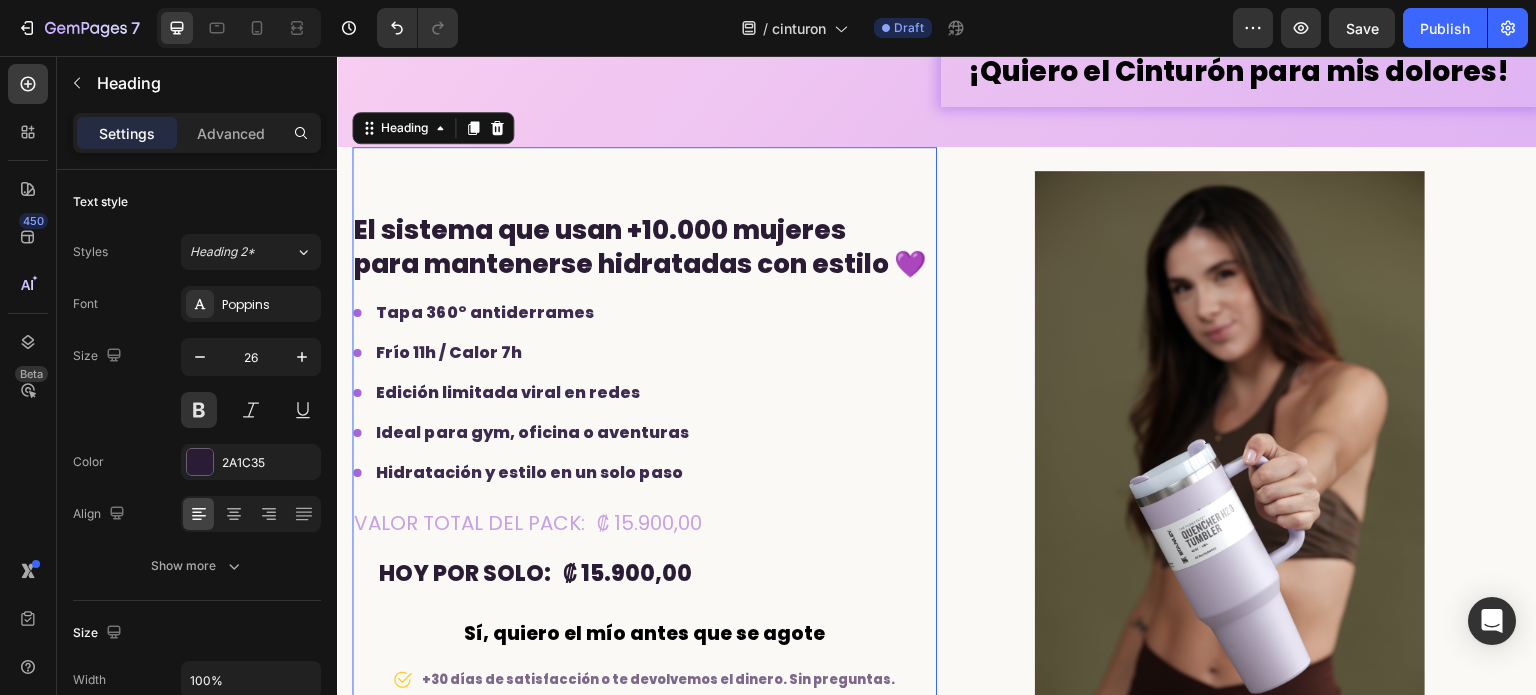 click on "El sistema que usan +10.000 mujeres" at bounding box center [600, 230] 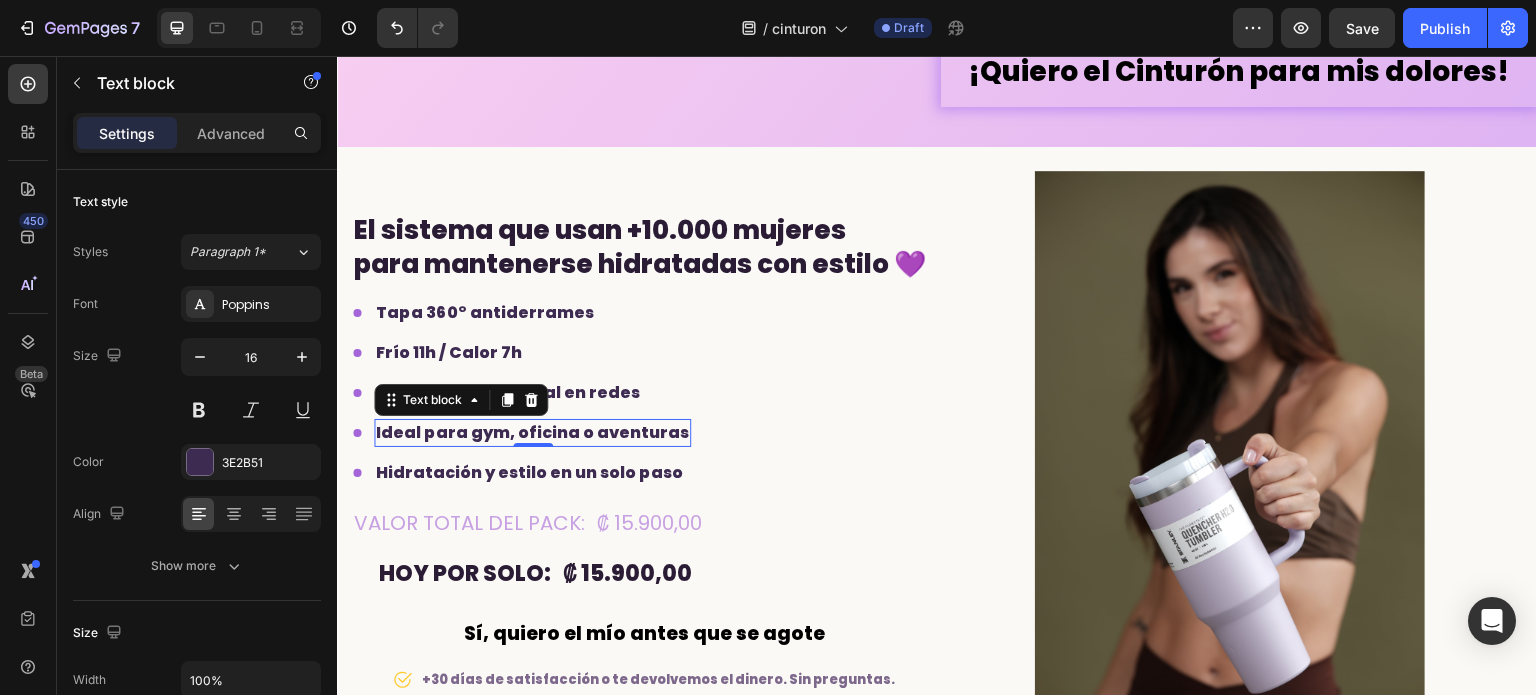 click on "Ideal para gym, oficina o aventuras" at bounding box center (532, 432) 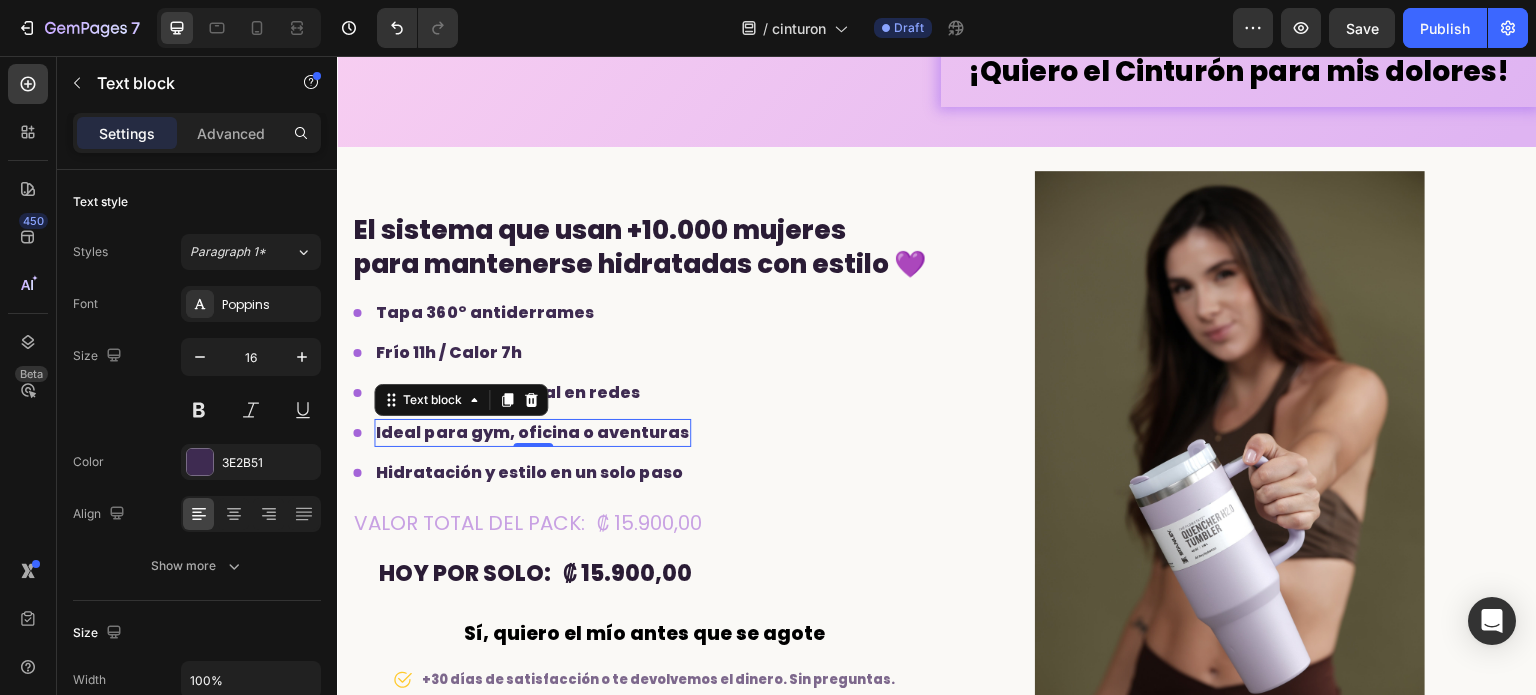 click on "Ideal para gym, oficina o aventuras" at bounding box center [532, 432] 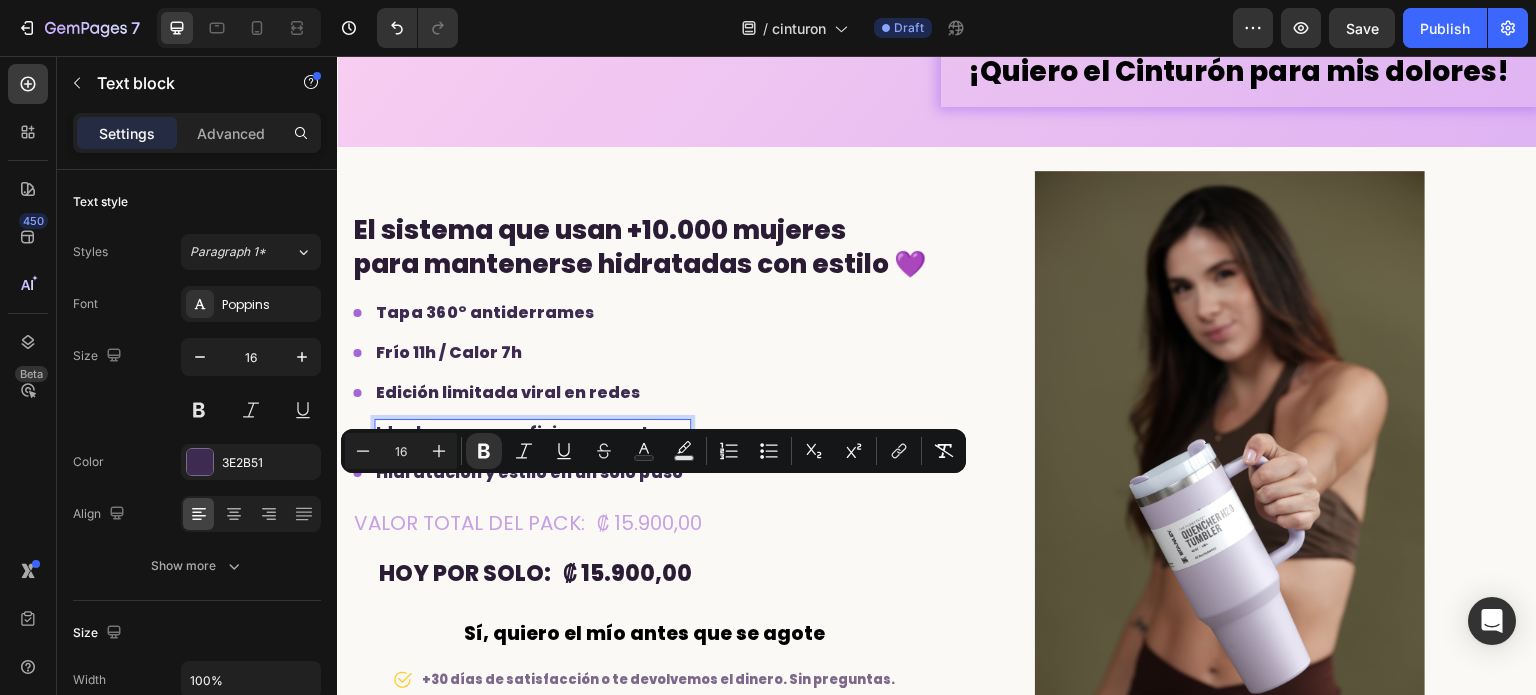 click on "Ideal para gym, oficina o aventuras" at bounding box center [532, 432] 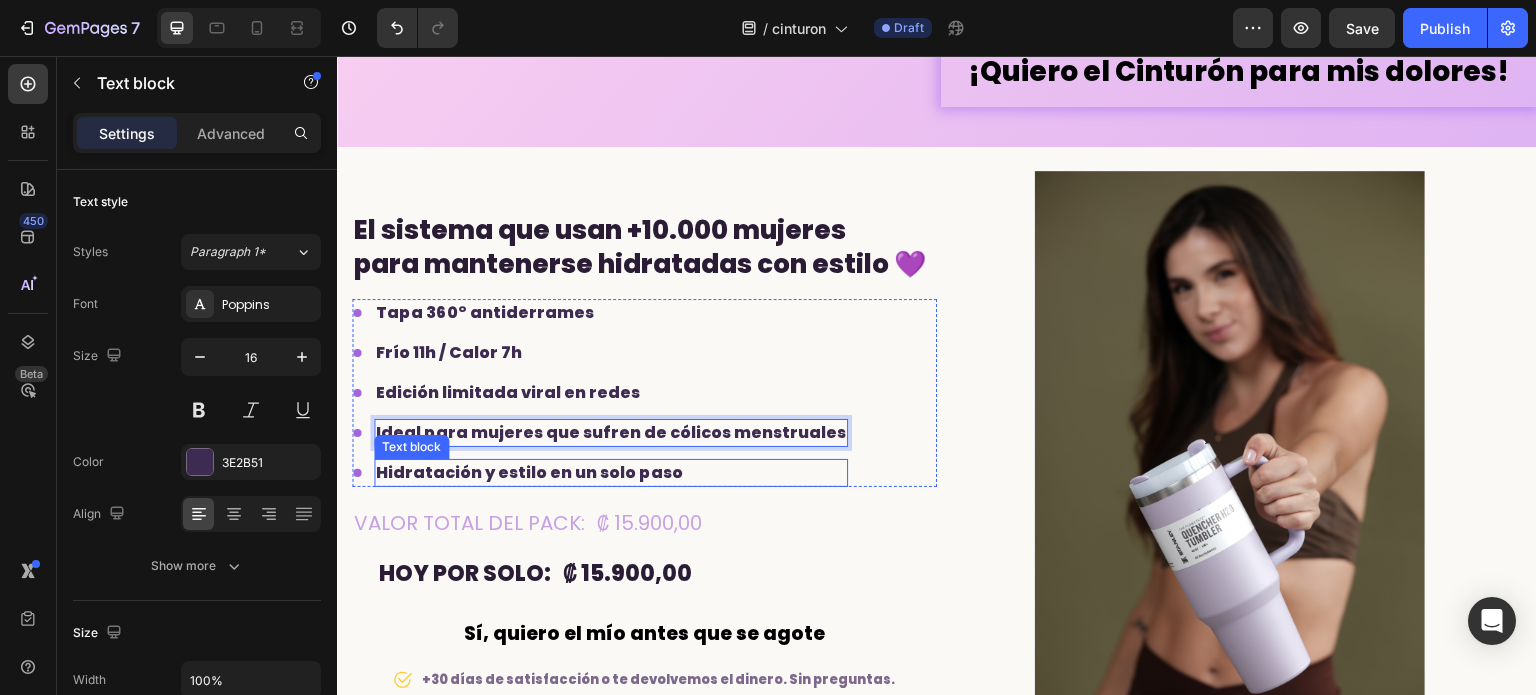 click on "Hidratación y estilo en un solo paso" at bounding box center [529, 472] 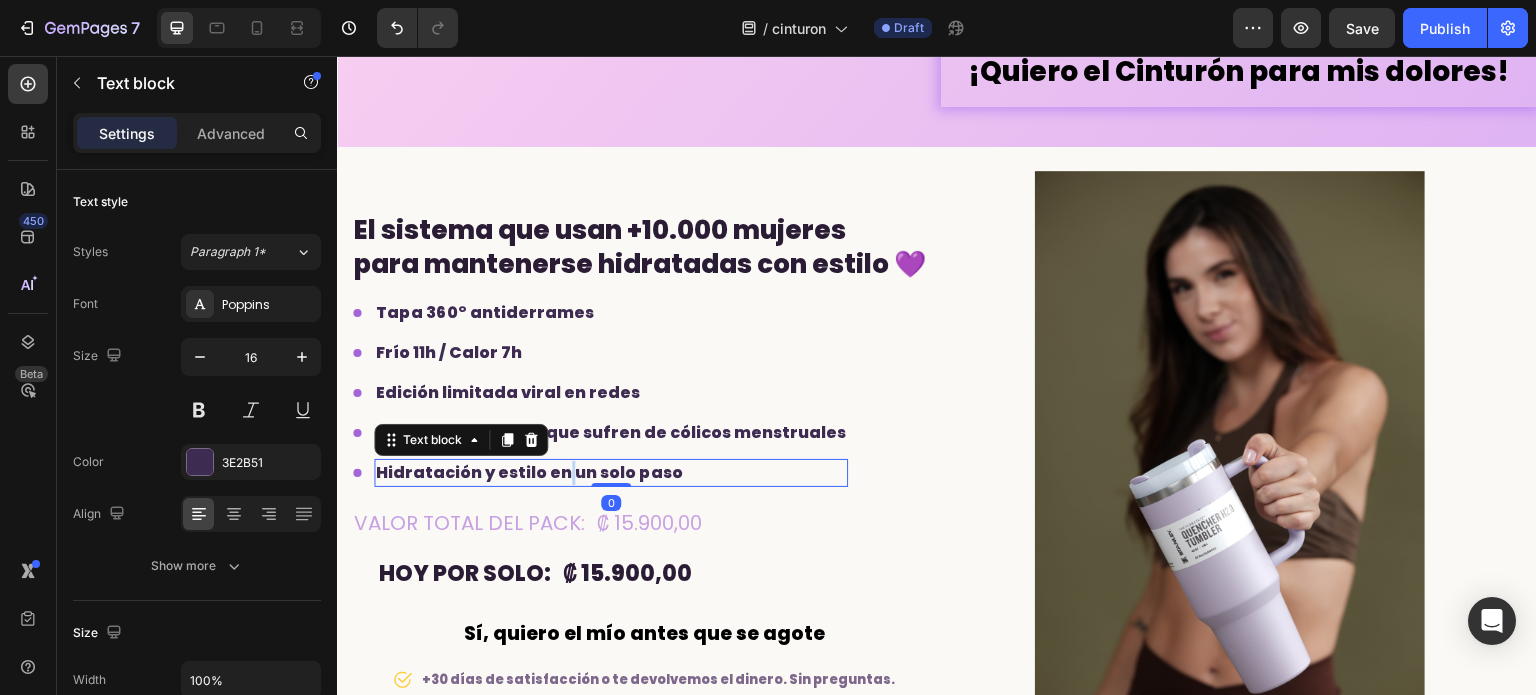 click on "Hidratación y estilo en un solo paso" at bounding box center [529, 472] 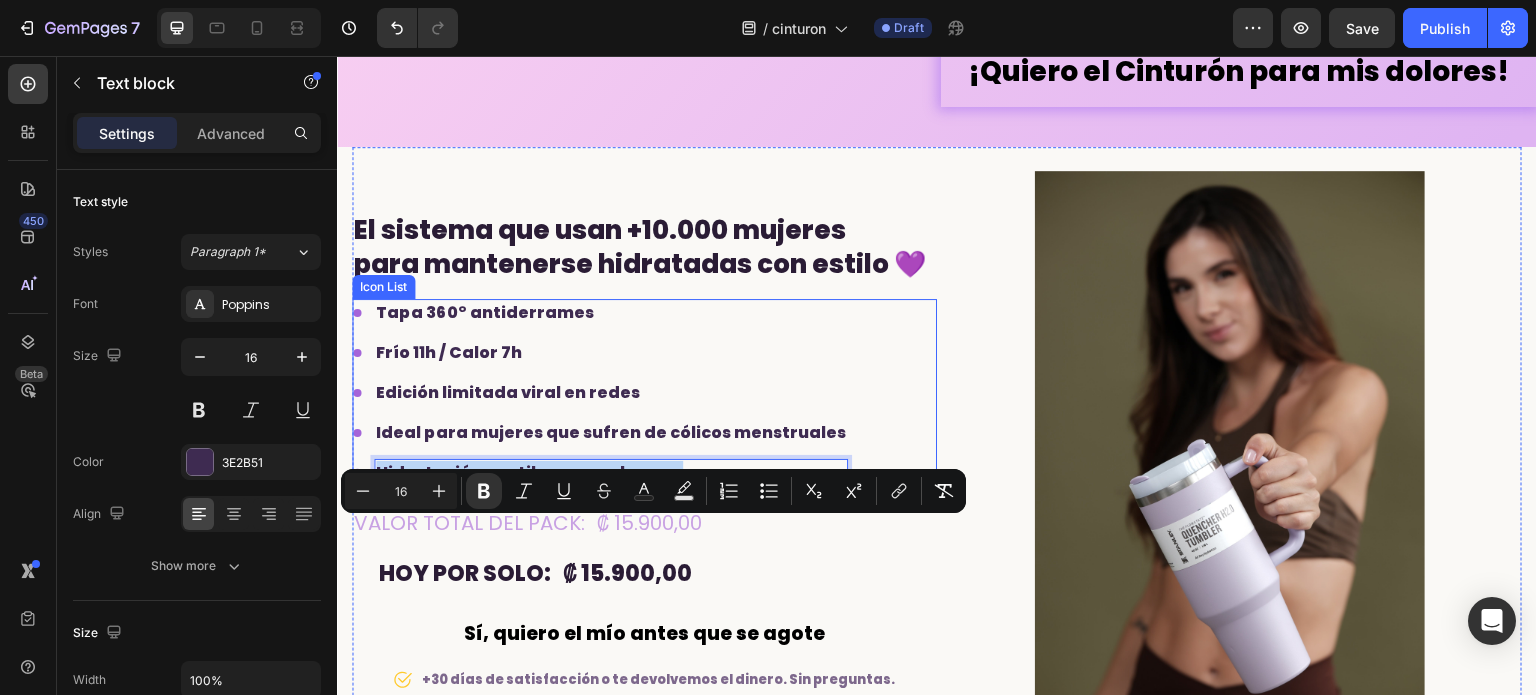 drag, startPoint x: 669, startPoint y: 532, endPoint x: 369, endPoint y: 537, distance: 300.04166 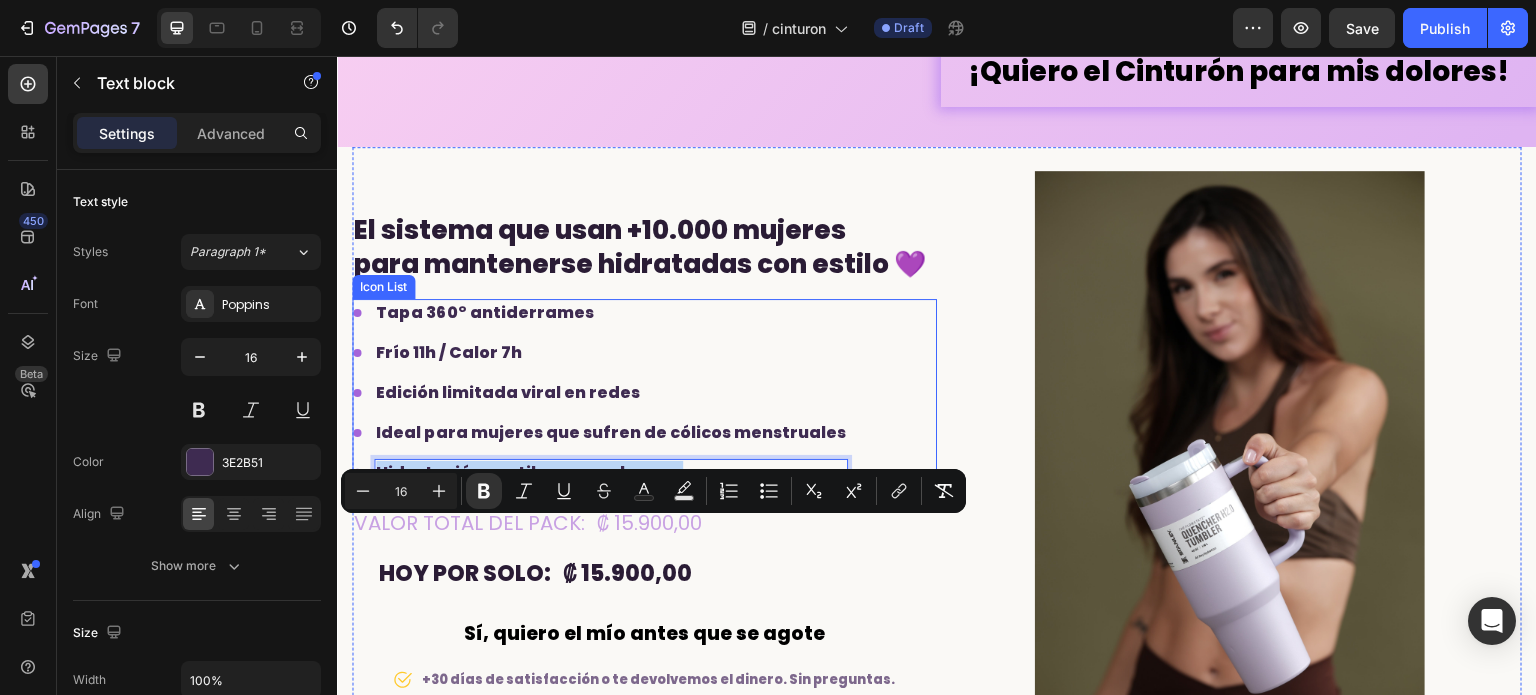 click on "Icon Hidratación y estilo en un solo paso Text block   0" at bounding box center (600, 473) 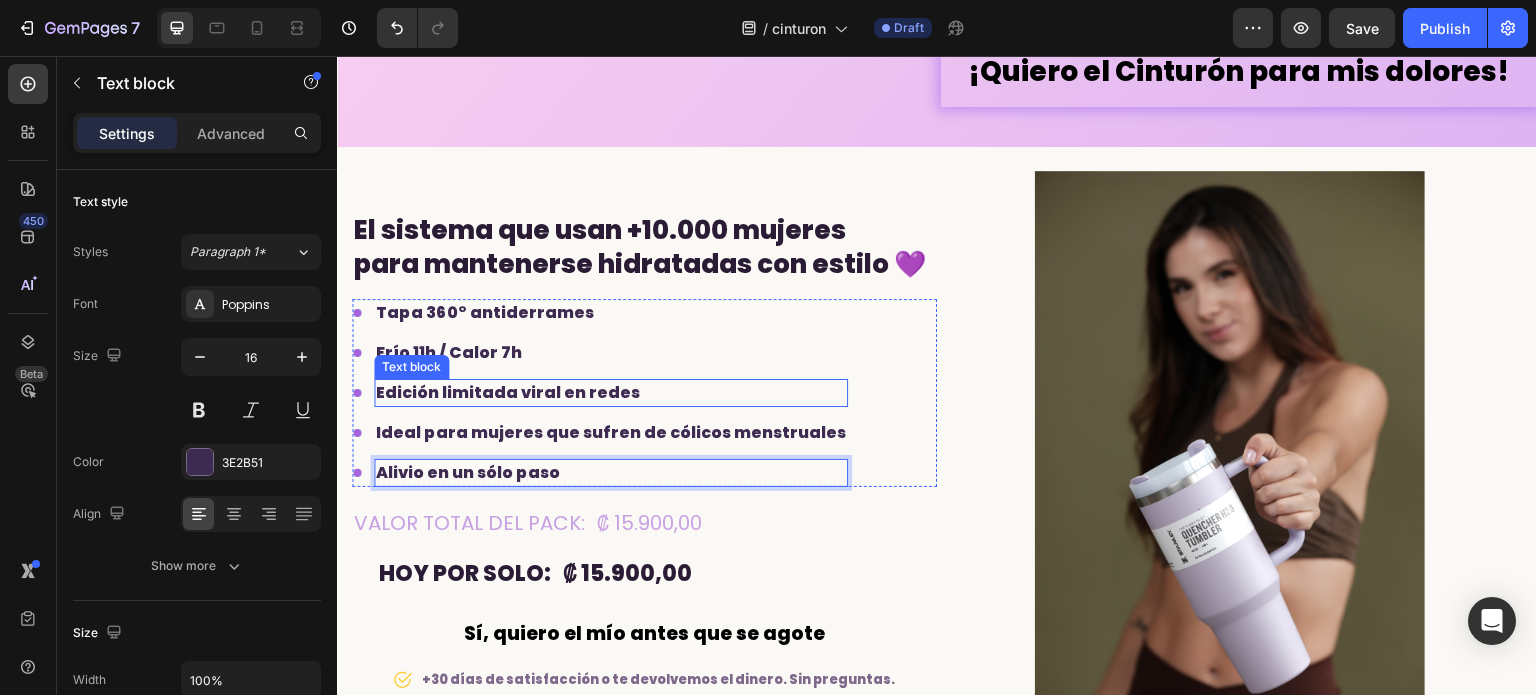 click on "Edición limitada viral en redes" at bounding box center [508, 392] 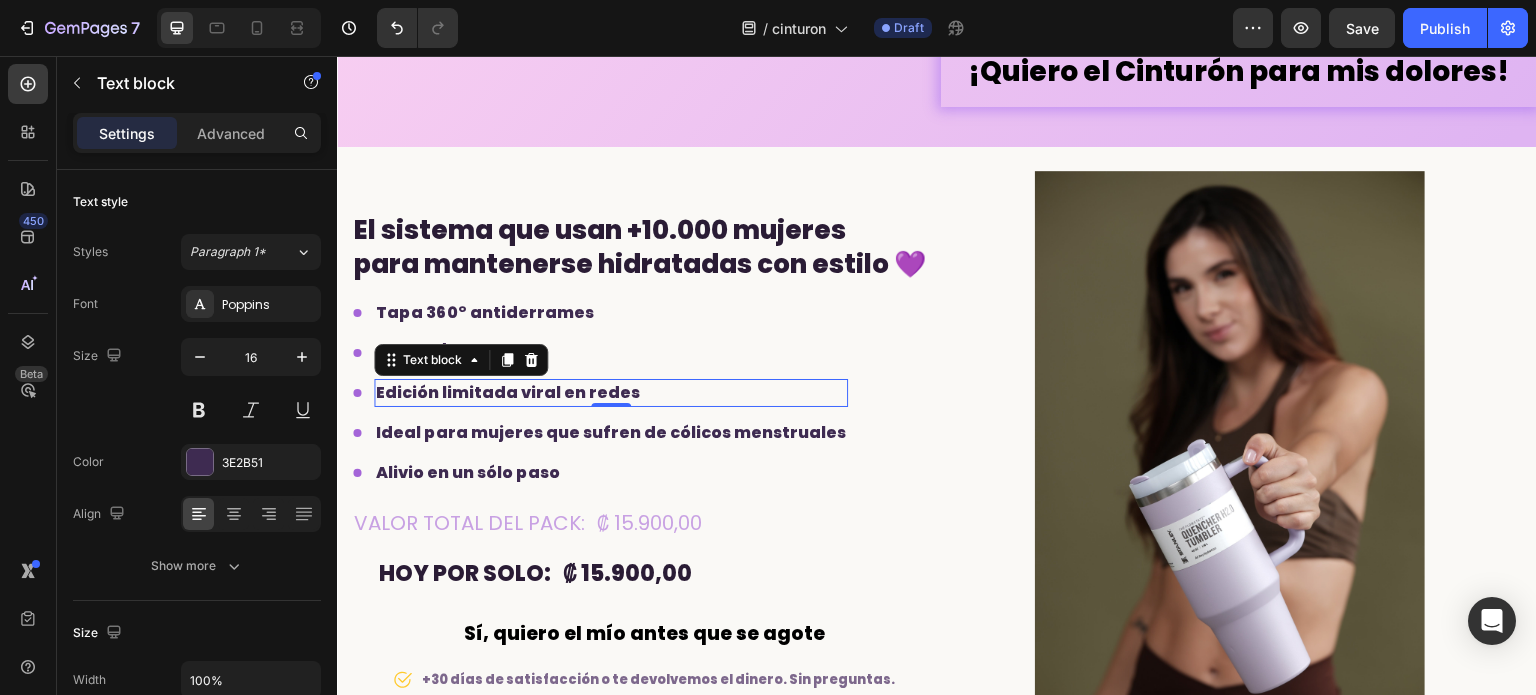 click on "Edición limitada viral en redes" at bounding box center (508, 392) 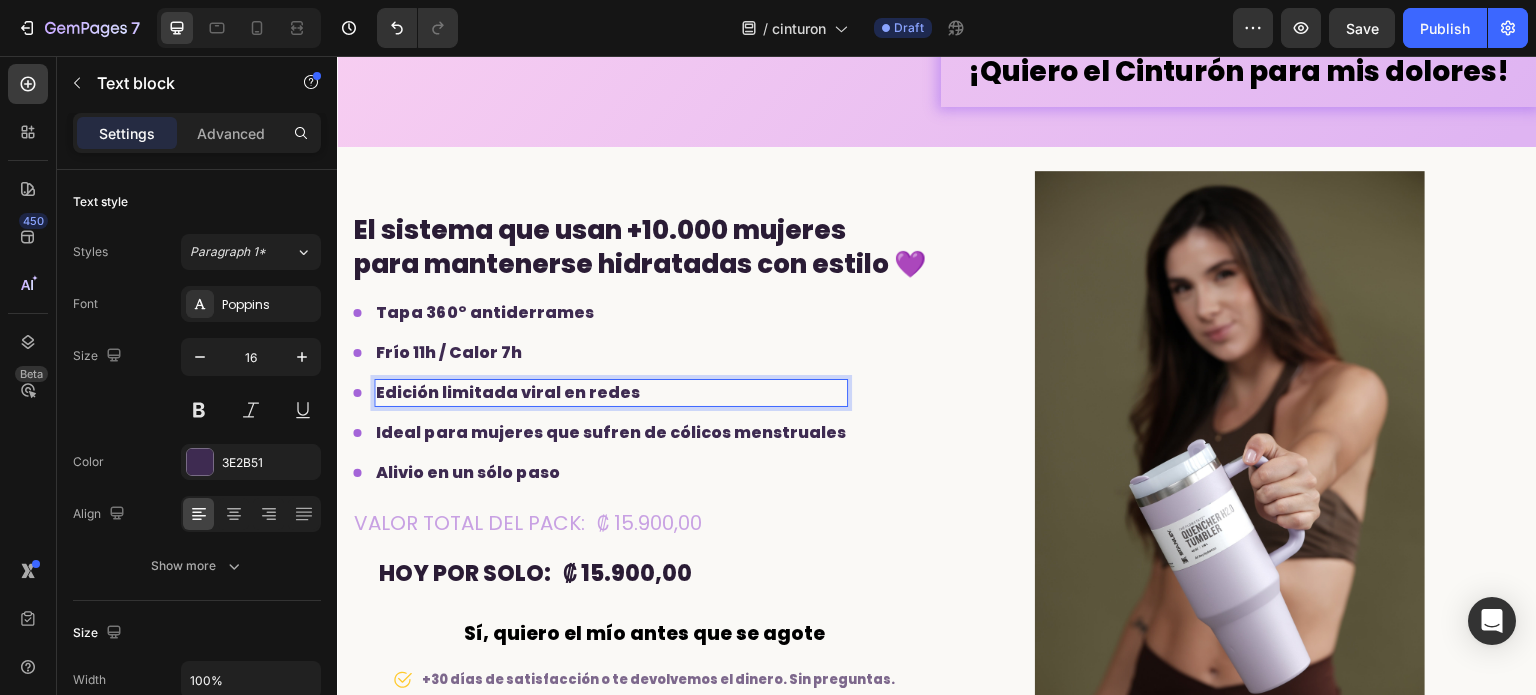 click on "Edición limitada viral en redes" at bounding box center [508, 392] 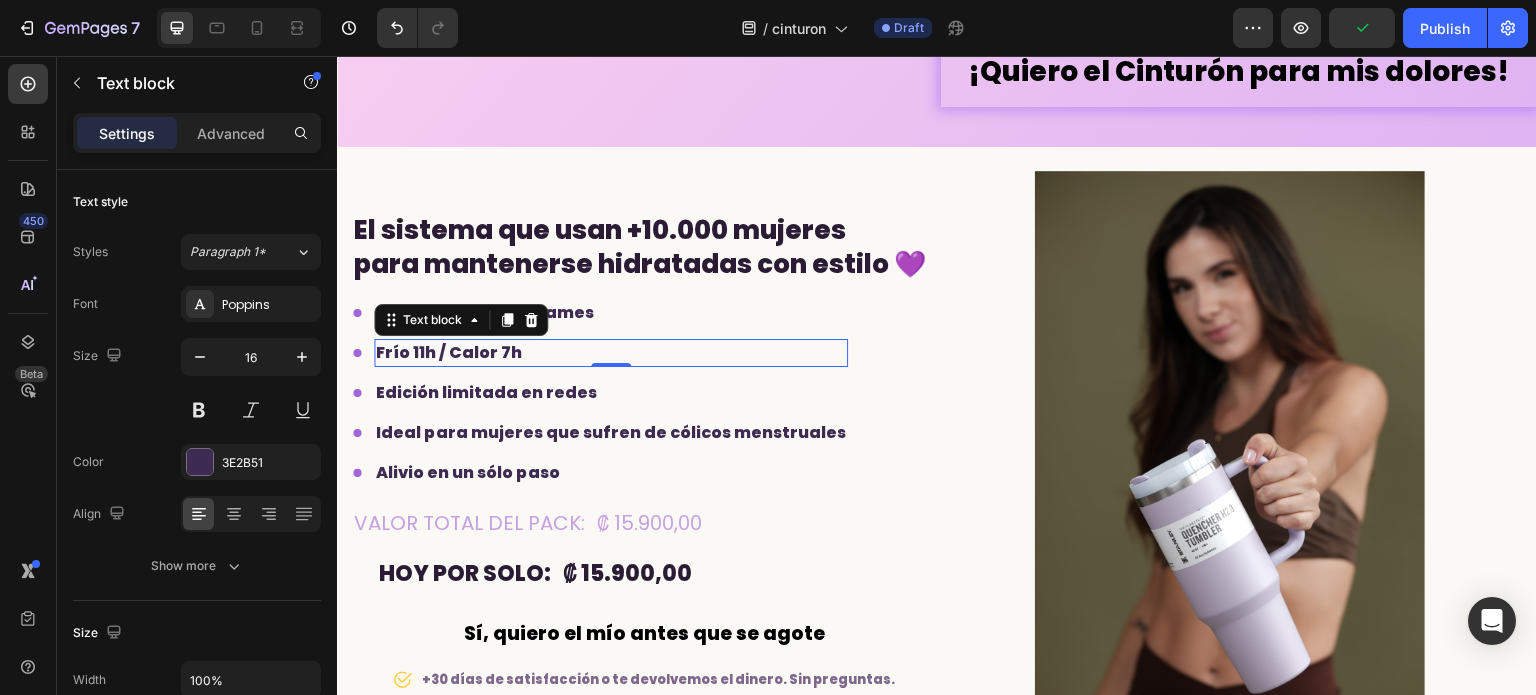 click on "Frío 11h / Calor 7h" at bounding box center (449, 352) 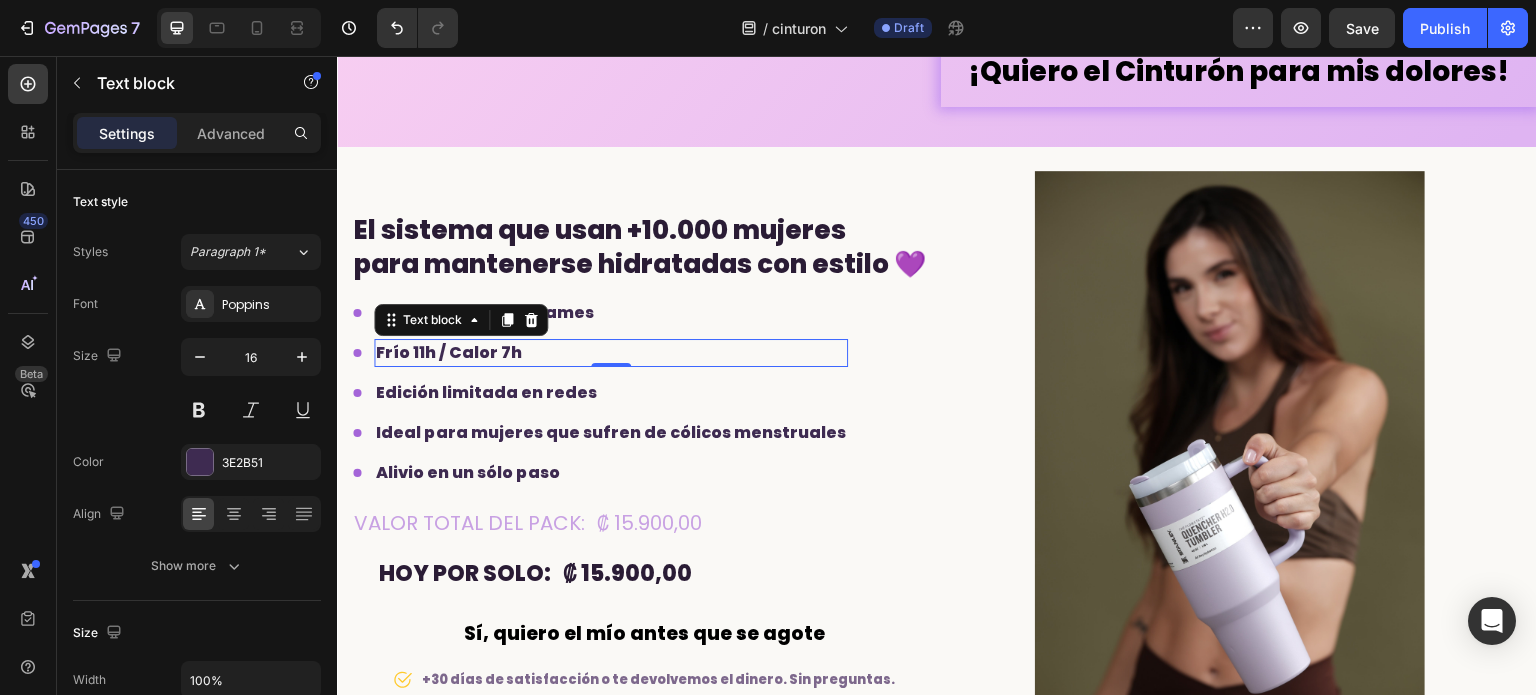 click on "Frío 11h / Calor 7h" at bounding box center (611, 353) 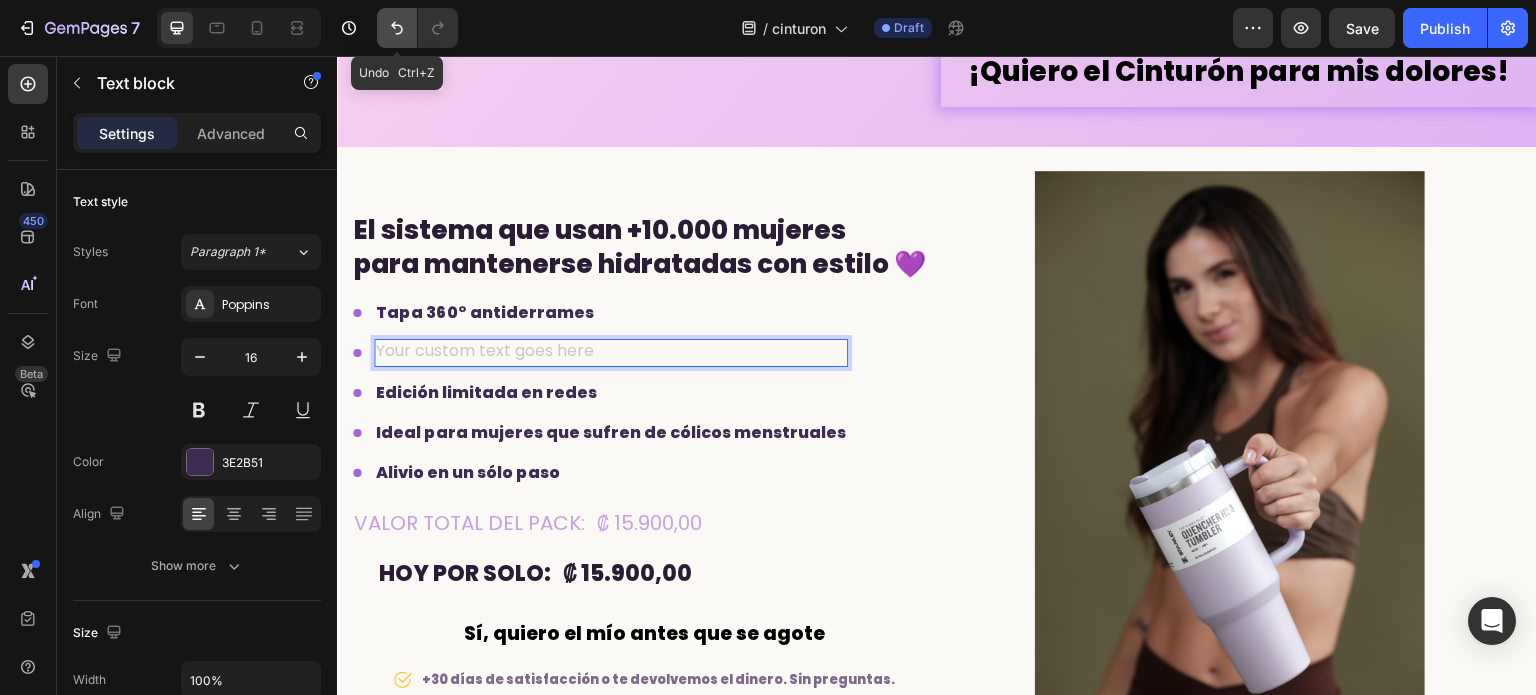 click 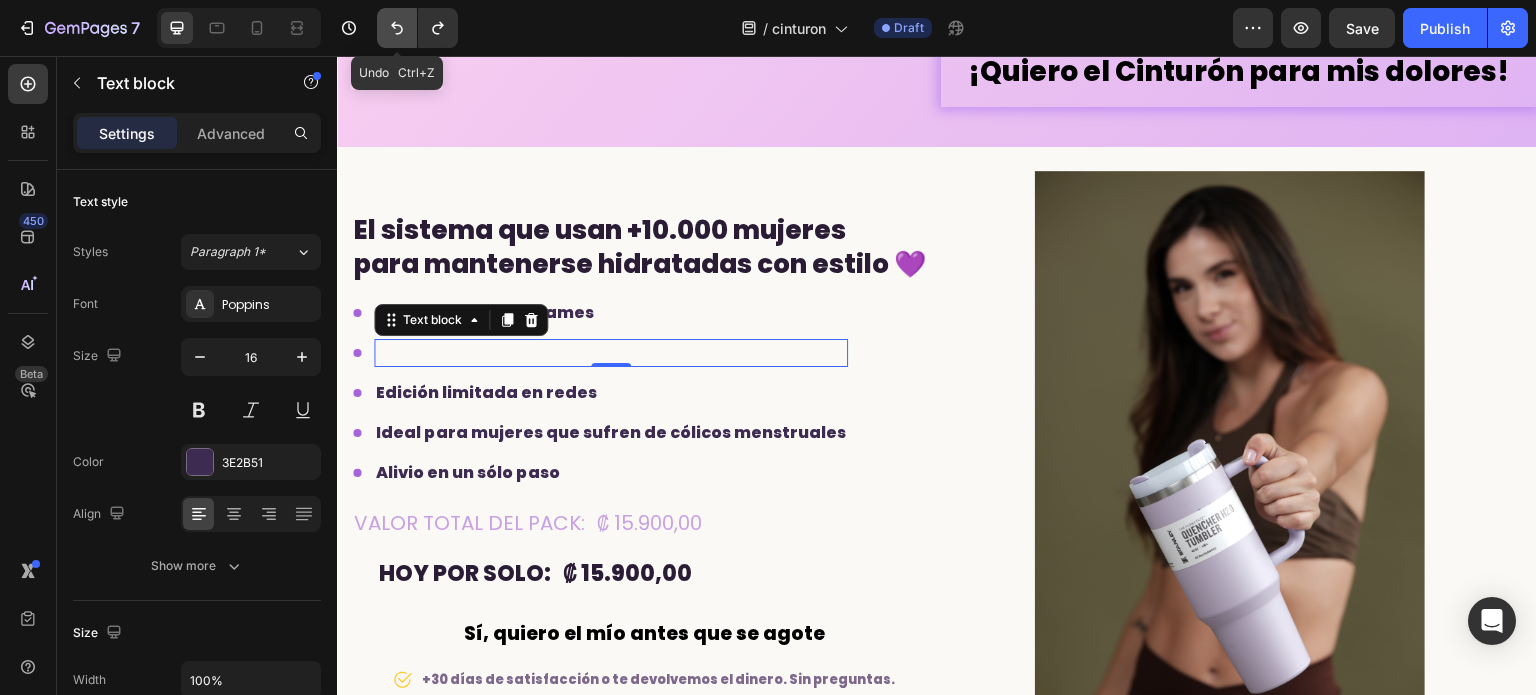 click 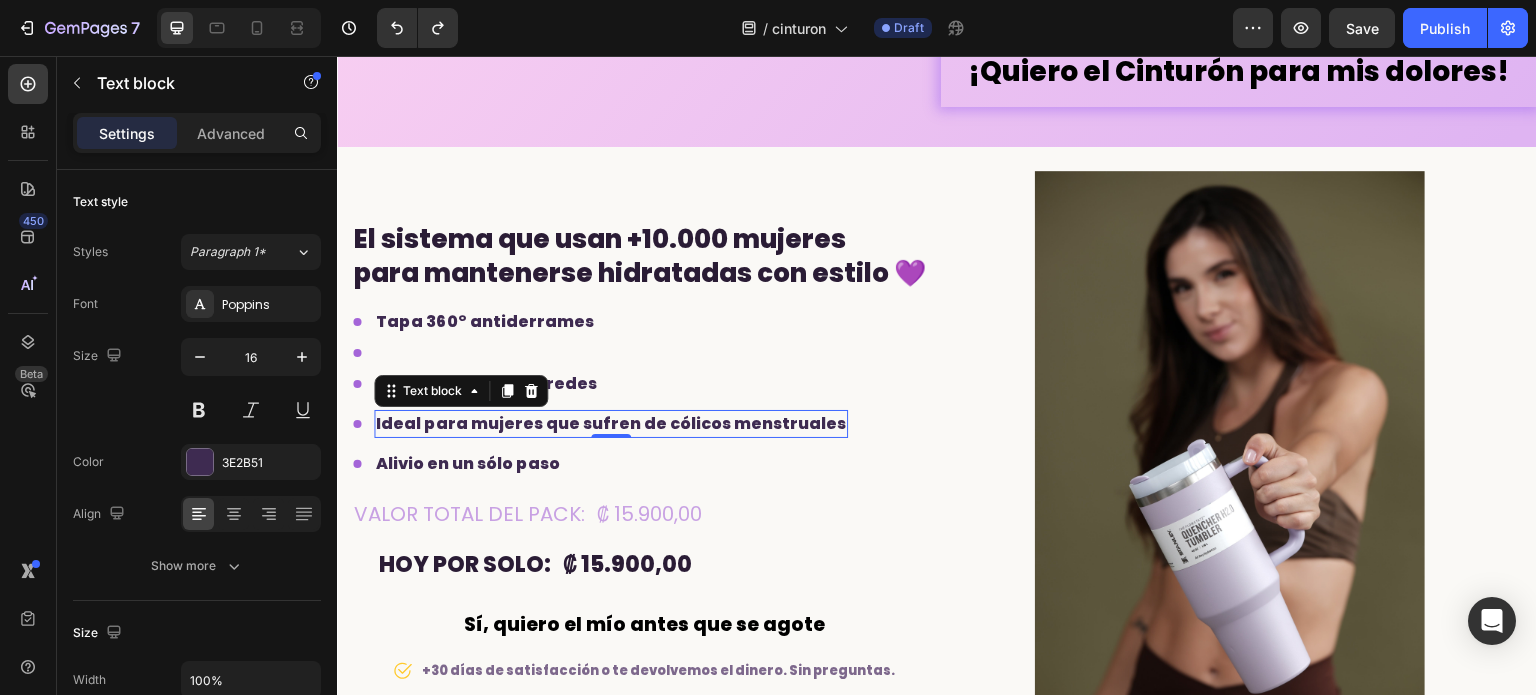 click on "Ideal para mujeres que sufren de cólicos menstruales" at bounding box center (611, 424) 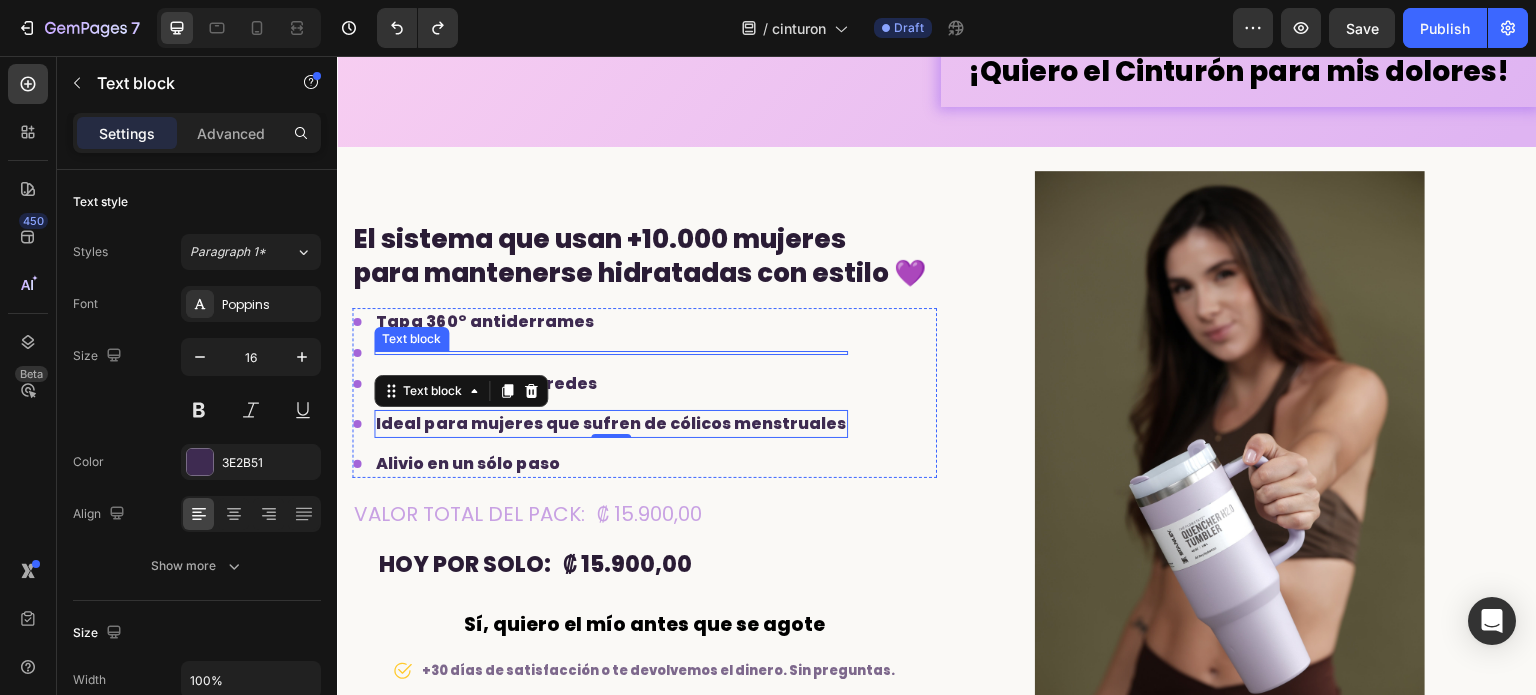 click on "Text block" at bounding box center (611, 353) 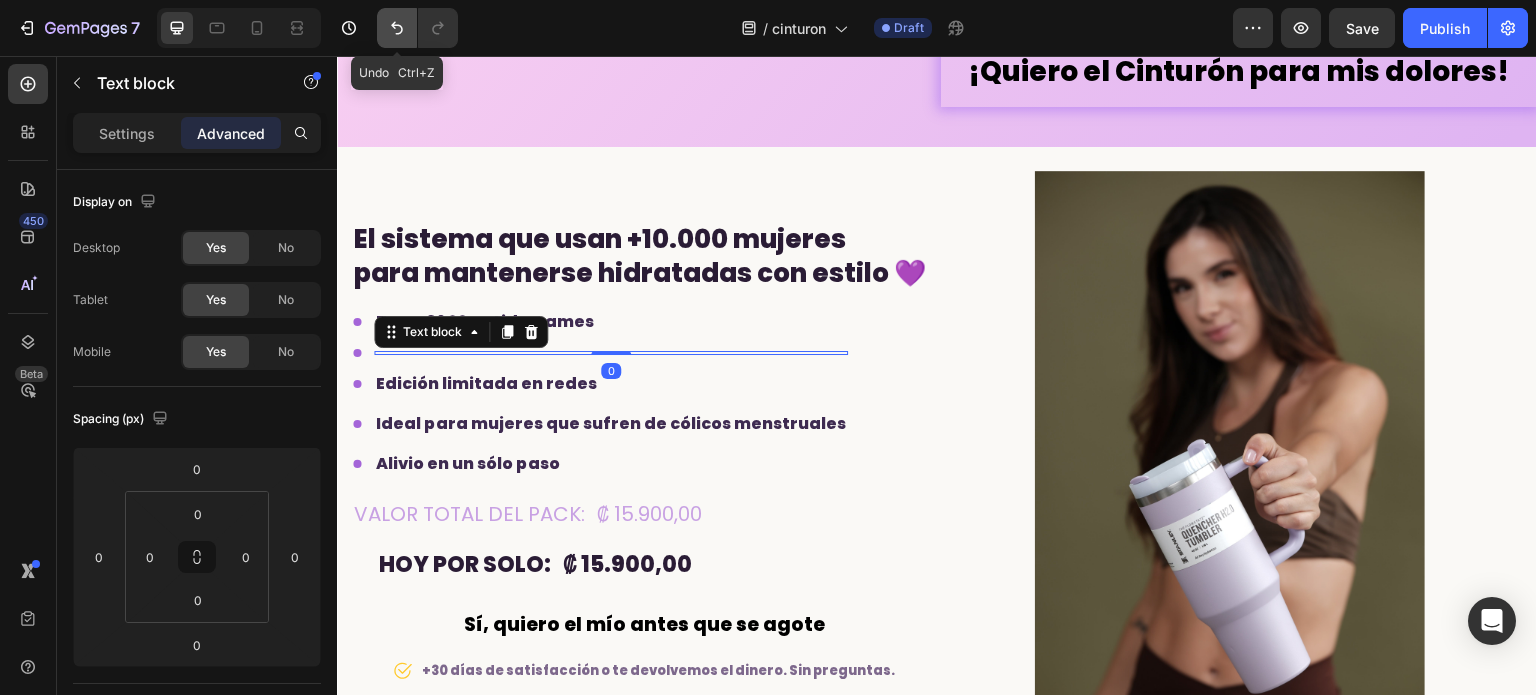 click 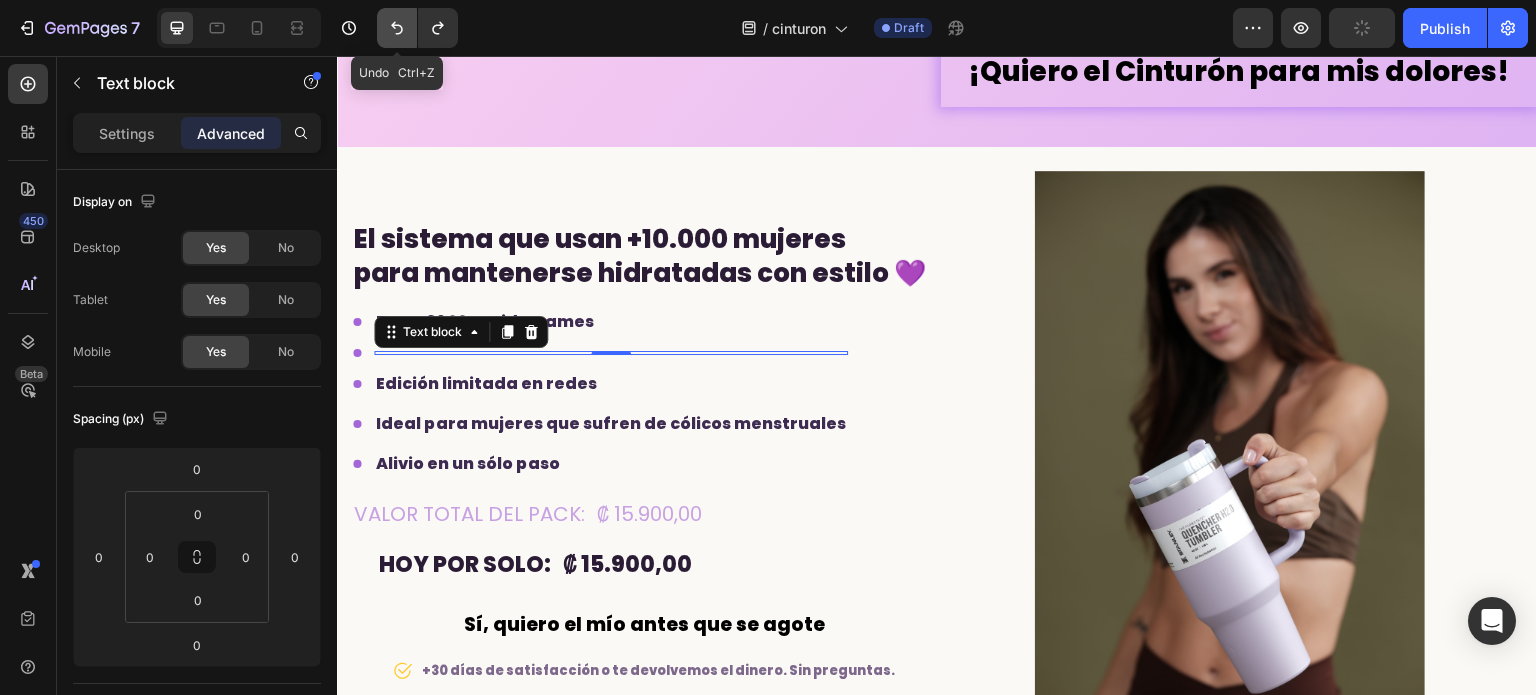 click 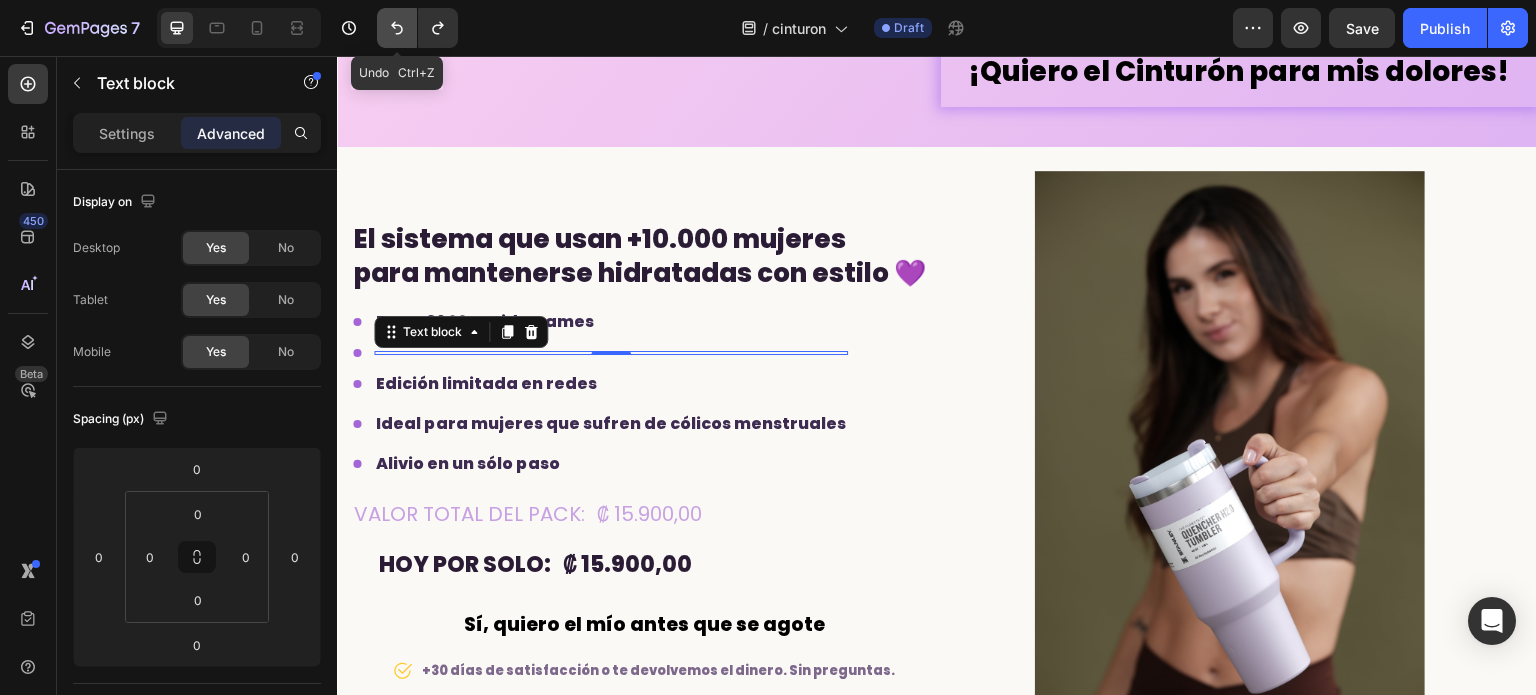 click 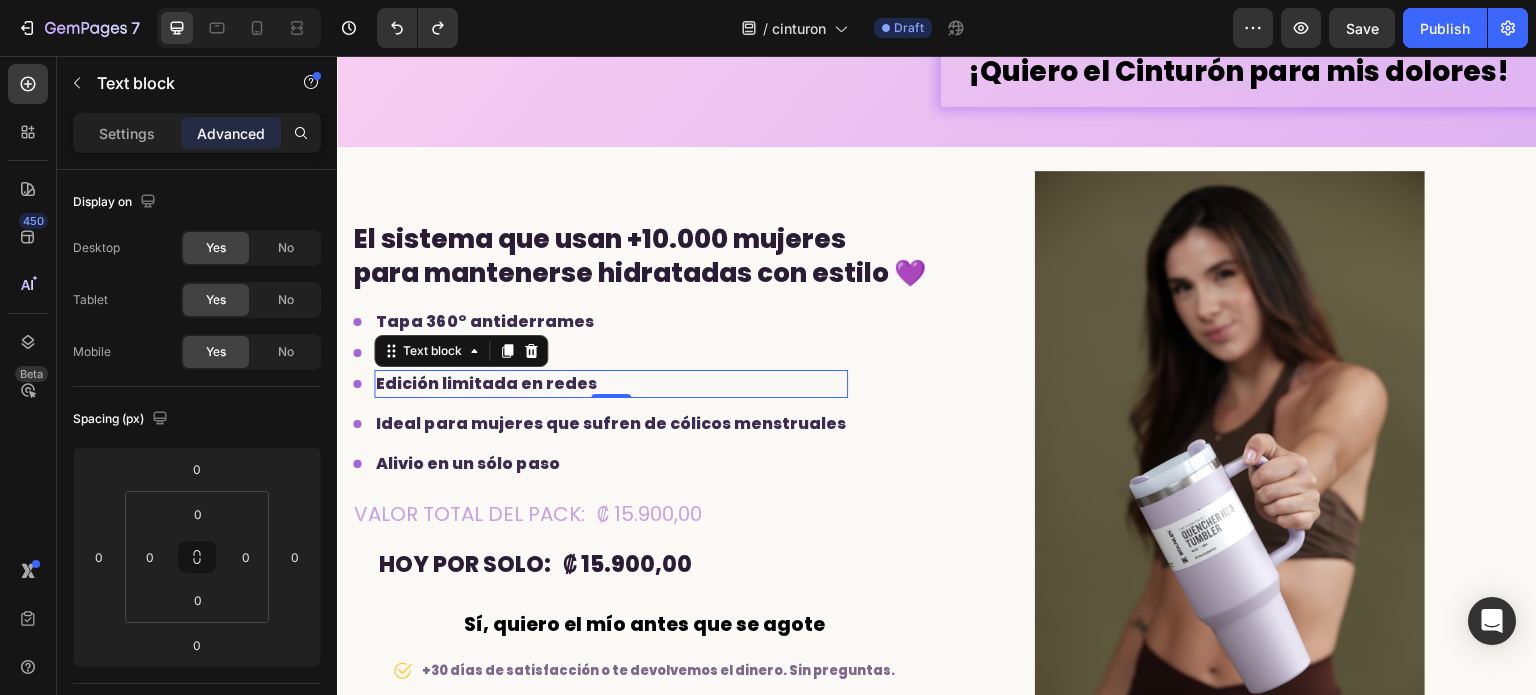 click on "Edición limitada en redes" at bounding box center [486, 383] 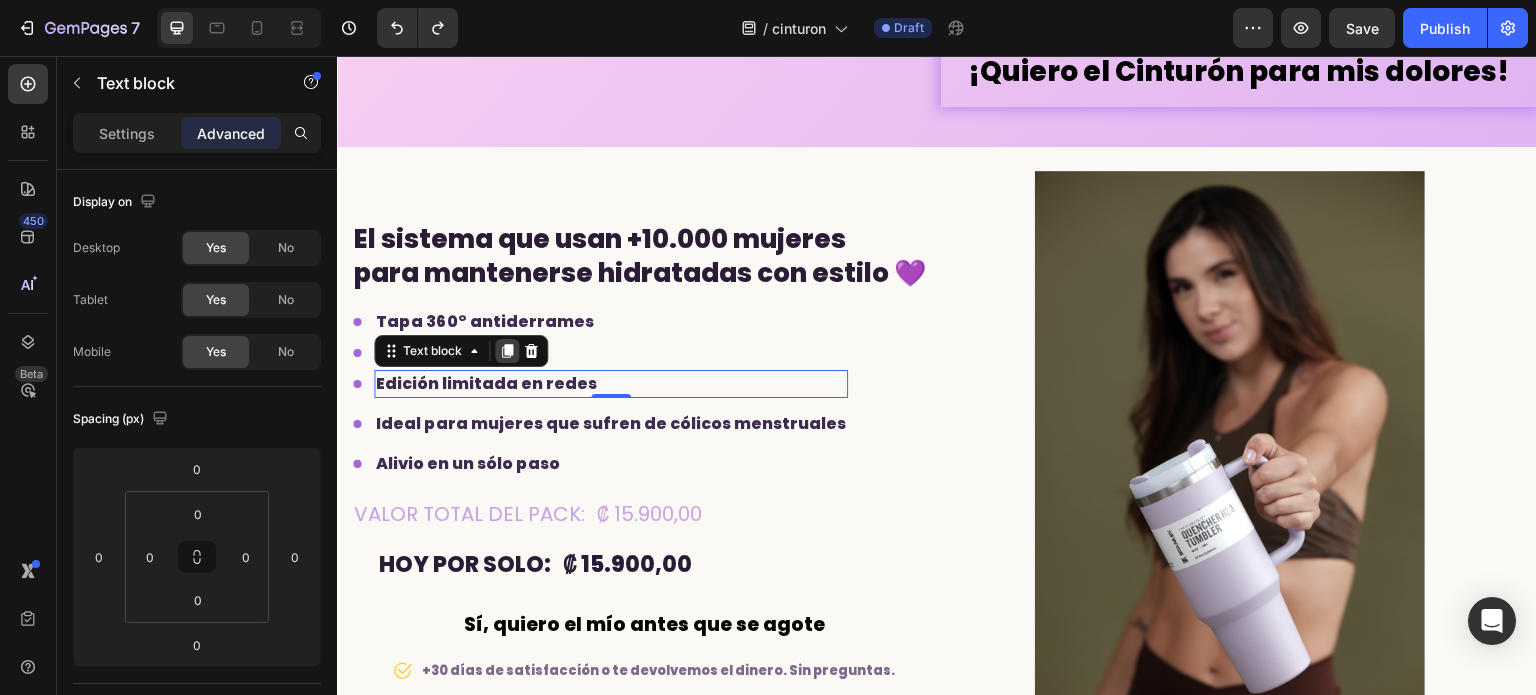 click 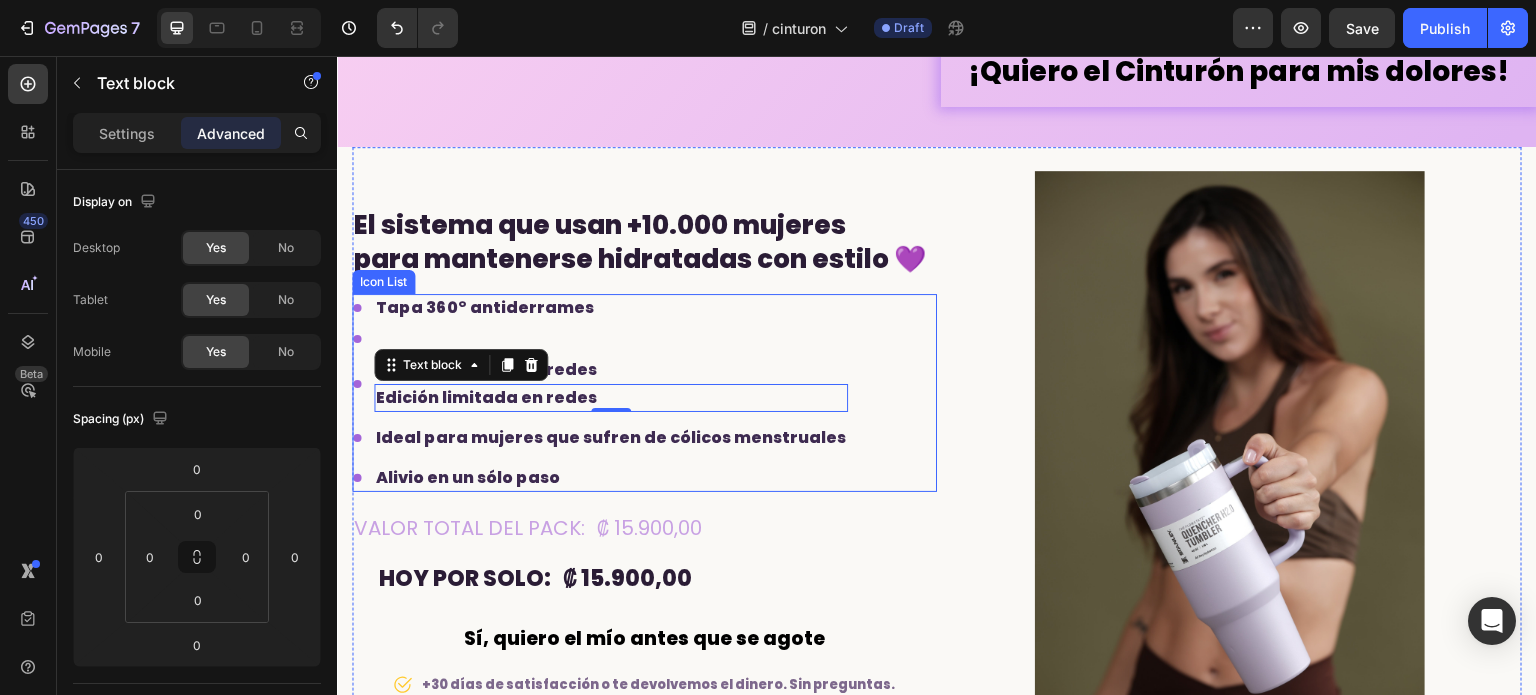 click on "Icon Tapa 360° antiderrames Text block
Icon Text block
Icon Edición limitada en redes Text block Edición limitada en redes Text block   0
Icon Ideal para mujeres que sufren de cólicos menstruales Text block
Icon Alivio en un sólo paso Text block" at bounding box center [600, 393] 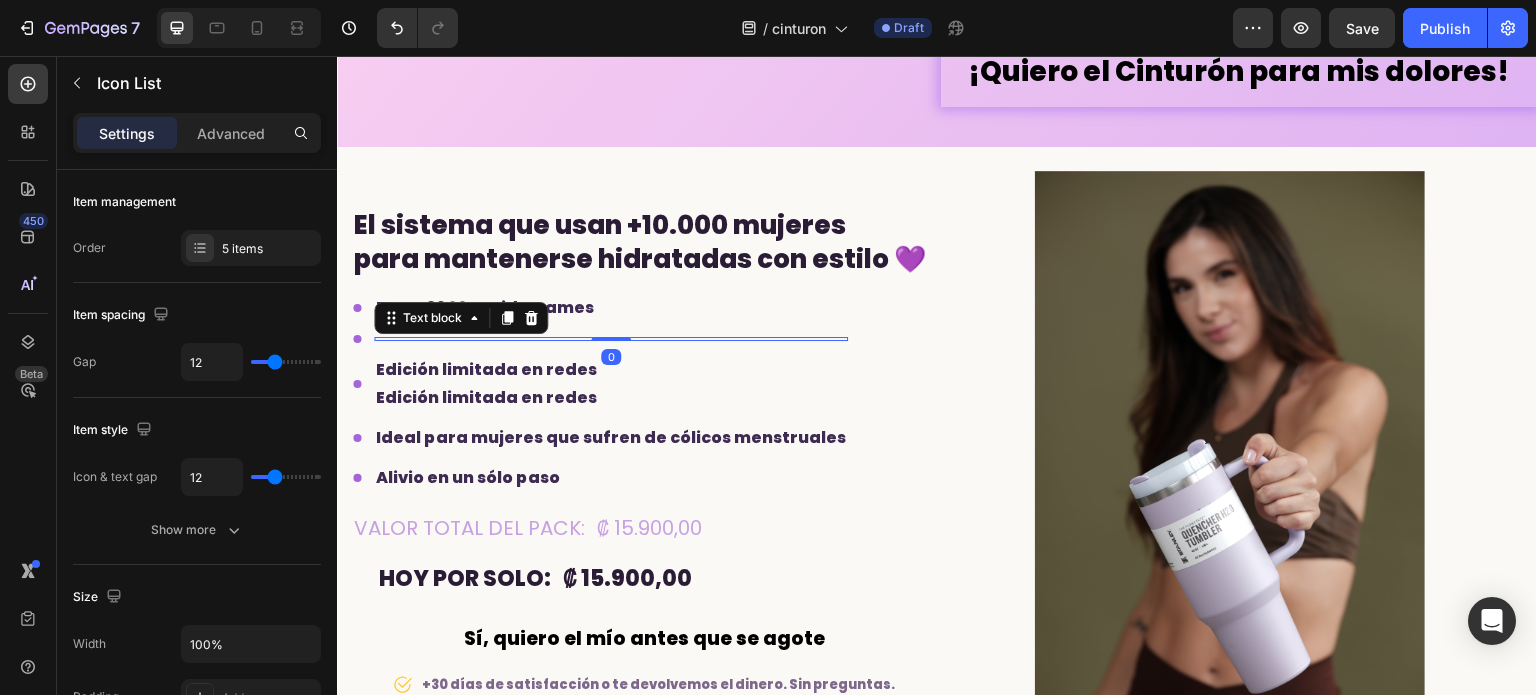 drag, startPoint x: 459, startPoint y: 400, endPoint x: 437, endPoint y: 400, distance: 22 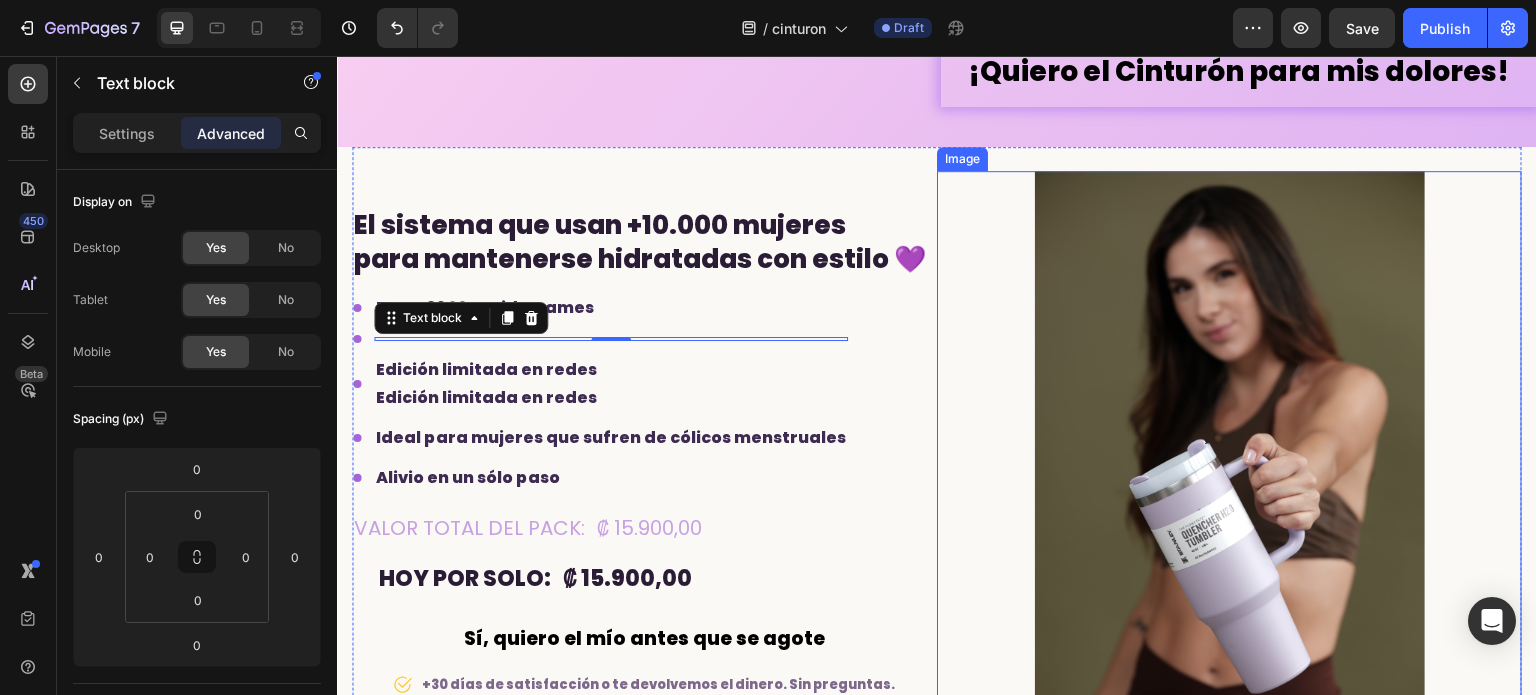click at bounding box center [1229, 463] 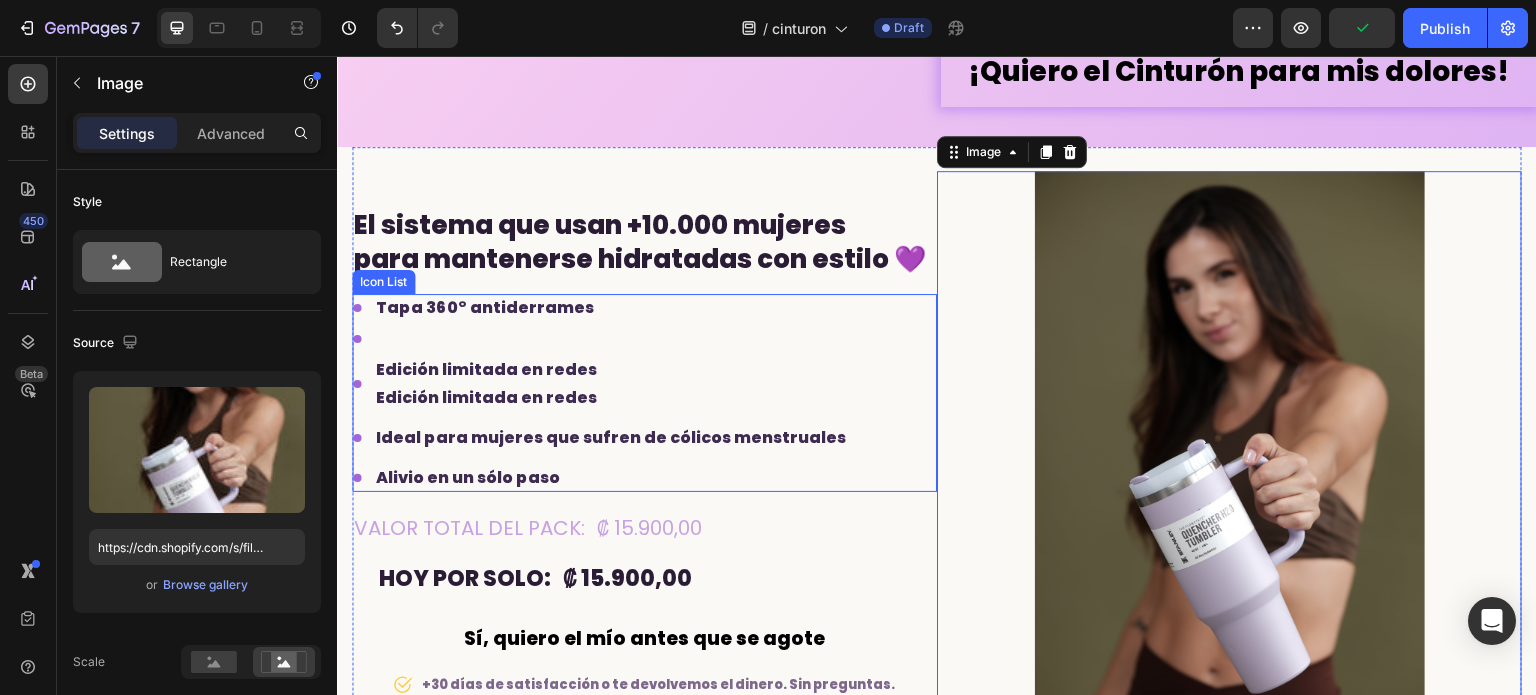 click on "Icon Tapa 360° antiderrames Text block
Icon Text block
Icon Edición limitada en redes Text block Edición limitada en redes Text block
Icon Ideal para mujeres que sufren de cólicos menstruales Text block
Icon Alivio en un sólo paso Text block" at bounding box center (600, 393) 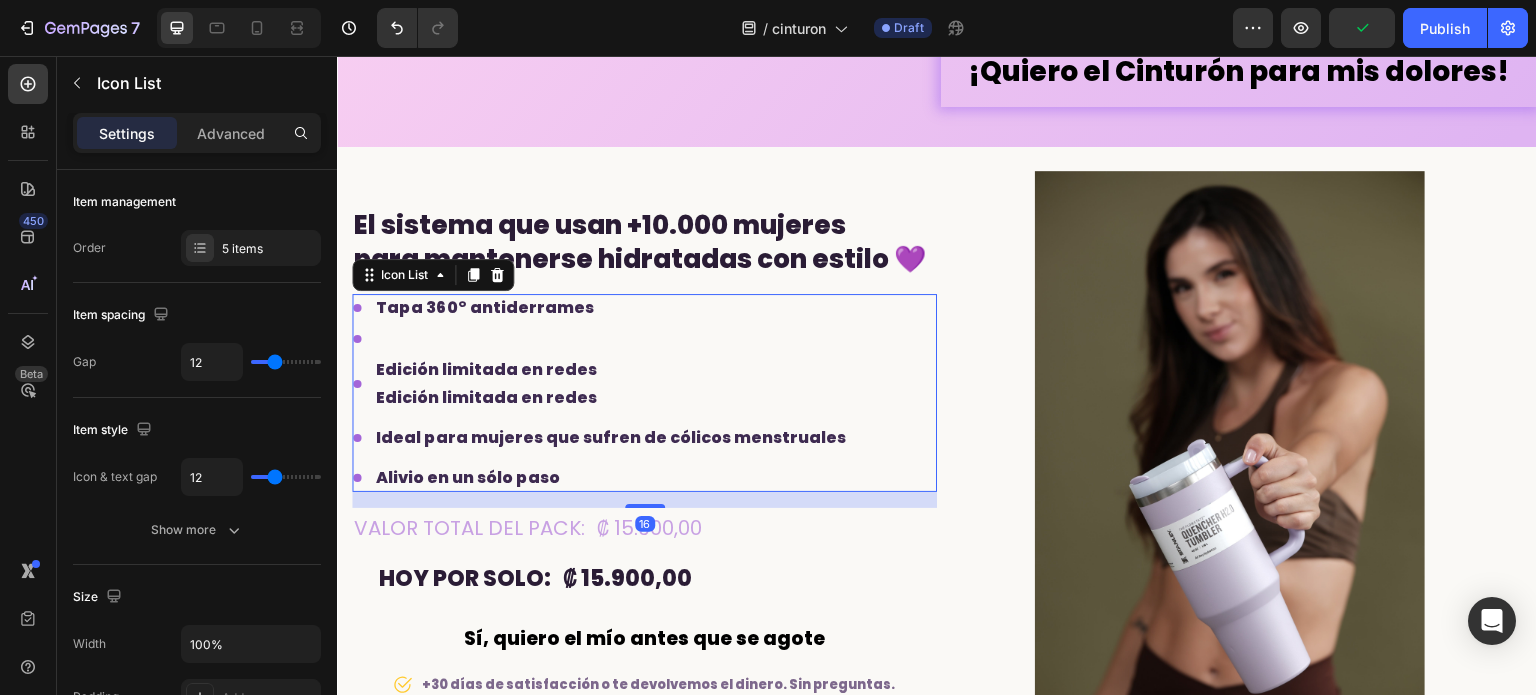 click on "Icon Tapa 360° antiderrames Text block
Icon Text block
Icon Edición limitada en redes Text block Edición limitada en redes Text block
Icon Ideal para mujeres que sufren de cólicos menstruales Text block
Icon Alivio en un sólo paso Text block" at bounding box center [600, 393] 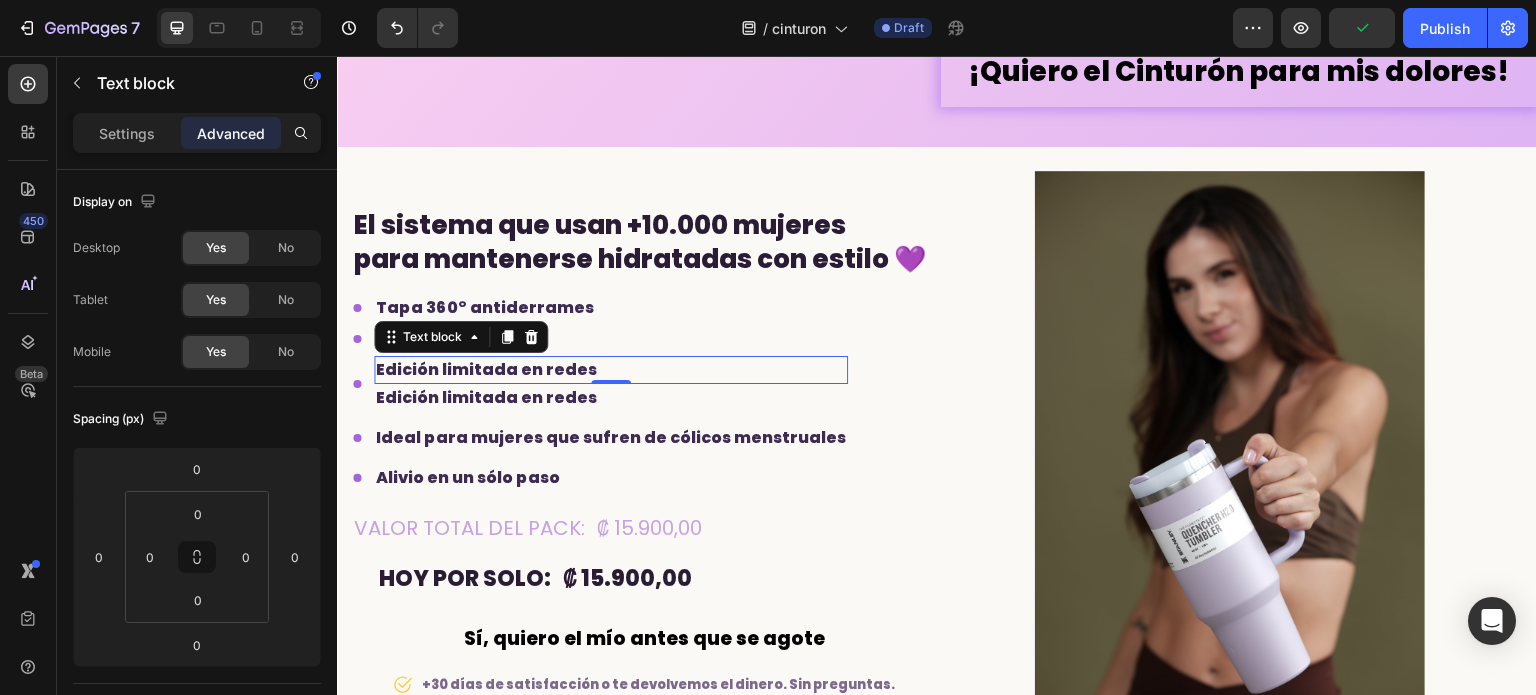 click on "Text block" at bounding box center (461, 337) 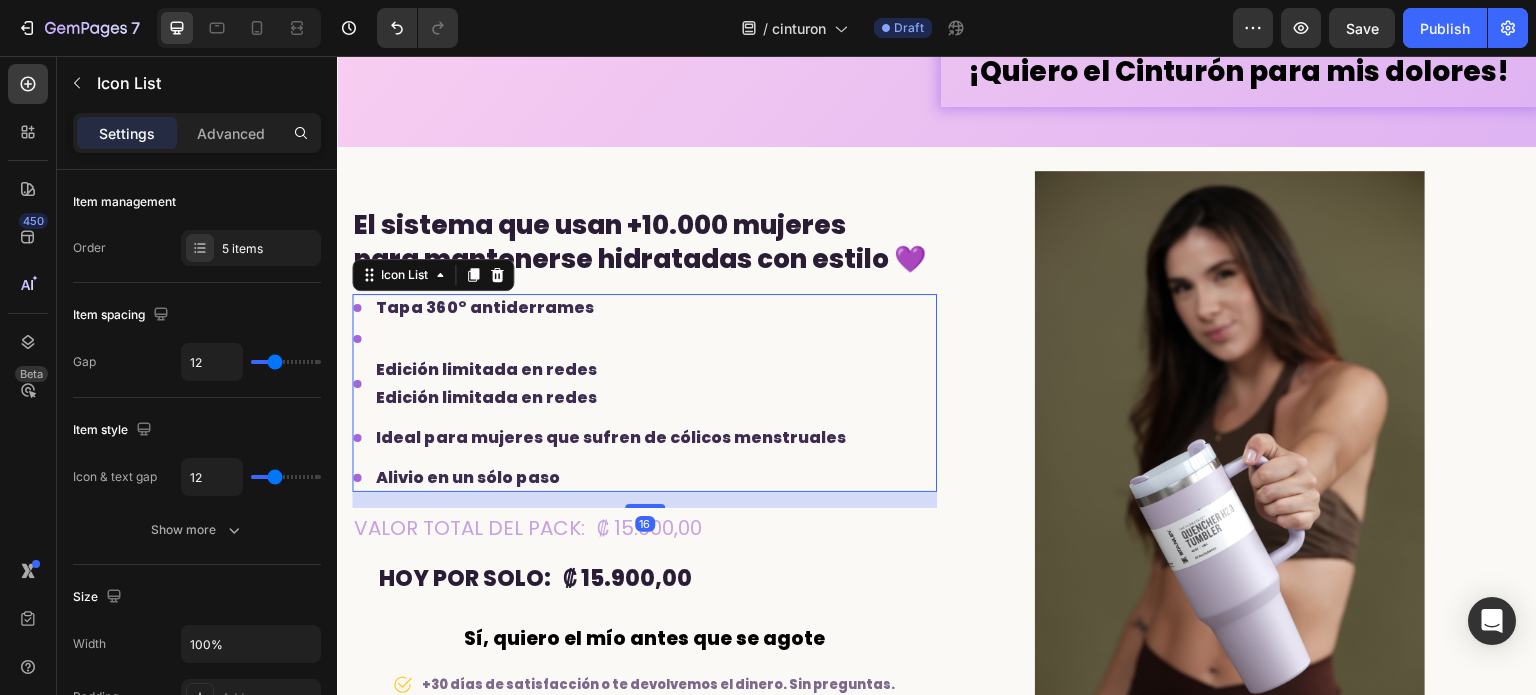 click on "Icon Text block" at bounding box center [600, 339] 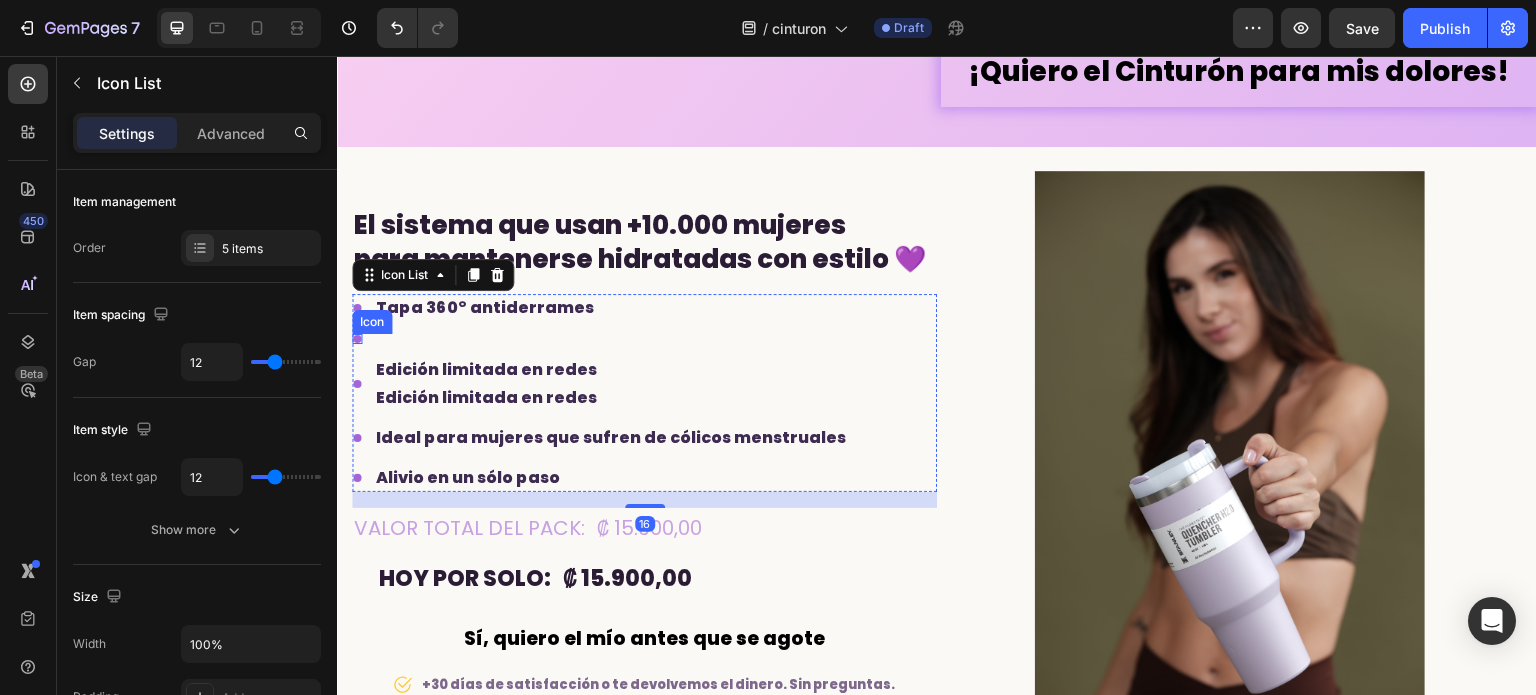 click on "Icon" at bounding box center (357, 339) 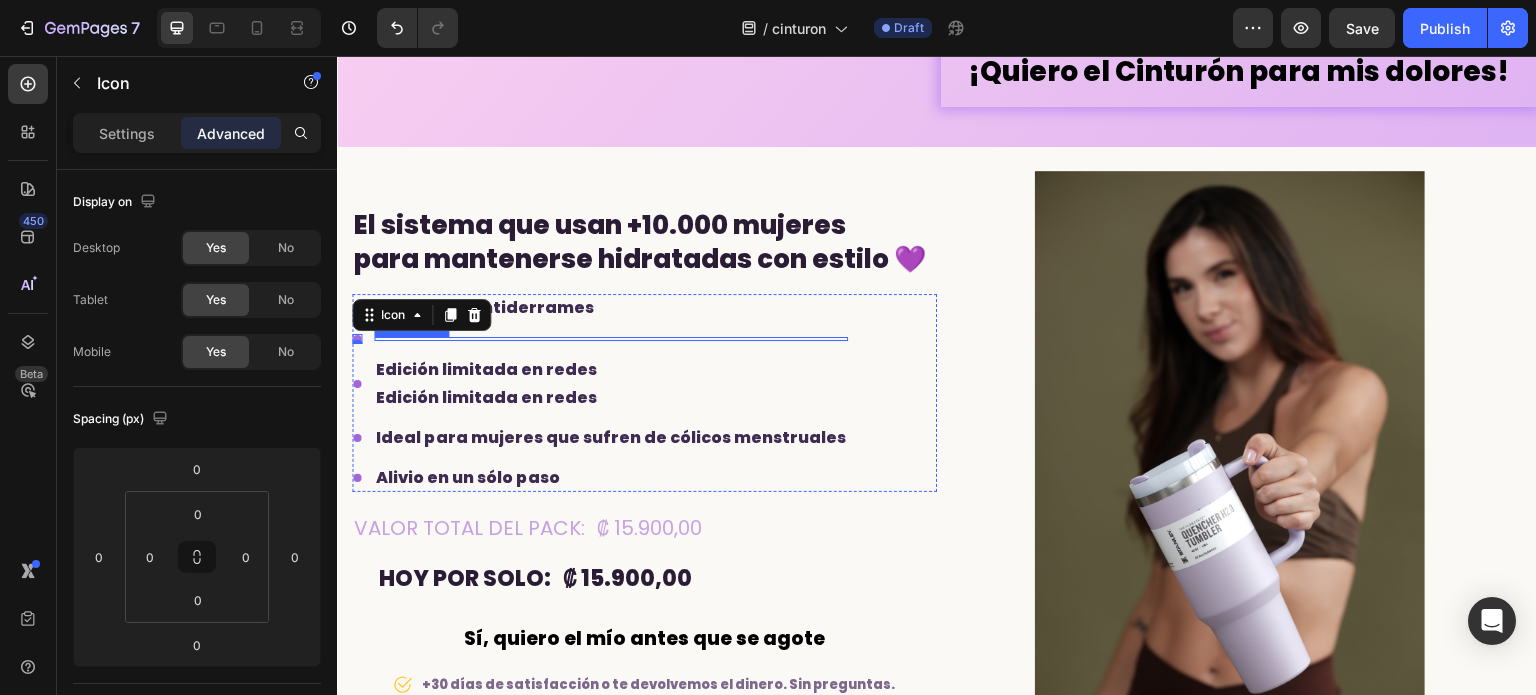 click at bounding box center (611, 339) 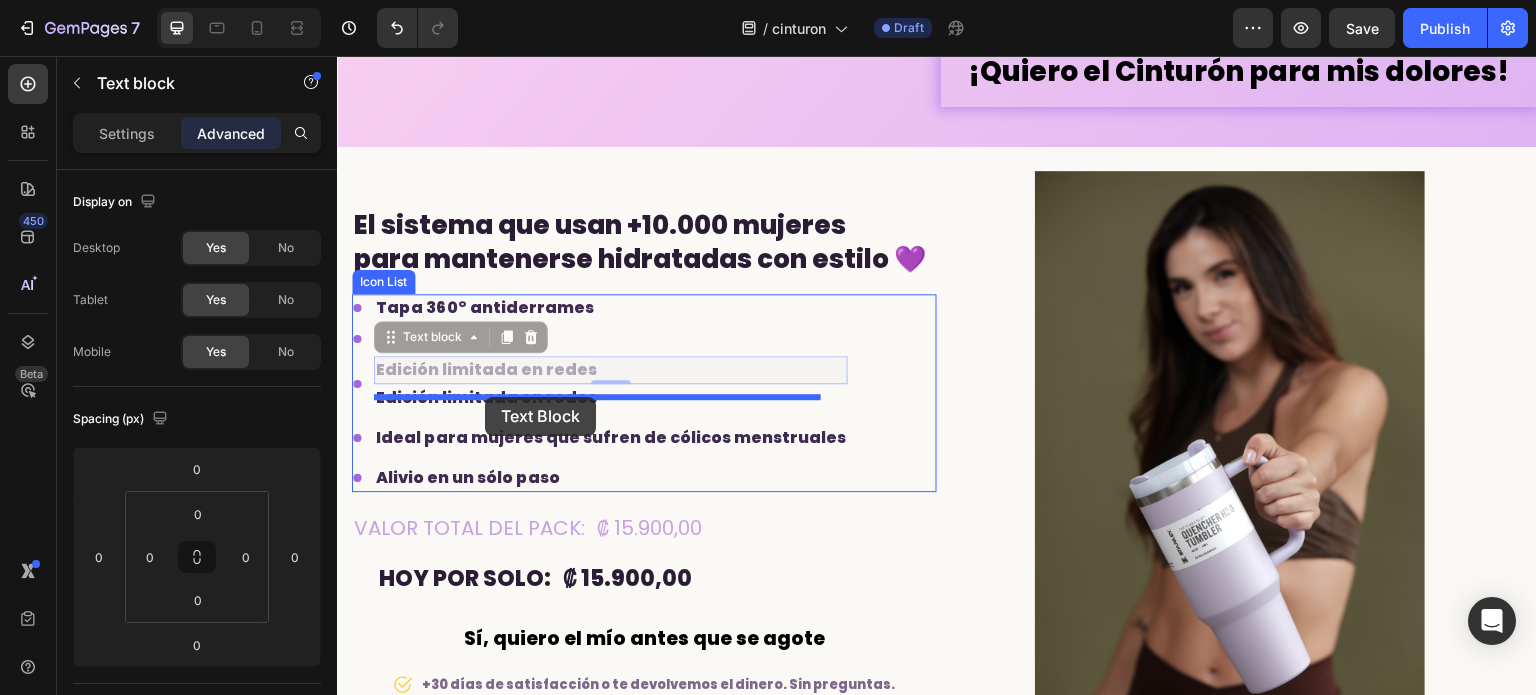 drag, startPoint x: 492, startPoint y: 421, endPoint x: 485, endPoint y: 397, distance: 25 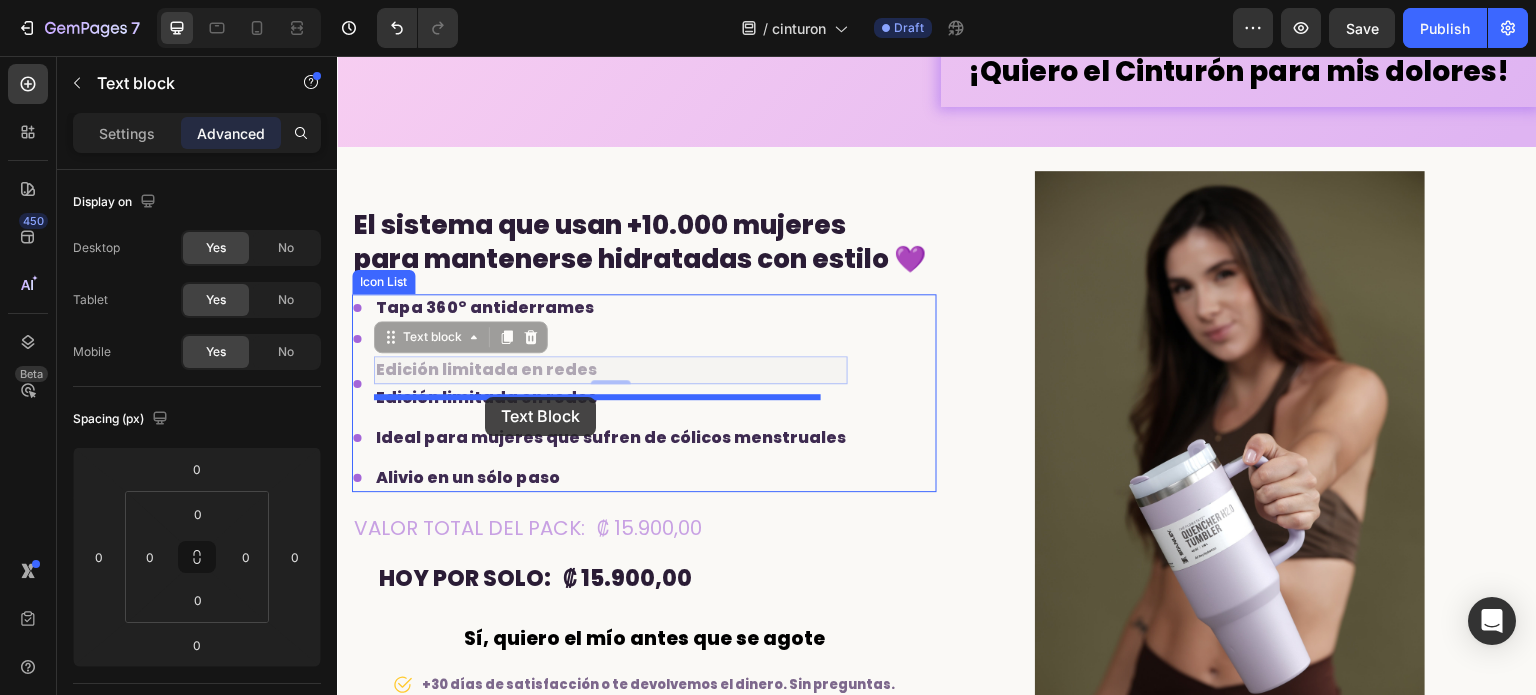 type on "16" 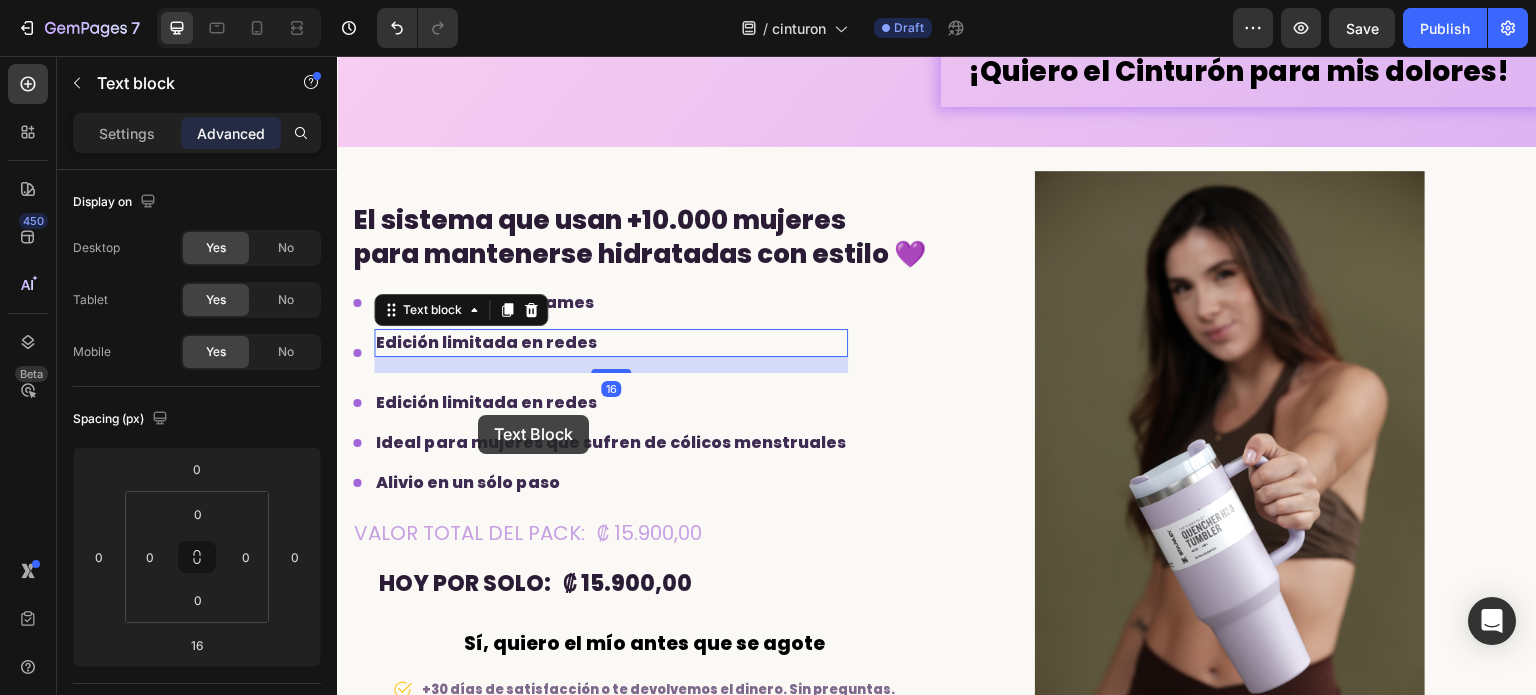 scroll, scrollTop: 4178, scrollLeft: 0, axis: vertical 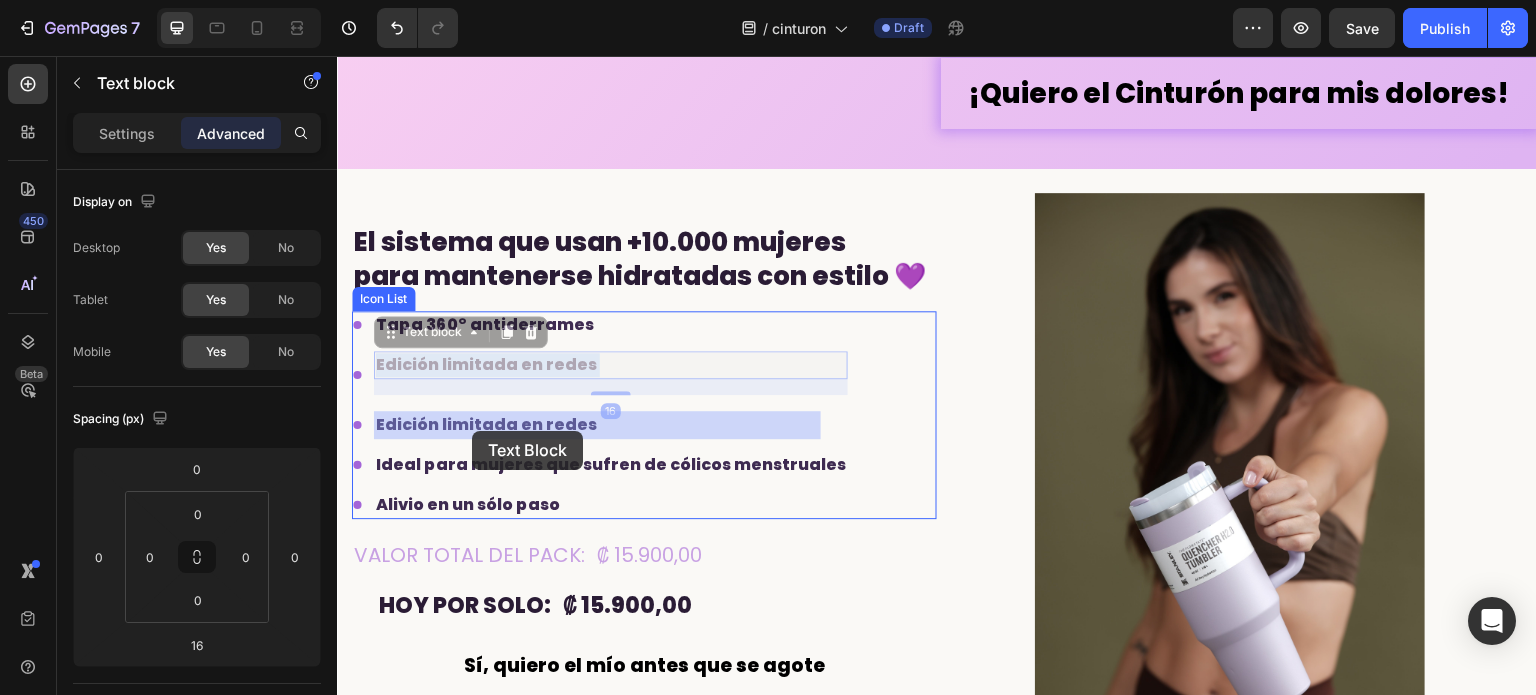 drag, startPoint x: 478, startPoint y: 408, endPoint x: 472, endPoint y: 433, distance: 25.70992 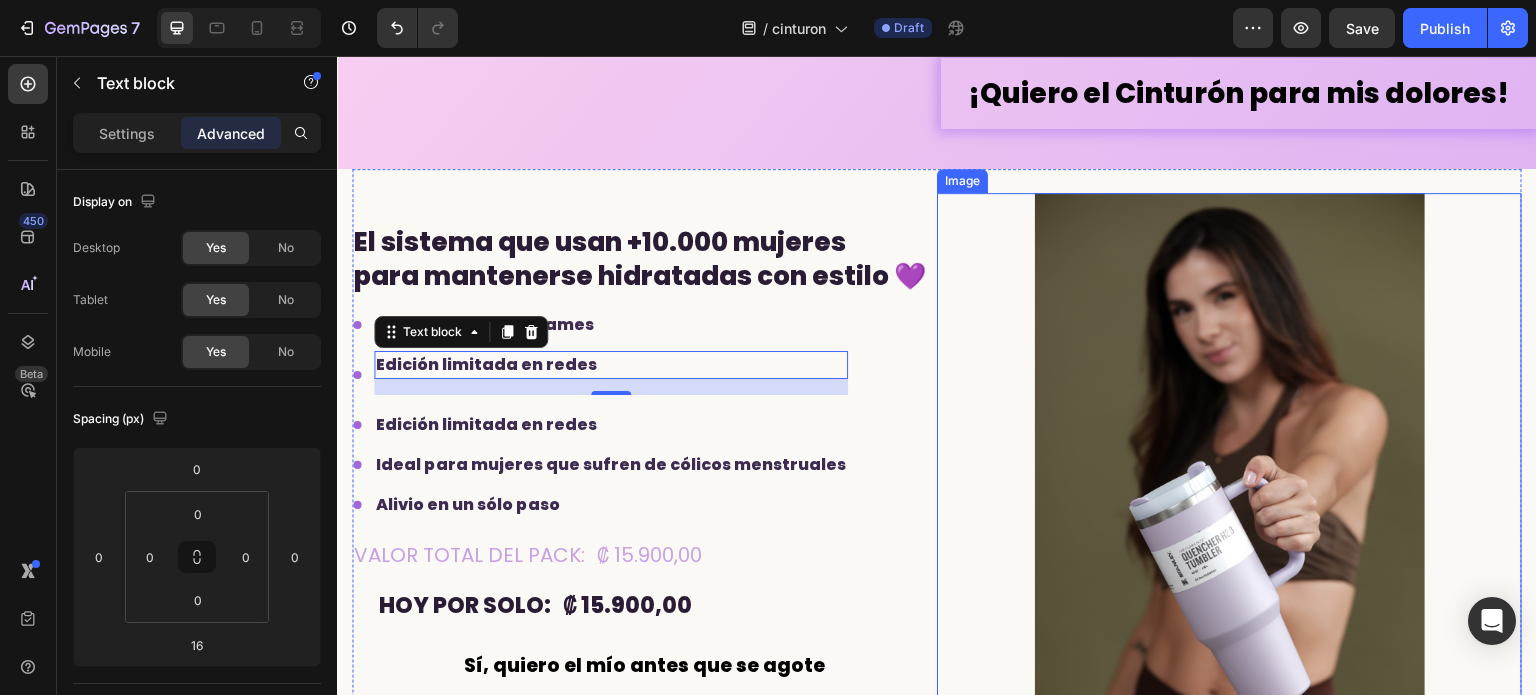 click at bounding box center (1229, 485) 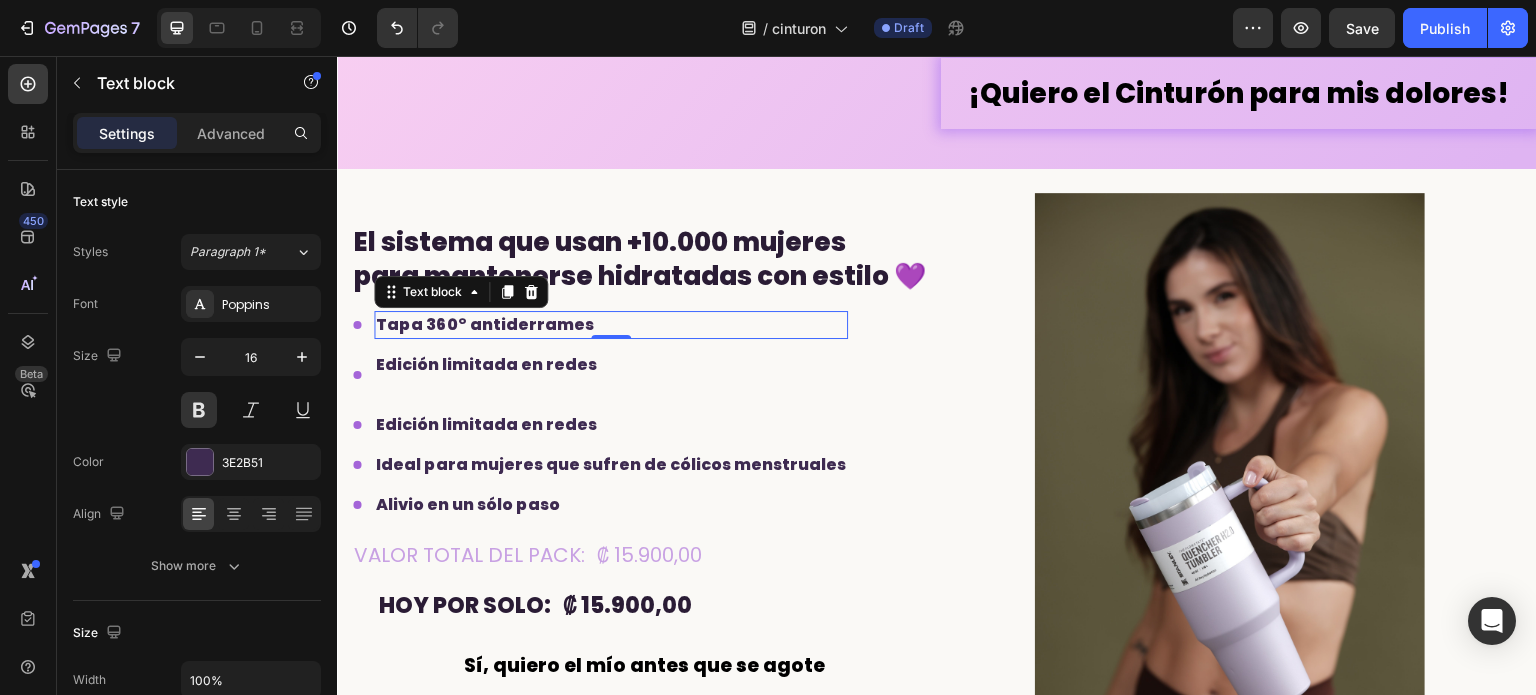 click on "Tapa 360° antiderrames" at bounding box center (611, 325) 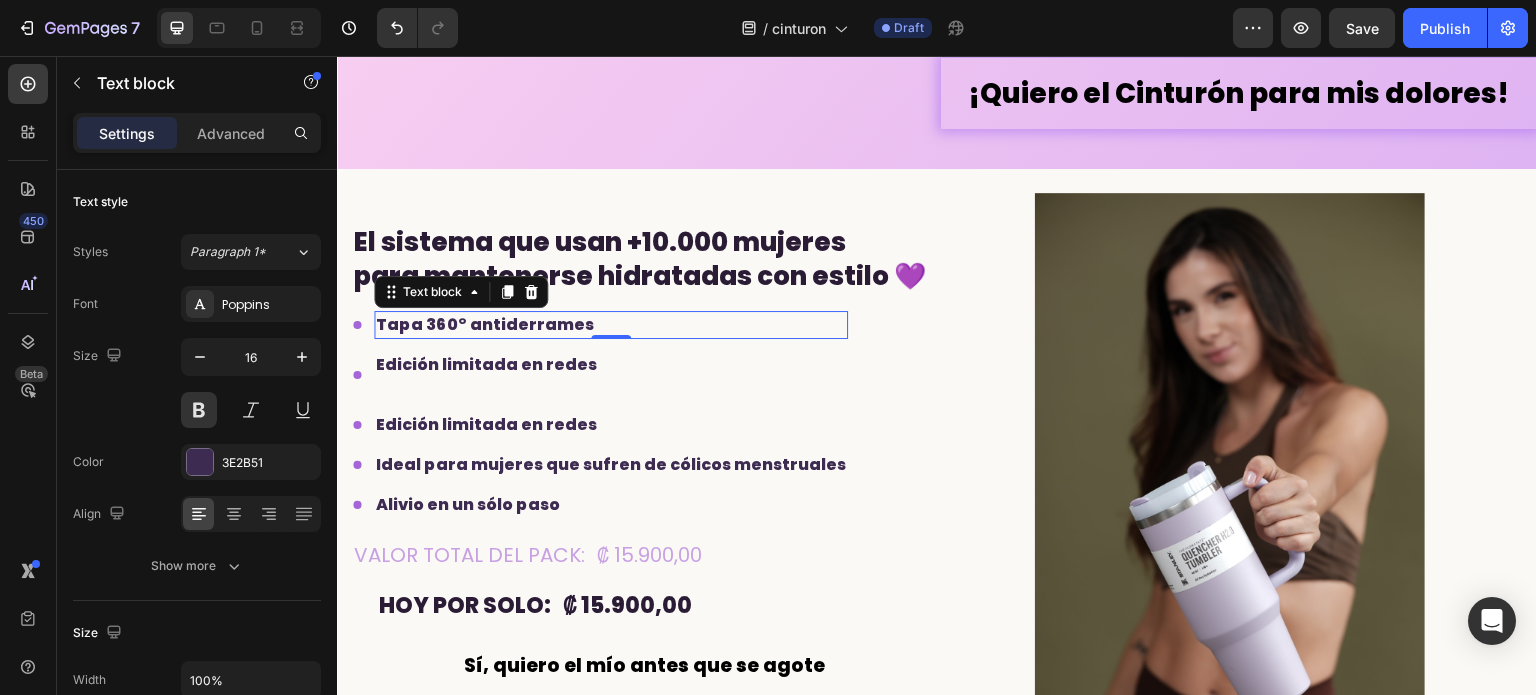 click on "Tapa 360° antiderrames" at bounding box center (611, 325) 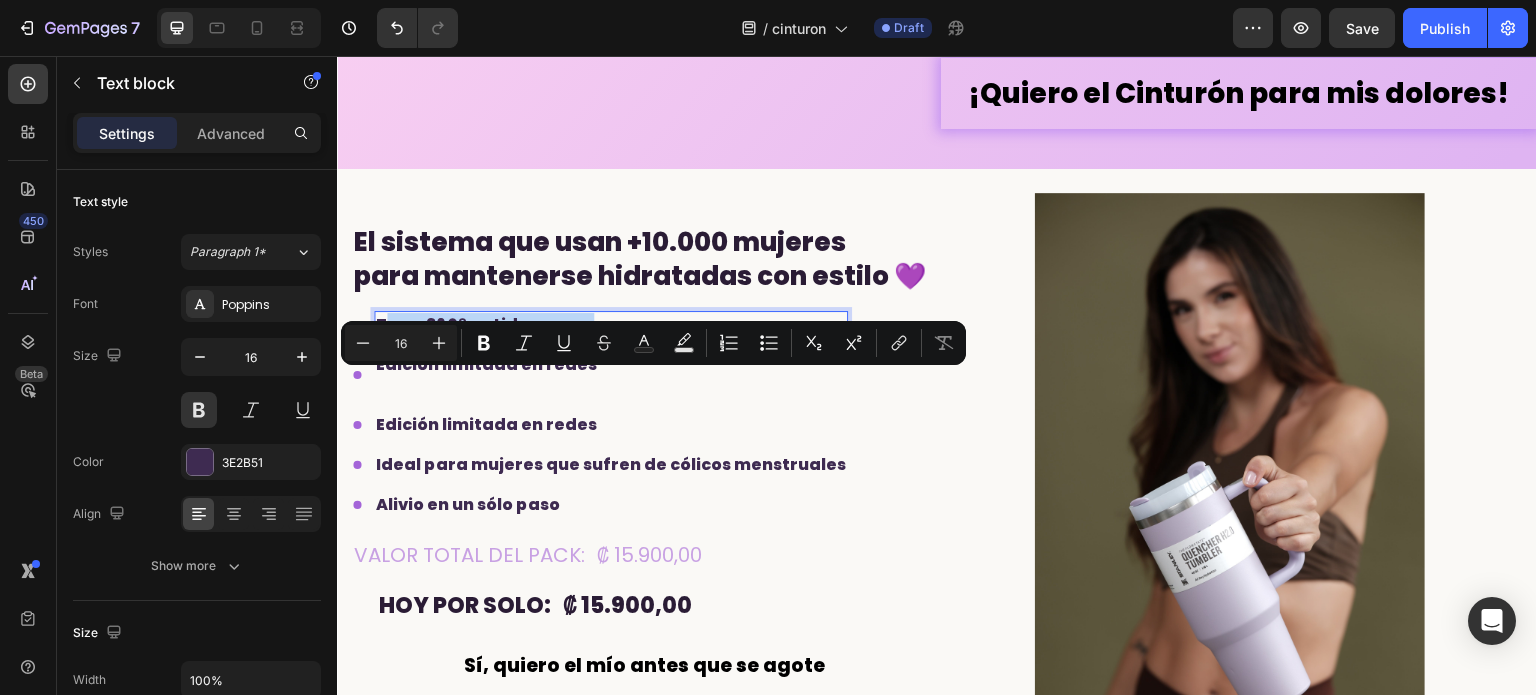 drag, startPoint x: 585, startPoint y: 383, endPoint x: 382, endPoint y: 375, distance: 203.15758 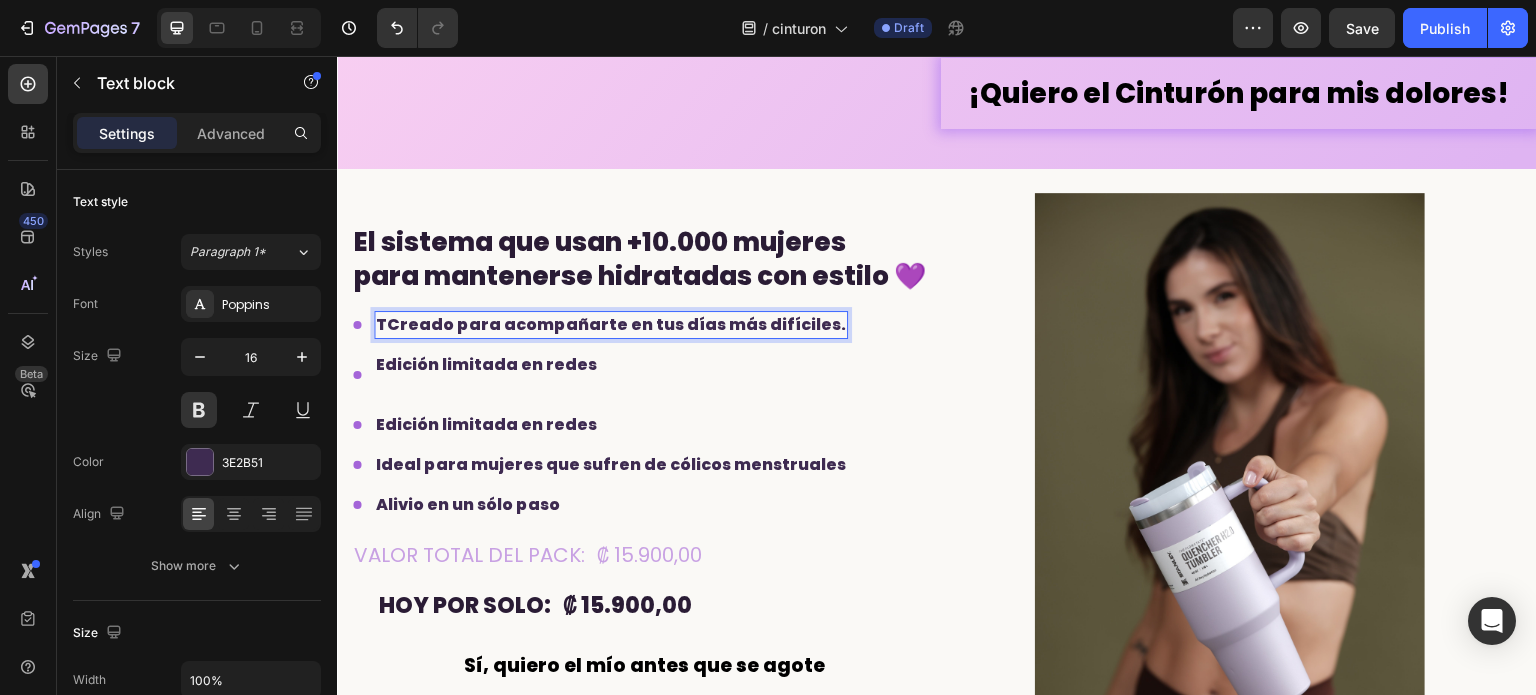 click on "TCreado para acompañarte en tus días más difíciles." at bounding box center (611, 325) 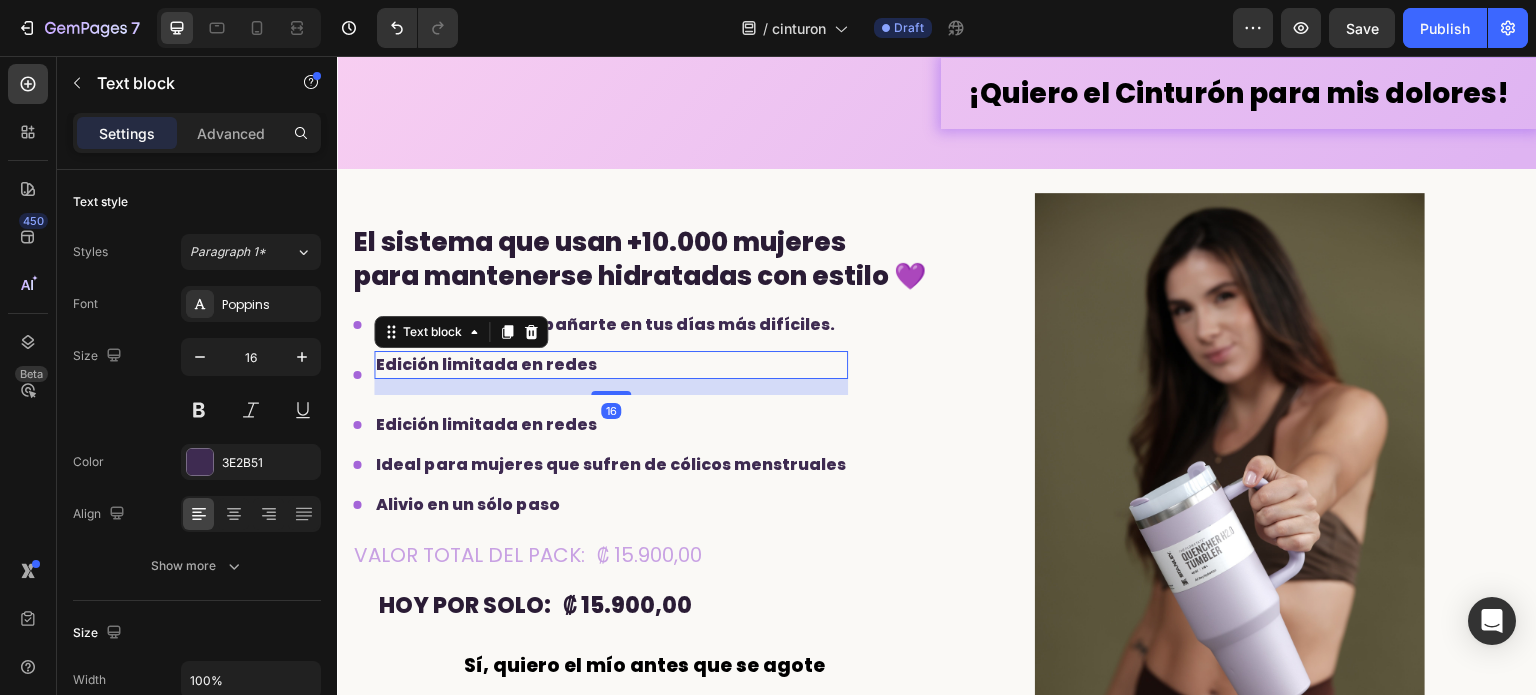 click on "Edición limitada en redes" at bounding box center (486, 364) 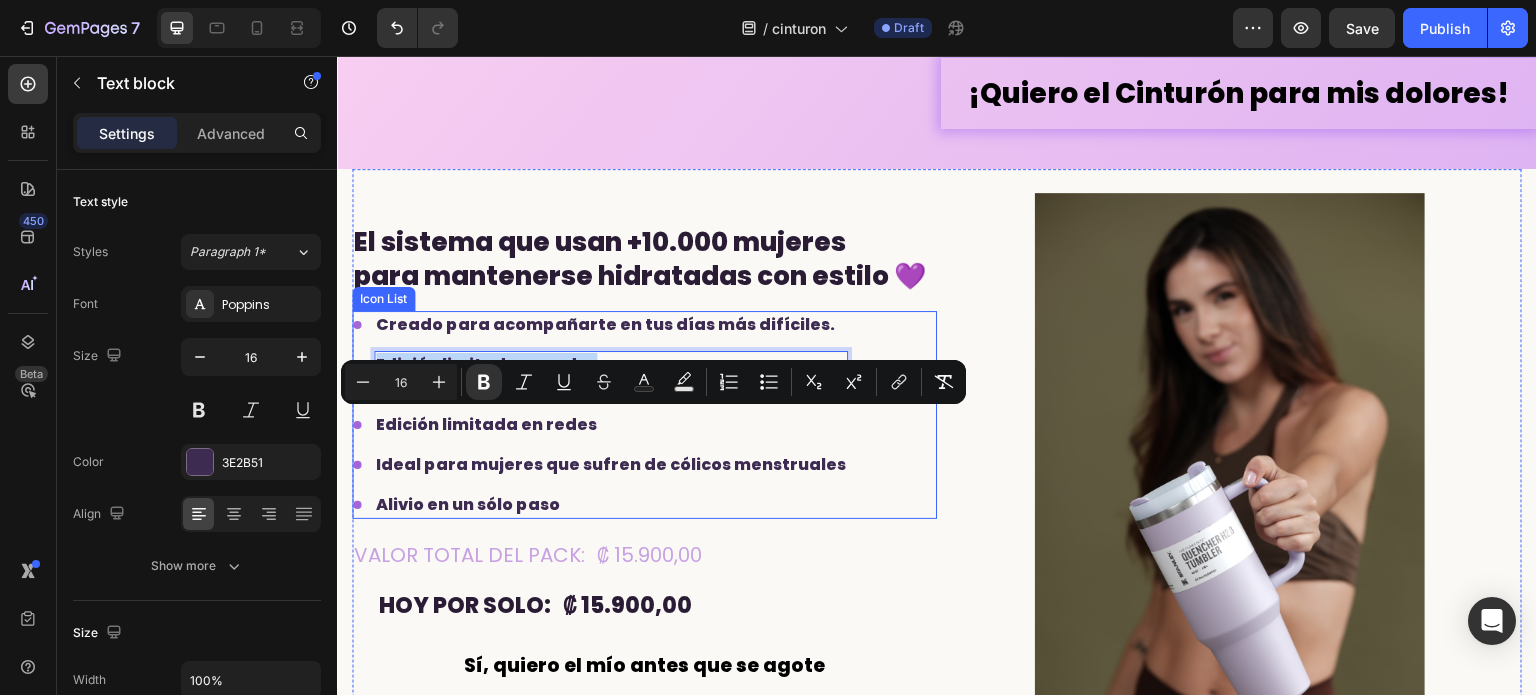 drag, startPoint x: 604, startPoint y: 426, endPoint x: 372, endPoint y: 420, distance: 232.07758 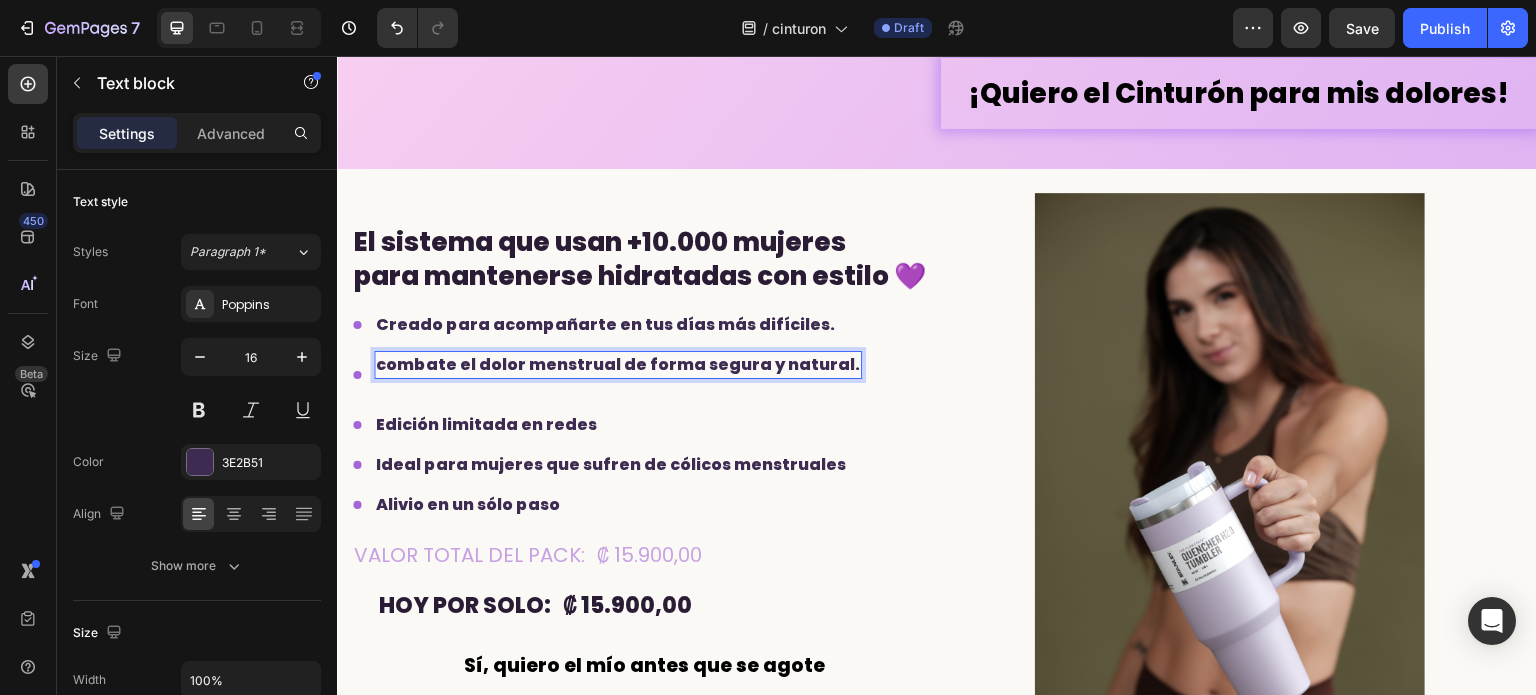 click on "combate el dolor menstrual de forma segura y natural." at bounding box center (618, 364) 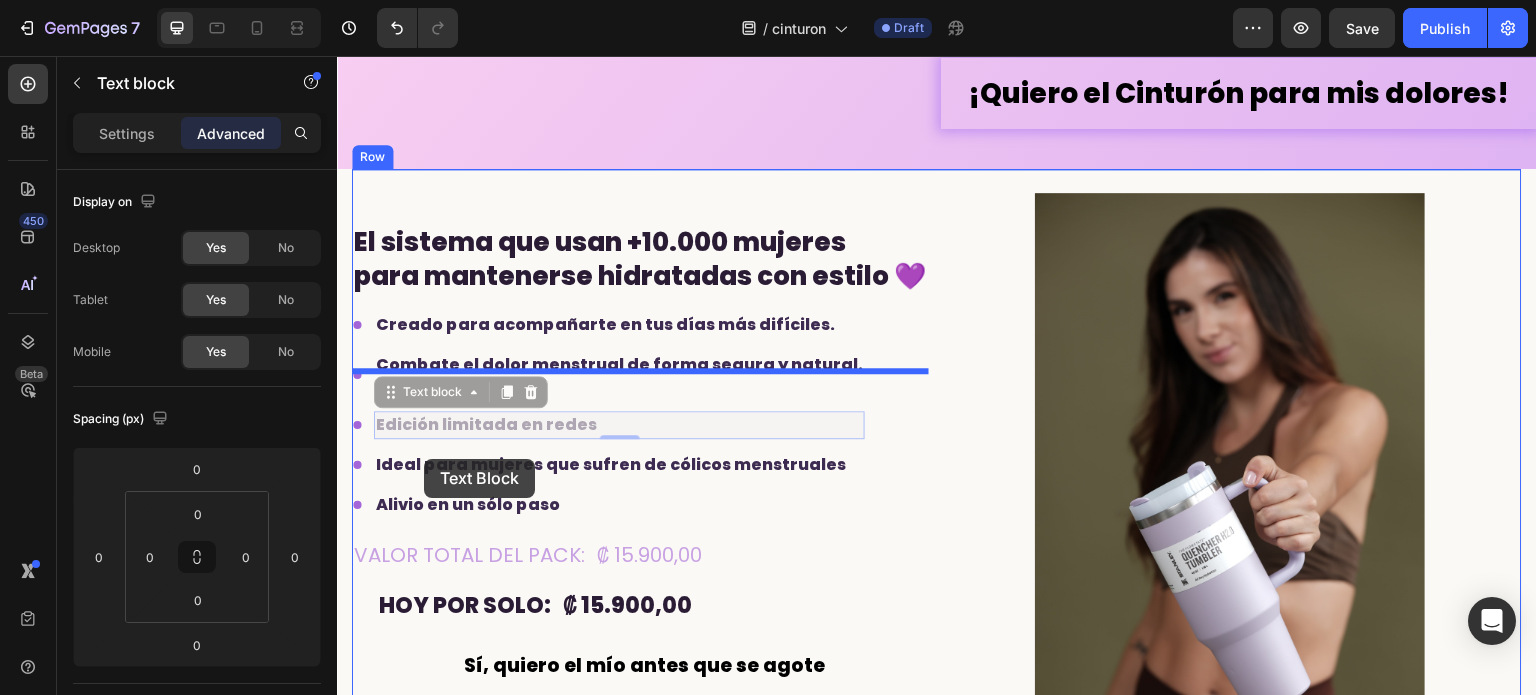 drag, startPoint x: 432, startPoint y: 484, endPoint x: 424, endPoint y: 459, distance: 26.24881 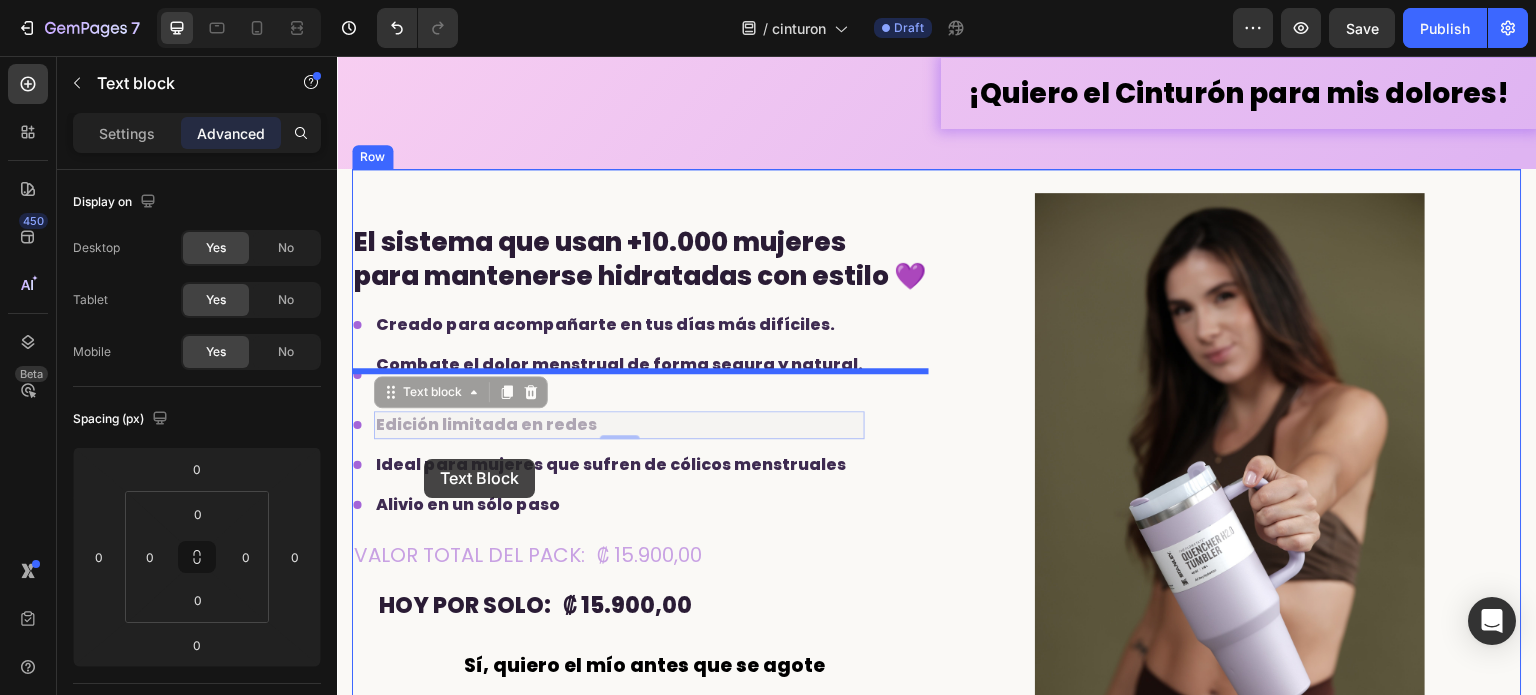 type on "16" 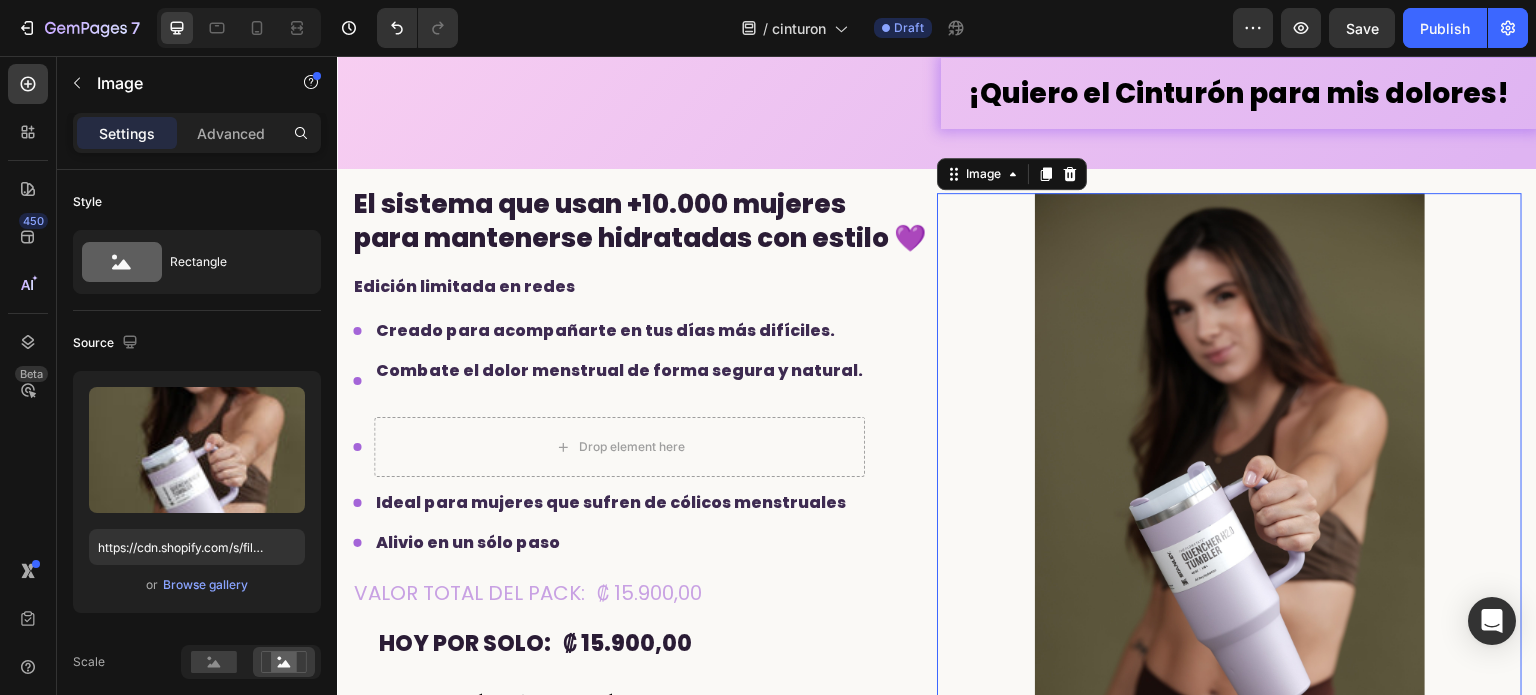 click at bounding box center (1229, 485) 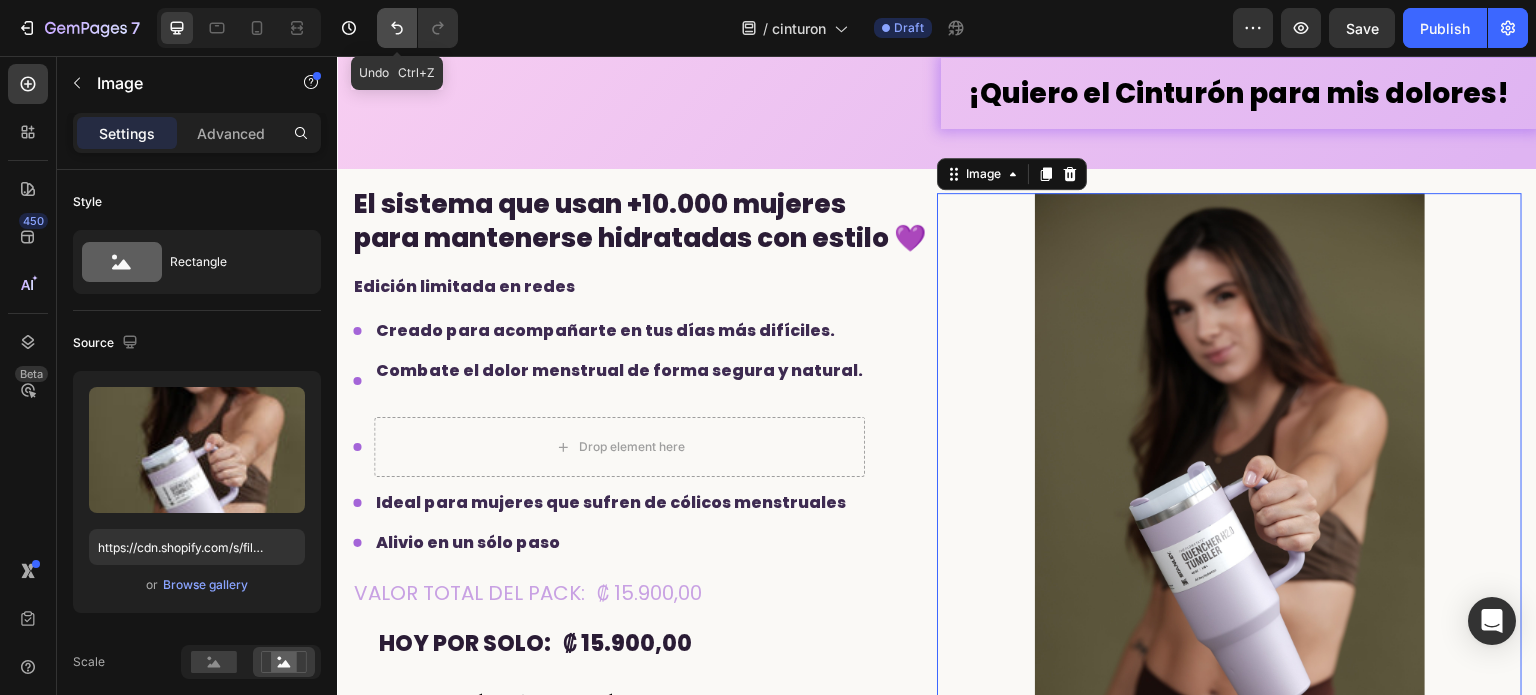 click 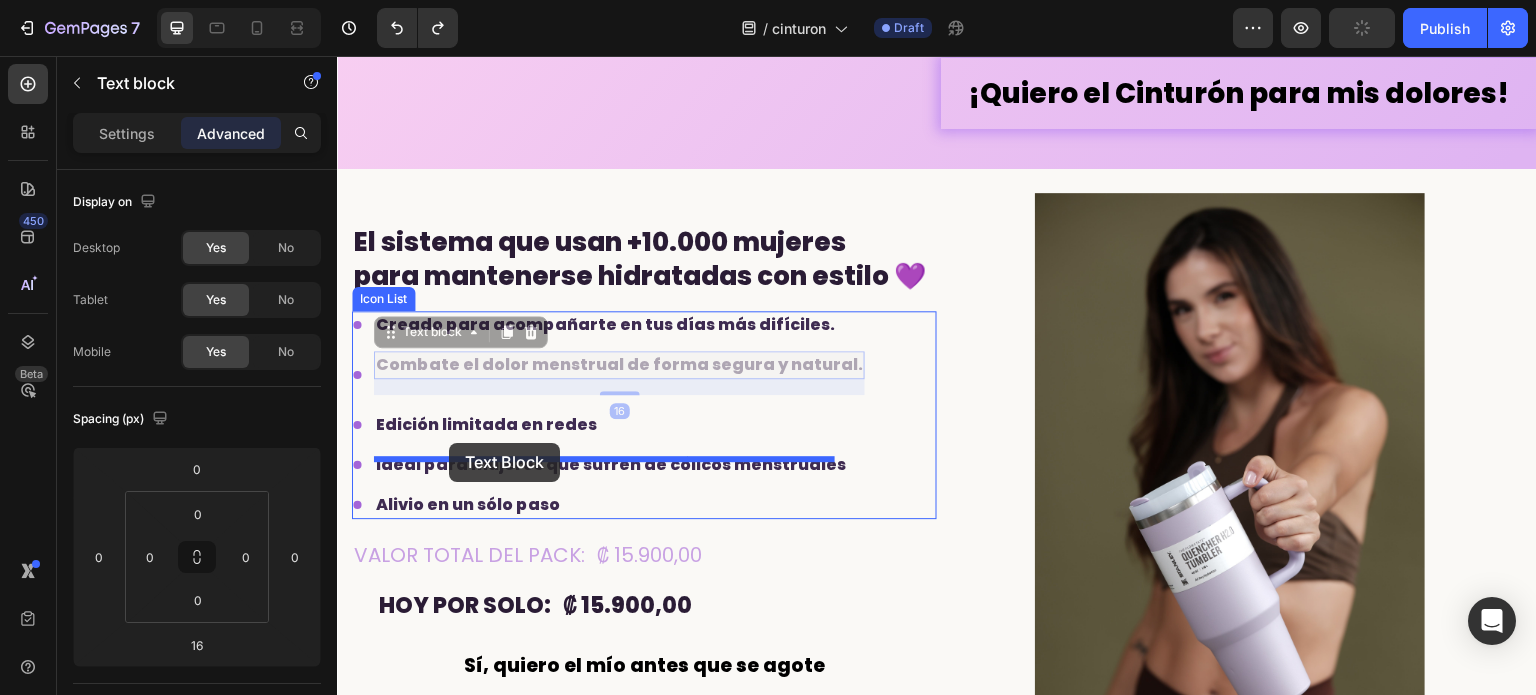 drag, startPoint x: 456, startPoint y: 427, endPoint x: 449, endPoint y: 443, distance: 17.464249 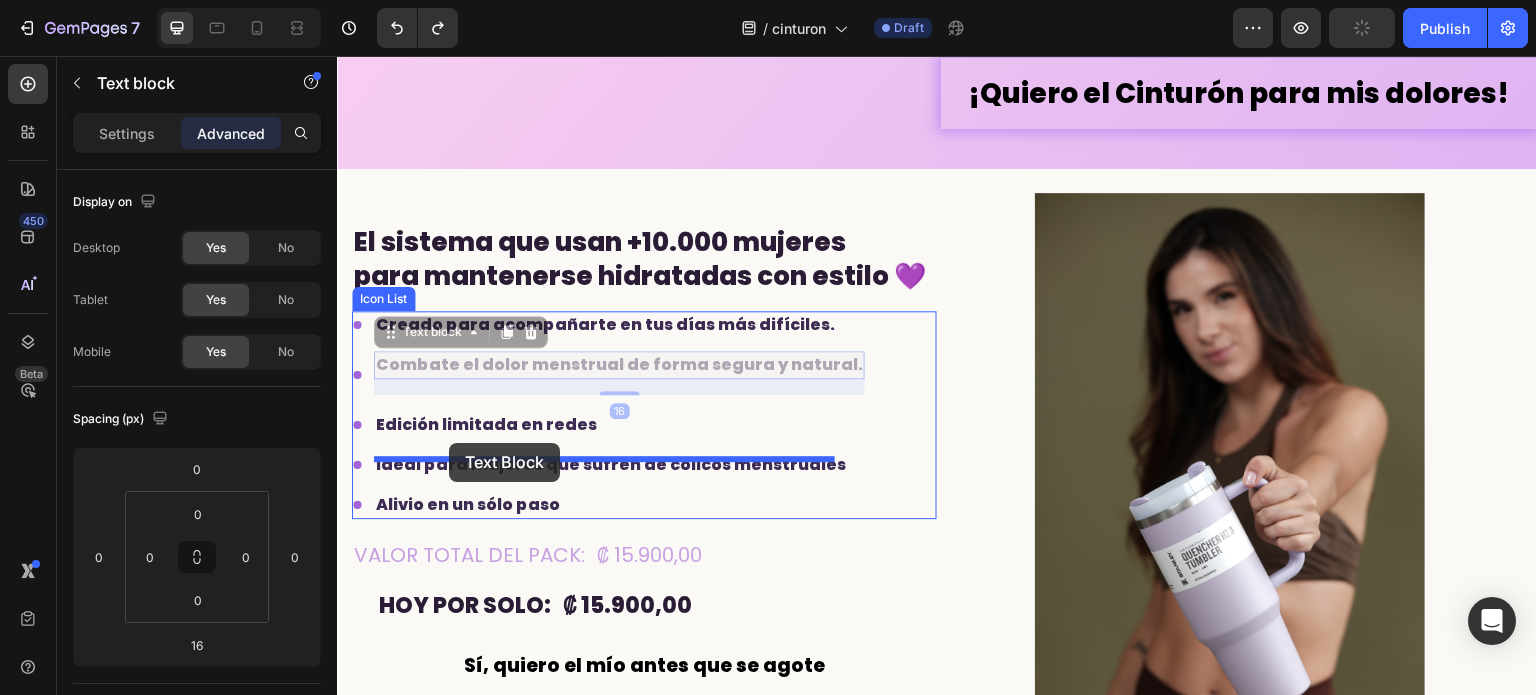 type on "0" 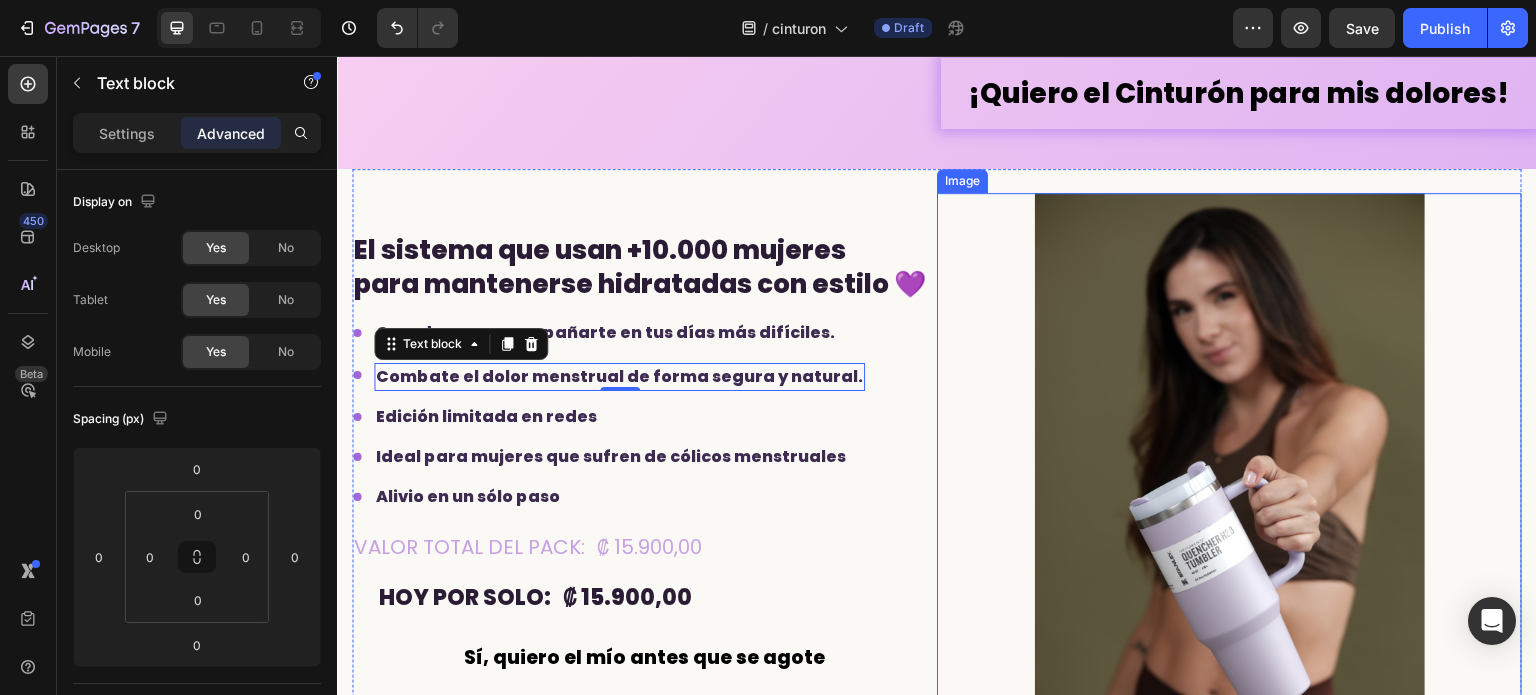 click at bounding box center (1229, 485) 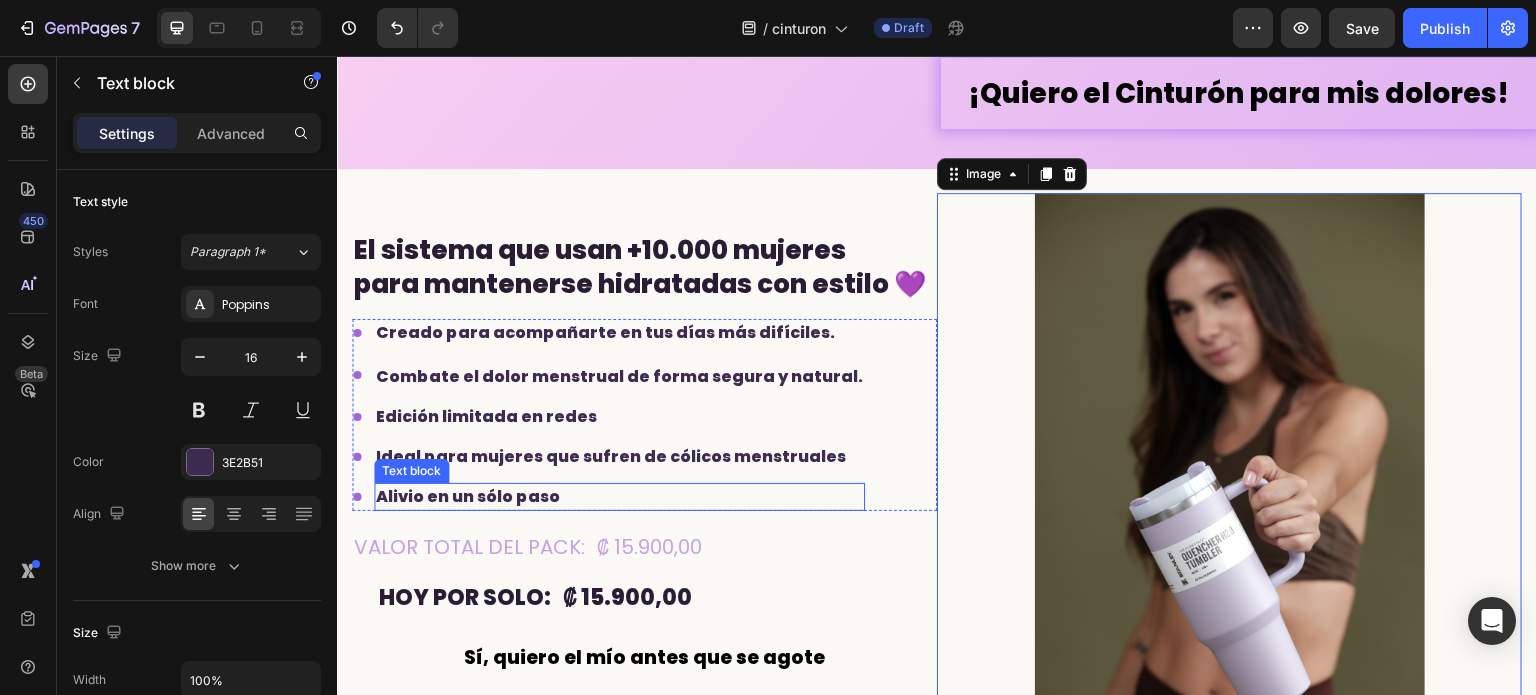 click on "Alivio en un sólo paso" at bounding box center (468, 496) 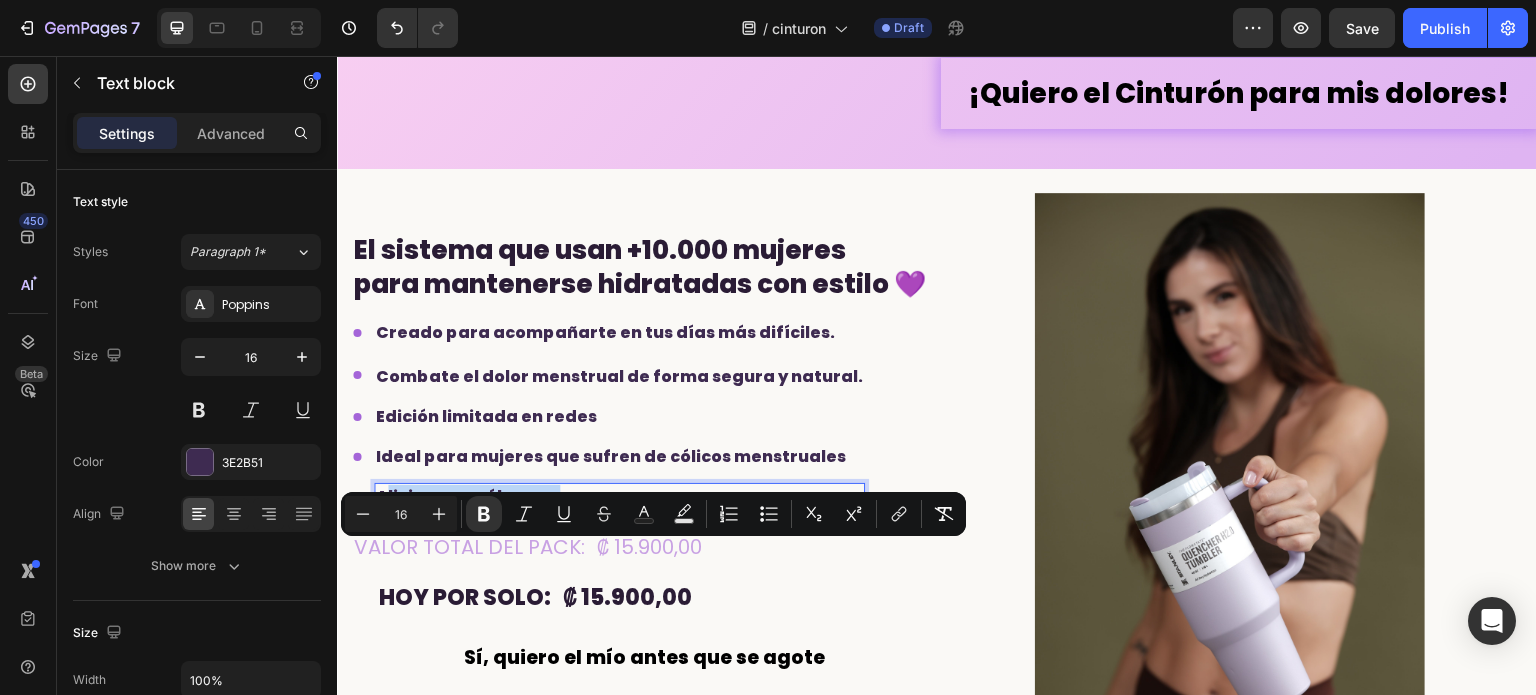 drag, startPoint x: 560, startPoint y: 553, endPoint x: 384, endPoint y: 553, distance: 176 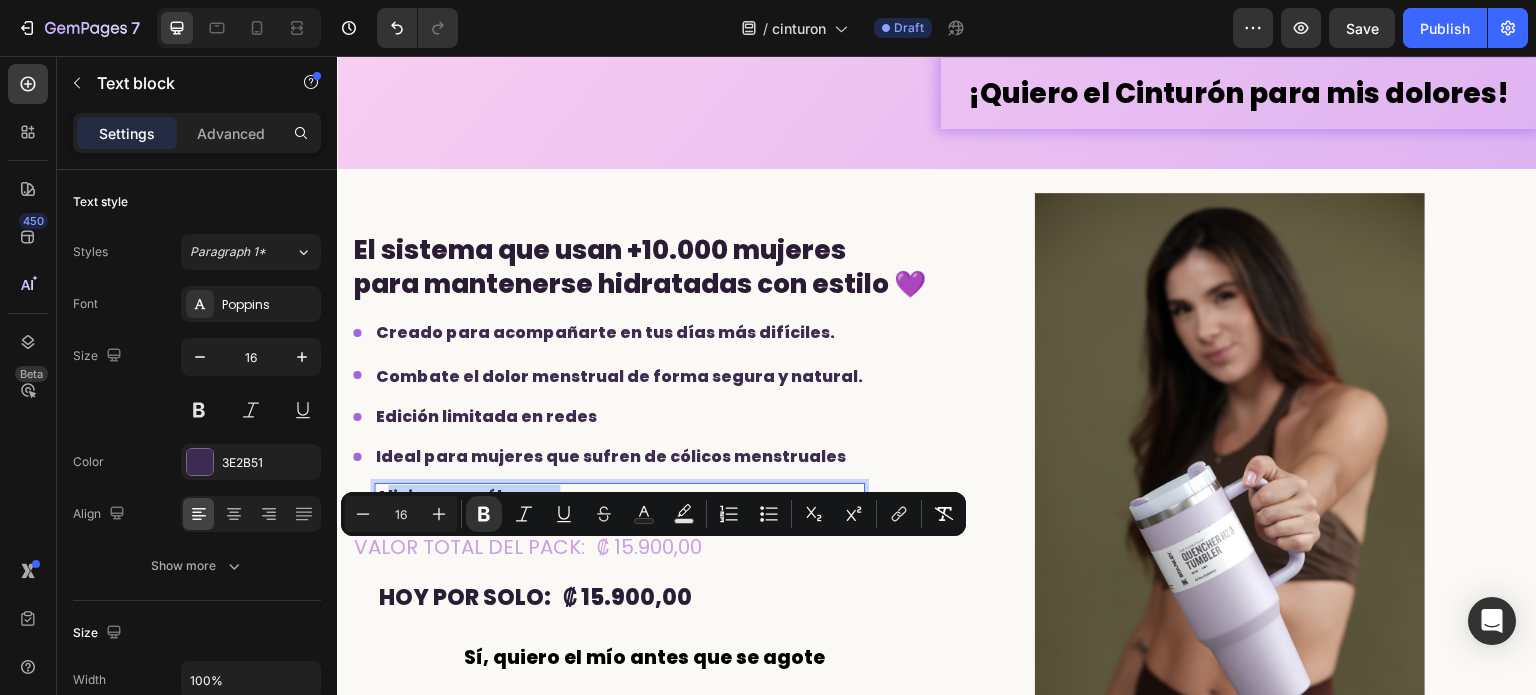 click on "Alivio en un sólo paso" at bounding box center [619, 497] 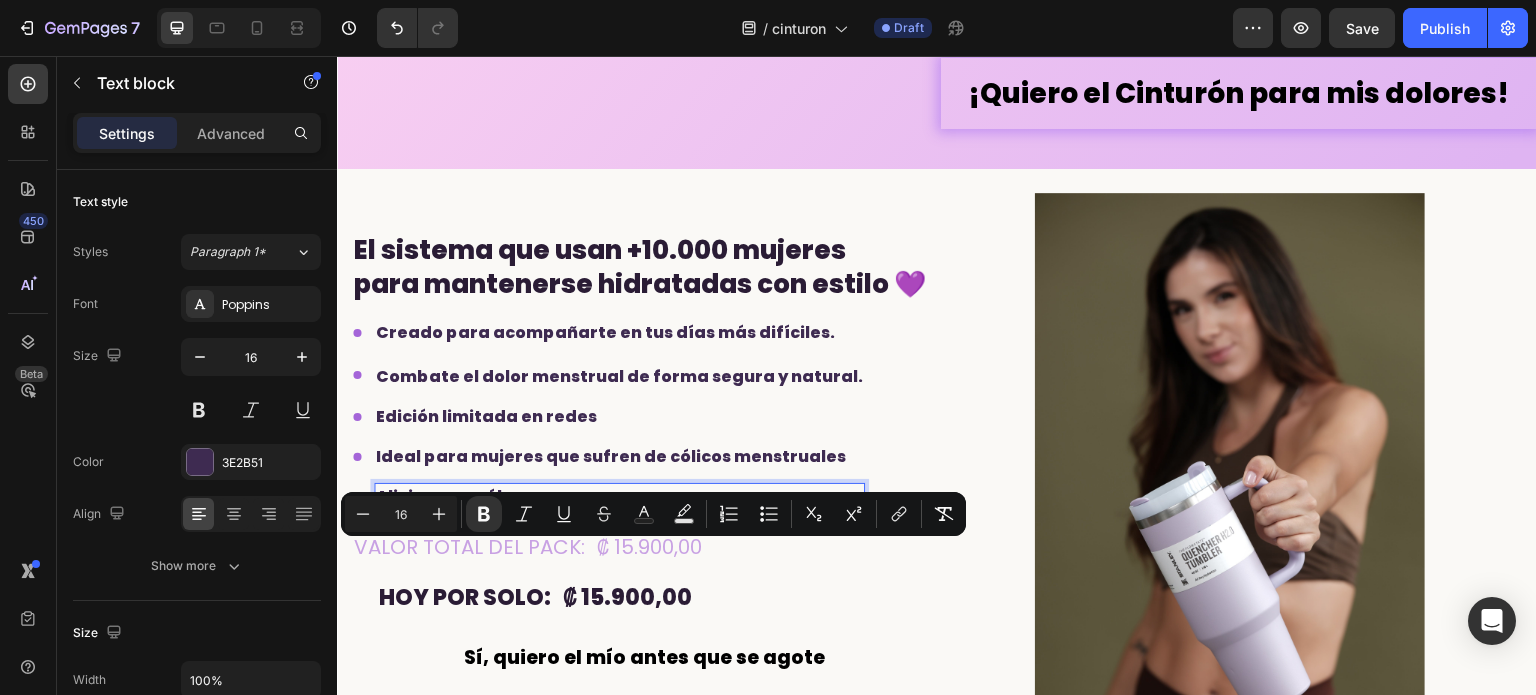 scroll, scrollTop: 4166, scrollLeft: 0, axis: vertical 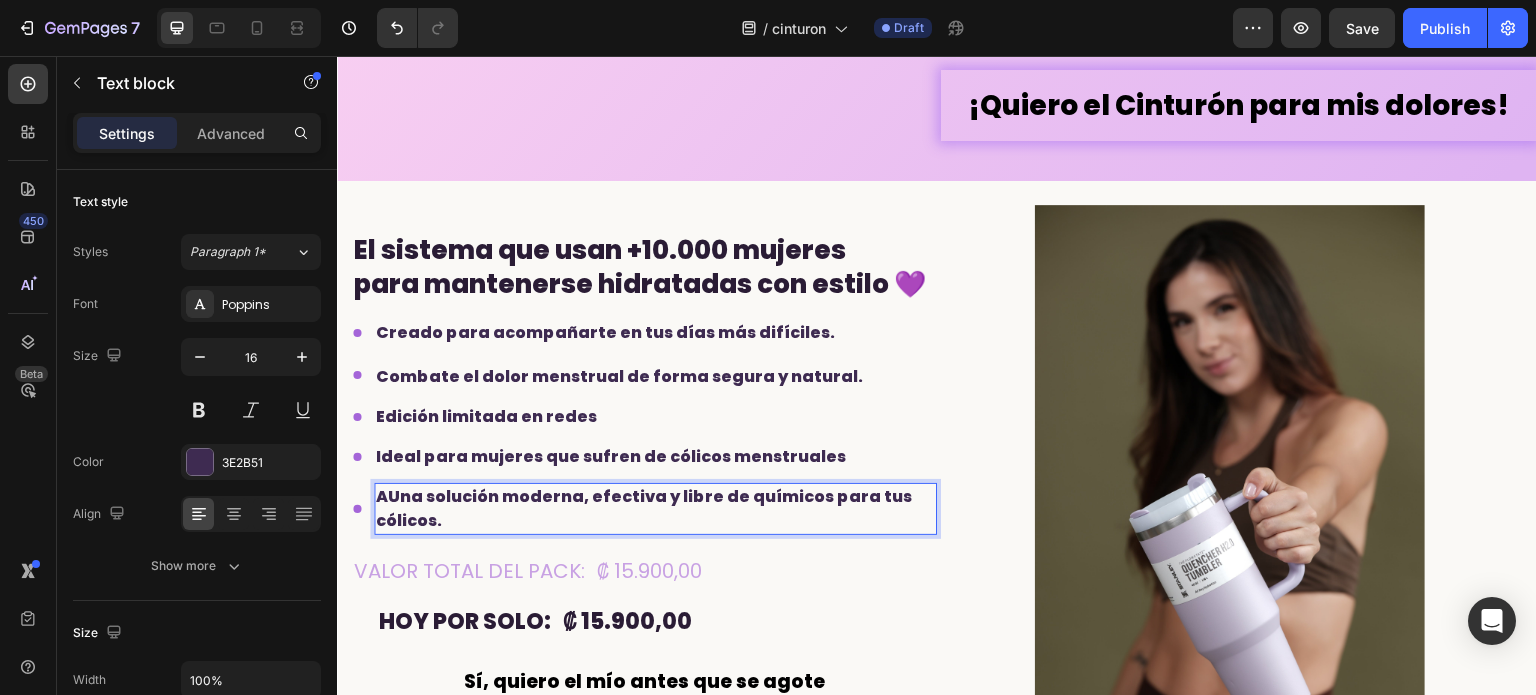 click on "AUna solución moderna, efectiva y libre de químicos para tus cólicos." at bounding box center [644, 508] 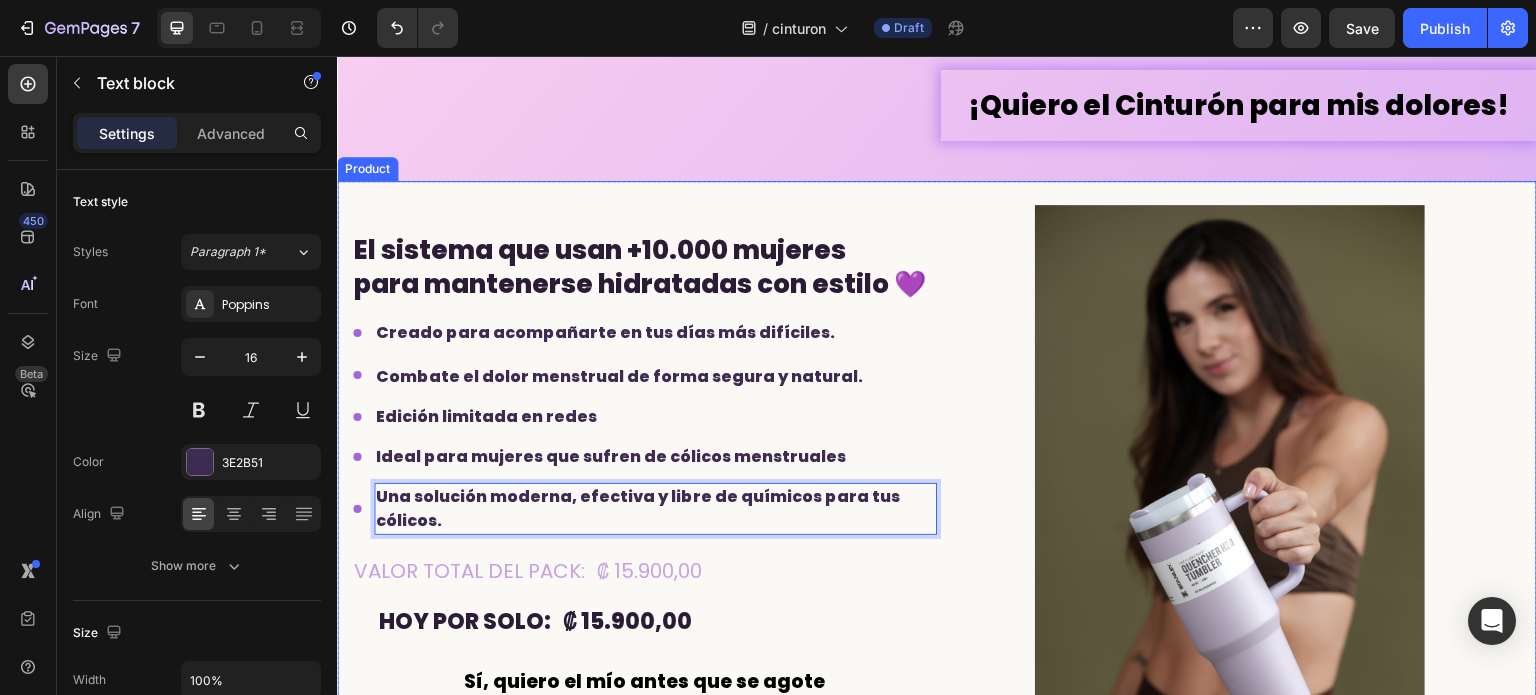 click on "⁠⁠⁠⁠⁠⁠⁠ El sistema que usan +10.000 mujeres  para mantenerse hidratadas con estilo 💜 Heading
Icon Creado para acompañarte en tus días más difíciles. Text block
Icon Text block Combate el dolor menstrual de forma segura y natural. Text block
Icon Edición limitada en redes Text block
Icon Ideal para mujeres que sufren de cólicos menstruales Text block
Icon Una solución moderna, efectiva y libre de químicos para tus cólicos. Text block   0 Icon List Valor total del pack: Text block ₡ 15.900,00 Product Price Product Price Row HOY POR SOLO:  Text block ₡ 15.900,00 Product Price Product Price Row QUIERO EL PACK COMPLETO Button Sí, quiero el mío antes que se agote Button         Icon +30 días de satisfacción o te devolvemos el dinero. Sin preguntas. Text block Row Image Row Product" at bounding box center (937, 485) 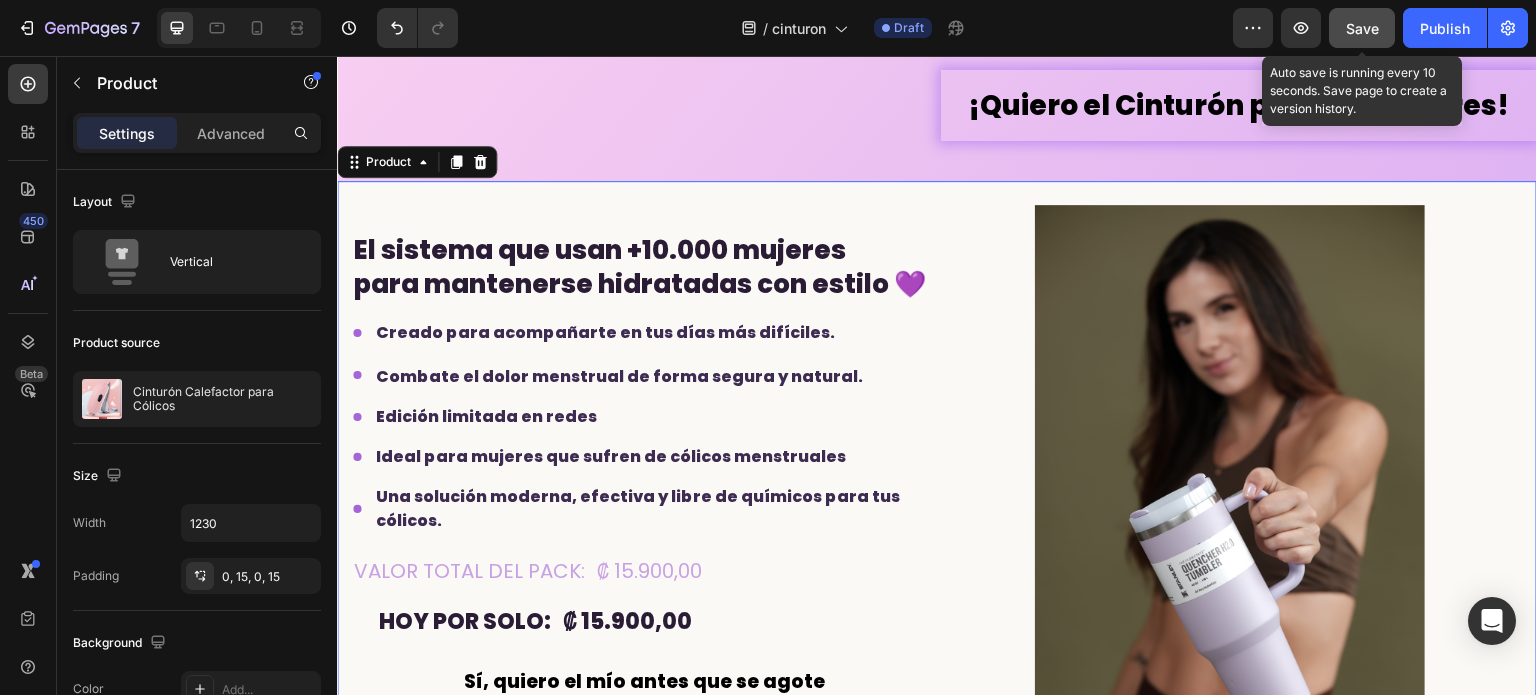 click on "Save" at bounding box center (1362, 28) 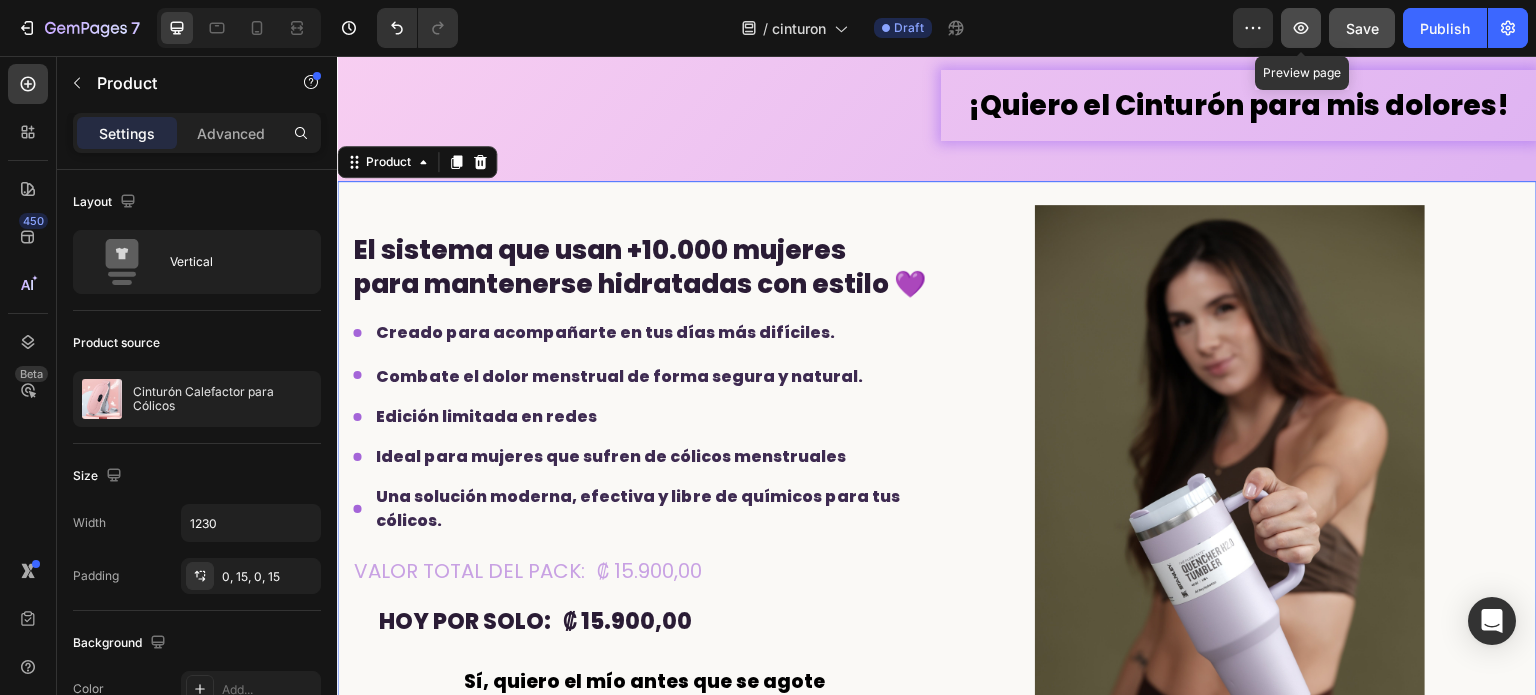click 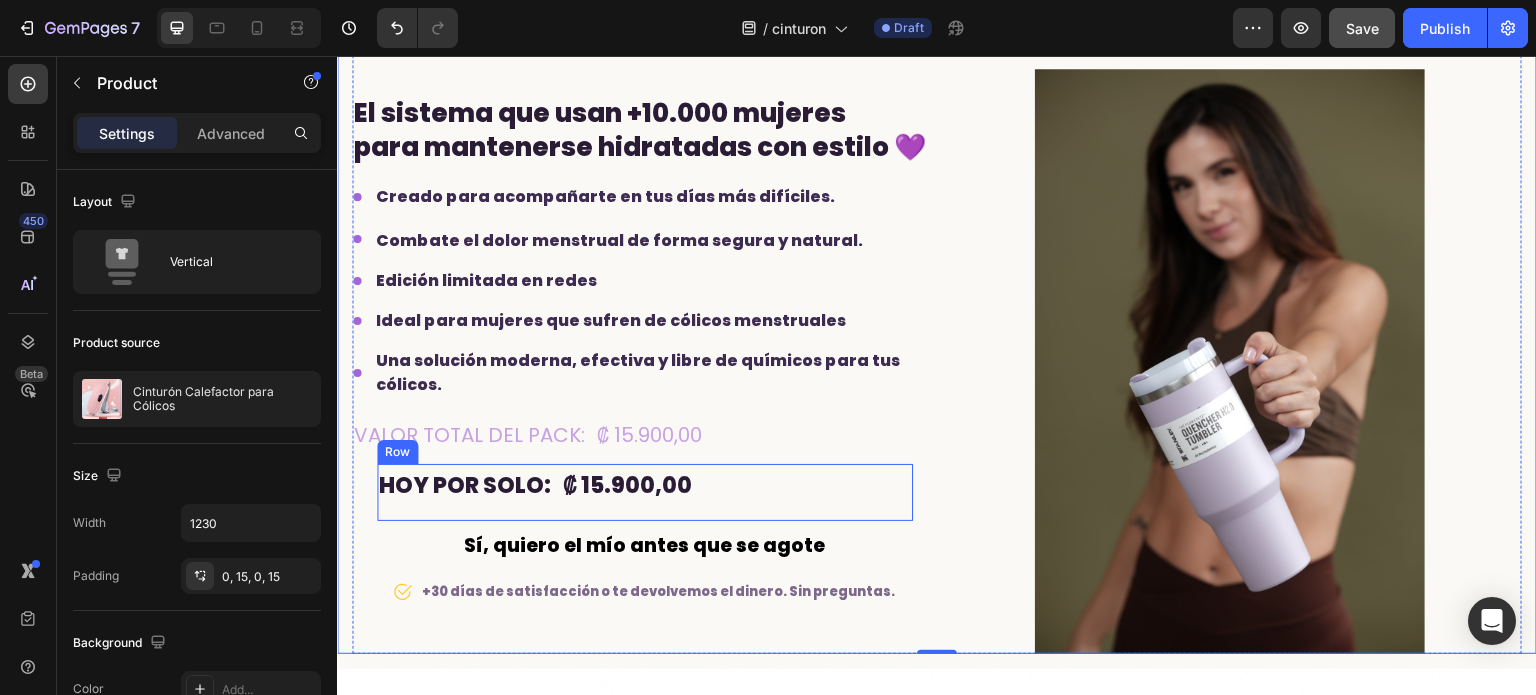 scroll, scrollTop: 4466, scrollLeft: 0, axis: vertical 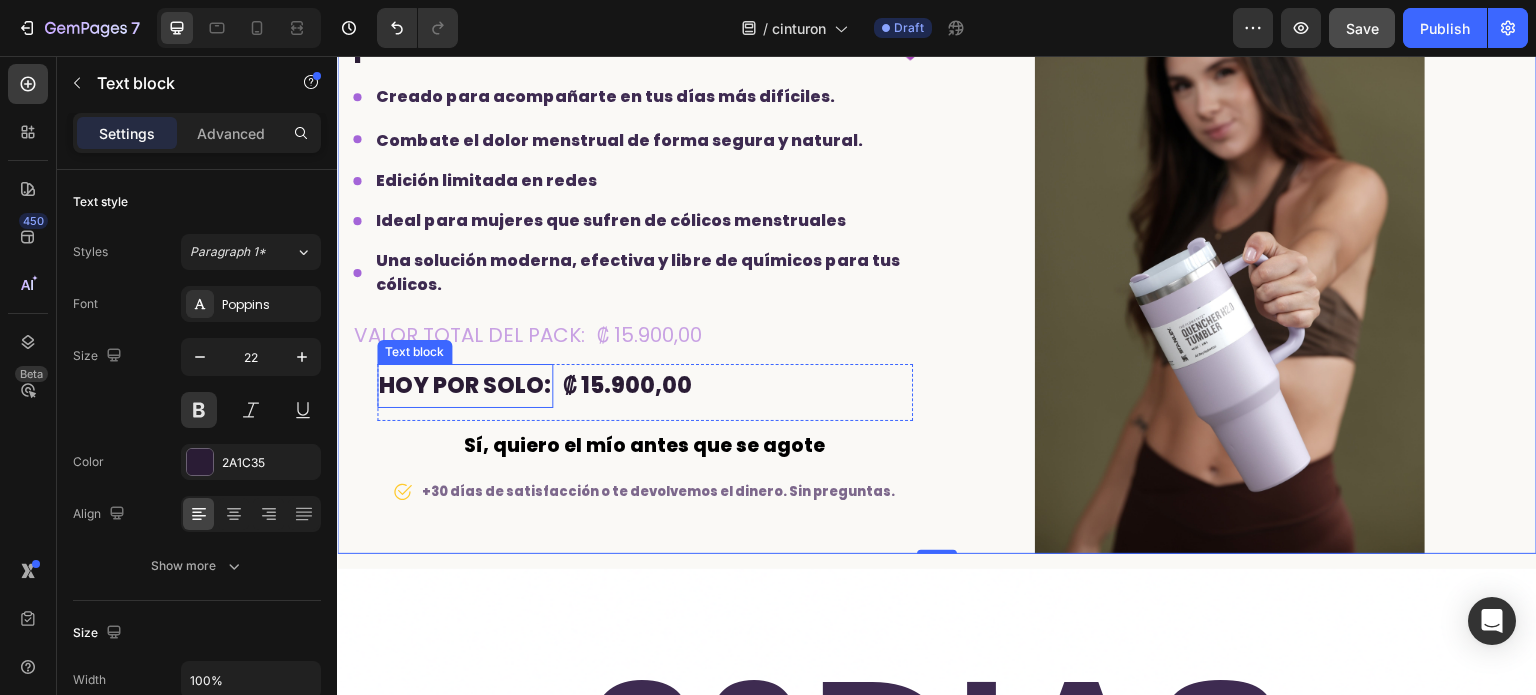 click on "HOY POR SOLO:" at bounding box center [465, 386] 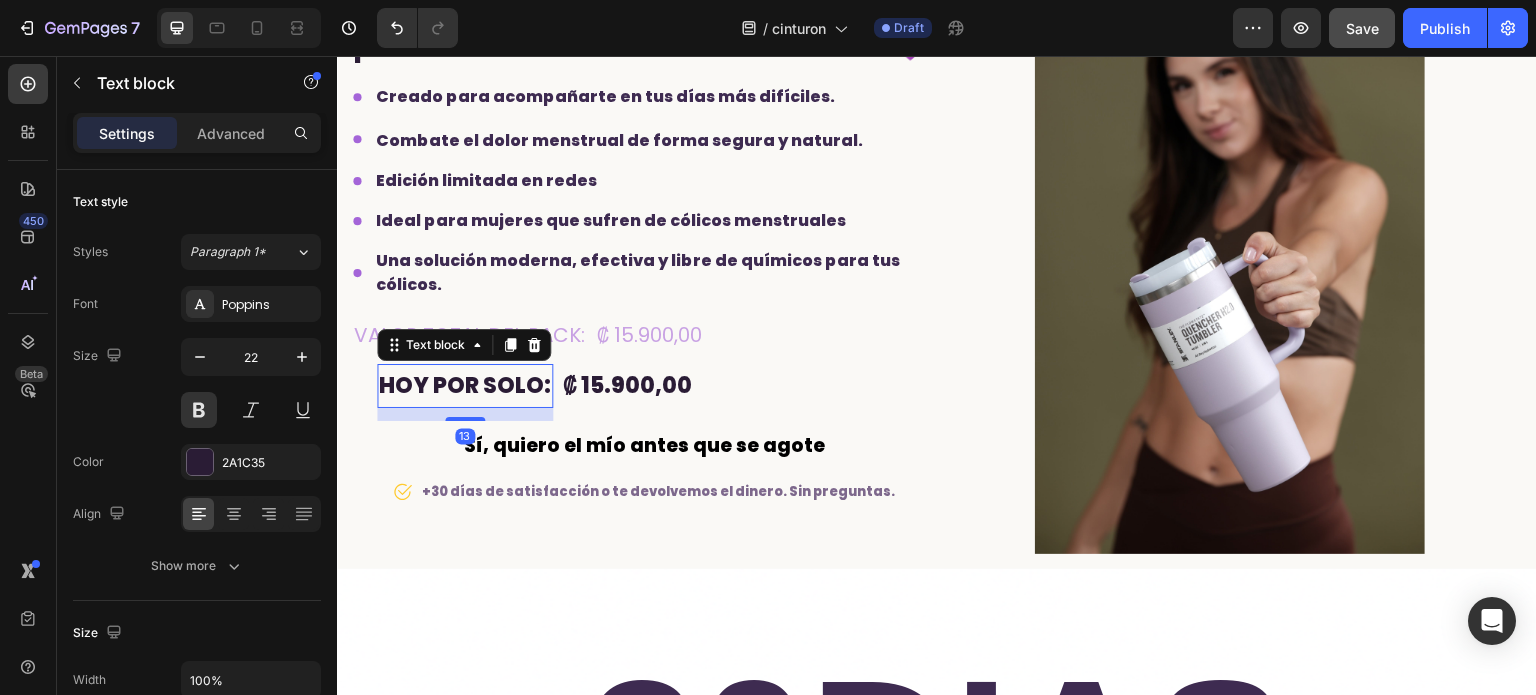 click on "HOY POR SOLO:" at bounding box center [465, 386] 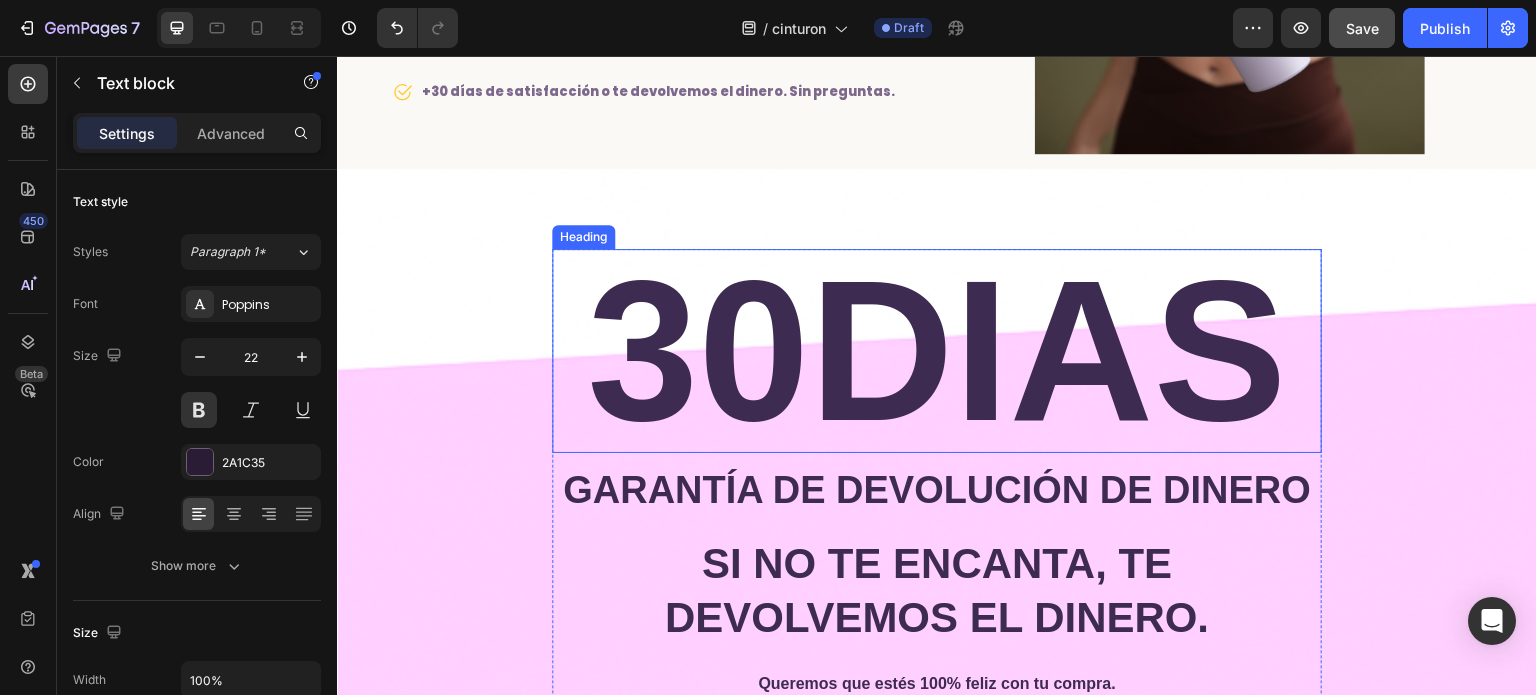 scroll, scrollTop: 4766, scrollLeft: 0, axis: vertical 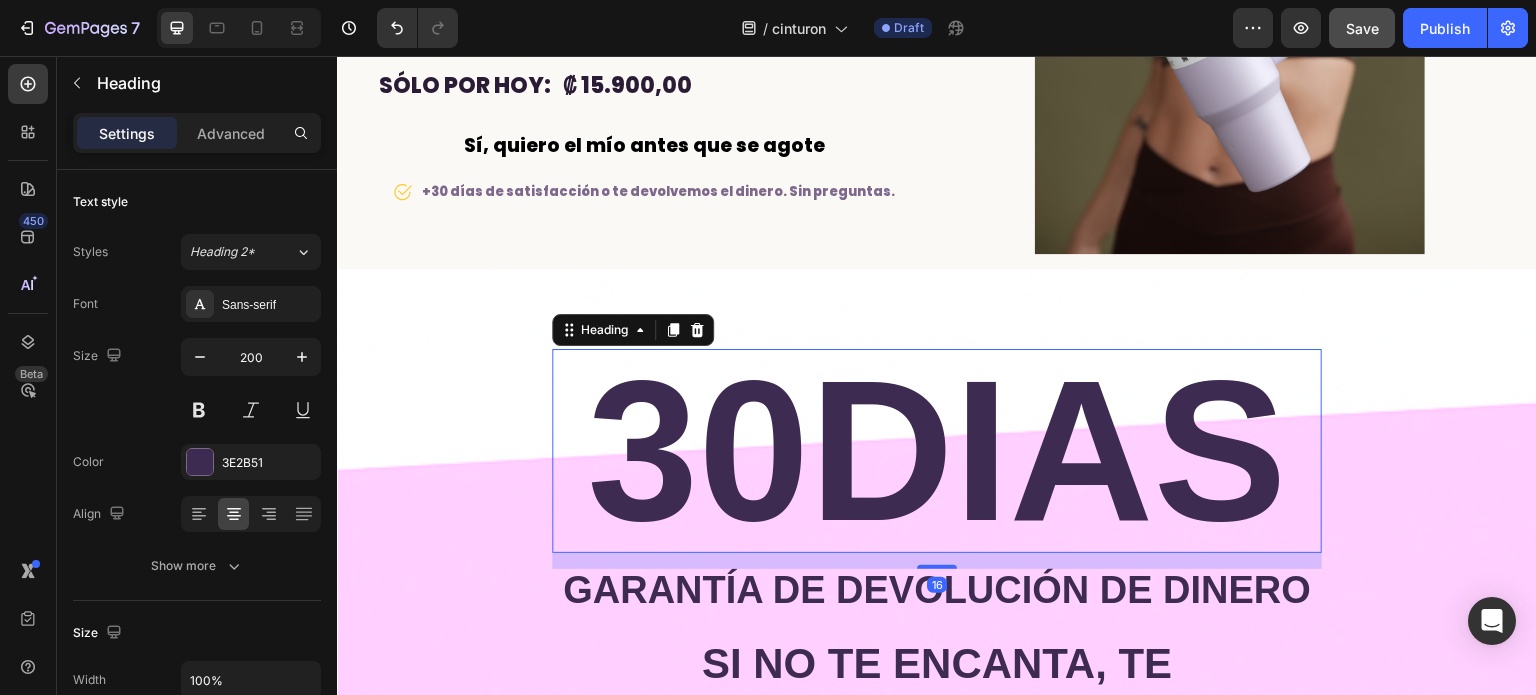 click on "30DIAS" at bounding box center (937, 451) 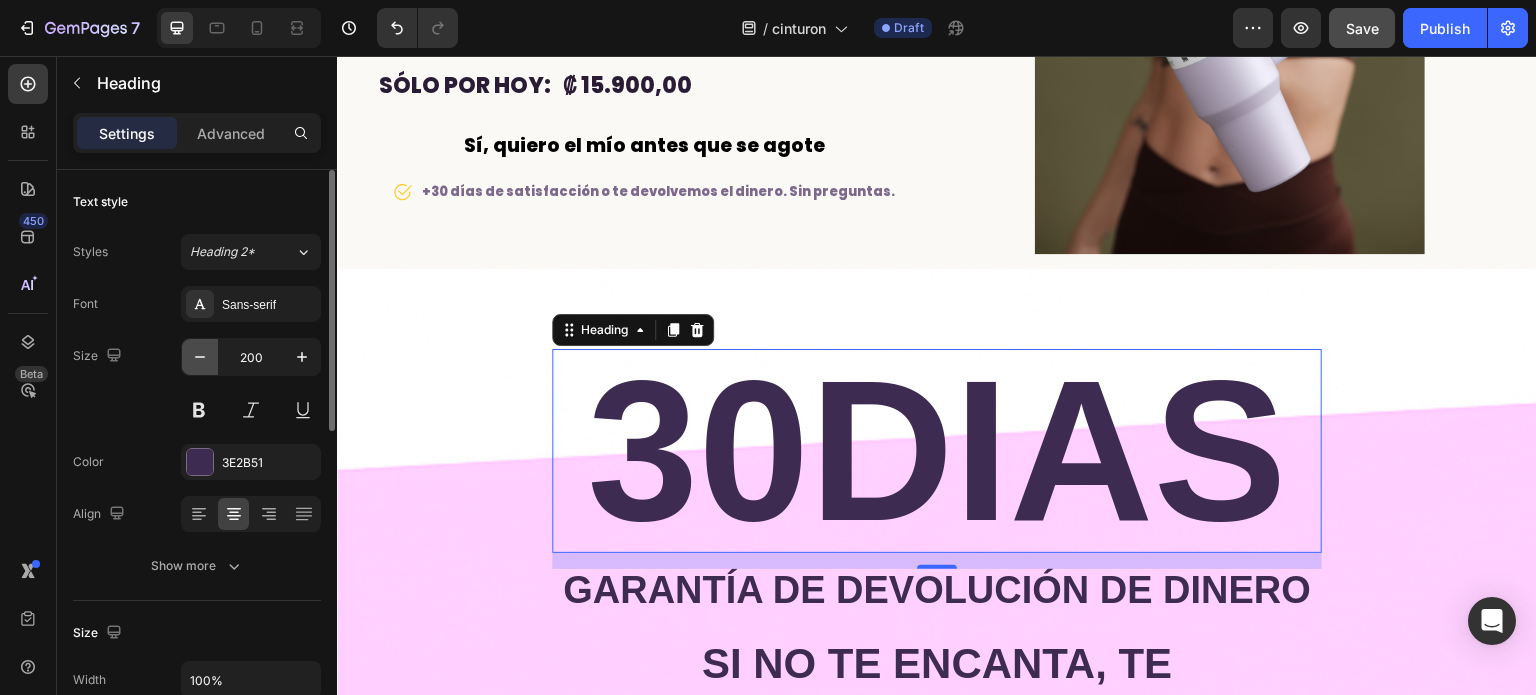 click 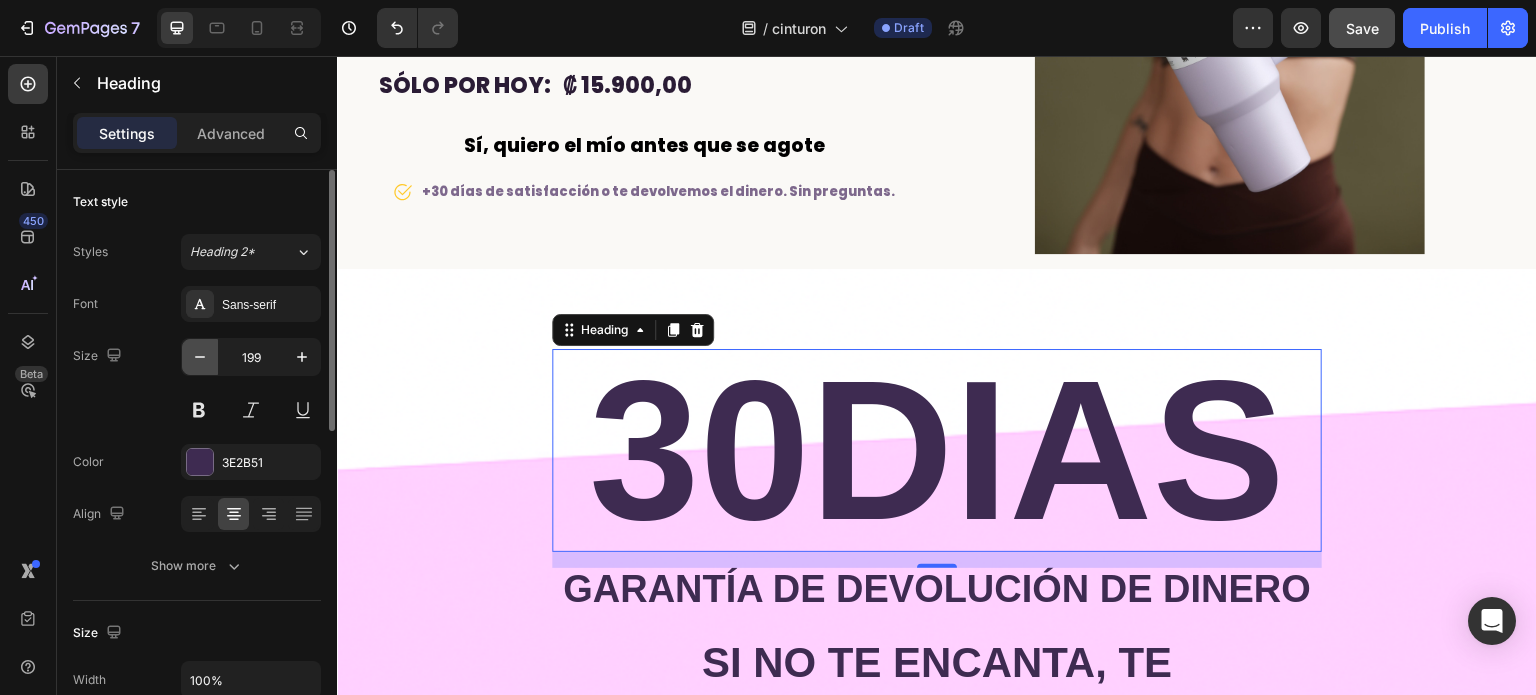 click 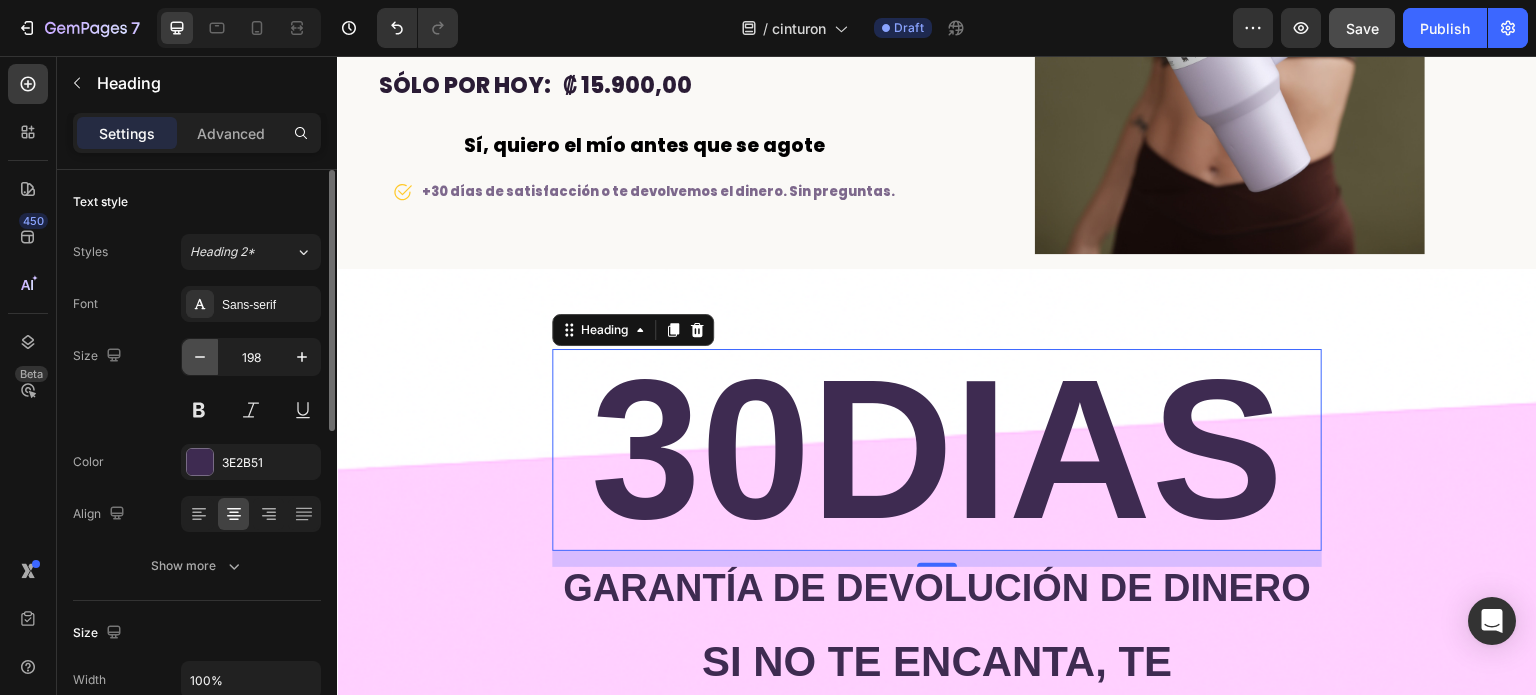 click 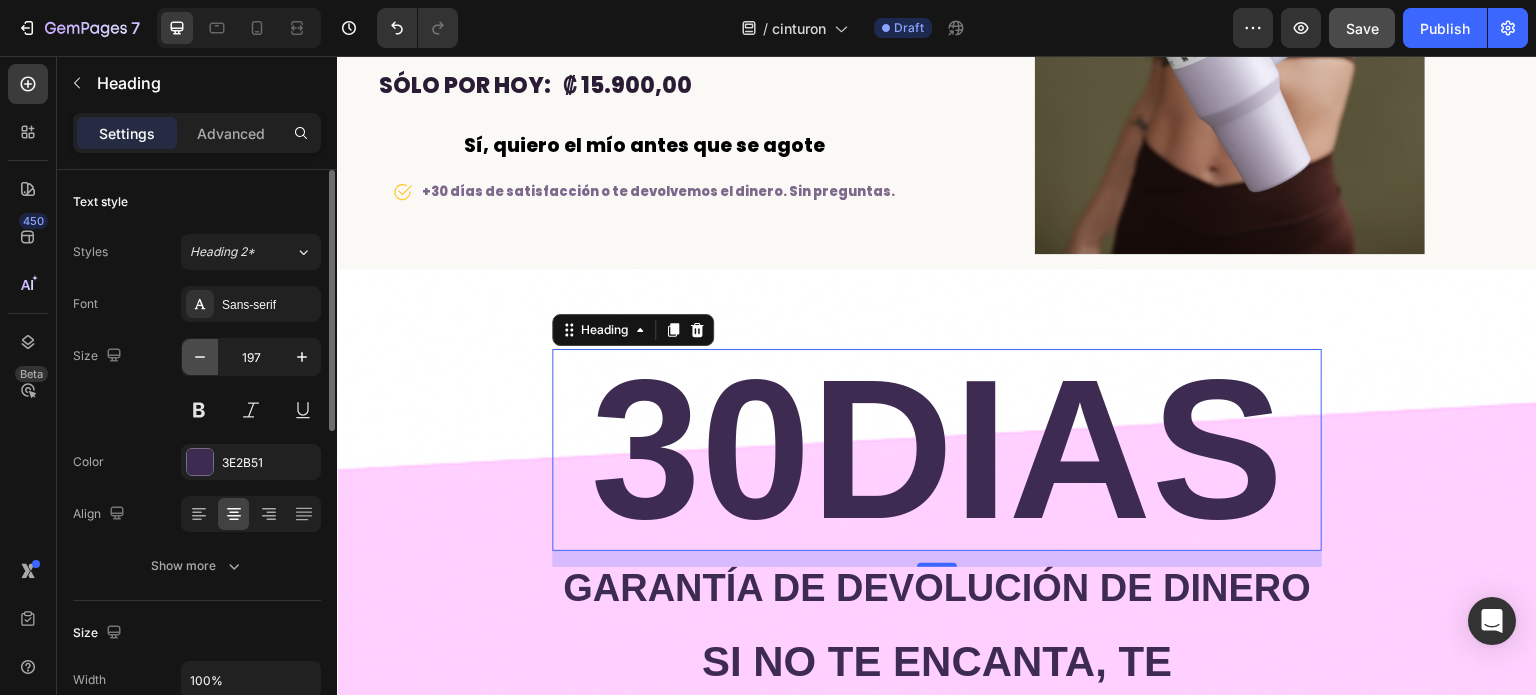 click 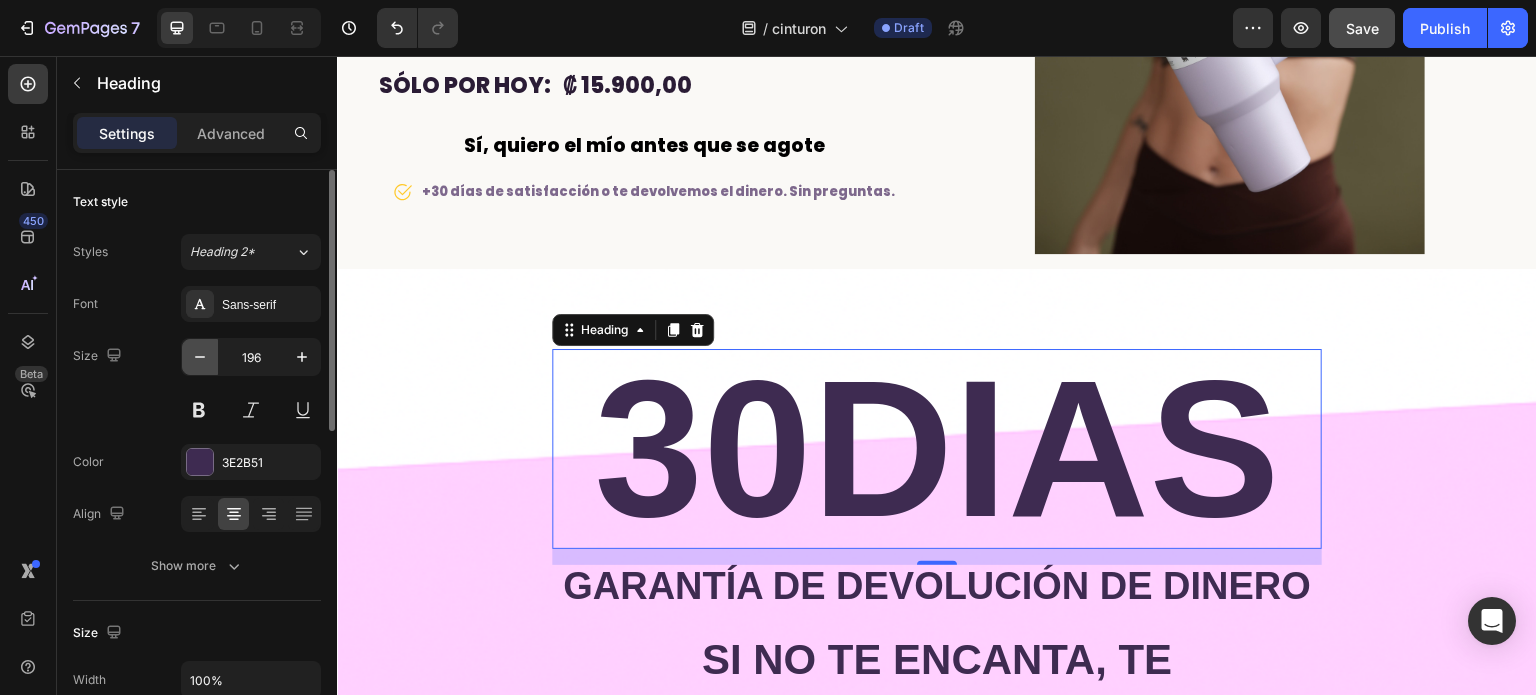 click 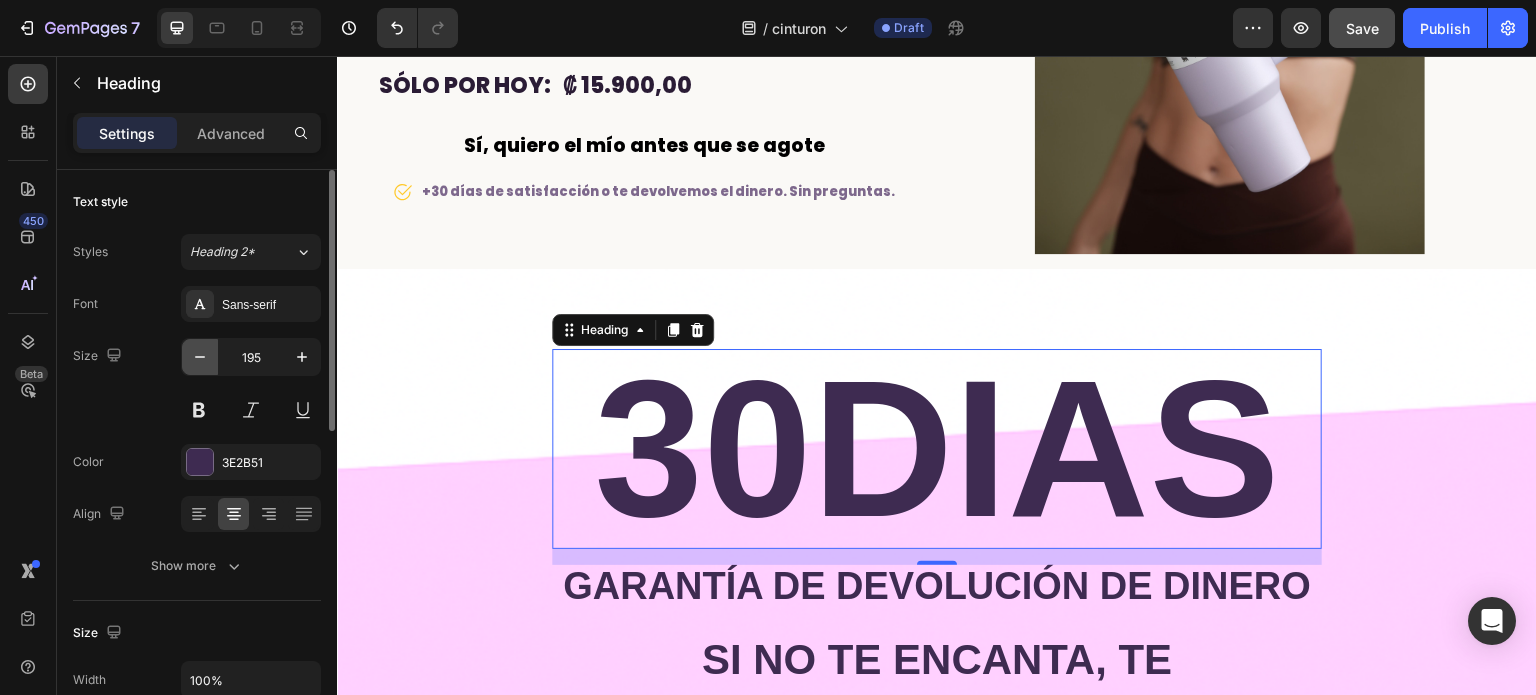 click 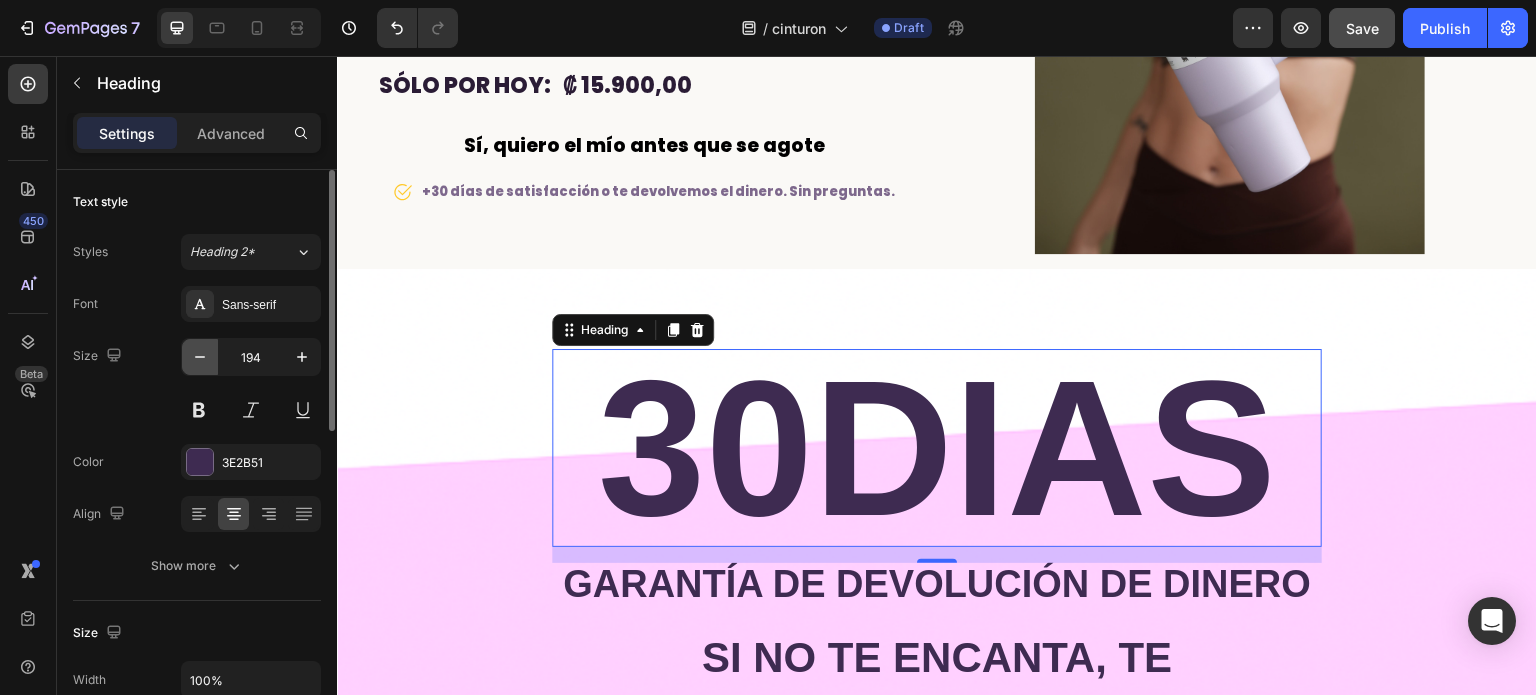 click 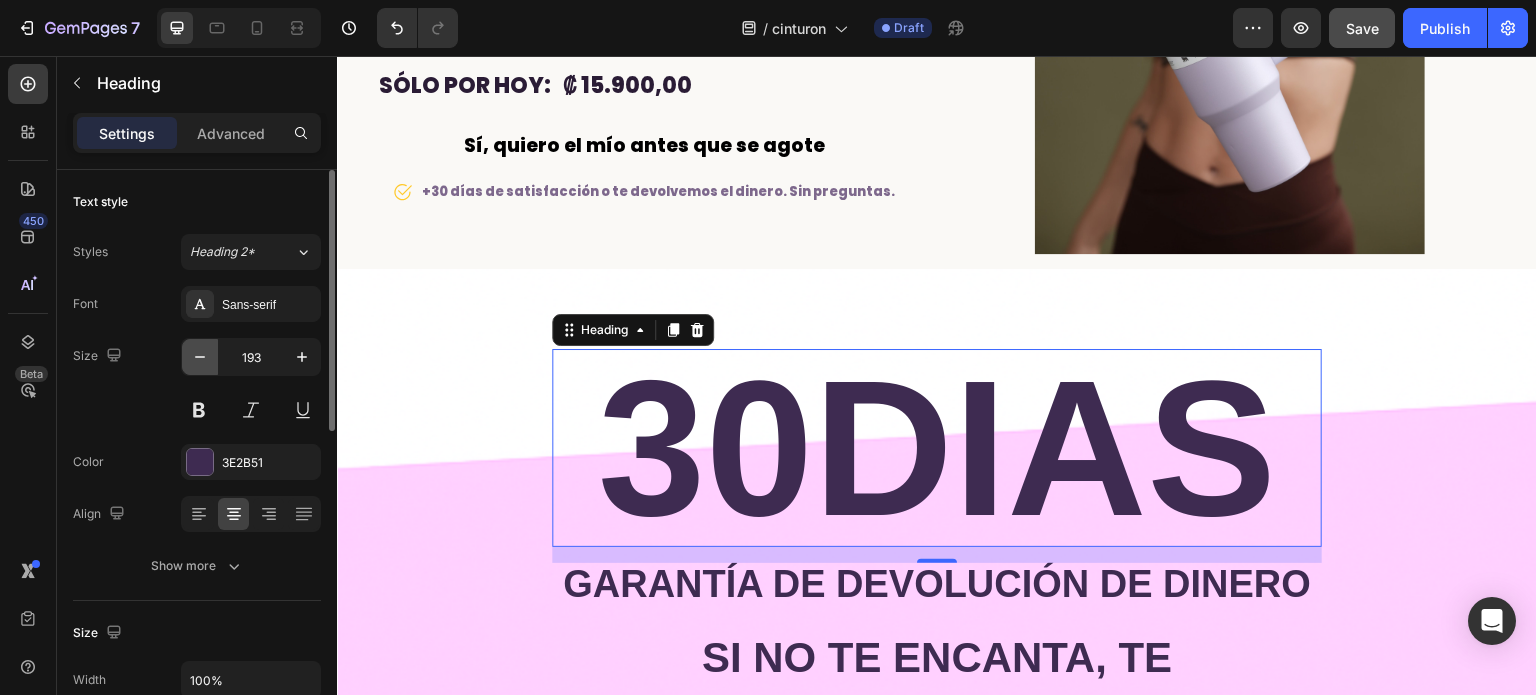 click 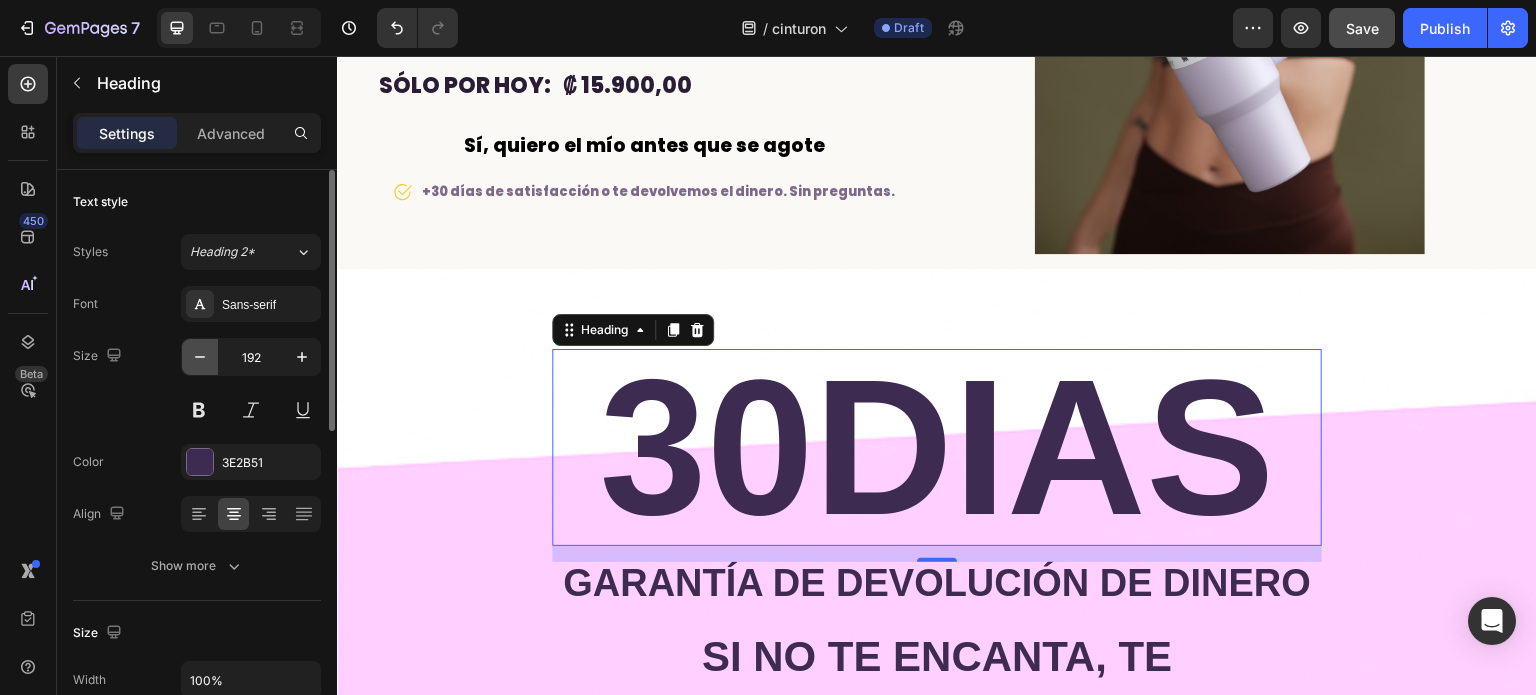 click 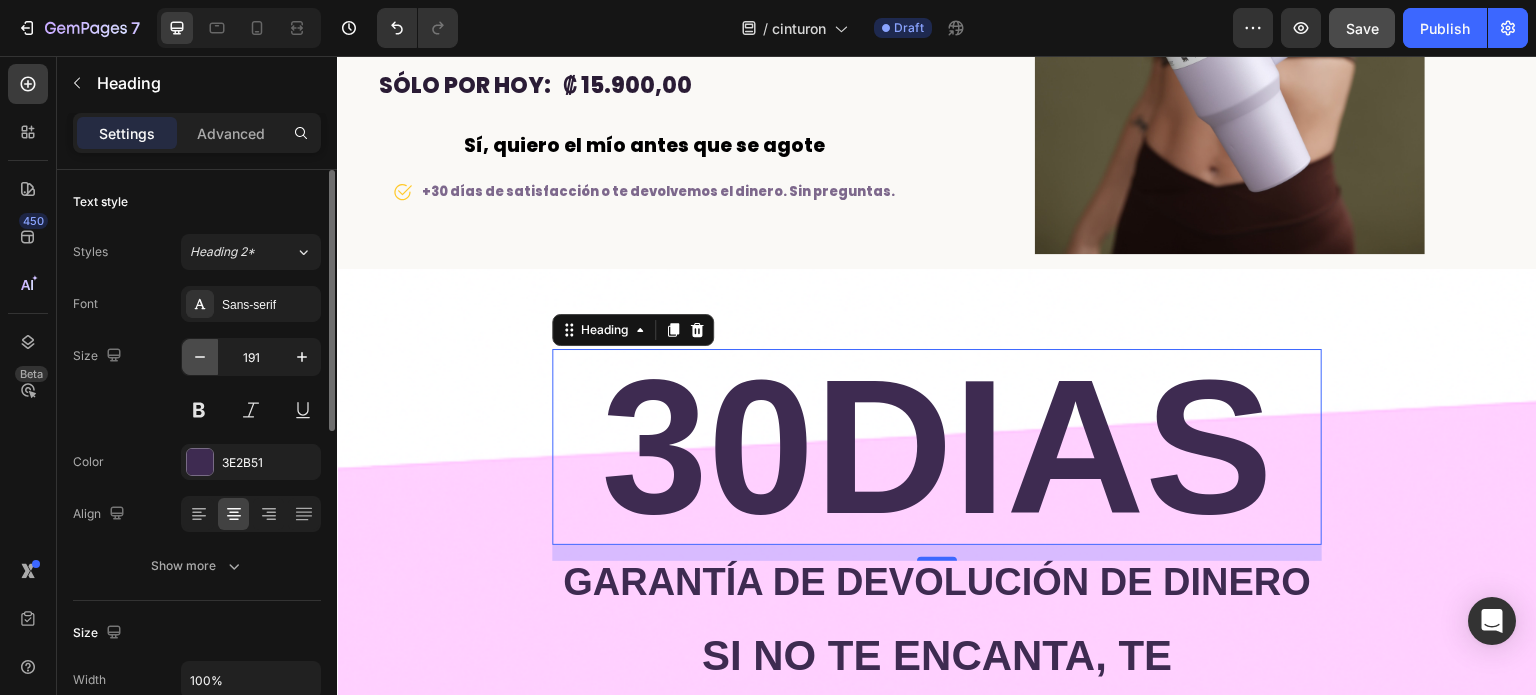 click 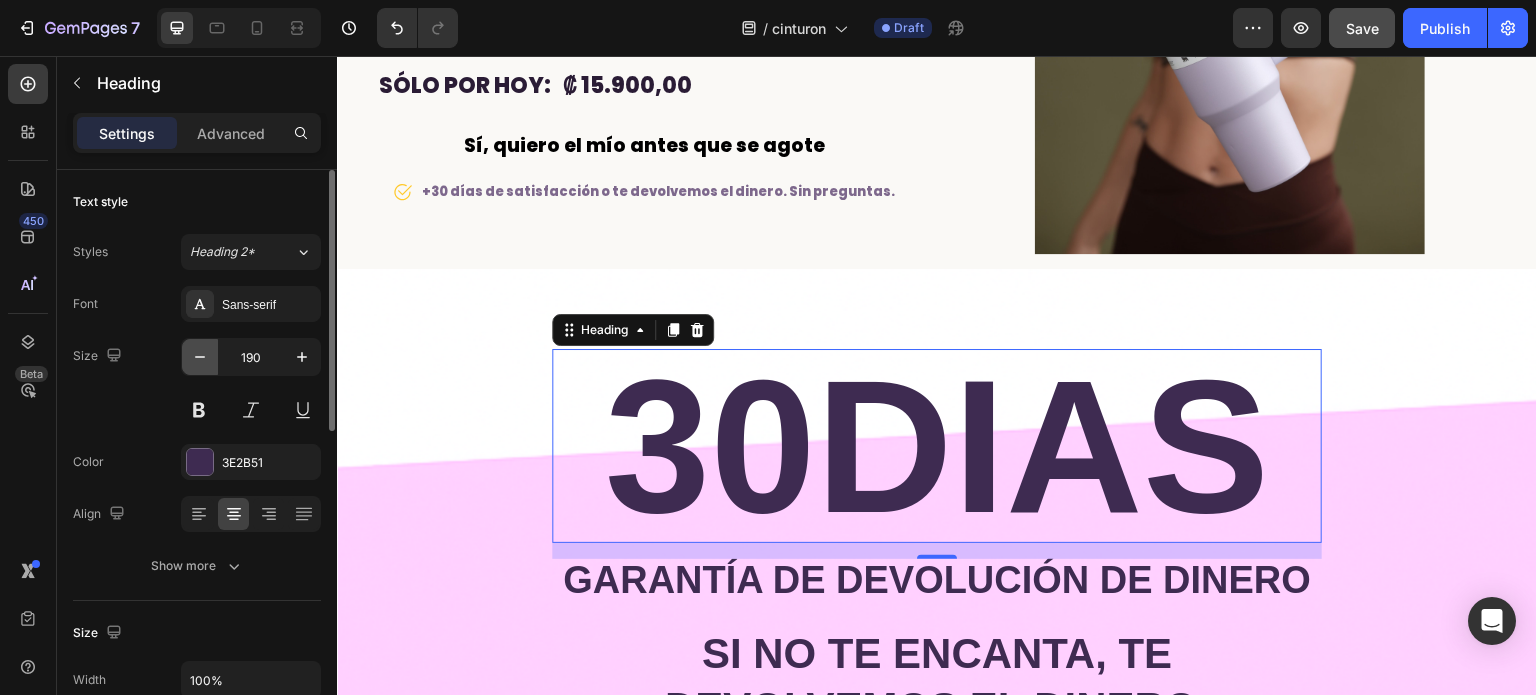 click 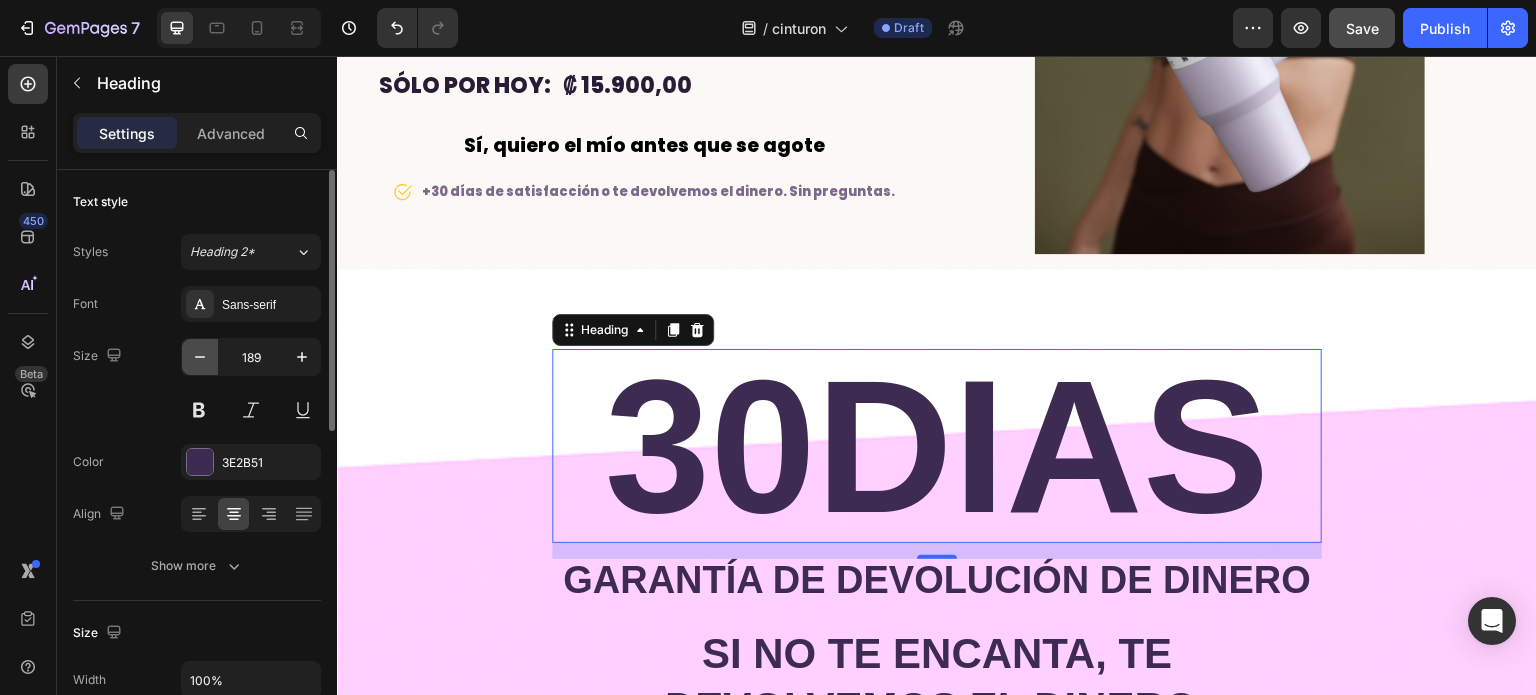 click 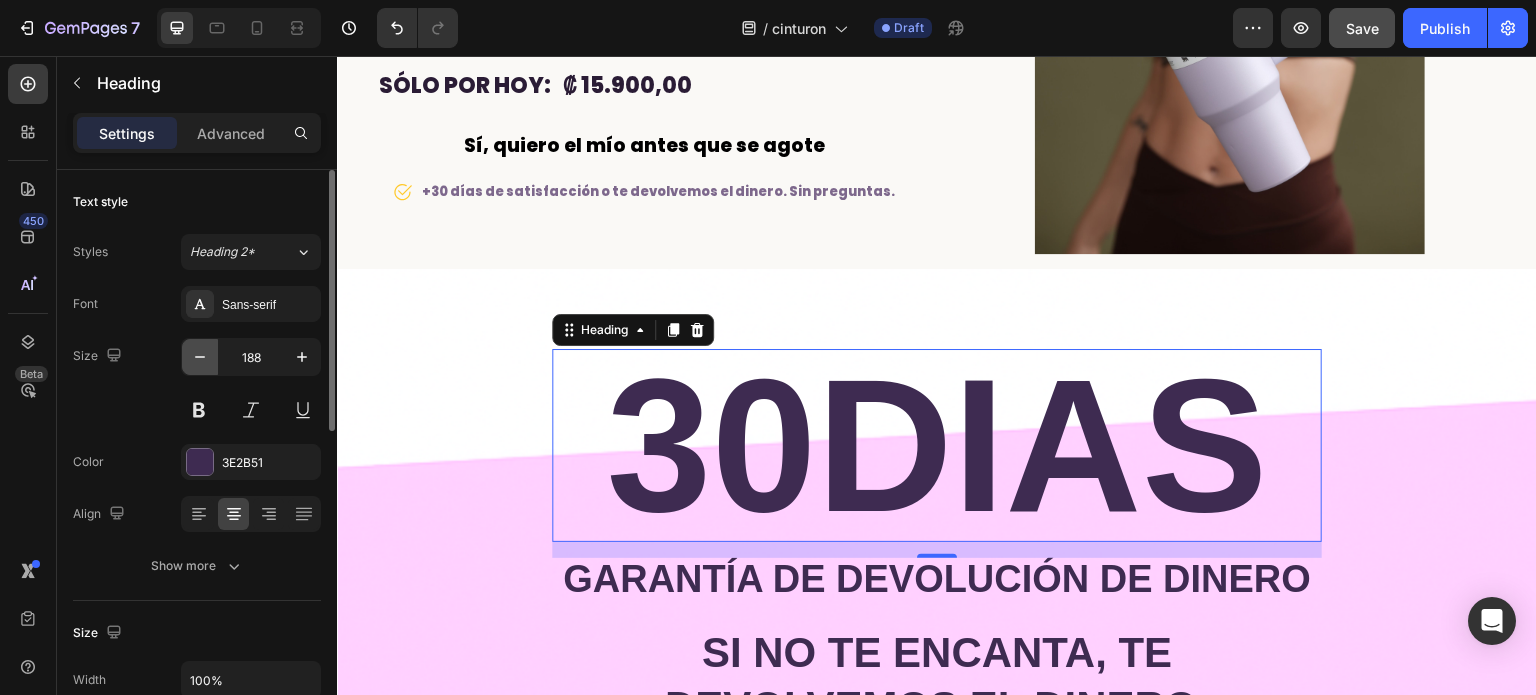 click 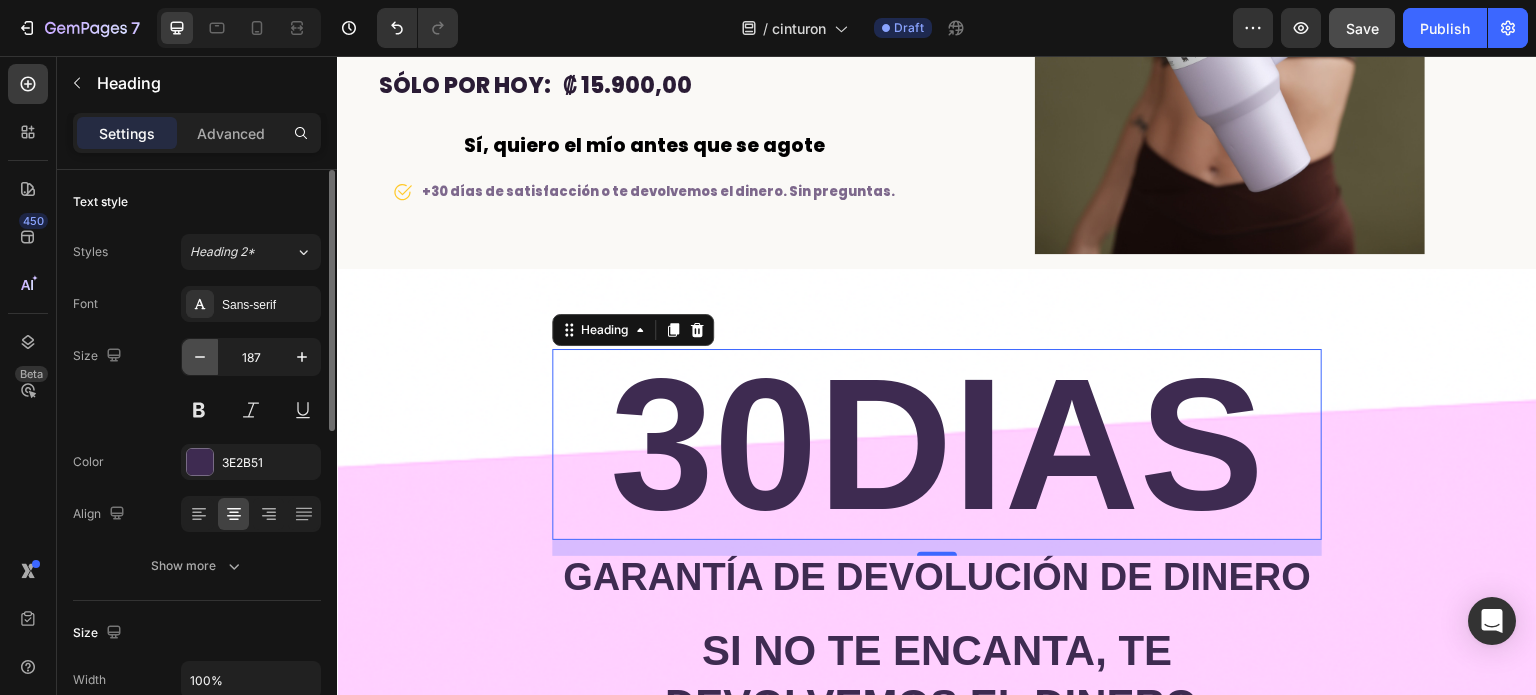 click 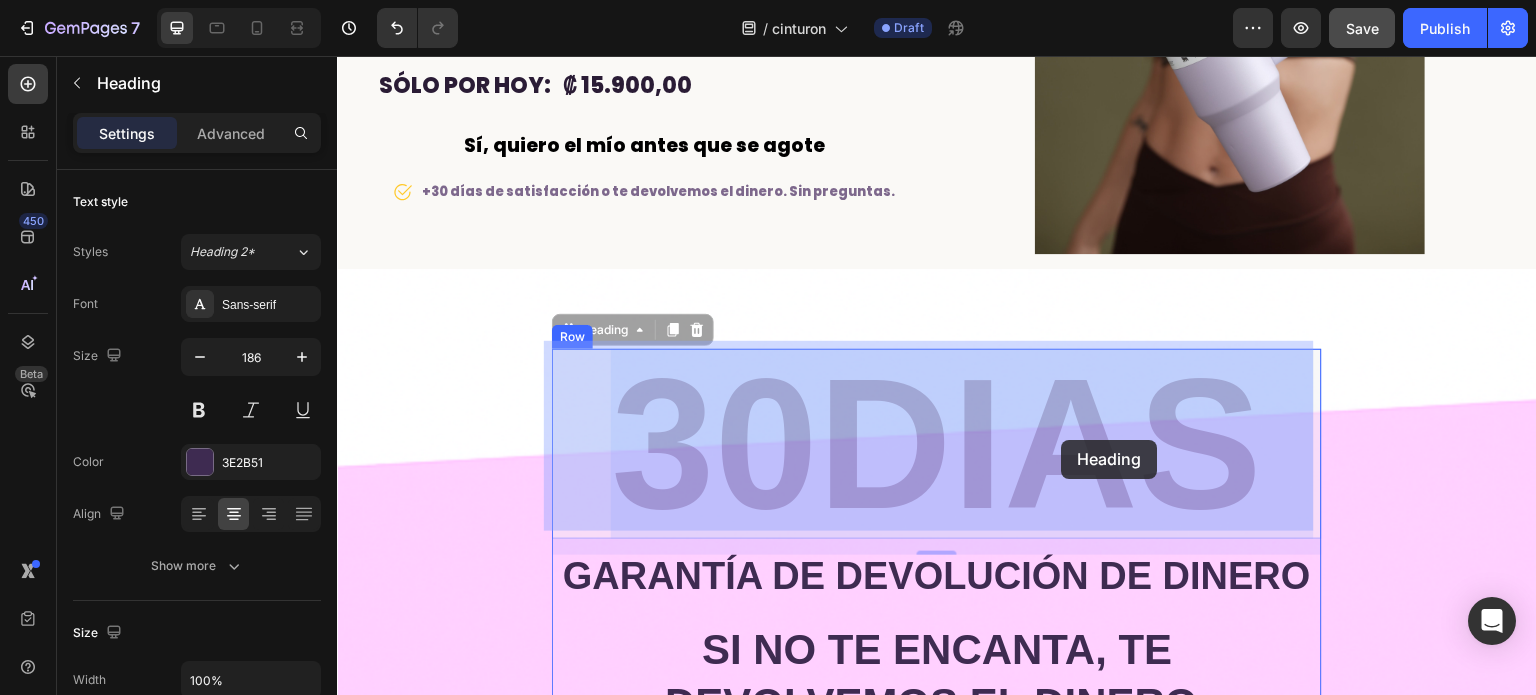 drag, startPoint x: 627, startPoint y: 430, endPoint x: 1215, endPoint y: 438, distance: 588.05444 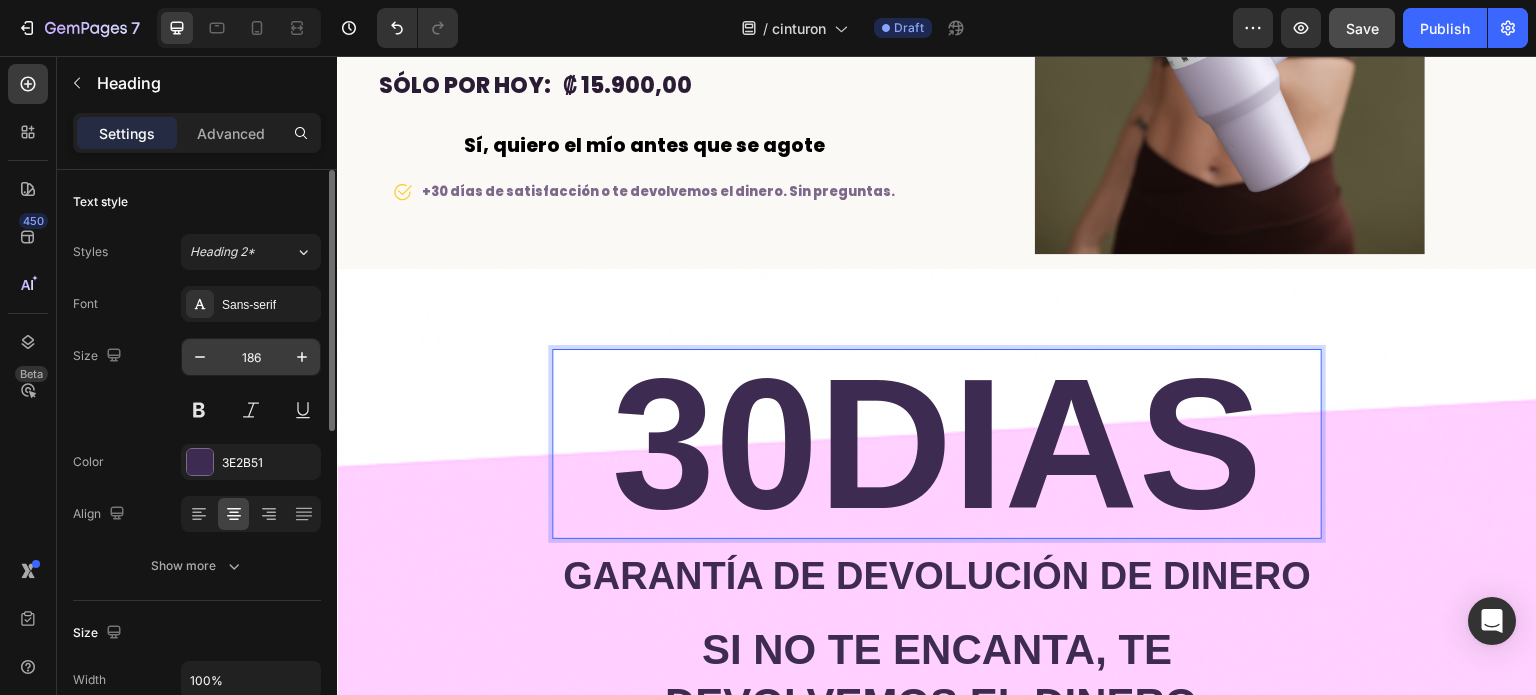 click on "186" at bounding box center [251, 357] 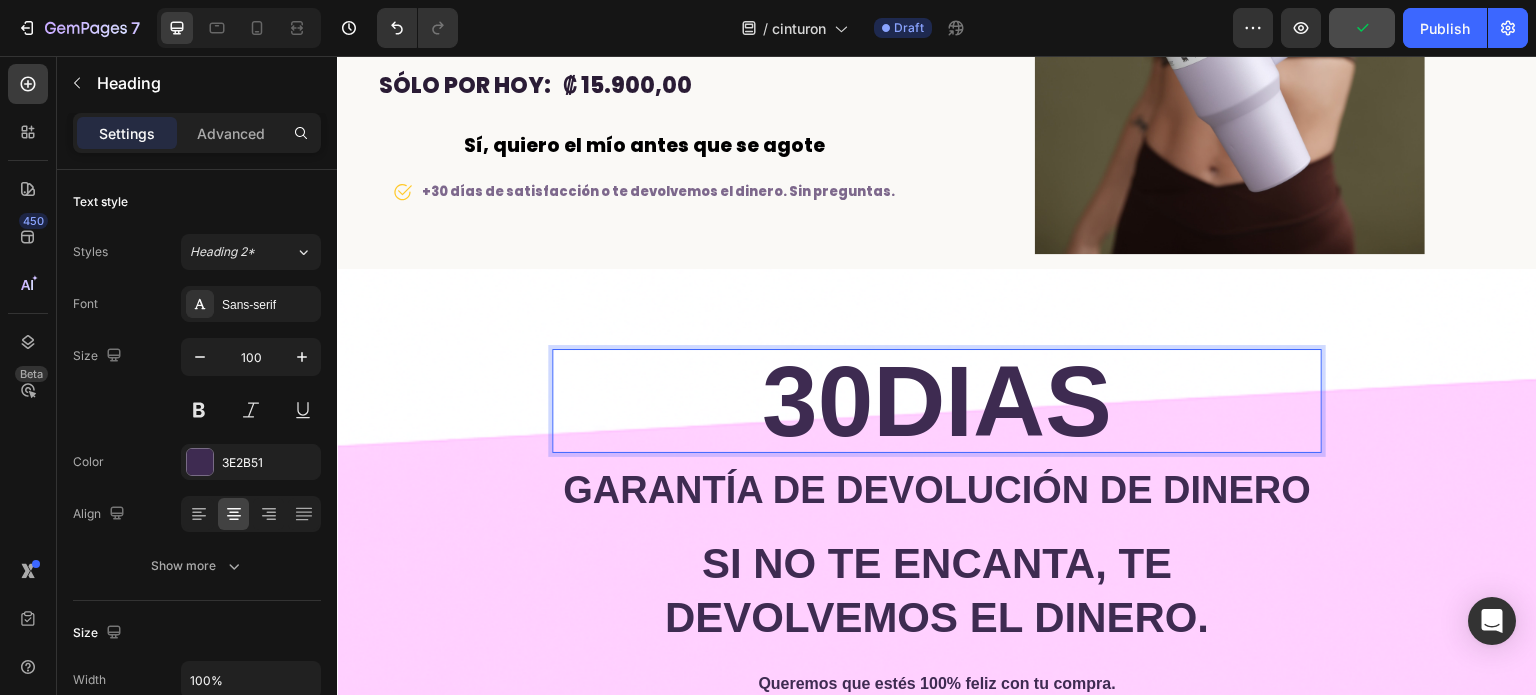 click on "30DIAS" at bounding box center (937, 401) 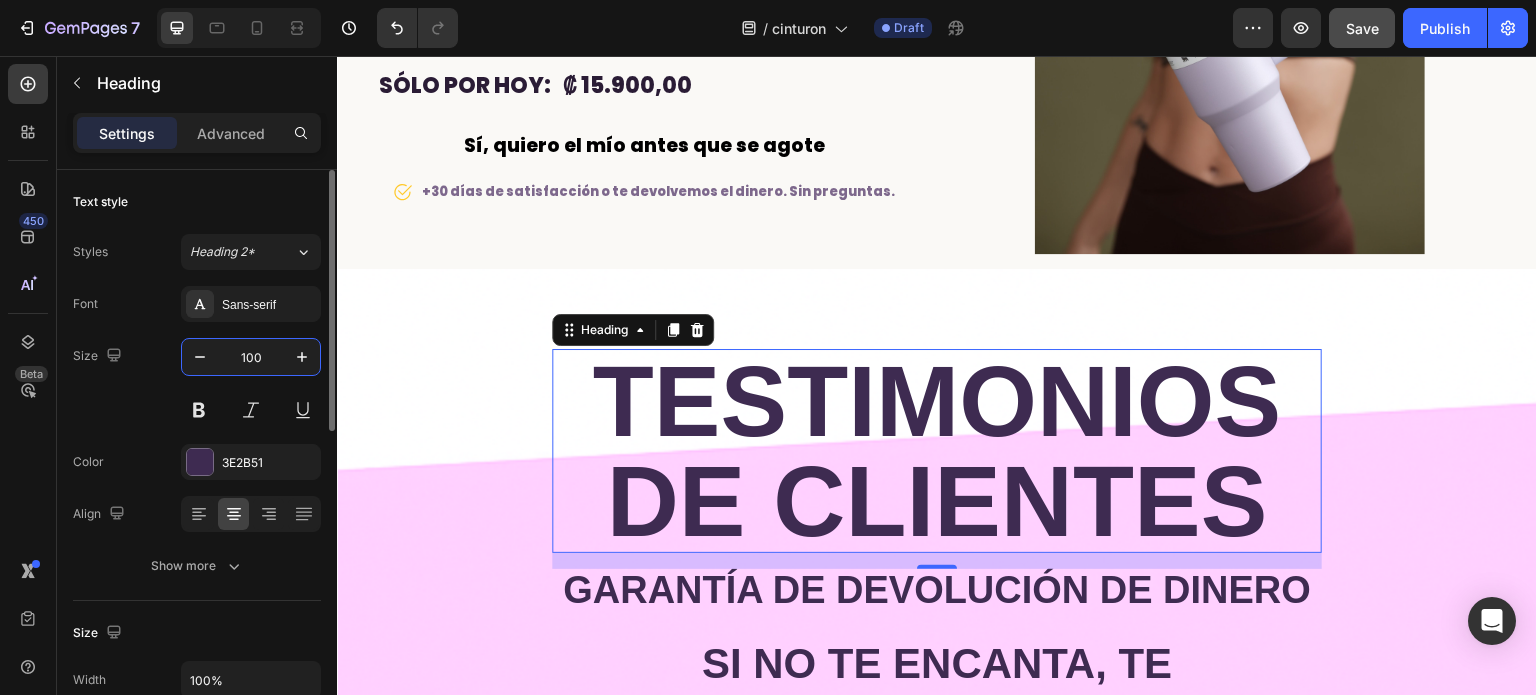 click on "100" at bounding box center (251, 357) 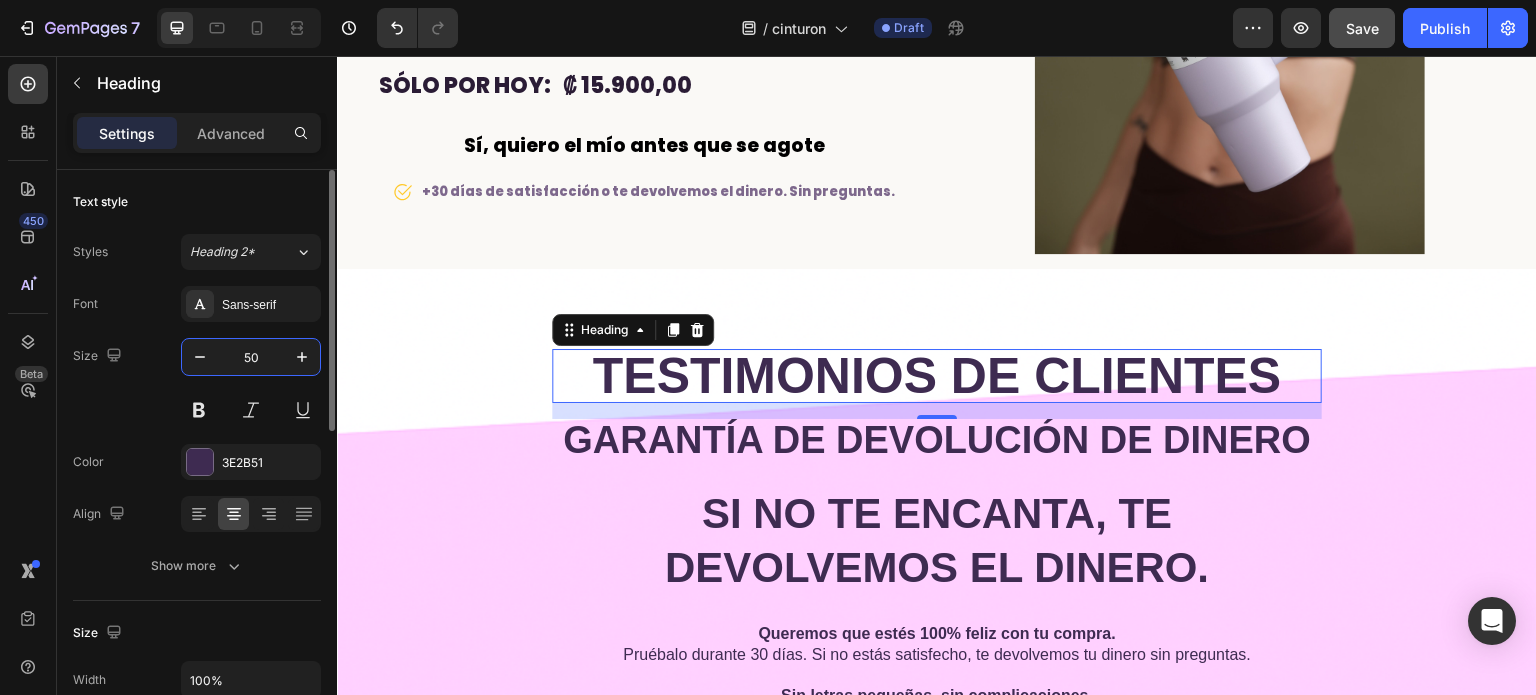drag, startPoint x: 264, startPoint y: 359, endPoint x: 240, endPoint y: 358, distance: 24.020824 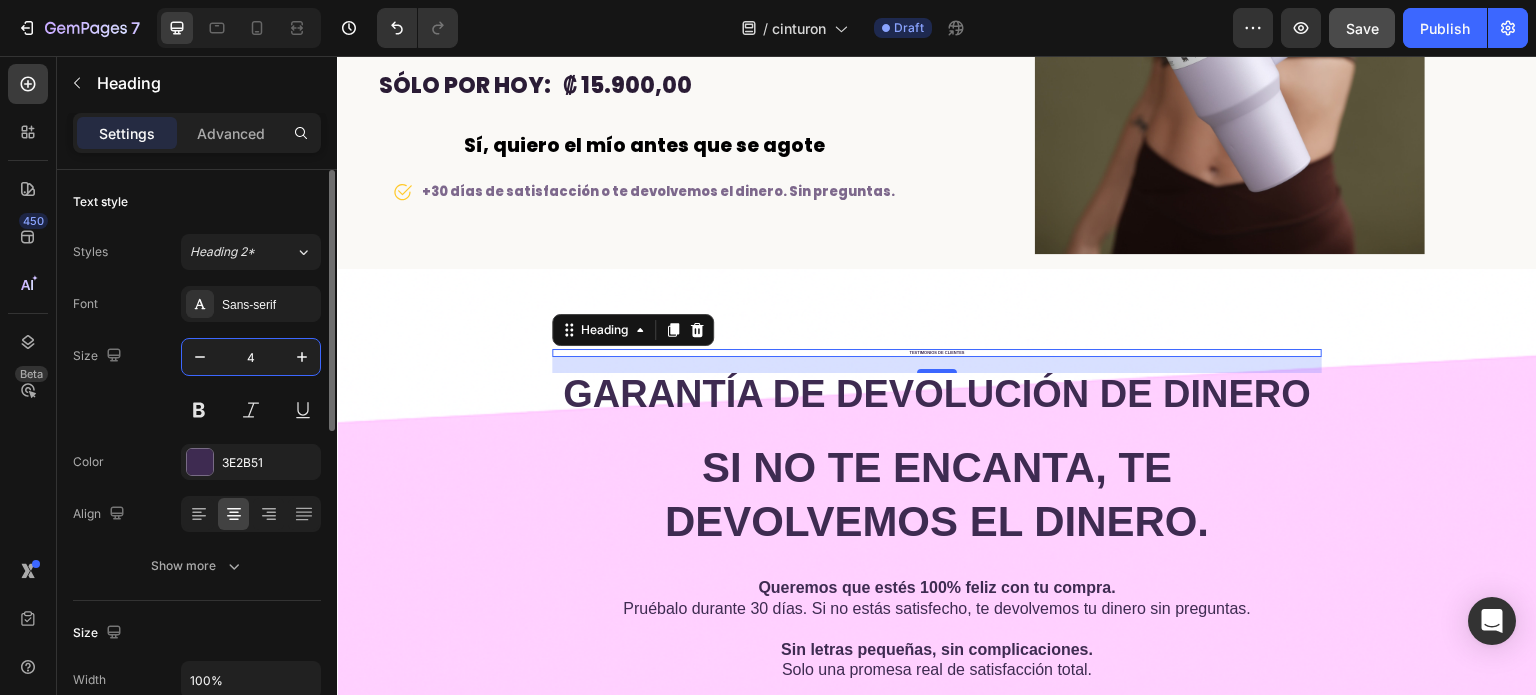 type on "40" 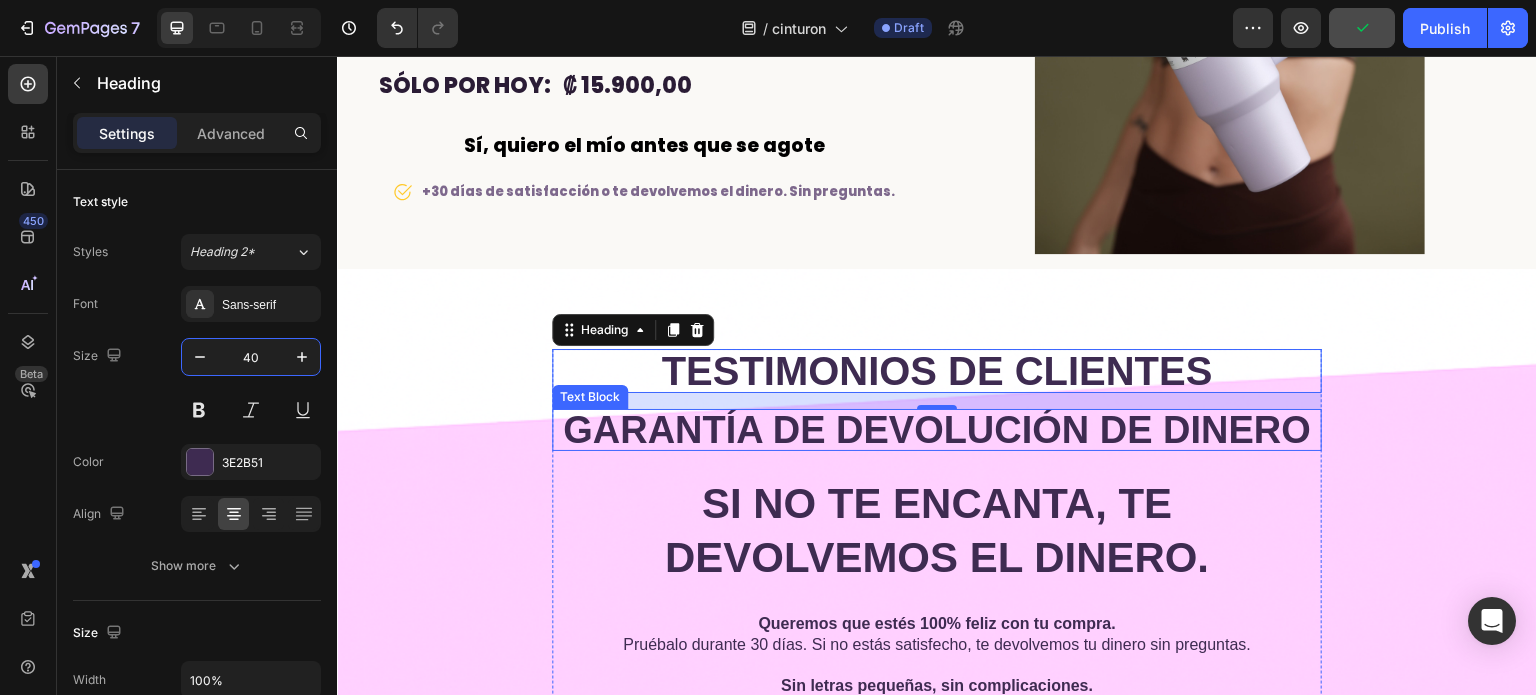 click on "Garantía de devolución de dinero" at bounding box center [937, 430] 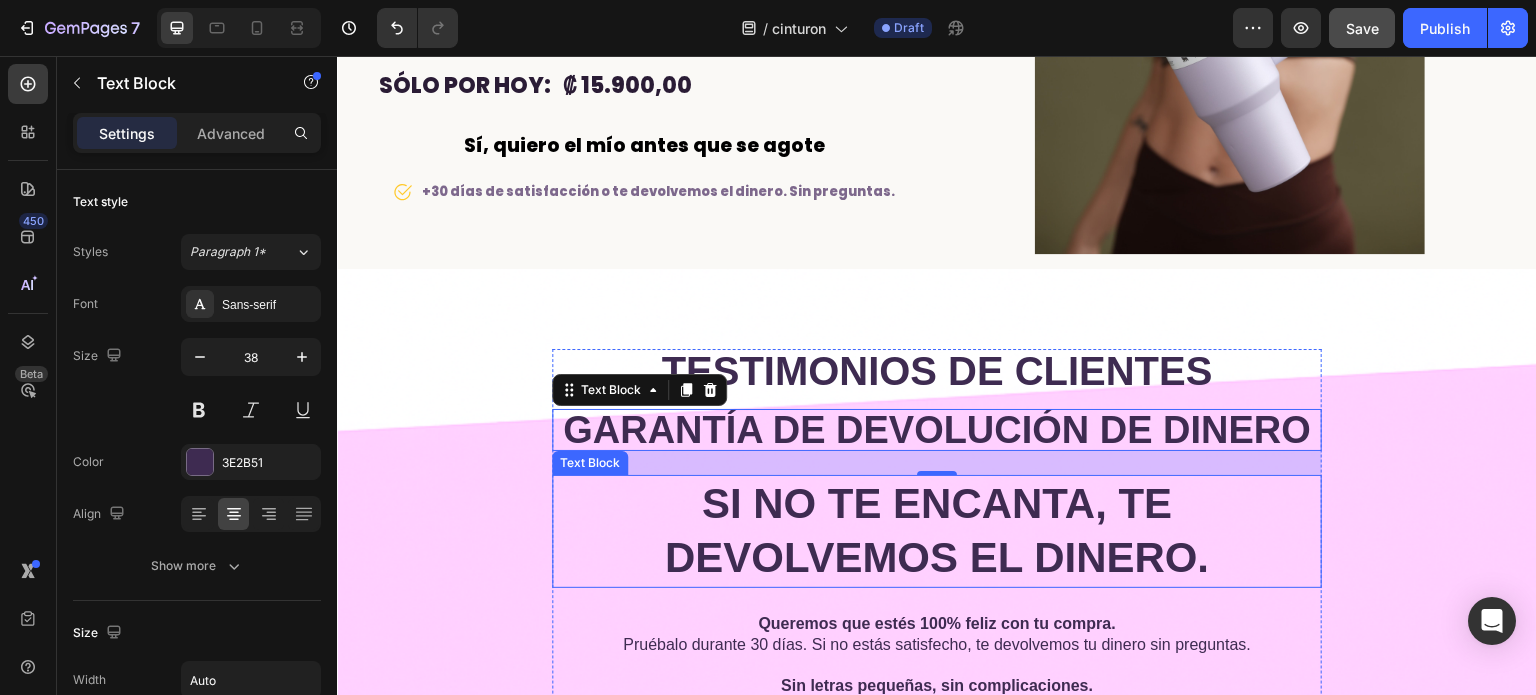 click on "Si no te encanta, te devolvemos el dinero." at bounding box center (937, 531) 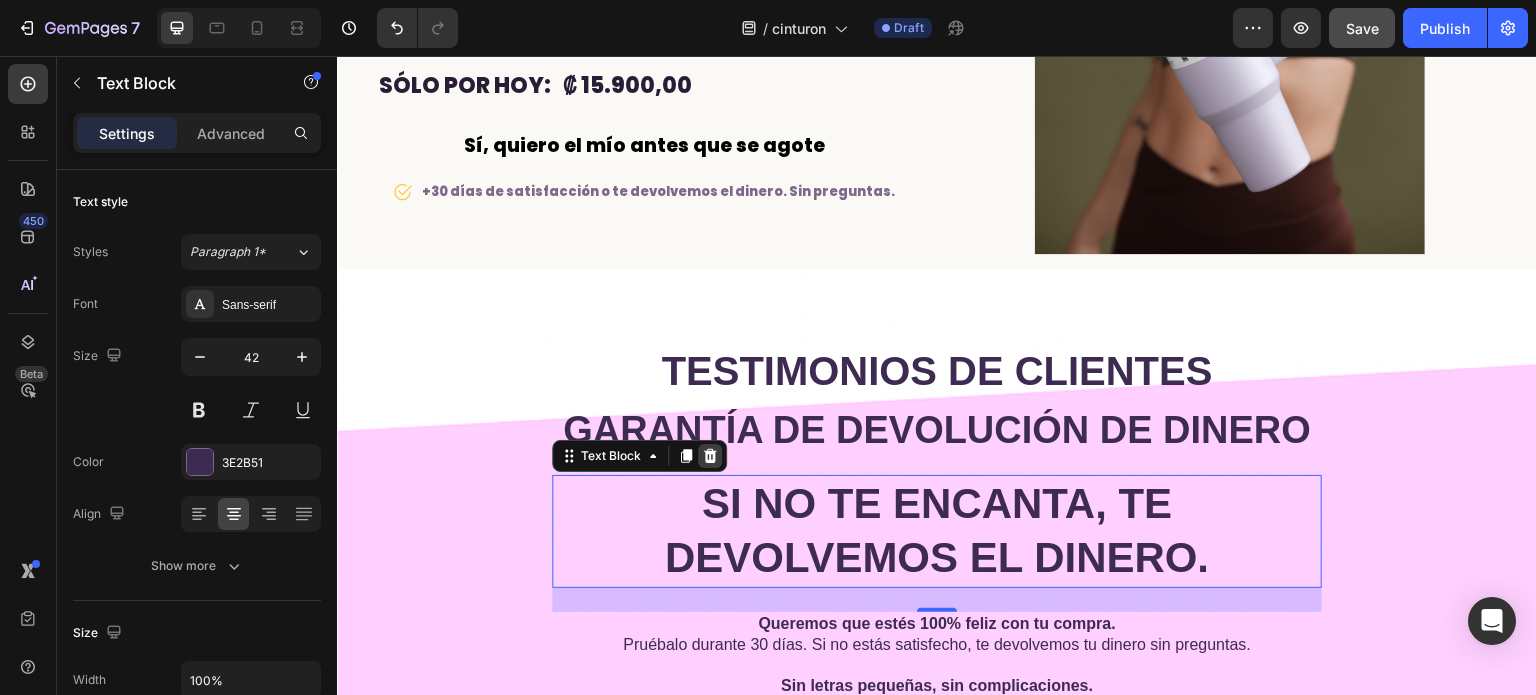 click 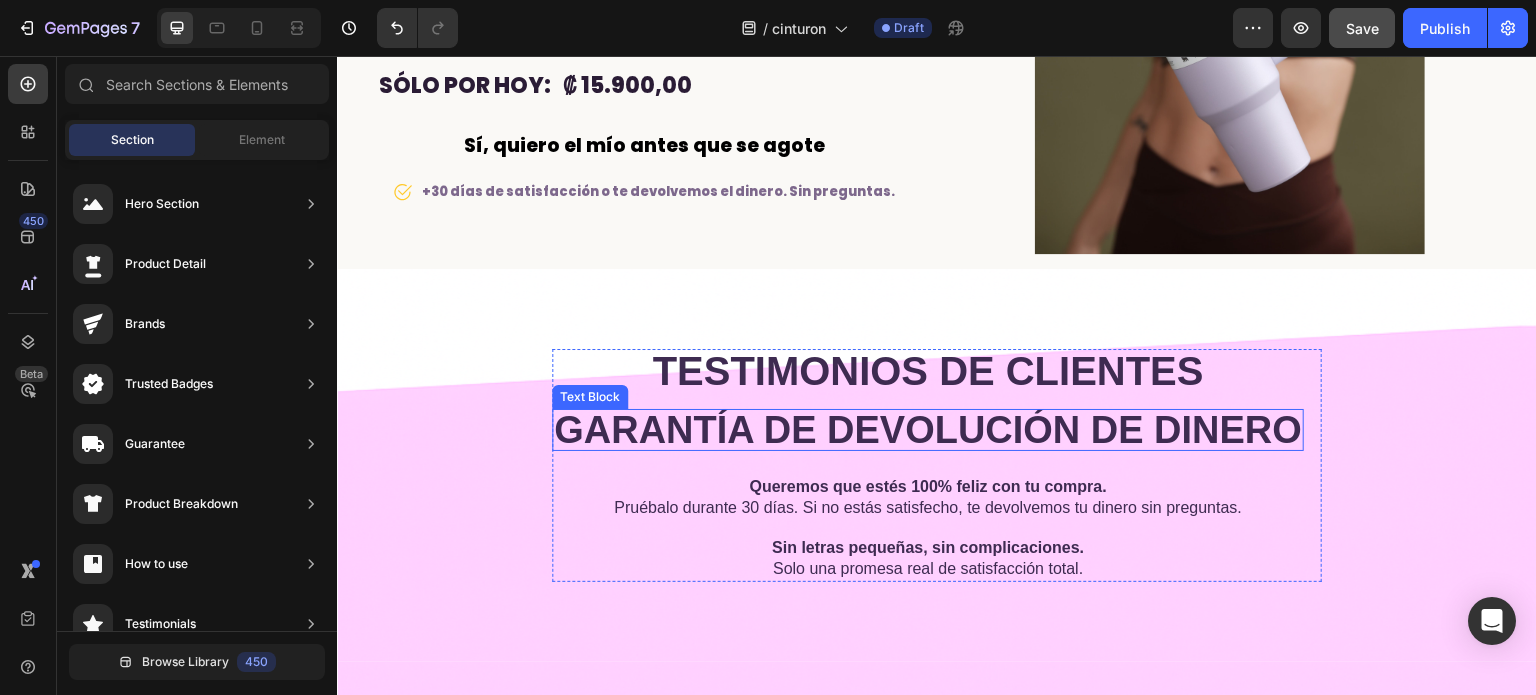 click on "Garantía de devolución de dinero" at bounding box center (928, 430) 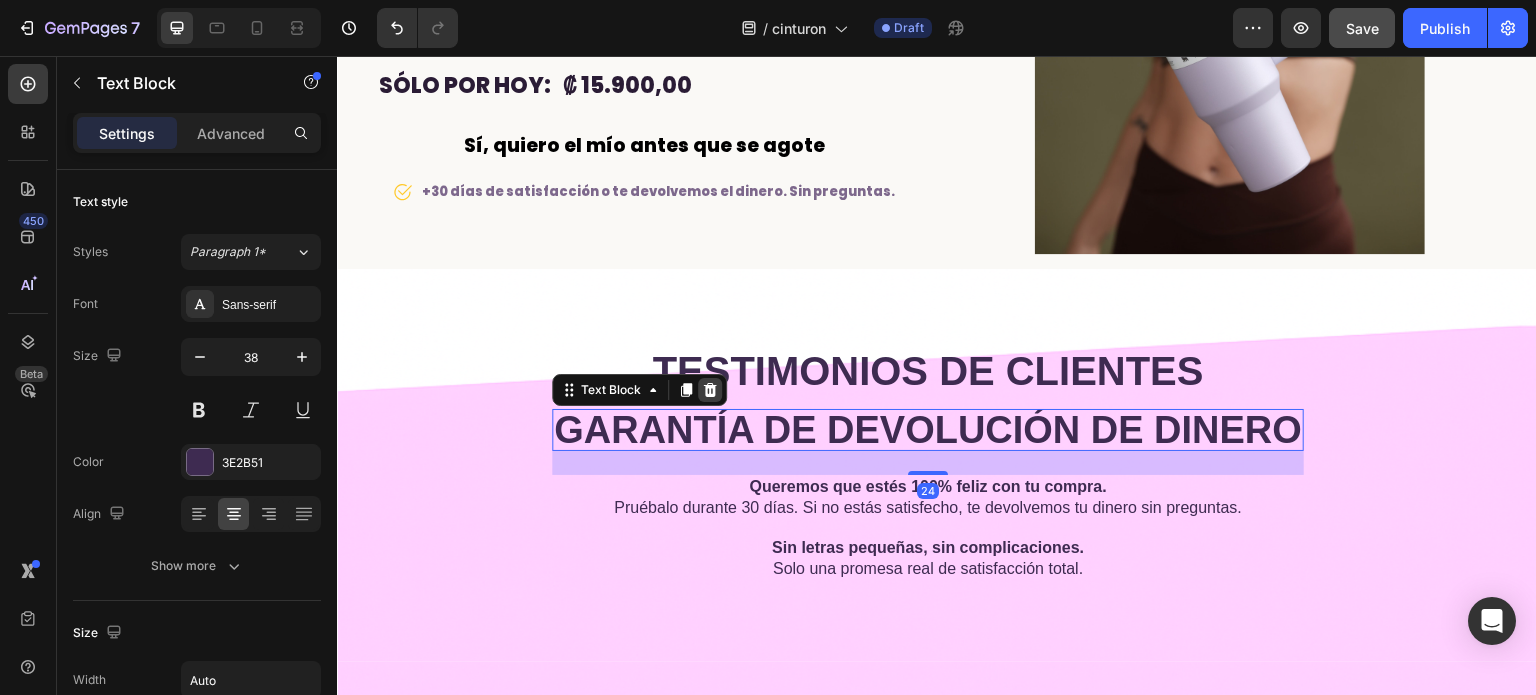 click at bounding box center [710, 390] 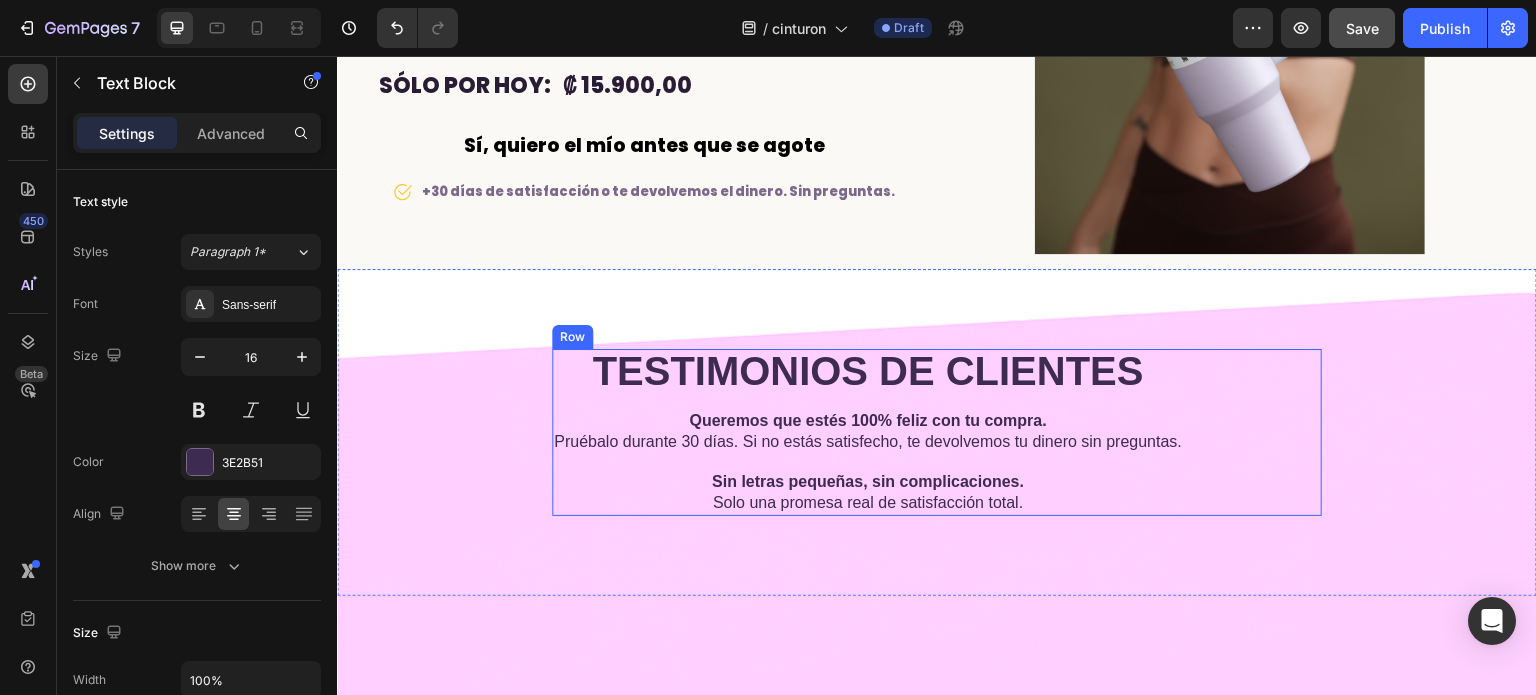 click on "Queremos que estés 100% feliz con tu compra. Pruébalo durante 30 días. Si no estás satisfecho, te devolvemos tu dinero sin preguntas." at bounding box center (868, 432) 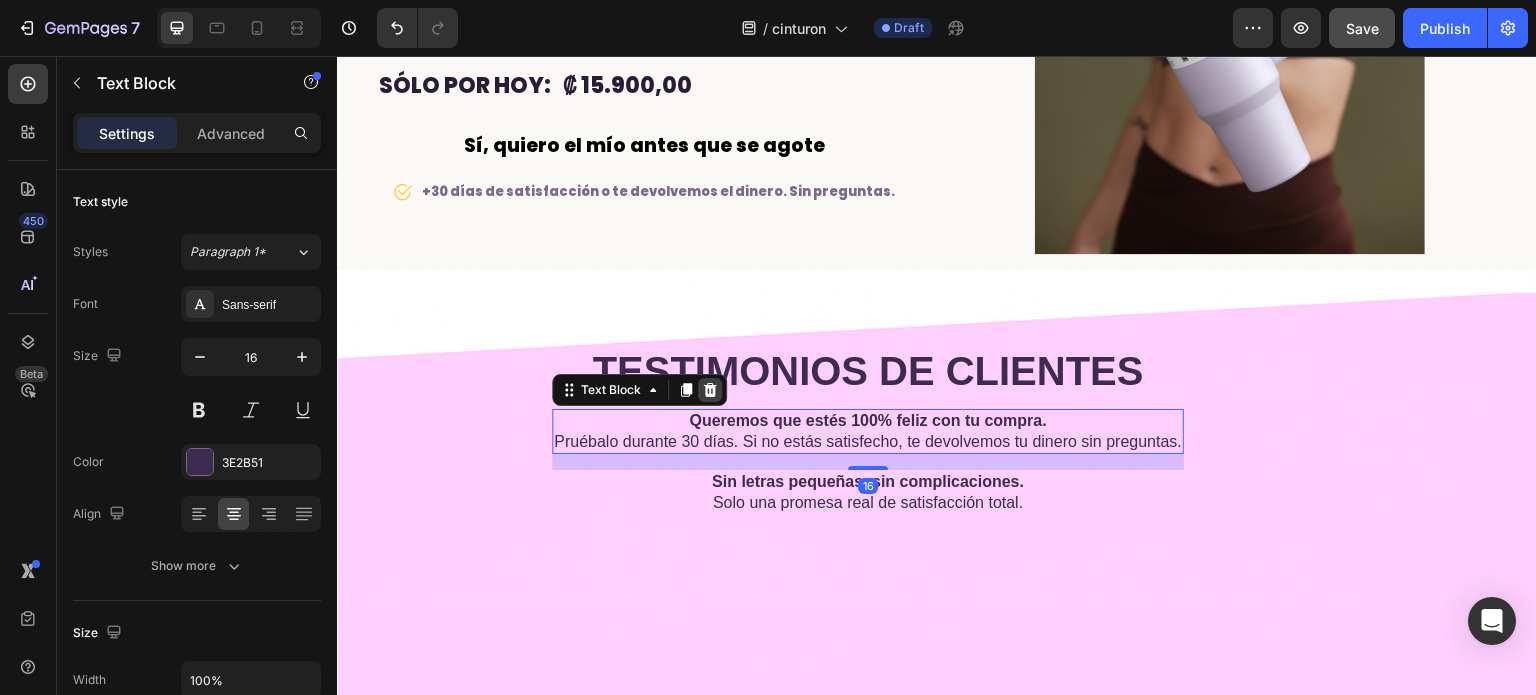click 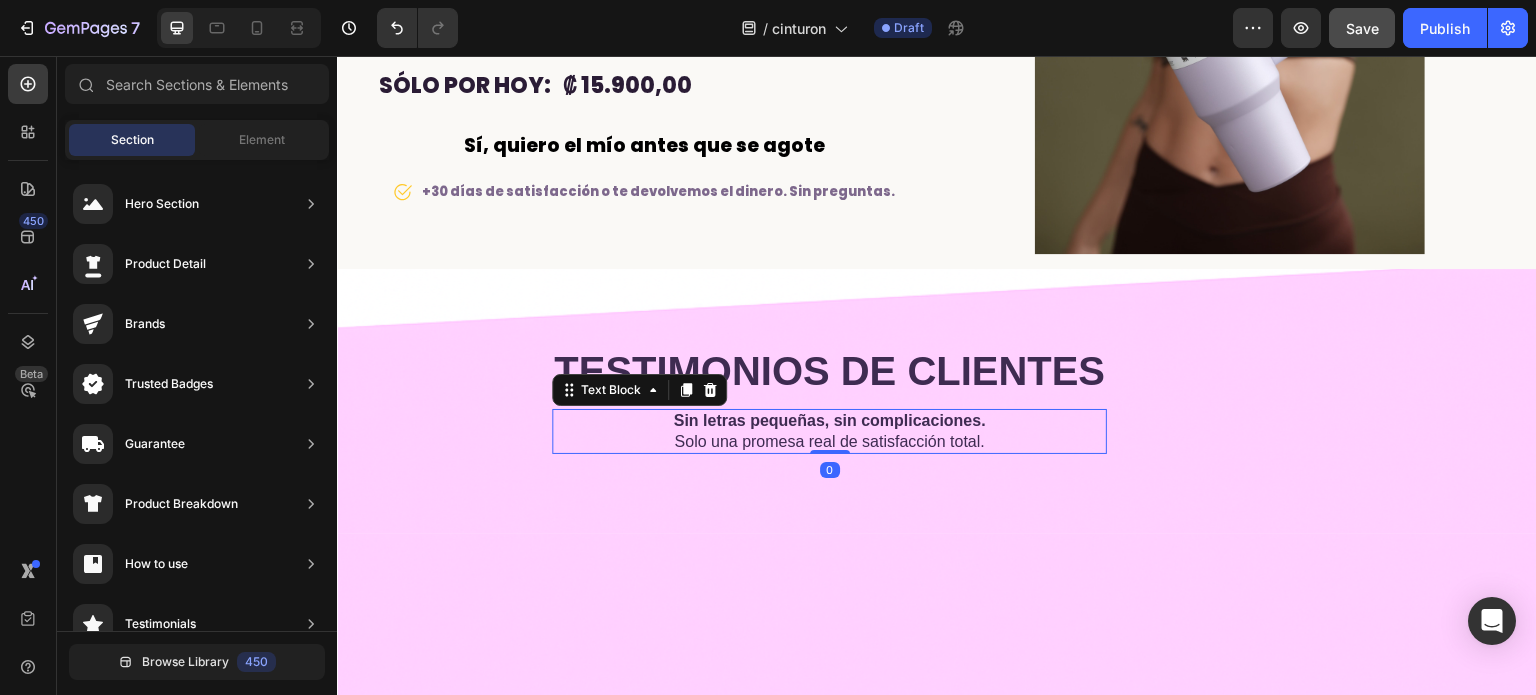 click on "Sin letras pequeñas, sin complicaciones. Solo una promesa real de satisfacción total." at bounding box center [829, 432] 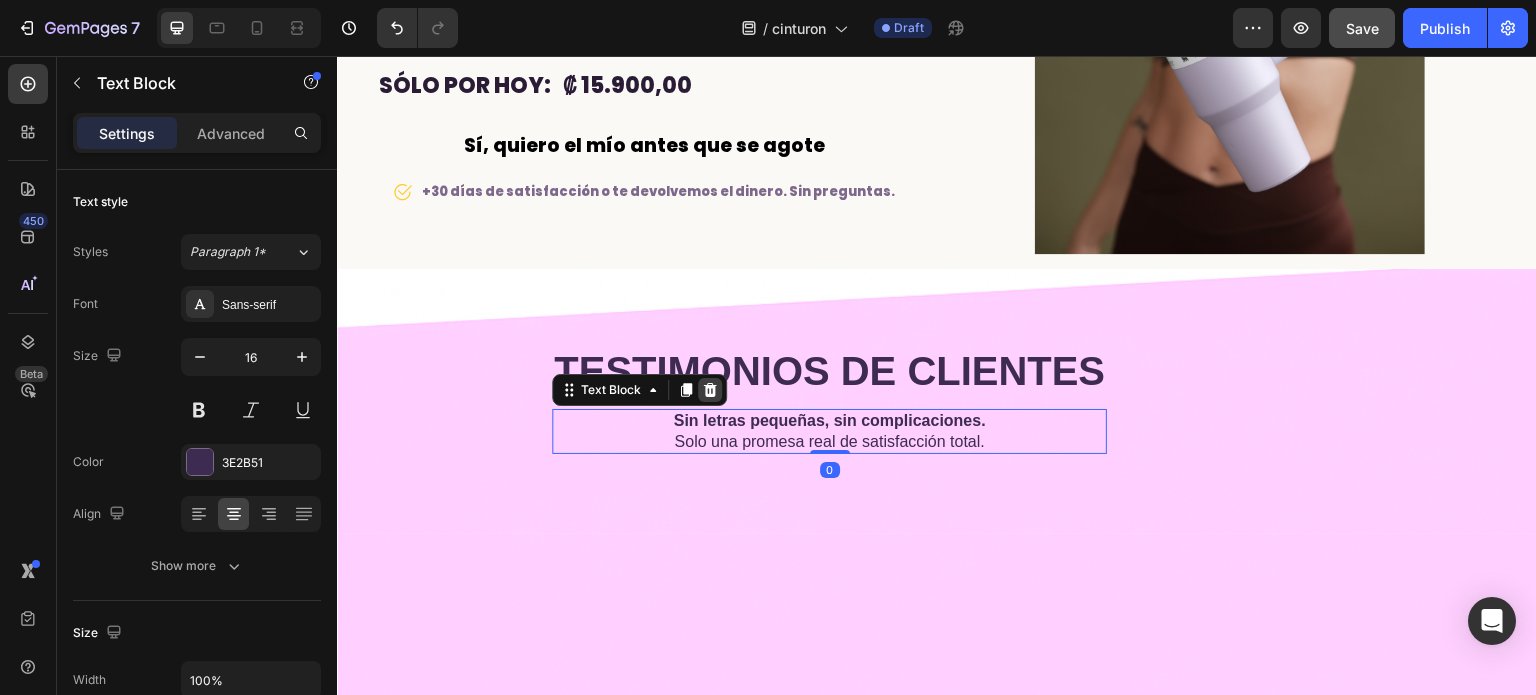 click 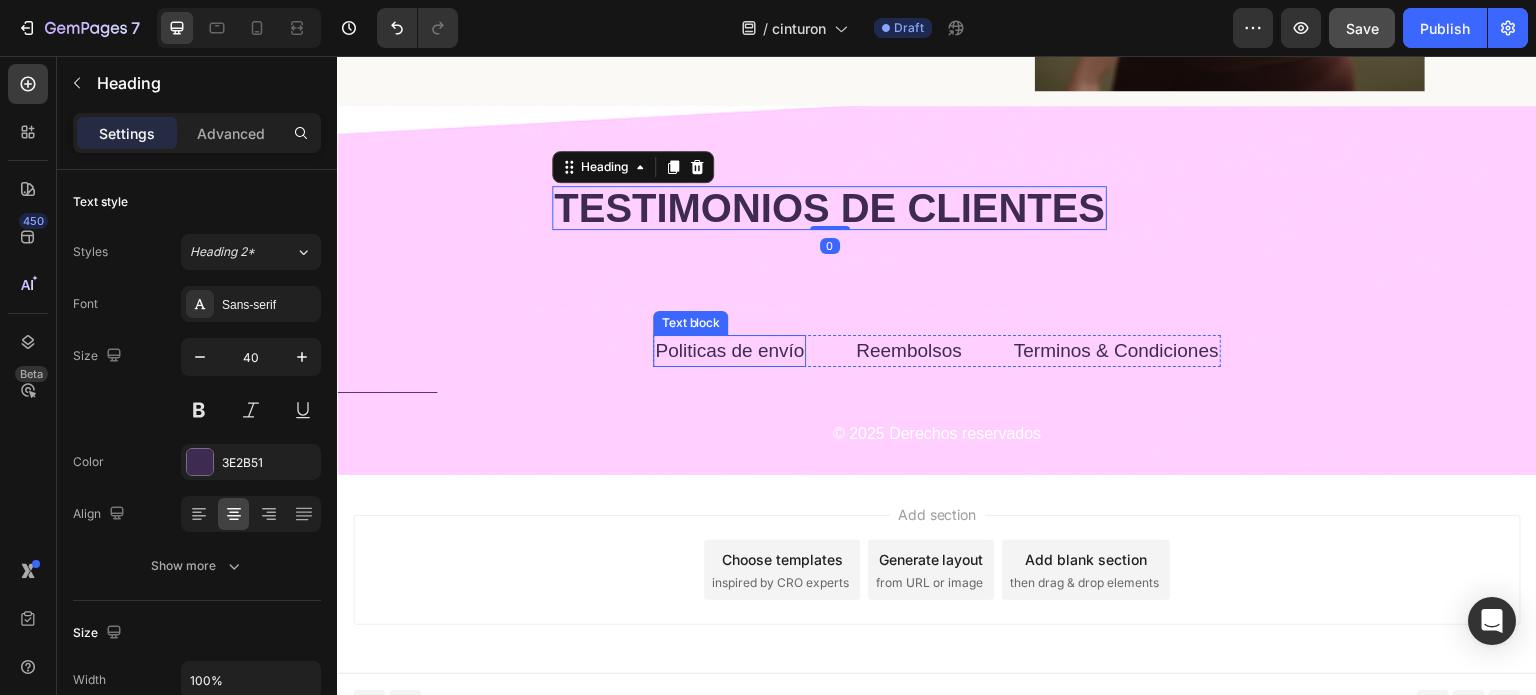 scroll, scrollTop: 4924, scrollLeft: 0, axis: vertical 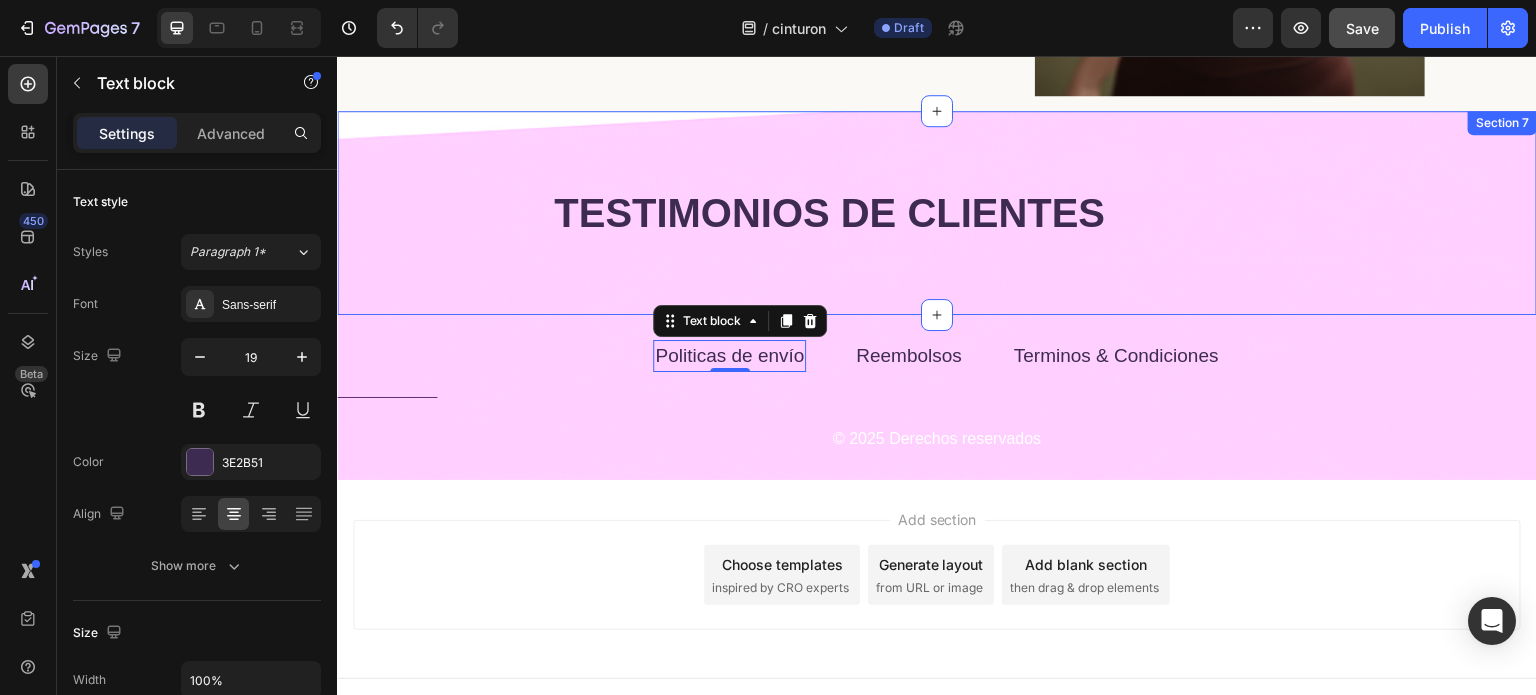 click on "TESTIMONIOS DE CLIENTES Heading Row Section 7" at bounding box center (937, 213) 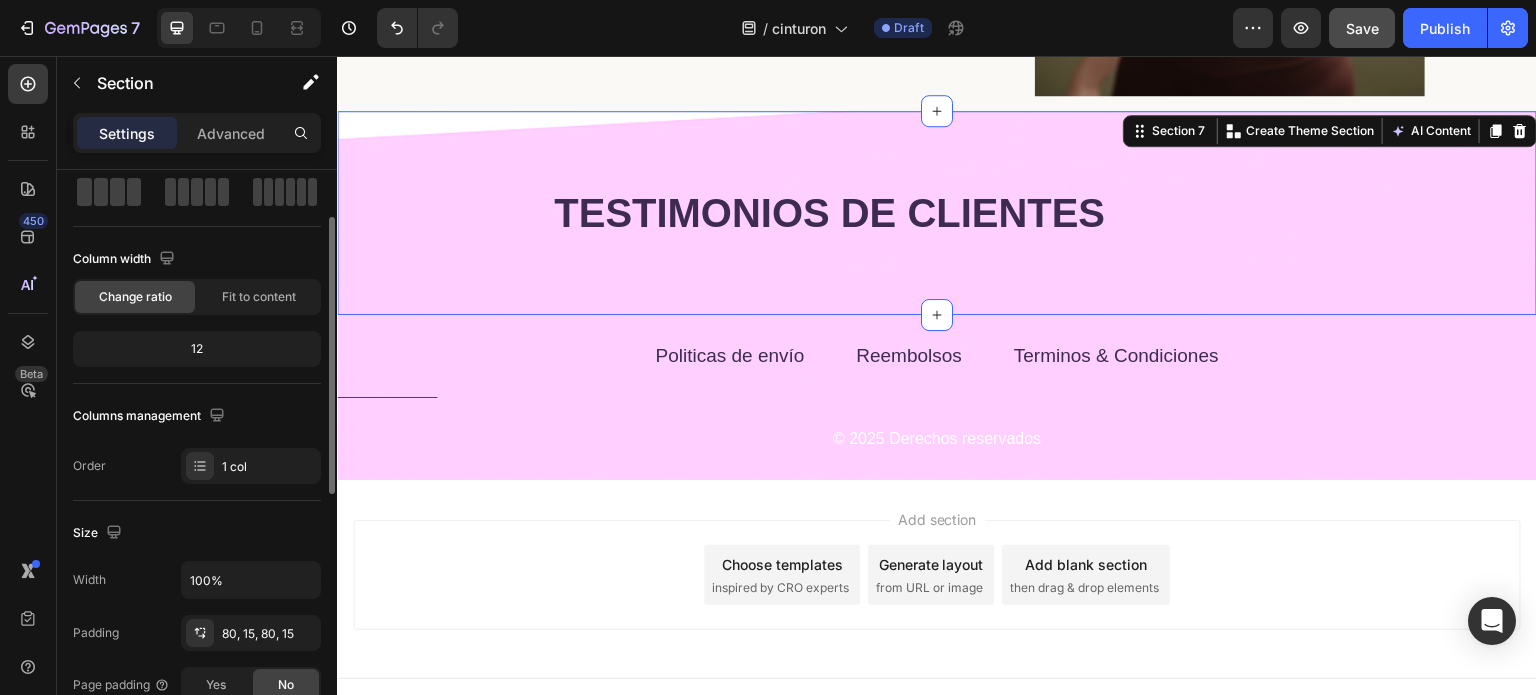 scroll, scrollTop: 200, scrollLeft: 0, axis: vertical 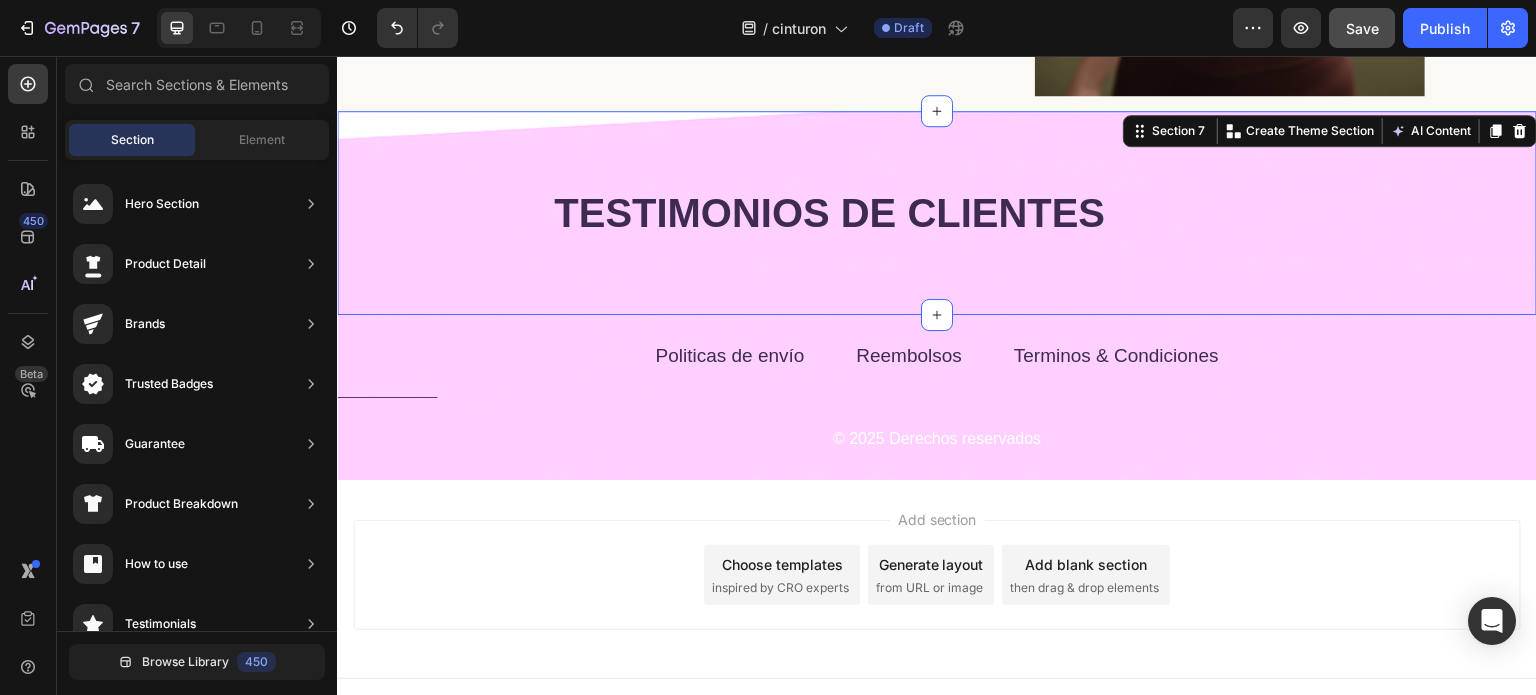 click on "Add section Choose templates inspired by CRO experts Generate layout from URL or image Add blank section then drag & drop elements" at bounding box center (937, 579) 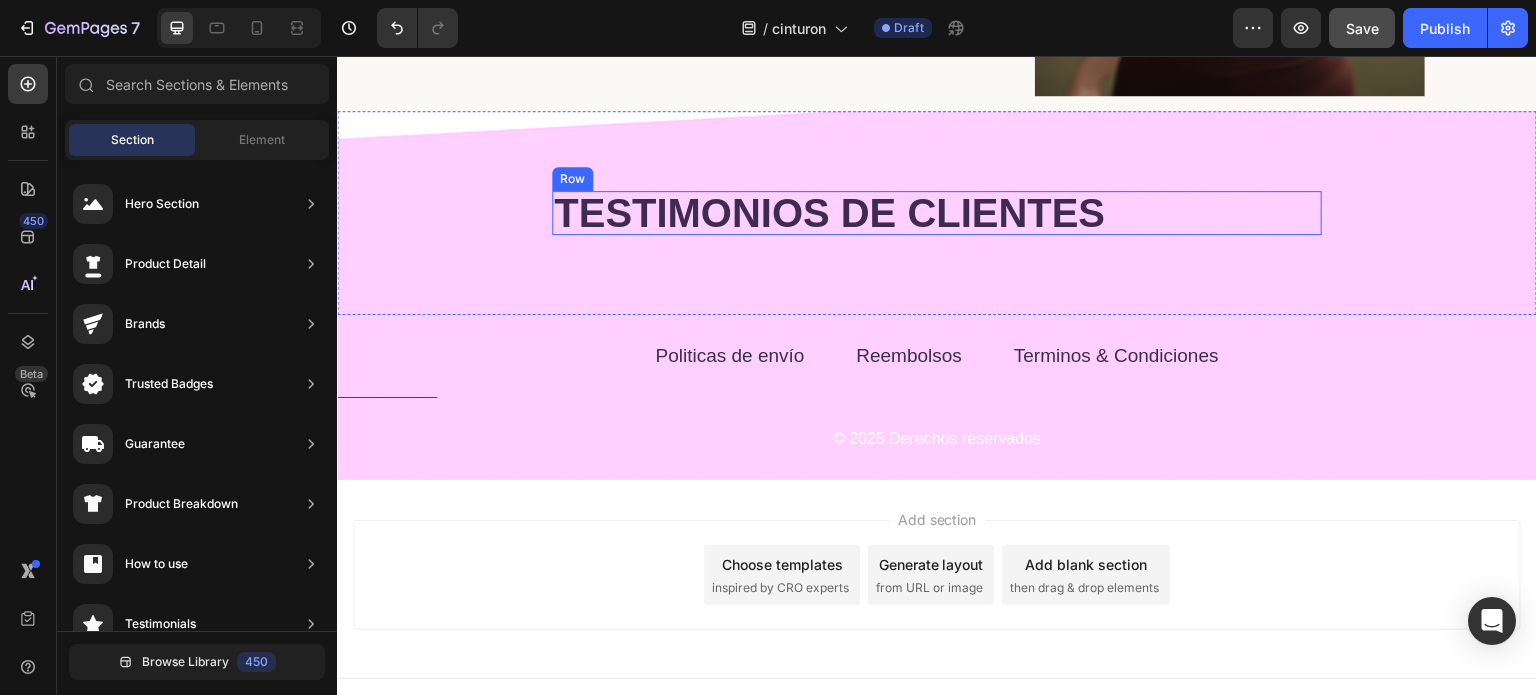 drag, startPoint x: 1297, startPoint y: 201, endPoint x: 1312, endPoint y: 219, distance: 23.43075 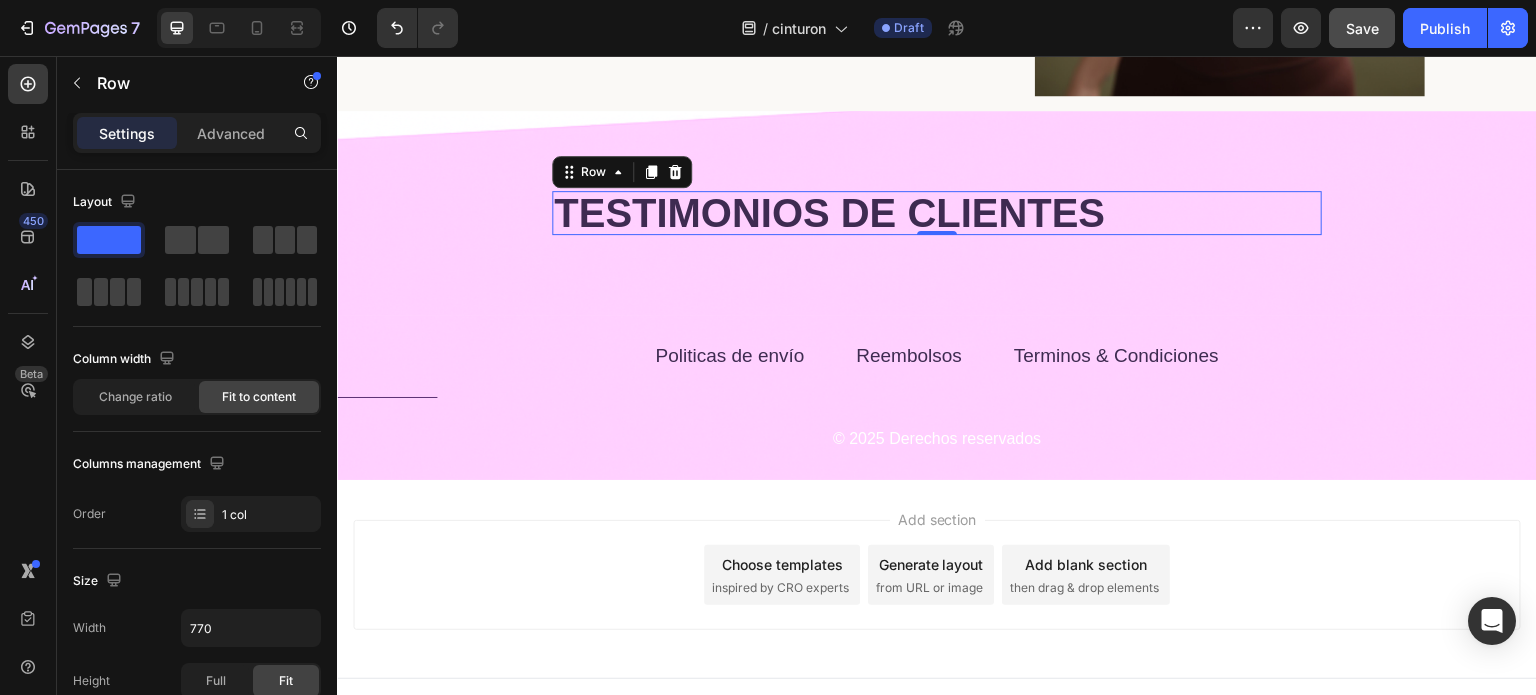 click on "TESTIMONIOS DE CLIENTES Heading Row   0" at bounding box center (937, 213) 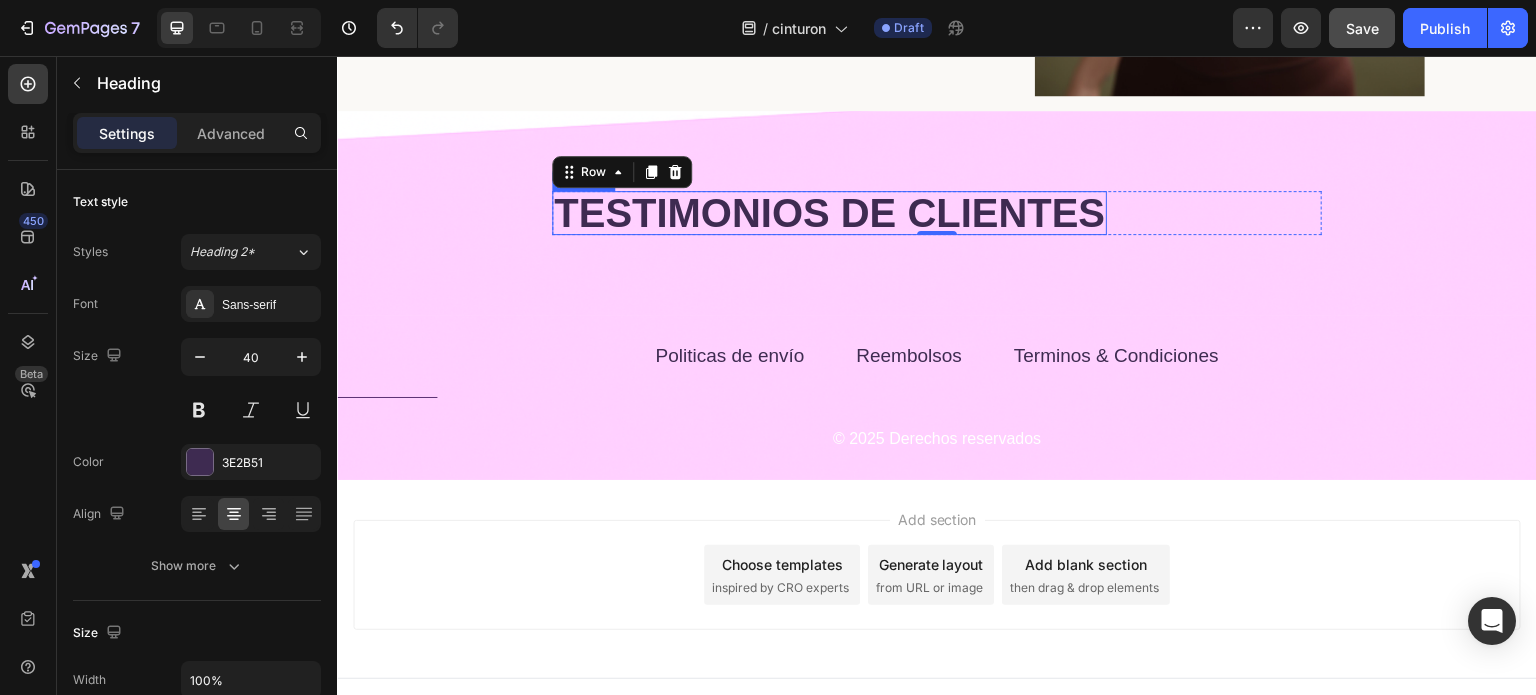 click on "TESTIMONIOS DE CLIENTES" at bounding box center [829, 213] 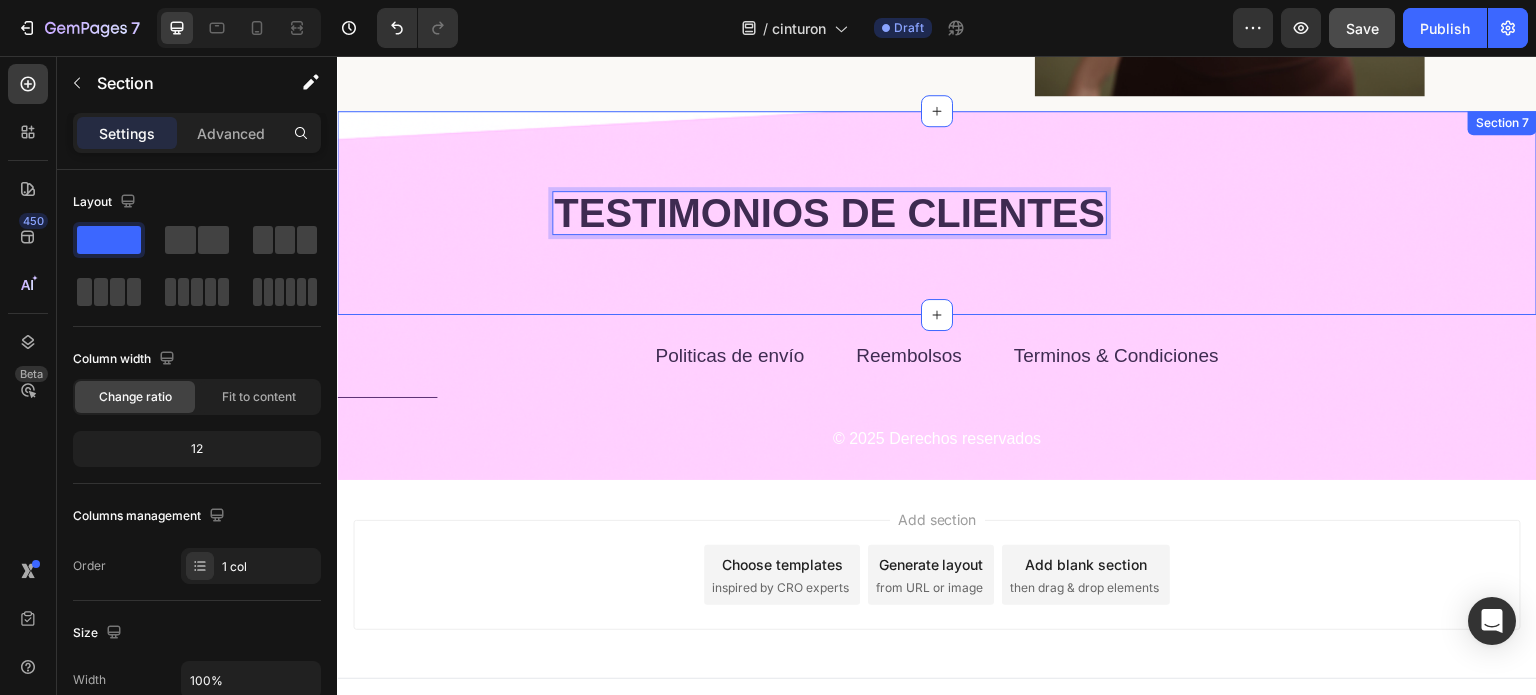click on "TESTIMONIOS DE CLIENTES Heading   0 Row Section 7" at bounding box center [937, 213] 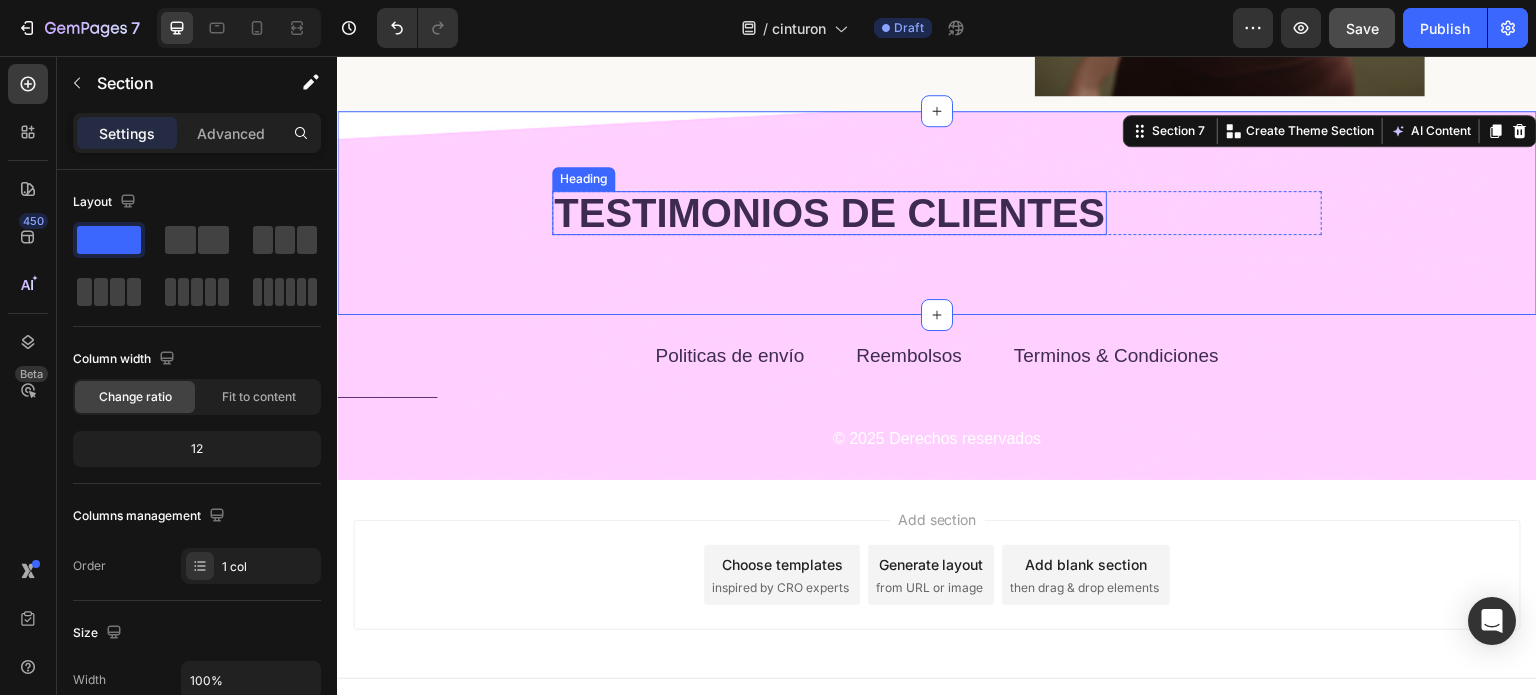 click on "TESTIMONIOS DE CLIENTES" at bounding box center [829, 213] 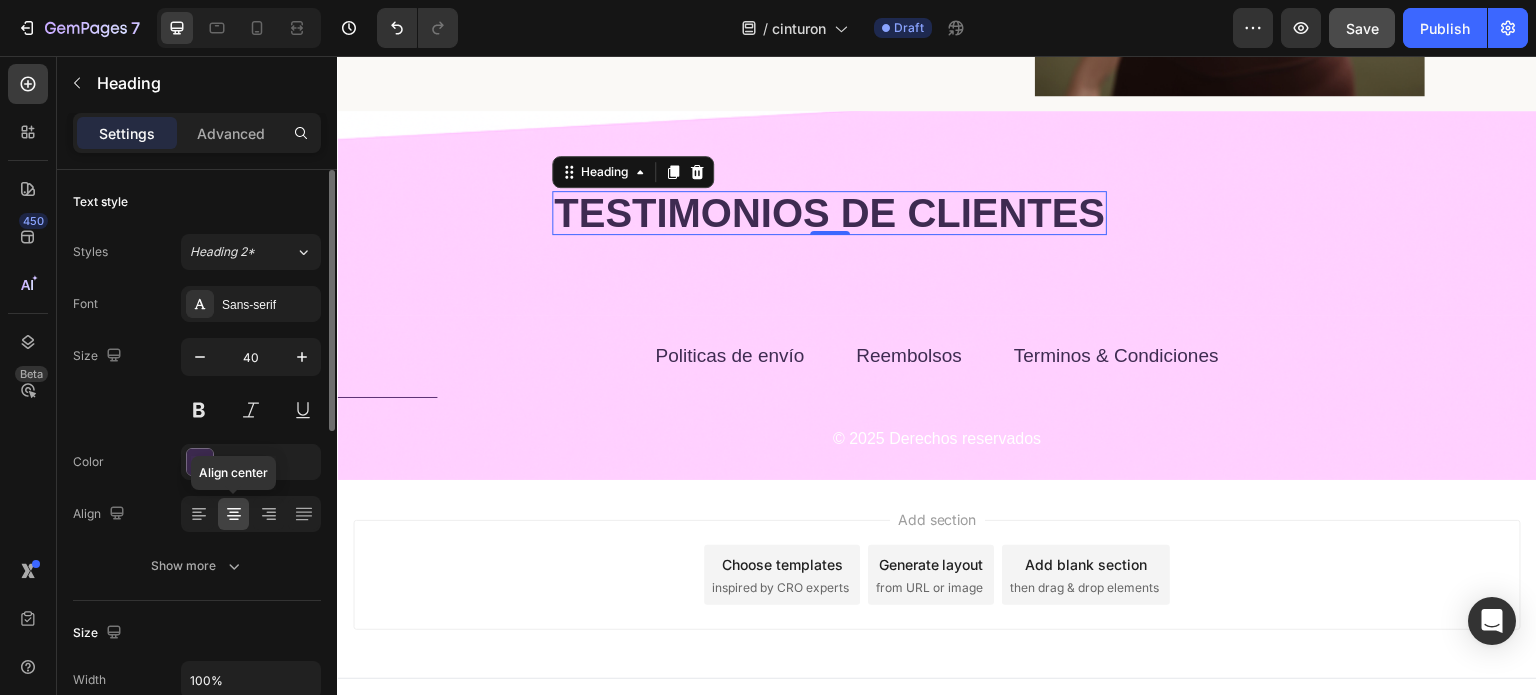click 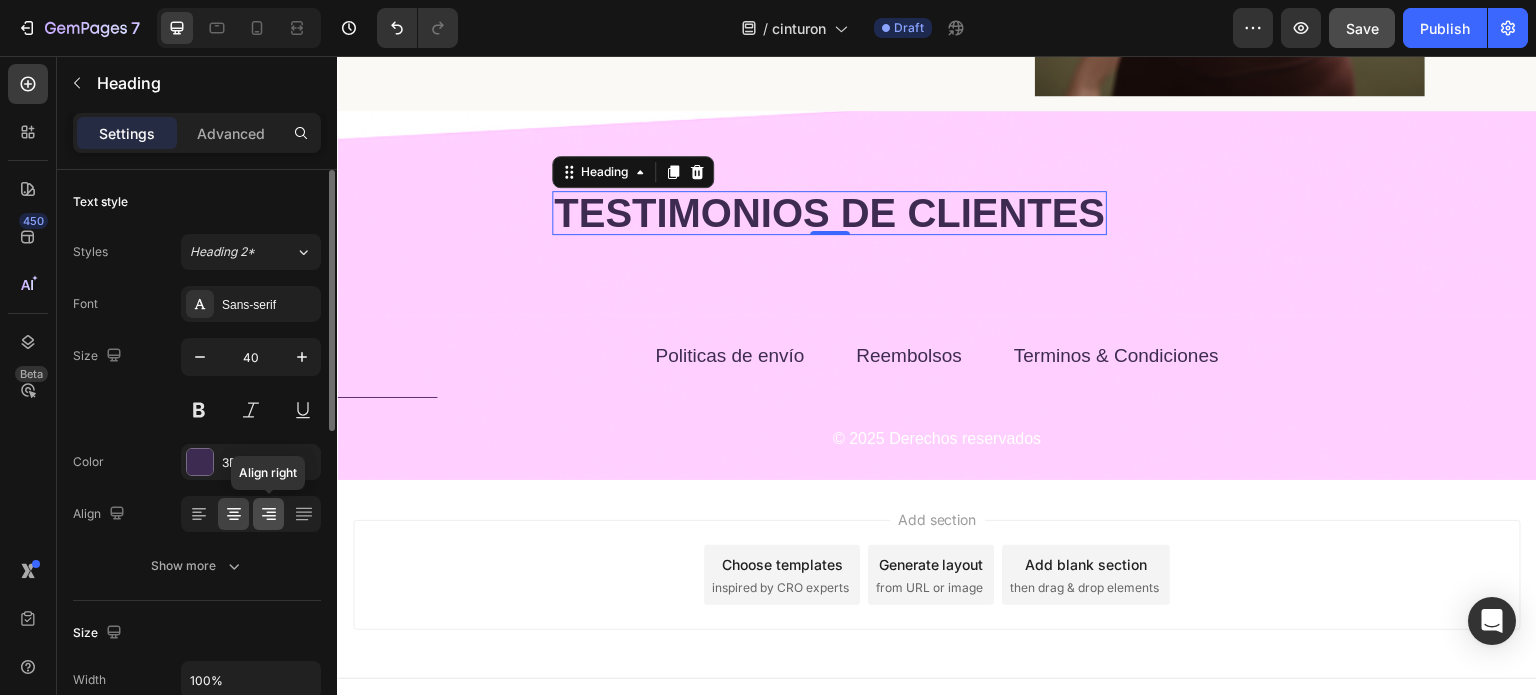 click 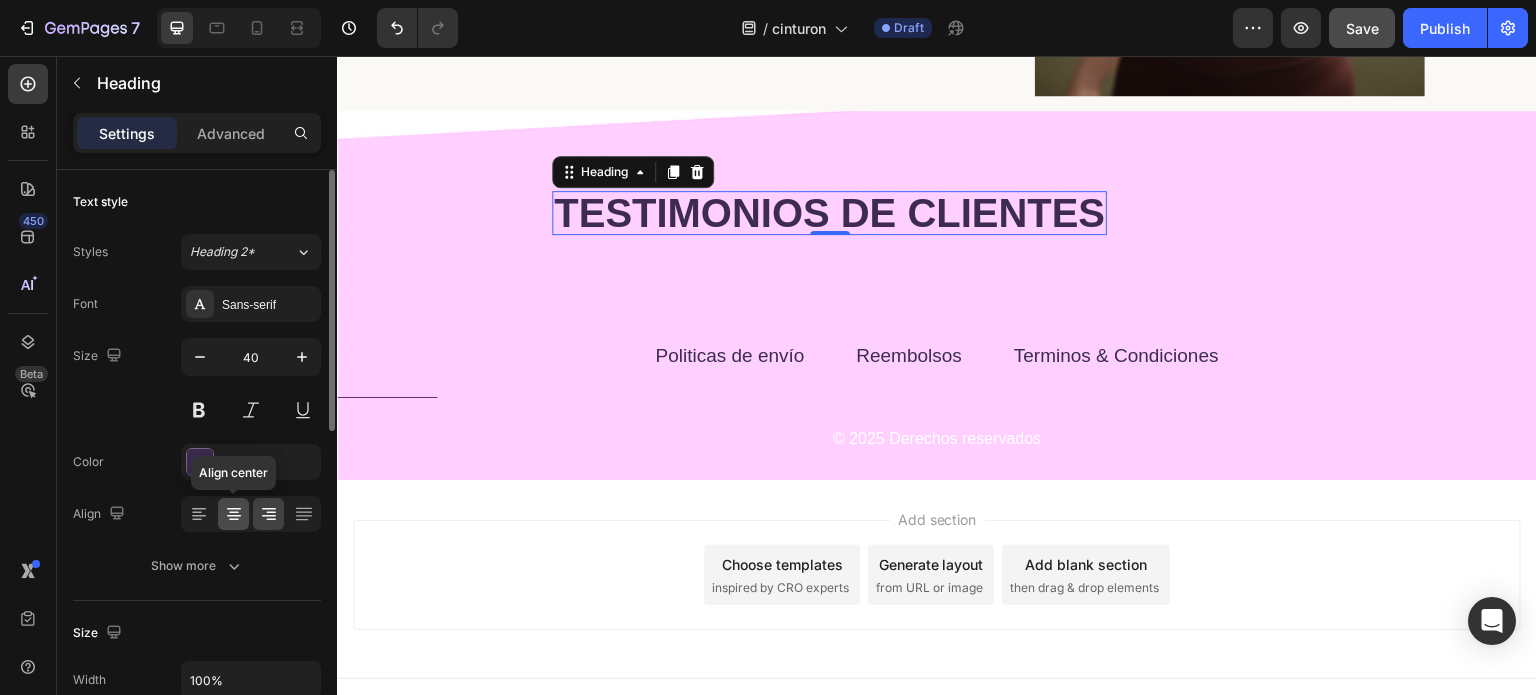 click 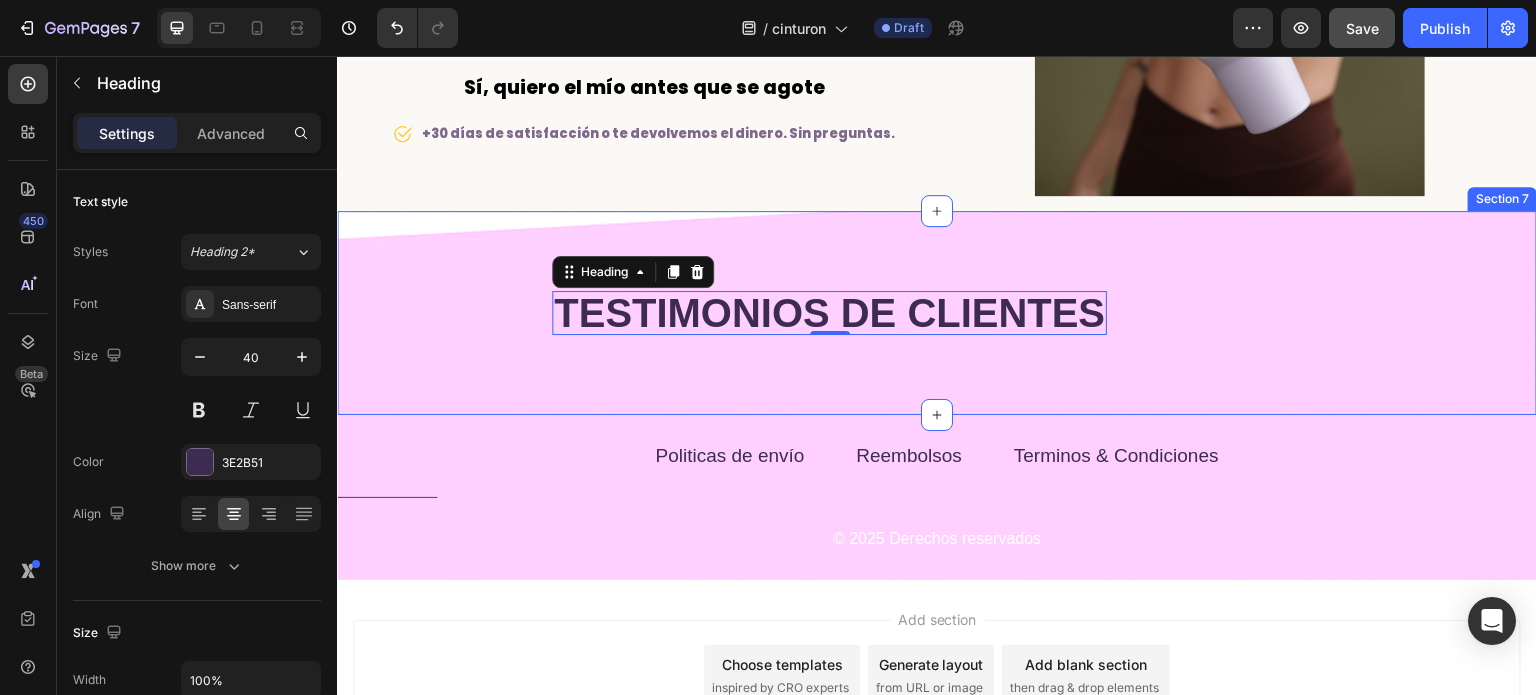 scroll, scrollTop: 4924, scrollLeft: 0, axis: vertical 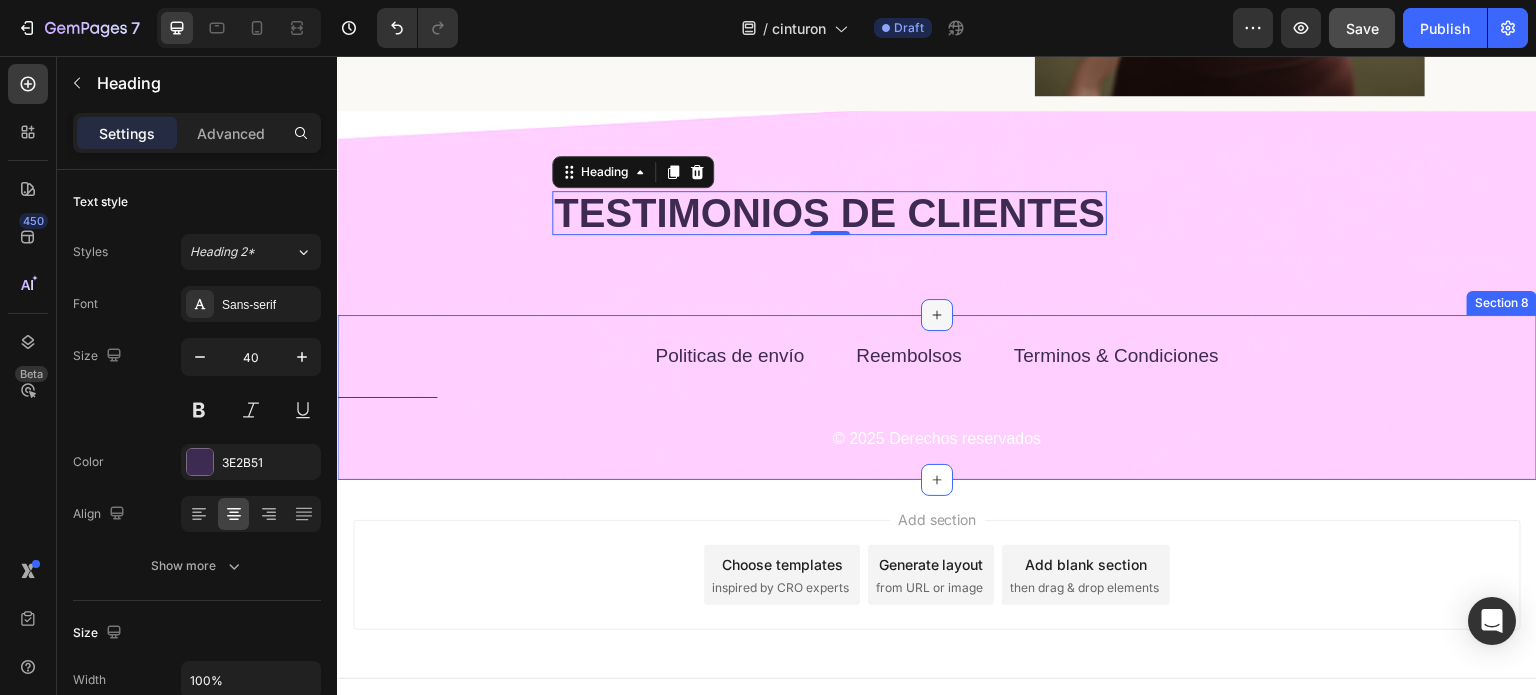 click at bounding box center (937, 315) 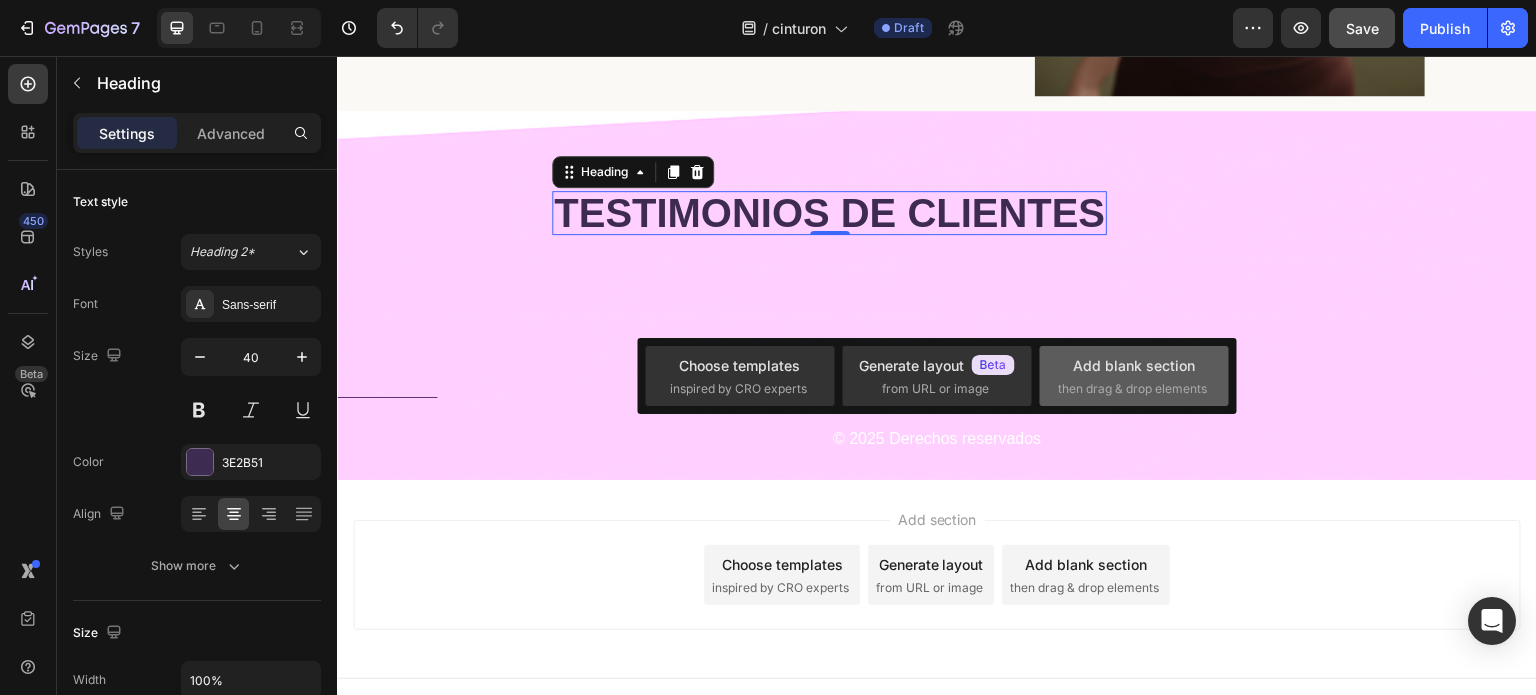 click on "then drag & drop elements" at bounding box center [1132, 389] 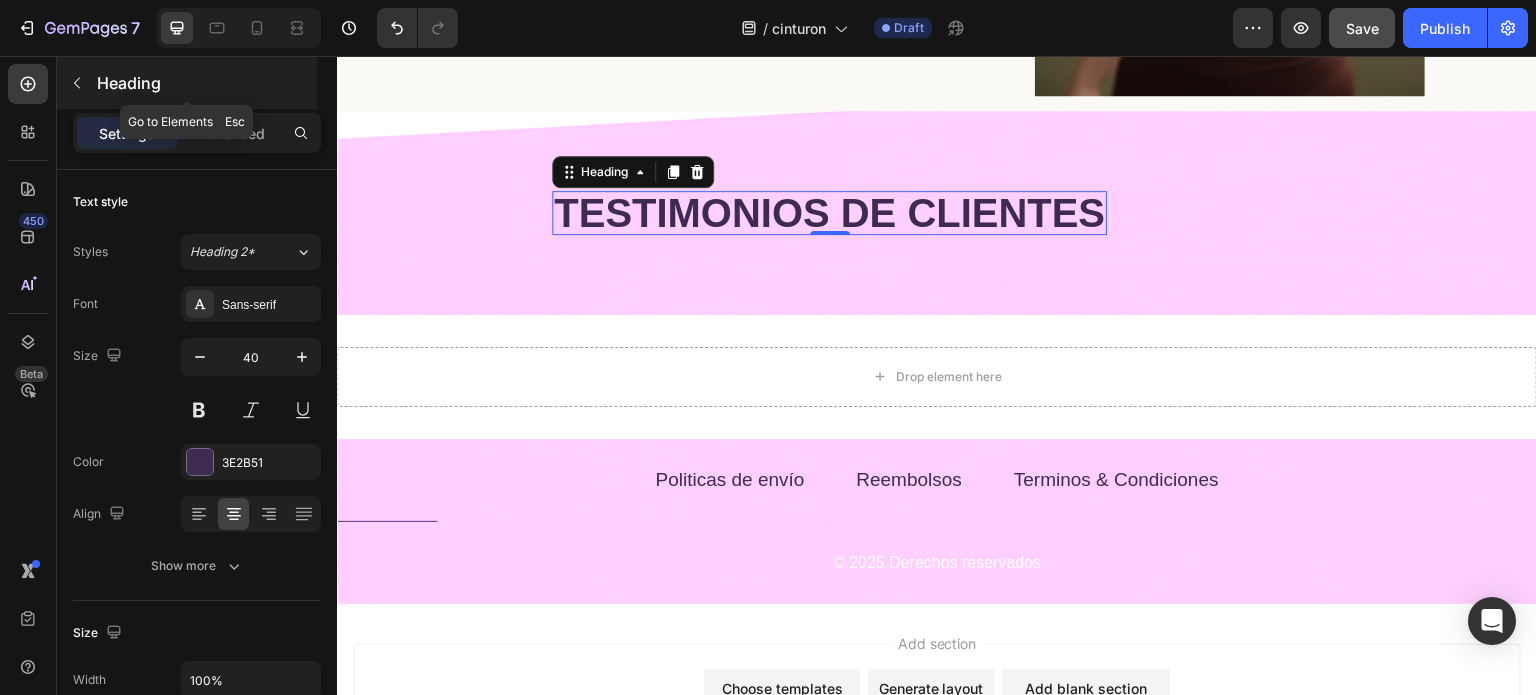 click 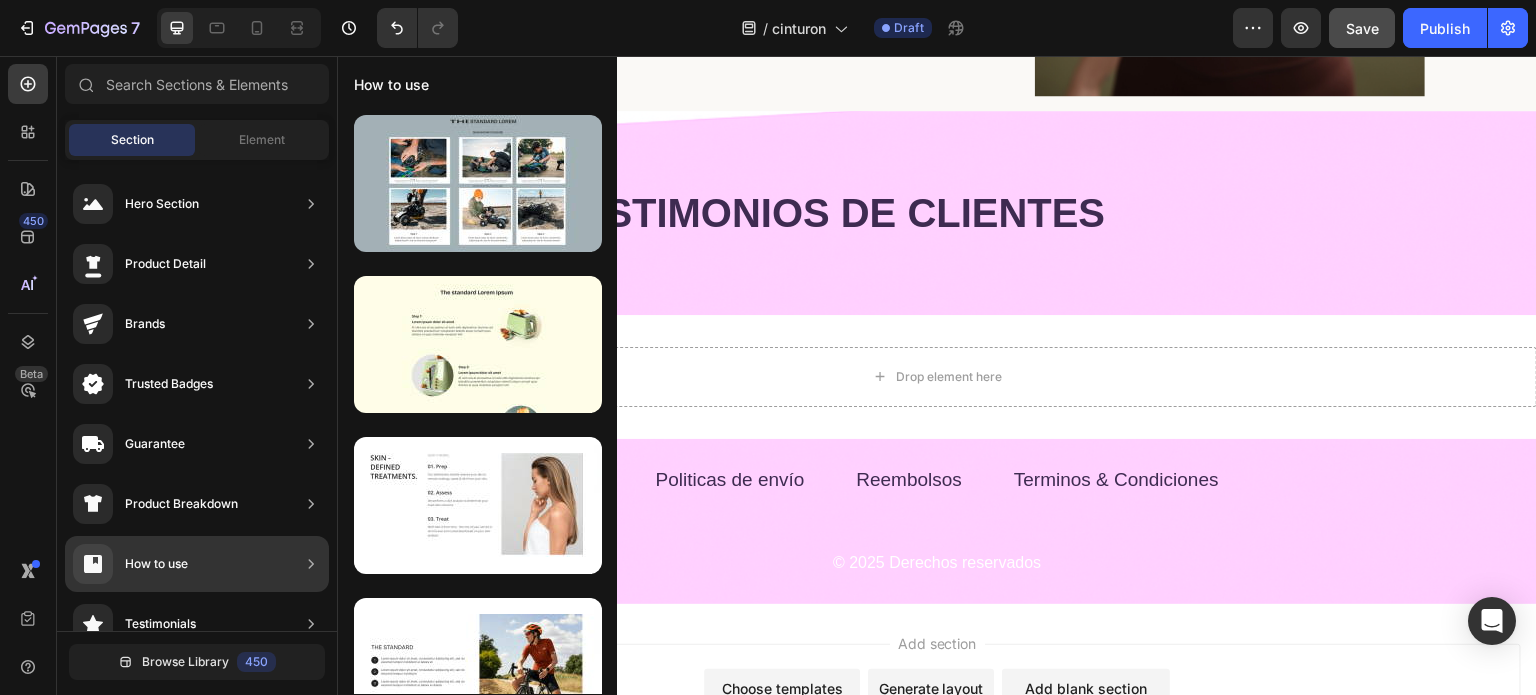 scroll, scrollTop: 100, scrollLeft: 0, axis: vertical 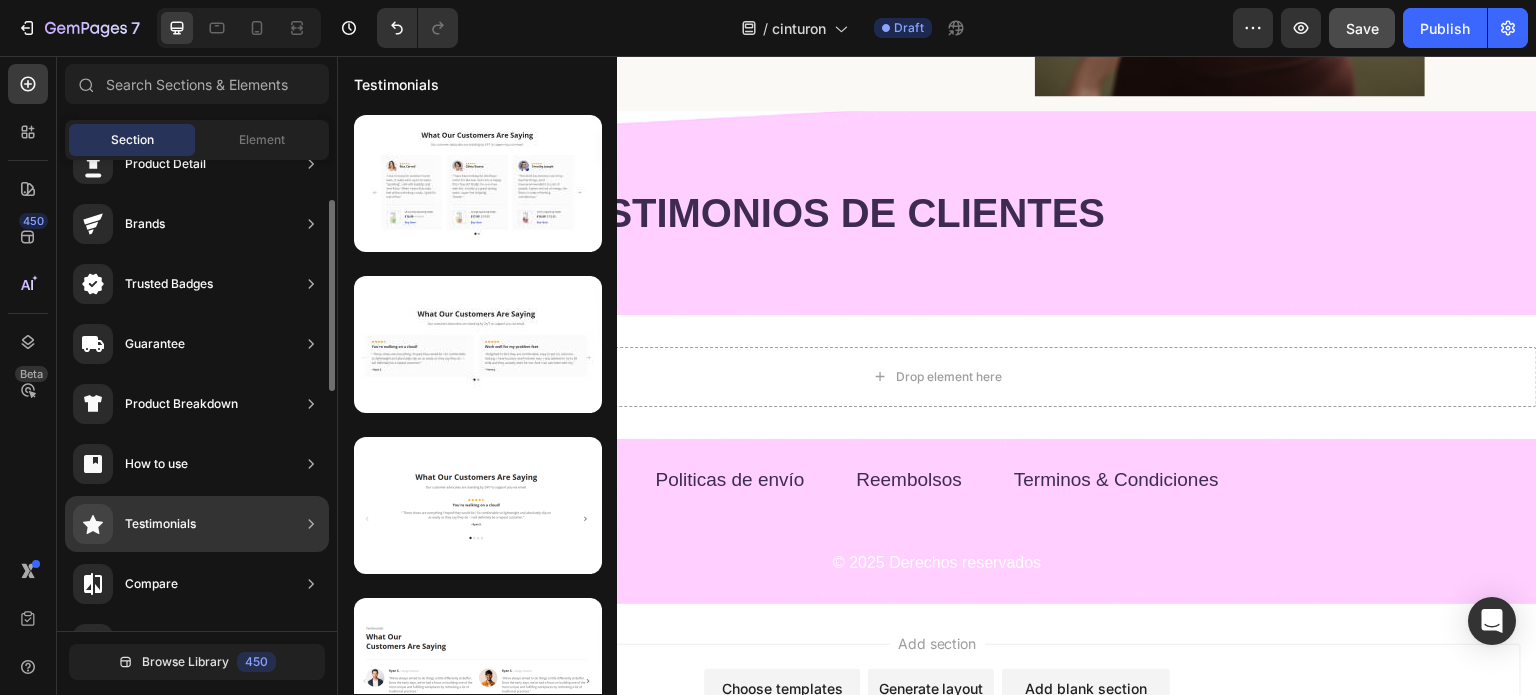click on "Testimonials" 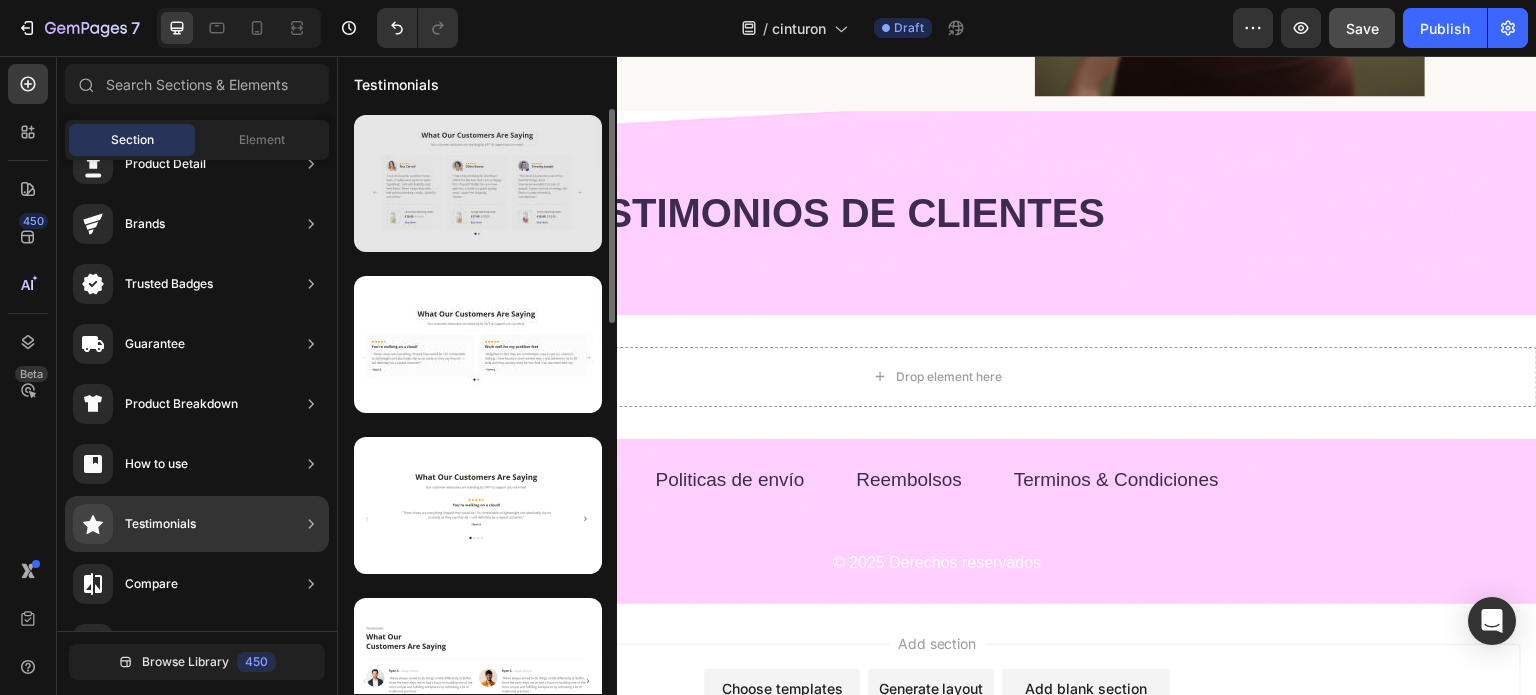click at bounding box center [478, 183] 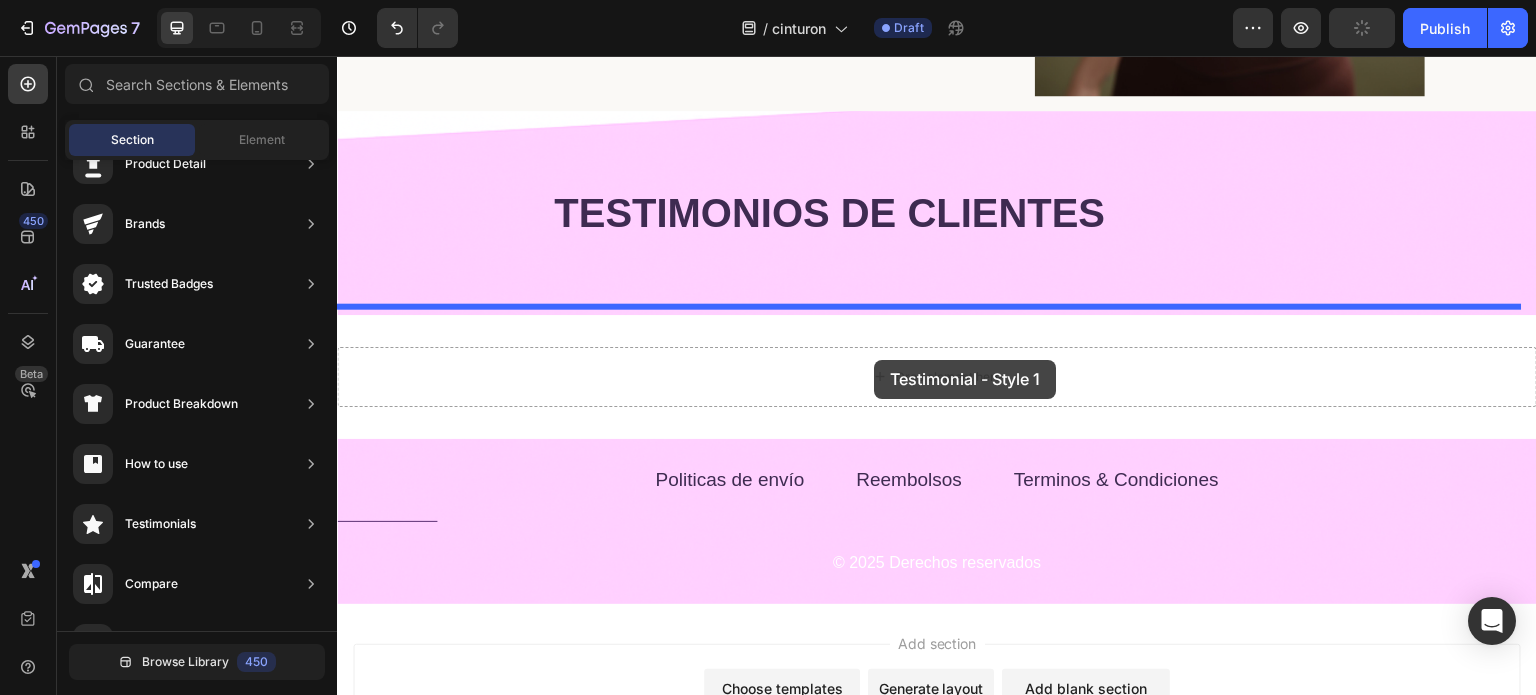 drag, startPoint x: 833, startPoint y: 267, endPoint x: 874, endPoint y: 360, distance: 101.636604 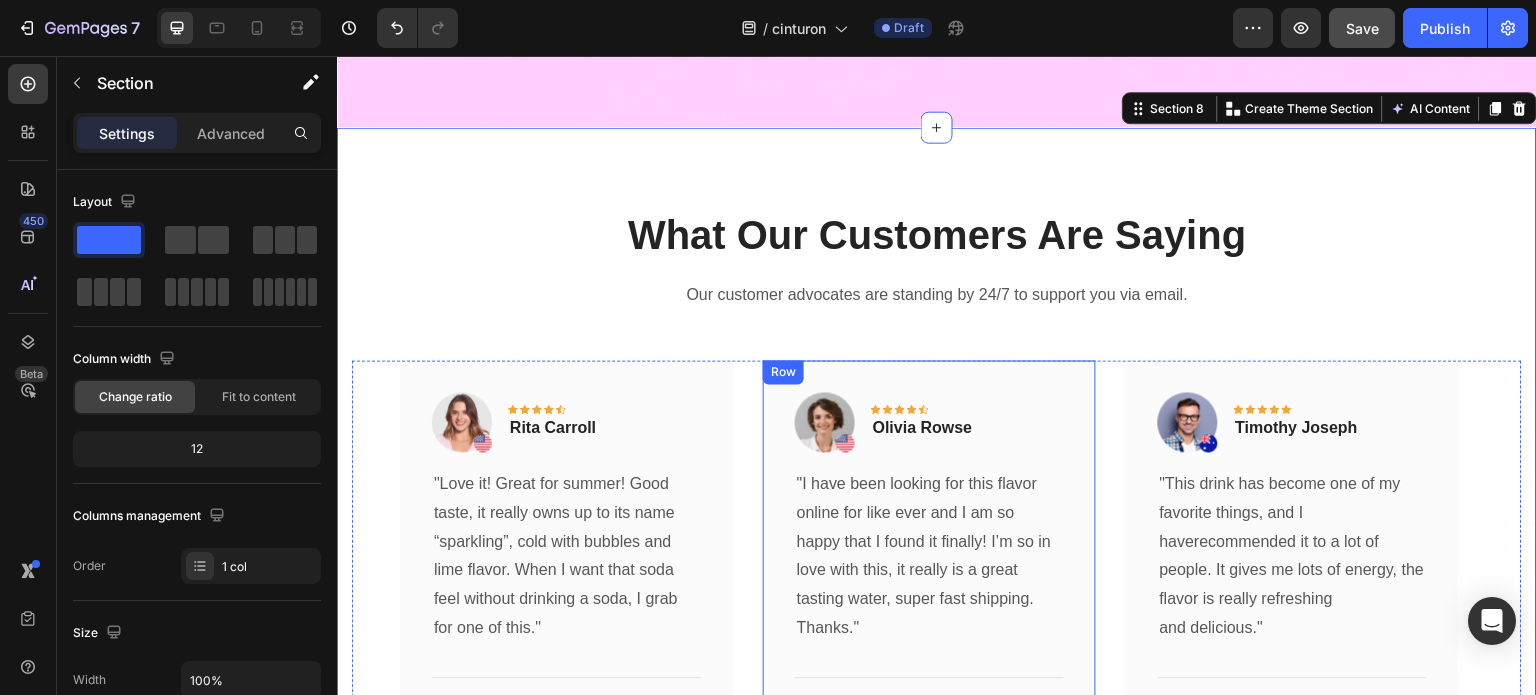 scroll, scrollTop: 4804, scrollLeft: 0, axis: vertical 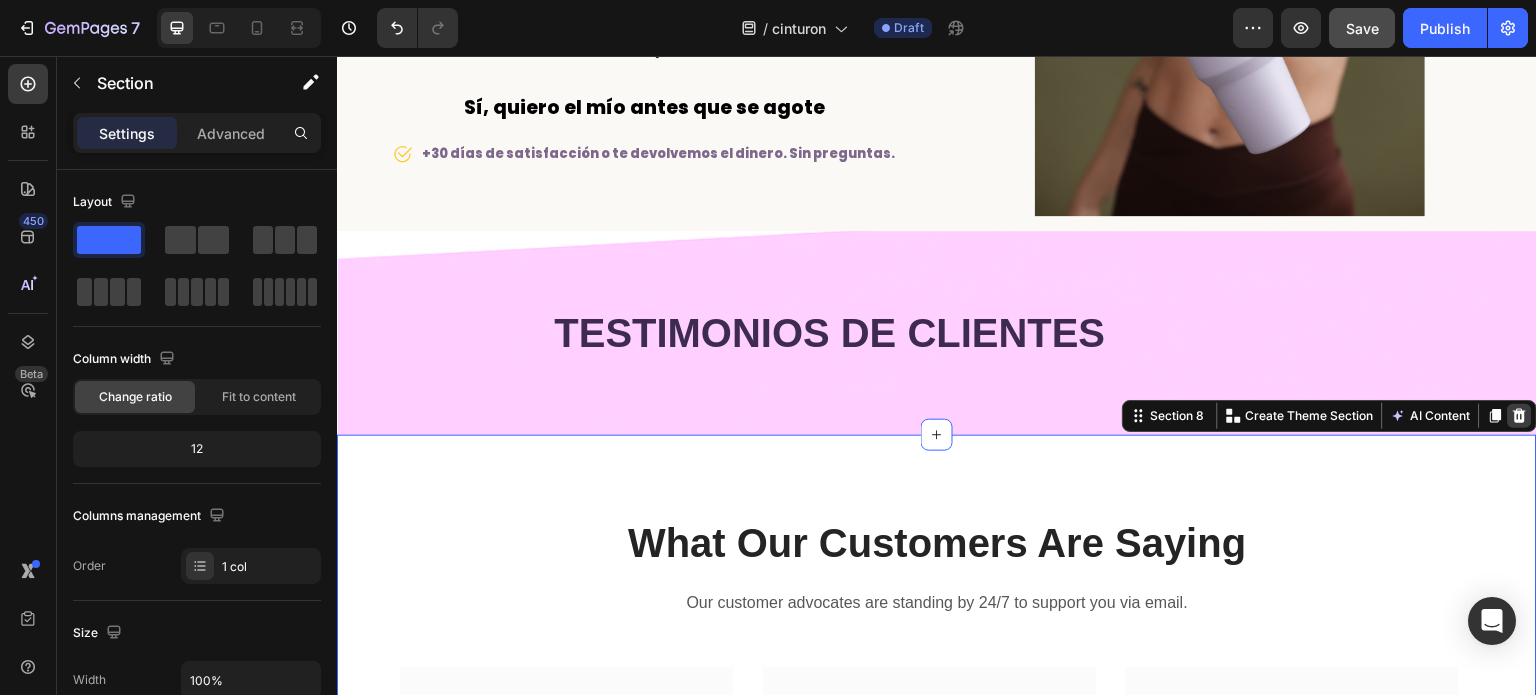 click 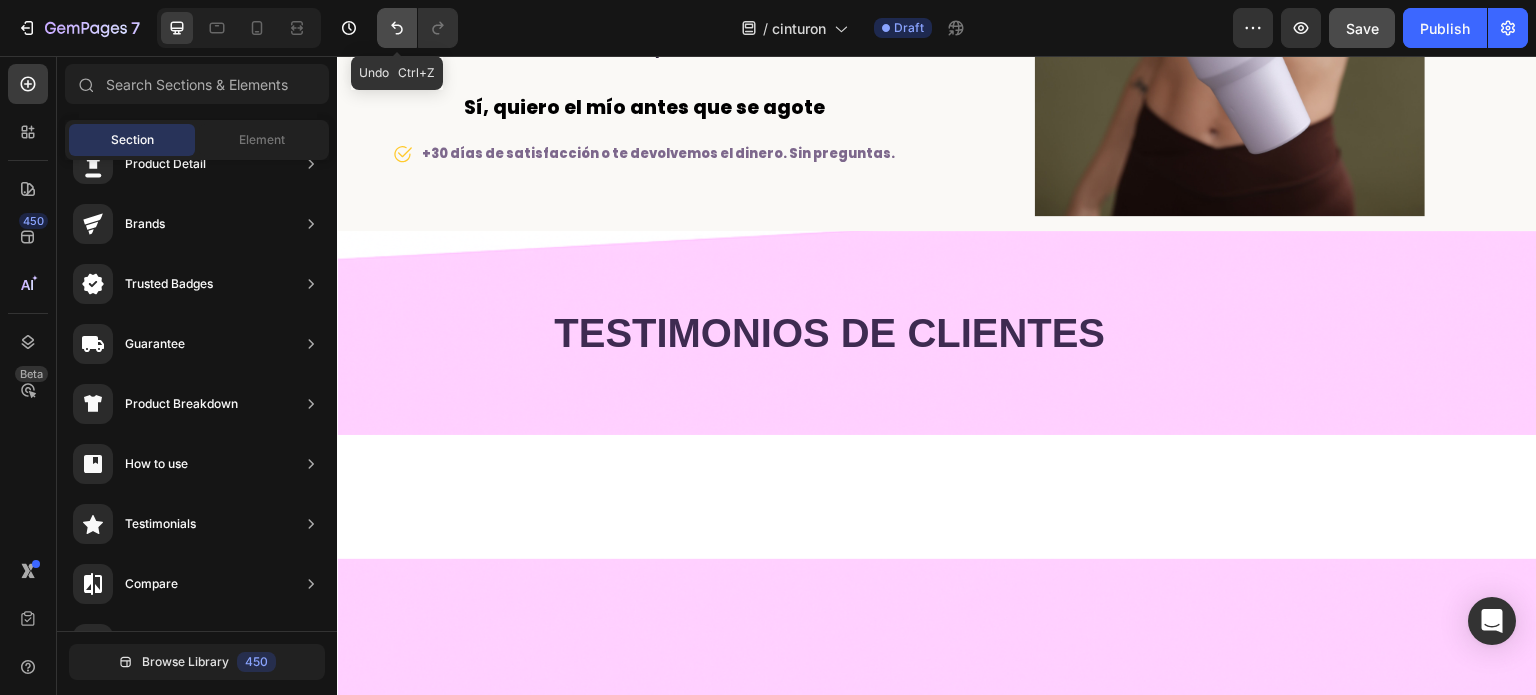 click 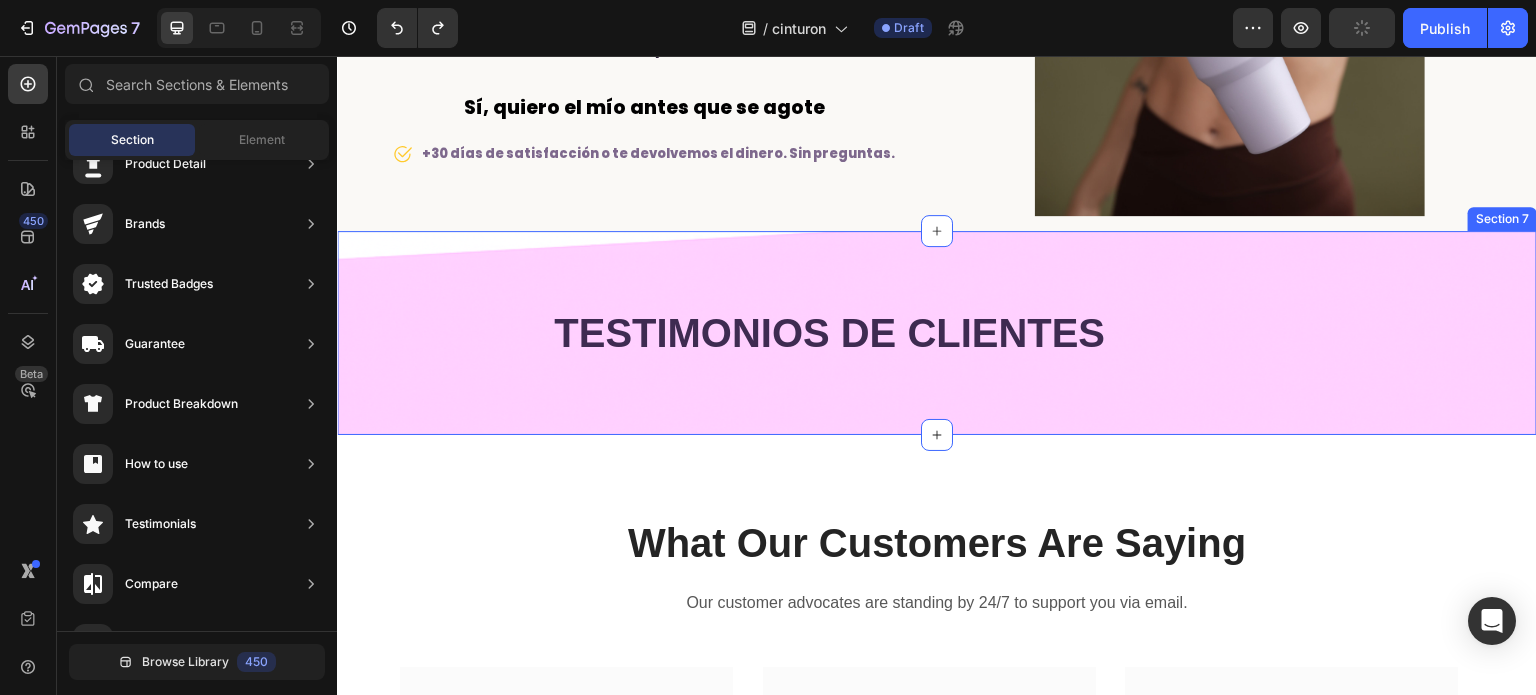 click on "TESTIMONIOS DE CLIENTES Heading Row Section 7" at bounding box center [937, 333] 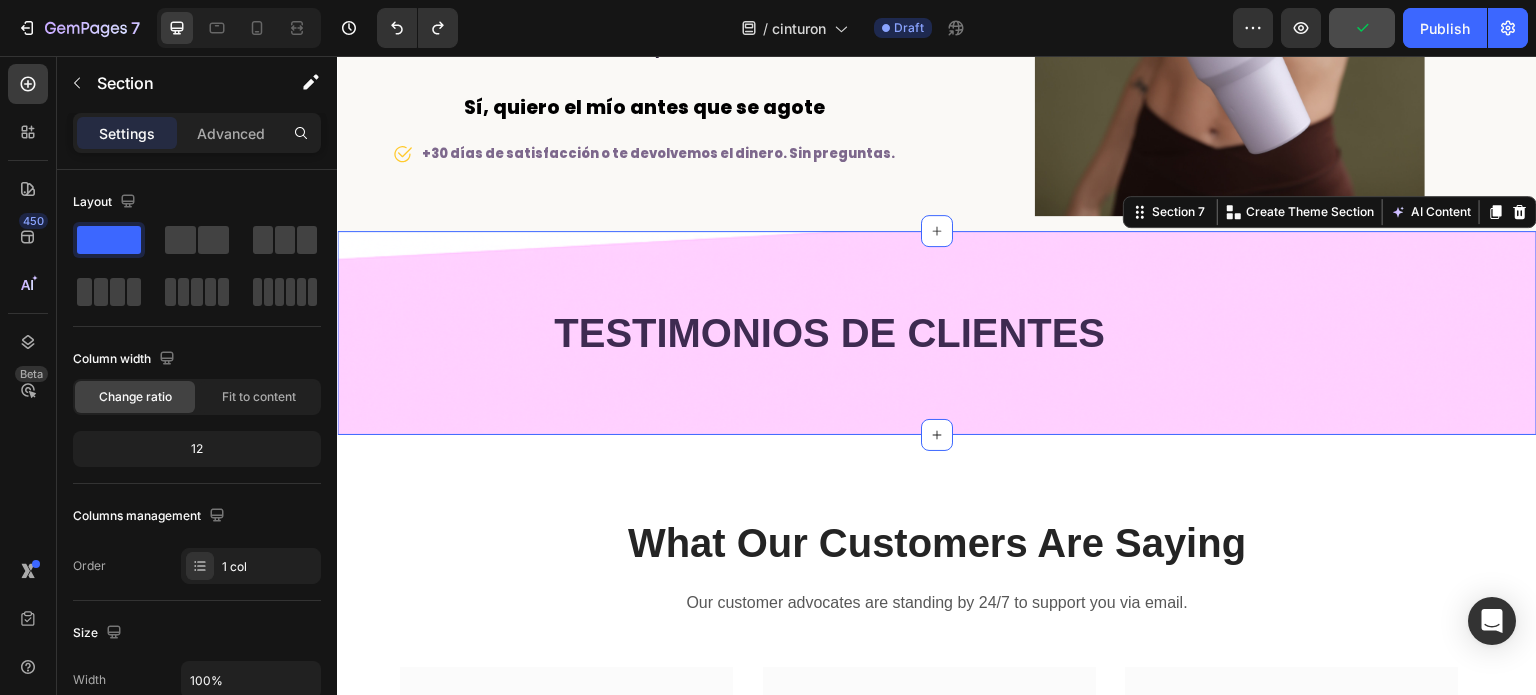 click 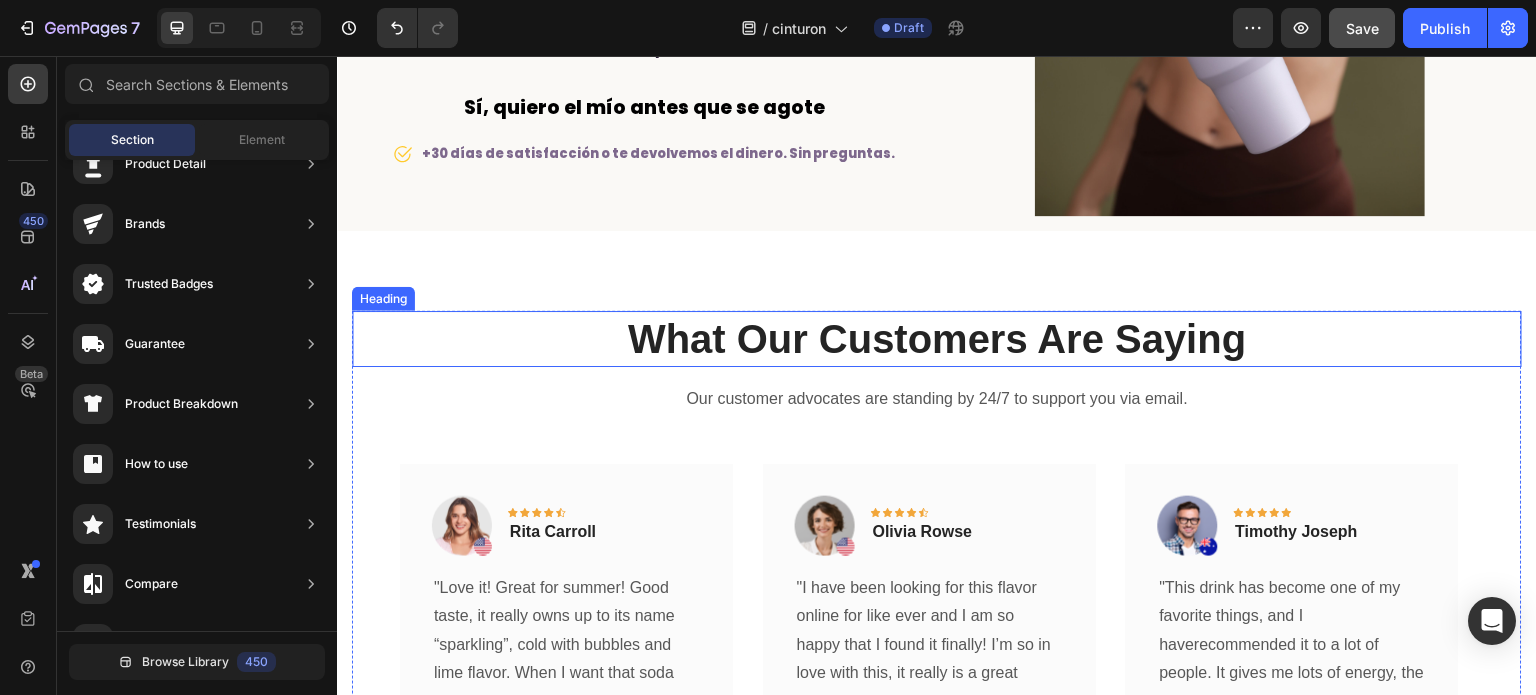 click on "What Our Customers Are Saying" at bounding box center (937, 339) 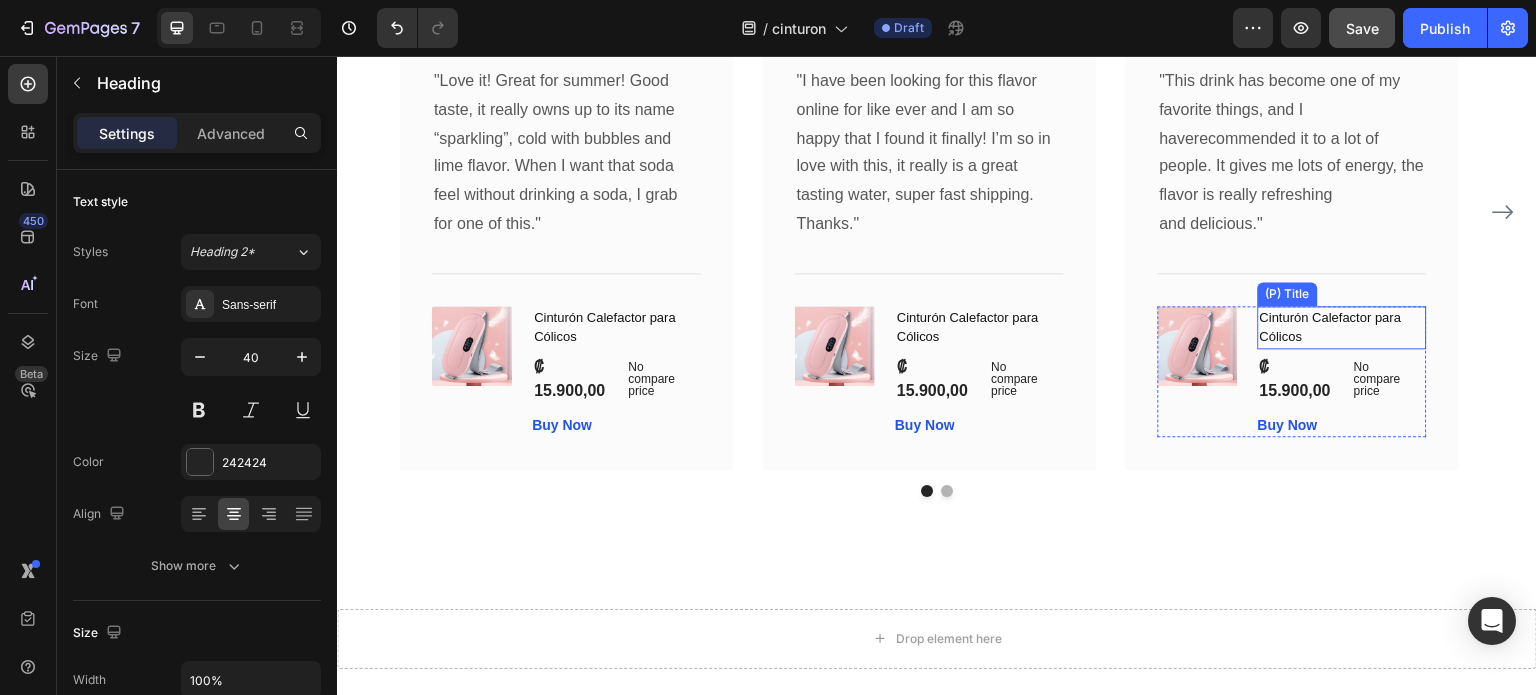 scroll, scrollTop: 5104, scrollLeft: 0, axis: vertical 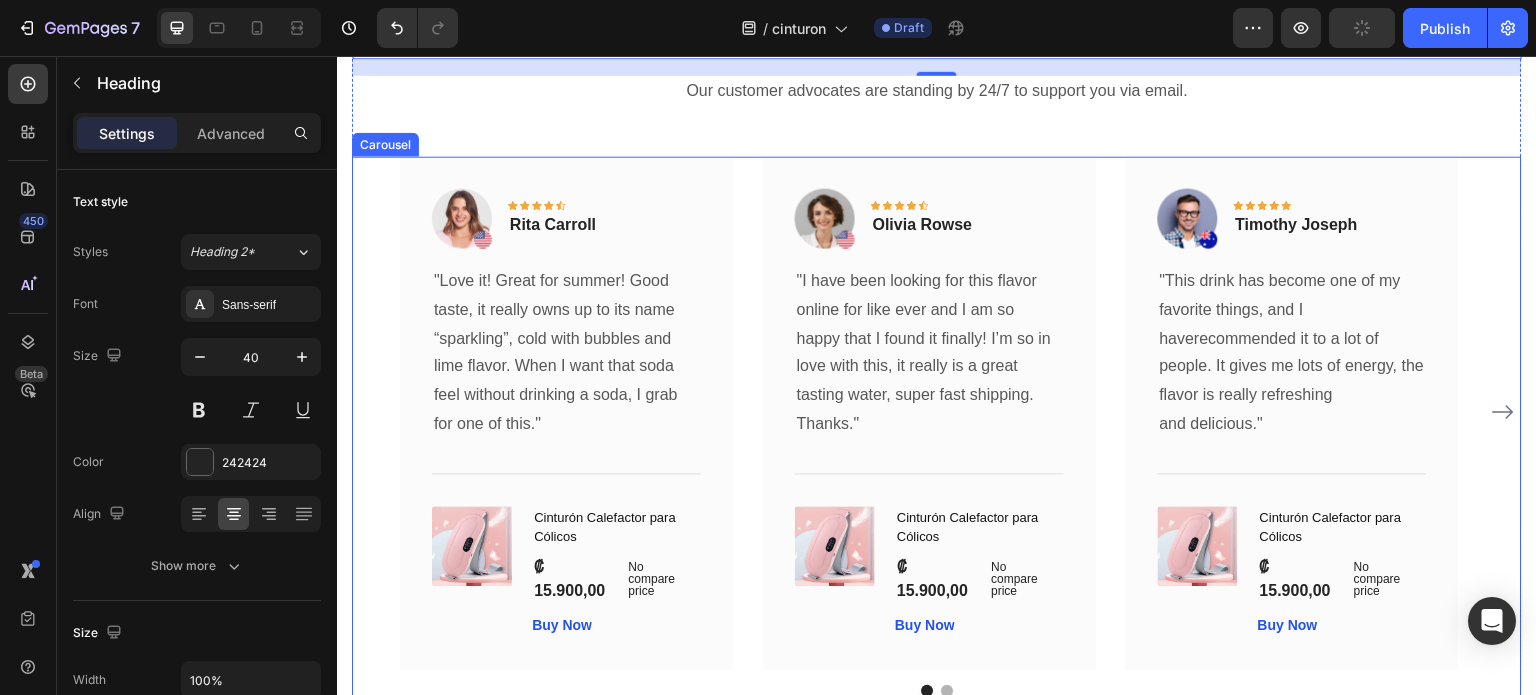 click 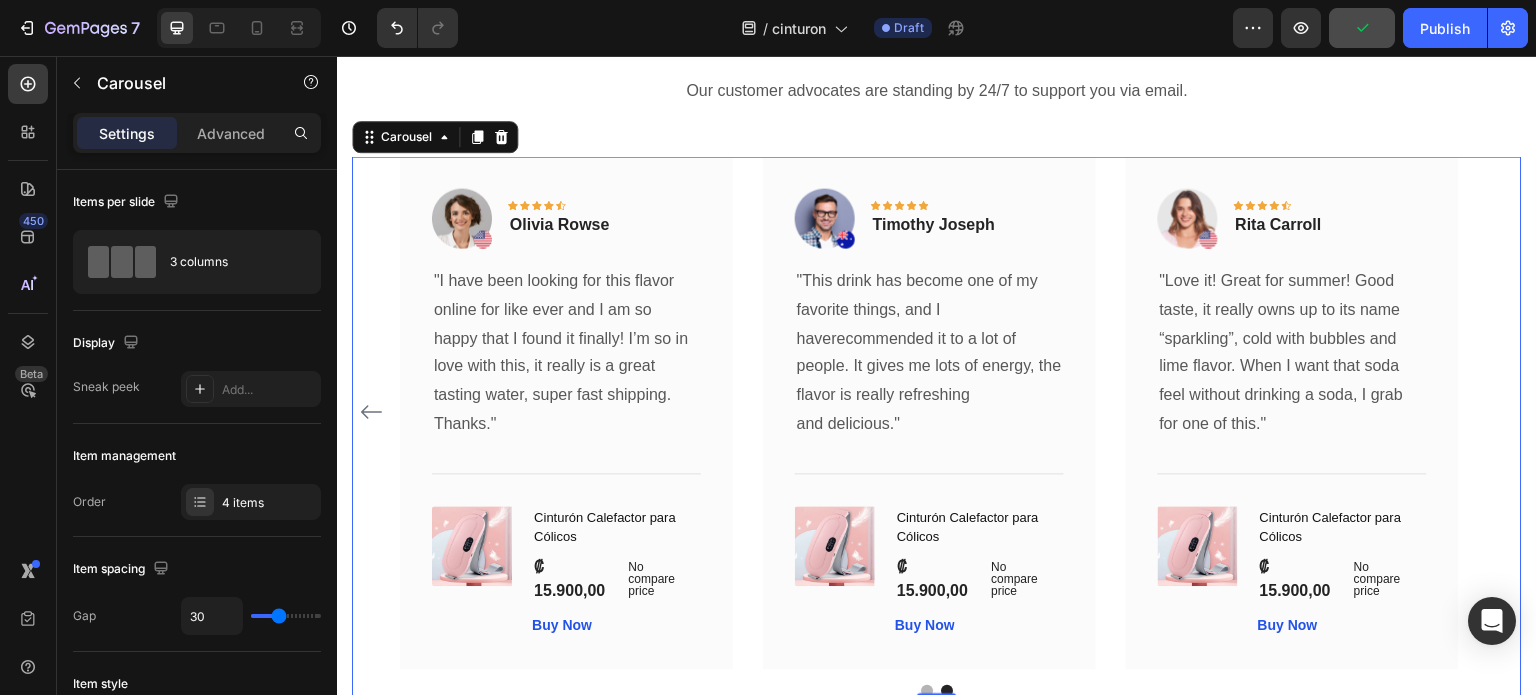 click on "Image
Icon
Icon
Icon
Icon
Icon Row Rita Carroll Text block Row "Love it! Great for summer! Good taste, it really owns up to its name “sparkling”, cold with bubbles and lime flavor. When I want that soda feel without drinking a soda, I grab for one of this." Text block                Title Line (P) Images & Gallery Cinturón Calefactor para Cólicos (P) Title ₡ 15.900,00 (P) Price (P) Price No compare price (P) Price Row Buy Now (P) Cart Button Product Row Image
Icon
Icon
Icon
Icon
Icon Row Olivia Rowse Text block Row "I have been looking for this flavor online for like ever and I am so happy that I found it finally! I’m so in love with this, it really is a great tasting water, super fast shipping.  Thanks." Text block                Title Line (P) Images & Gallery Cinturón Calefactor para Cólicos (P) Title ₡ 15.900,00 Row" at bounding box center (937, 412) 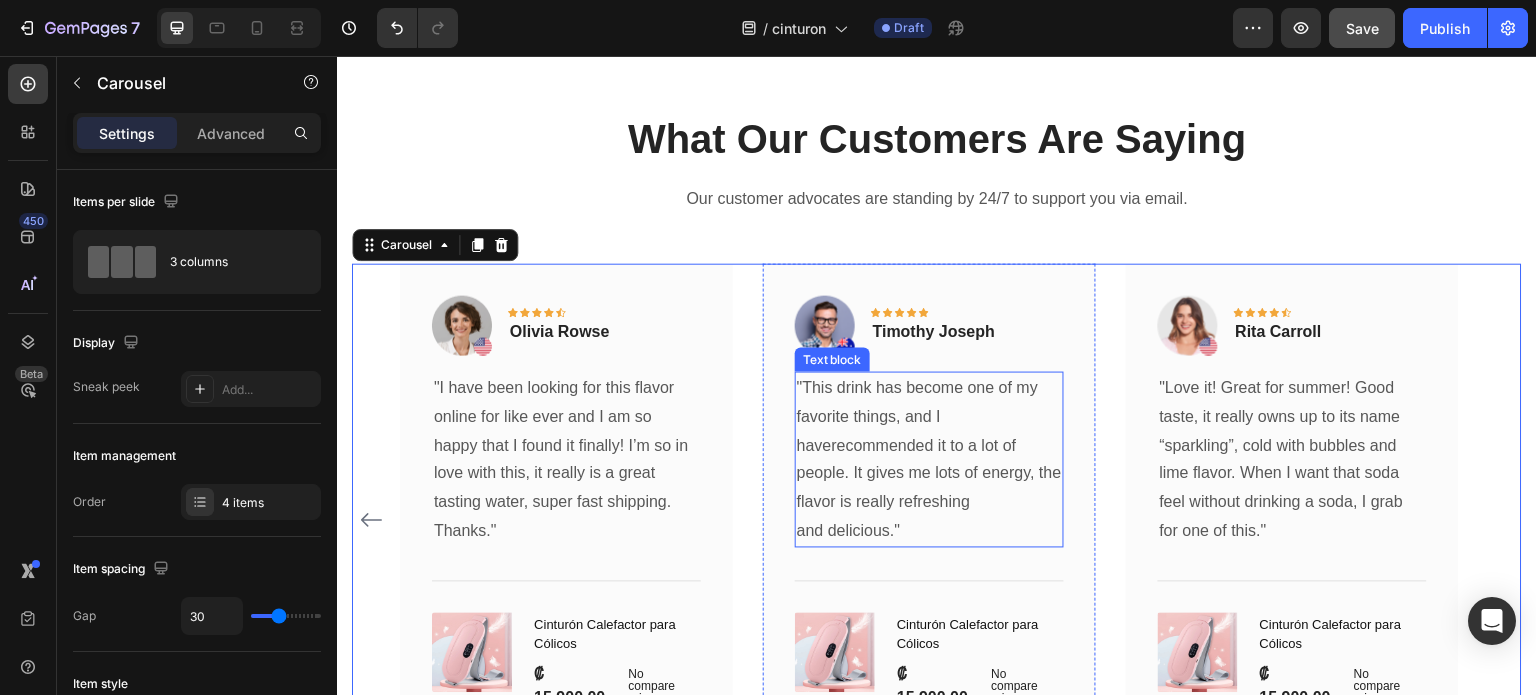 scroll, scrollTop: 4904, scrollLeft: 0, axis: vertical 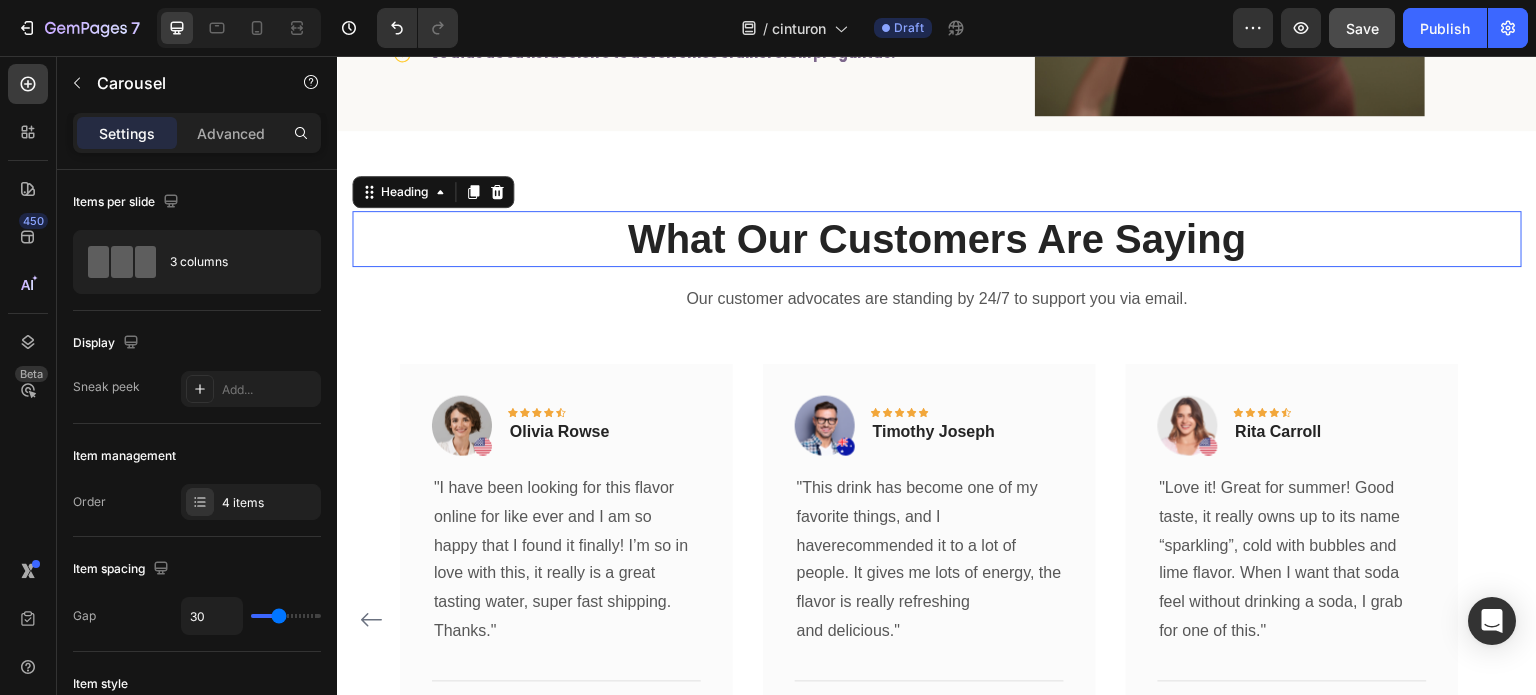 click on "What Our Customers Are Saying" at bounding box center [937, 239] 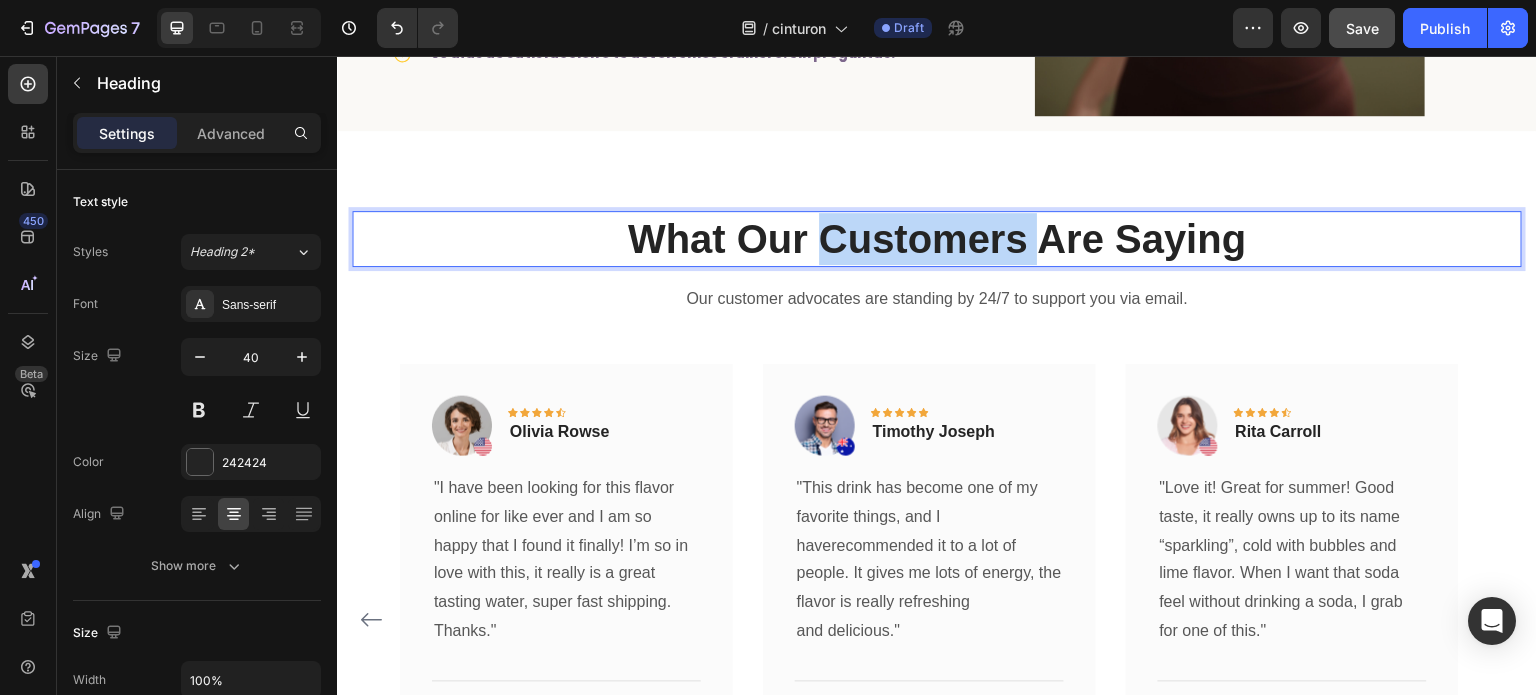 click on "What Our Customers Are Saying" at bounding box center [937, 239] 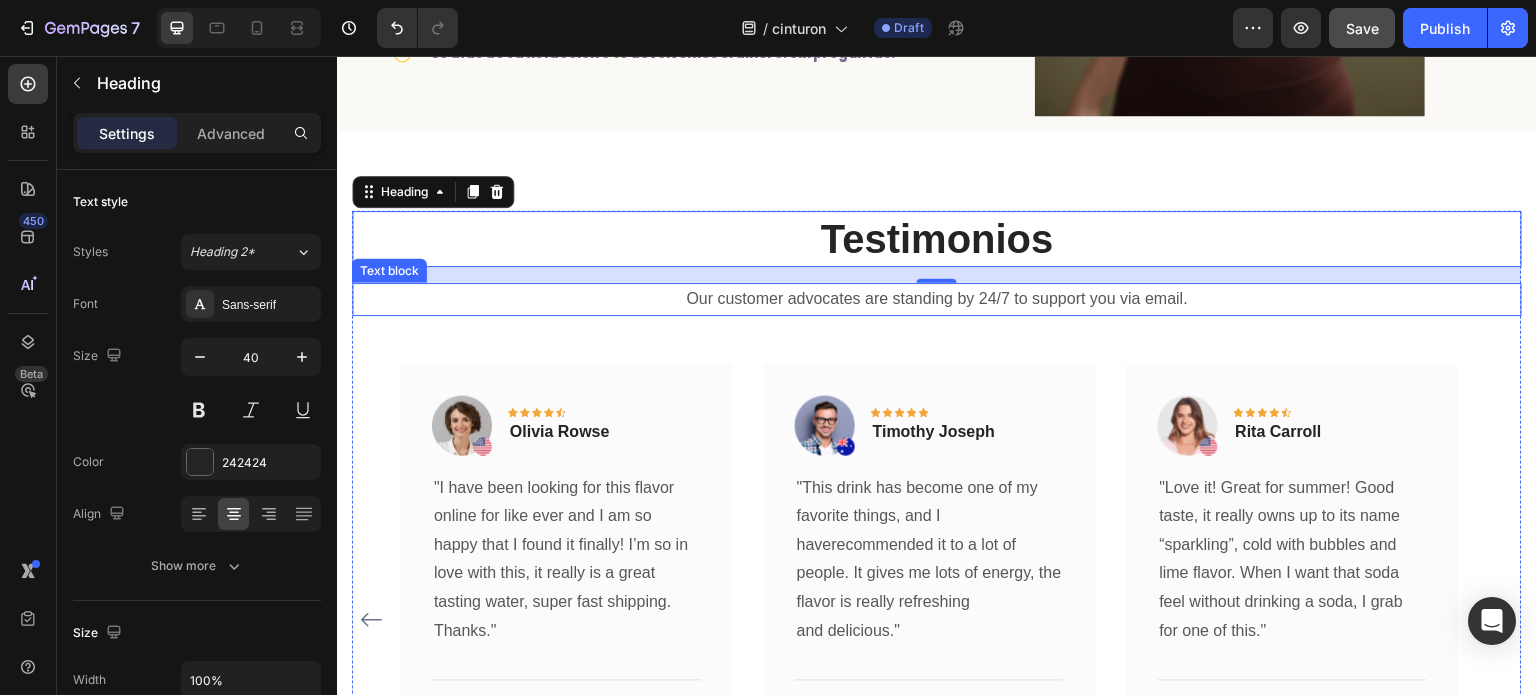 click on "Our customer advocates are standing by 24/7 to support you via email." at bounding box center [937, 299] 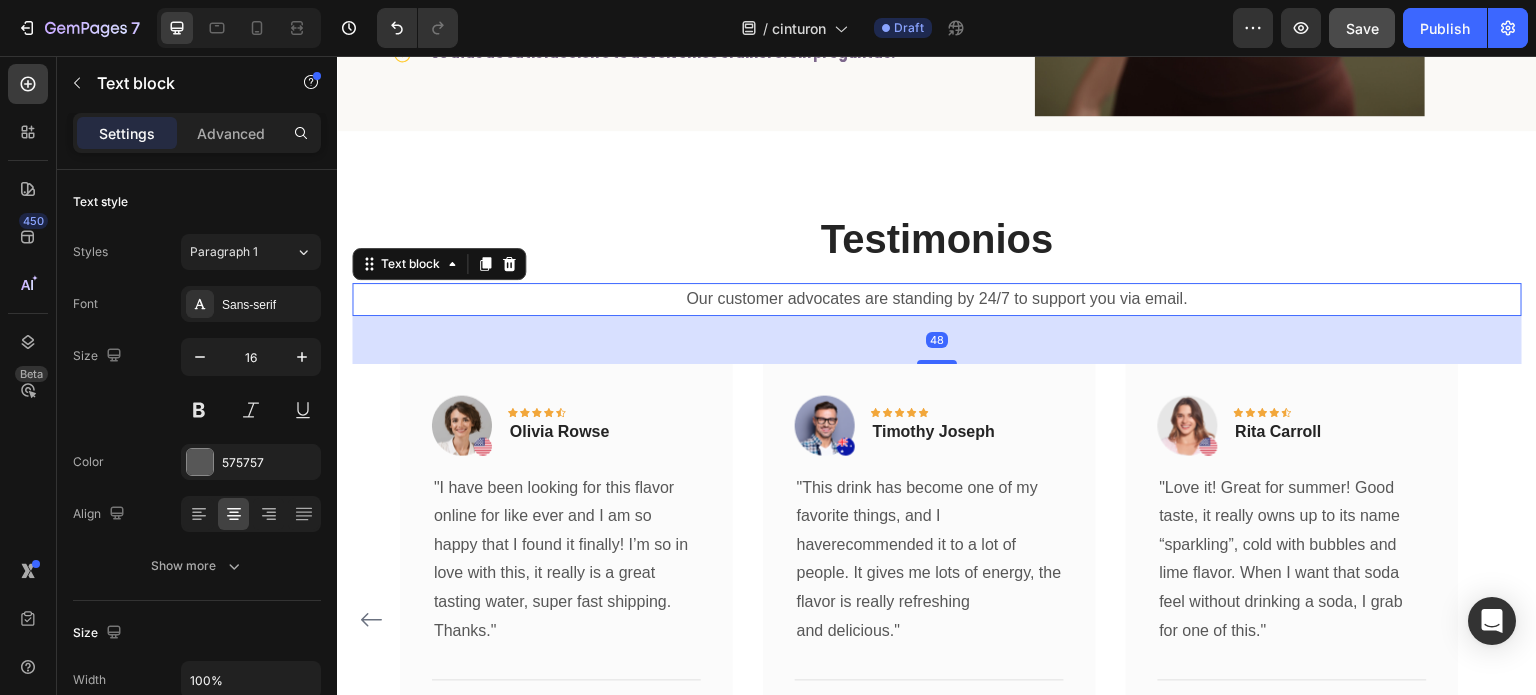 click on "Our customer advocates are standing by 24/7 to support you via email." at bounding box center (937, 299) 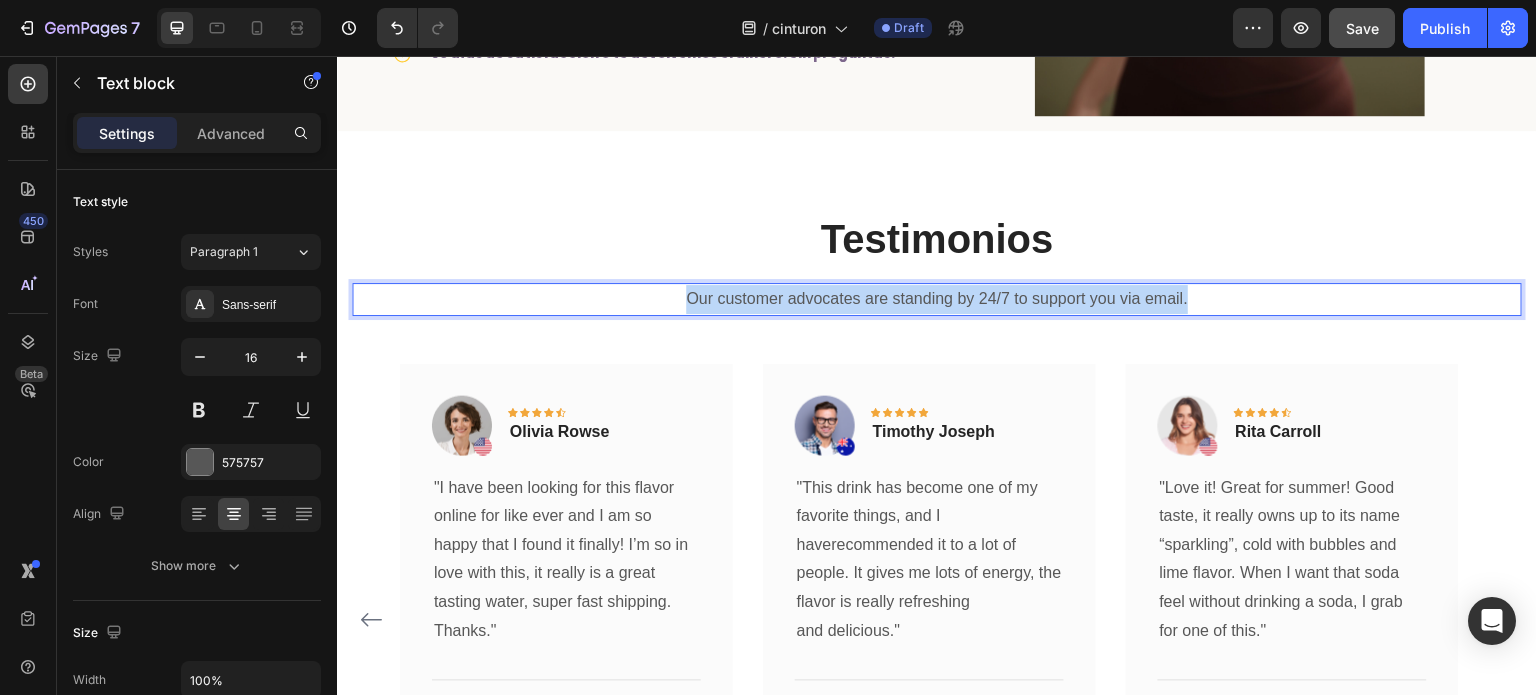 drag, startPoint x: 1127, startPoint y: 288, endPoint x: 635, endPoint y: 285, distance: 492.00916 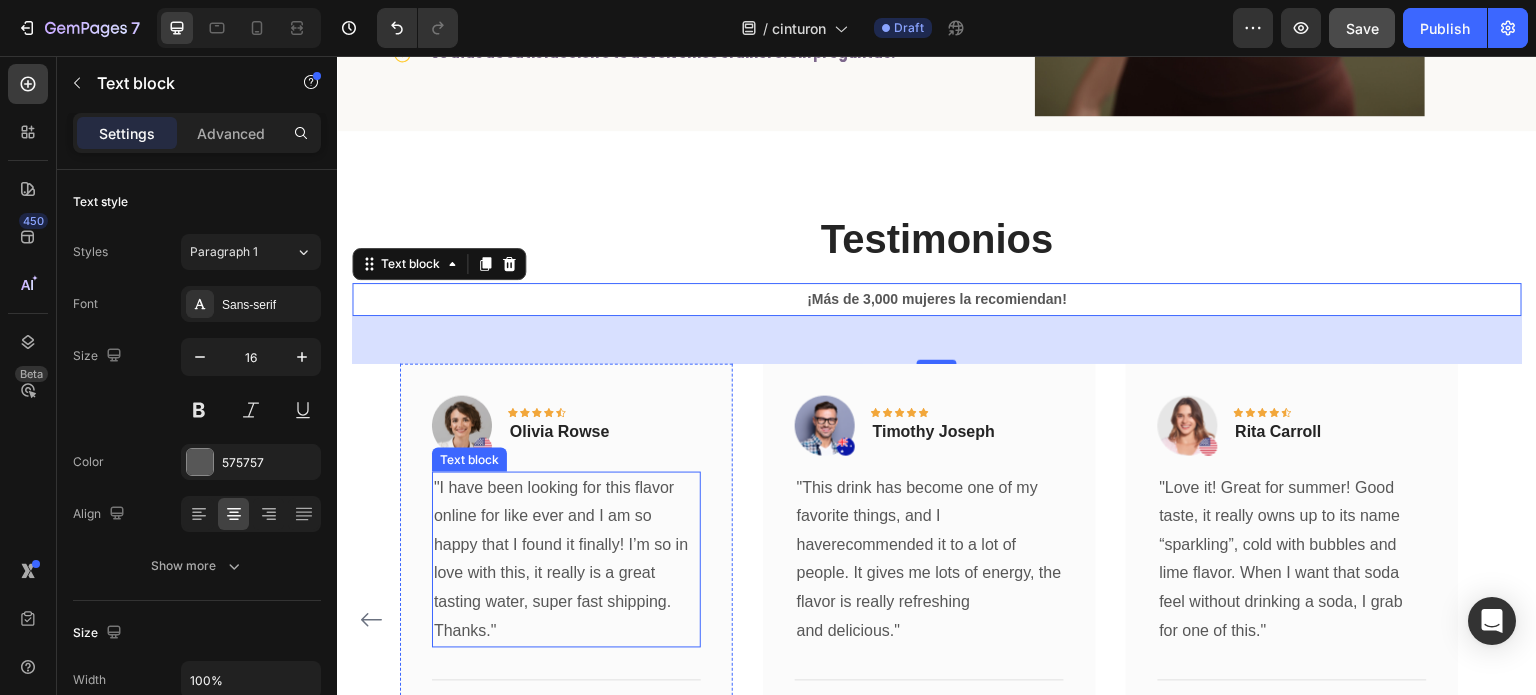 click on ""I have been looking for this flavor online for like ever and I am so happy that I found it finally! I’m so in love with this, it really is a great tasting water, super fast shipping." at bounding box center (566, 546) 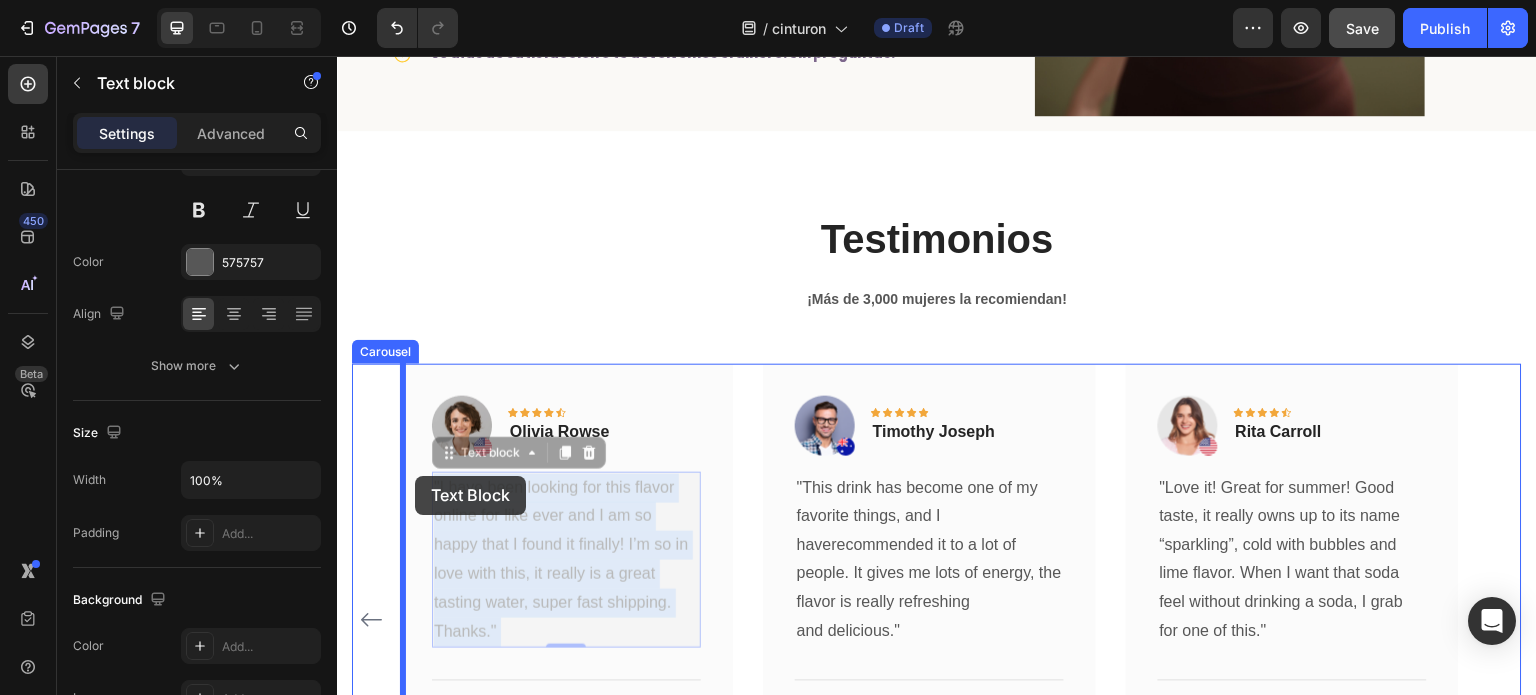 drag, startPoint x: 521, startPoint y: 630, endPoint x: 415, endPoint y: 476, distance: 186.95454 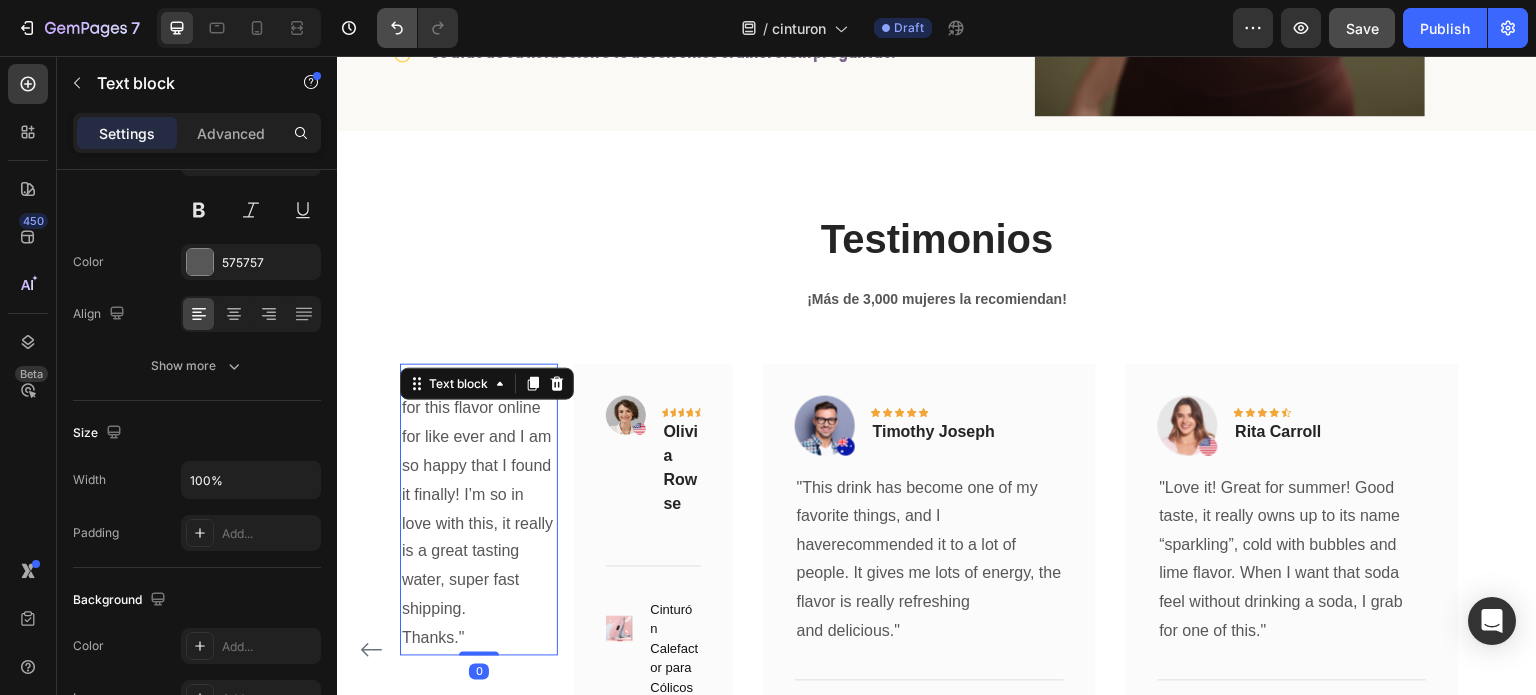 click 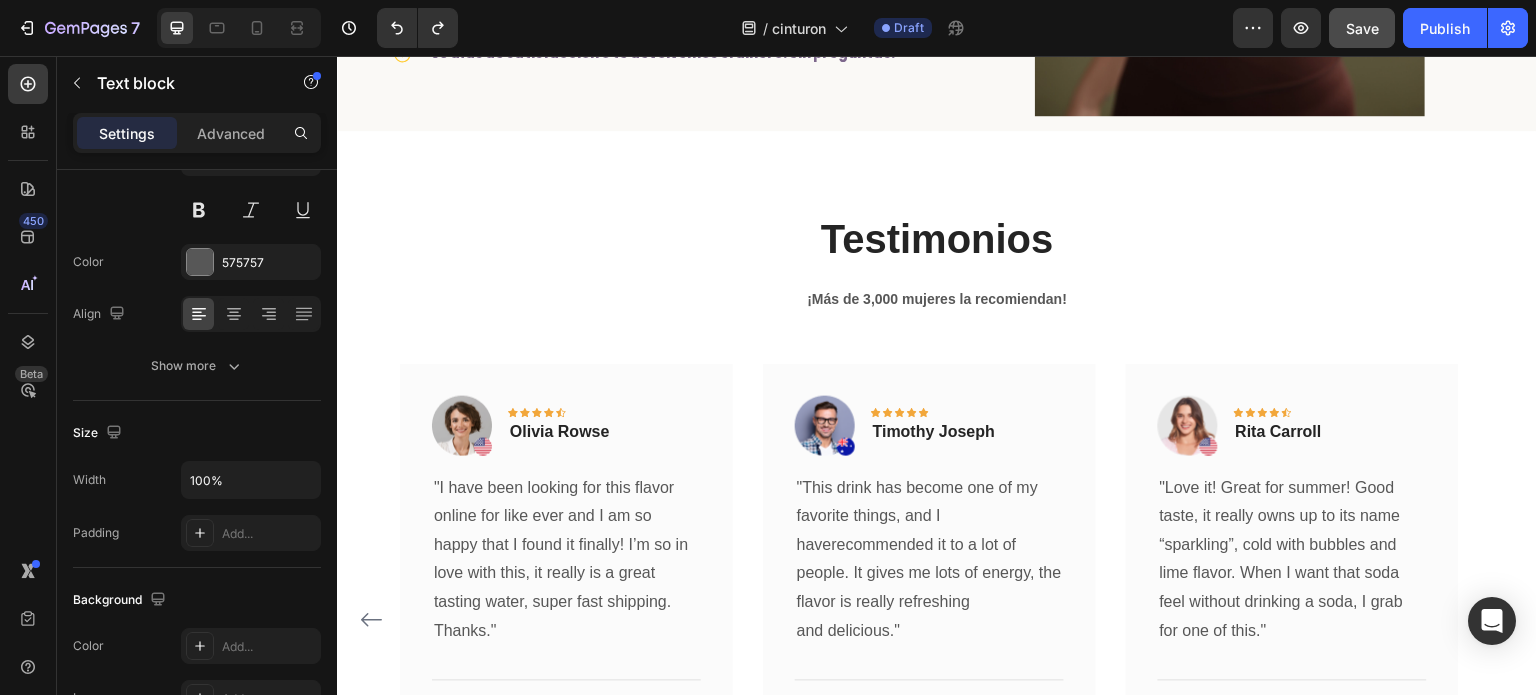 click on ""I have been looking for this flavor online for like ever and I am so happy that I found it finally! I’m so in love with this, it really is a great tasting water, super fast shipping." at bounding box center (566, 546) 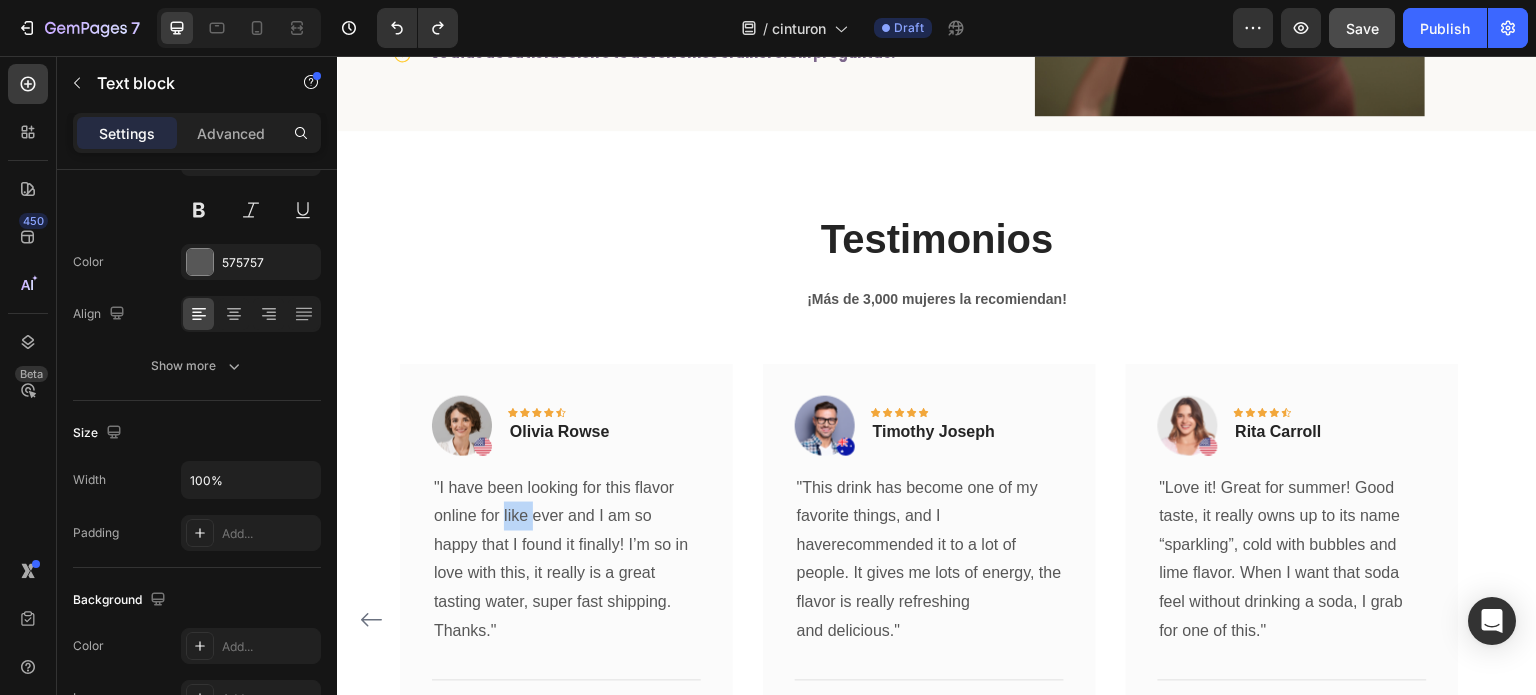 click on ""I have been looking for this flavor online for like ever and I am so happy that I found it finally! I’m so in love with this, it really is a great tasting water, super fast shipping." at bounding box center [566, 546] 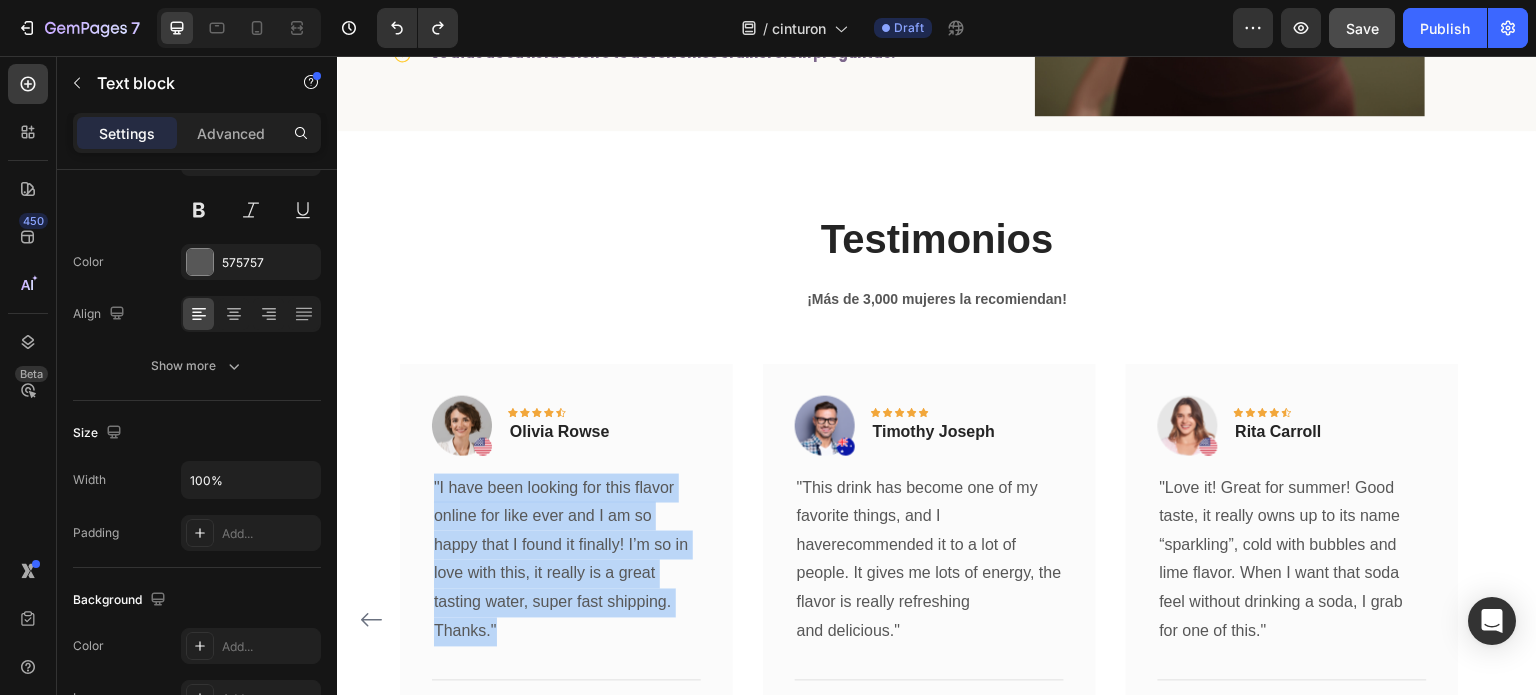 drag, startPoint x: 524, startPoint y: 620, endPoint x: 430, endPoint y: 476, distance: 171.96512 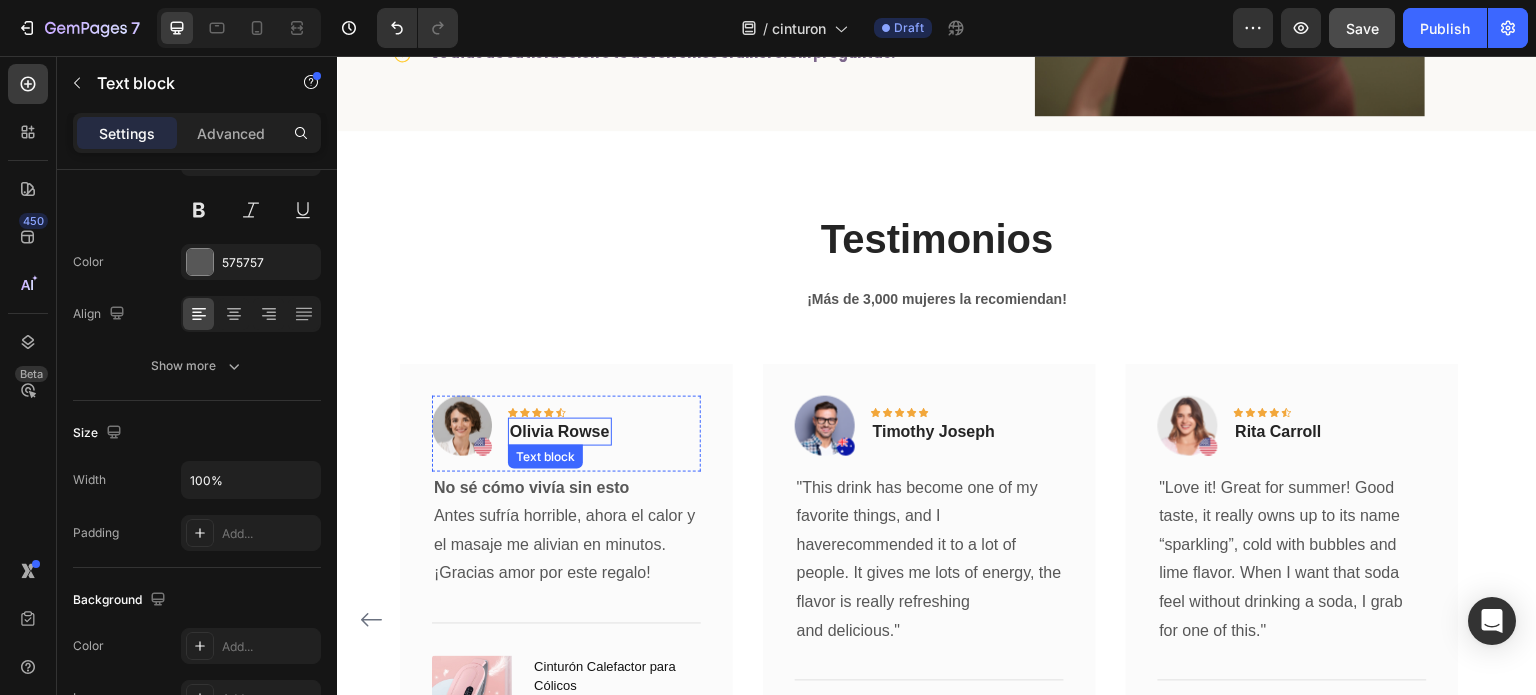 click on "Olivia Rowse" at bounding box center [560, 432] 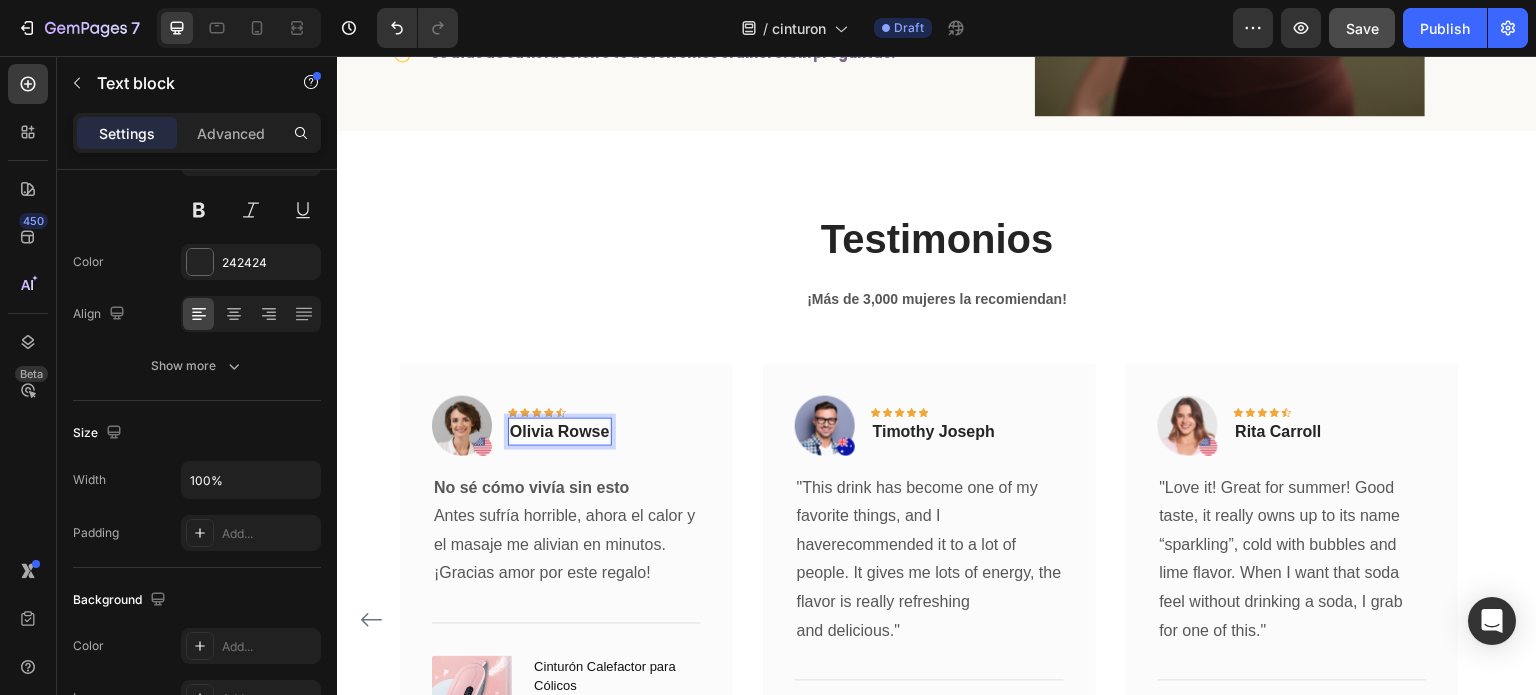 click on "Olivia Rowse" at bounding box center (560, 432) 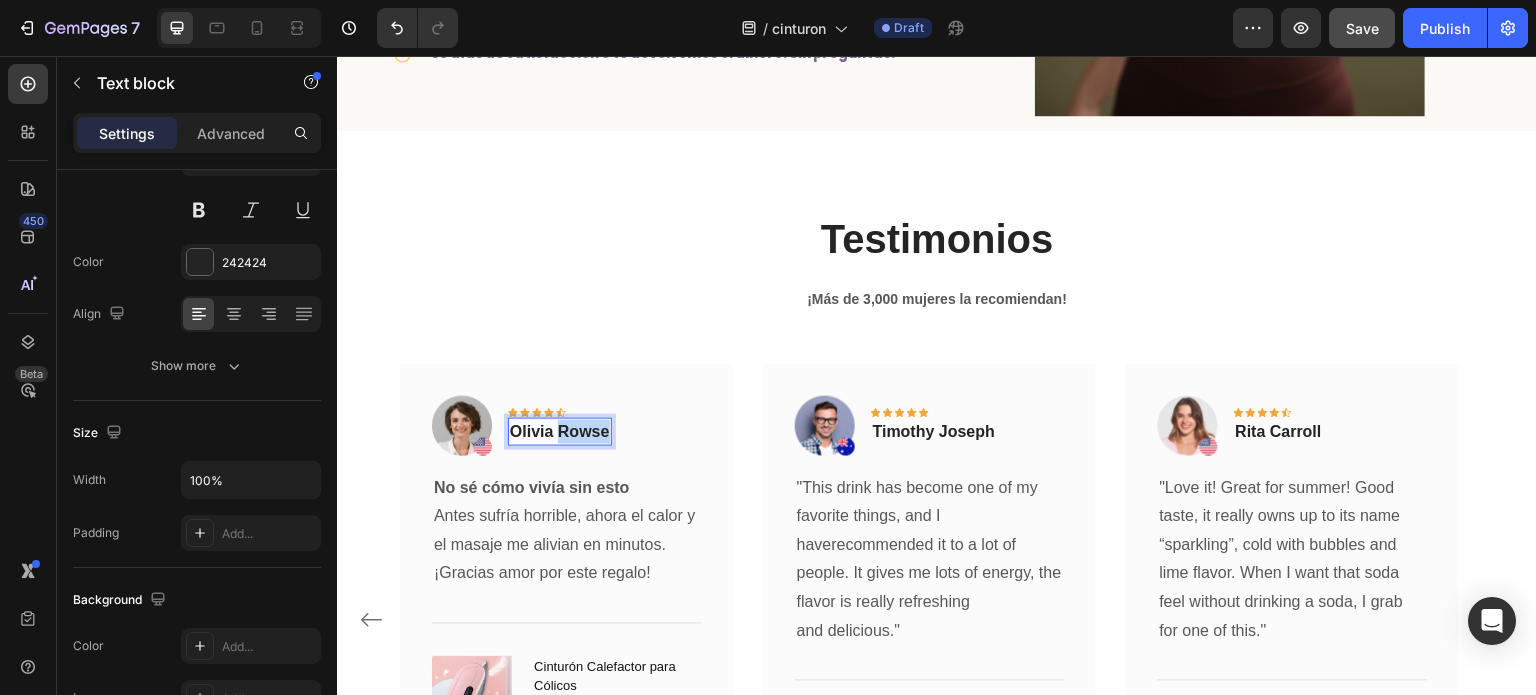 click on "Olivia Rowse" at bounding box center [560, 432] 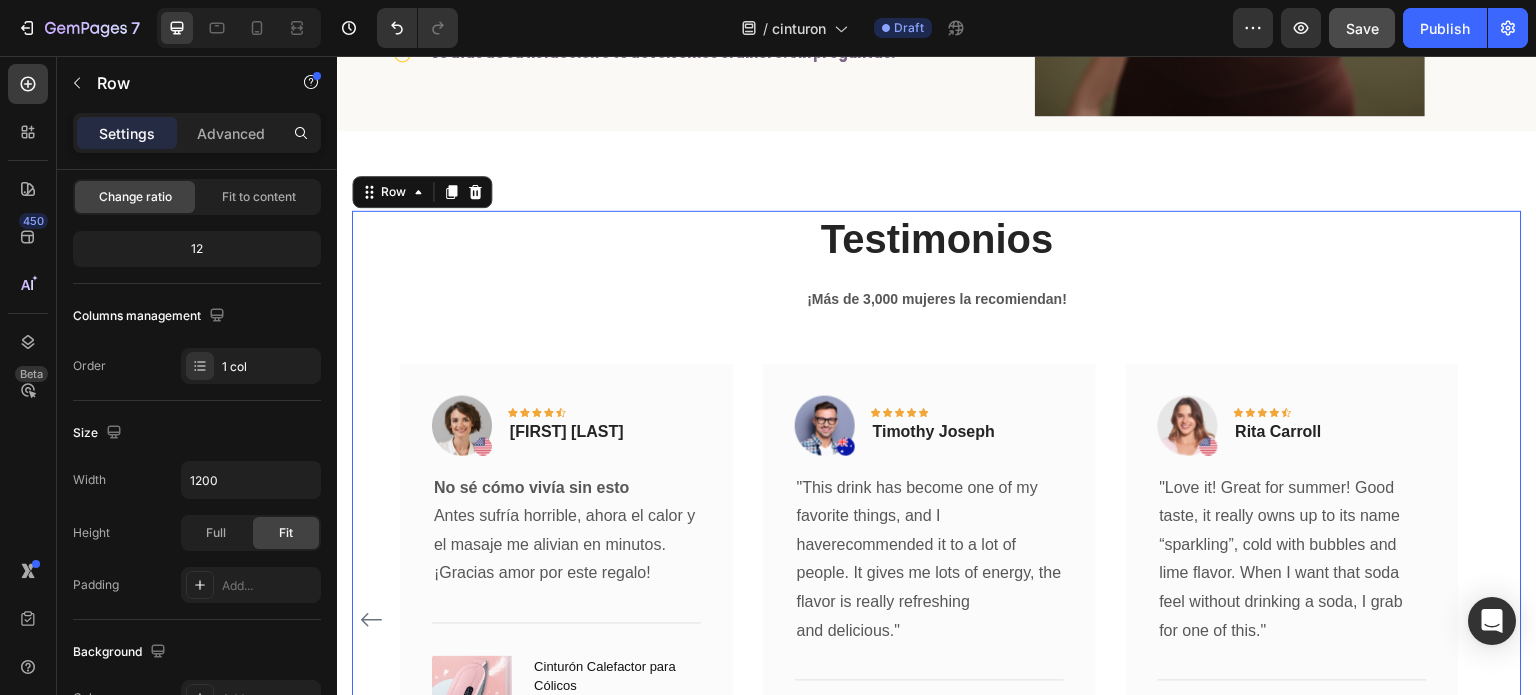click on "Testimonios Heading ¡Más de 3,000 mujeres la recomiendan! Text block
Image
Icon
Icon
Icon
Icon
Icon Row Rita Carroll Text block Row "Love it! Great for summer! Good taste, it really owns up to its name “sparkling”, cold with bubbles and lime flavor. When I want that soda feel without drinking a soda, I grab for one of this." Text block                Title Line (P) Images & Gallery Cinturón Calefactor para Cólicos (P) Title ₡ 15.900,00 (P) Price (P) Price No compare price (P) Price Row Buy Now (P) Cart Button Product Row Image
Icon
Icon
Icon
Icon
Icon Row Dayana Calderón Text block Row No sé cómo vivía sin esto Antes sufría horrible, ahora el calor y el masaje me alivian en minutos. ¡Gracias amor por este regalo! Text block                Title Line (P) Images & Gallery Cinturón Calefactor para Cólicos (P) Title Row" at bounding box center [937, 558] 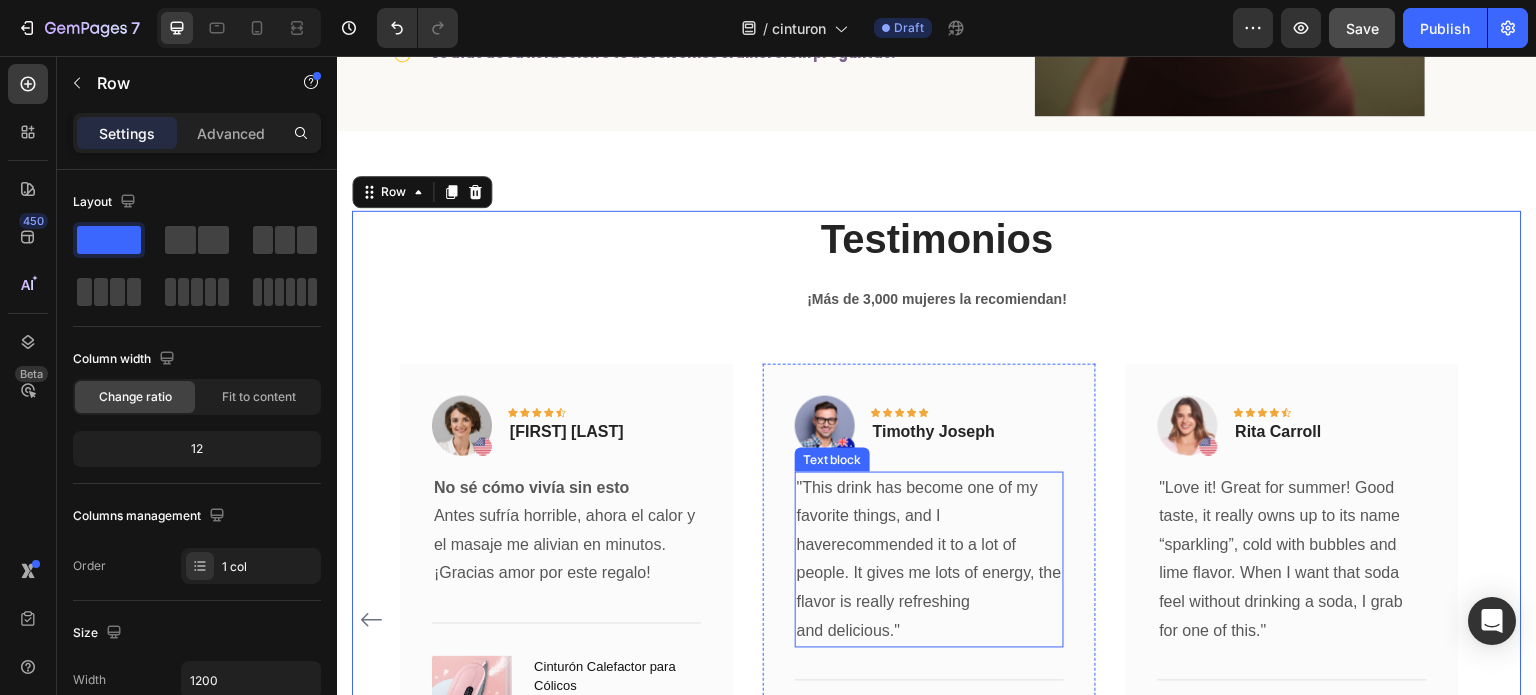 click on ""This drink has become one of my favorite things, and I haverecommended it to a lot of people. It gives me lots of energy, the flavor is really refreshing  and delicious."" at bounding box center (929, 560) 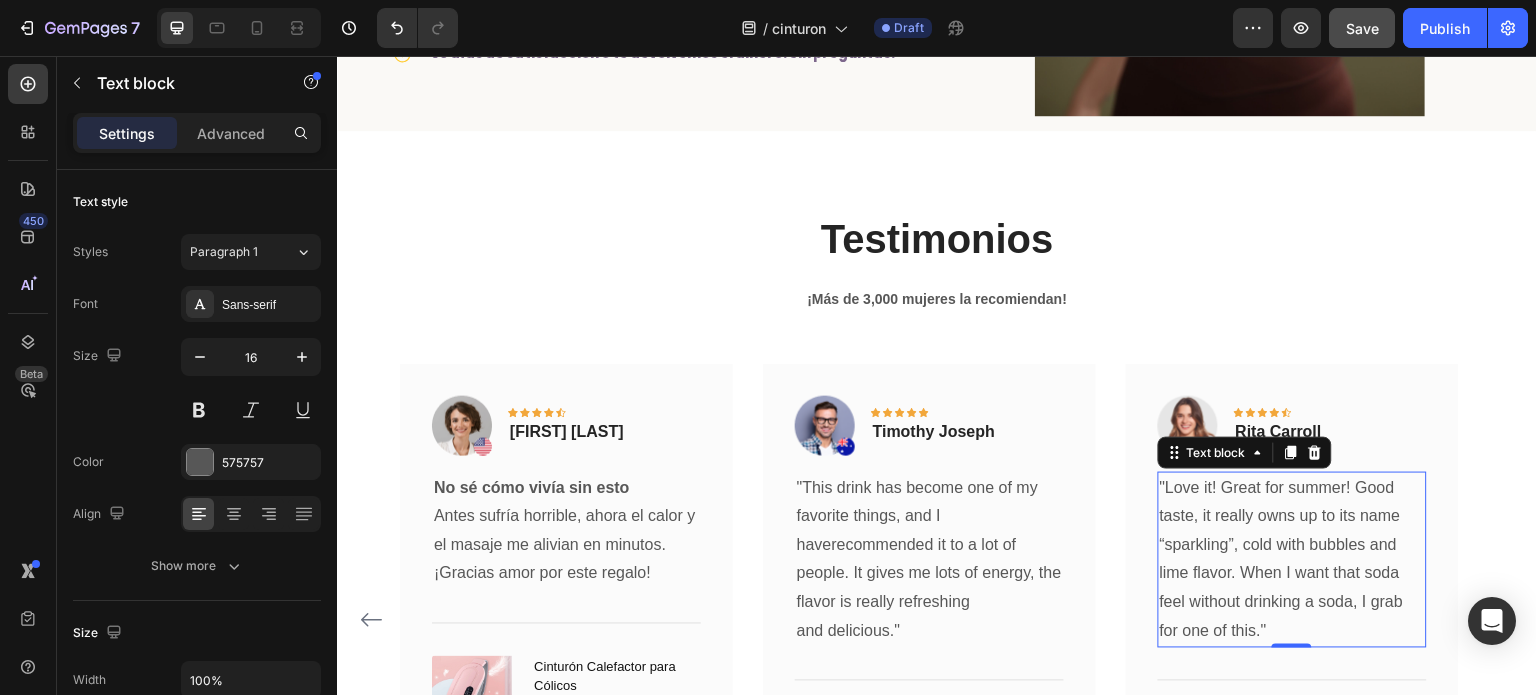 click on ""Love it! Great for summer! Good taste, it really owns up to its name “sparkling”, cold with bubbles and lime flavor. When I want that soda feel without drinking a soda, I grab for one of this."" at bounding box center [1292, 560] 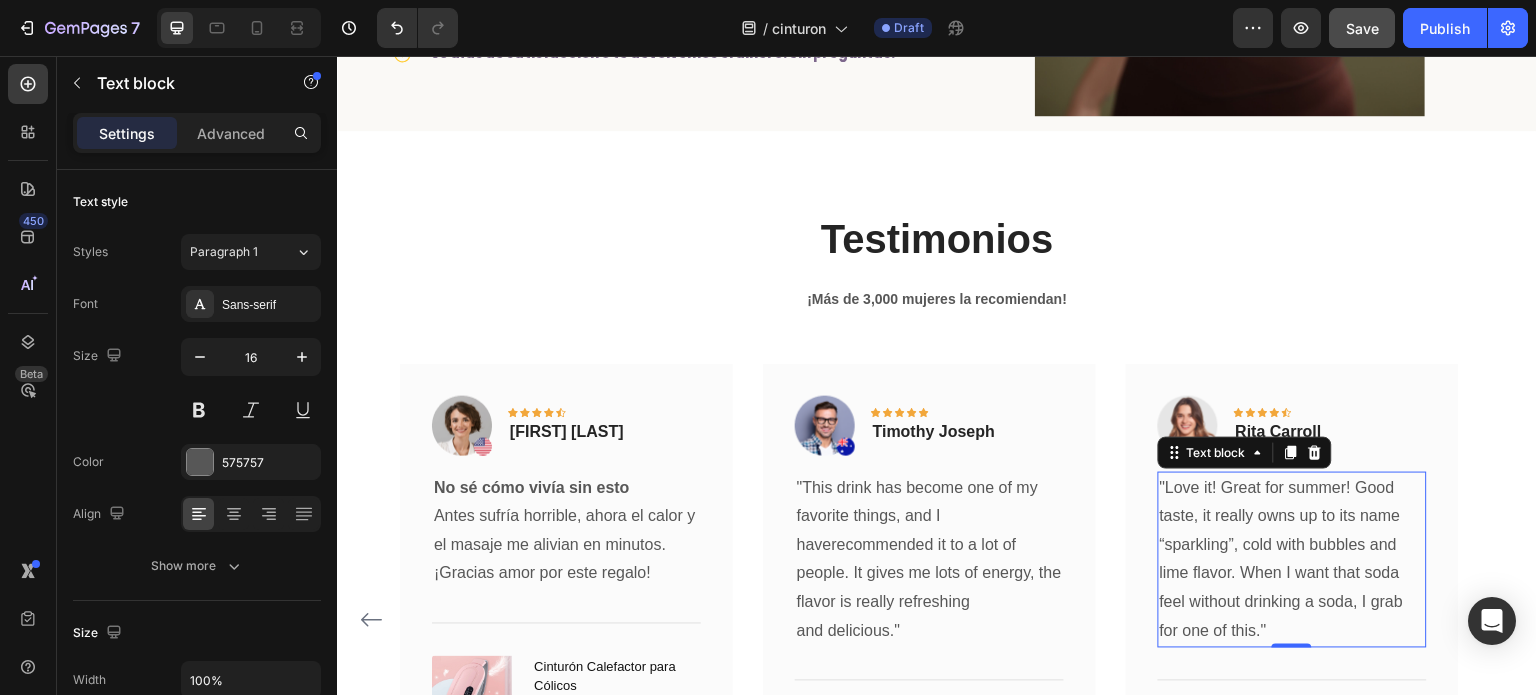 click on ""Love it! Great for summer! Good taste, it really owns up to its name “sparkling”, cold with bubbles and lime flavor. When I want that soda feel without drinking a soda, I grab for one of this."" at bounding box center (1292, 560) 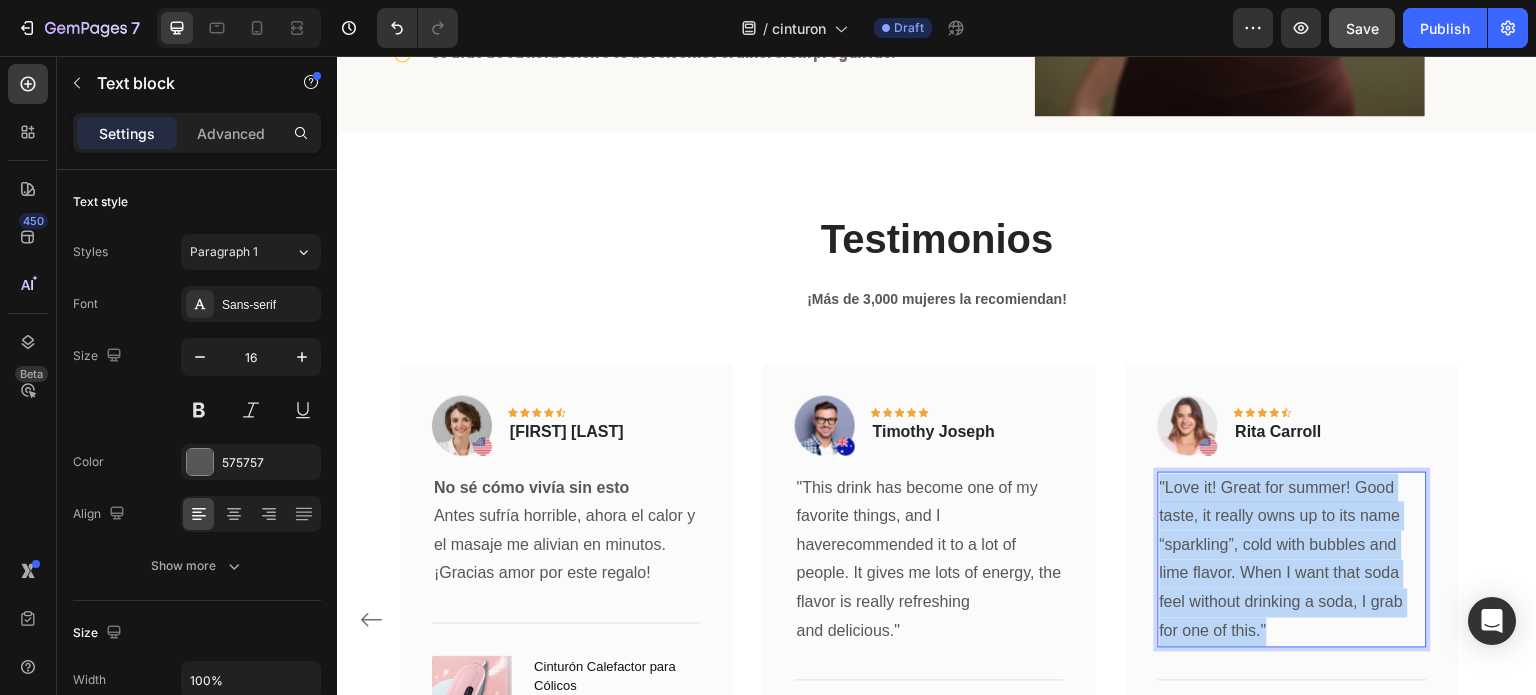 drag, startPoint x: 1268, startPoint y: 623, endPoint x: 1159, endPoint y: 480, distance: 179.80545 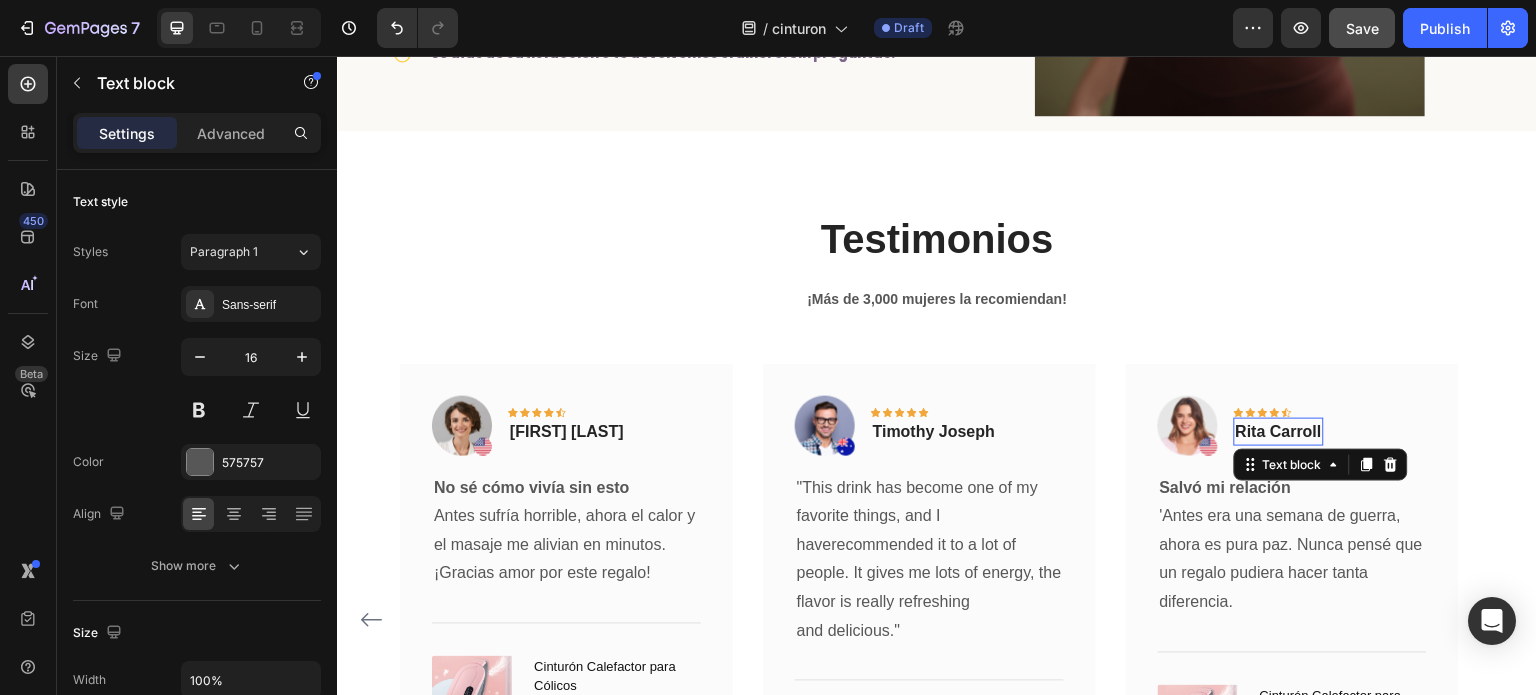 click on "Rita Carroll" at bounding box center (1279, 432) 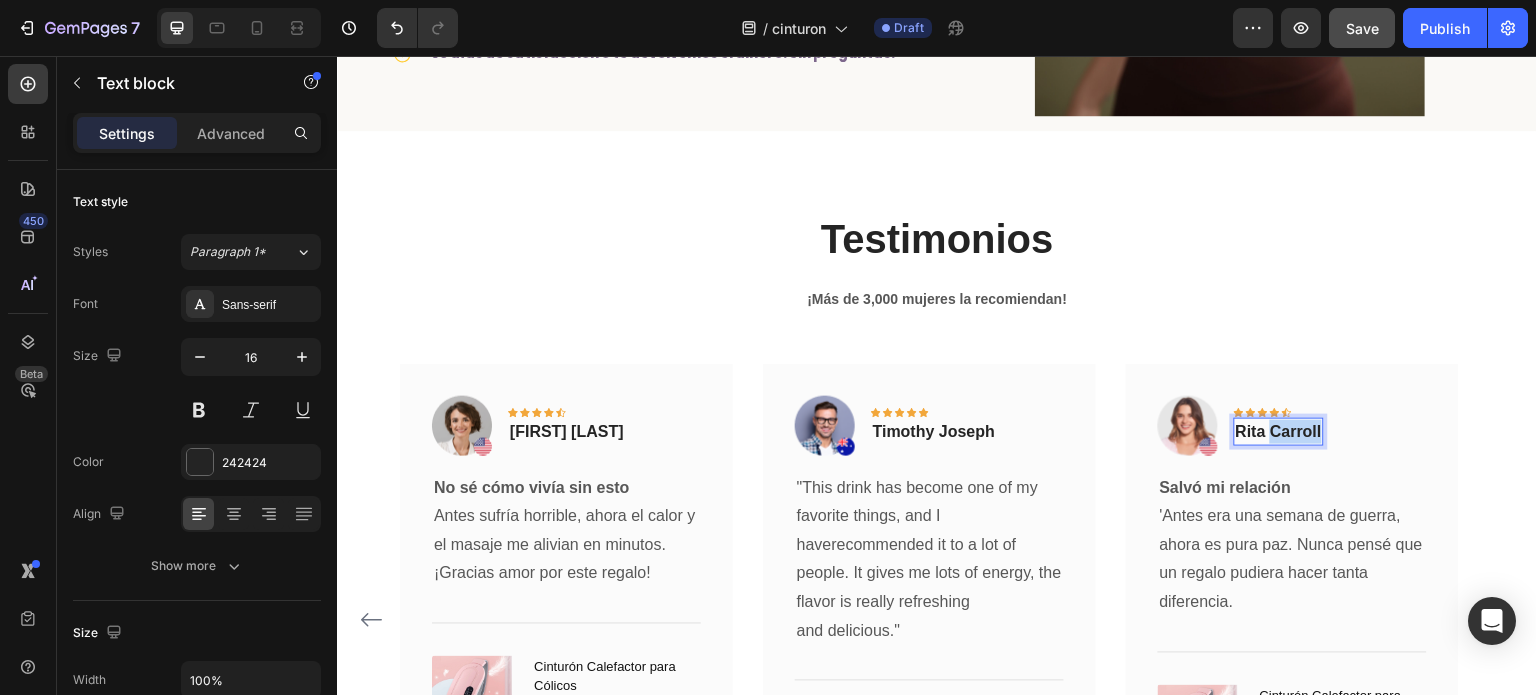 click on "Rita Carroll" at bounding box center (1279, 432) 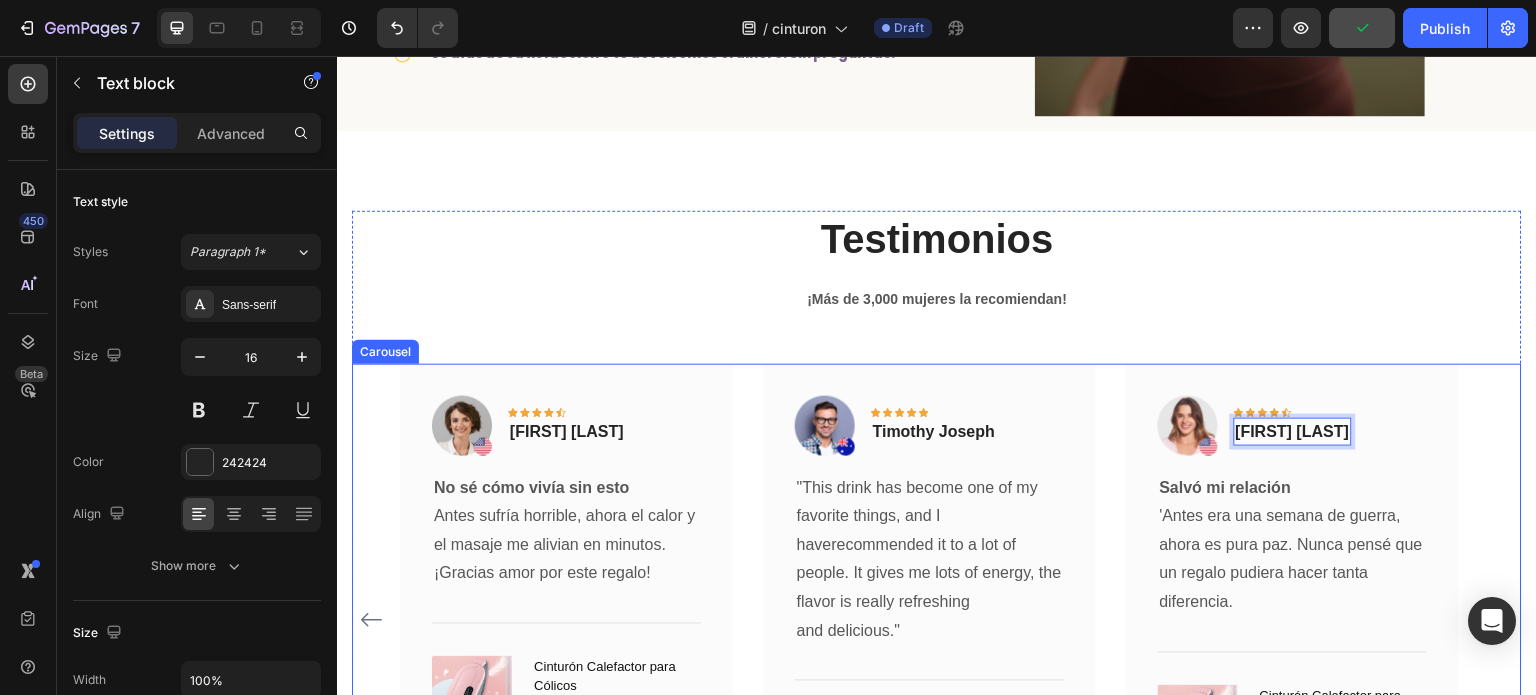 click on "Image
Icon
Icon
Icon
Icon
Icon Row Rita Carroll Text block Row "Love it! Great for summer! Good taste, it really owns up to its name “sparkling”, cold with bubbles and lime flavor. When I want that soda feel without drinking a soda, I grab for one of this." Text block                Title Line (P) Images & Gallery Cinturón Calefactor para Cólicos (P) Title ₡ 15.900,00 (P) Price (P) Price No compare price (P) Price Row Buy Now (P) Cart Button Product Row Image
Icon
Icon
Icon
Icon
Icon Row Dayana Calderón Text block Row No sé cómo vivía sin esto Antes sufría horrible, ahora el calor y el masaje me alivian en minutos. ¡Gracias amor por este regalo! Text block                Title Line (P) Images & Gallery Cinturón Calefactor para Cólicos (P) Title ₡ 15.900,00 (P) Price (P) Price No compare price (P) Price Row Buy Now Row" at bounding box center (937, 620) 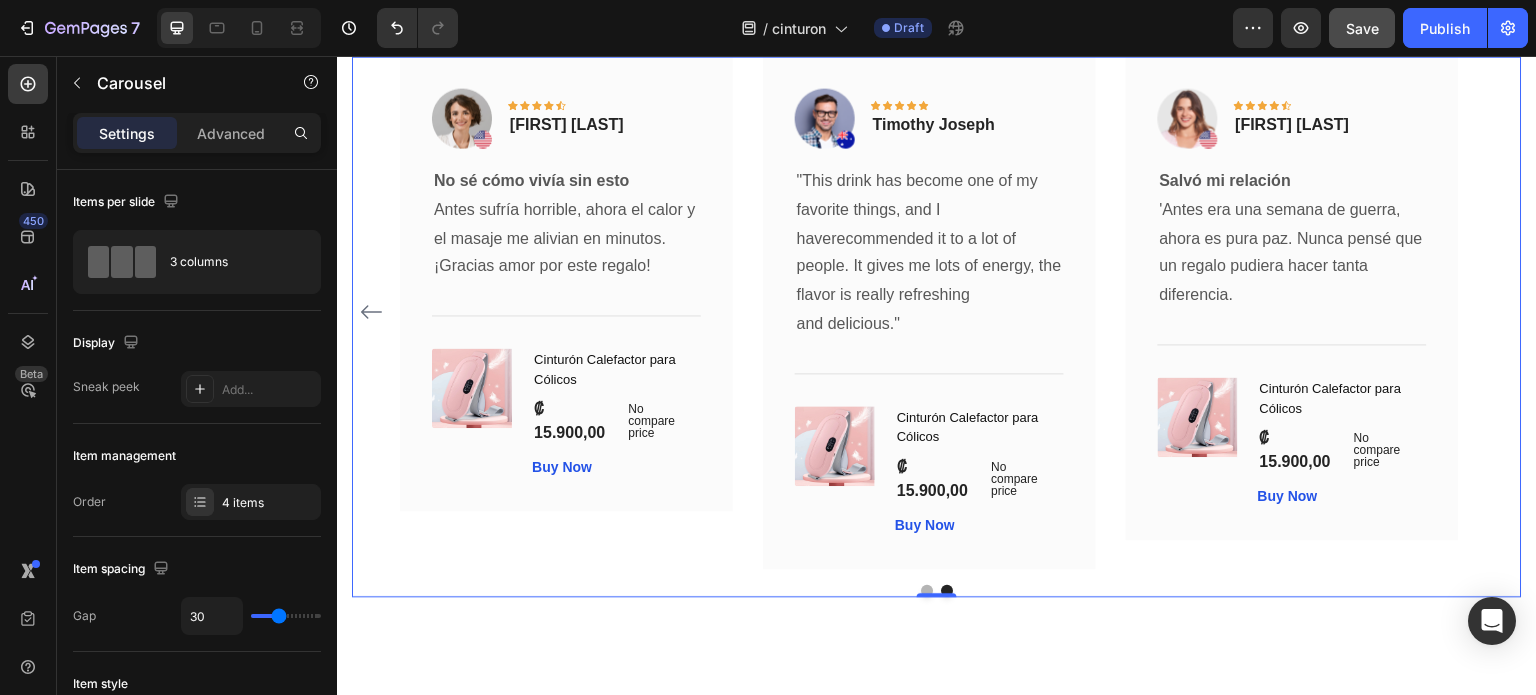 scroll, scrollTop: 5104, scrollLeft: 0, axis: vertical 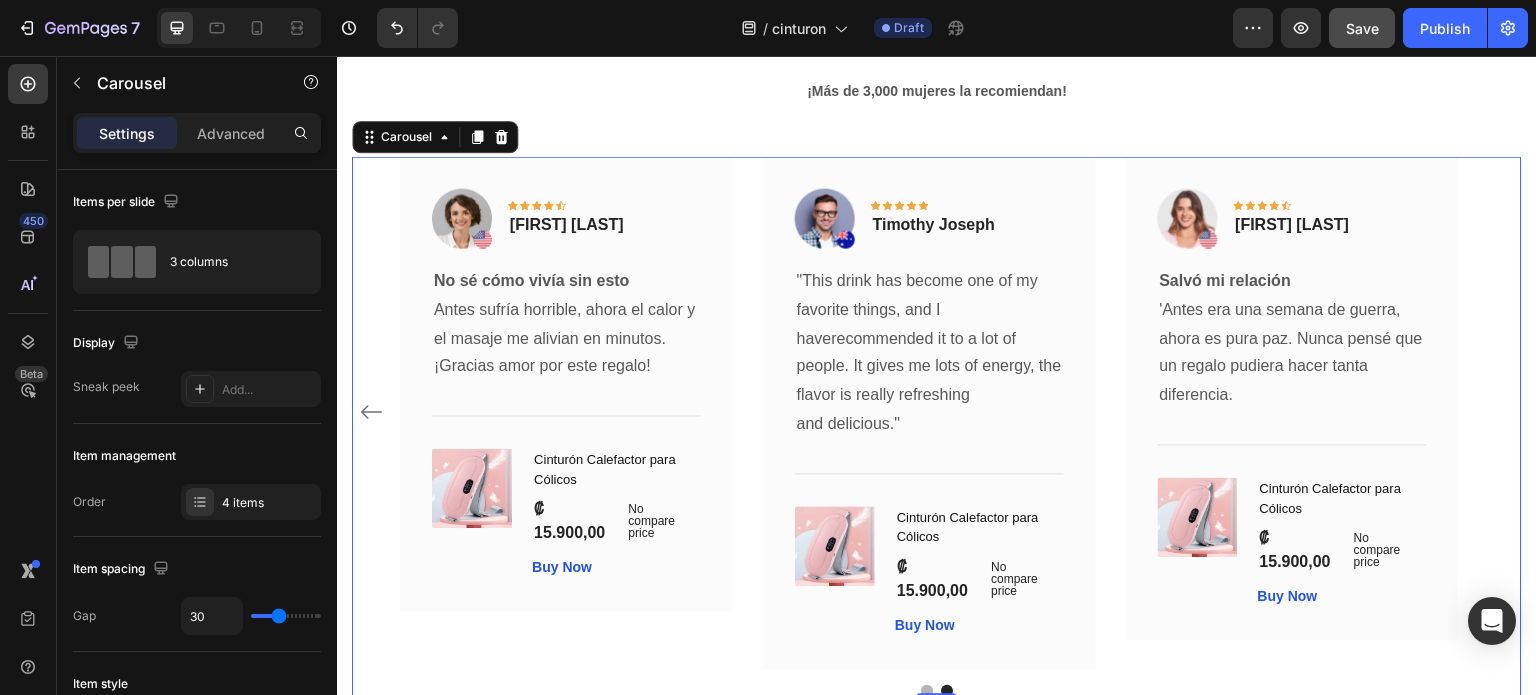 click on "Image
Icon
Icon
Icon
Icon
Icon Row Rita Carroll Text block Row "Love it! Great for summer! Good taste, it really owns up to its name “sparkling”, cold with bubbles and lime flavor. When I want that soda feel without drinking a soda, I grab for one of this." Text block                Title Line (P) Images & Gallery Cinturón Calefactor para Cólicos (P) Title ₡ 15.900,00 (P) Price (P) Price No compare price (P) Price Row Buy Now (P) Cart Button Product Row Image
Icon
Icon
Icon
Icon
Icon Row Dayana Calderón Text block Row No sé cómo vivía sin esto Antes sufría horrible, ahora el calor y el masaje me alivian en minutos. ¡Gracias amor por este regalo! Text block                Title Line (P) Images & Gallery Cinturón Calefactor para Cólicos (P) Title ₡ 15.900,00 (P) Price (P) Price No compare price (P) Price Row Buy Now Row" at bounding box center (937, 412) 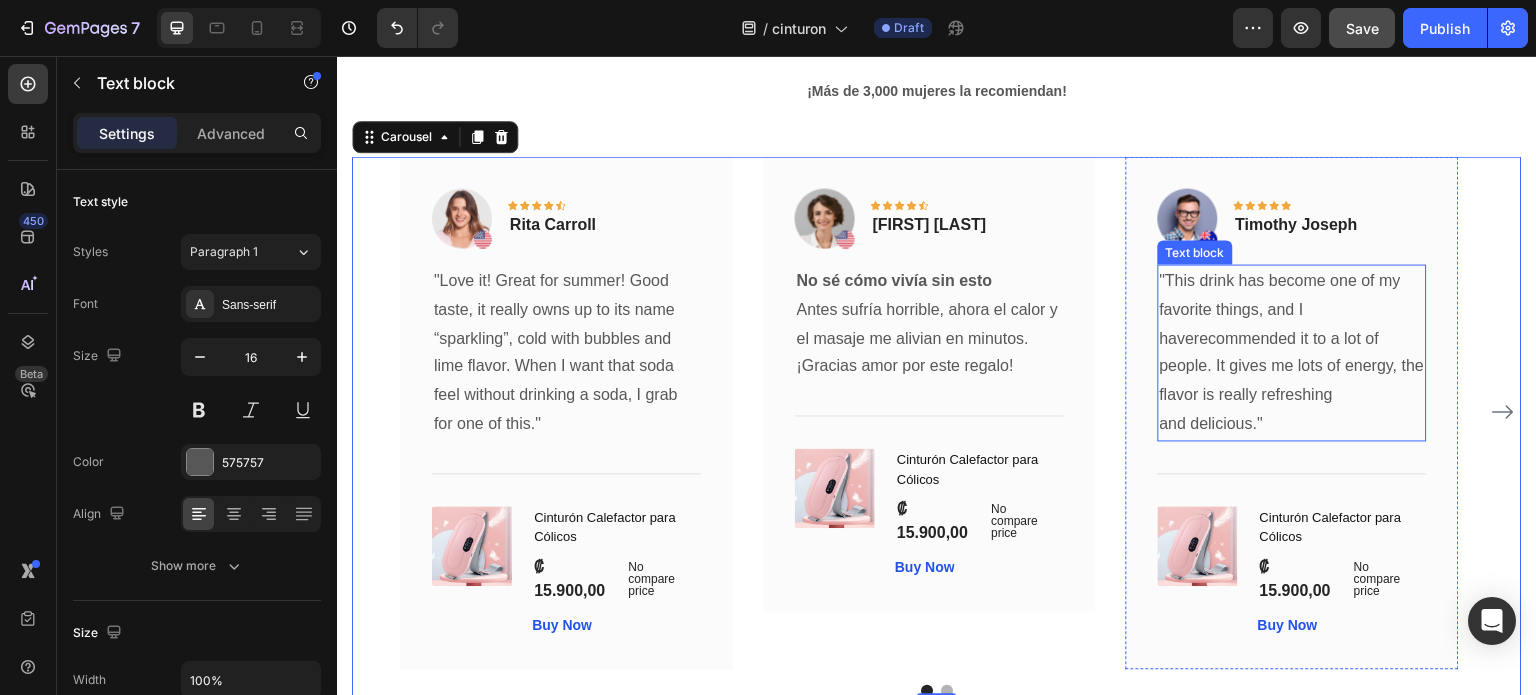 click on ""This drink has become one of my favorite things, and I haverecommended it to a lot of people. It gives me lots of energy, the flavor is really refreshing  and delicious."" at bounding box center (1292, 352) 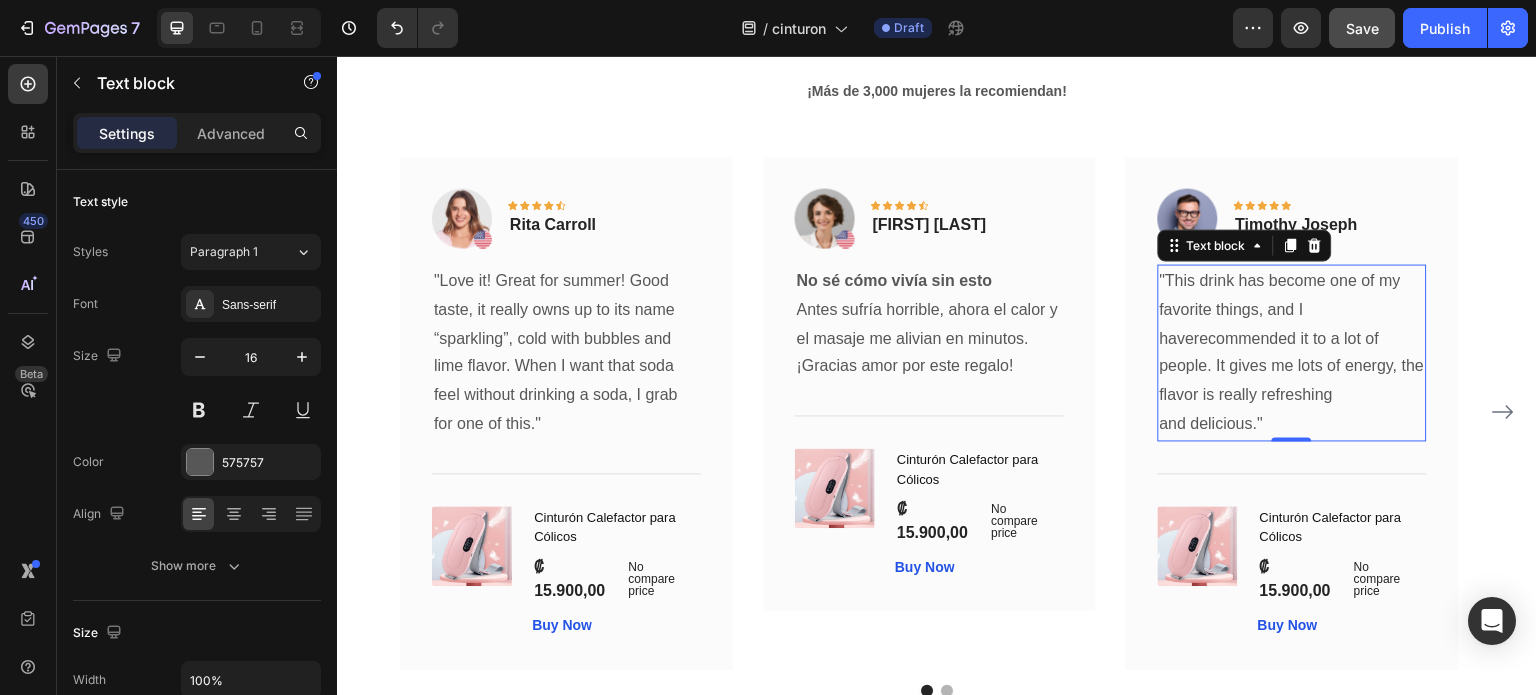 click on ""This drink has become one of my favorite things, and I haverecommended it to a lot of people. It gives me lots of energy, the flavor is really refreshing  and delicious."" at bounding box center [1292, 352] 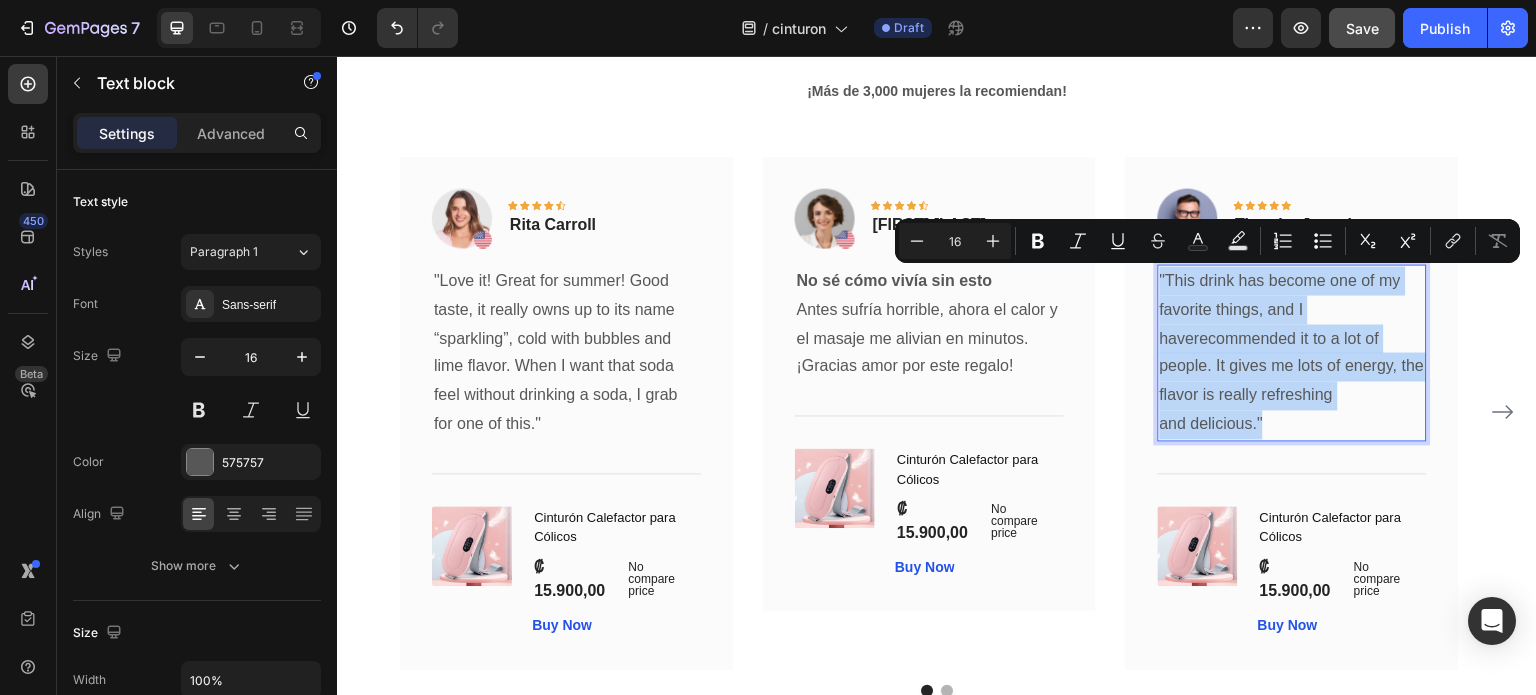 drag, startPoint x: 1160, startPoint y: 275, endPoint x: 1295, endPoint y: 419, distance: 197.3854 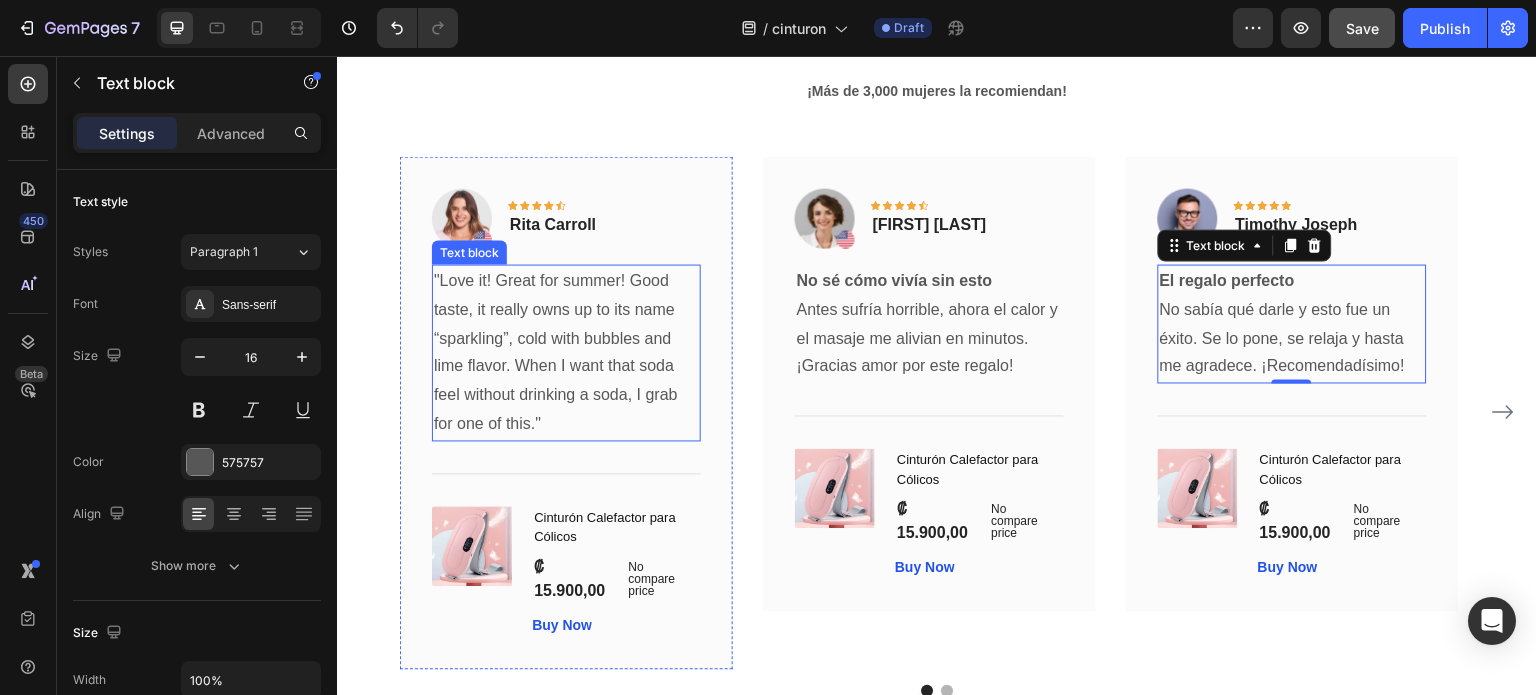 click on ""Love it! Great for summer! Good taste, it really owns up to its name “sparkling”, cold with bubbles and lime flavor. When I want that soda feel without drinking a soda, I grab for one of this."" at bounding box center (566, 352) 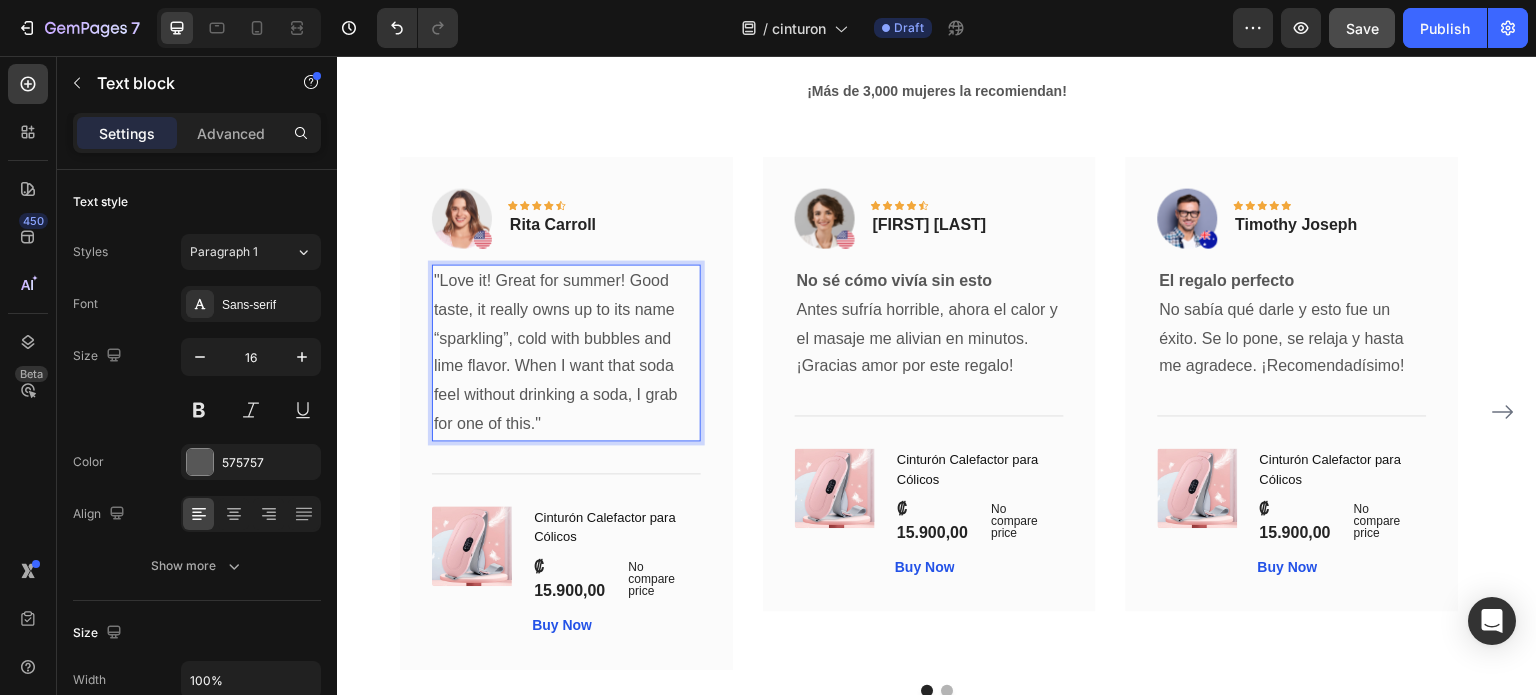 click on ""Love it! Great for summer! Good taste, it really owns up to its name “sparkling”, cold with bubbles and lime flavor. When I want that soda feel without drinking a soda, I grab for one of this."" at bounding box center [566, 352] 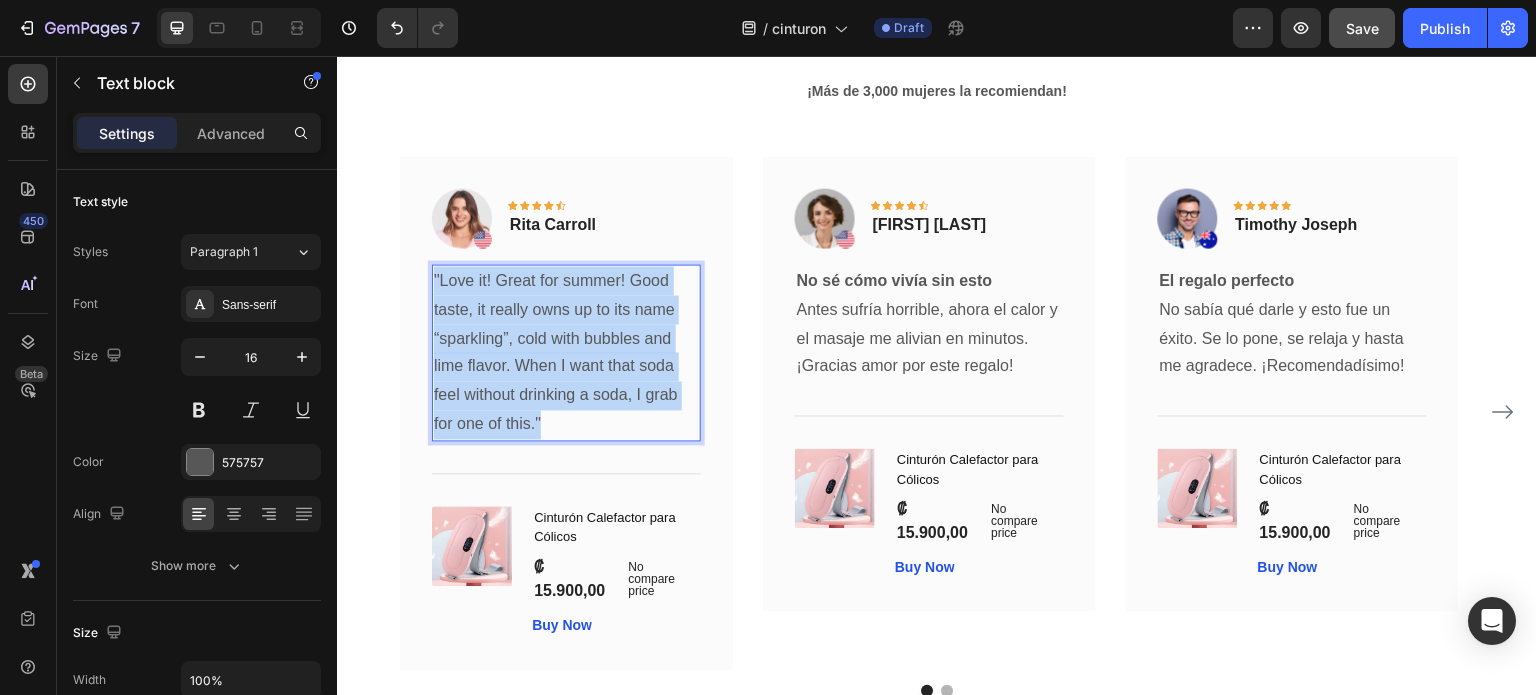 drag, startPoint x: 434, startPoint y: 275, endPoint x: 555, endPoint y: 423, distance: 191.16747 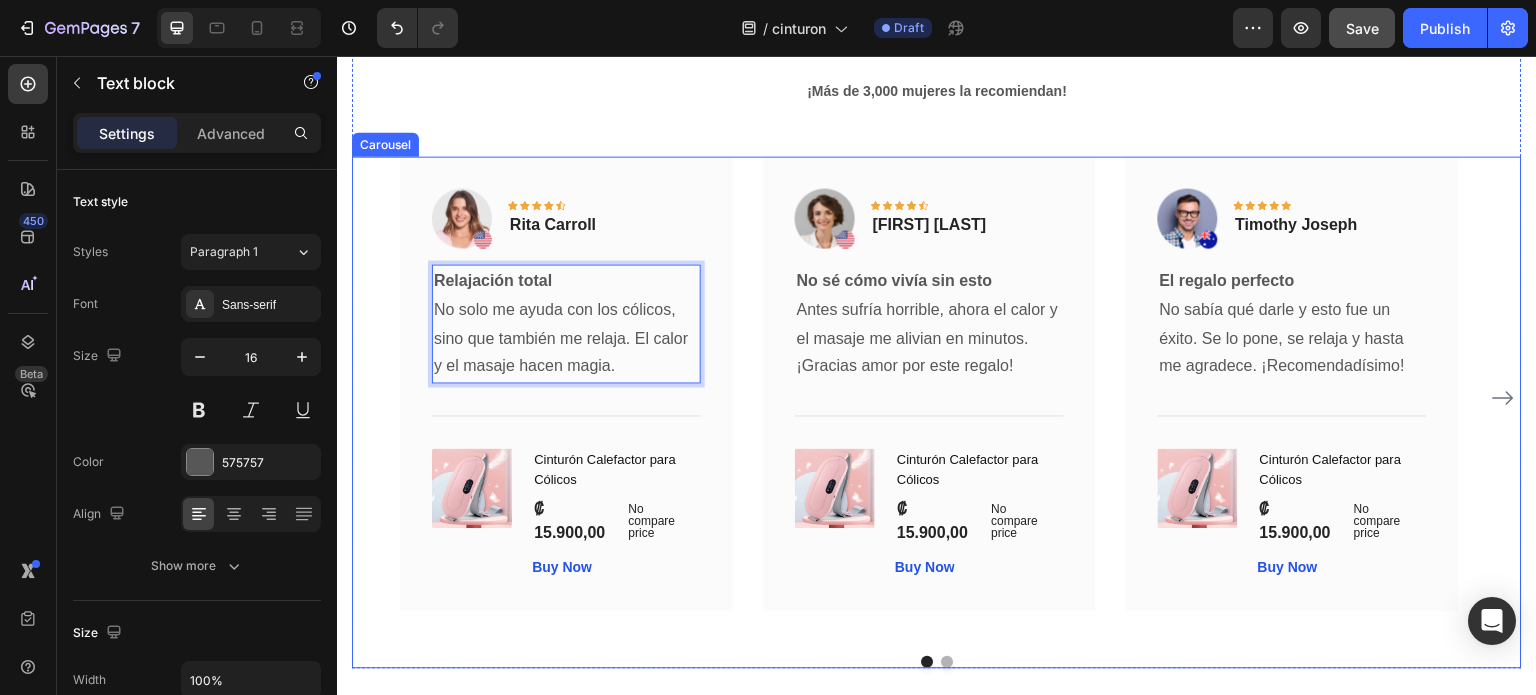 click 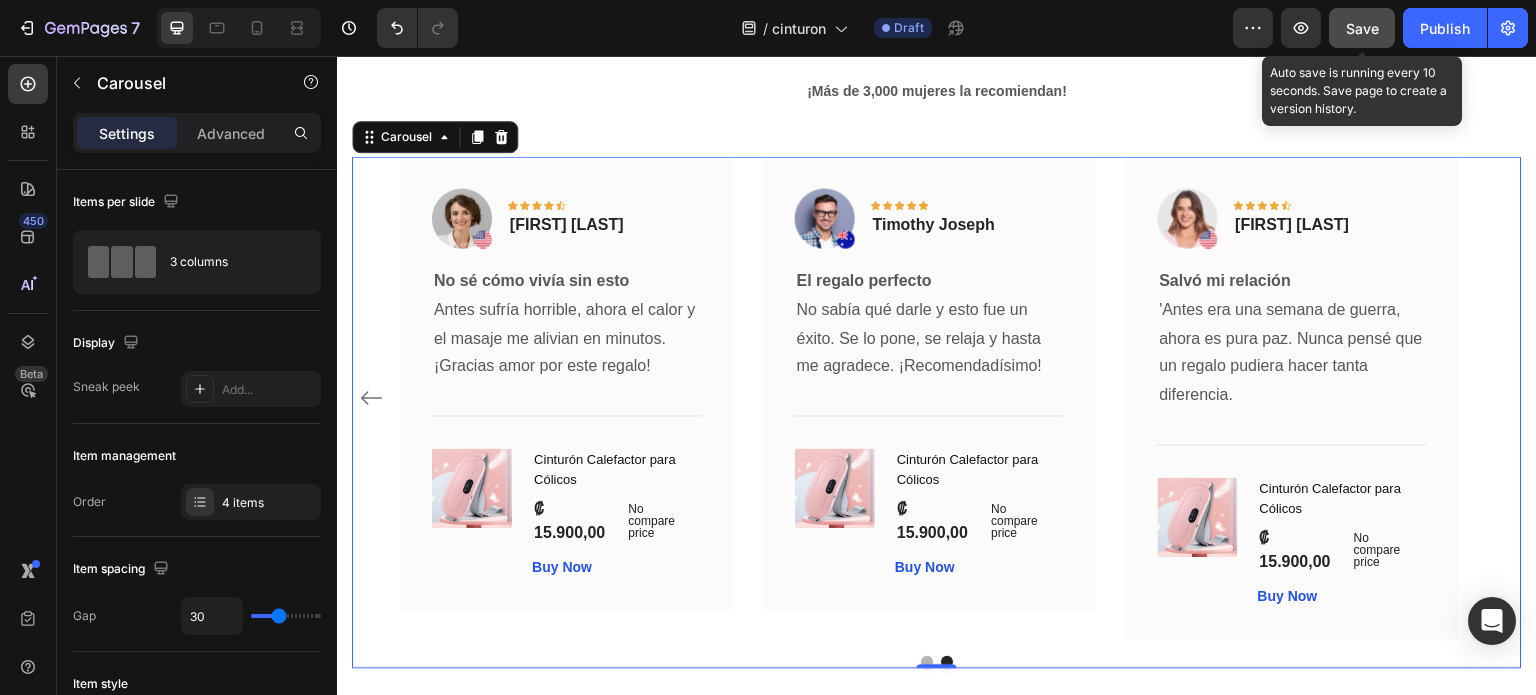 click on "Save" at bounding box center [1362, 28] 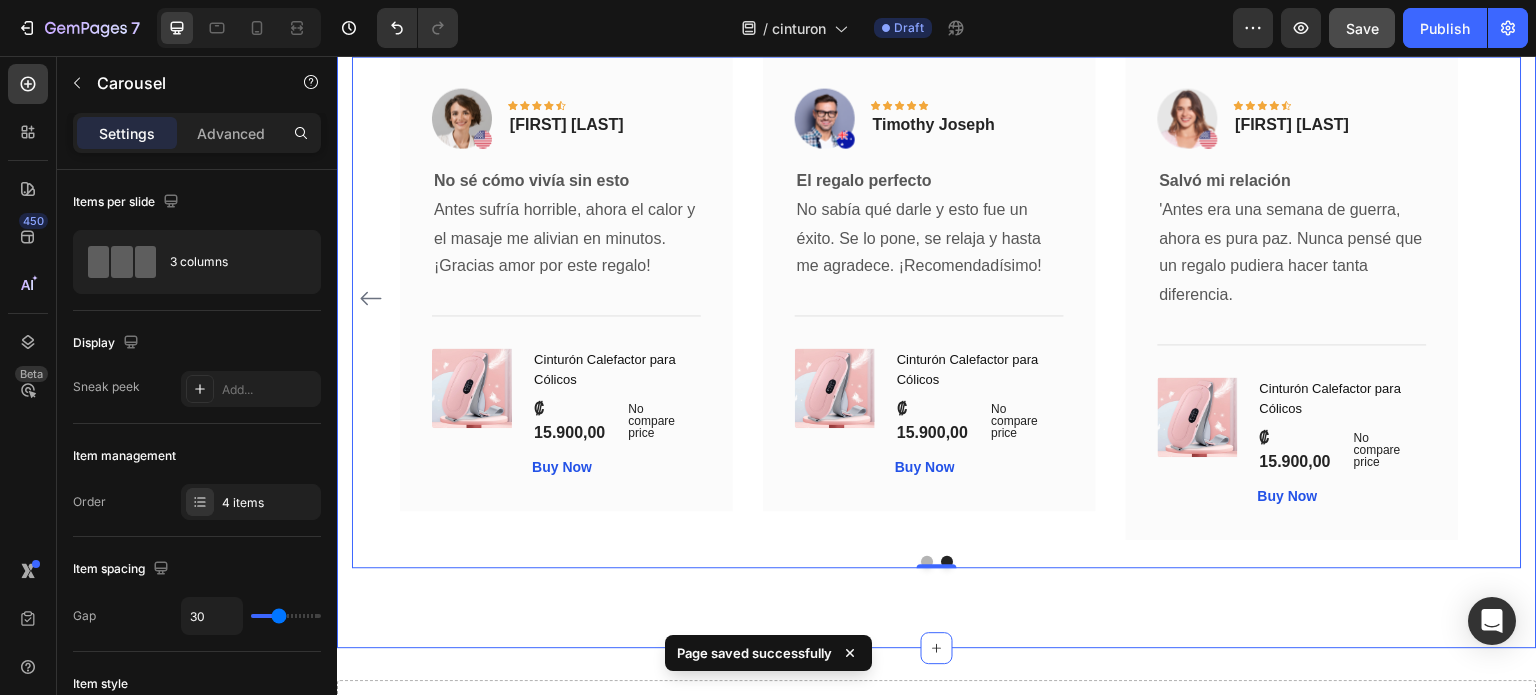 scroll, scrollTop: 5104, scrollLeft: 0, axis: vertical 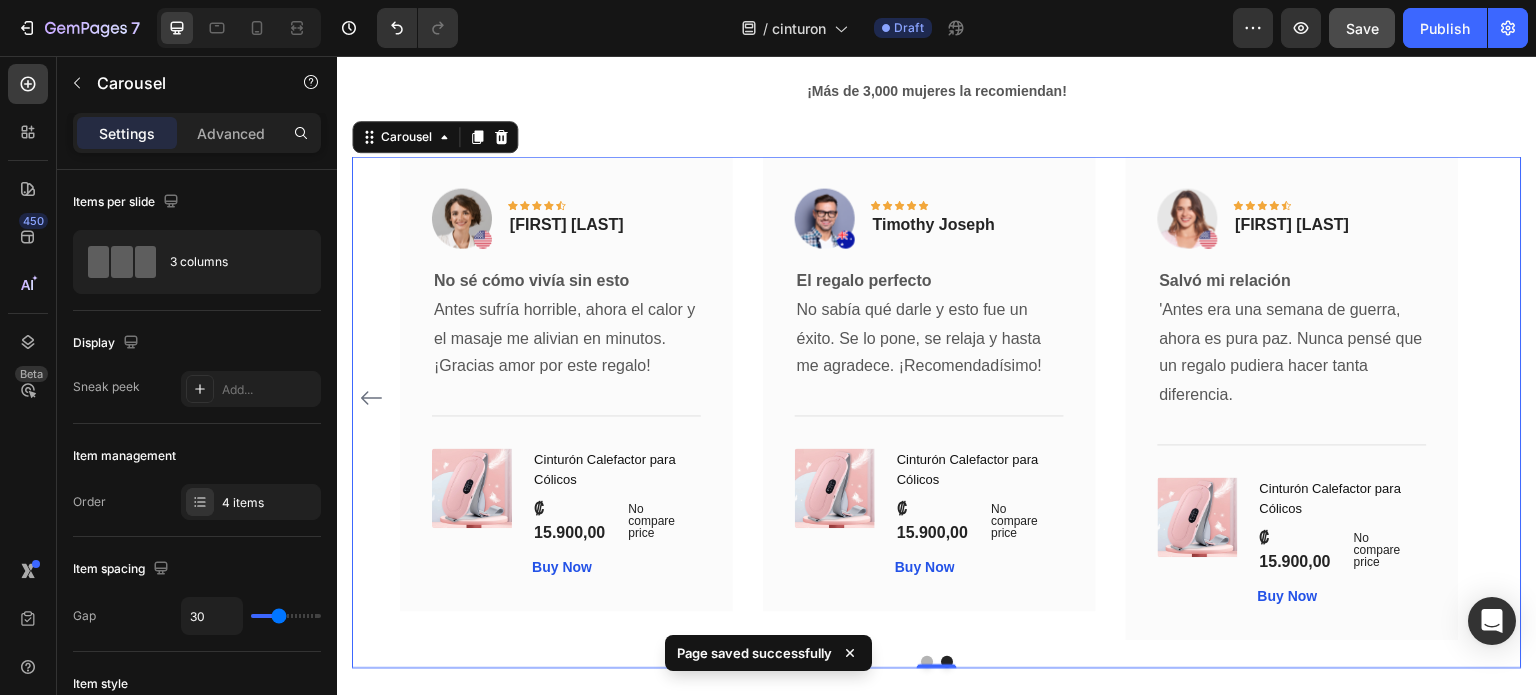 click 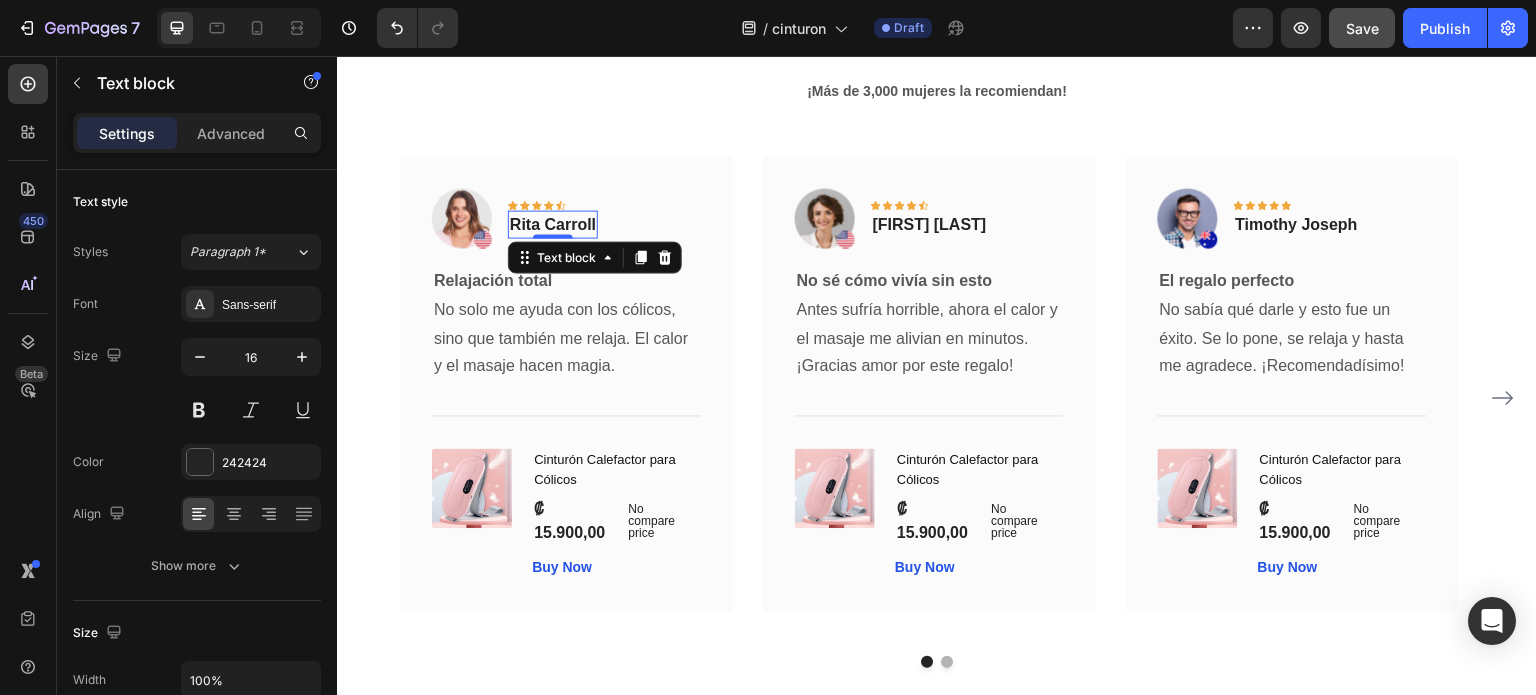 click on "Rita Carroll Text block   0" at bounding box center (553, 224) 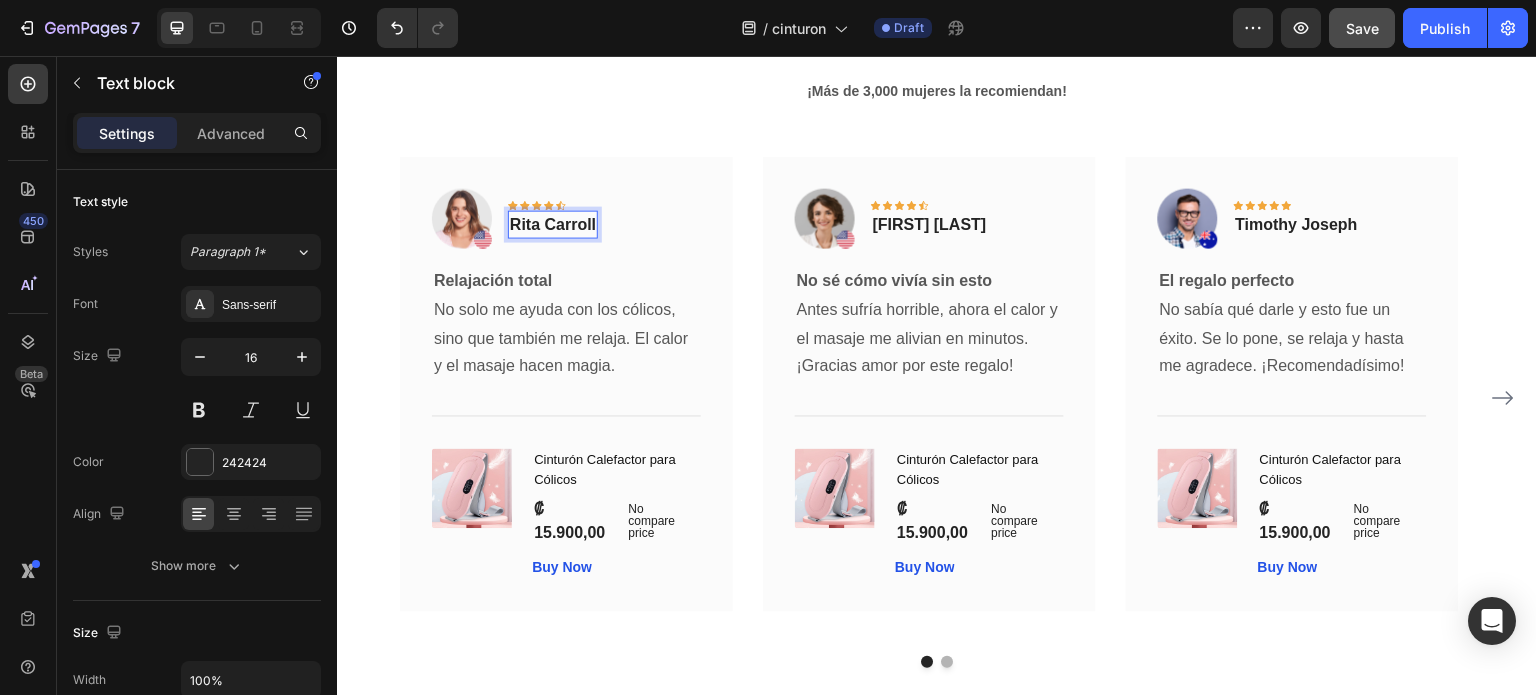 click on "Rita Carroll" at bounding box center [553, 224] 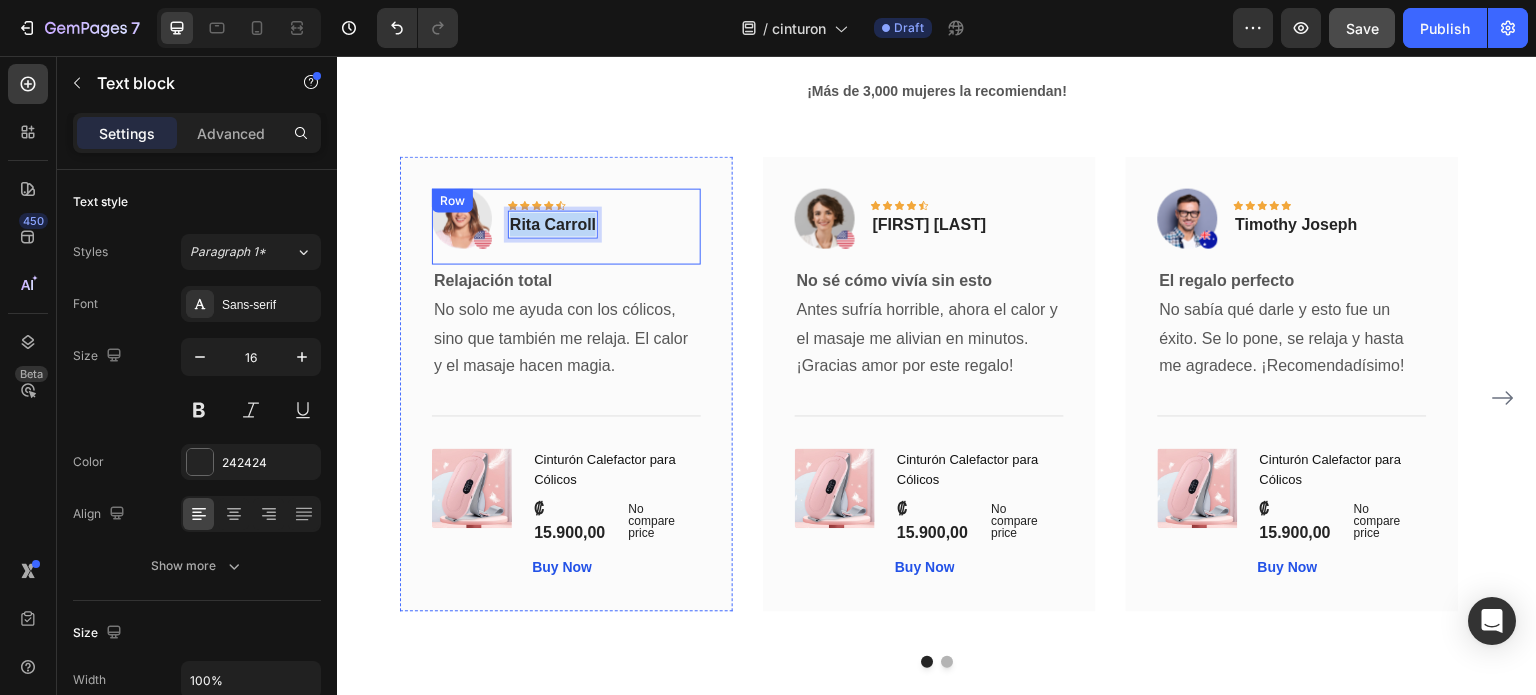 drag, startPoint x: 513, startPoint y: 225, endPoint x: 598, endPoint y: 229, distance: 85.09406 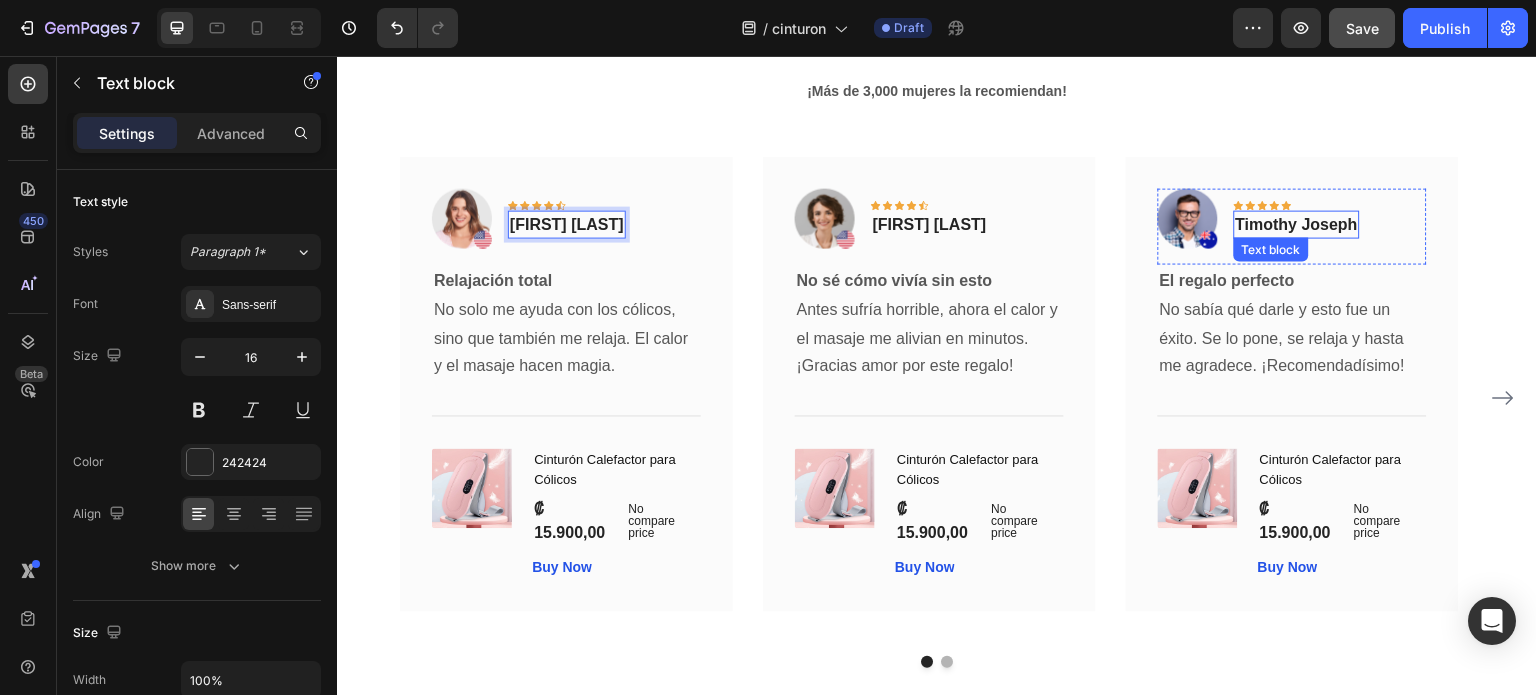 click on "Timothy Joseph" at bounding box center [1297, 224] 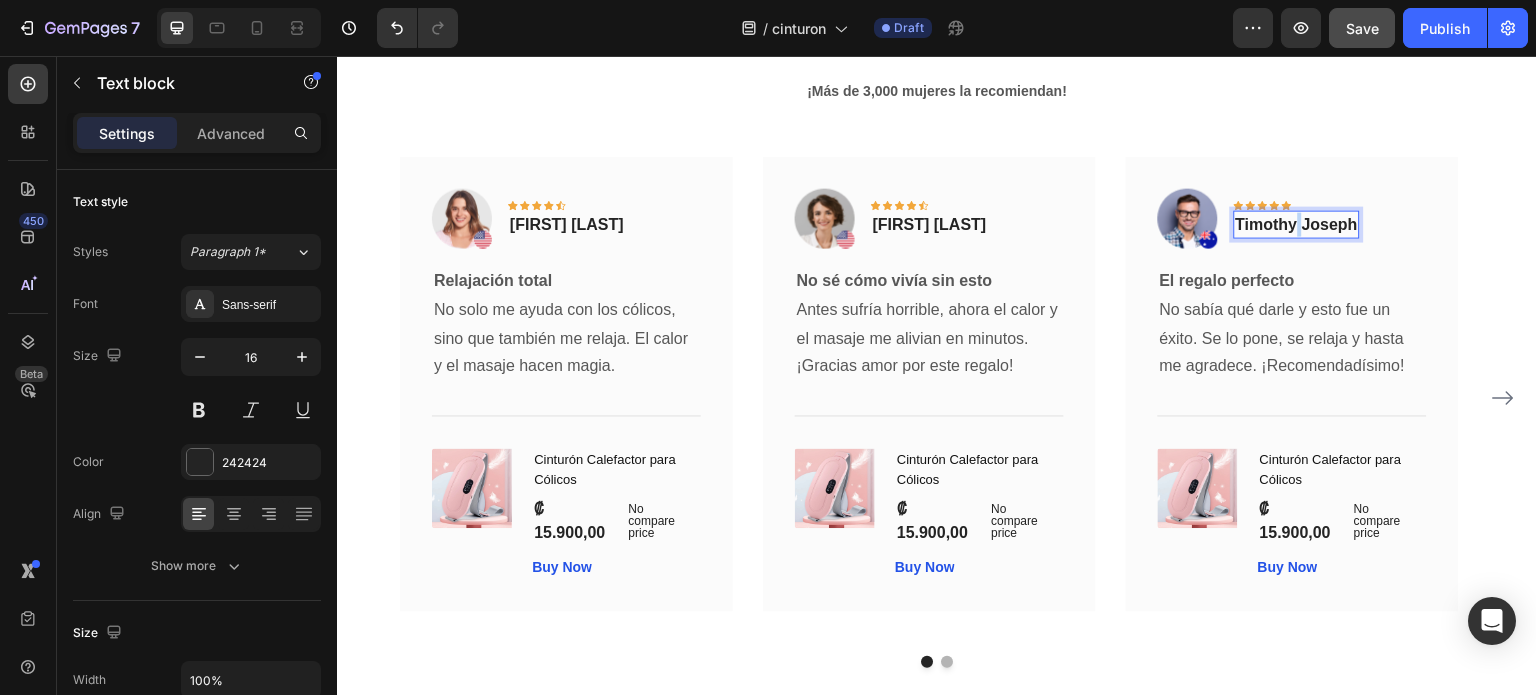 click on "Timothy Joseph" at bounding box center (1297, 224) 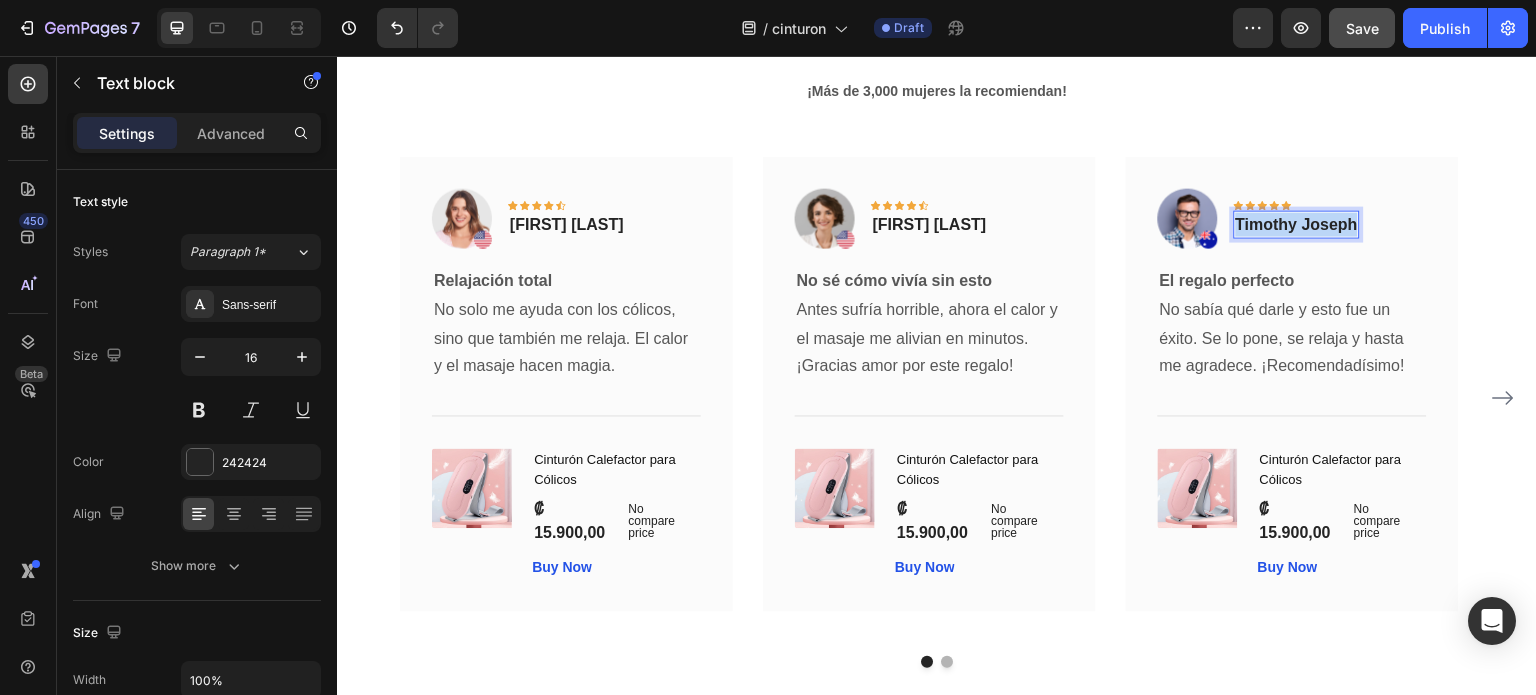 drag, startPoint x: 1235, startPoint y: 220, endPoint x: 1353, endPoint y: 230, distance: 118.42297 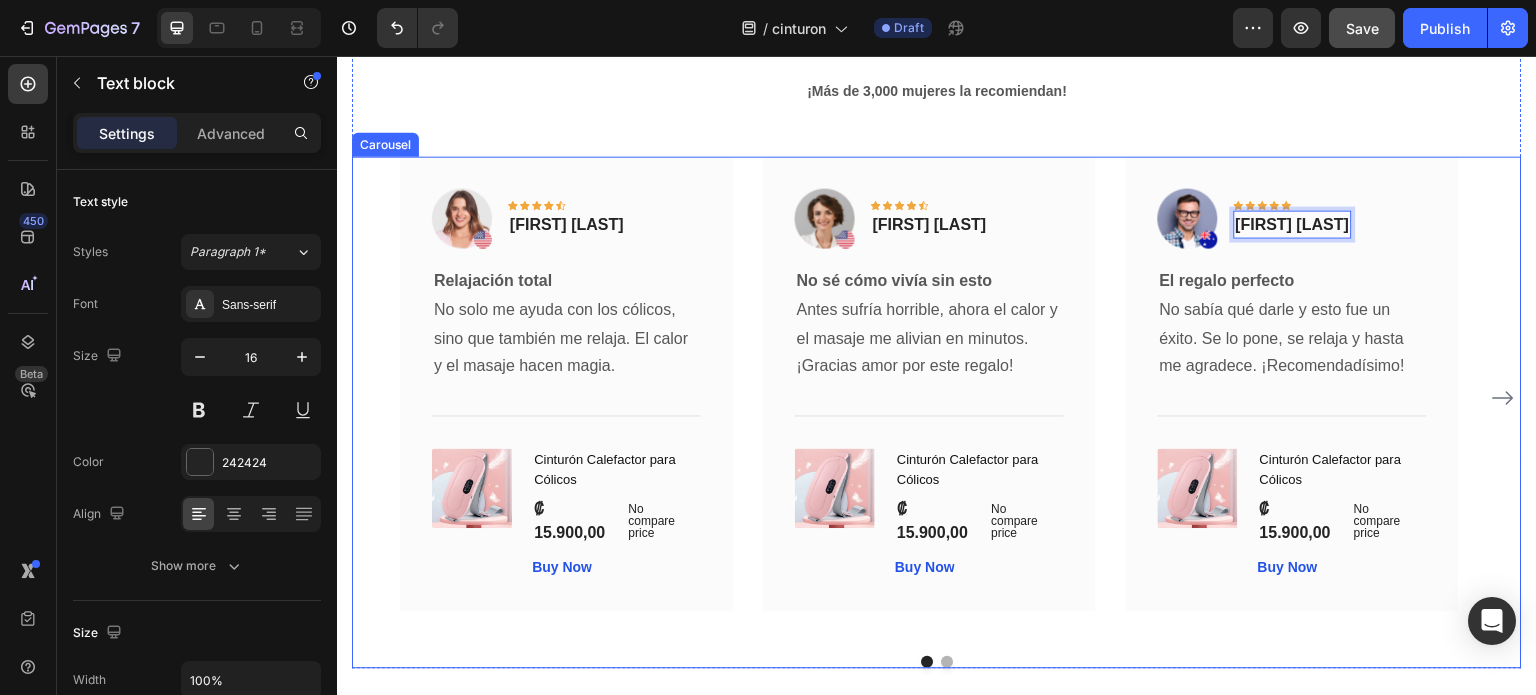 click 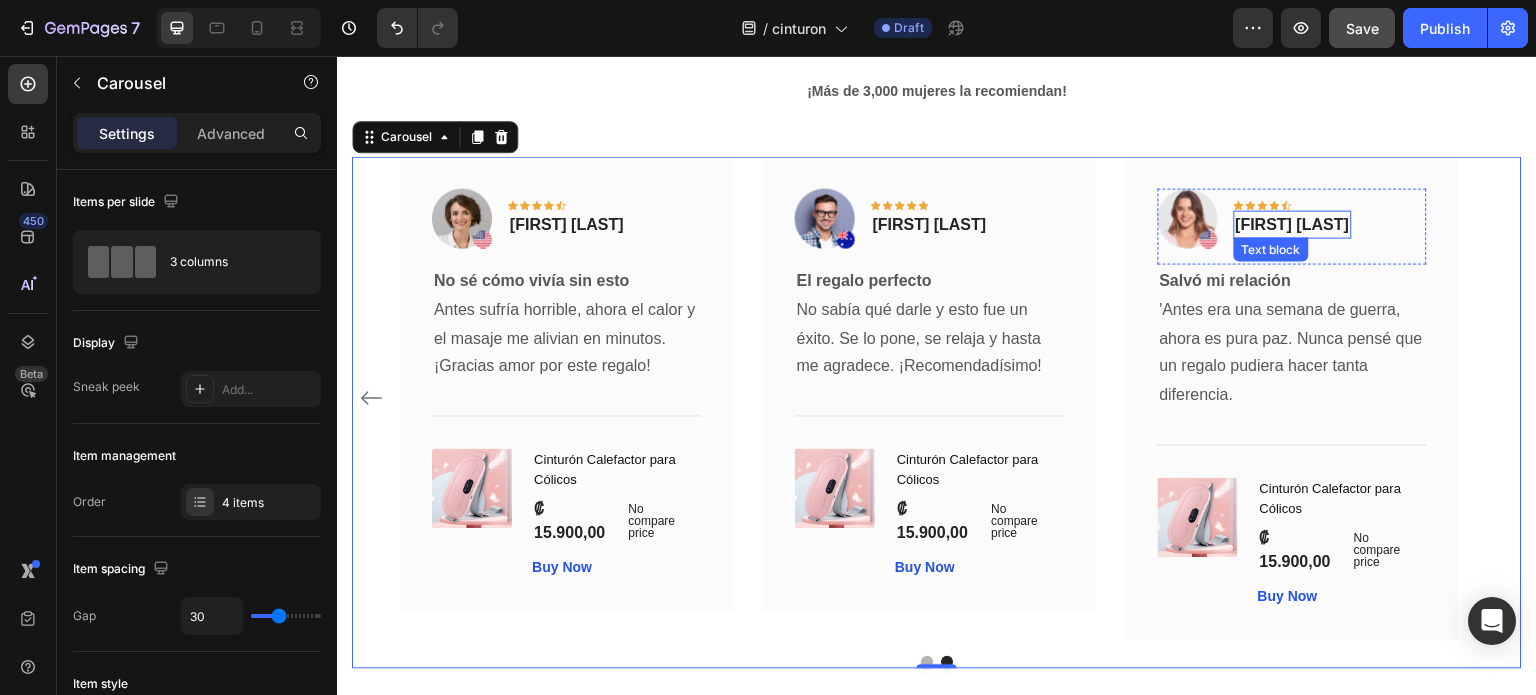 click on "Lucia Mendez" at bounding box center [1293, 224] 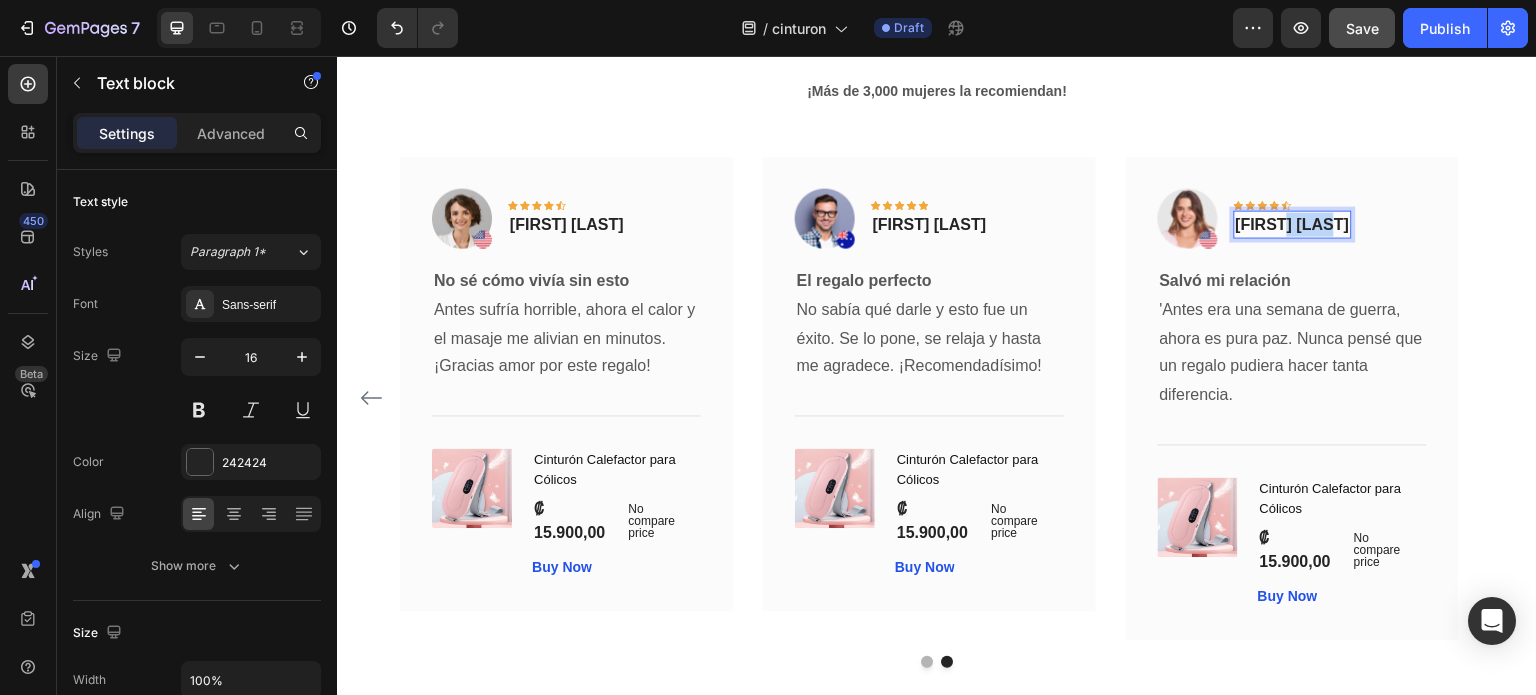 click on "Lucia Mendez" at bounding box center (1293, 224) 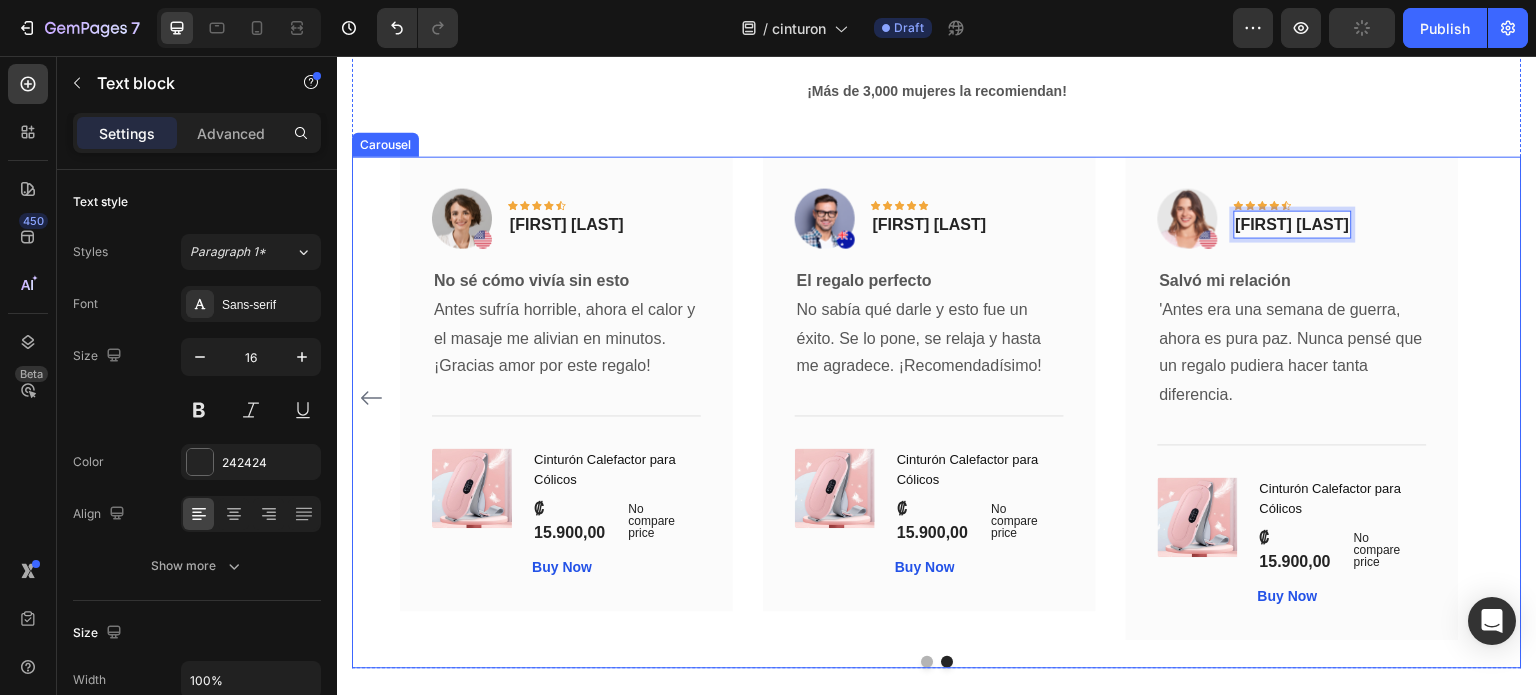 click on "Image
Icon
Icon
Icon
Icon
Icon Row Lidia Prado Text block Row Relajación total No solo me ayuda con los cólicos, sino que también me relaja. El calor y el masaje hacen magia. Text block                Title Line (P) Images & Gallery Cinturón Calefactor para Cólicos (P) Title ₡ 15.900,00 (P) Price (P) Price No compare price (P) Price Row Buy Now (P) Cart Button Product Row Image
Icon
Icon
Icon
Icon
Icon Row Dayana Calderón Text block Row No sé cómo vivía sin esto Antes sufría horrible, ahora el calor y el masaje me alivian en minutos. ¡Gracias amor por este regalo! Text block                Title Line (P) Images & Gallery Cinturón Calefactor para Cólicos (P) Title ₡ 15.900,00 (P) Price (P) Price No compare price (P) Price Row Buy Now (P) Cart Button Product Row Image
Icon
Icon Icon Icon" at bounding box center [937, 398] 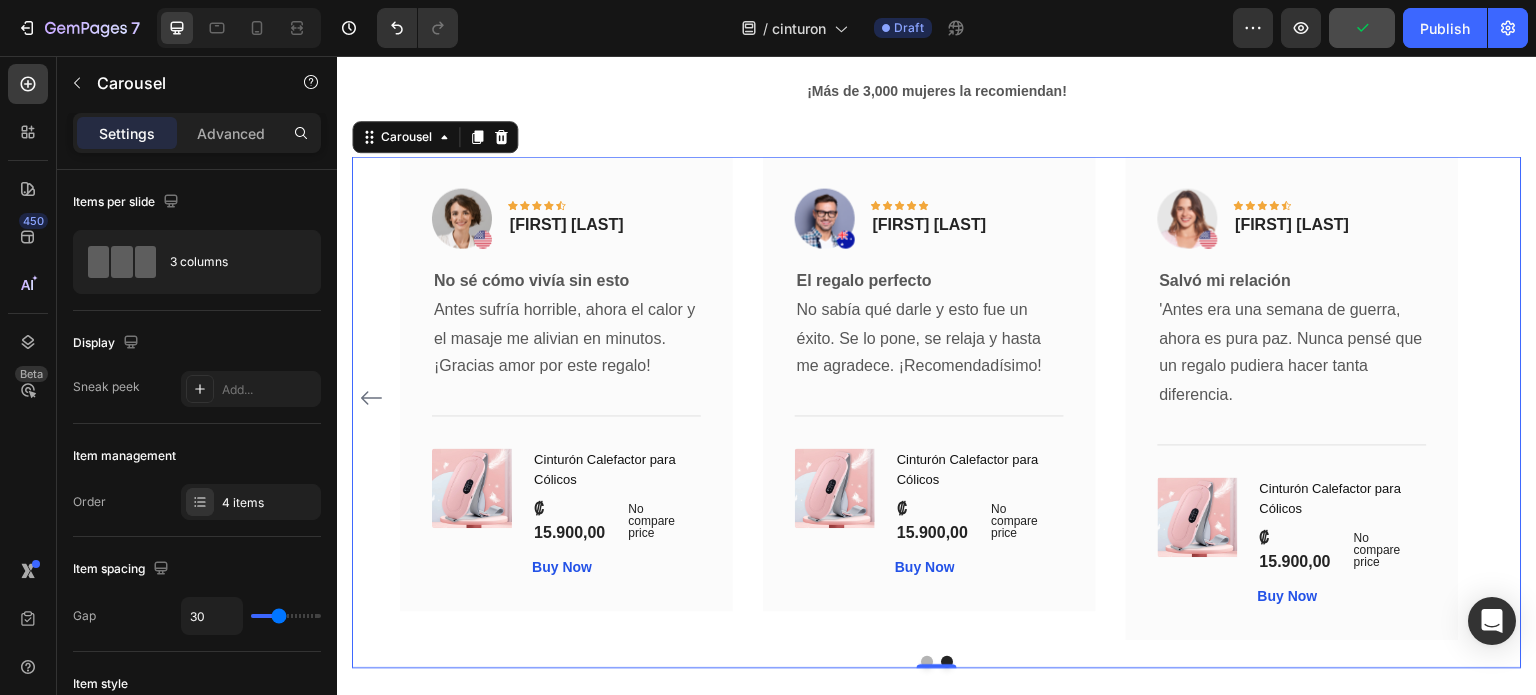 click 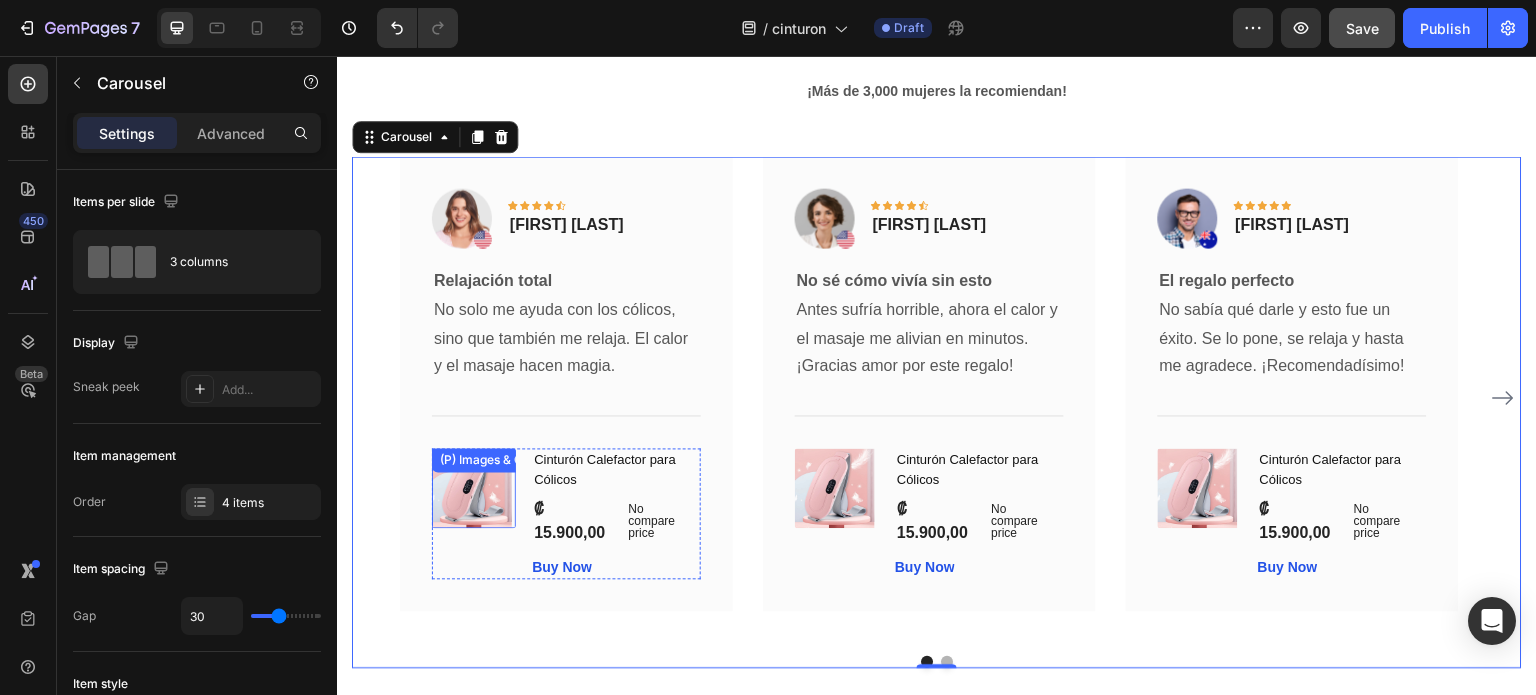 click at bounding box center (472, 488) 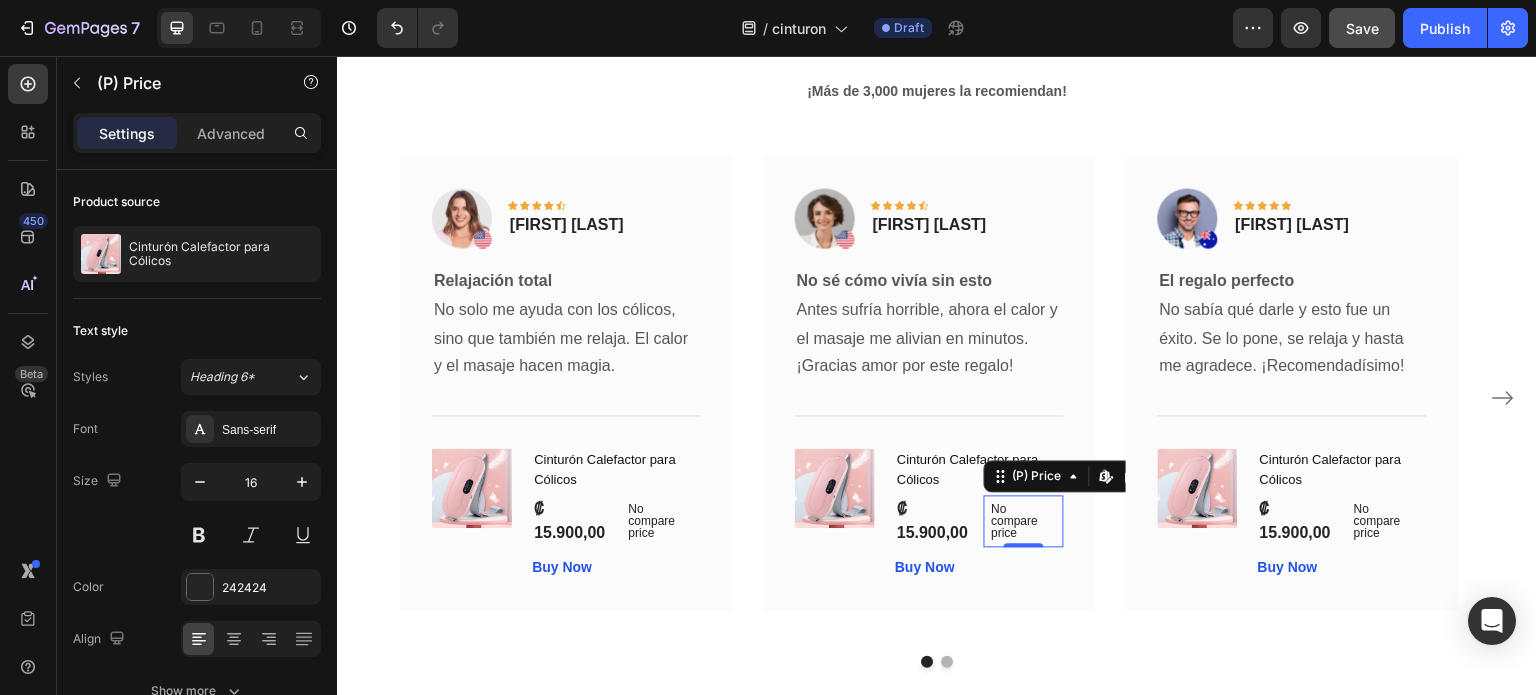 click on "No compare price" at bounding box center [1024, 521] 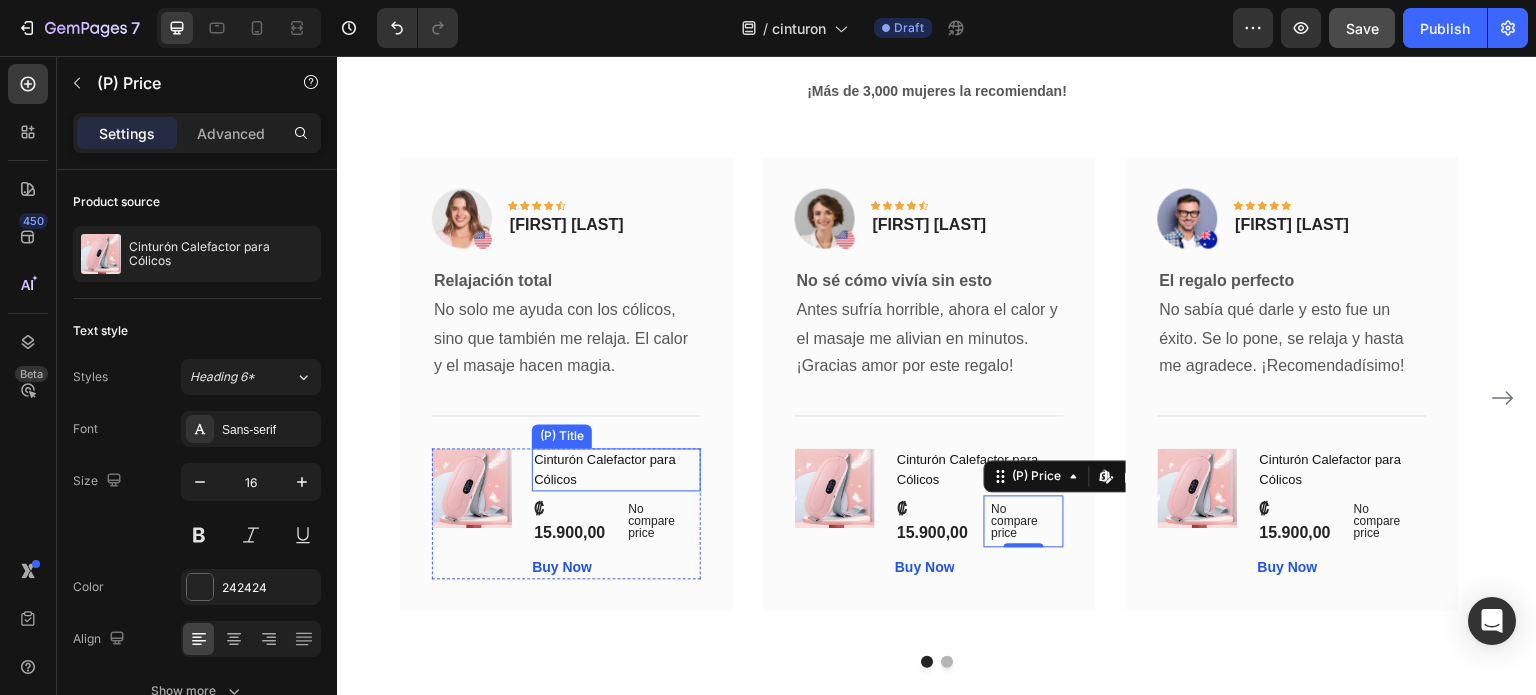 click on "Cinturón Calefactor para Cólicos" at bounding box center (616, 469) 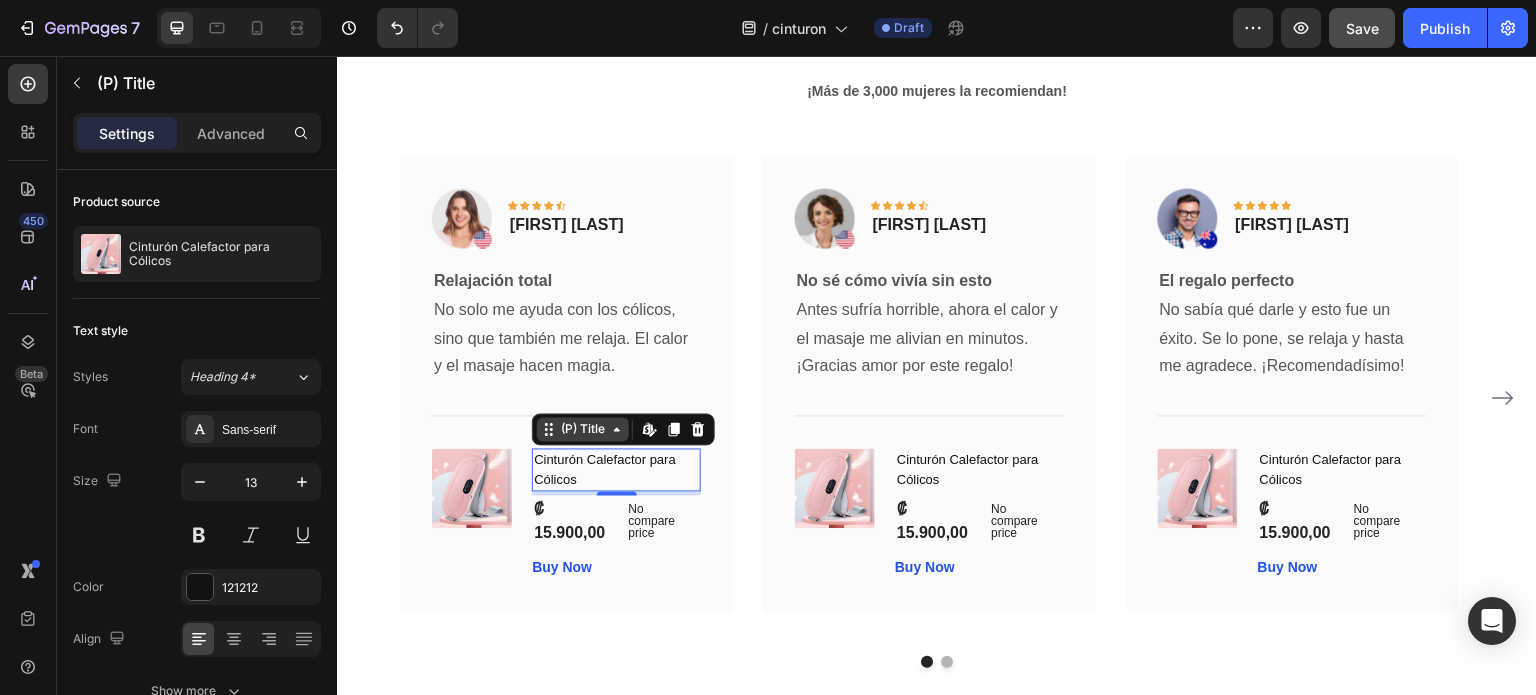 click on "(P) Title" at bounding box center [583, 429] 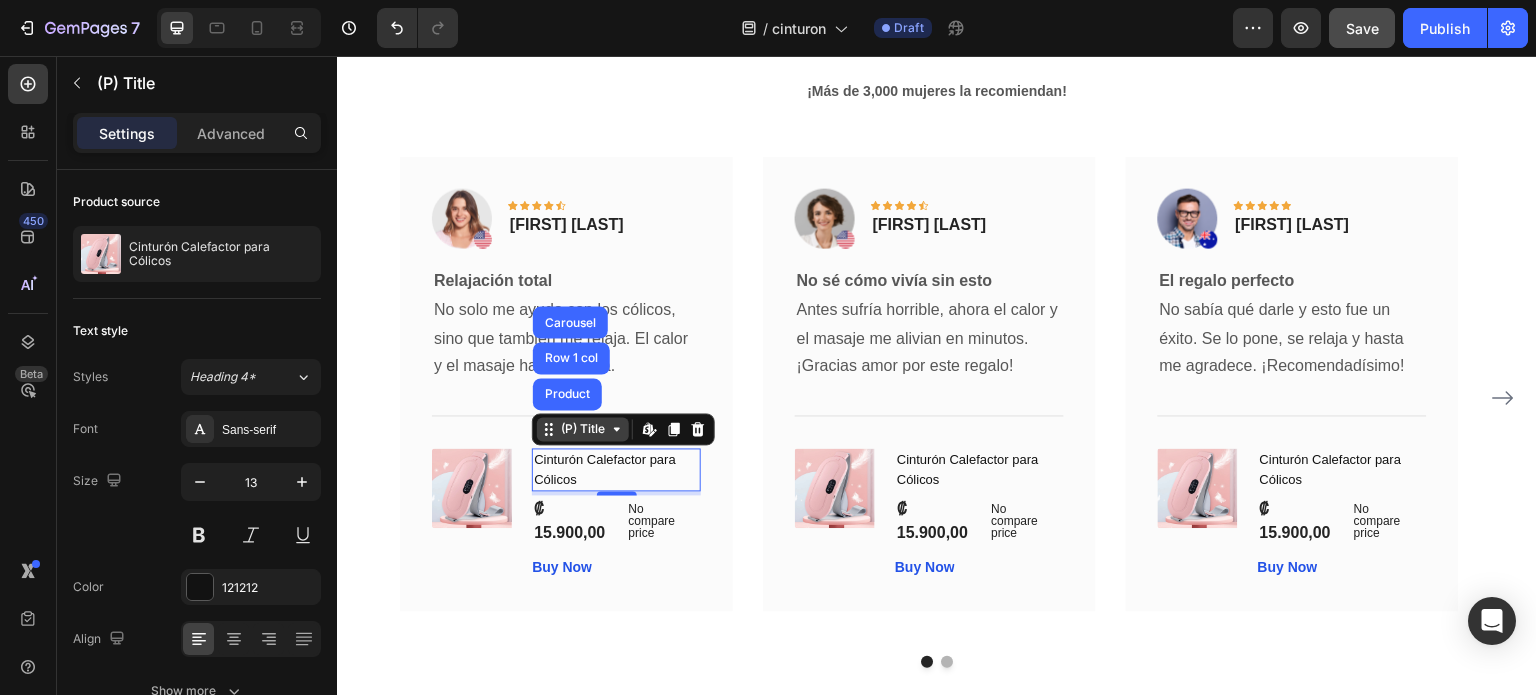 click on "(P) Title" at bounding box center [583, 429] 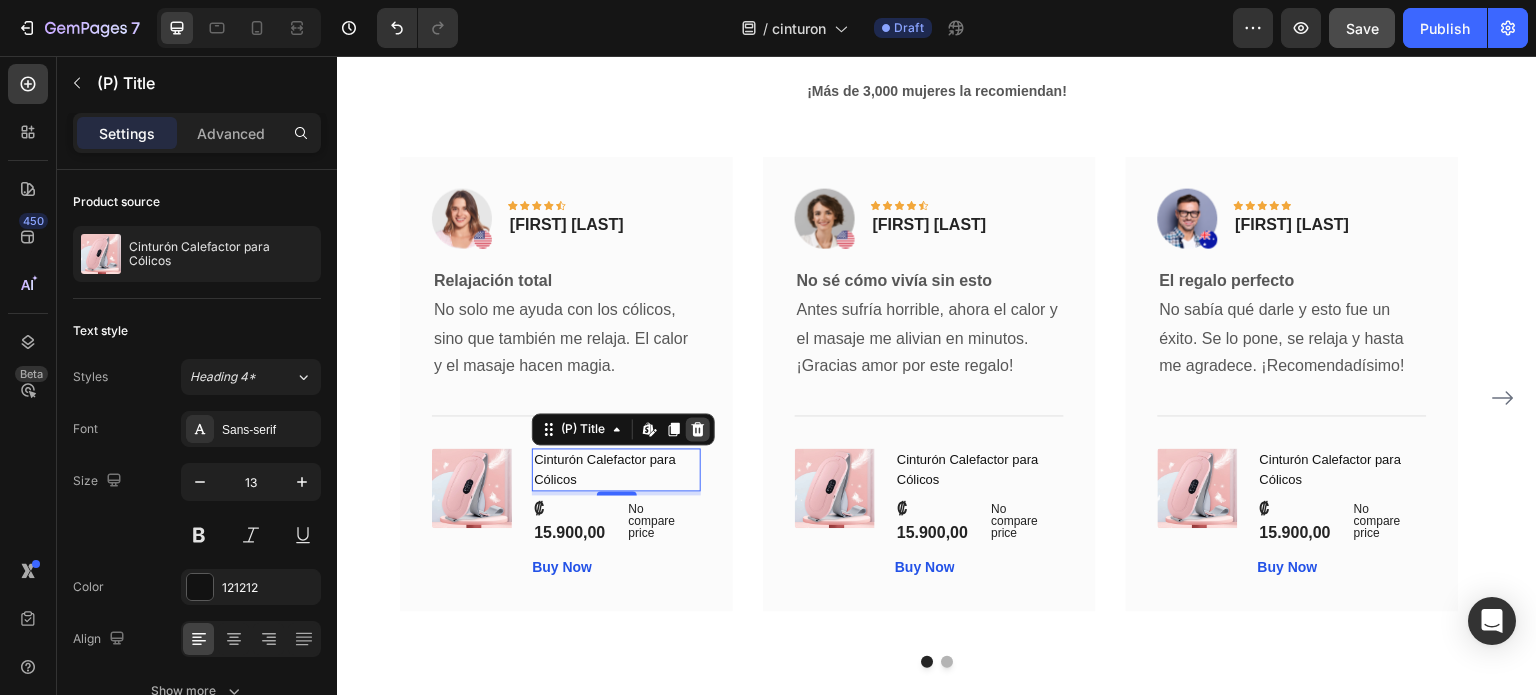 click 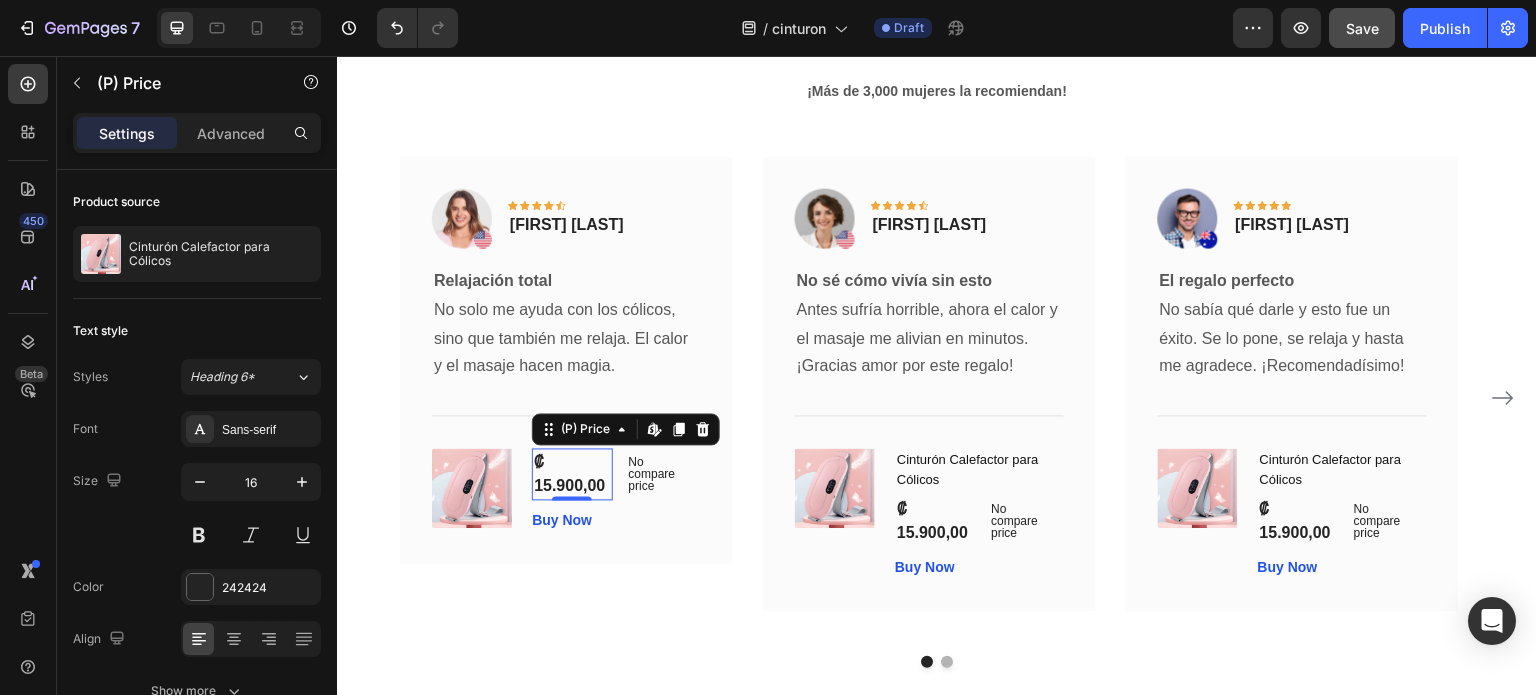 click on "₡ [PRICE]" at bounding box center (572, 474) 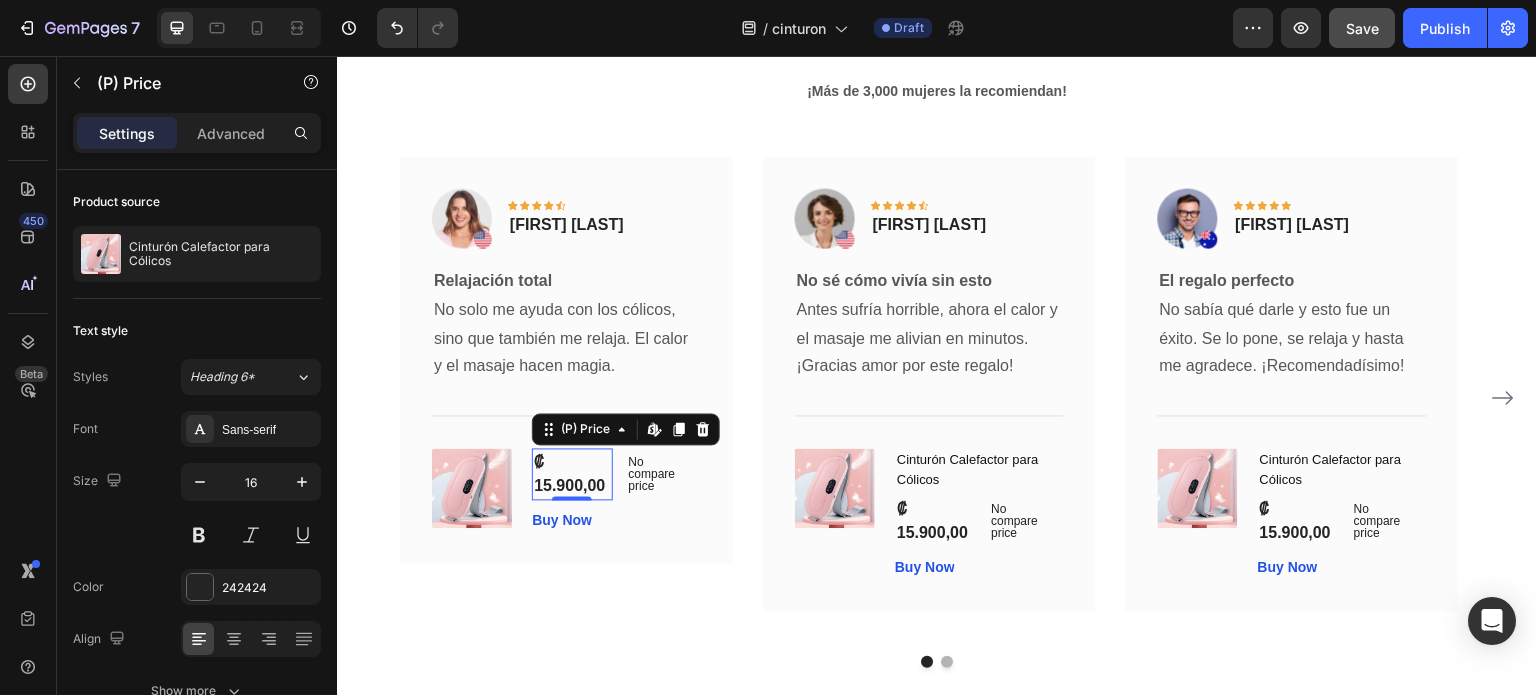 click on "(P) Price   Edit content in Shopify" at bounding box center [626, 429] 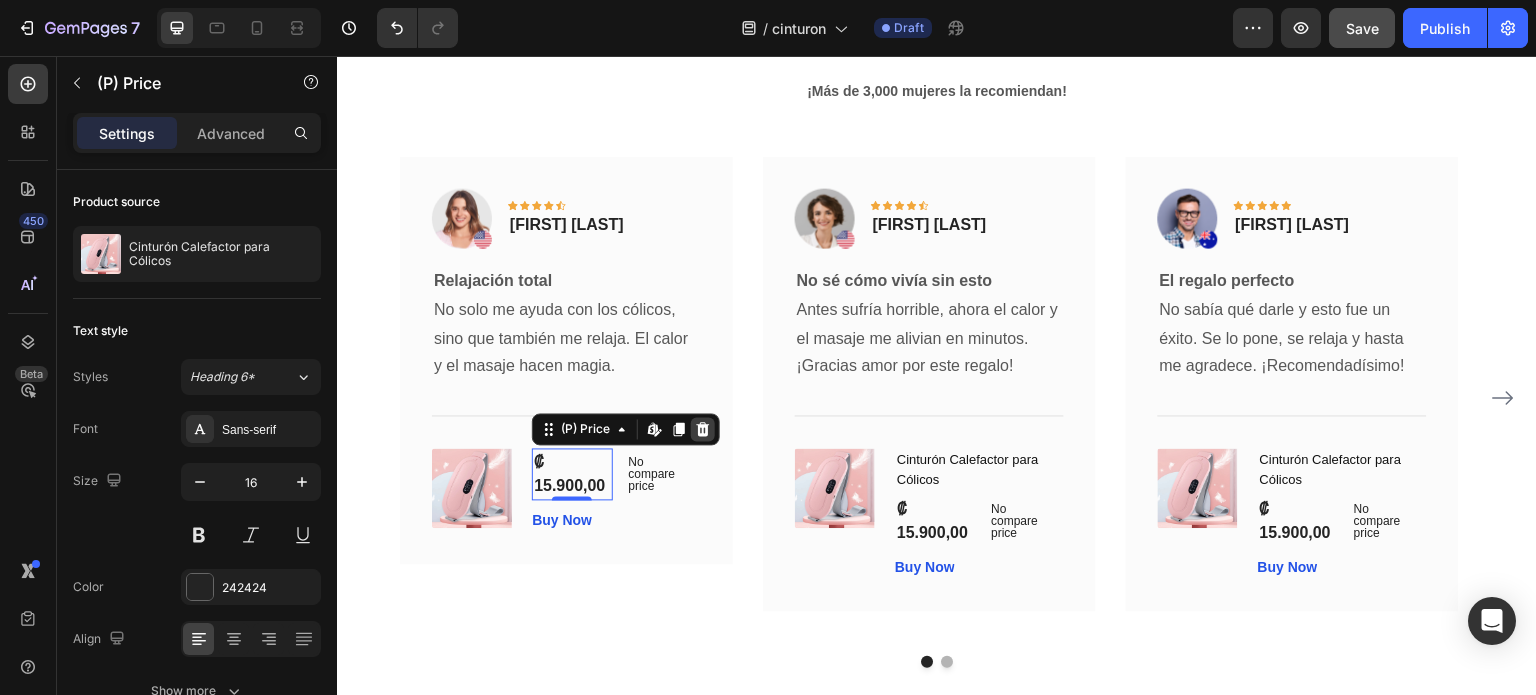 click 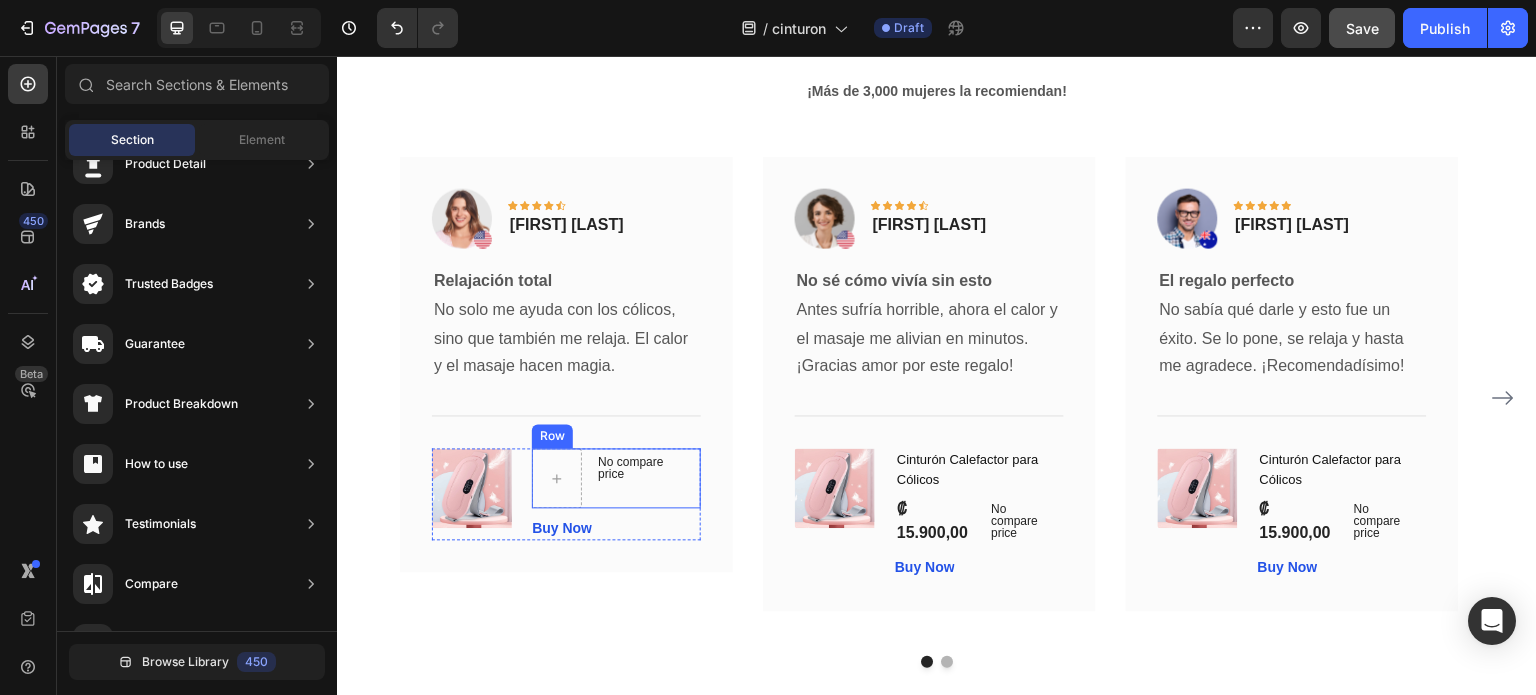 click on "No compare price (P) Price" at bounding box center (645, 478) 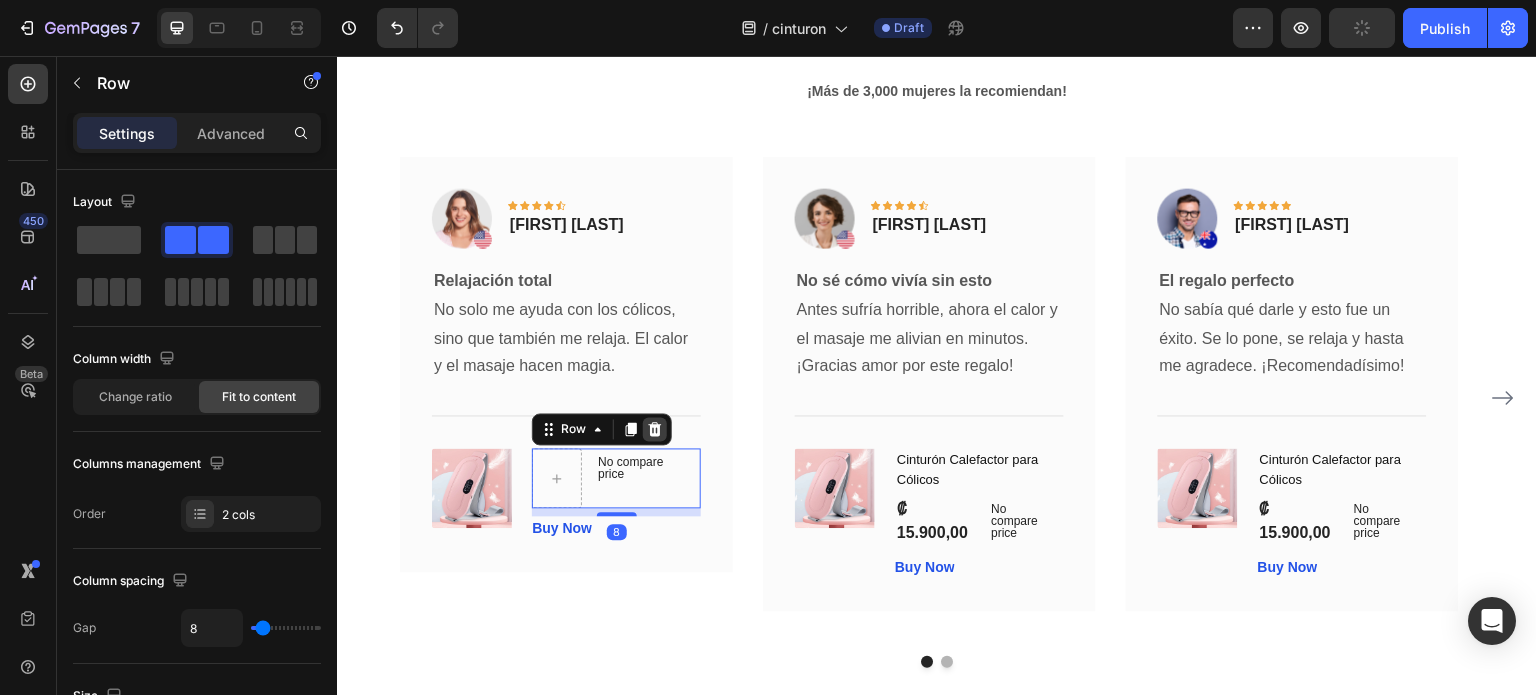 click 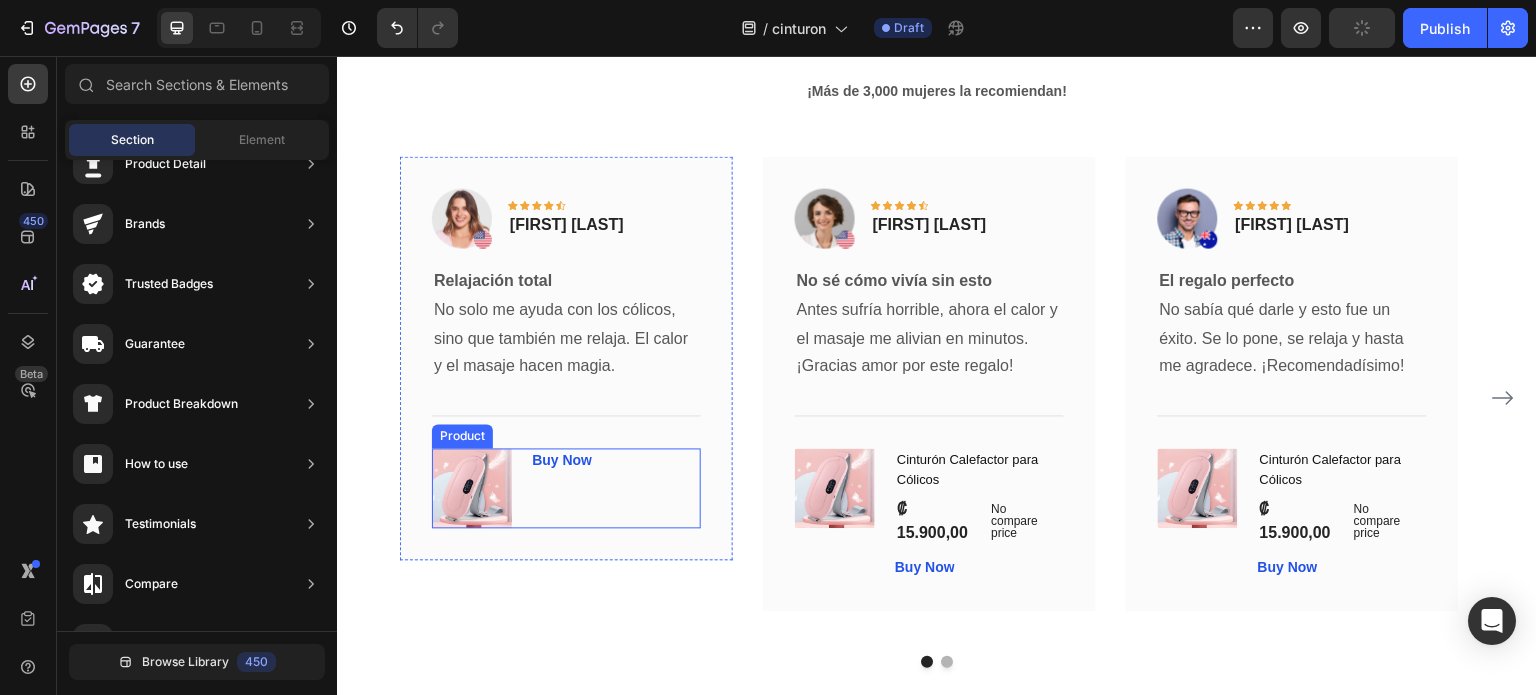 click on "Buy Now (P) Cart Button" at bounding box center [616, 488] 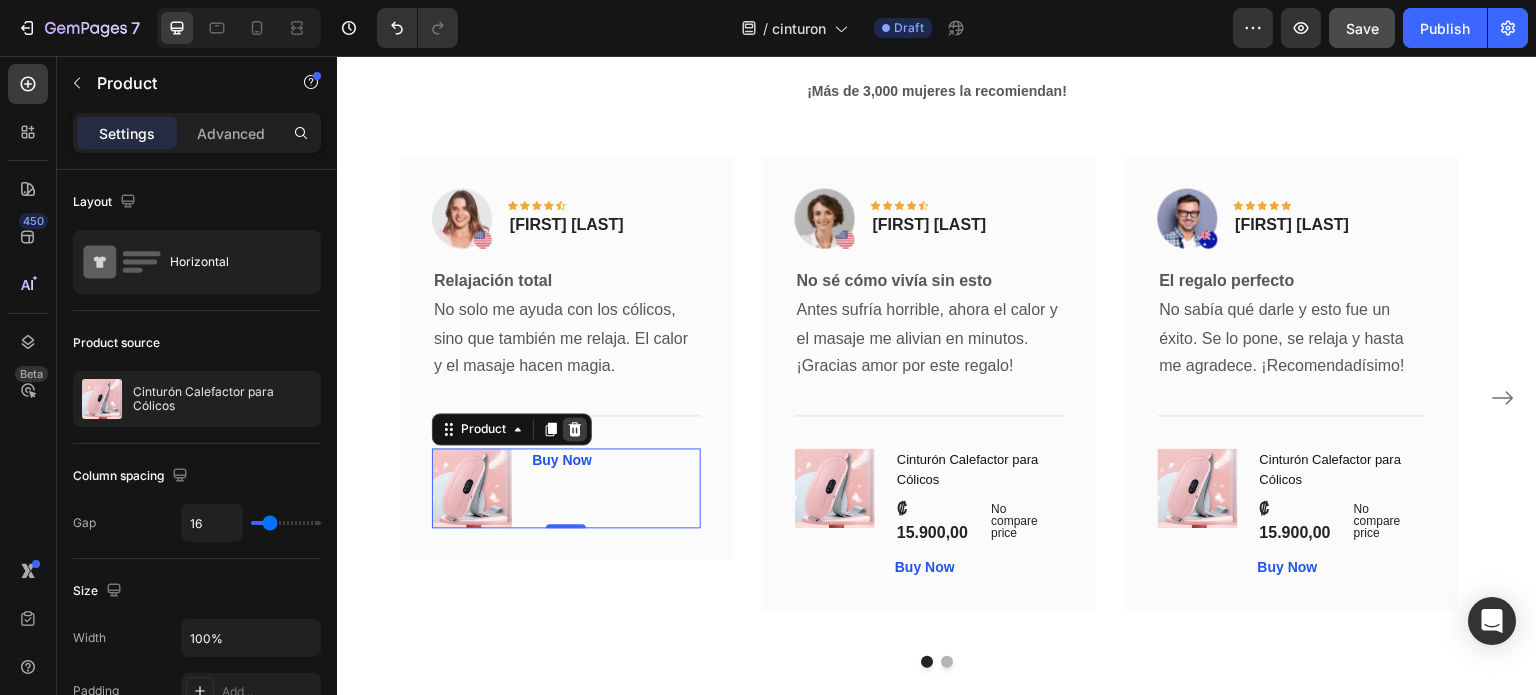 click 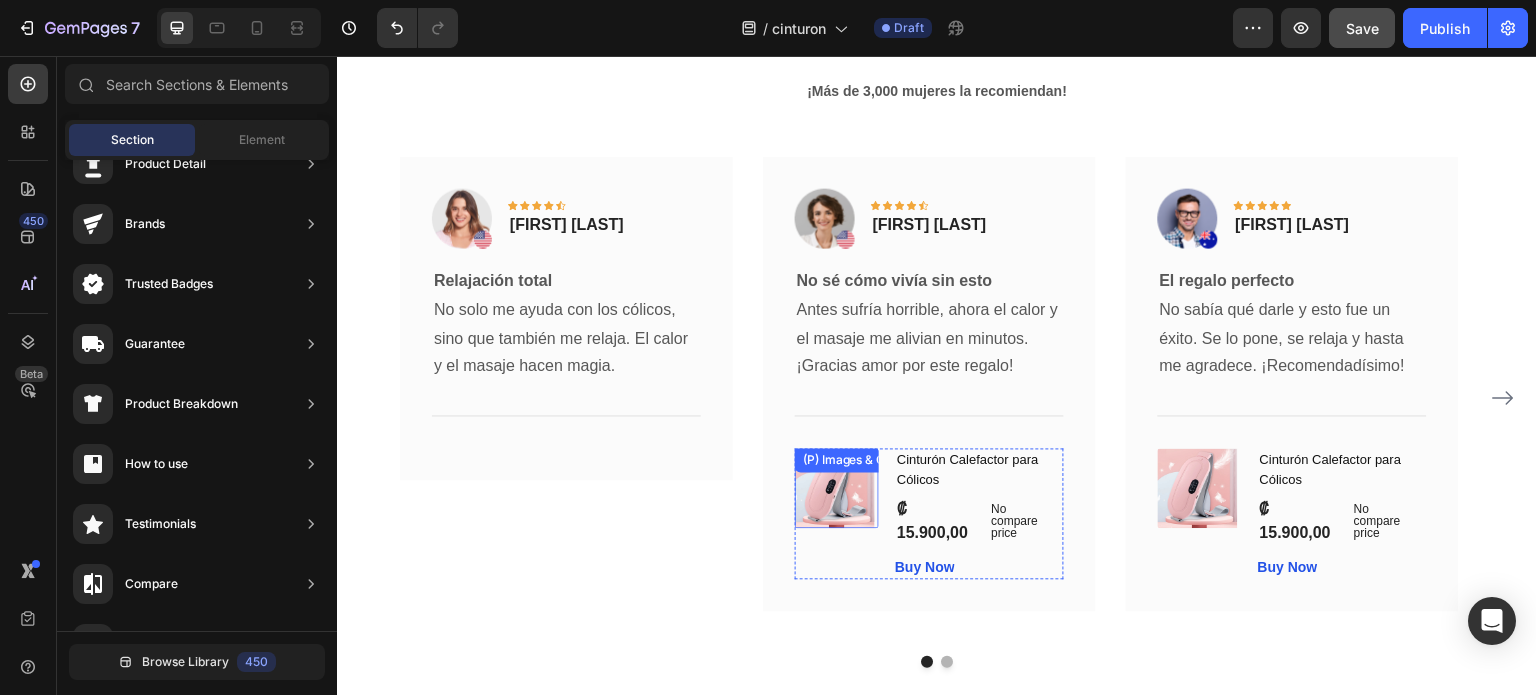 click at bounding box center (835, 488) 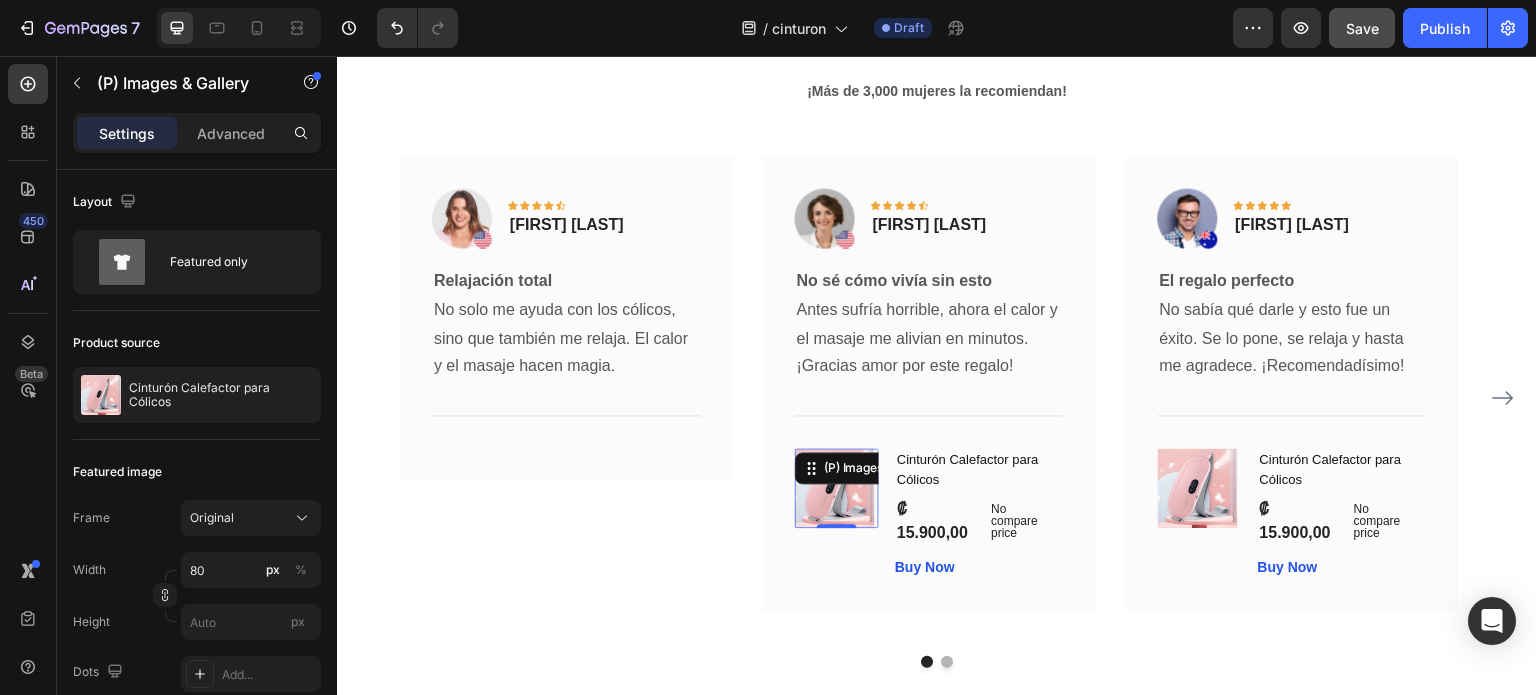 click at bounding box center [835, 488] 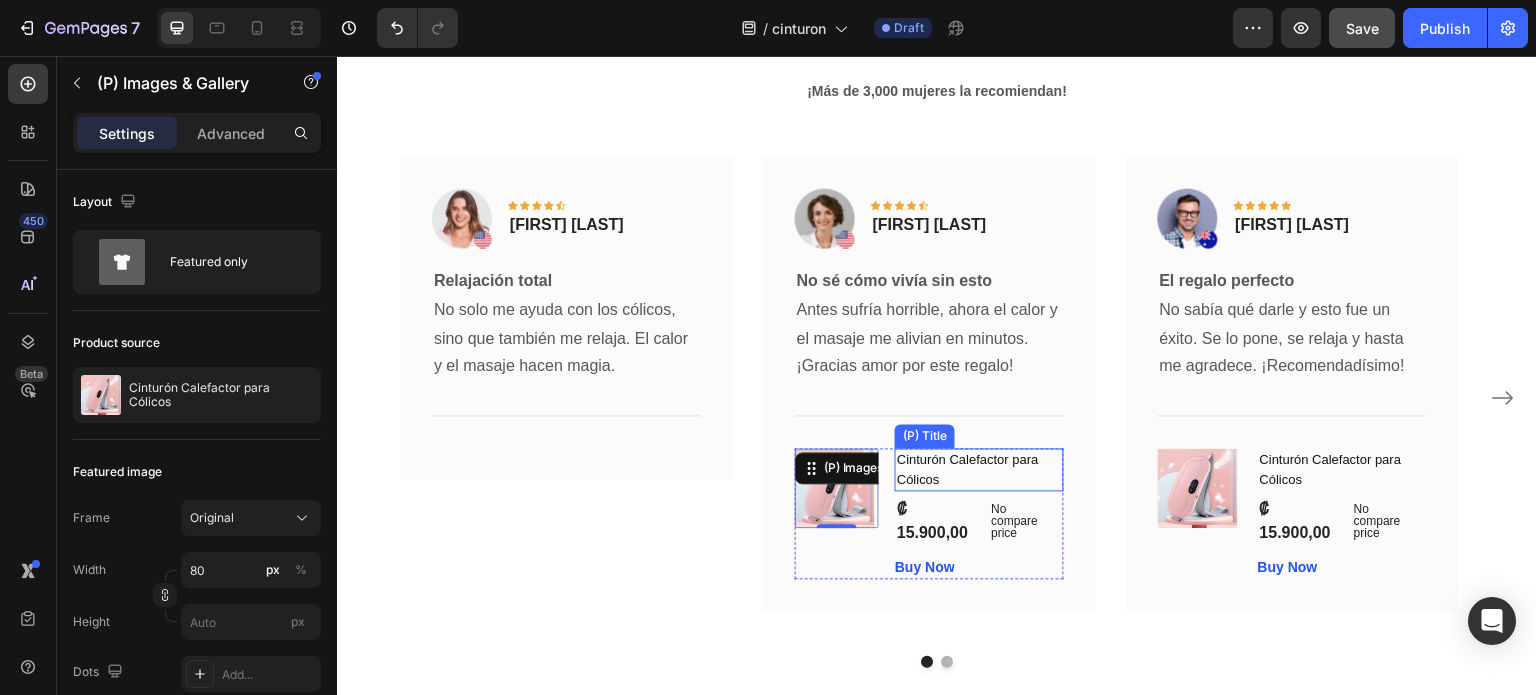 click on "Cinturón Calefactor para Cólicos" at bounding box center (979, 469) 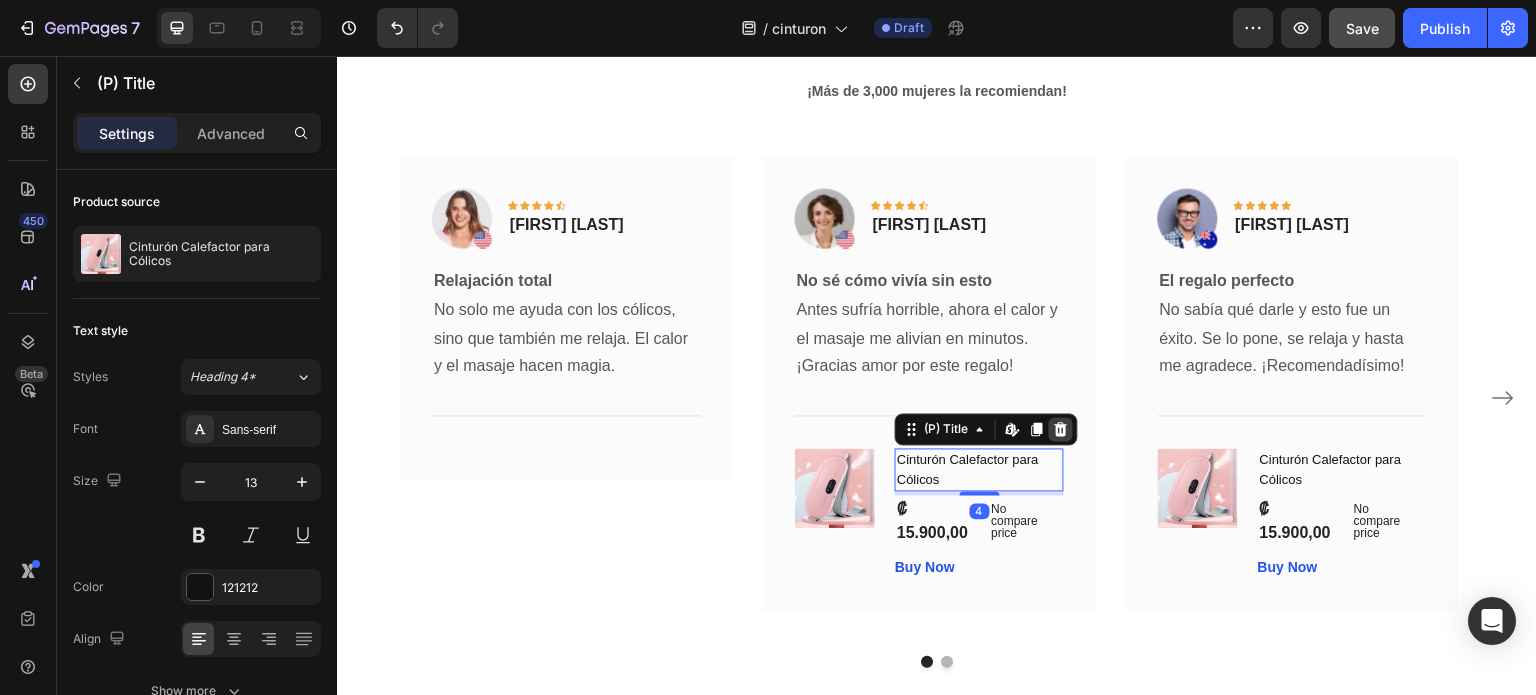 click at bounding box center [1061, 429] 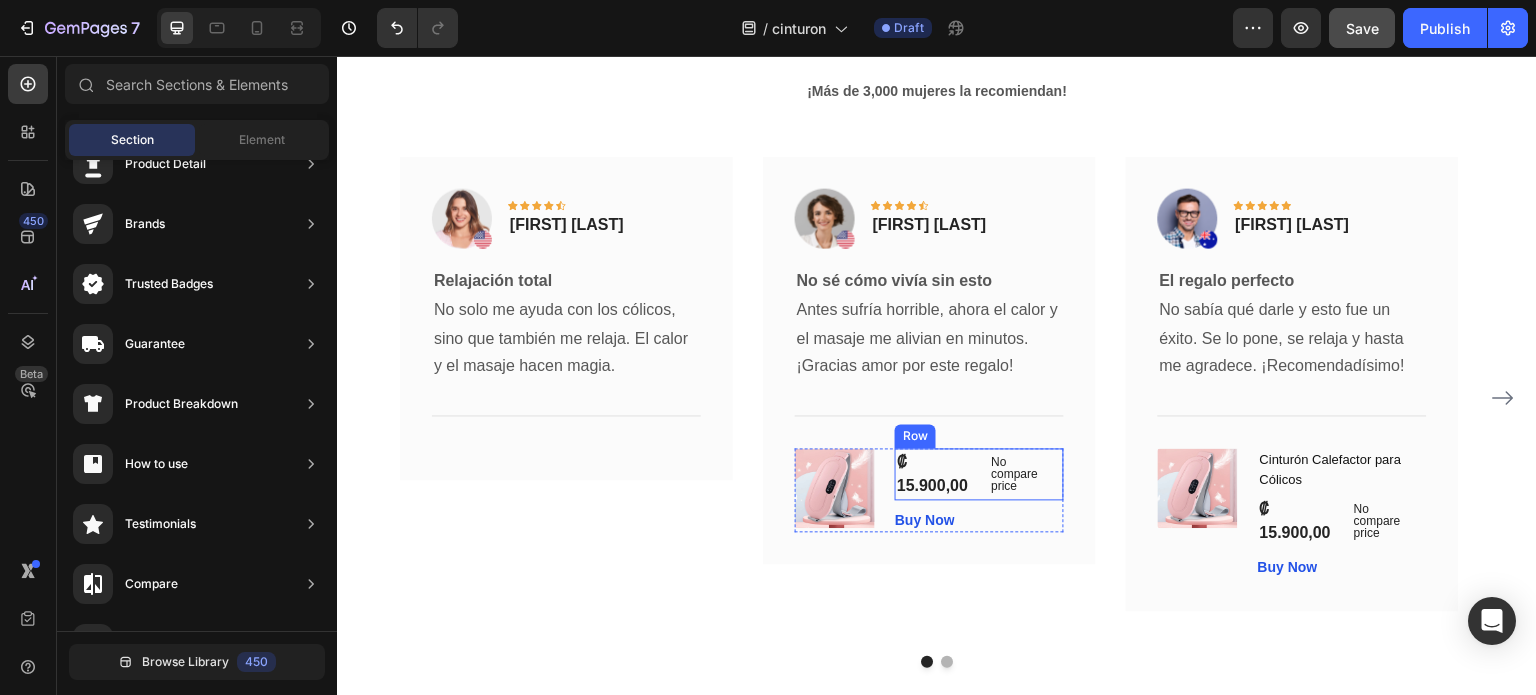 click on "₡ 15.900,00 (P) Price (P) Price No compare price (P) Price Row" at bounding box center [979, 474] 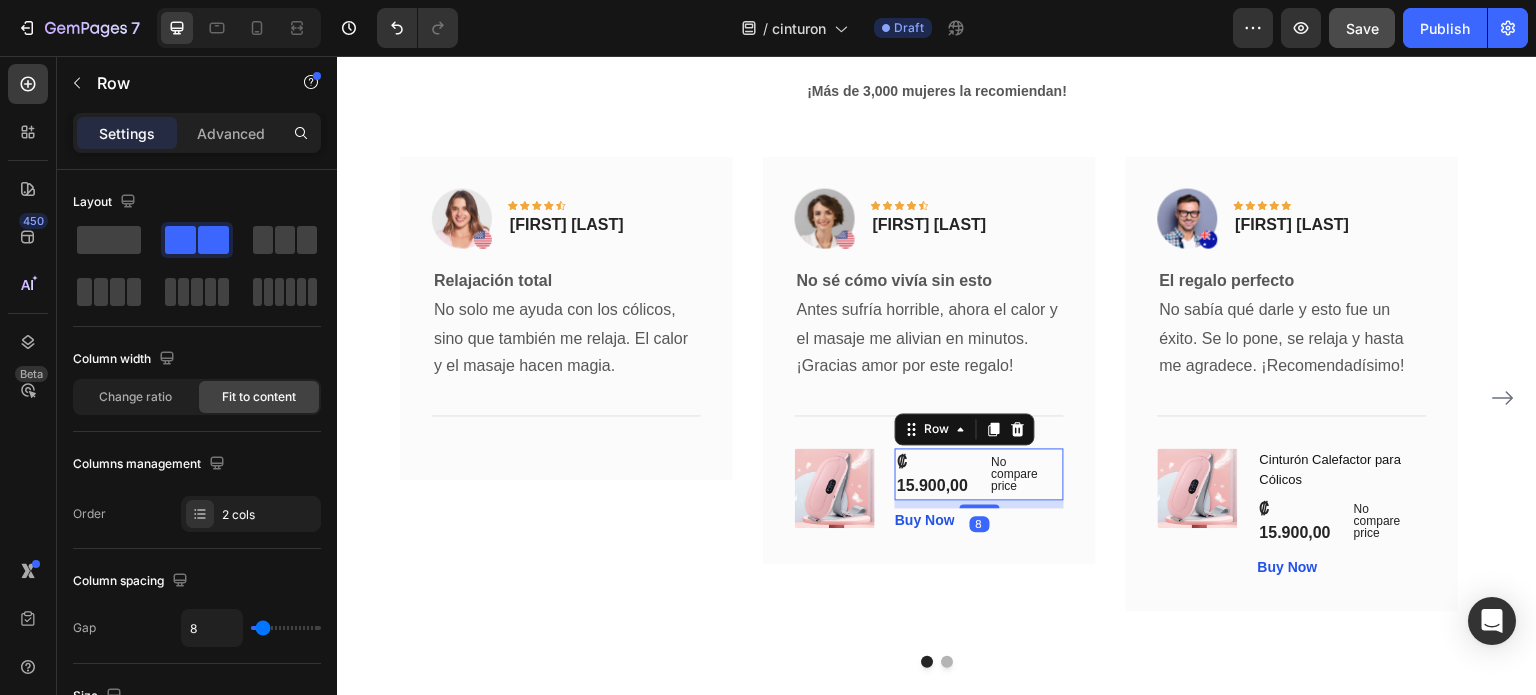 click 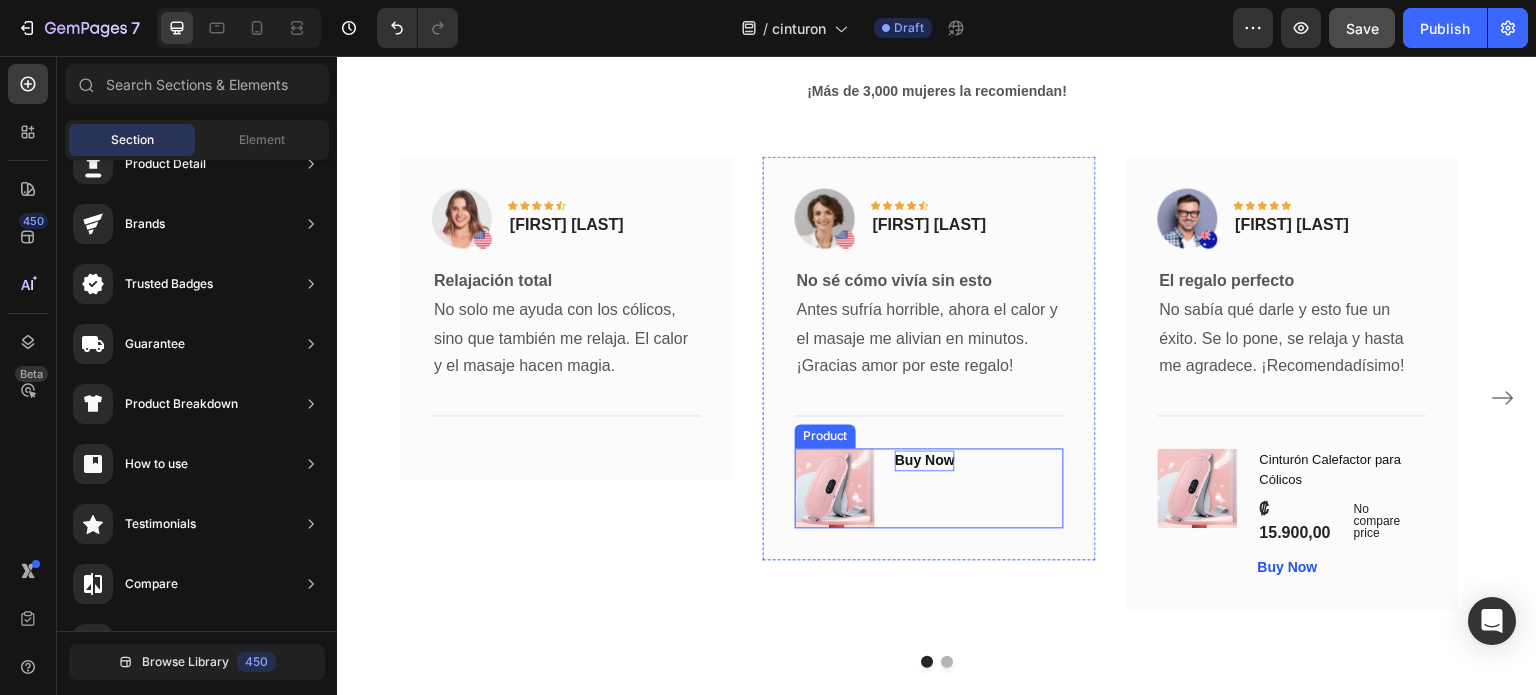 click on "Buy Now" at bounding box center (925, 460) 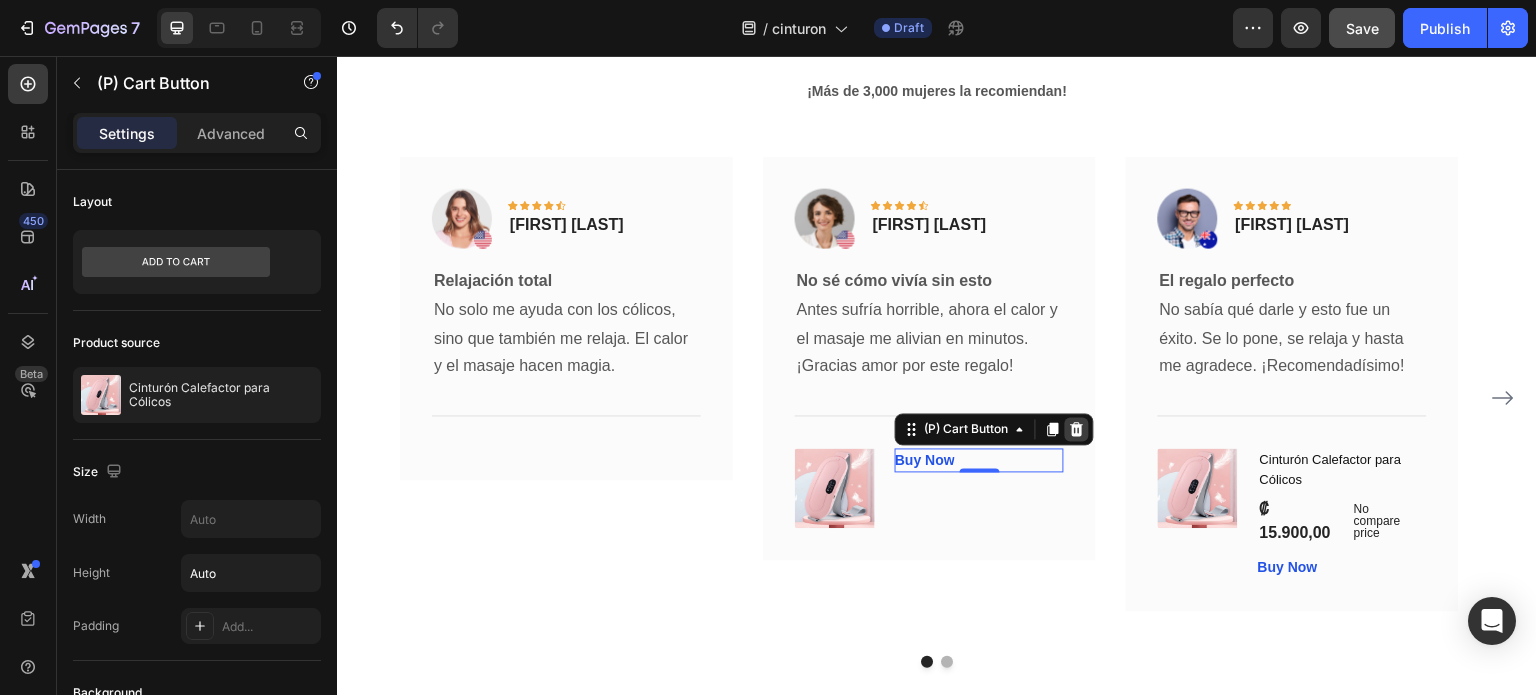 click 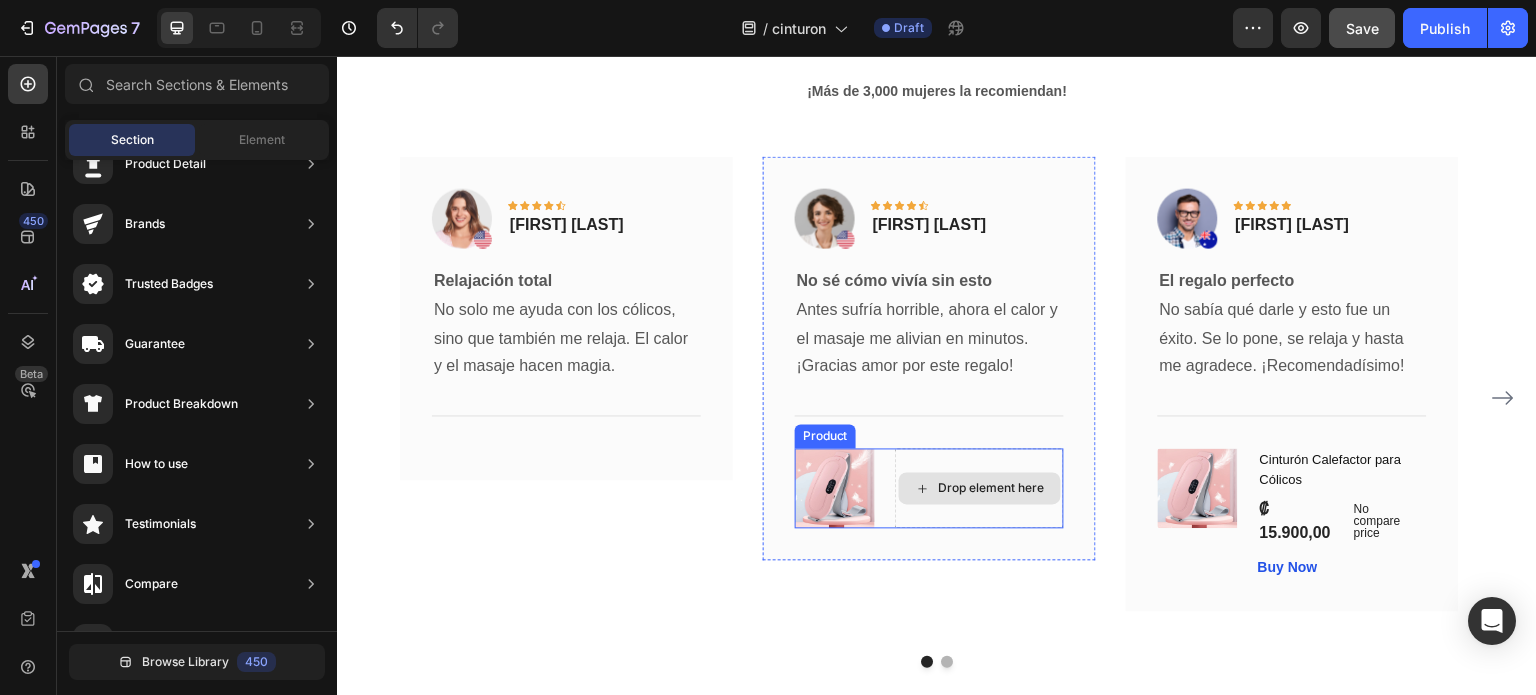 click on "Drop element here" at bounding box center [980, 488] 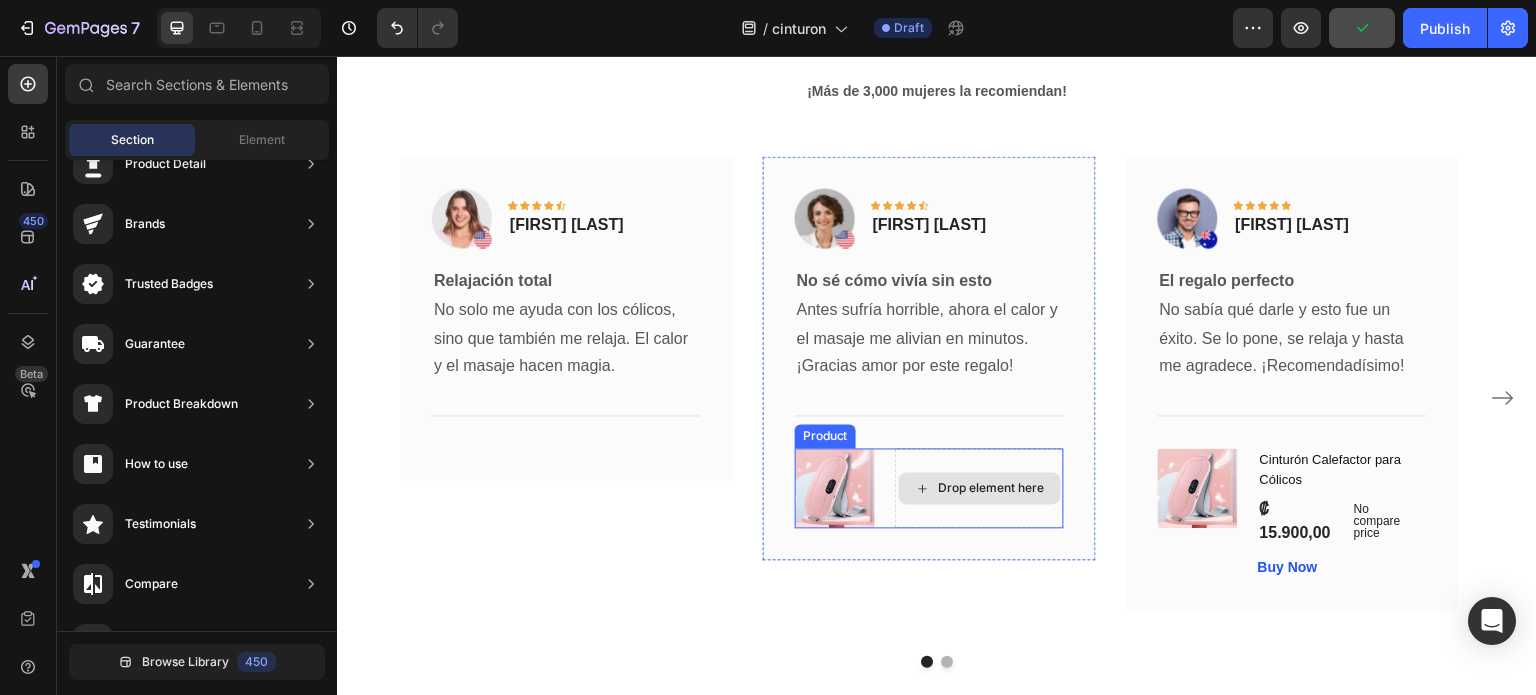 click on "Drop element here" at bounding box center (979, 488) 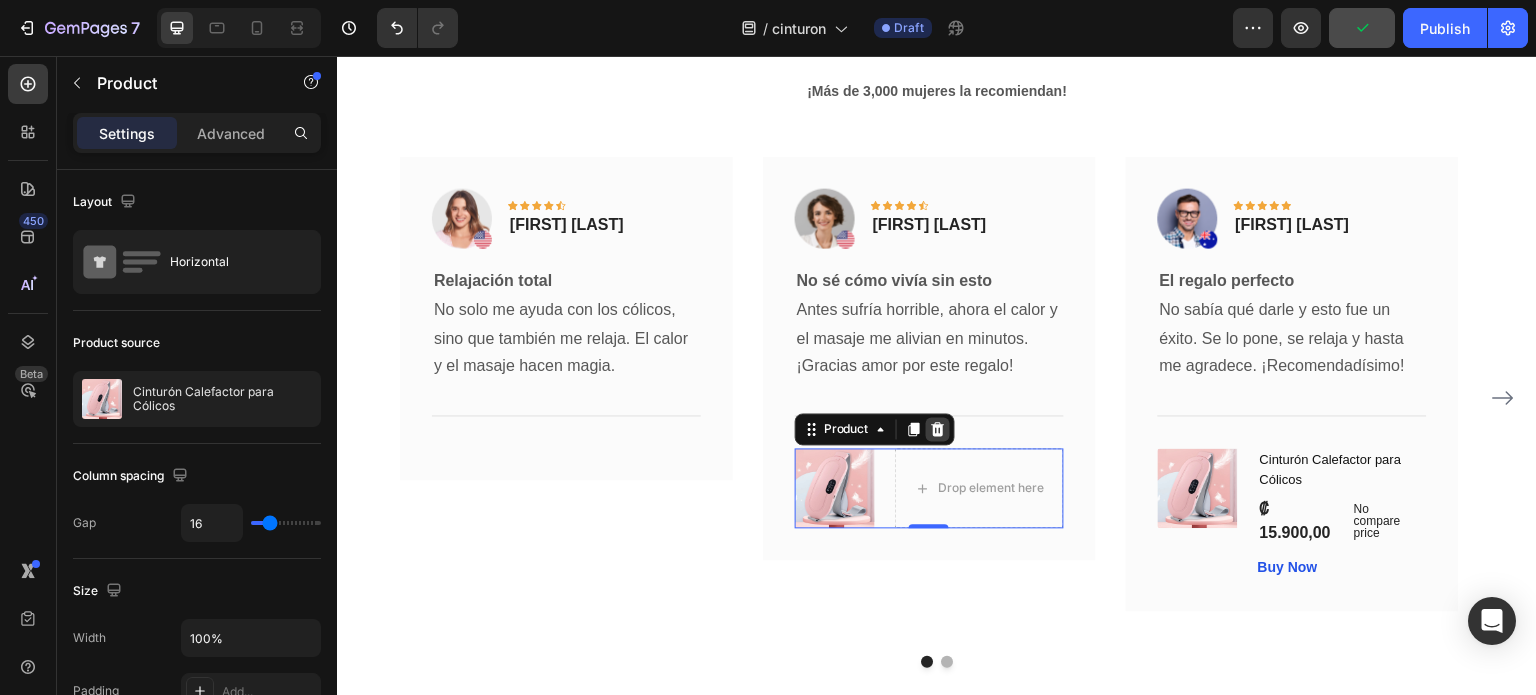 click 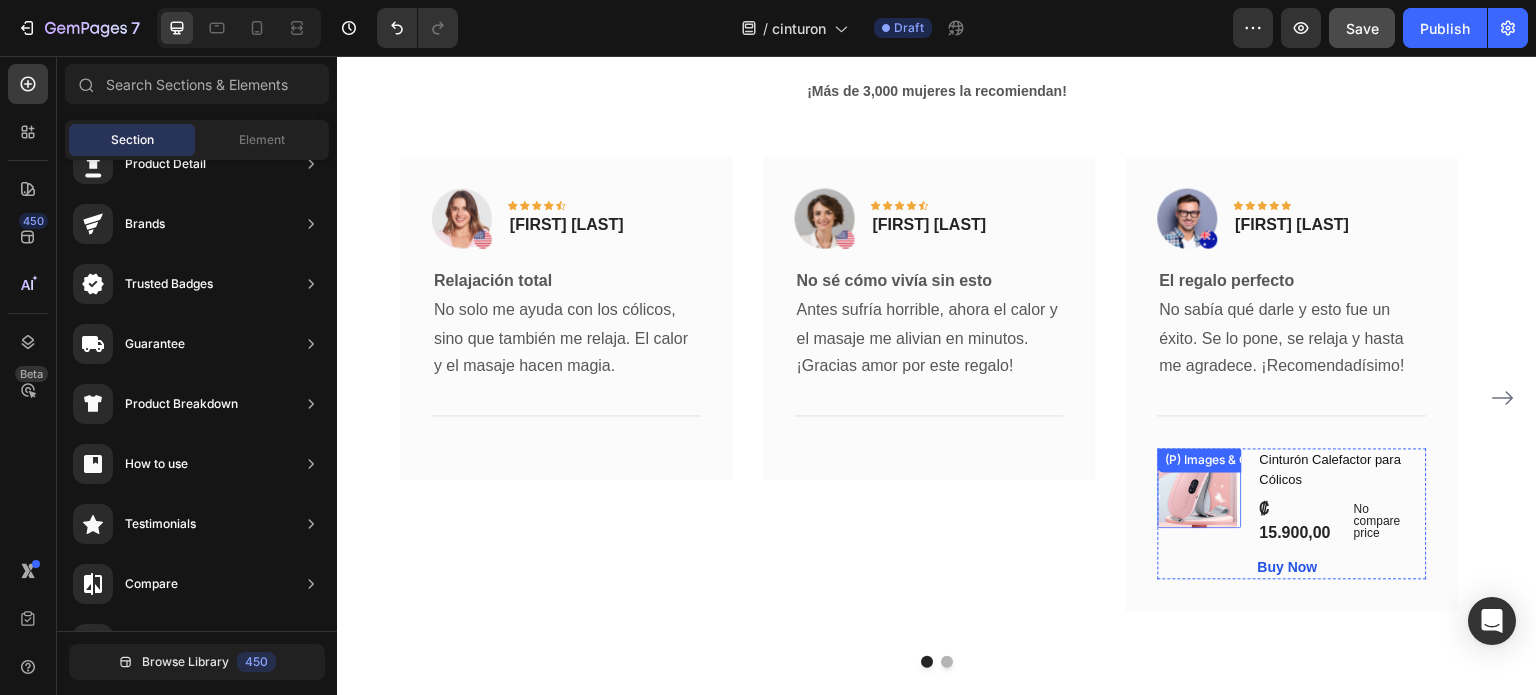 click on "(P) Images & Gallery" at bounding box center (1223, 460) 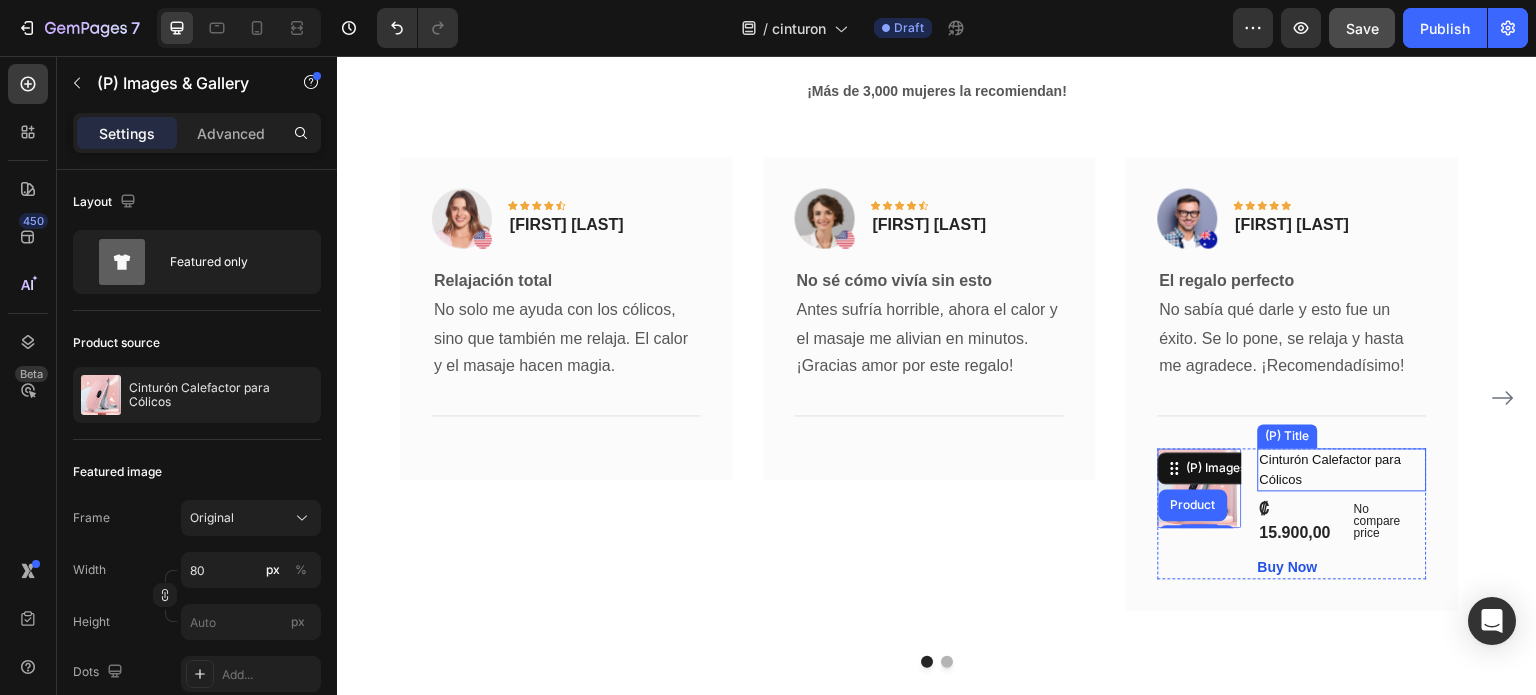 click on "Cinturón Calefactor para Cólicos" at bounding box center [1342, 469] 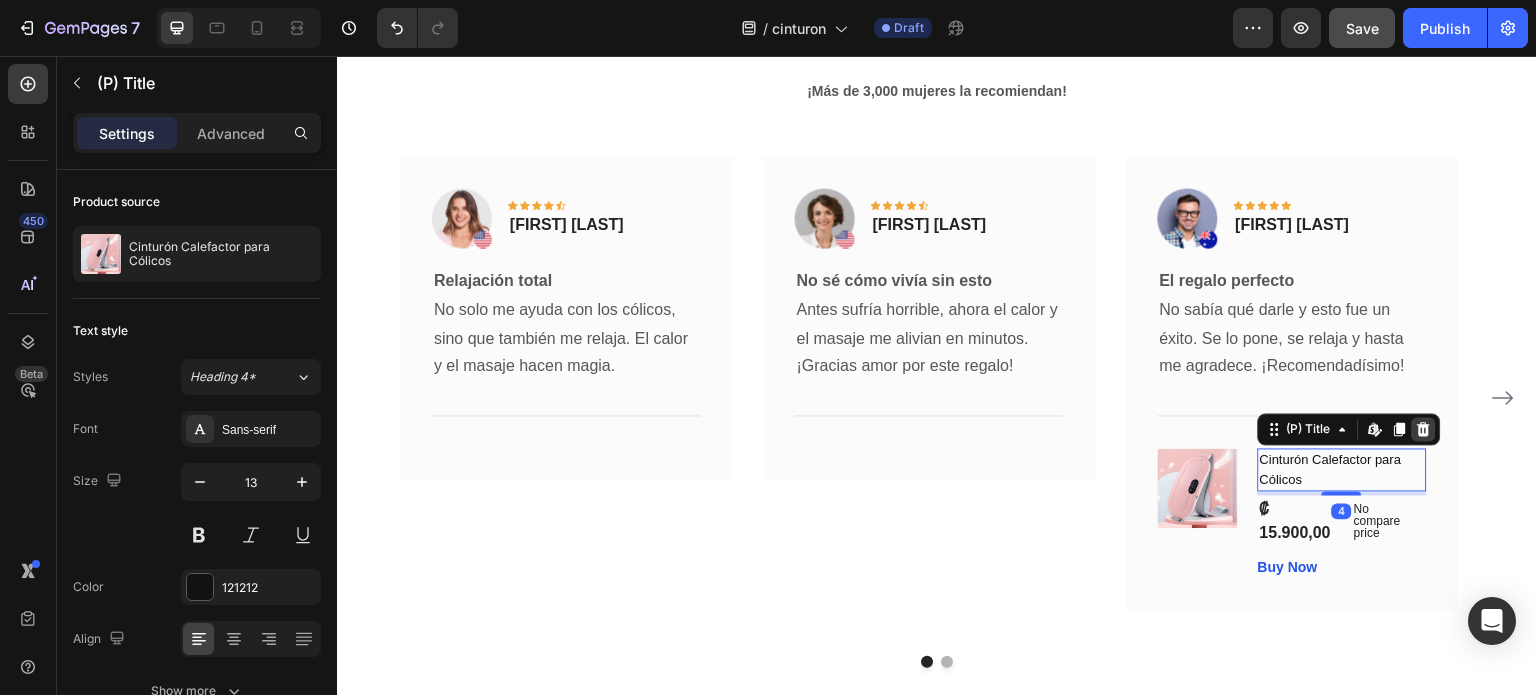 click at bounding box center [1424, 429] 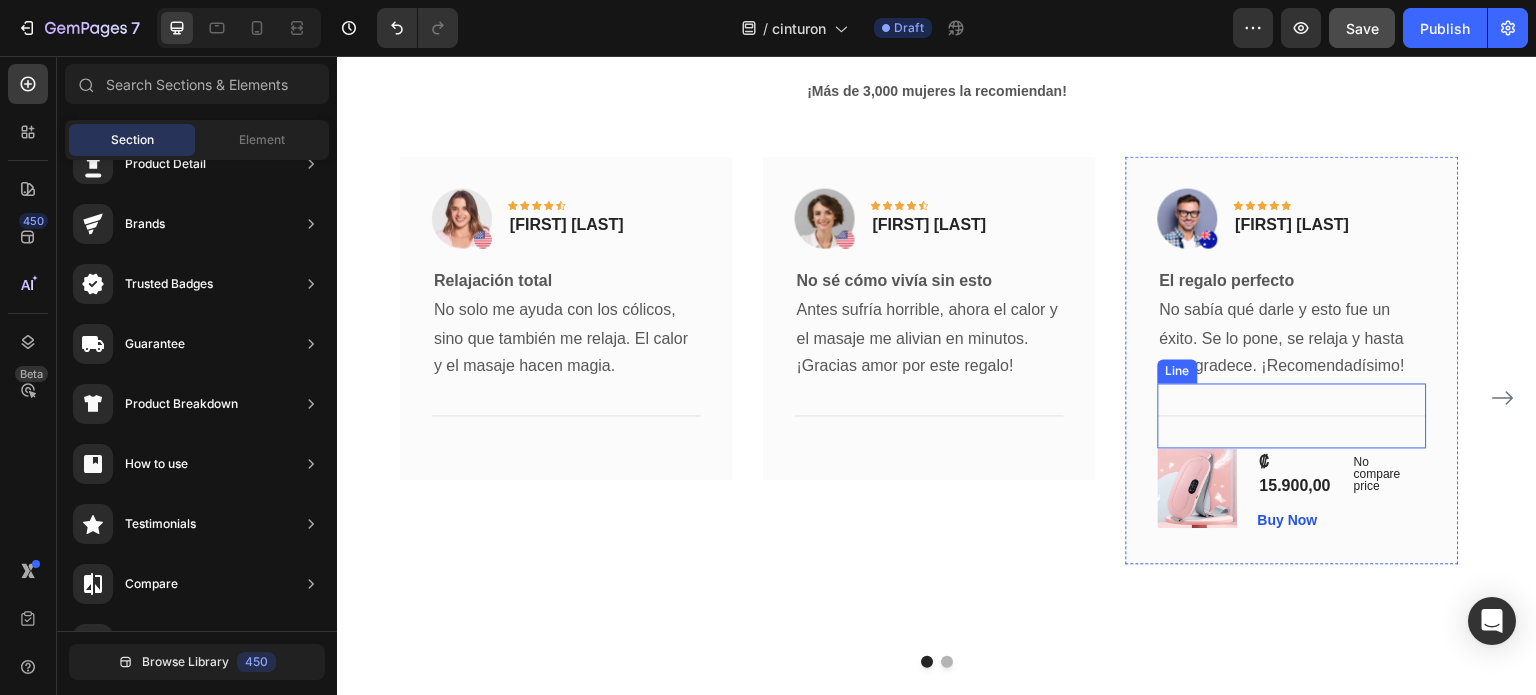 click on "Title Line" at bounding box center [1292, 415] 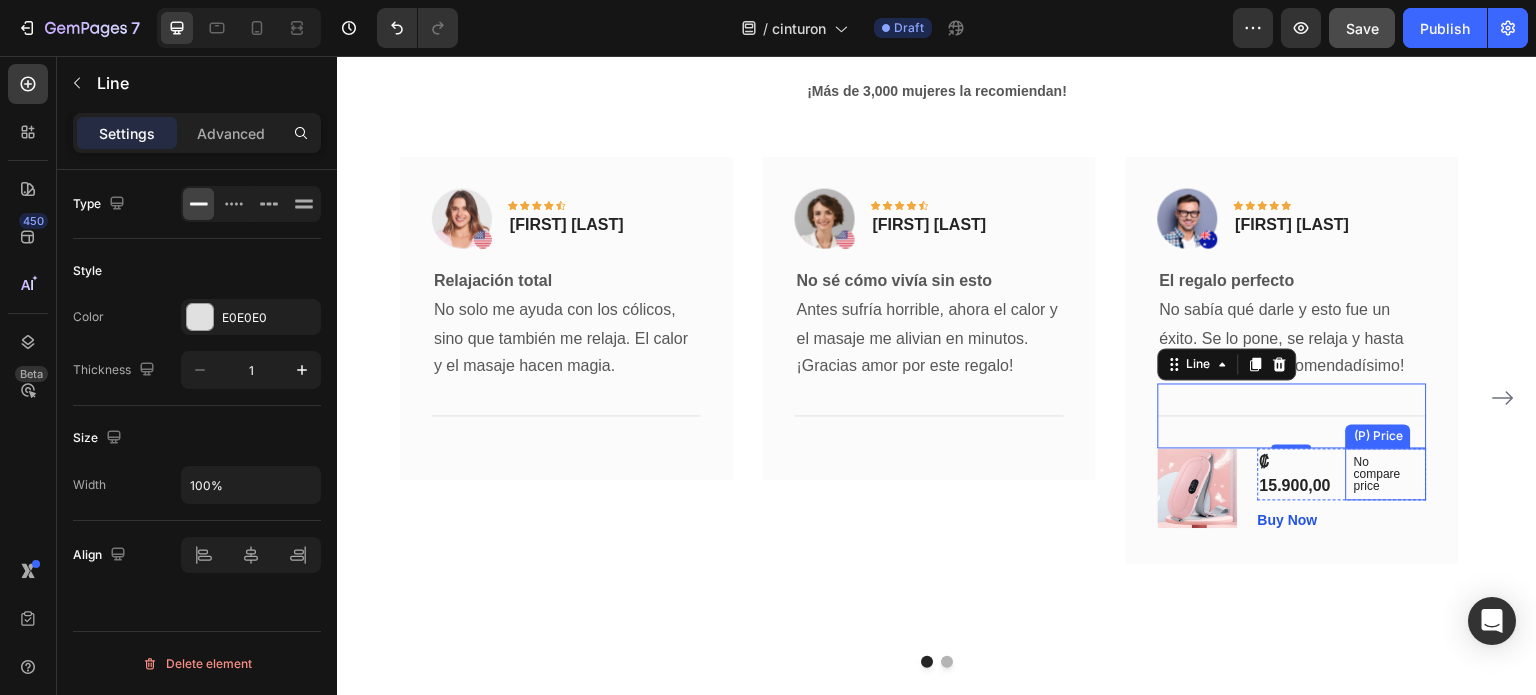 click on "No compare price" at bounding box center (1386, 474) 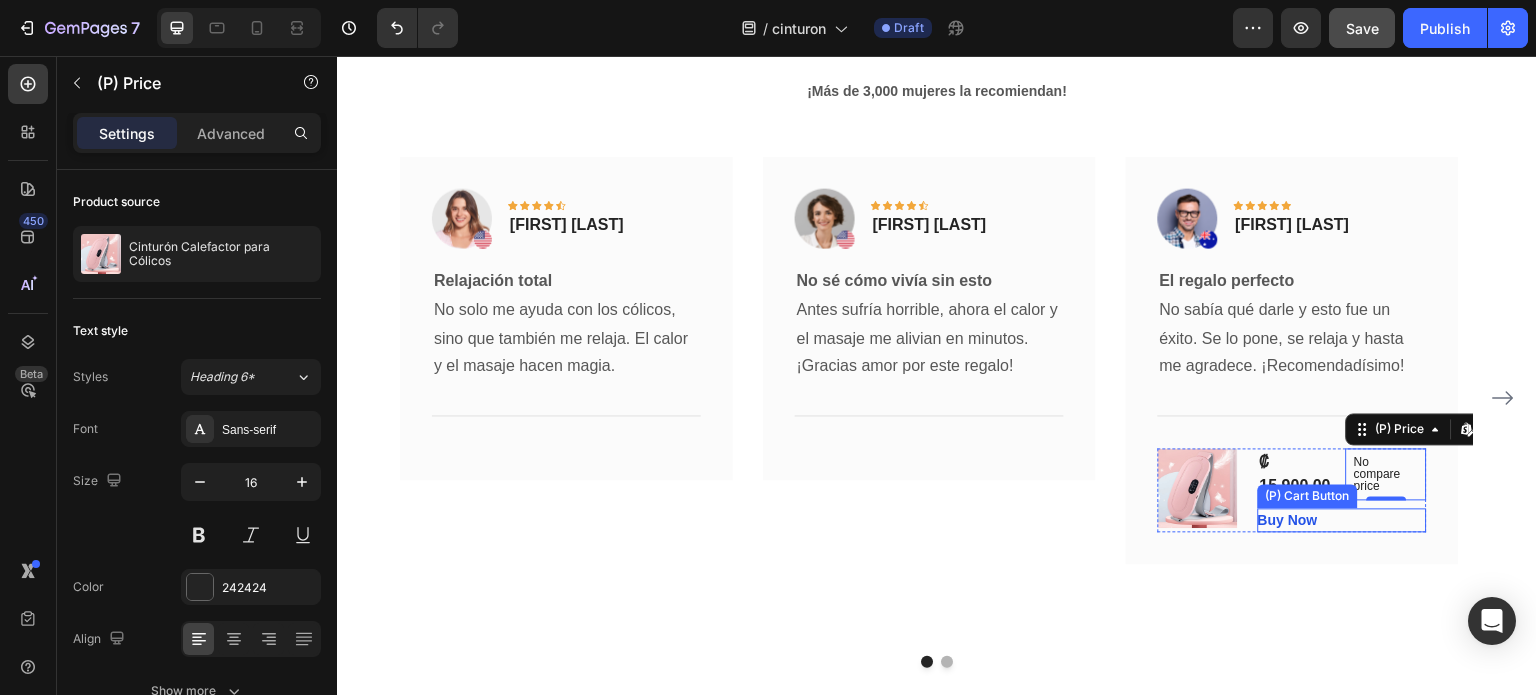 click on "(P) Cart Button" at bounding box center [1308, 496] 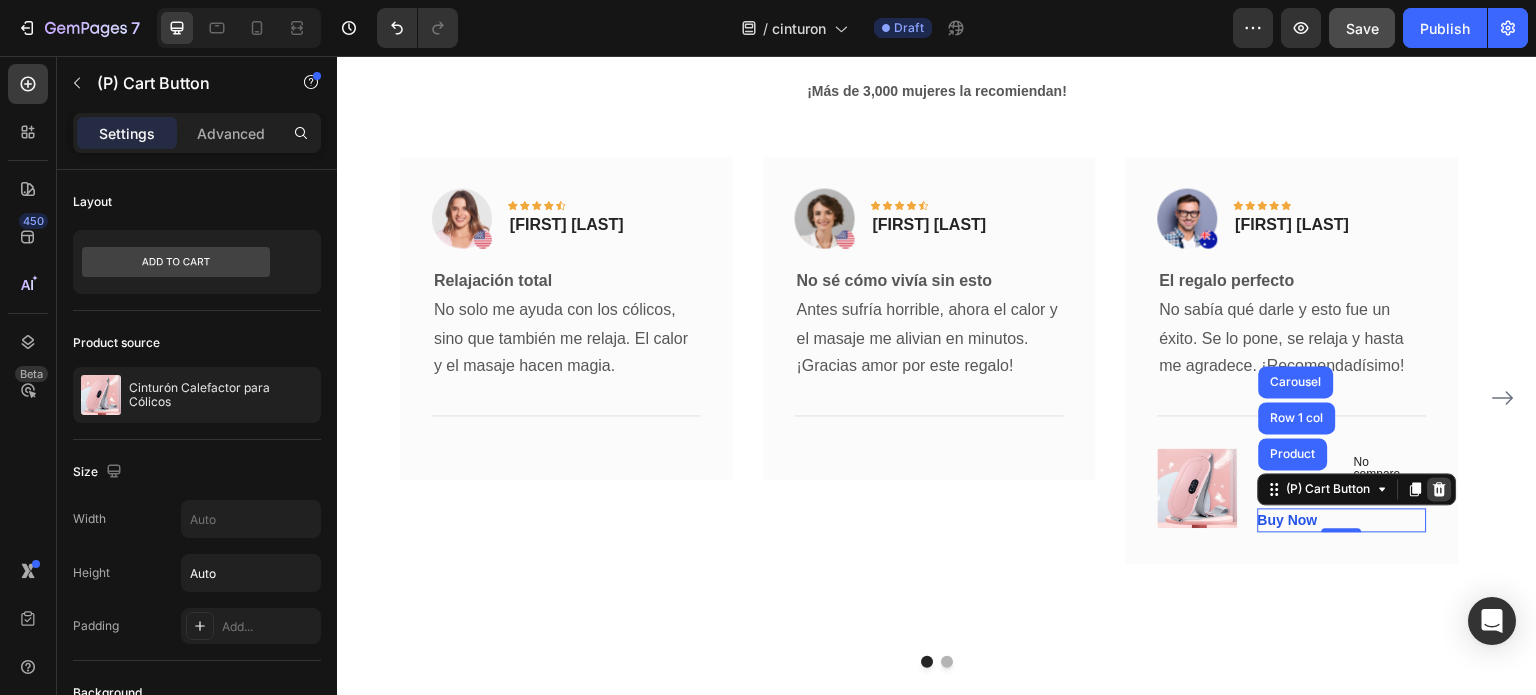 click 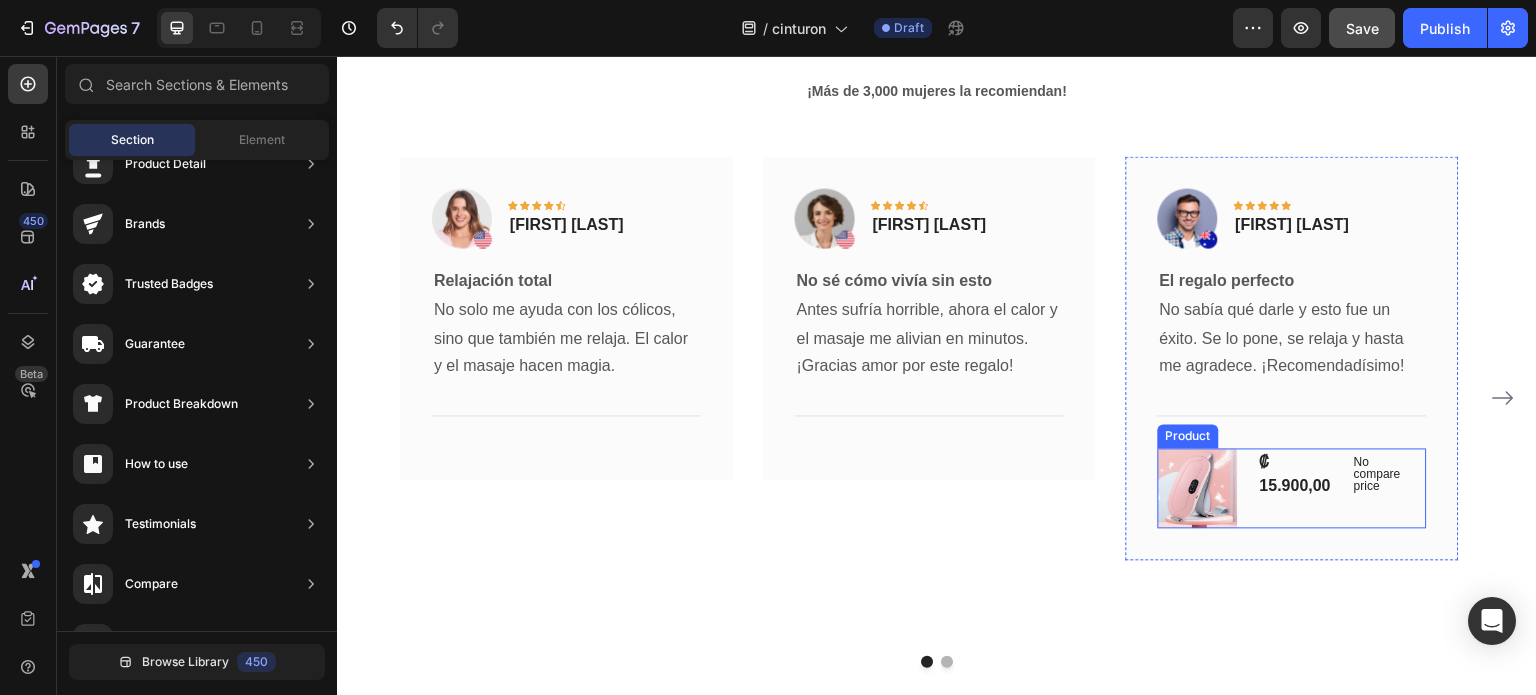 click on "(P) Images & Gallery ₡ 15.900,00 (P) Price (P) Price No compare price (P) Price Row Product" at bounding box center (1292, 488) 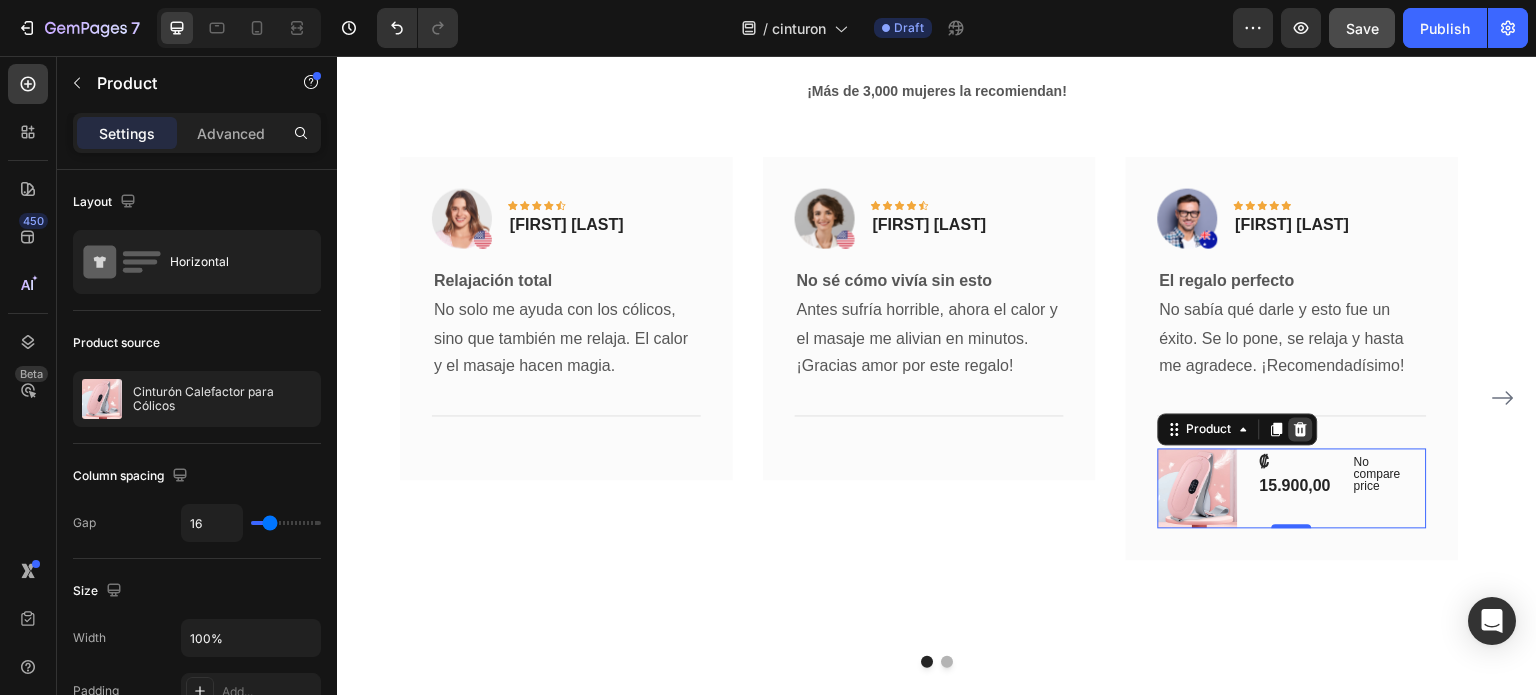 click 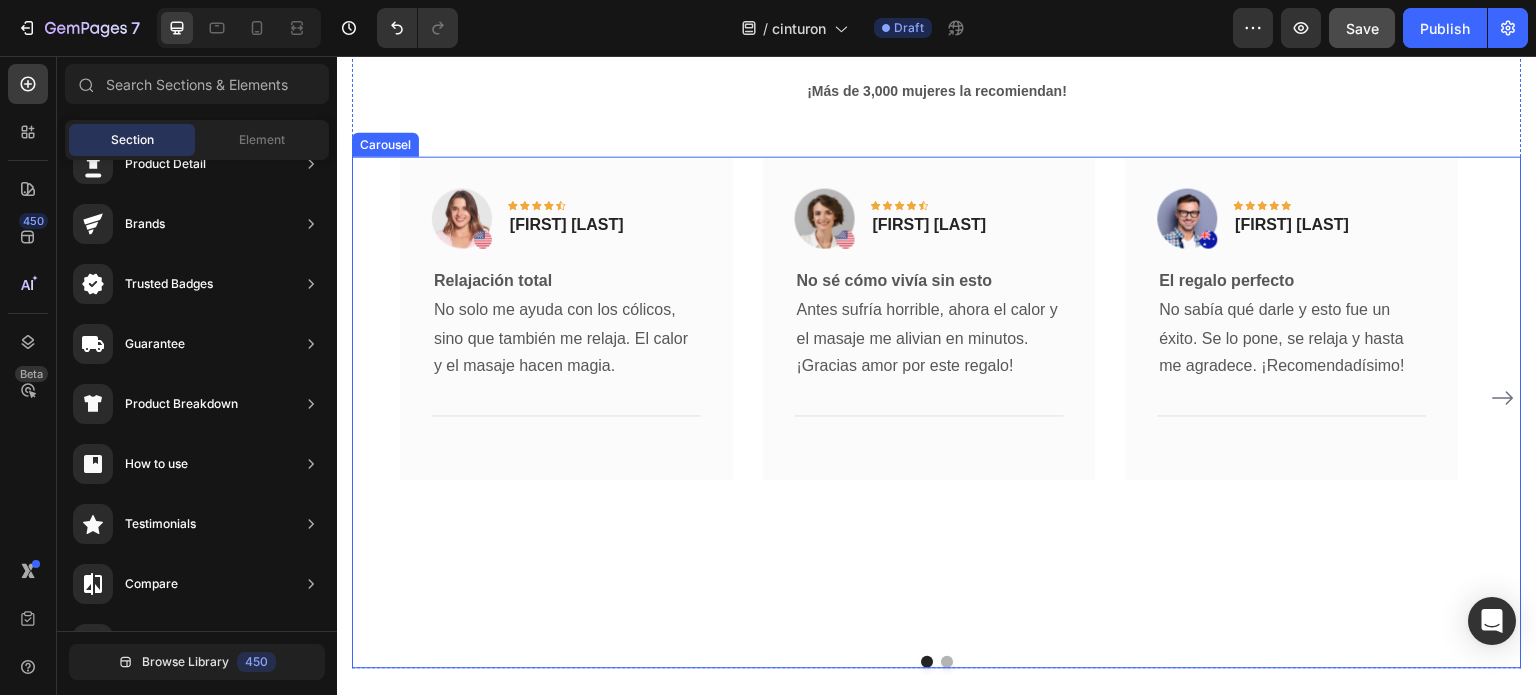 click 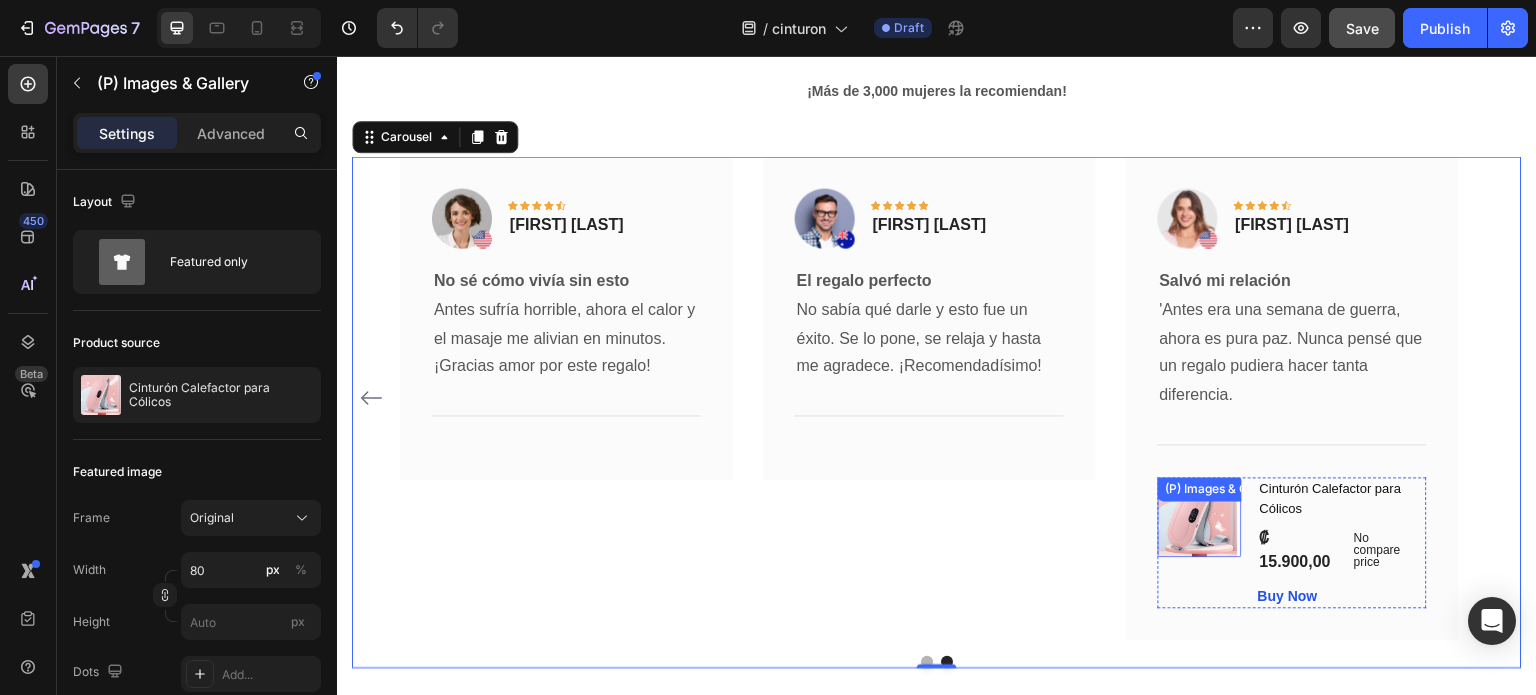 click on "(P) Images & Gallery" at bounding box center (1223, 489) 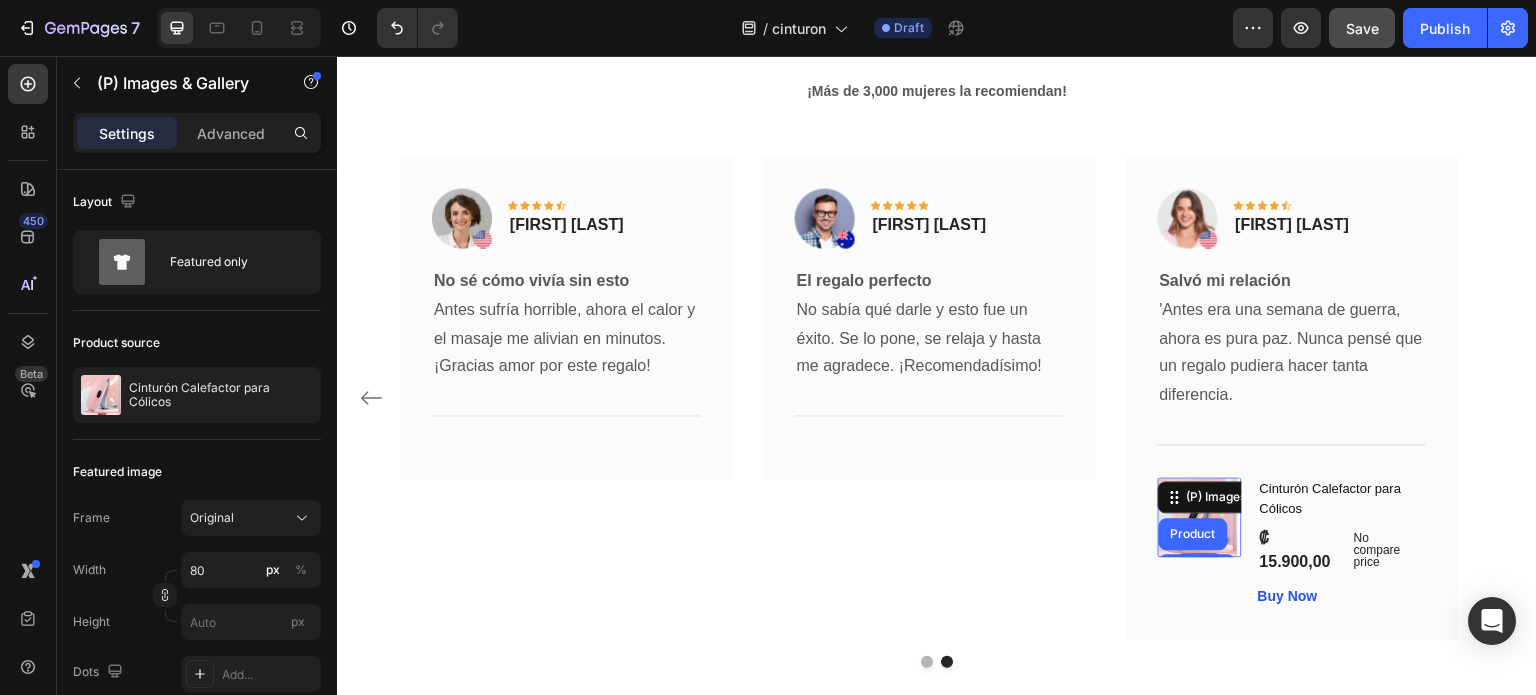 click on "(P) Images & Gallery Product Row 1 col Carousel" at bounding box center (1273, 497) 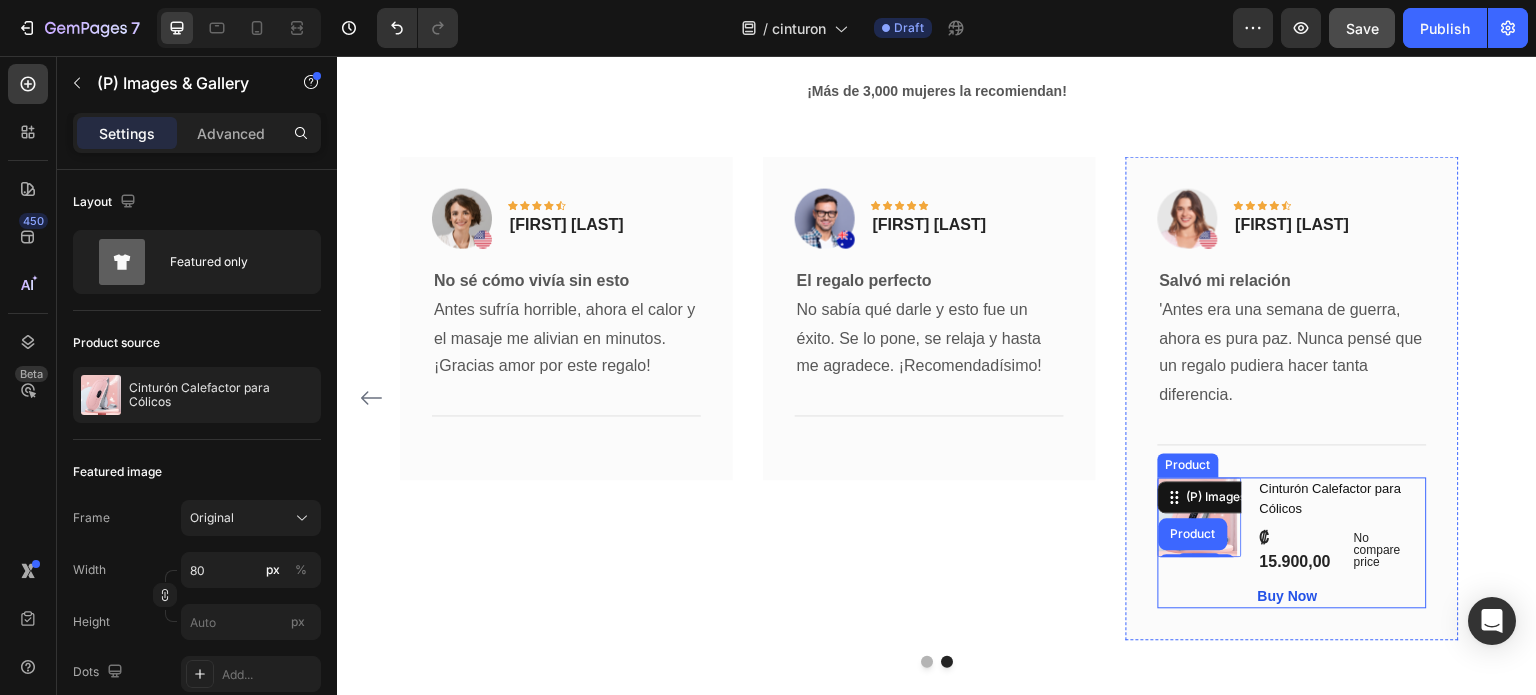 click on "(P) Images & Gallery Product Row 1 col Carousel   0" at bounding box center [1200, 542] 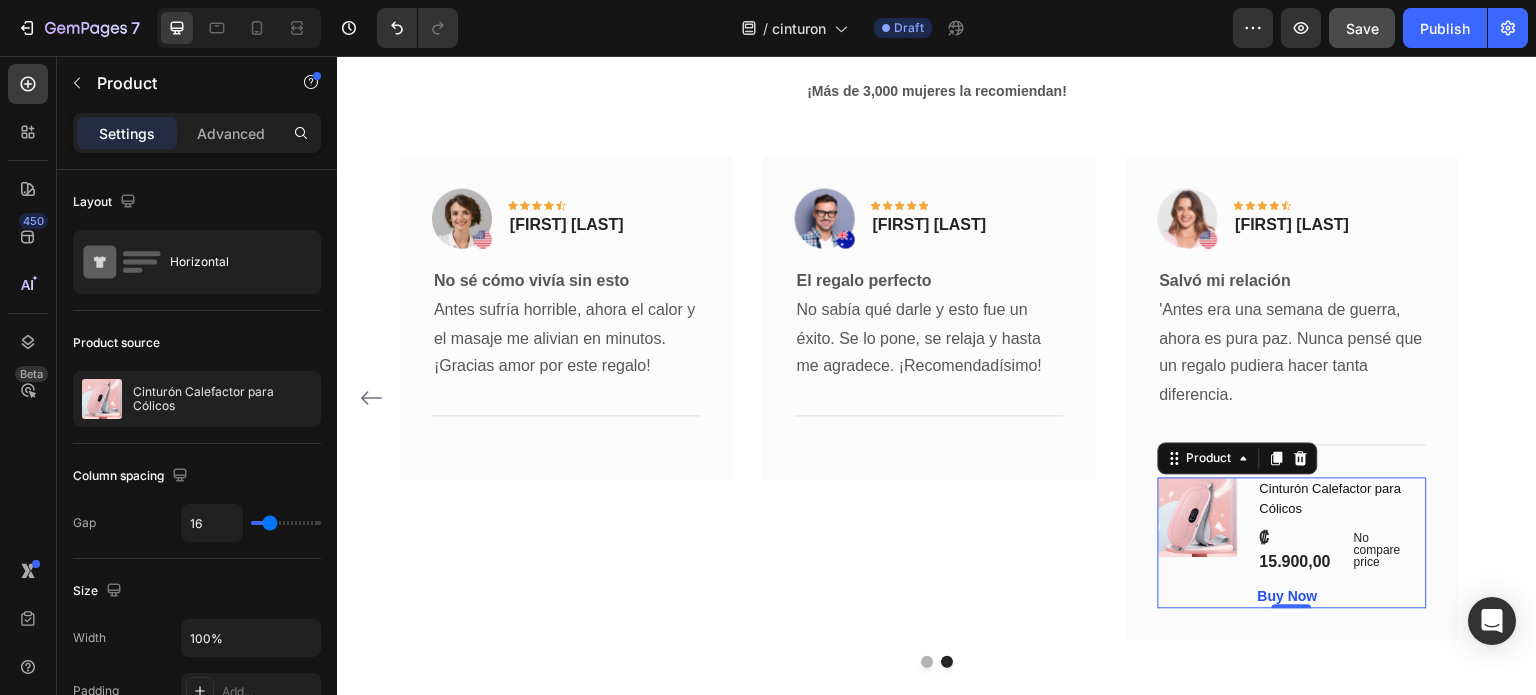 click on "Product" at bounding box center (1238, 458) 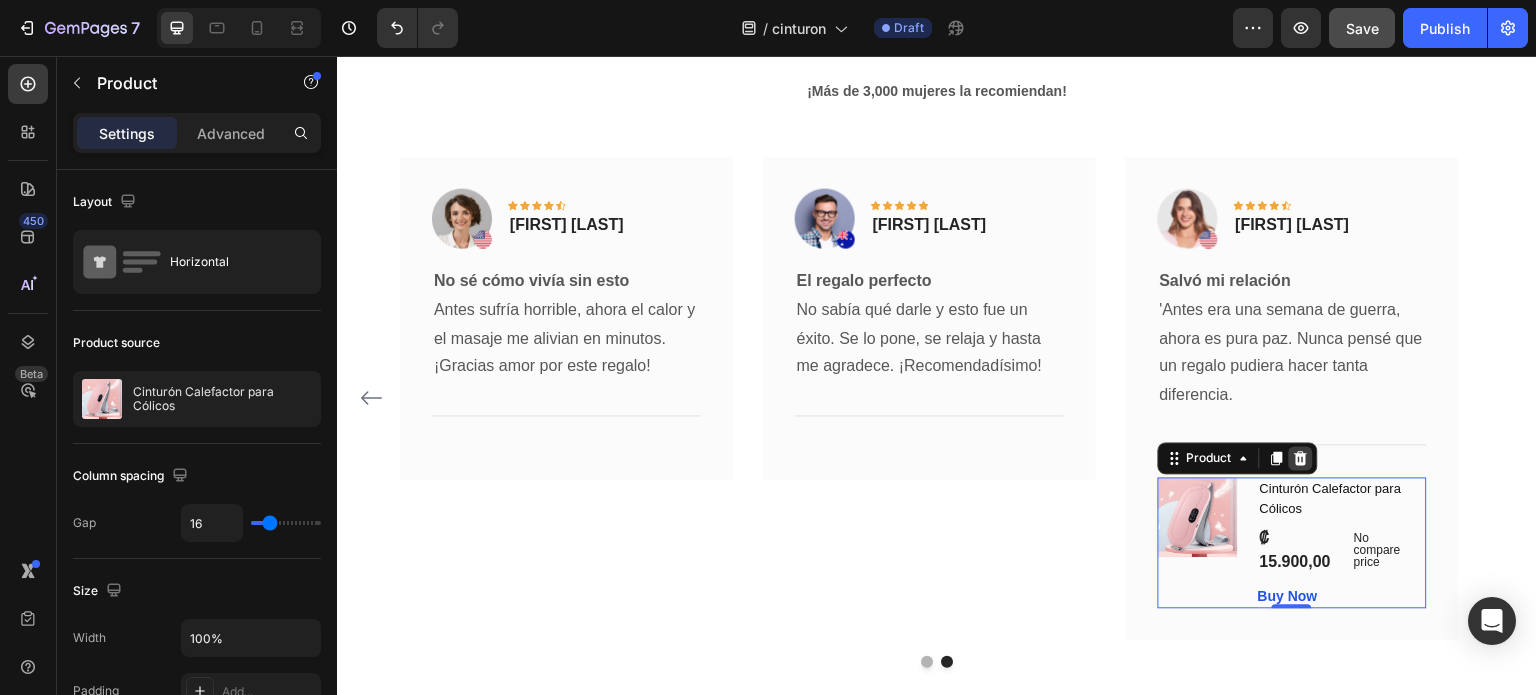 click at bounding box center [1301, 458] 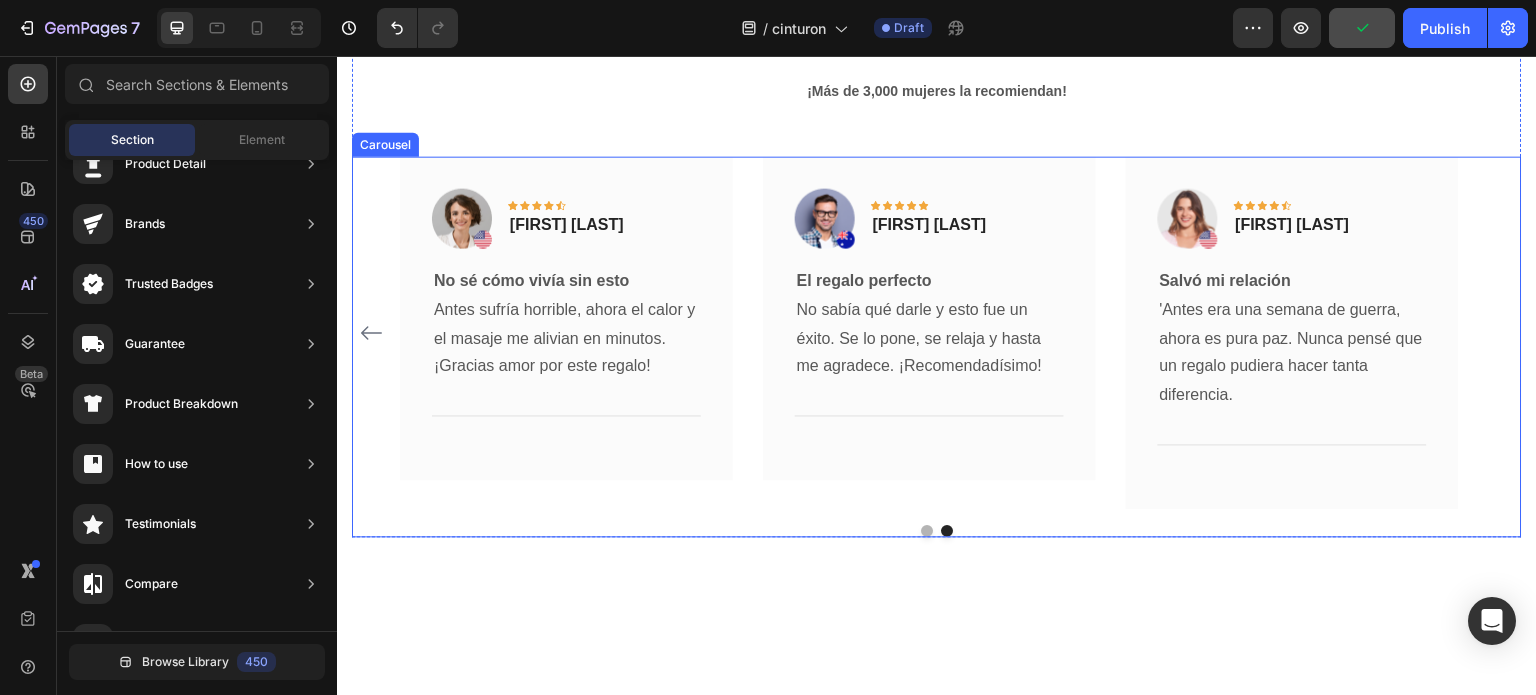 click 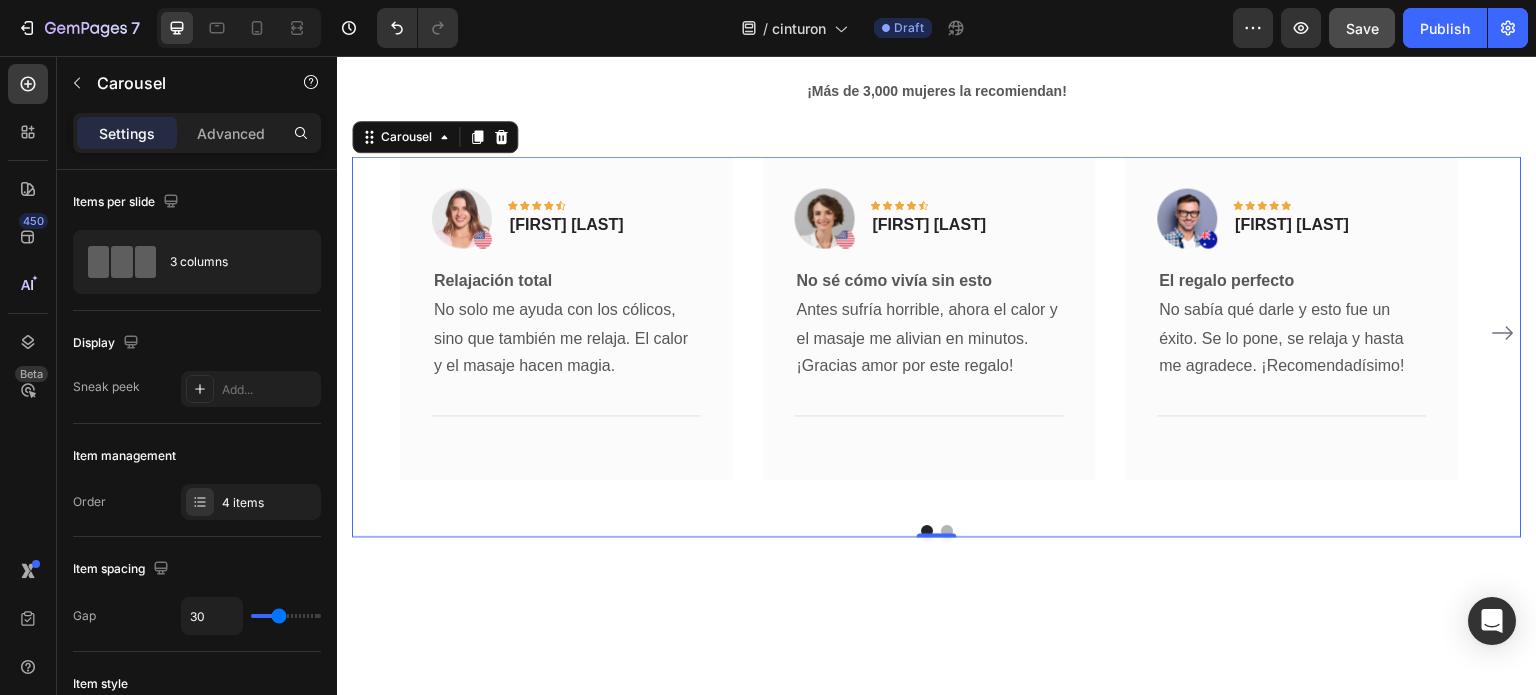 click 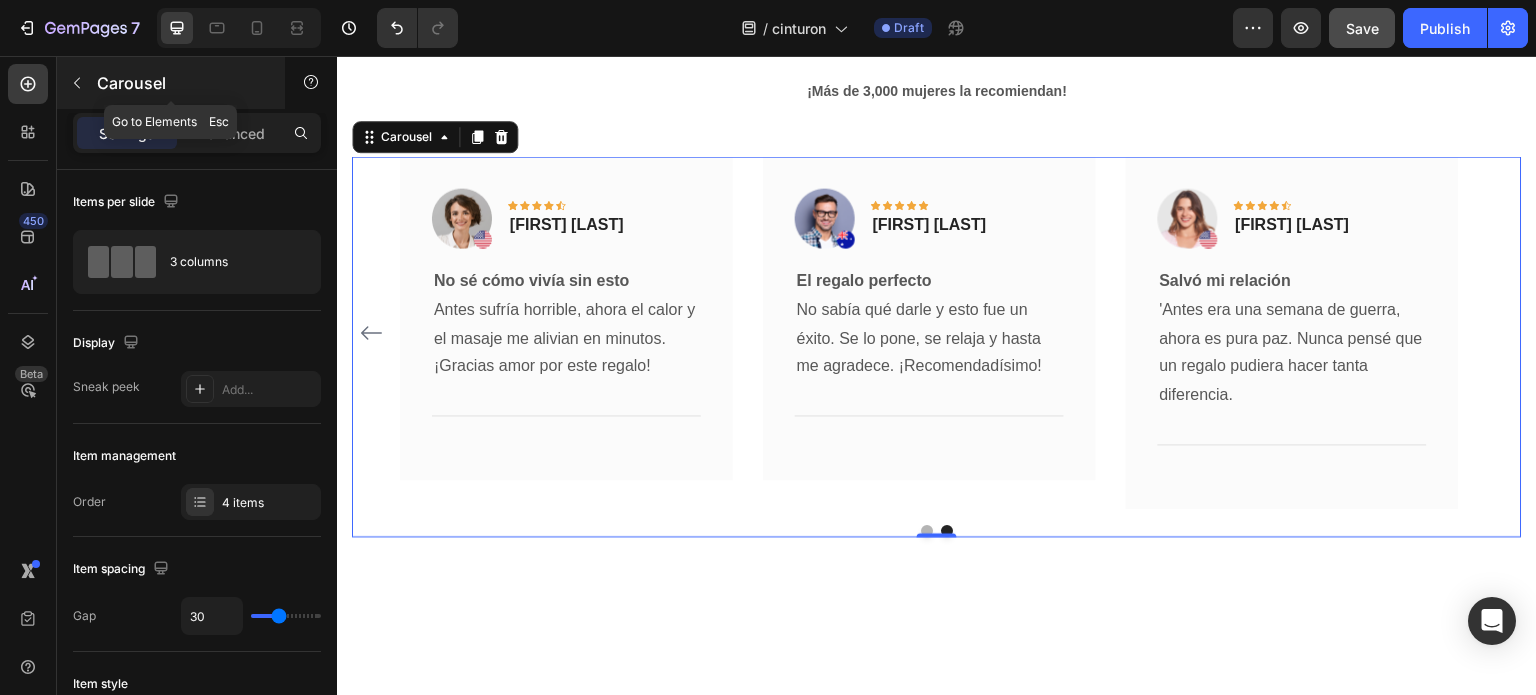 click 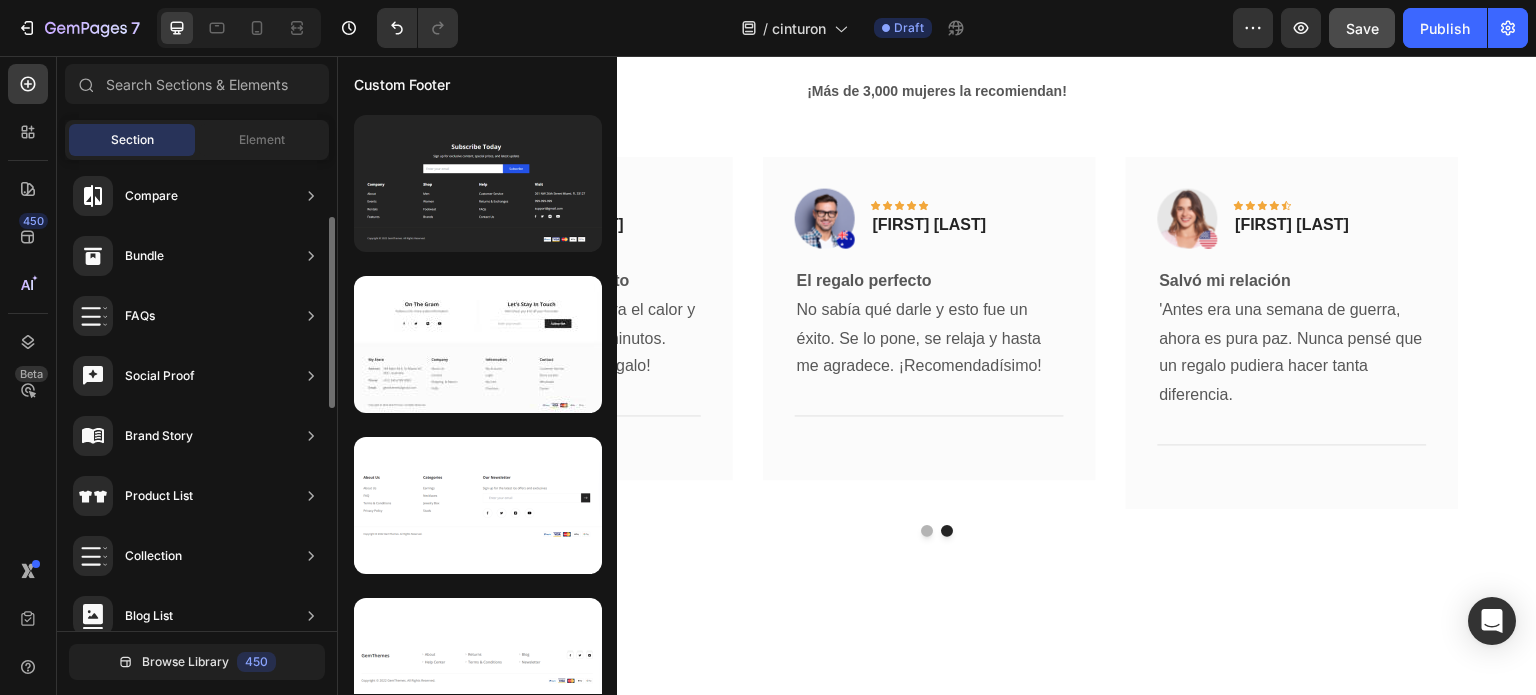 scroll, scrollTop: 288, scrollLeft: 0, axis: vertical 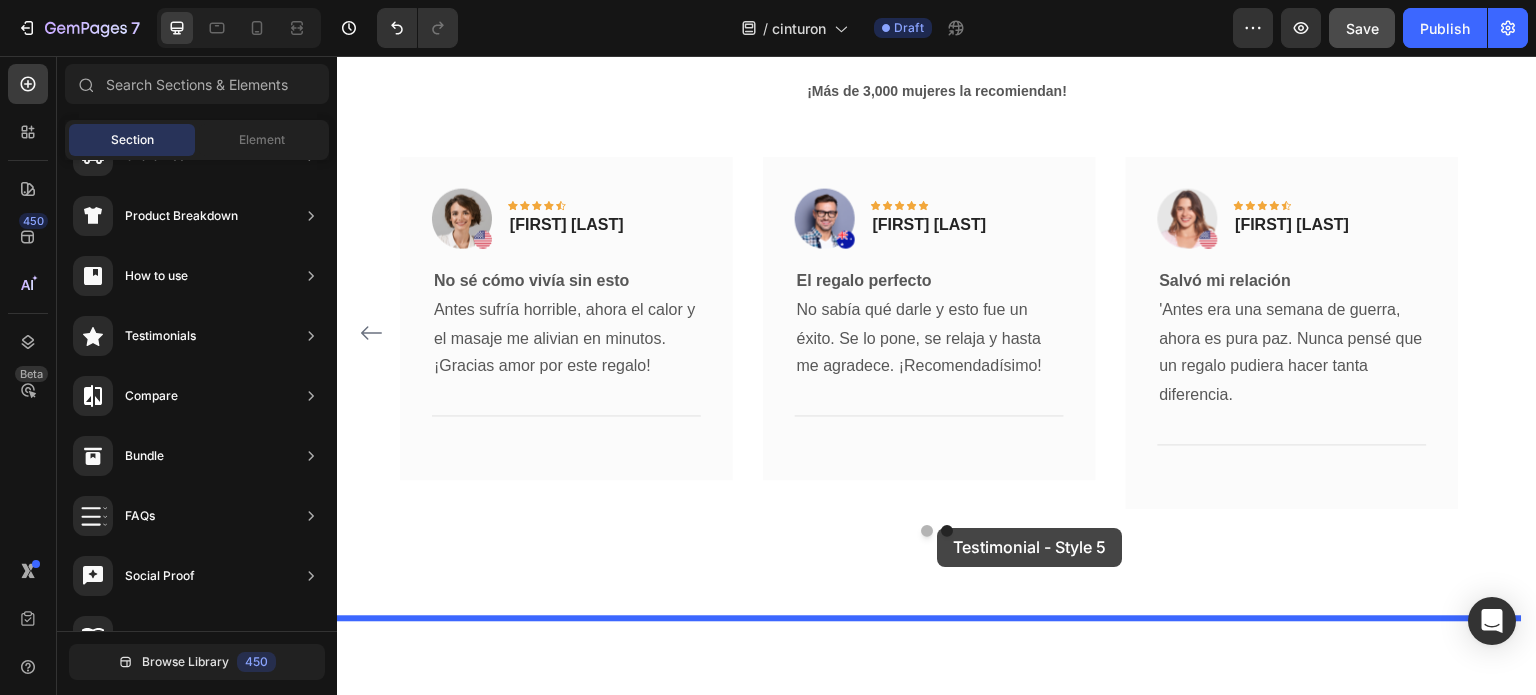 drag, startPoint x: 809, startPoint y: 607, endPoint x: 934, endPoint y: 528, distance: 147.87157 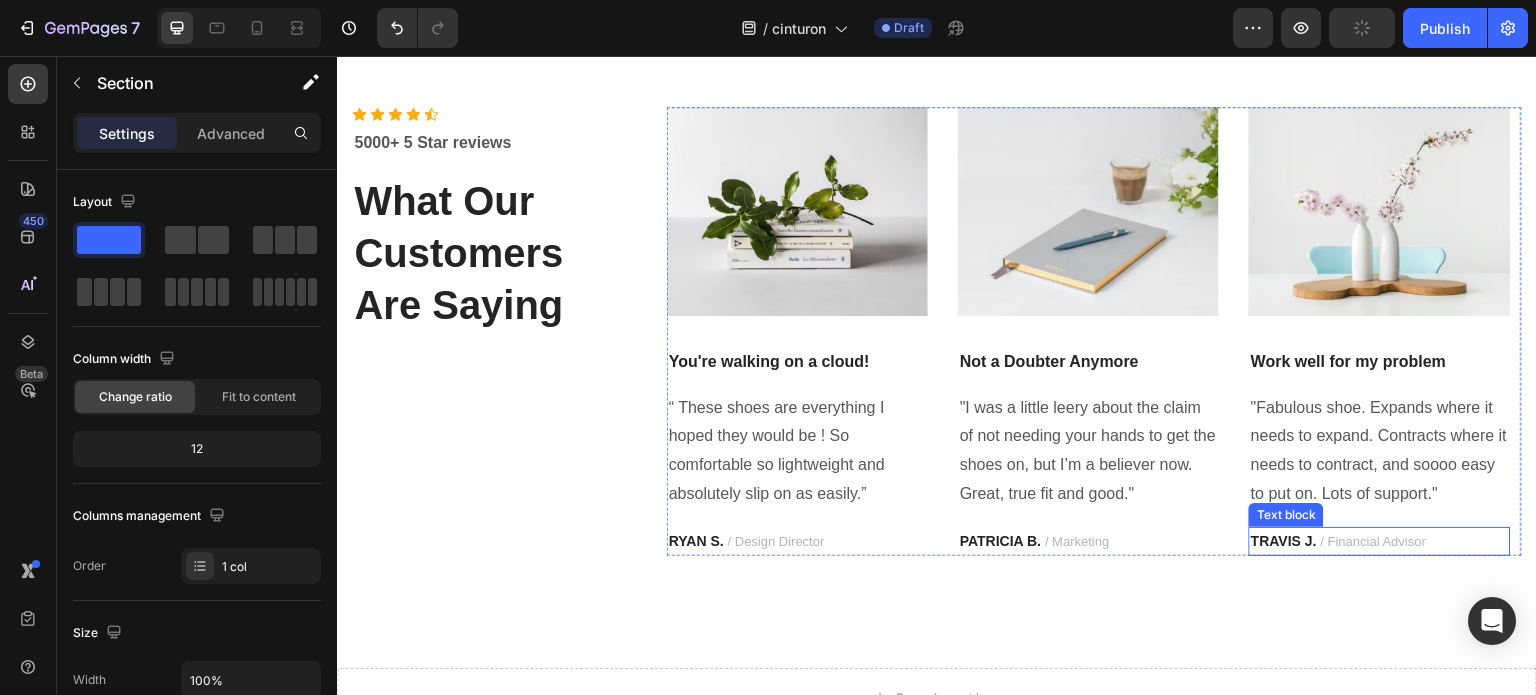 scroll, scrollTop: 5595, scrollLeft: 0, axis: vertical 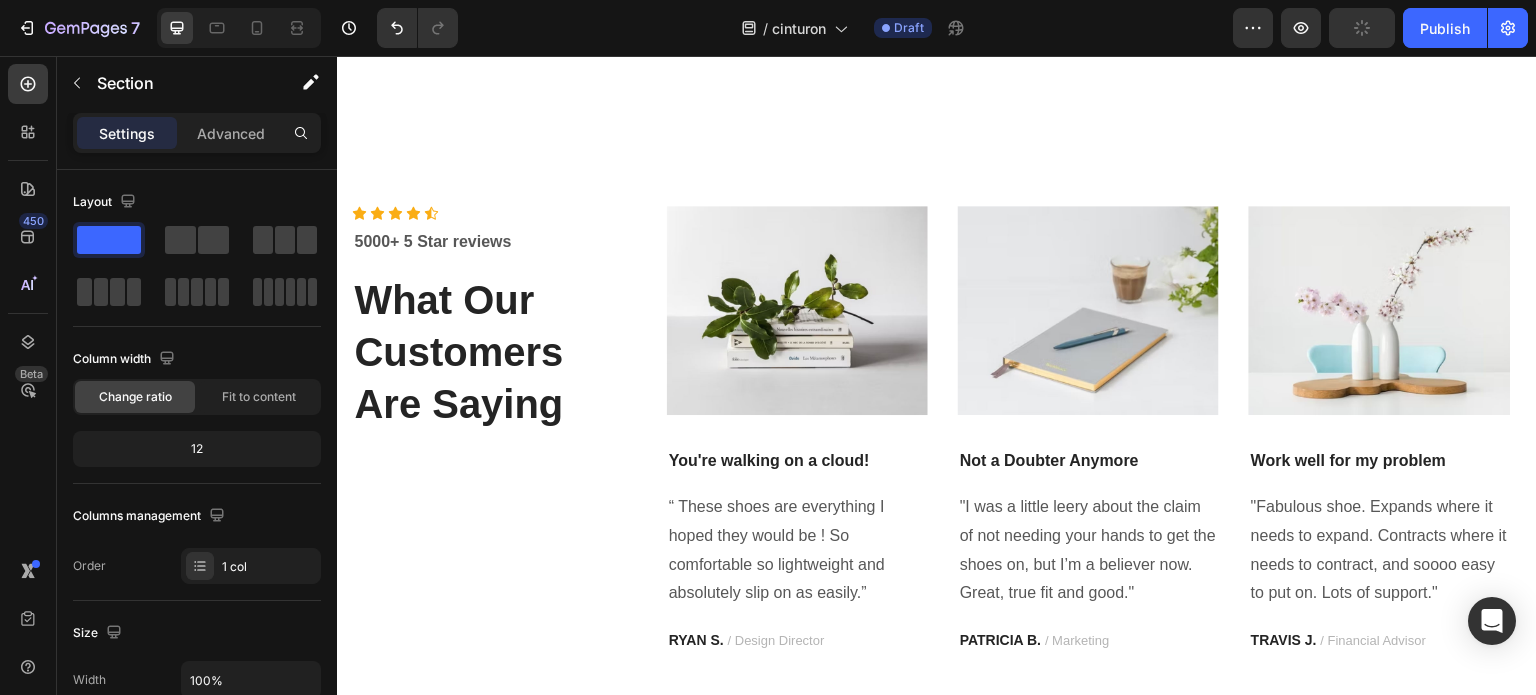 click on "Icon                Icon                Icon                Icon
Icon Icon List Hoz 5000+ 5 Star reviews Text block What Our Customers Are Saying Heading Image You're walking on a cloud! Text block “ These shoes are everything I hoped they would be ! So comfortable so lightweight and absolutely slip on as easily.” Text block RYAN S.   / Design Director Text block Image Not a Doubter Anymore Text block "I was a little leery about the claim of not needing your hands to get the shoes on, but I’m a believer now. Great, true fit and good." Text block PATRICIA B.   / Marketing Text block Image Work well for my problem Text block "Fabulous shoe. Expands where it needs to expand. Contracts where it needs to contract, and soooo easy to put on. Lots of support." Text block TRAVIS J.   / Financial Advisor Text block Carousel Row Section 8" at bounding box center (937, 430) 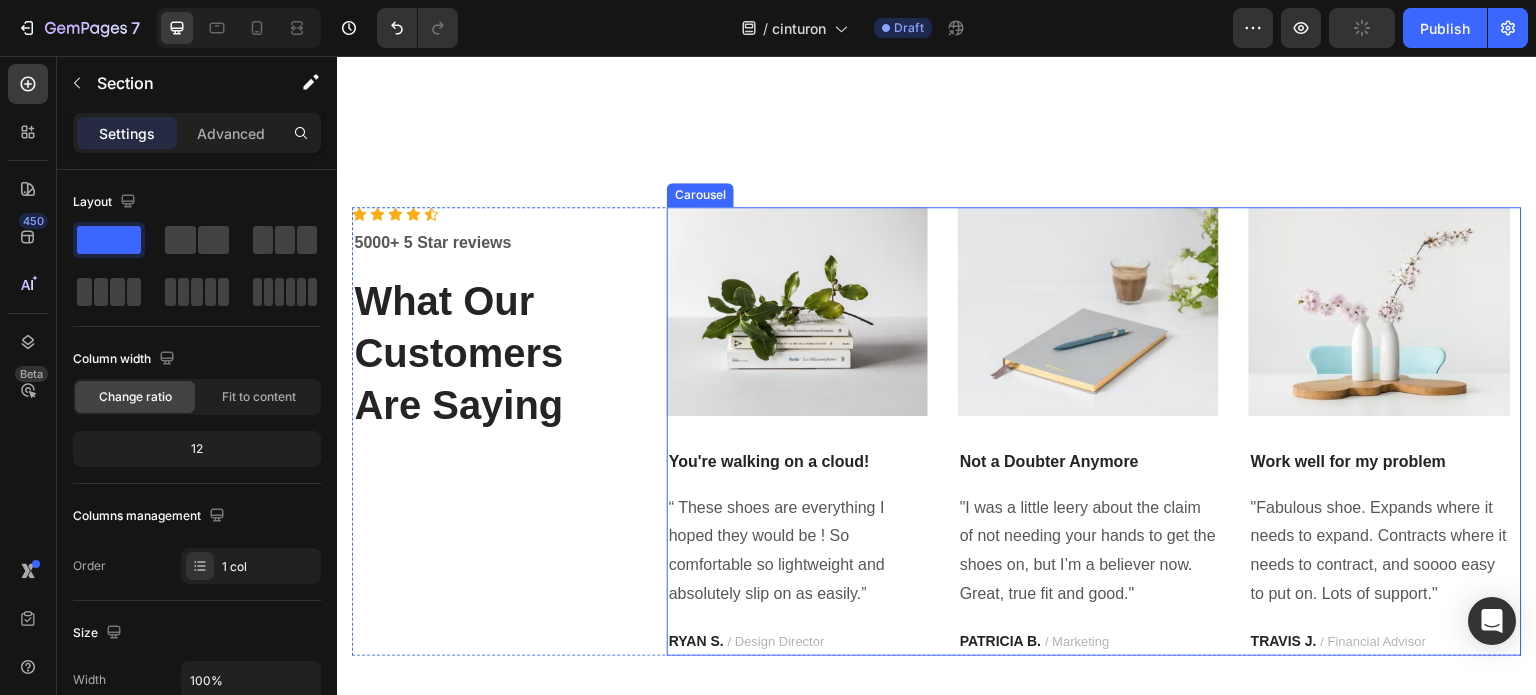 scroll, scrollTop: 5795, scrollLeft: 0, axis: vertical 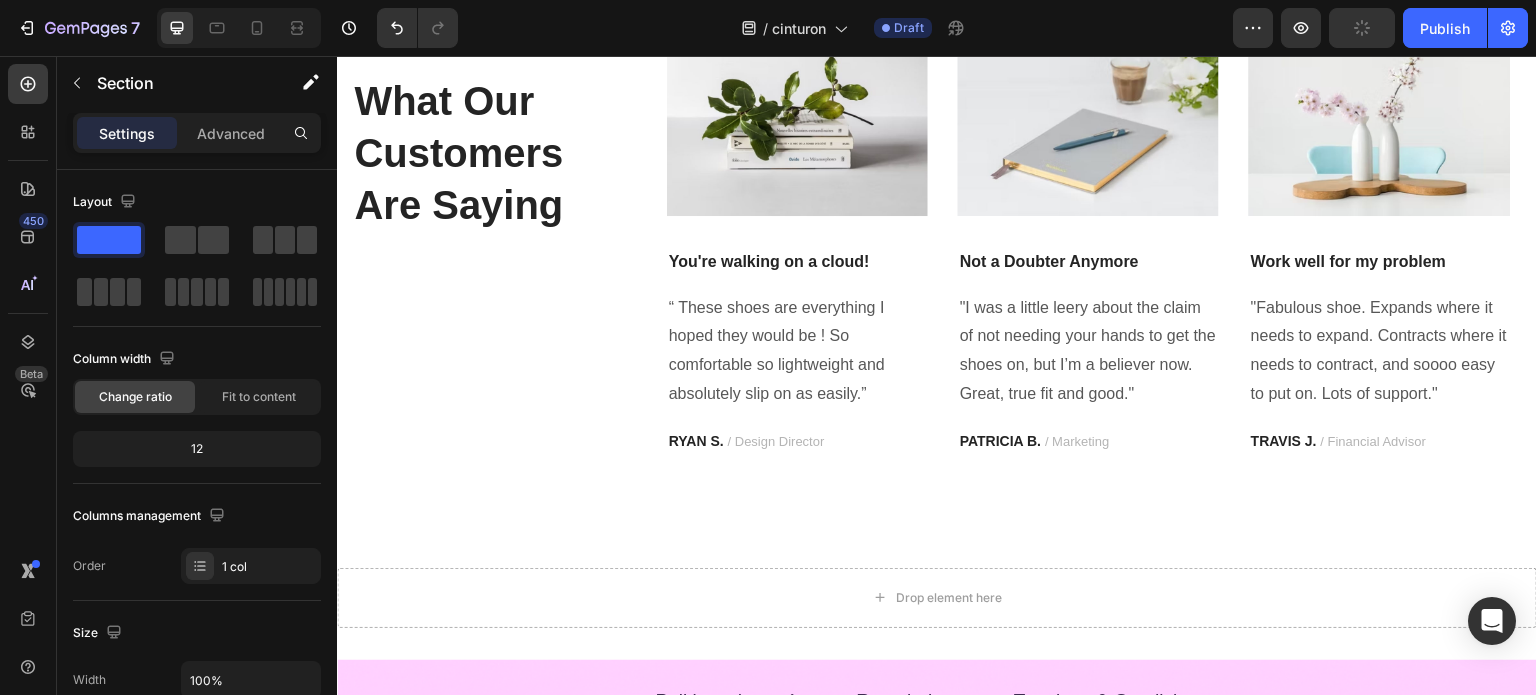 drag, startPoint x: 994, startPoint y: 497, endPoint x: 968, endPoint y: 459, distance: 46.043457 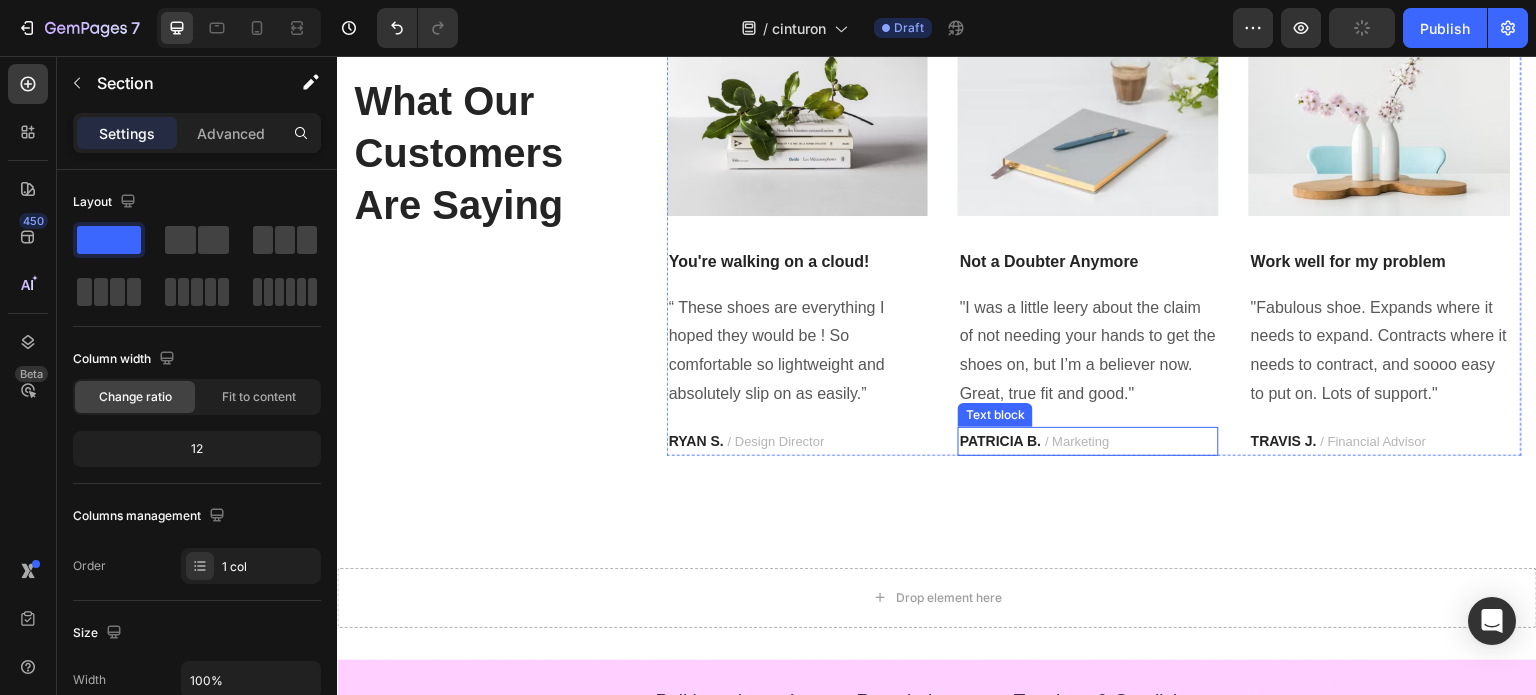 click on "PATRICIA B." at bounding box center [1000, 441] 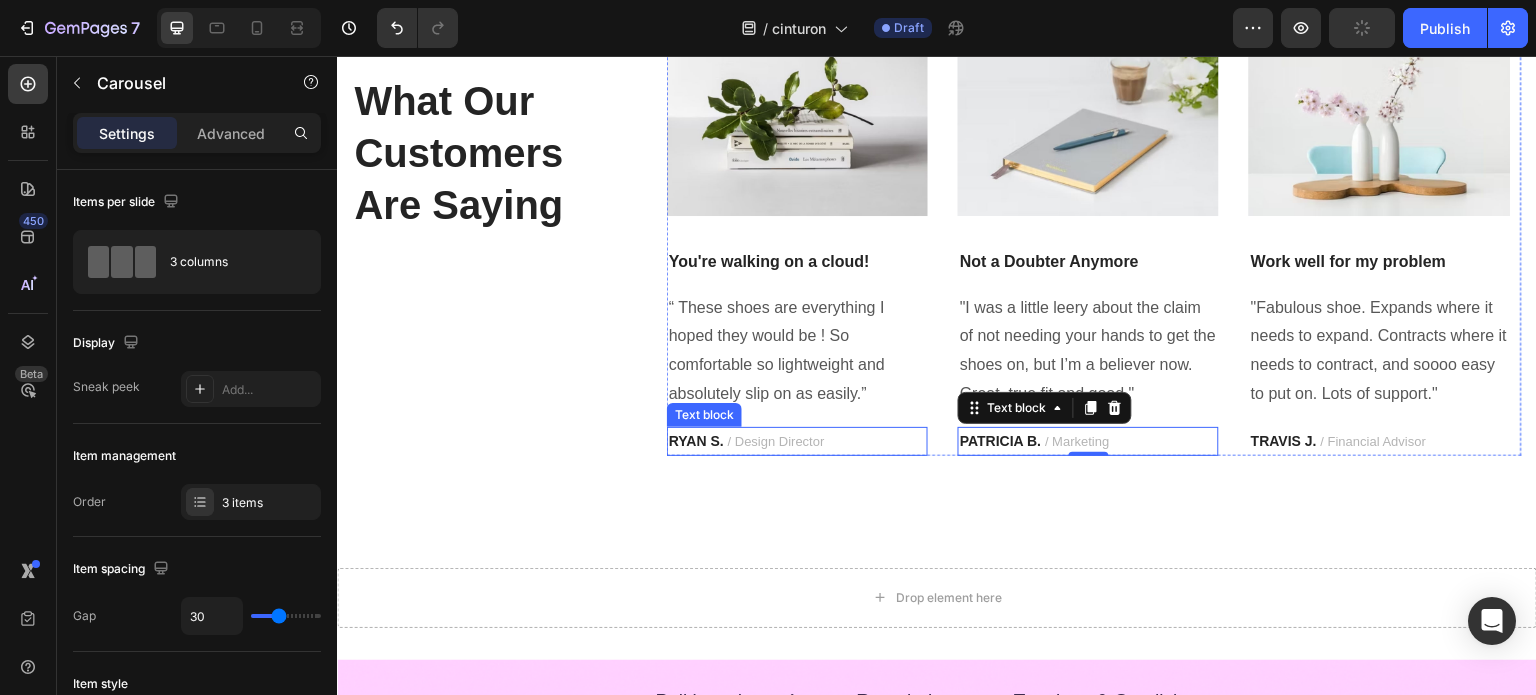 click on "Image You're walking on a cloud! Text block “ These shoes are everything I hoped they would be ! So comfortable so lightweight and absolutely slip on as easily.” Text block RYAN S.   / Design Director Text block" at bounding box center [797, 231] 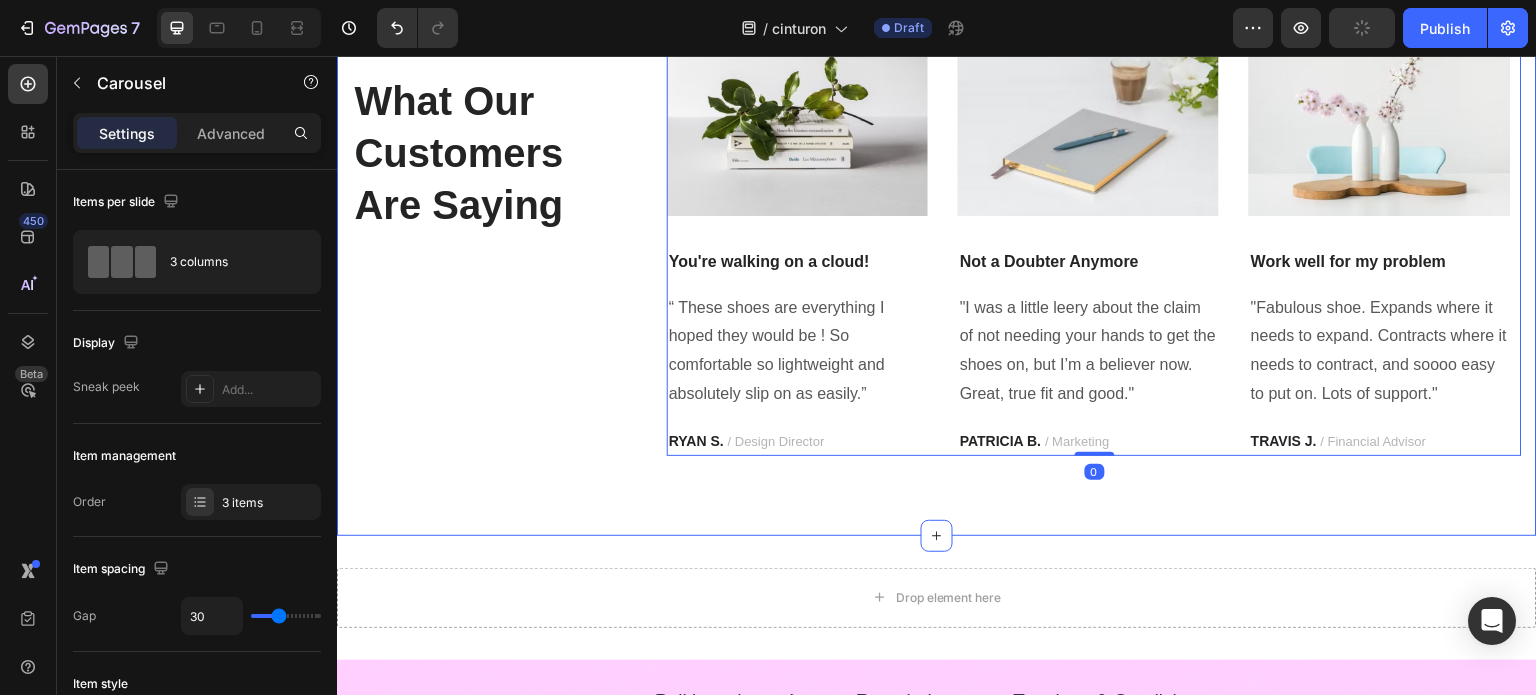 click on "Icon                Icon                Icon                Icon
Icon Icon List Hoz 5000+ 5 Star reviews Text block What Our Customers Are Saying Heading Image You're walking on a cloud! Text block “ These shoes are everything I hoped they would be ! So comfortable so lightweight and absolutely slip on as easily.” Text block RYAN S.   / Design Director Text block Image Not a Doubter Anymore Text block "I was a little leery about the claim of not needing your hands to get the shoes on, but I’m a believer now. Great, true fit and good." Text block PATRICIA B.   / Marketing Text block Image Work well for my problem Text block "Fabulous shoe. Expands where it needs to expand. Contracts where it needs to contract, and soooo easy to put on. Lots of support." Text block TRAVIS J.   / Financial Advisor Text block Carousel   0 Row Section 8" at bounding box center [937, 231] 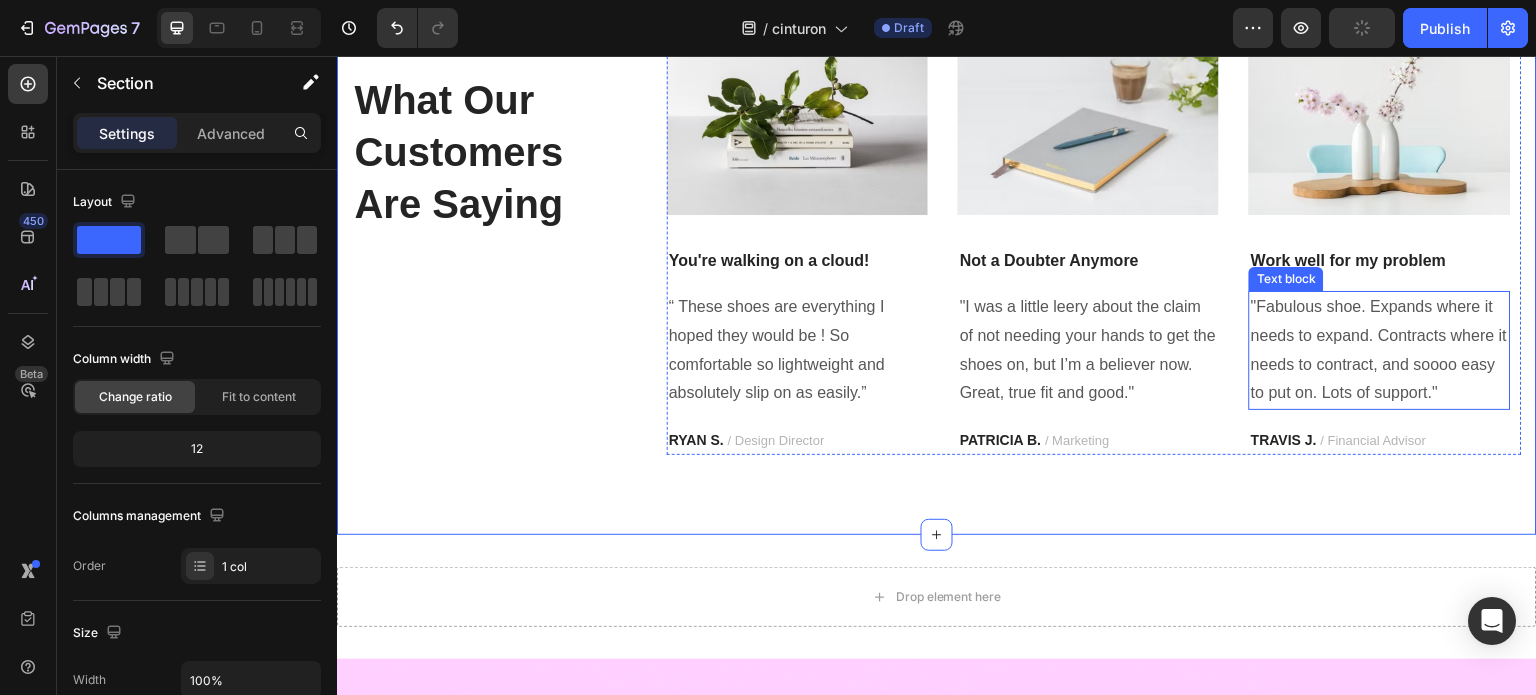 scroll, scrollTop: 5495, scrollLeft: 0, axis: vertical 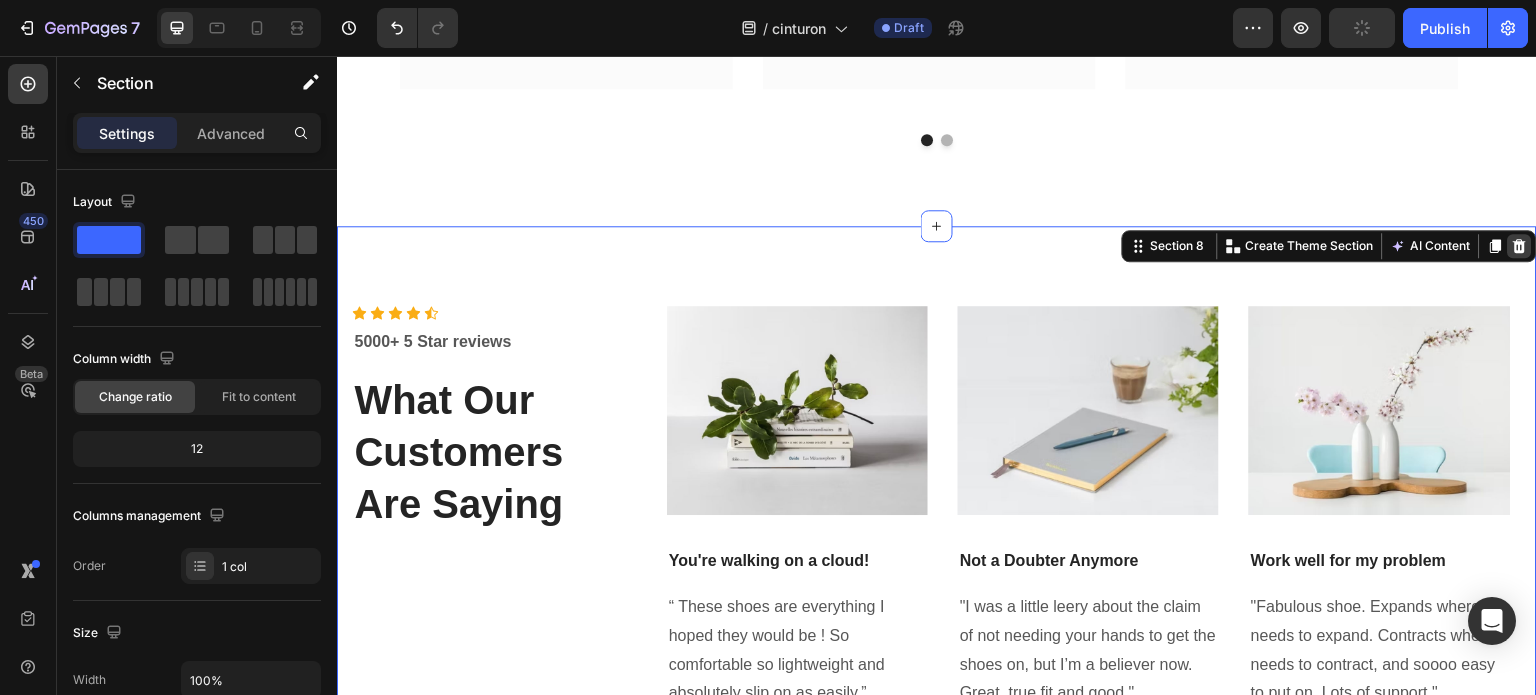 click 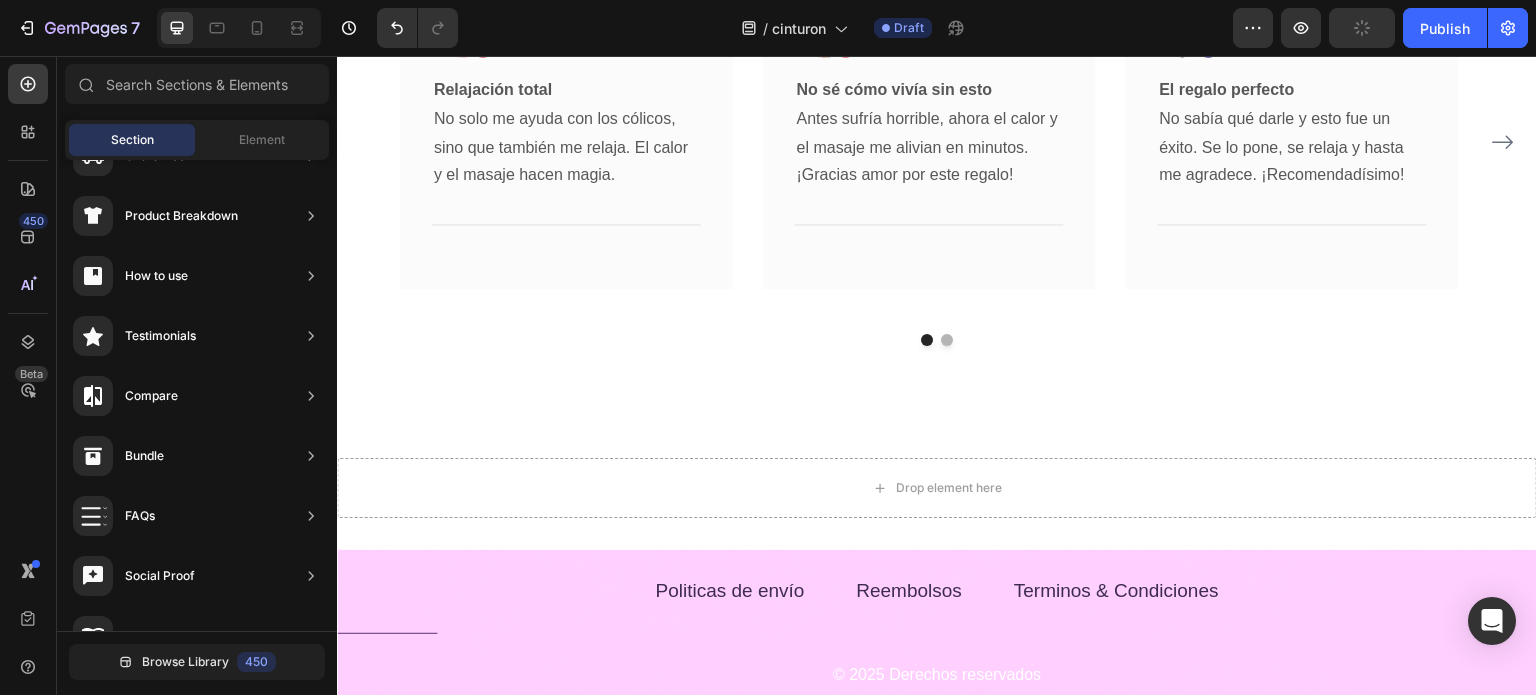 scroll, scrollTop: 5195, scrollLeft: 0, axis: vertical 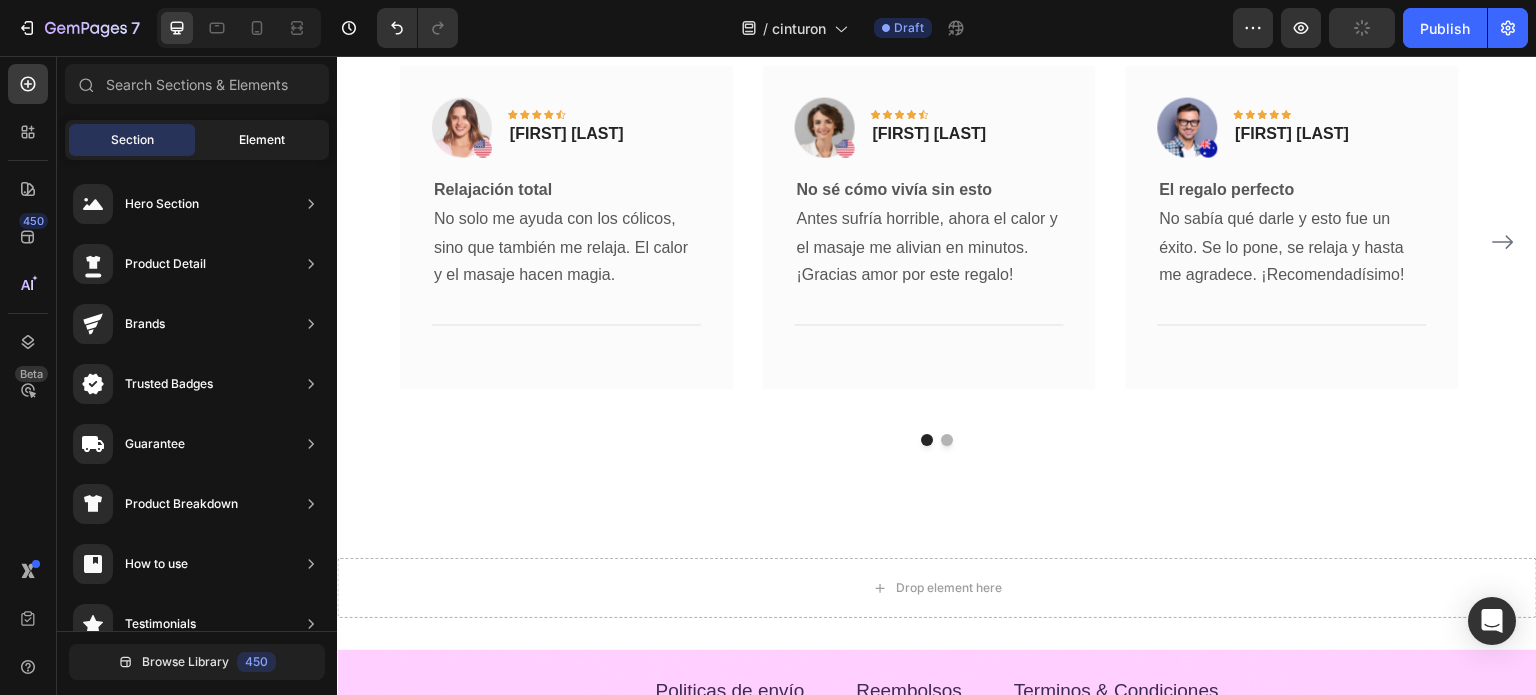 click on "Element" 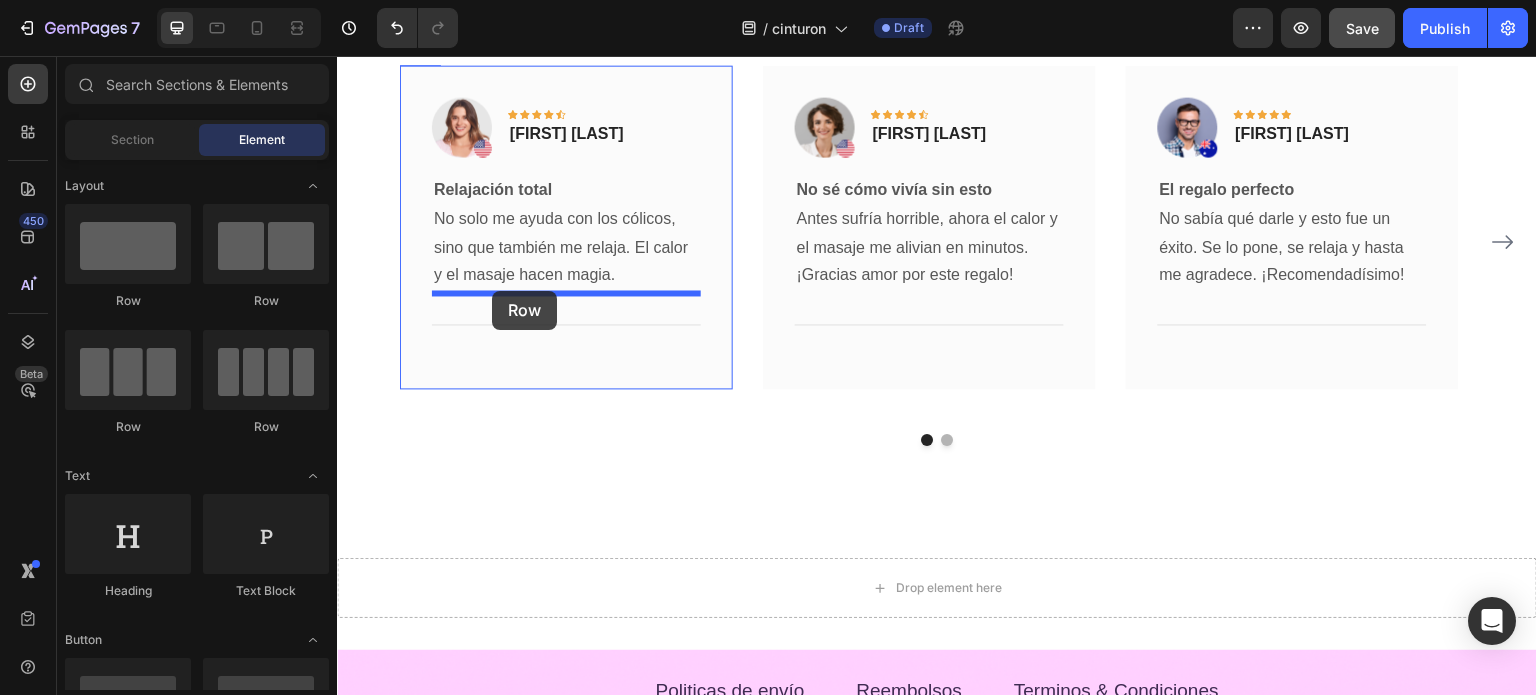 drag, startPoint x: 453, startPoint y: 311, endPoint x: 492, endPoint y: 291, distance: 43.829212 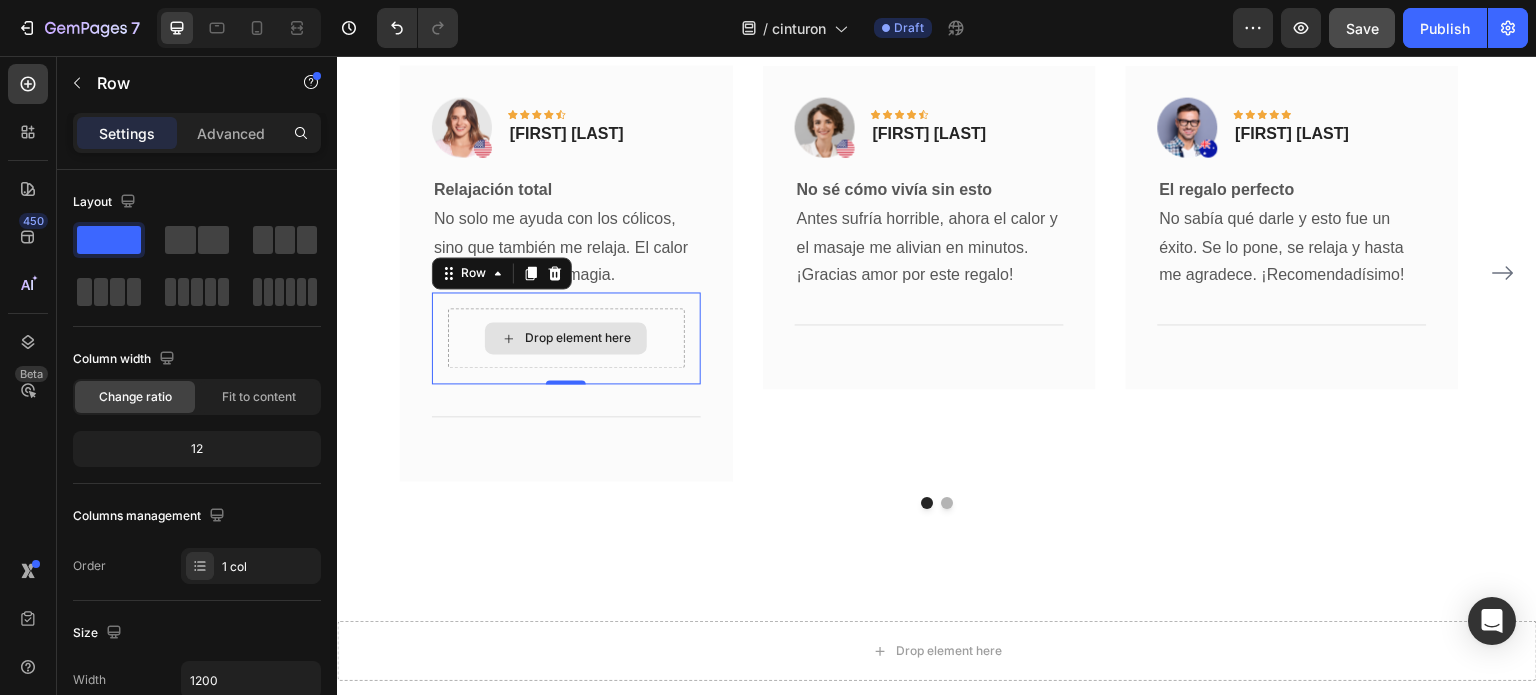 click on "Drop element here" at bounding box center [566, 338] 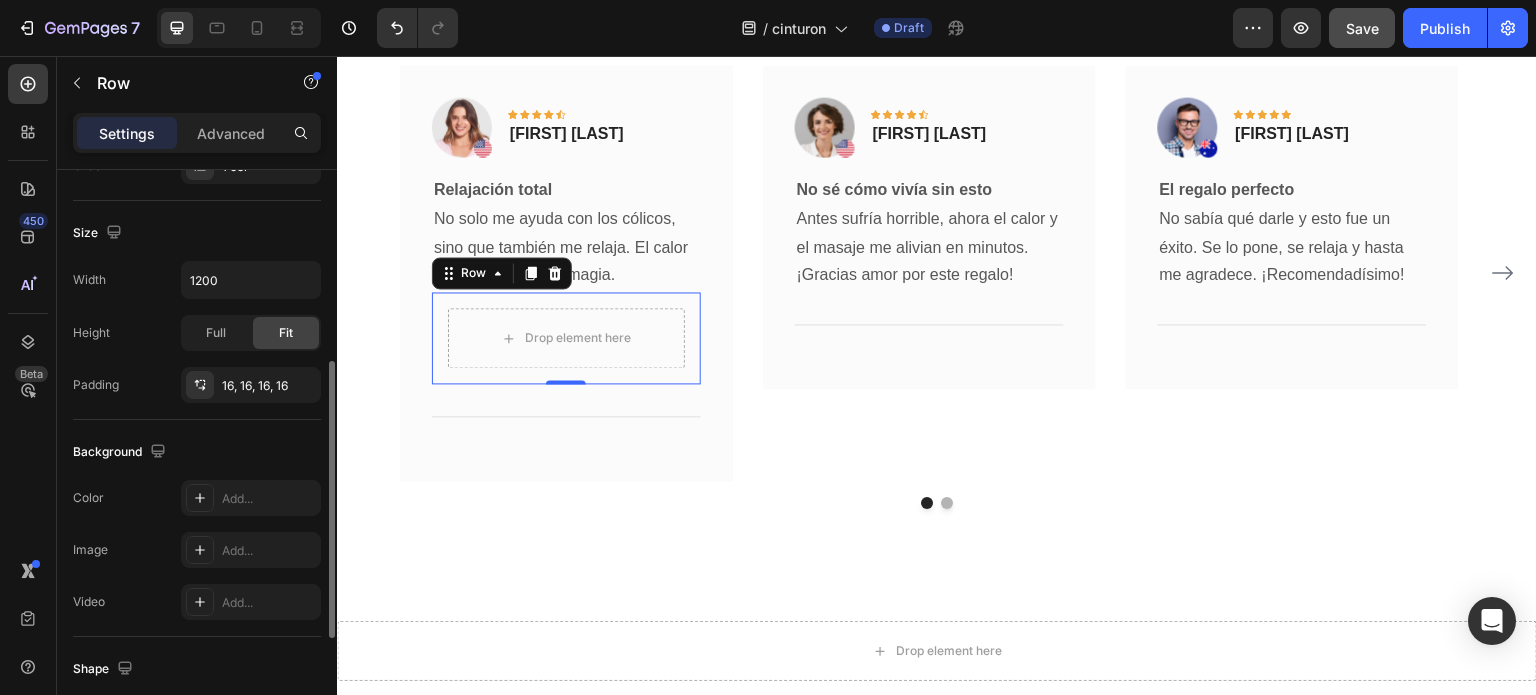 scroll, scrollTop: 500, scrollLeft: 0, axis: vertical 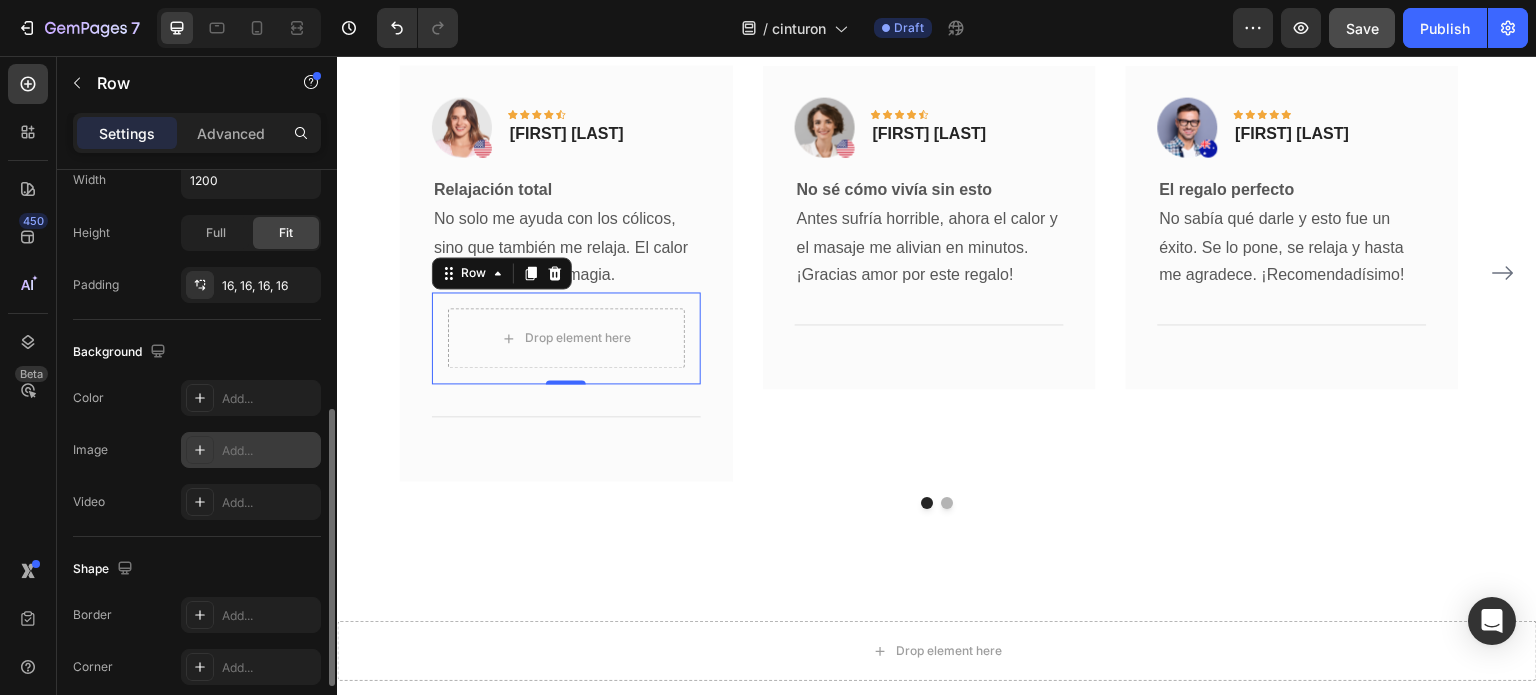 click on "Add..." at bounding box center (269, 451) 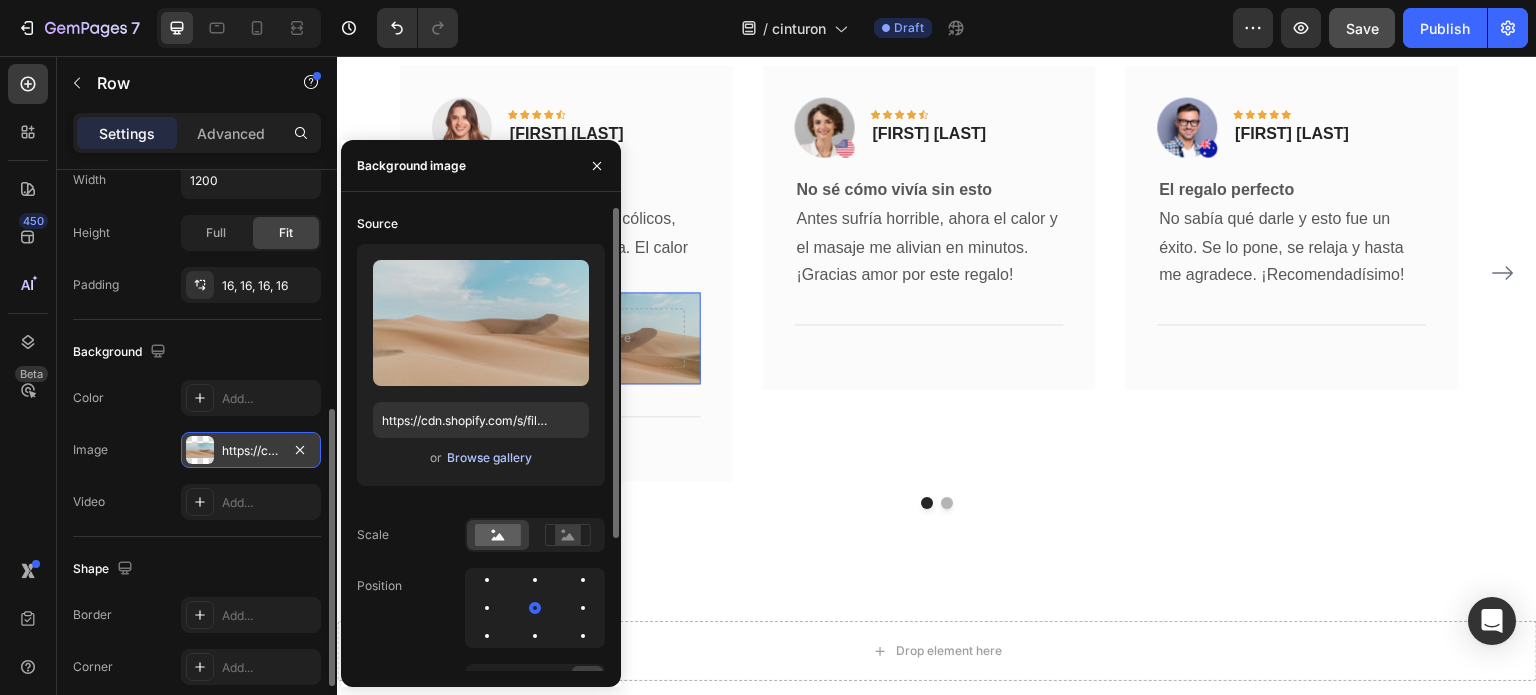 click on "Browse gallery" at bounding box center (489, 458) 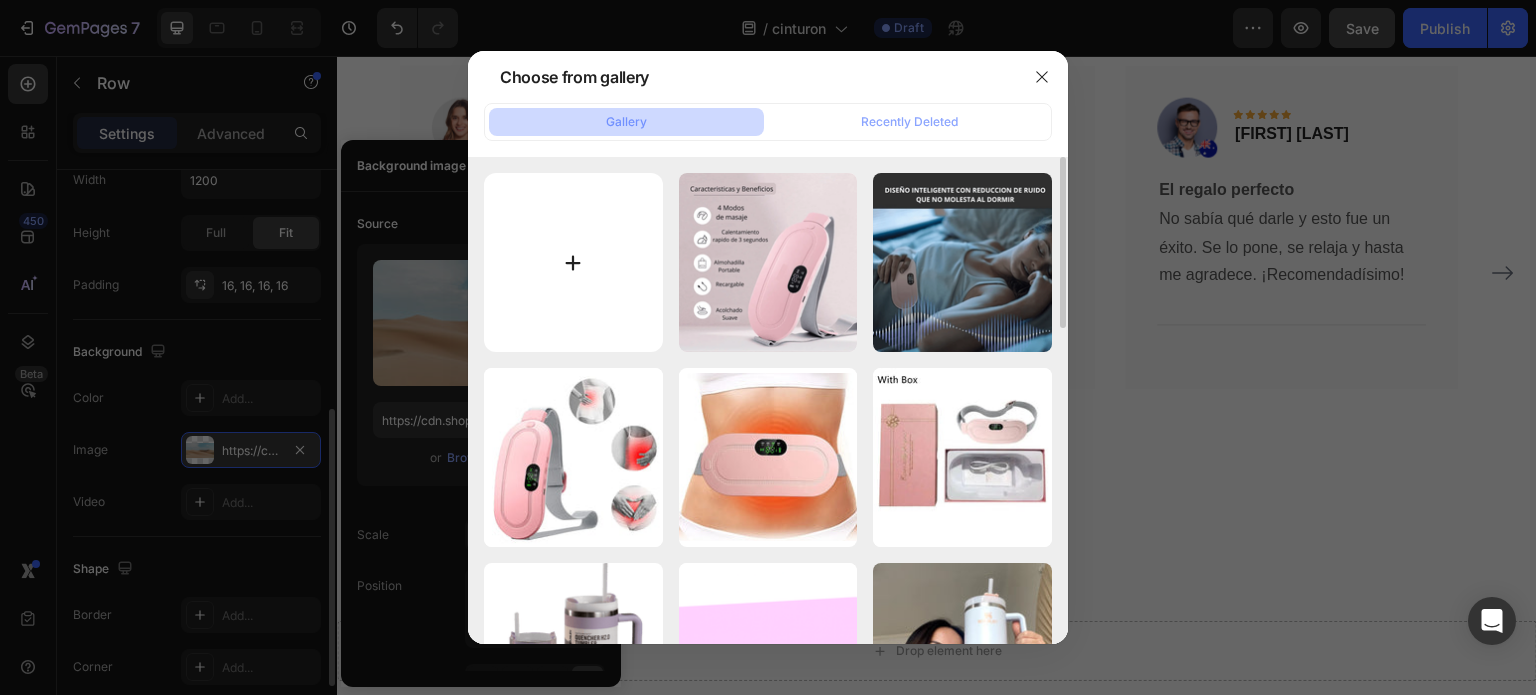 click at bounding box center [573, 262] 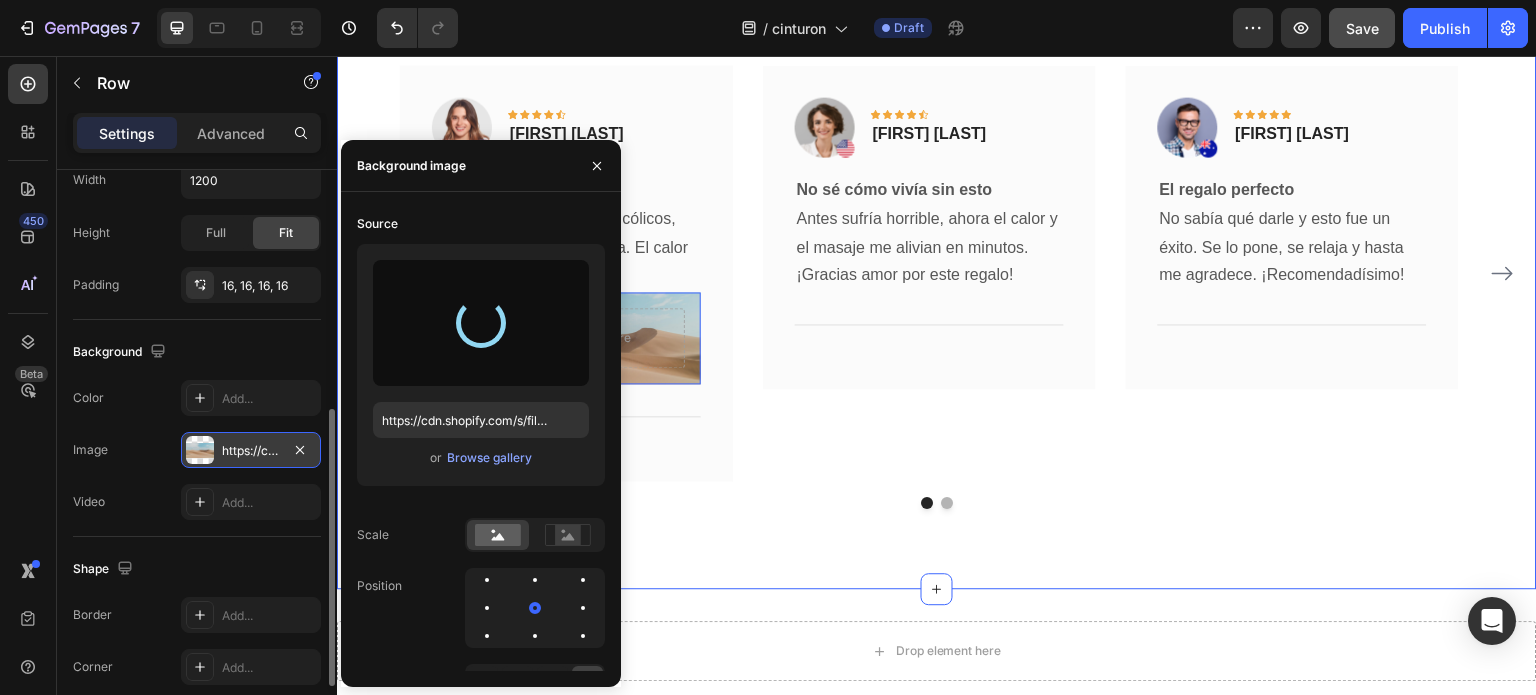 type on "https://cdn.shopify.com/s/files/1/0659/2826/5805/files/gempages_578261564814000914-3d4a518d-5dad-442e-b917-1dab99180b02.png" 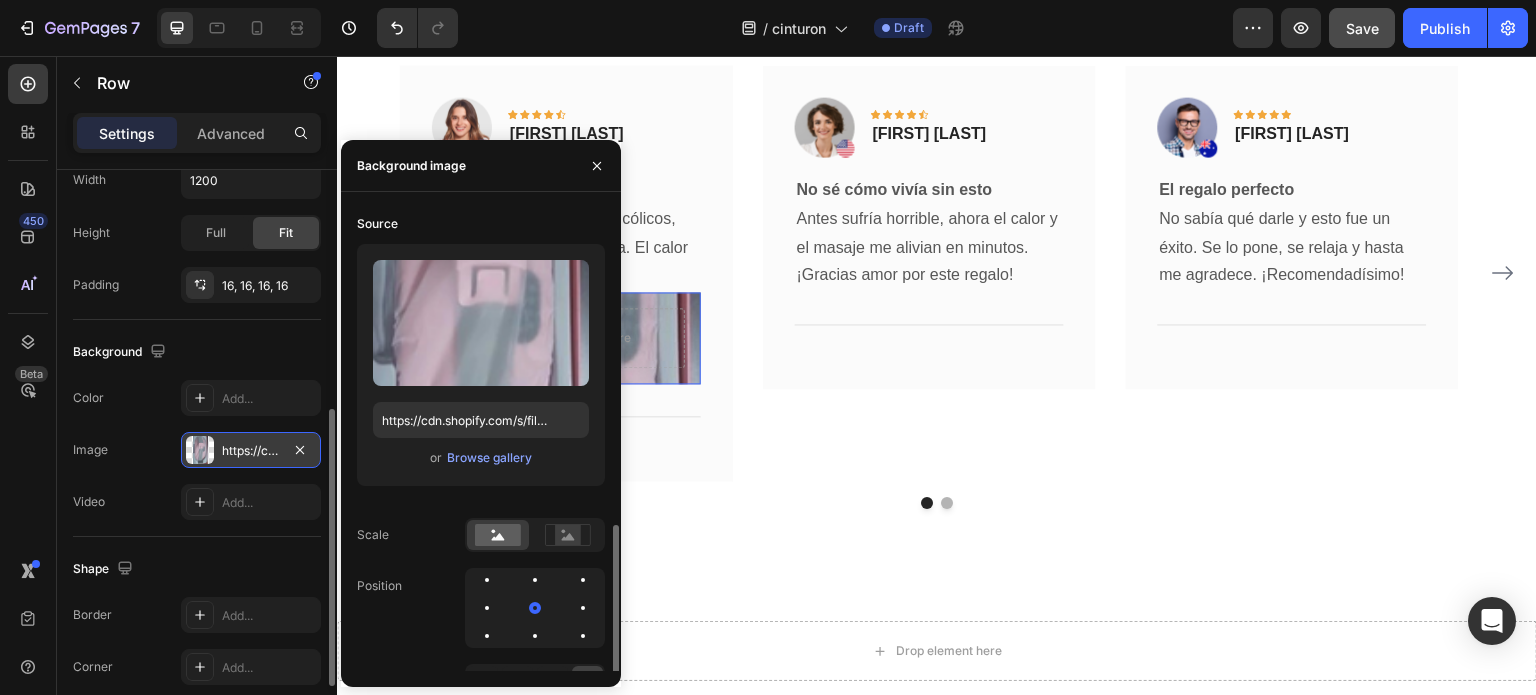scroll, scrollTop: 185, scrollLeft: 0, axis: vertical 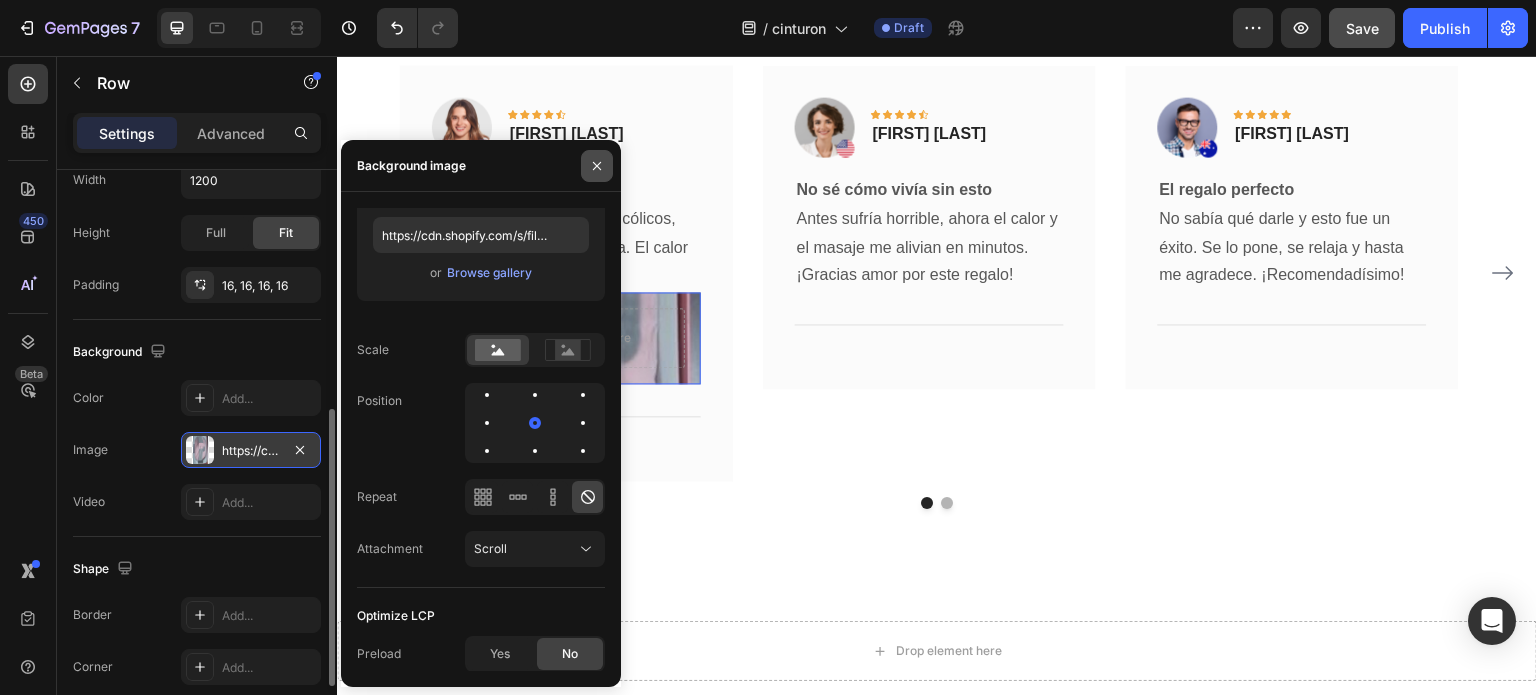 click 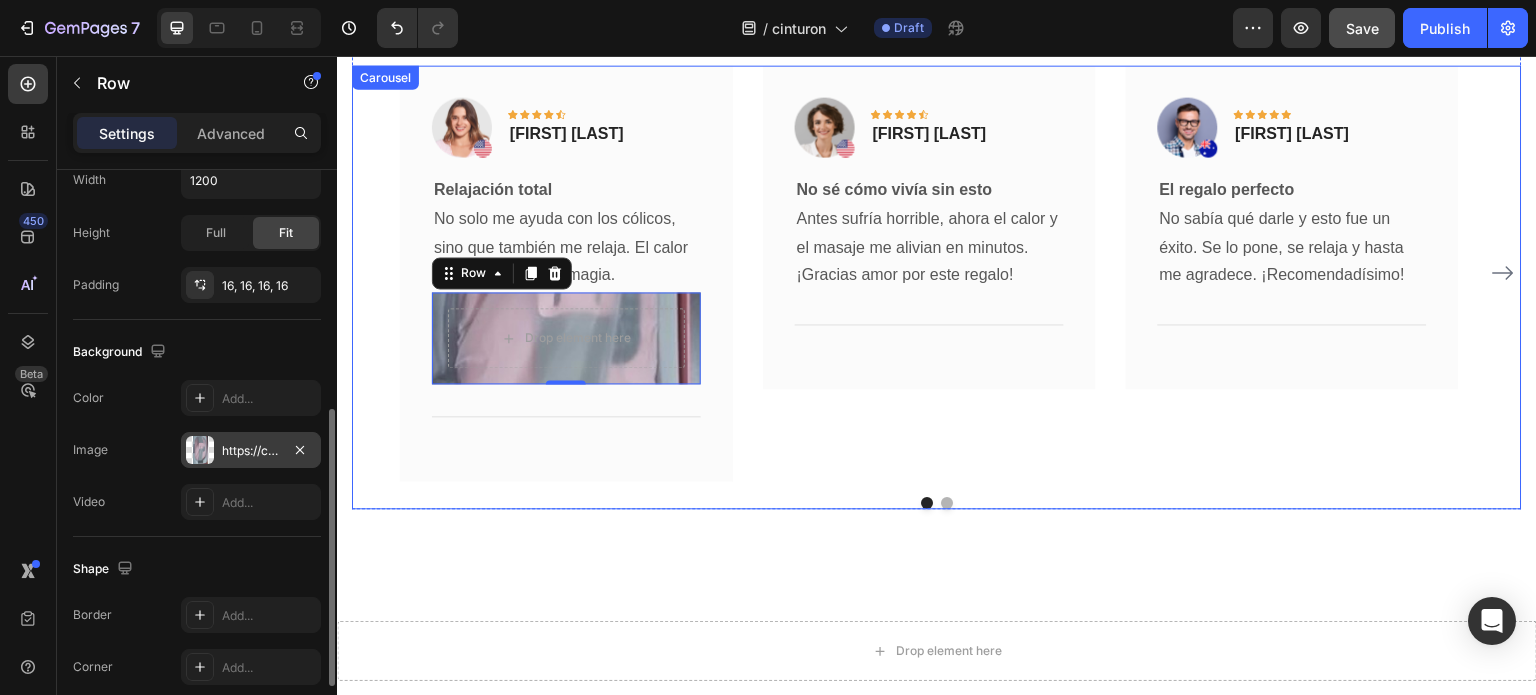 click on "Image
Icon
Icon
Icon
Icon
Icon Row Dayana Calderón Text block Row No sé cómo vivía sin esto Antes sufría horrible, ahora el calor y el masaje me alivian en minutos. ¡Gracias amor por este regalo! Text block                Title Line Row" at bounding box center [929, 273] 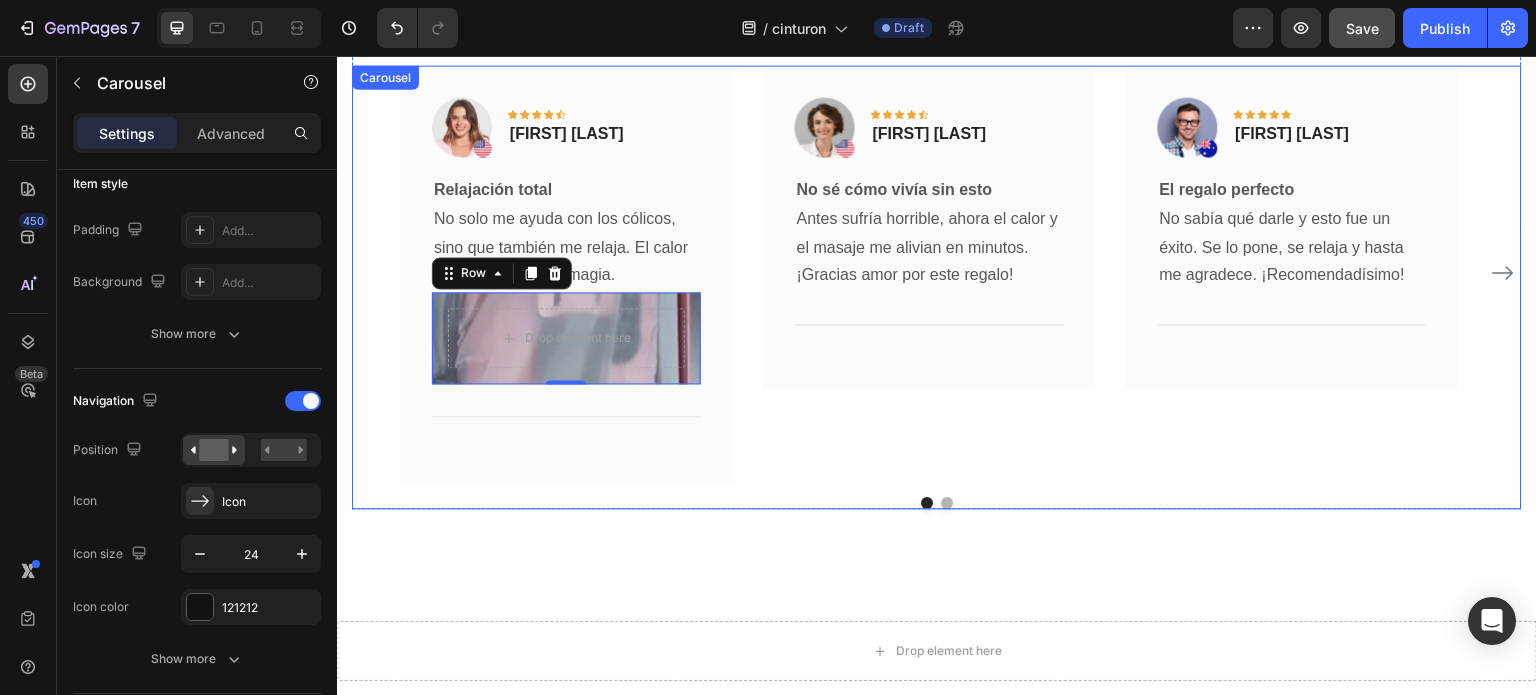 scroll, scrollTop: 0, scrollLeft: 0, axis: both 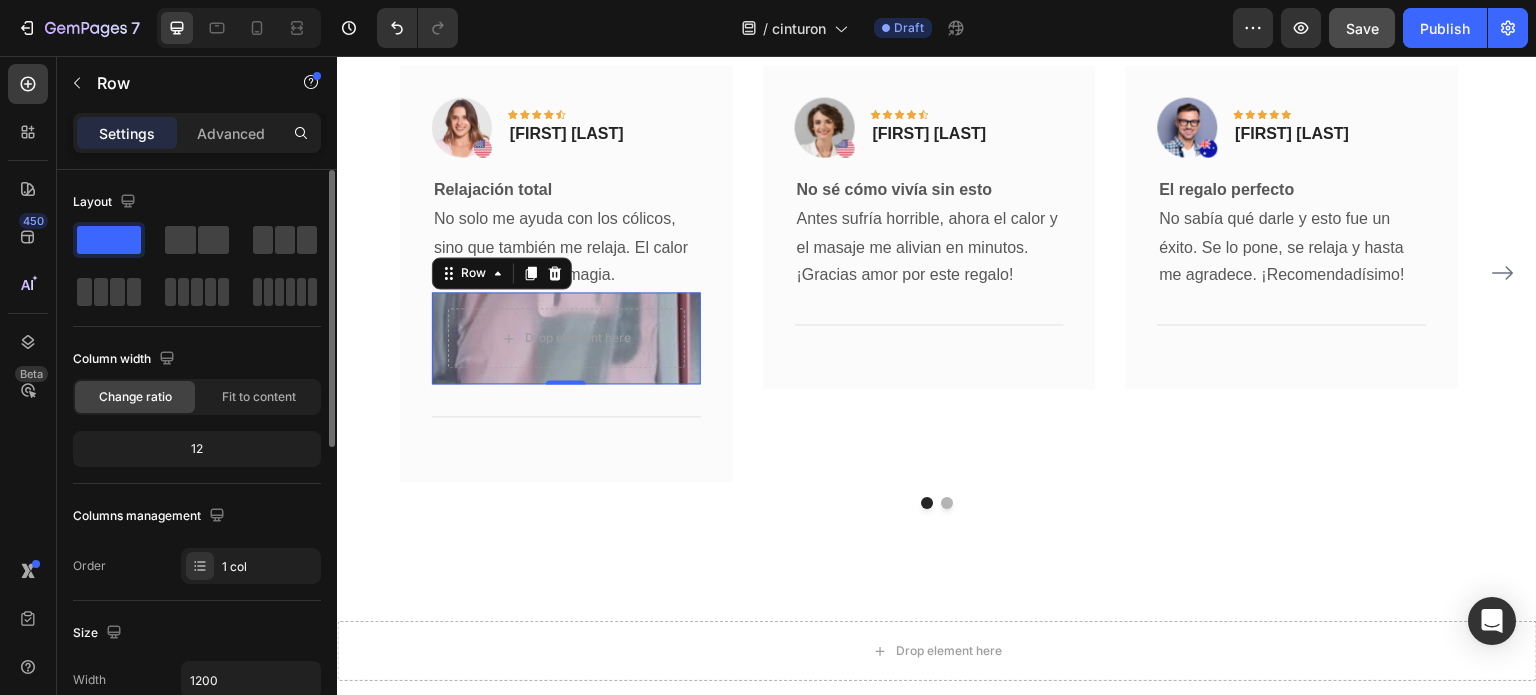click on "Drop element here Row   0" at bounding box center (566, 338) 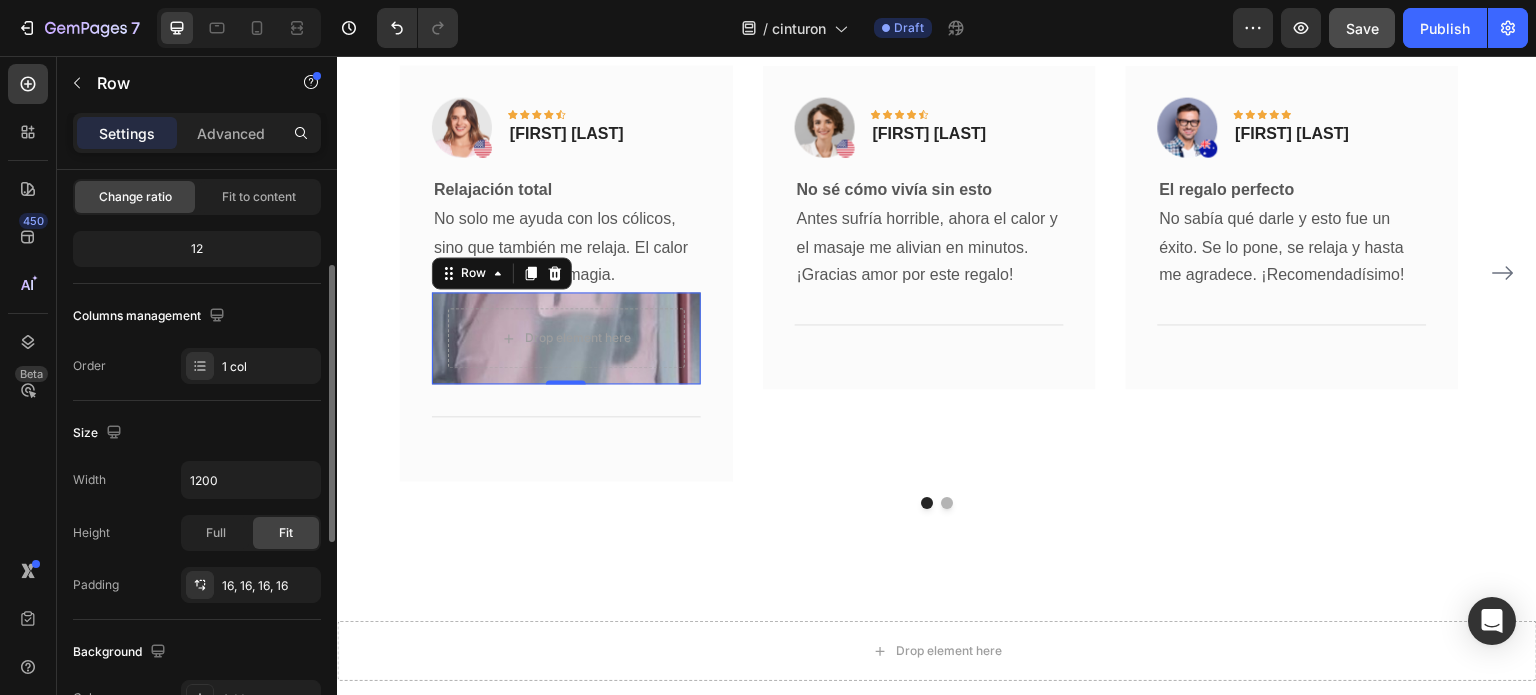 scroll, scrollTop: 300, scrollLeft: 0, axis: vertical 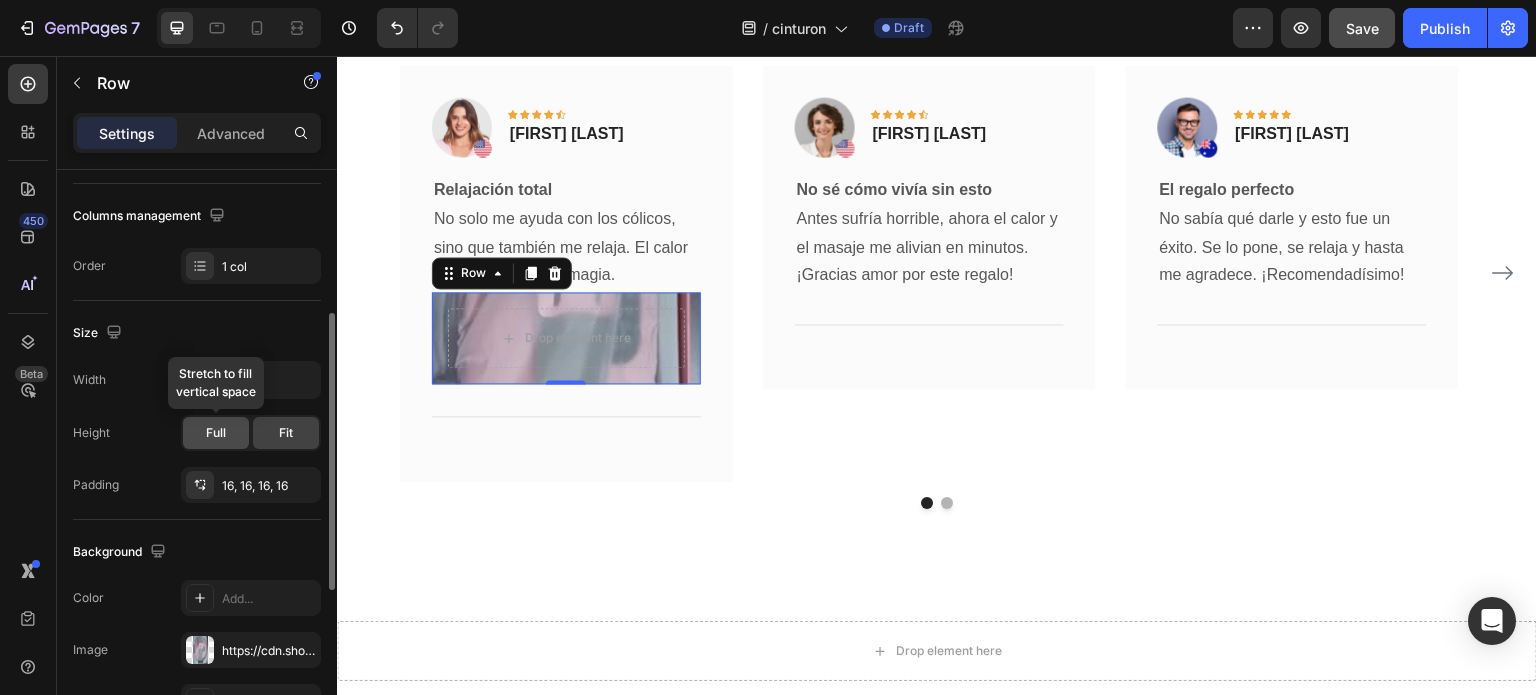 click on "Full" 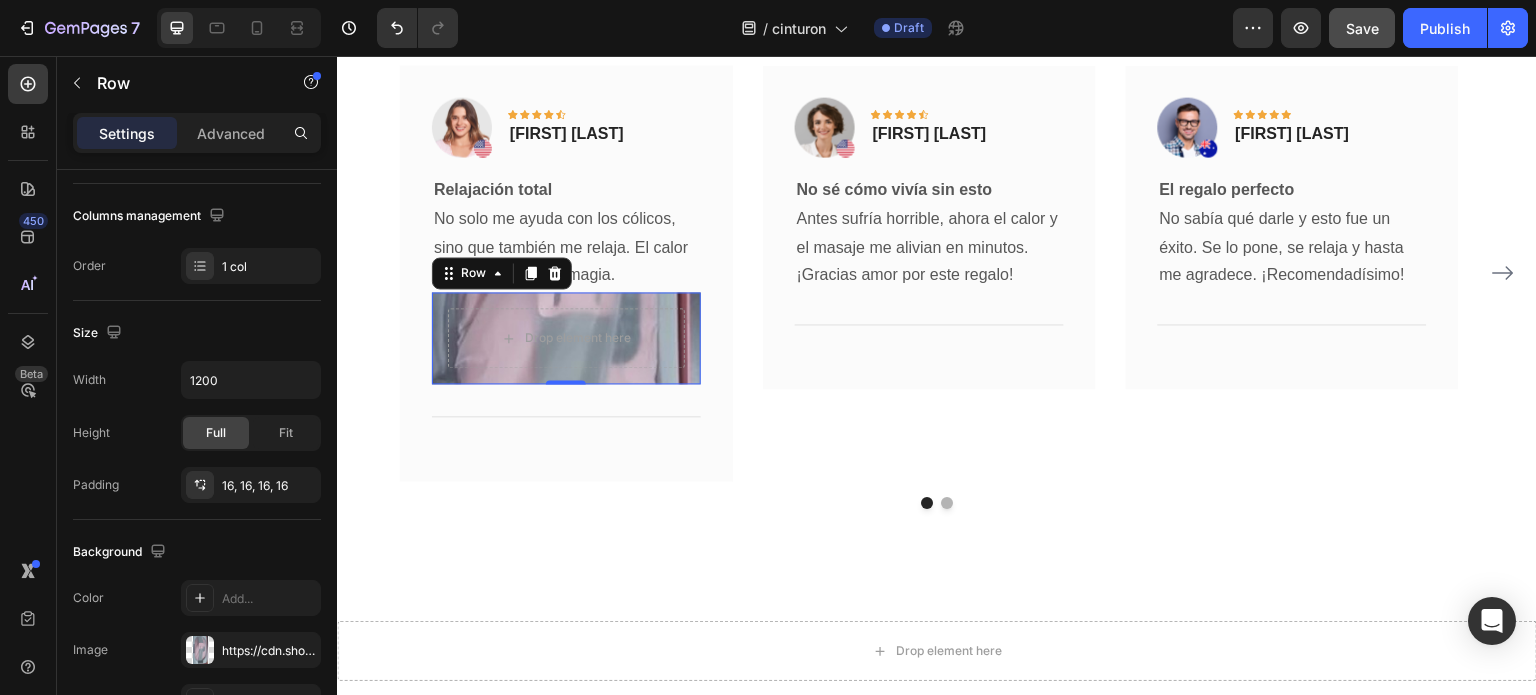 click on "Drop element here Row   0" at bounding box center (566, 338) 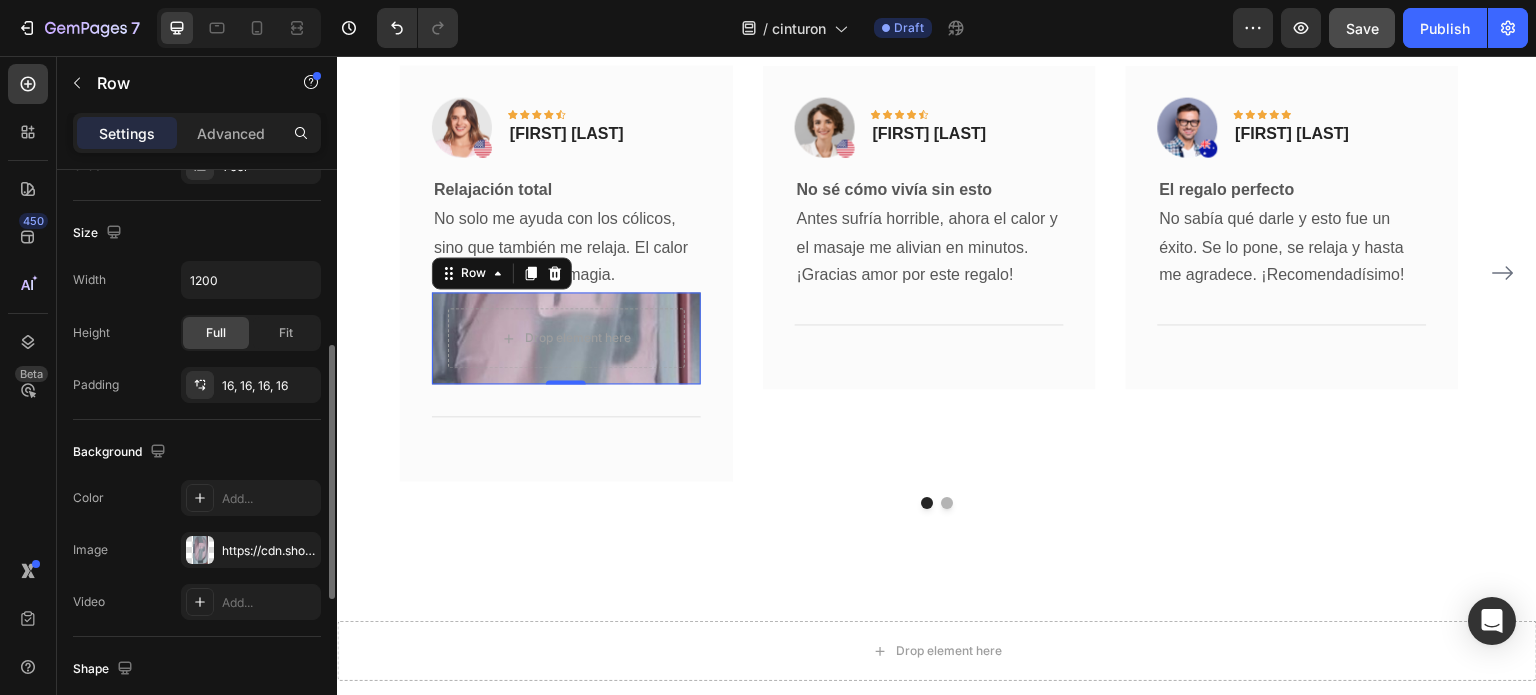scroll, scrollTop: 500, scrollLeft: 0, axis: vertical 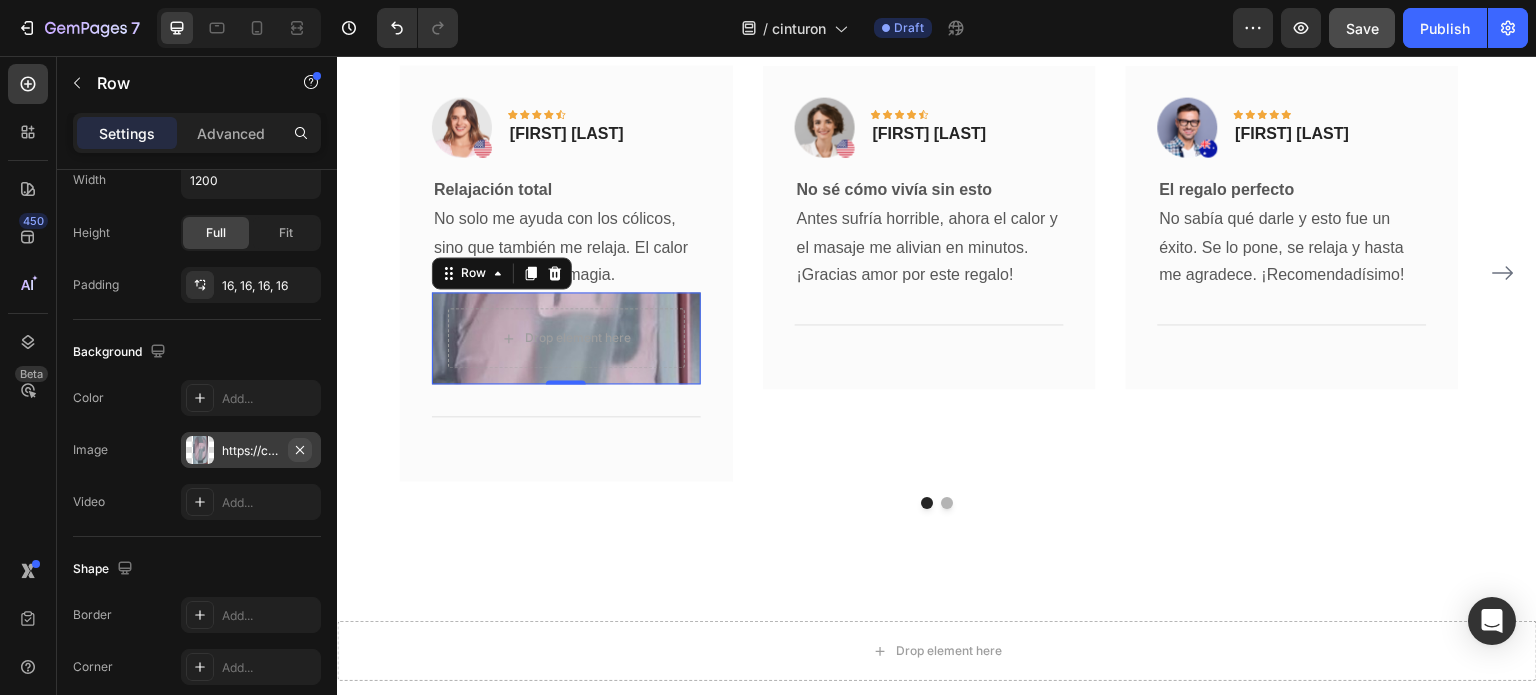 click 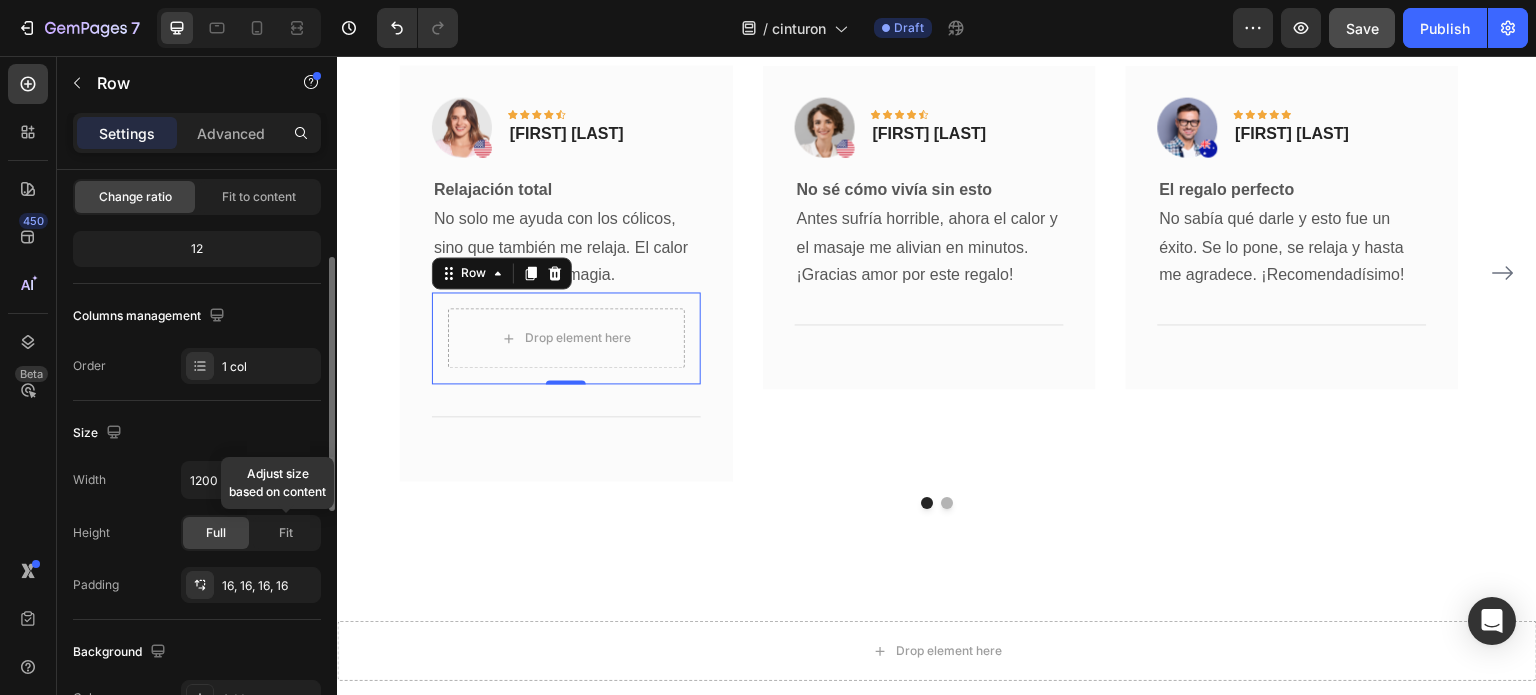 scroll, scrollTop: 0, scrollLeft: 0, axis: both 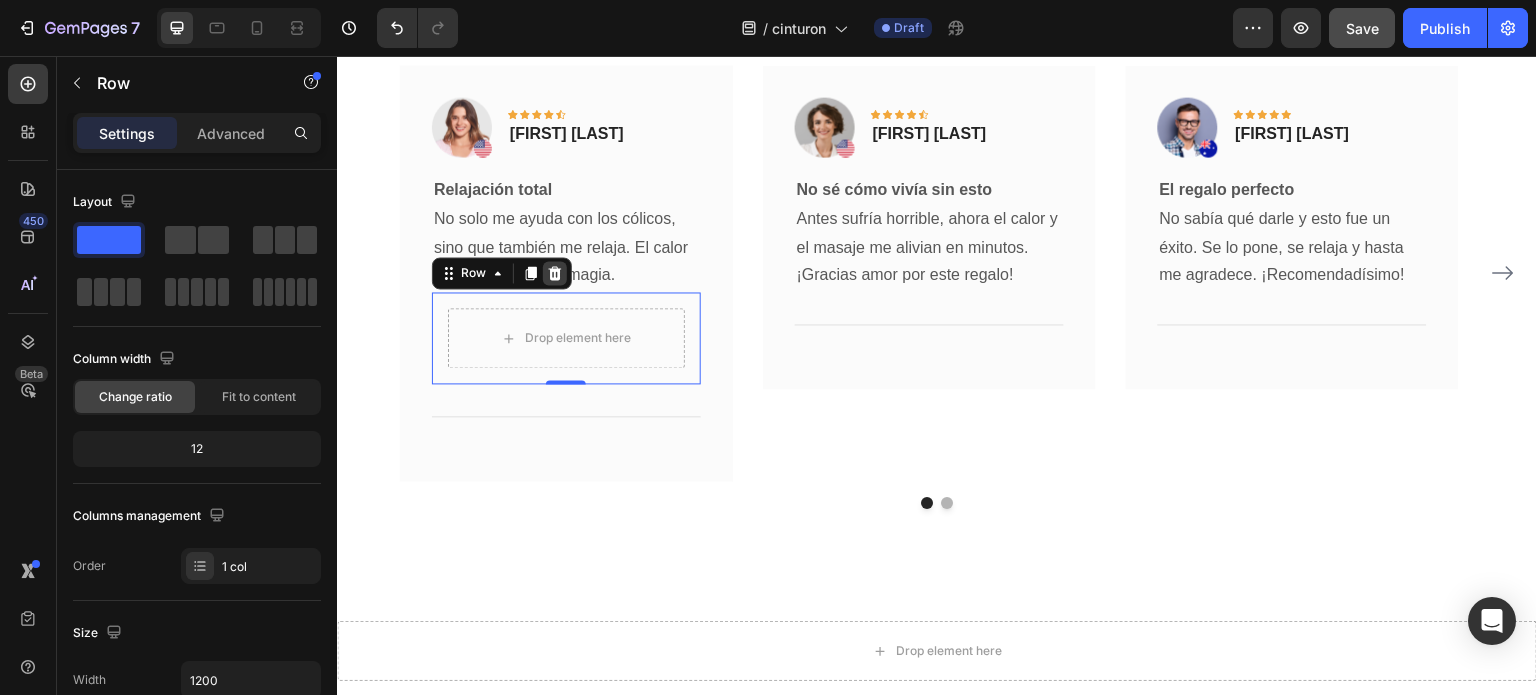 click 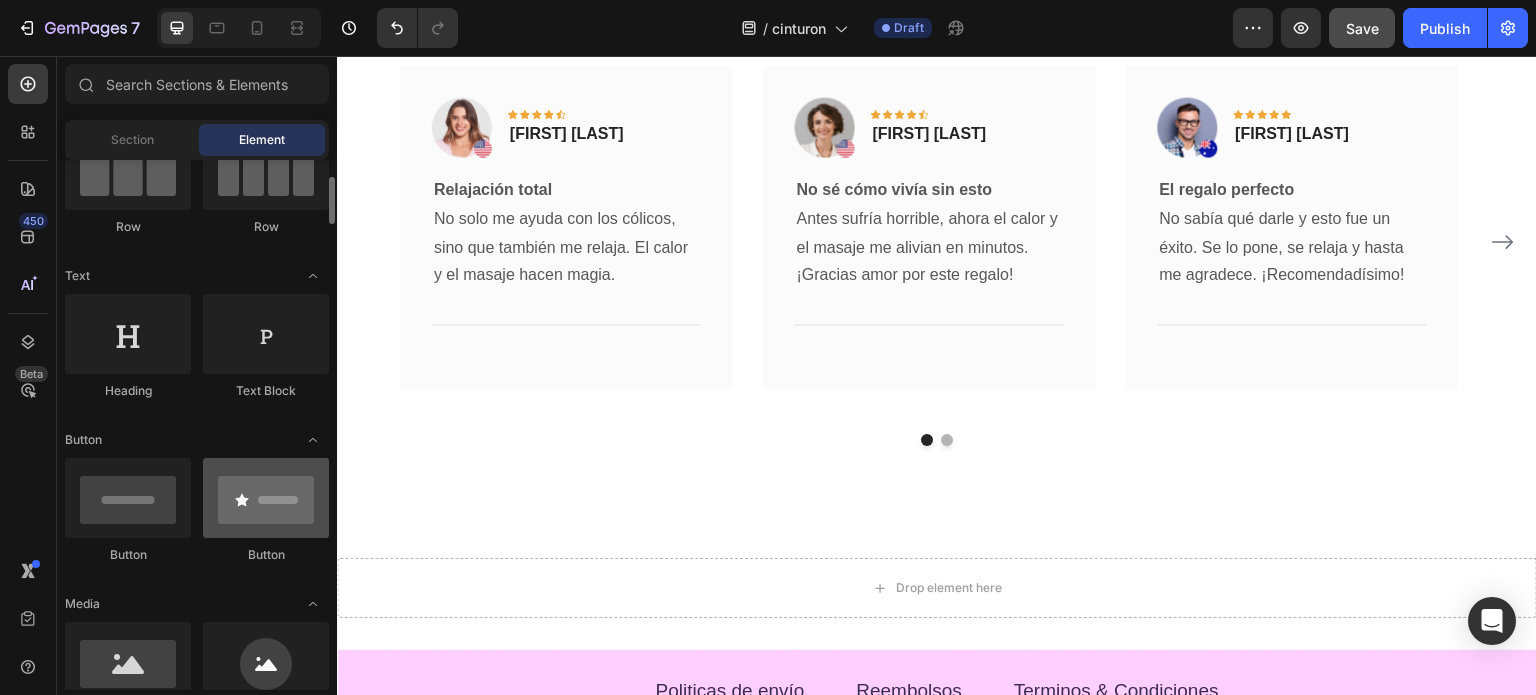 scroll, scrollTop: 300, scrollLeft: 0, axis: vertical 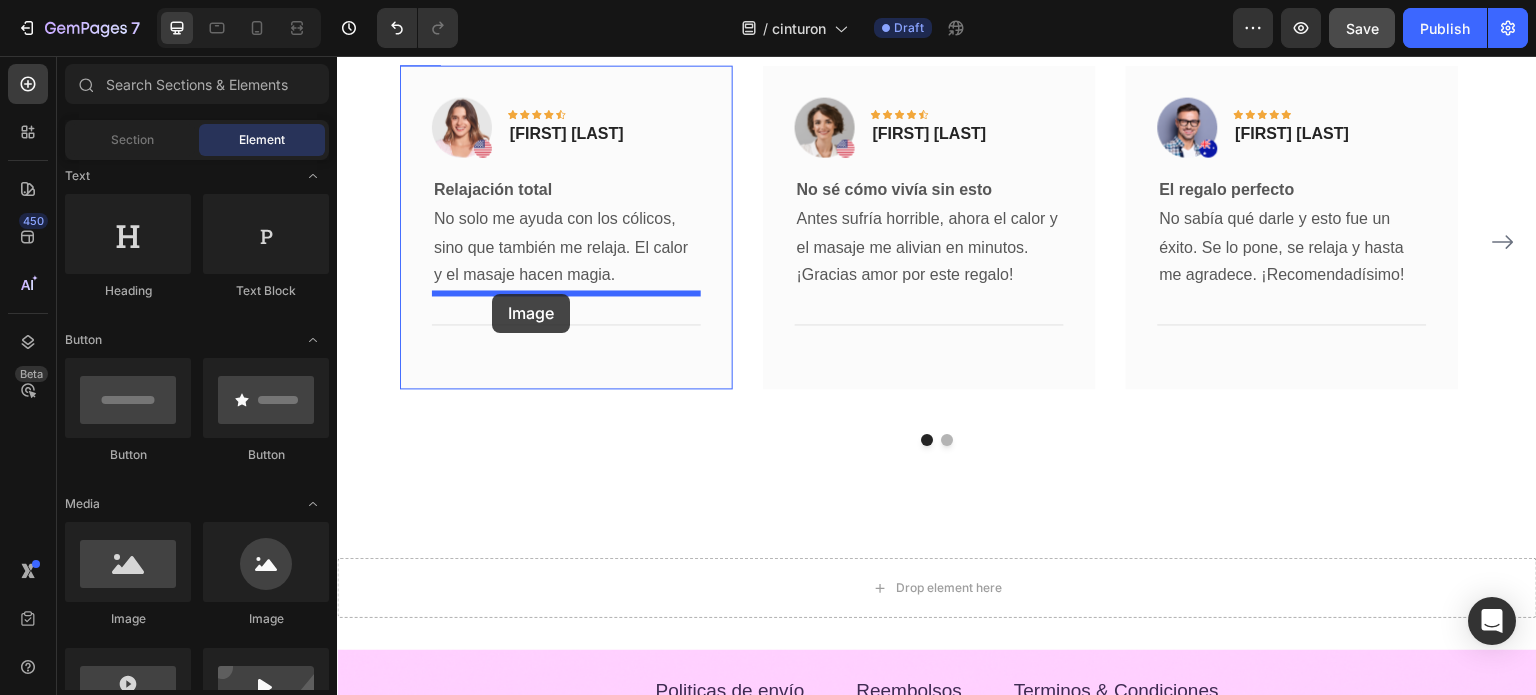 drag, startPoint x: 481, startPoint y: 625, endPoint x: 492, endPoint y: 294, distance: 331.18274 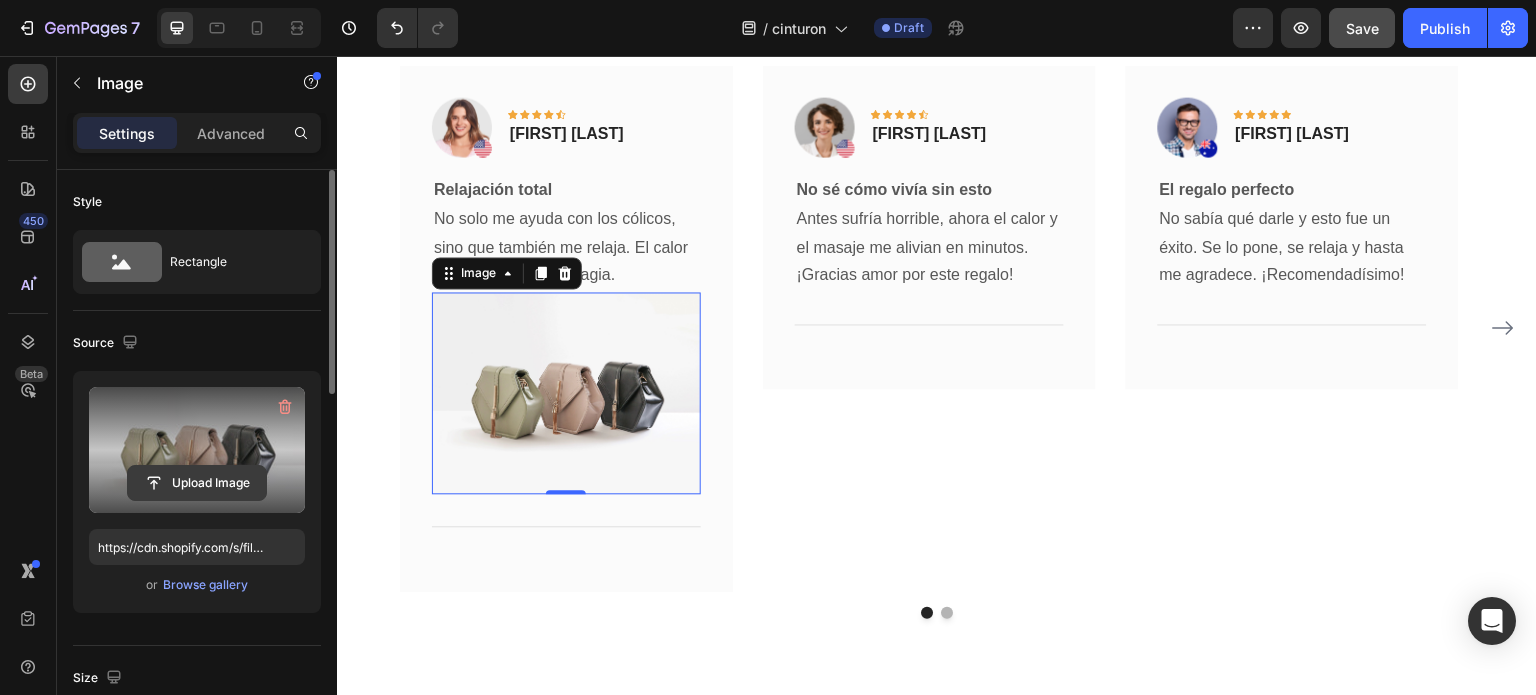 click 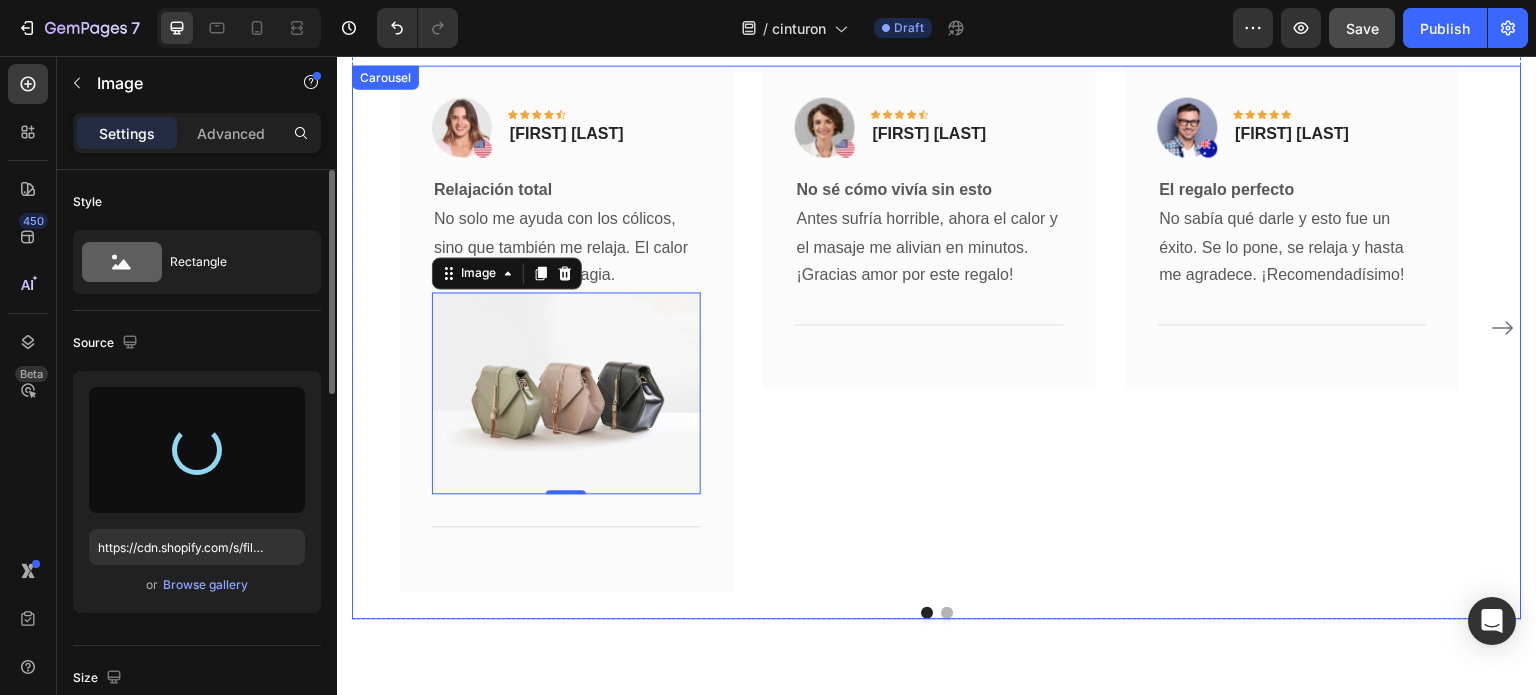 type on "https://cdn.shopify.com/s/files/1/0659/2826/5805/files/gempages_578261564814000914-3d4a518d-5dad-442e-b917-1dab99180b02.png" 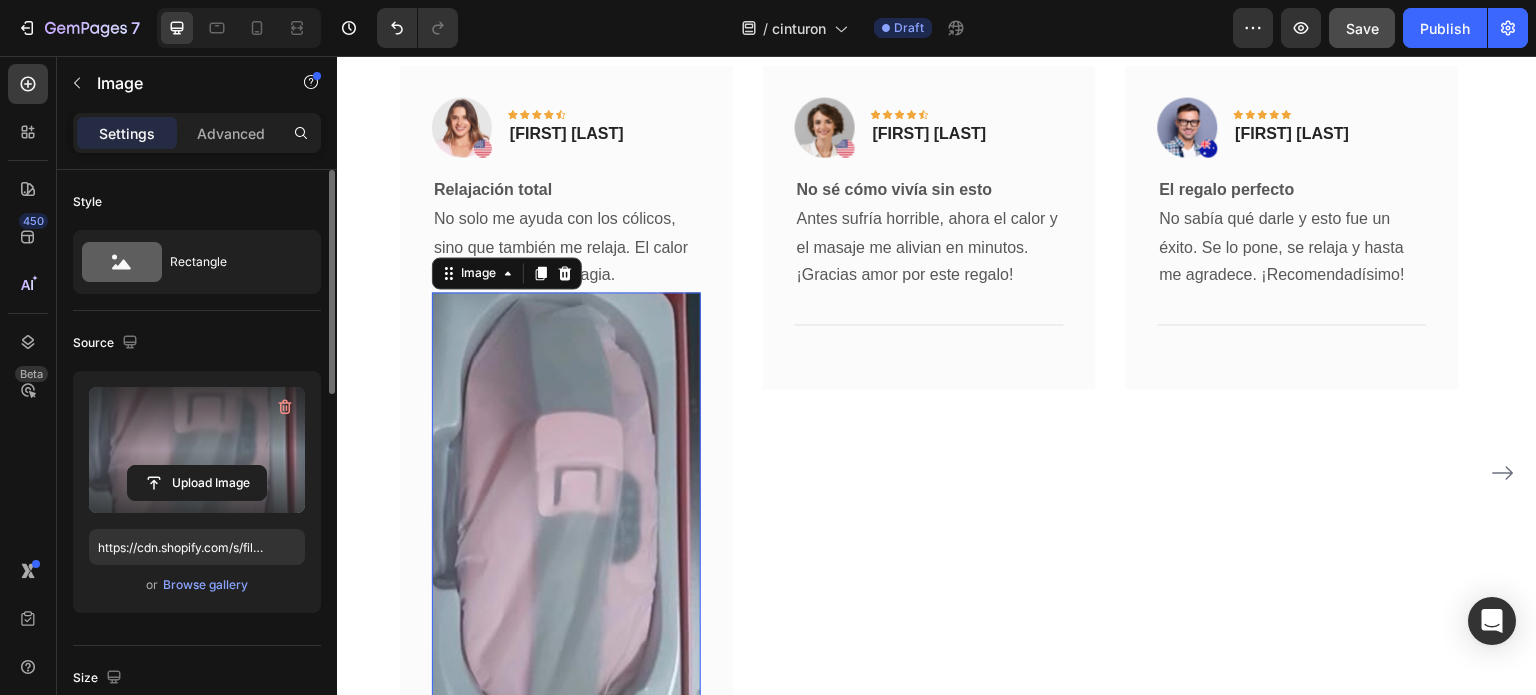 scroll, scrollTop: 5395, scrollLeft: 0, axis: vertical 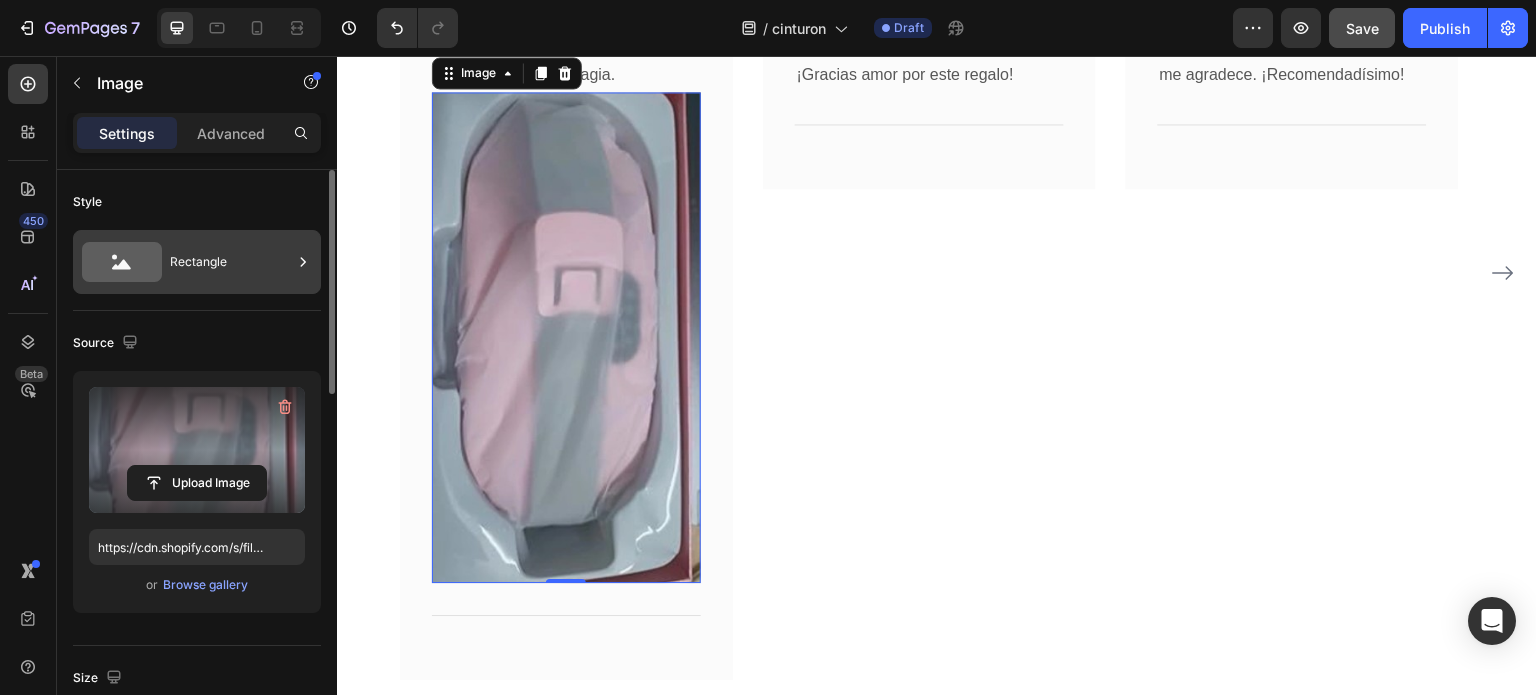 click on "Rectangle" at bounding box center [231, 262] 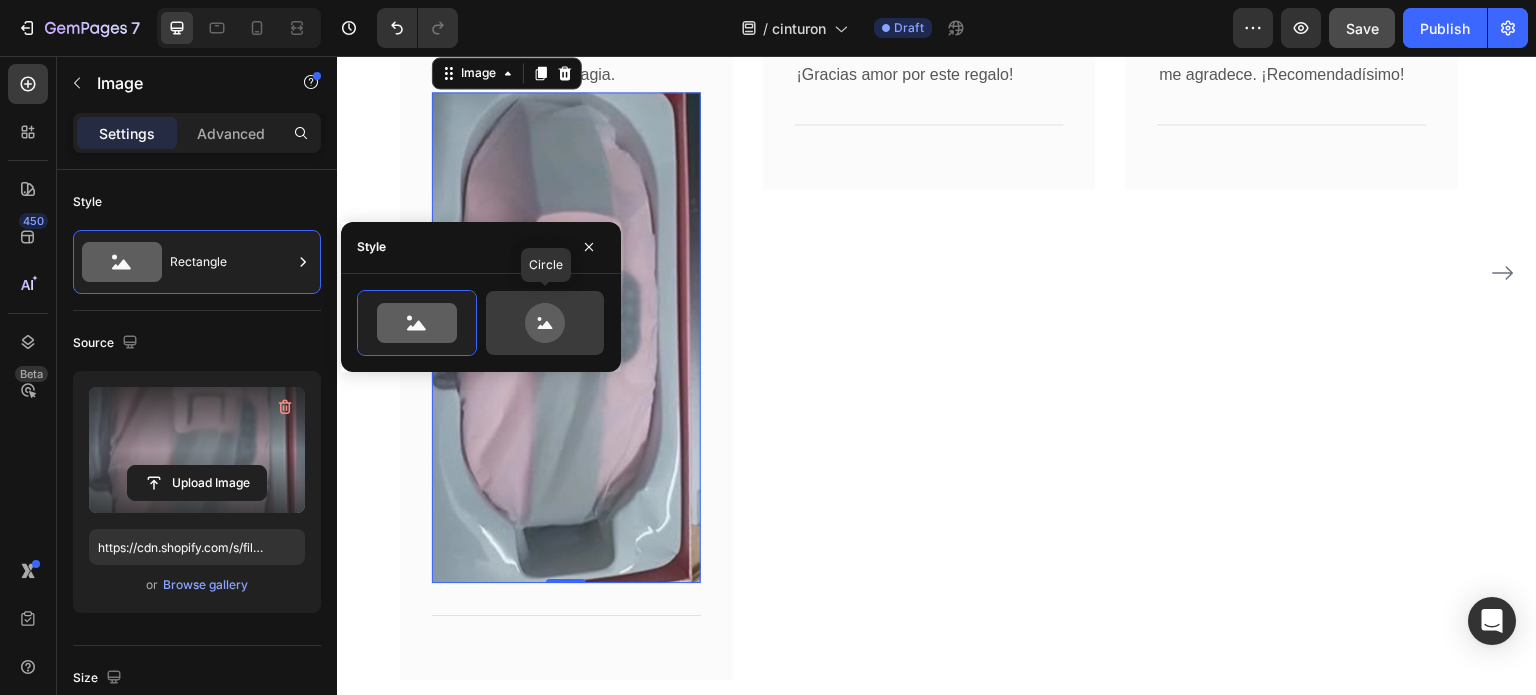 click 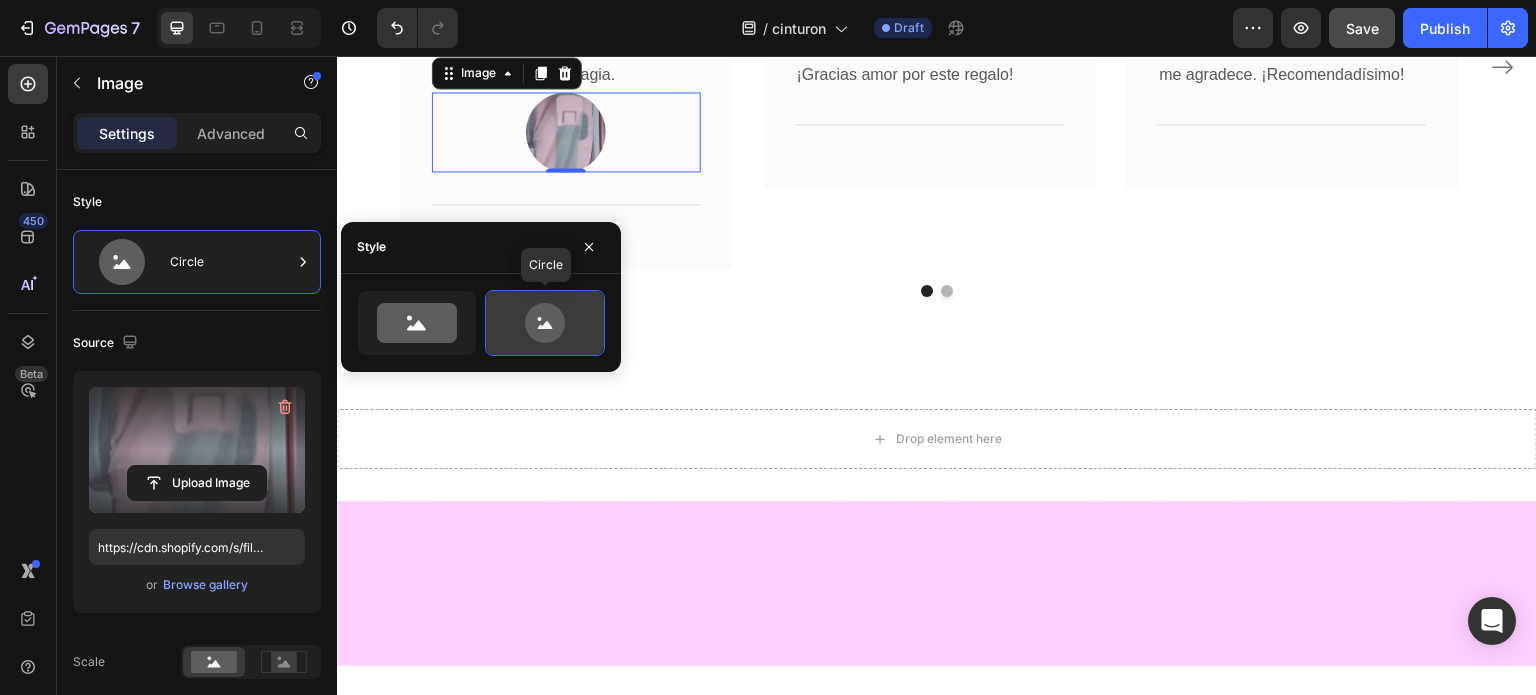 scroll, scrollTop: 5189, scrollLeft: 0, axis: vertical 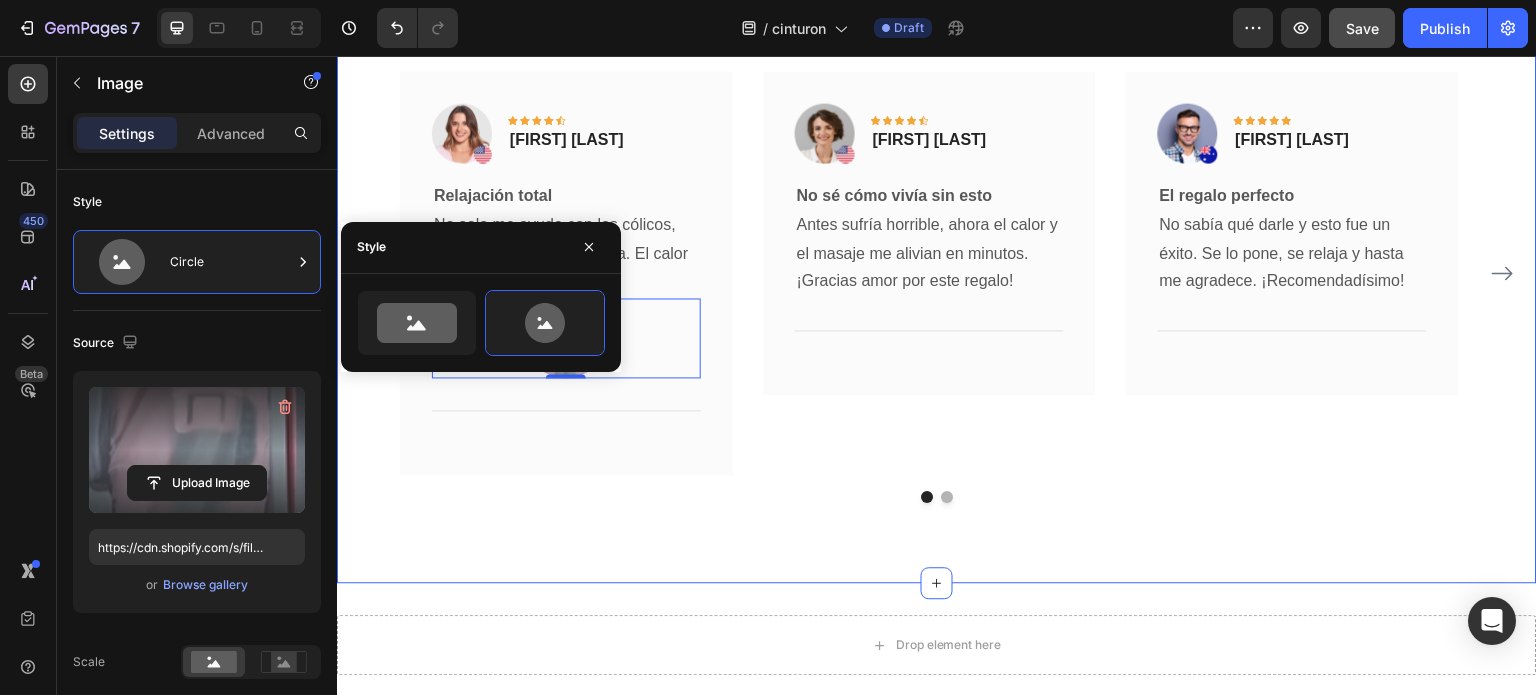 click on "Testimonios Heading ¡Más de 3,000 mujeres la recomiendan! Text block
Image
Icon
Icon
Icon
Icon
Icon Row Lidia Prado Text block Row Relajación total No solo me ayuda con los cólicos, sino que también me relaja. El calor y el masaje hacen magia. Text block Image   0                Title Line Row Image
Icon
Icon
Icon
Icon
Icon Row Dayana Calderón Text block Row No sé cómo vivía sin esto Antes sufría horrible, ahora el calor y el masaje me alivian en minutos. ¡Gracias amor por este regalo! Text block                Title Line Row Image
Icon
Icon
Icon
Icon
Icon Row Arnulfo Salazar Text block Row El regalo perfecto No sabía qué darle y esto fue un éxito. Se lo pone, se relaja y hasta me agradece. ¡Recomendadísimo! Text block                Title" at bounding box center [937, 210] 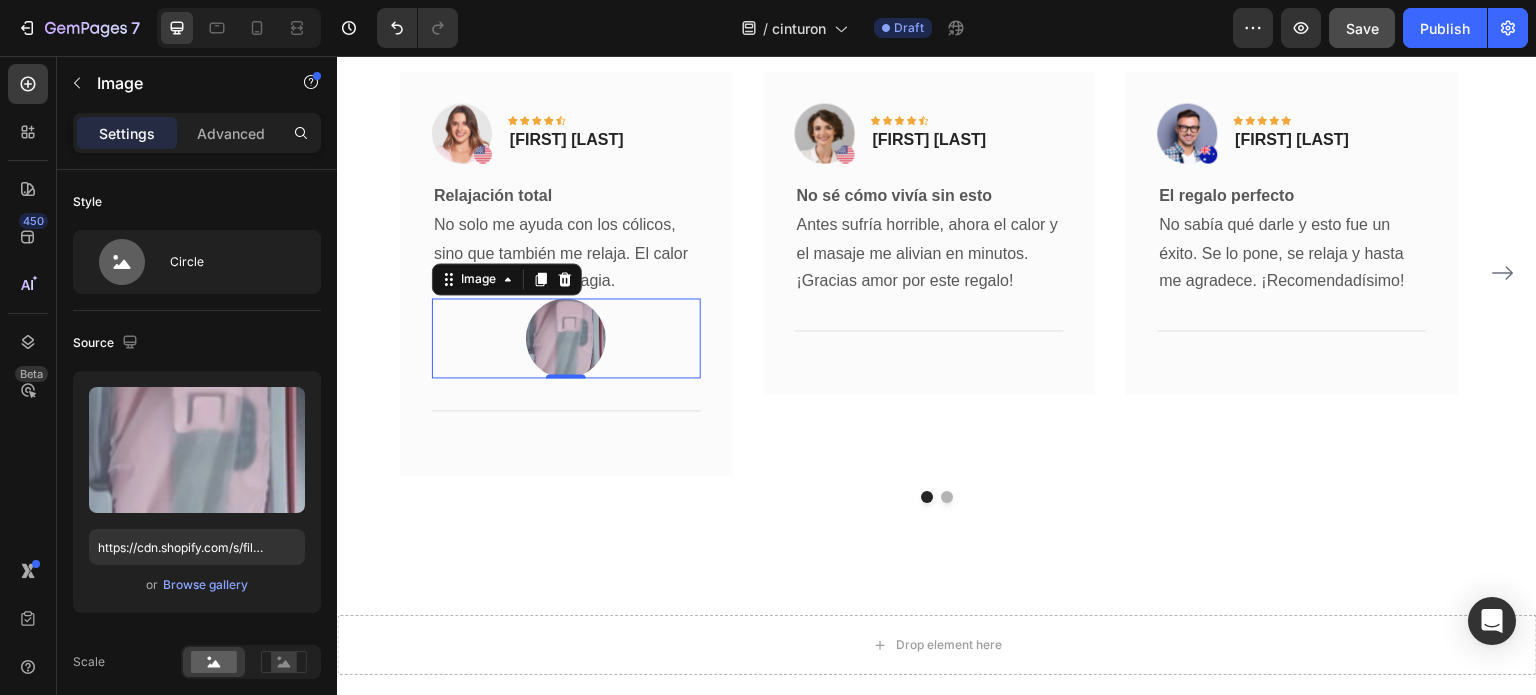 click at bounding box center [566, 338] 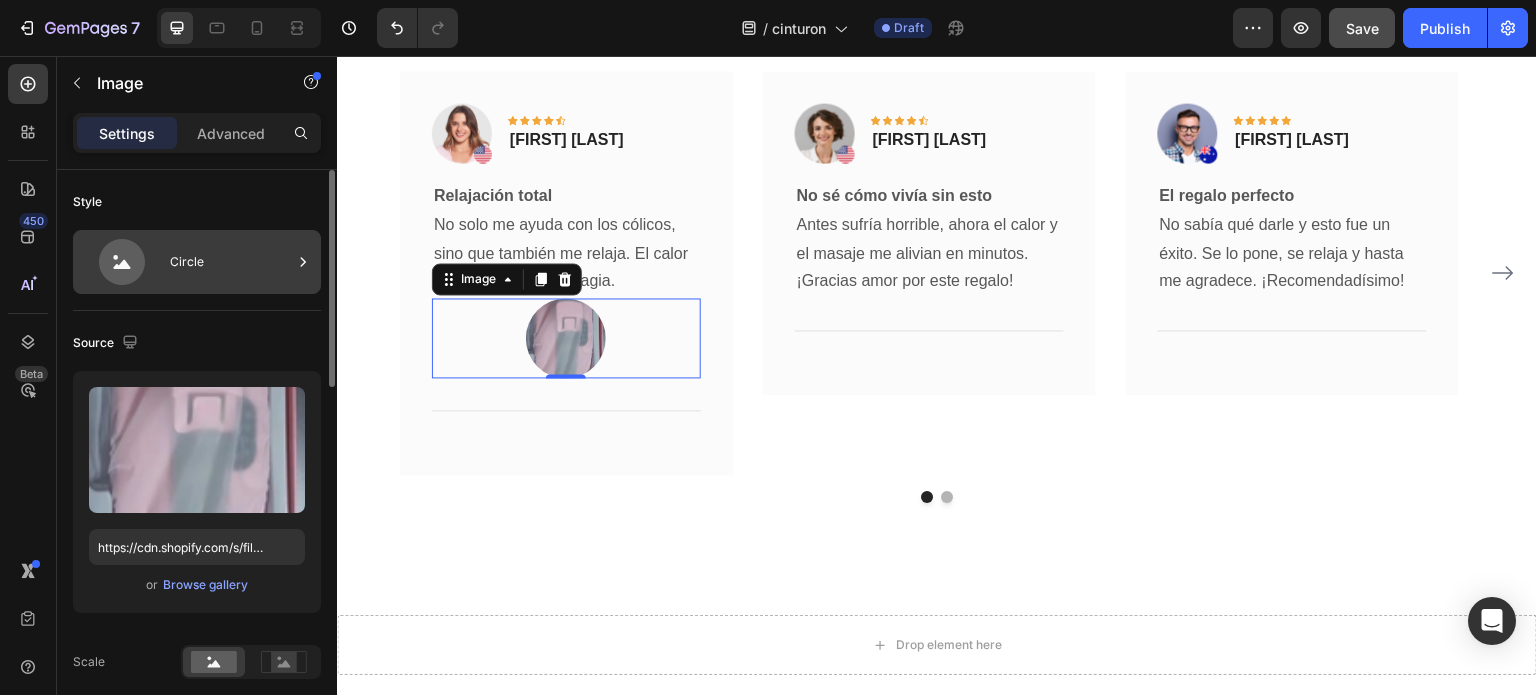 click on "Circle" at bounding box center [231, 262] 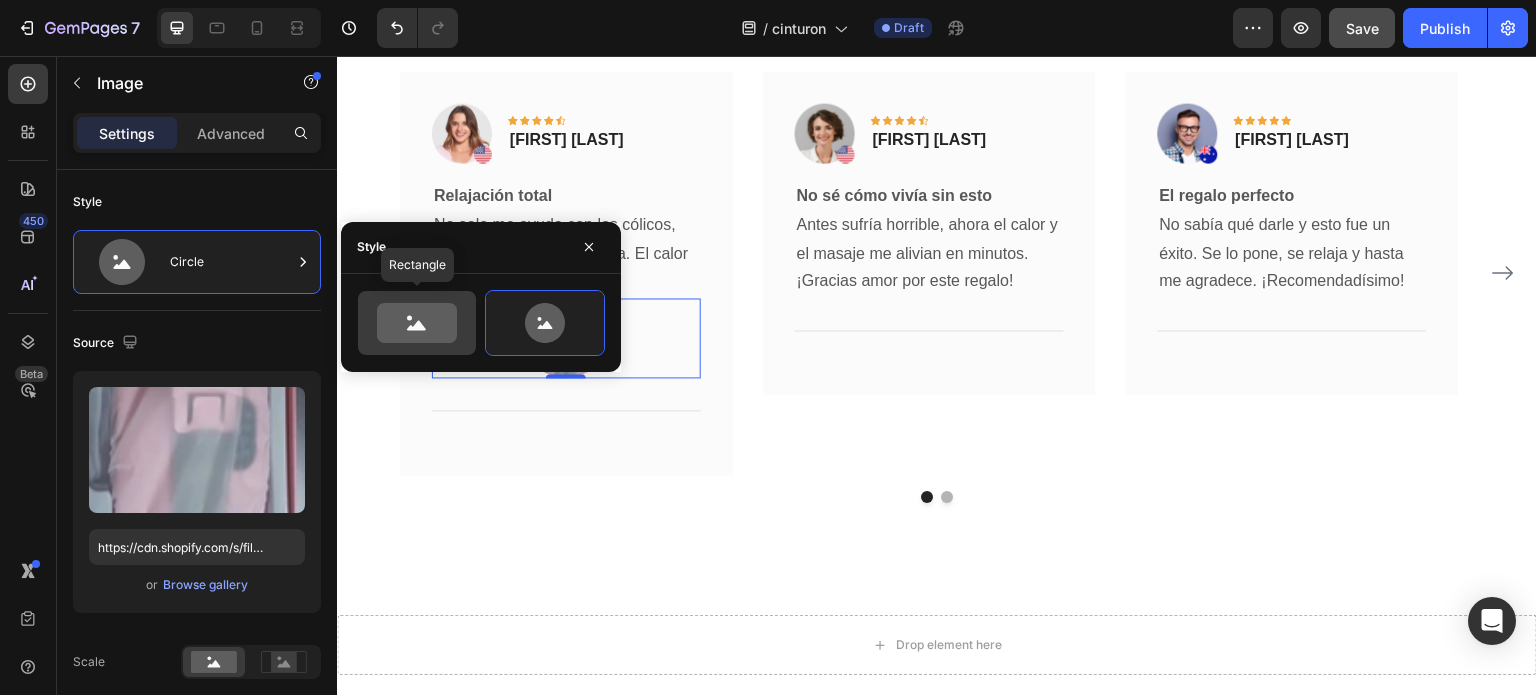 click 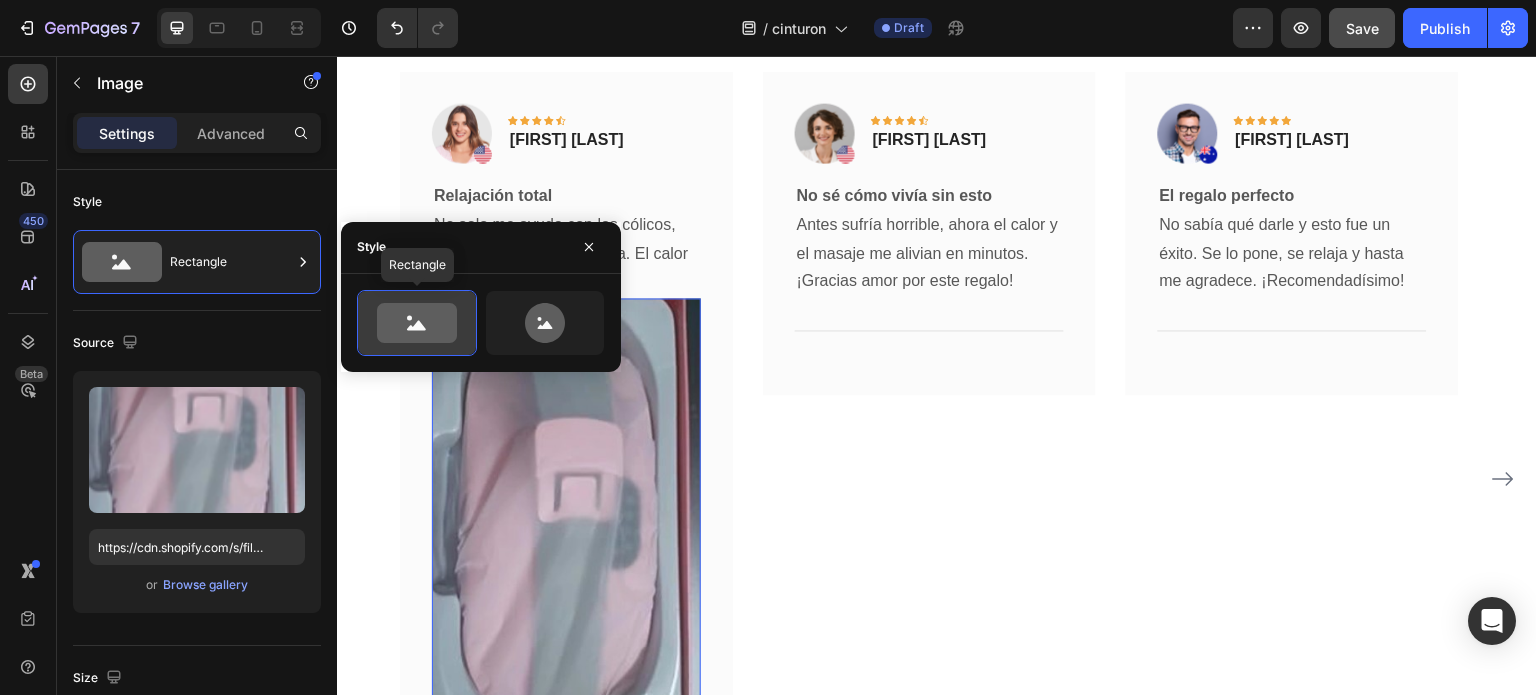 scroll, scrollTop: 5395, scrollLeft: 0, axis: vertical 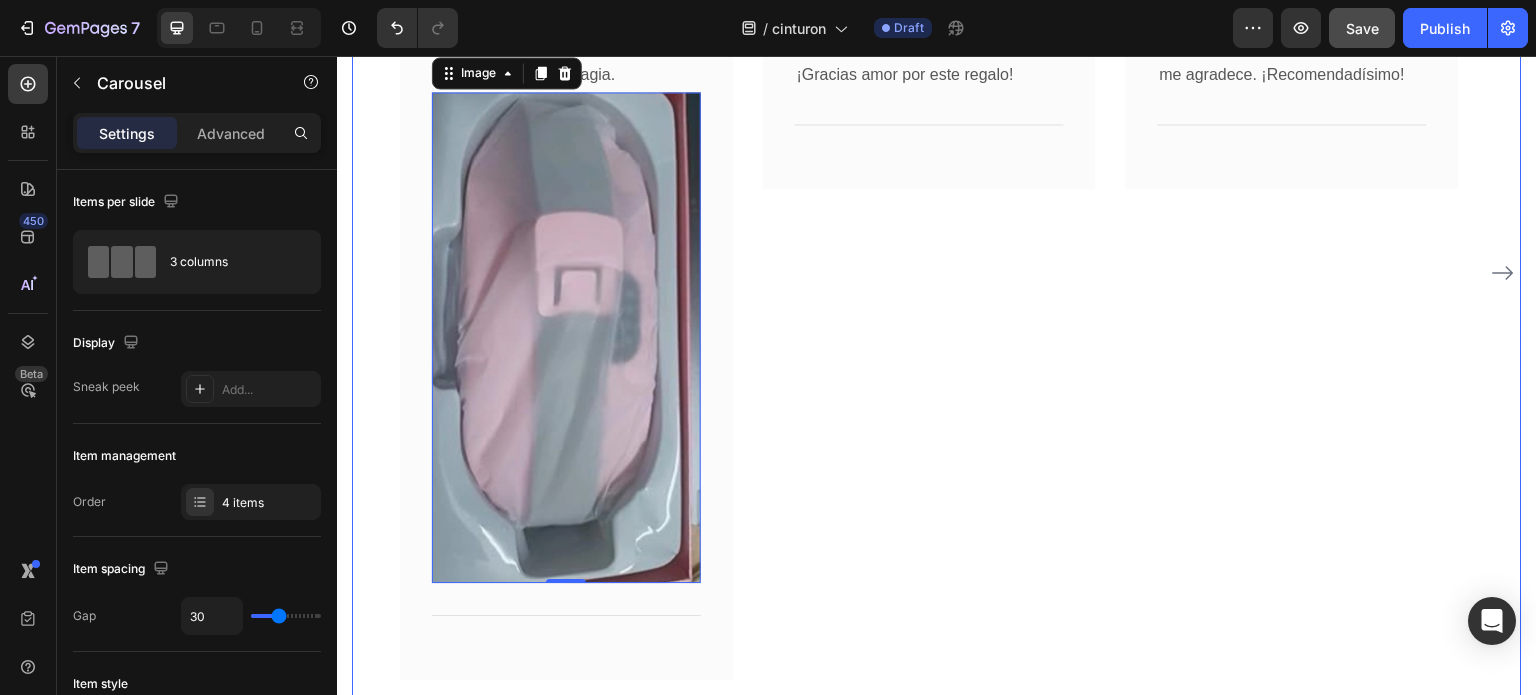 click on "Image
Icon
Icon
Icon
Icon
Icon Row Dayana Calderón Text block Row No sé cómo vivía sin esto Antes sufría horrible, ahora el calor y el masaje me alivian en minutos. ¡Gracias amor por este regalo! Text block                Title Line Row" at bounding box center (929, 272) 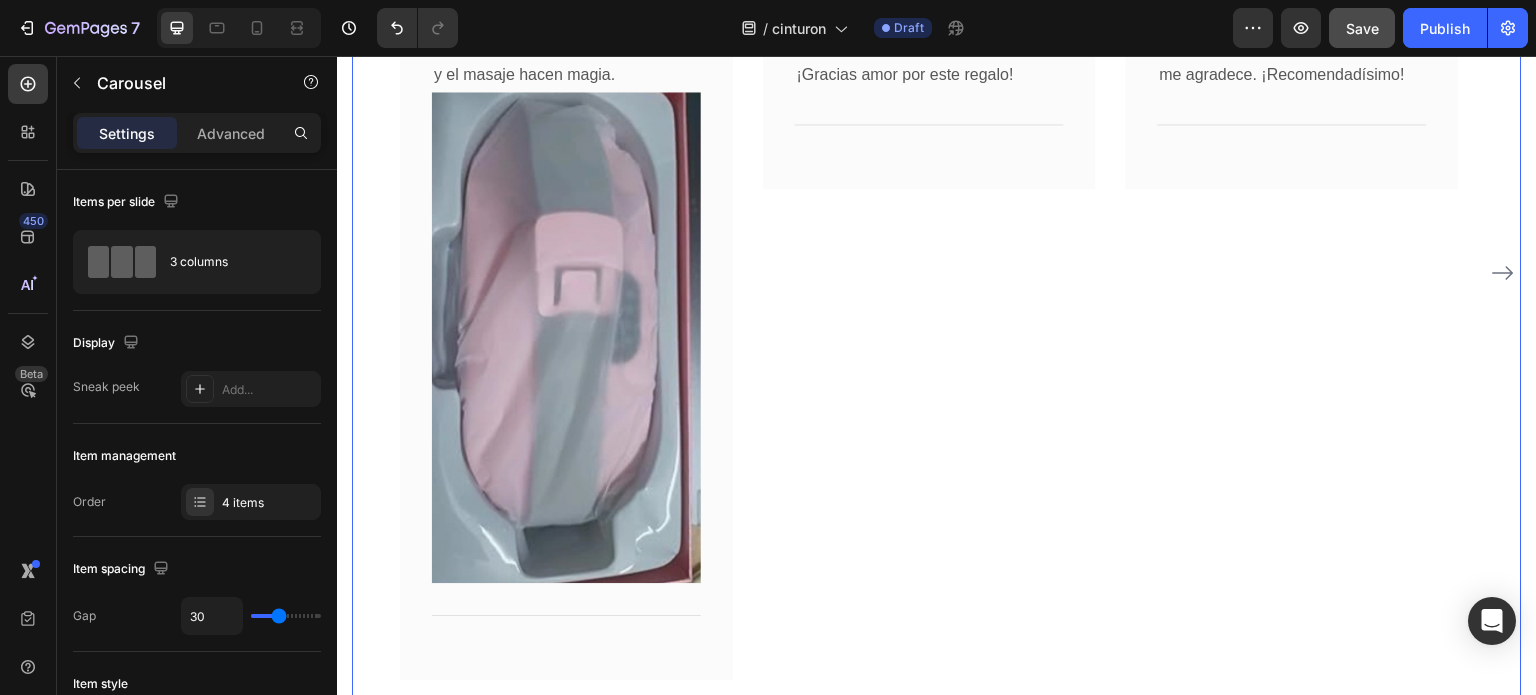scroll, scrollTop: 5195, scrollLeft: 0, axis: vertical 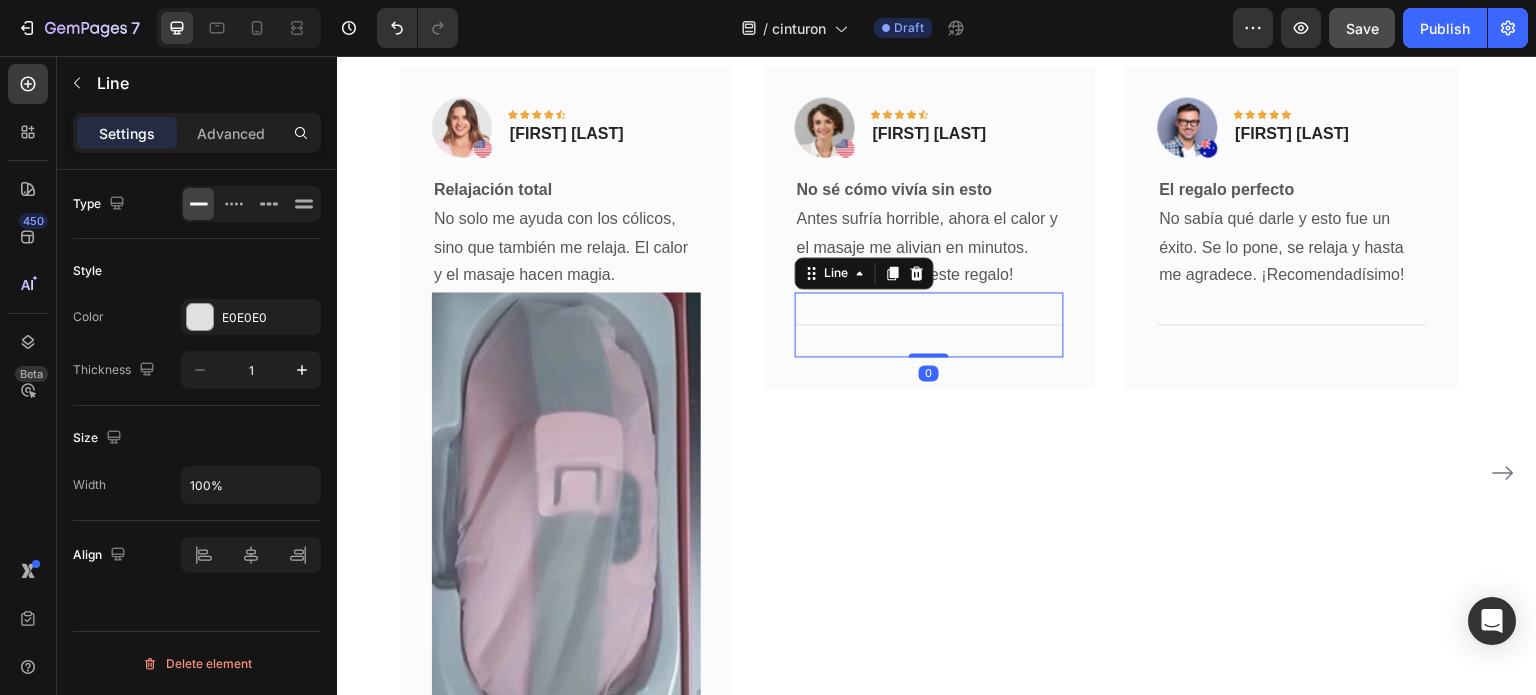 click on "Title Line   0" at bounding box center [929, 324] 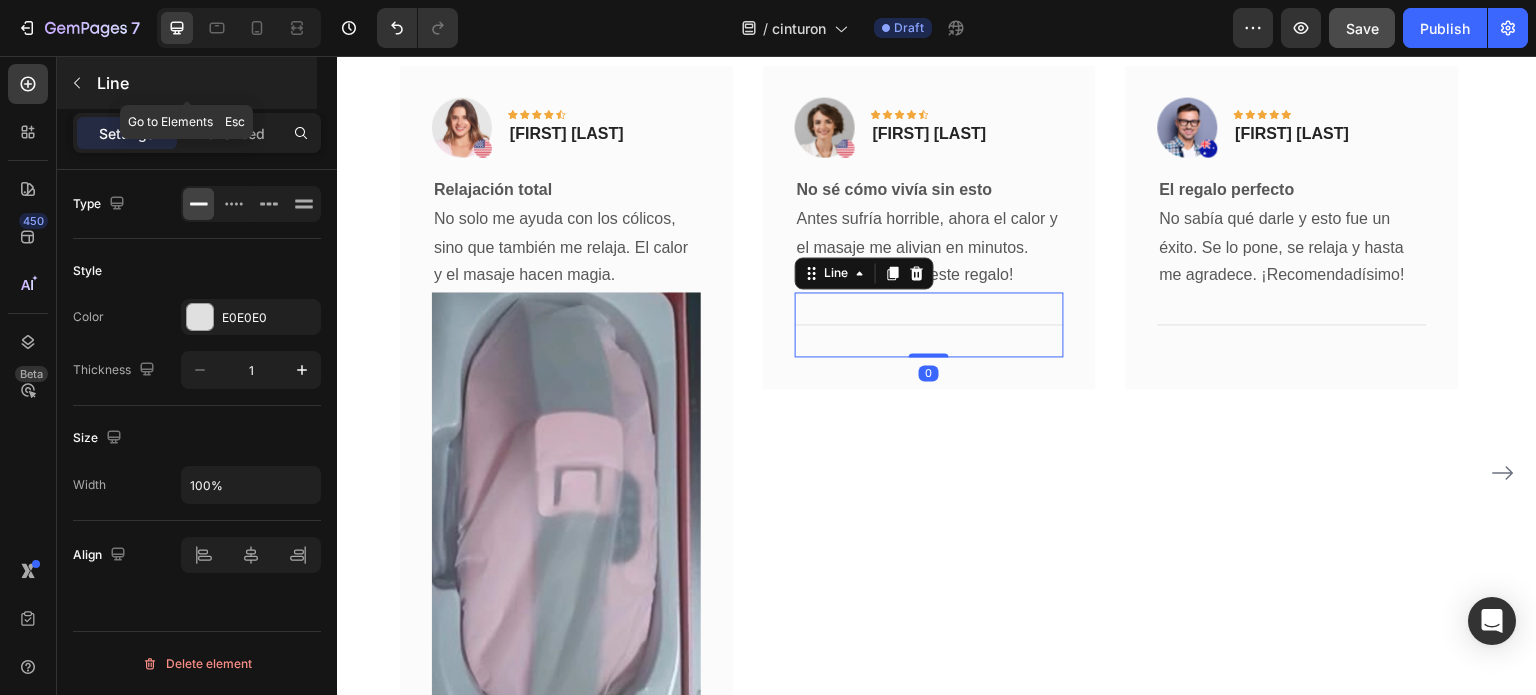 click at bounding box center (77, 83) 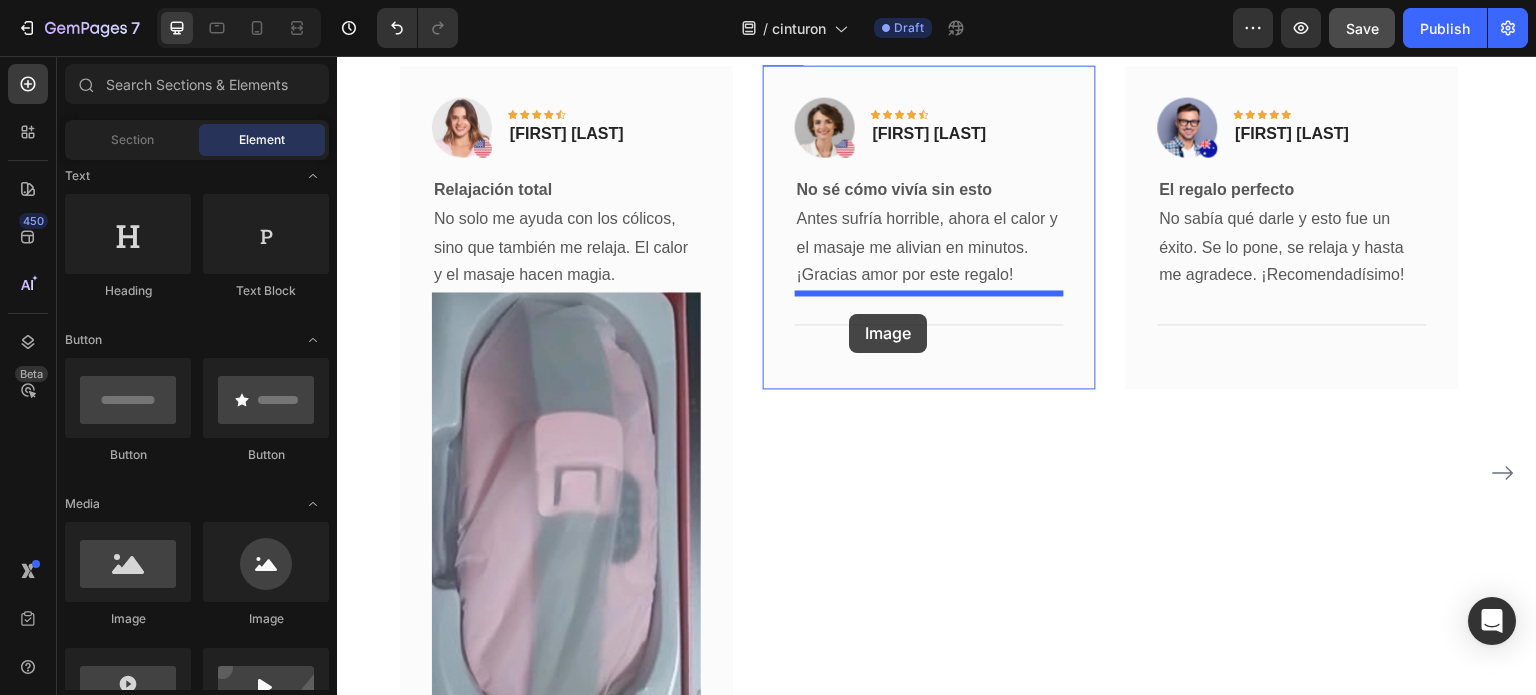 drag, startPoint x: 485, startPoint y: 635, endPoint x: 849, endPoint y: 314, distance: 485.32153 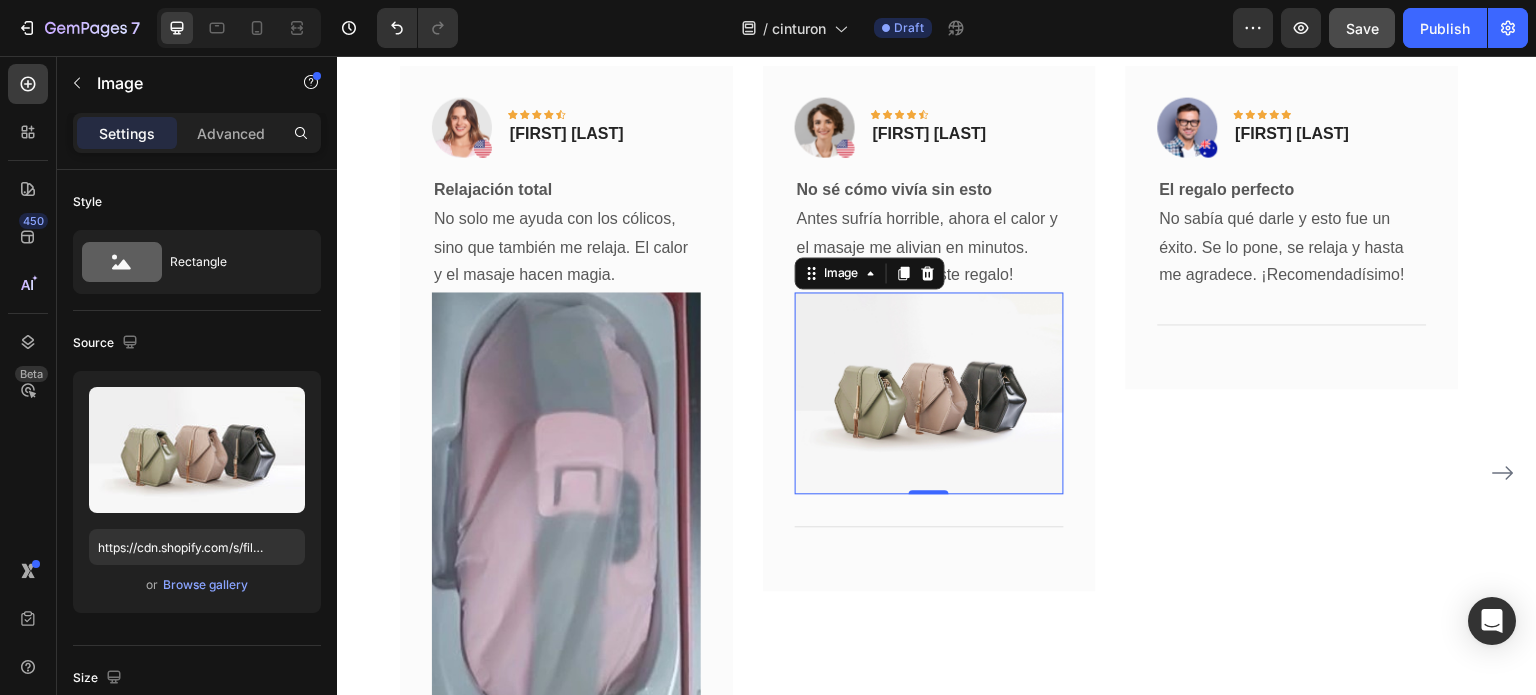 click on "Image
Icon
Icon
Icon
Icon
Icon Row Arnulfo Salazar Text block Row El regalo perfecto No sabía qué darle y esto fue un éxito. Se lo pone, se relaja y hasta me agradece. ¡Recomendadísimo! Text block                Title Line Row" at bounding box center [1292, 472] 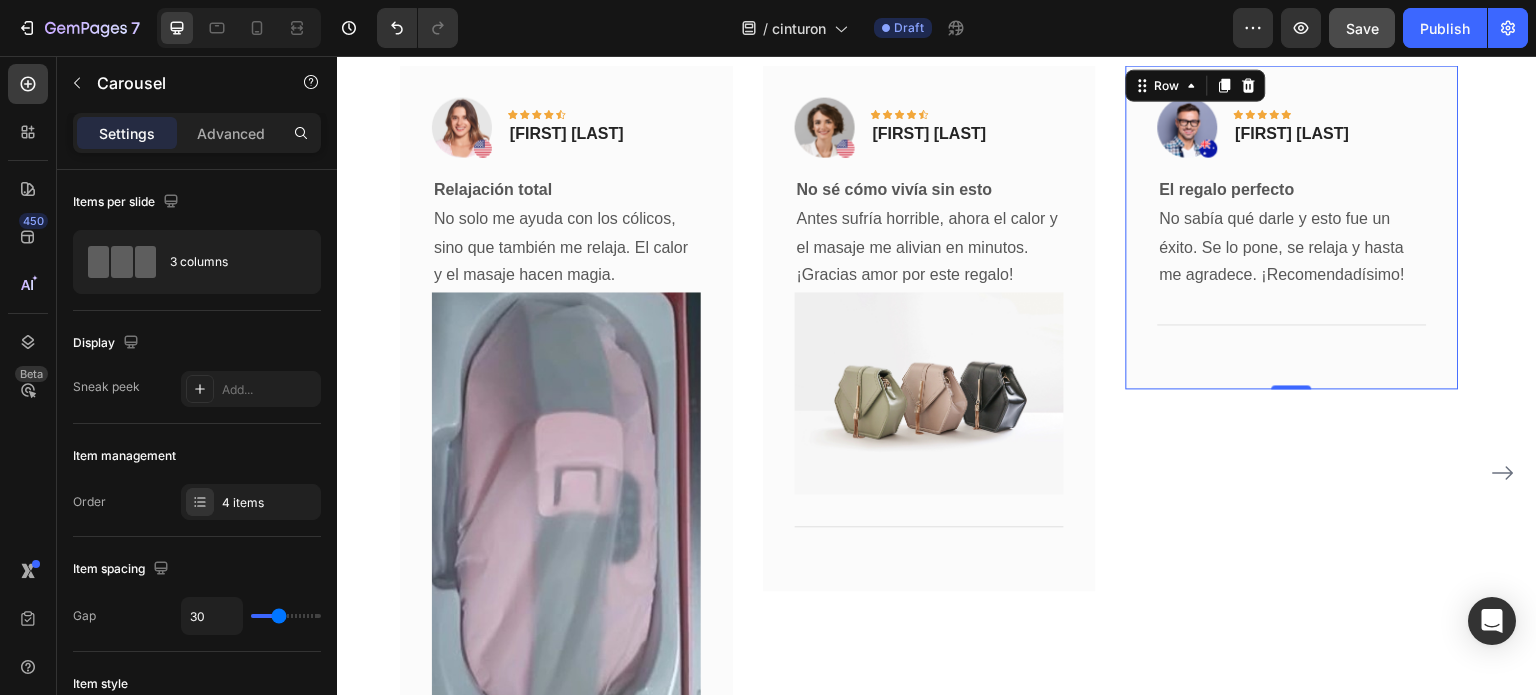 click on "Image
Icon
Icon
Icon
Icon
Icon Row Arnulfo Salazar Text block Row El regalo perfecto No sabía qué darle y esto fue un éxito. Se lo pone, se relaja y hasta me agradece. ¡Recomendadísimo! Text block                Title Line Row   0" at bounding box center [1292, 227] 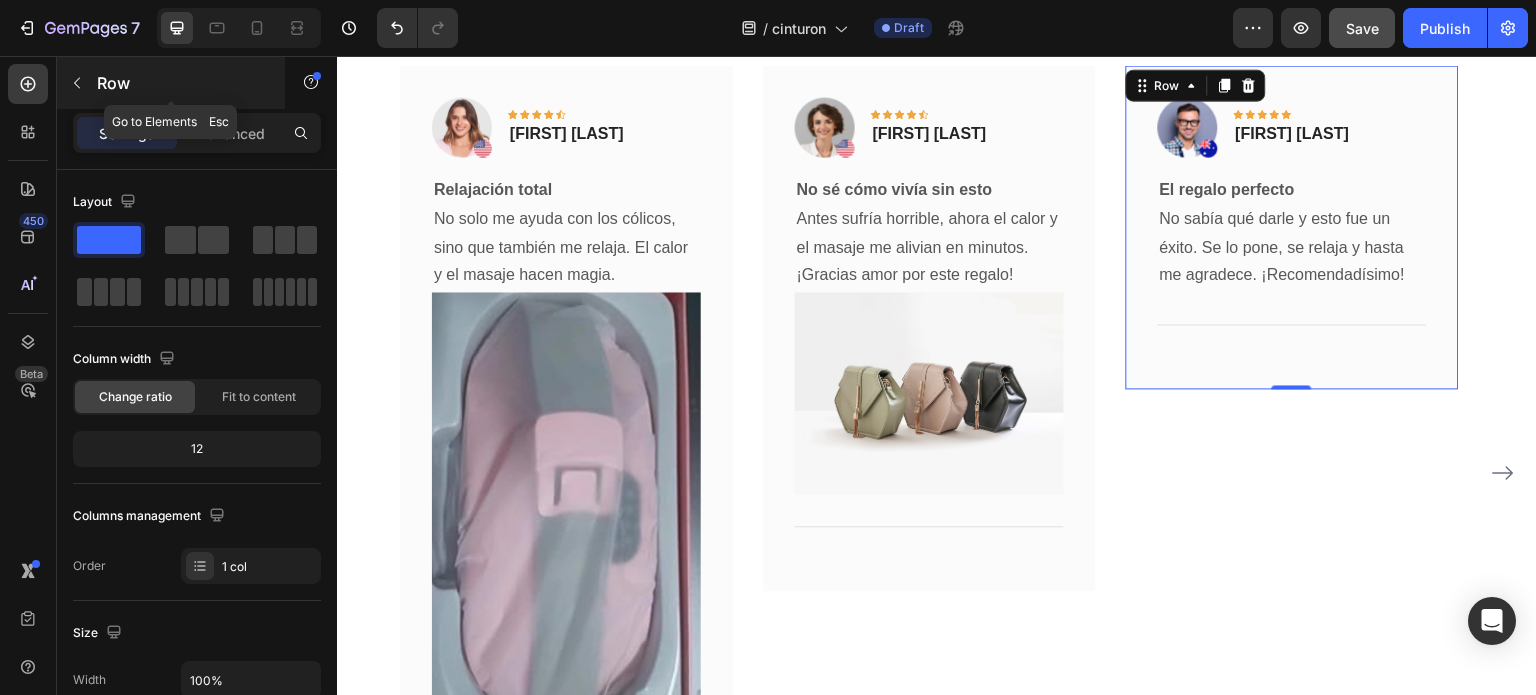 click 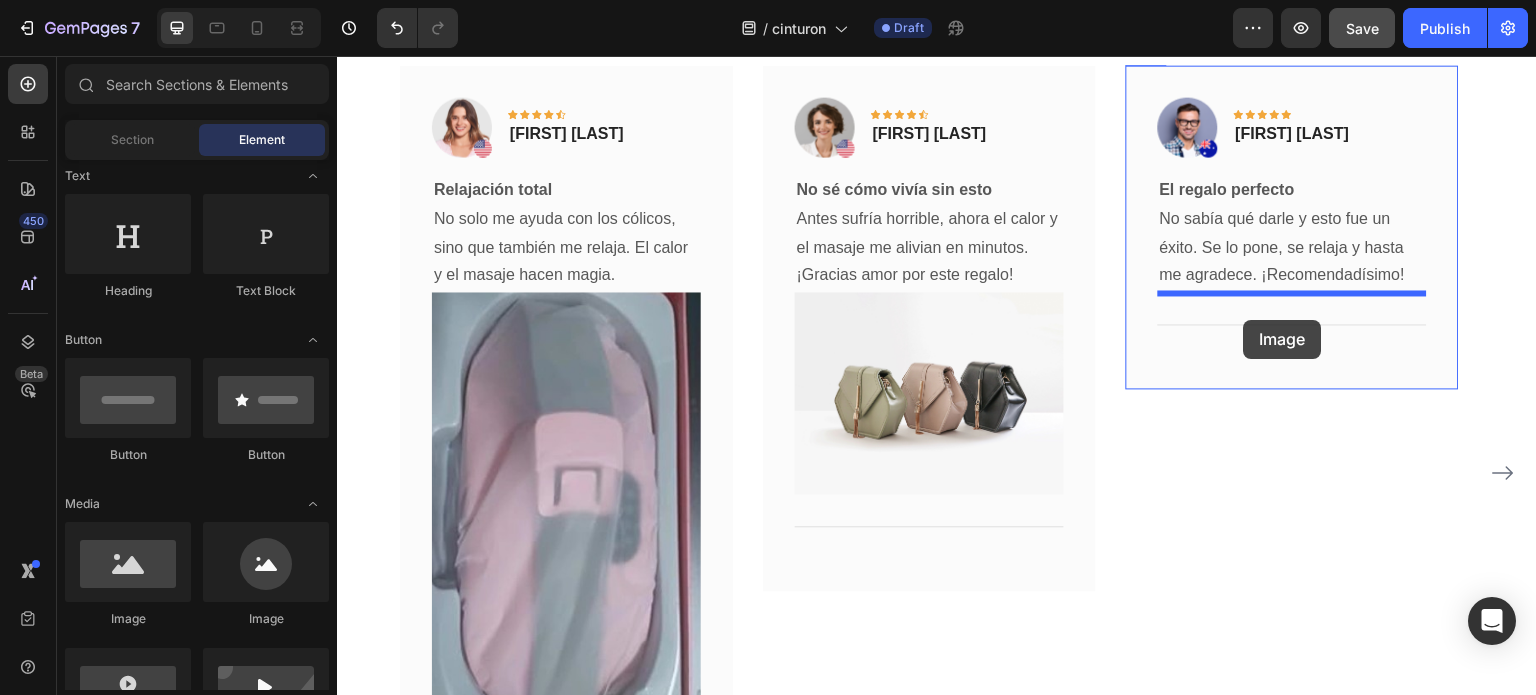 drag, startPoint x: 435, startPoint y: 611, endPoint x: 1244, endPoint y: 320, distance: 859.7453 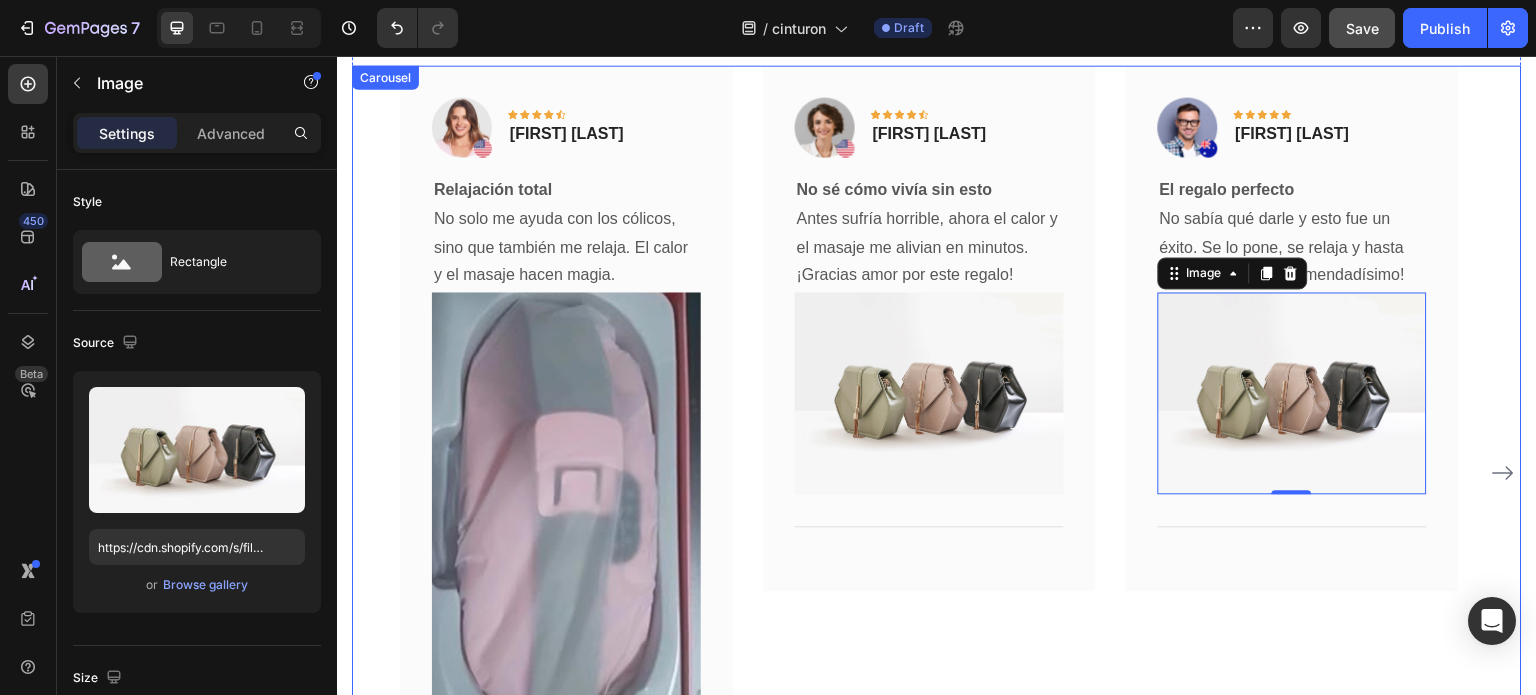 click 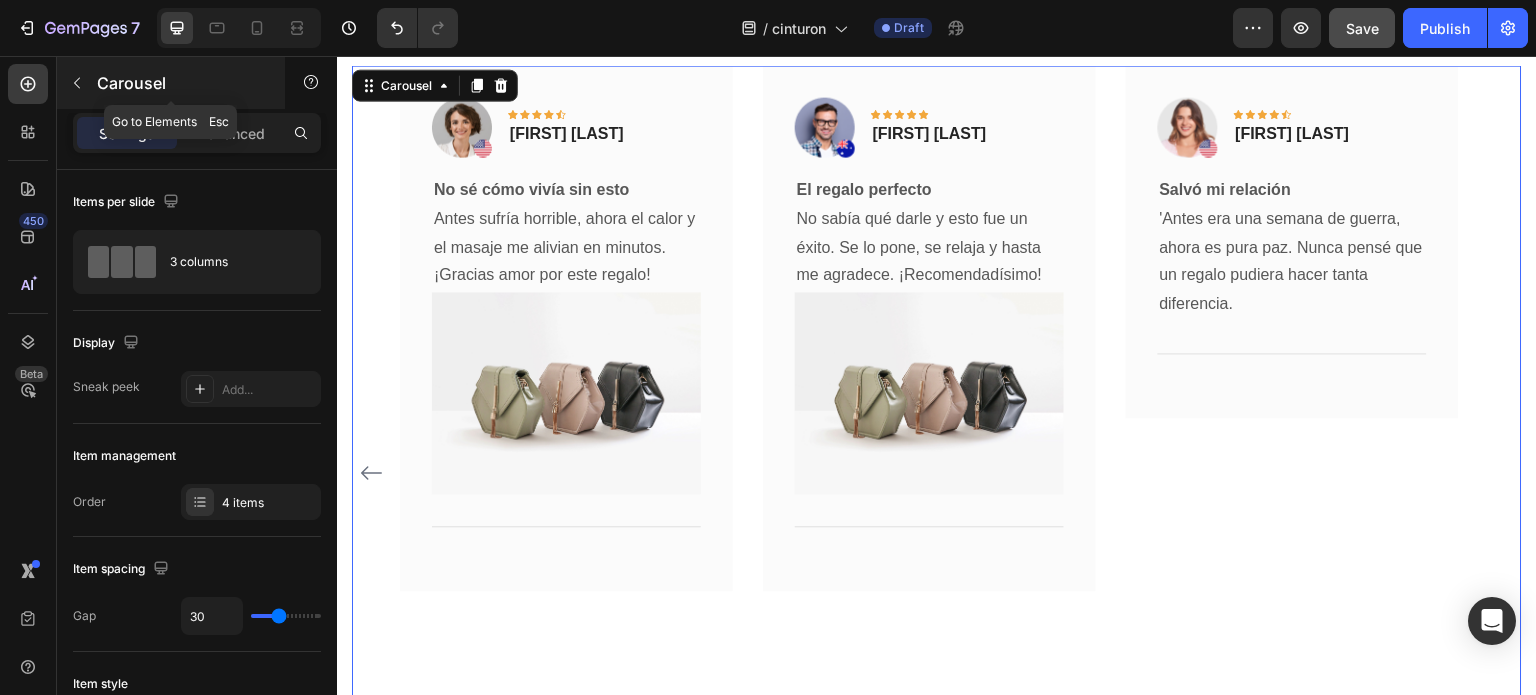 click at bounding box center (77, 83) 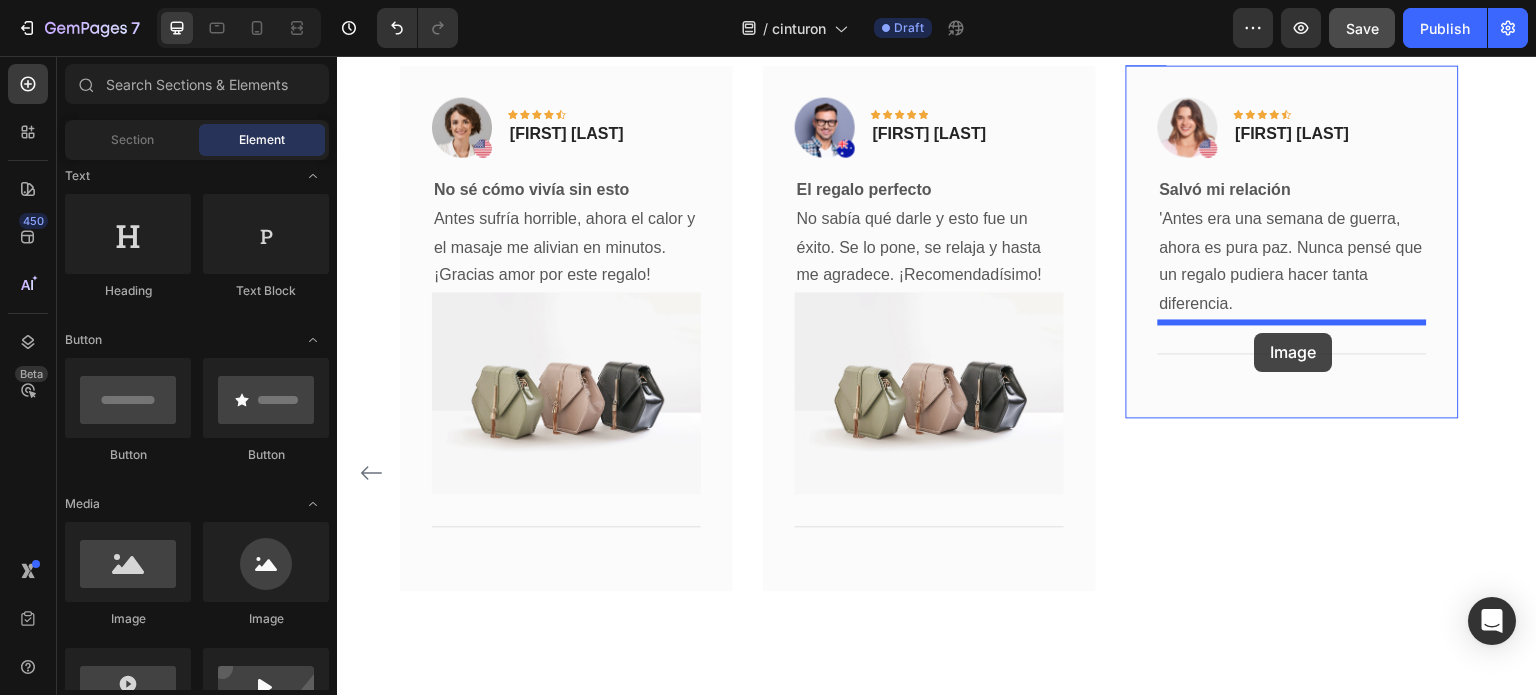 drag, startPoint x: 471, startPoint y: 623, endPoint x: 1255, endPoint y: 333, distance: 835.91626 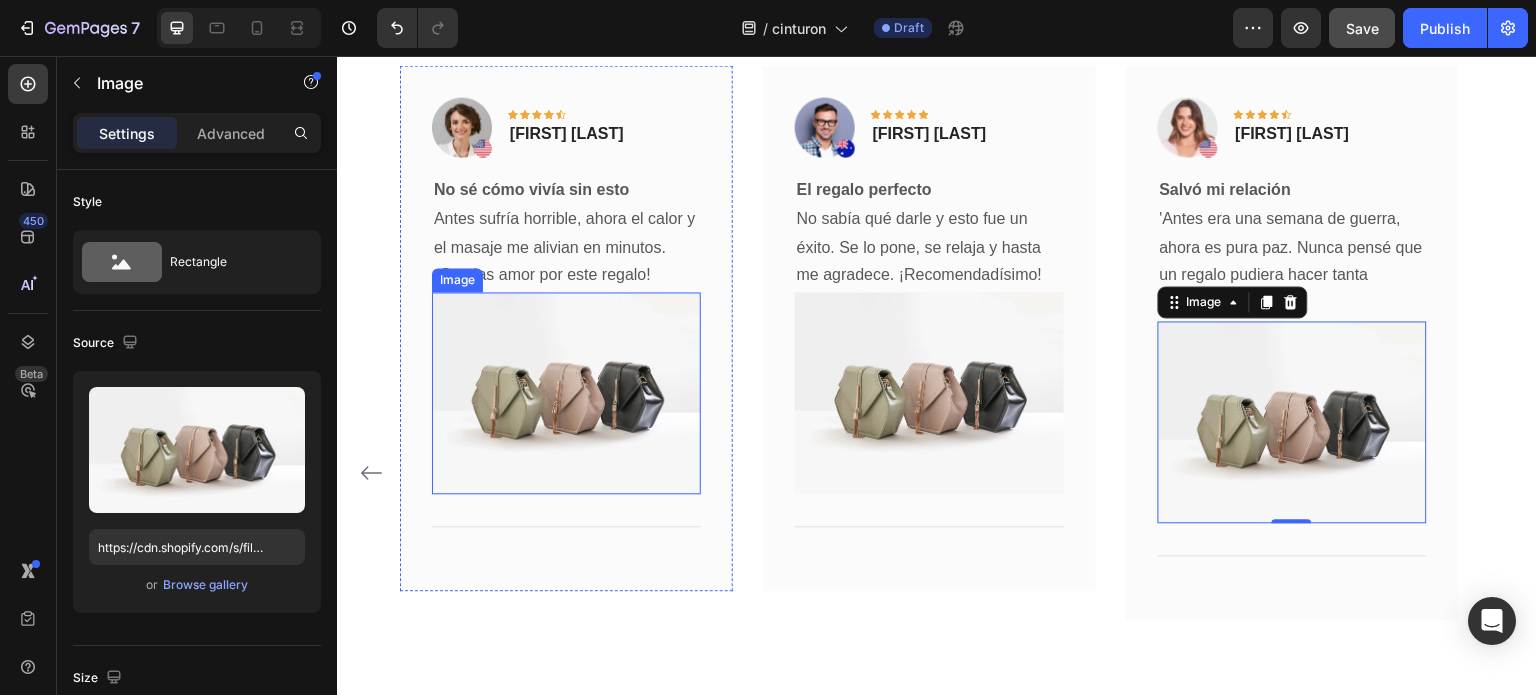 click at bounding box center (566, 393) 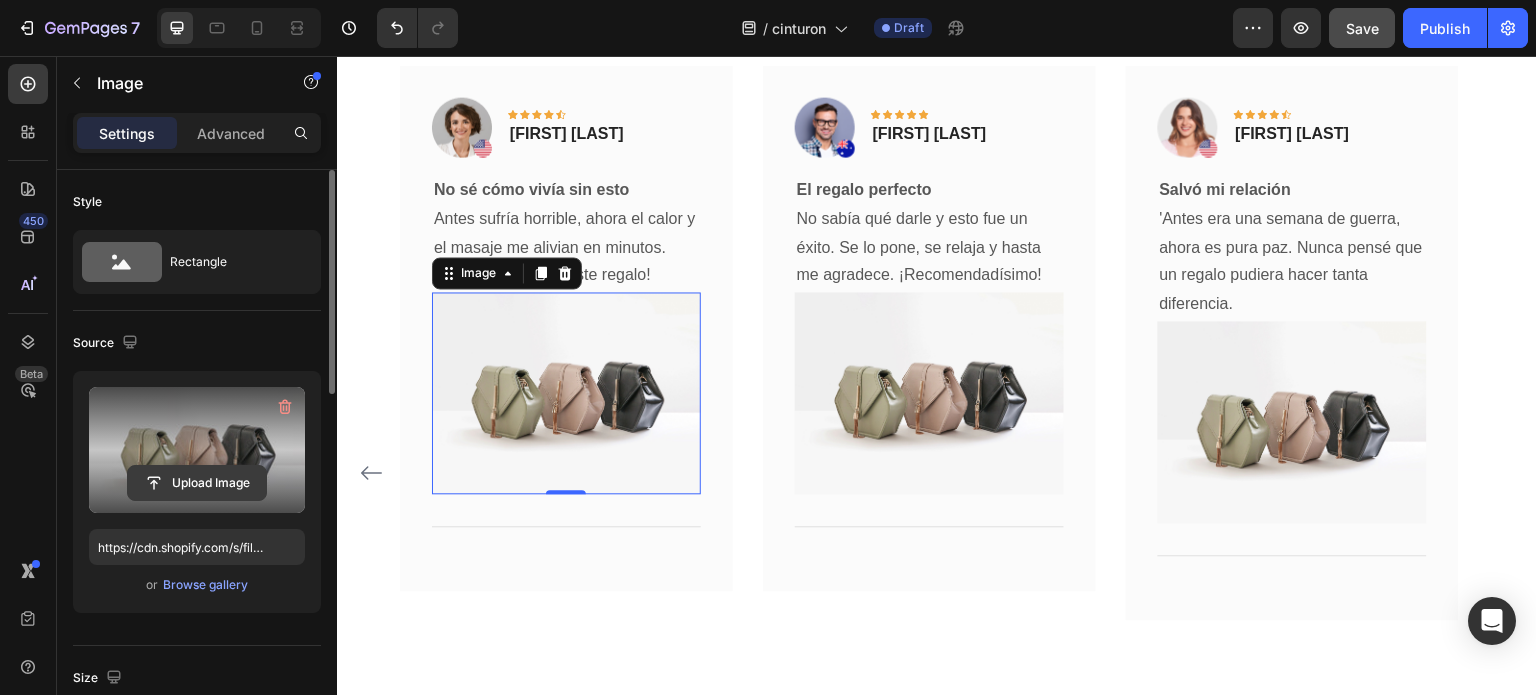 click 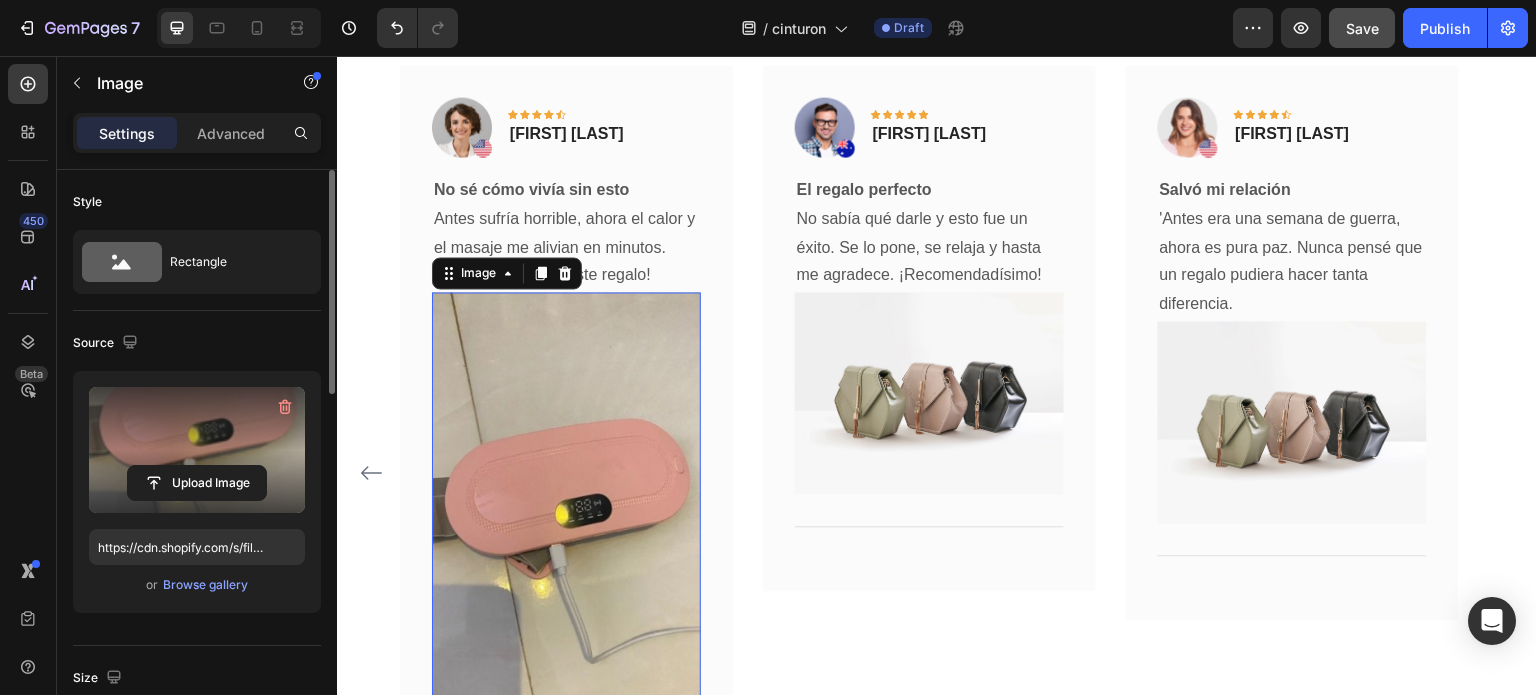 click at bounding box center [566, 533] 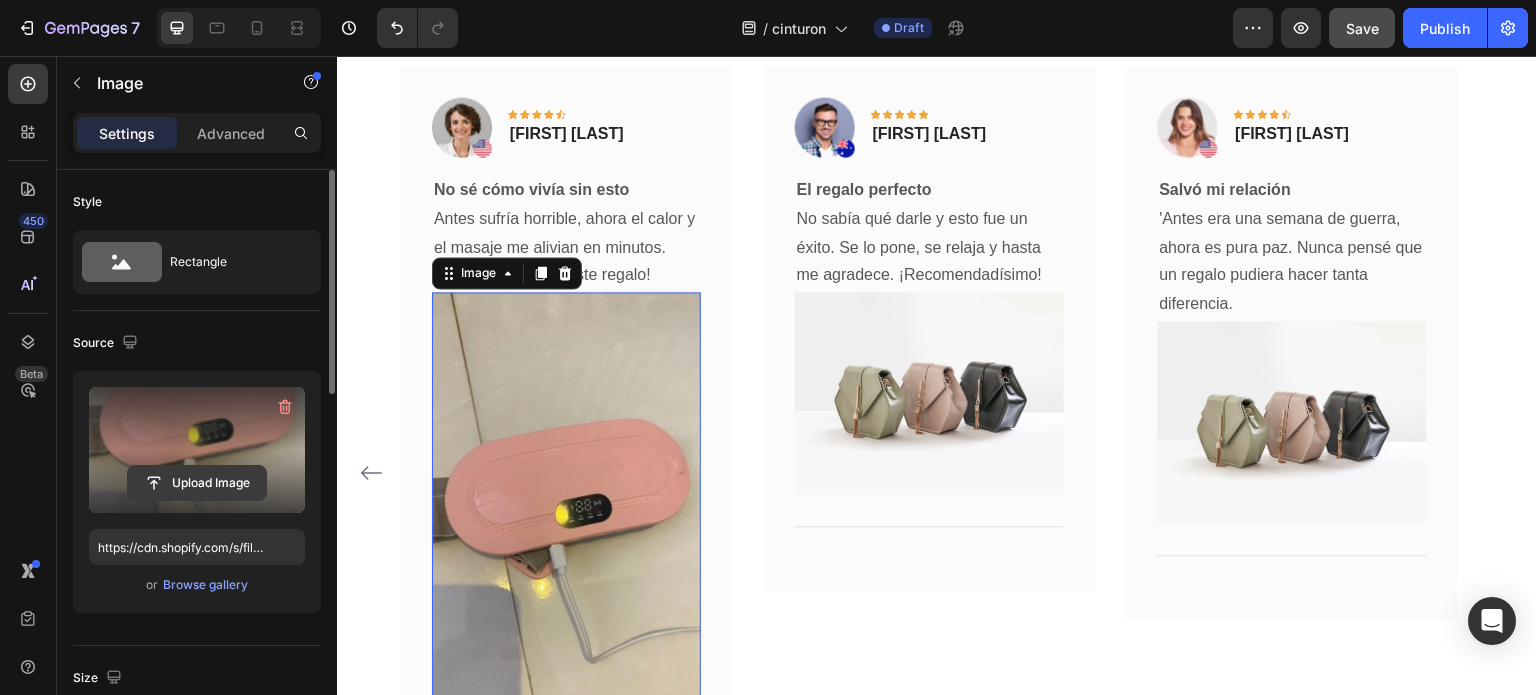 click 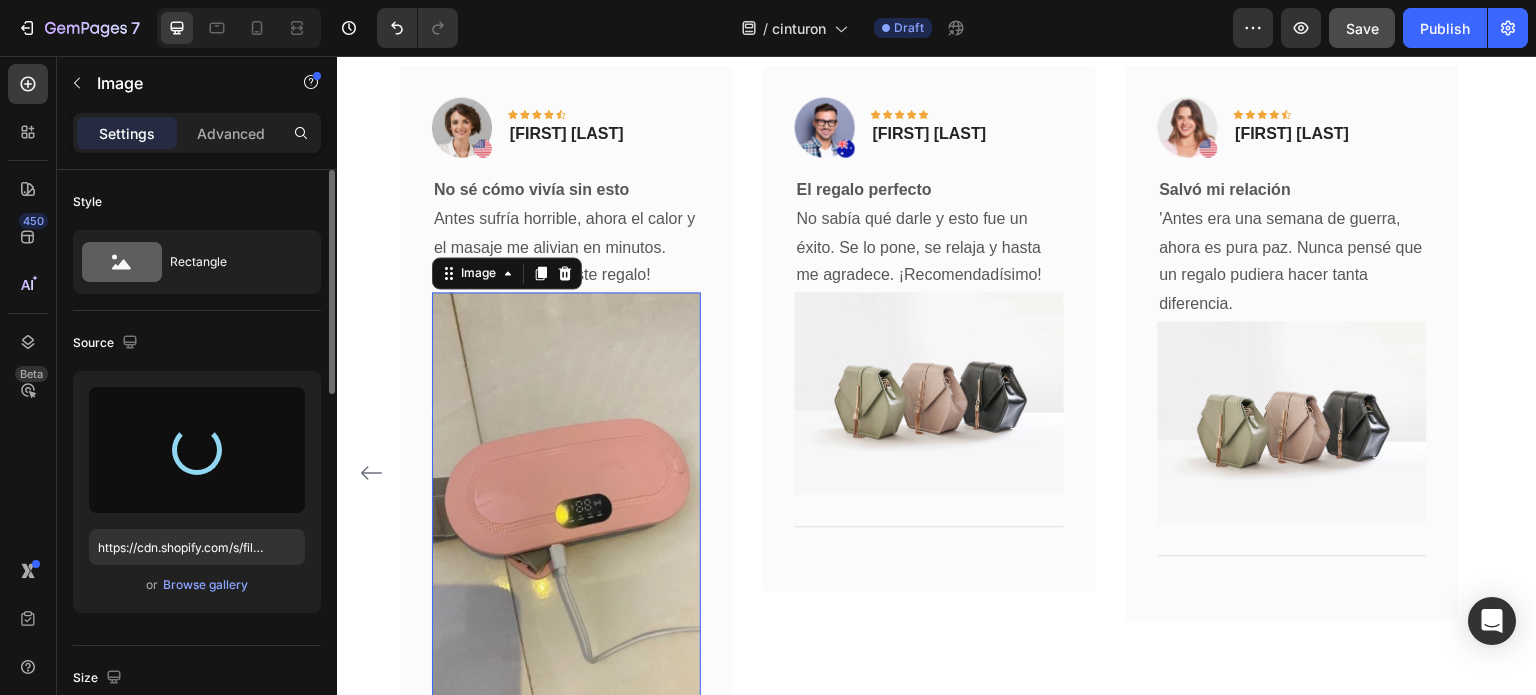 type on "https://cdn.shopify.com/s/files/1/0659/2826/5805/files/gempages_578261564814000914-b18063a1-9dc3-470d-9369-3e83906c51b7.png" 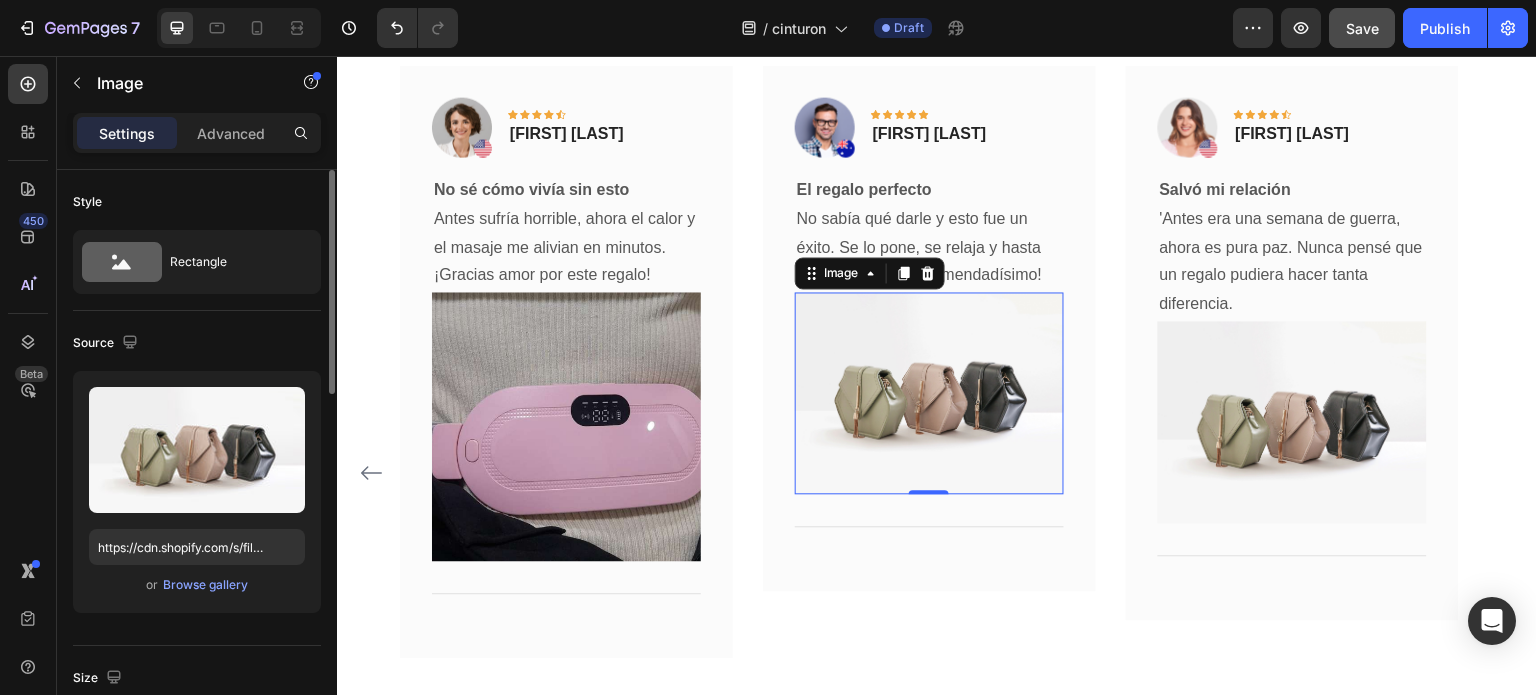click at bounding box center (929, 393) 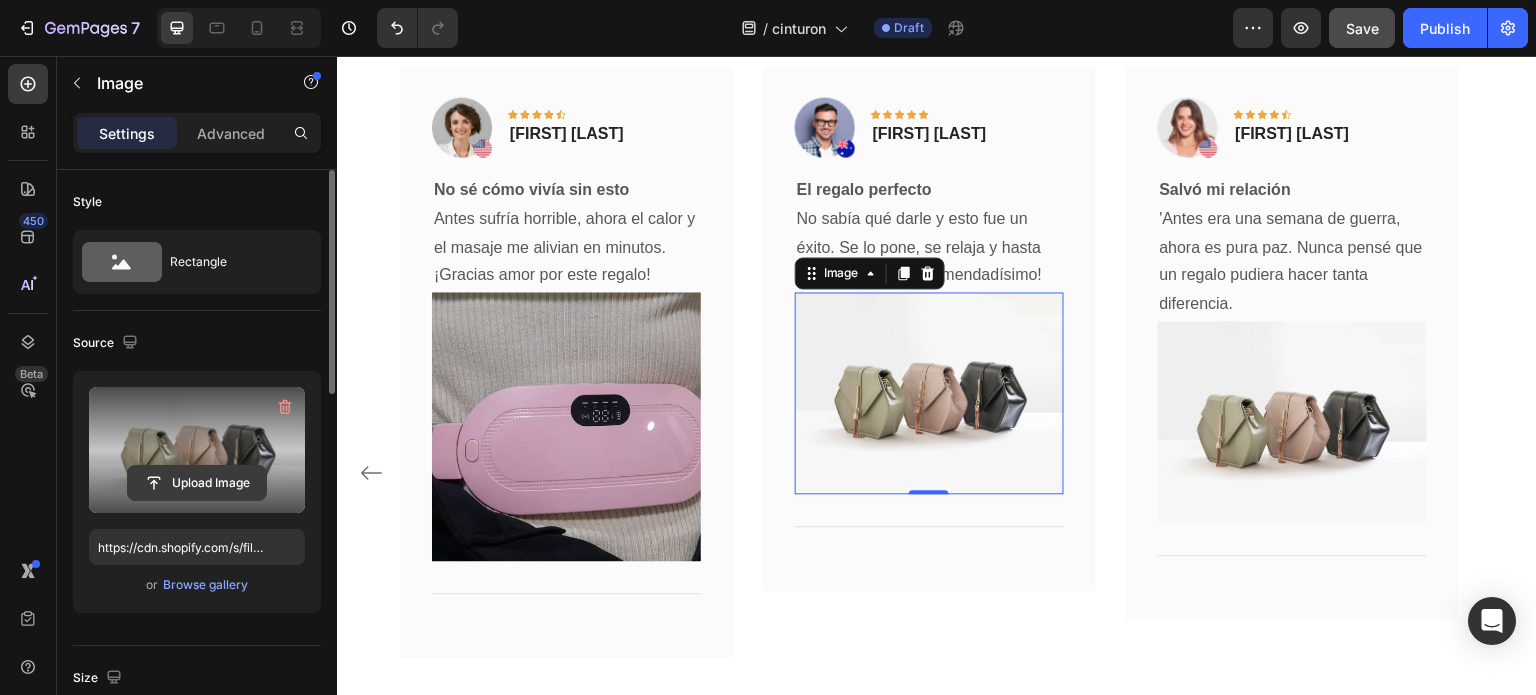 click 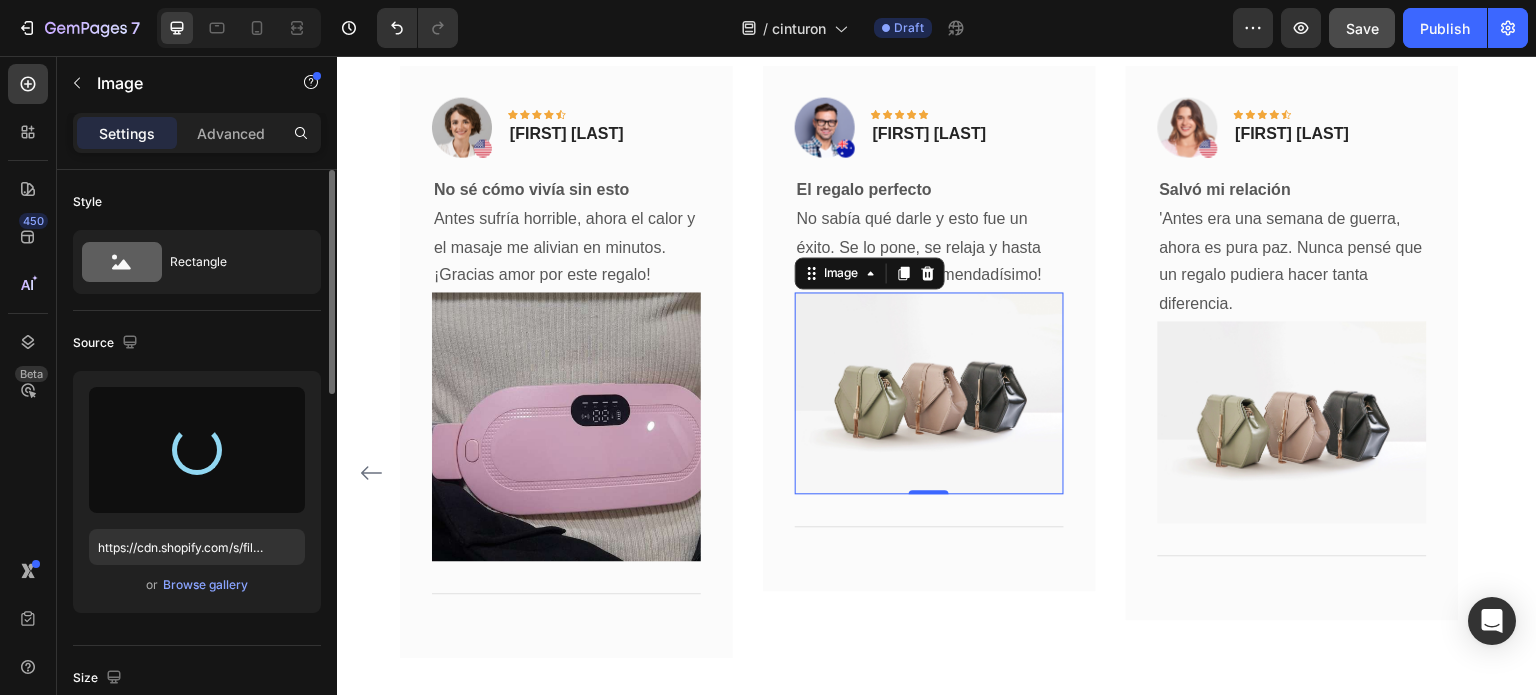 type on "https://cdn.shopify.com/s/files/1/0659/2826/5805/files/gempages_578261564814000914-c4fe2761-37bb-4927-be1e-6bf0b9590d30.png" 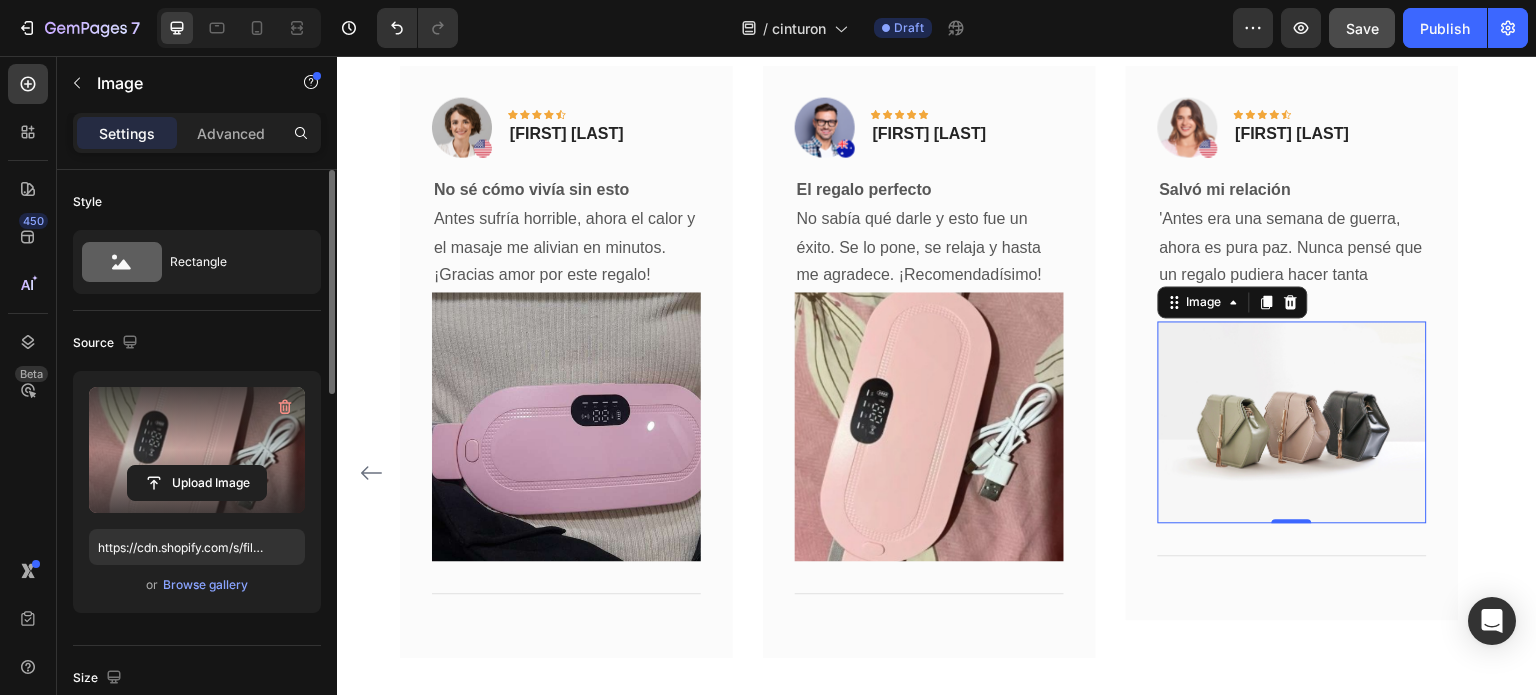 click at bounding box center [1292, 422] 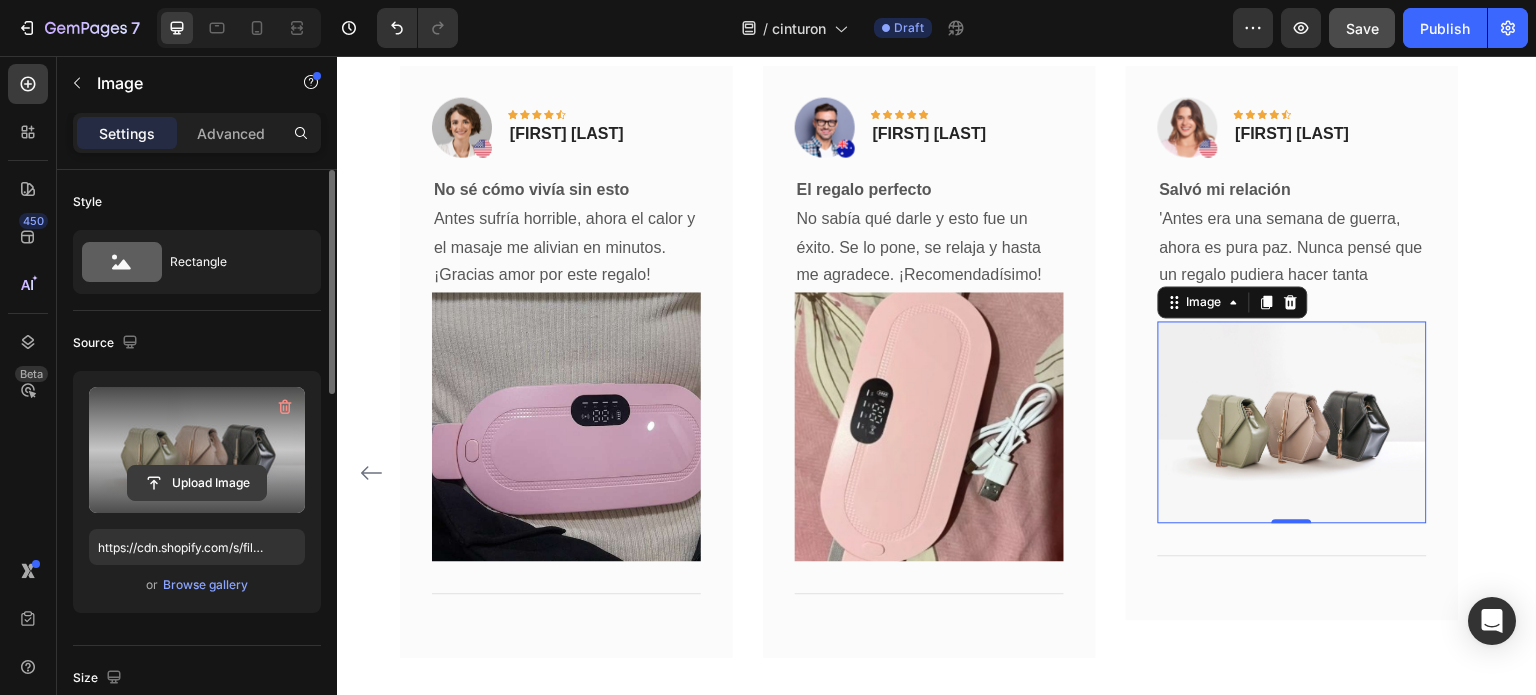 click 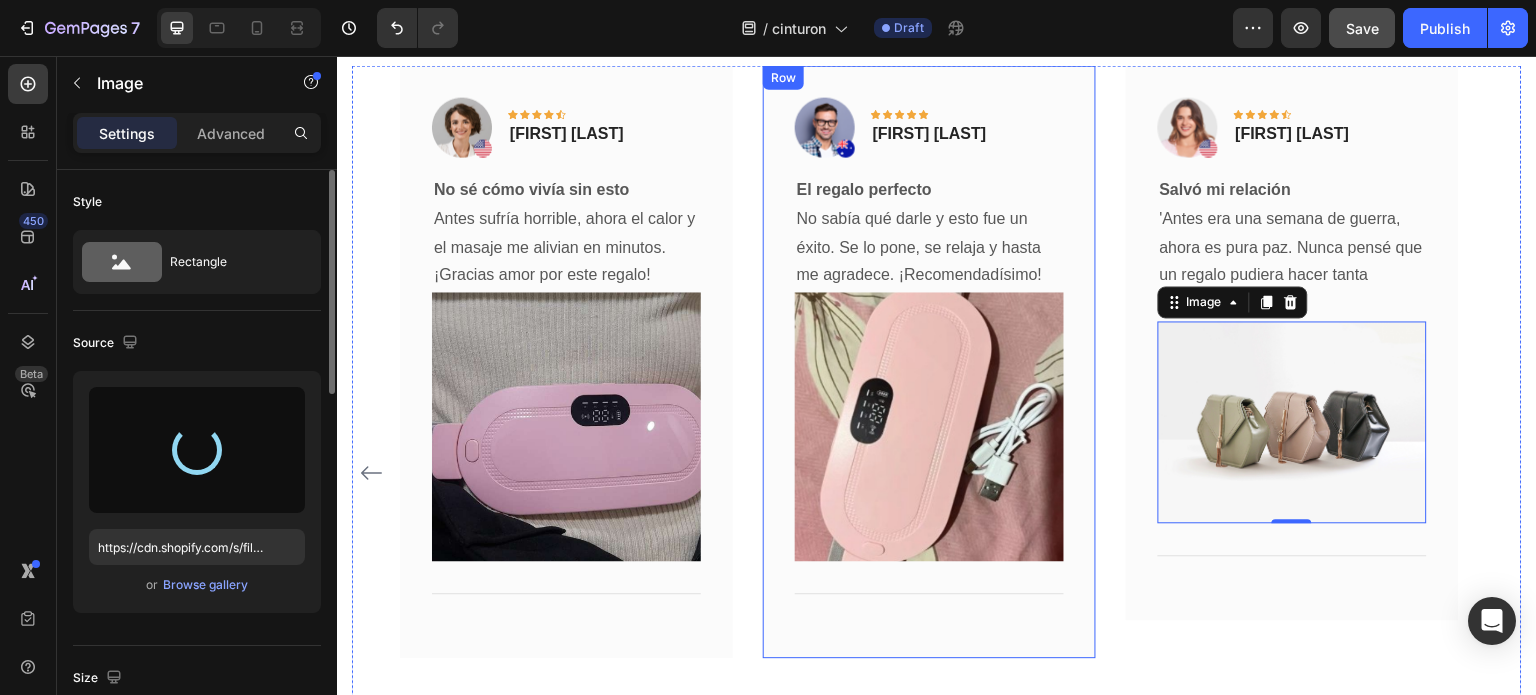 type on "https://cdn.shopify.com/s/files/1/0659/2826/5805/files/gempages_578261564814000914-75db54f4-1389-4885-baab-548f11ce75dc.png" 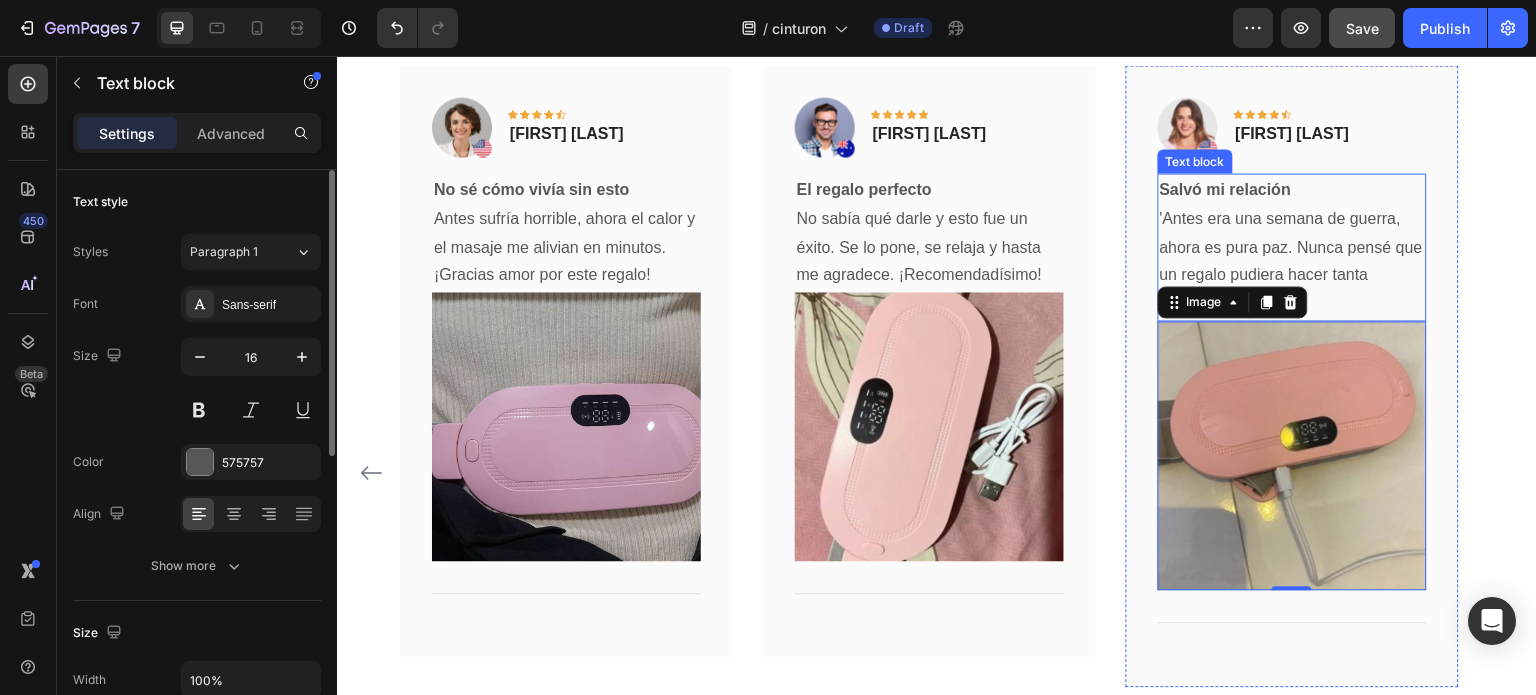click on "'Antes era una semana de guerra, ahora es pura paz. Nunca pensé que un regalo pudiera hacer tanta diferencia." at bounding box center [1292, 261] 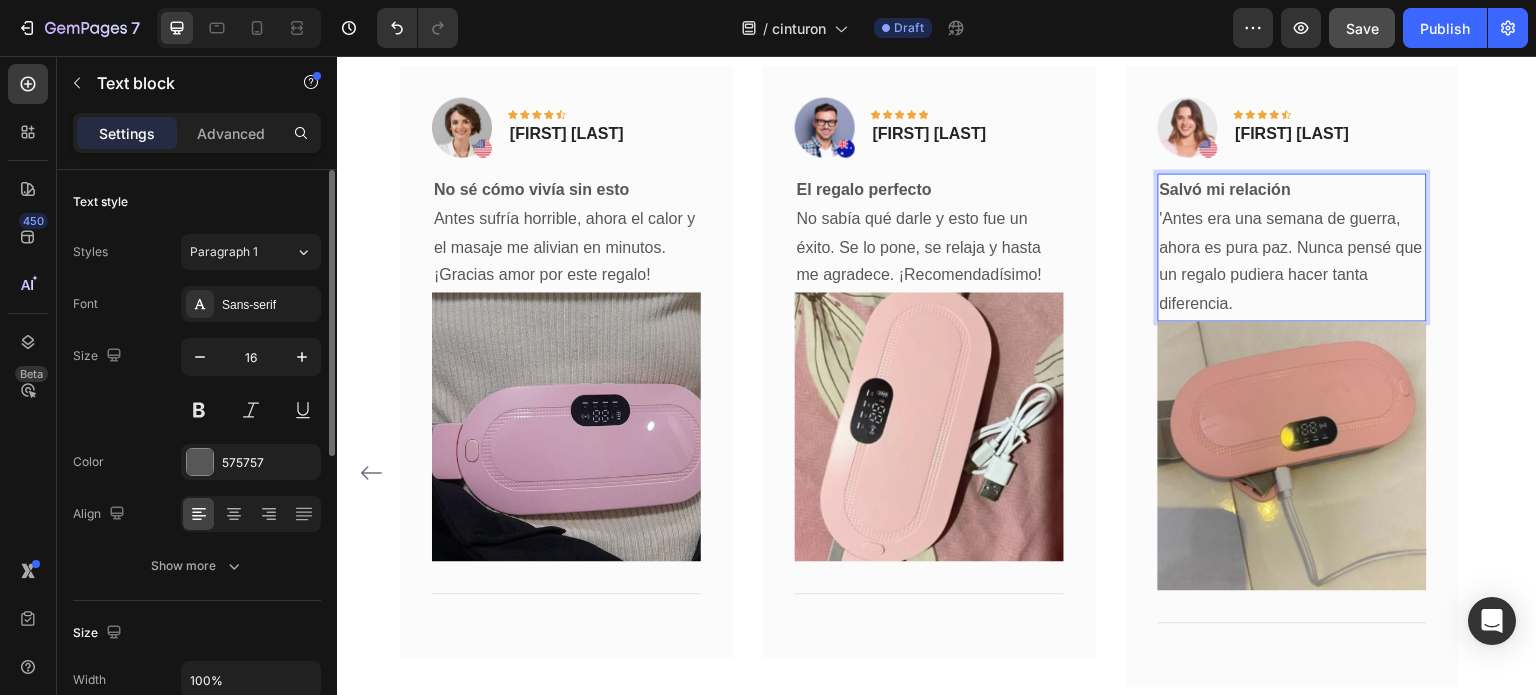 click on "'Antes era una semana de guerra, ahora es pura paz. Nunca pensé que un regalo pudiera hacer tanta diferencia." at bounding box center [1292, 261] 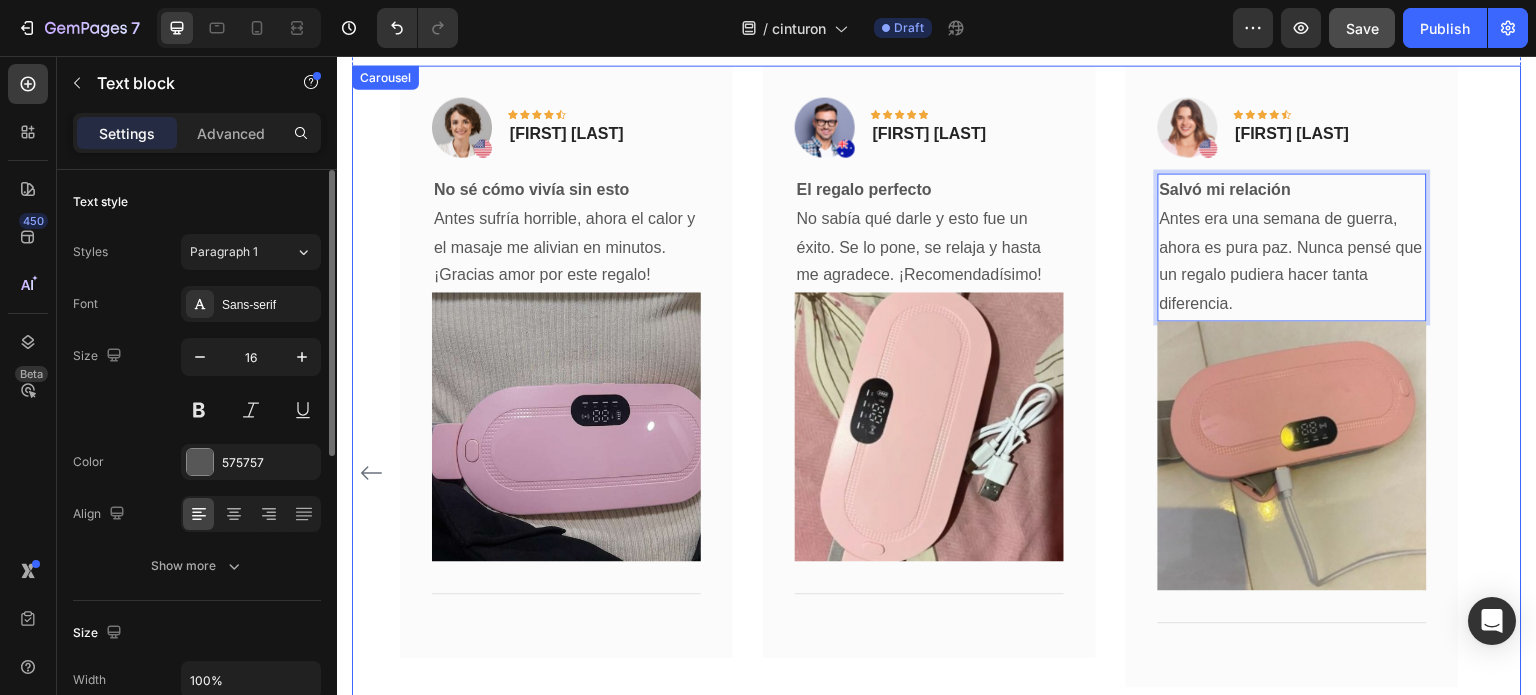 click on "Image
Icon
Icon
Icon
Icon
Icon Row Lidia Prado Text block Row Relajación total No solo me ayuda con los cólicos, sino que también me relaja. El calor y el masaje hacen magia. Text block Image                Title Line Row Image
Icon
Icon
Icon
Icon
Icon Row Dayana Calderón Text block Row No sé cómo vivía sin esto Antes sufría horrible, ahora el calor y el masaje me alivian en minutos. ¡Gracias amor por este regalo! Text block Image                Title Line Row Image
Icon
Icon
Icon
Icon
Icon Row Arnulfo Salazar Text block Row El regalo perfecto No sabía qué darle y esto fue un éxito. Se lo pone, se relaja y hasta me agradece. ¡Recomendadísimo! Text block Image                Title Line Row Image
Icon
Icon Icon Row" at bounding box center [937, 472] 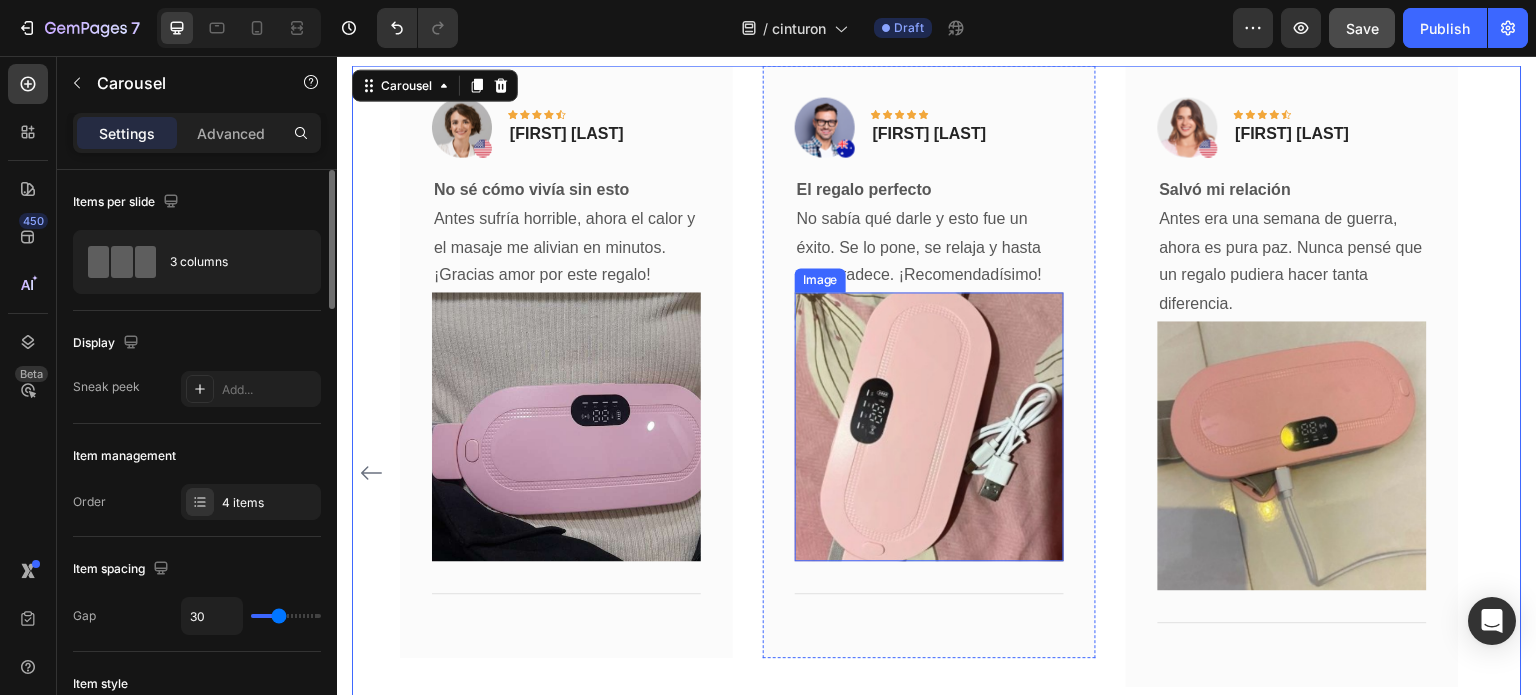 click at bounding box center [929, 426] 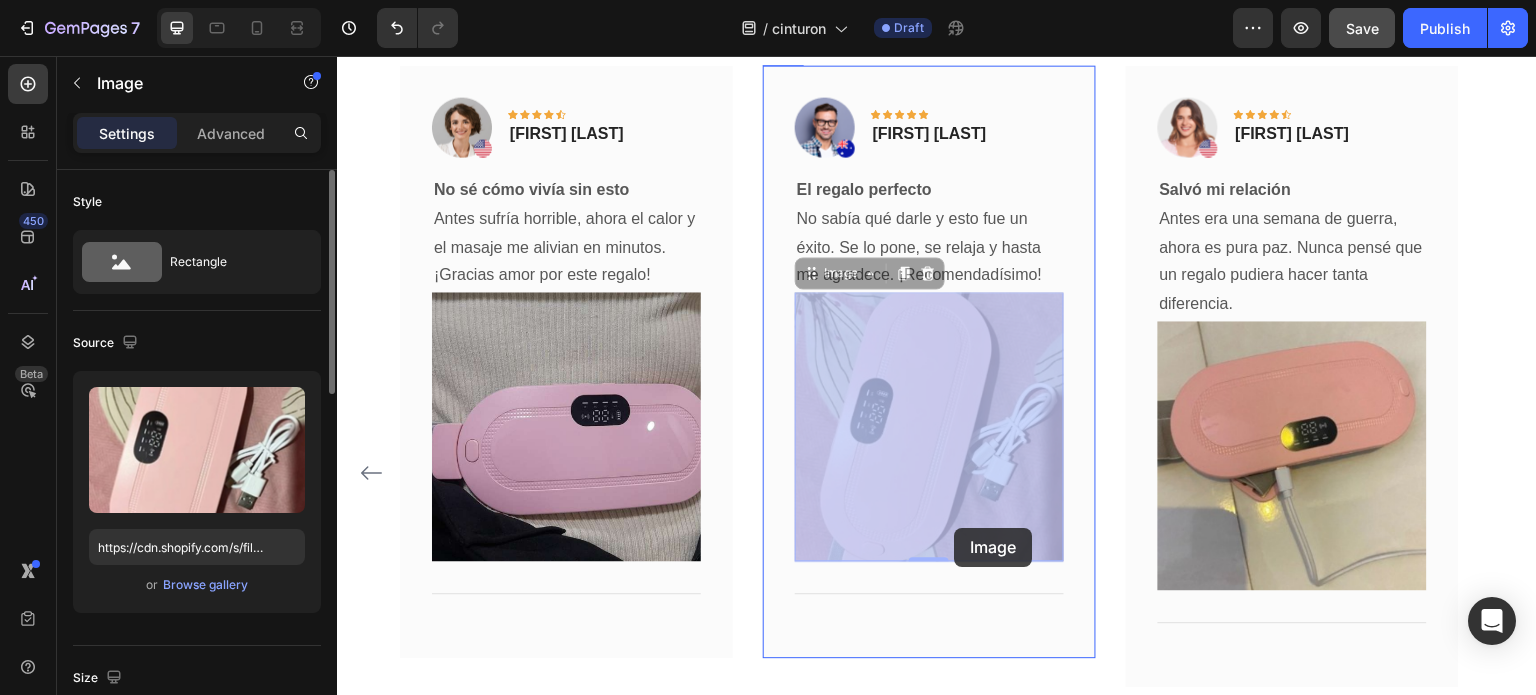 drag, startPoint x: 953, startPoint y: 497, endPoint x: 953, endPoint y: 516, distance: 19 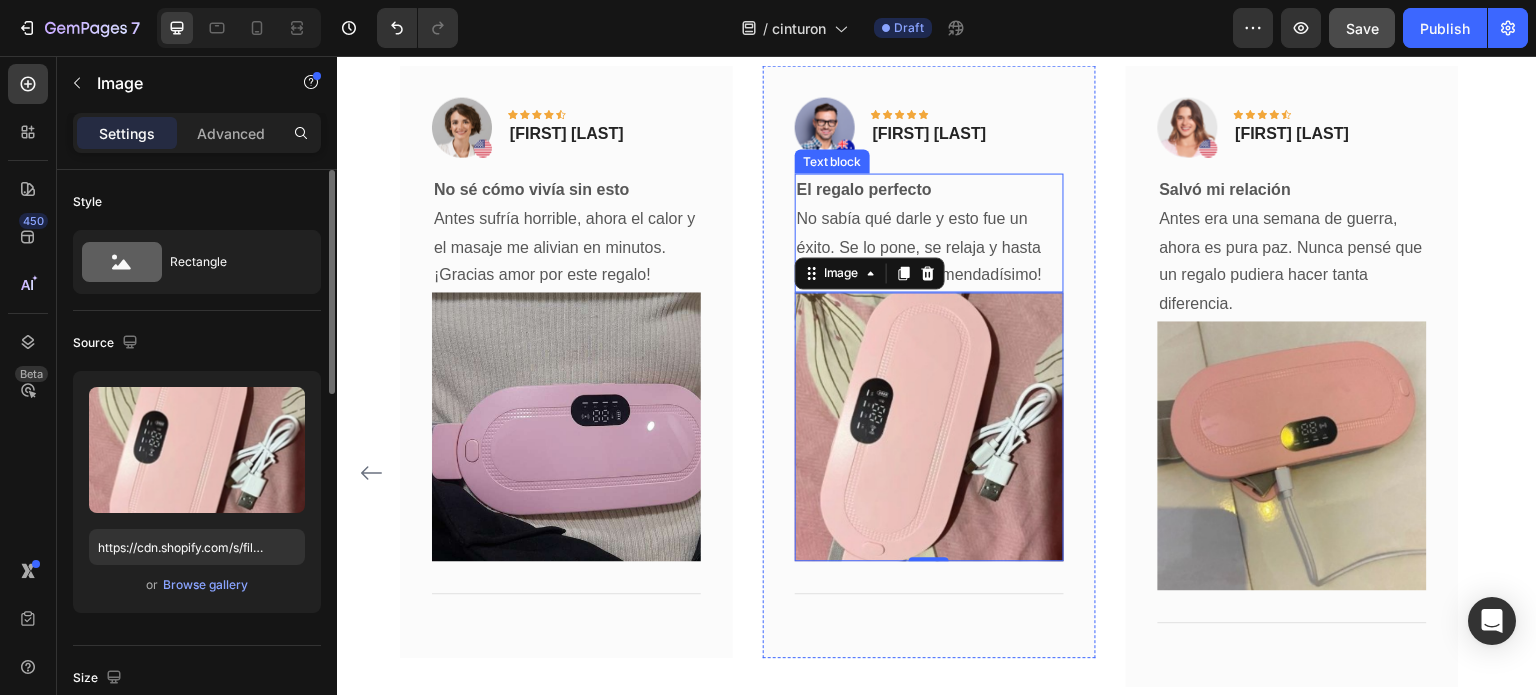 click on "El regalo perfecto No sabía qué darle y esto fue un éxito. Se lo pone, se relaja y hasta me agradece. ¡Recomendadísimo!" at bounding box center [929, 232] 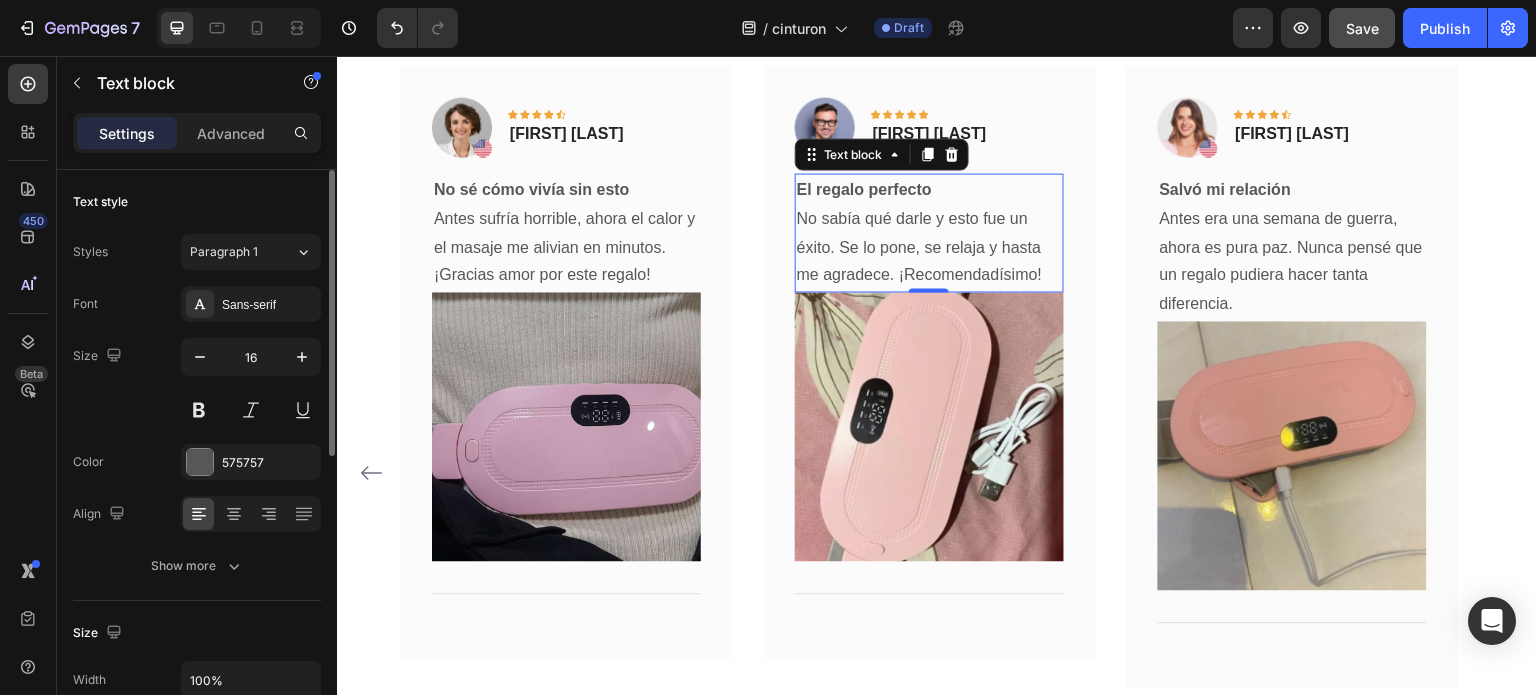 click on "No sabía qué darle y esto fue un éxito. Se lo pone, se relaja y hasta me agradece. ¡Recomendadísimo!" at bounding box center (929, 247) 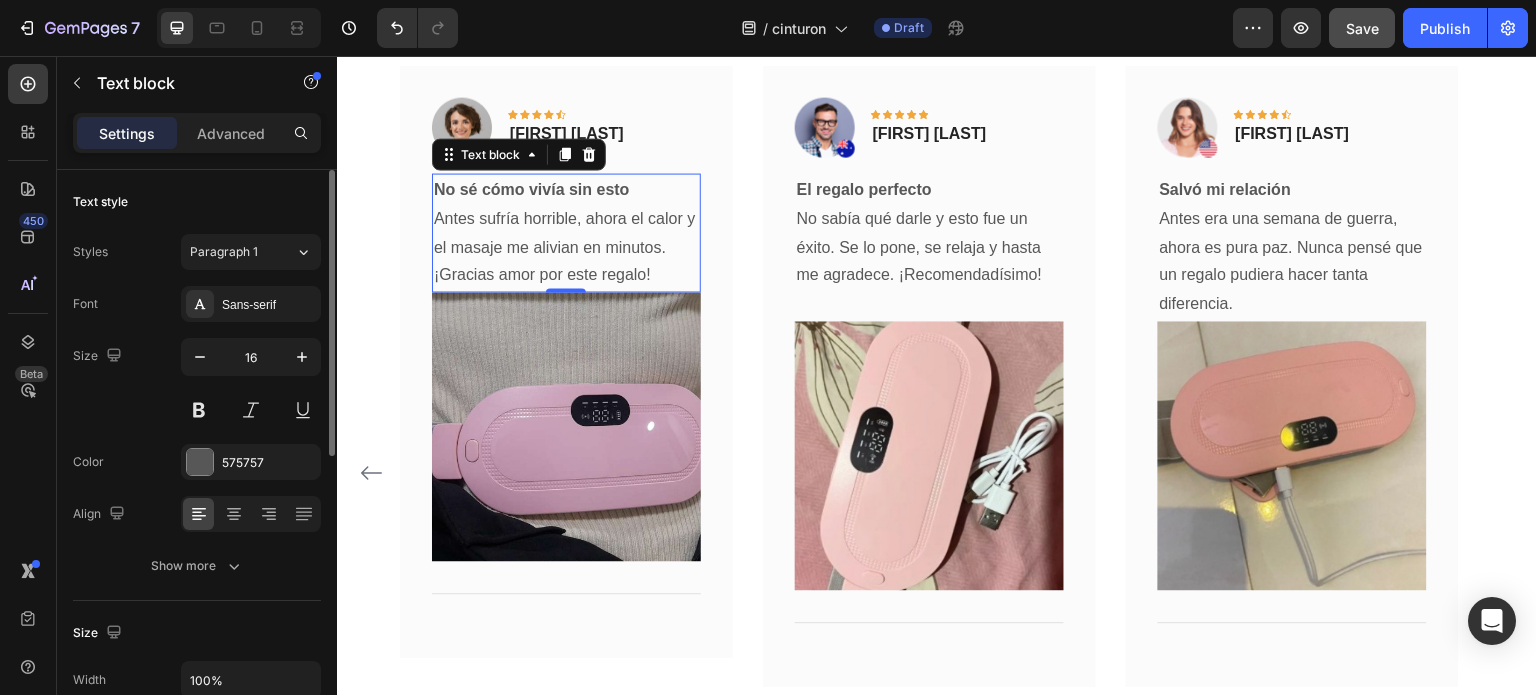click on "Antes sufría horrible, ahora el calor y el masaje me alivian en minutos. ¡Gracias amor por este regalo!" at bounding box center (566, 247) 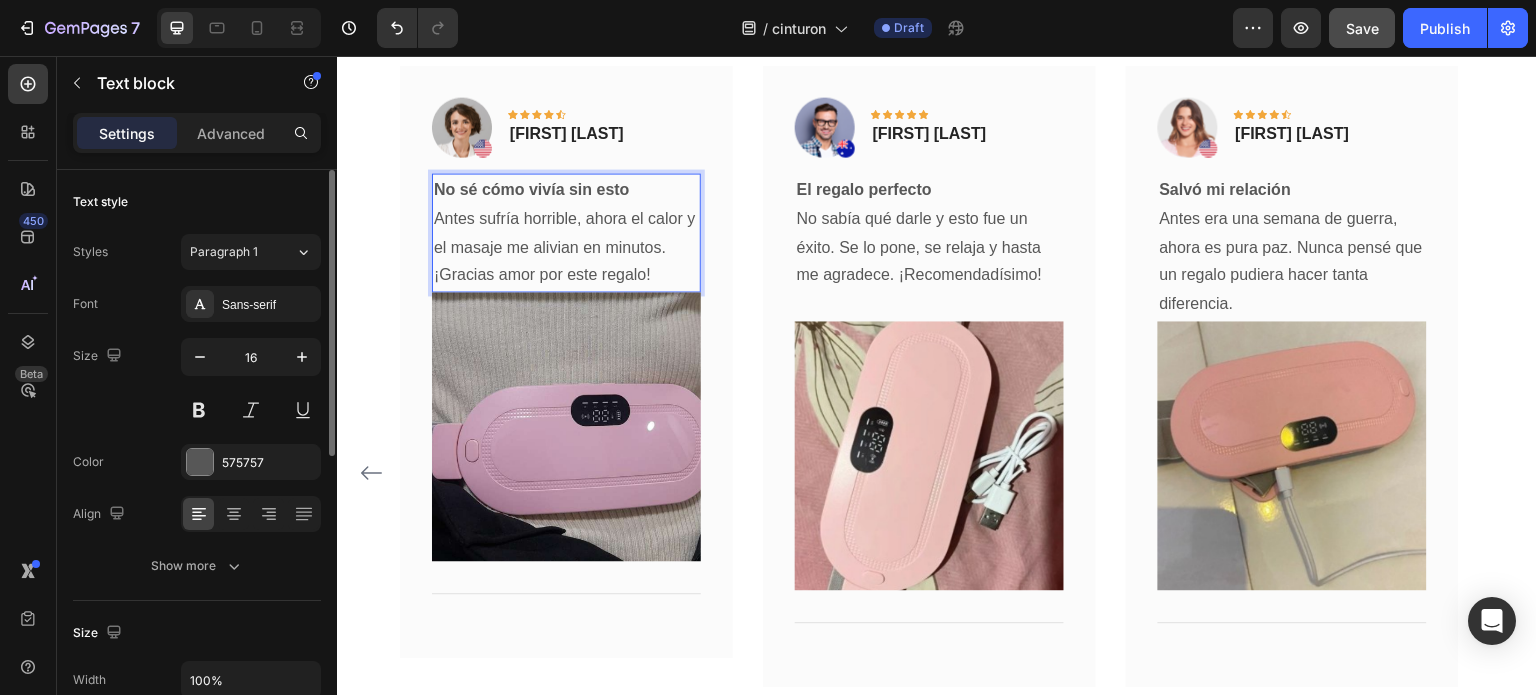 click on "Antes sufría horrible, ahora el calor y el masaje me alivian en minutos. ¡Gracias amor por este regalo!" at bounding box center (566, 247) 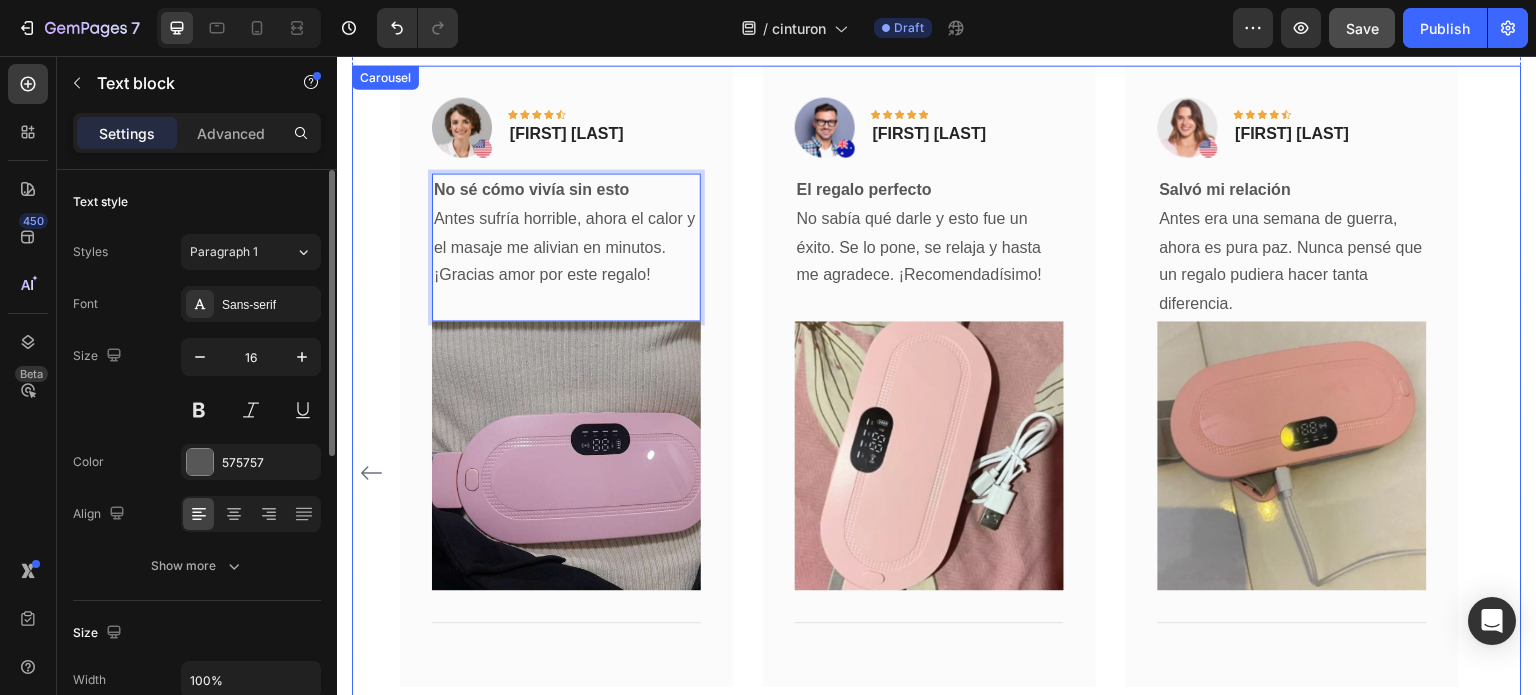 click on "Image
Icon
Icon
Icon
Icon
Icon Row Lidia Prado Text block Row Relajación total No solo me ayuda con los cólicos, sino que también me relaja. El calor y el masaje hacen magia. Text block Image                Title Line Row Image
Icon
Icon
Icon
Icon
Icon Row Dayana Calderón Text block Row No sé cómo vivía sin esto Antes sufría horrible, ahora el calor y el masaje me alivian en minutos. ¡Gracias amor por este regalo! Text block   0 Image                Title Line Row Image
Icon
Icon
Icon
Icon
Icon Row Arnulfo Salazar Text block Row El regalo perfecto No sabía qué darle y esto fue un éxito. Se lo pone, se relaja y hasta me agradece. ¡Recomendadísimo! Text block Image                Title Line Row Image
Icon
Icon Icon" at bounding box center (937, 472) 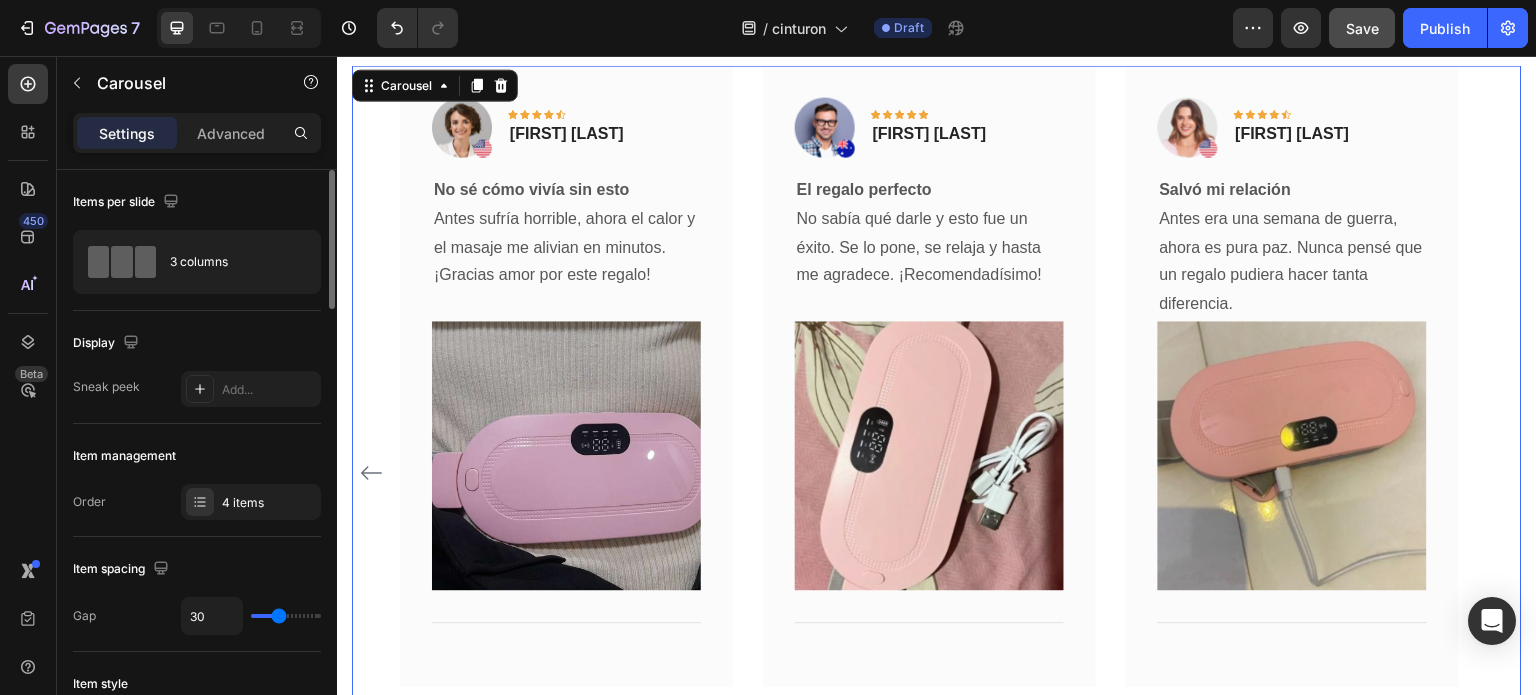 click 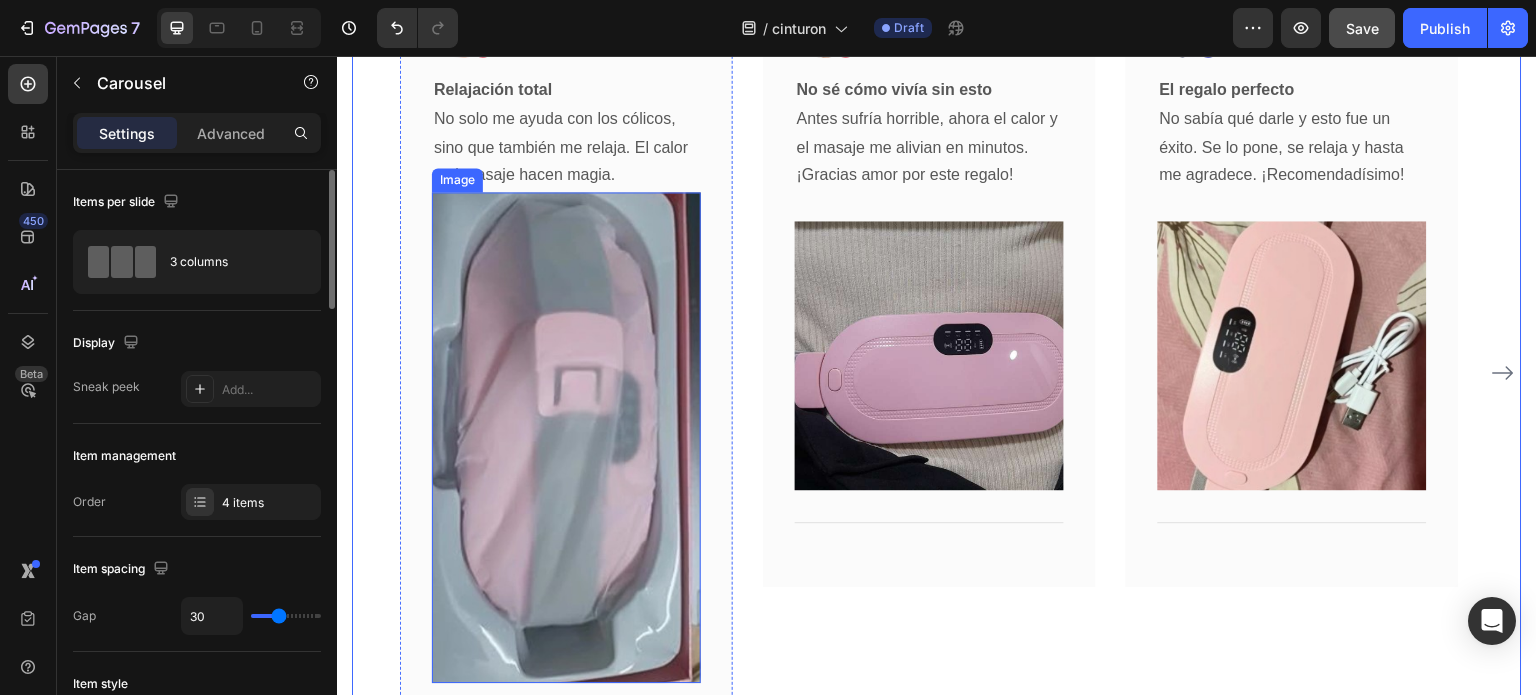 scroll, scrollTop: 5395, scrollLeft: 0, axis: vertical 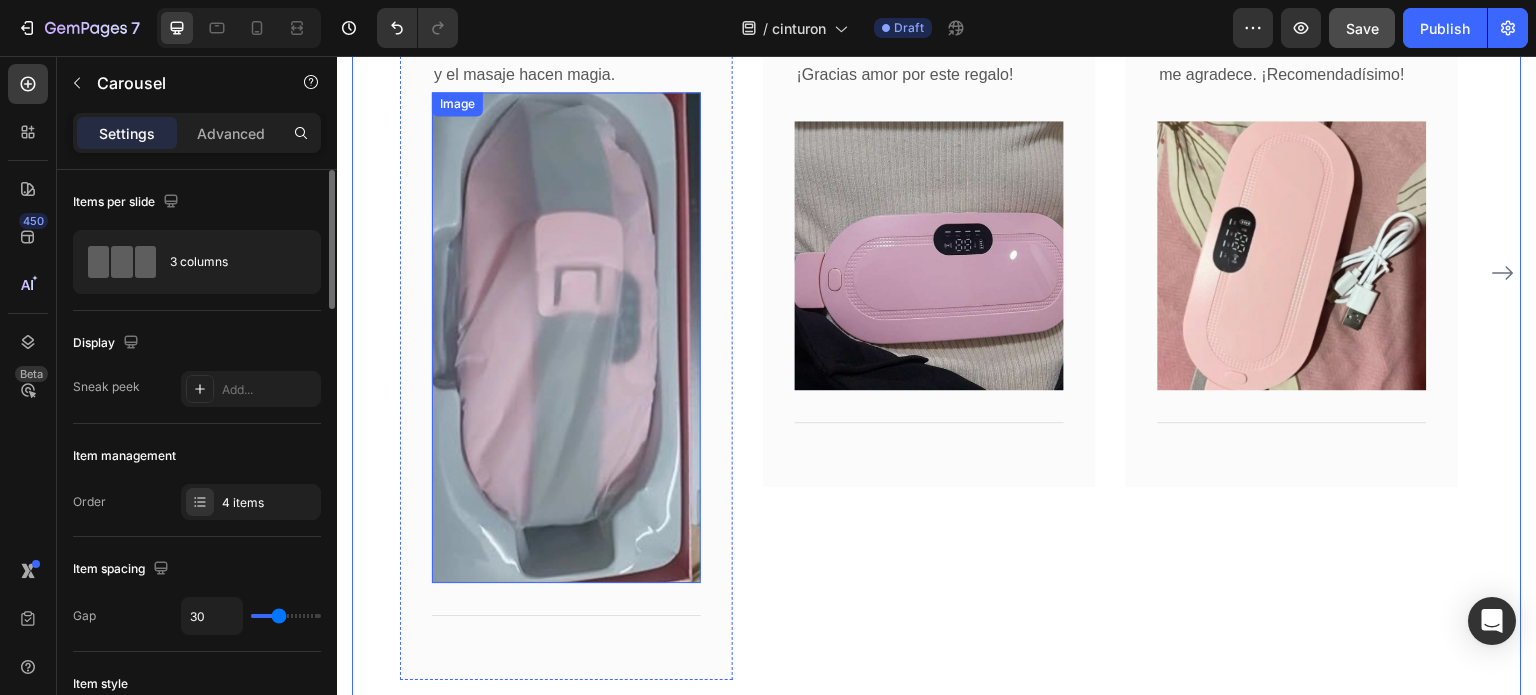 click at bounding box center [566, 337] 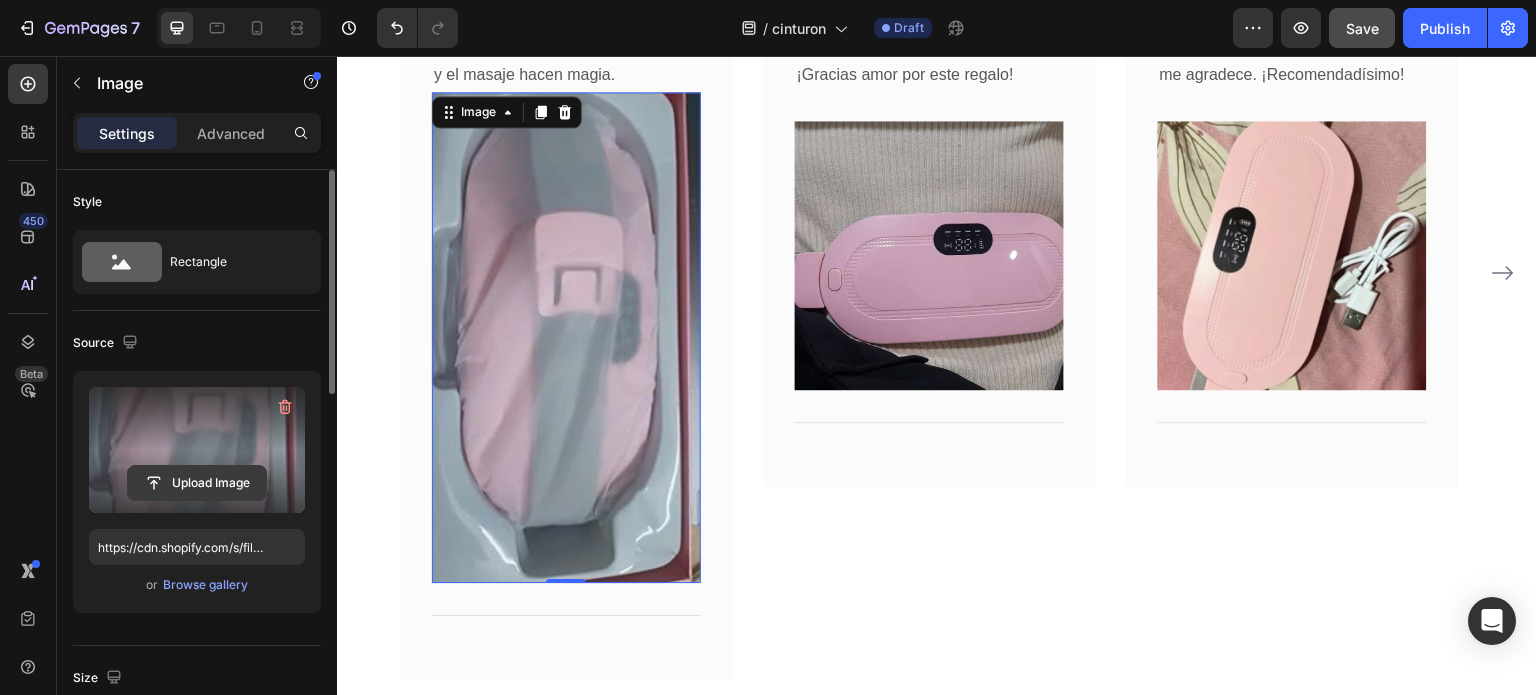 click 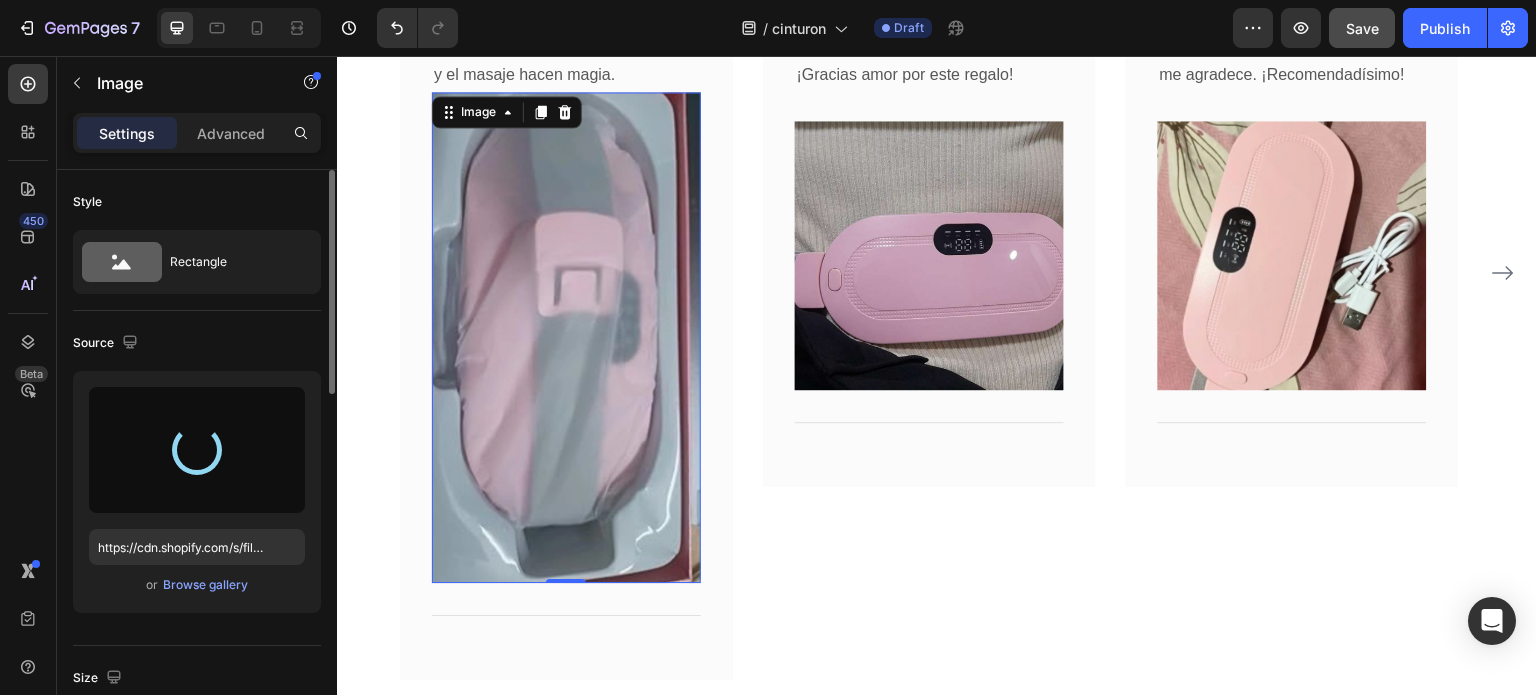 type on "https://cdn.shopify.com/s/files/1/0659/2826/5805/files/gempages_578261564814000914-7ec4e9ba-d412-4144-b0ac-c2252a57b610.png" 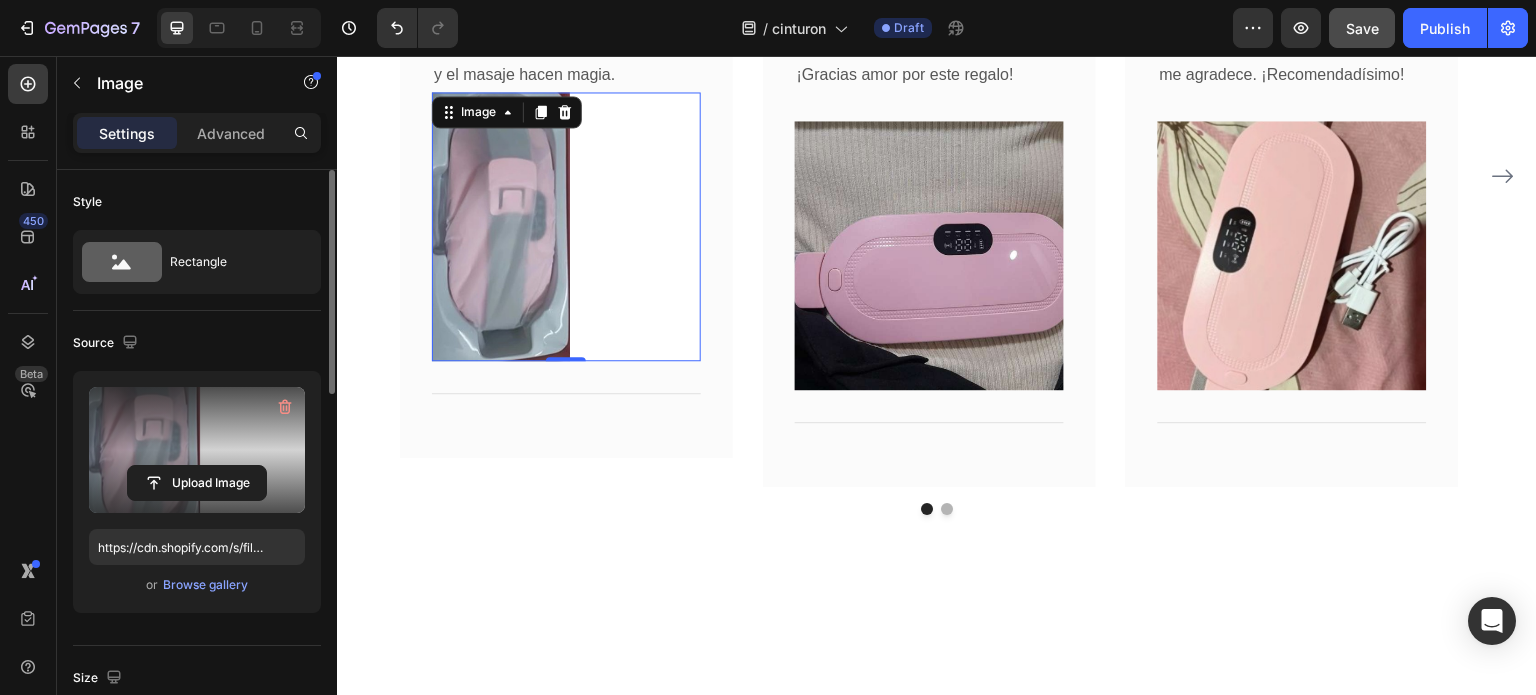 scroll, scrollTop: 5298, scrollLeft: 0, axis: vertical 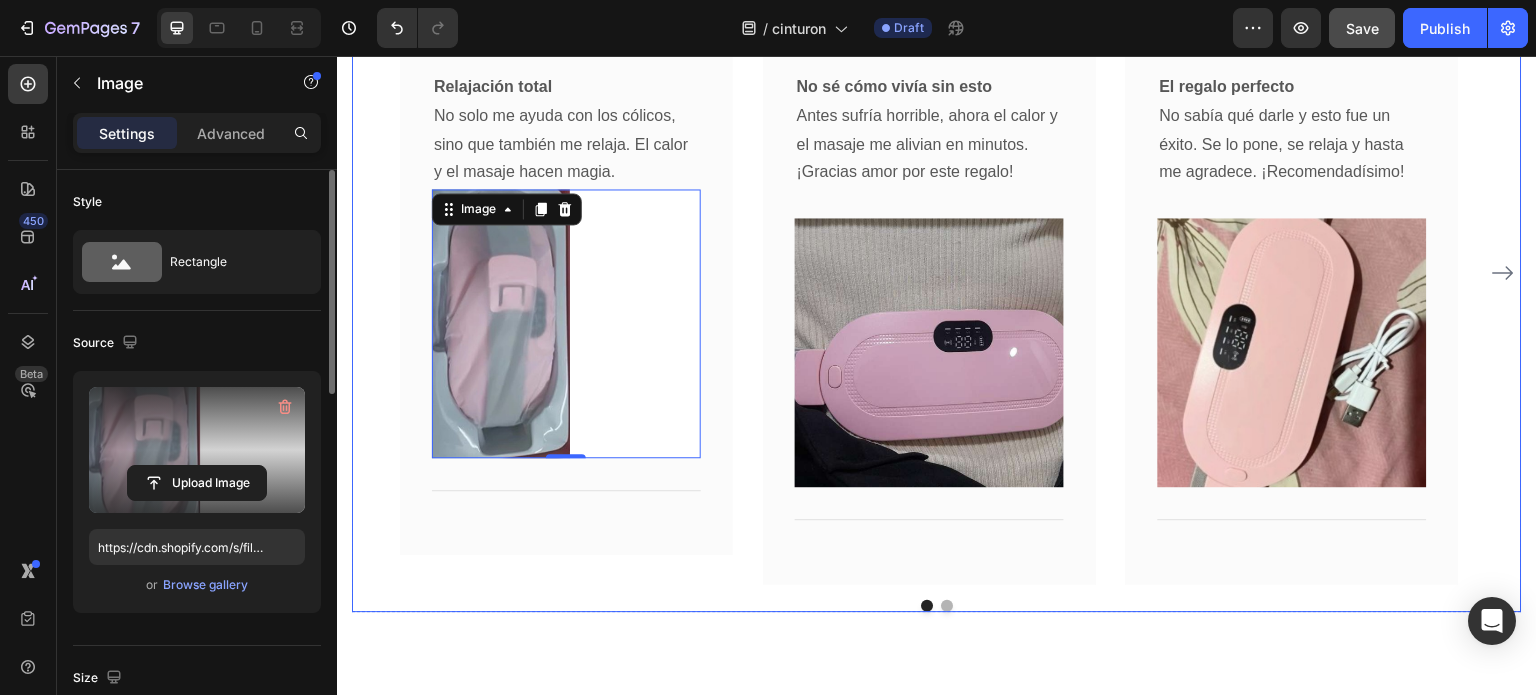 click on "Image
Icon
Icon
Icon
Icon
Icon Row Lidia Prado Text block Row Relajación total No solo me ayuda con los cólicos, sino que también me relaja. El calor y el masaje hacen magia. Text block Image   0                Title Line Row Image
Icon
Icon
Icon
Icon
Icon Row Dayana Calderón Text block Row No sé cómo vivía sin esto Antes sufría horrible, ahora el calor y el masaje me alivian en minutos. ¡Gracias amor por este regalo! Text block Image                Title Line Row Image
Icon
Icon
Icon
Icon
Icon Row Arnulfo Salazar Text block Row El regalo perfecto No sabía qué darle y esto fue un éxito. Se lo pone, se relaja y hasta me agradece. ¡Recomendadísimo! Text block Image                Title Line Row Image
Icon
Icon Icon" at bounding box center (937, 287) 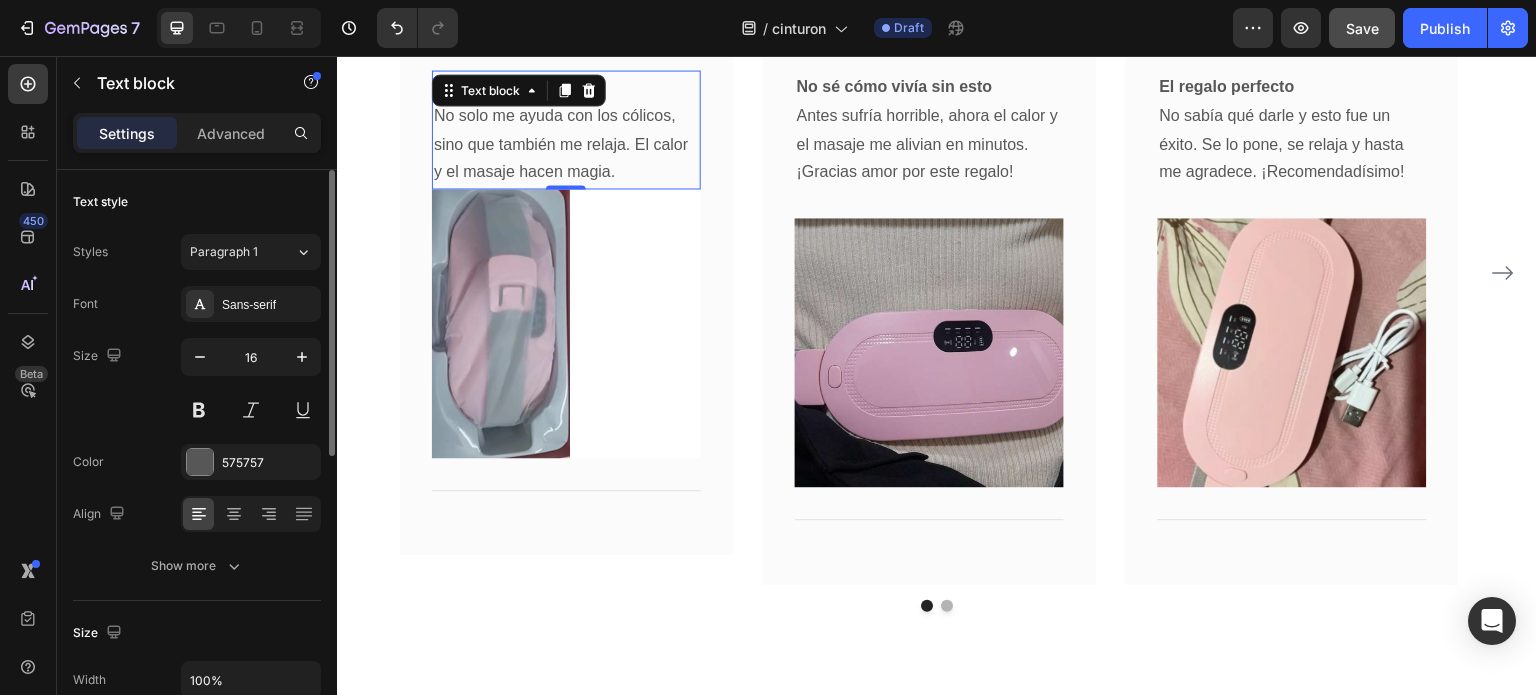 click on "No solo me ayuda con los cólicos, sino que también me relaja. El calor y el masaje hacen magia." at bounding box center (566, 144) 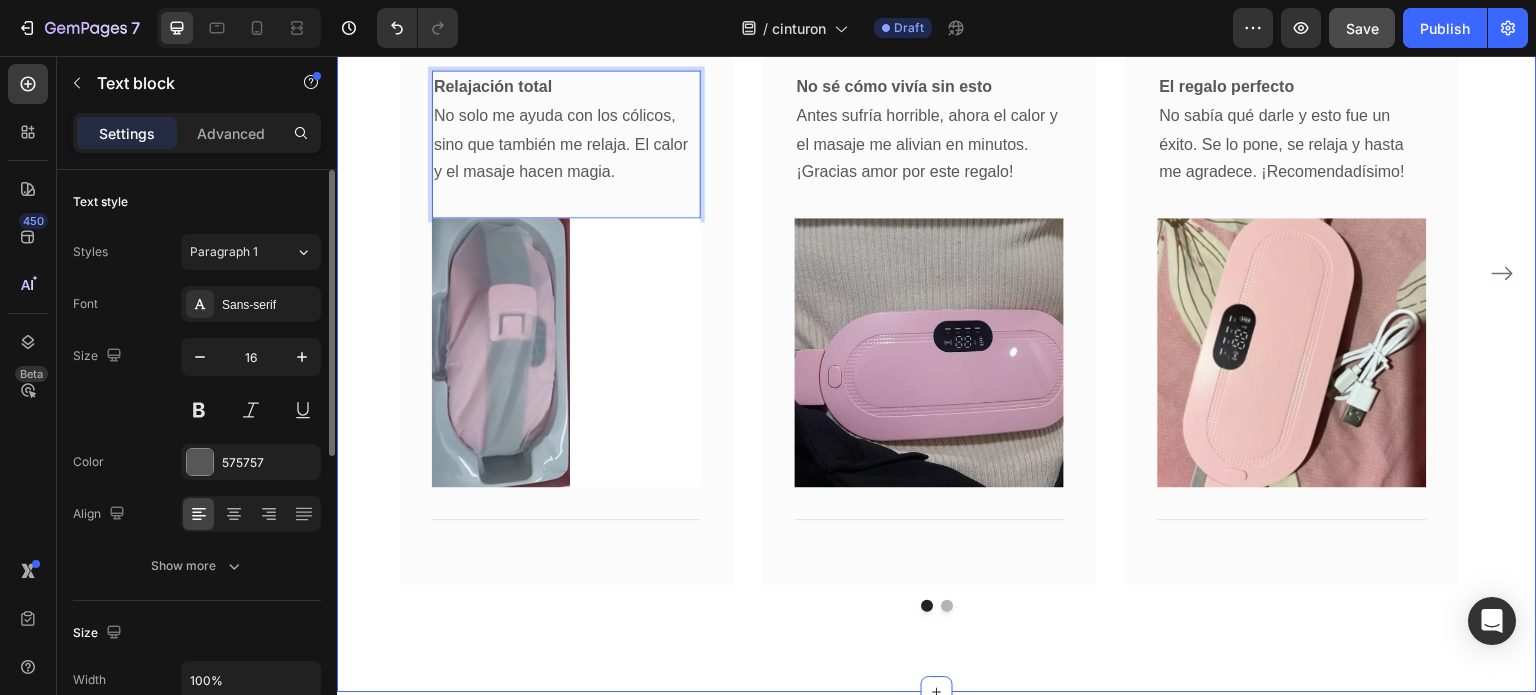click on "Testimonios Heading ¡Más de 3,000 mujeres la recomiendan! Text block
Image
Icon
Icon
Icon
Icon
Icon Row Lidia Prado Text block Row Relajación total No solo me ayuda con los cólicos, sino que también me relaja. El calor y el masaje hacen magia. Text block   0 Image                Title Line Row Image
Icon
Icon
Icon
Icon
Icon Row Dayana Calderón Text block Row No sé cómo vivía sin esto Antes sufría horrible, ahora el calor y el masaje me alivian en minutos. ¡Gracias amor por este regalo! Text block Image                Title Line Row Image
Icon
Icon
Icon
Icon
Icon Row Arnulfo Salazar Text block Row El regalo perfecto No sabía qué darle y esto fue un éxito. Se lo pone, se relaja y hasta me agradece. ¡Recomendadísimo! Text block Image Title Line" at bounding box center [937, 210] 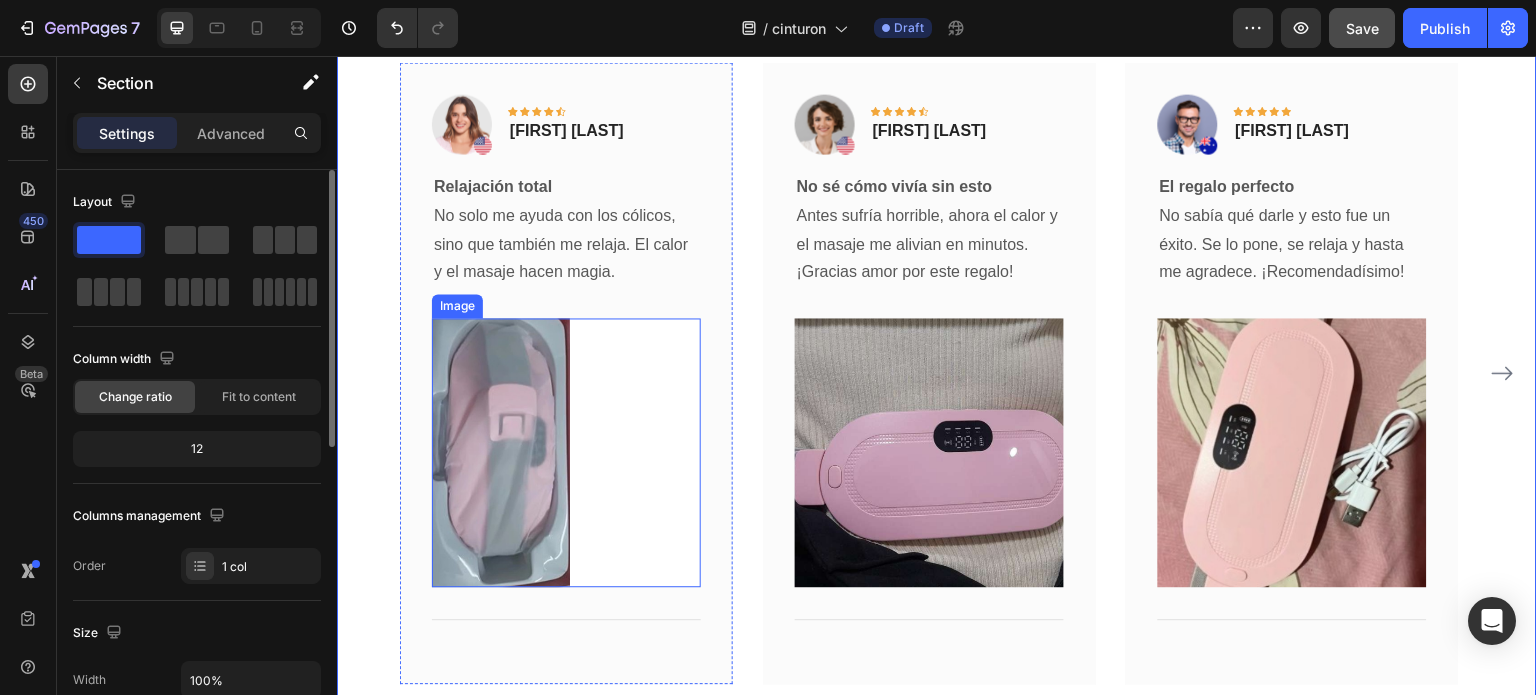 scroll, scrollTop: 5498, scrollLeft: 0, axis: vertical 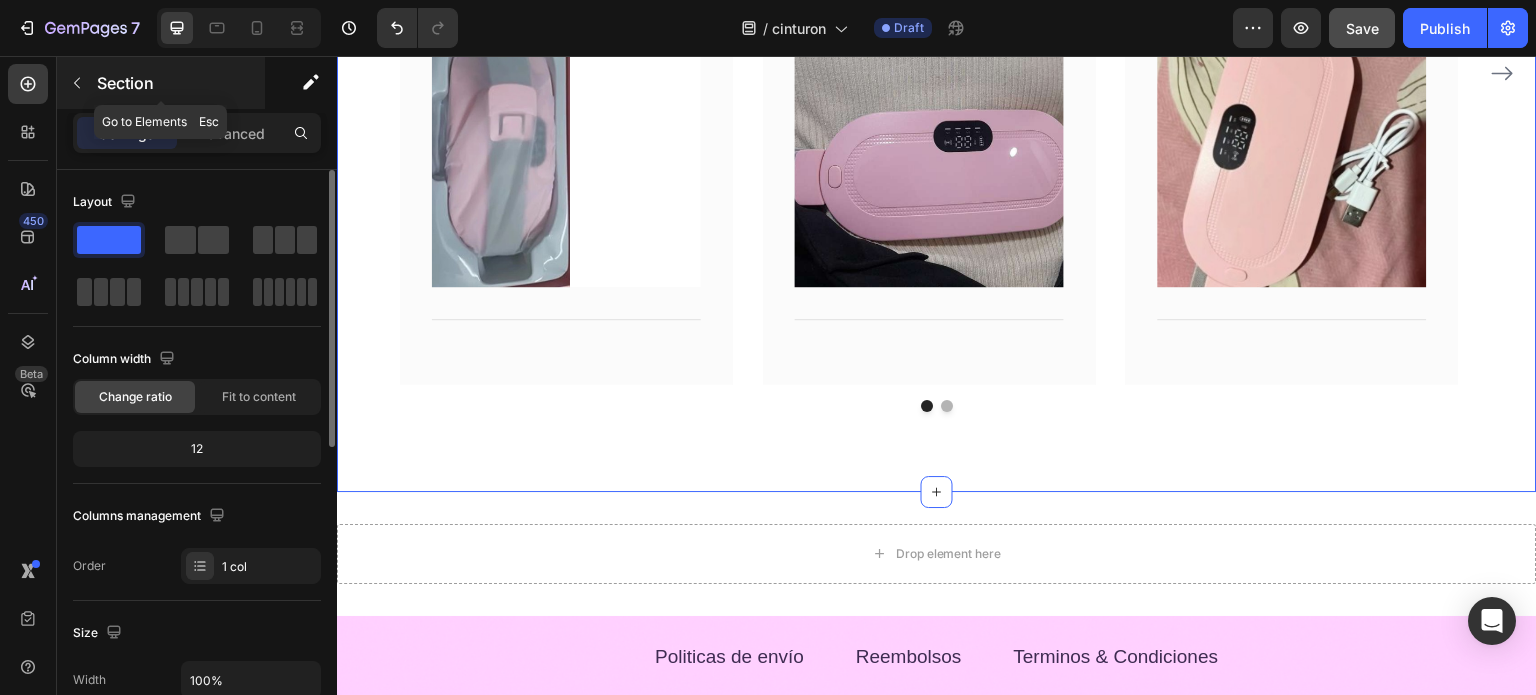 click 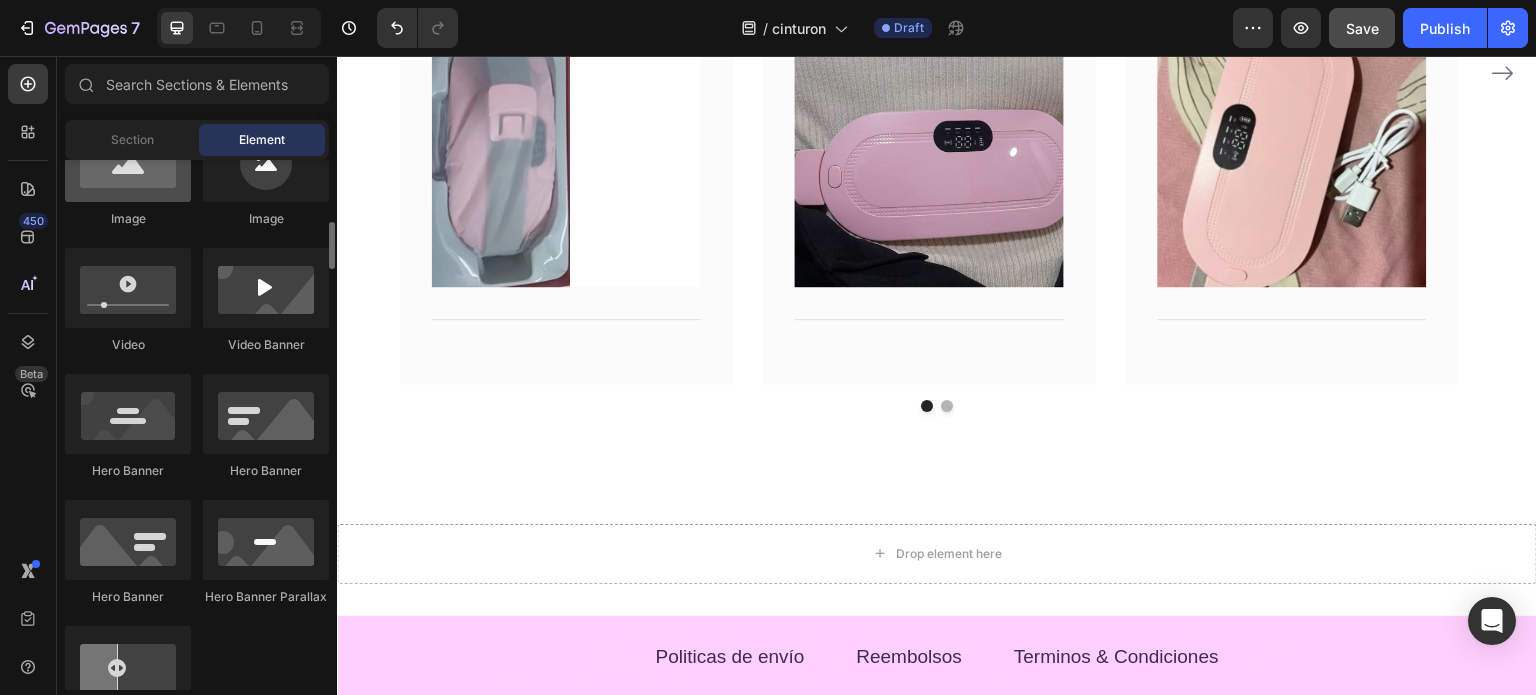scroll, scrollTop: 300, scrollLeft: 0, axis: vertical 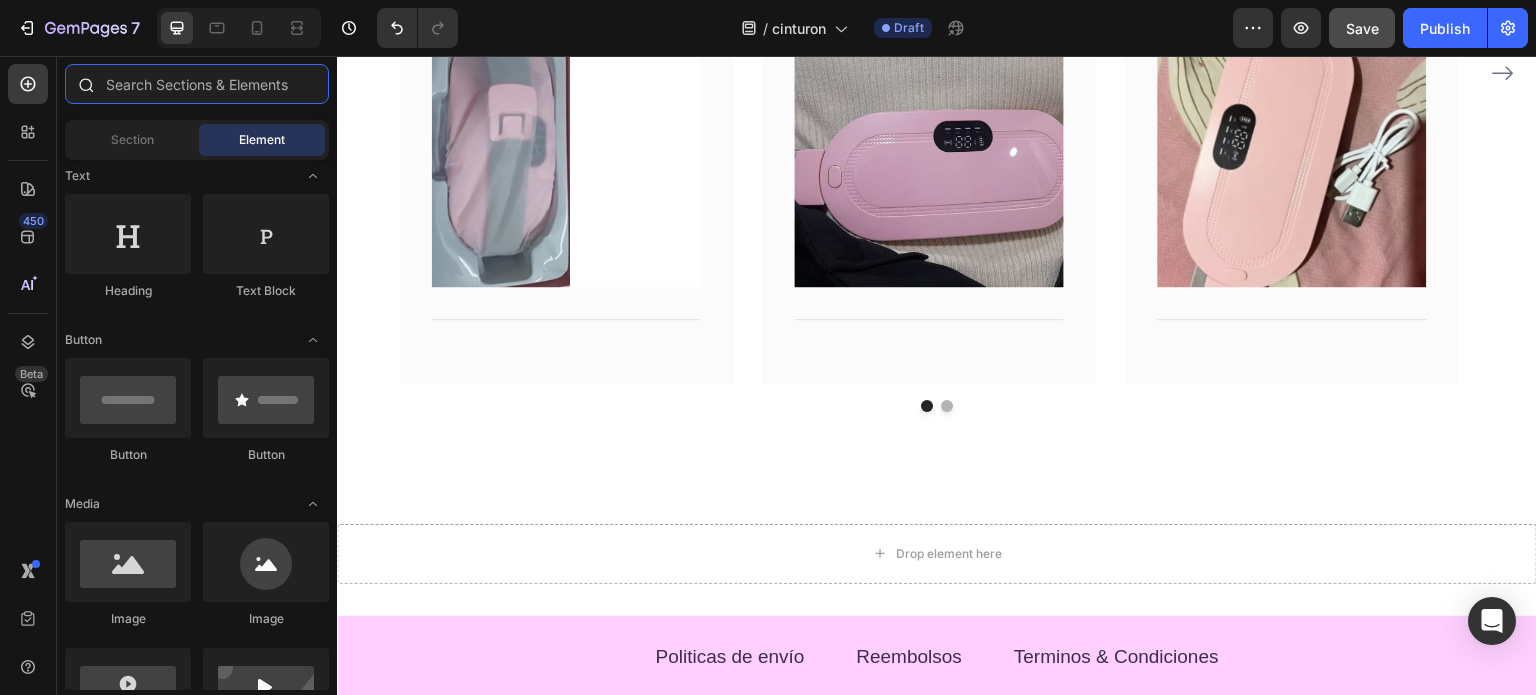 click at bounding box center [197, 84] 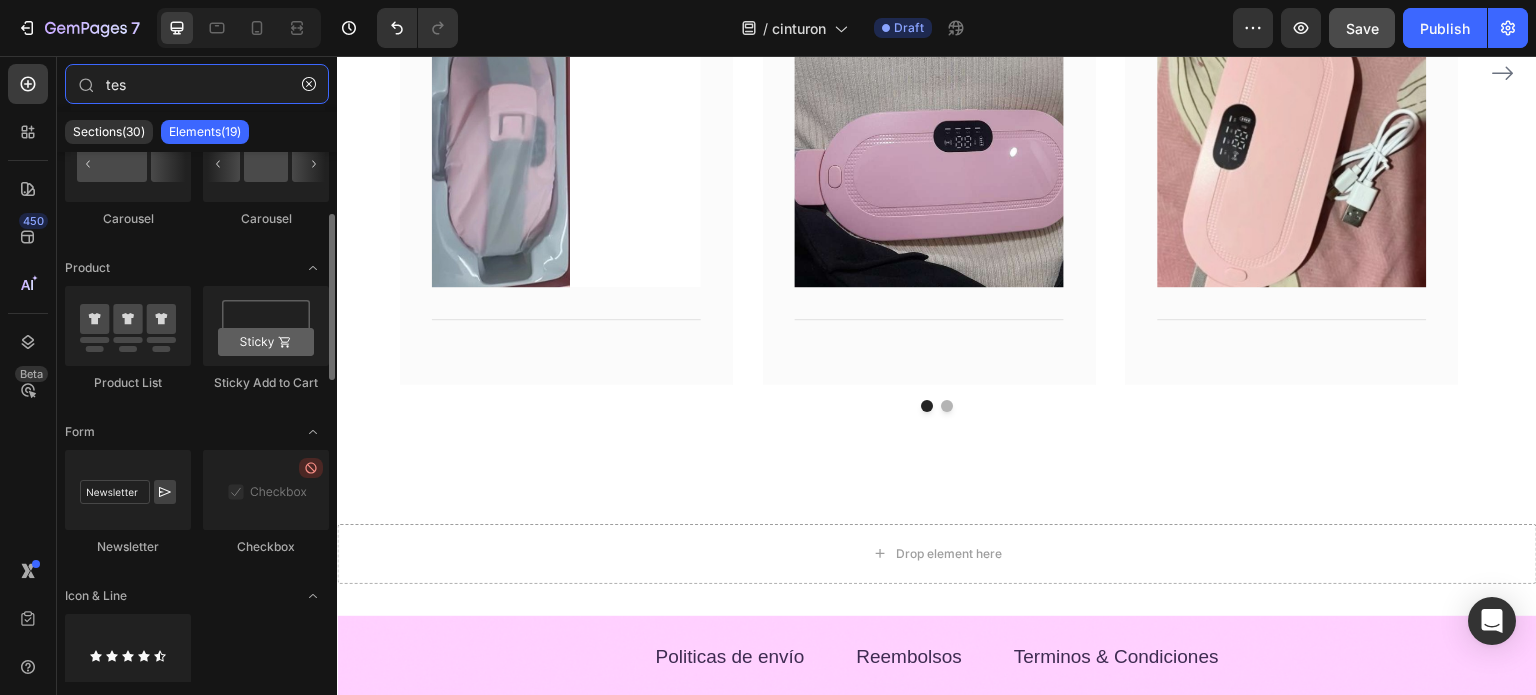scroll, scrollTop: 0, scrollLeft: 0, axis: both 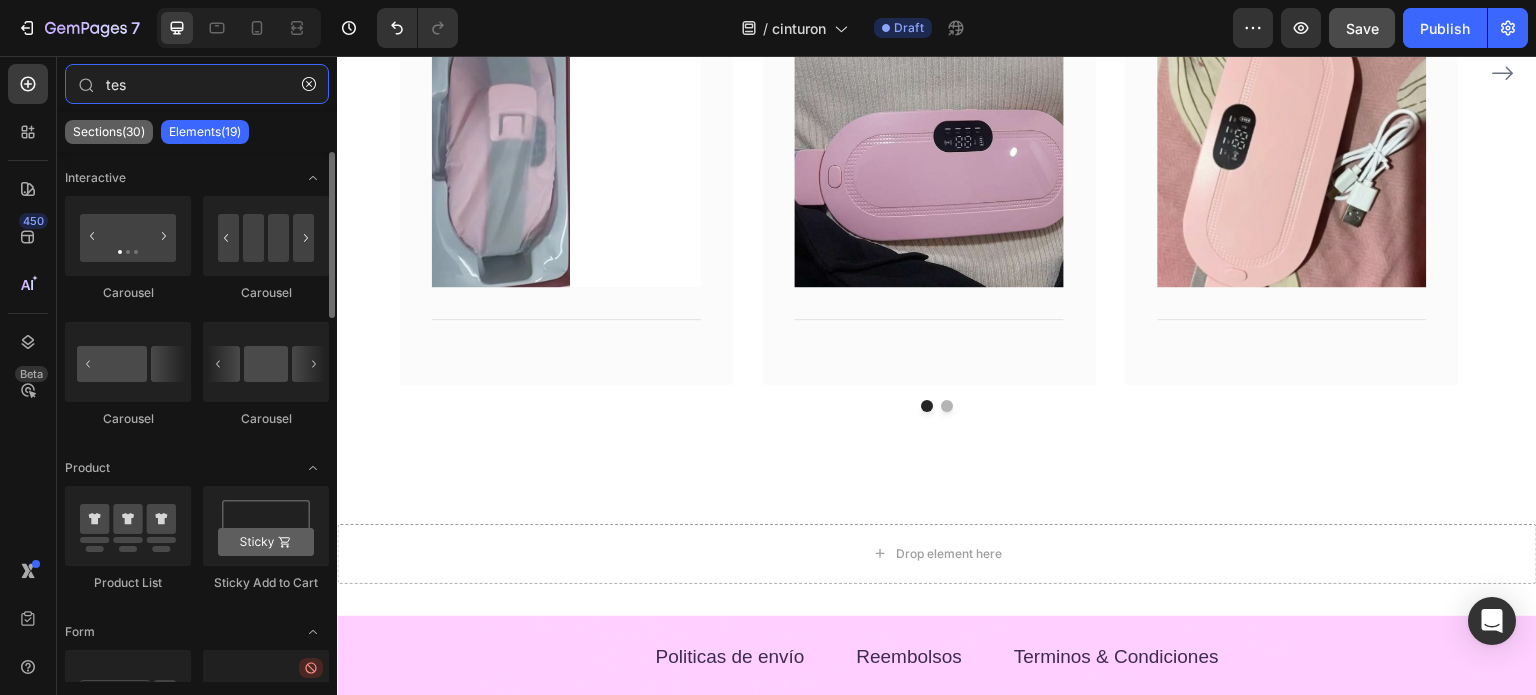 type on "tes" 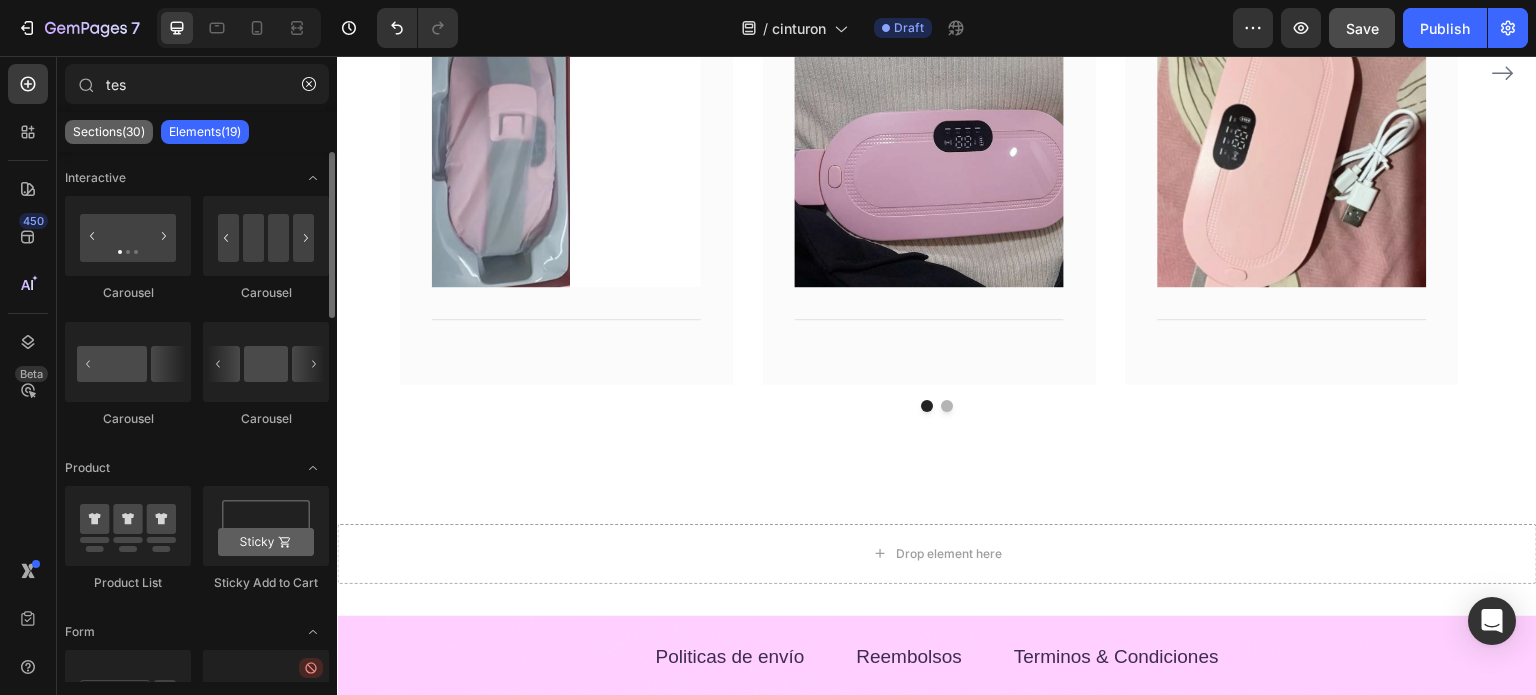 click on "Sections(30)" at bounding box center (109, 132) 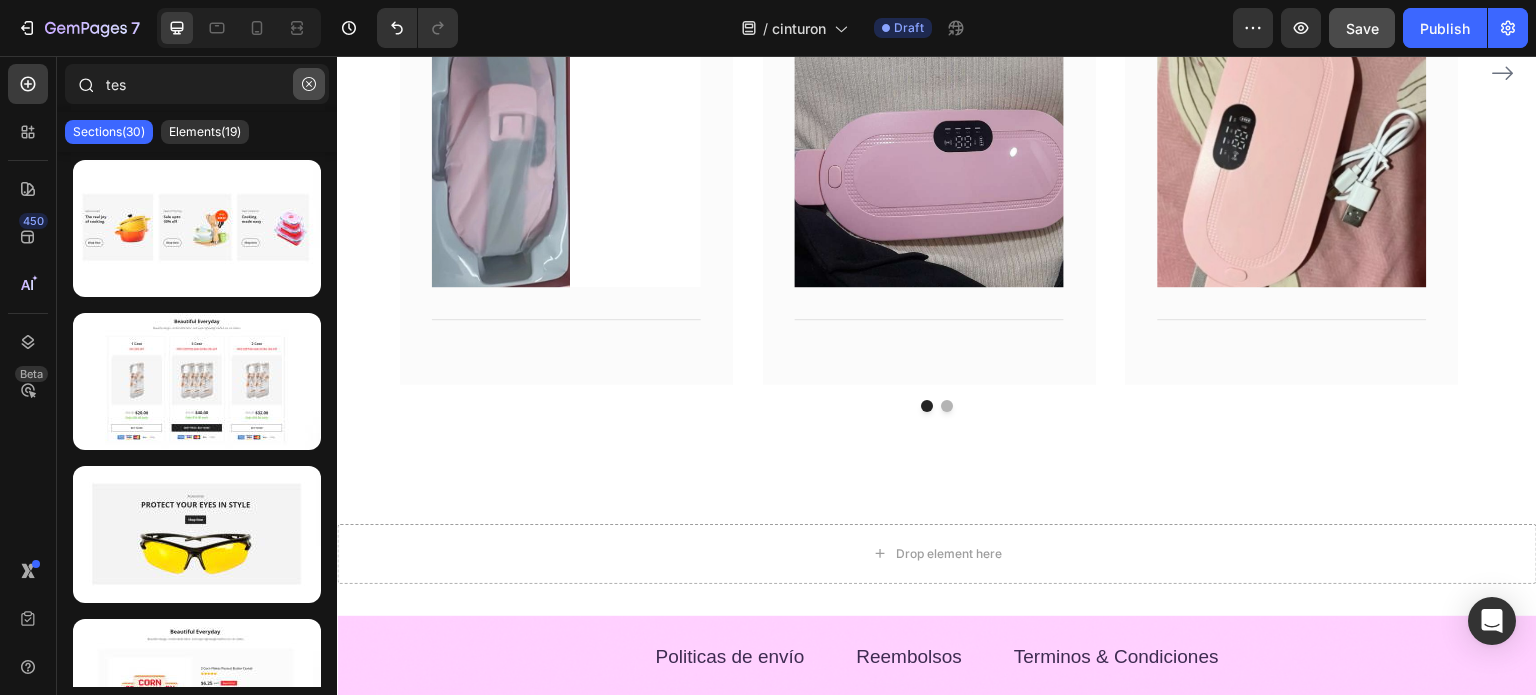 click 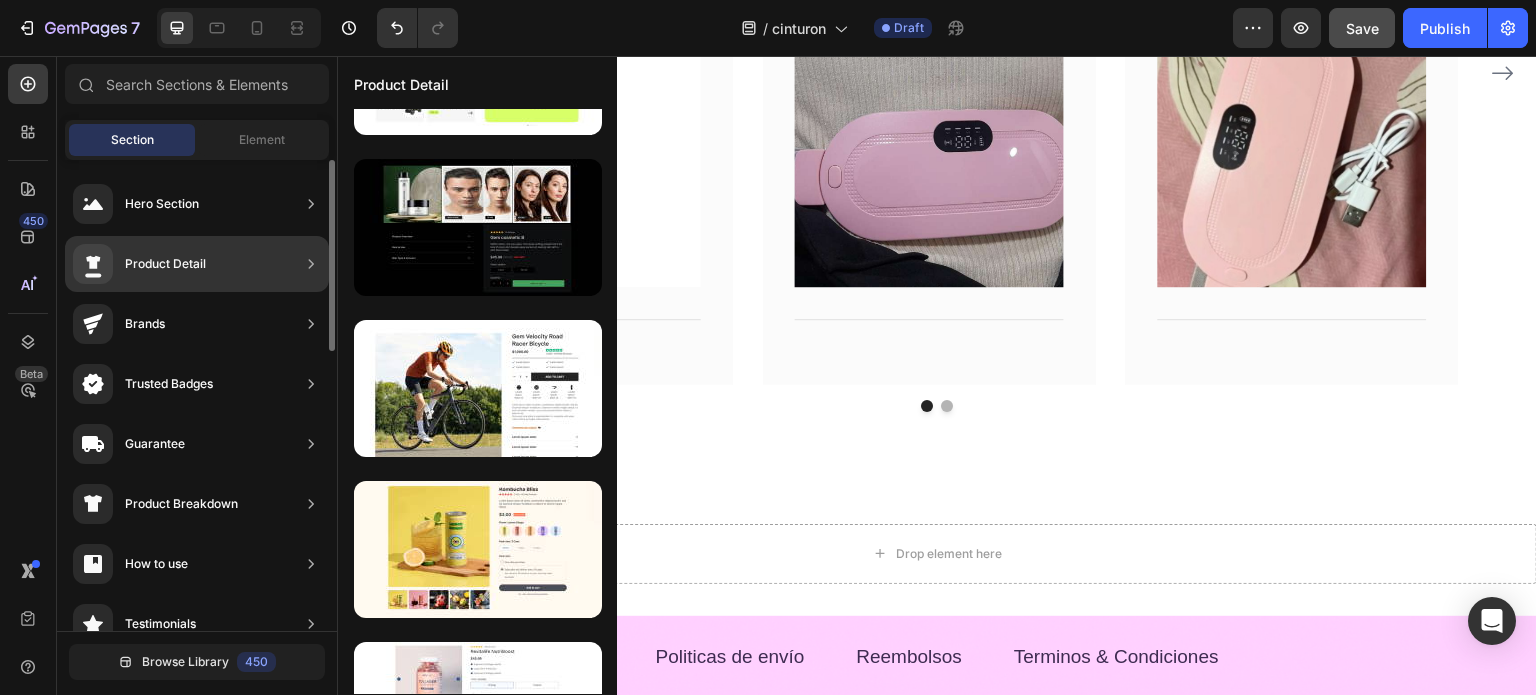 scroll, scrollTop: 207, scrollLeft: 0, axis: vertical 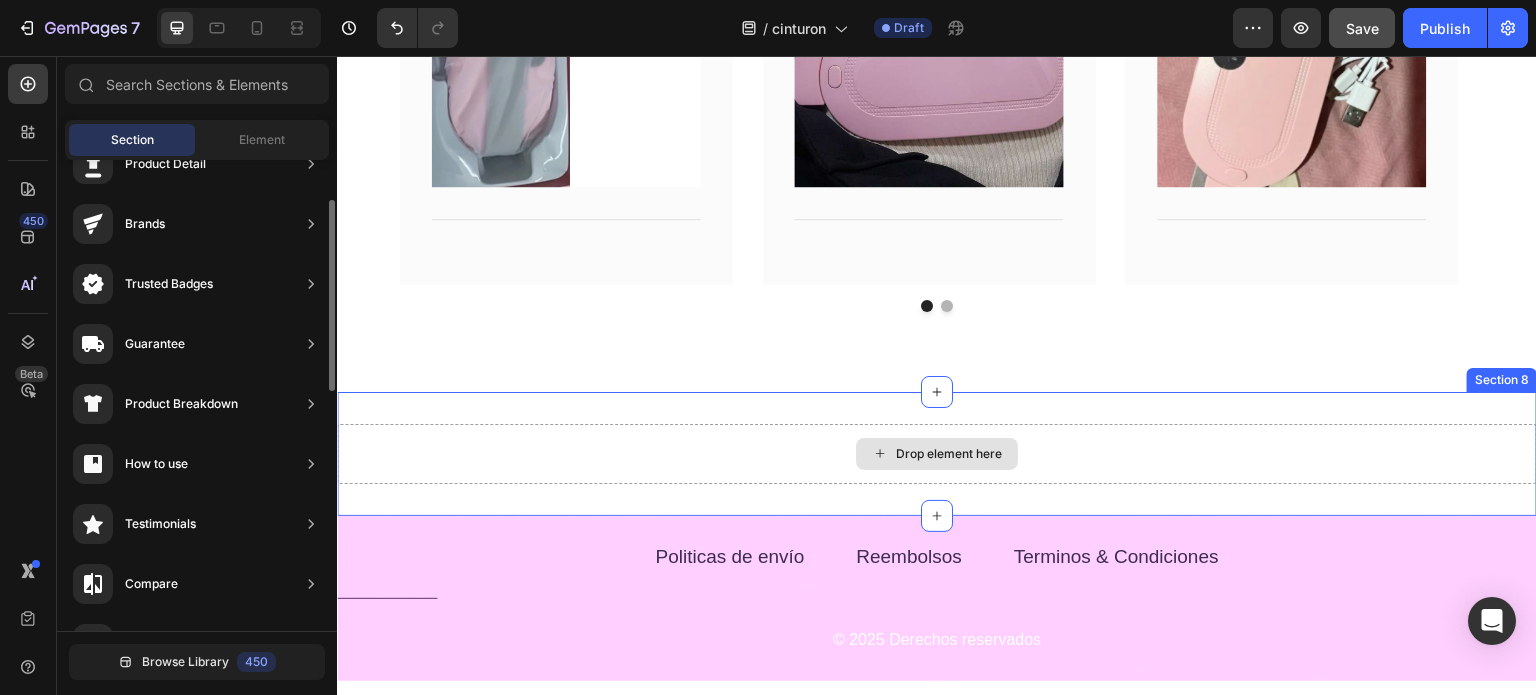 click on "Drop element here" at bounding box center [937, 454] 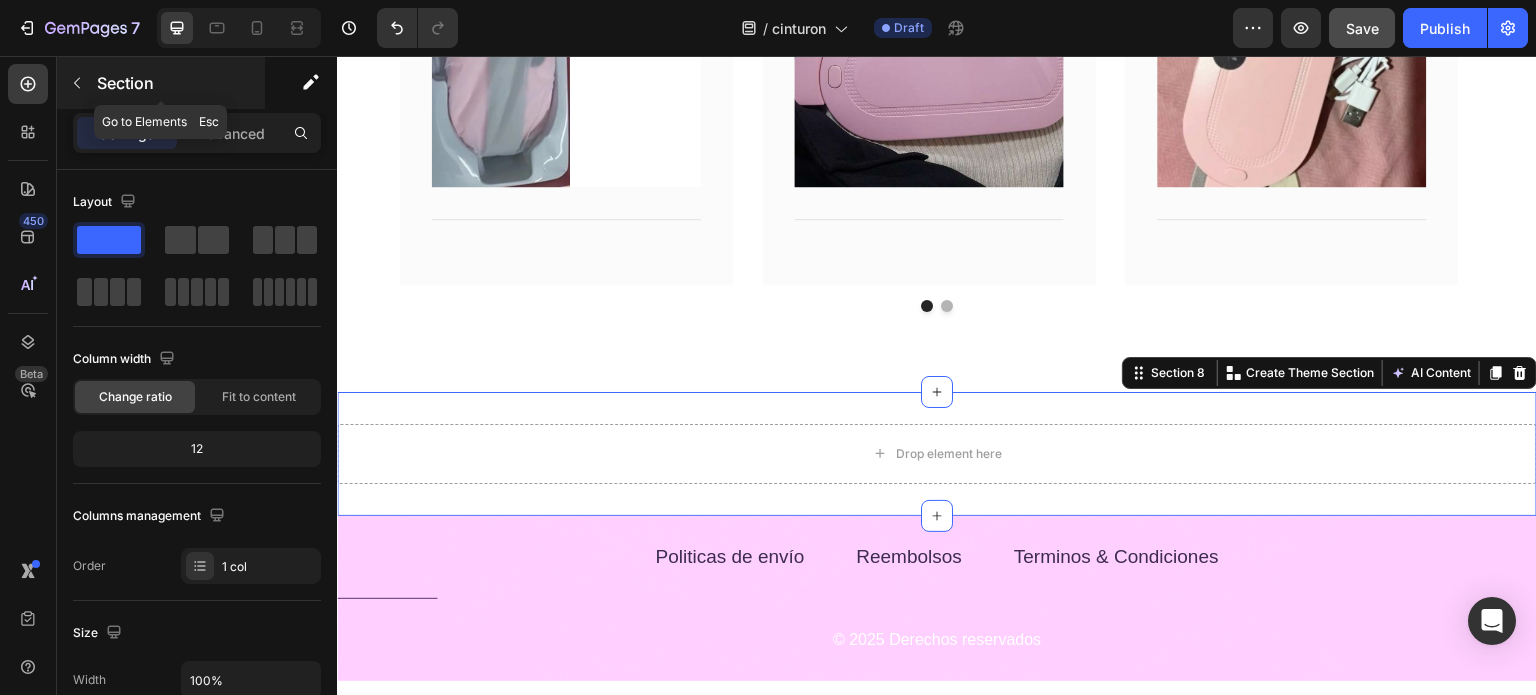 click 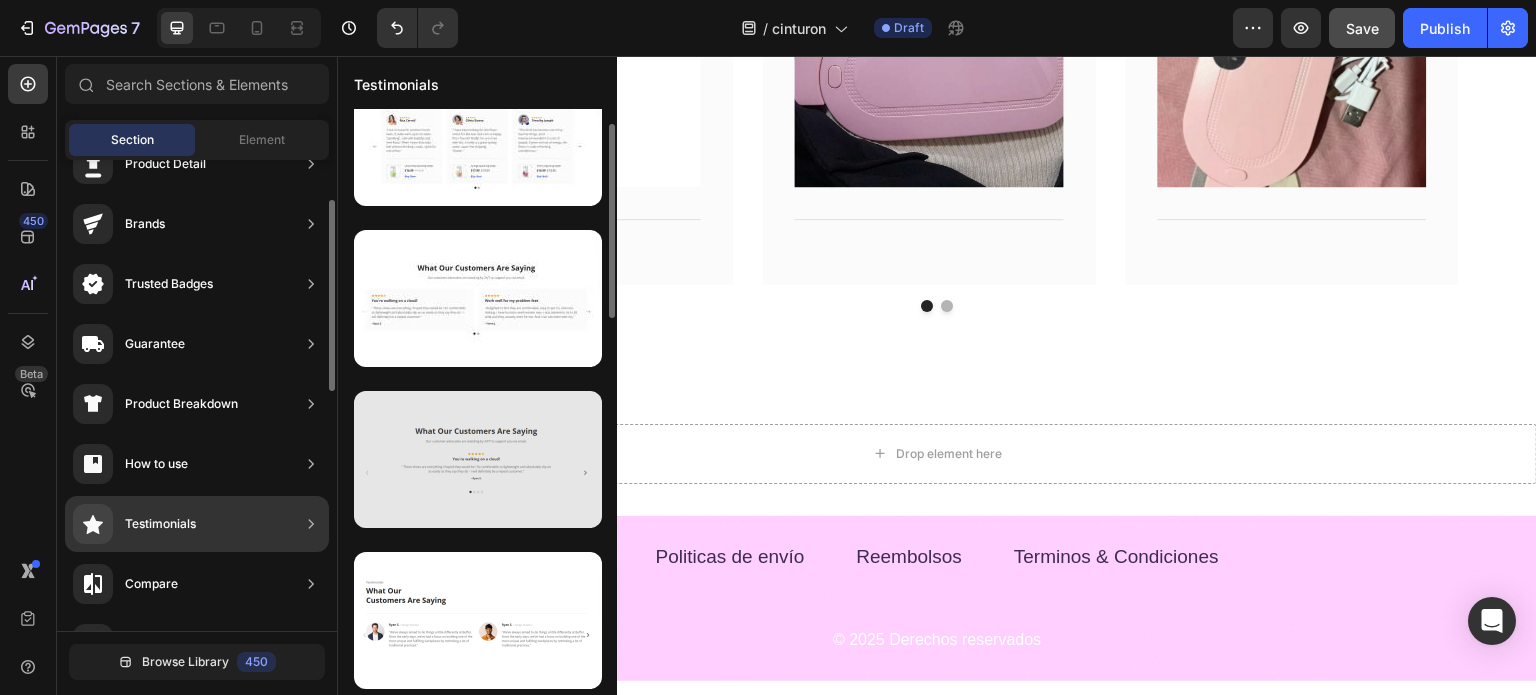 scroll, scrollTop: 0, scrollLeft: 0, axis: both 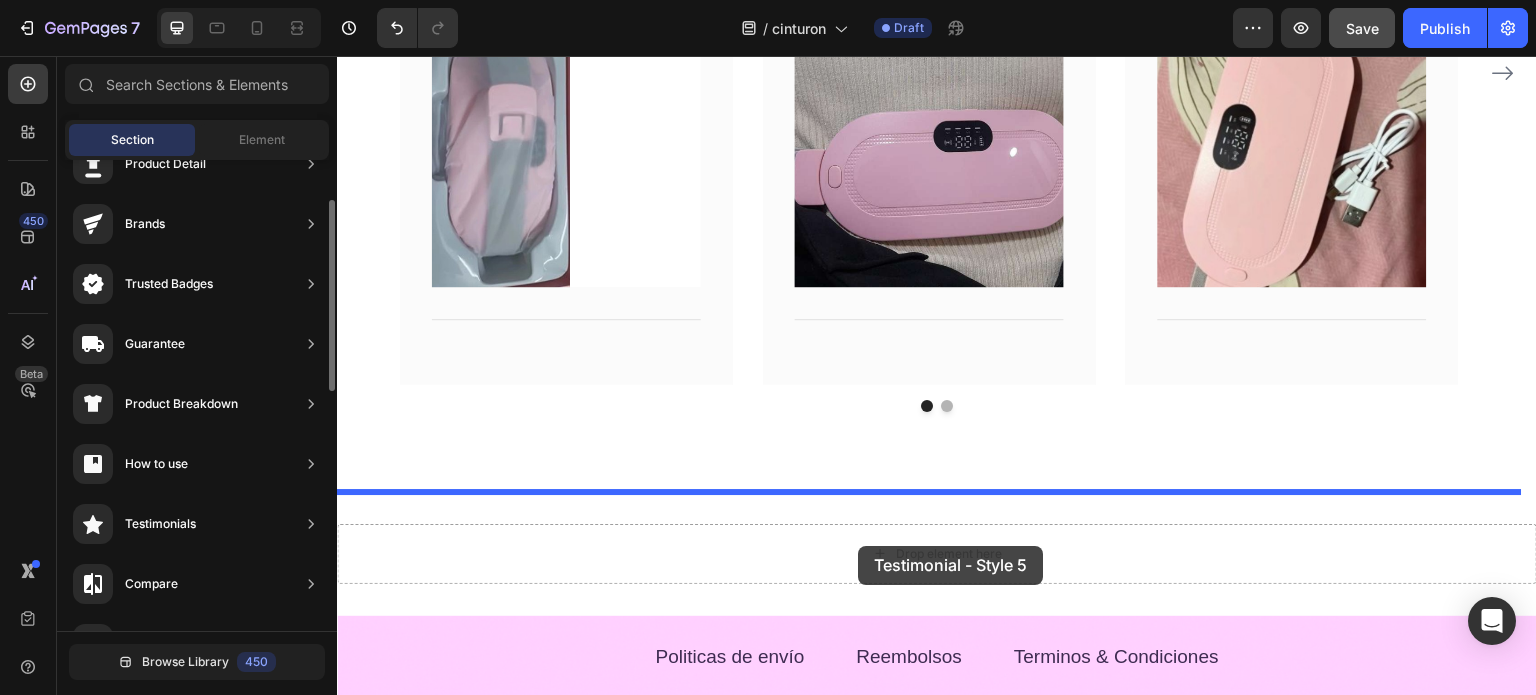 drag, startPoint x: 819, startPoint y: 502, endPoint x: 858, endPoint y: 546, distance: 58.796257 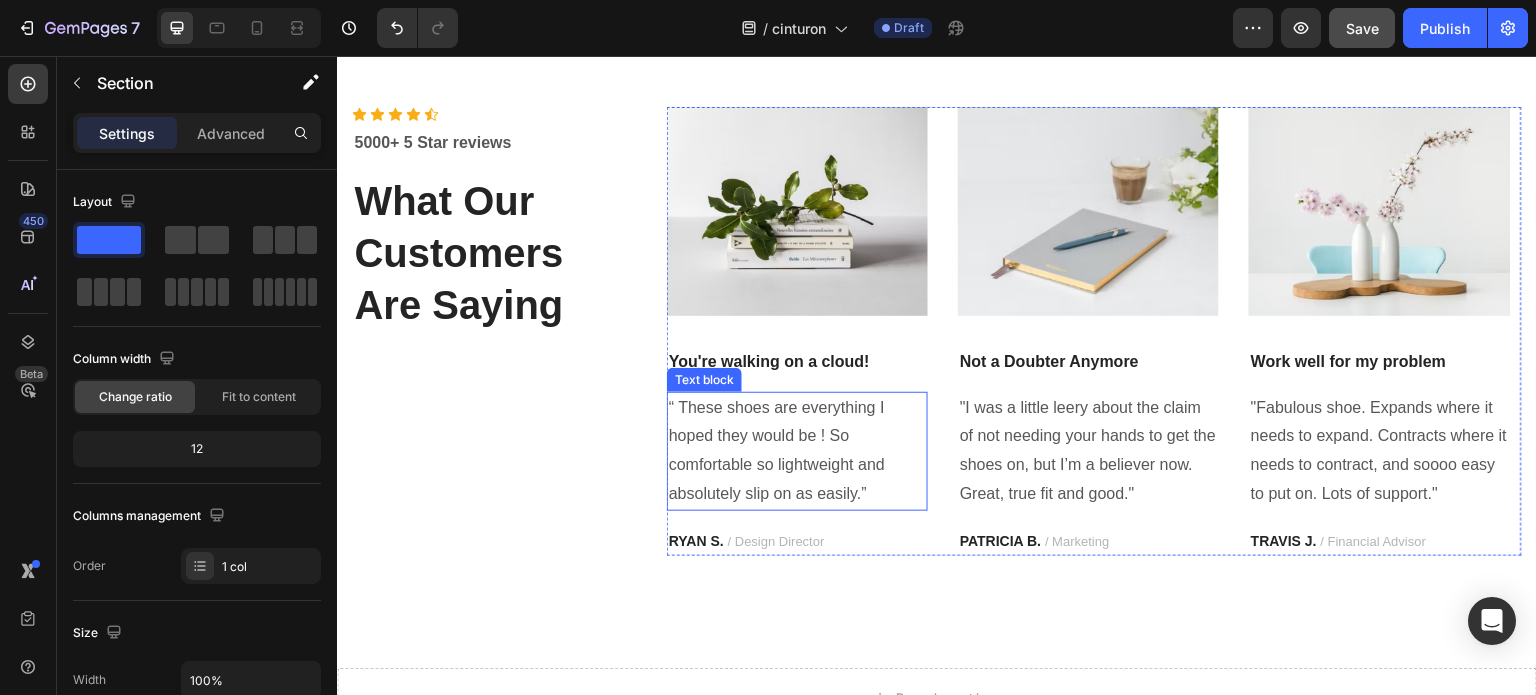 scroll, scrollTop: 5664, scrollLeft: 0, axis: vertical 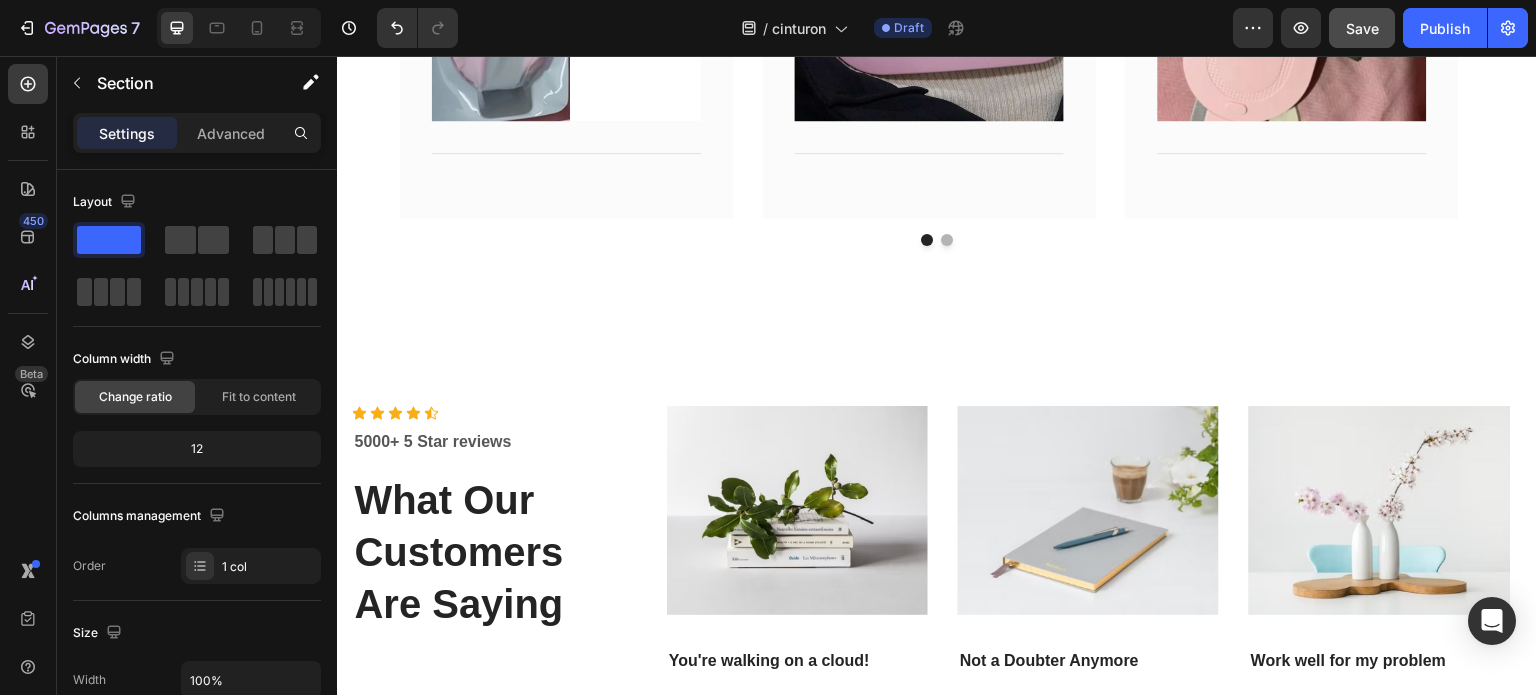 click on "Icon                Icon                Icon                Icon
Icon Icon List Hoz 5000+ 5 Star reviews Text block What Our Customers Are Saying Heading Image You're walking on a cloud! Text block “ These shoes are everything I hoped they would be ! So comfortable so lightweight and absolutely slip on as easily.” Text block RYAN S.   / Design Director Text block Image Not a Doubter Anymore Text block "I was a little leery about the claim of not needing your hands to get the shoes on, but I’m a believer now. Great, true fit and good." Text block PATRICIA B.   / Marketing Text block Image Work well for my problem Text block "Fabulous shoe. Expands where it needs to expand. Contracts where it needs to contract, and soooo easy to put on. Lots of support." Text block TRAVIS J.   / Financial Advisor Text block Carousel Row Section 8" at bounding box center [937, 630] 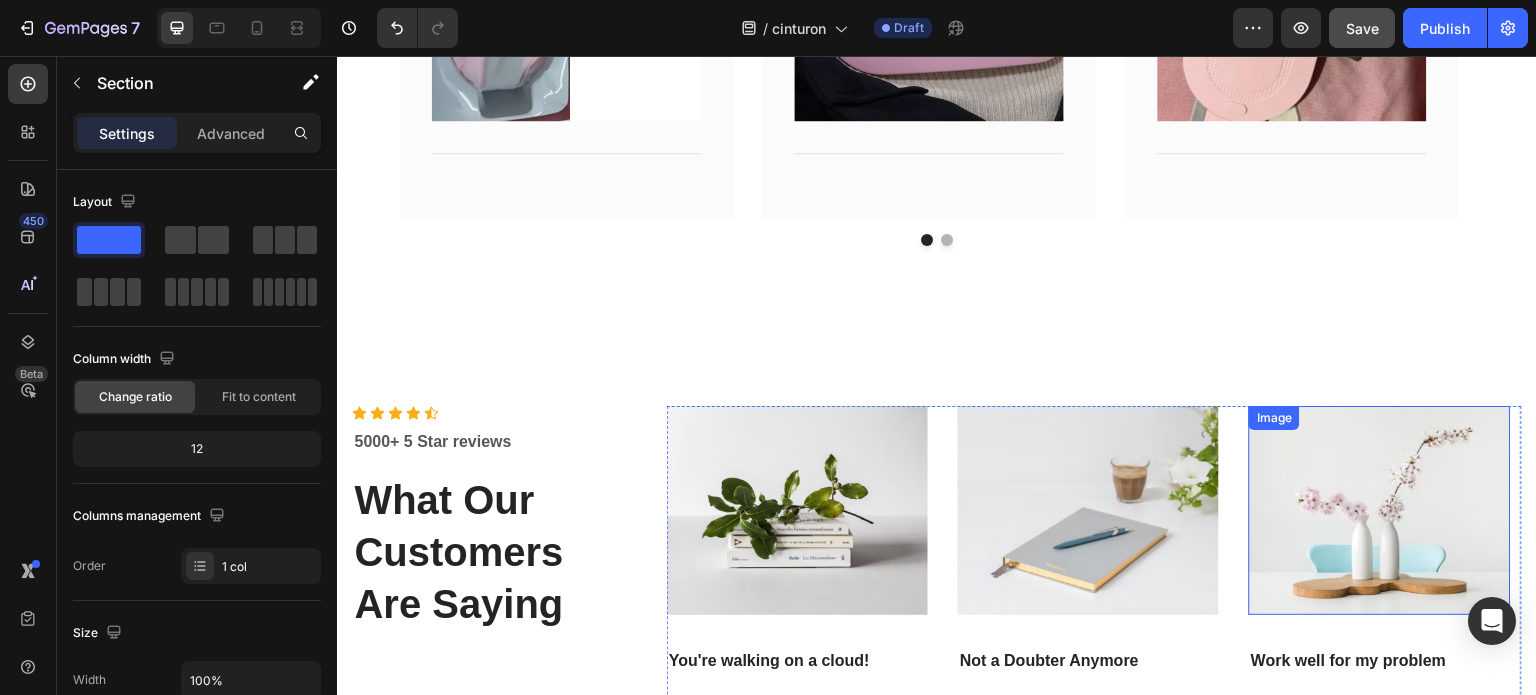 scroll, scrollTop: 5964, scrollLeft: 0, axis: vertical 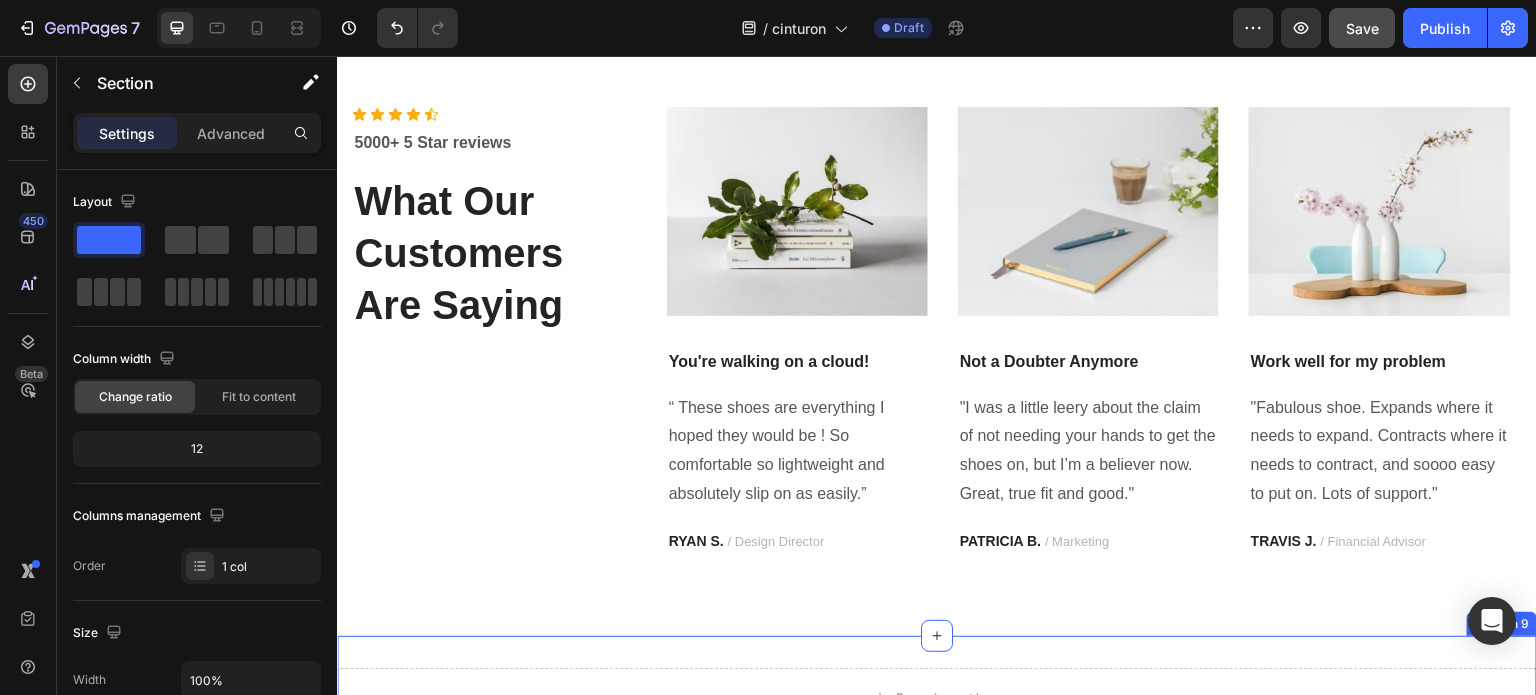 click on "Drop element here Section 9" at bounding box center (937, 698) 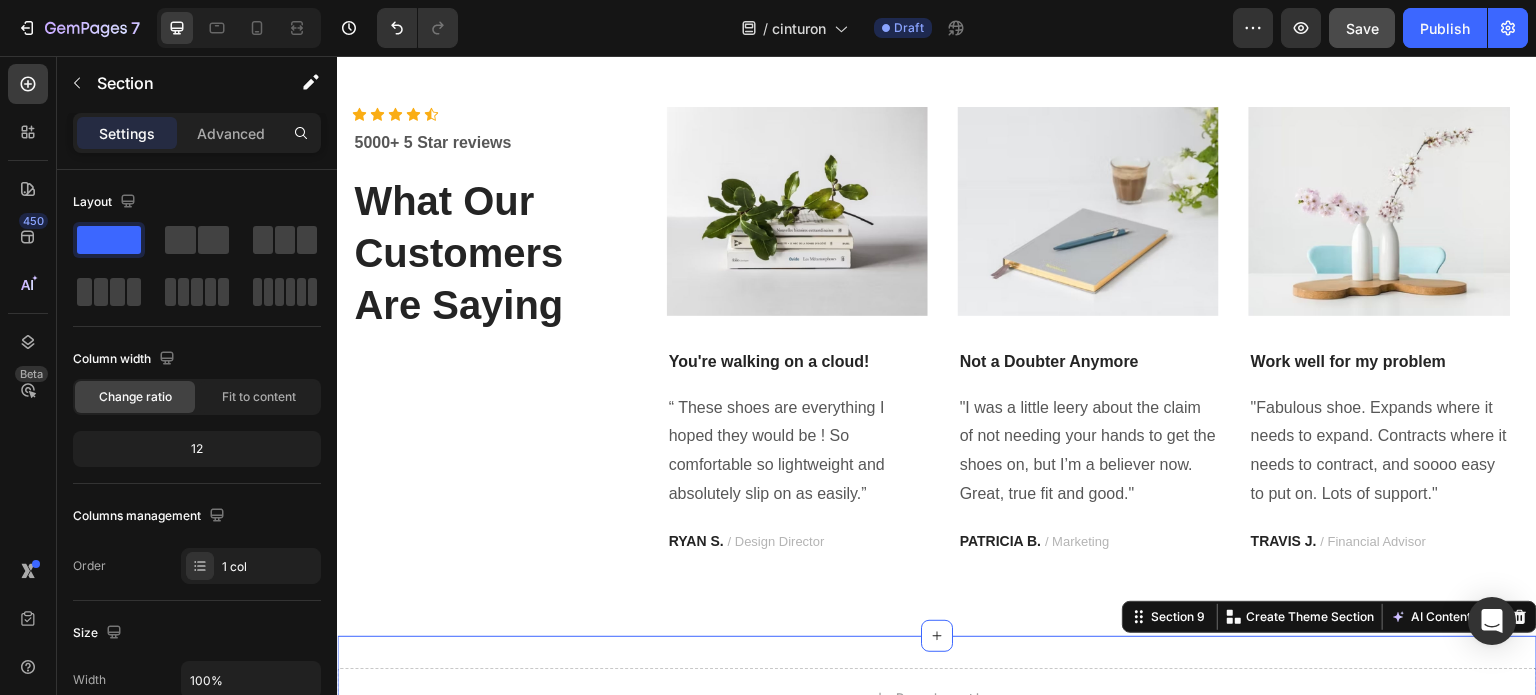 scroll, scrollTop: 6164, scrollLeft: 0, axis: vertical 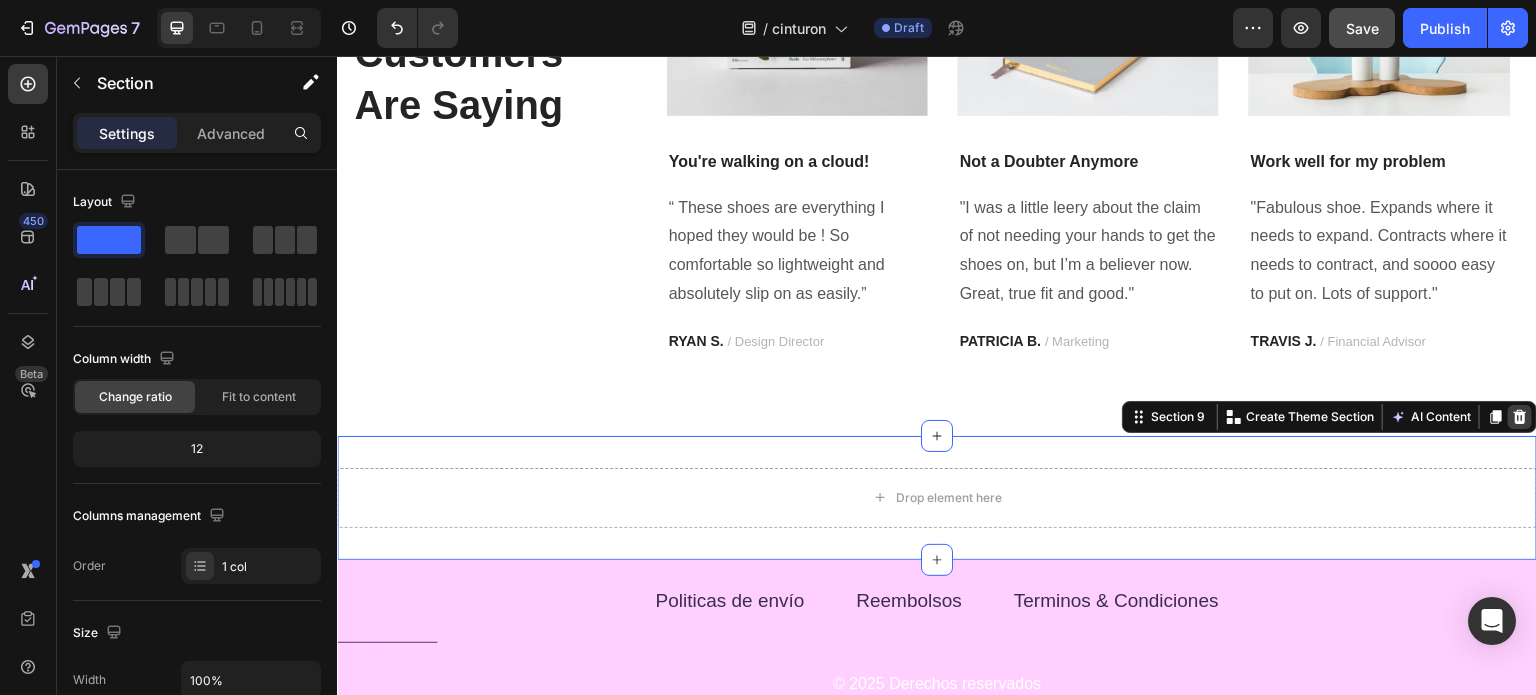 click 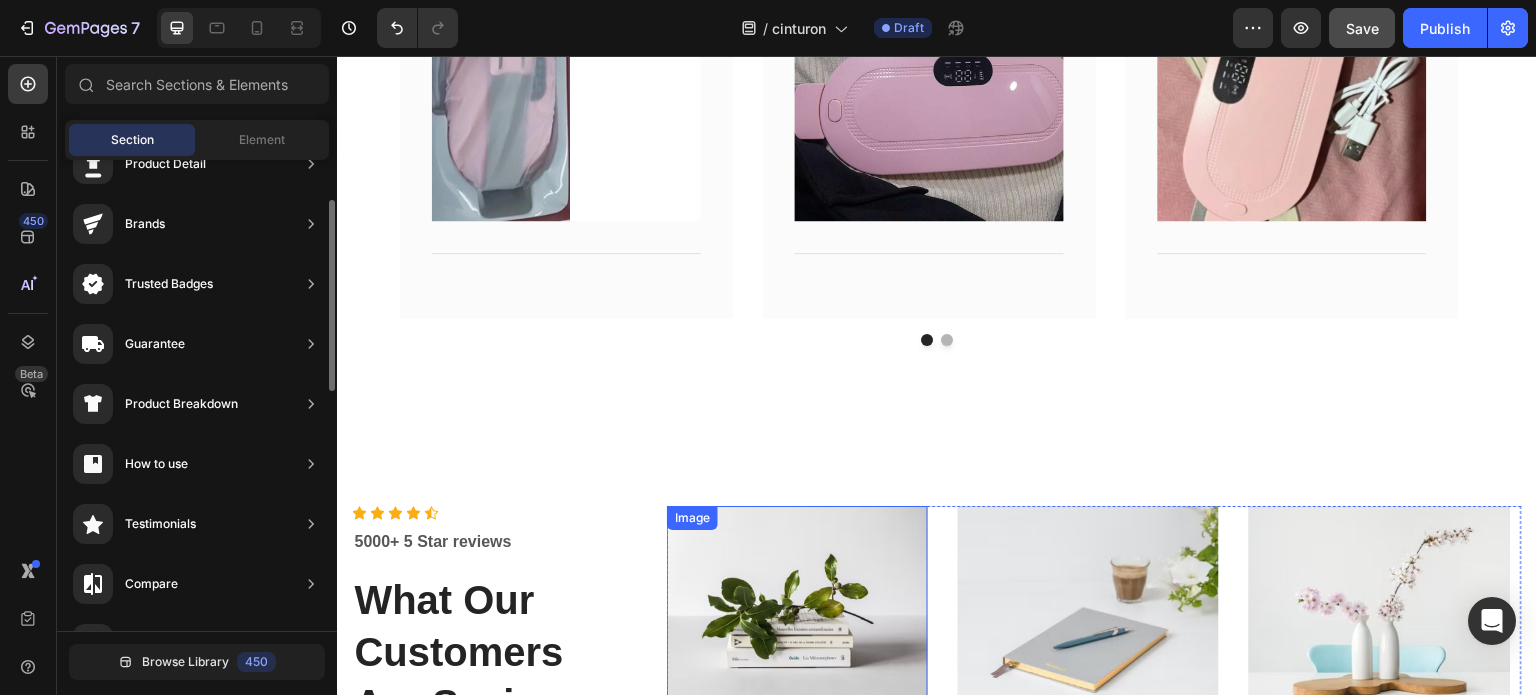 scroll, scrollTop: 5464, scrollLeft: 0, axis: vertical 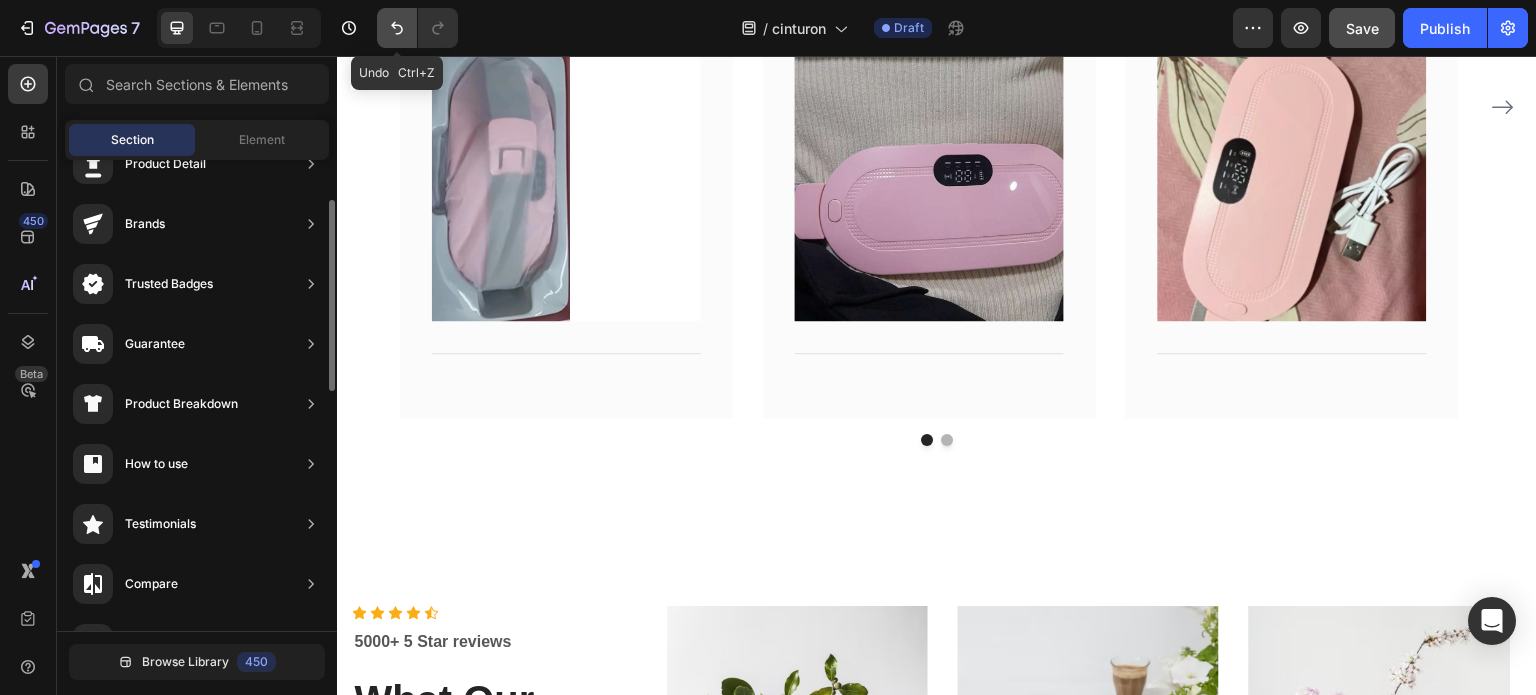 click 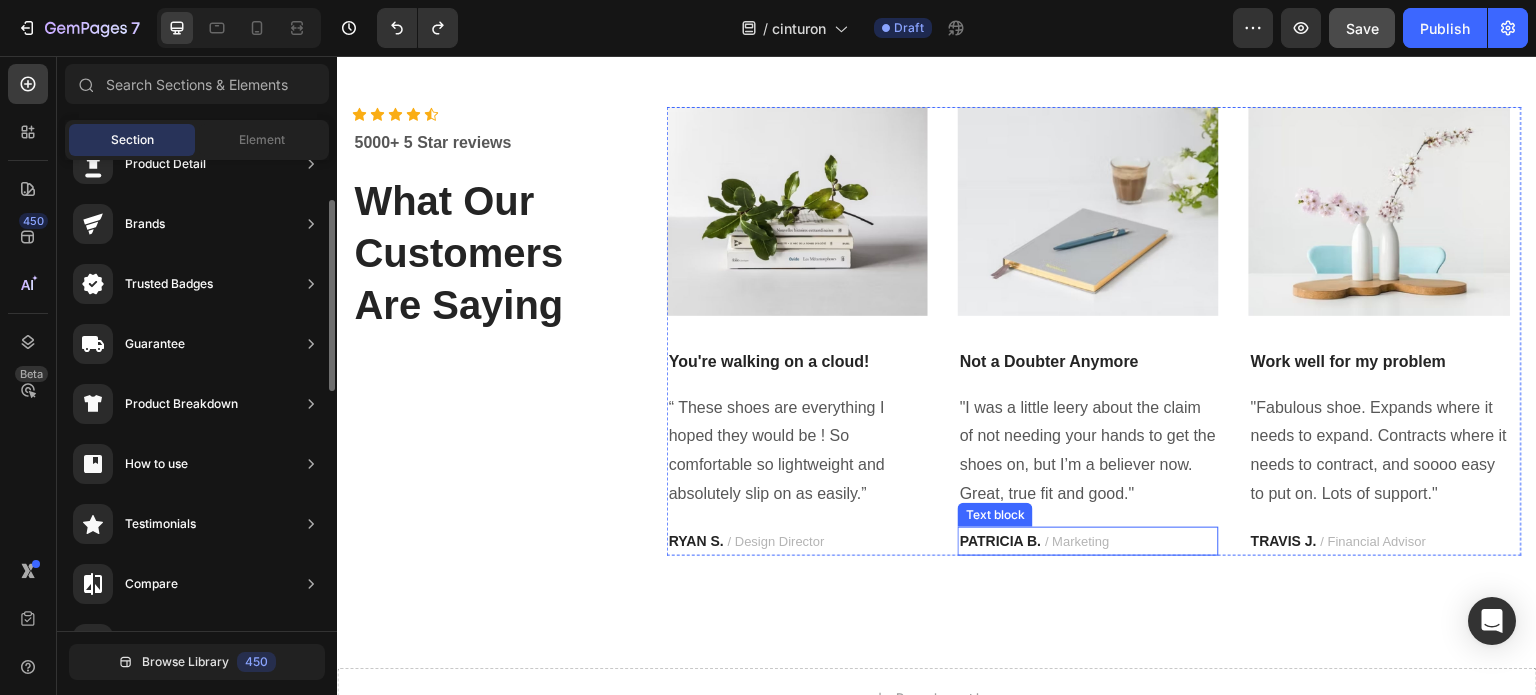 scroll, scrollTop: 6264, scrollLeft: 0, axis: vertical 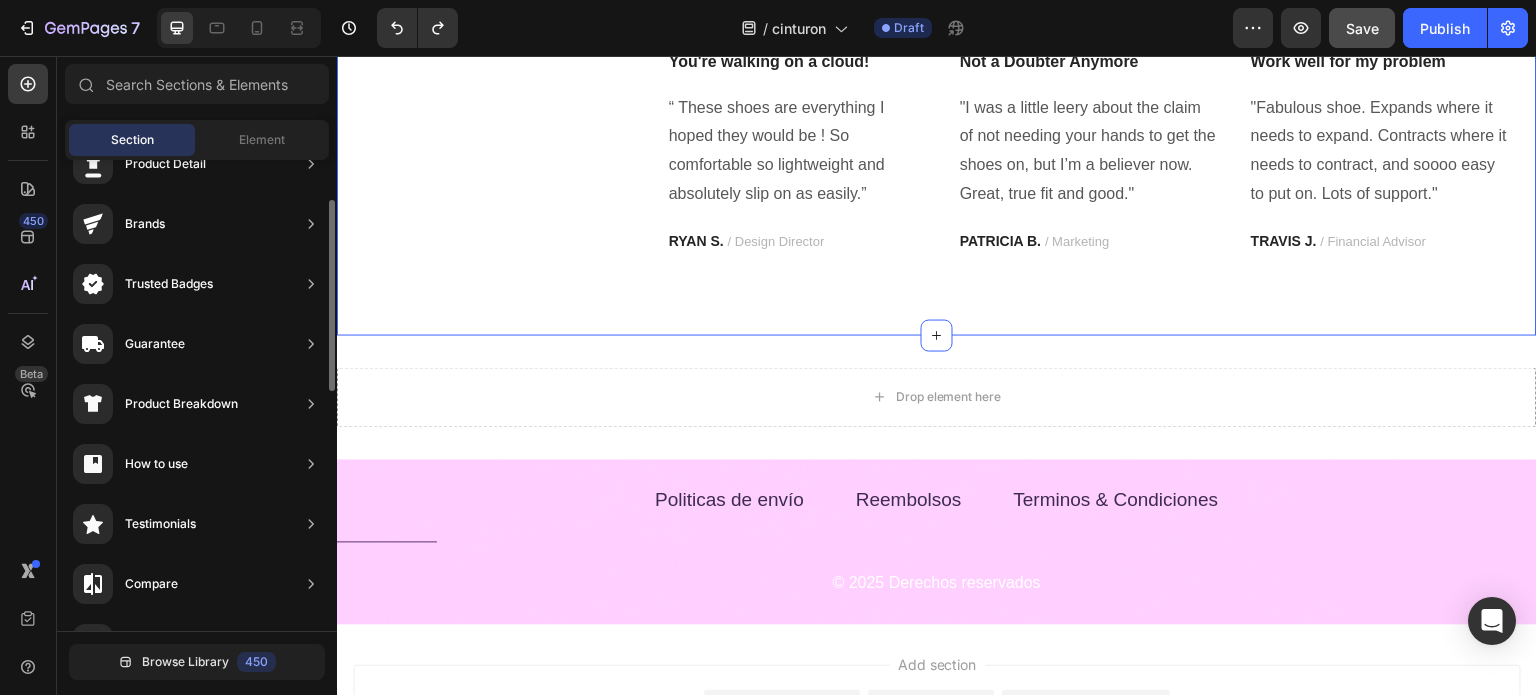 click on "Icon                Icon                Icon                Icon
Icon Icon List Hoz 5000+ 5 Star reviews Text block What Our Customers Are Saying Heading Image You're walking on a cloud! Text block “ These shoes are everything I hoped they would be ! So comfortable so lightweight and absolutely slip on as easily.” Text block RYAN S.   / Design Director Text block Image Not a Doubter Anymore Text block "I was a little leery about the claim of not needing your hands to get the shoes on, but I’m a believer now. Great, true fit and good." Text block PATRICIA B.   / Marketing Text block Image Work well for my problem Text block "Fabulous shoe. Expands where it needs to expand. Contracts where it needs to contract, and soooo easy to put on. Lots of support." Text block TRAVIS J.   / Financial Advisor Text block Carousel Row Section 8" at bounding box center (937, 31) 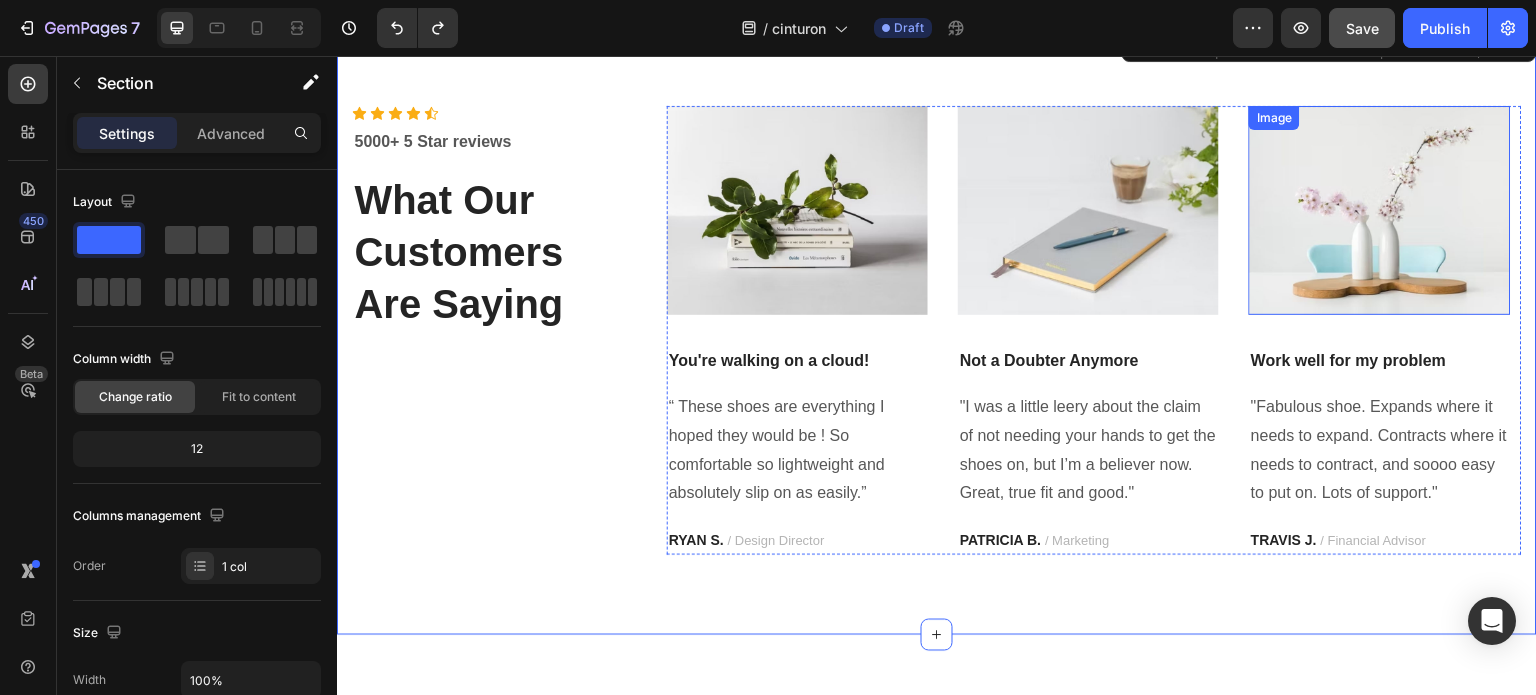 scroll, scrollTop: 5664, scrollLeft: 0, axis: vertical 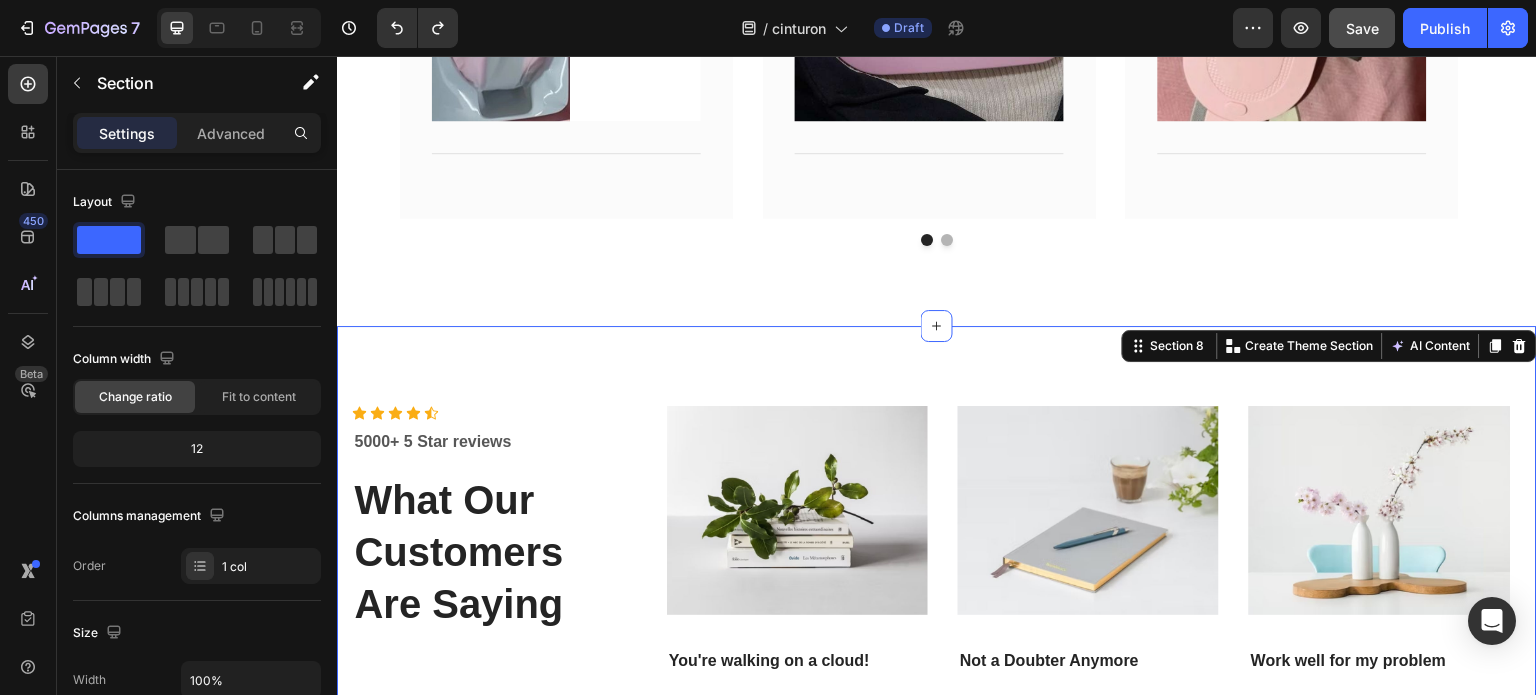 click 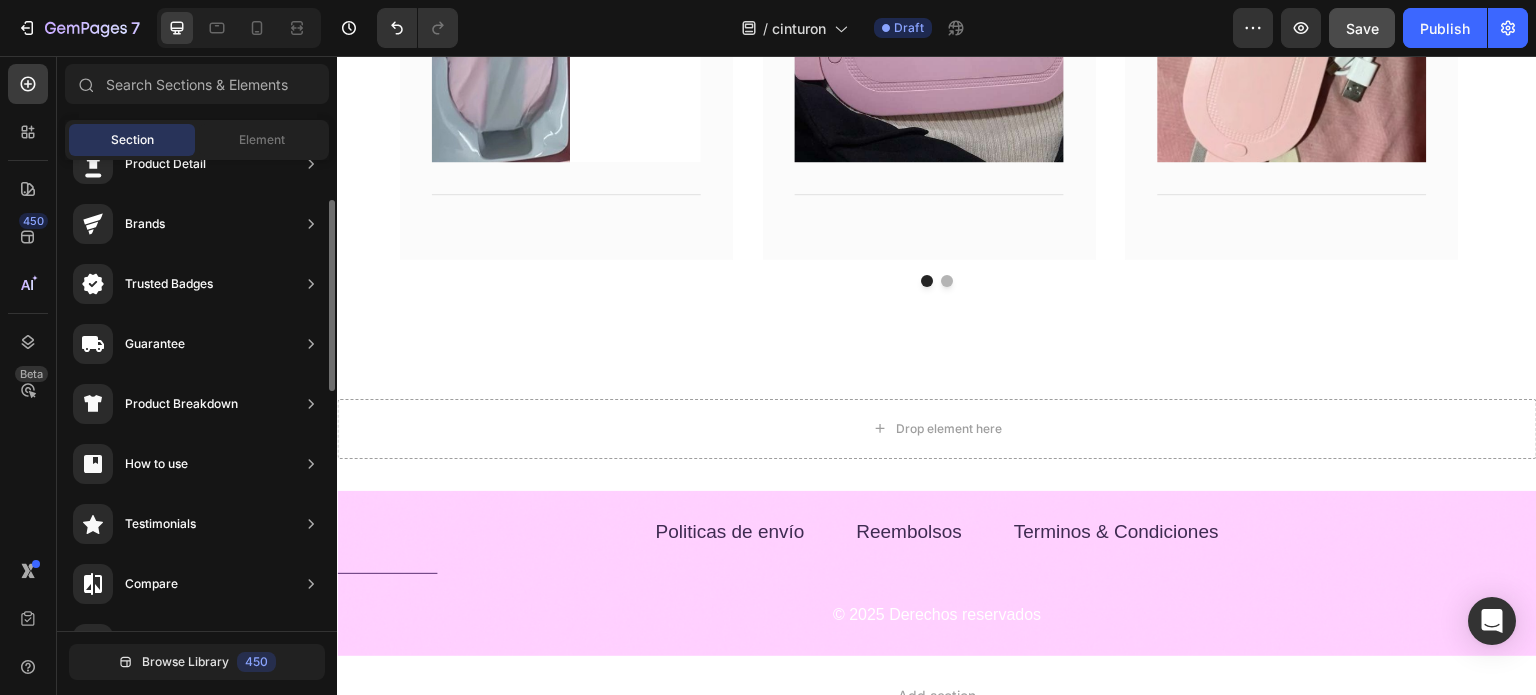 scroll, scrollTop: 5523, scrollLeft: 0, axis: vertical 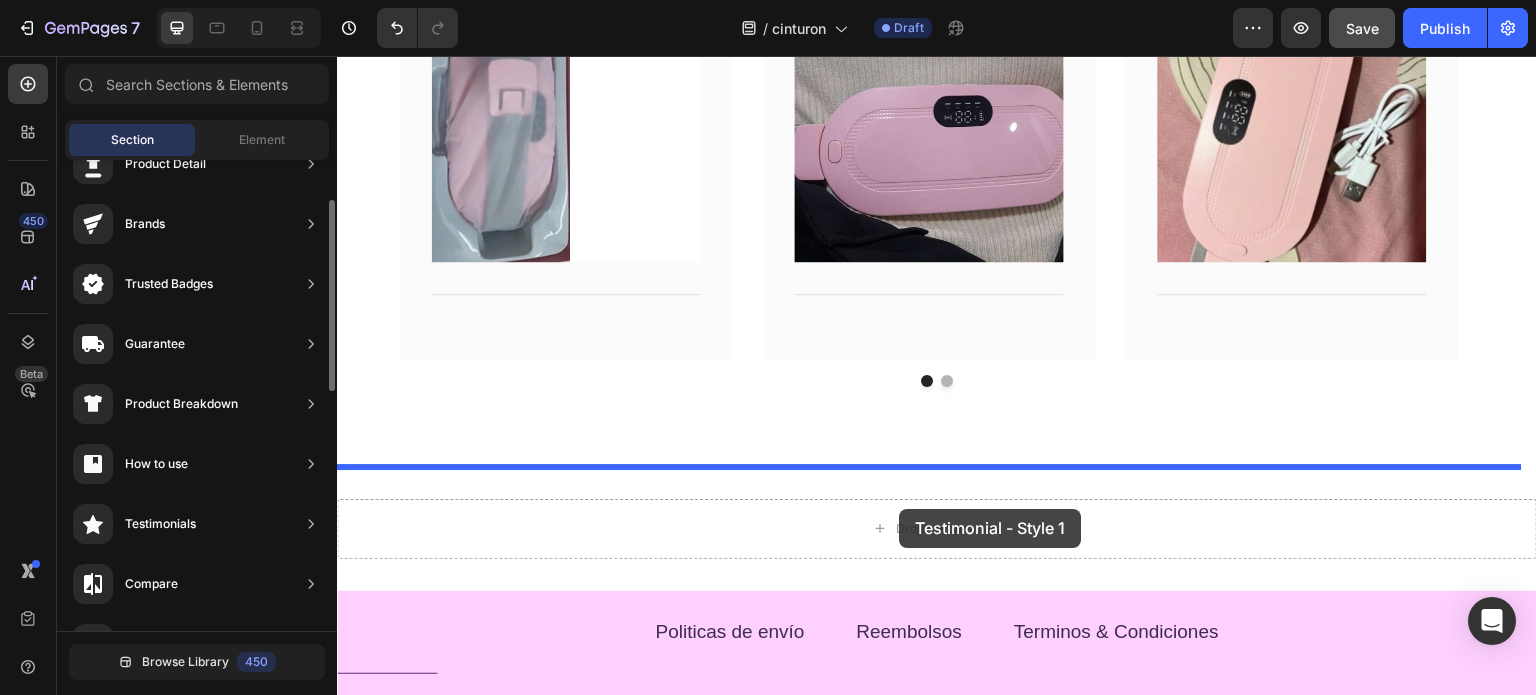 drag, startPoint x: 849, startPoint y: 213, endPoint x: 899, endPoint y: 509, distance: 300.19327 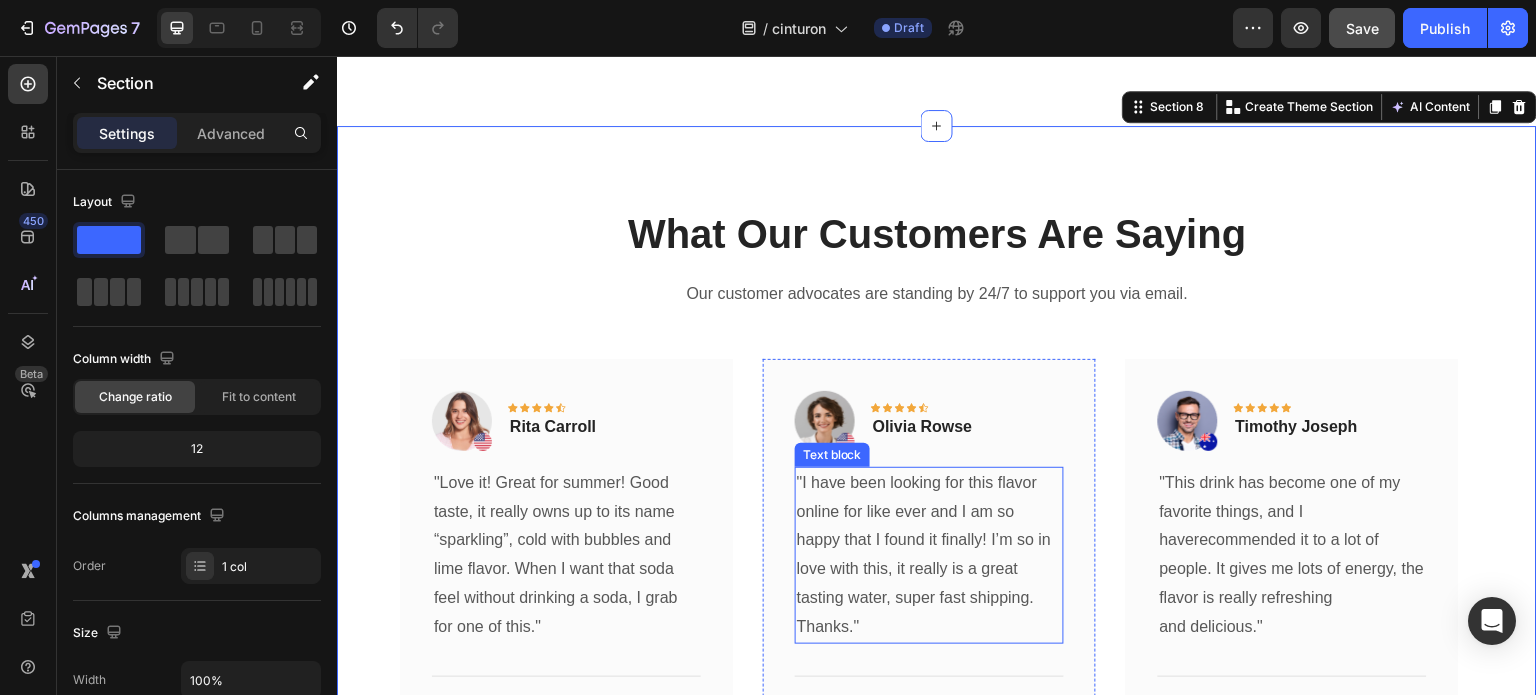 scroll, scrollTop: 5764, scrollLeft: 0, axis: vertical 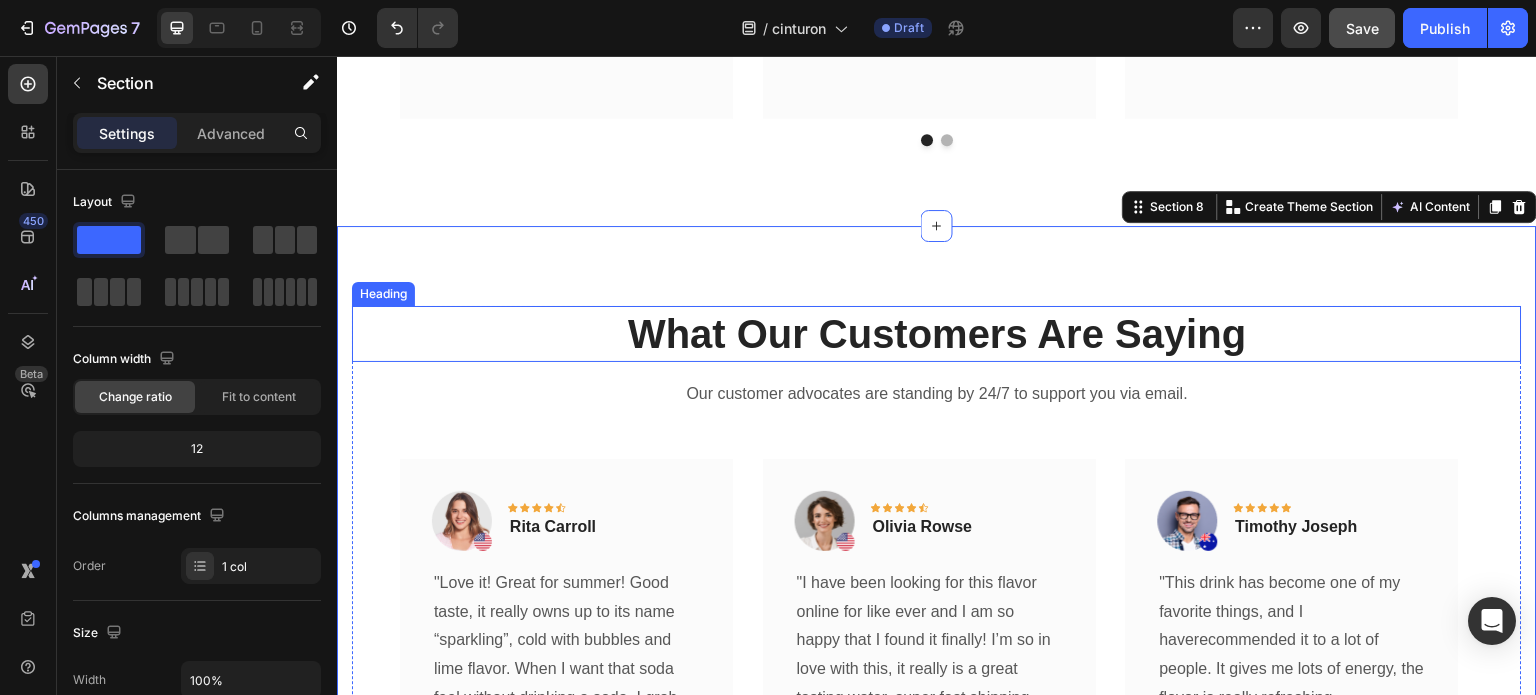 click on "What Our Customers Are Saying" at bounding box center (937, 334) 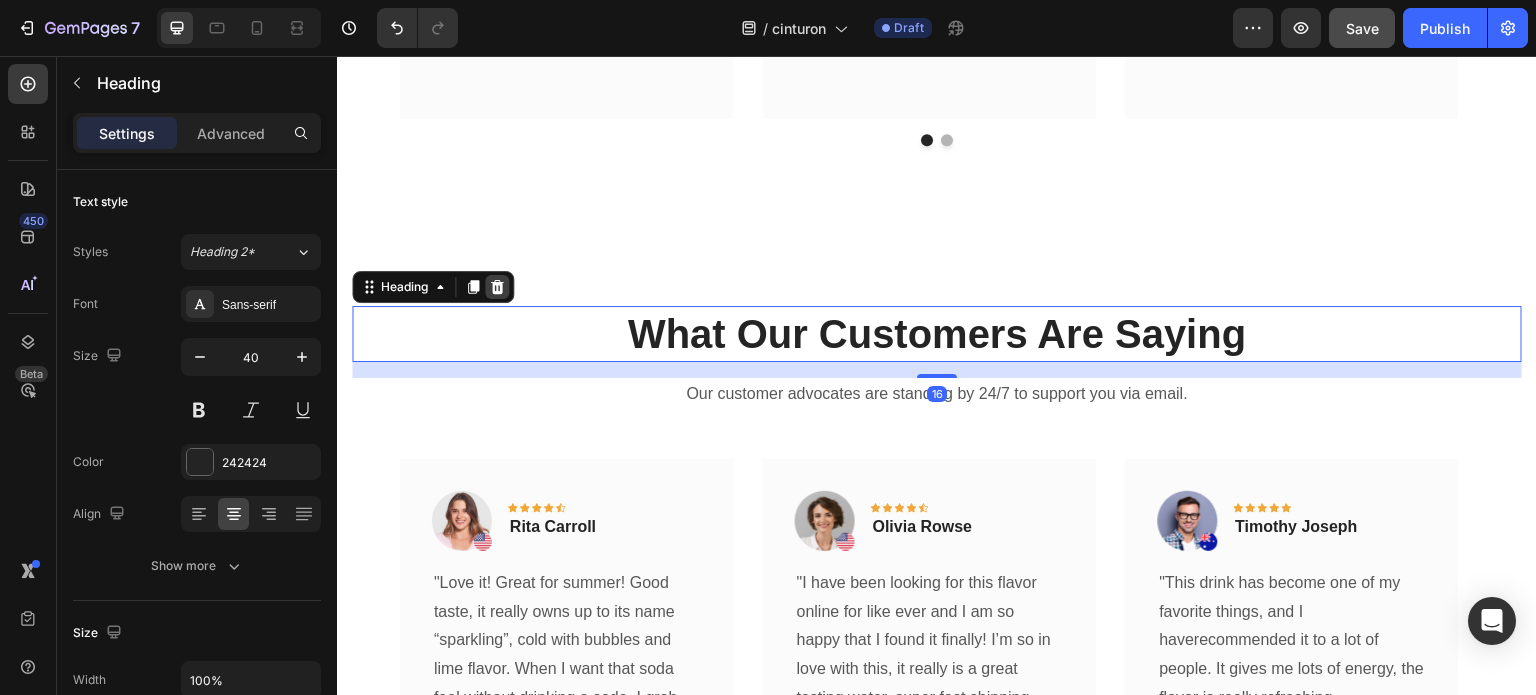 click 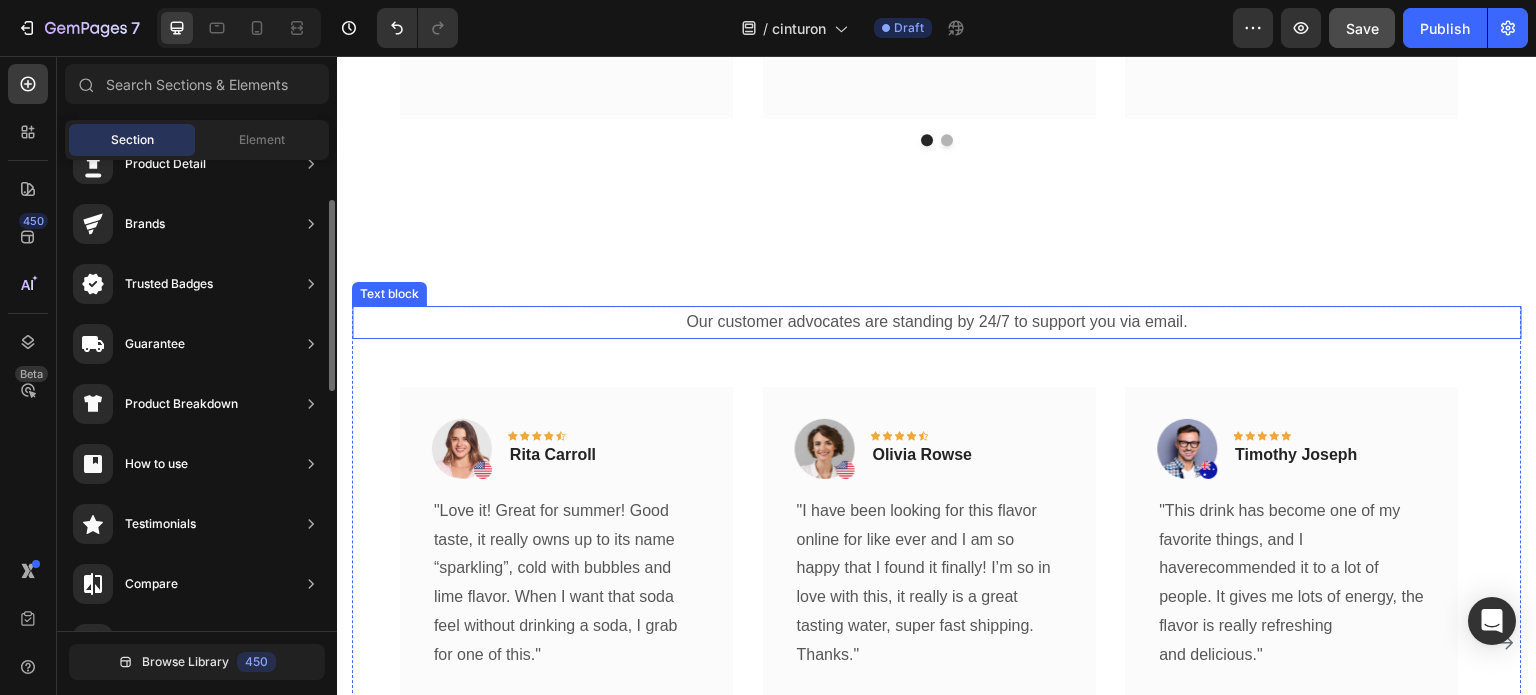 click on "Our customer advocates are standing by 24/7 to support you via email." at bounding box center [937, 322] 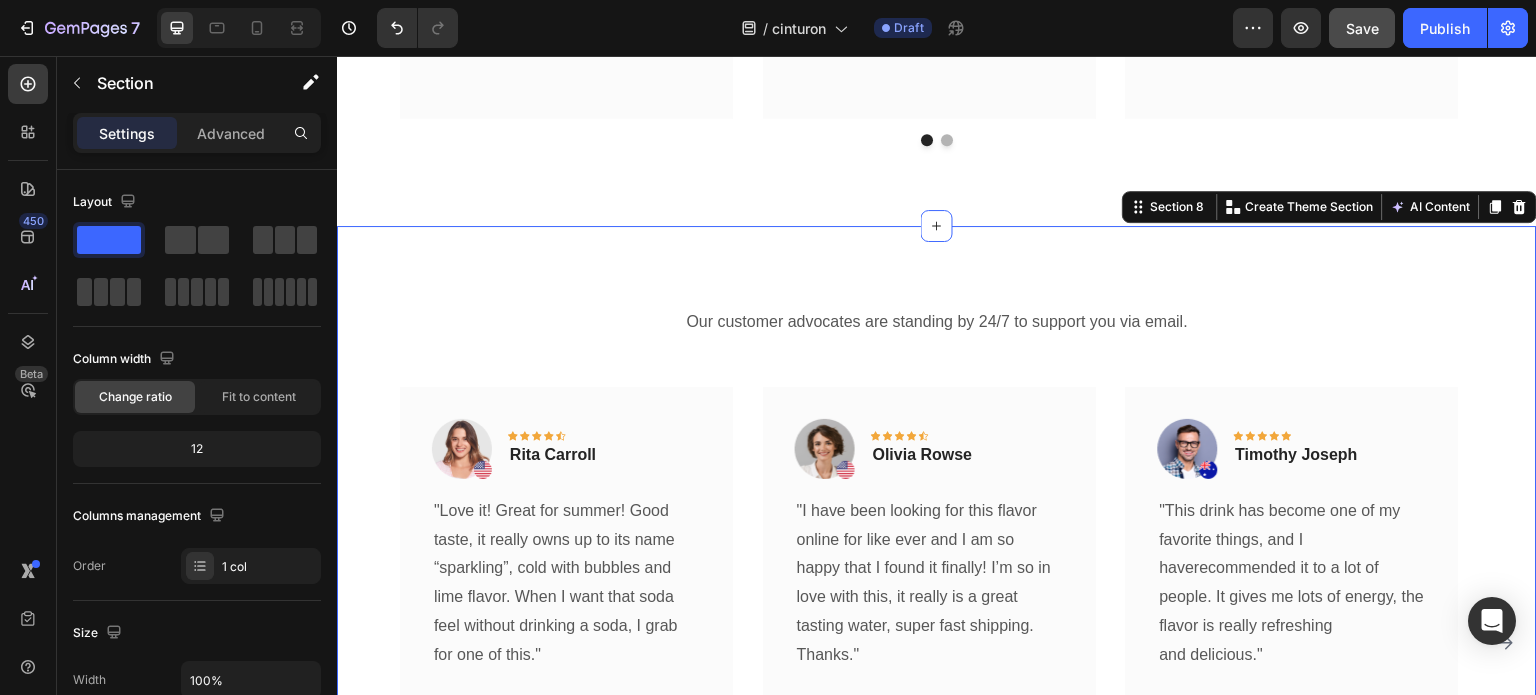 click on "Our customer advocates are standing by 24/7 to support you via email. Text block
Image
Icon
Icon
Icon
Icon
Icon Row Rita Carroll Text block Row "Love it! Great for summer! Good taste, it really owns up to its name “sparkling”, cold with bubbles and lime flavor. When I want that soda feel without drinking a soda, I grab for one of this." Text block                Title Line (P) Images & Gallery Cinturón Calefactor para Cólicos (P) Title ₡ 15.900,00 (P) Price (P) Price No compare price (P) Price Row Buy Now (P) Cart Button Product Row Image
Icon
Icon
Icon
Icon
Icon Row Olivia Rowse Text block Row "I have been looking for this flavor online for like ever and I am so happy that I found it finally! I’m so in love with this, it really is a great tasting water, super fast shipping.  Thanks." Text block                Title Line Row" at bounding box center (937, 617) 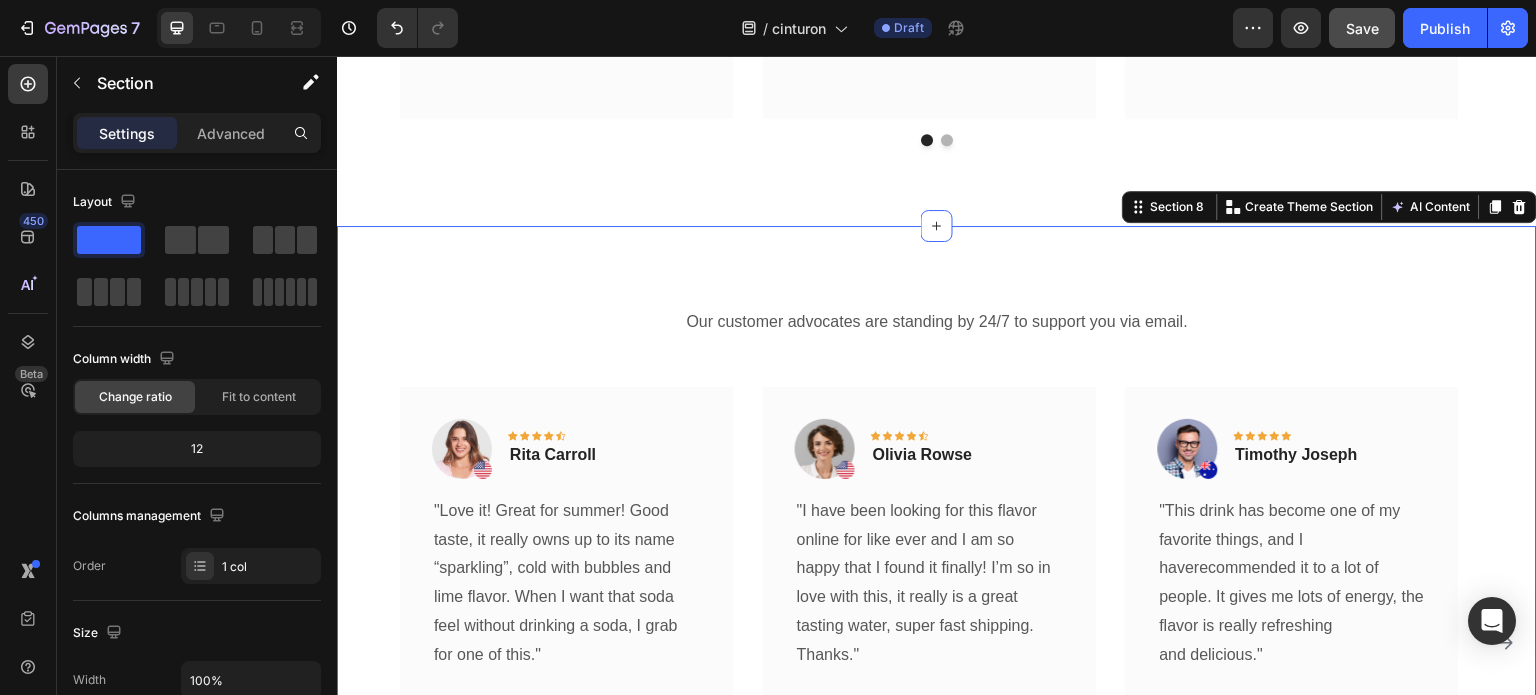 click on "Our customer advocates are standing by 24/7 to support you via email. Text block
Image
Icon
Icon
Icon
Icon
Icon Row Rita Carroll Text block Row "Love it! Great for summer! Good taste, it really owns up to its name “sparkling”, cold with bubbles and lime flavor. When I want that soda feel without drinking a soda, I grab for one of this." Text block                Title Line (P) Images & Gallery Cinturón Calefactor para Cólicos (P) Title ₡ 15.900,00 (P) Price (P) Price No compare price (P) Price Row Buy Now (P) Cart Button Product Row Image
Icon
Icon
Icon
Icon
Icon Row Olivia Rowse Text block Row "I have been looking for this flavor online for like ever and I am so happy that I found it finally! I’m so in love with this, it really is a great tasting water, super fast shipping.  Thanks." Text block                Title Line Row" at bounding box center (937, 617) 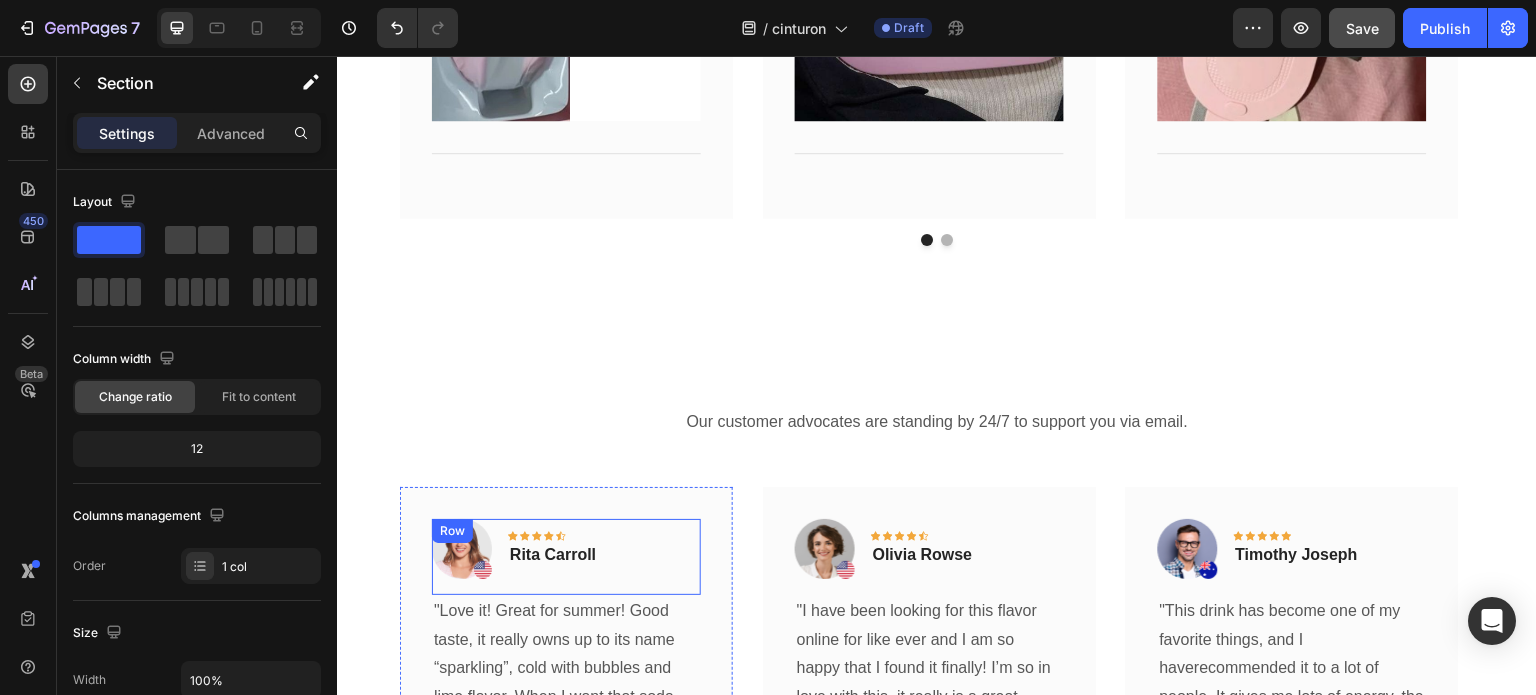 scroll, scrollTop: 5864, scrollLeft: 0, axis: vertical 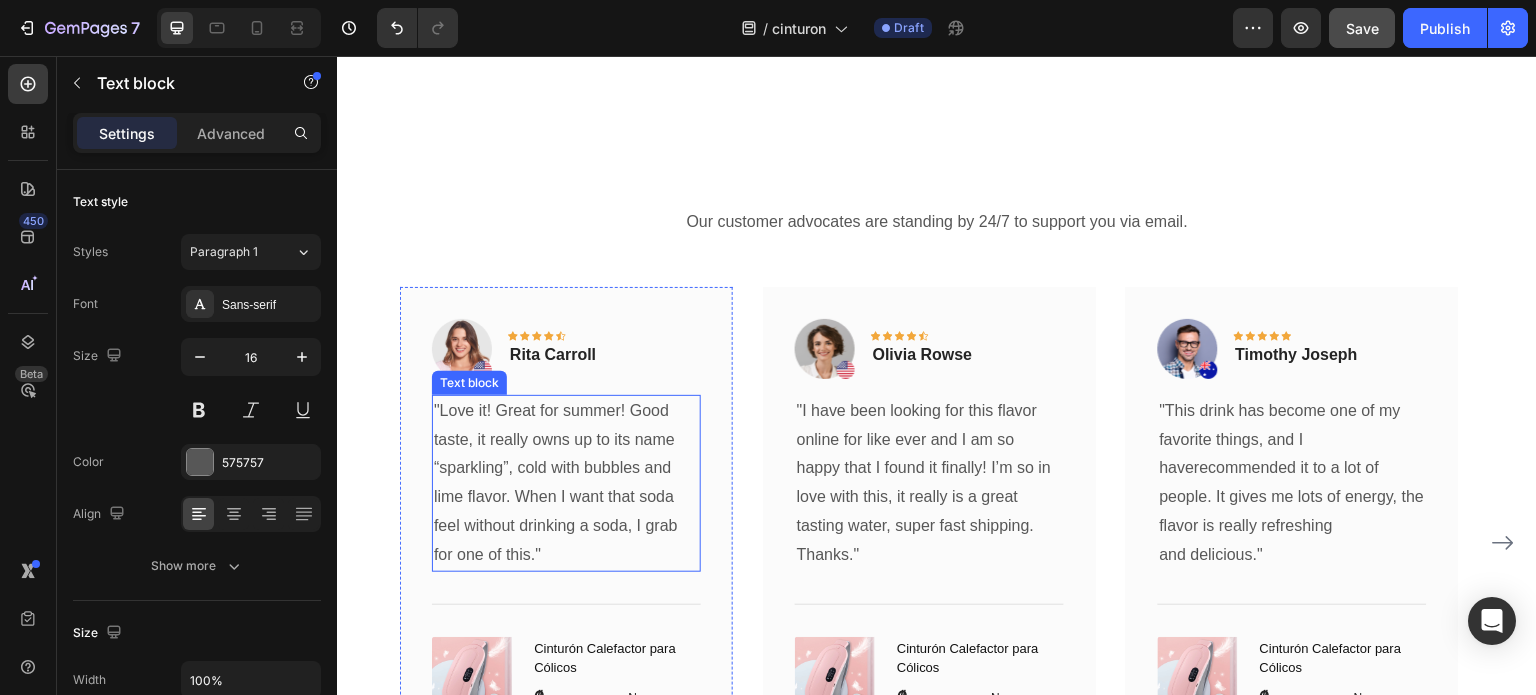 click on ""Love it! Great for summer! Good taste, it really owns up to its name “sparkling”, cold with bubbles and lime flavor. When I want that soda feel without drinking a soda, I grab for one of this."" at bounding box center [566, 483] 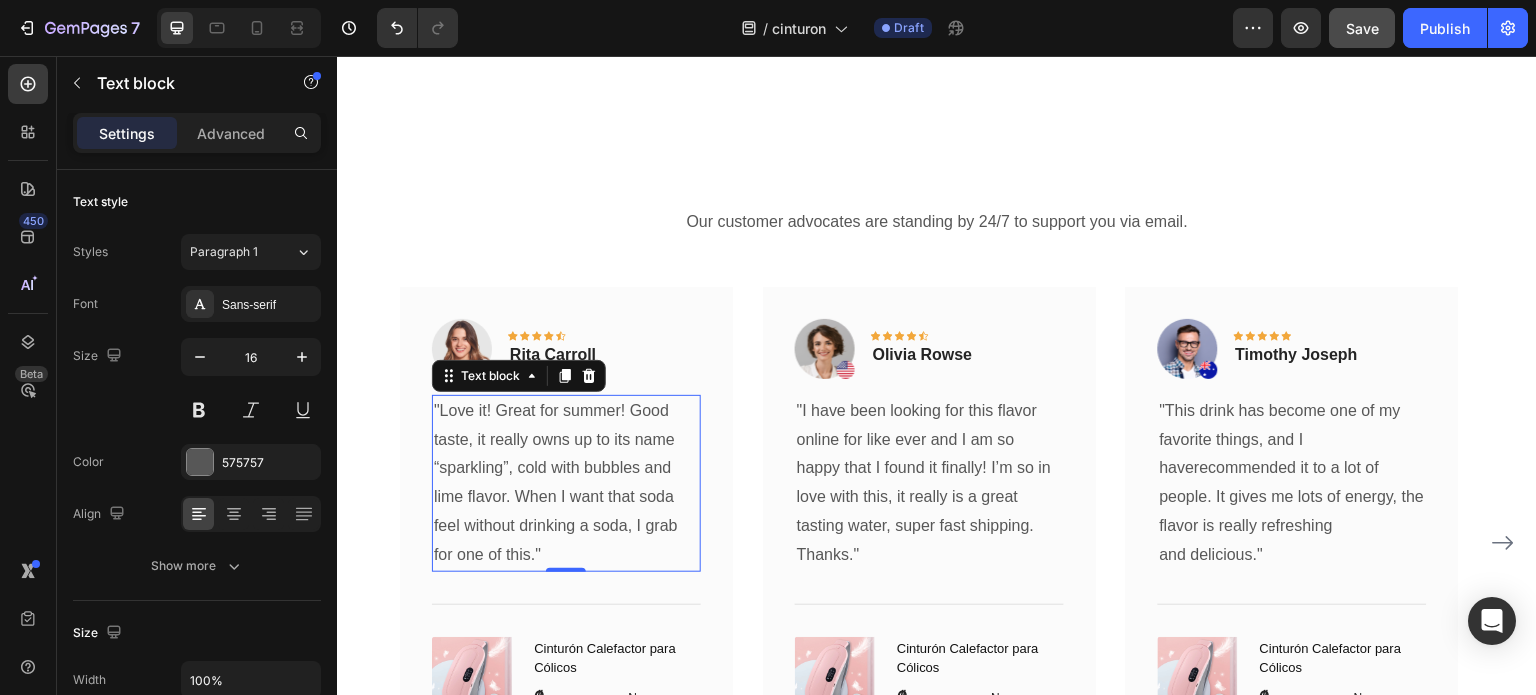 click on ""Love it! Great for summer! Good taste, it really owns up to its name “sparkling”, cold with bubbles and lime flavor. When I want that soda feel without drinking a soda, I grab for one of this."" at bounding box center [566, 483] 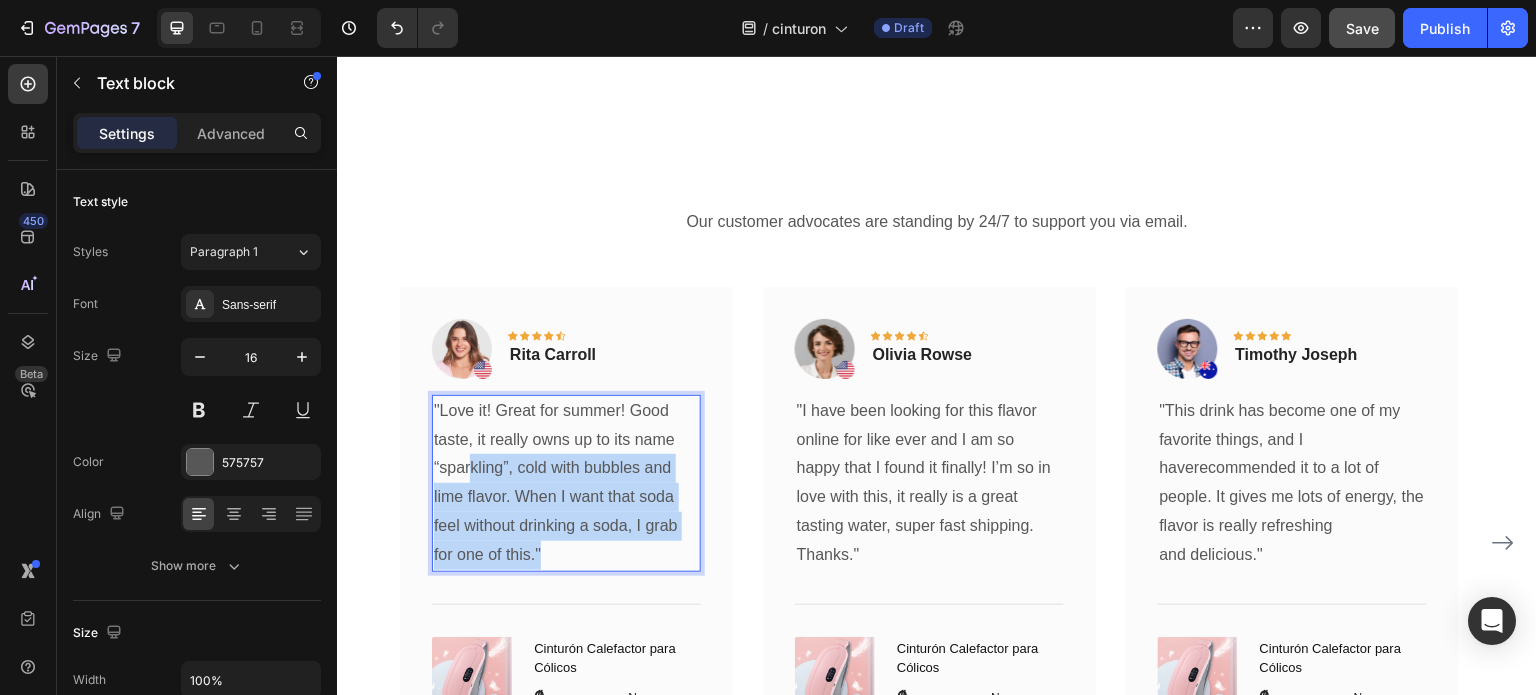 drag, startPoint x: 538, startPoint y: 561, endPoint x: 466, endPoint y: 469, distance: 116.82465 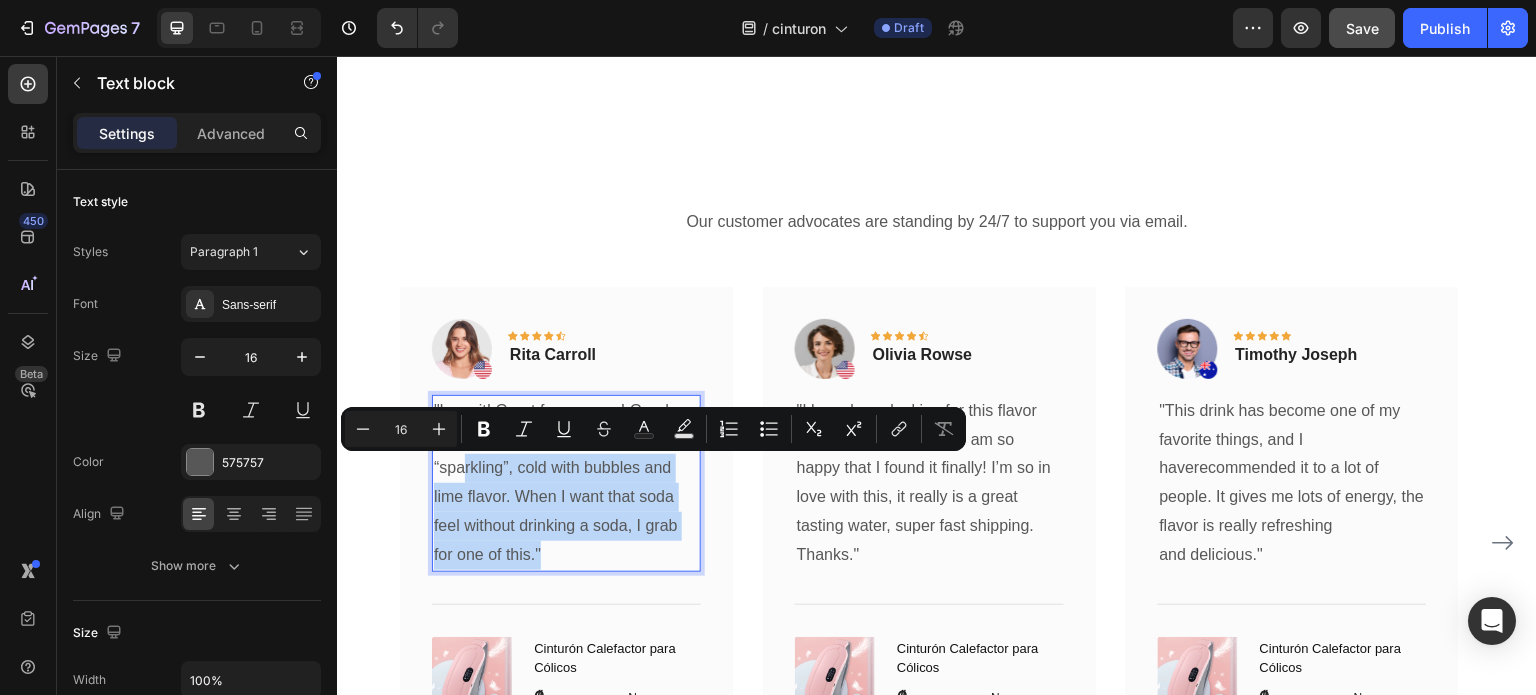 click on ""Love it! Great for summer! Good taste, it really owns up to its name “sparkling”, cold with bubbles and lime flavor. When I want that soda feel without drinking a soda, I grab for one of this."" at bounding box center (566, 483) 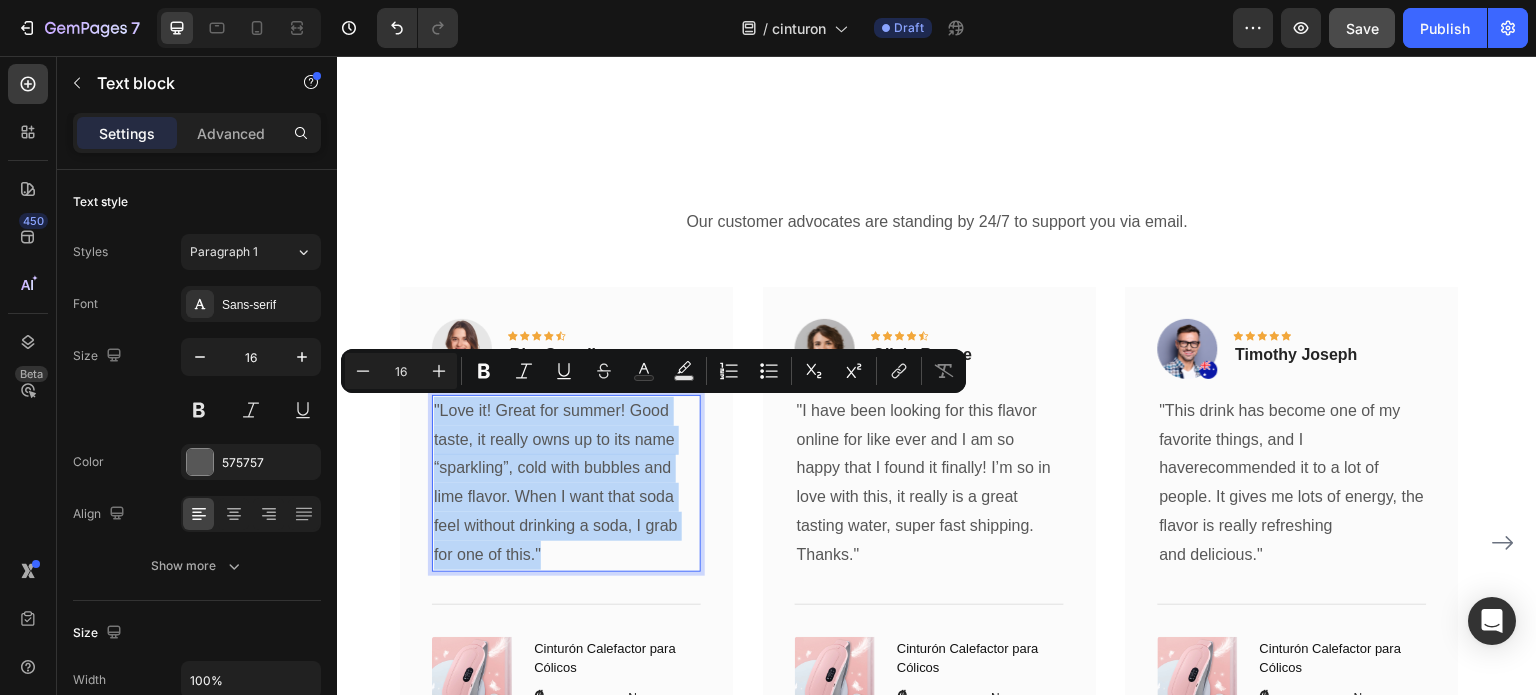 drag, startPoint x: 434, startPoint y: 405, endPoint x: 578, endPoint y: 565, distance: 215.25798 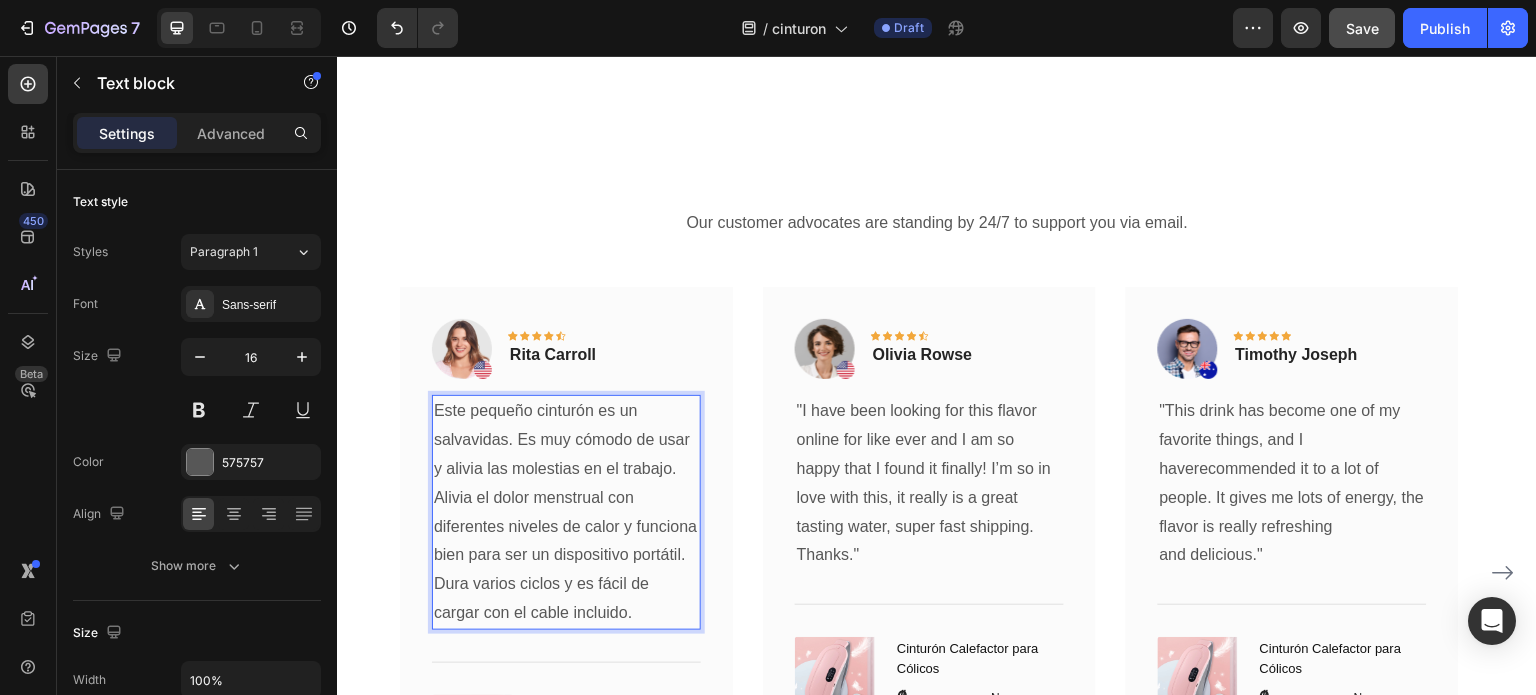scroll, scrollTop: 6164, scrollLeft: 0, axis: vertical 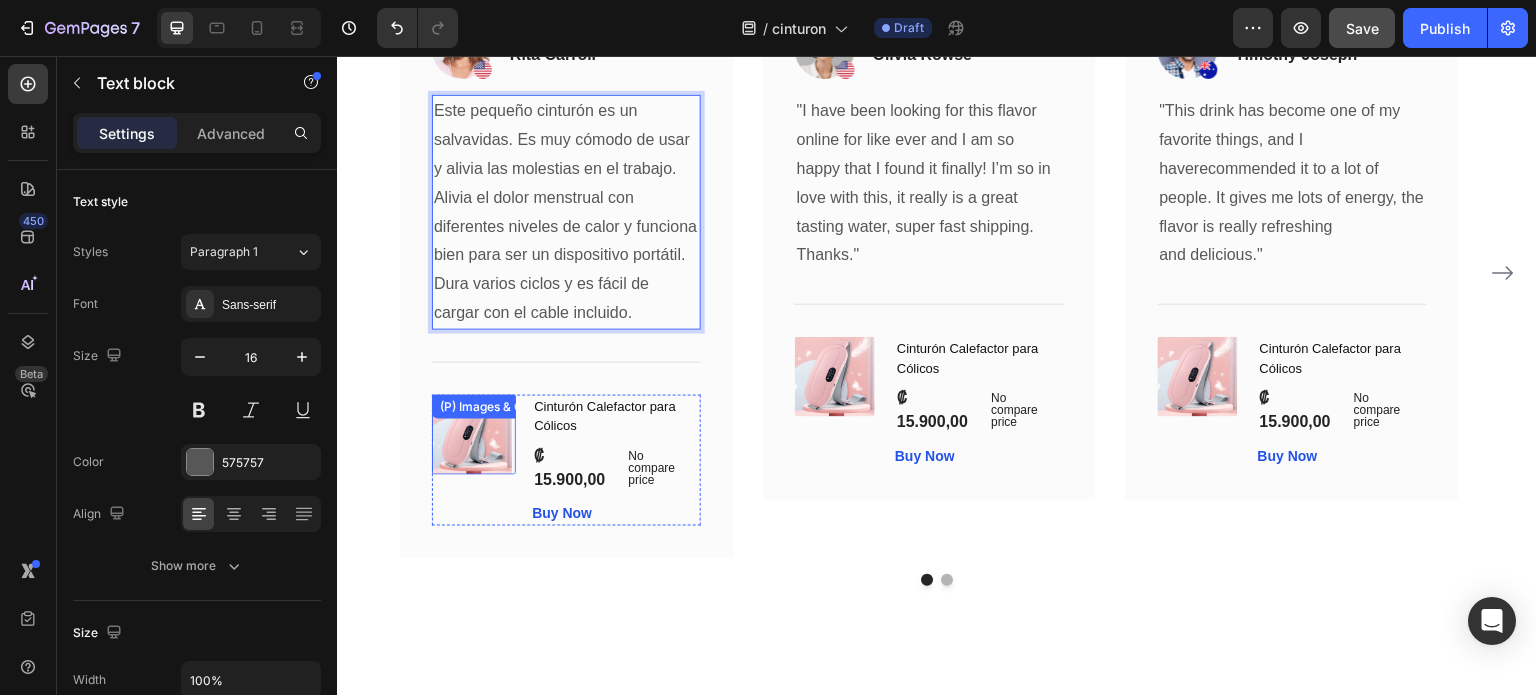 click on "(P) Images & Gallery" at bounding box center (474, 435) 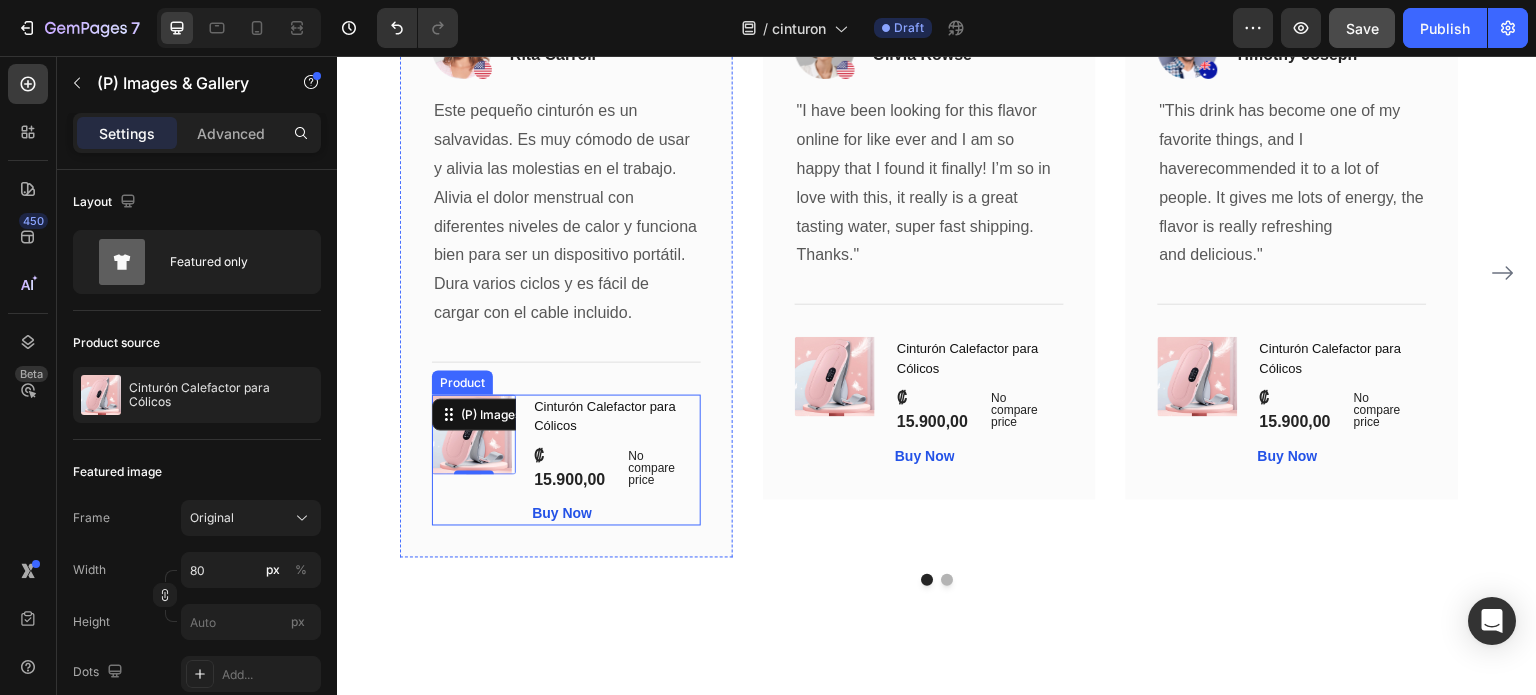 click on "(P) Images & Gallery   0 Cinturón Calefactor para Cólicos (P) Title ₡ 15.900,00 (P) Price (P) Price No compare price (P) Price Row Buy Now (P) Cart Button Product" at bounding box center [566, 460] 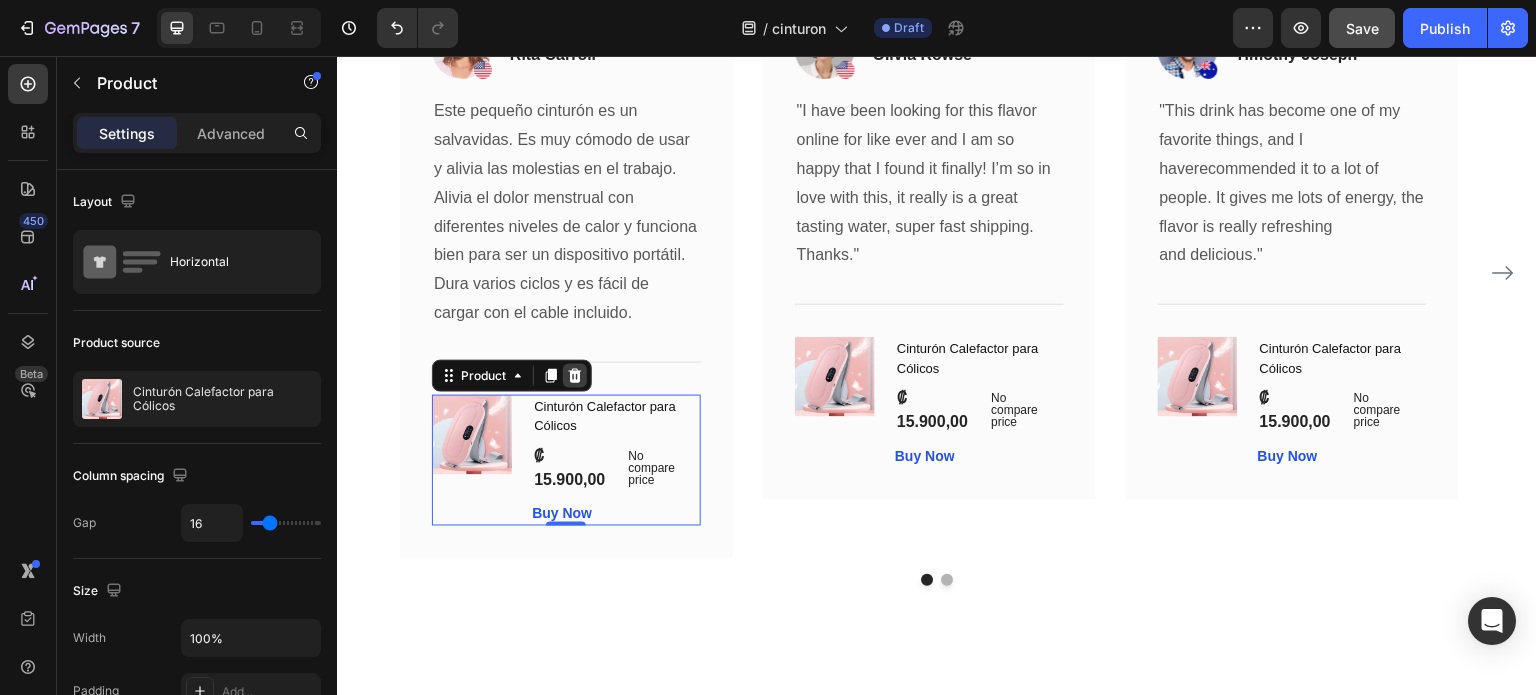 click 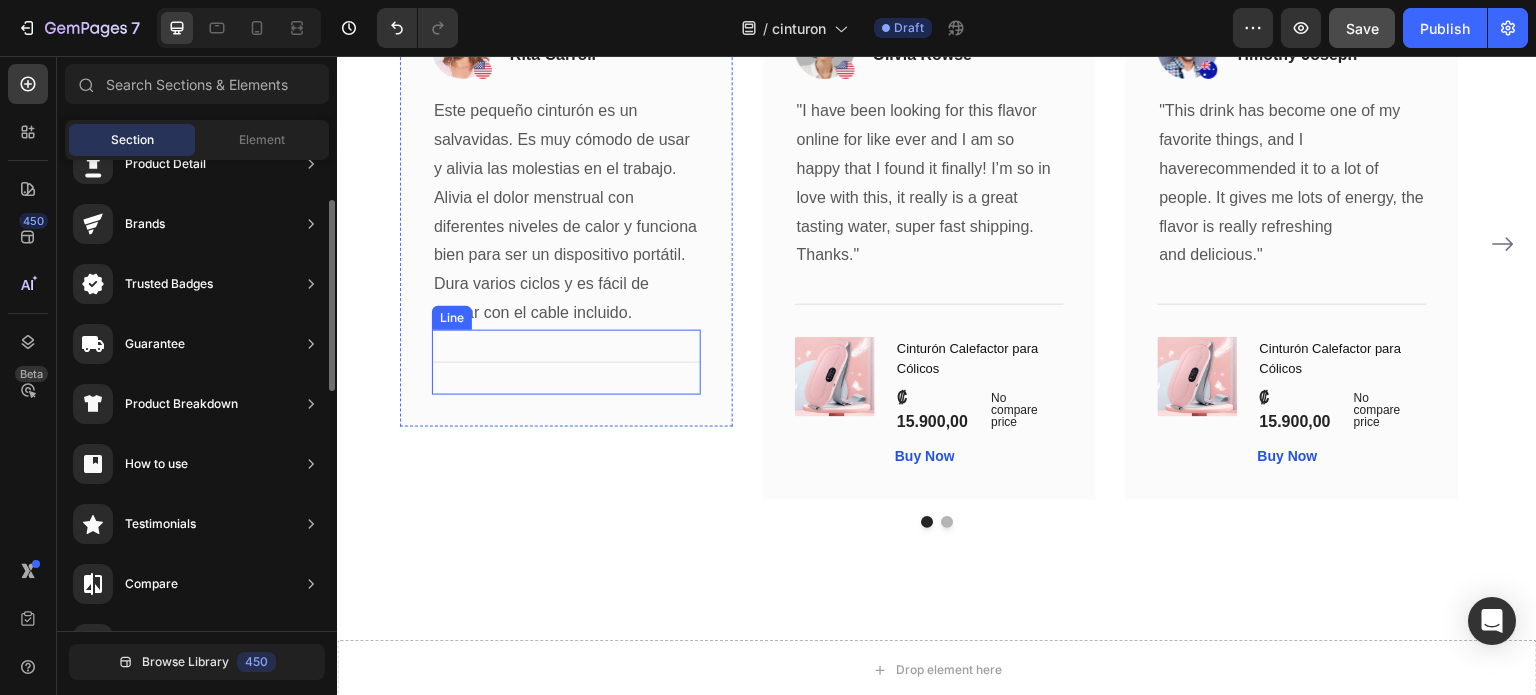 scroll, scrollTop: 6136, scrollLeft: 0, axis: vertical 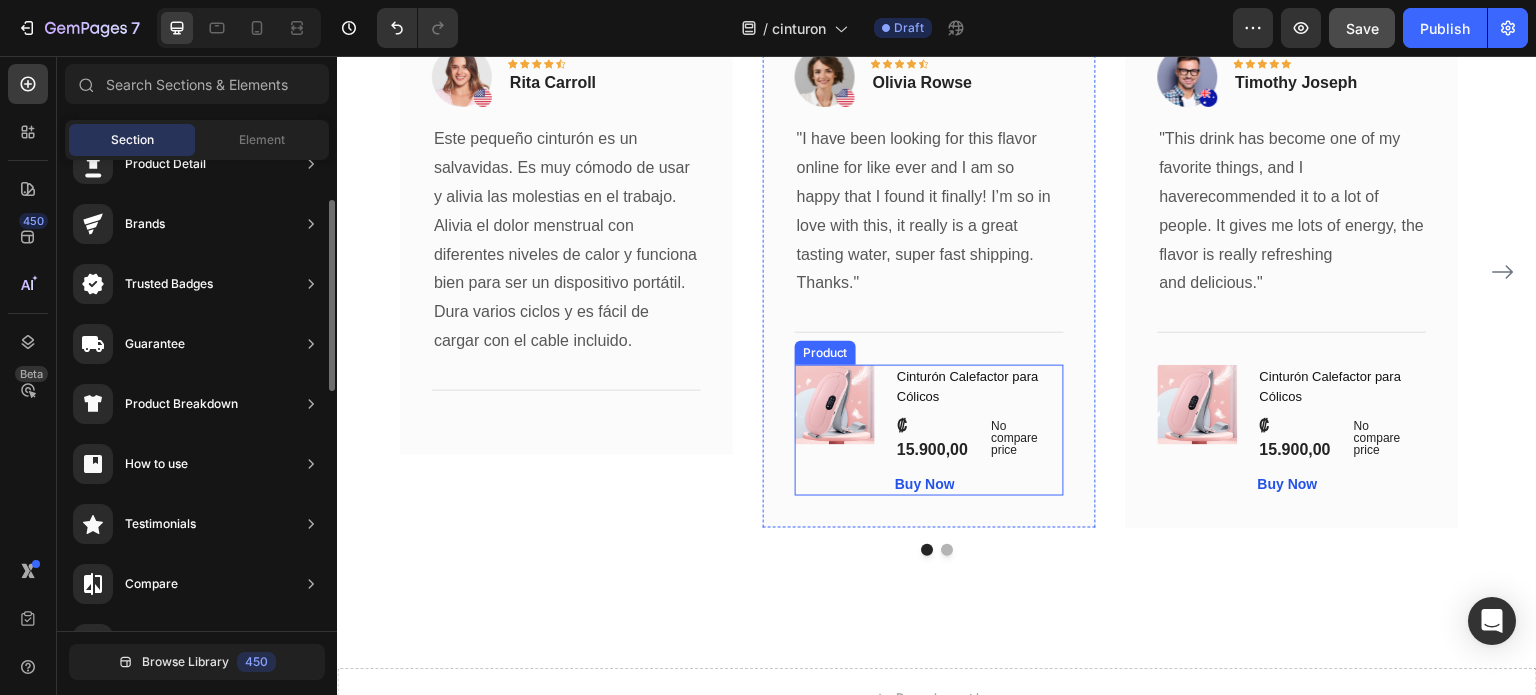 click on "(P) Images & Gallery Cinturón Calefactor para Cólicos (P) Title ₡ 15.900,00 (P) Price (P) Price No compare price (P) Price Row Buy Now (P) Cart Button Product" at bounding box center [929, 430] 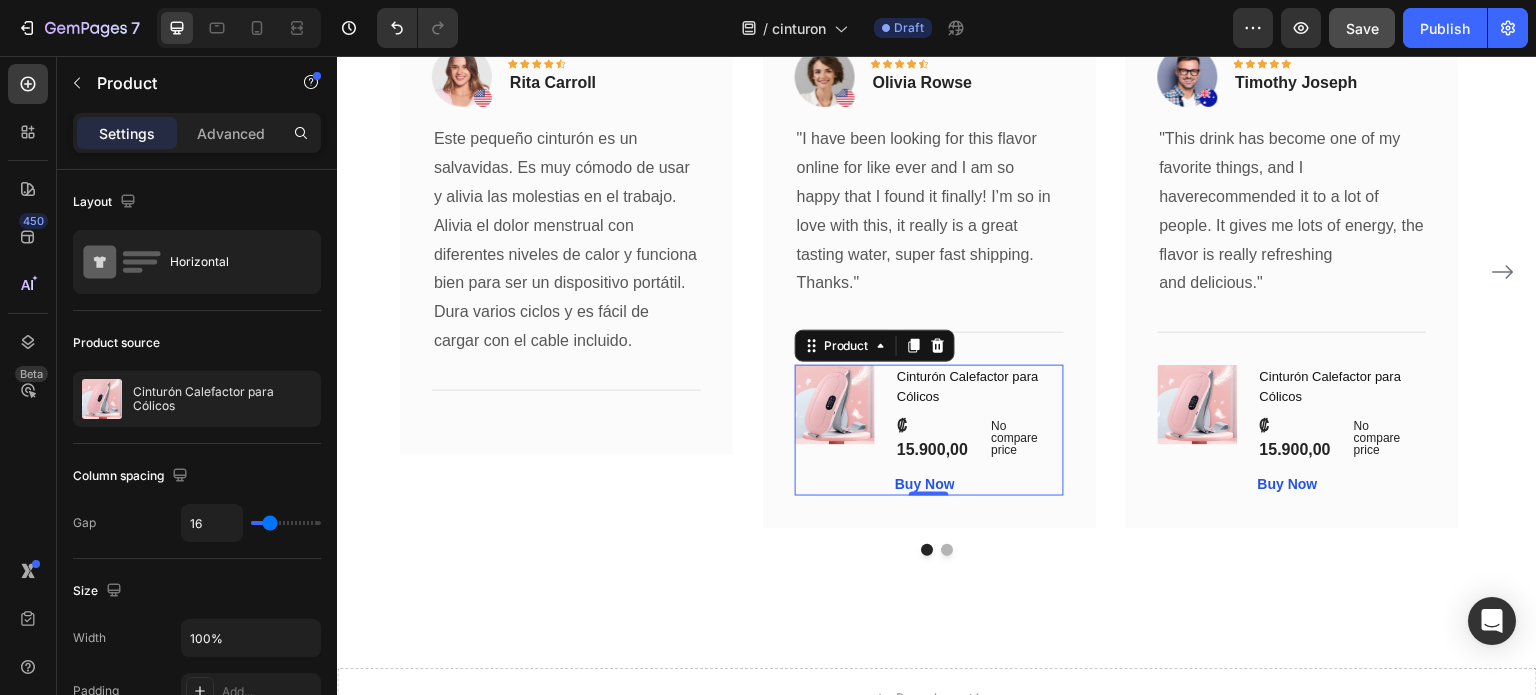 click on "Product" at bounding box center [875, 346] 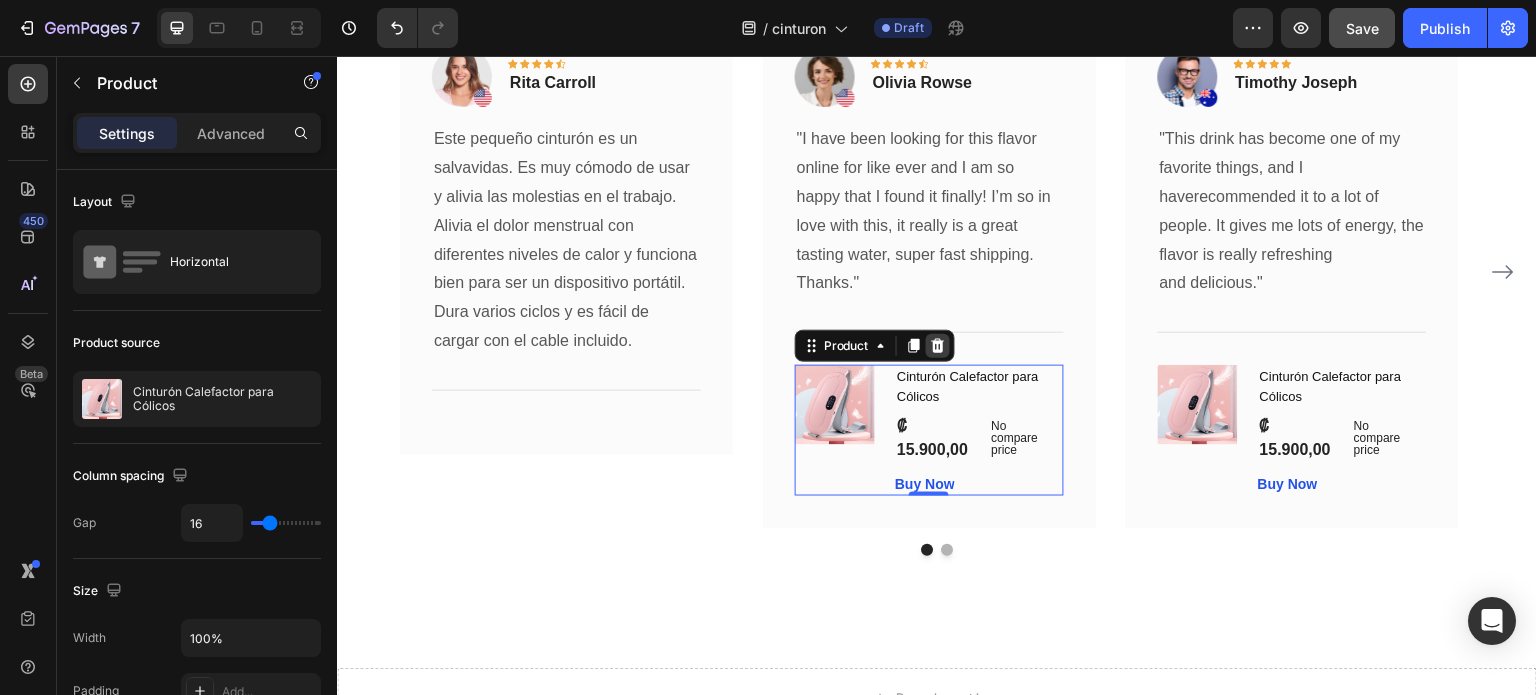 click 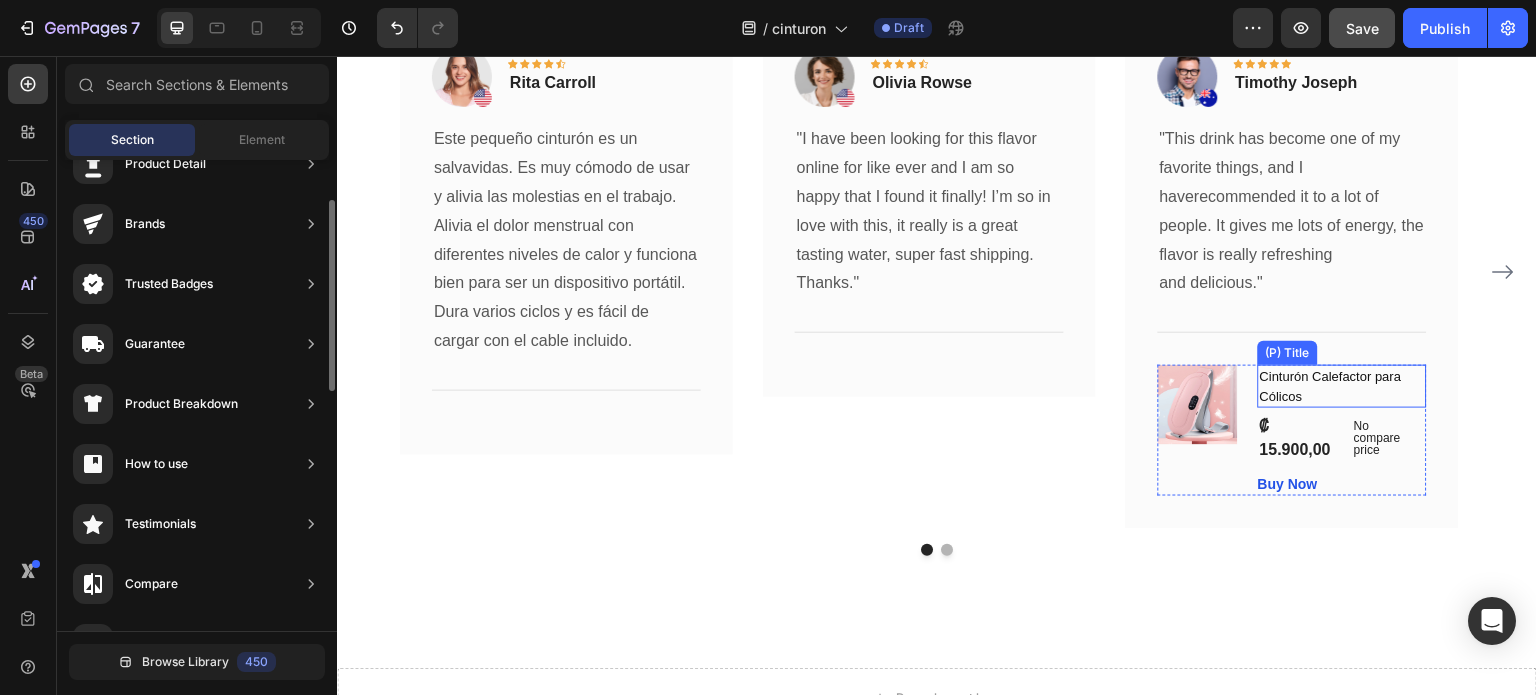 click on "Cinturón Calefactor para Cólicos" at bounding box center [1342, 386] 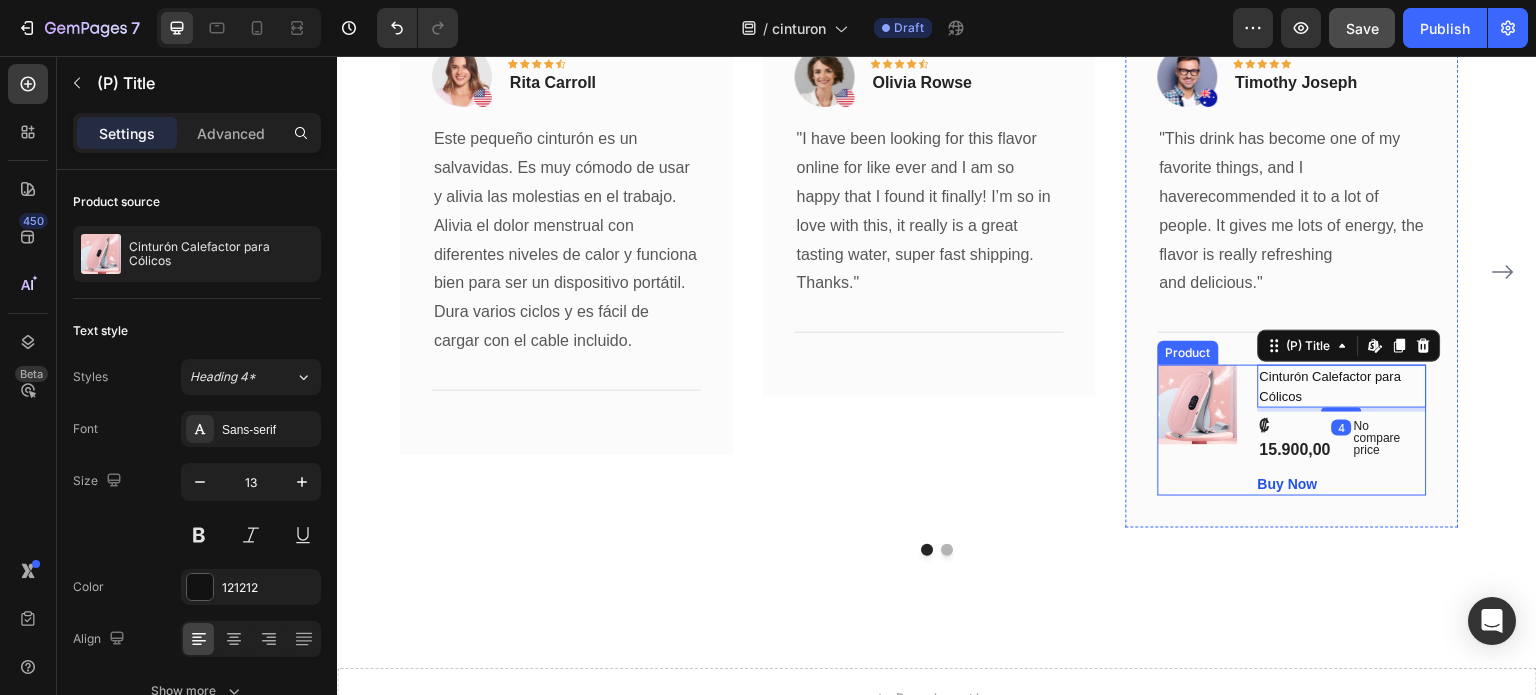 click on "(P) Images & Gallery Cinturón Calefactor para Cólicos (P) Title   Edit content in Shopify 4 ₡ 15.900,00 (P) Price (P) Price No compare price (P) Price Row Buy Now (P) Cart Button Product" at bounding box center [1292, 430] 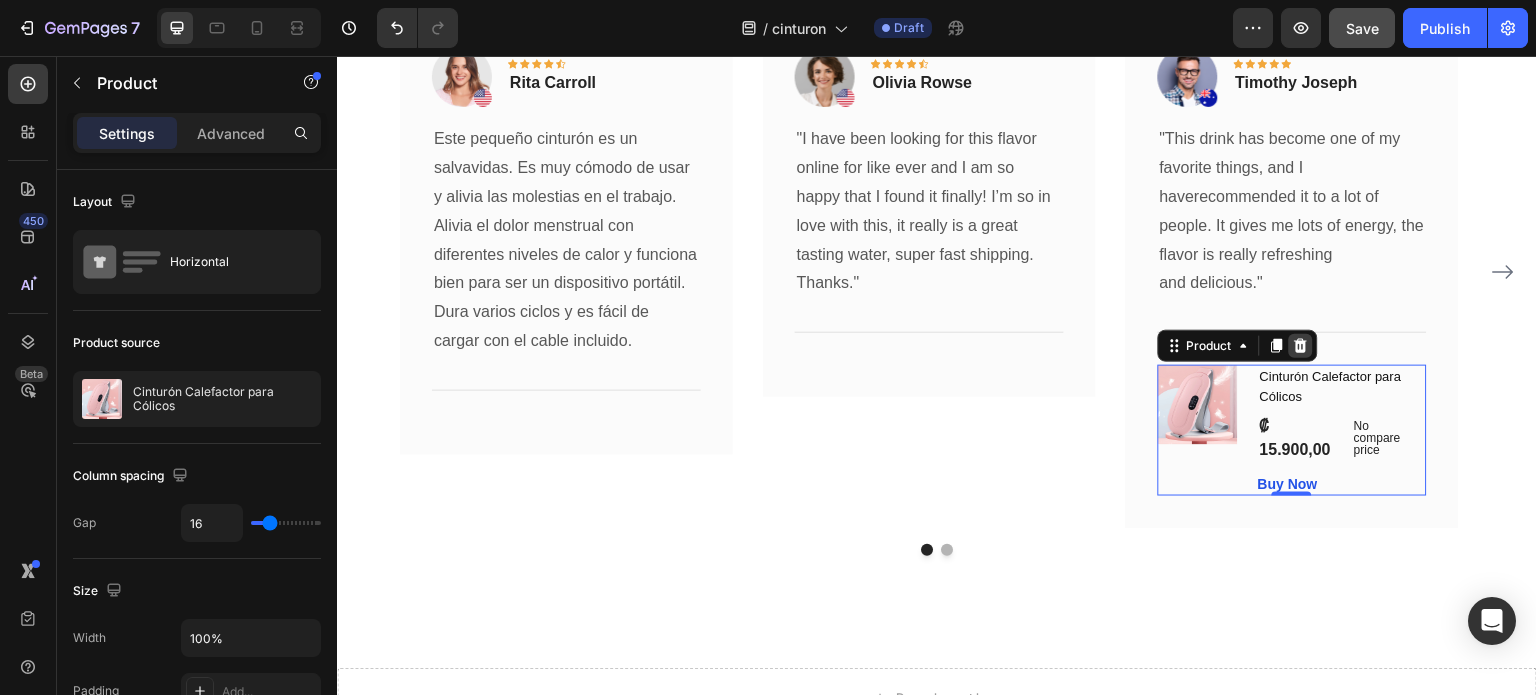 click 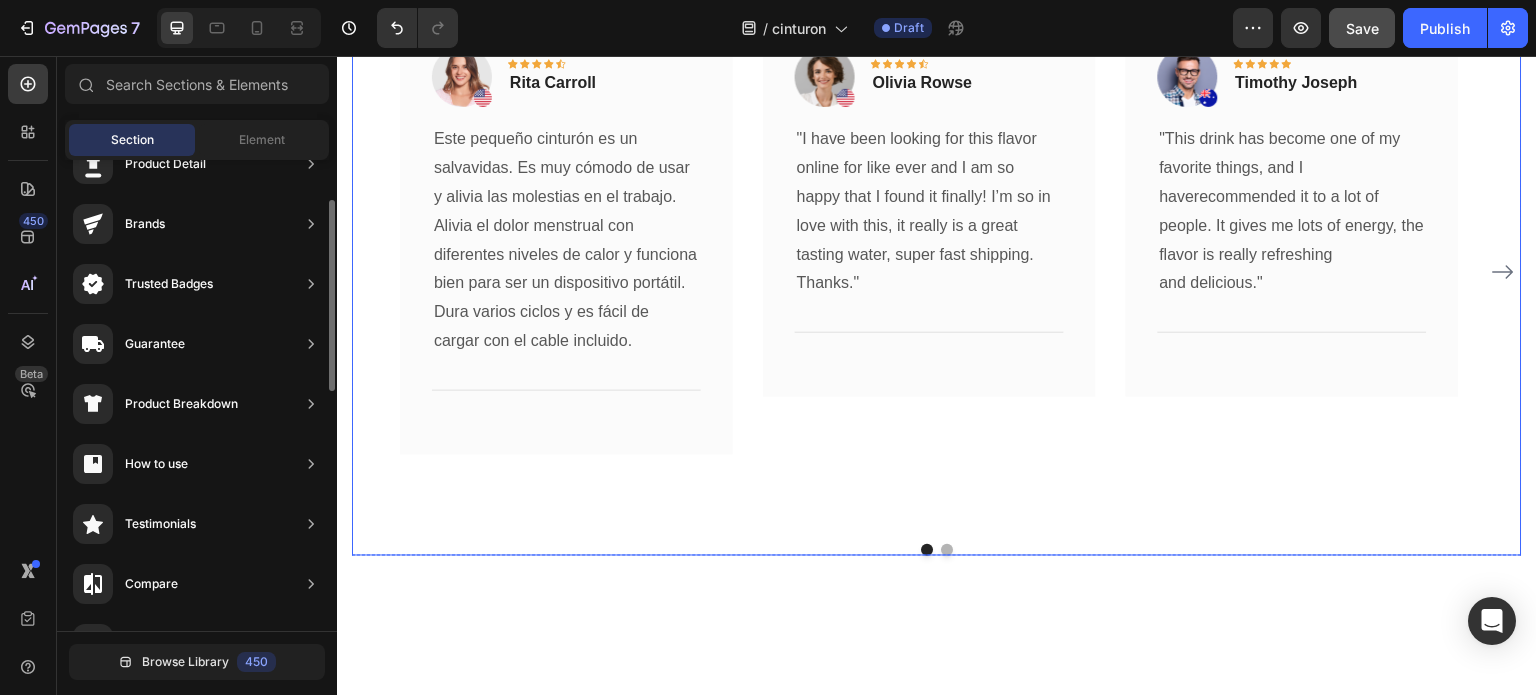 scroll, scrollTop: 6036, scrollLeft: 0, axis: vertical 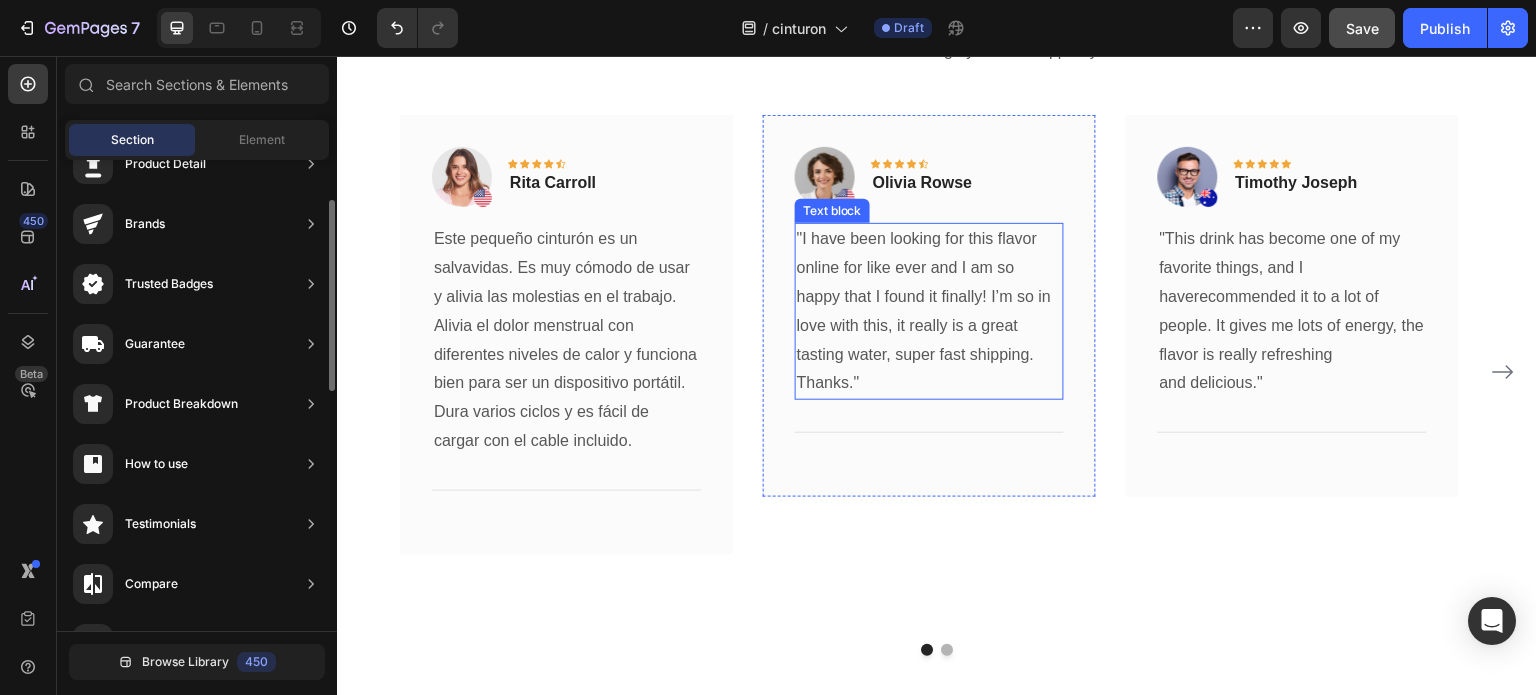 click on ""I have been looking for this flavor online for like ever and I am so happy that I found it finally! I’m so in love with this, it really is a great tasting water, super fast shipping." at bounding box center [929, 297] 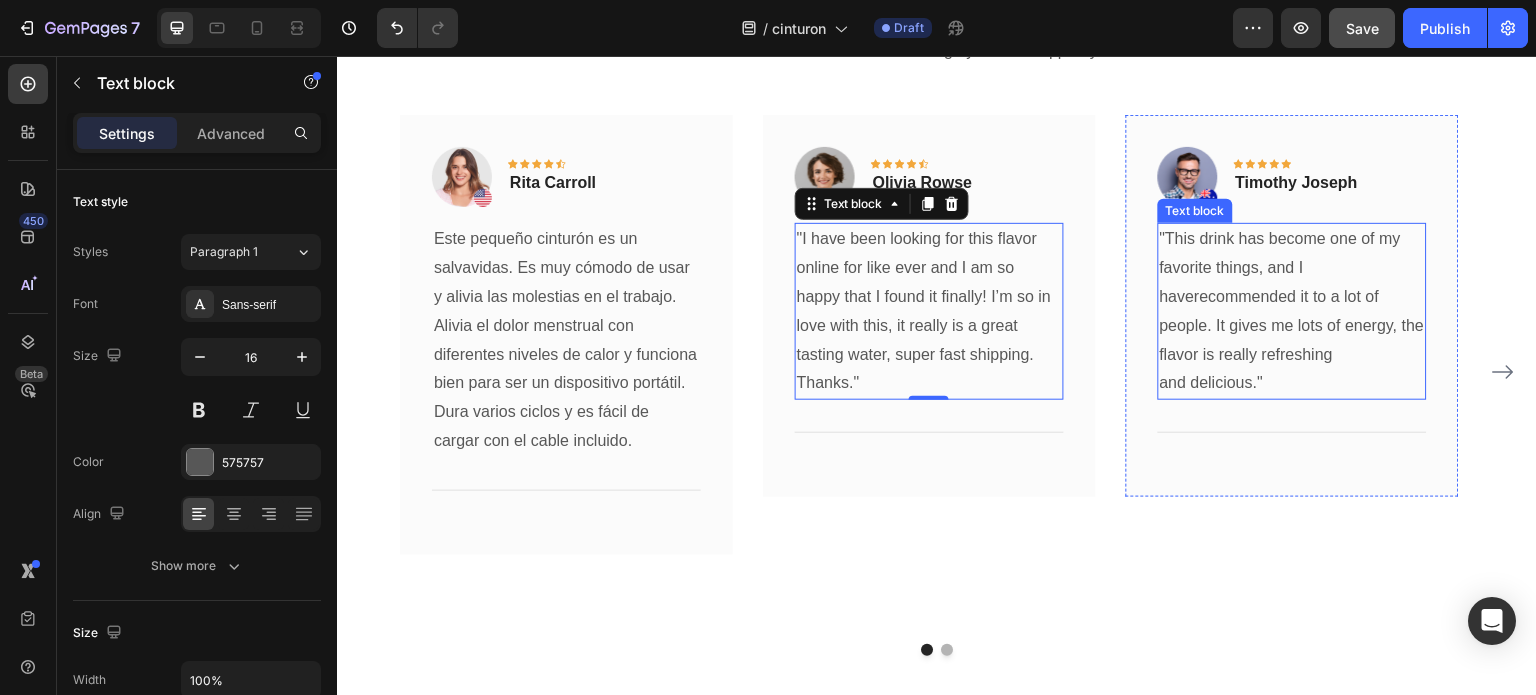 click on ""This drink has become one of my favorite things, and I haverecommended it to a lot of people. It gives me lots of energy, the flavor is really refreshing  and delicious."" at bounding box center (1292, 311) 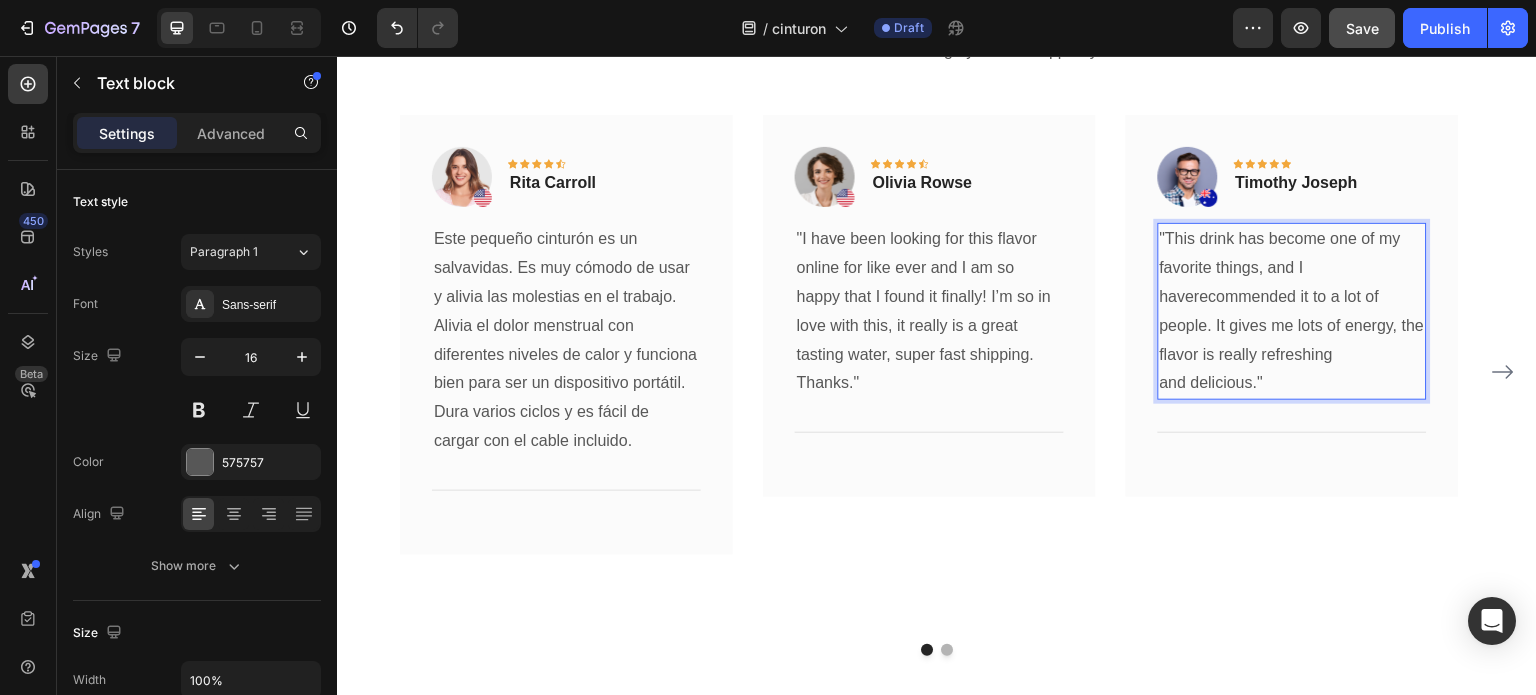 click on ""This drink has become one of my favorite things, and I haverecommended it to a lot of people. It gives me lots of energy, the flavor is really refreshing  and delicious."" at bounding box center (1292, 311) 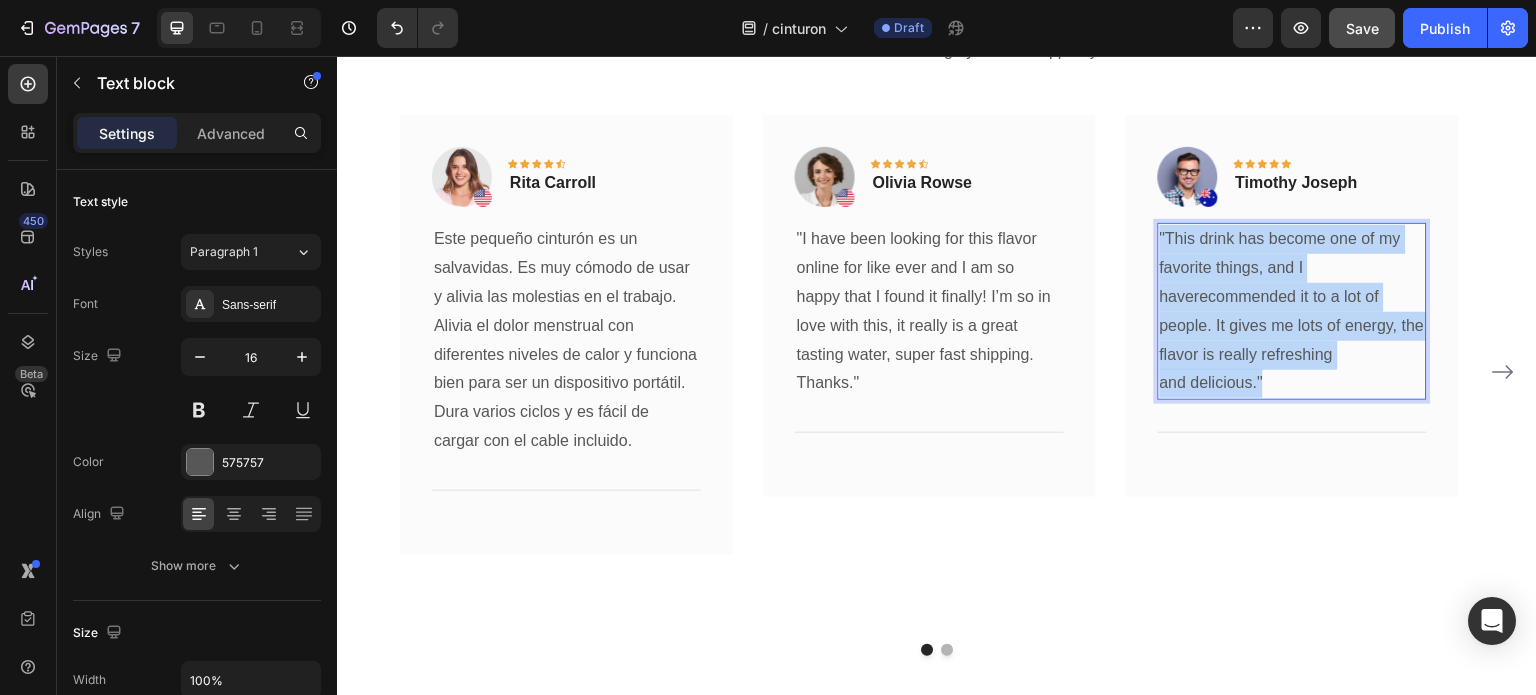 drag, startPoint x: 1161, startPoint y: 236, endPoint x: 1299, endPoint y: 375, distance: 195.86986 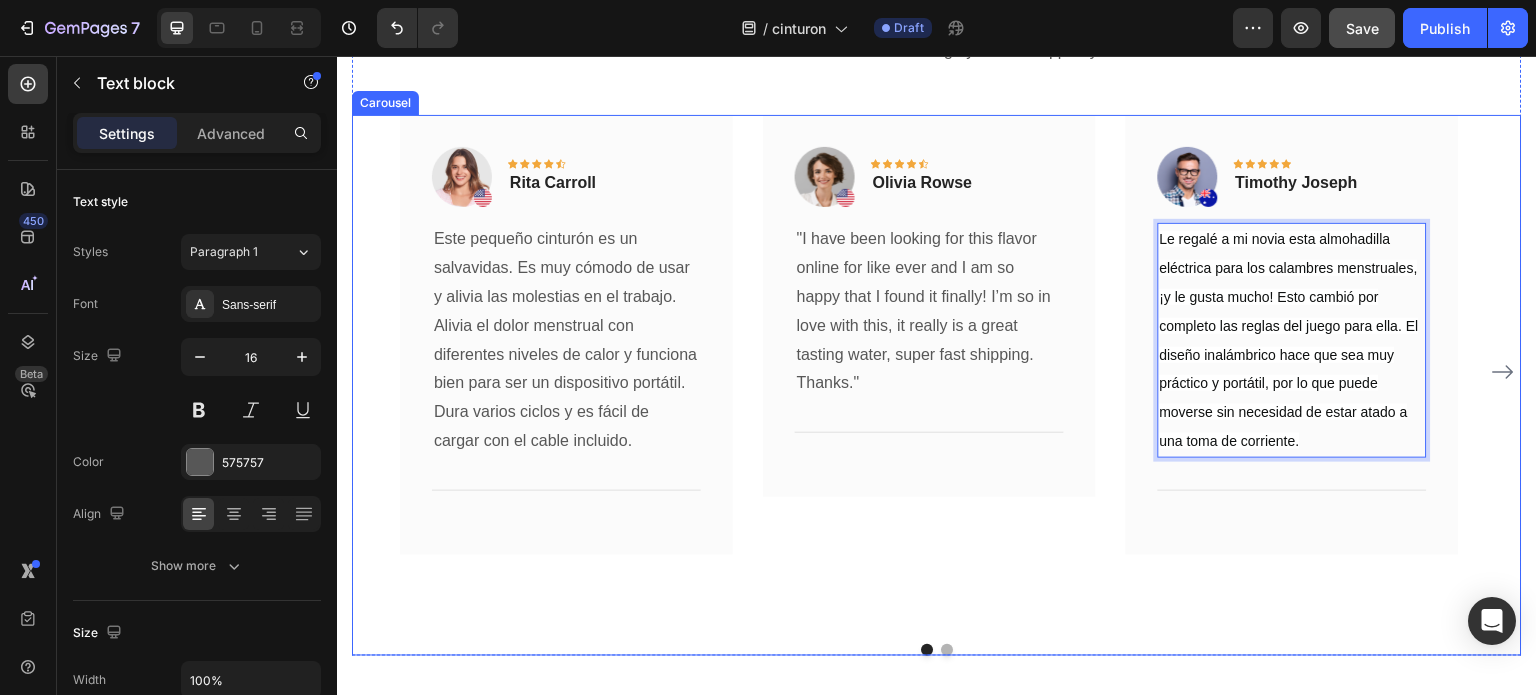 click on "Image
Icon
Icon
Icon
Icon
Icon Row Rita Carroll Text block Row Este pequeño cinturón es un salvavidas. Es muy cómodo de usar y alivia las molestias en el trabajo. Alivia el dolor menstrual con diferentes niveles de calor y funciona bien para ser un dispositivo portátil. Dura varios ciclos y es fácil de cargar con el cable incluido. Text block                Title Line Row Image
Icon
Icon
Icon
Icon
Icon Row Olivia Rowse Text block Row "I have been looking for this flavor online for like ever and I am so happy that I found it finally! I’m so in love with this, it really is a great tasting water, super fast shipping.  Thanks." Text block                Title Line Row Image
Icon
Icon
Icon
Icon
Icon Row Timothy Joseph Text block Row Text block   0 Title" at bounding box center (937, 371) 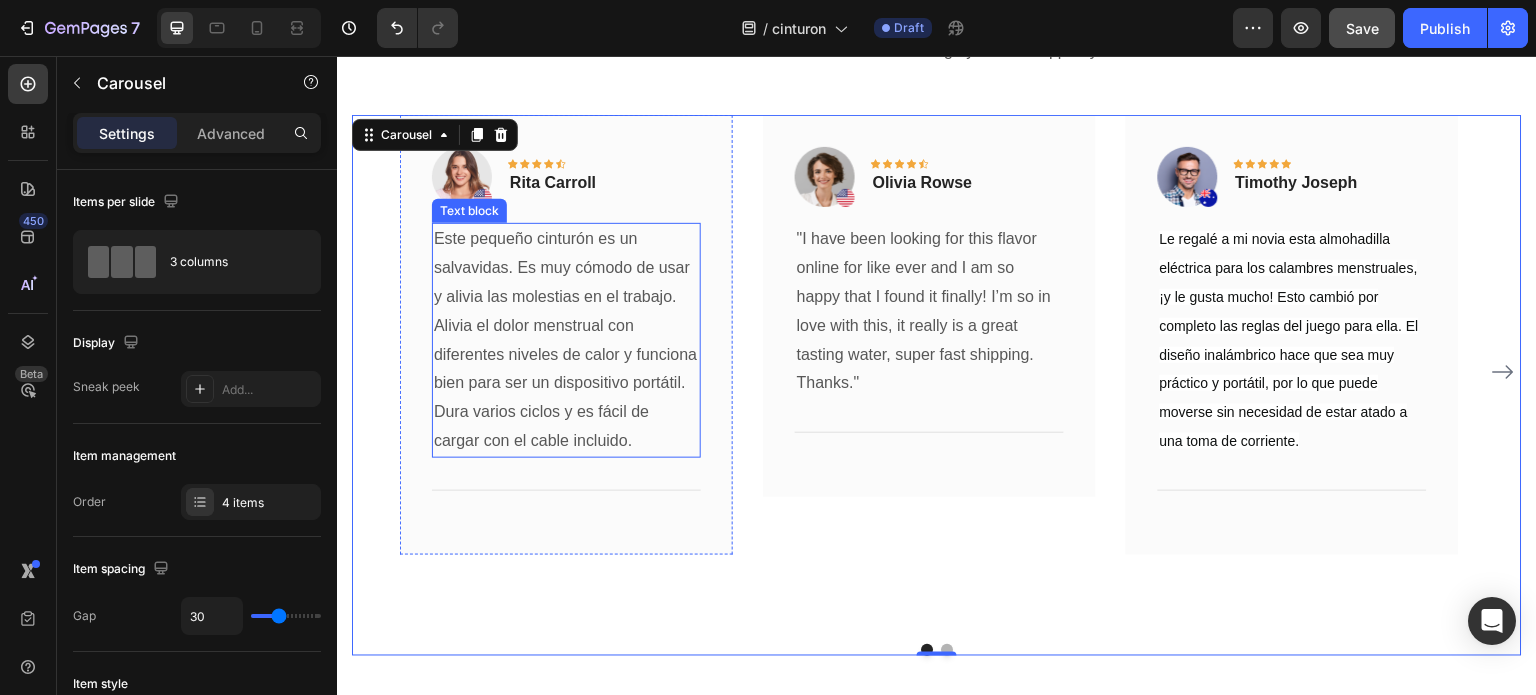 click on "Este pequeño cinturón es un salvavidas. Es muy cómodo de usar y alivia las molestias en el trabajo. Alivia el dolor menstrual con diferentes niveles de calor y funciona bien para ser un dispositivo portátil. Dura varios ciclos y es fácil de cargar con el cable incluido." at bounding box center (566, 340) 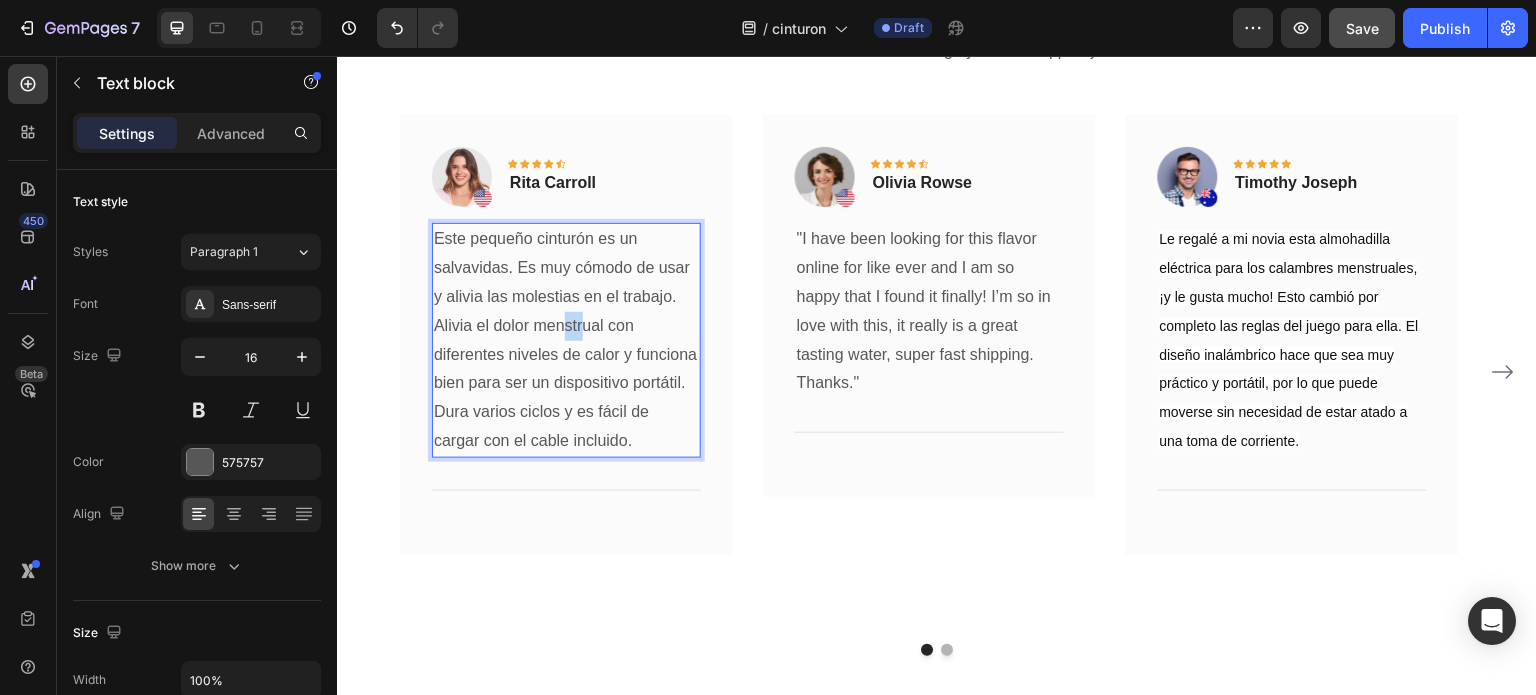 drag, startPoint x: 565, startPoint y: 326, endPoint x: 585, endPoint y: 332, distance: 20.880613 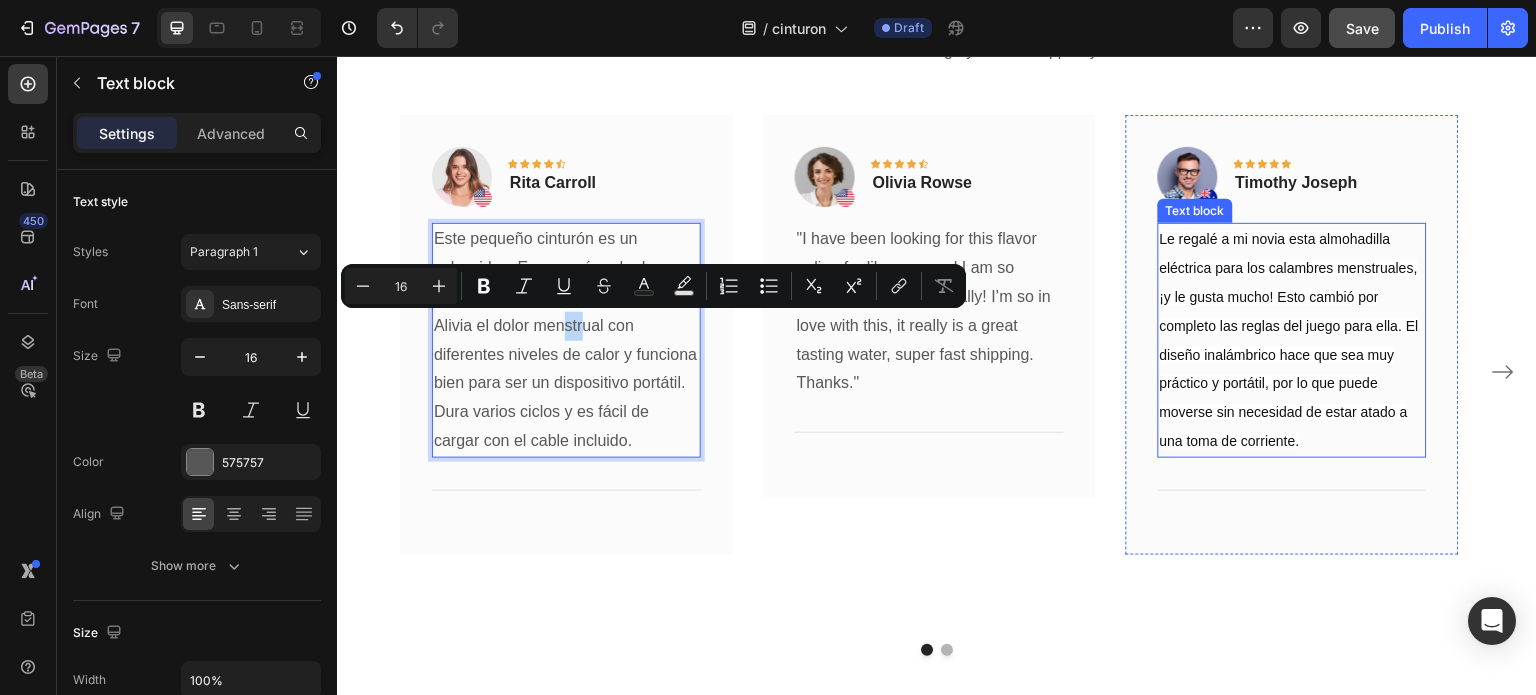 click on "Le regalé a mi novia esta almohadilla eléctrica para los calambres menstruales, ¡y le gusta mucho! Esto cambió por completo las reglas del juego para ella. El diseño inalámbrico hace que sea muy práctico y portátil, por lo que puede moverse sin necesidad de estar atado a una toma de corriente." at bounding box center (1292, 340) 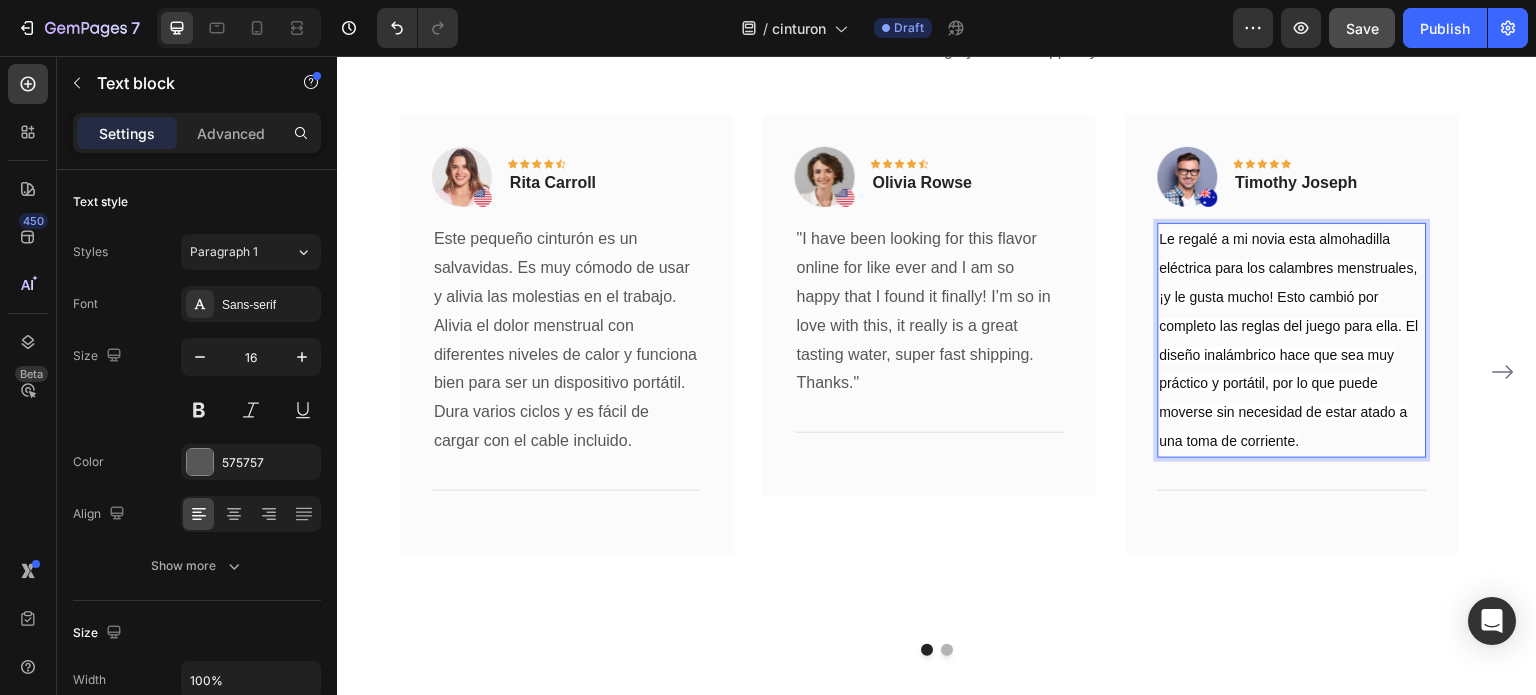 drag, startPoint x: 1159, startPoint y: 240, endPoint x: 1347, endPoint y: 442, distance: 275.94928 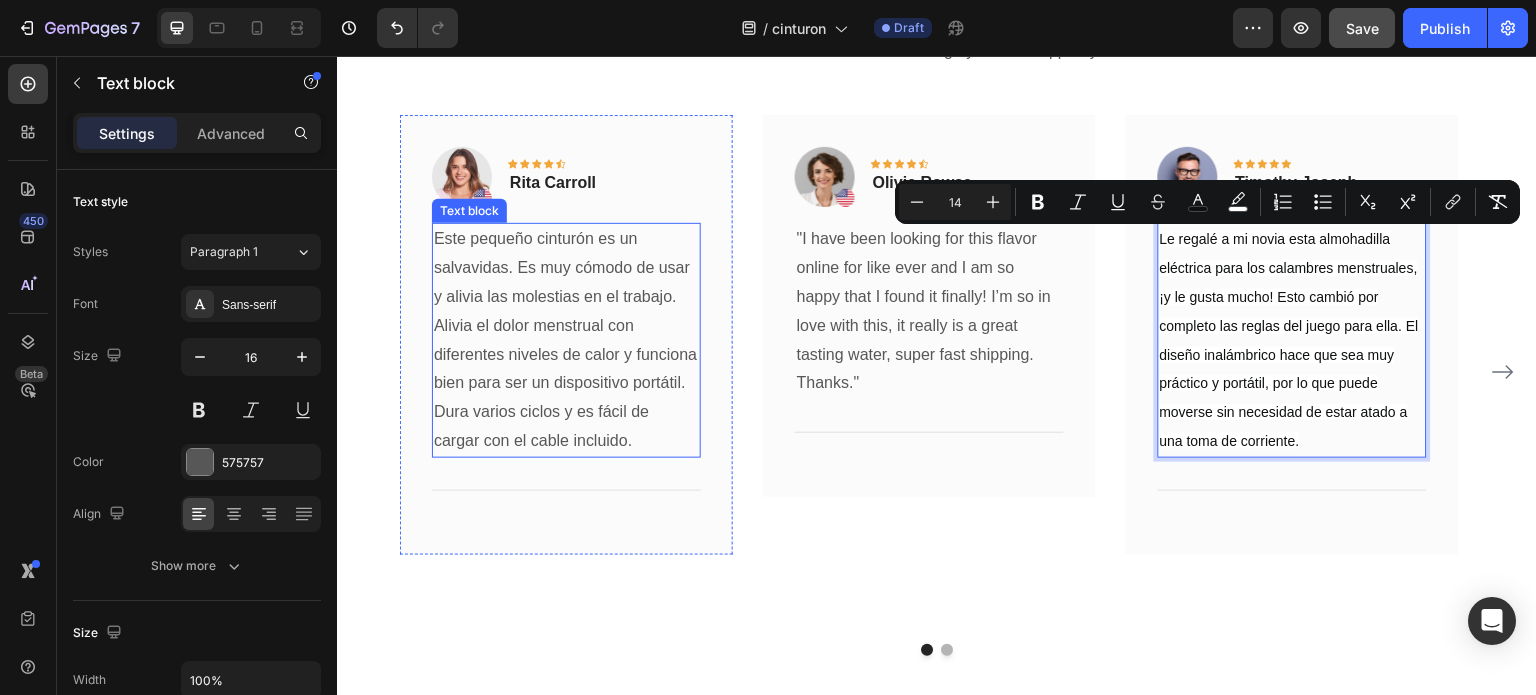 click on "Este pequeño cinturón es un salvavidas. Es muy cómodo de usar y alivia las molestias en el trabajo. Alivia el dolor menstrual con diferentes niveles de calor y funciona bien para ser un dispositivo portátil. Dura varios ciclos y es fácil de cargar con el cable incluido." at bounding box center [566, 340] 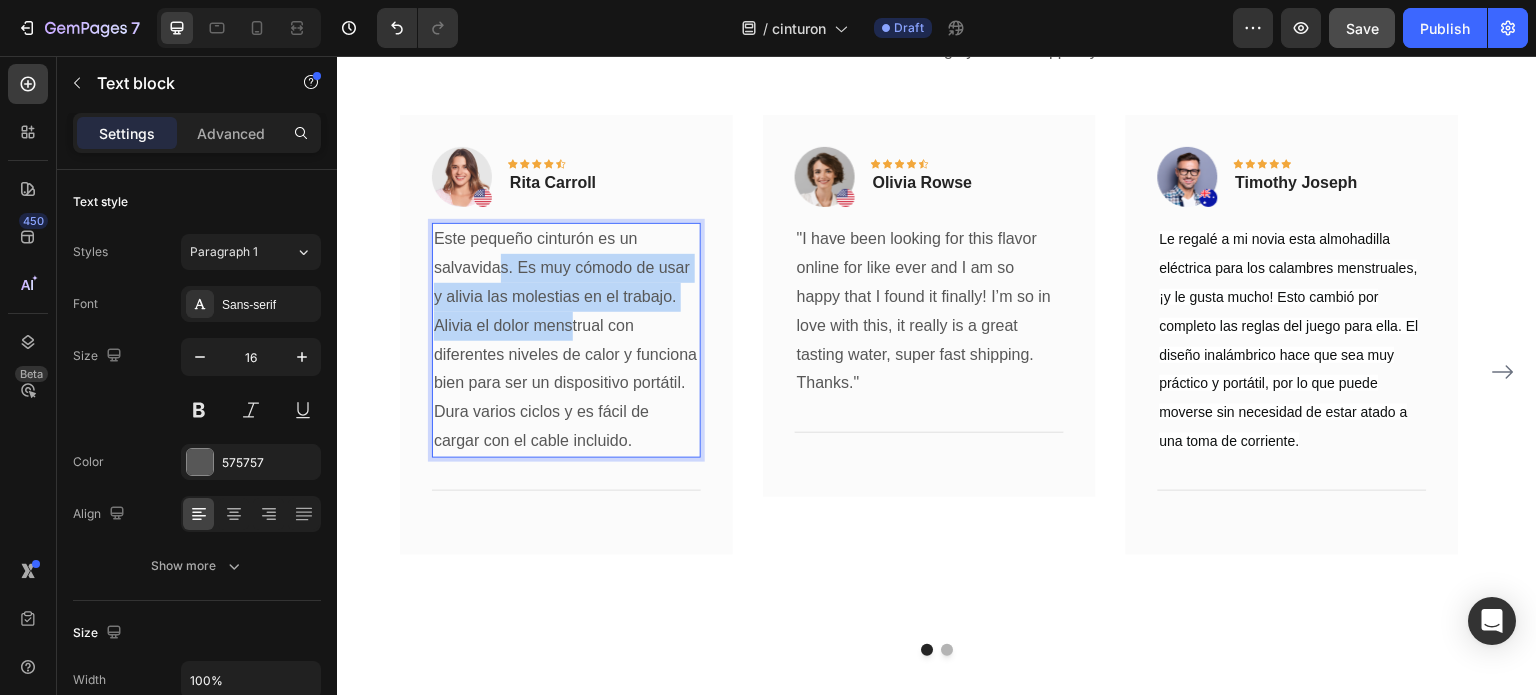 drag, startPoint x: 497, startPoint y: 270, endPoint x: 570, endPoint y: 319, distance: 87.92042 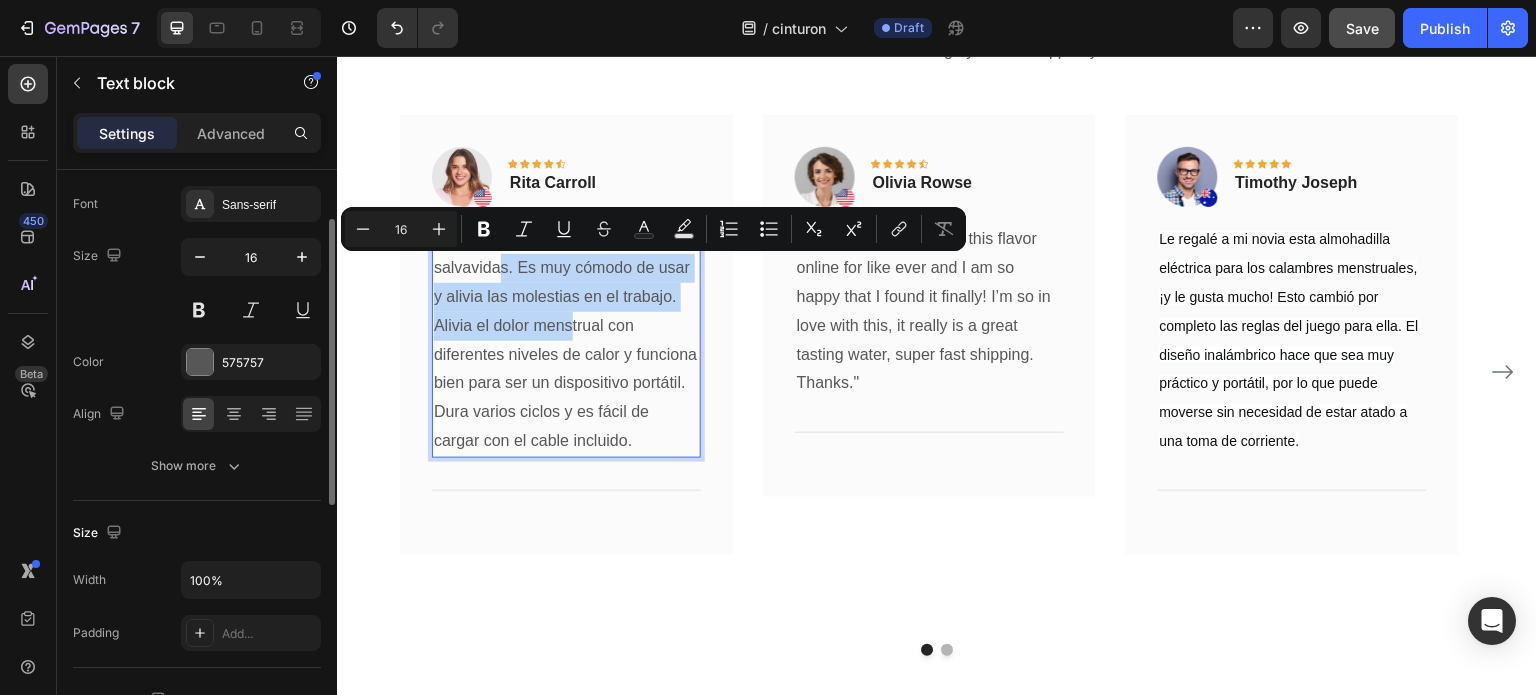 scroll, scrollTop: 0, scrollLeft: 0, axis: both 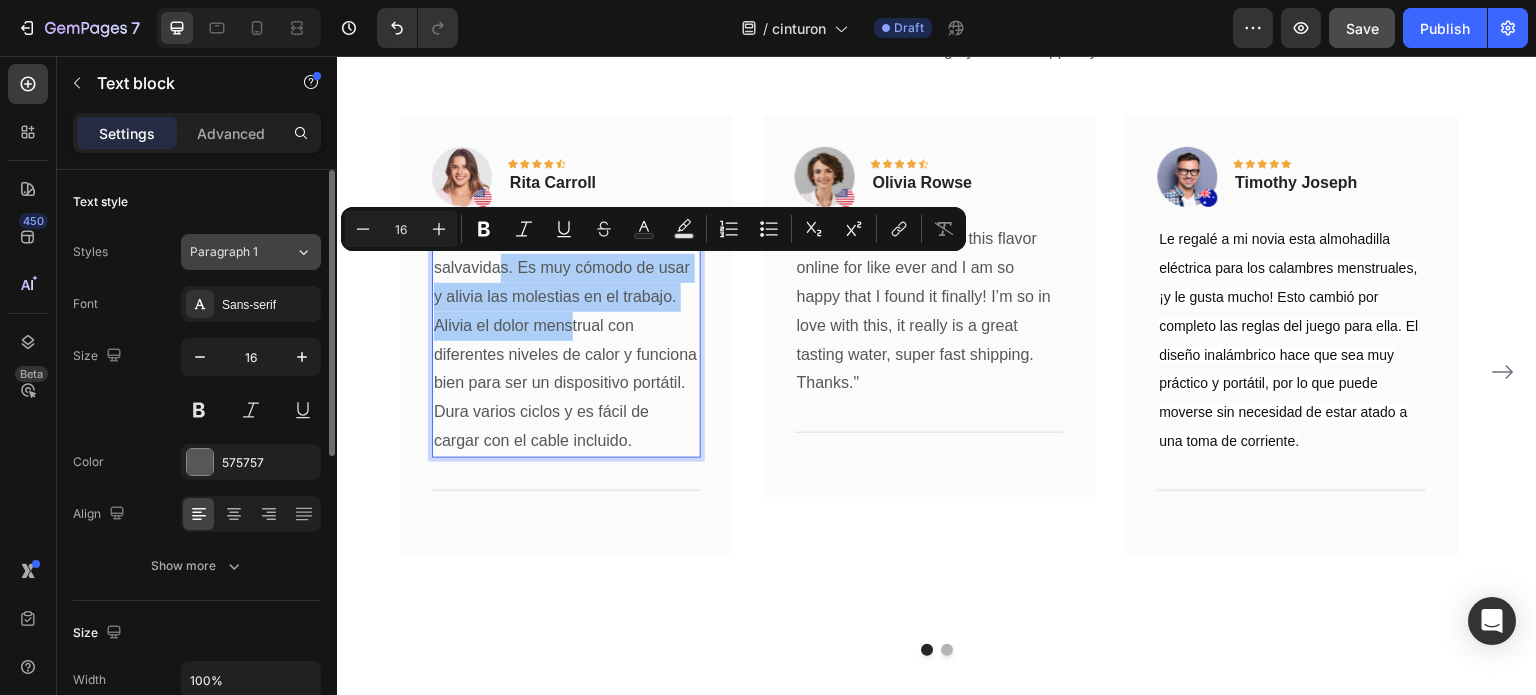 click on "Paragraph 1" at bounding box center [230, 252] 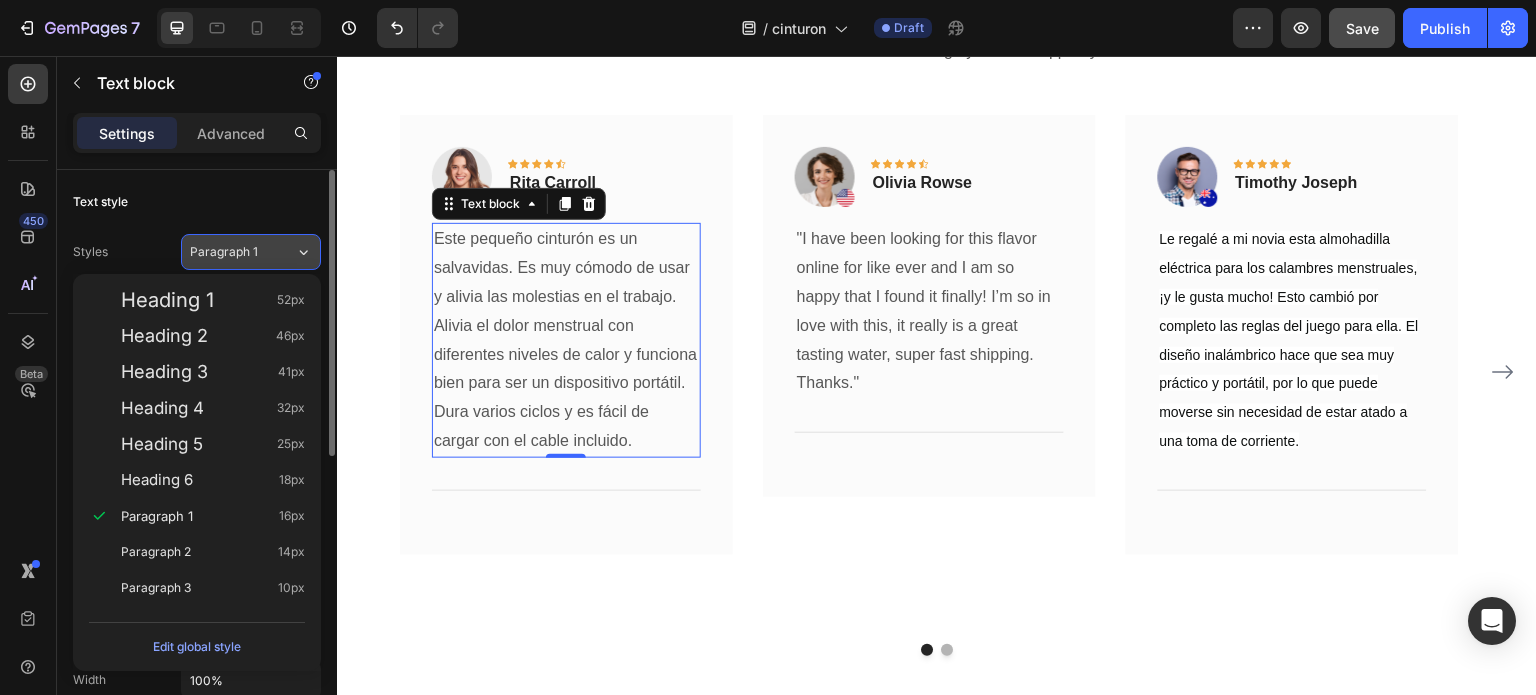 click on "Paragraph 1" at bounding box center (230, 252) 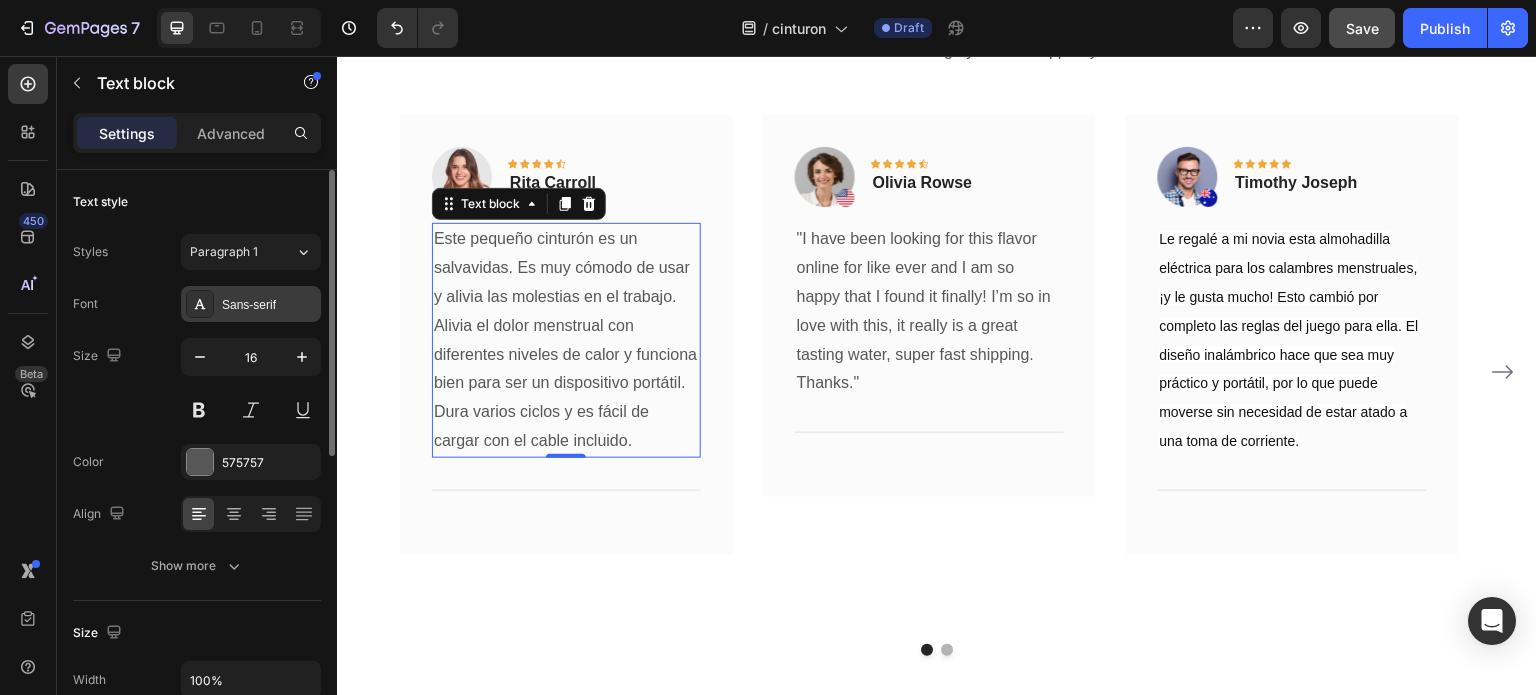 click on "Sans-serif" at bounding box center (269, 305) 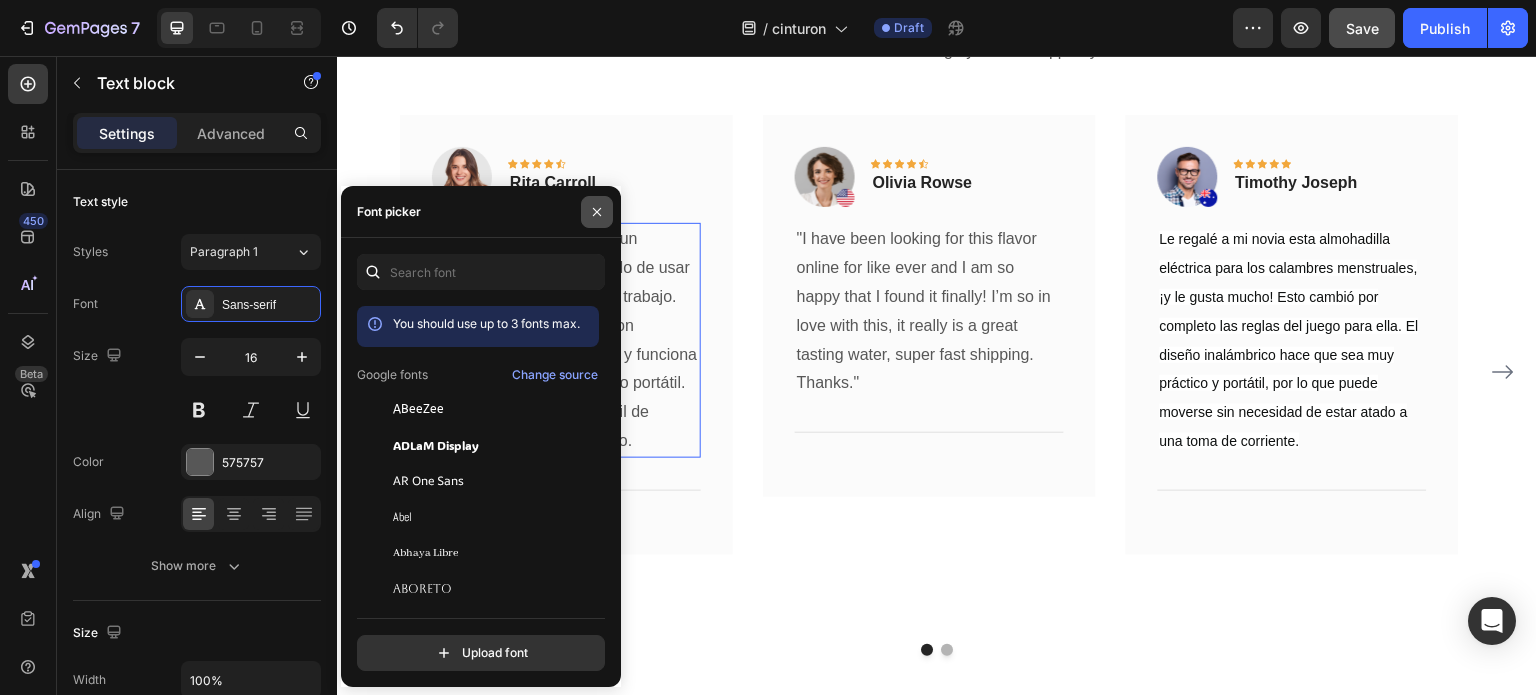 click 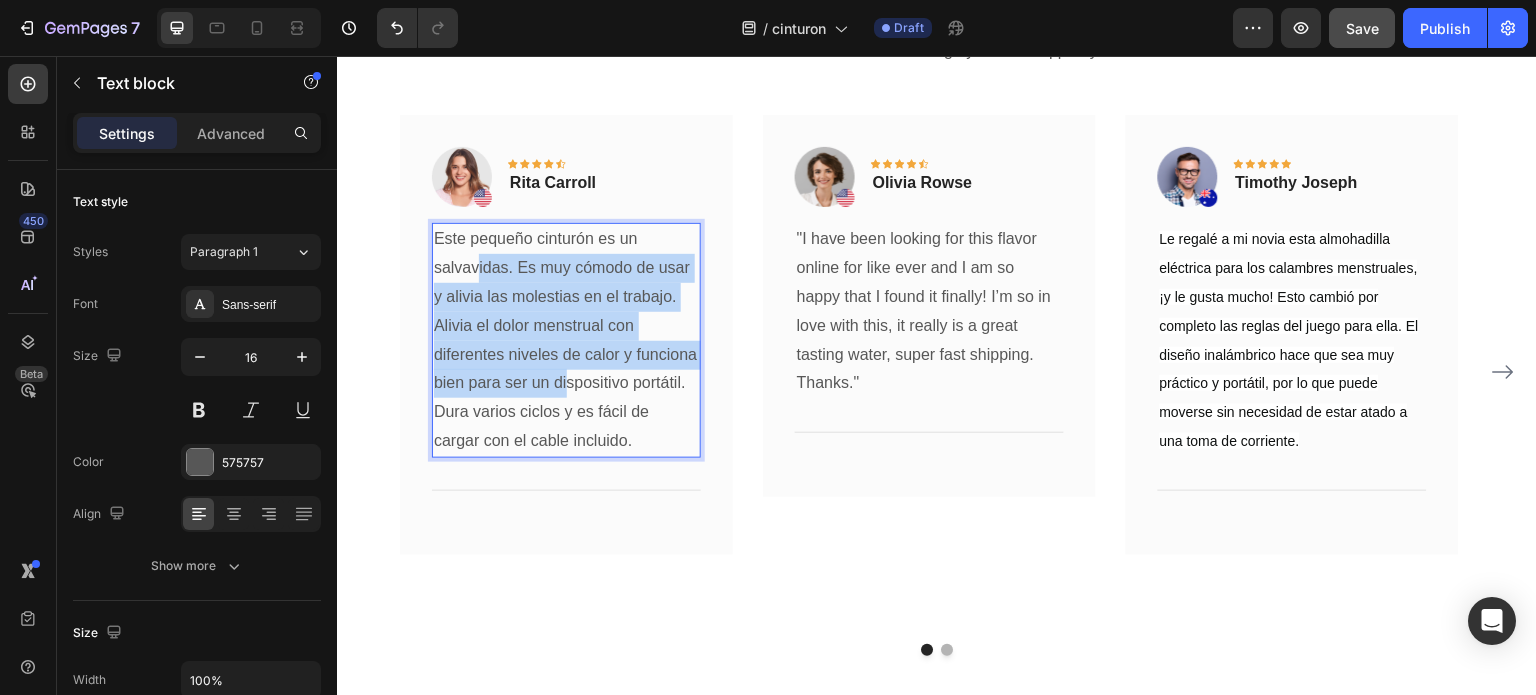 drag, startPoint x: 480, startPoint y: 278, endPoint x: 568, endPoint y: 398, distance: 148.80861 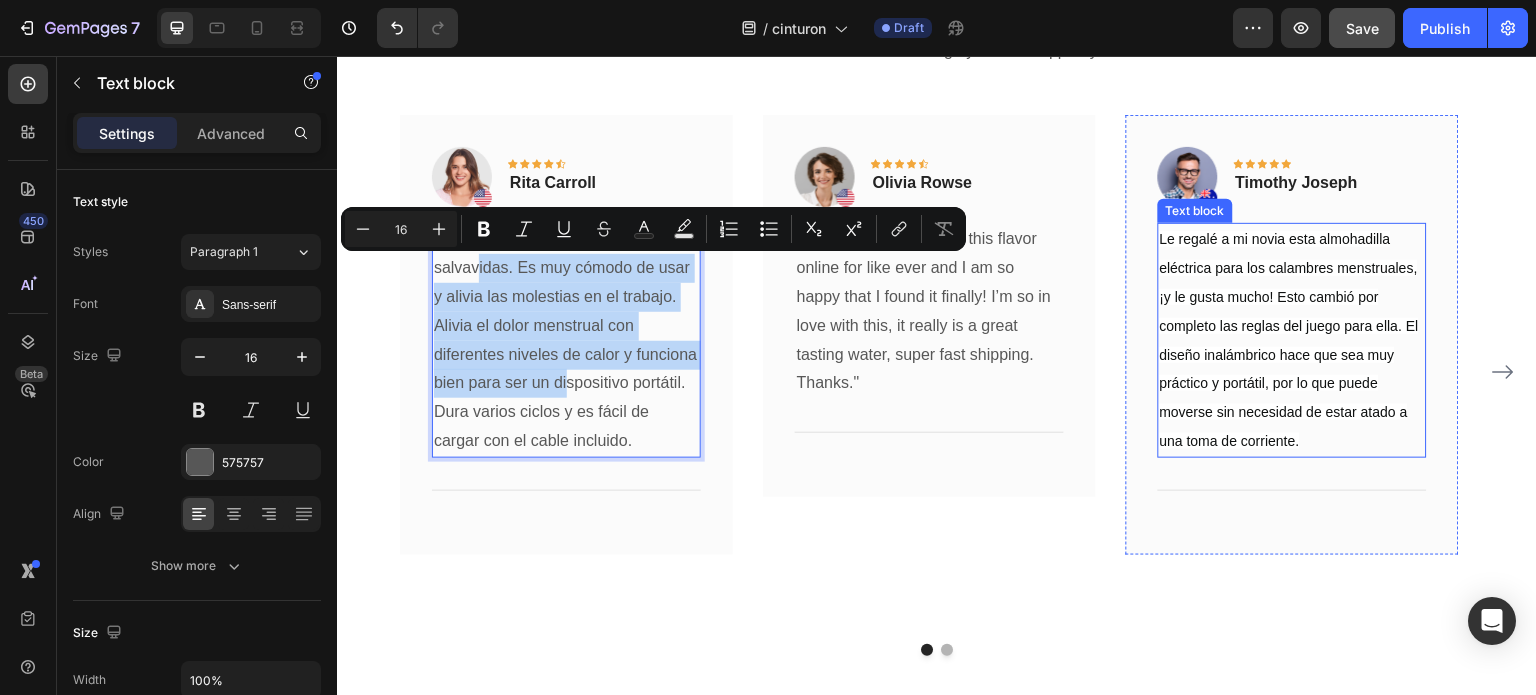 click on "Le regalé a mi novia esta almohadilla eléctrica para los calambres menstruales, ¡y le gusta mucho! Esto cambió por completo las reglas del juego para ella. El diseño inalámbrico hace que sea muy práctico y portátil, por lo que puede moverse sin necesidad de estar atado a una toma de corriente." at bounding box center [1292, 340] 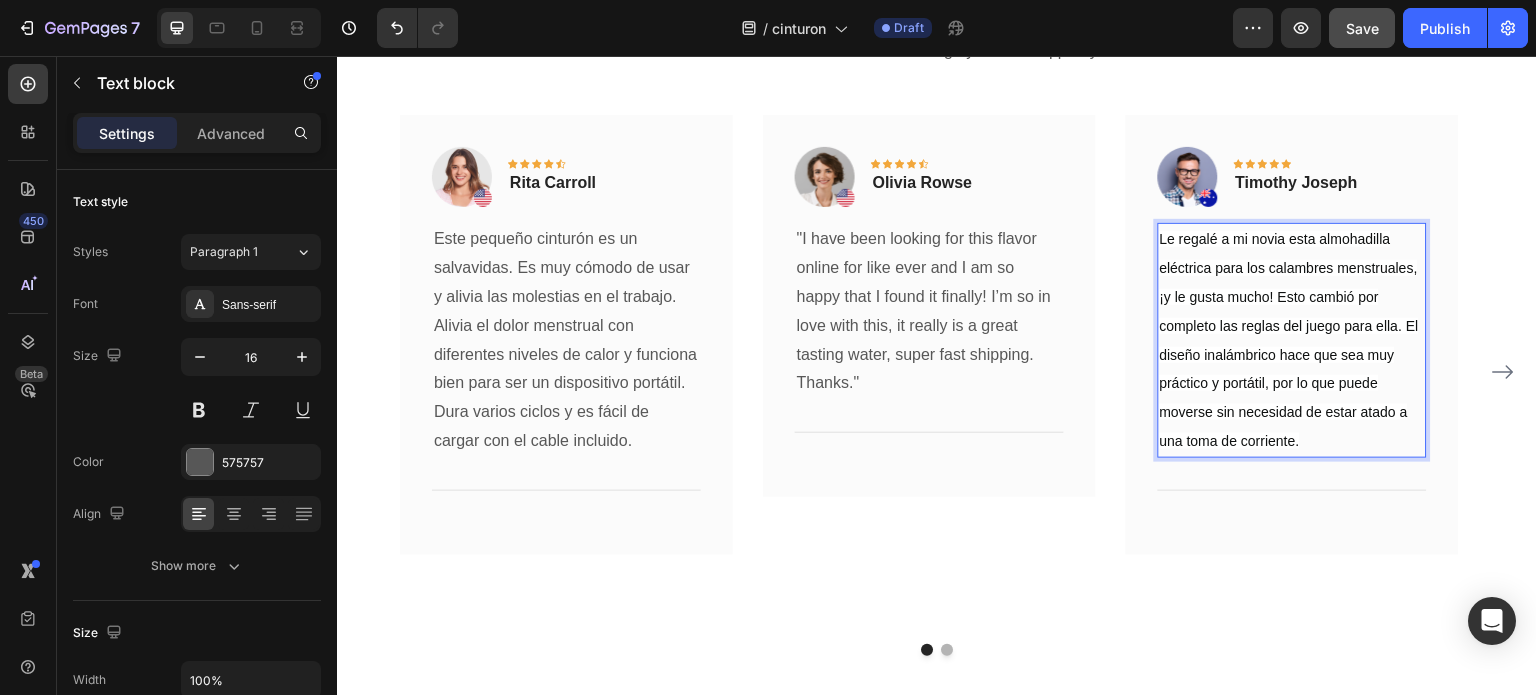 drag, startPoint x: 1170, startPoint y: 240, endPoint x: 1287, endPoint y: 432, distance: 224.83995 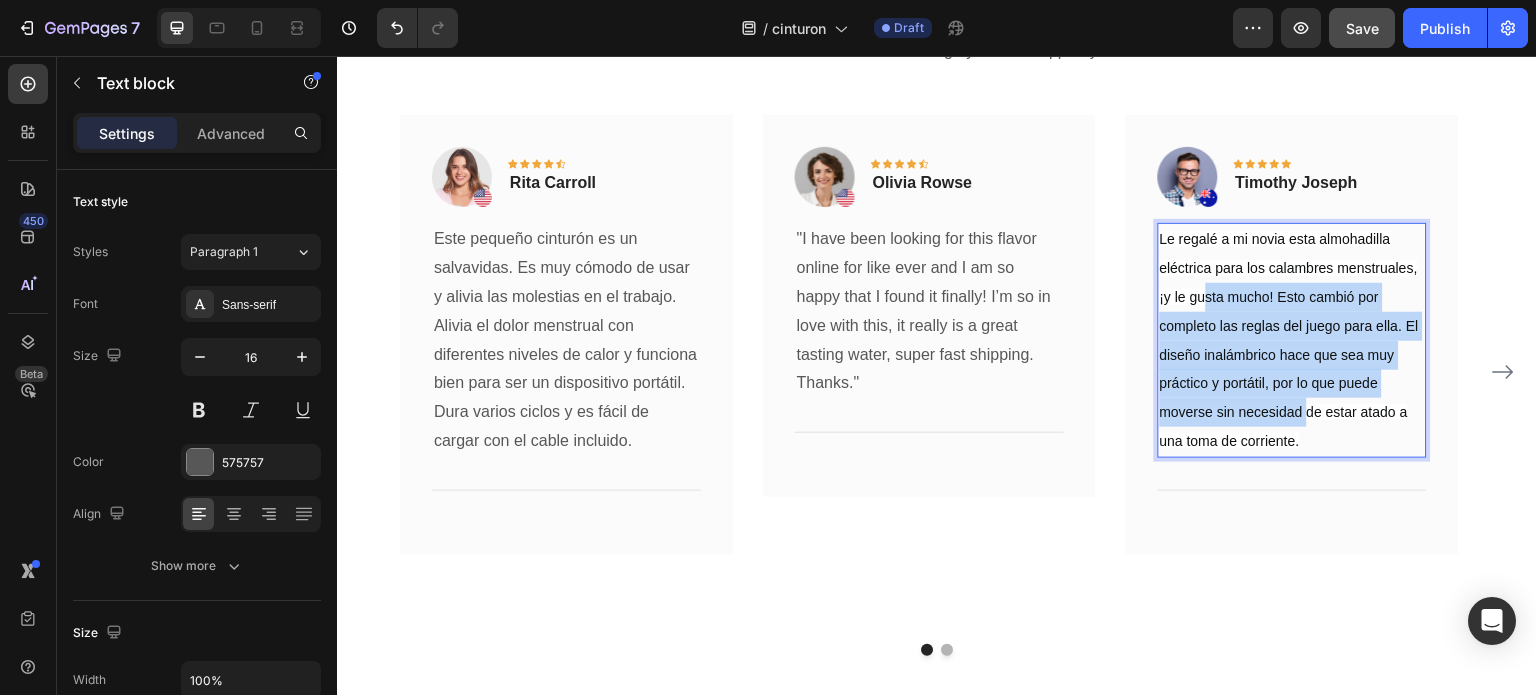 drag, startPoint x: 1305, startPoint y: 416, endPoint x: 1207, endPoint y: 303, distance: 149.57607 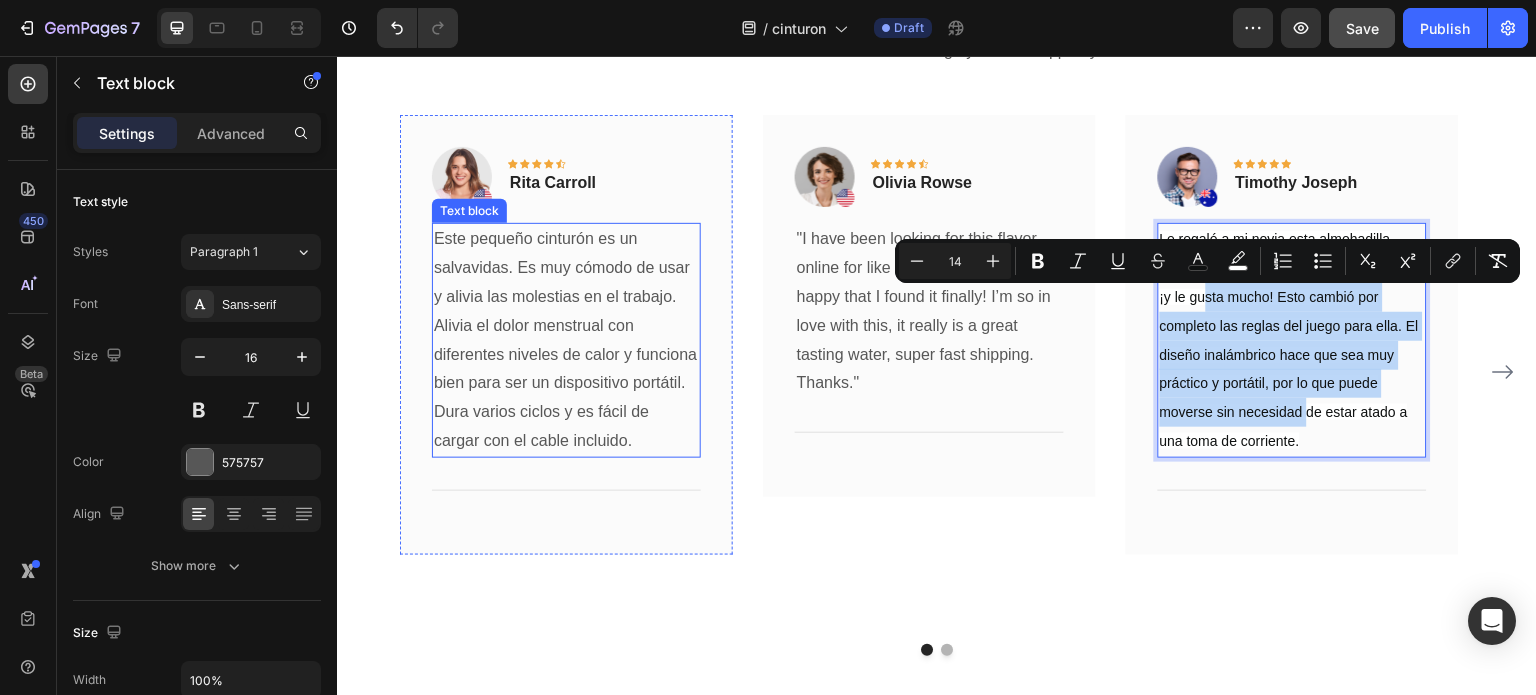click on "Este pequeño cinturón es un salvavidas. Es muy cómodo de usar y alivia las molestias en el trabajo. Alivia el dolor menstrual con diferentes niveles de calor y funciona bien para ser un dispositivo portátil. Dura varios ciclos y es fácil de cargar con el cable incluido." at bounding box center (566, 340) 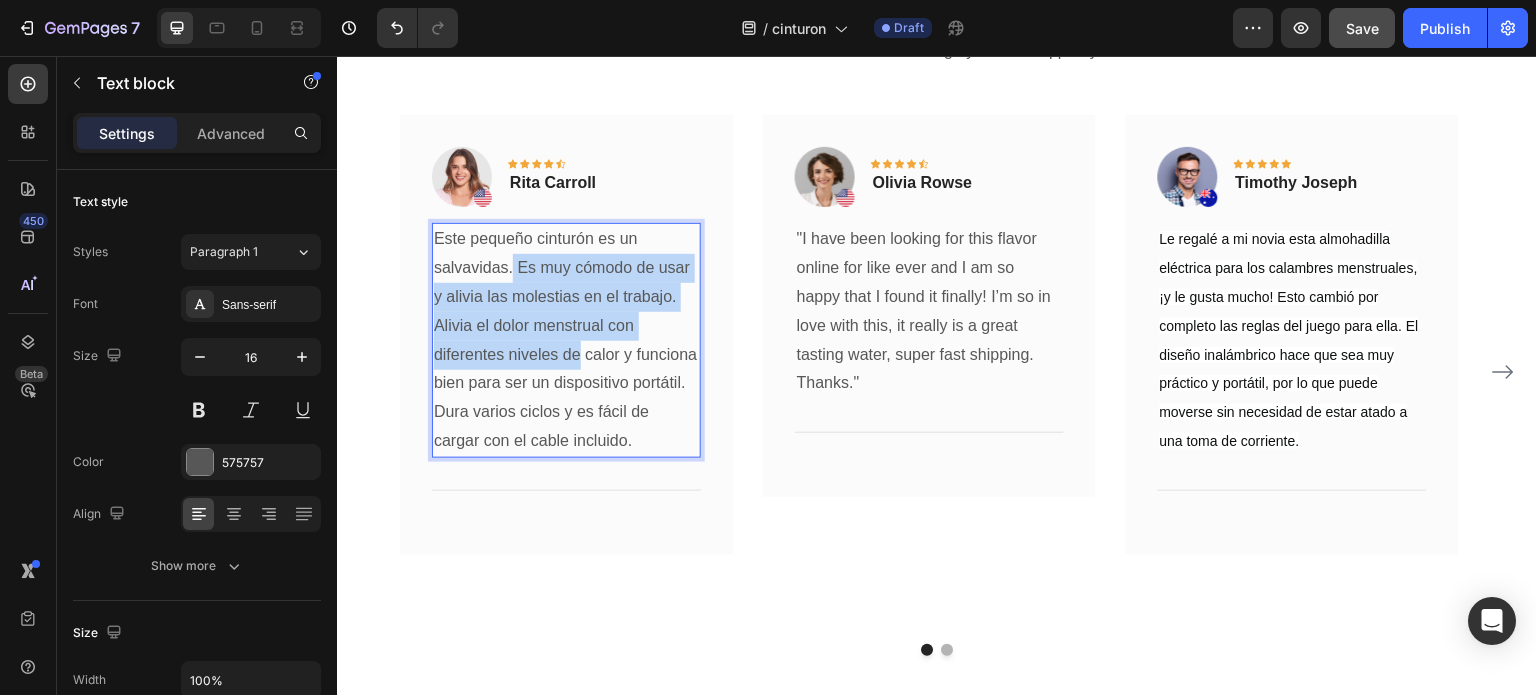 drag, startPoint x: 512, startPoint y: 271, endPoint x: 579, endPoint y: 364, distance: 114.62112 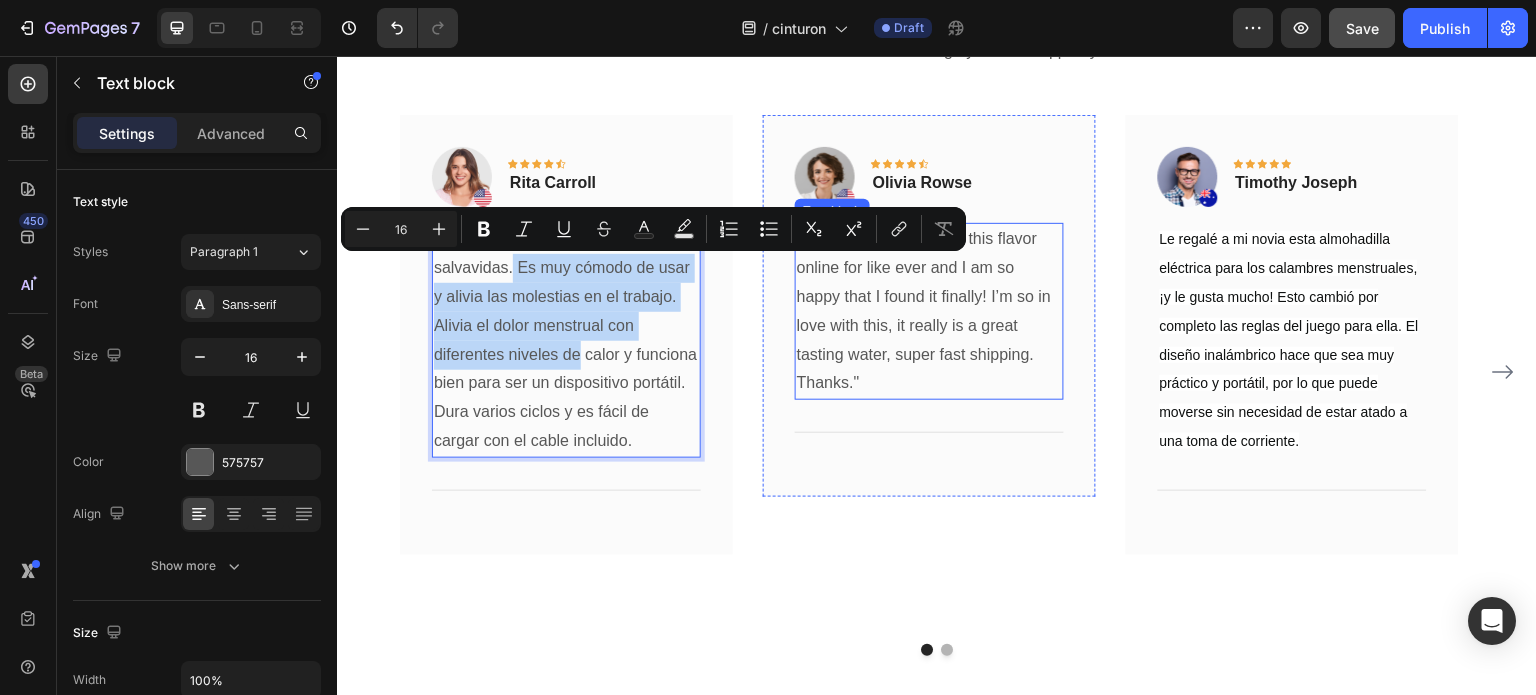 click on ""I have been looking for this flavor online for like ever and I am so happy that I found it finally! I’m so in love with this, it really is a great tasting water, super fast shipping." at bounding box center (929, 297) 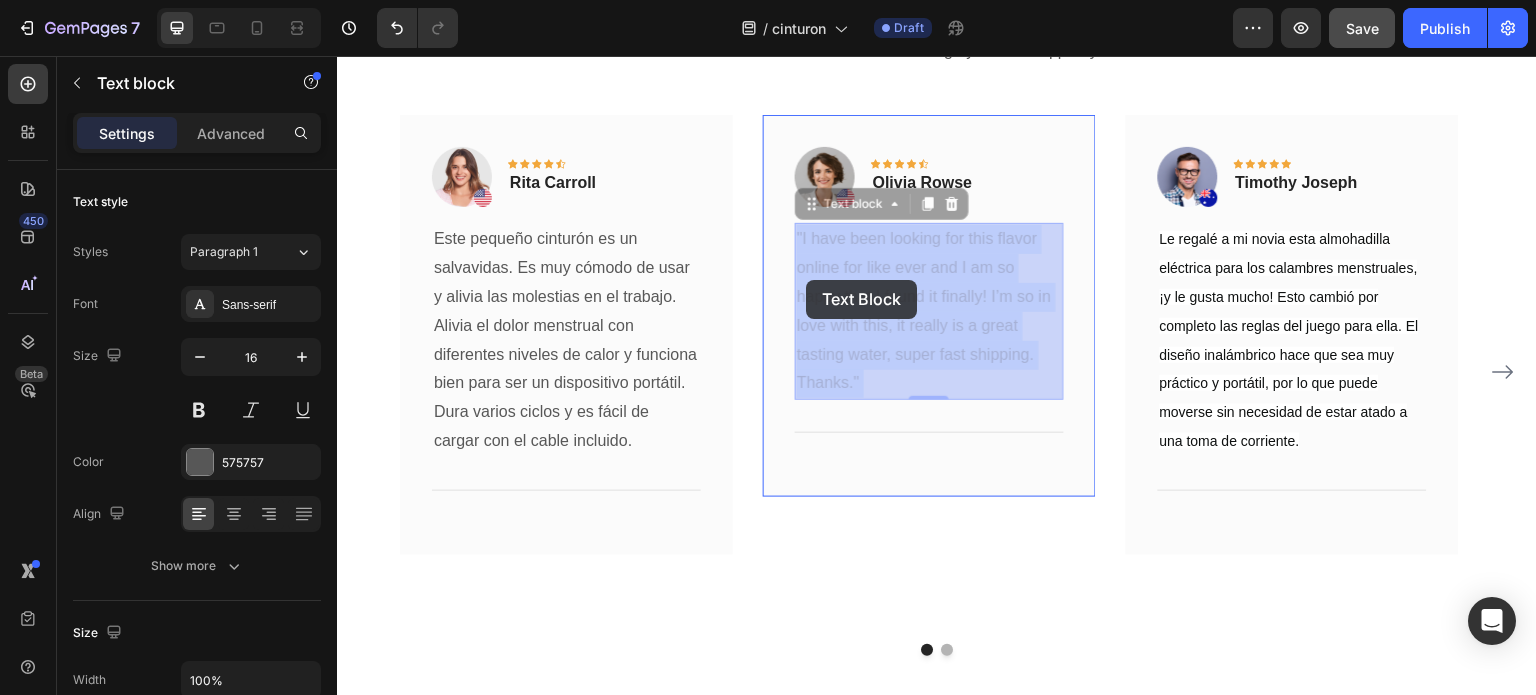 drag, startPoint x: 862, startPoint y: 383, endPoint x: 808, endPoint y: 284, distance: 112.76968 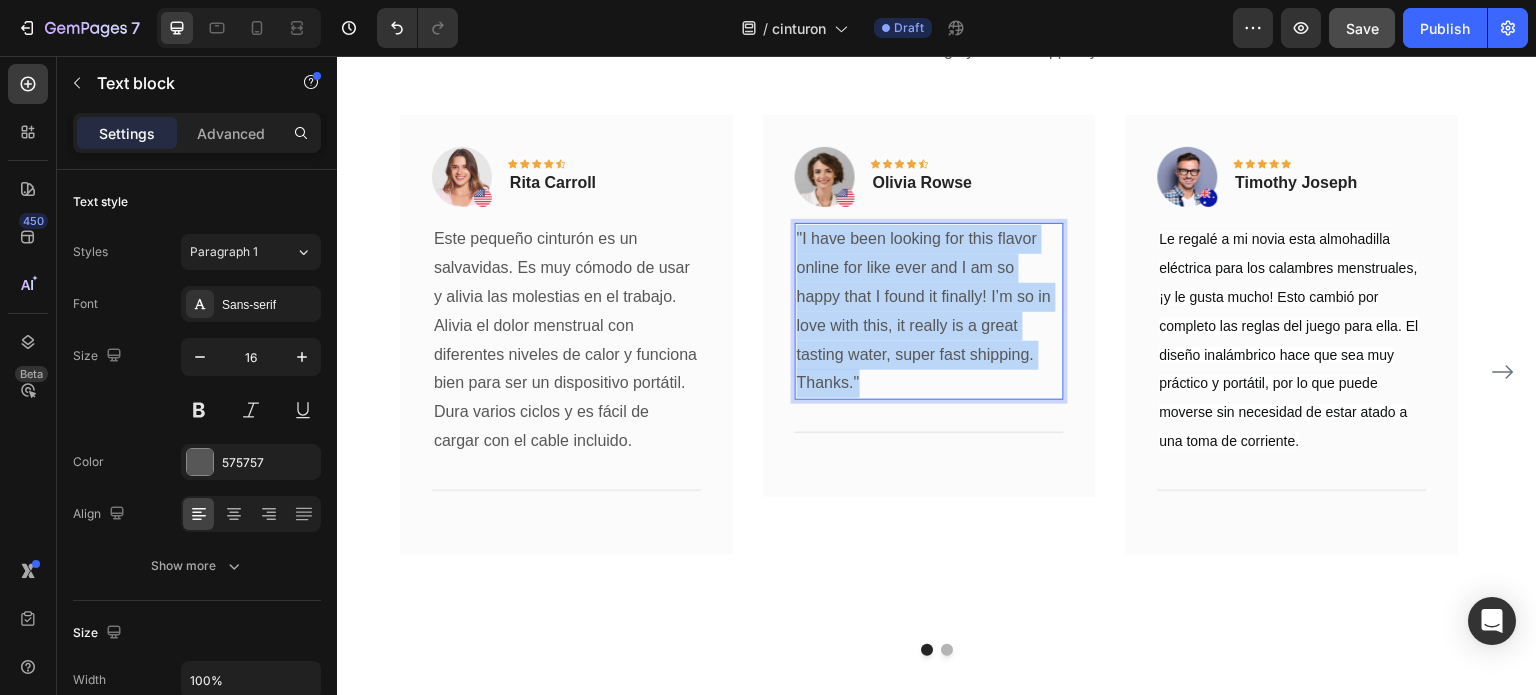 drag, startPoint x: 868, startPoint y: 381, endPoint x: 797, endPoint y: 240, distance: 157.86703 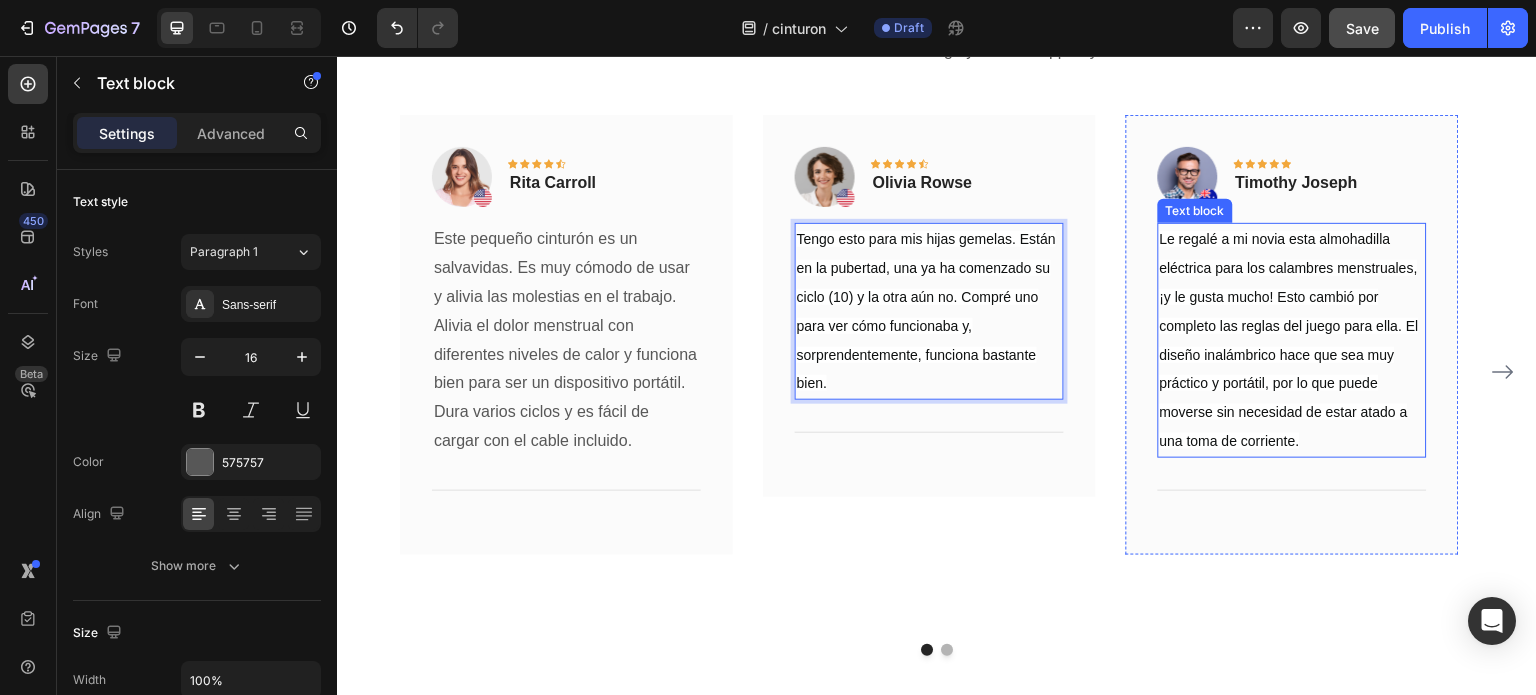 click on "Le regalé a mi novia esta almohadilla eléctrica para los calambres menstruales, ¡y le gusta mucho! Esto cambió por completo las reglas del juego para ella. El diseño inalámbrico hace que sea muy práctico y portátil, por lo que puede moverse sin necesidad de estar atado a una toma de corriente." at bounding box center [1289, 340] 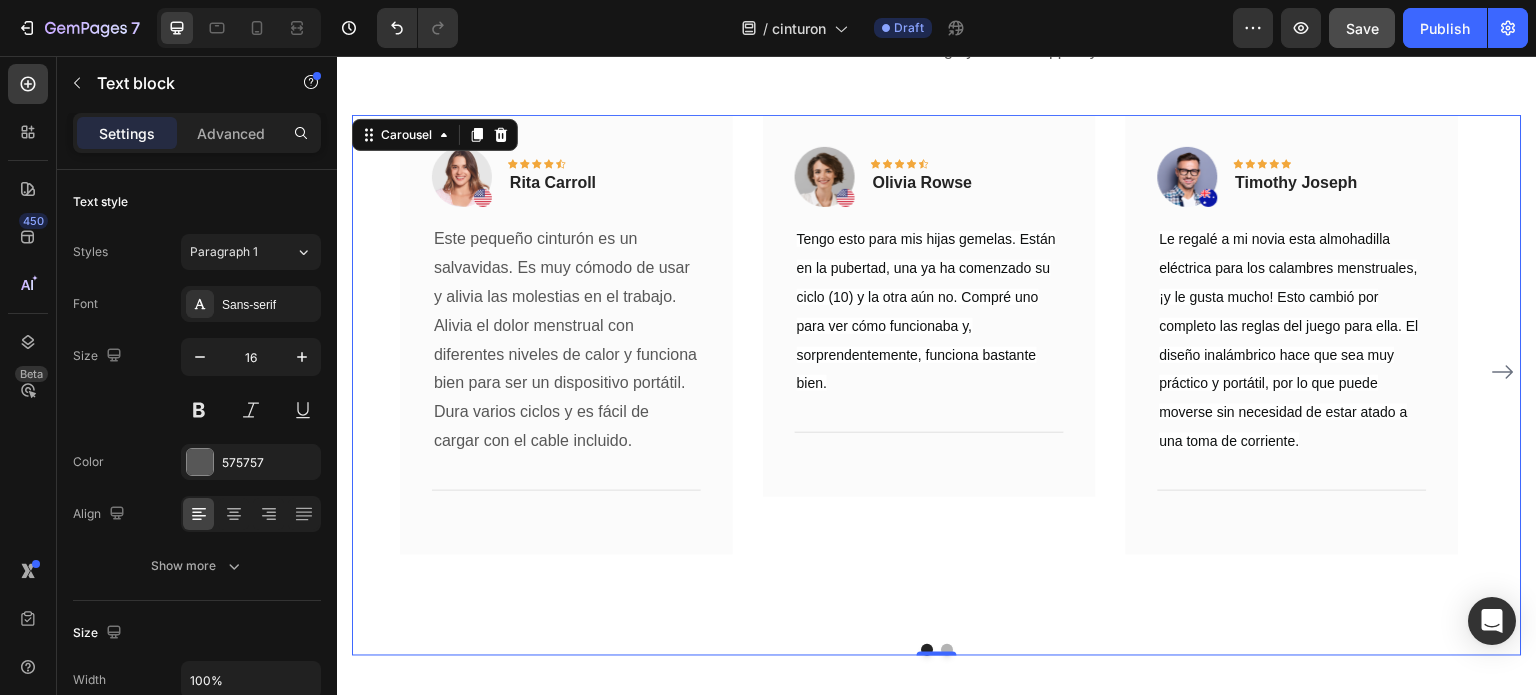 click 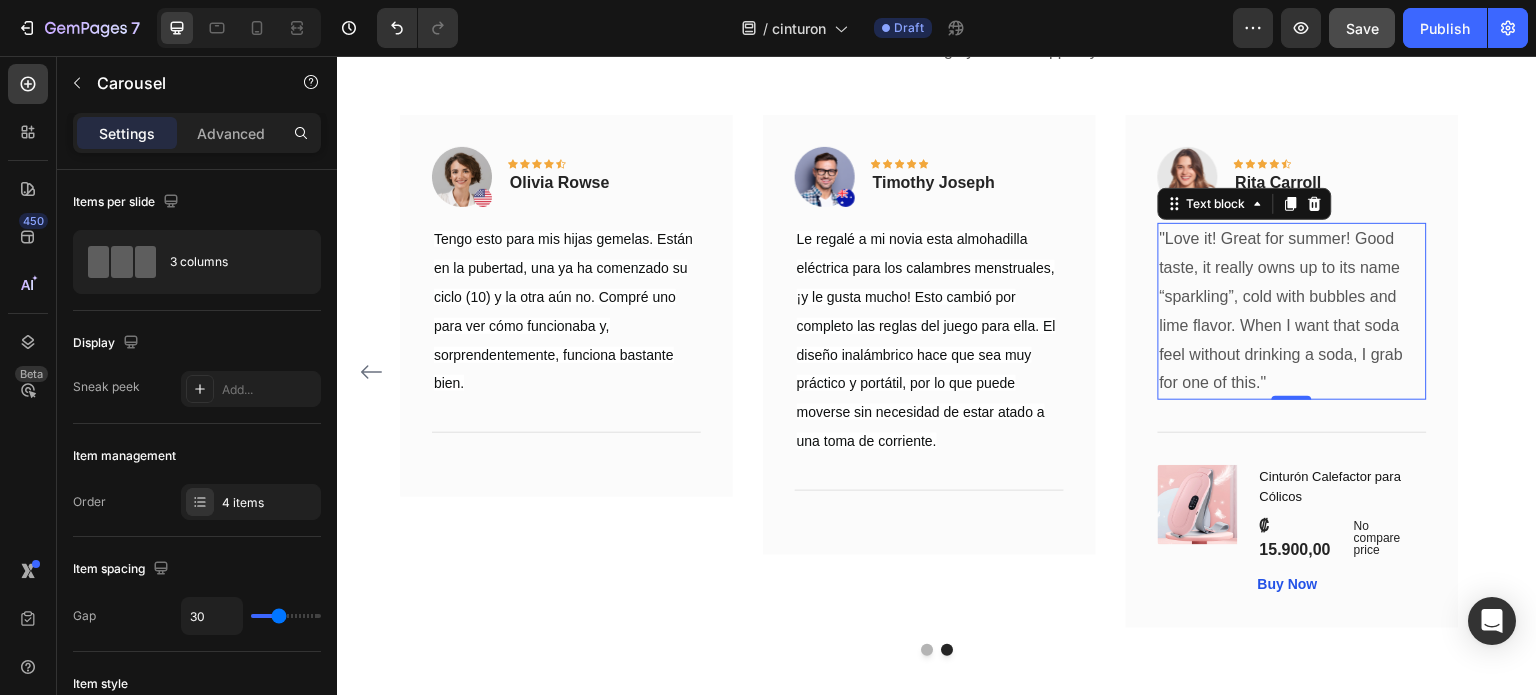 click on ""Love it! Great for summer! Good taste, it really owns up to its name “sparkling”, cold with bubbles and lime flavor. When I want that soda feel without drinking a soda, I grab for one of this."" at bounding box center [1292, 311] 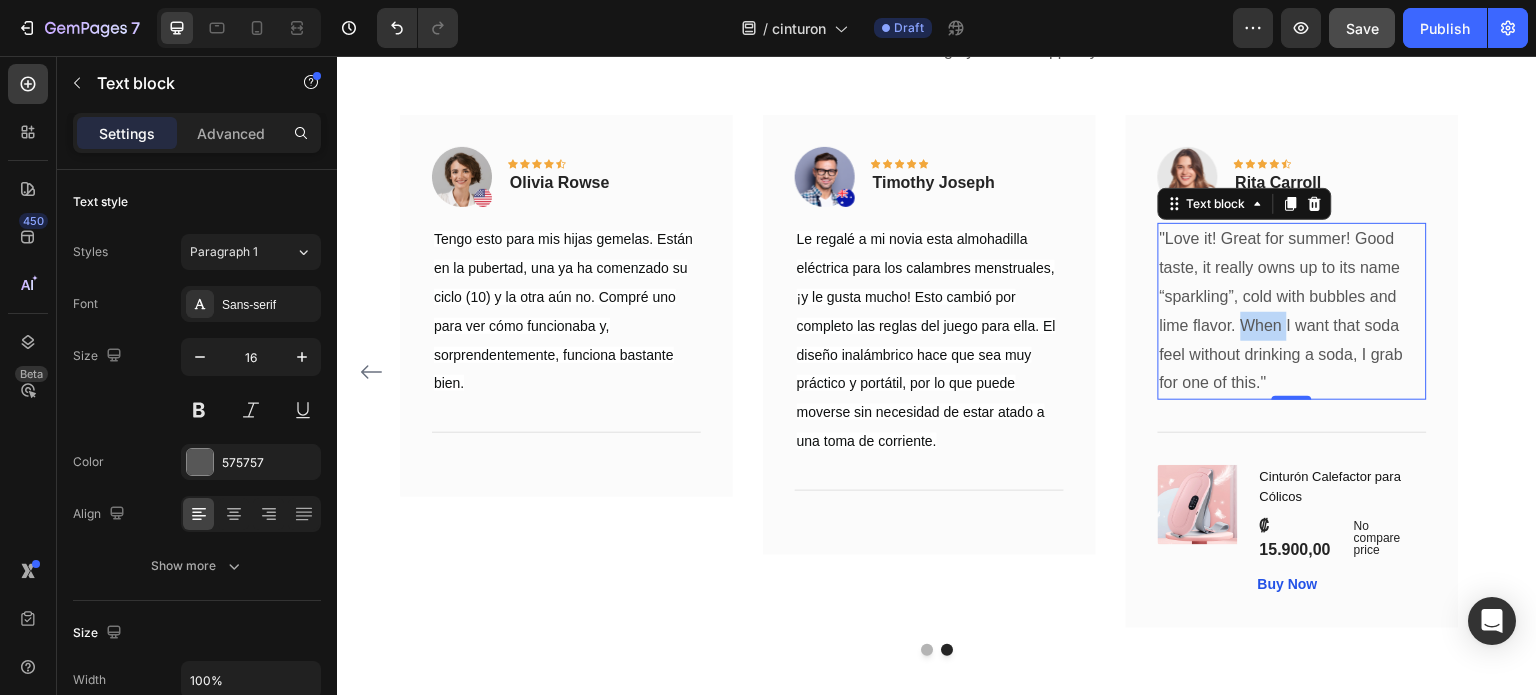 click on ""Love it! Great for summer! Good taste, it really owns up to its name “sparkling”, cold with bubbles and lime flavor. When I want that soda feel without drinking a soda, I grab for one of this."" at bounding box center [1292, 311] 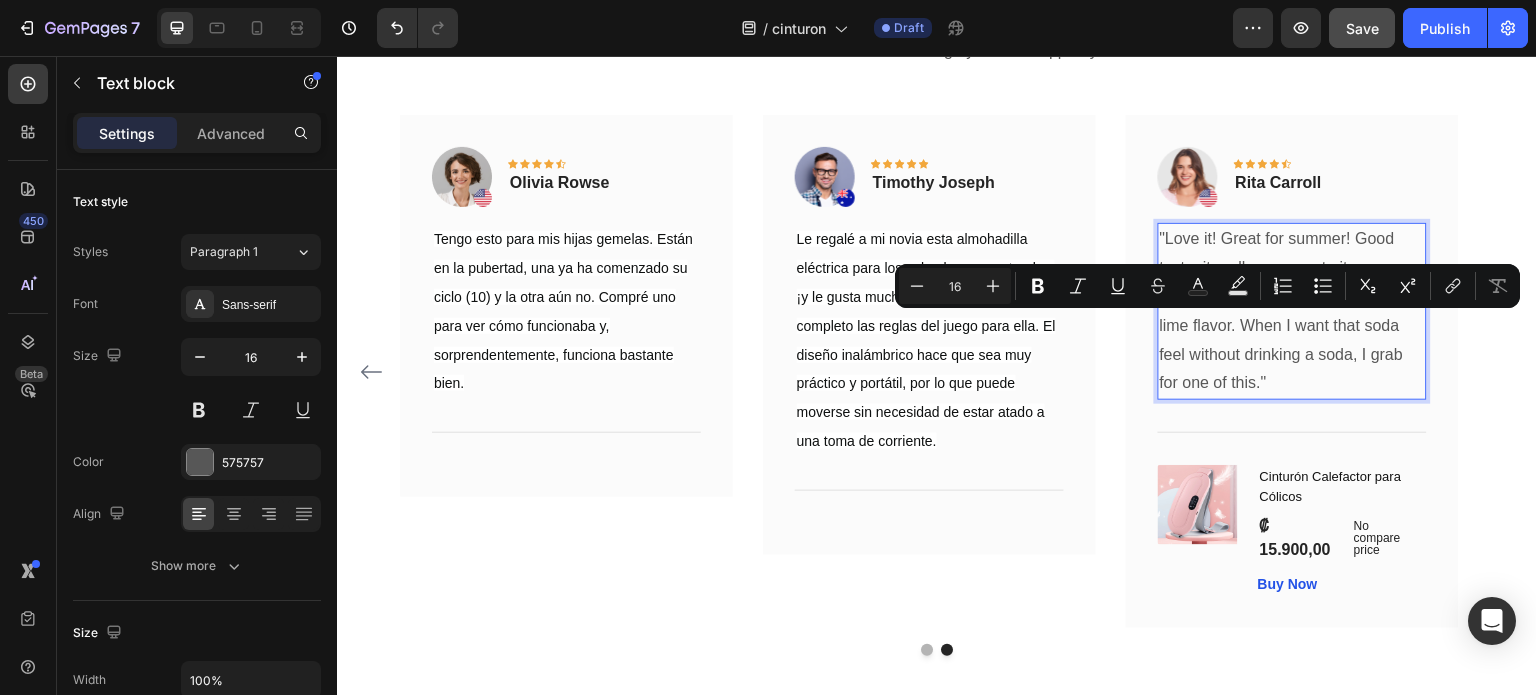 click on ""Love it! Great for summer! Good taste, it really owns up to its name “sparkling”, cold with bubbles and lime flavor. When I want that soda feel without drinking a soda, I grab for one of this."" at bounding box center [1292, 311] 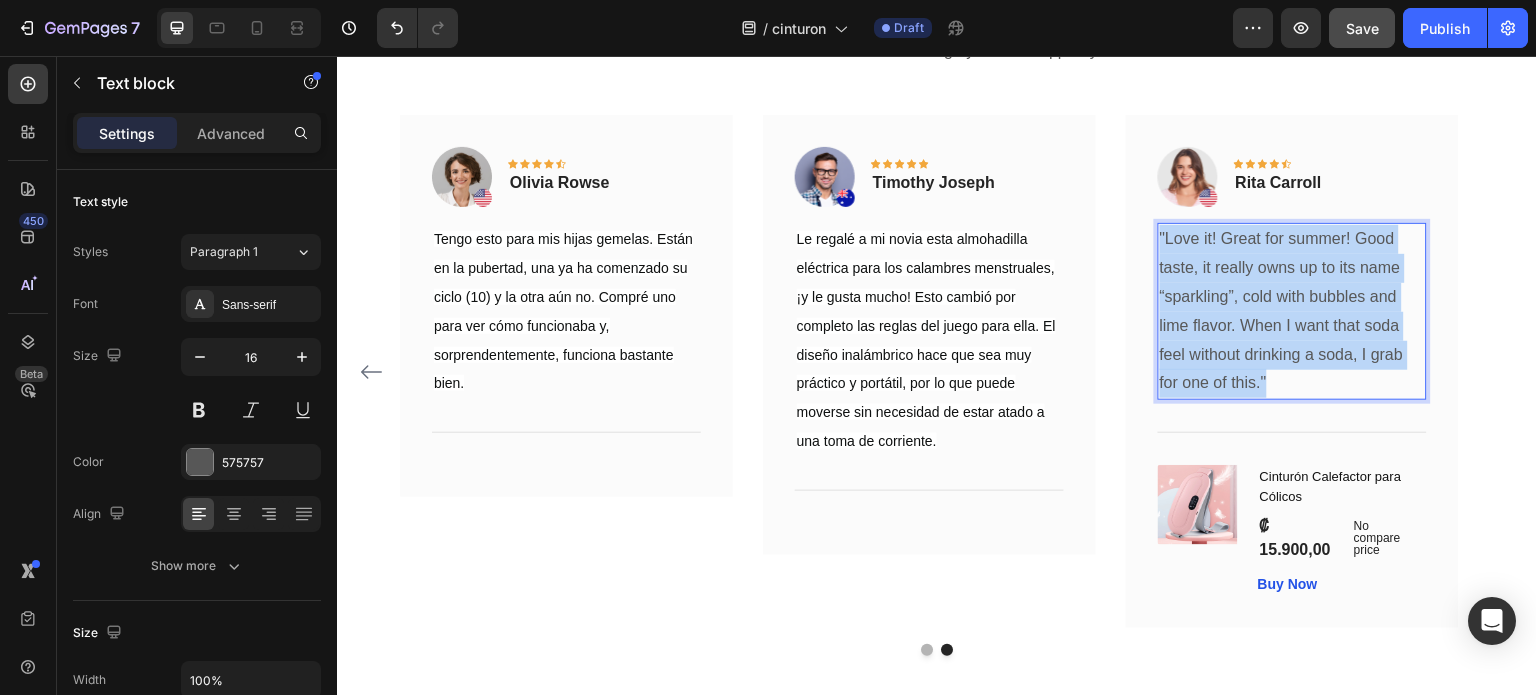 drag, startPoint x: 1273, startPoint y: 381, endPoint x: 1159, endPoint y: 236, distance: 184.44783 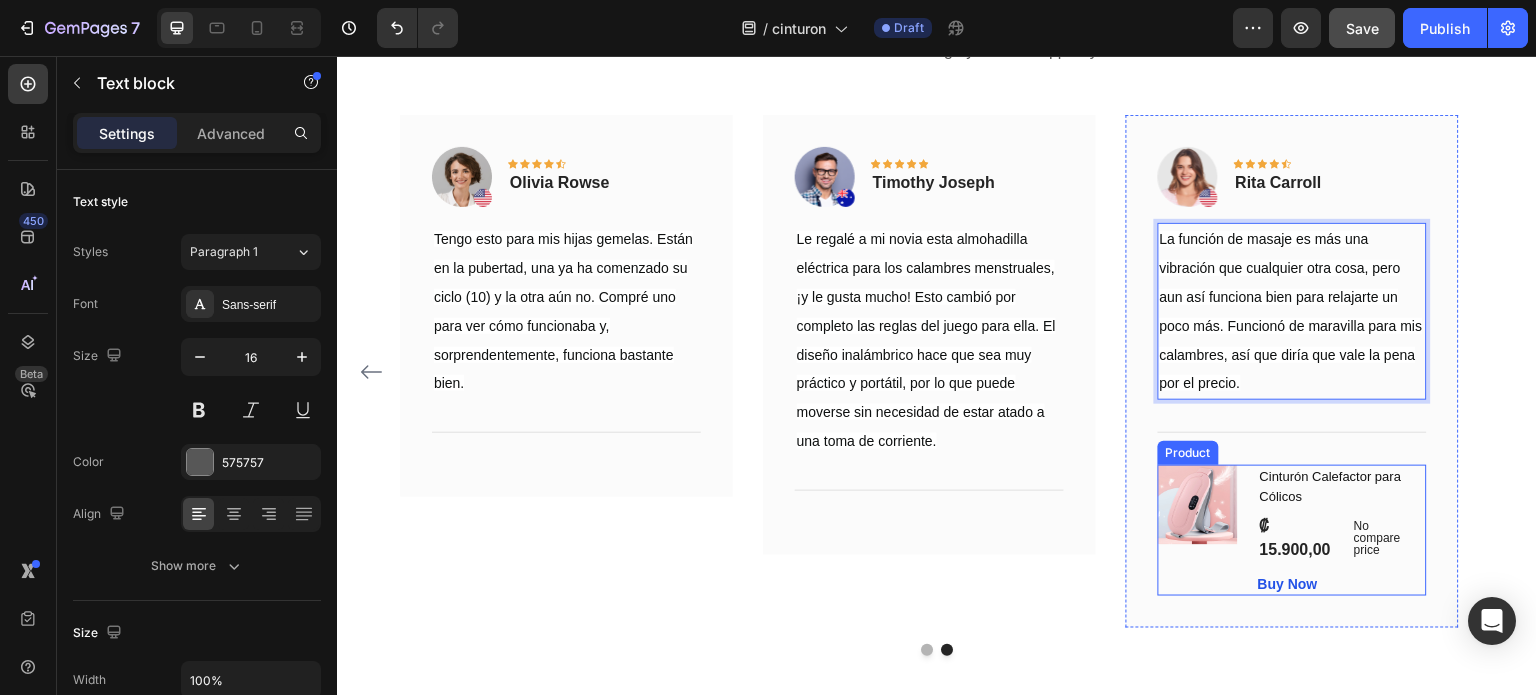 click on "(P) Images & Gallery Cinturón Calefactor para Cólicos (P) Title ₡ 15.900,00 (P) Price (P) Price No compare price (P) Price Row Buy Now (P) Cart Button Product" at bounding box center [1292, 530] 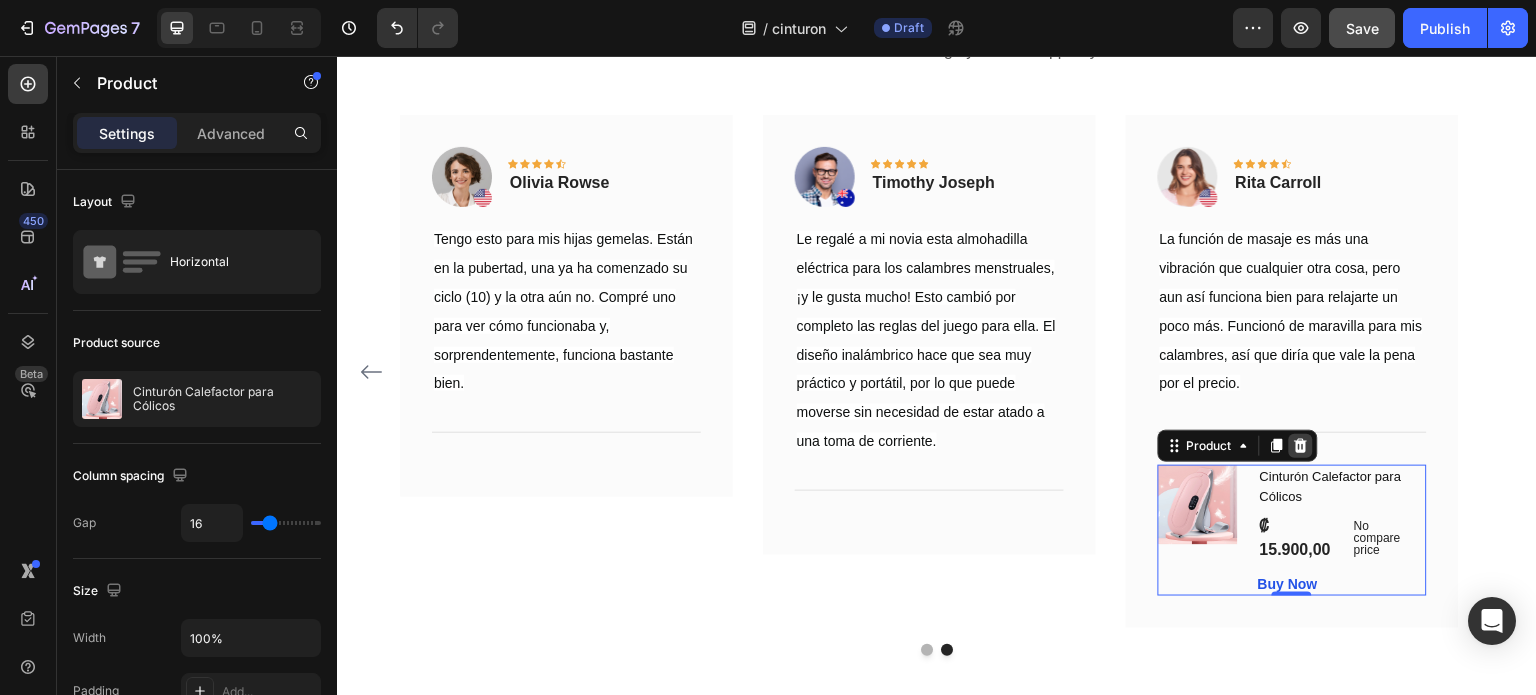 click 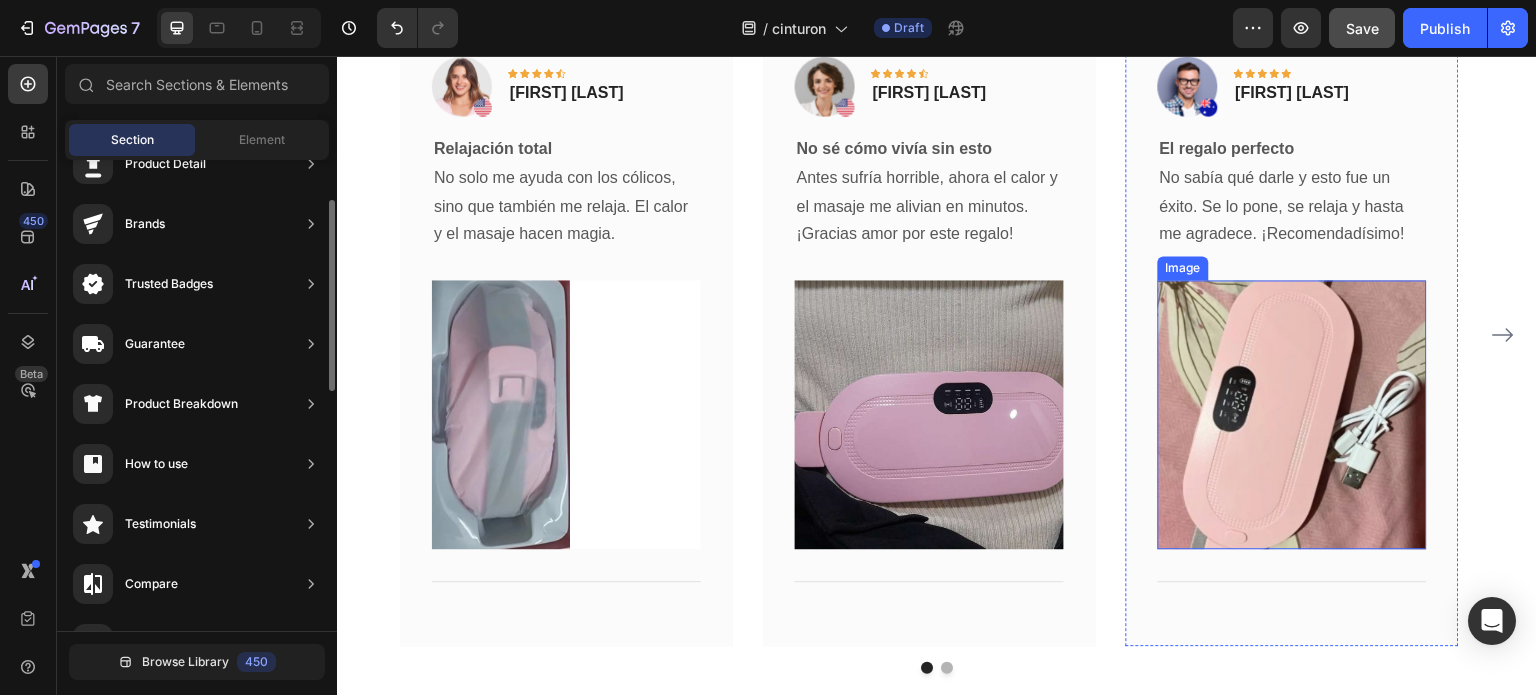 scroll, scrollTop: 5336, scrollLeft: 0, axis: vertical 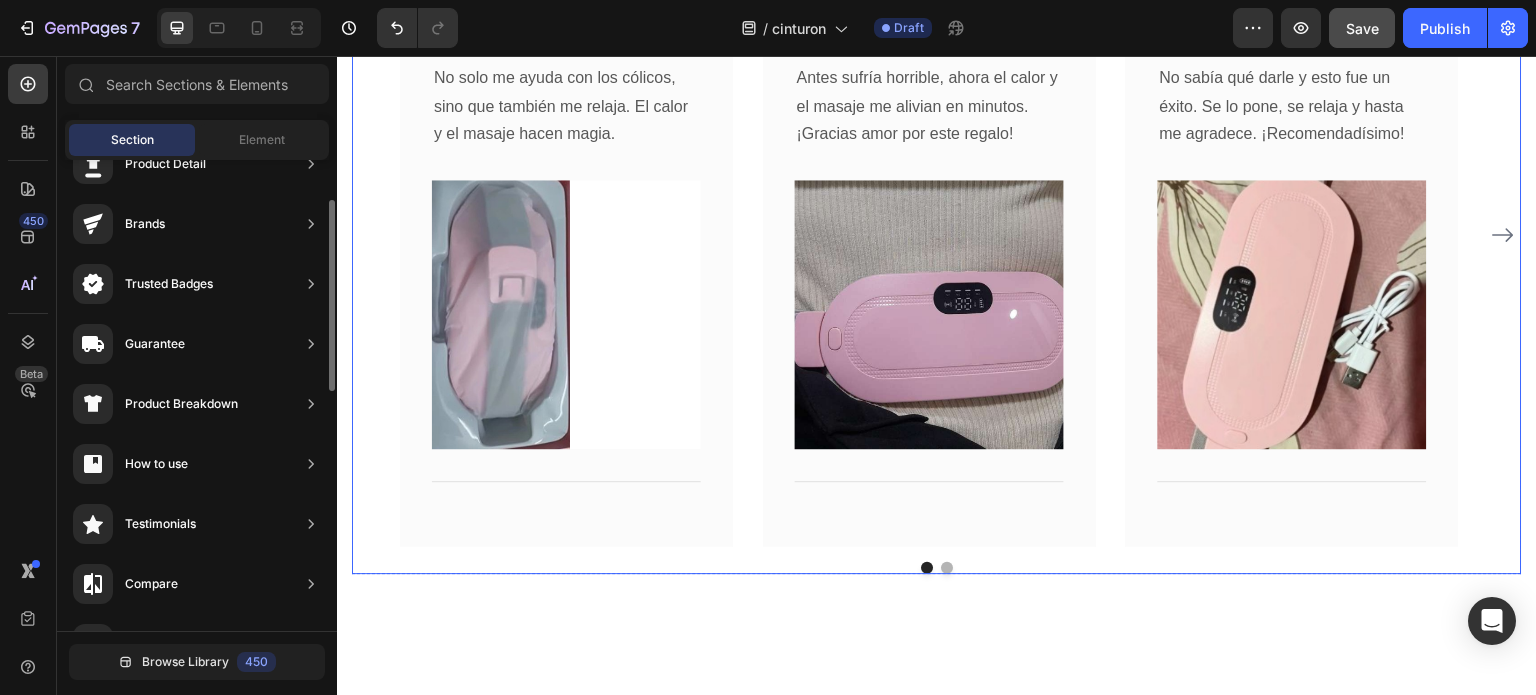 click 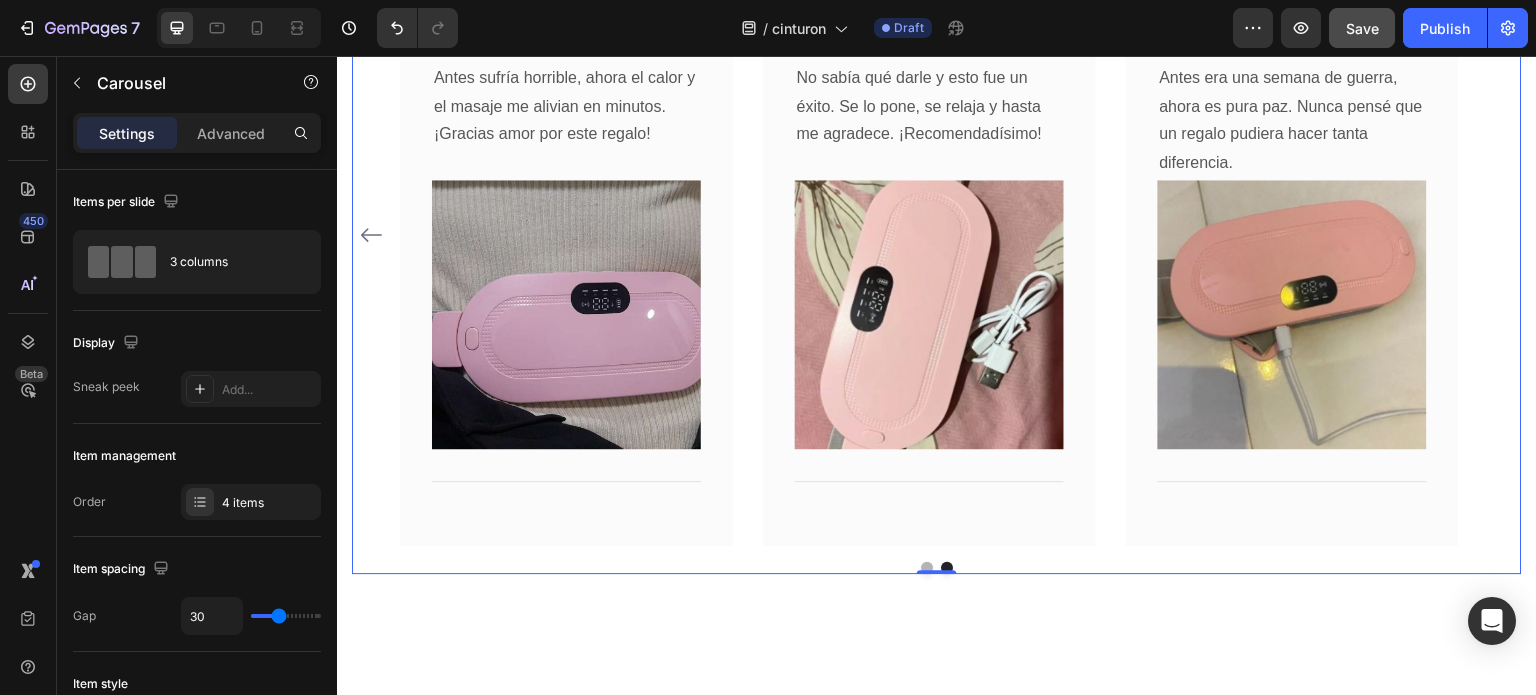 click 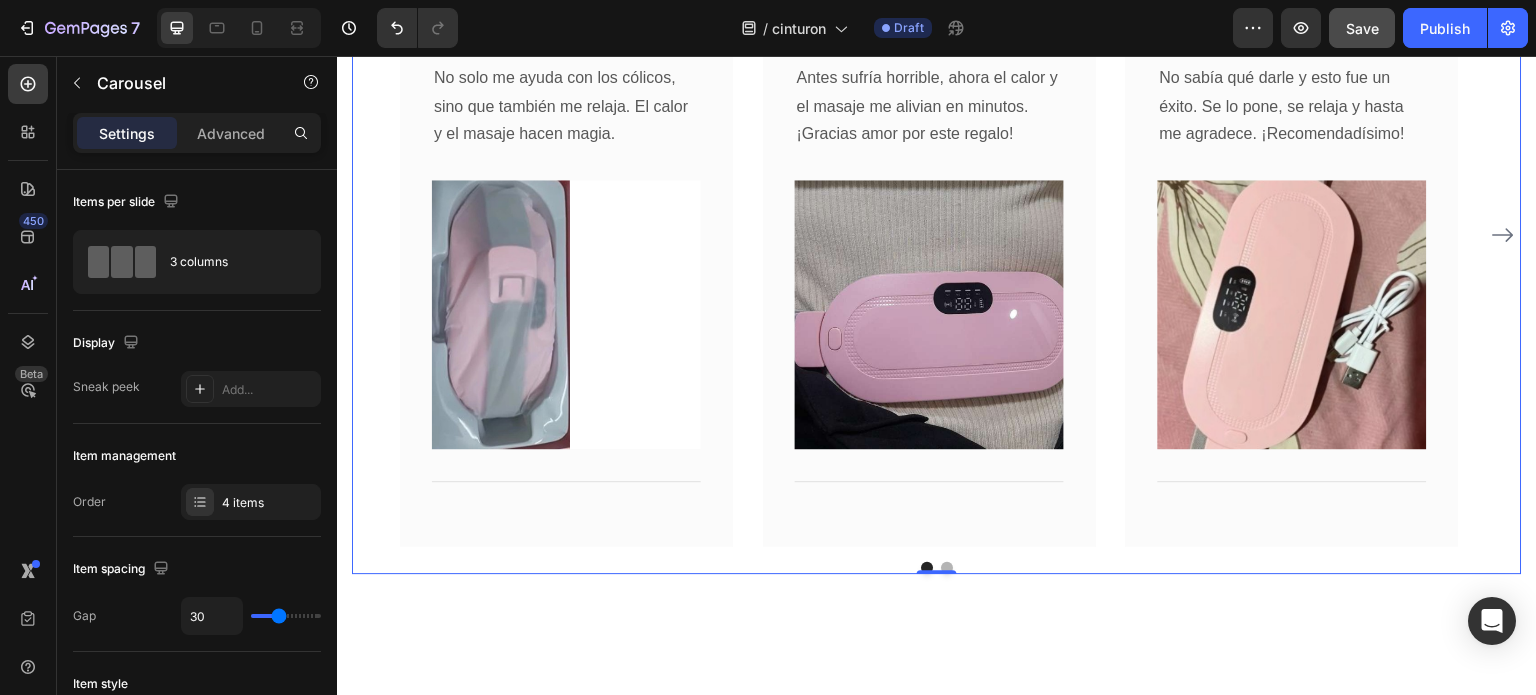 click on "Image
Icon
Icon
Icon
Icon
Icon Row Lidia Prado Text block Row Relajación total No solo me ayuda con los cólicos, sino que también me relaja. El calor y el masaje hacen magia.   Text block Image                Title Line Row Image
Icon
Icon
Icon
Icon
Icon Row Dayana Calderón Text block Row No sé cómo vivía sin esto Antes sufría horrible, ahora el calor y el masaje me alivian en minutos. ¡Gracias amor por este regalo!   Text block Image                Title Line Row Image
Icon
Icon
Icon
Icon
Icon Row Arnulfo Salazar Text block Row El regalo perfecto No sabía qué darle y esto fue un éxito. Se lo pone, se relaja y hasta me agradece. ¡Recomendadísimo!   Text block Image                Title Line Row Image
Icon
Icon" at bounding box center [937, 235] 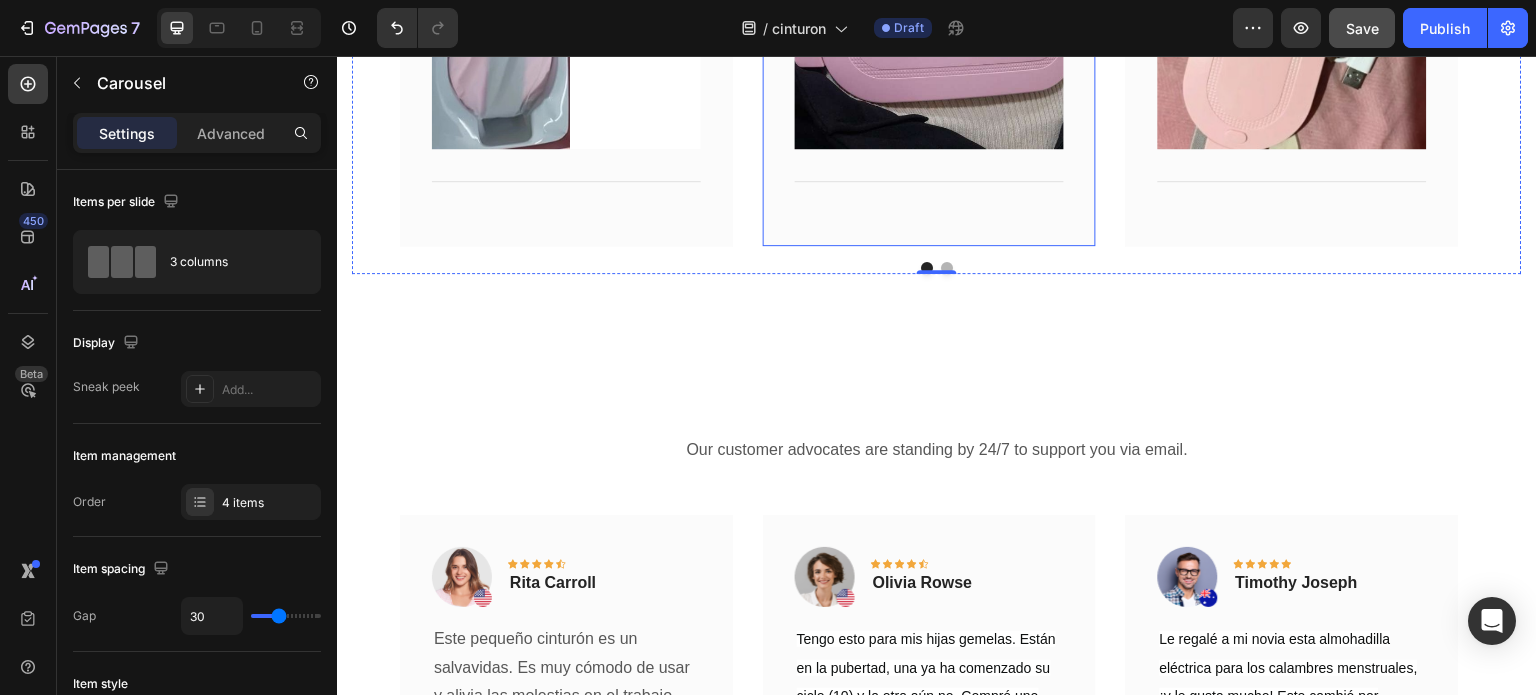 scroll, scrollTop: 5736, scrollLeft: 0, axis: vertical 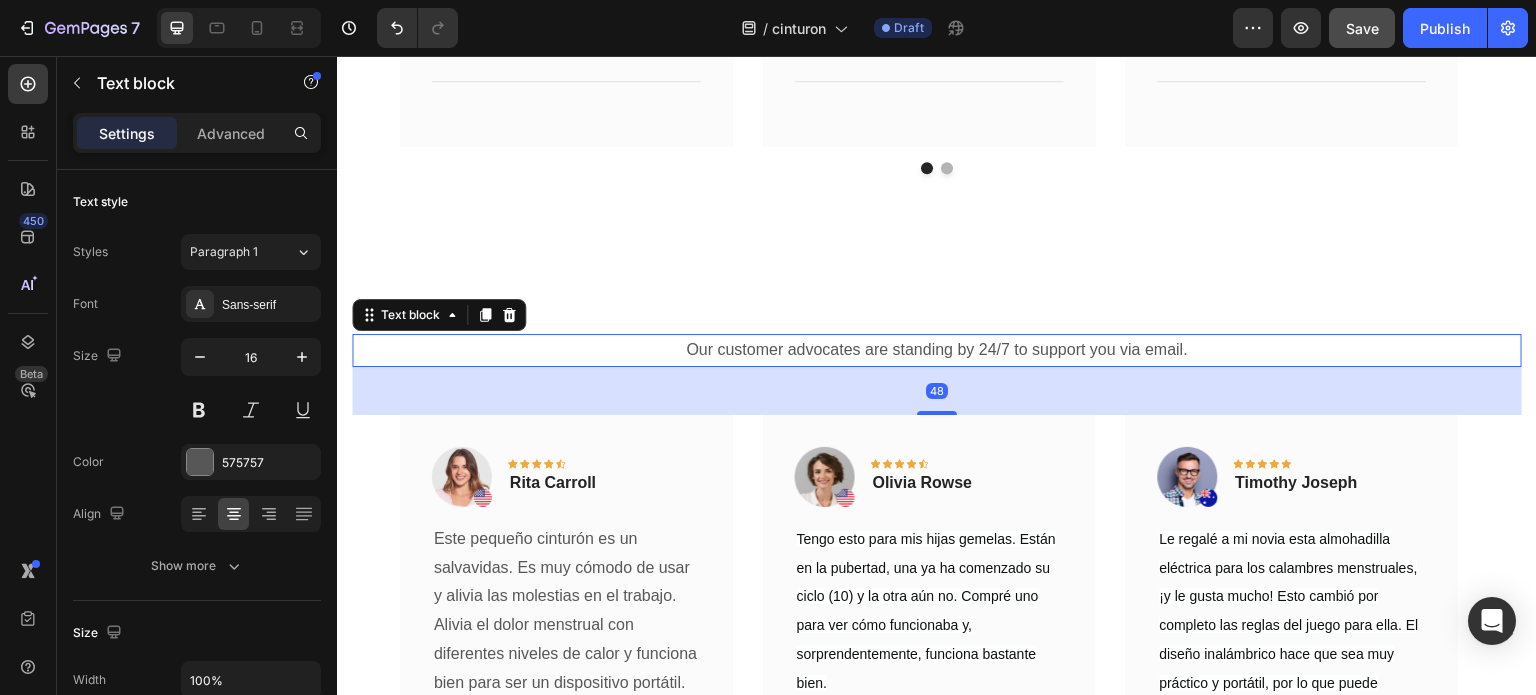 click on "Our customer advocates are standing by 24/7 to support you via email." at bounding box center (937, 350) 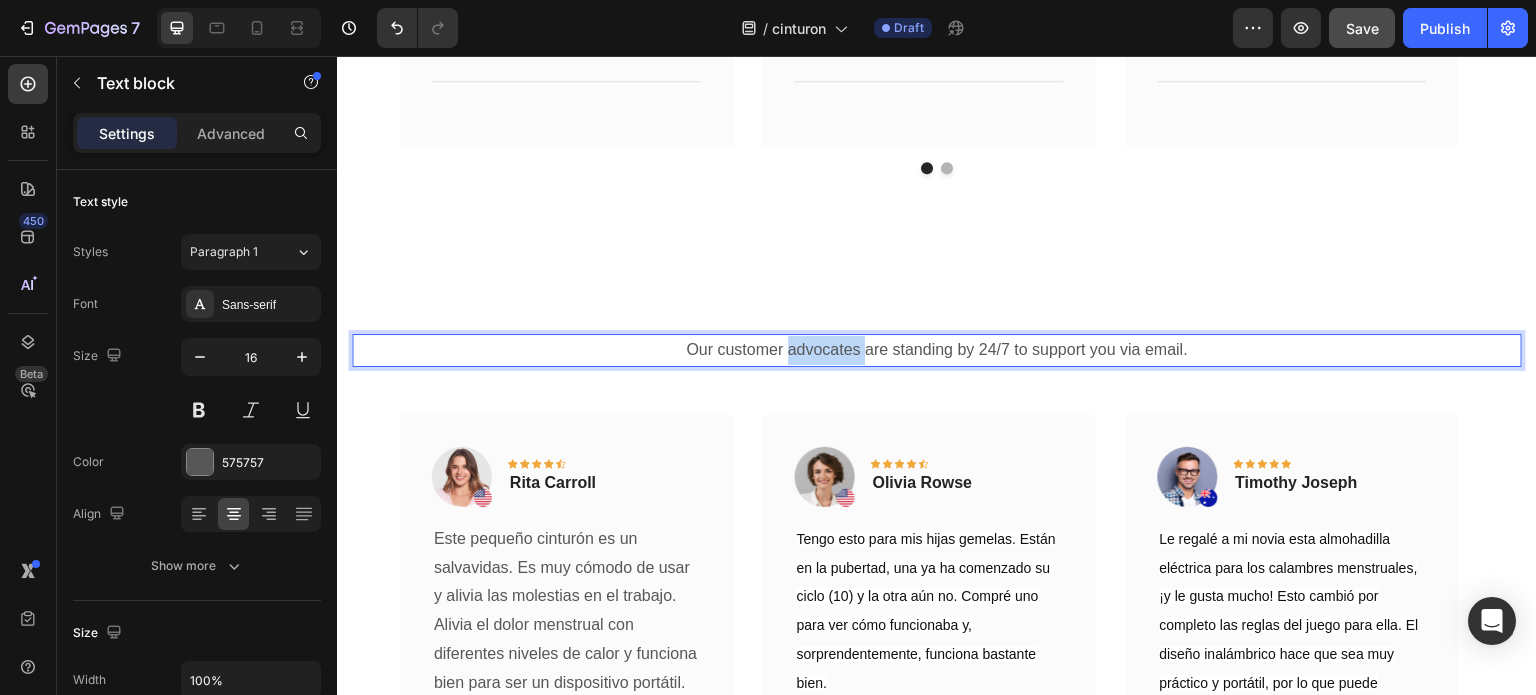 click on "Our customer advocates are standing by 24/7 to support you via email." at bounding box center [937, 350] 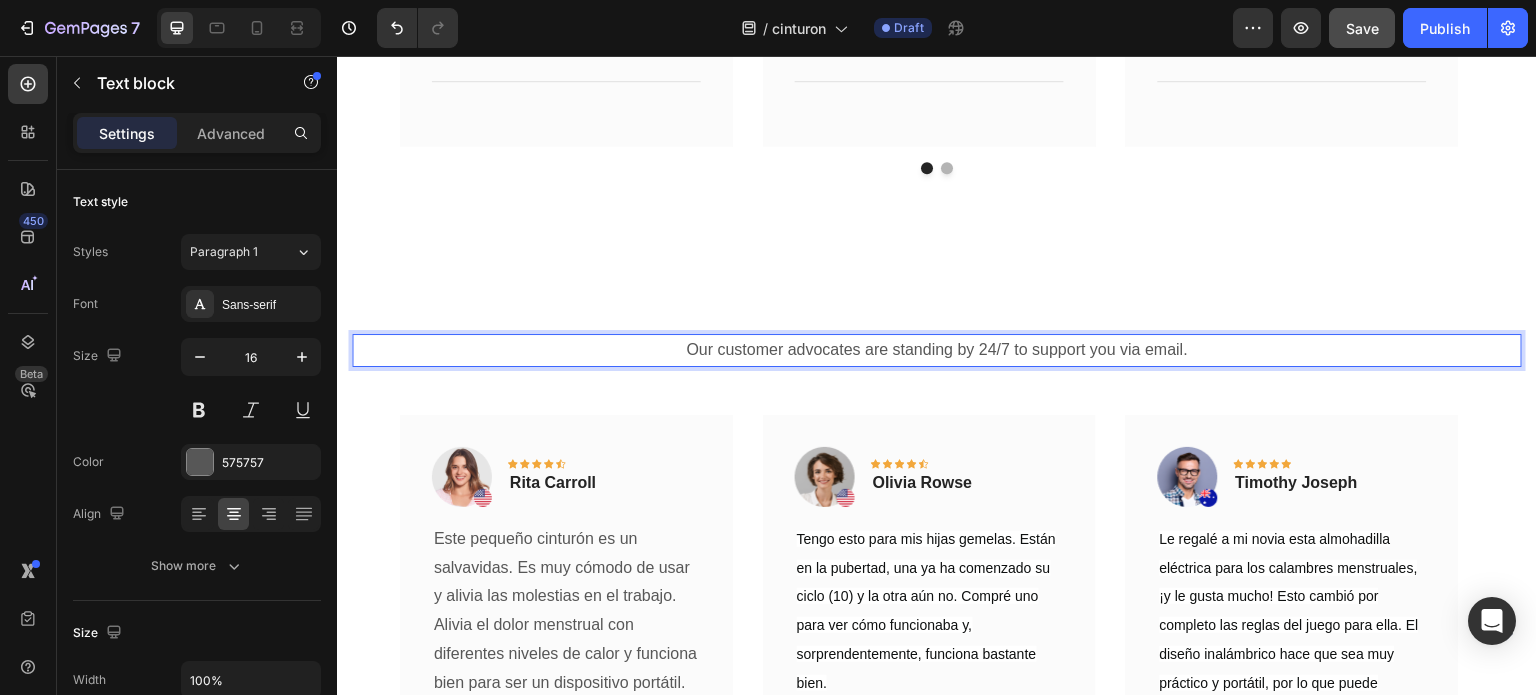 click on "Our customer advocates are standing by 24/7 to support you via email." at bounding box center [937, 350] 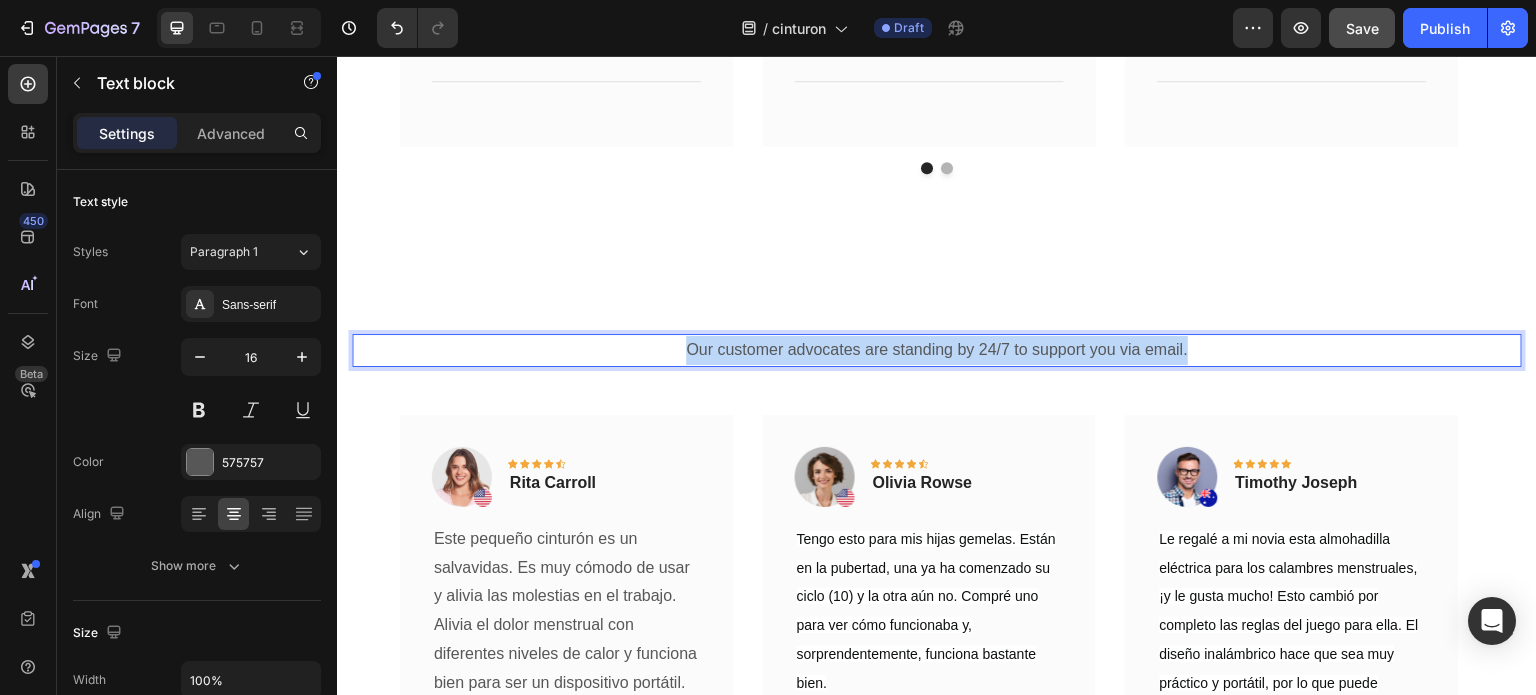 drag, startPoint x: 1194, startPoint y: 348, endPoint x: 619, endPoint y: 335, distance: 575.1469 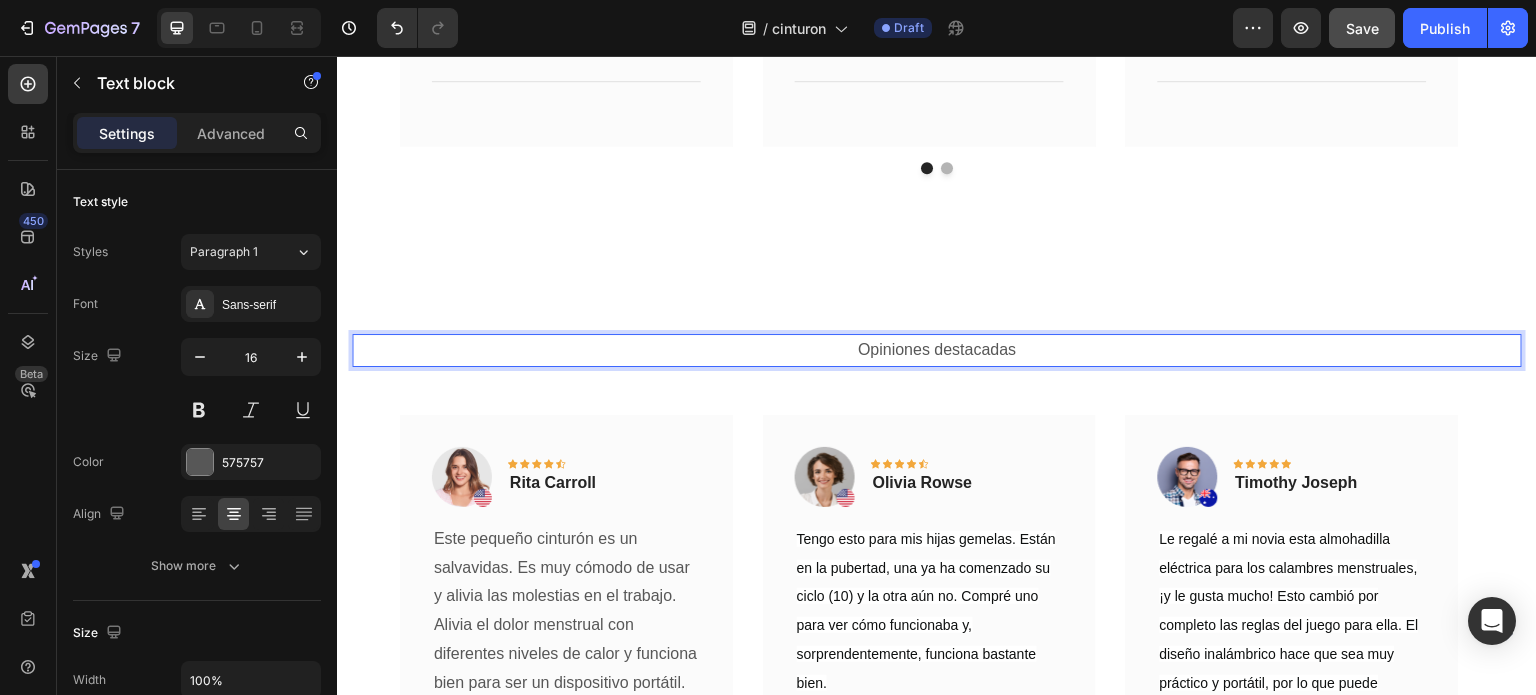 click on "Opiniones destacadas" at bounding box center (937, 350) 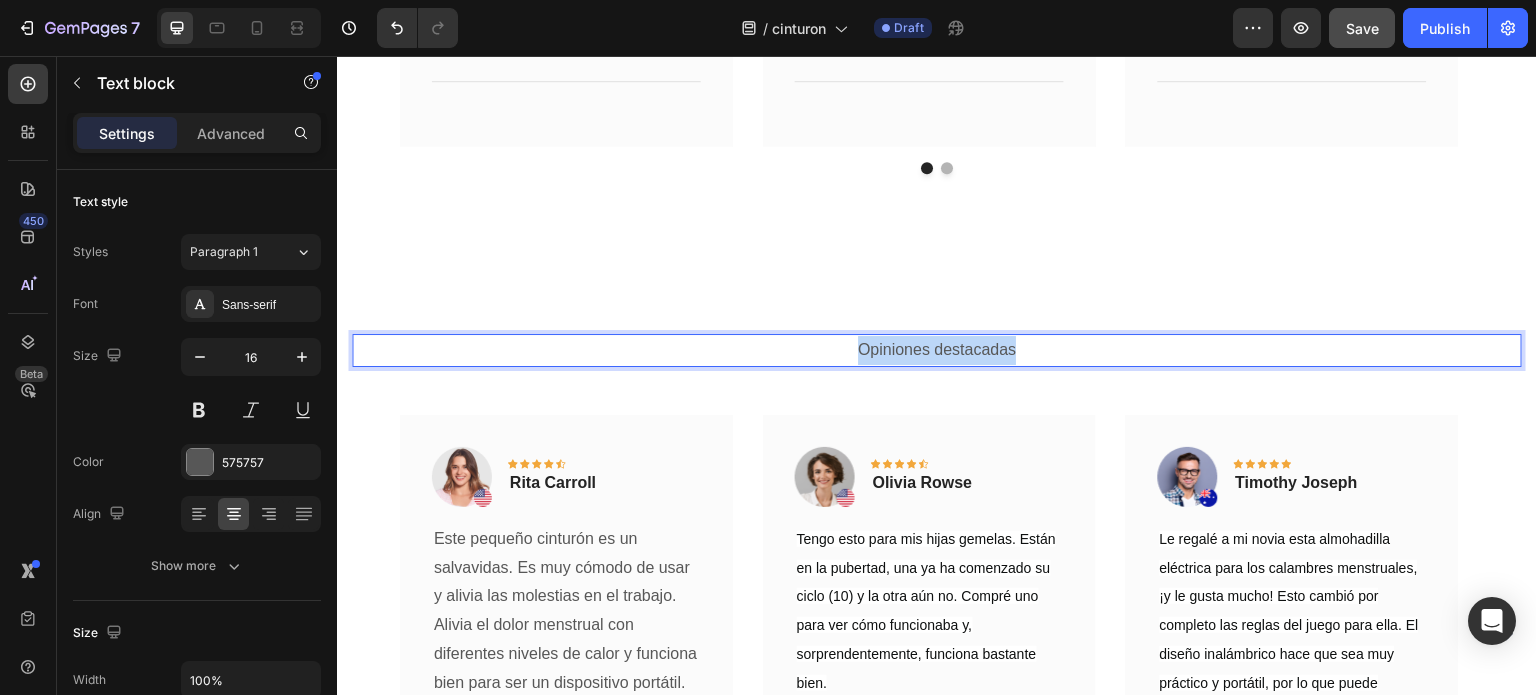 drag, startPoint x: 883, startPoint y: 352, endPoint x: 1025, endPoint y: 352, distance: 142 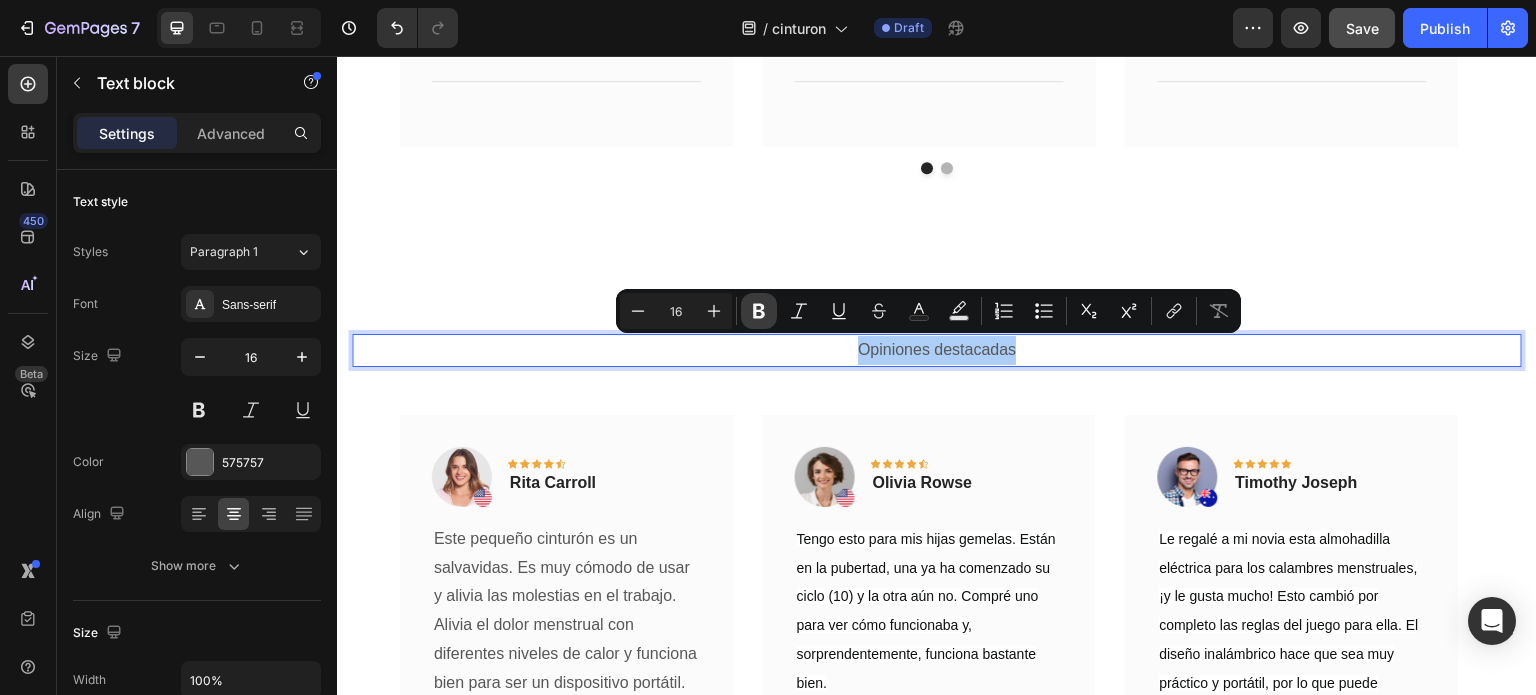 click 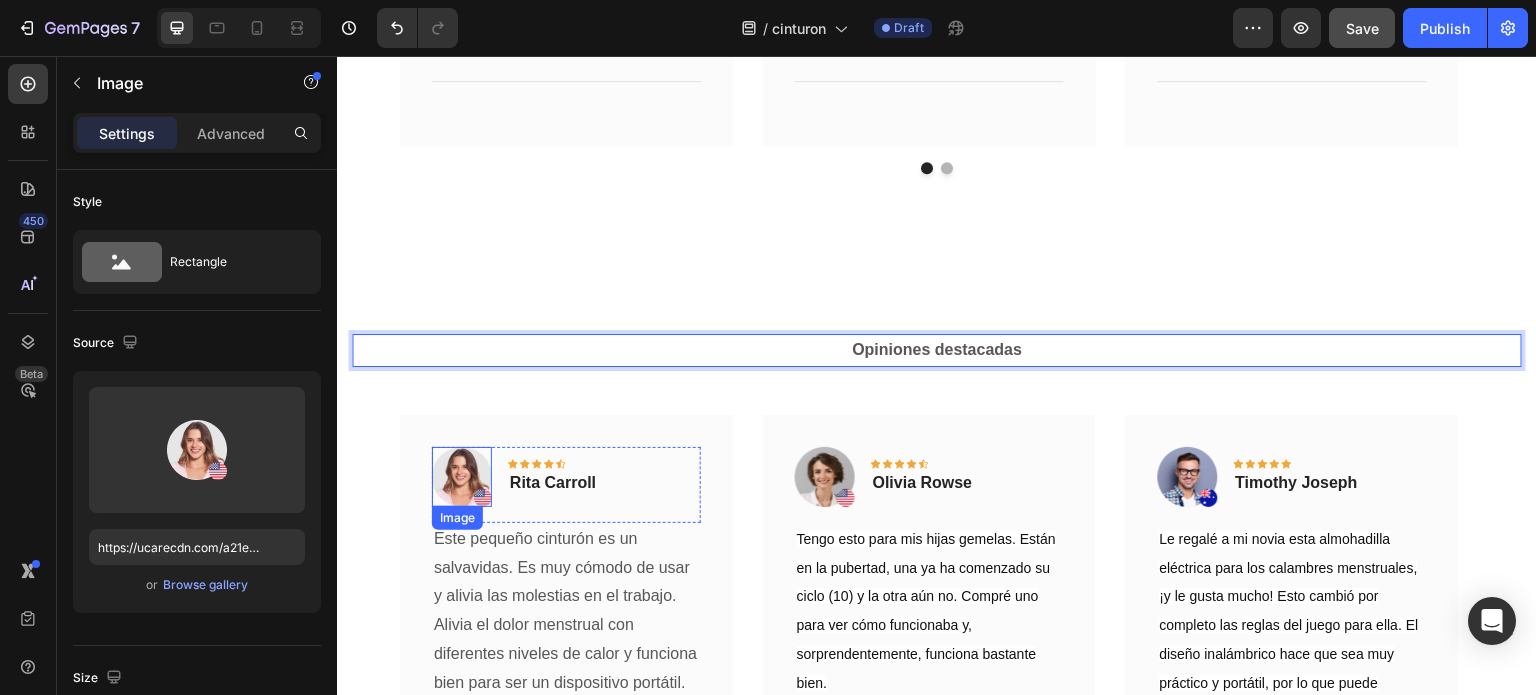 click at bounding box center (462, 477) 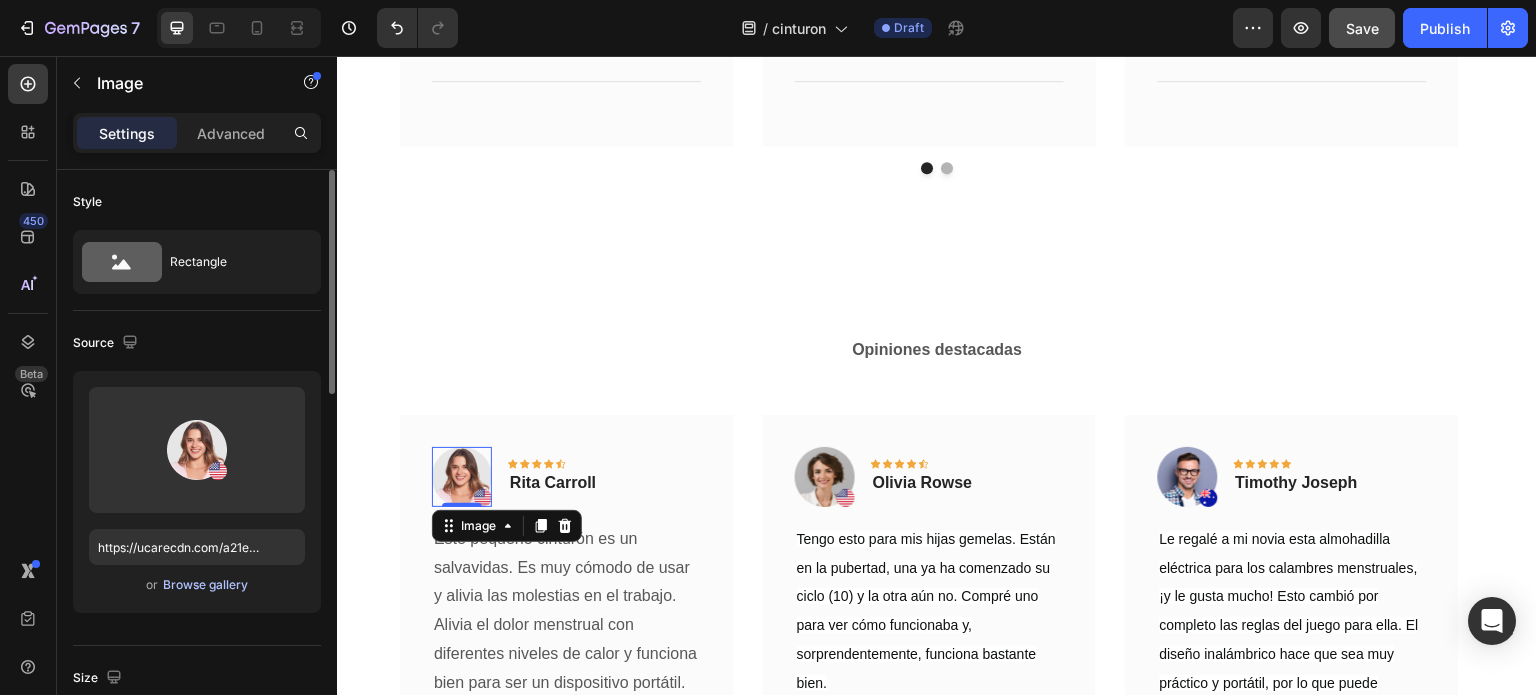 click on "Browse gallery" at bounding box center [205, 585] 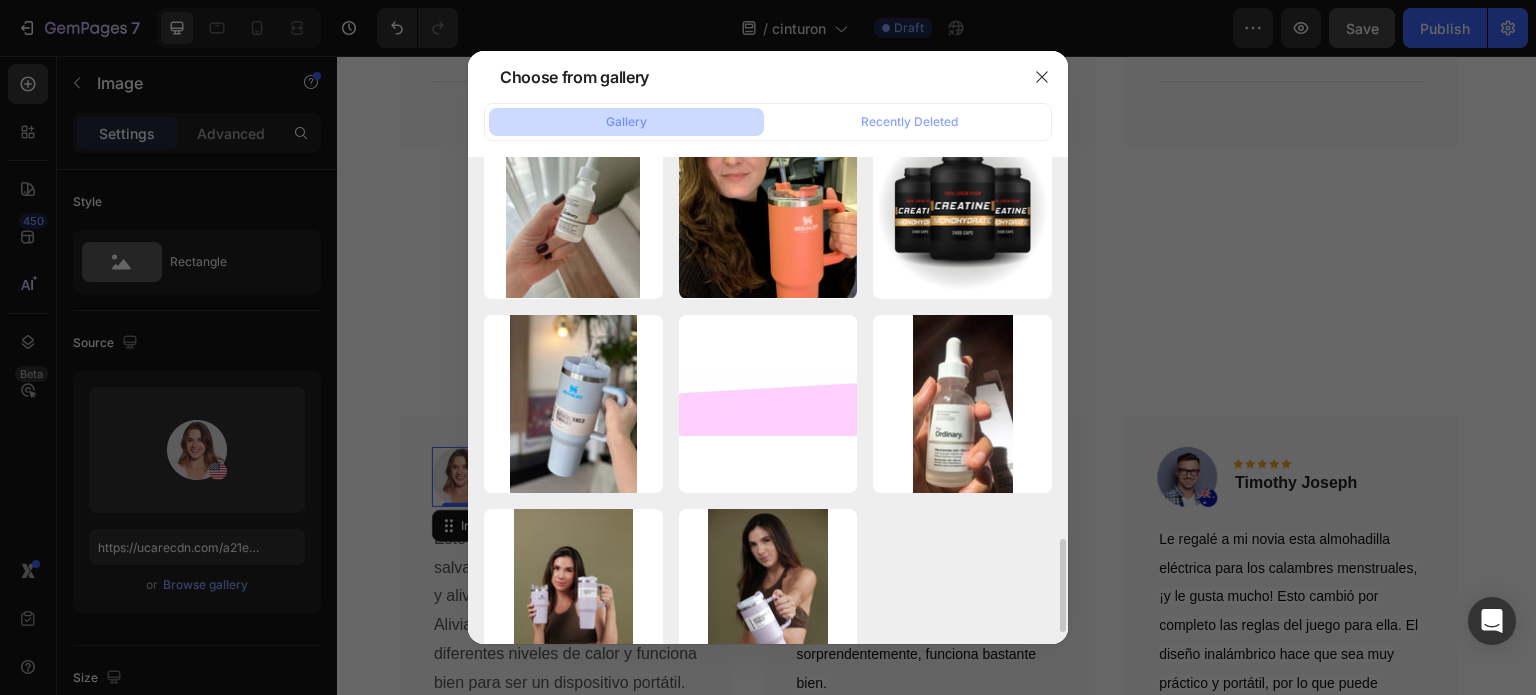 scroll, scrollTop: 2060, scrollLeft: 0, axis: vertical 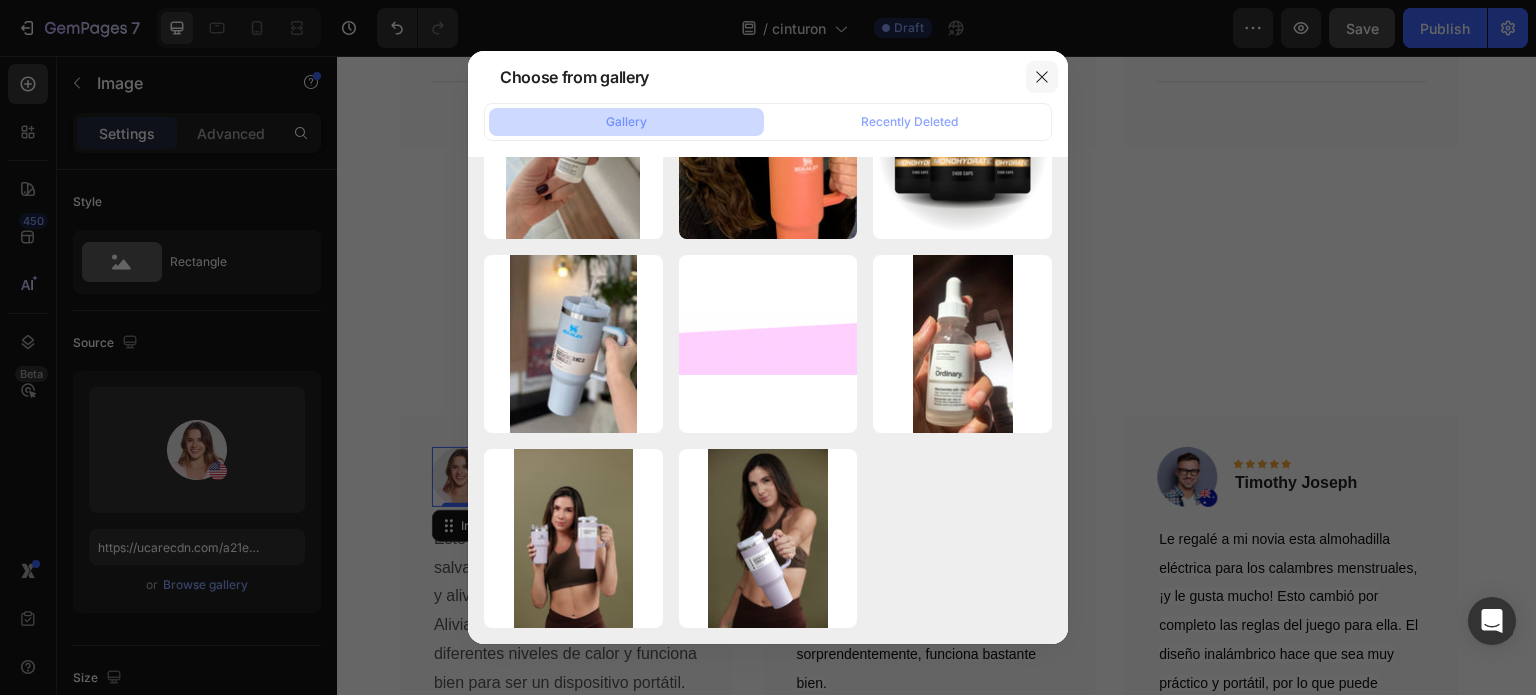 click 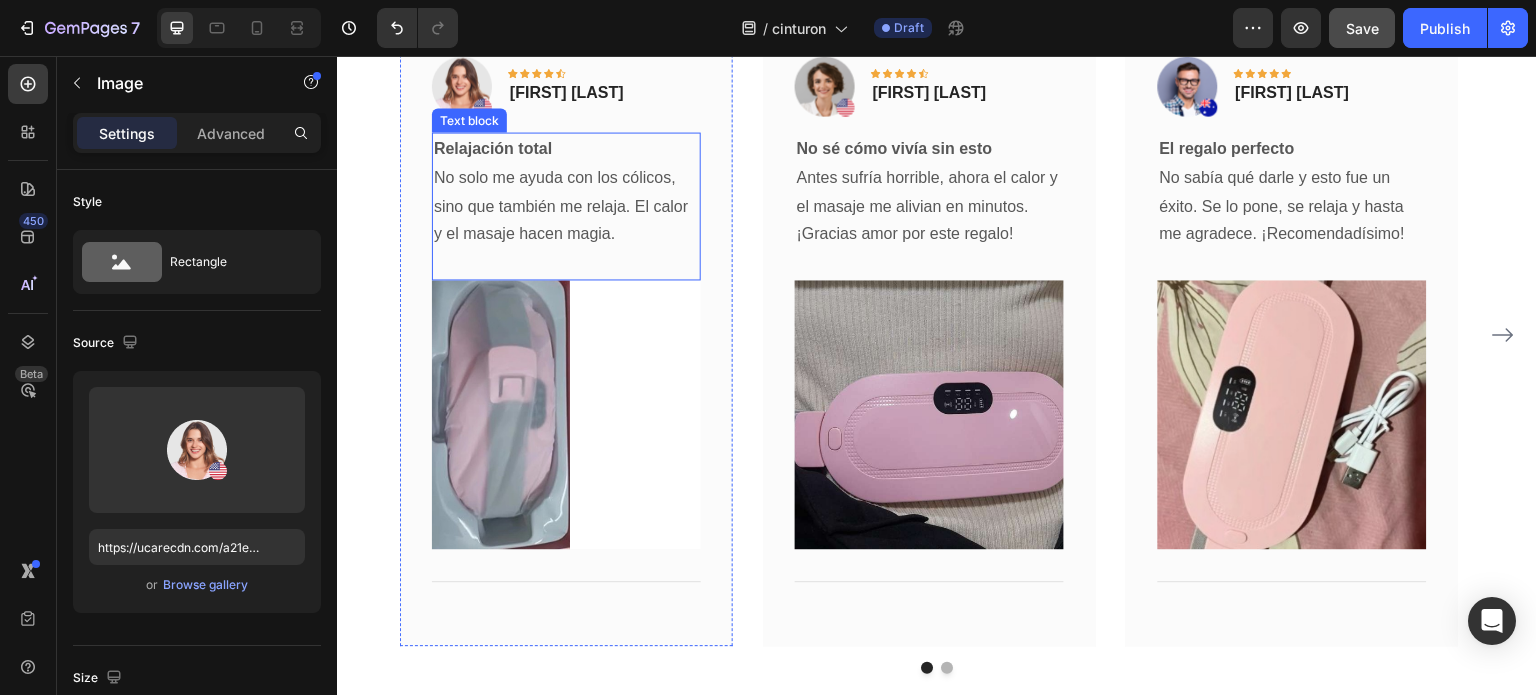 scroll, scrollTop: 5036, scrollLeft: 0, axis: vertical 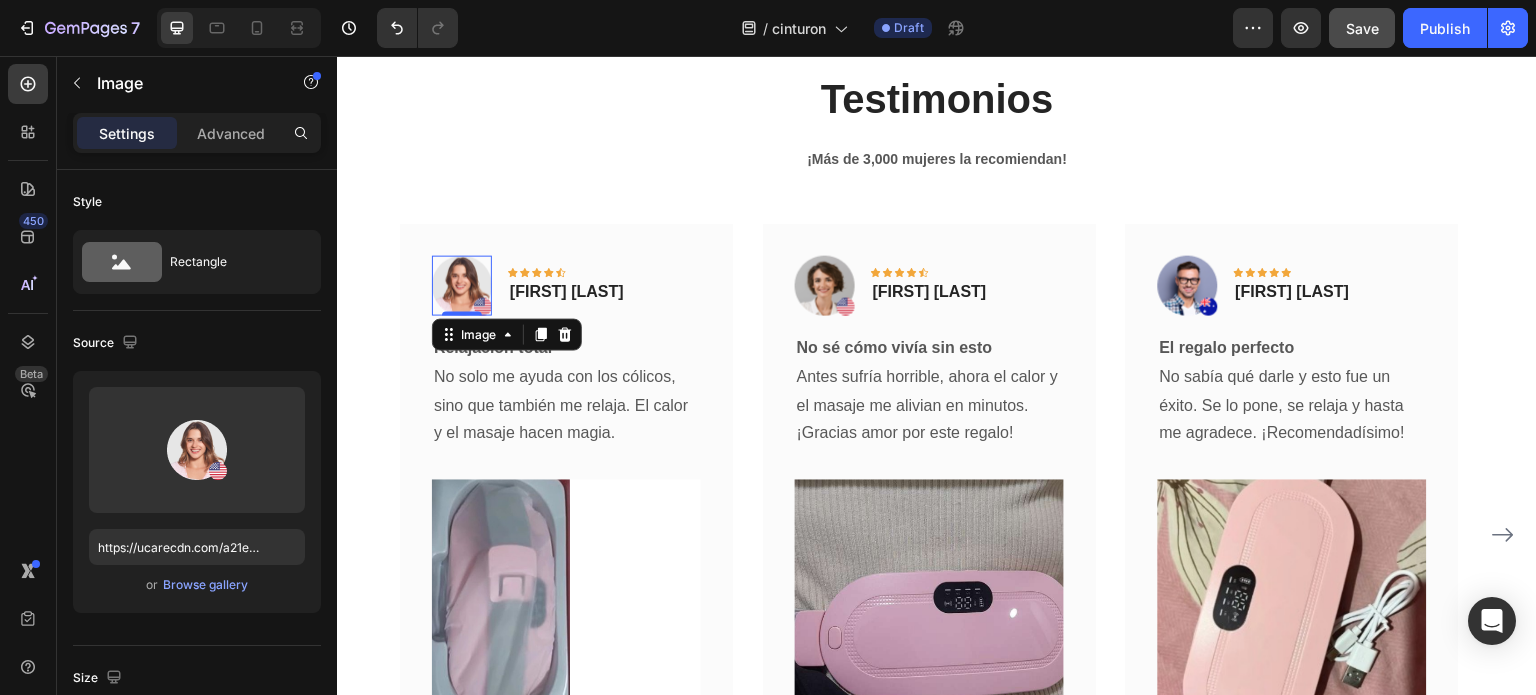 click at bounding box center (462, 286) 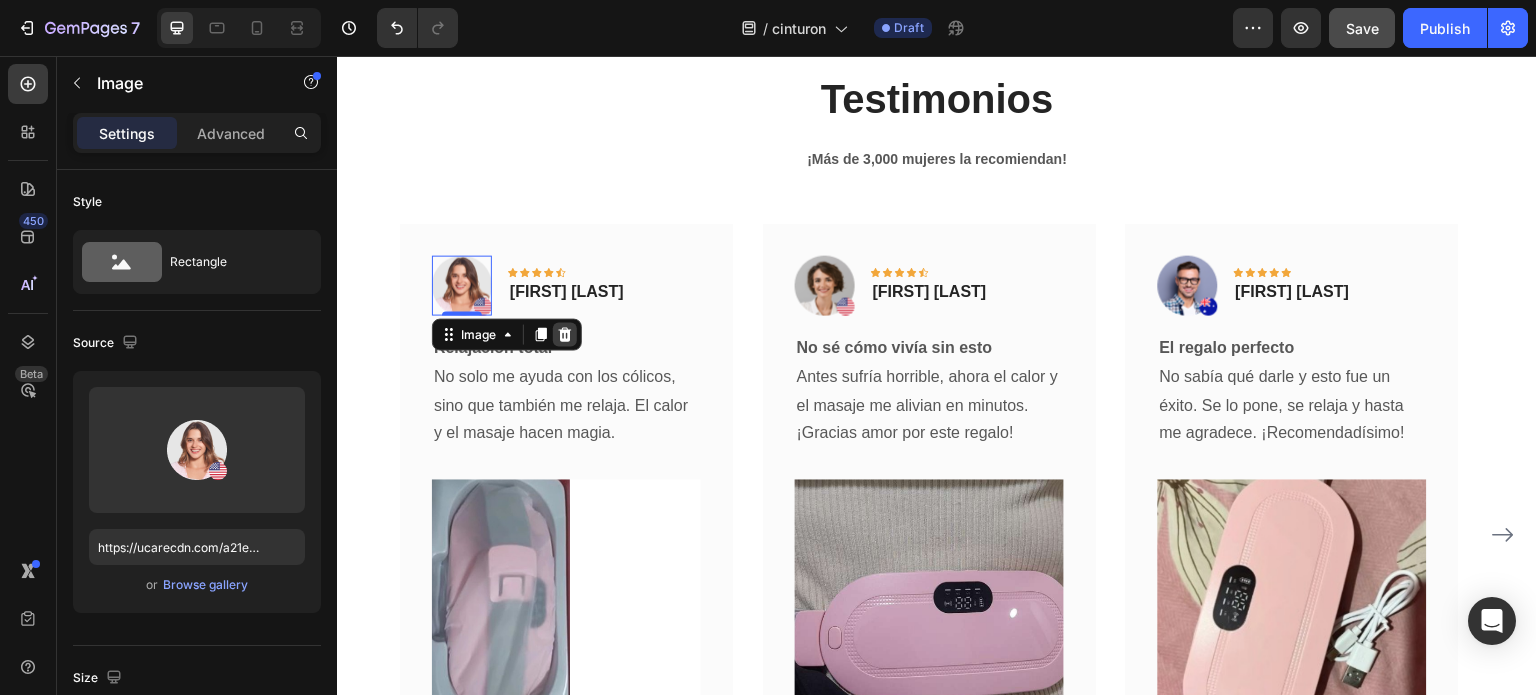 click 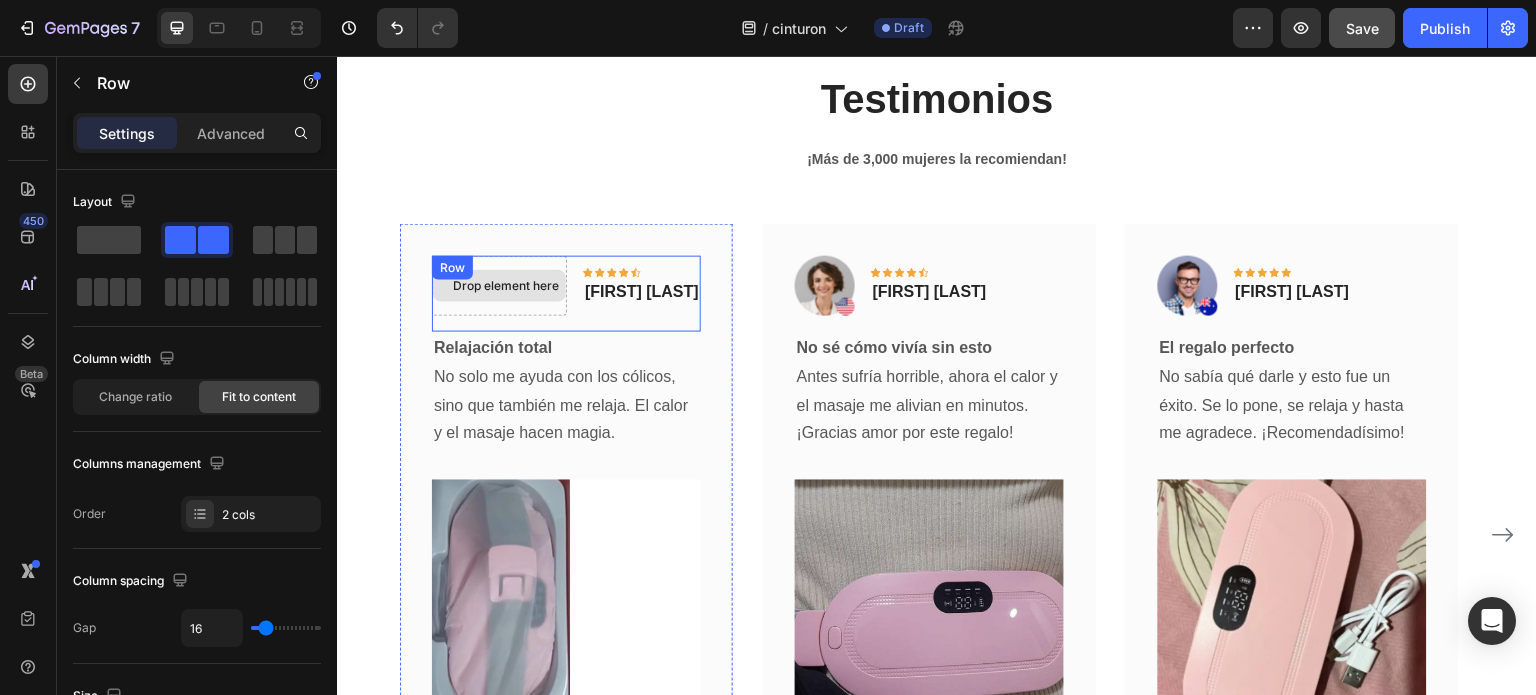 click on "Drop element here
Icon
Icon
Icon
Icon
Icon Row Lidia Prado Text block Row" at bounding box center (566, 294) 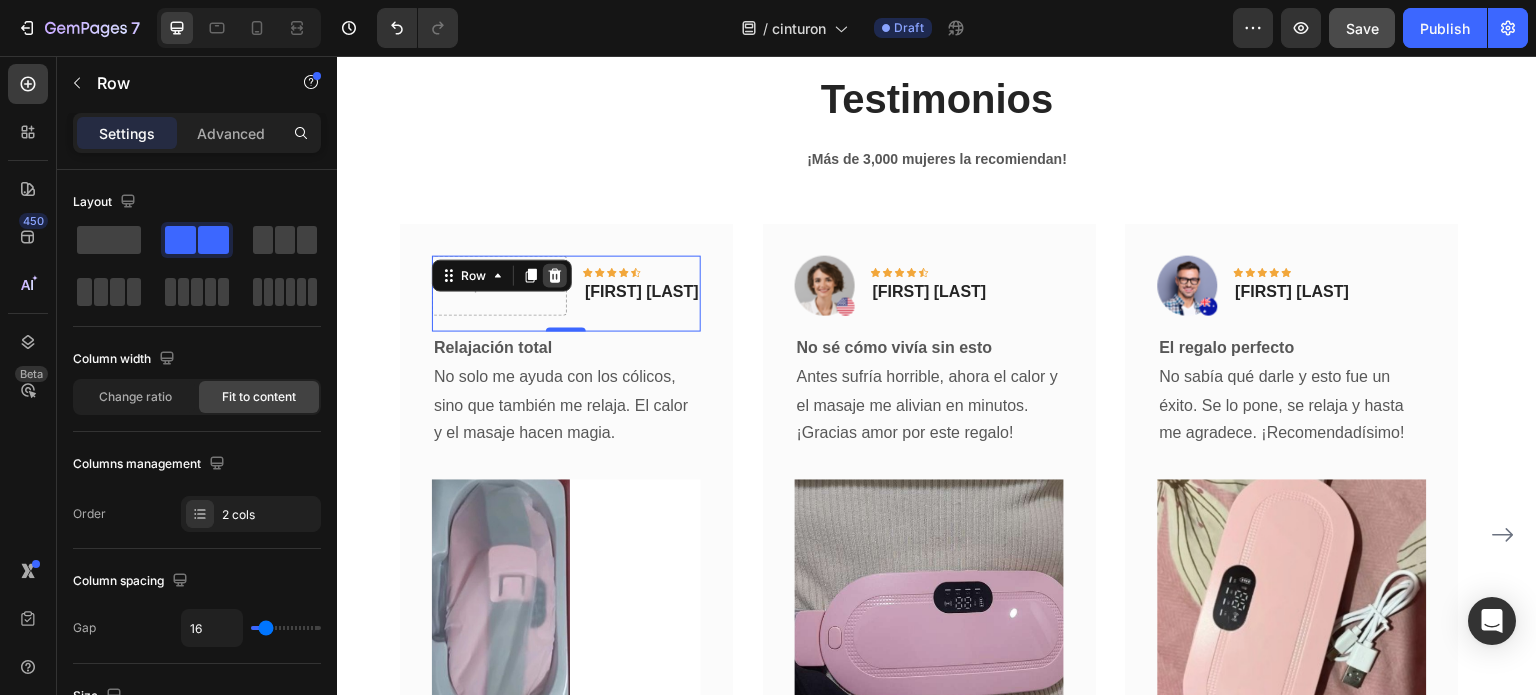 click 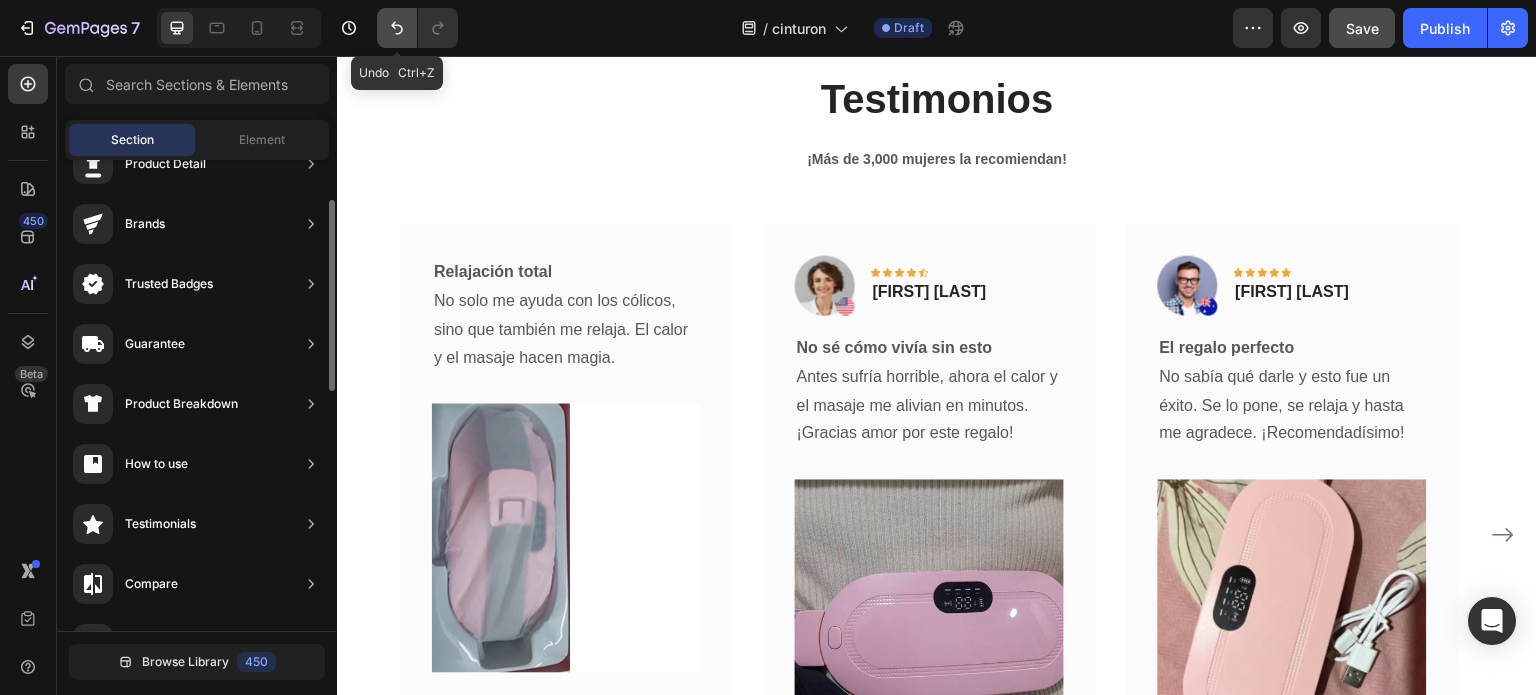 click 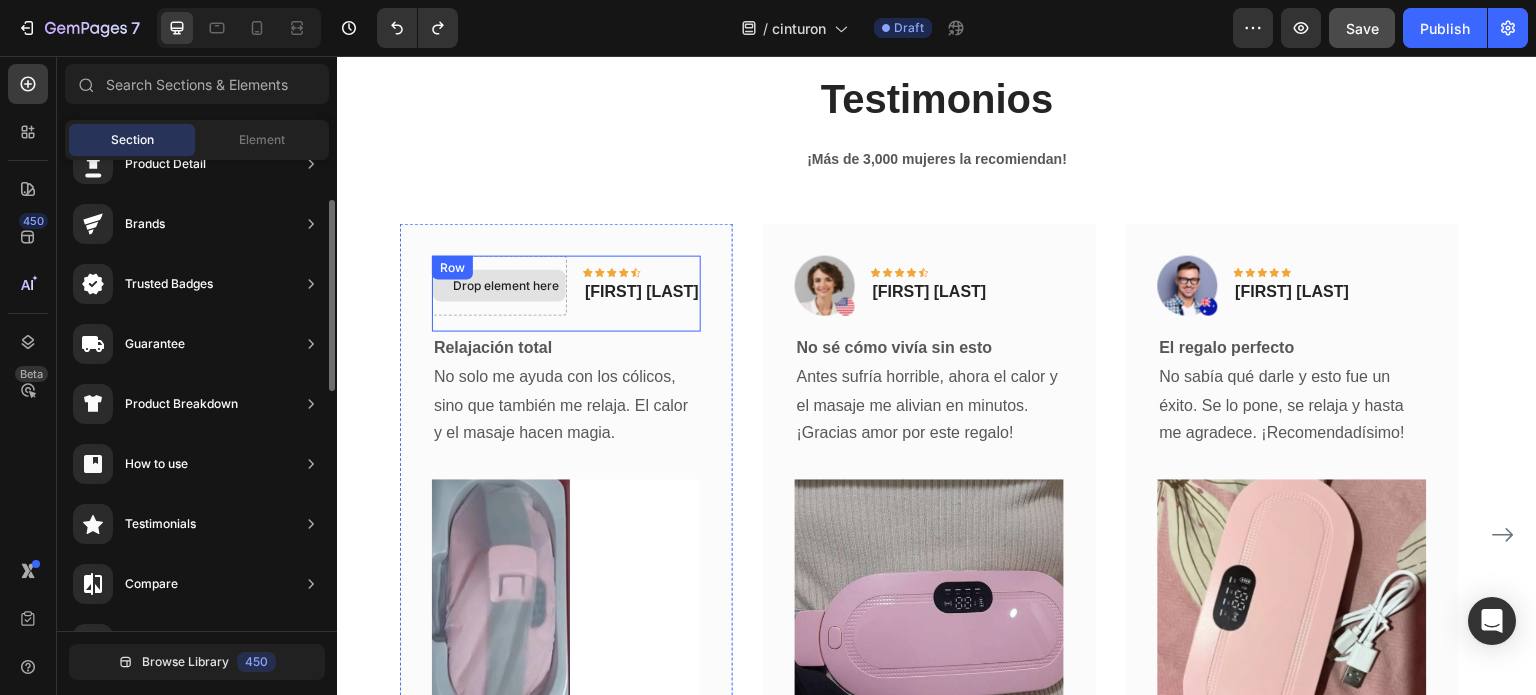 click on "Drop element here" at bounding box center [499, 286] 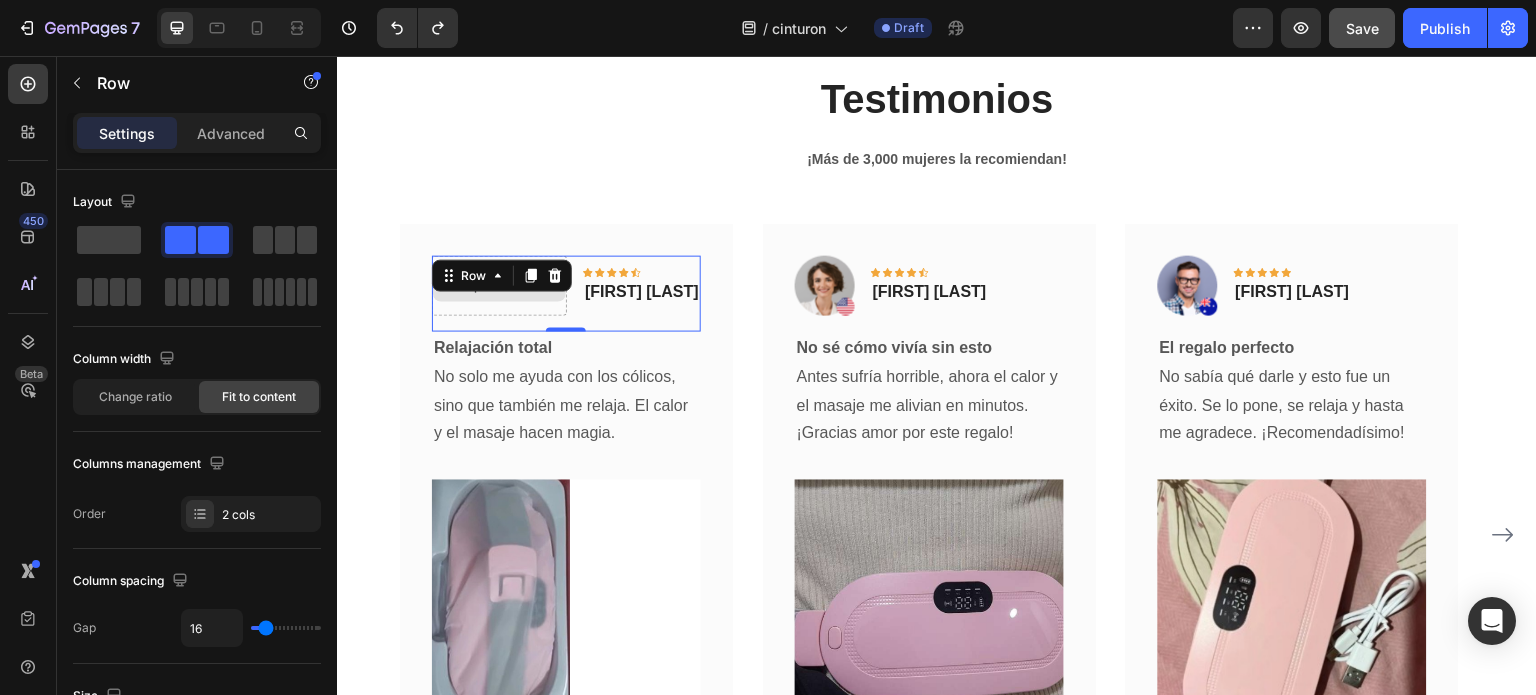 click on "Drop element here" at bounding box center [499, 286] 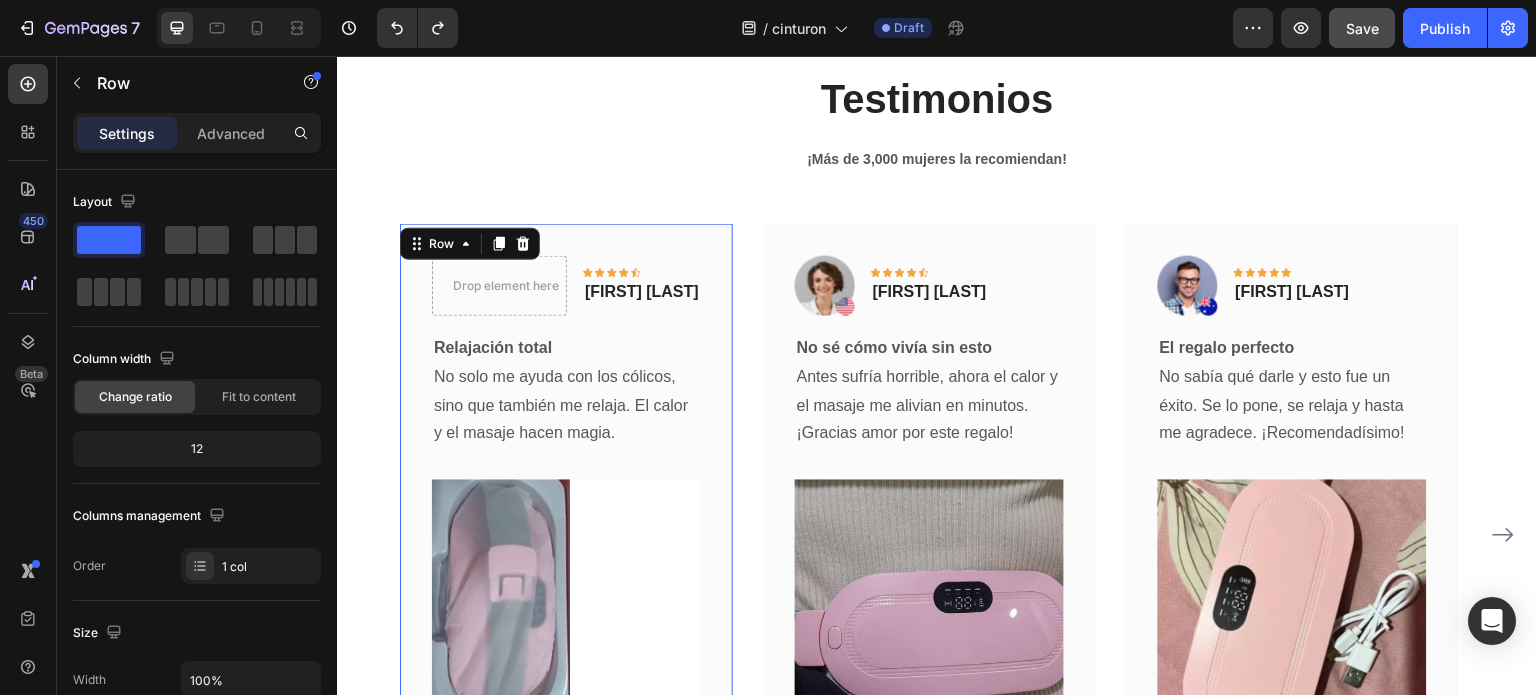 click on "Drop element here
Icon
Icon
Icon
Icon
Icon Row Lidia Prado Text block Row Relajación total No solo me ayuda con los cólicos, sino que también me relaja. El calor y el masaje hacen magia.   Text block Image                Title Line Row   0" at bounding box center [566, 535] 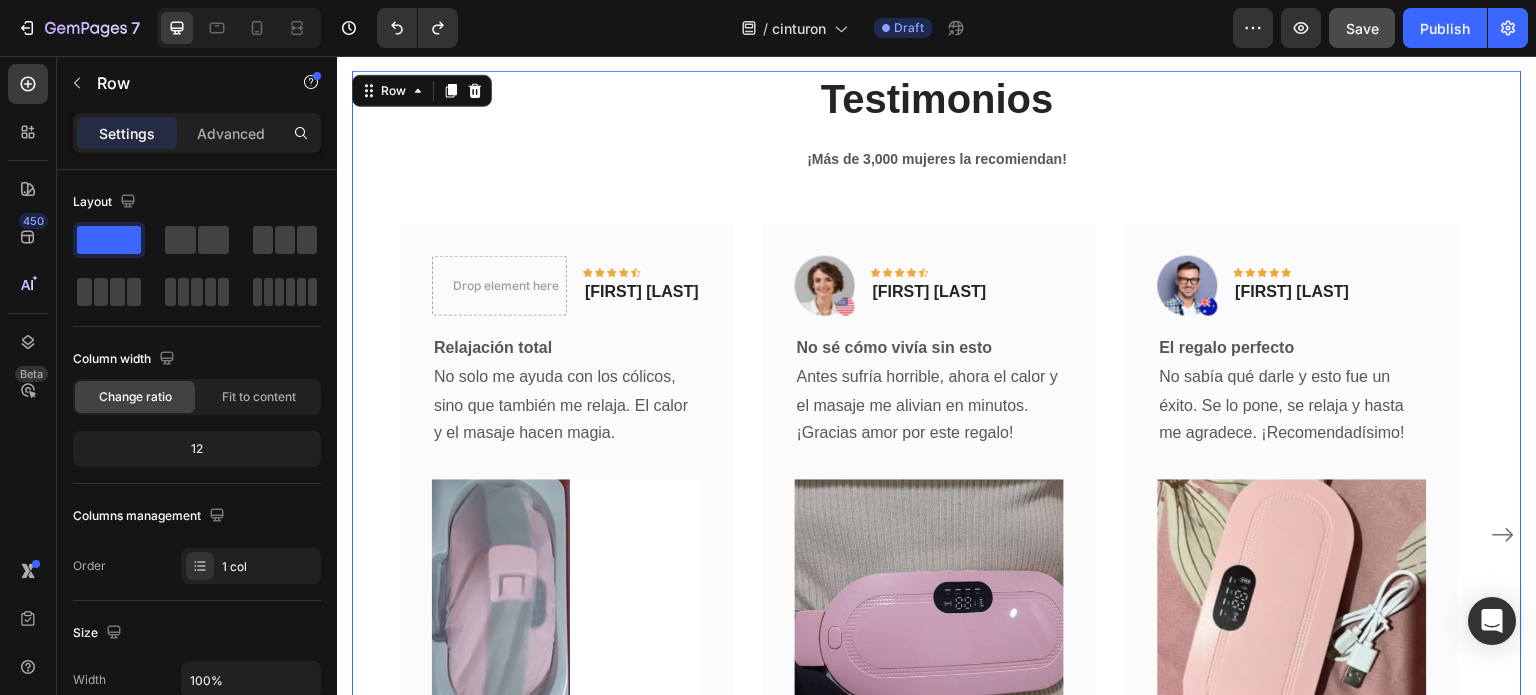 click on "Testimonios Heading ¡Más de 3,000 mujeres la recomiendan! Text block
Drop element here
Icon
Icon
Icon
Icon
Icon Row Lidia Prado Text block Row Relajación total No solo me ayuda con los cólicos, sino que también me relaja. El calor y el masaje hacen magia.   Text block Image                Title Line Row Image
Icon
Icon
Icon
Icon
Icon Row Dayana Calderón Text block Row No sé cómo vivía sin esto Antes sufría horrible, ahora el calor y el masaje me alivian en minutos. ¡Gracias amor por este regalo!   Text block Image                Title Line Row Image
Icon
Icon
Icon
Icon
Icon Row Arnulfo Salazar Text block Row El regalo perfecto   Text block Image                Title Line Row Image
Icon
Icon Icon" at bounding box center (937, 472) 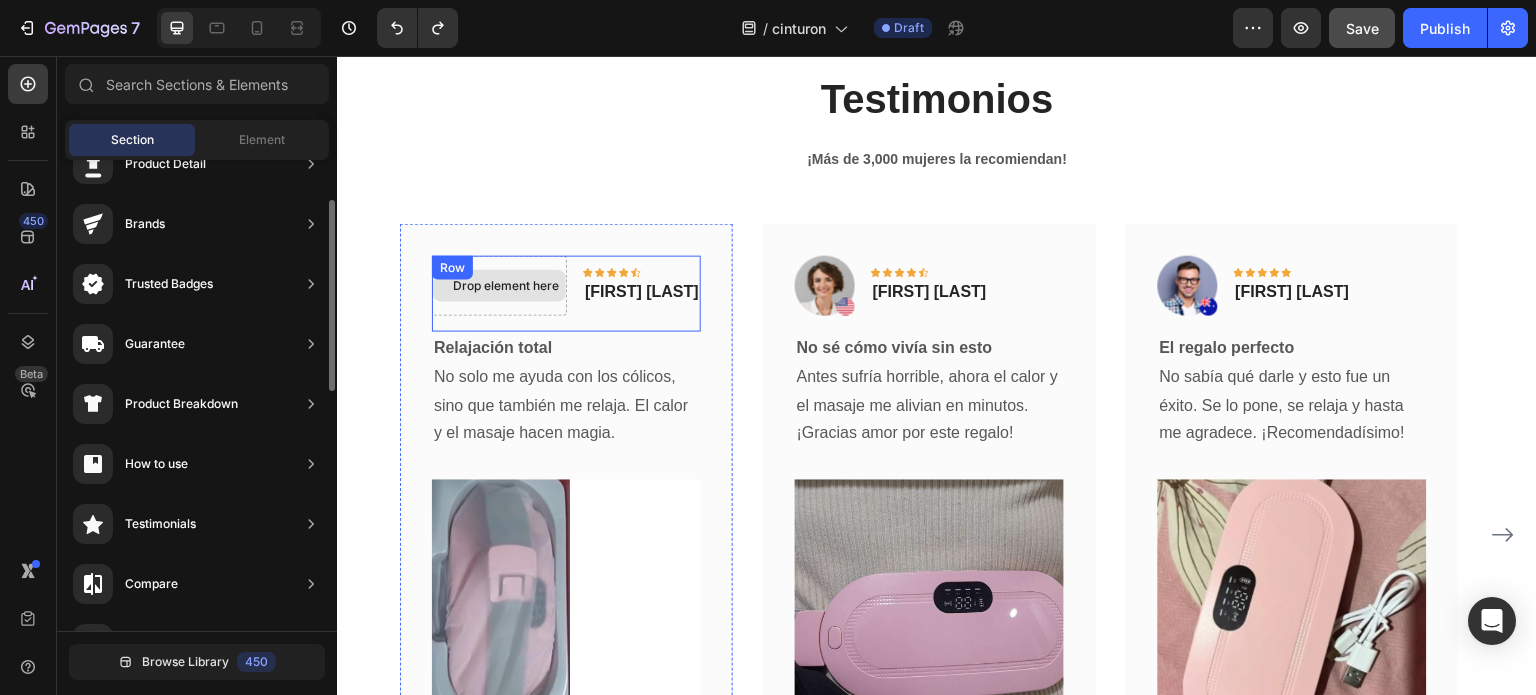 click on "Drop element here" at bounding box center [503, 286] 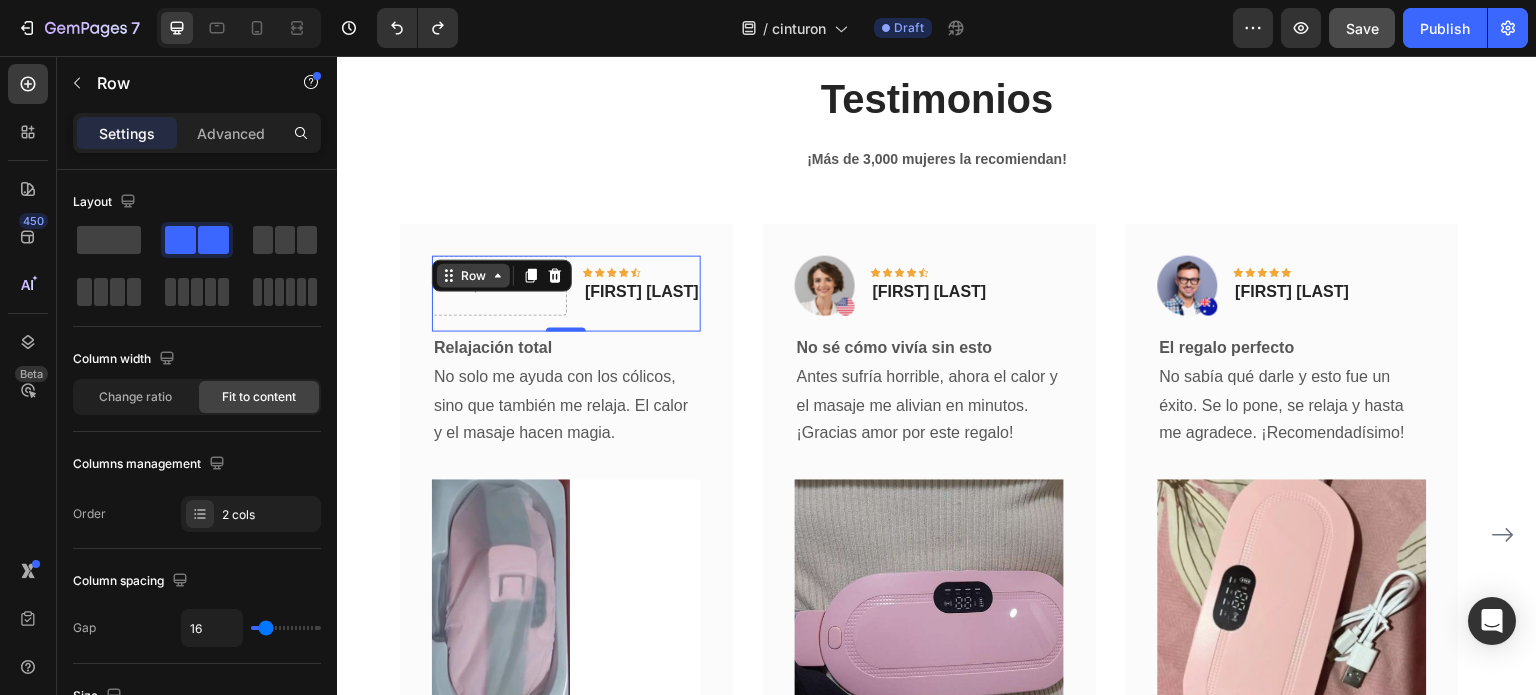 click on "Row" at bounding box center [473, 276] 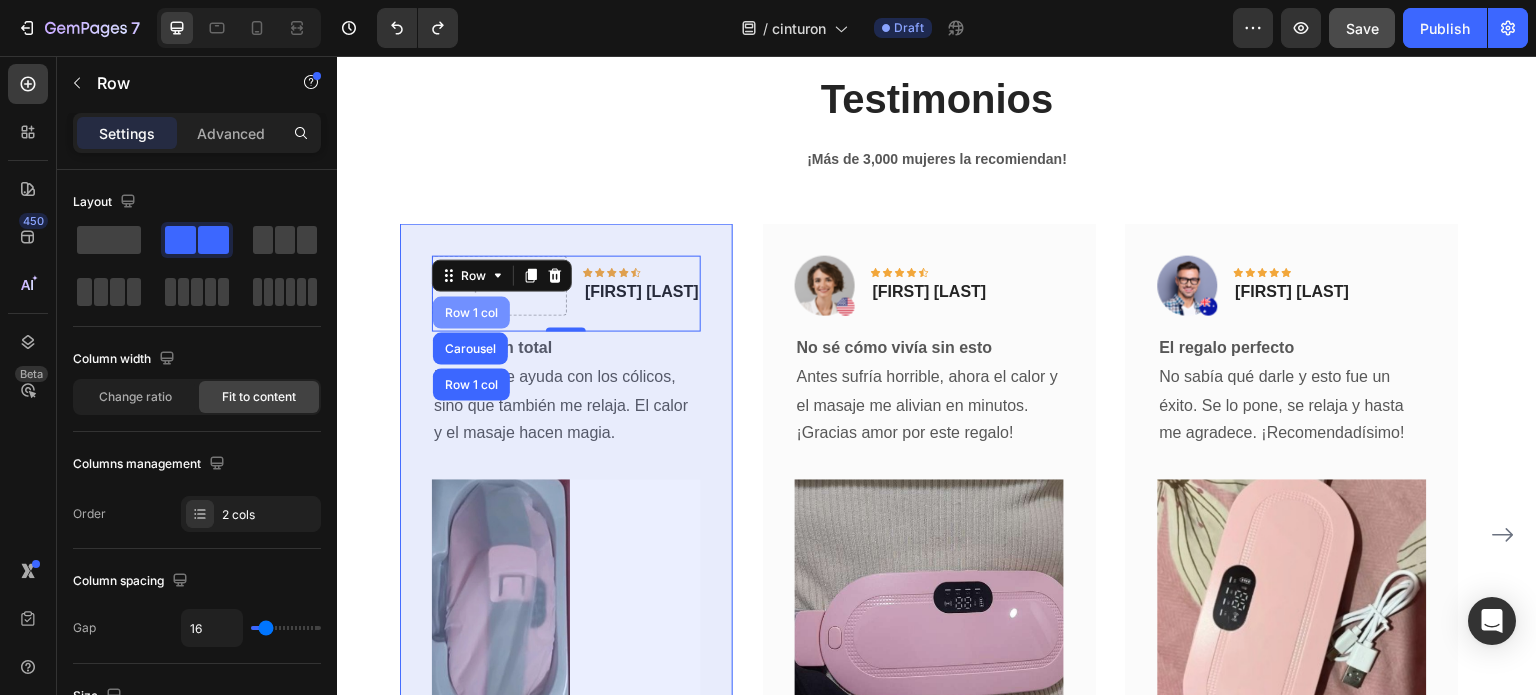 click on "Row 1 col" at bounding box center [471, 313] 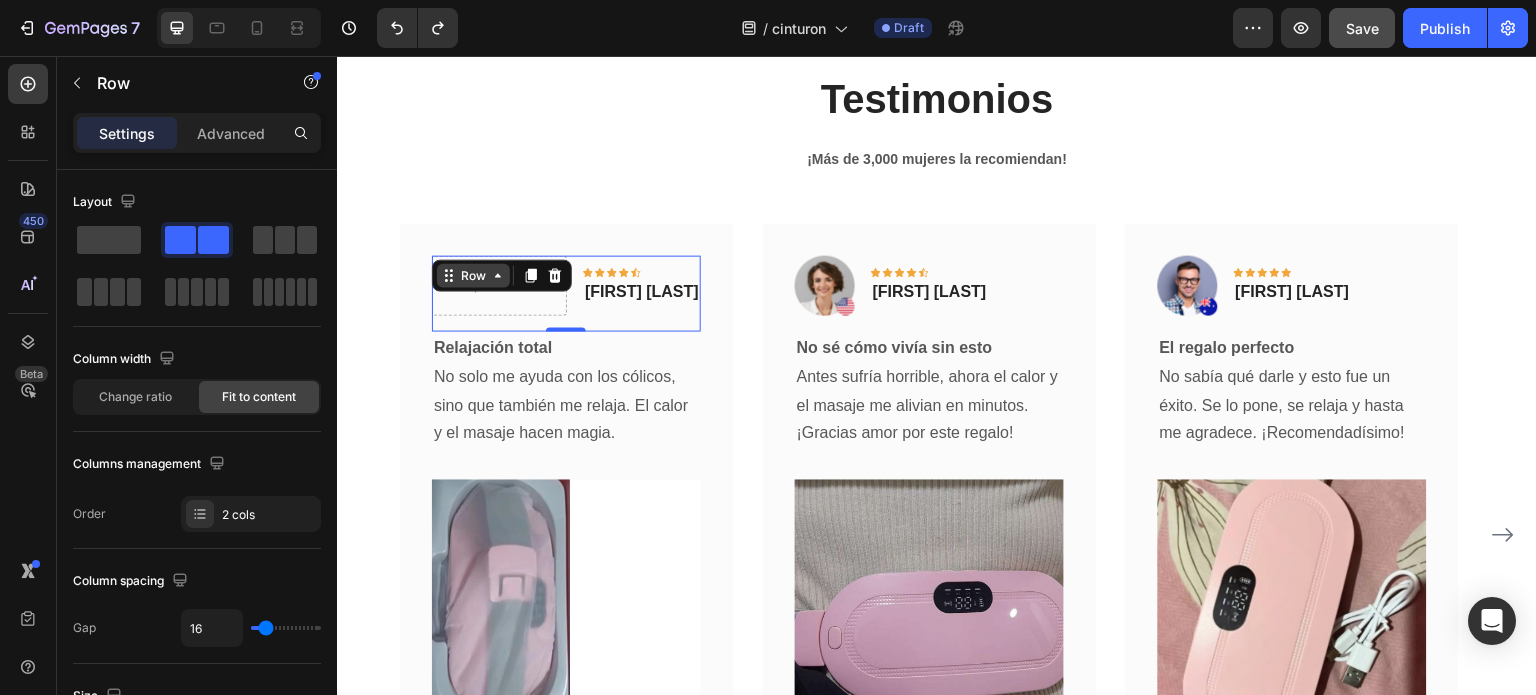 click on "Row" at bounding box center [473, 276] 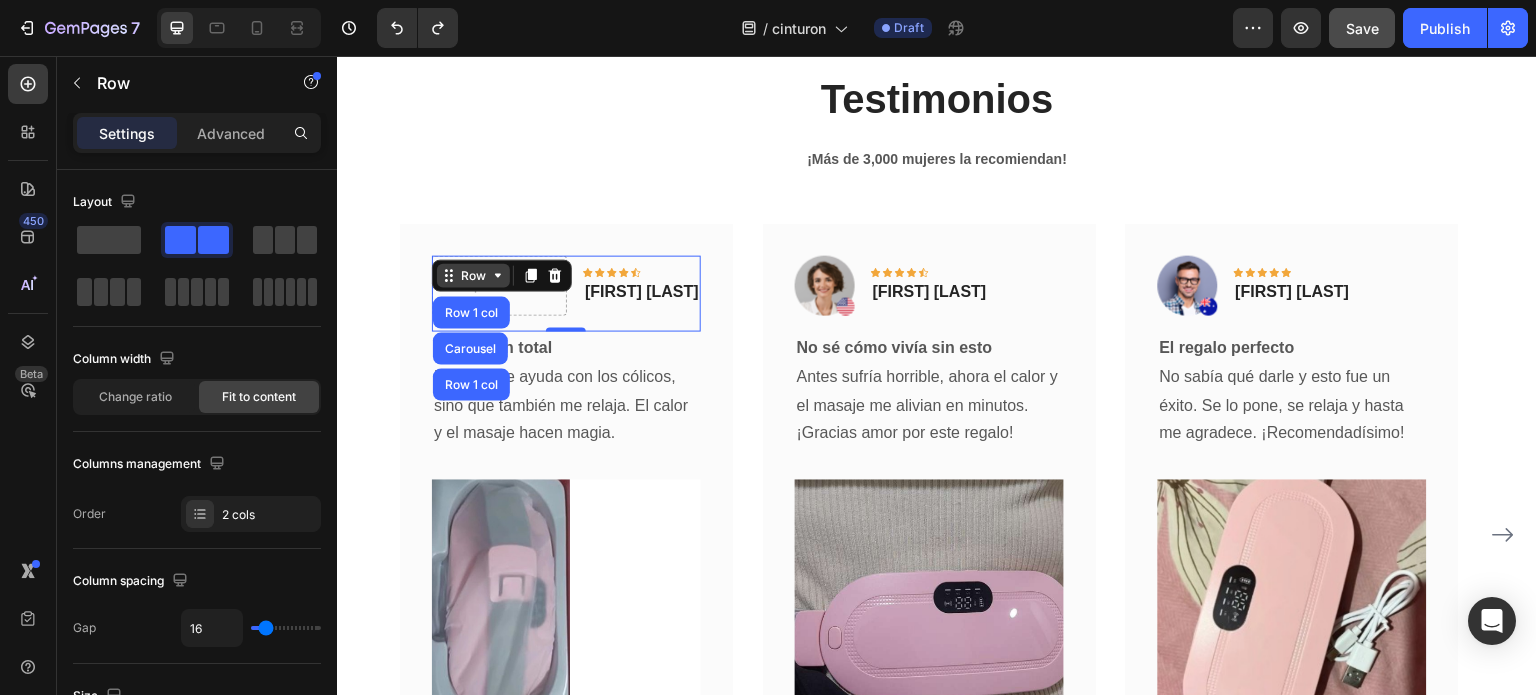 click 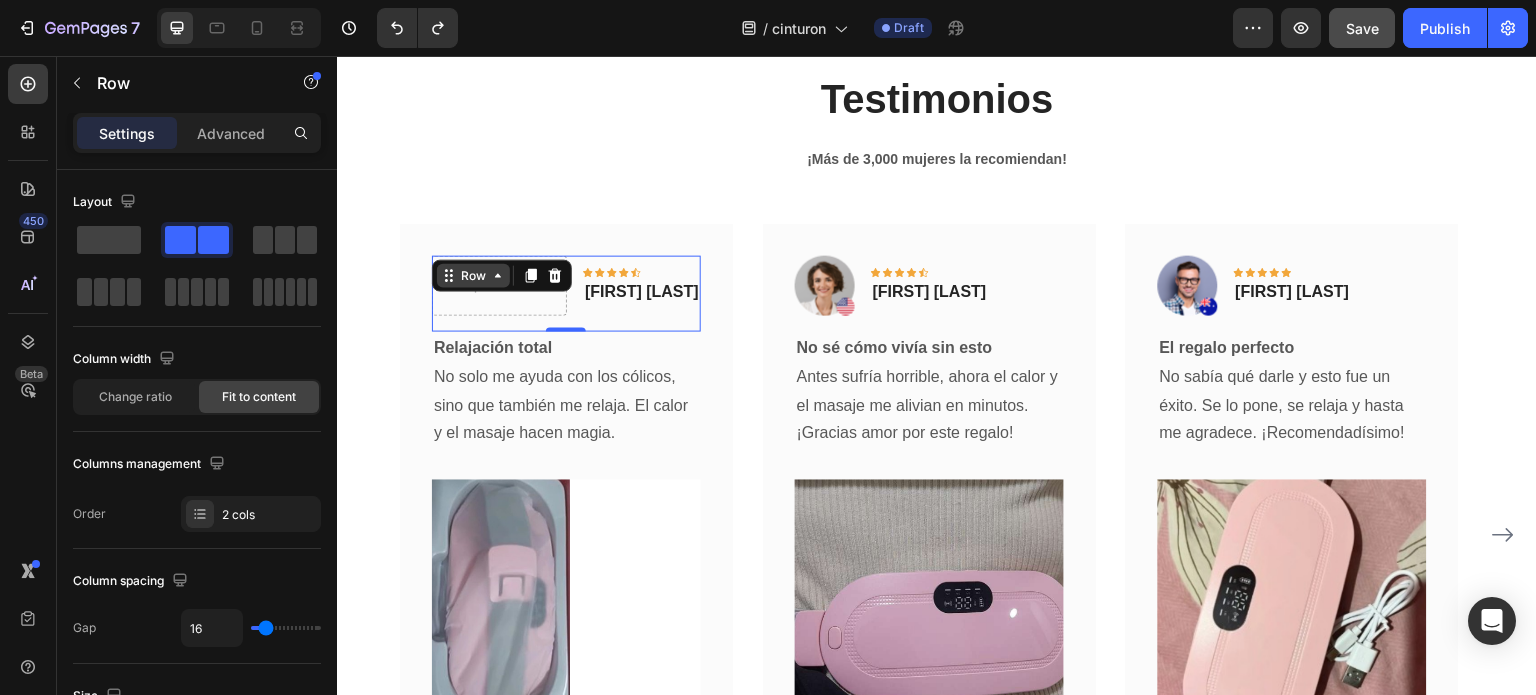 click 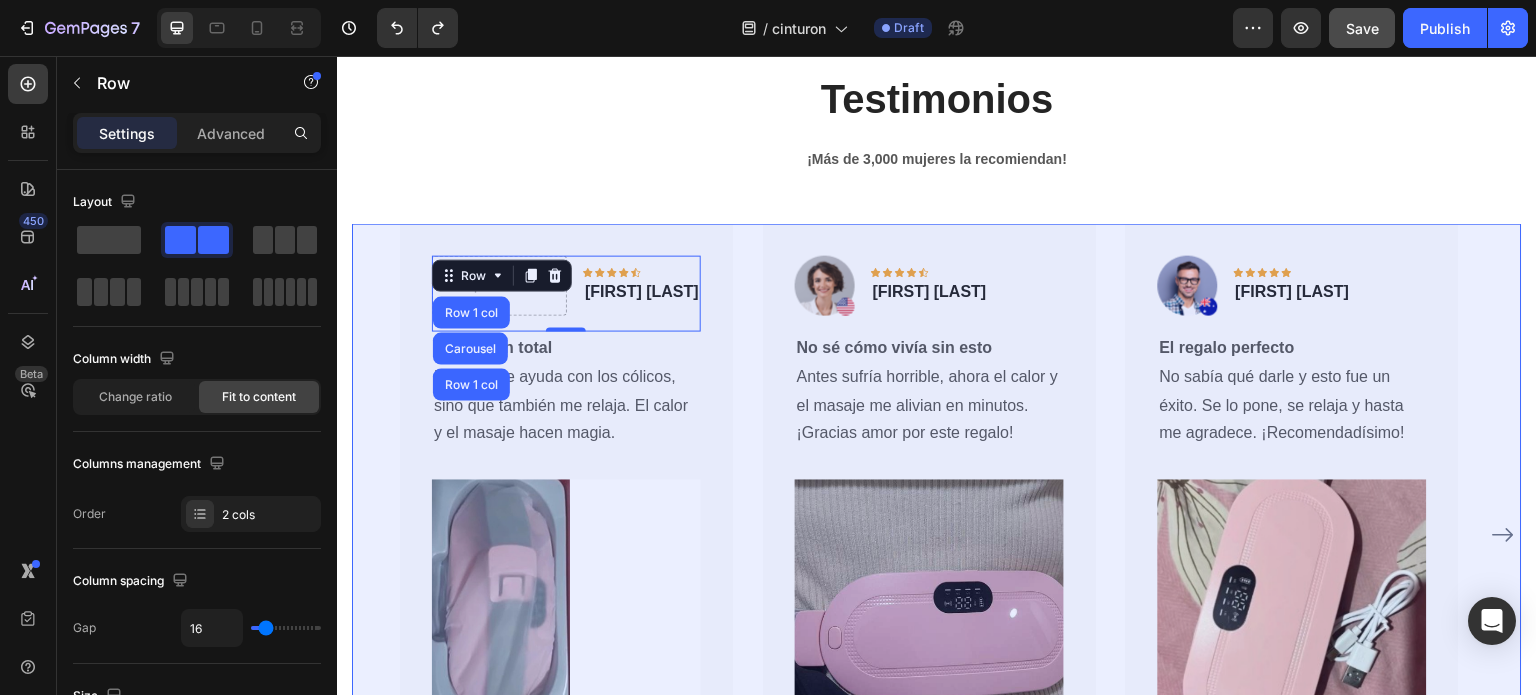 click on "Carousel" at bounding box center (470, 349) 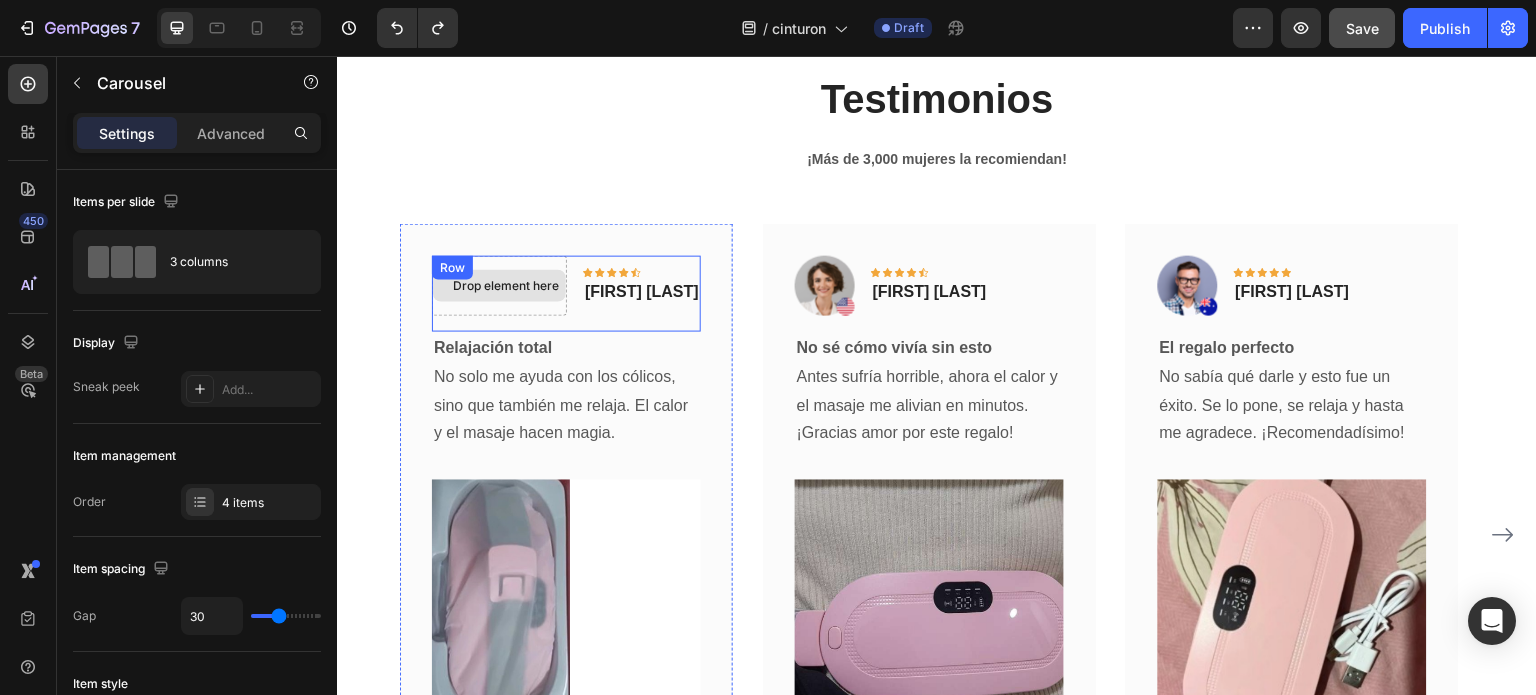 click on "Drop element here" at bounding box center (503, 286) 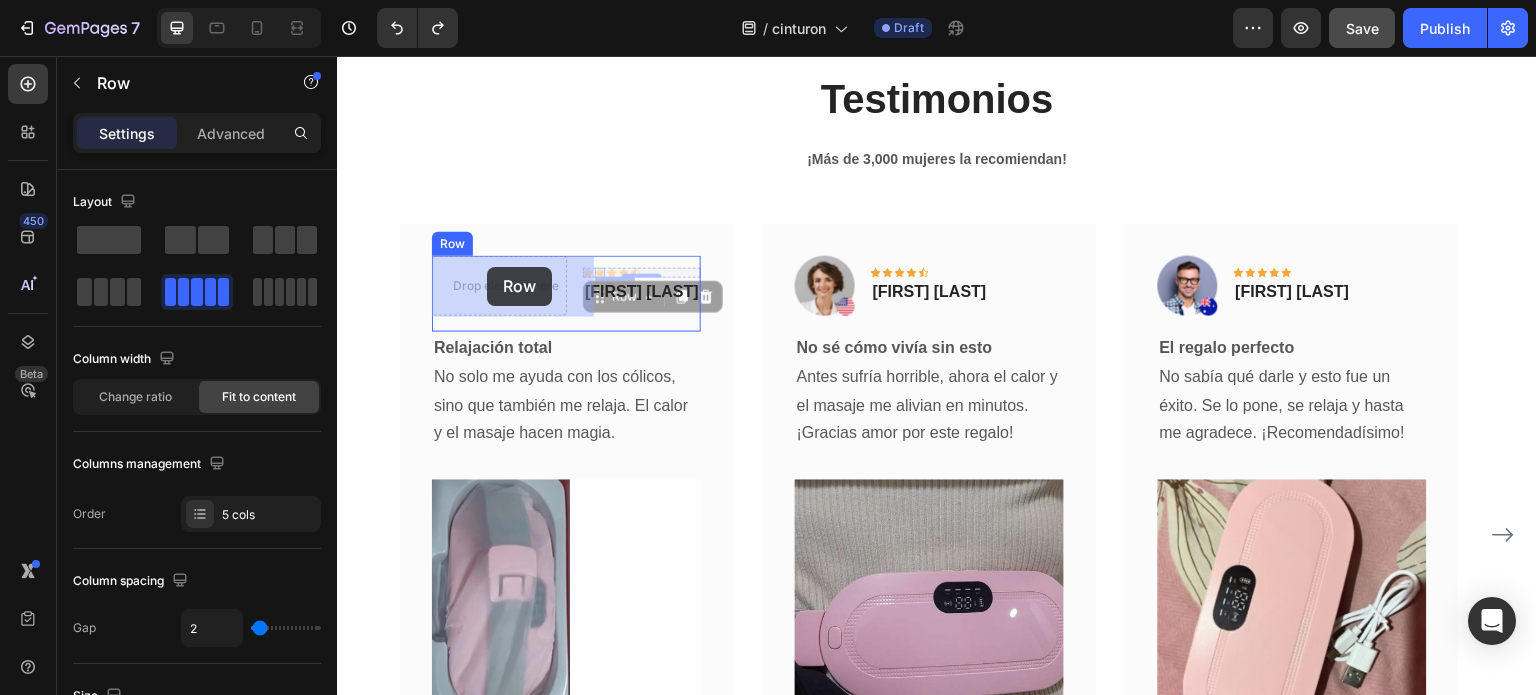 drag, startPoint x: 688, startPoint y: 269, endPoint x: 487, endPoint y: 267, distance: 201.00995 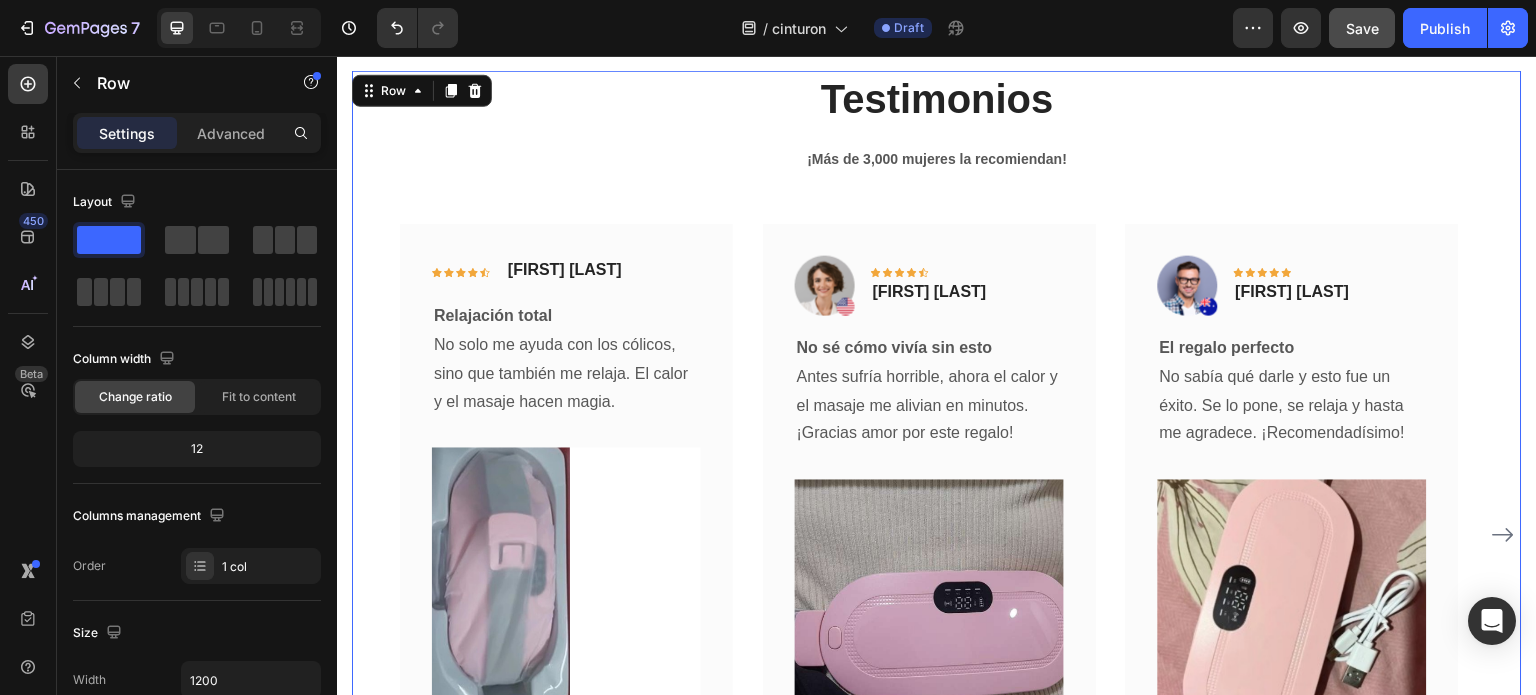 click on "Testimonios Heading ¡Más de 3,000 mujeres la recomiendan! Text block
Icon
Icon
Icon
Icon
Icon Row Lidia Prado Text block Row Relajación total No solo me ayuda con los cólicos, sino que también me relaja. El calor y el masaje hacen magia.   Text block Image                Title Line Row Image
Icon
Icon
Icon
Icon
Icon Row Dayana Calderón Text block Row No sé cómo vivía sin esto Antes sufría horrible, ahora el calor y el masaje me alivian en minutos. ¡Gracias amor por este regalo!   Text block Image                Title Line Row Image
Icon
Icon
Icon
Icon
Icon Row Arnulfo Salazar Text block Row El regalo perfecto No sabía qué darle y esto fue un éxito. Se lo pone, se relaja y hasta me agradece. ¡Recomendadísimo!   Text block Image Title Line" at bounding box center [937, 472] 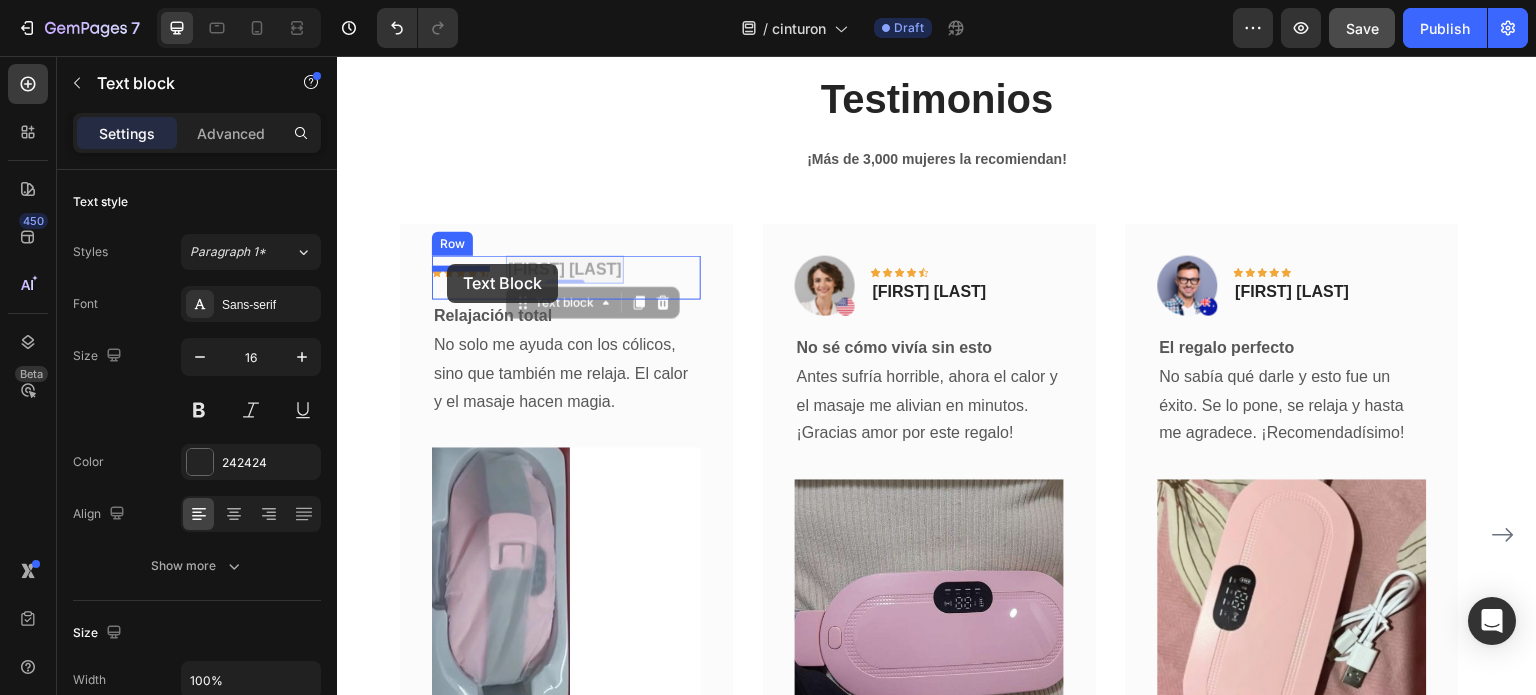 drag, startPoint x: 574, startPoint y: 269, endPoint x: 447, endPoint y: 264, distance: 127.09839 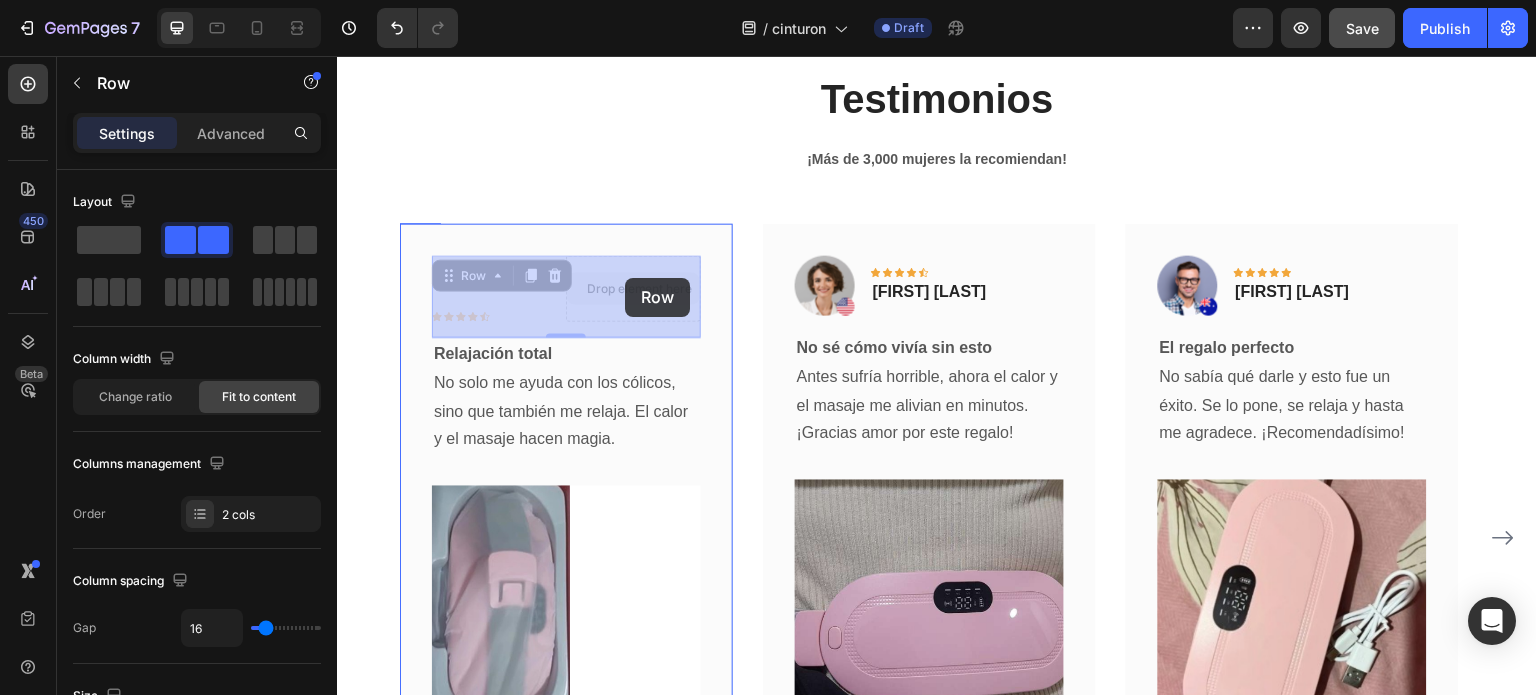 drag, startPoint x: 452, startPoint y: 324, endPoint x: 605, endPoint y: 278, distance: 159.76546 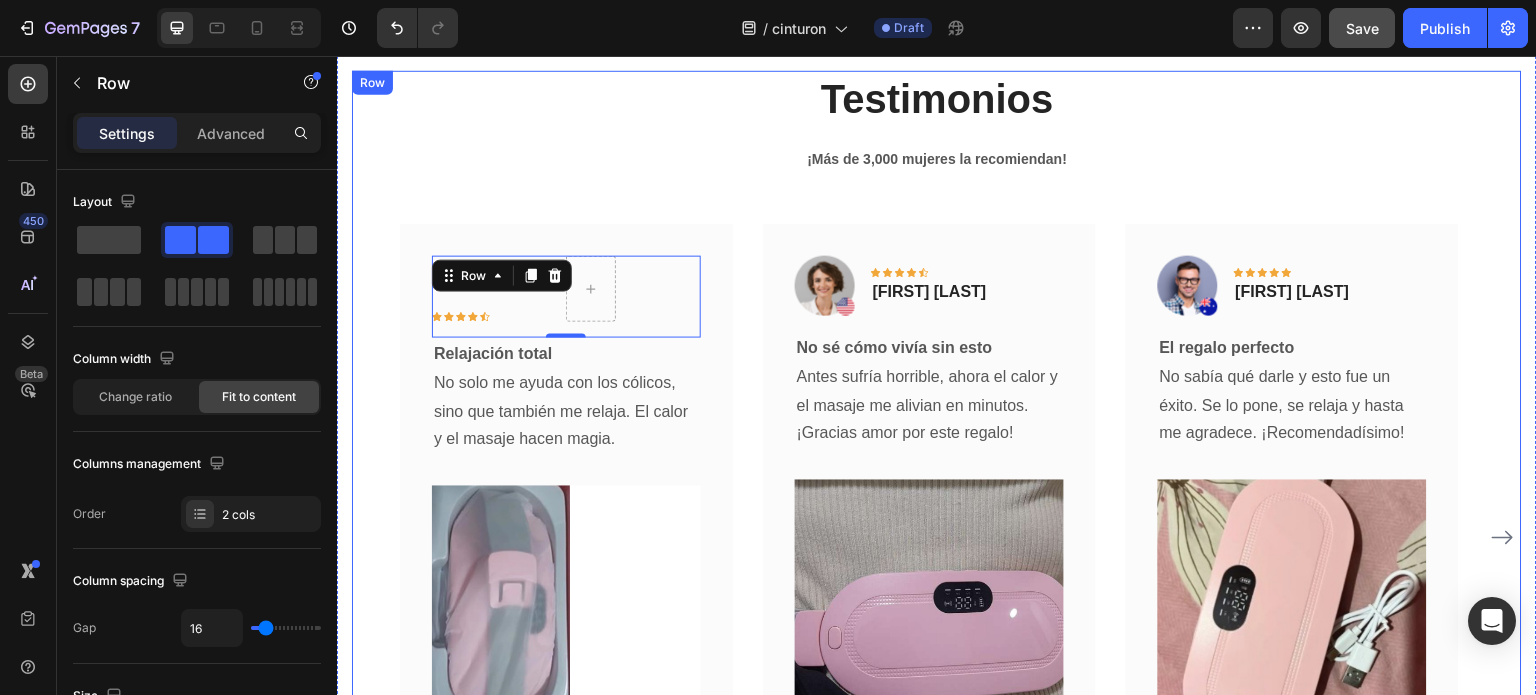 click on "Testimonios Heading ¡Más de 3,000 mujeres la recomiendan! Text block
Lidia Prado Text block
Icon
Icon
Icon
Icon
Icon Row
Row   0 Relajación total No solo me ayuda con los cólicos, sino que también me relaja. El calor y el masaje hacen magia.   Text block Image                Title Line Row Image
Icon
Icon
Icon
Icon
Icon Row Dayana Calderón Text block Row No sé cómo vivía sin esto Antes sufría horrible, ahora el calor y el masaje me alivian en minutos. ¡Gracias amor por este regalo!   Text block Image                Title Line Row Image
Icon
Icon
Icon
Icon
Icon Row Arnulfo Salazar Text block Row El regalo perfecto No sabía qué darle y esto fue un éxito. Se lo pone, se relaja y hasta me agradece. ¡Recomendadísimo!   Image" at bounding box center (937, 475) 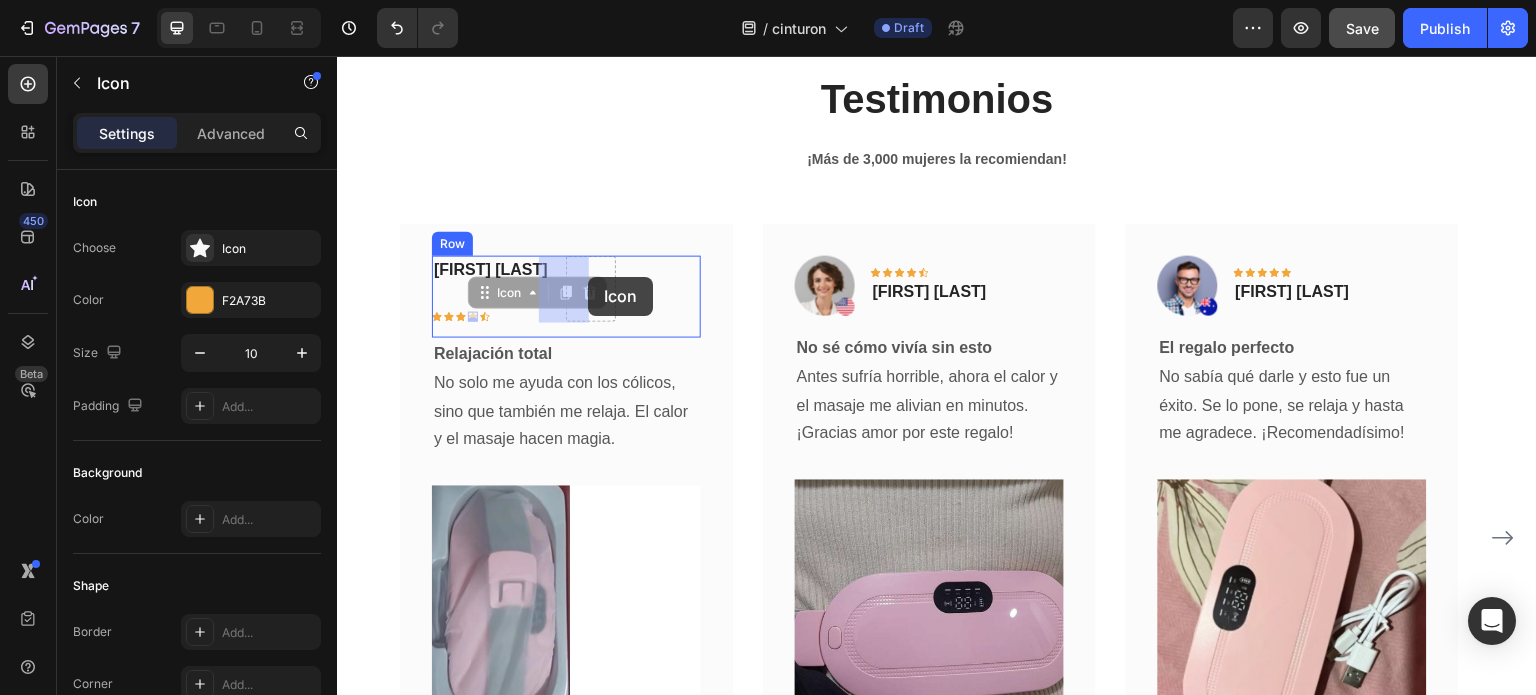 drag, startPoint x: 508, startPoint y: 310, endPoint x: 579, endPoint y: 281, distance: 76.6942 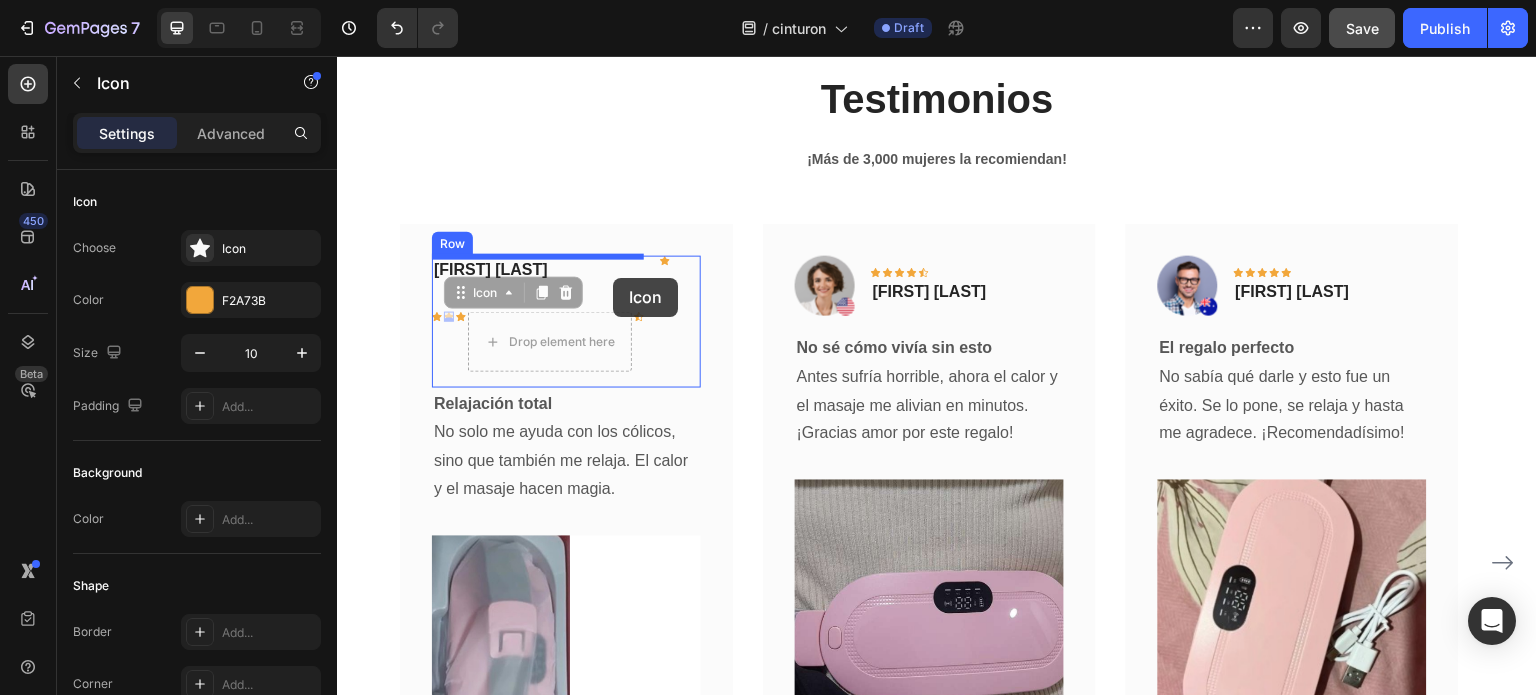 drag, startPoint x: 444, startPoint y: 317, endPoint x: 613, endPoint y: 278, distance: 173.44164 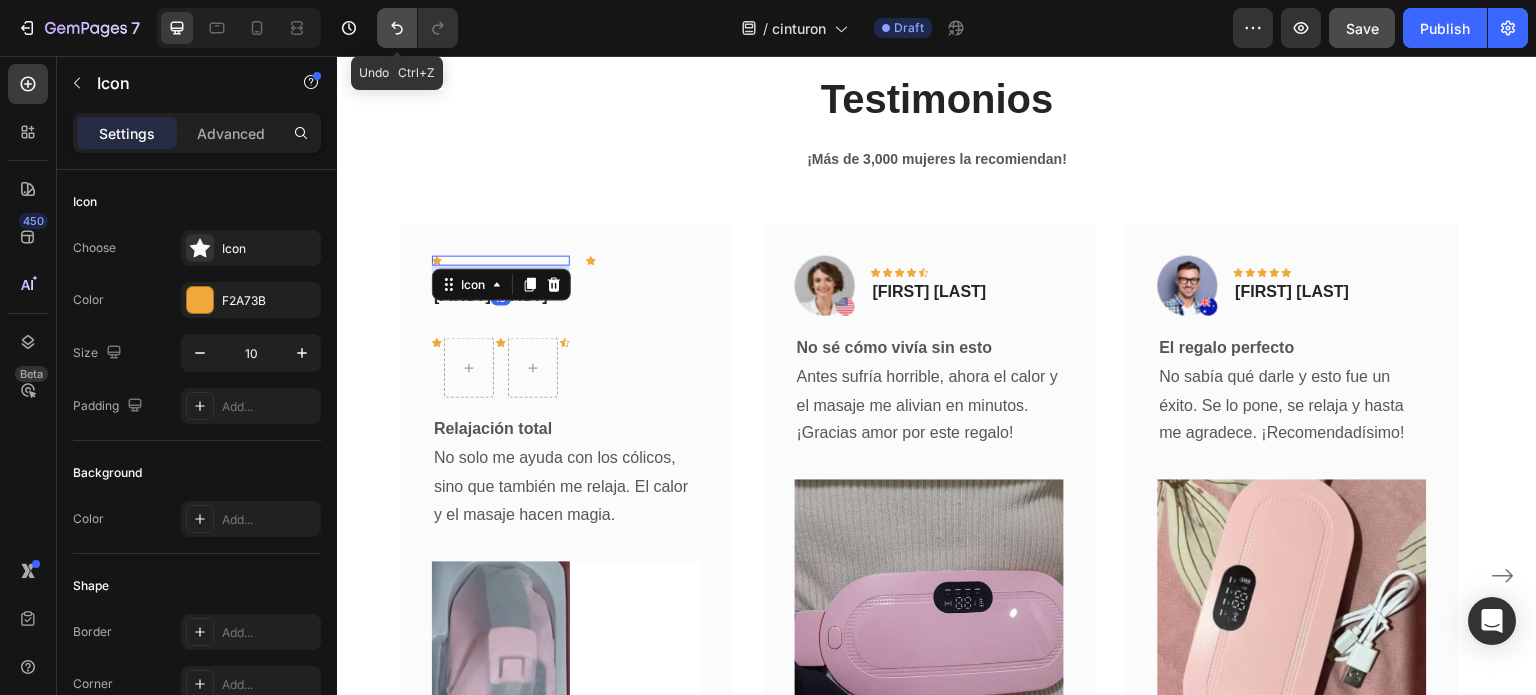 click 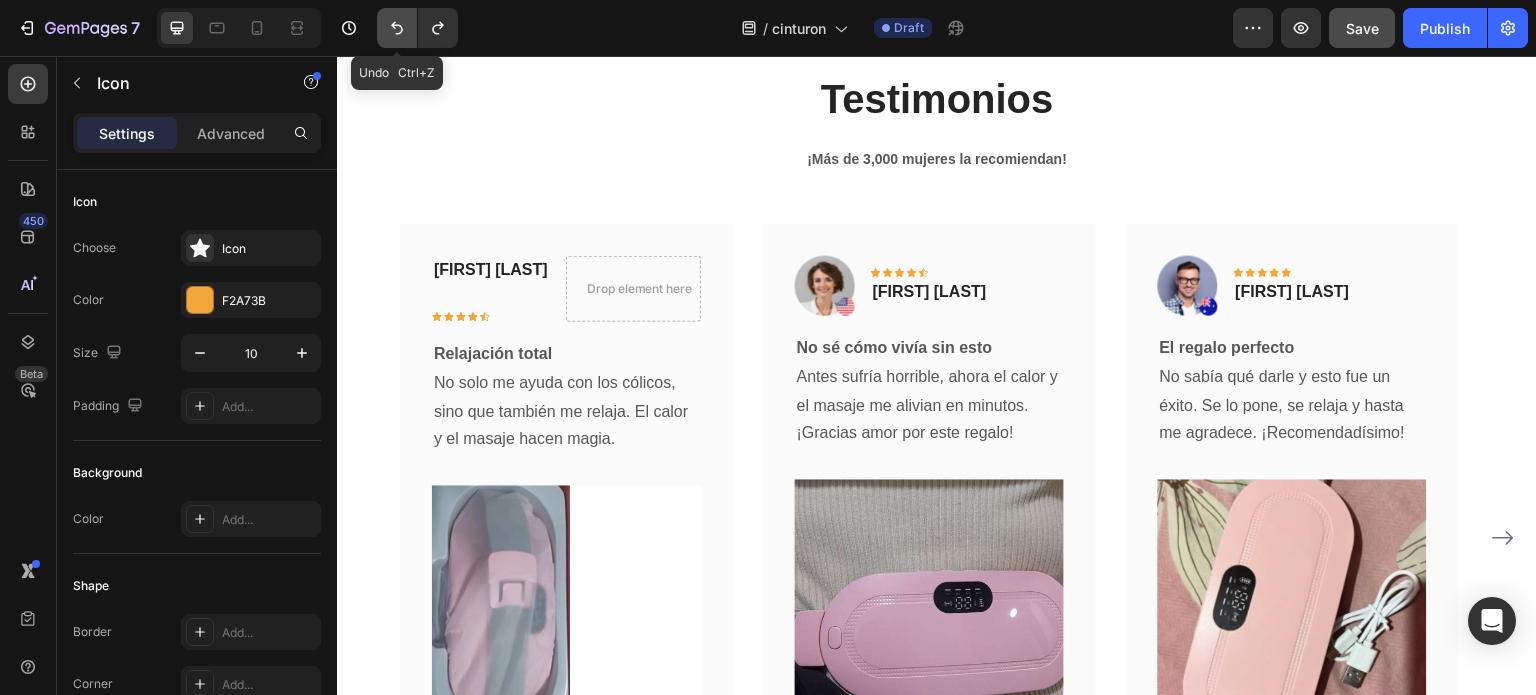click 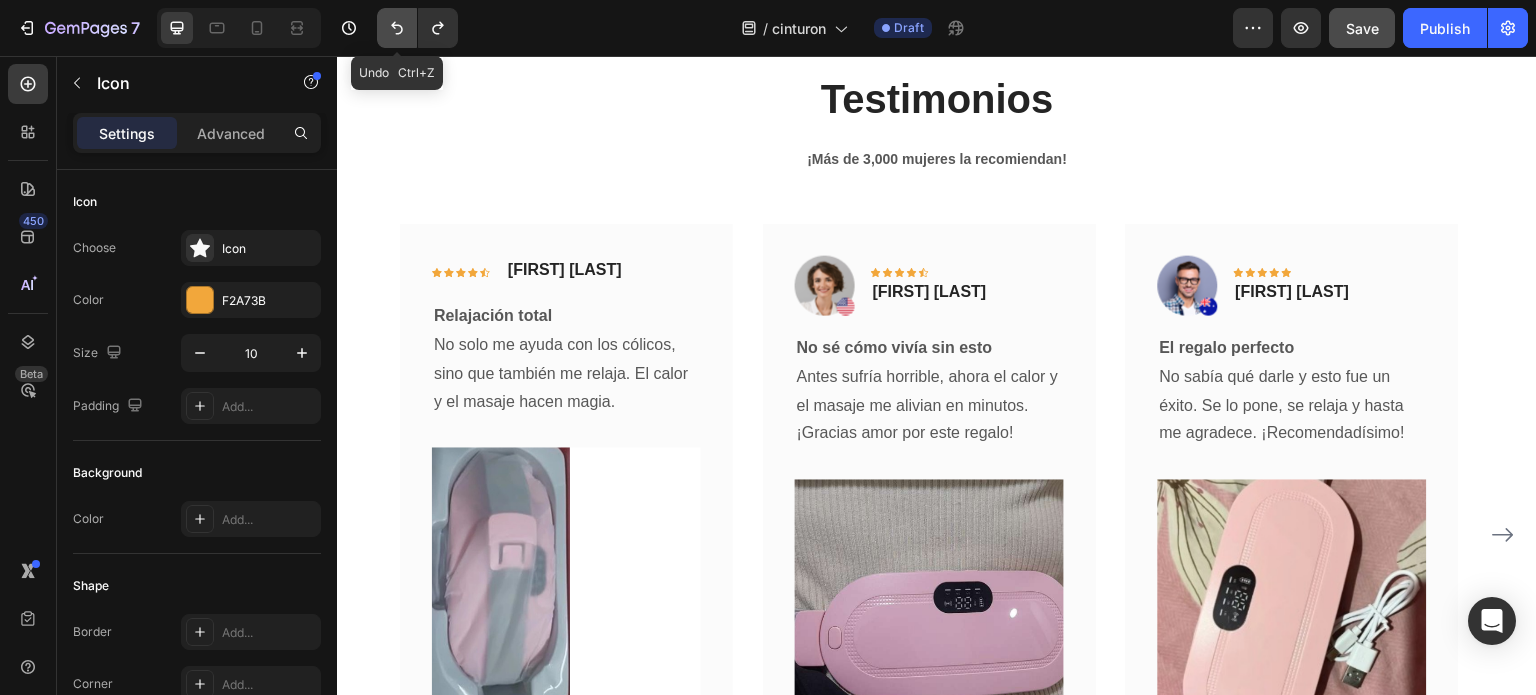 click 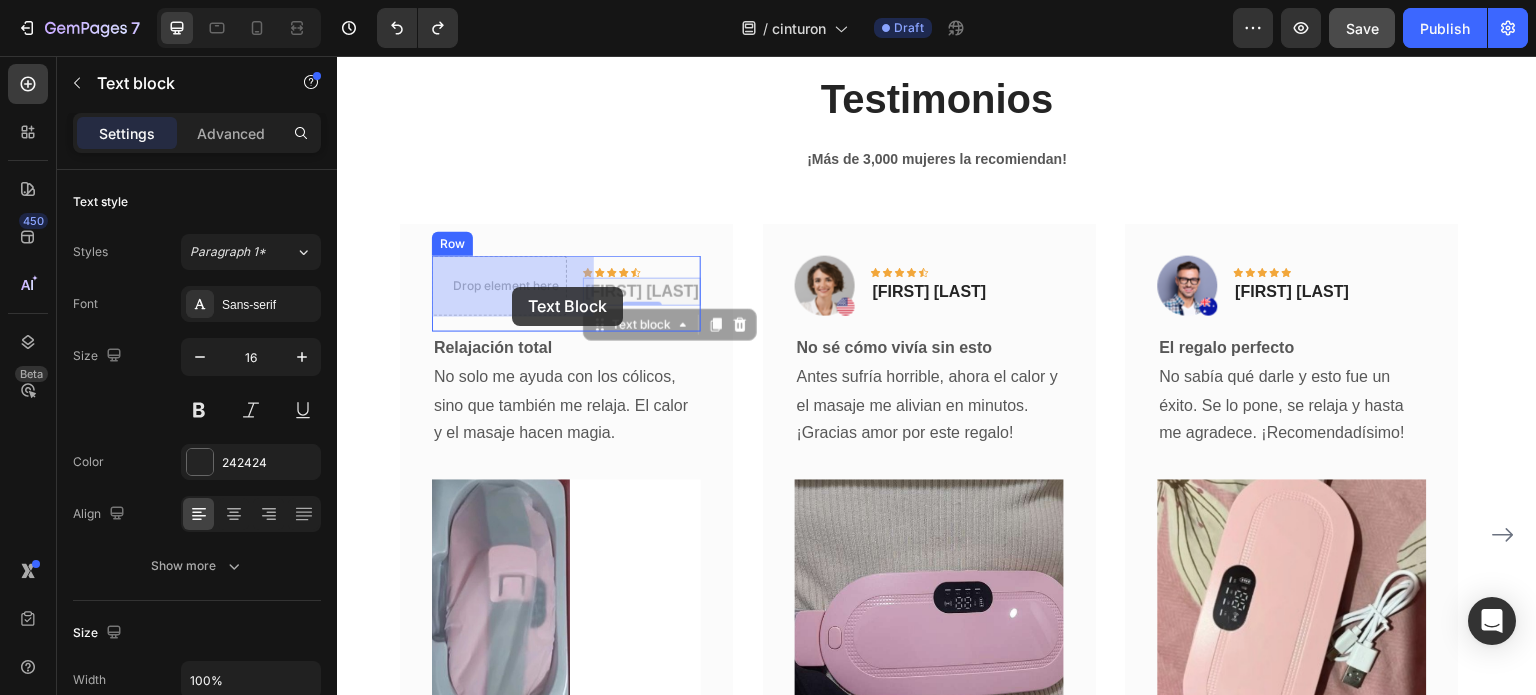 drag, startPoint x: 670, startPoint y: 298, endPoint x: 512, endPoint y: 287, distance: 158.38245 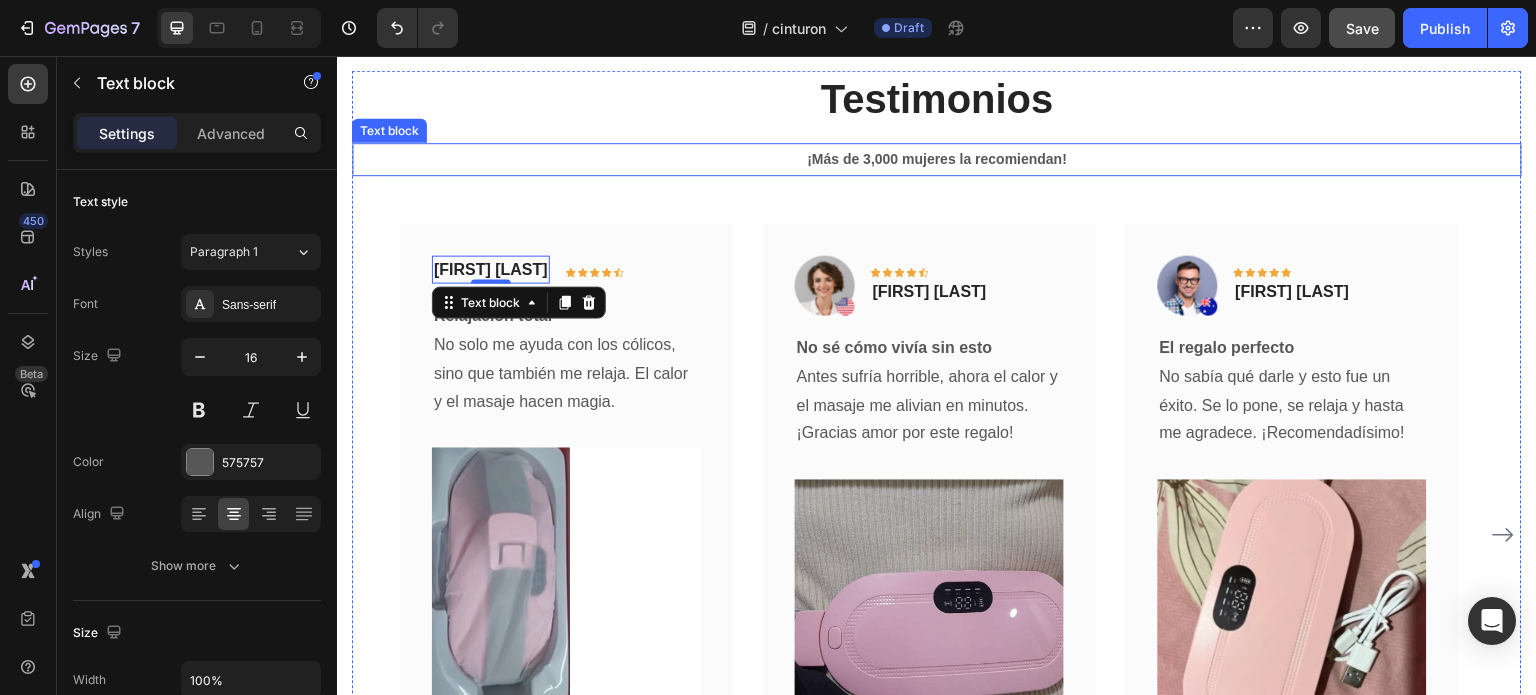 click on "¡Más de 3,000 mujeres la recomiendan!" at bounding box center (937, 159) 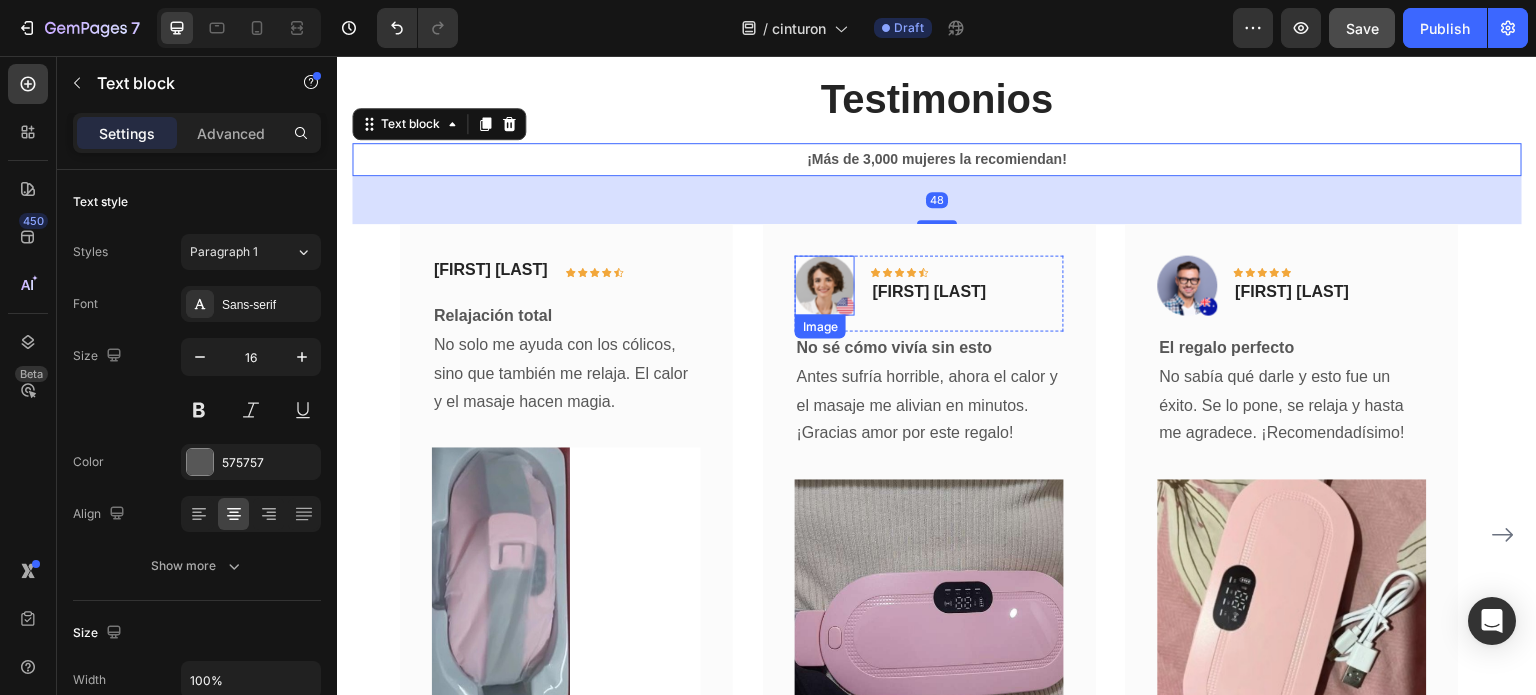 click at bounding box center (825, 286) 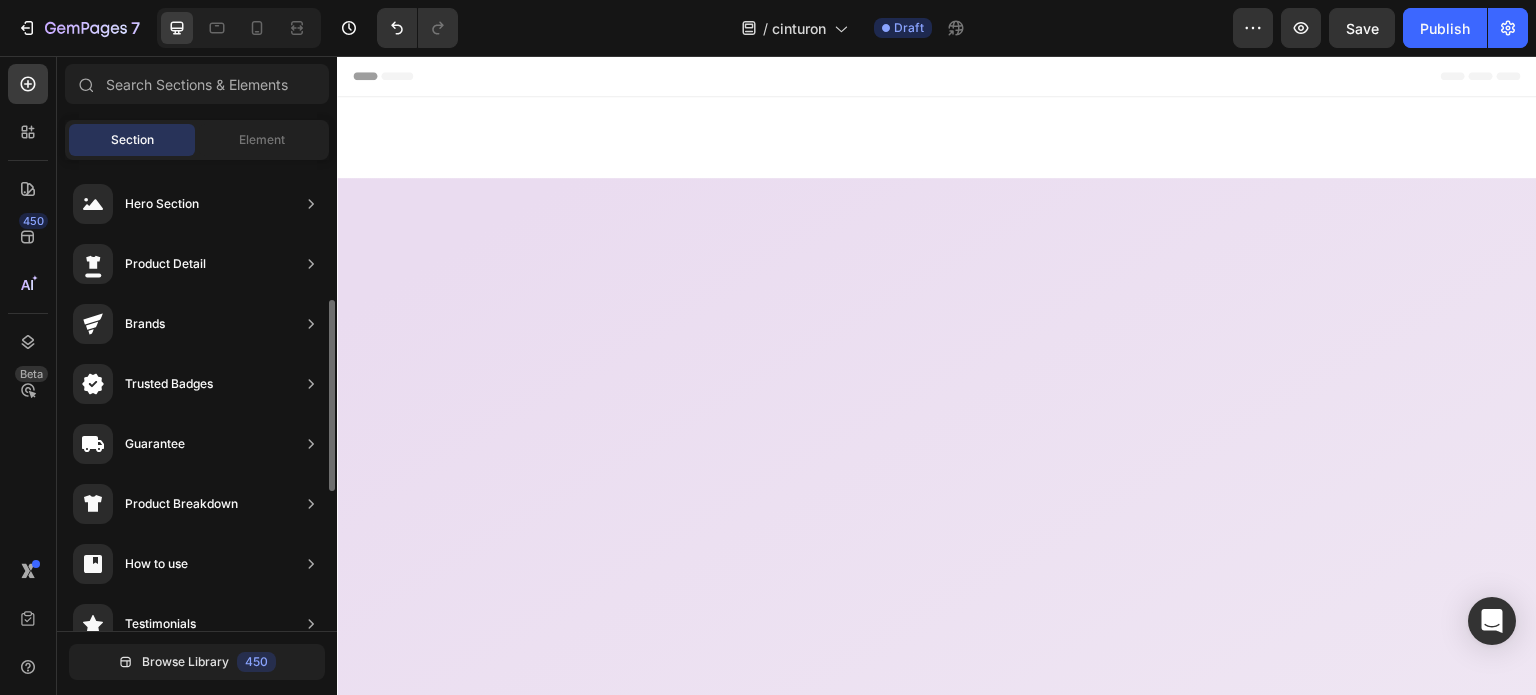 scroll, scrollTop: 5036, scrollLeft: 0, axis: vertical 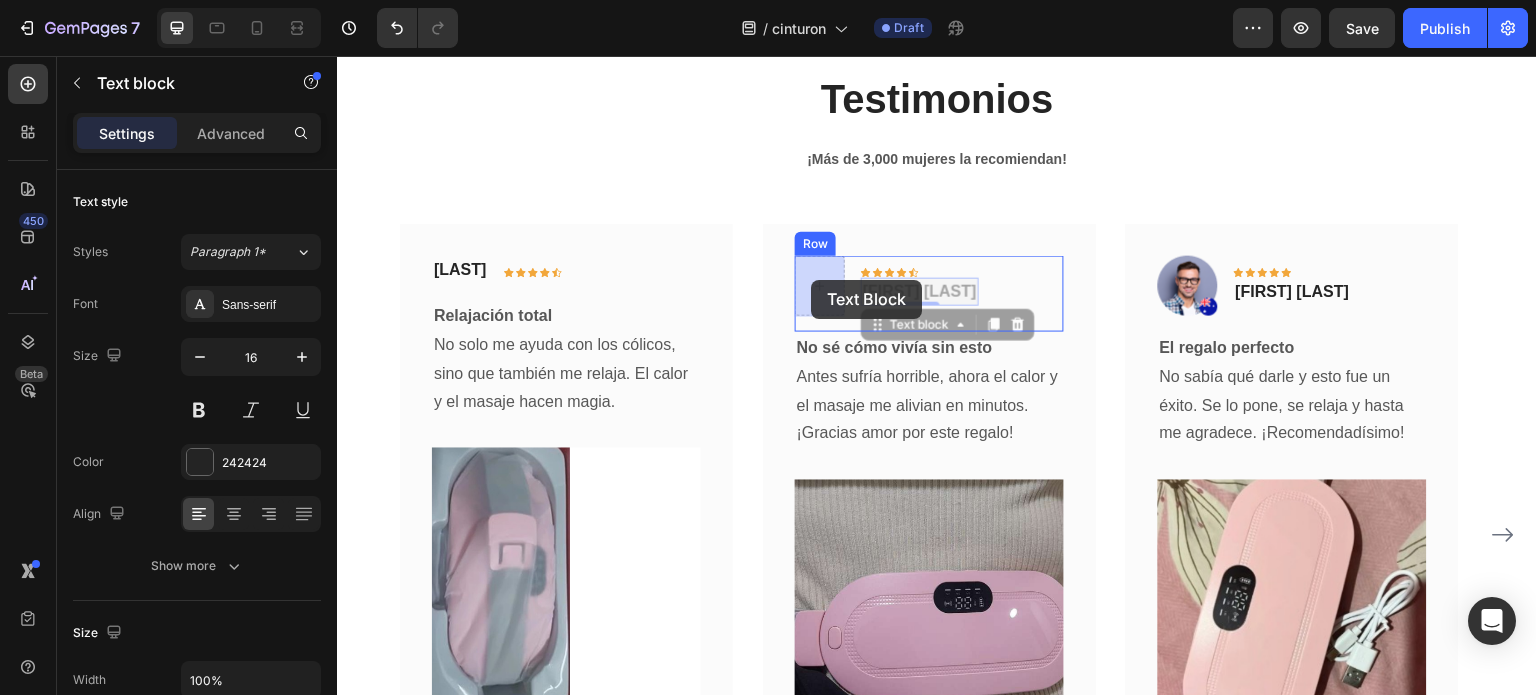drag, startPoint x: 884, startPoint y: 296, endPoint x: 811, endPoint y: 280, distance: 74.73286 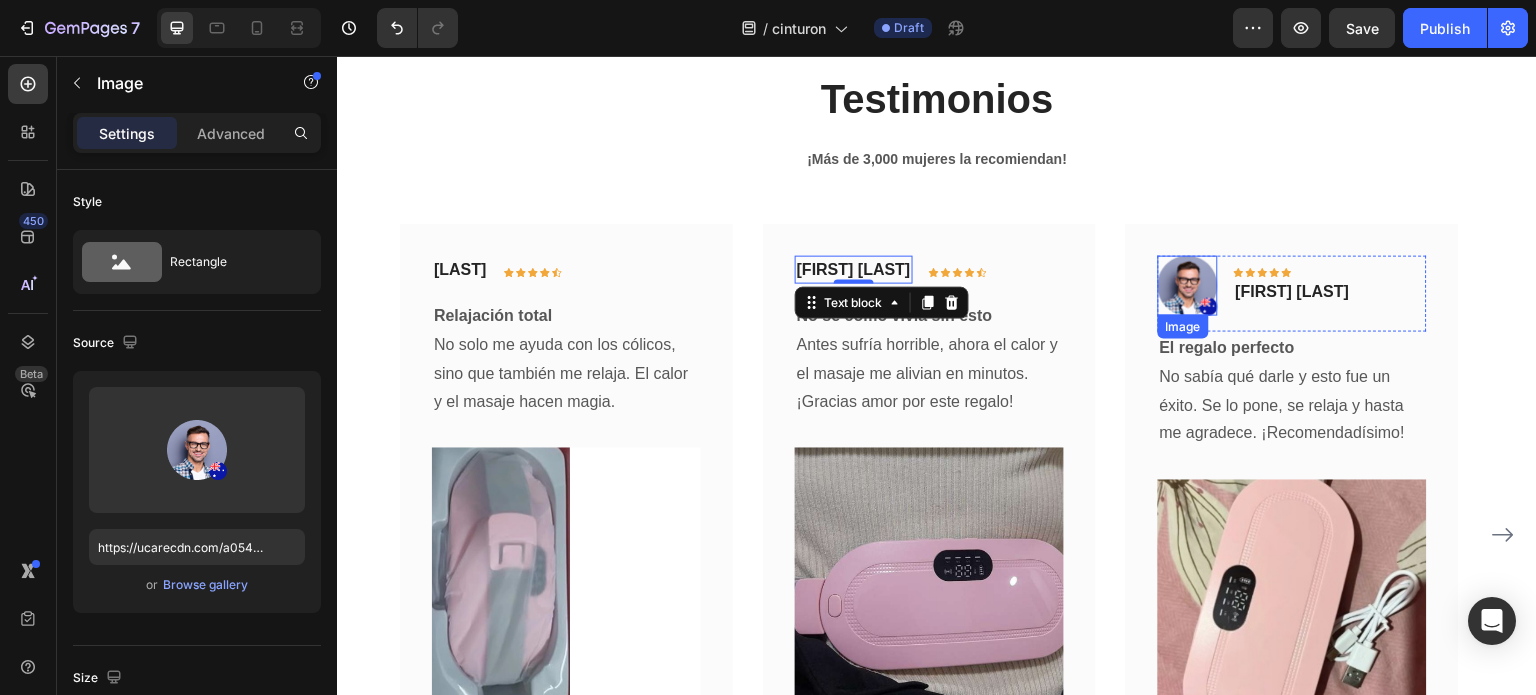 click at bounding box center (1188, 286) 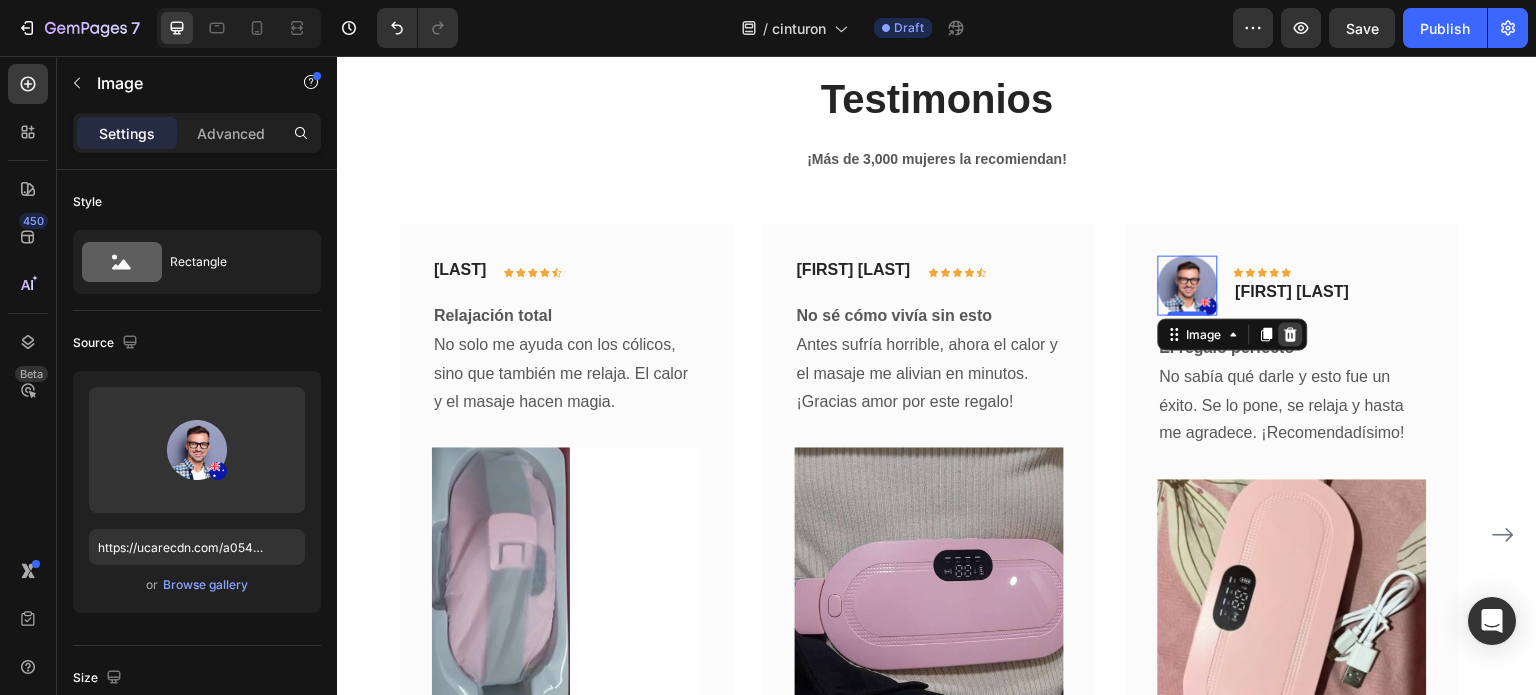 click 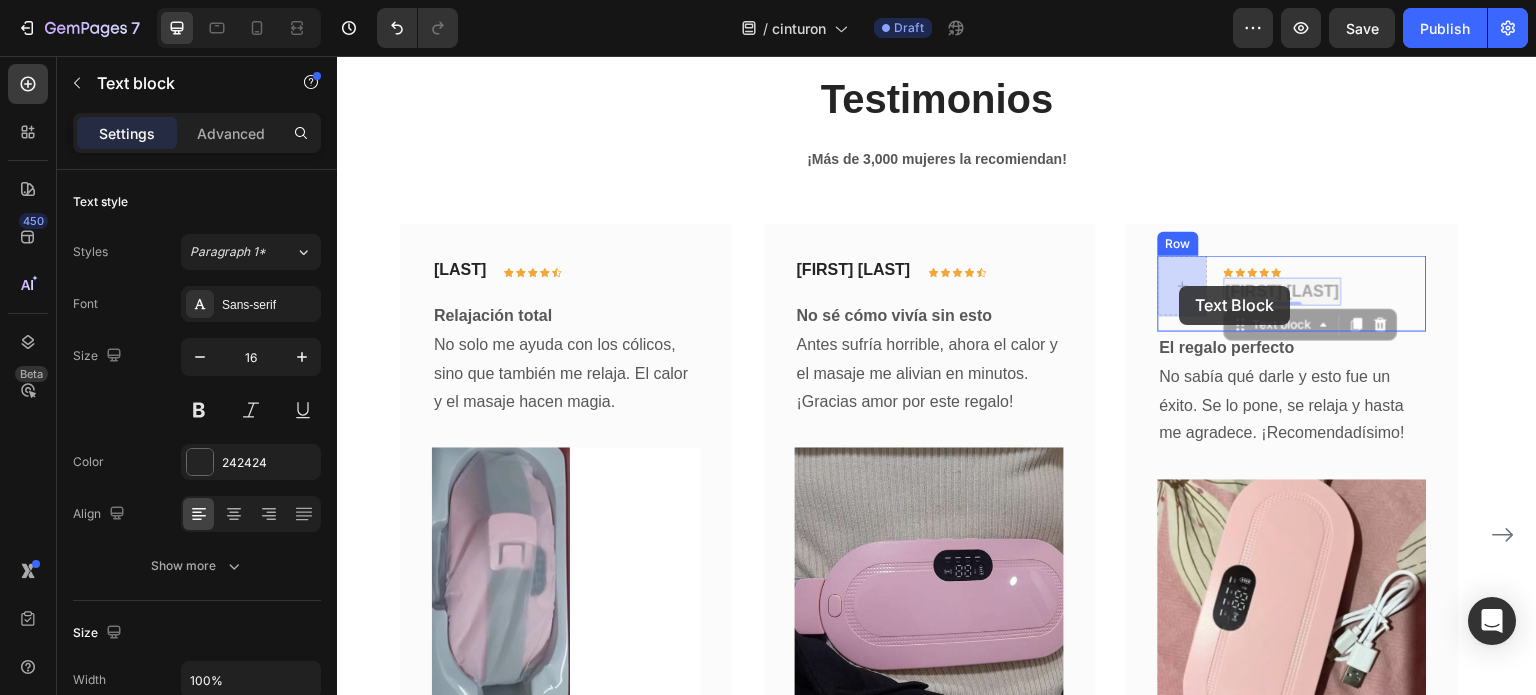 drag, startPoint x: 1295, startPoint y: 293, endPoint x: 1196, endPoint y: 293, distance: 99 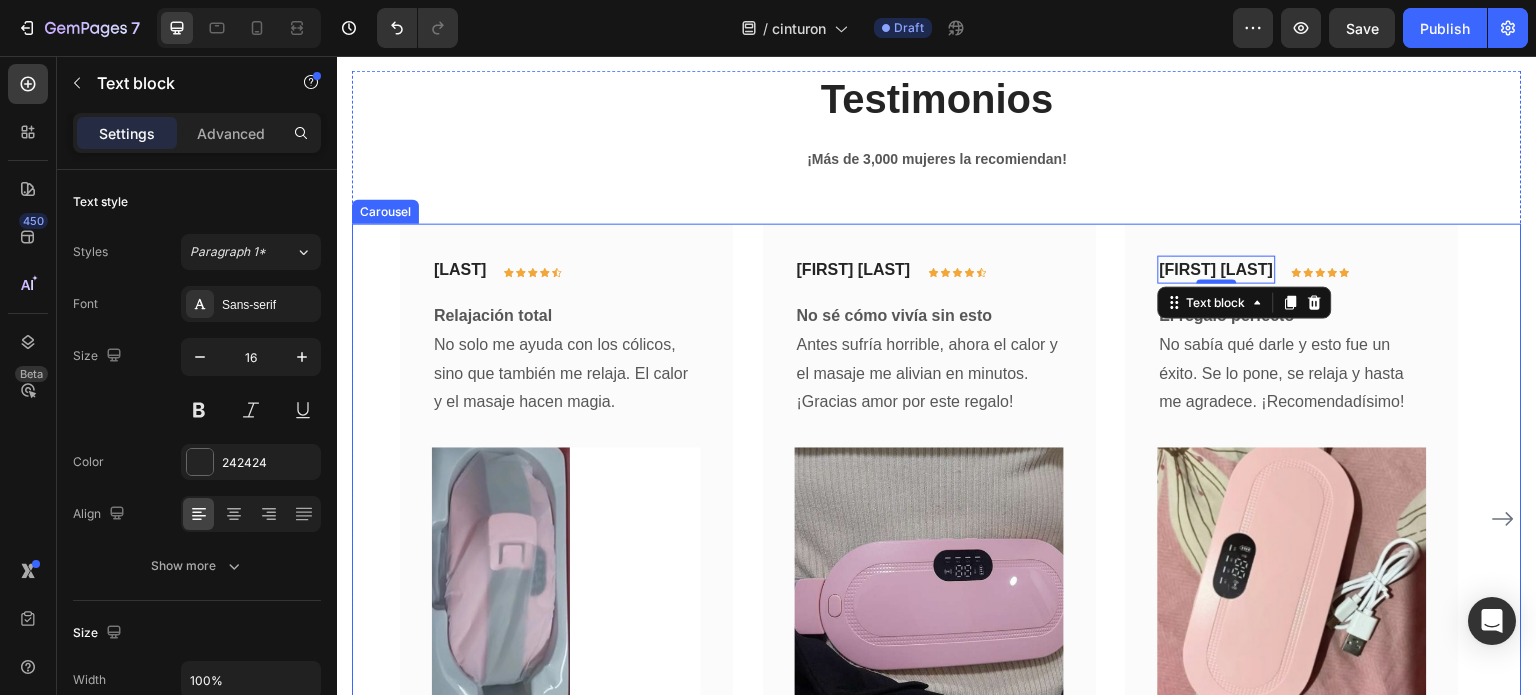 click 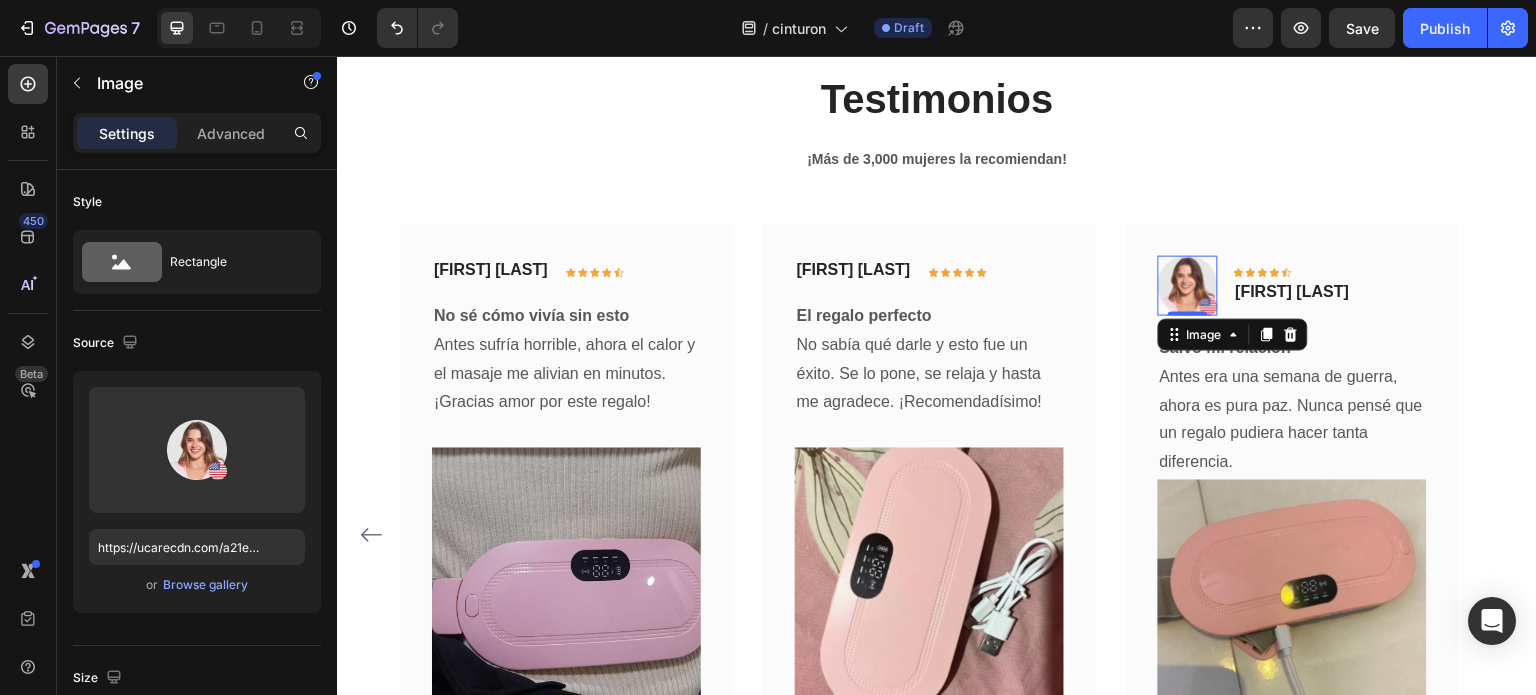 click at bounding box center [1188, 286] 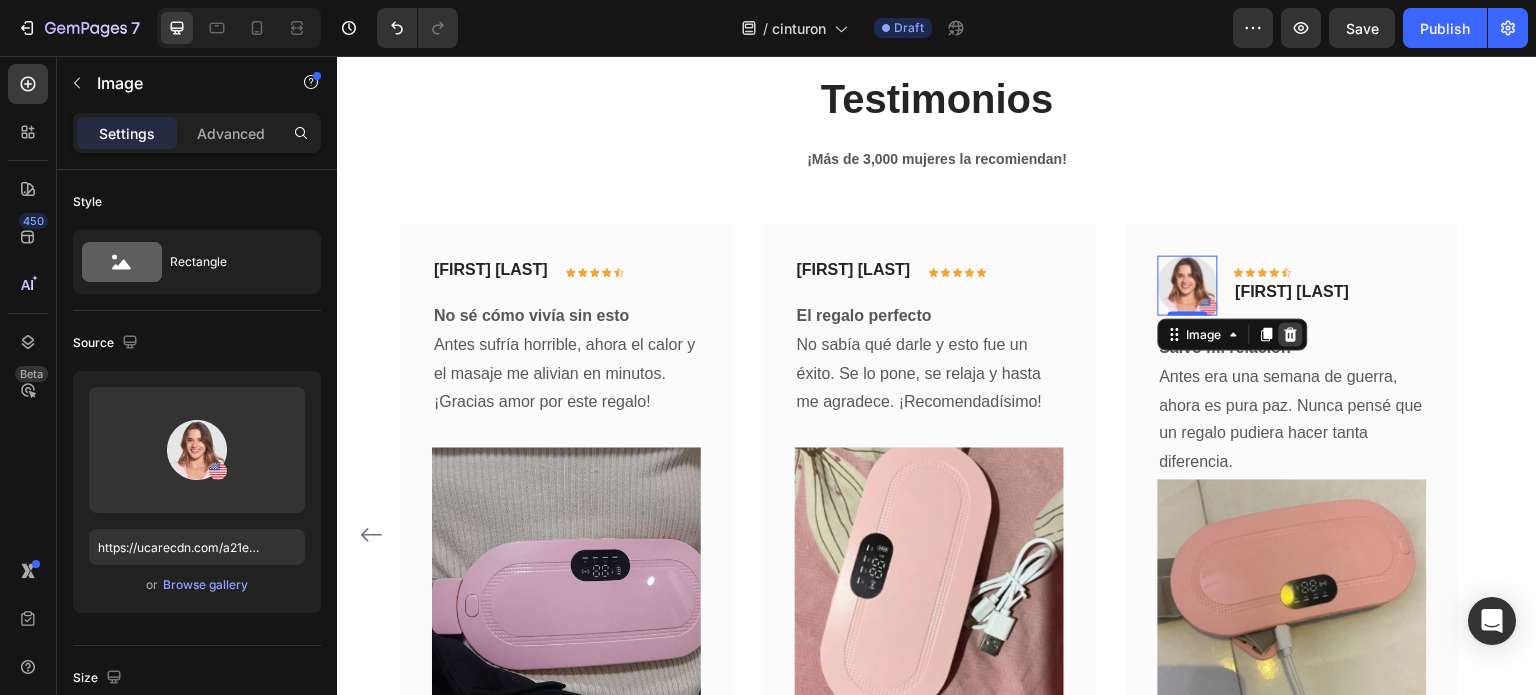 click 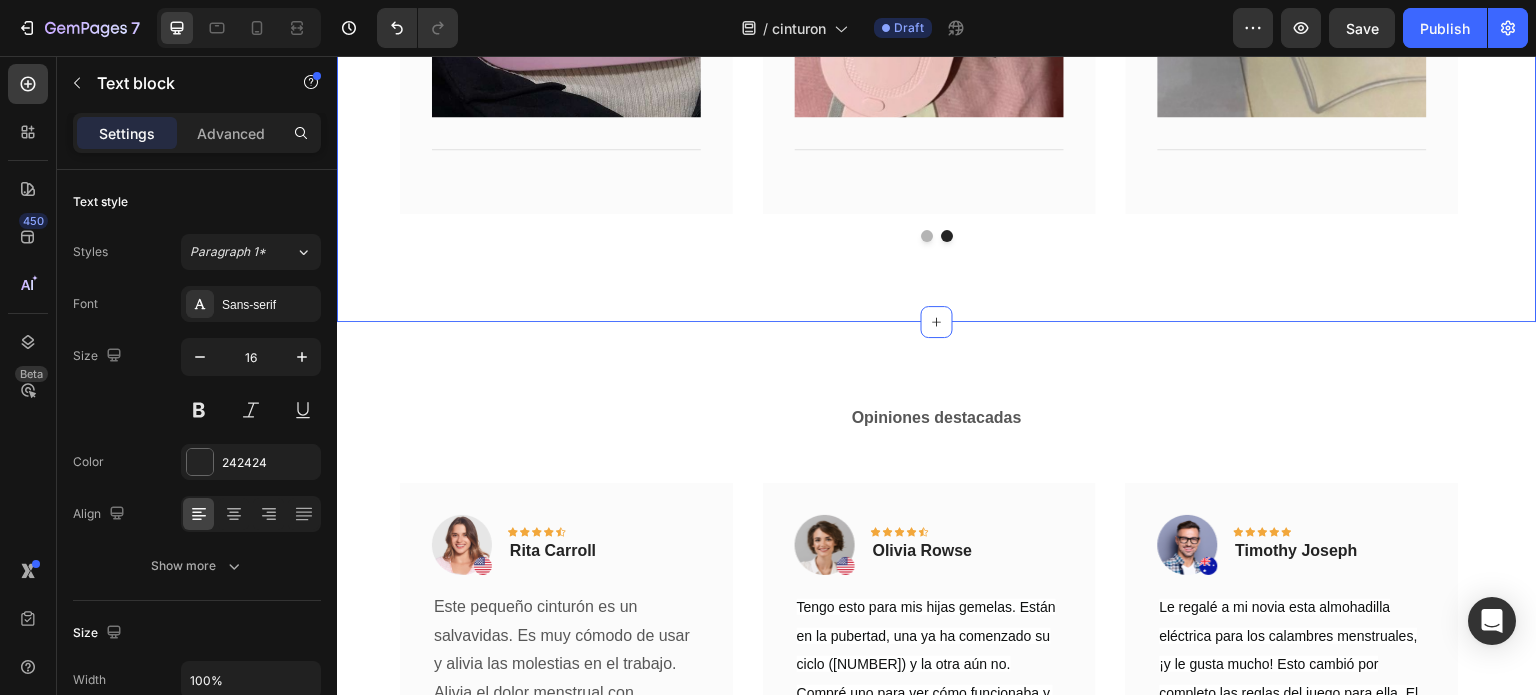 scroll, scrollTop: 5736, scrollLeft: 0, axis: vertical 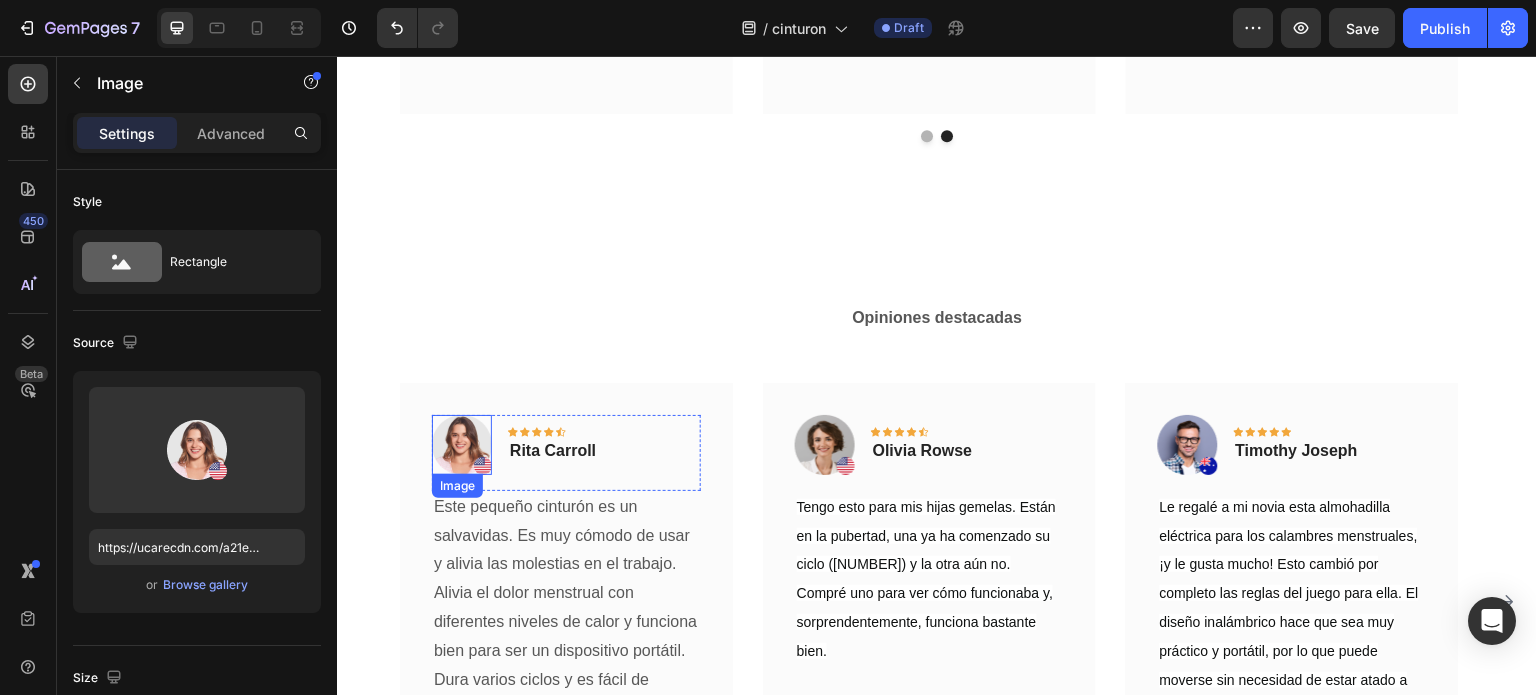 click at bounding box center (462, 445) 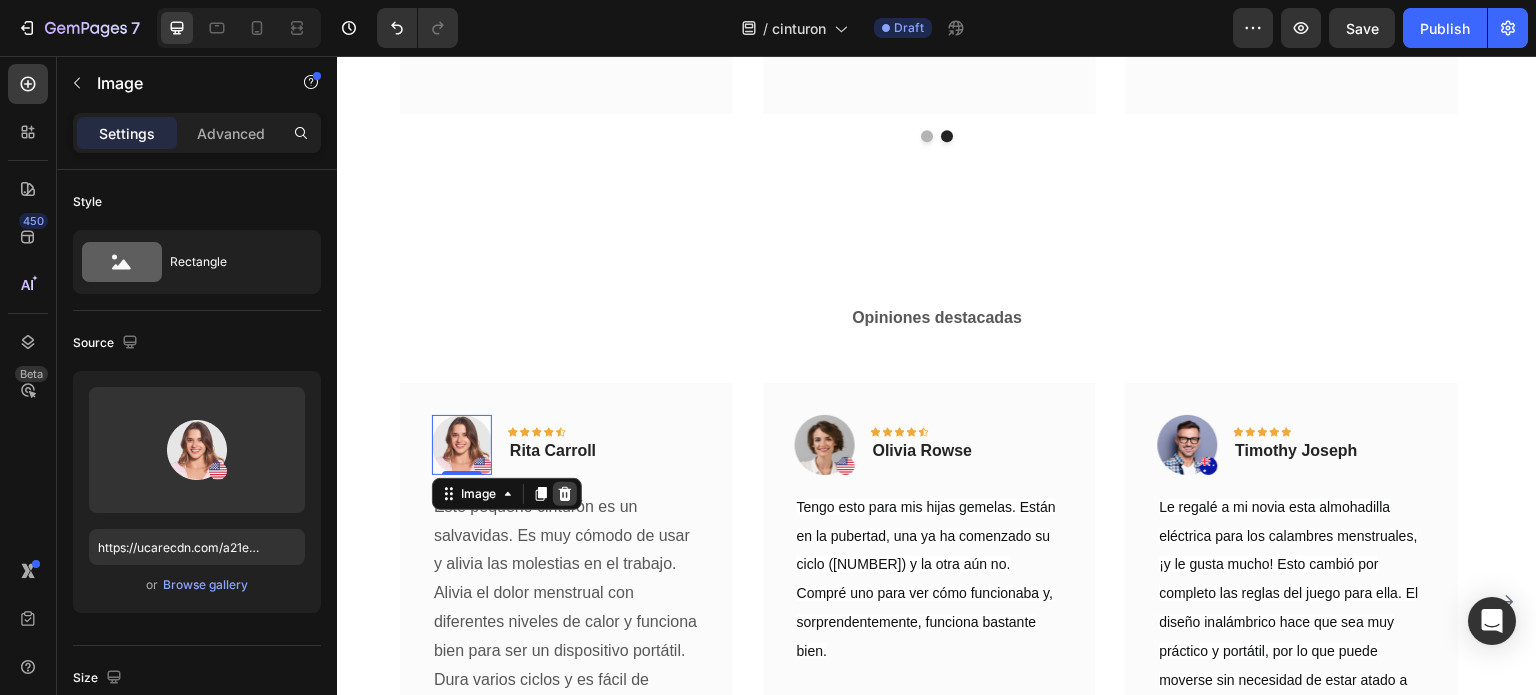 click 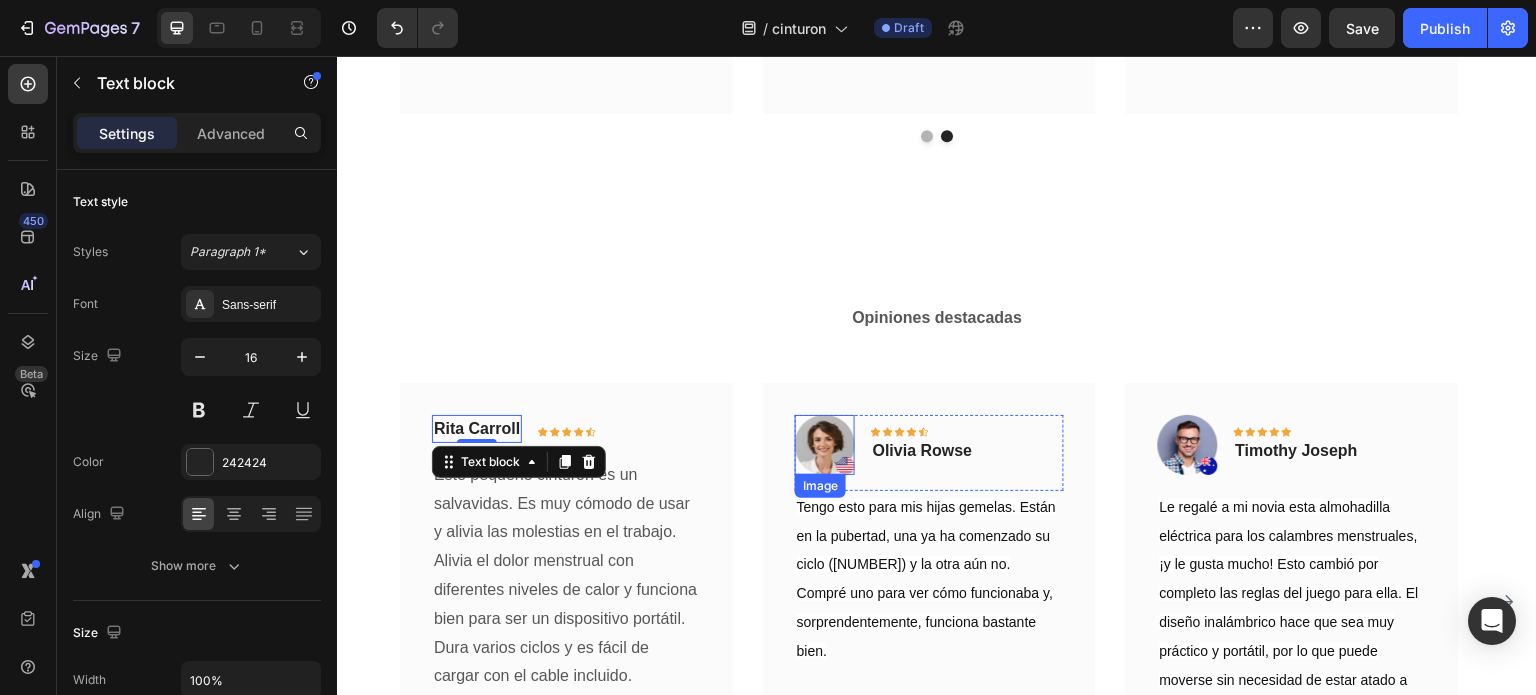 click at bounding box center (825, 445) 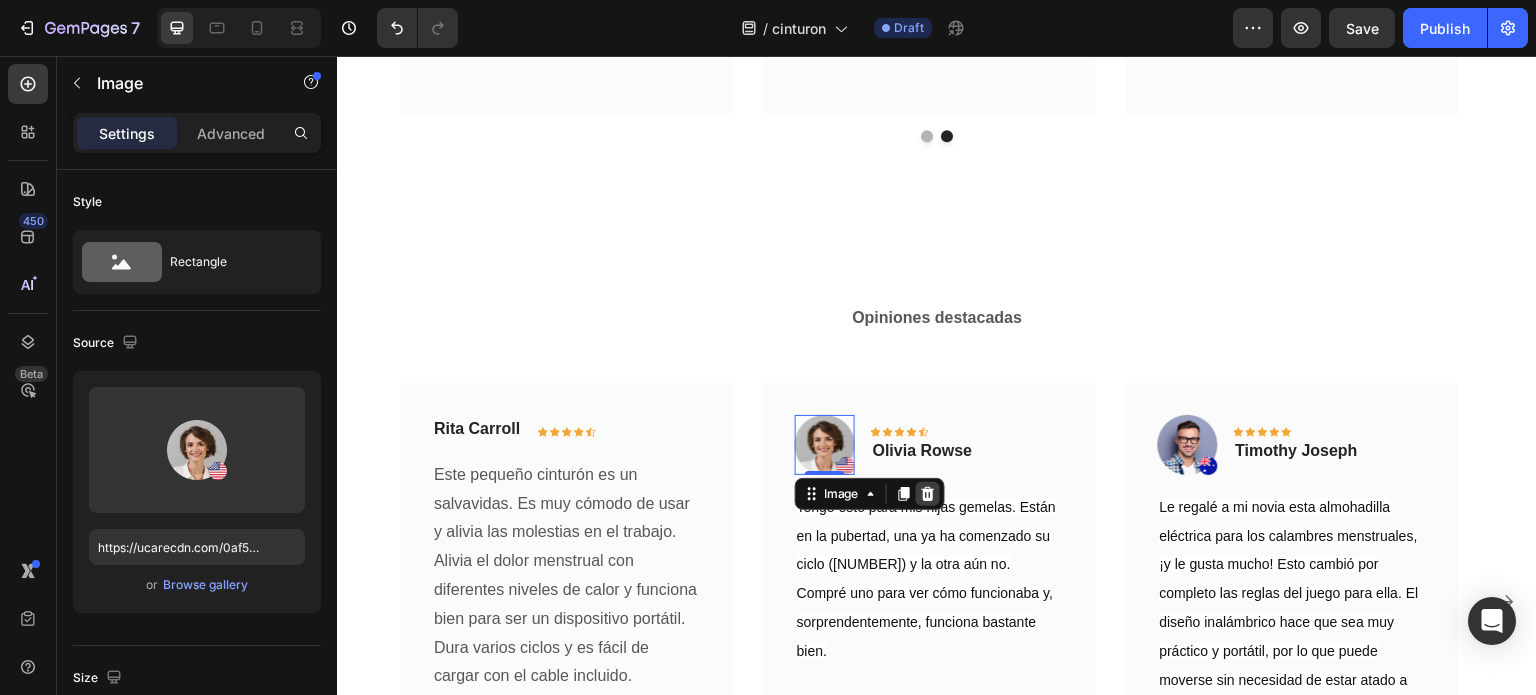click 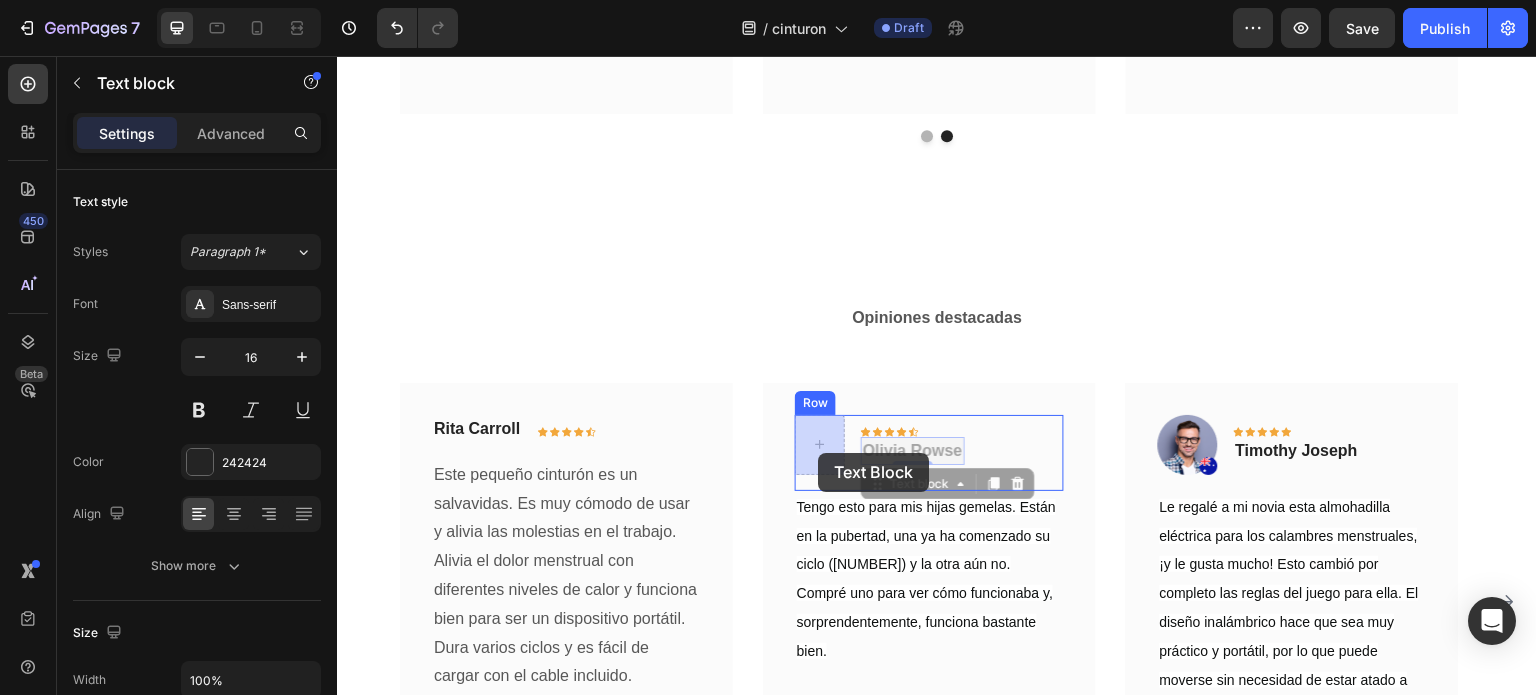 drag, startPoint x: 902, startPoint y: 456, endPoint x: 818, endPoint y: 453, distance: 84.05355 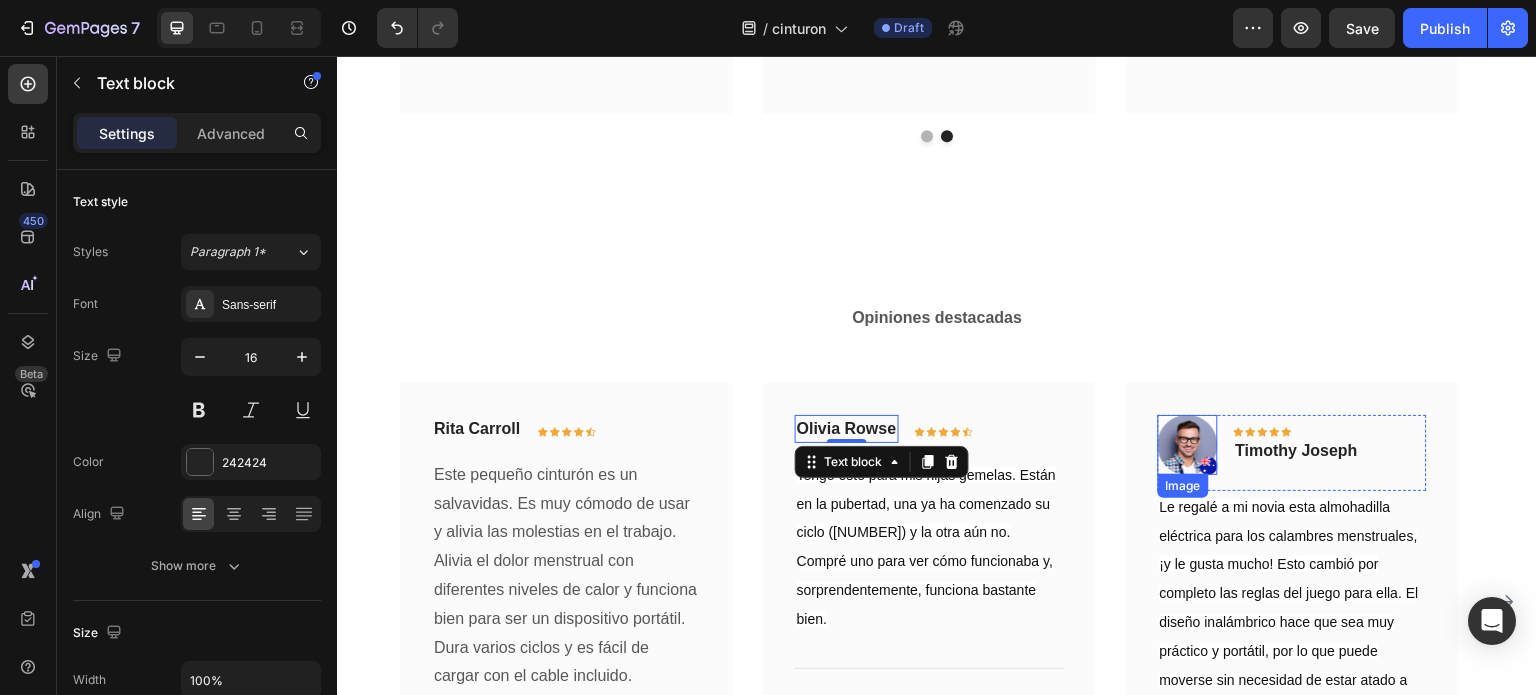 click at bounding box center (1188, 445) 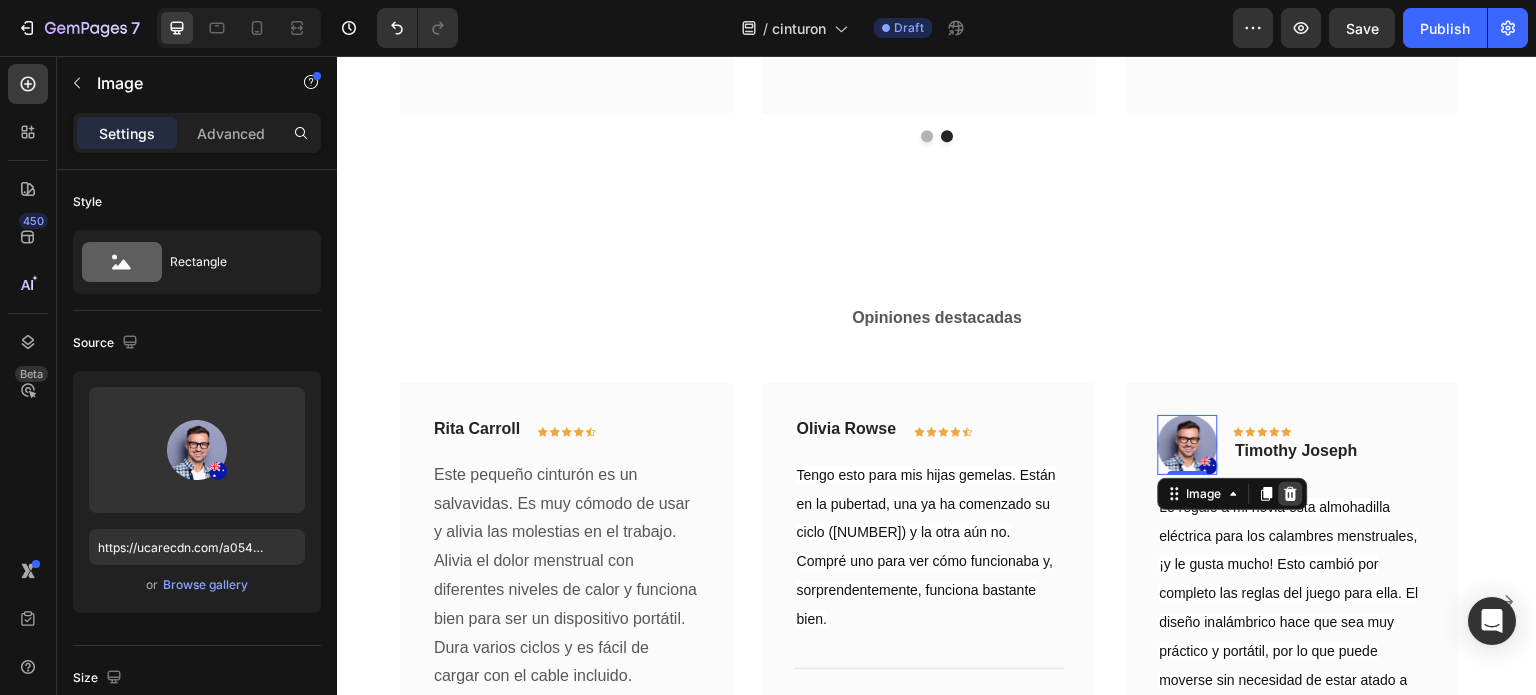 click 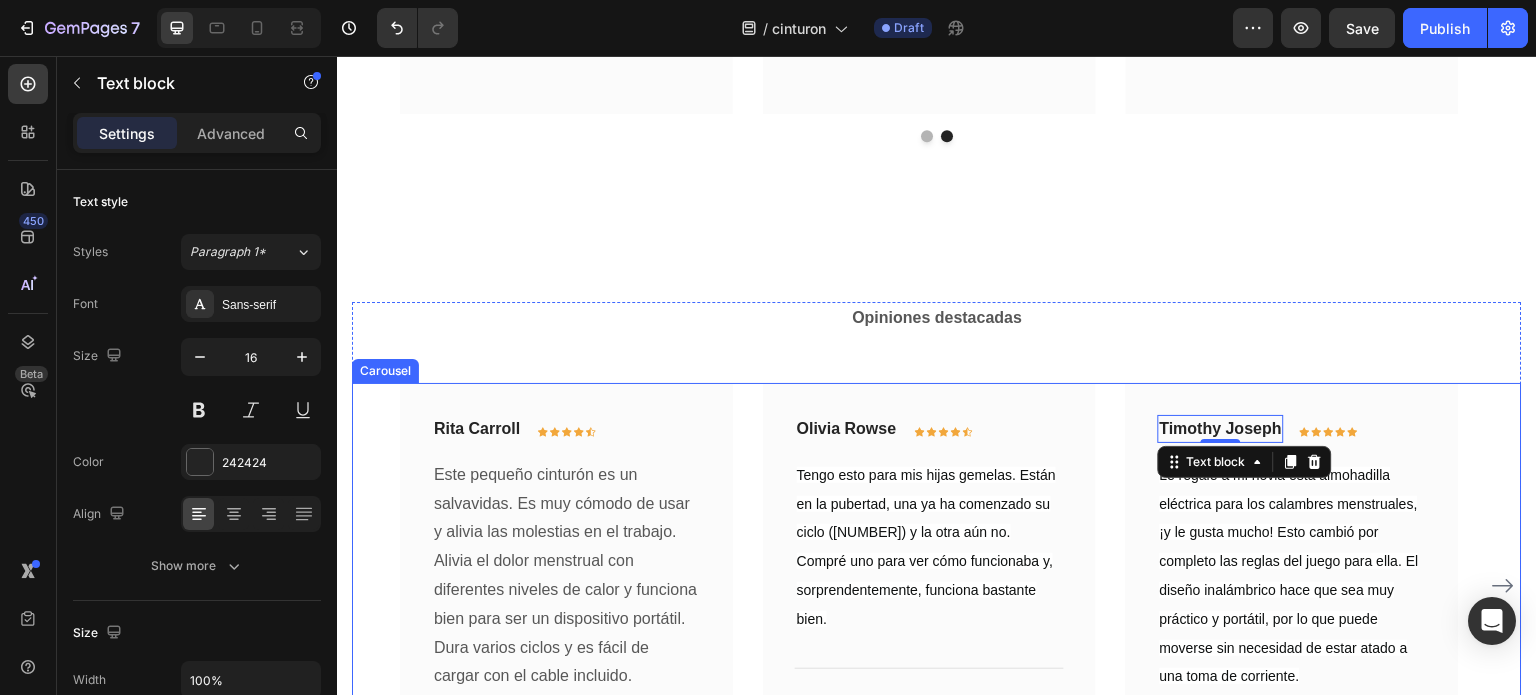 click on "Rita Carroll Text block
Icon
Icon
Icon
Icon
Icon Row Row Este pequeño cinturón es un salvavidas. Es muy cómodo de usar y alivia las molestias en el trabajo. Alivia el dolor menstrual con diferentes niveles de calor y funciona bien para ser un dispositivo portátil. Dura varios ciclos y es fácil de cargar con el cable incluido. Text block                Title Line Row Olivia Rowse Text block
Icon
Icon
Icon
Icon
Icon Row Row Tengo esto para mis hijas gemelas. Están en la pubertad, una ya ha comenzado su ciclo (10) y la otra aún no. Compré uno para ver cómo funcionaba y, sorprendentemente, funciona bastante bien. Text block                Title Line Row Timothy Joseph Text block   0
Icon
Icon
Icon
Icon
Icon Row Row Text block                Title Line" at bounding box center (937, 586) 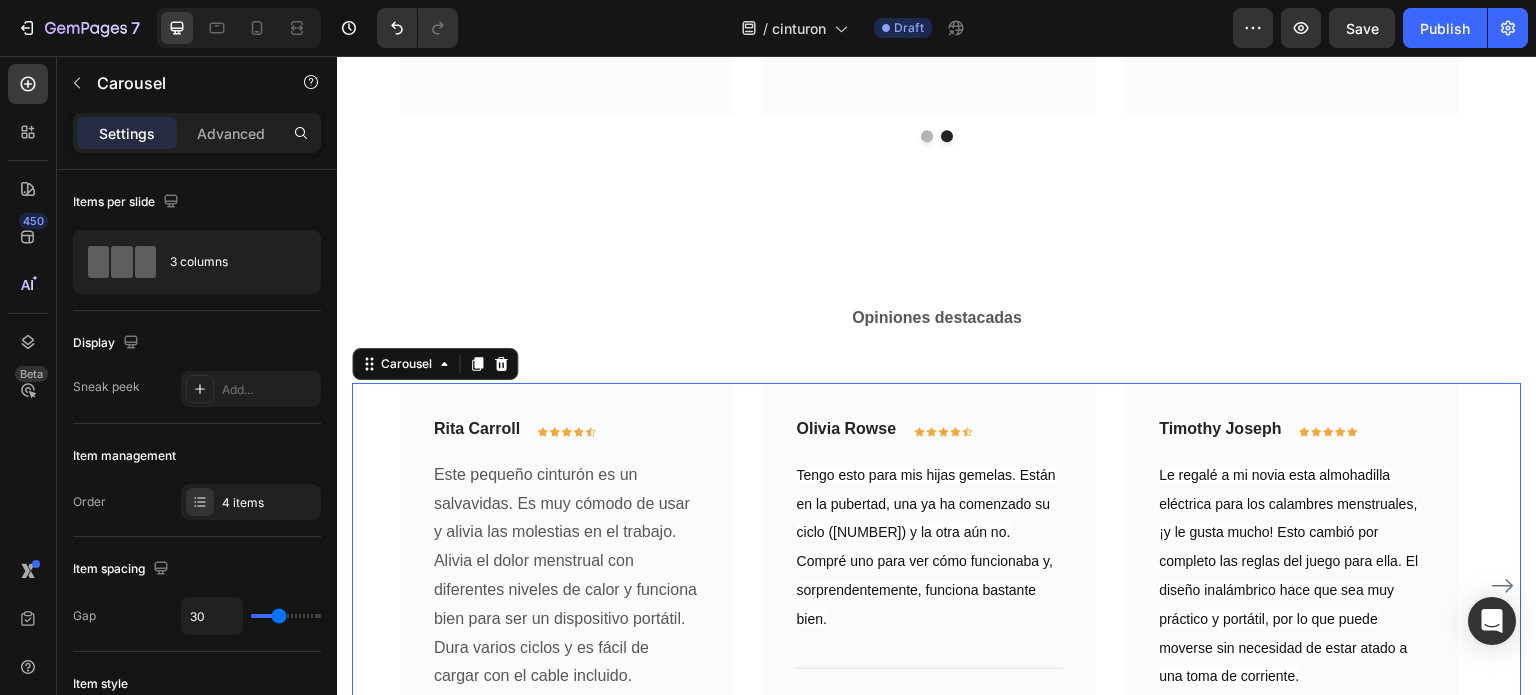 click 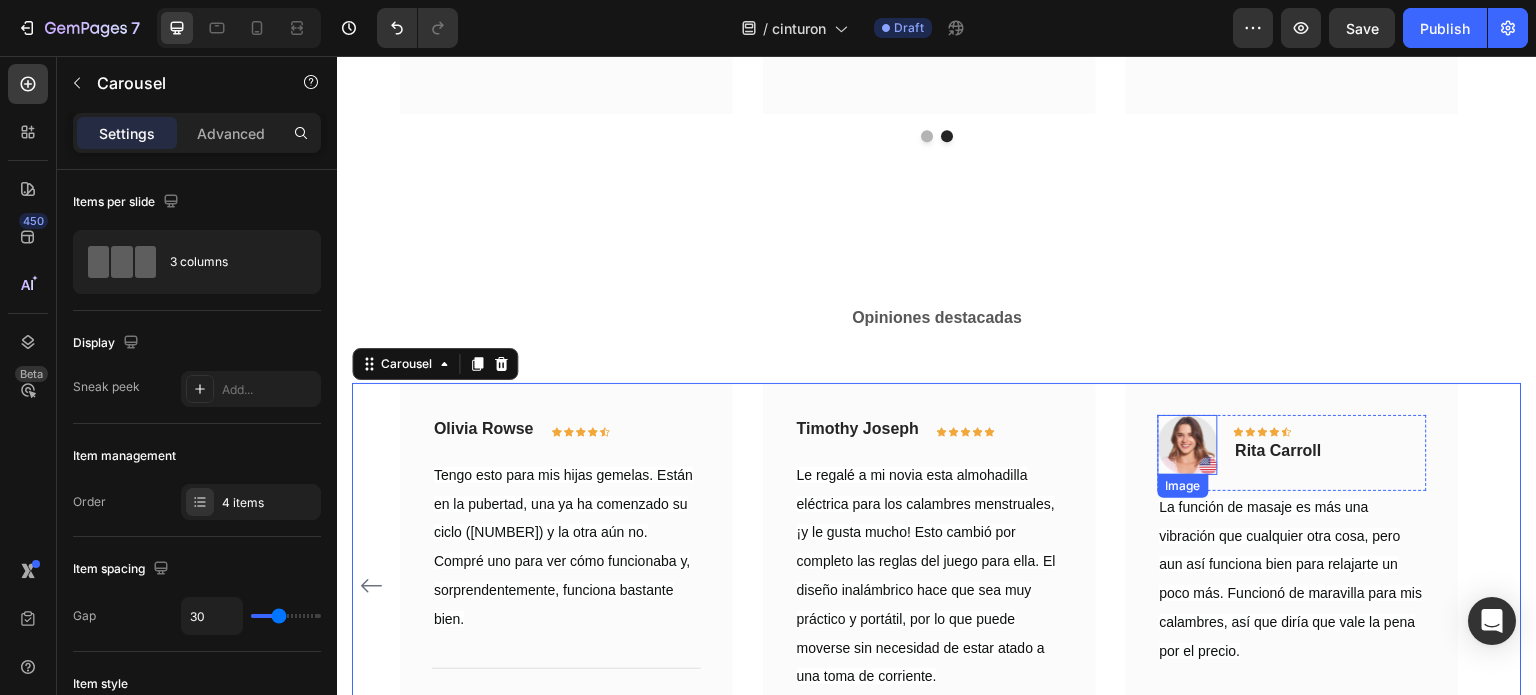 click at bounding box center [1188, 445] 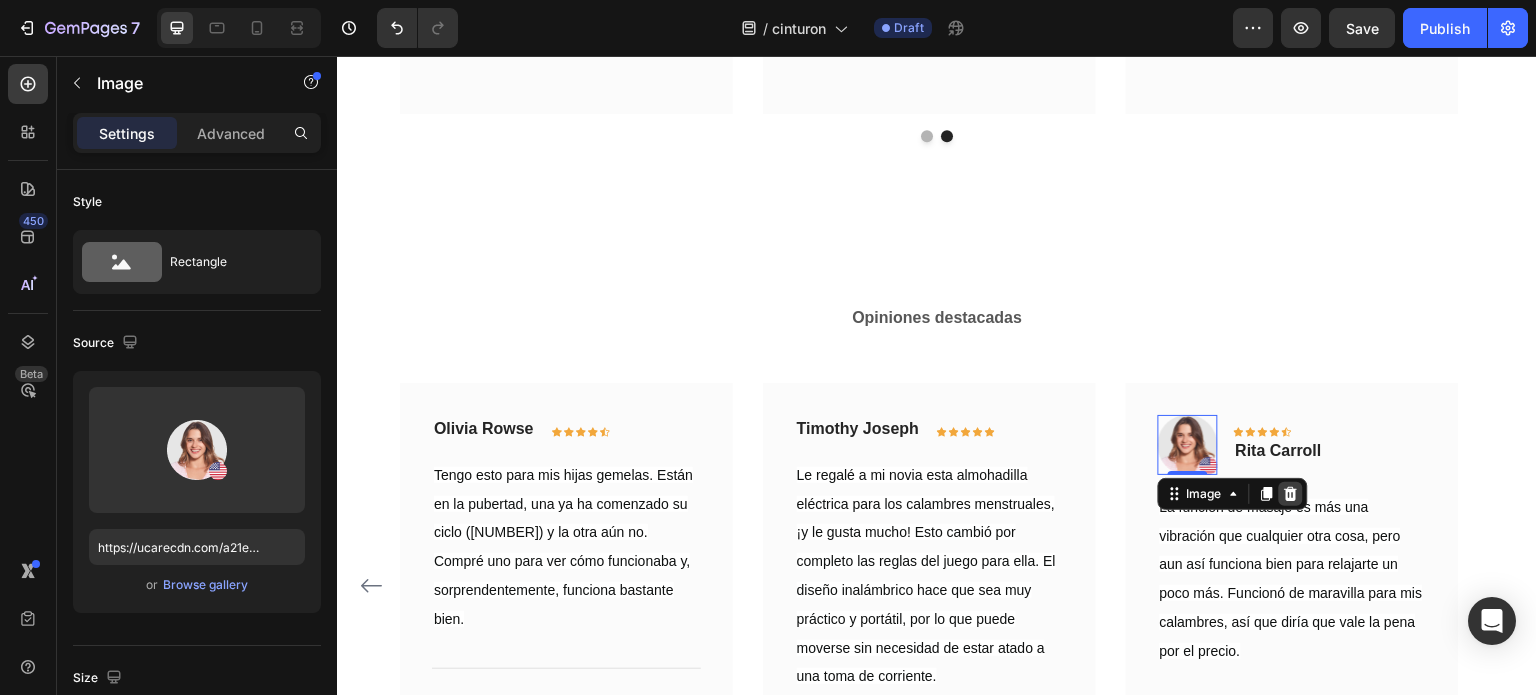 click 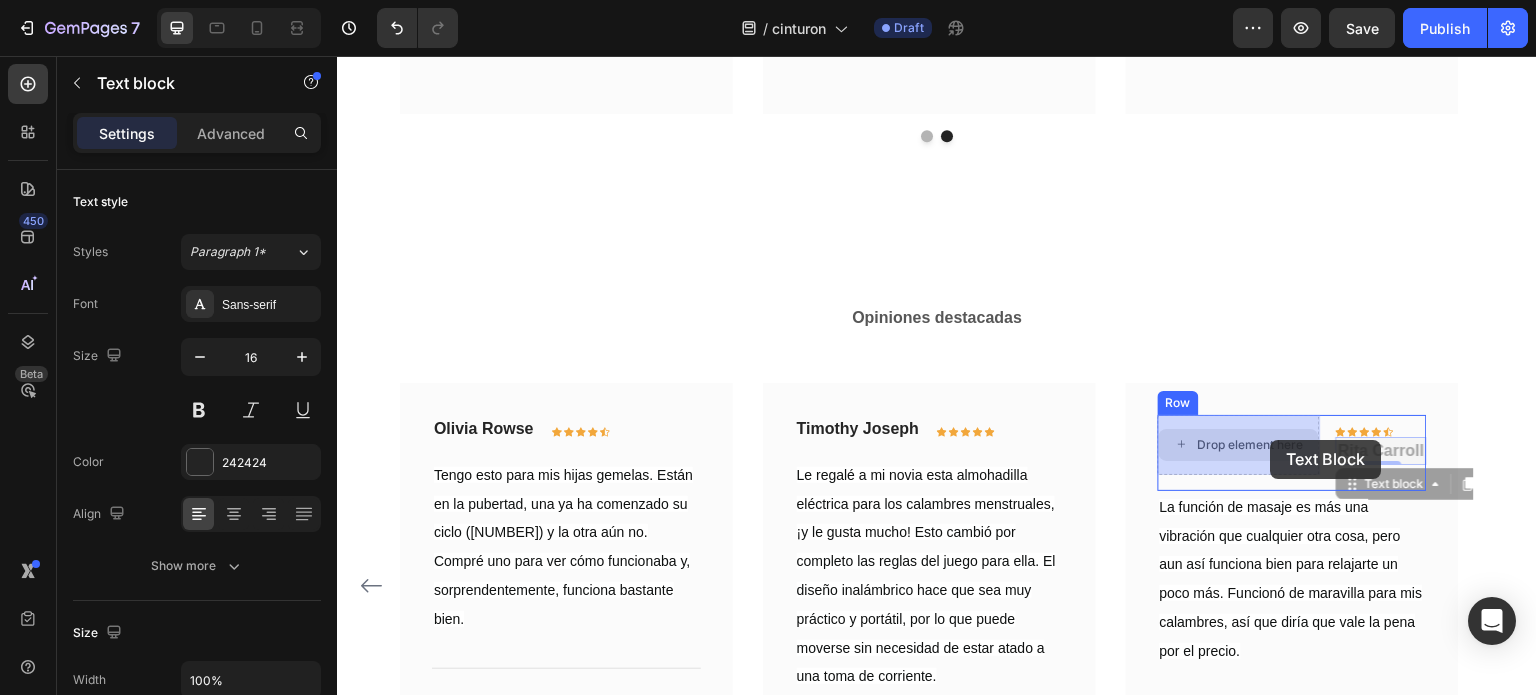 drag, startPoint x: 1383, startPoint y: 446, endPoint x: 1271, endPoint y: 440, distance: 112.1606 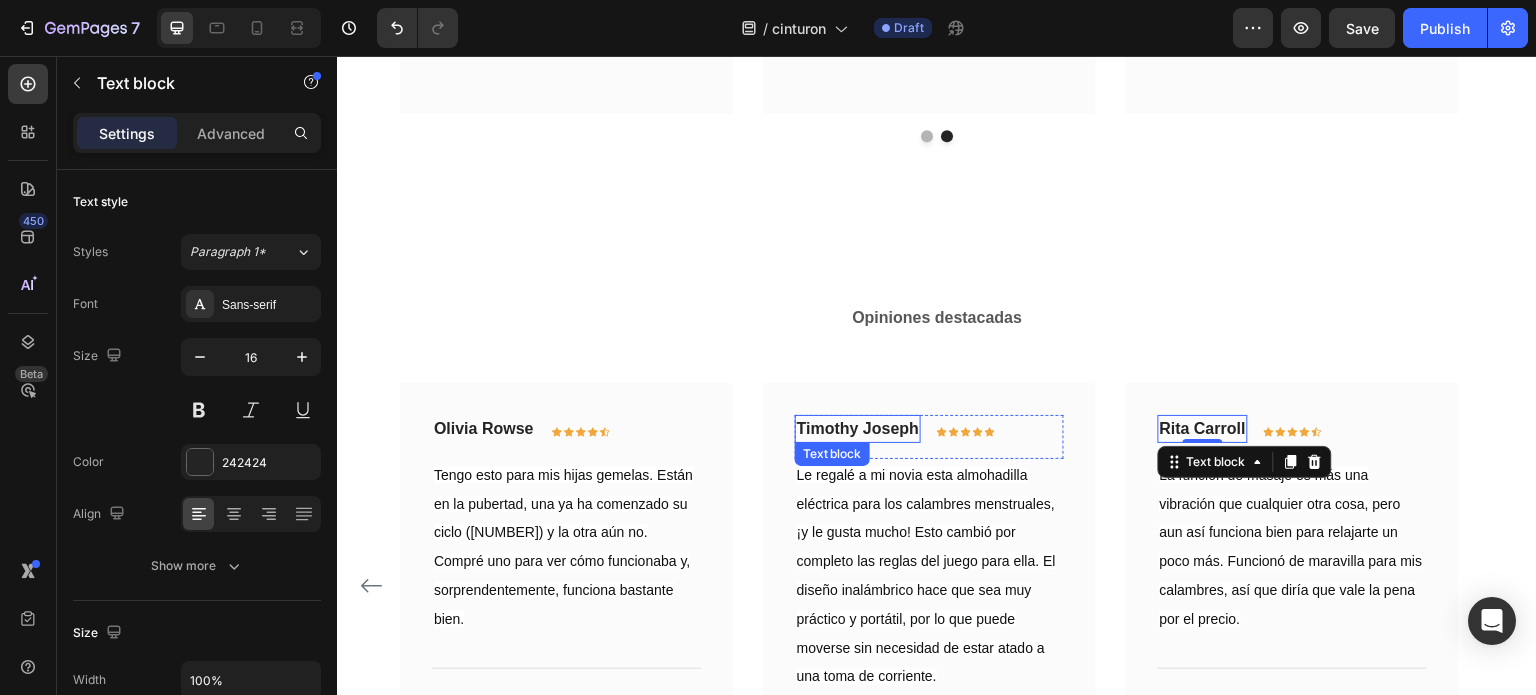 click on "Timothy Joseph" at bounding box center (858, 429) 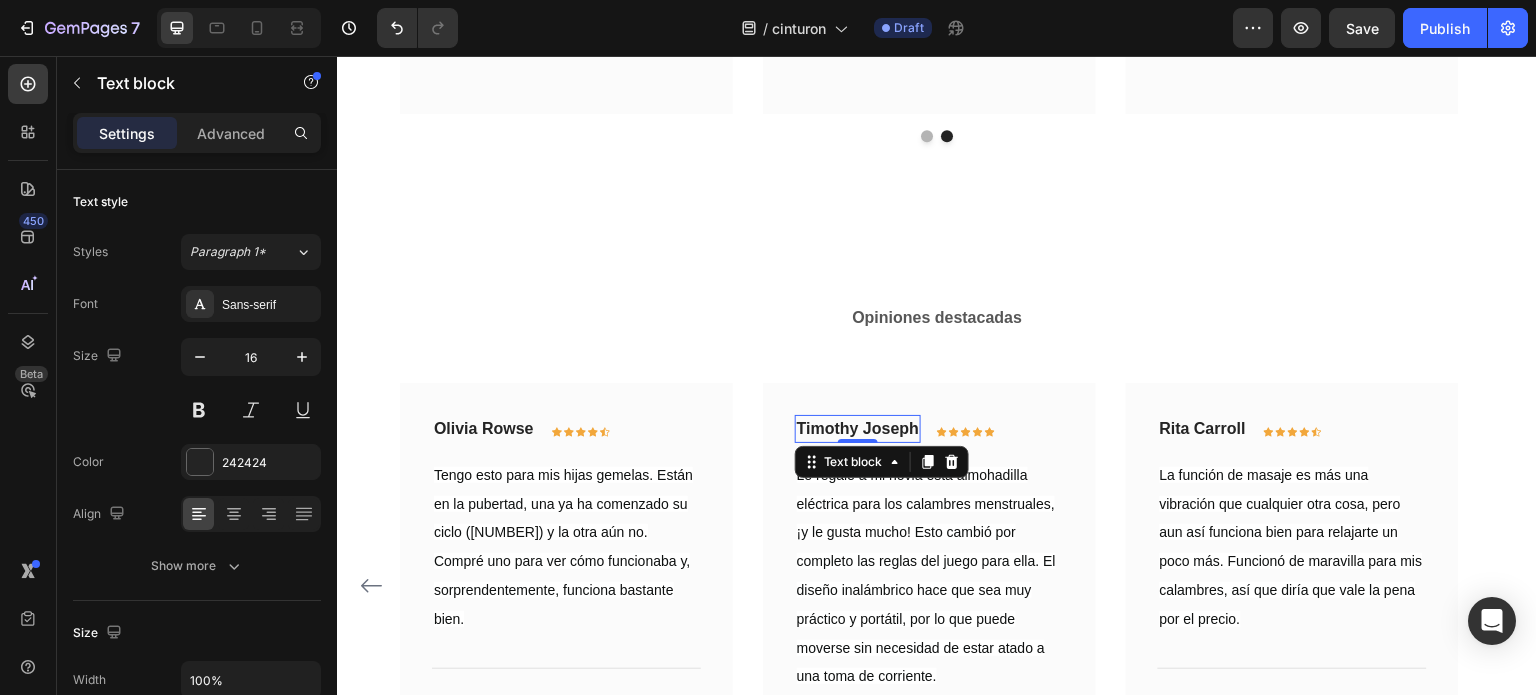 click on "Timothy Joseph" at bounding box center (858, 429) 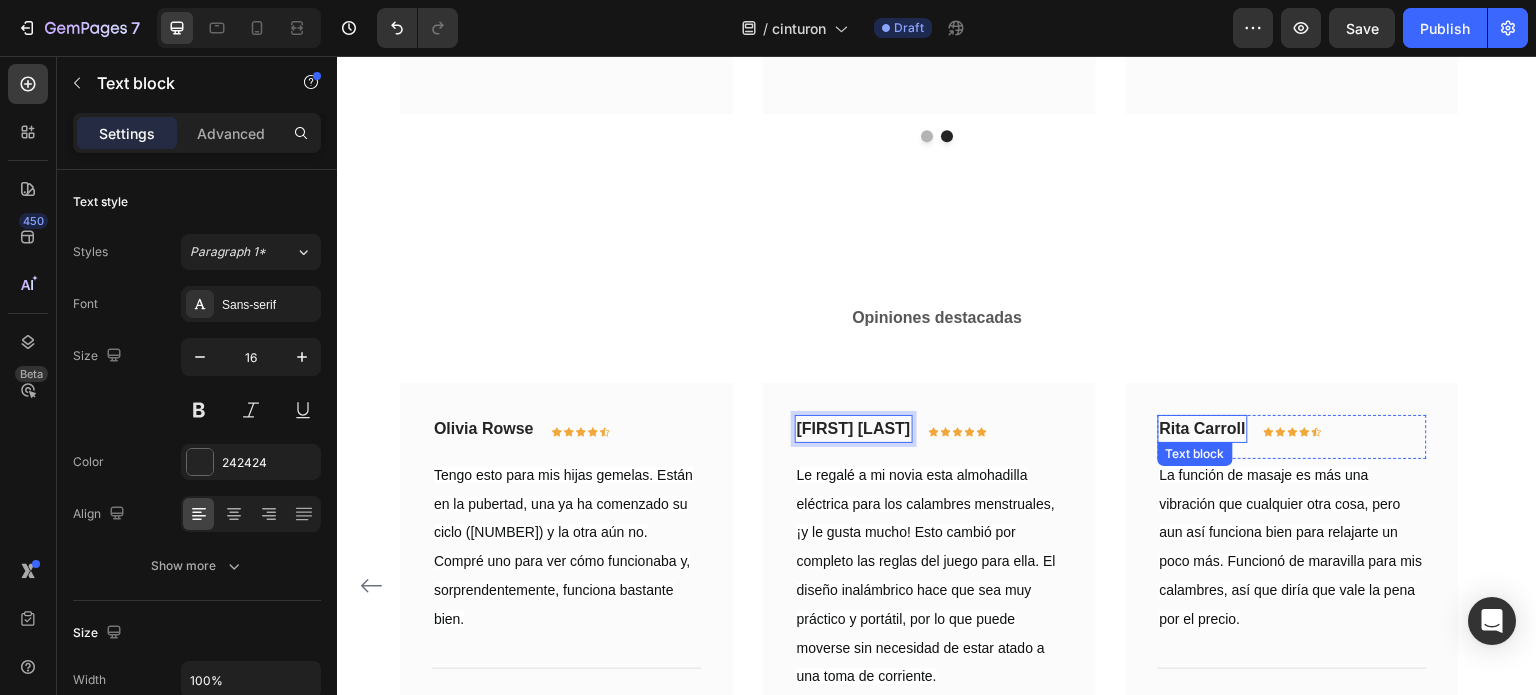 click on "Rita Carroll" at bounding box center [1203, 429] 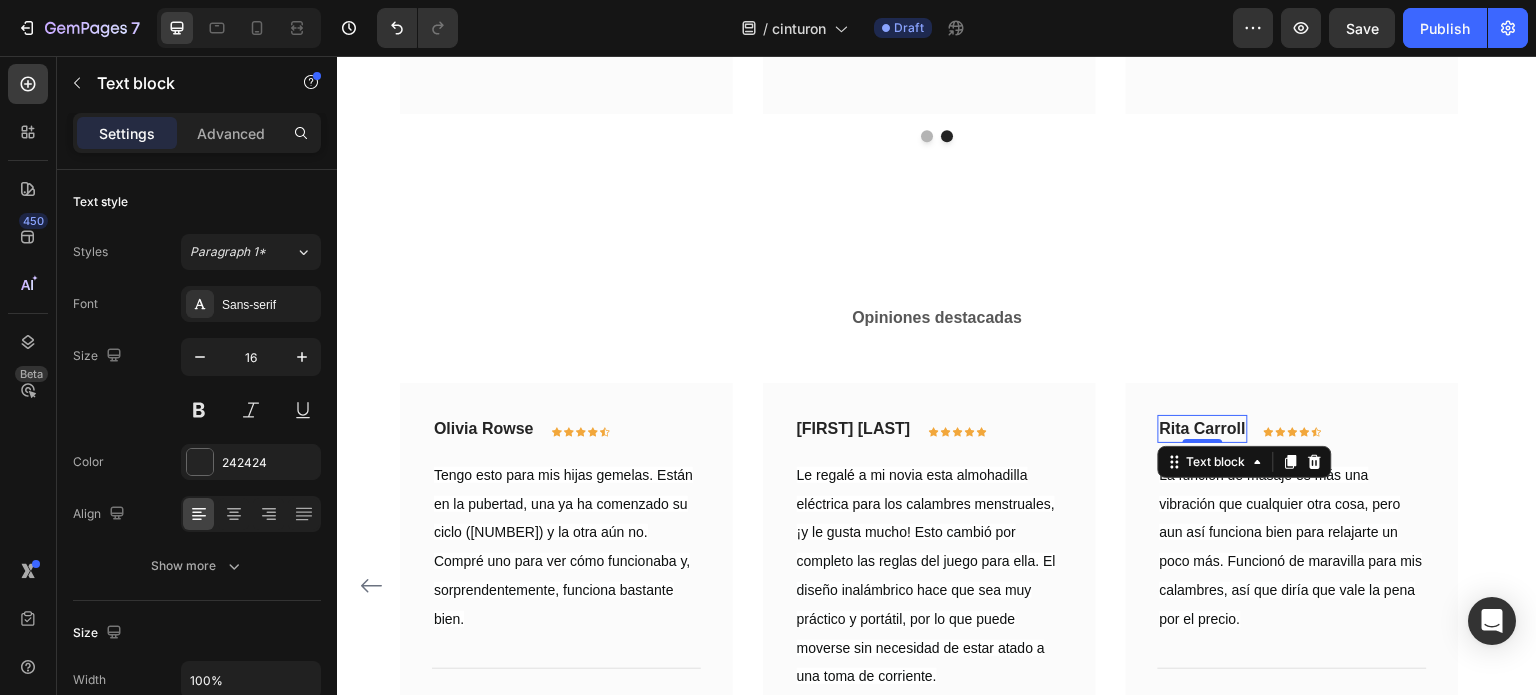 click on "Rita Carroll" at bounding box center (1203, 429) 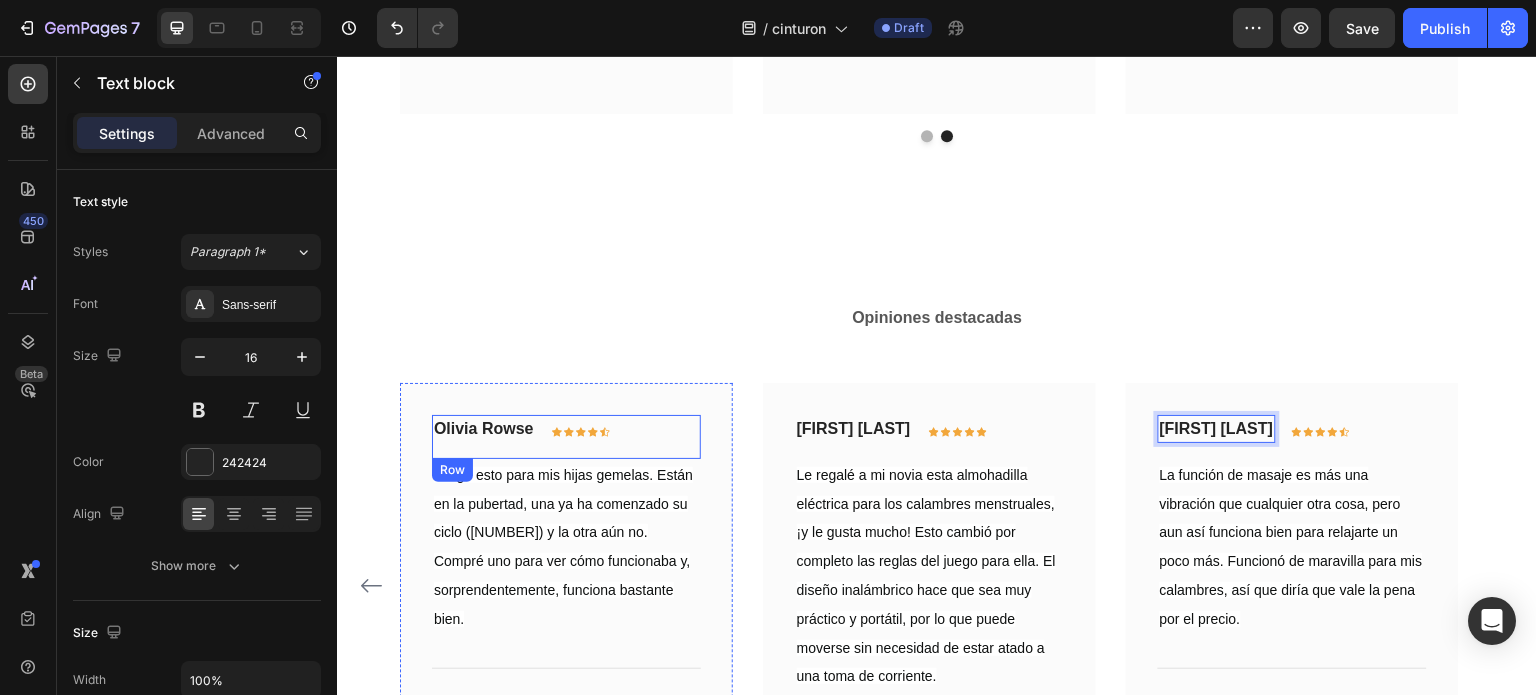 click on "Olivia Rowse" at bounding box center [484, 429] 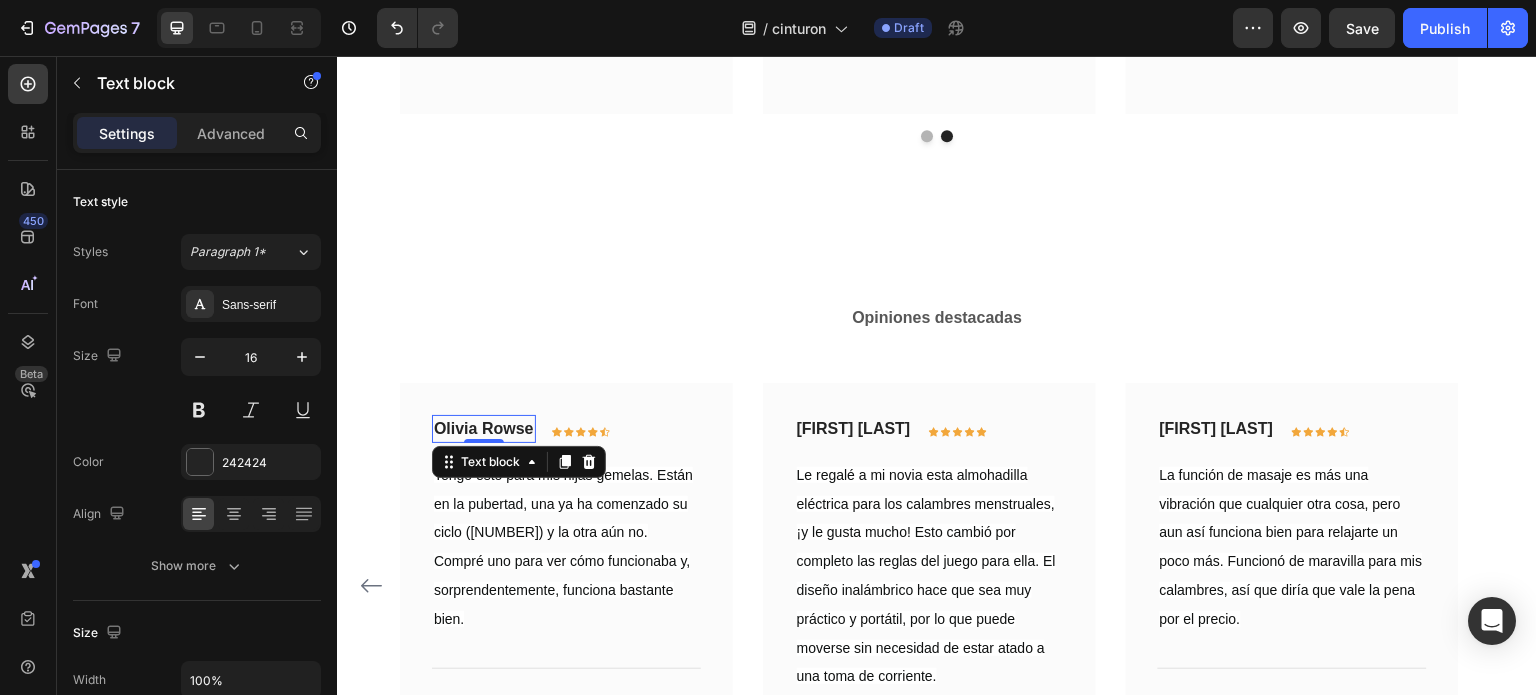 click on "Olivia Rowse" at bounding box center (484, 429) 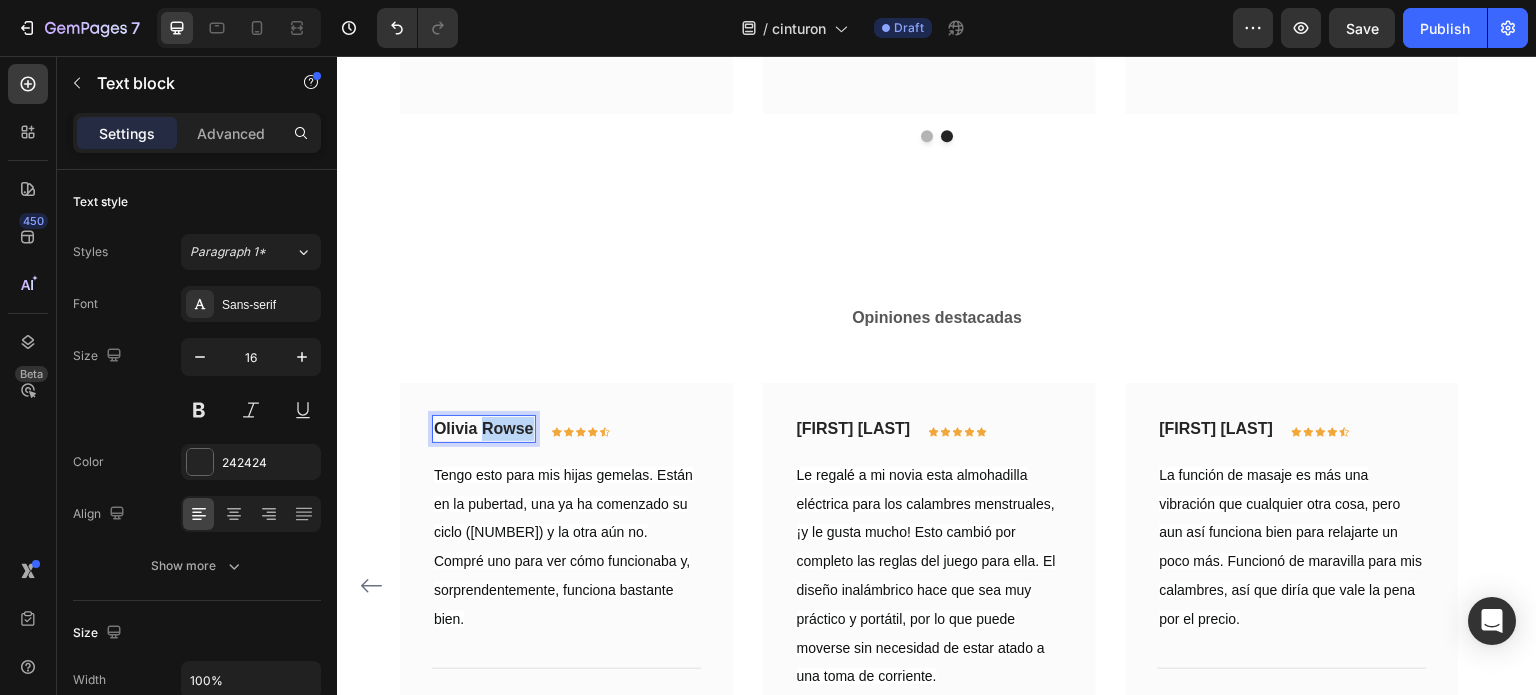 click on "Olivia Rowse" at bounding box center (484, 429) 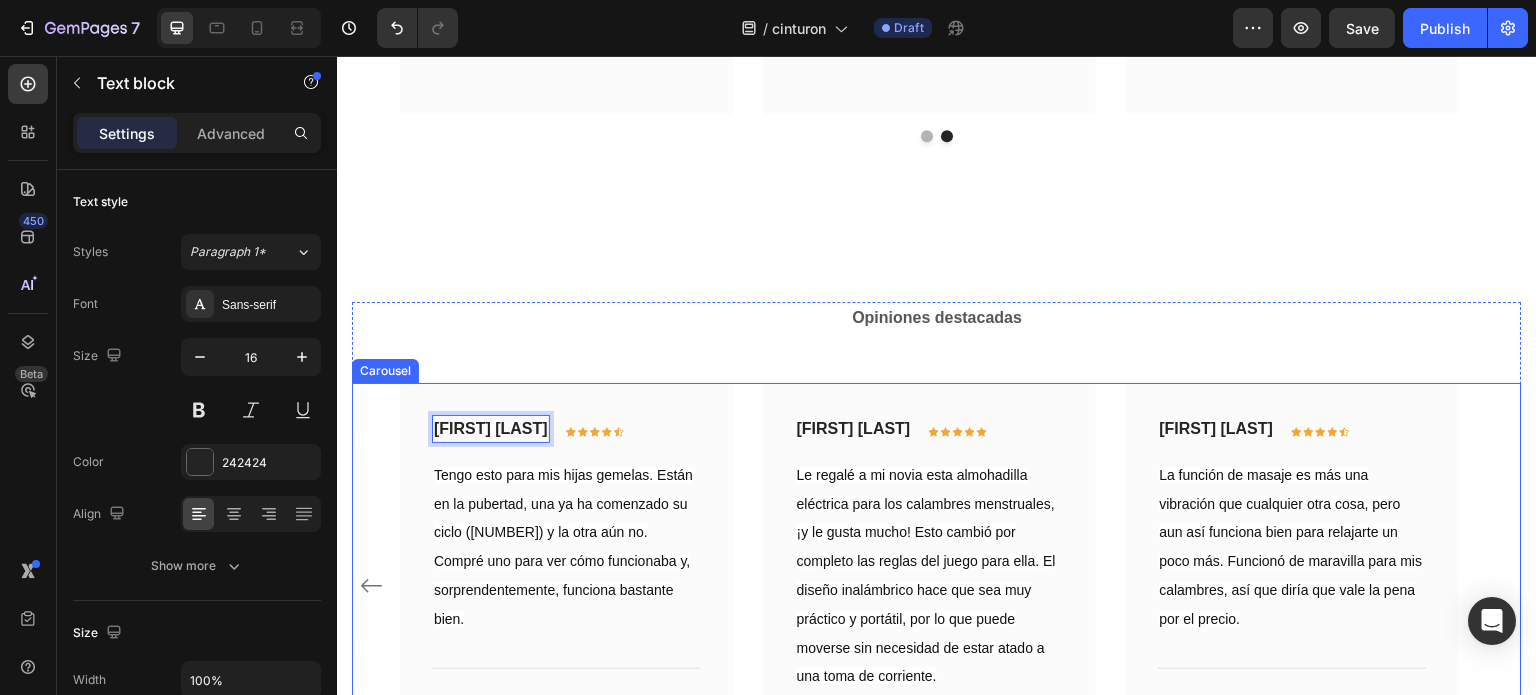 click on "Rita Carroll Text block
Icon
Icon
Icon
Icon
Icon Row Row Este pequeño cinturón es un salvavidas. Es muy cómodo de usar y alivia las molestias en el trabajo. Alivia el dolor menstrual con diferentes niveles de calor y funciona bien para ser un dispositivo portátil. Dura varios ciclos y es fácil de cargar con el cable incluido. Text block                Title Line Row María Beal Text block   0
Icon
Icon
Icon
Icon
Icon Row Row Tengo esto para mis hijas gemelas. Están en la pubertad, una ya ha comenzado su ciclo (10) y la otra aún no. Compré uno para ver cómo funcionaba y, sorprendentemente, funciona bastante bien. Text block                Title Line Row Guillermo León Text block
Icon
Icon
Icon
Icon
Icon Row Row Text block                Title Line" at bounding box center [937, 586] 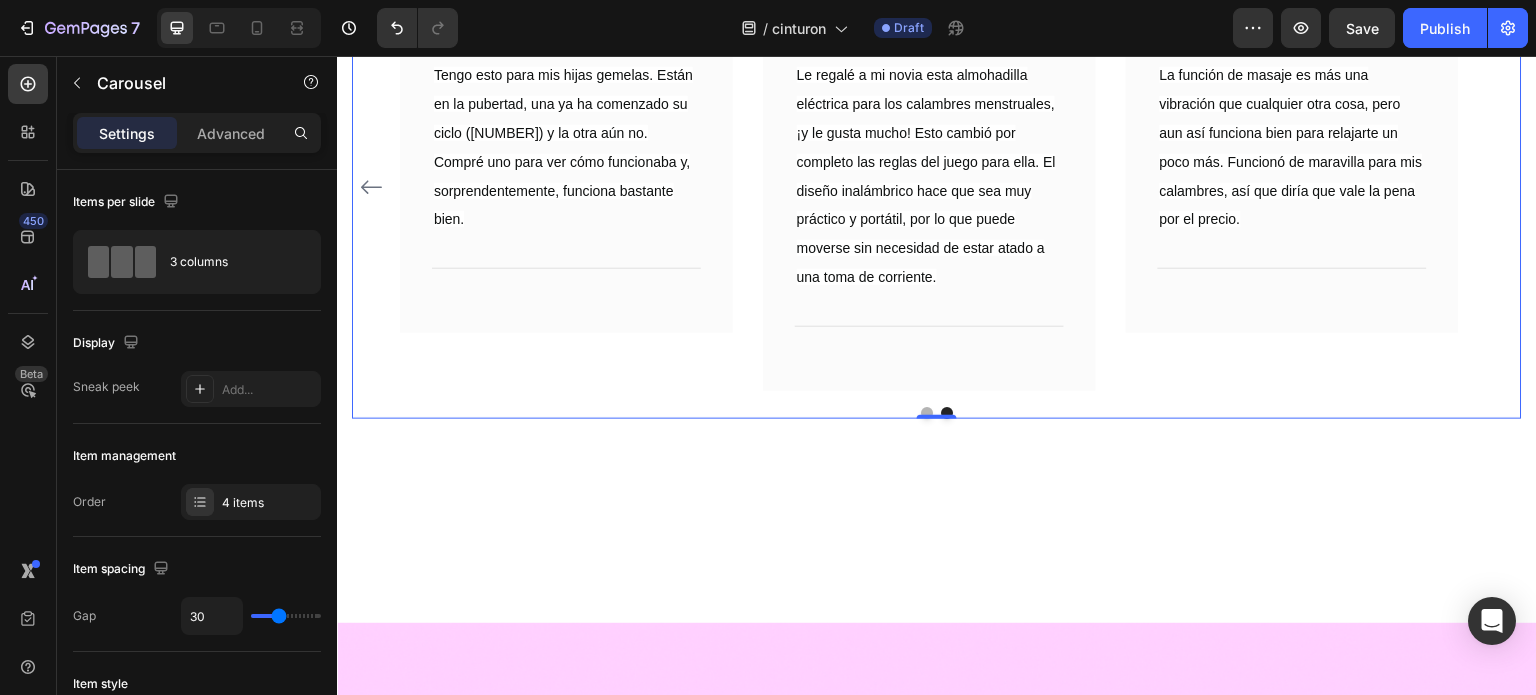 scroll, scrollTop: 5936, scrollLeft: 0, axis: vertical 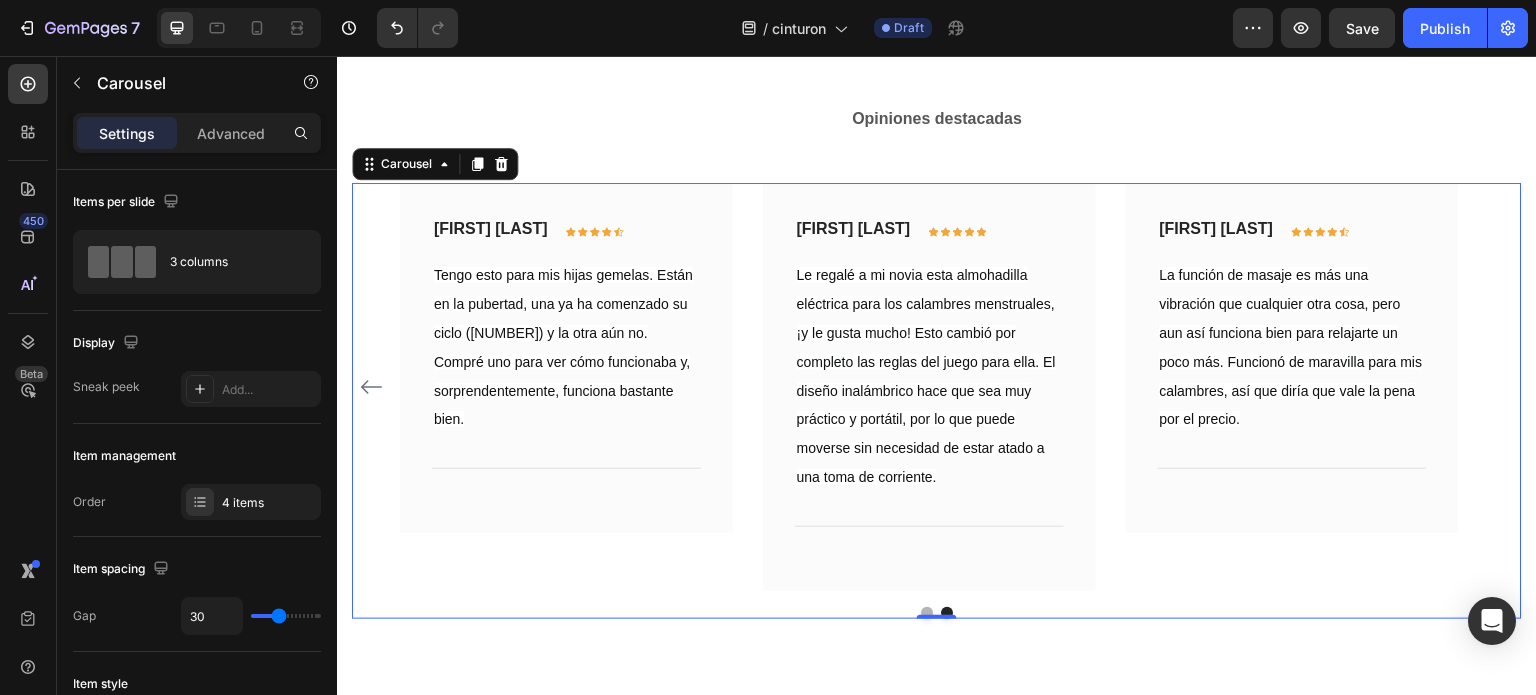 click 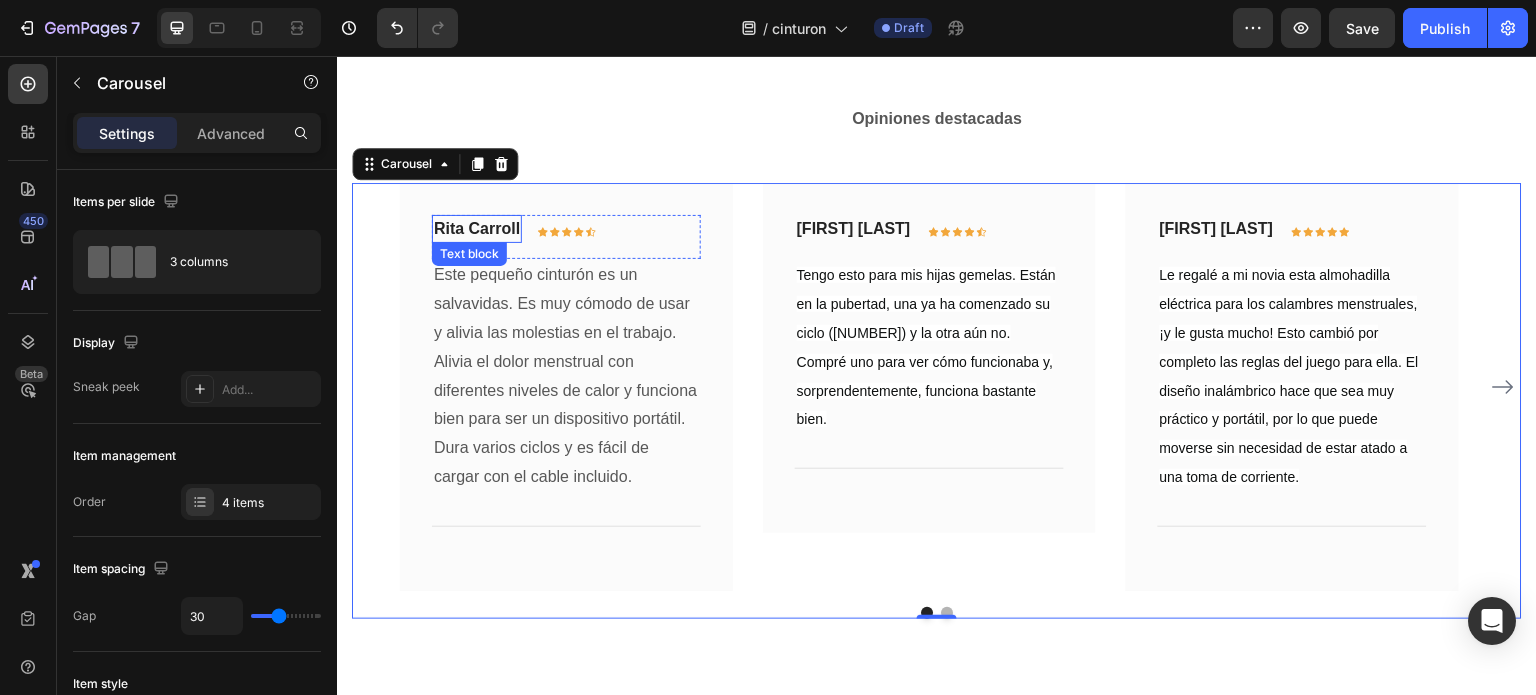 click on "Rita Carroll" at bounding box center (477, 229) 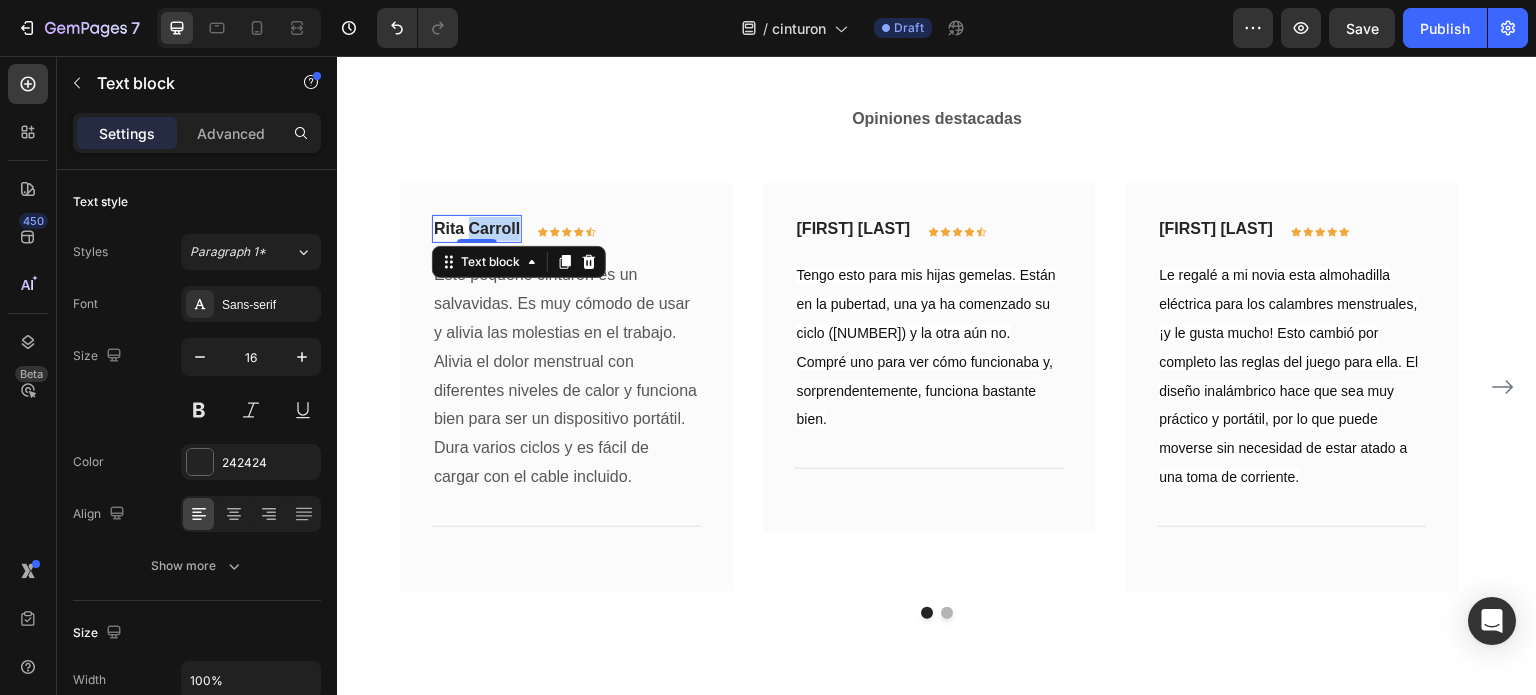 click on "Rita Carroll" at bounding box center (477, 229) 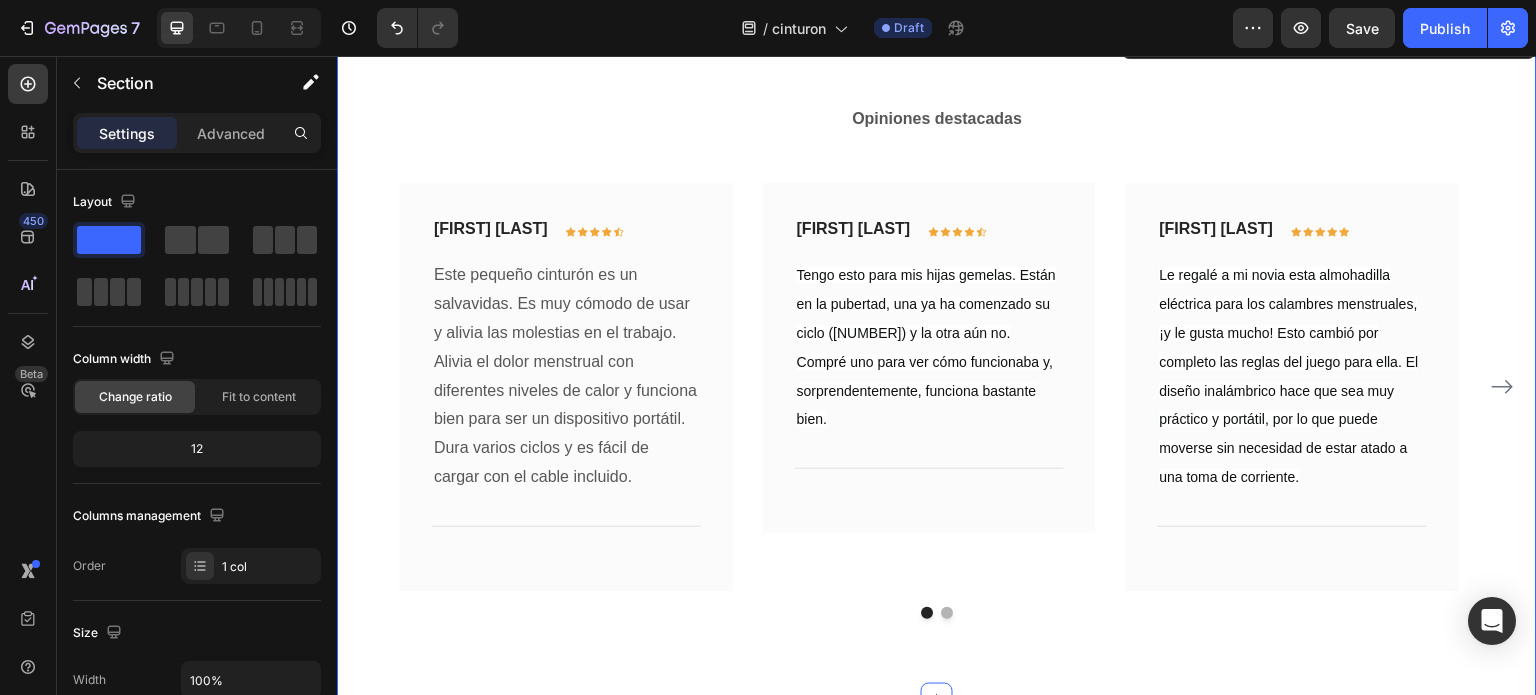 click on "Opiniones destacadas Text block
Aury González Text block
Icon
Icon
Icon
Icon
Icon Row Row Este pequeño cinturón es un salvavidas. Es muy cómodo de usar y alivia las molestias en el trabajo. Alivia el dolor menstrual con diferentes niveles de calor y funciona bien para ser un dispositivo portátil. Dura varios ciclos y es fácil de cargar con el cable incluido. Text block                Title Line Row María Beal Text block
Icon
Icon
Icon
Icon
Icon Row Row Tengo esto para mis hijas gemelas. Están en la pubertad, una ya ha comenzado su ciclo (10) y la otra aún no. Compré uno para ver cómo funcionaba y, sorprendentemente, funciona bastante bien. Text block                Title Line Row Guillermo León Text block
Icon
Icon
Icon
Icon
Icon Row Row Title" at bounding box center [937, 361] 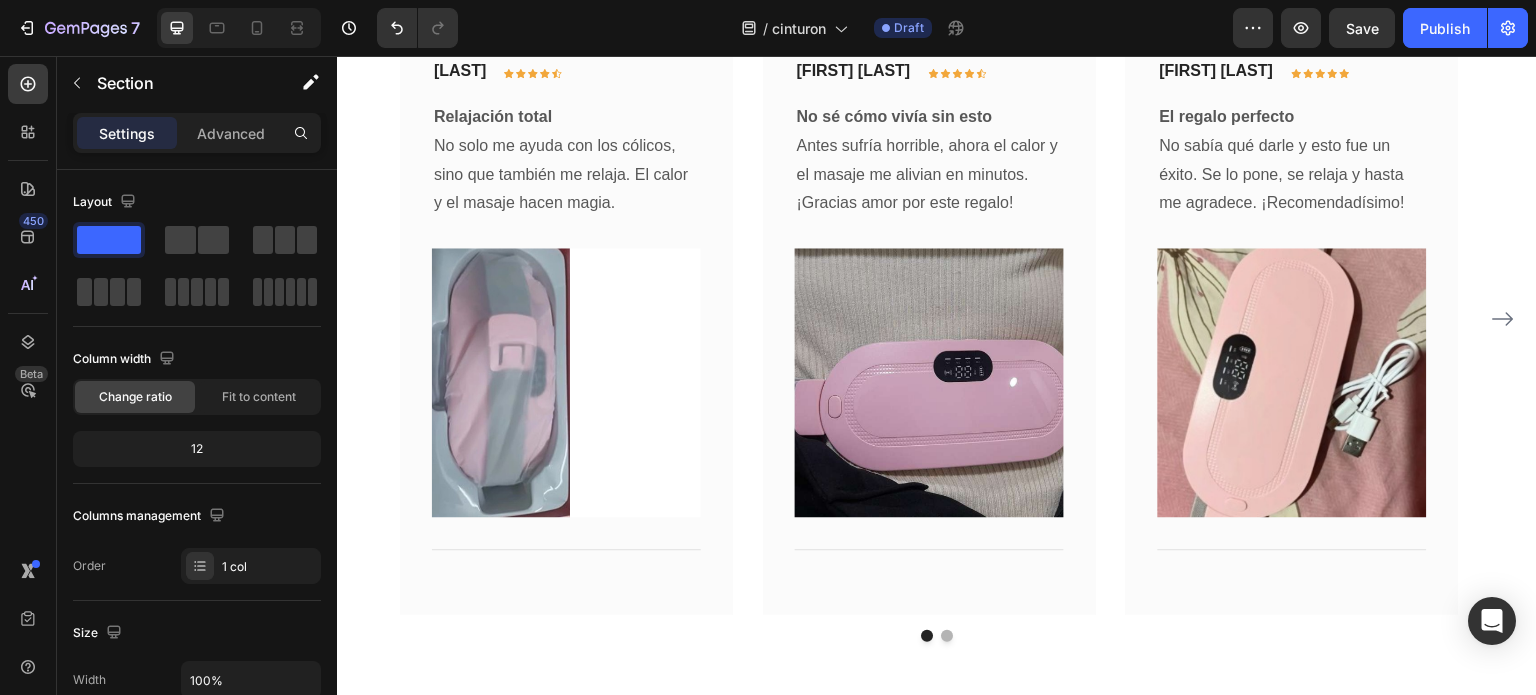 scroll, scrollTop: 5036, scrollLeft: 0, axis: vertical 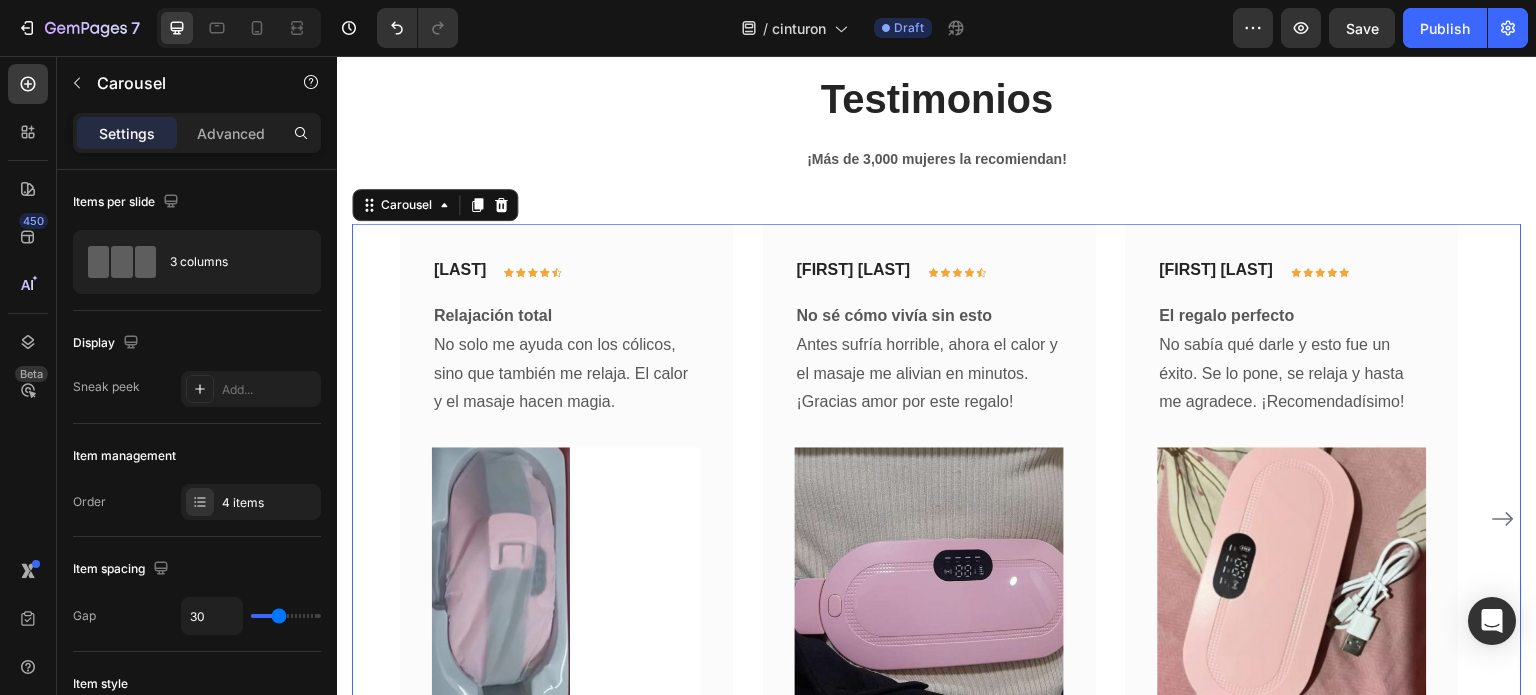 click 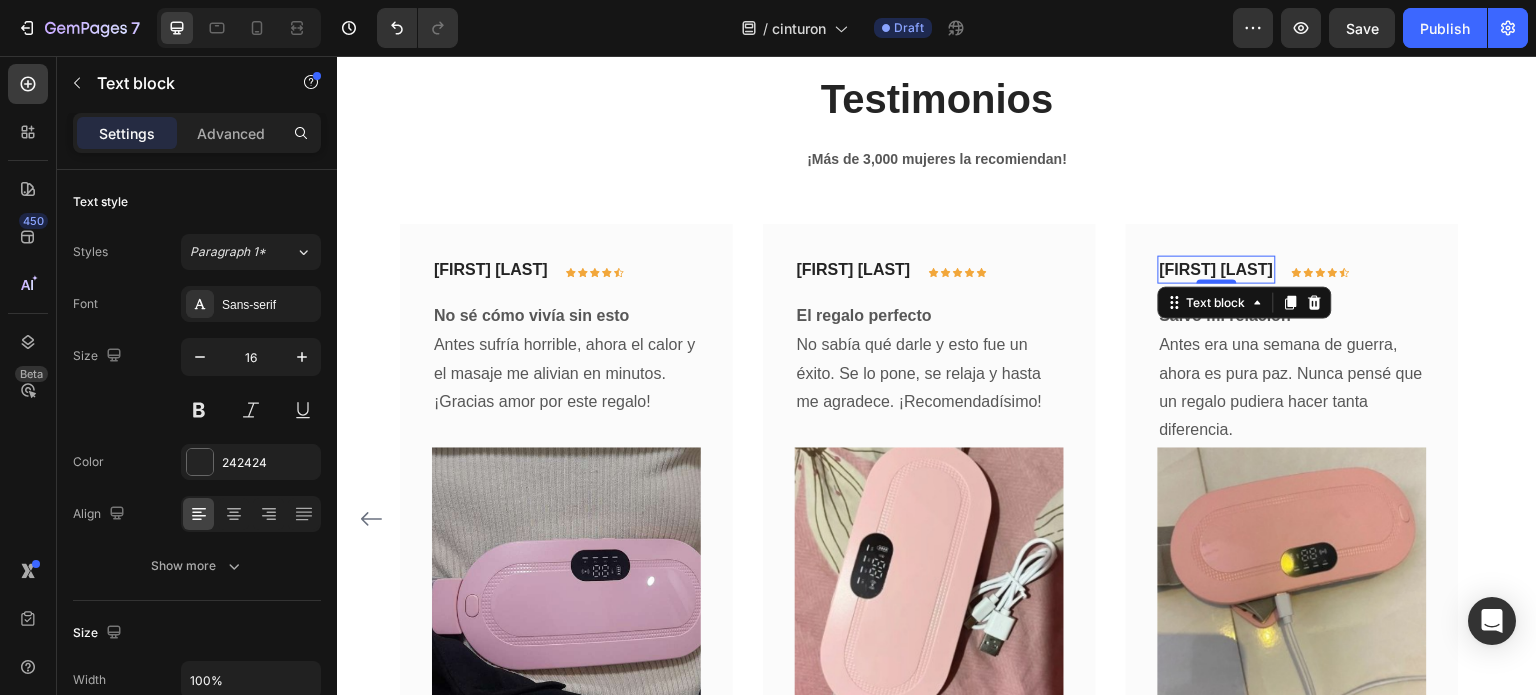 click on "Jexary Zuñiga" at bounding box center (1217, 270) 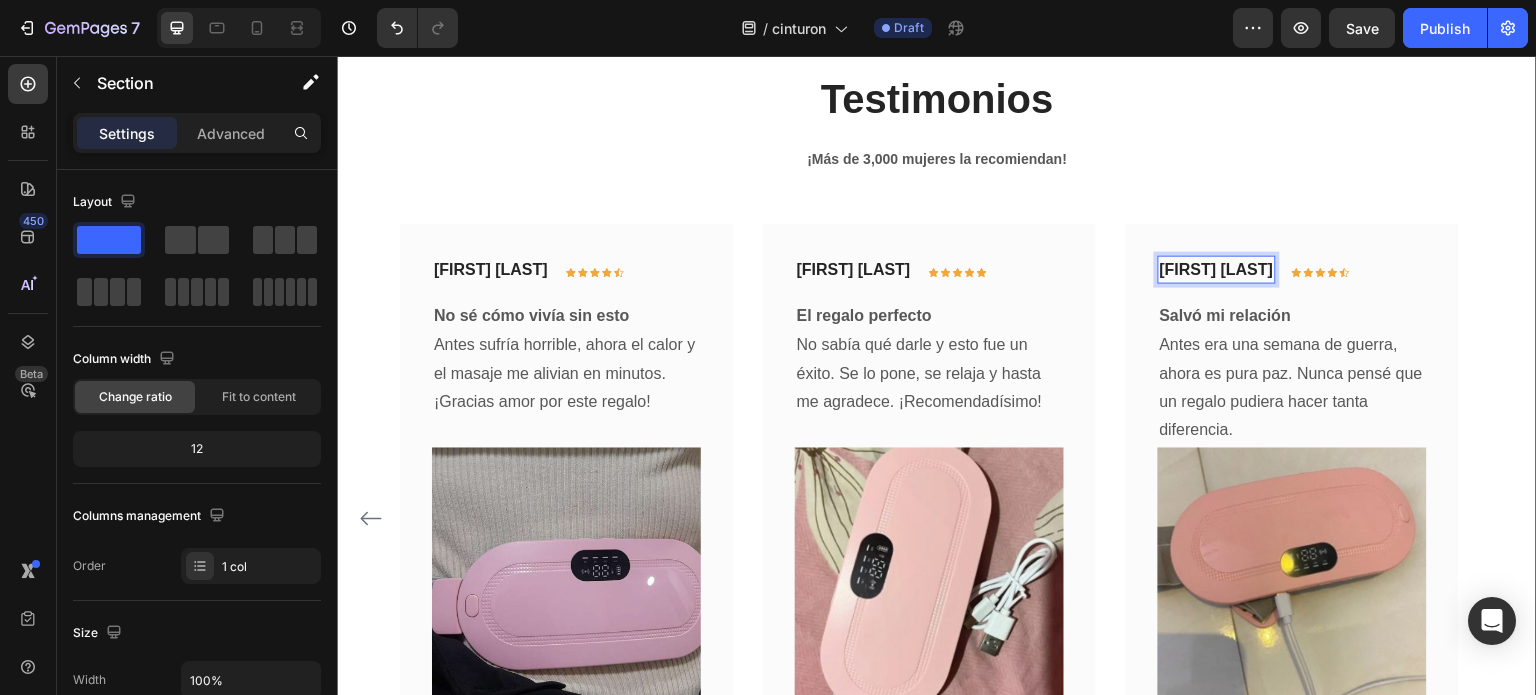click on "Testimonios Heading ¡Más de 3,000 mujeres la recomiendan! Text block
Lidia Prado Text block
Icon
Icon
Icon
Icon
Icon Row Row Relajación total No solo me ayuda con los cólicos, sino que también me relaja. El calor y el masaje hacen magia.   Text block Image                Title Line Row Dayana Calderón Text block
Icon
Icon
Icon
Icon
Icon Row Row No sé cómo vivía sin esto Antes sufría horrible, ahora el calor y el masaje me alivian en minutos. ¡Gracias amor por este regalo!   Text block Image                Title Line Row Arnulfo Salazar Text block
Icon
Icon
Icon
Icon
Icon Row Row El regalo perfecto No sabía qué darle y esto fue un éxito. Se lo pone, se relaja y hasta me agradece. ¡Recomendadísimo!   Text block Image                Title Row" at bounding box center [937, 456] 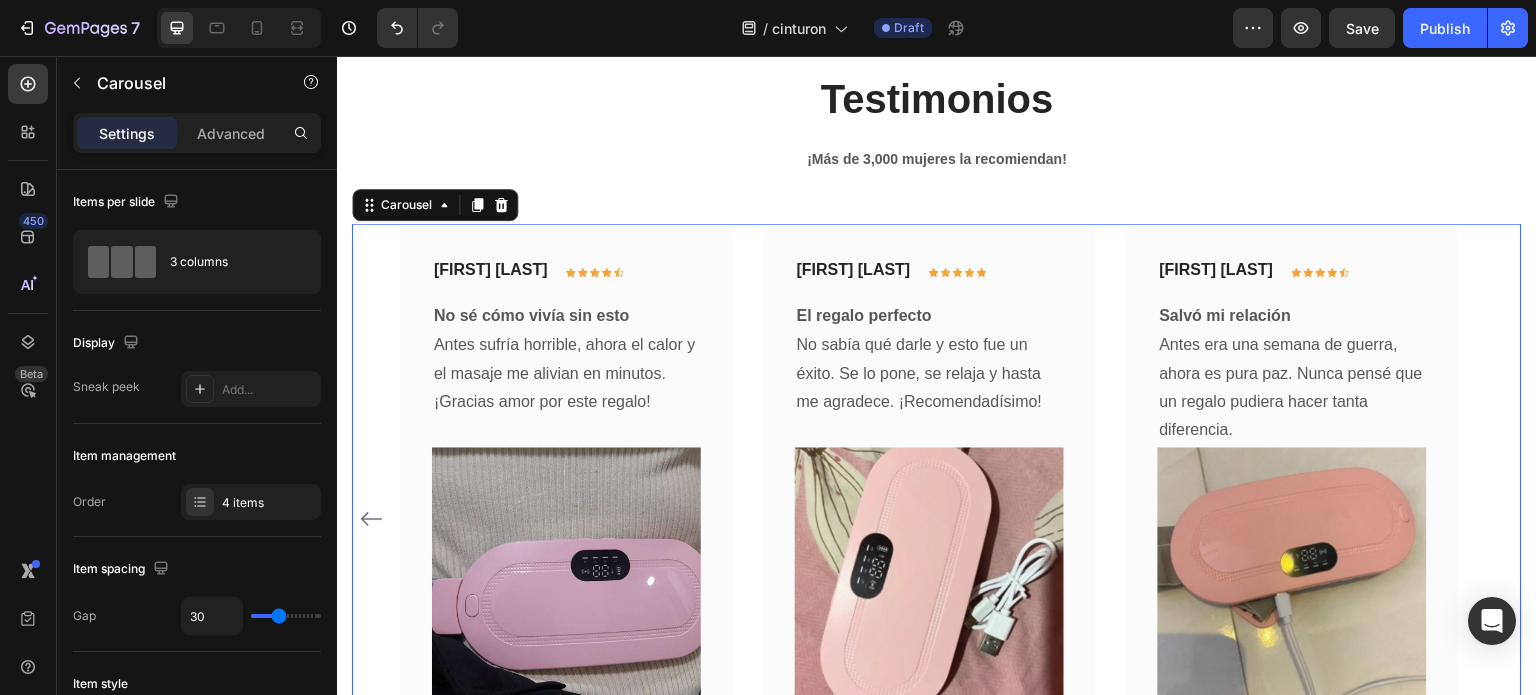 click on "Lidia Prado Text block
Icon
Icon
Icon
Icon
Icon Row Row Relajación total No solo me ayuda con los cólicos, sino que también me relaja. El calor y el masaje hacen magia.   Text block Image                Title Line Row Dayana Calderón Text block
Icon
Icon
Icon
Icon
Icon Row Row No sé cómo vivía sin esto Antes sufría horrible, ahora el calor y el masaje me alivian en minutos. ¡Gracias amor por este regalo!   Text block Image                Title Line Row Arnulfo Salazar Text block
Icon
Icon
Icon
Icon
Icon Row Row El regalo perfecto No sabía qué darle y esto fue un éxito. Se lo pone, se relaja y hasta me agradece. ¡Recomendadísimo!   Text block Image                Title Line Row José González Text block
Icon" at bounding box center (937, 519) 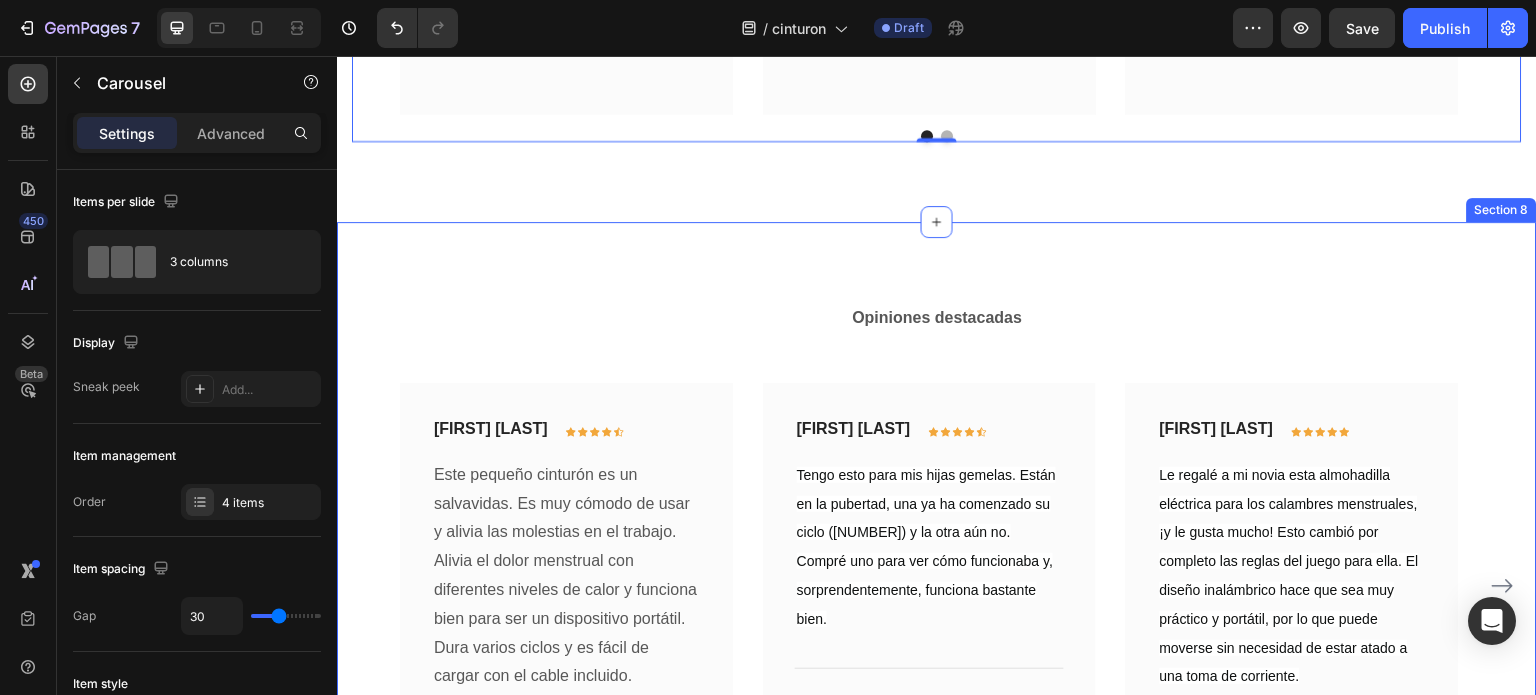 scroll, scrollTop: 5836, scrollLeft: 0, axis: vertical 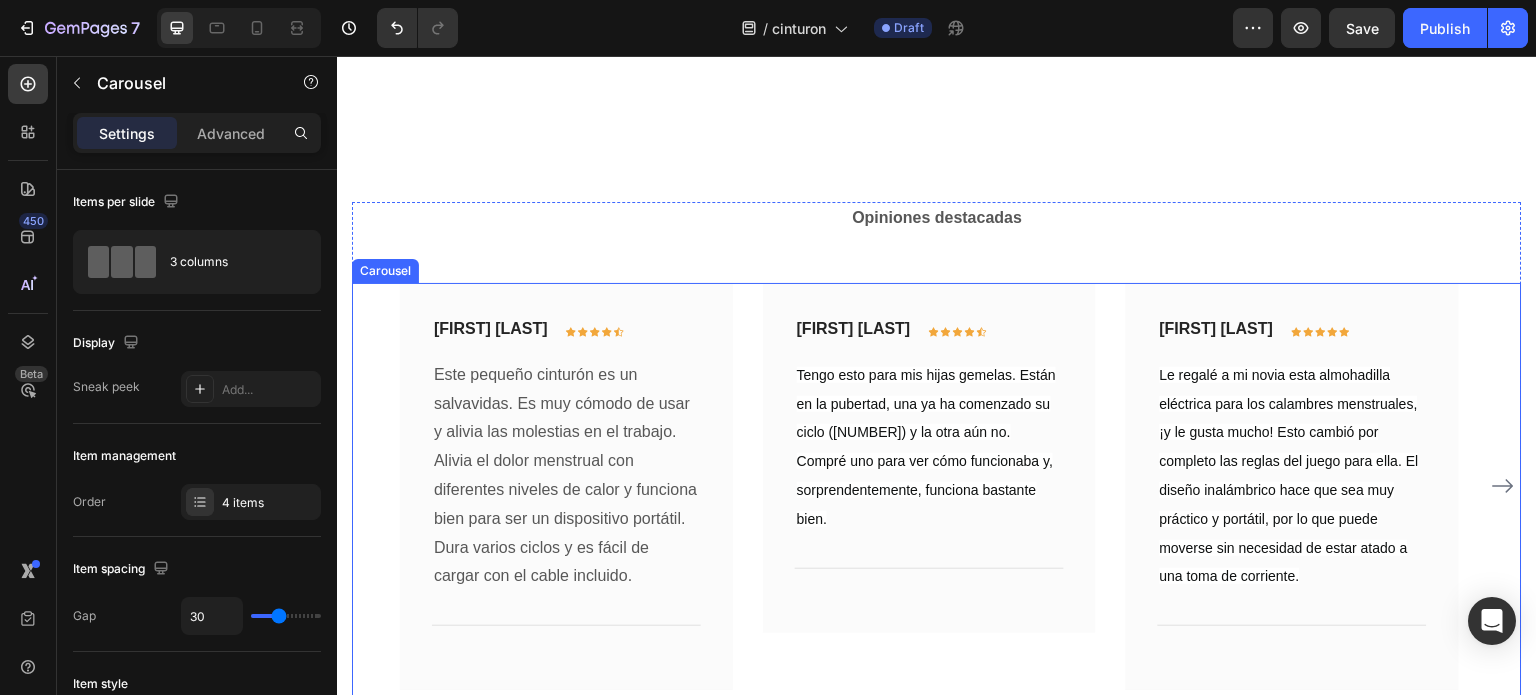 click 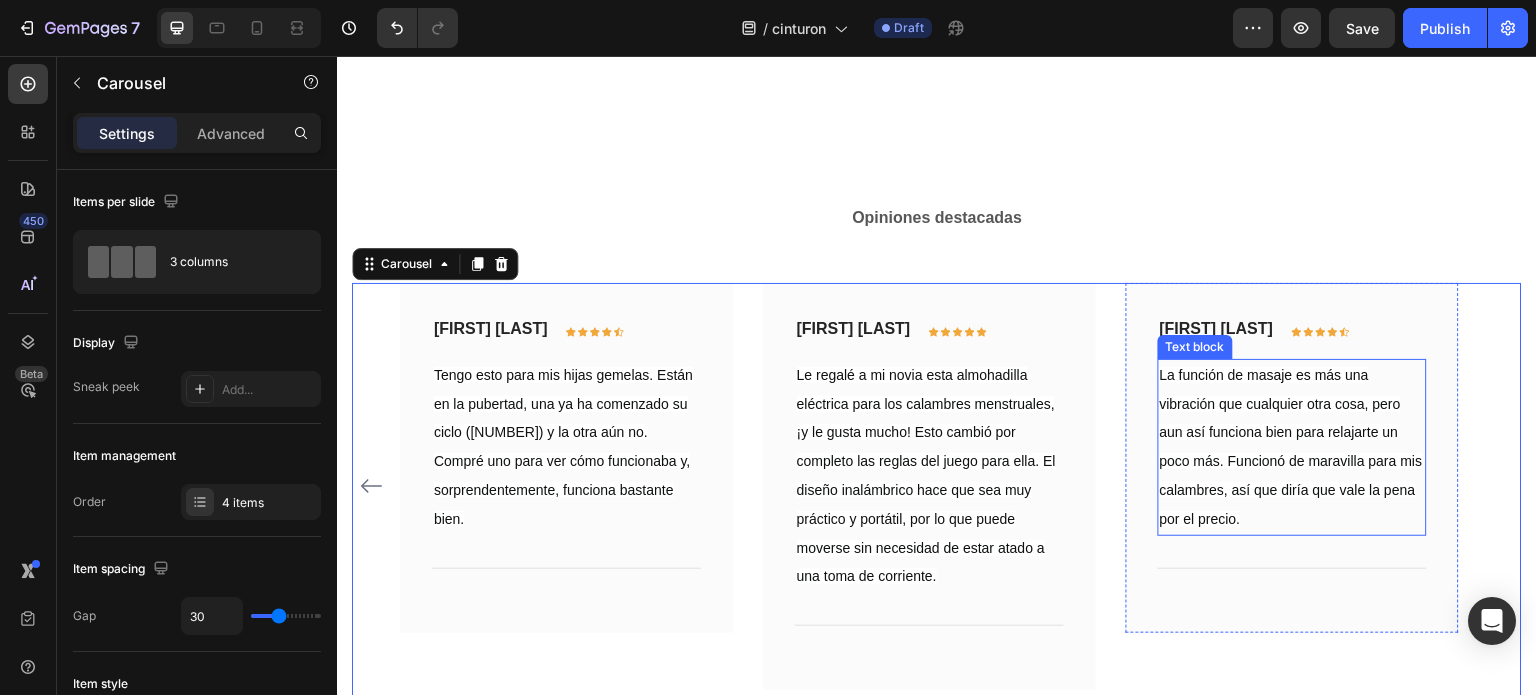 scroll, scrollTop: 6036, scrollLeft: 0, axis: vertical 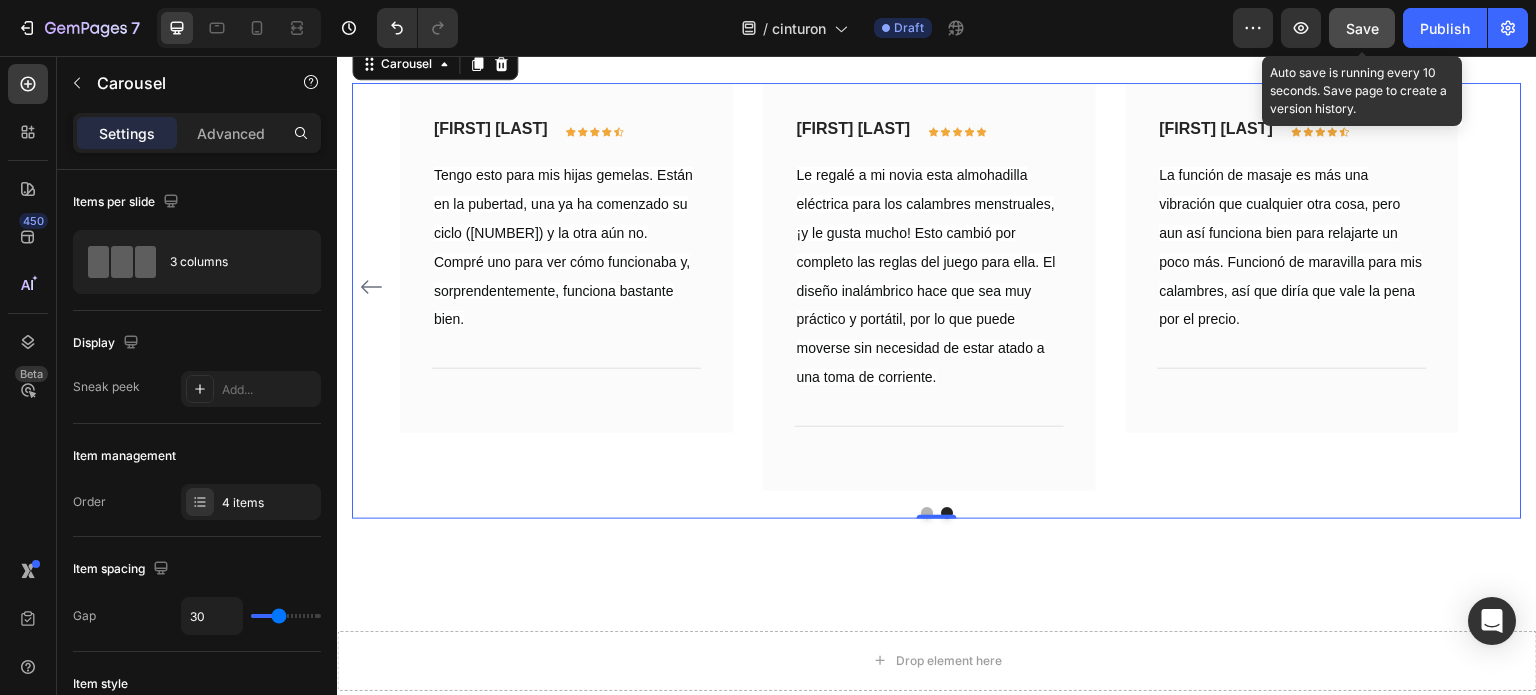 click on "Save" at bounding box center [1362, 28] 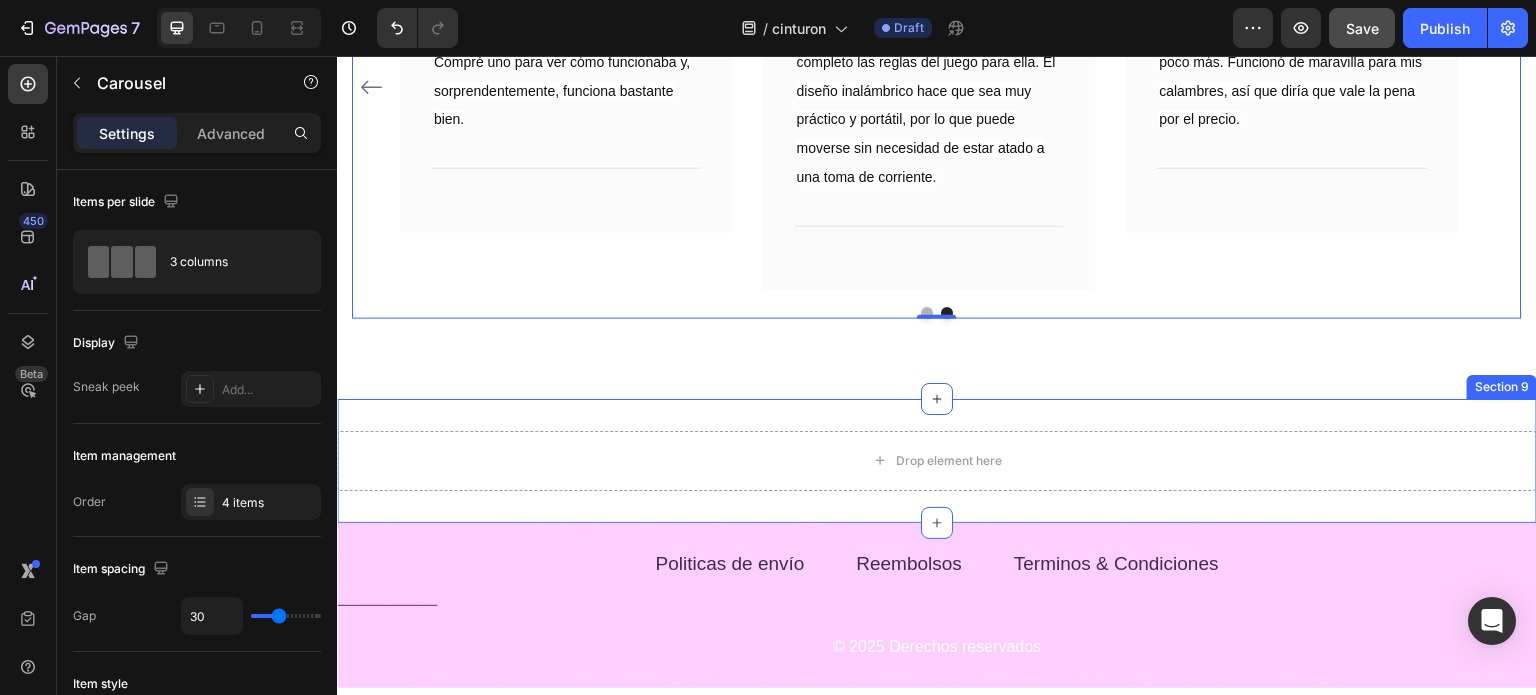 scroll, scrollTop: 6336, scrollLeft: 0, axis: vertical 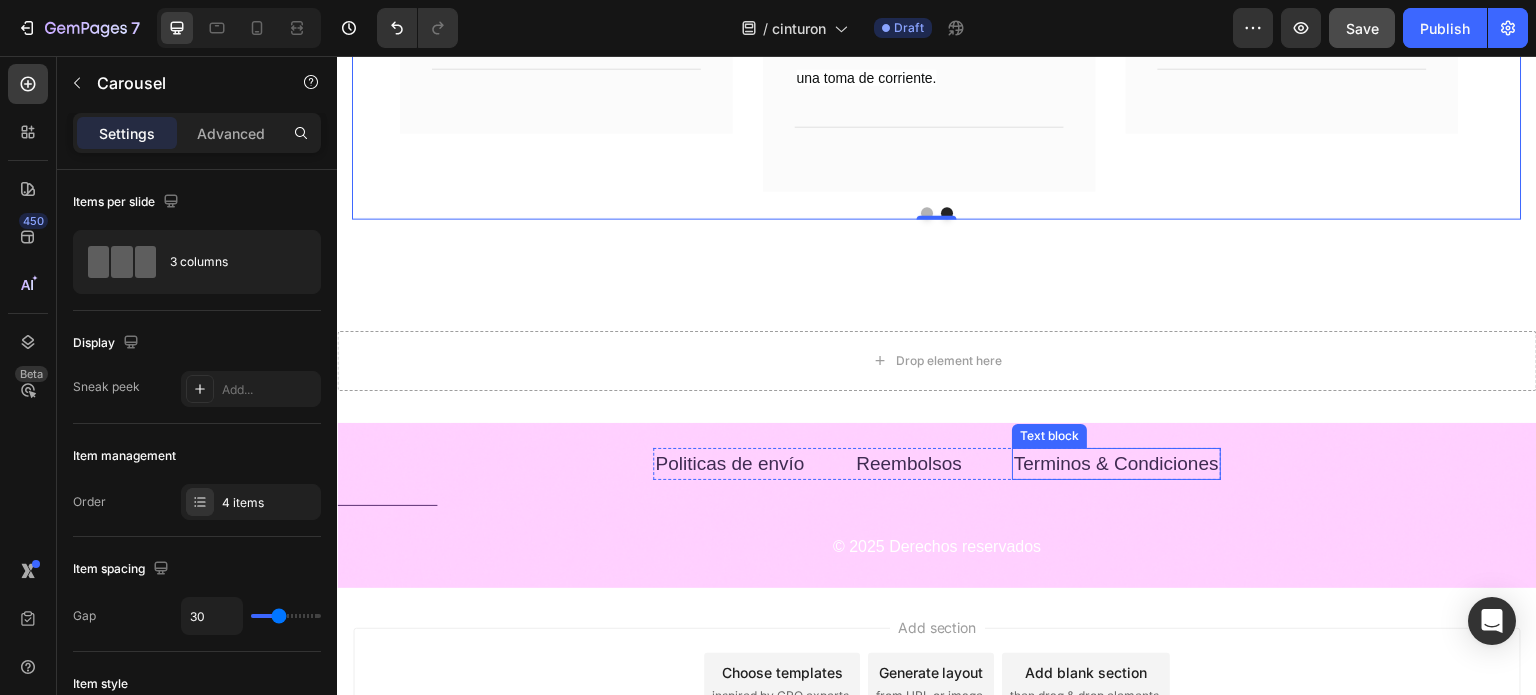 click on "Terminos & Condiciones" at bounding box center (1116, 463) 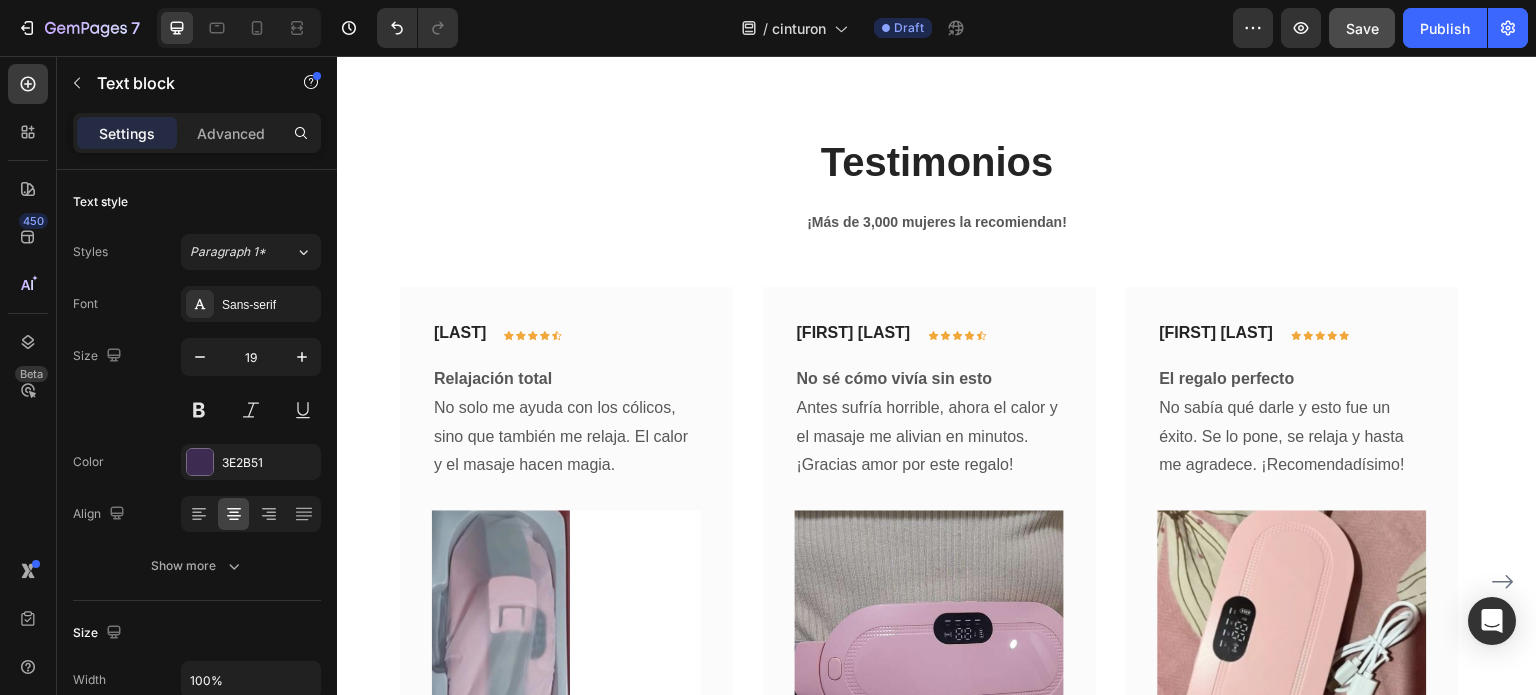 scroll, scrollTop: 4873, scrollLeft: 0, axis: vertical 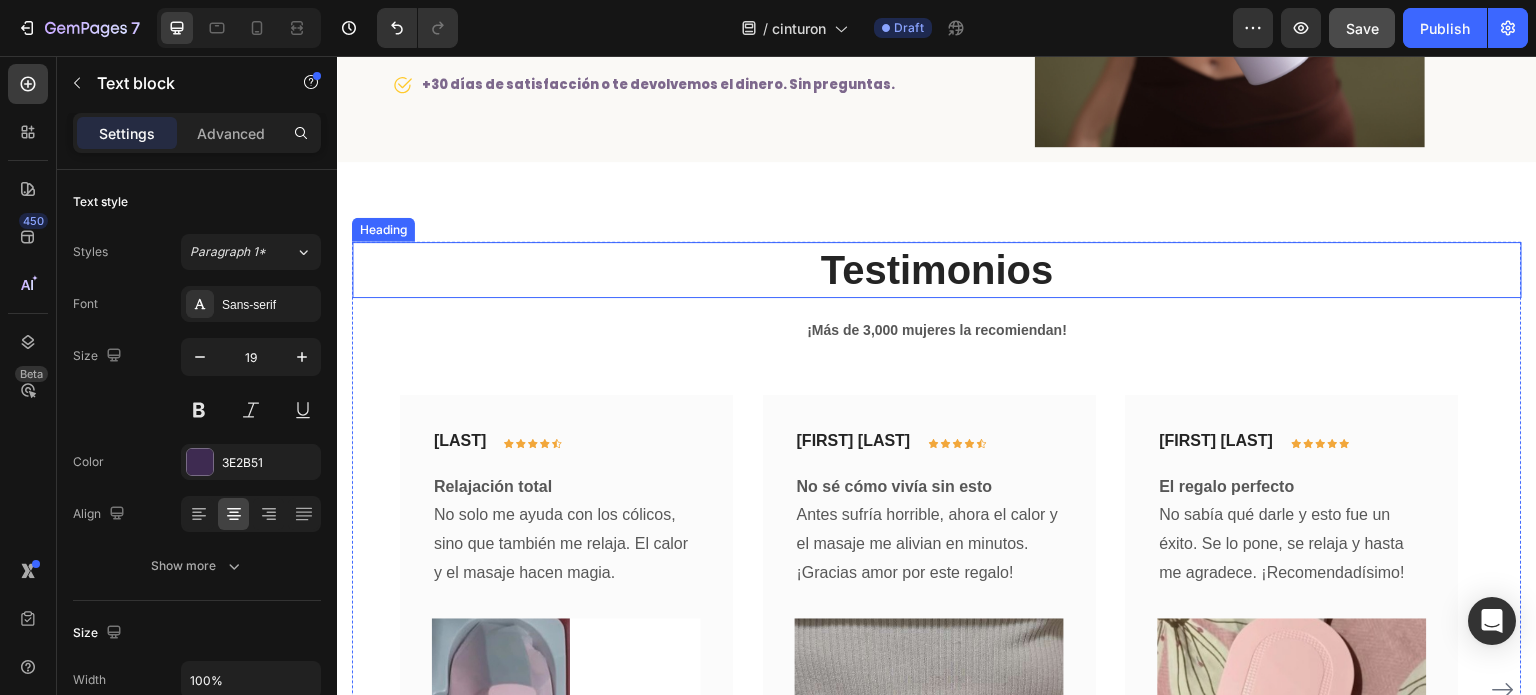 click on "Testimonios" at bounding box center [937, 270] 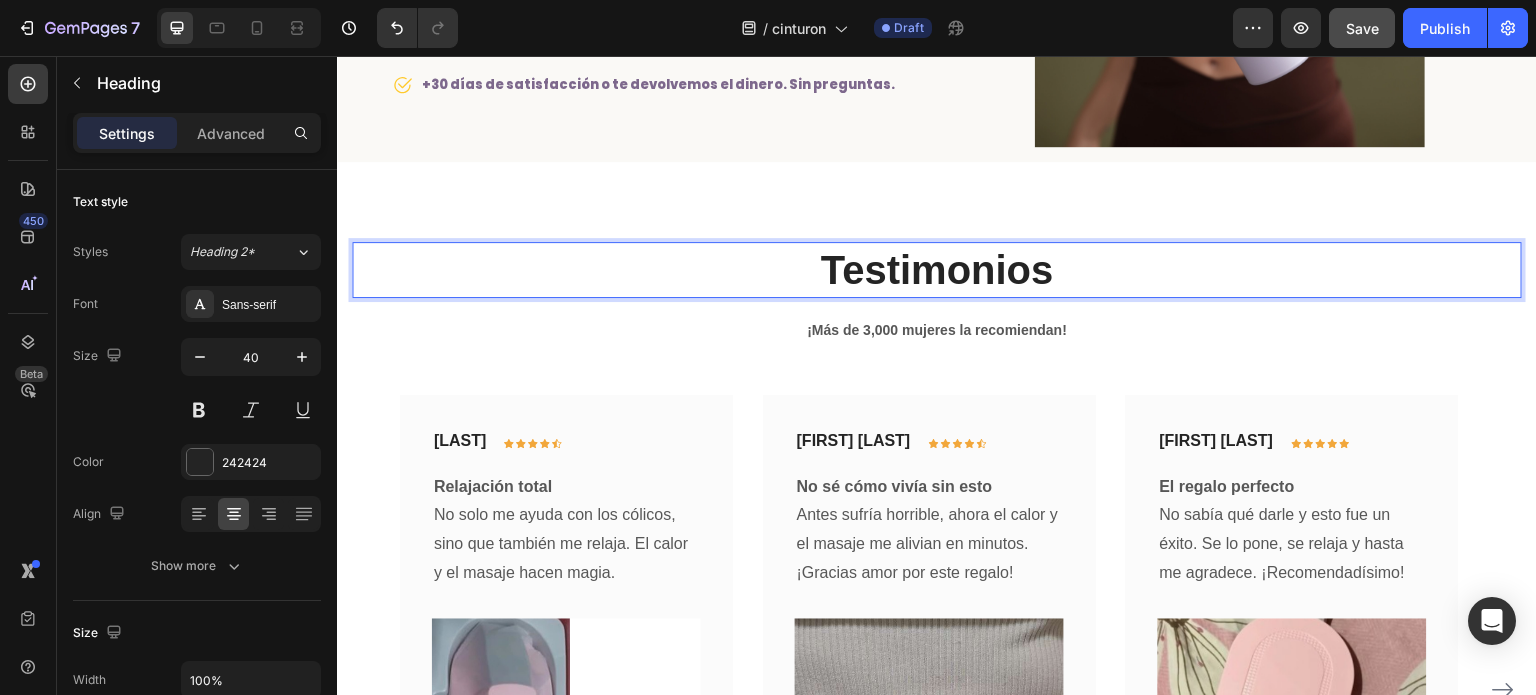 click on "Testimonios" at bounding box center [937, 270] 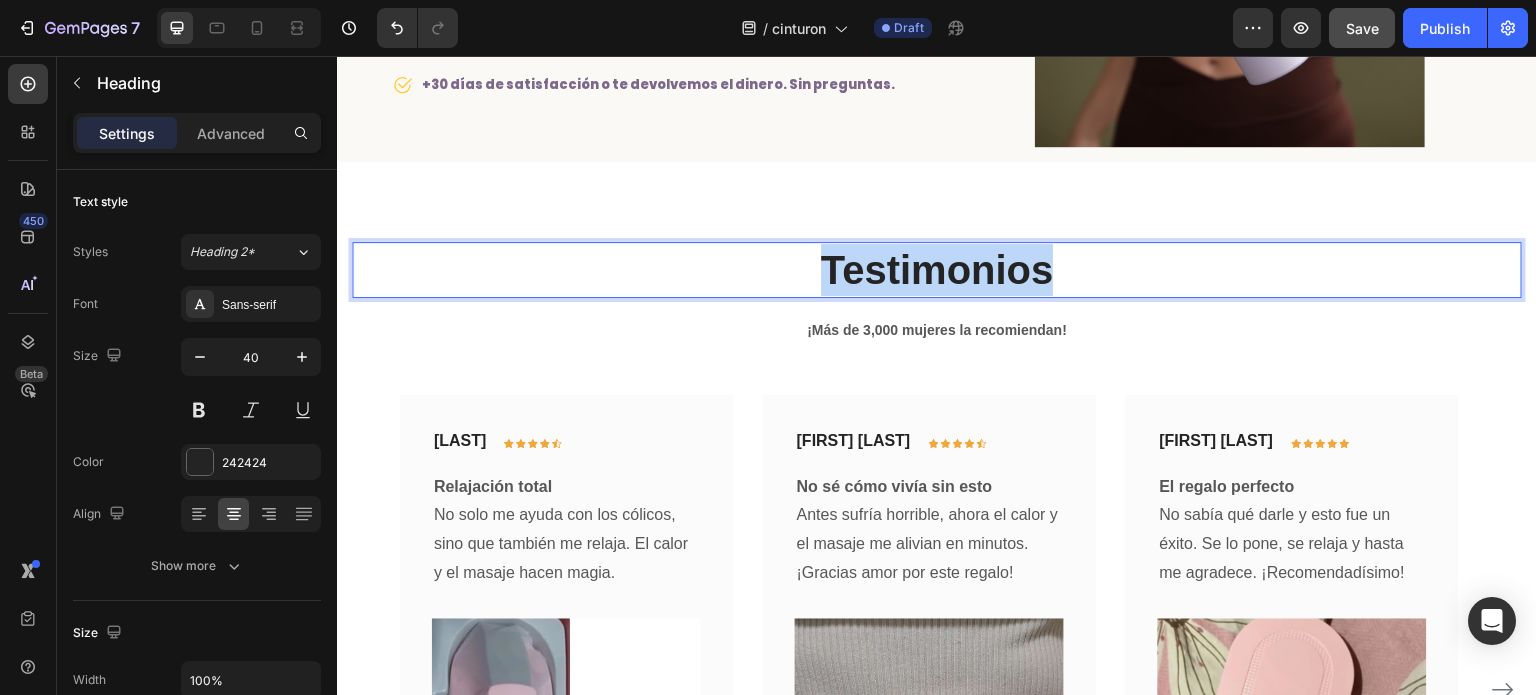 drag, startPoint x: 822, startPoint y: 257, endPoint x: 1089, endPoint y: 258, distance: 267.00186 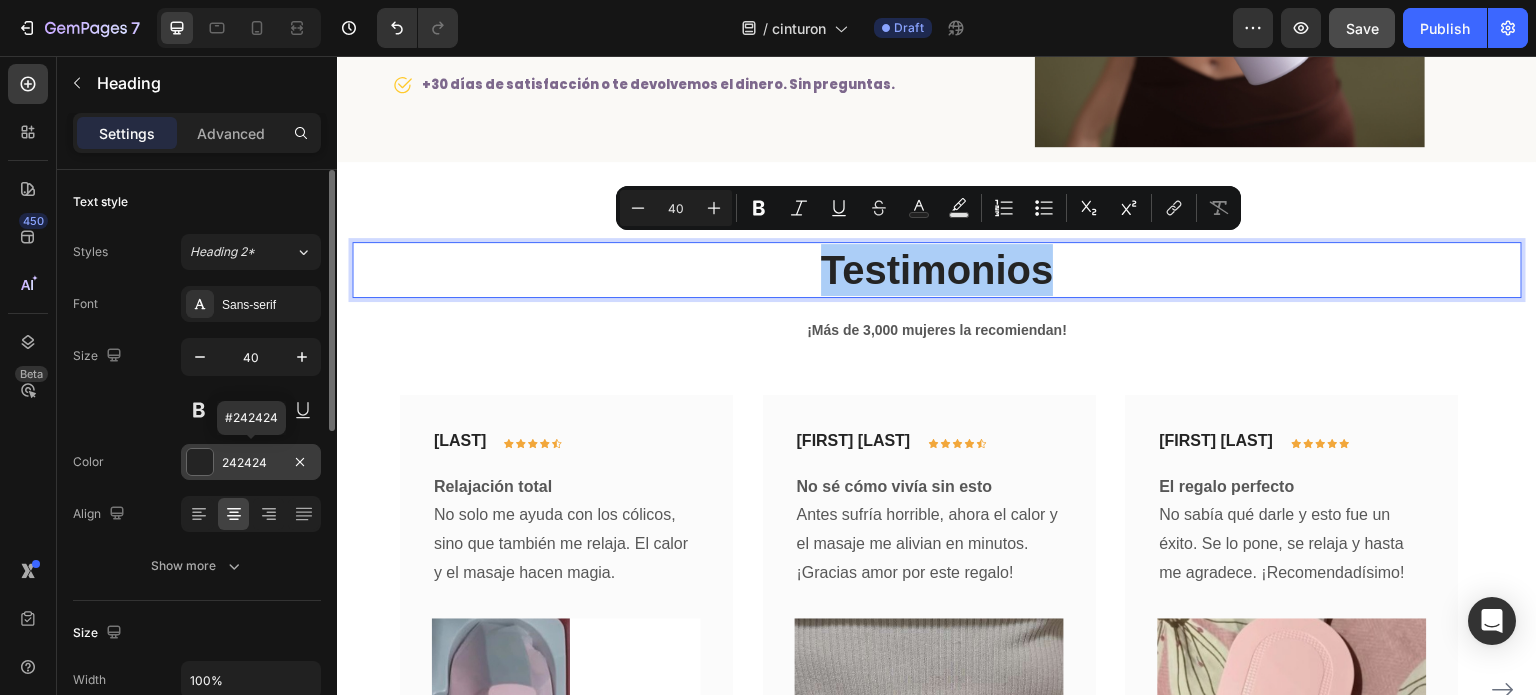 click at bounding box center [200, 462] 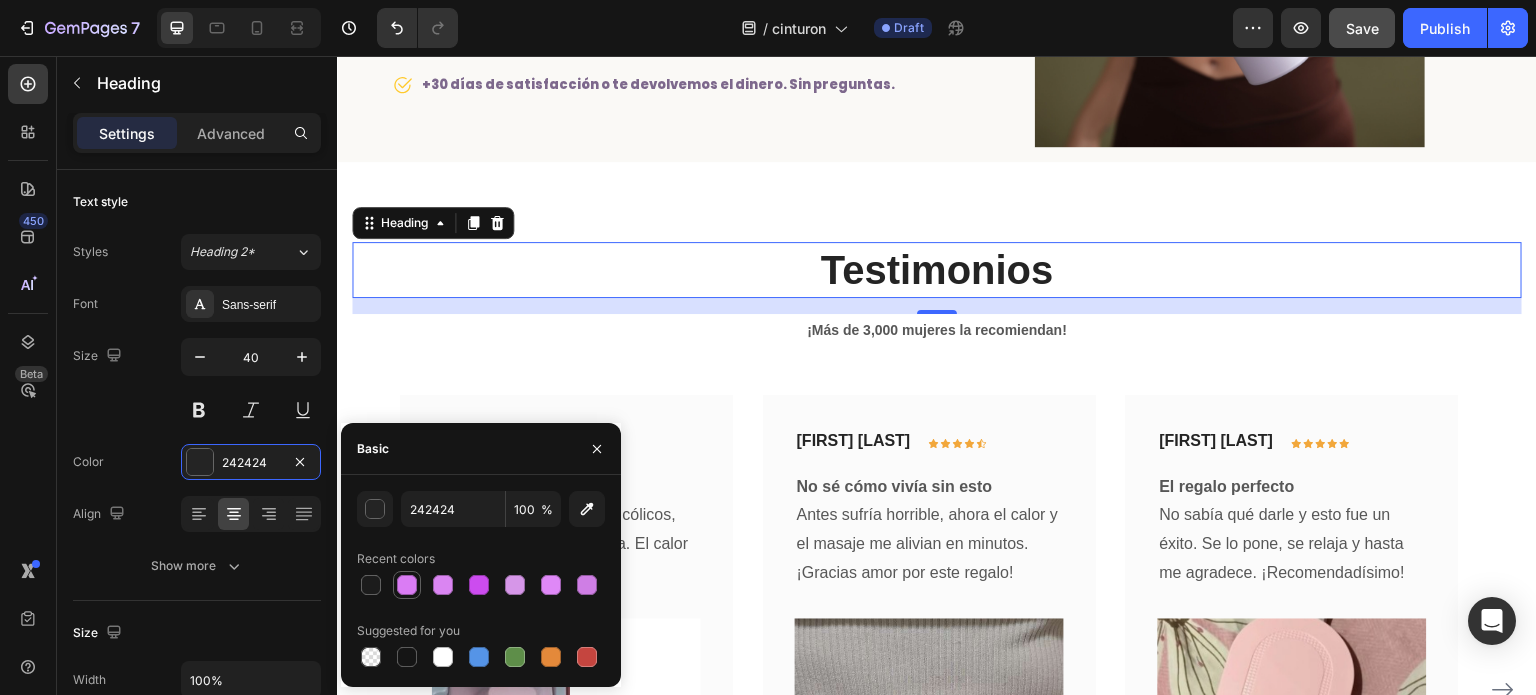click at bounding box center (407, 585) 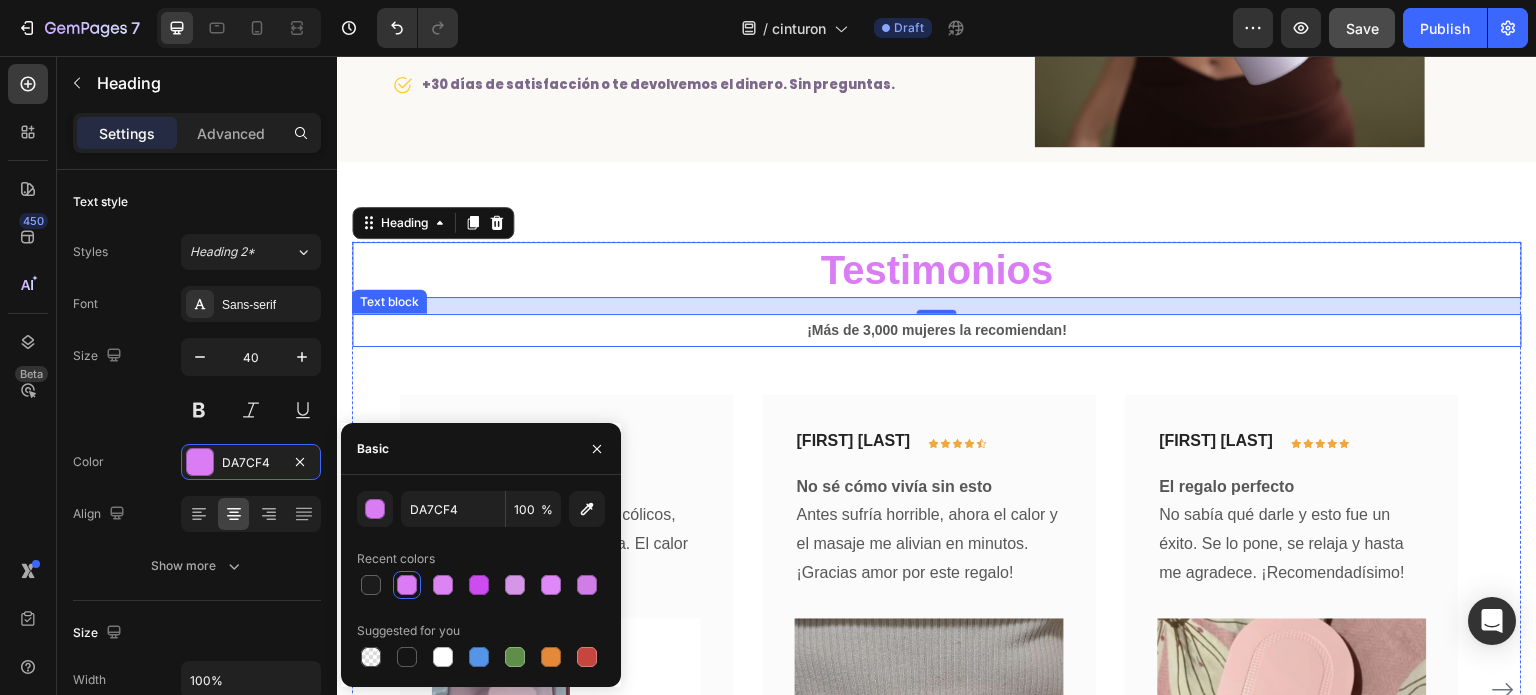click on "¡Más de 3,000 mujeres la recomiendan!" at bounding box center (937, 330) 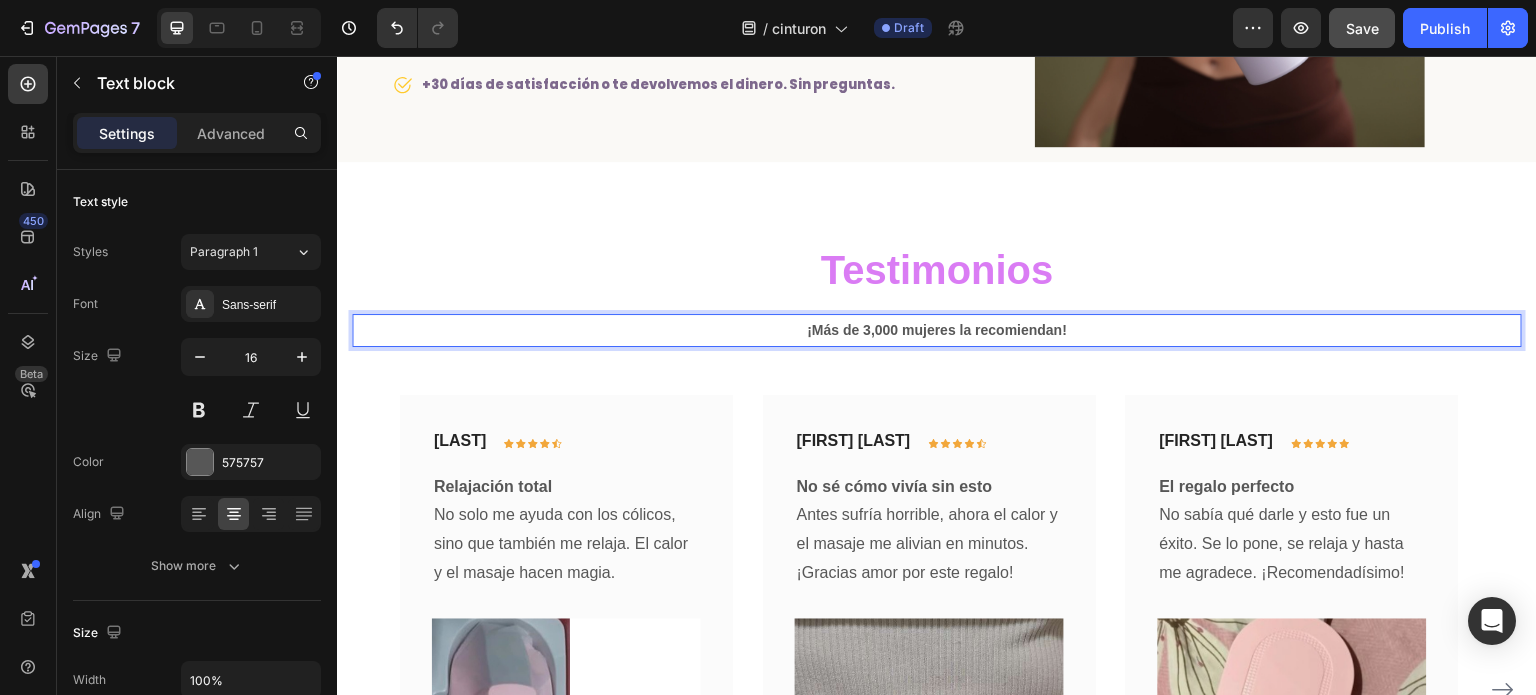 click on "¡Más de 3,000 mujeres la recomiendan!" at bounding box center [937, 330] 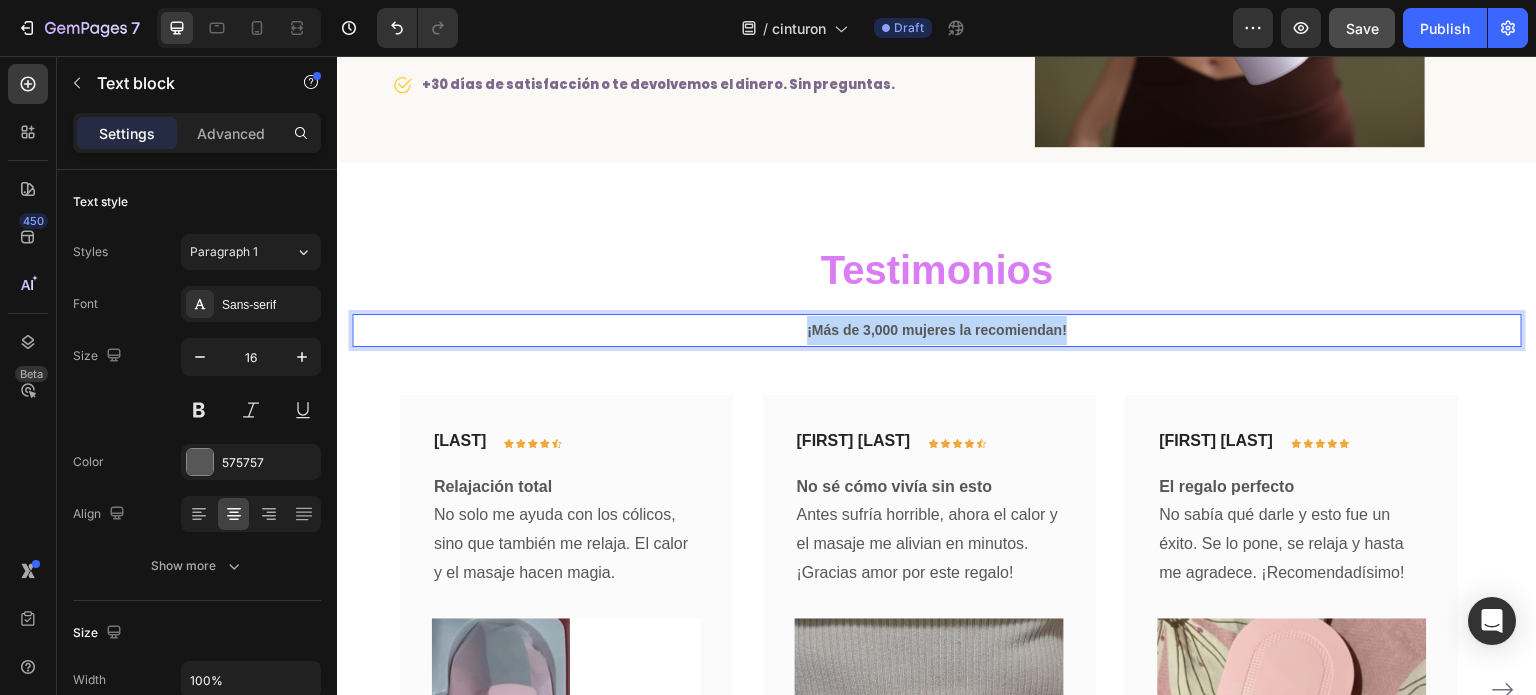 drag, startPoint x: 799, startPoint y: 321, endPoint x: 1073, endPoint y: 322, distance: 274.00183 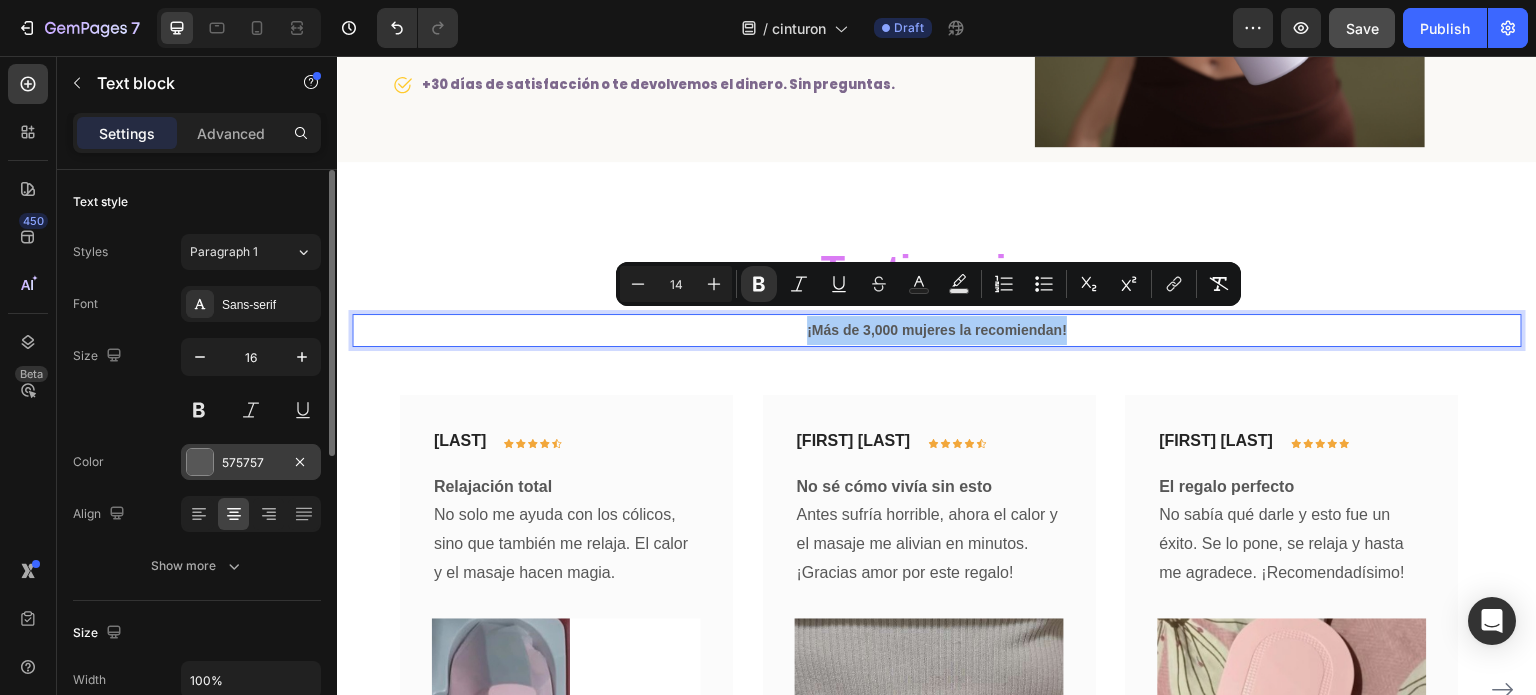click at bounding box center (200, 462) 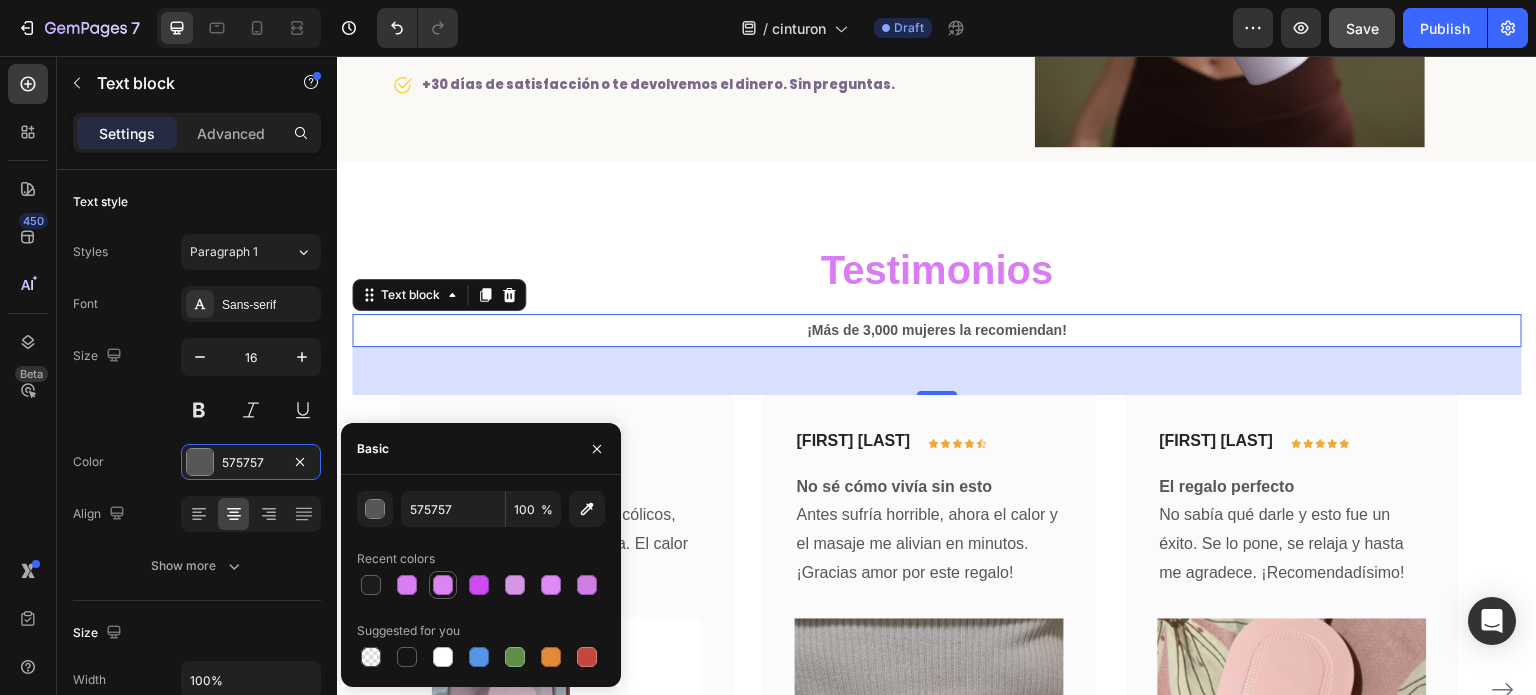 click at bounding box center [443, 585] 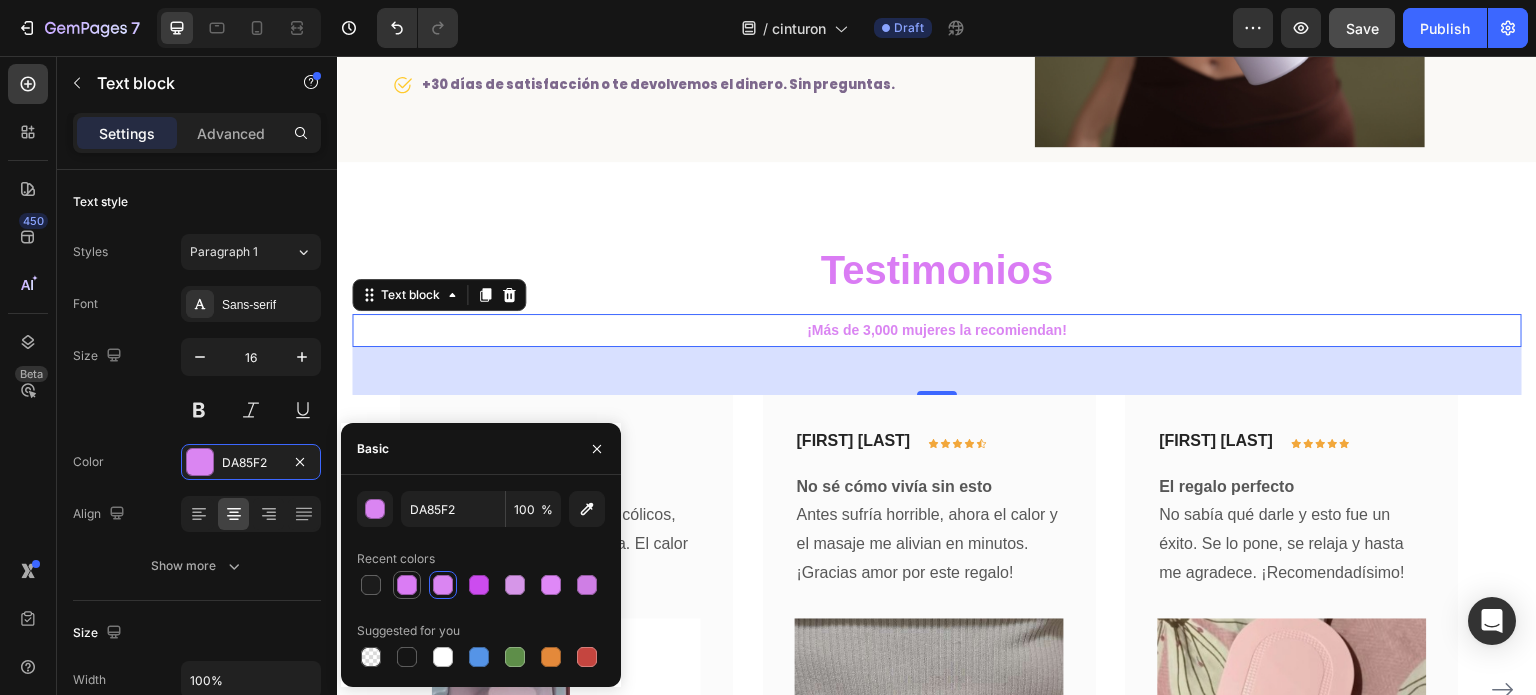 click at bounding box center [407, 585] 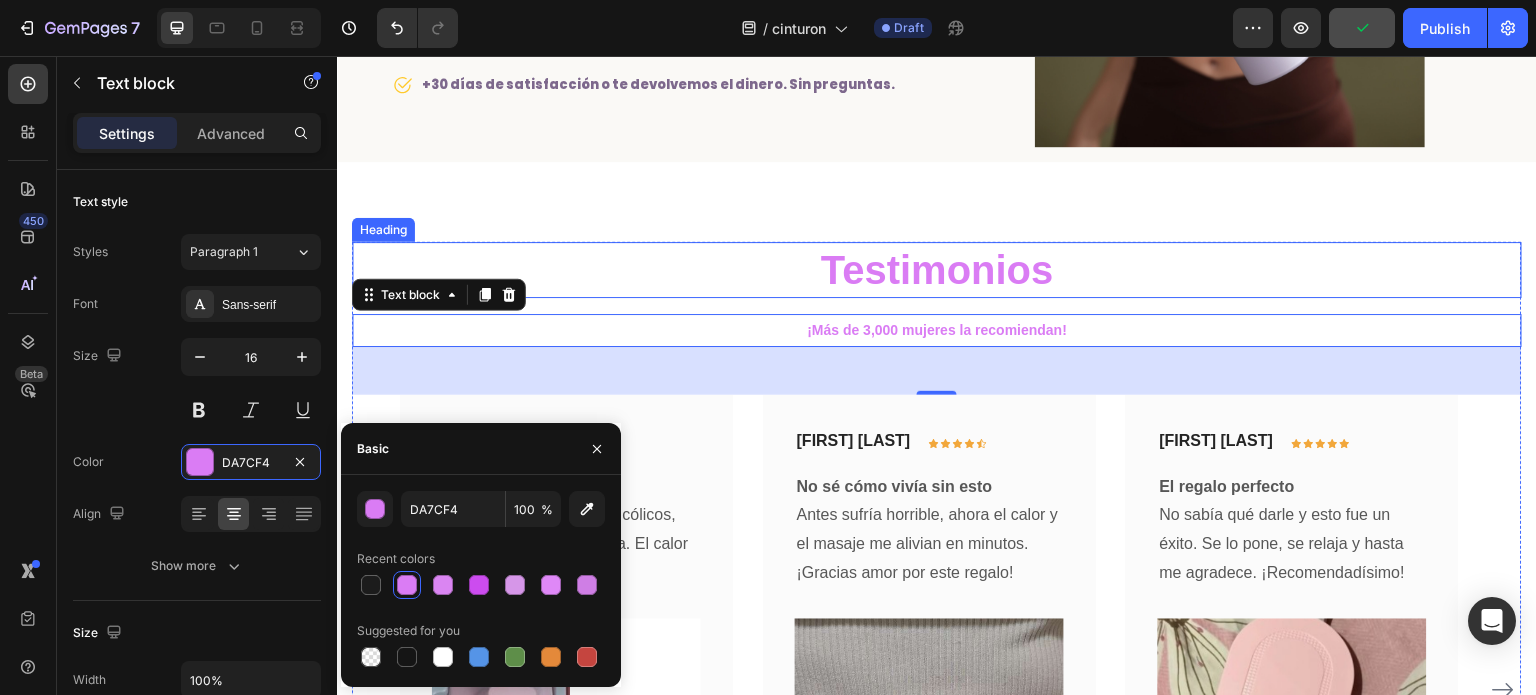 click on "Testimonios" at bounding box center (937, 270) 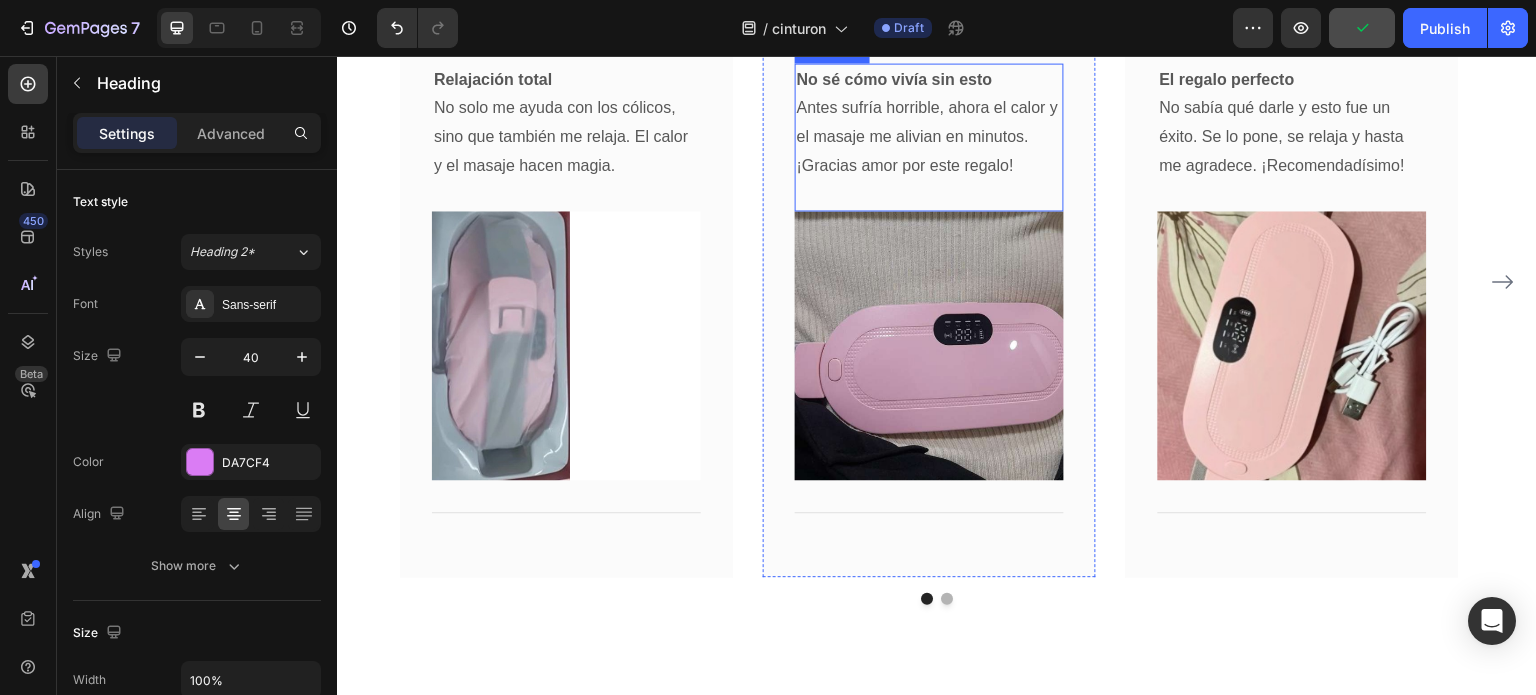 scroll, scrollTop: 5673, scrollLeft: 0, axis: vertical 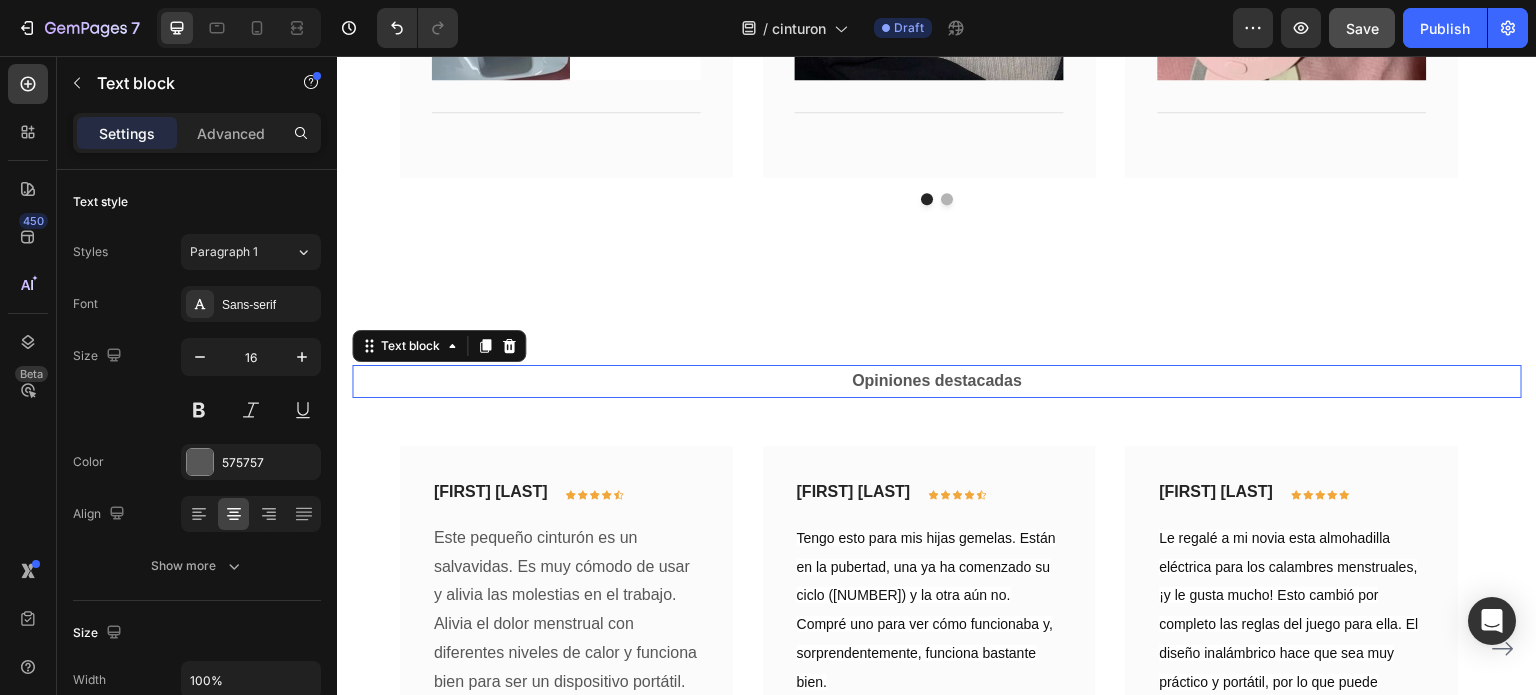 click on "Opiniones destacadas" at bounding box center (937, 381) 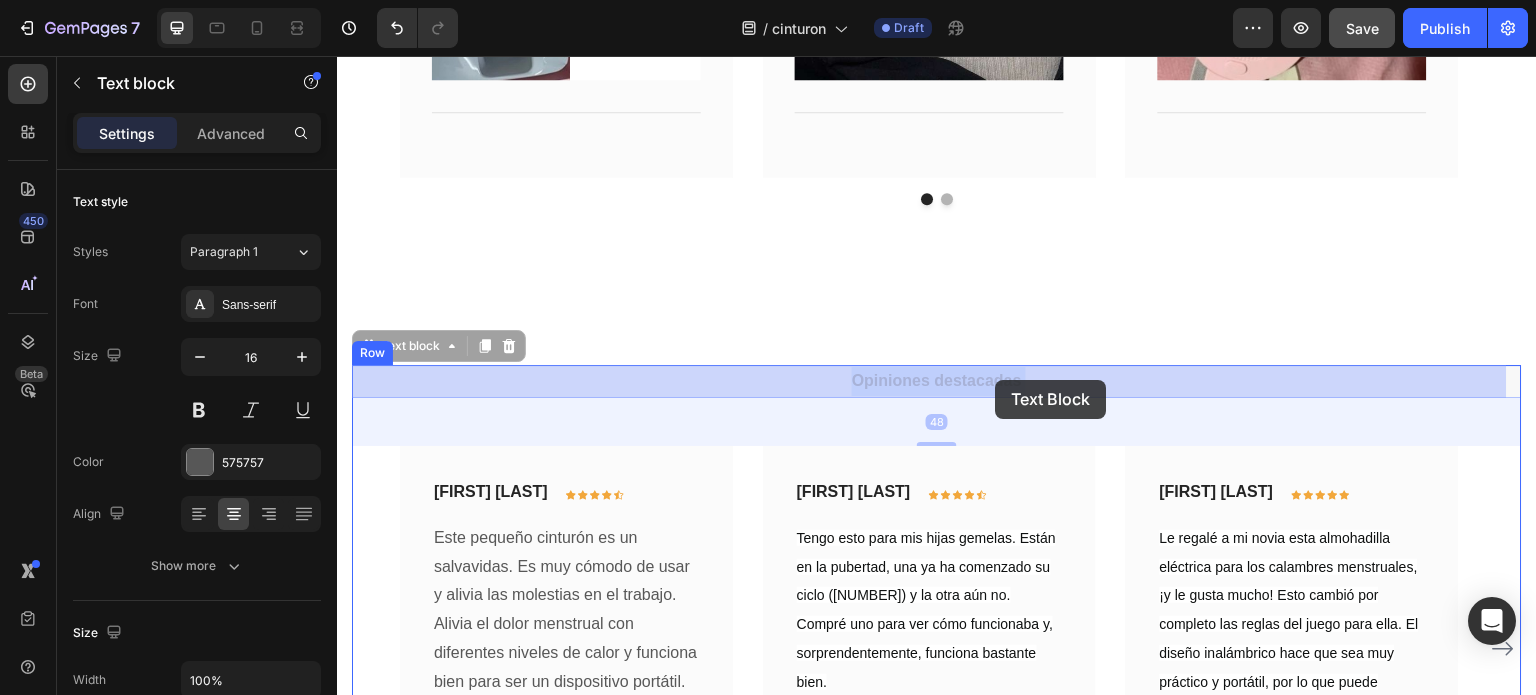 drag, startPoint x: 836, startPoint y: 380, endPoint x: 996, endPoint y: 380, distance: 160 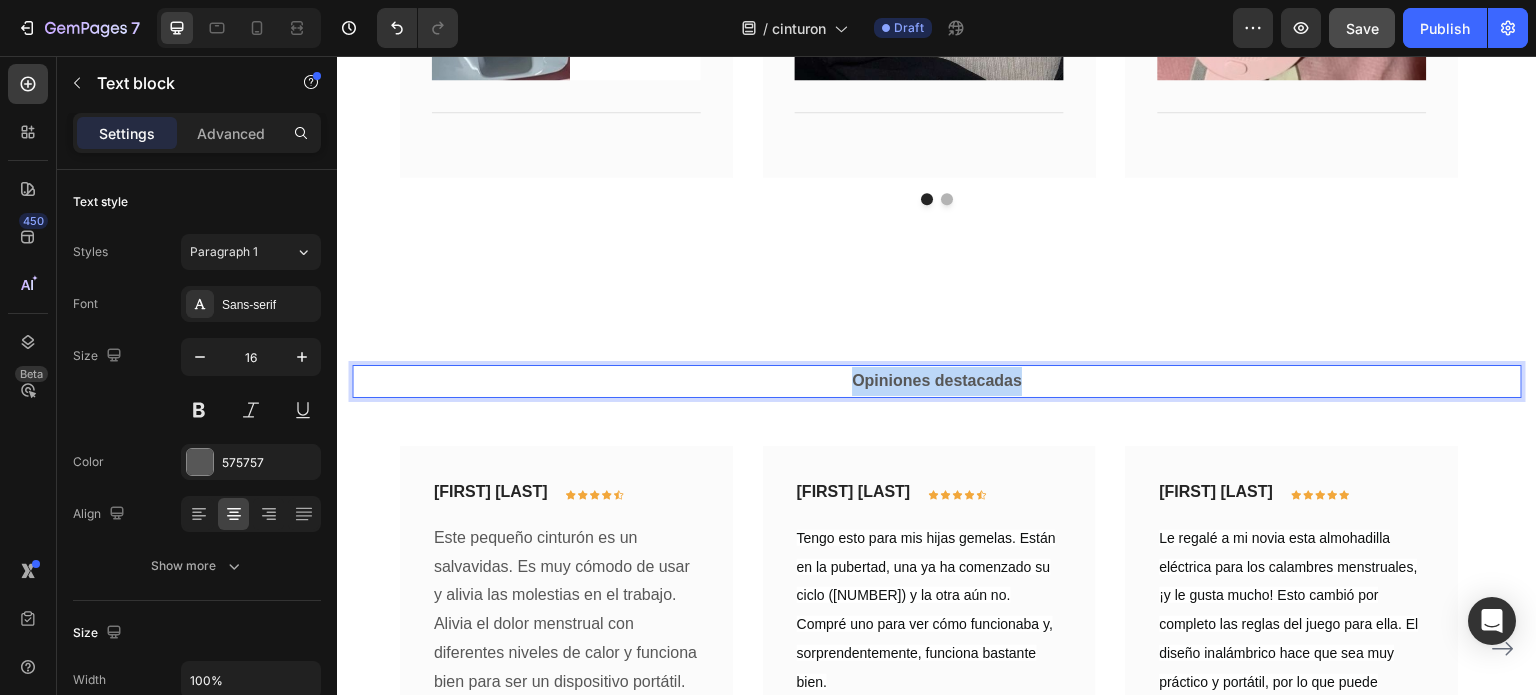 drag, startPoint x: 847, startPoint y: 379, endPoint x: 1047, endPoint y: 372, distance: 200.12247 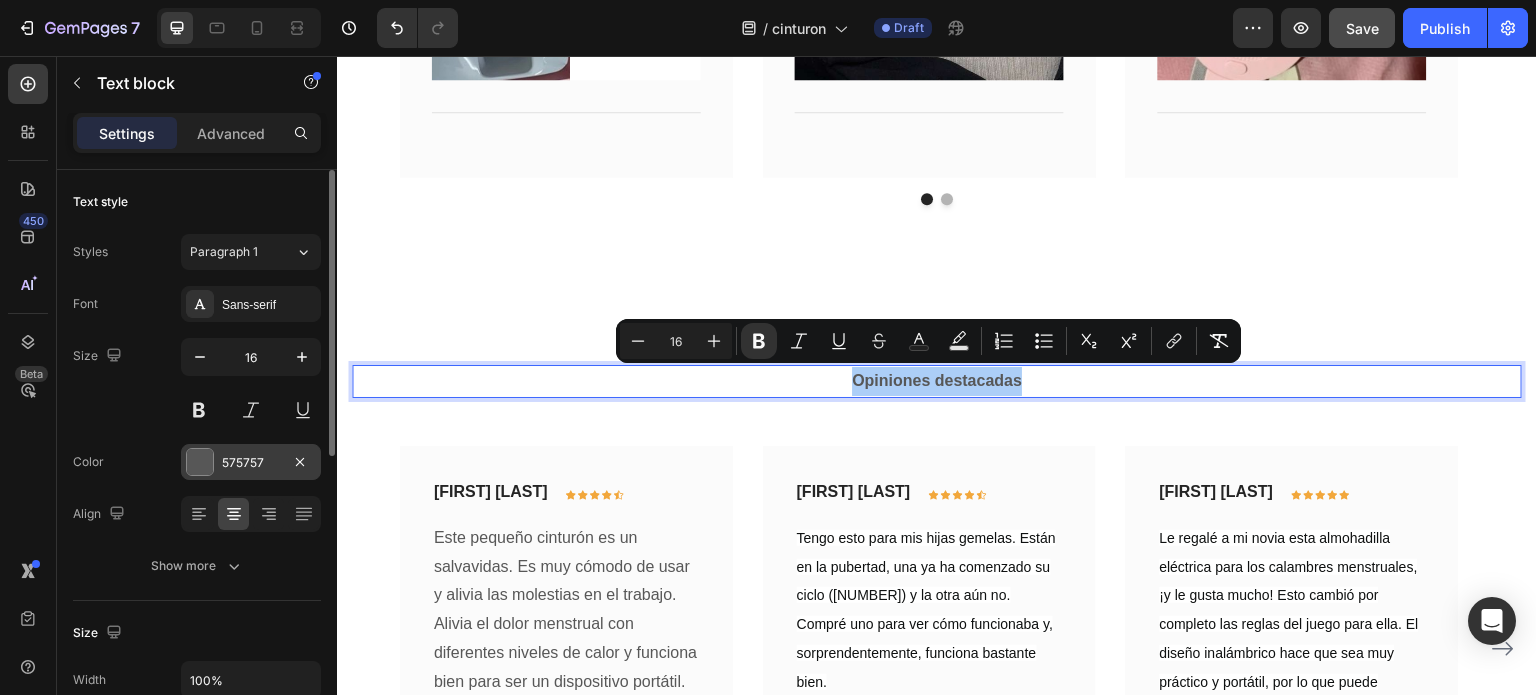click at bounding box center [200, 462] 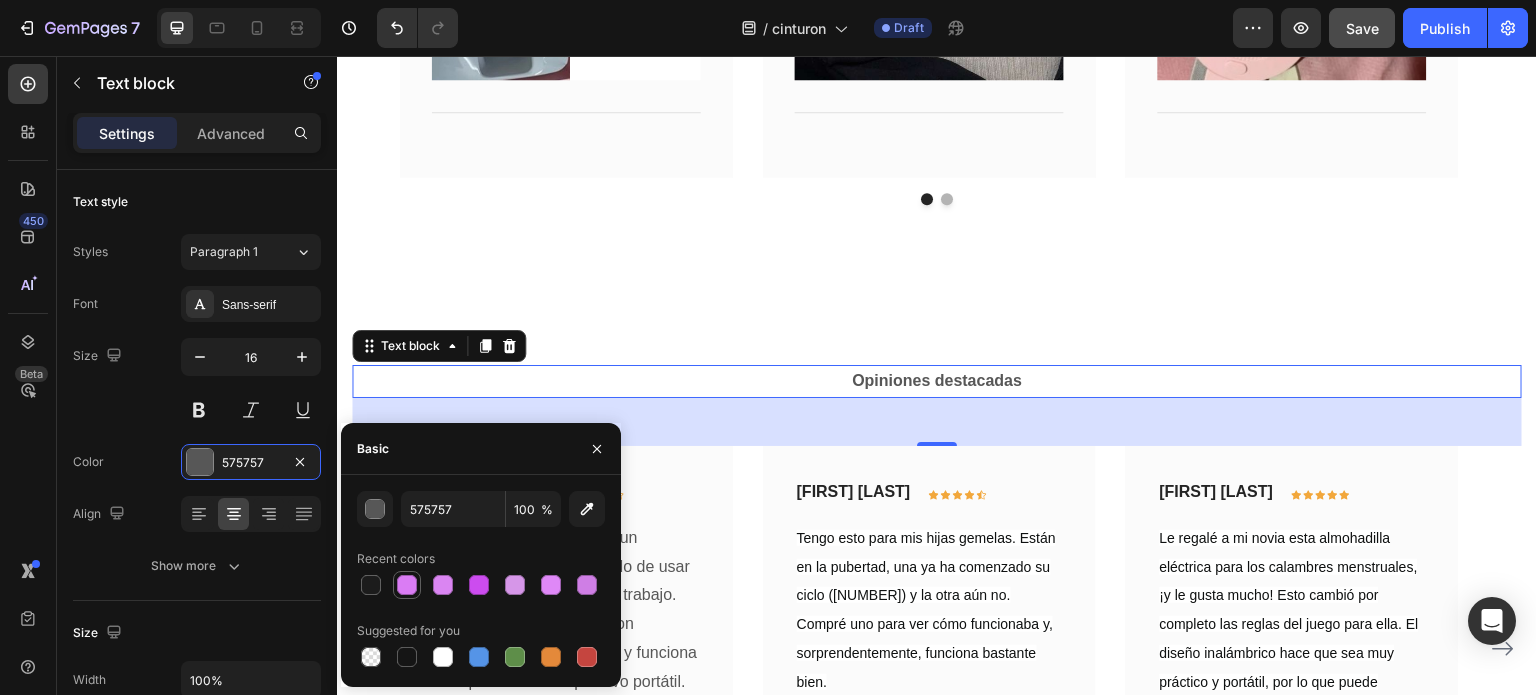 click at bounding box center [407, 585] 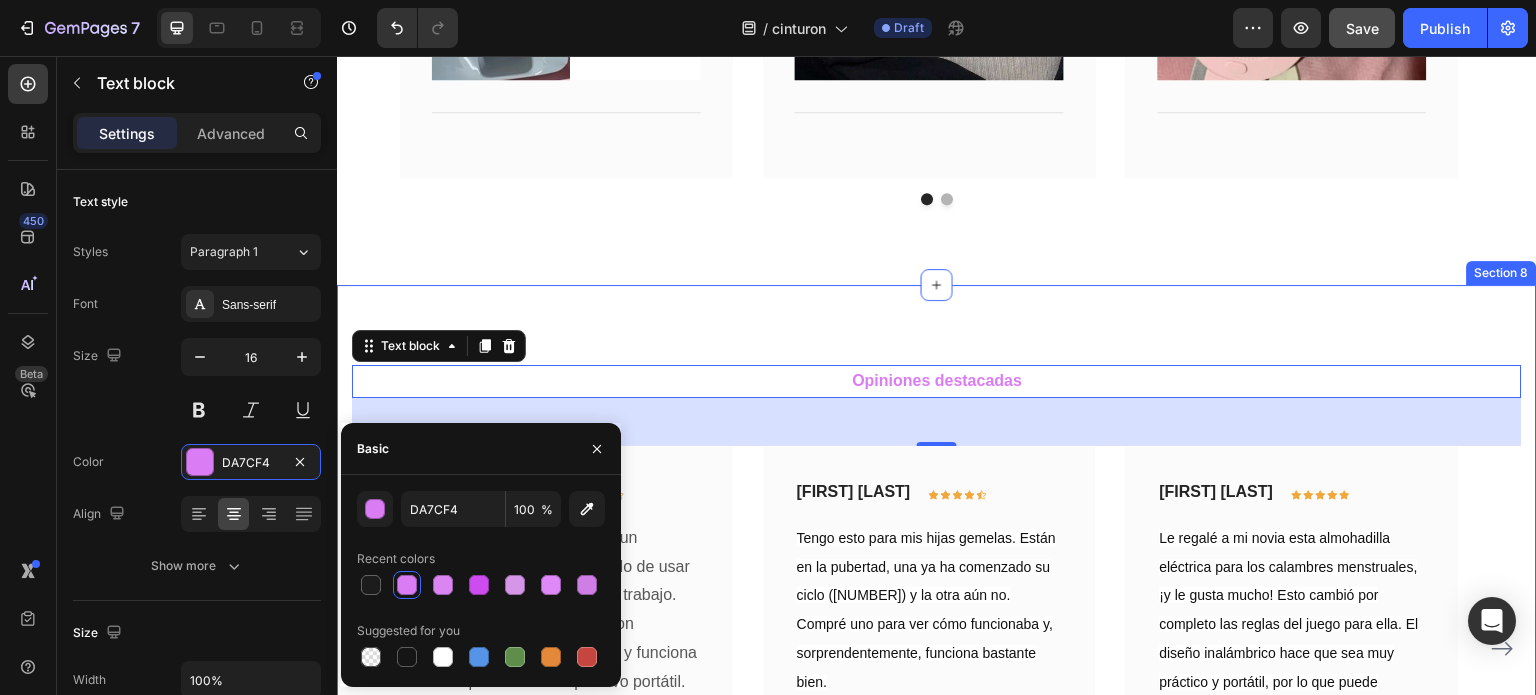 click on "Opiniones destacadas Text block   48
Aury González Text block
Icon
Icon
Icon
Icon
Icon Row Row Este pequeño cinturón es un salvavidas. Es muy cómodo de usar y alivia las molestias en el trabajo. Alivia el dolor menstrual con diferentes niveles de calor y funciona bien para ser un dispositivo portátil. Dura varios ciclos y es fácil de cargar con el cable incluido. Text block                Title Line Row María Beal Text block
Icon
Icon
Icon
Icon
Icon Row Row Tengo esto para mis hijas gemelas. Están en la pubertad, una ya ha comenzado su ciclo (10) y la otra aún no. Compré uno para ver cómo funcionaba y, sorprendentemente, funciona bastante bien. Text block                Title Line Row Guillermo León Text block
Icon
Icon
Icon
Icon
Icon Row Row Row" at bounding box center [937, 623] 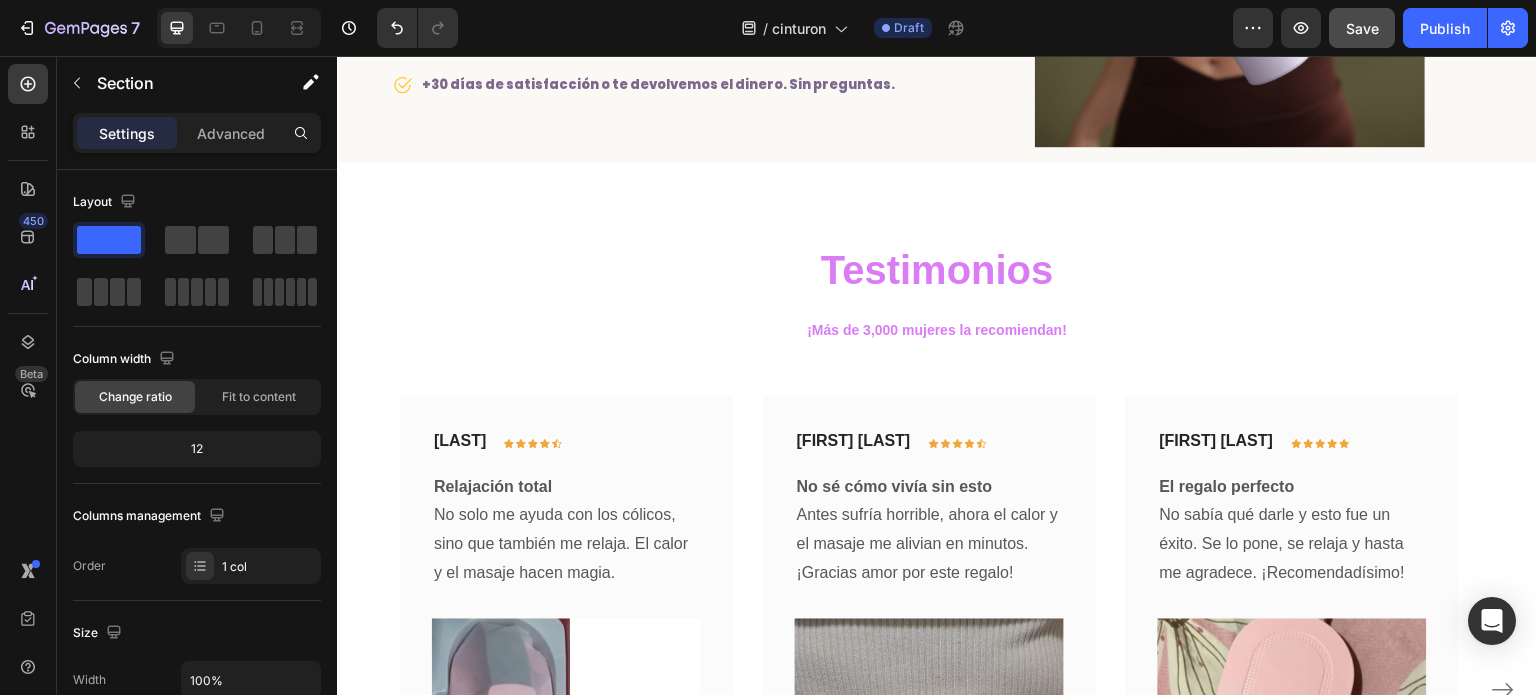 scroll, scrollTop: 4773, scrollLeft: 0, axis: vertical 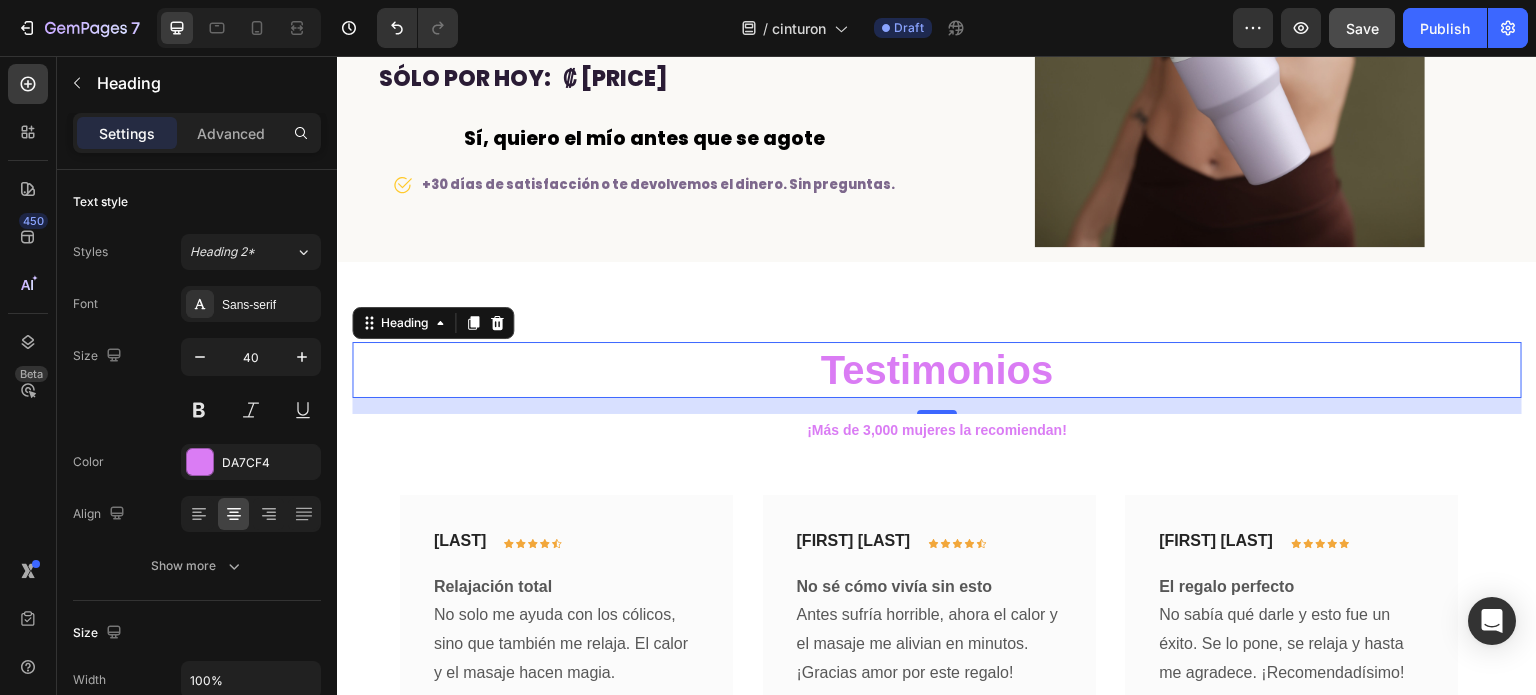 click on "Testimonios" at bounding box center [937, 370] 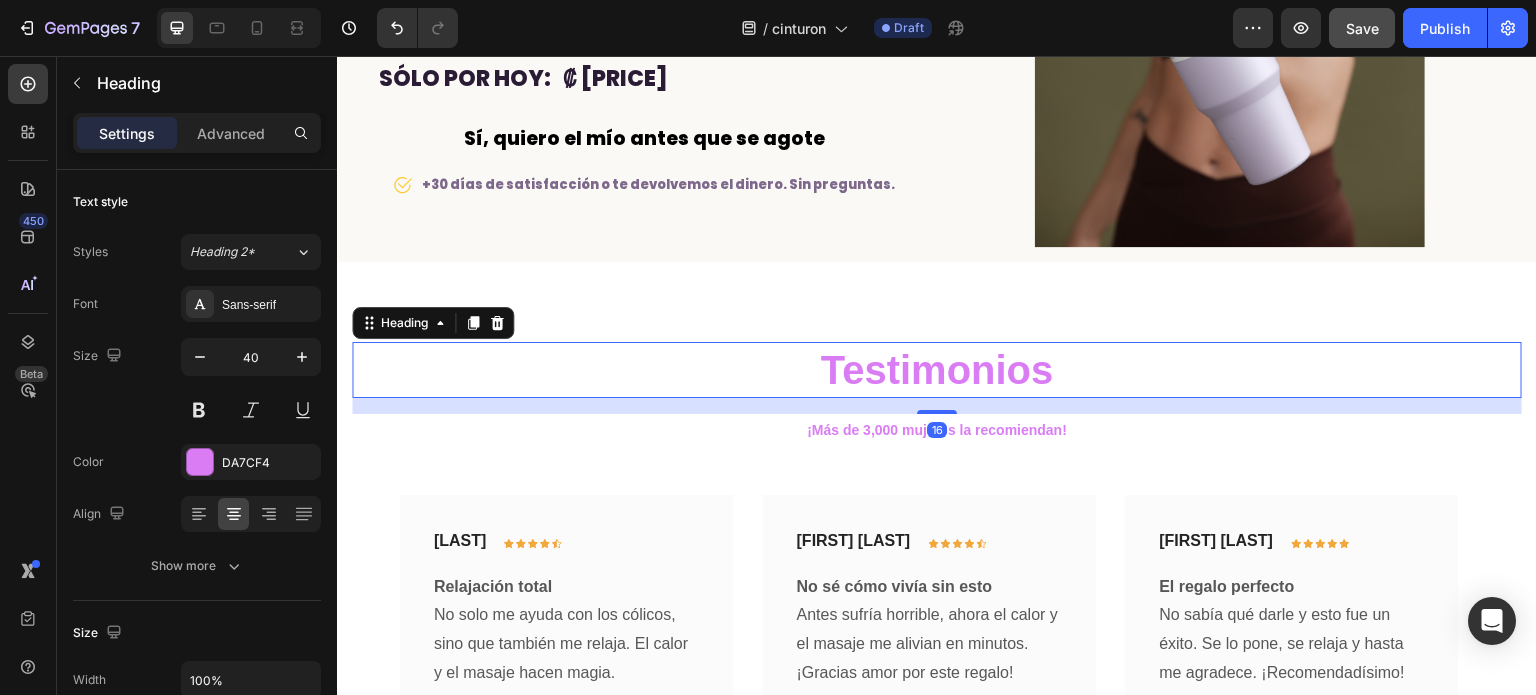 click on "Testimonios" at bounding box center (937, 370) 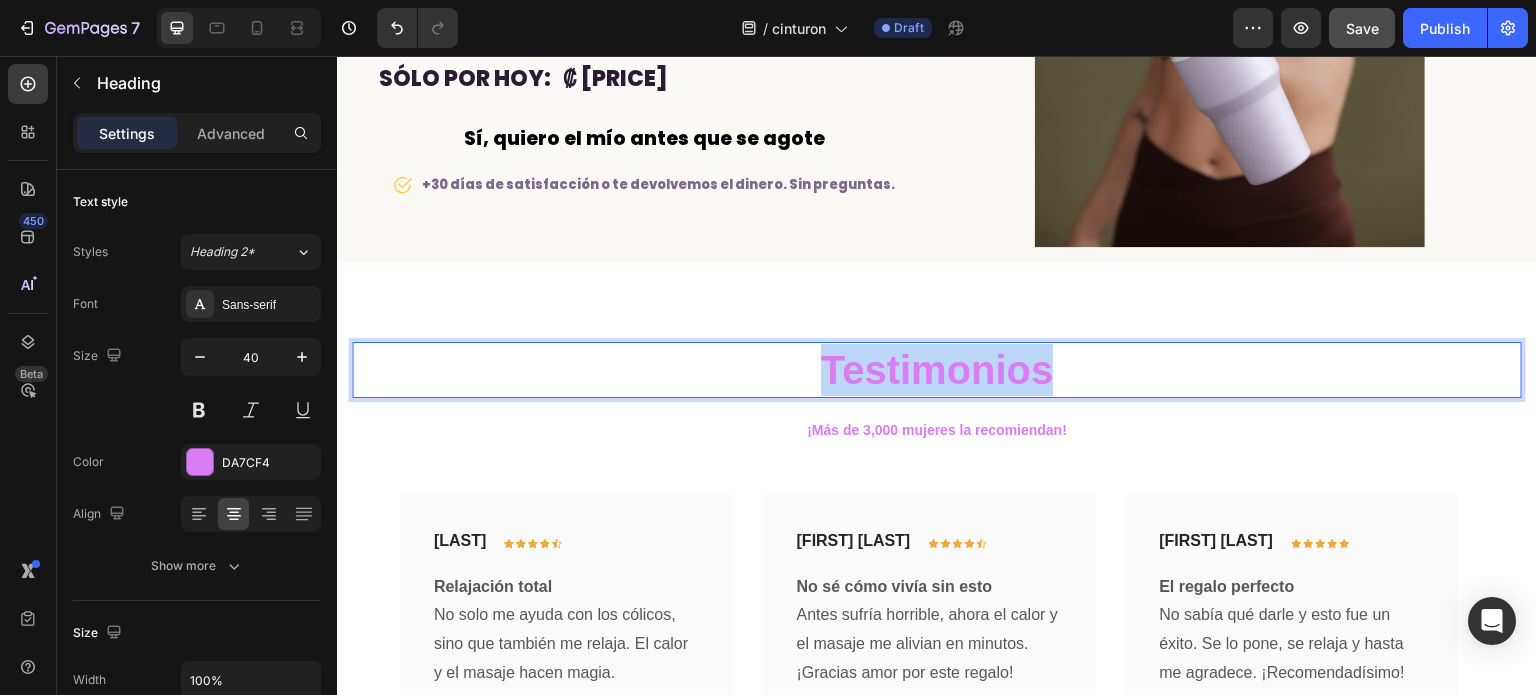 drag, startPoint x: 828, startPoint y: 363, endPoint x: 1035, endPoint y: 363, distance: 207 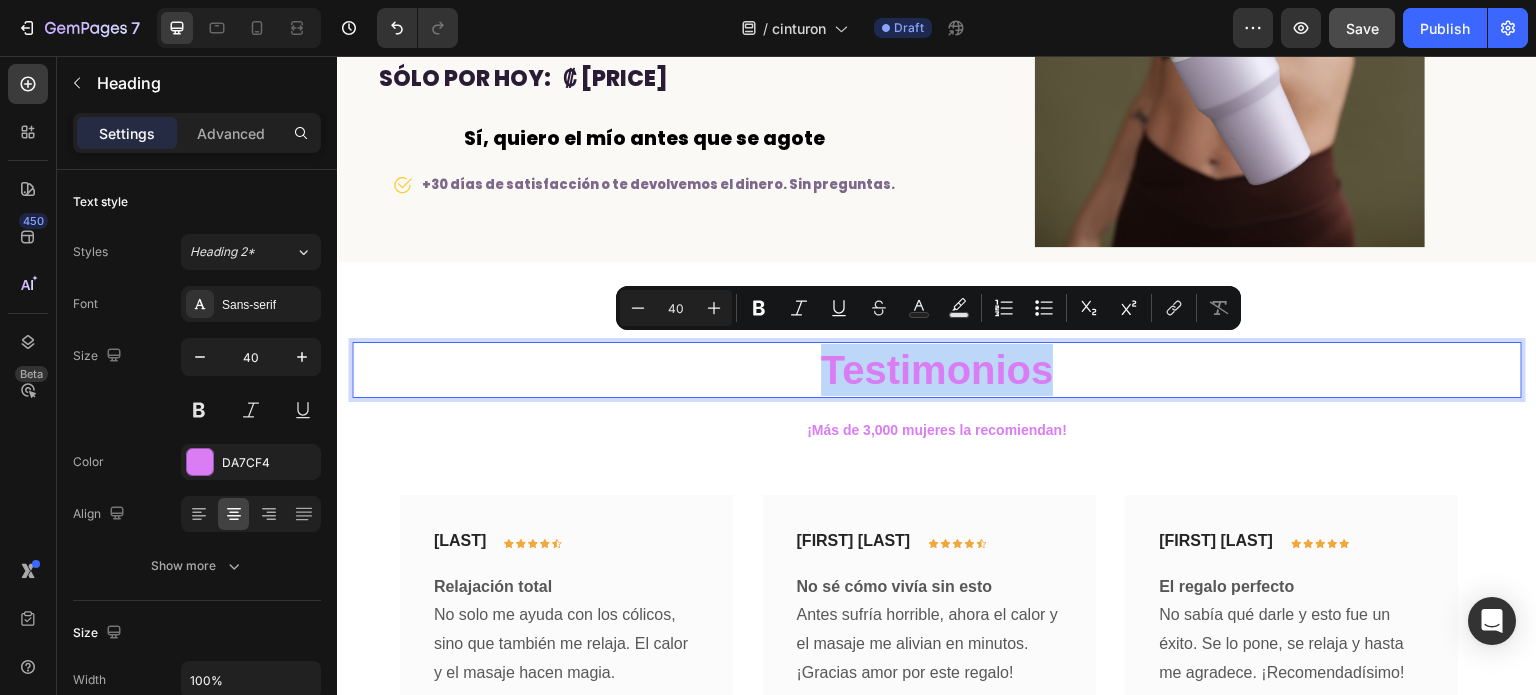 click on "Testimonios" at bounding box center (937, 370) 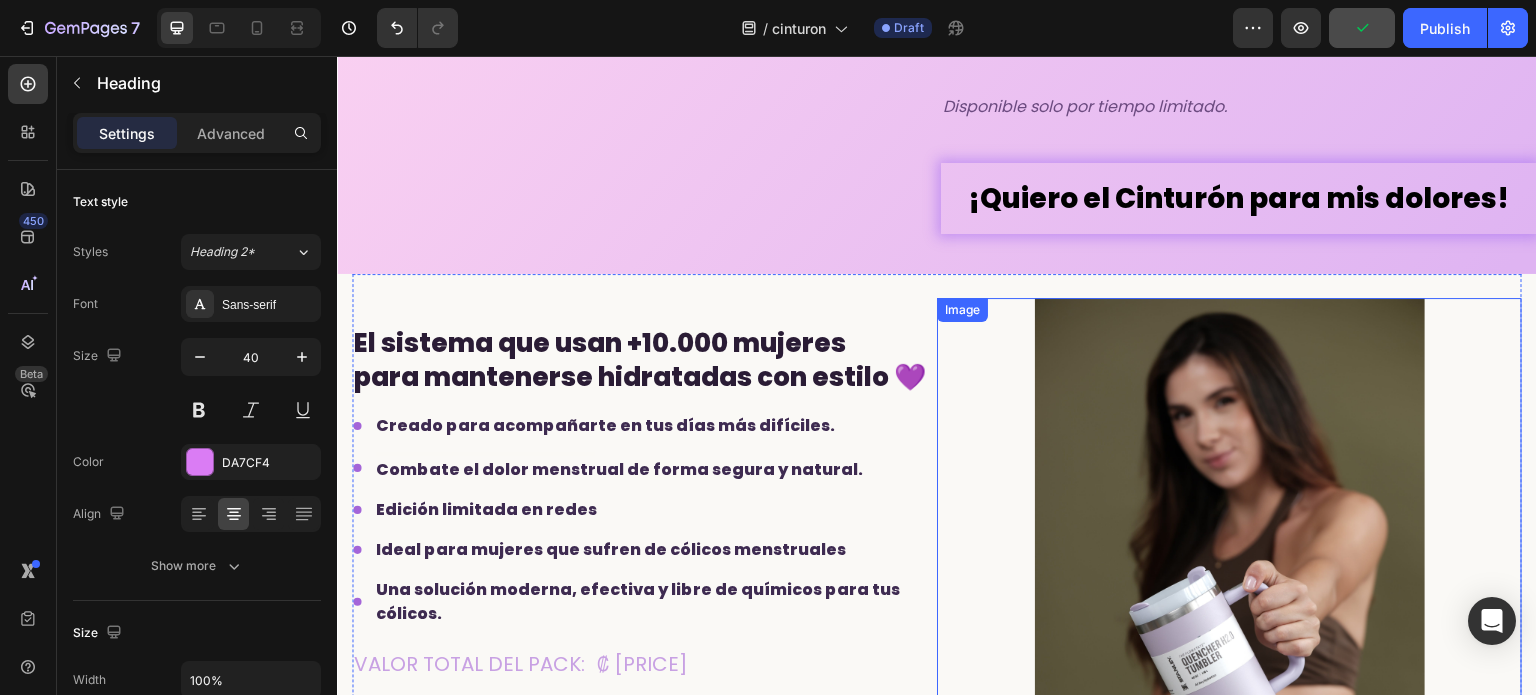 scroll, scrollTop: 3973, scrollLeft: 0, axis: vertical 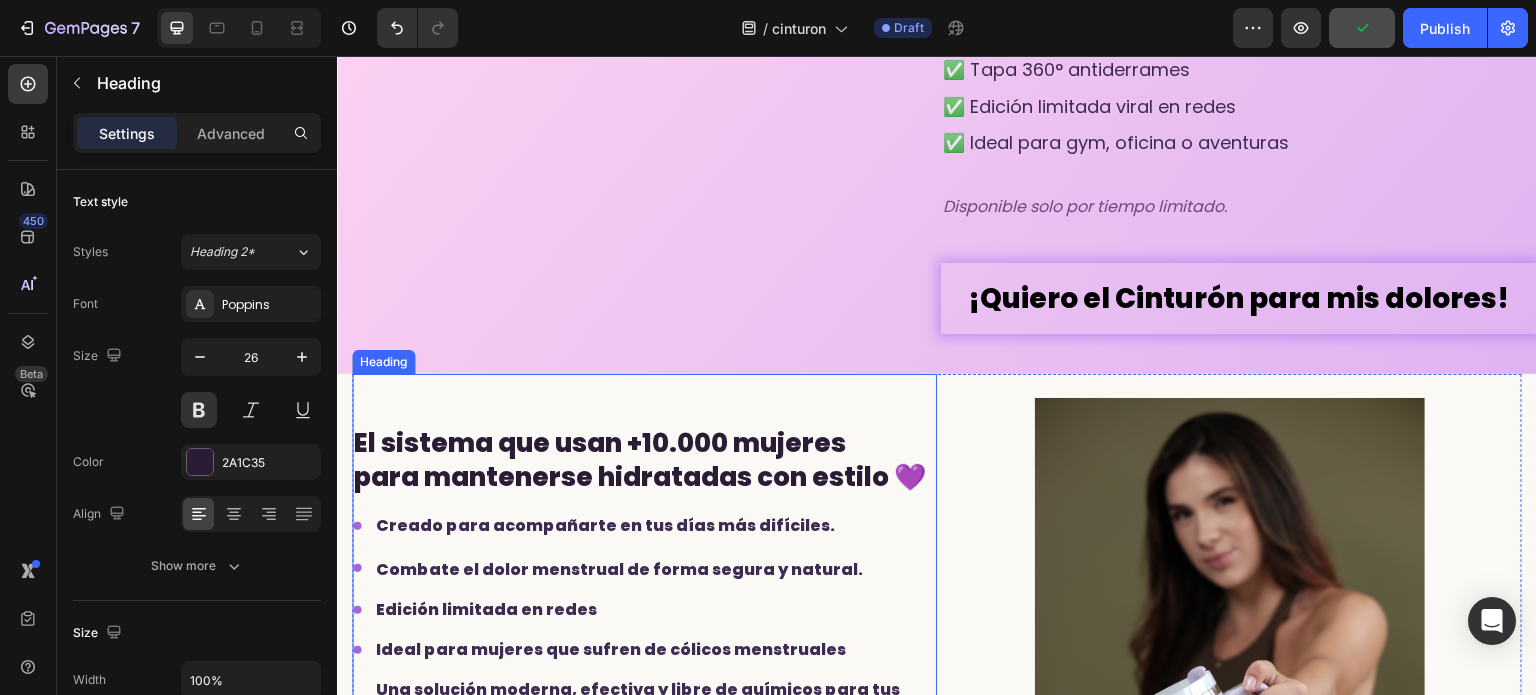 click on "para mantenerse hidratadas con estilo 💜" at bounding box center (640, 477) 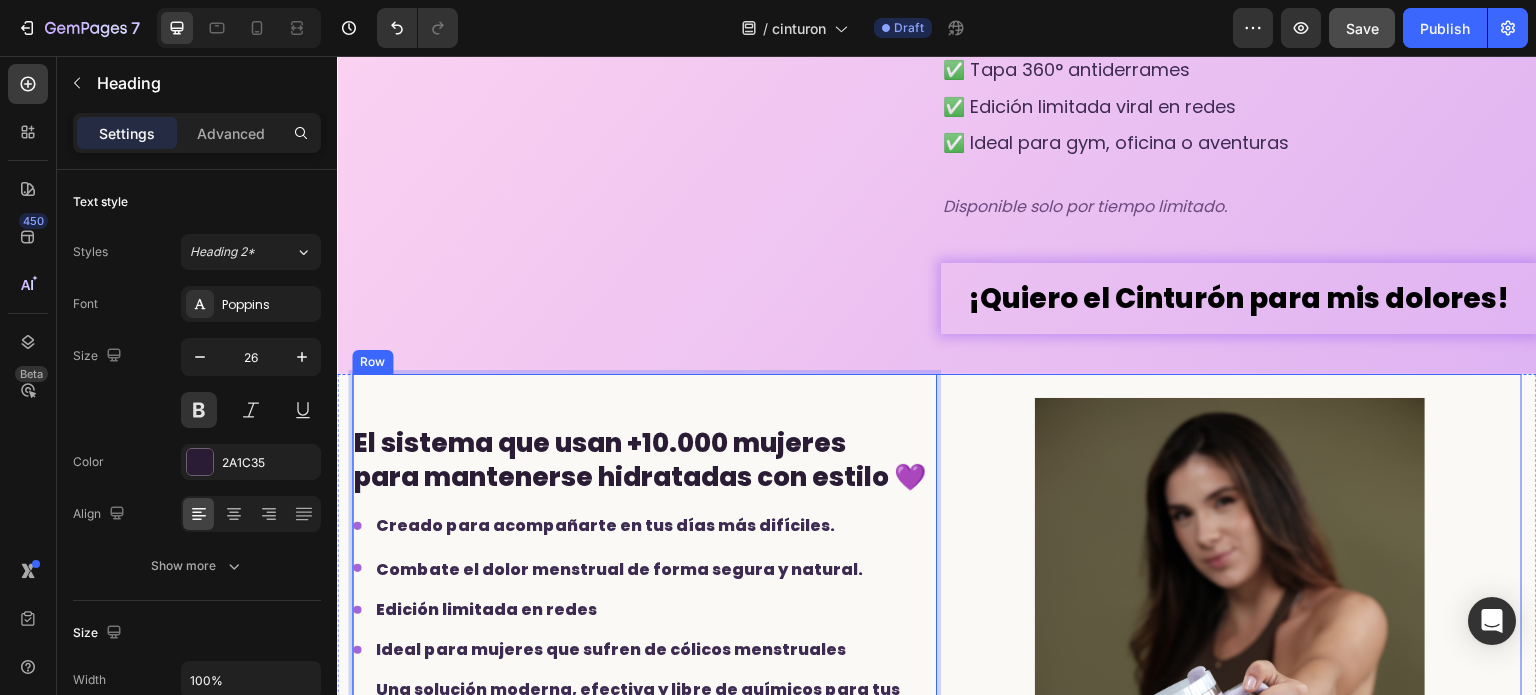 scroll, scrollTop: 4073, scrollLeft: 0, axis: vertical 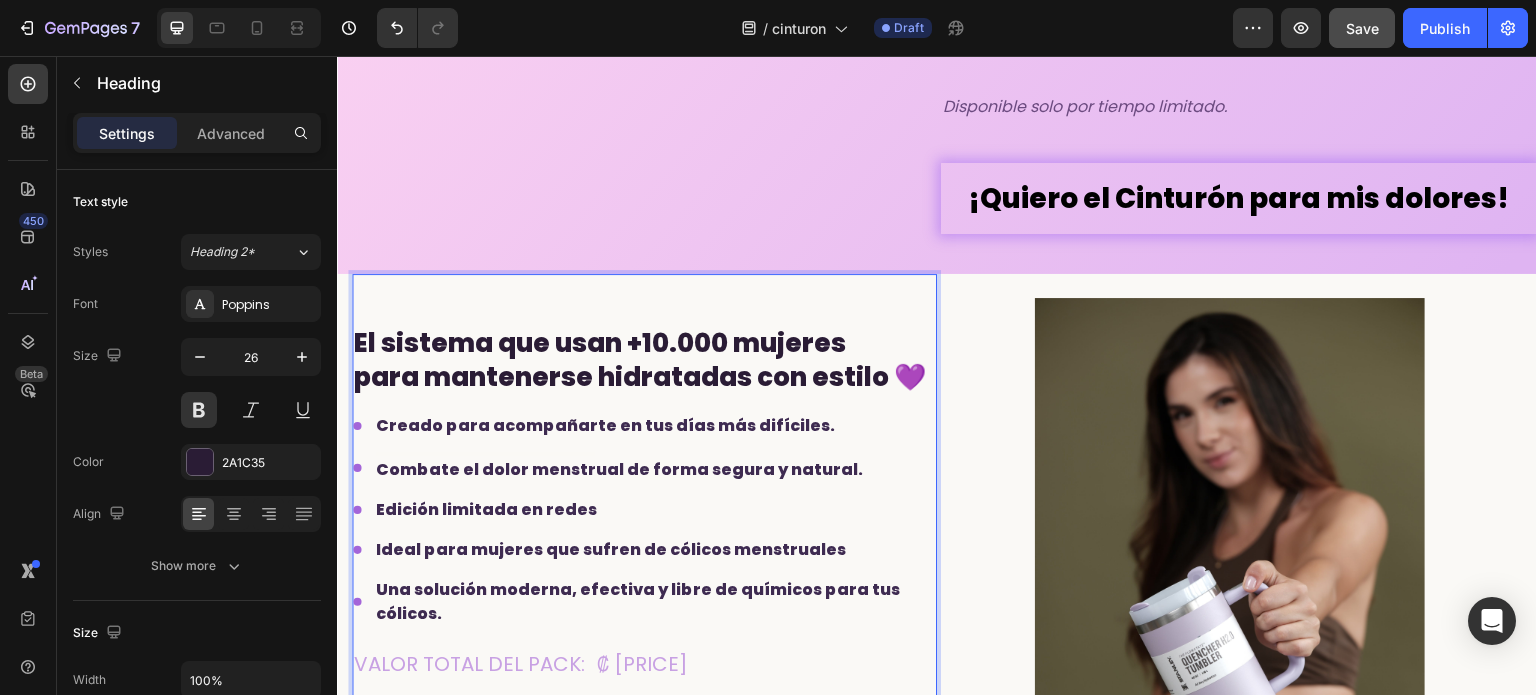 click on "para mantenerse hidratadas con estilo 💜" at bounding box center [640, 377] 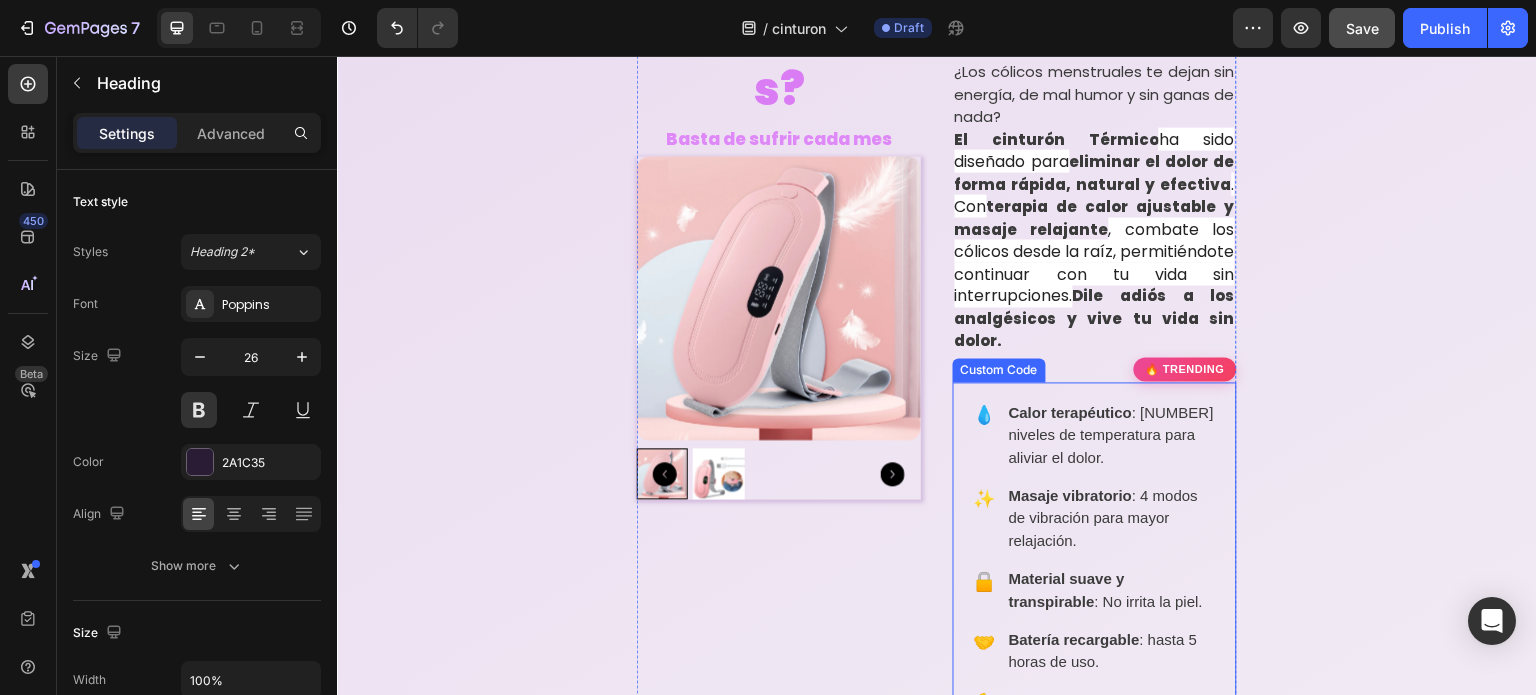 scroll, scrollTop: 0, scrollLeft: 0, axis: both 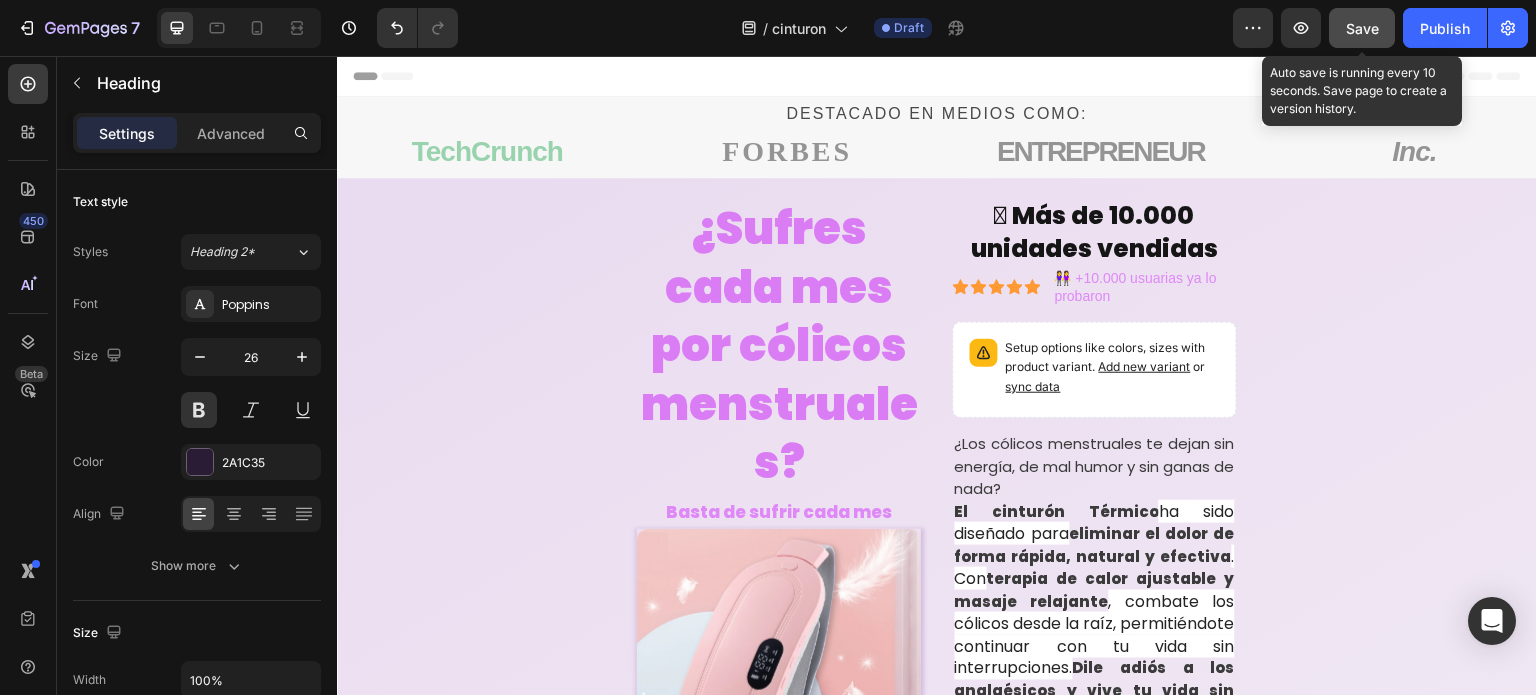 click on "Save" at bounding box center (1362, 28) 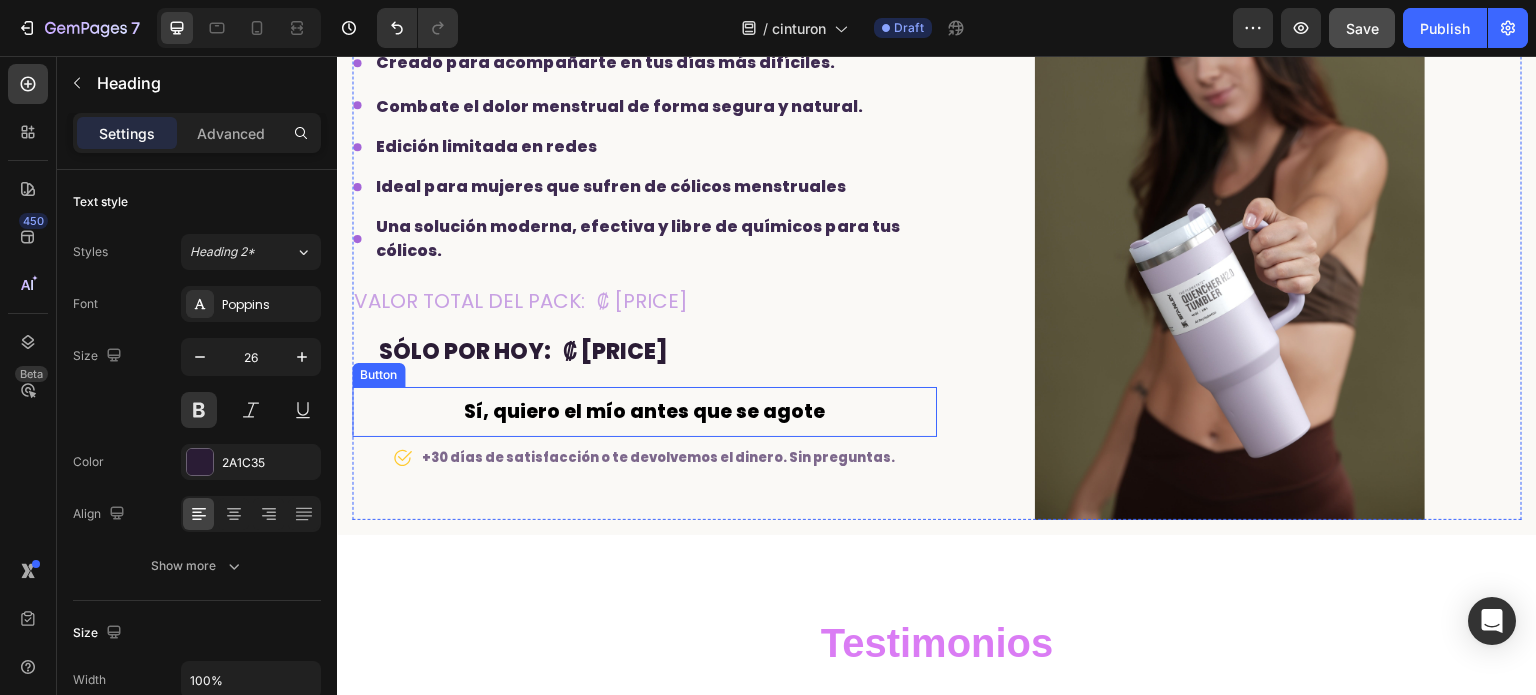 scroll, scrollTop: 4300, scrollLeft: 0, axis: vertical 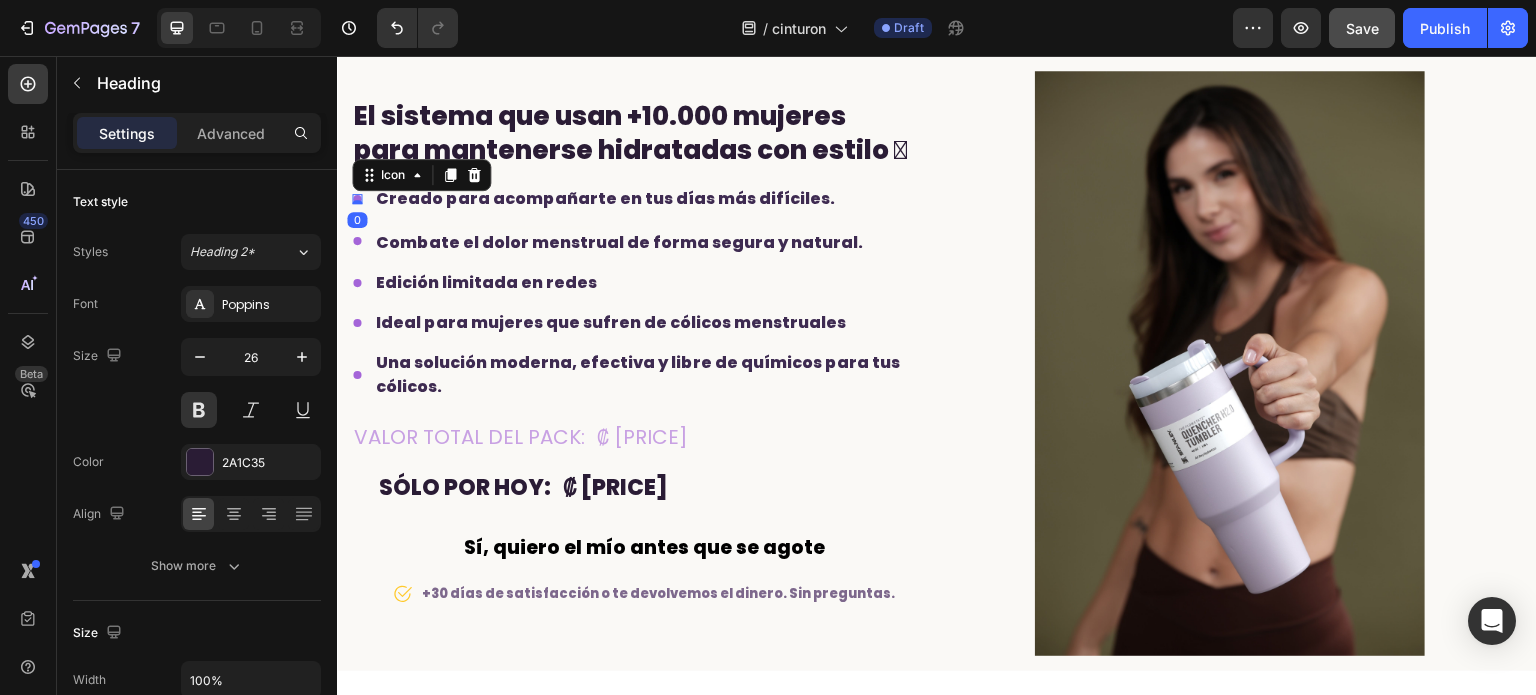 click on "Icon   0" at bounding box center (357, 199) 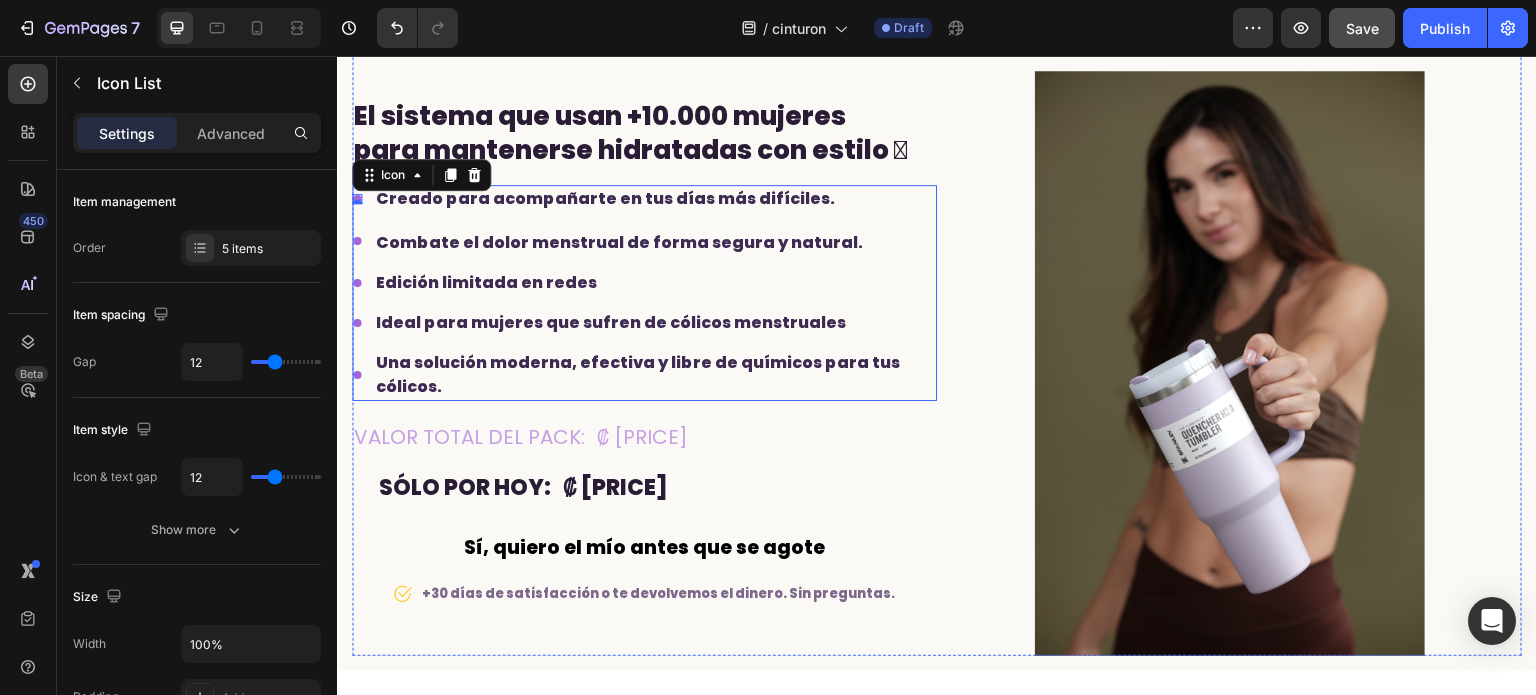 click on "Icon   0 Creado para acompañarte en tus días más difíciles. Text block
Icon Text block Combate el dolor menstrual de forma segura y natural. Text block
Icon Edición limitada en redes Text block
Icon Ideal para mujeres que sufren de cólicos menstruales Text block
Icon Una solución moderna, efectiva y libre de químicos para tus cólicos. Text block" at bounding box center [644, 293] 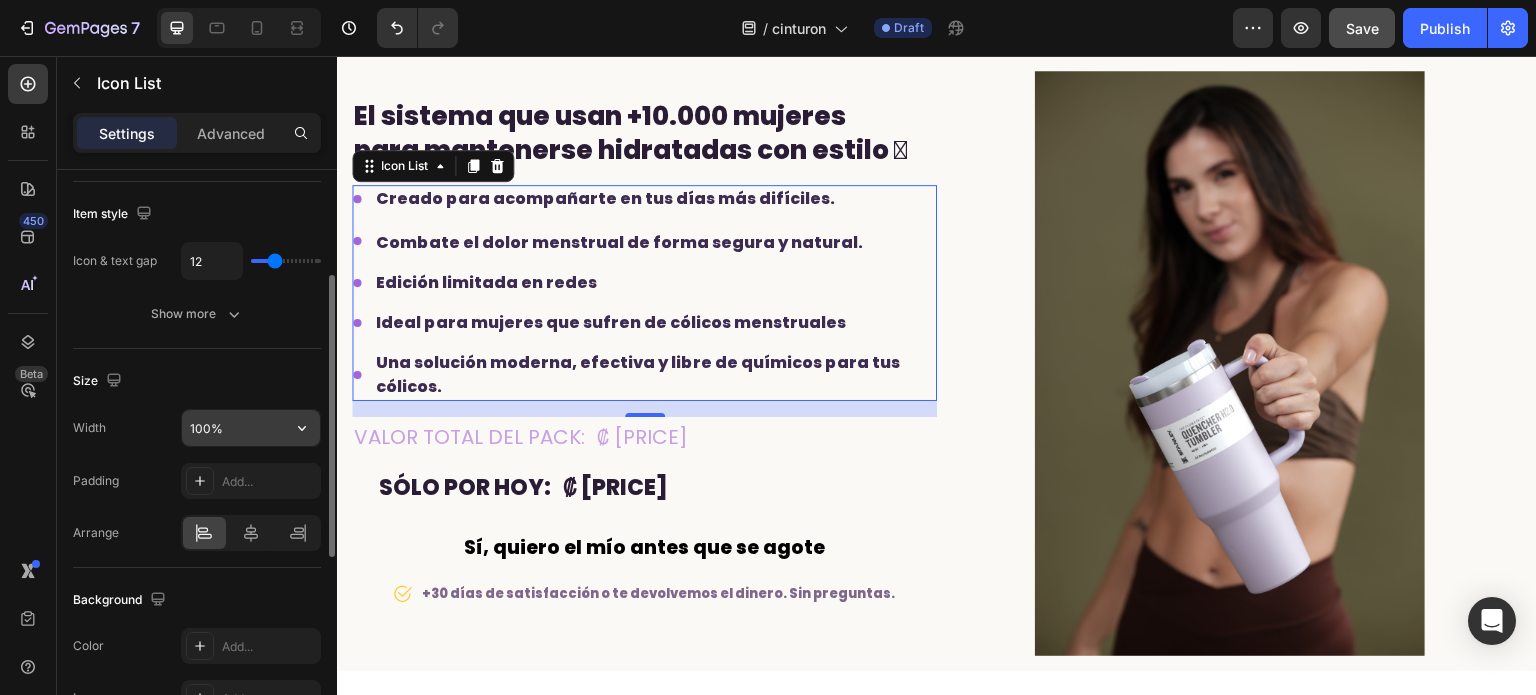 scroll, scrollTop: 0, scrollLeft: 0, axis: both 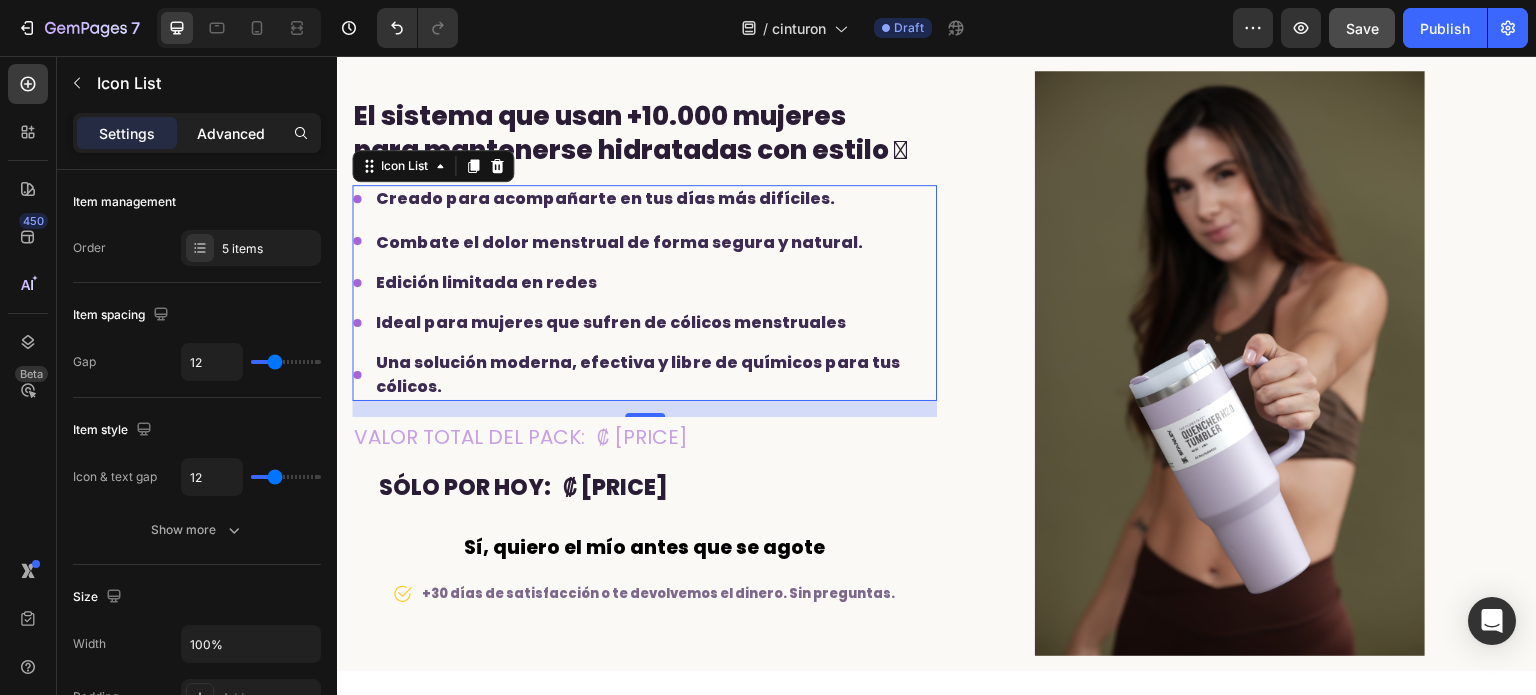 click on "Advanced" at bounding box center [231, 133] 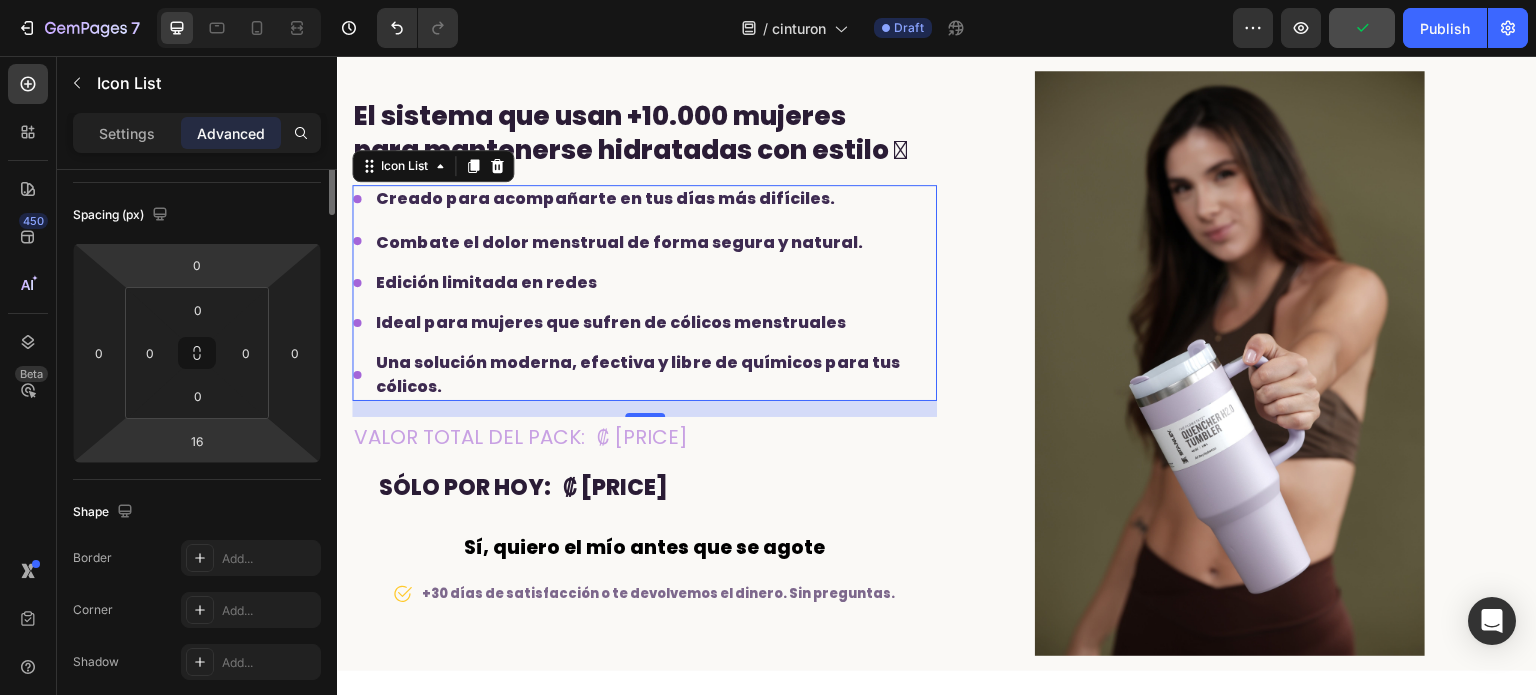 scroll, scrollTop: 0, scrollLeft: 0, axis: both 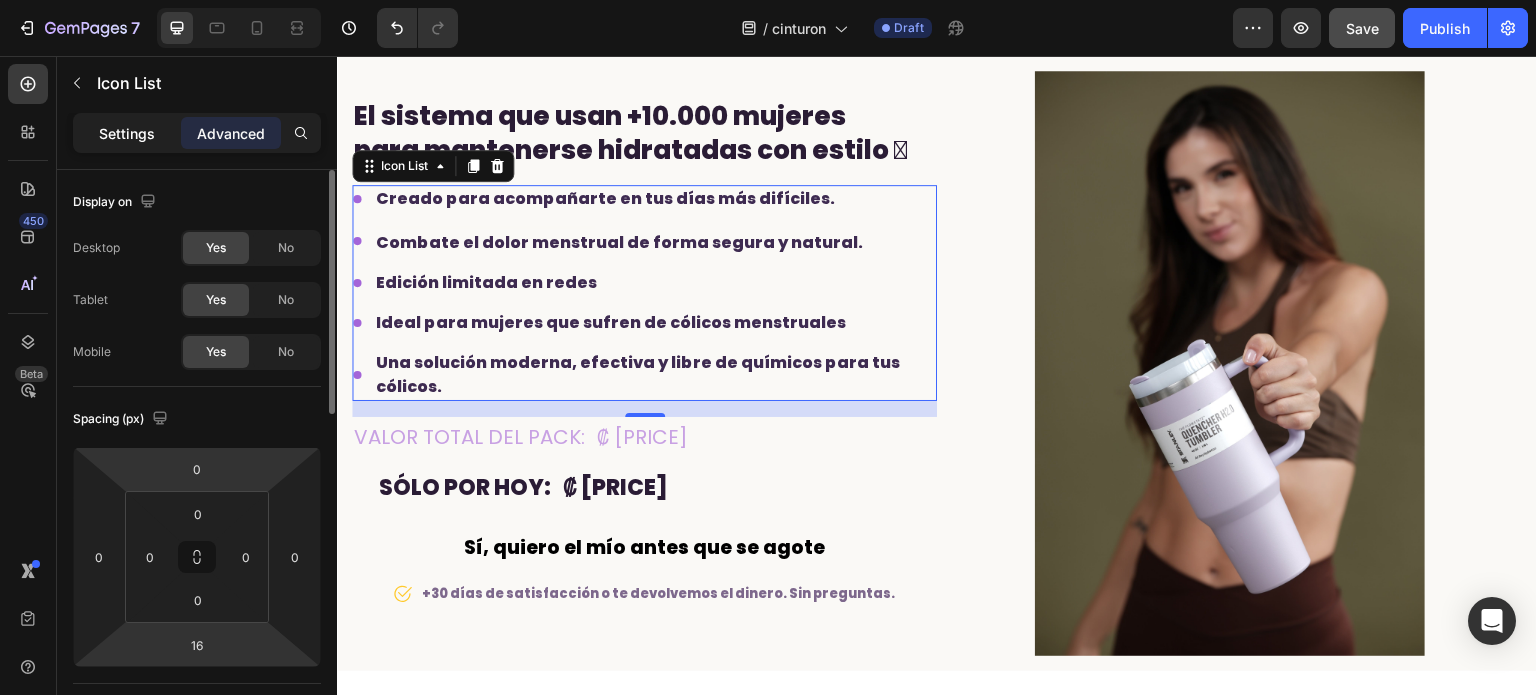 click on "Settings" at bounding box center (127, 133) 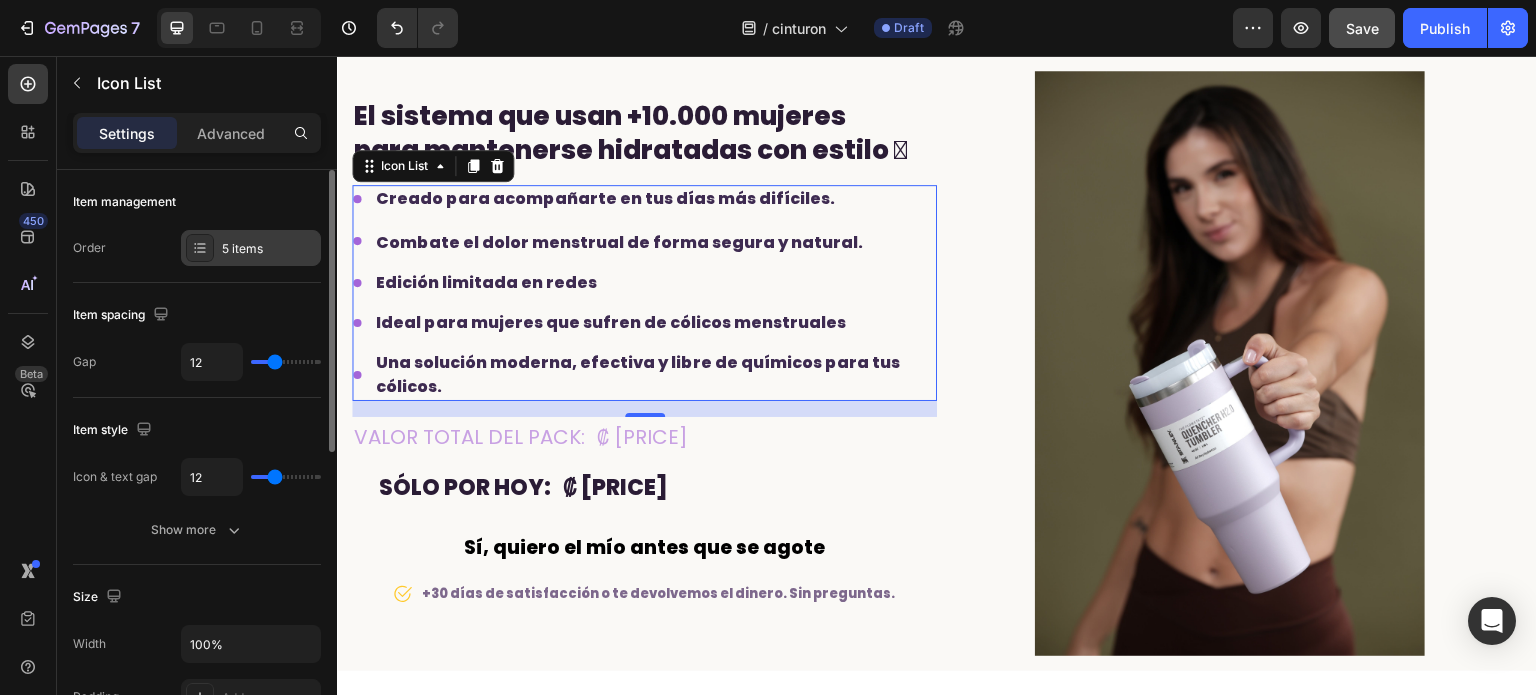 click 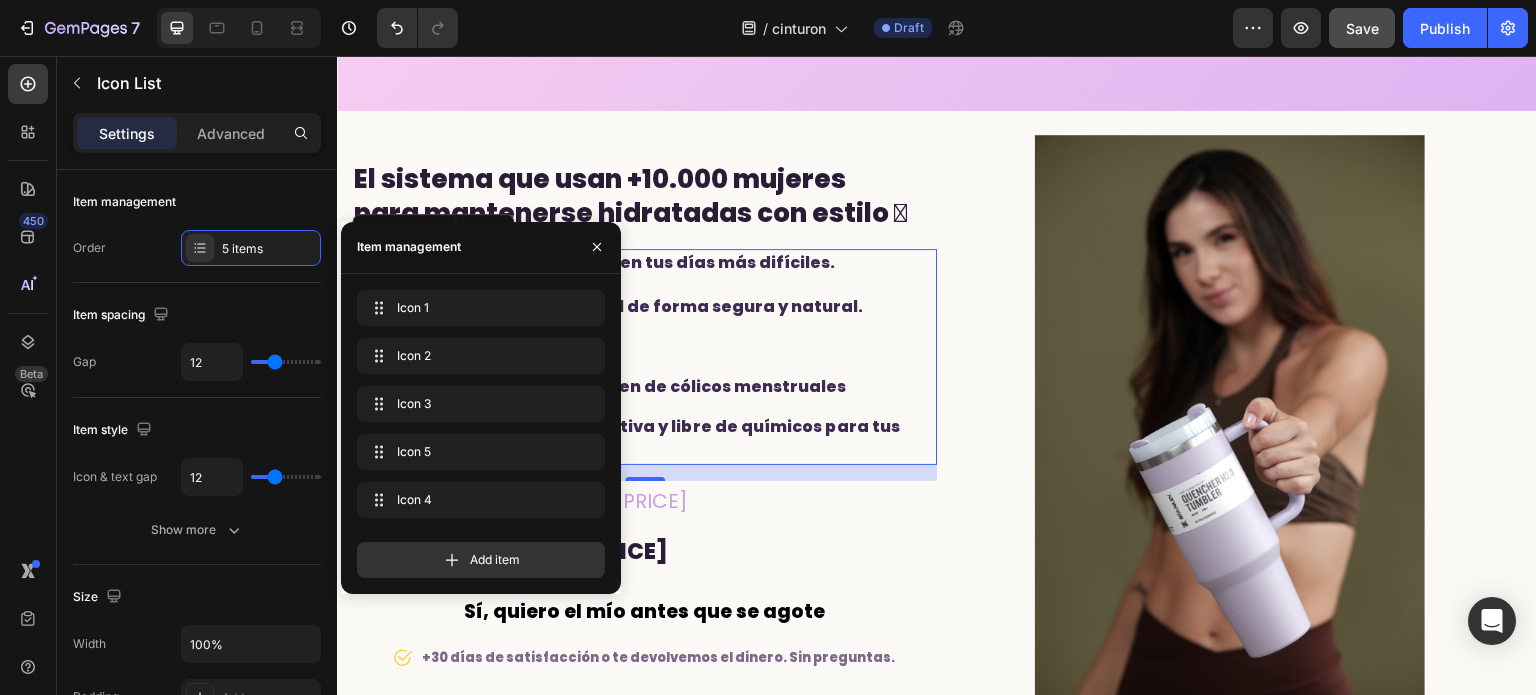 scroll, scrollTop: 4500, scrollLeft: 0, axis: vertical 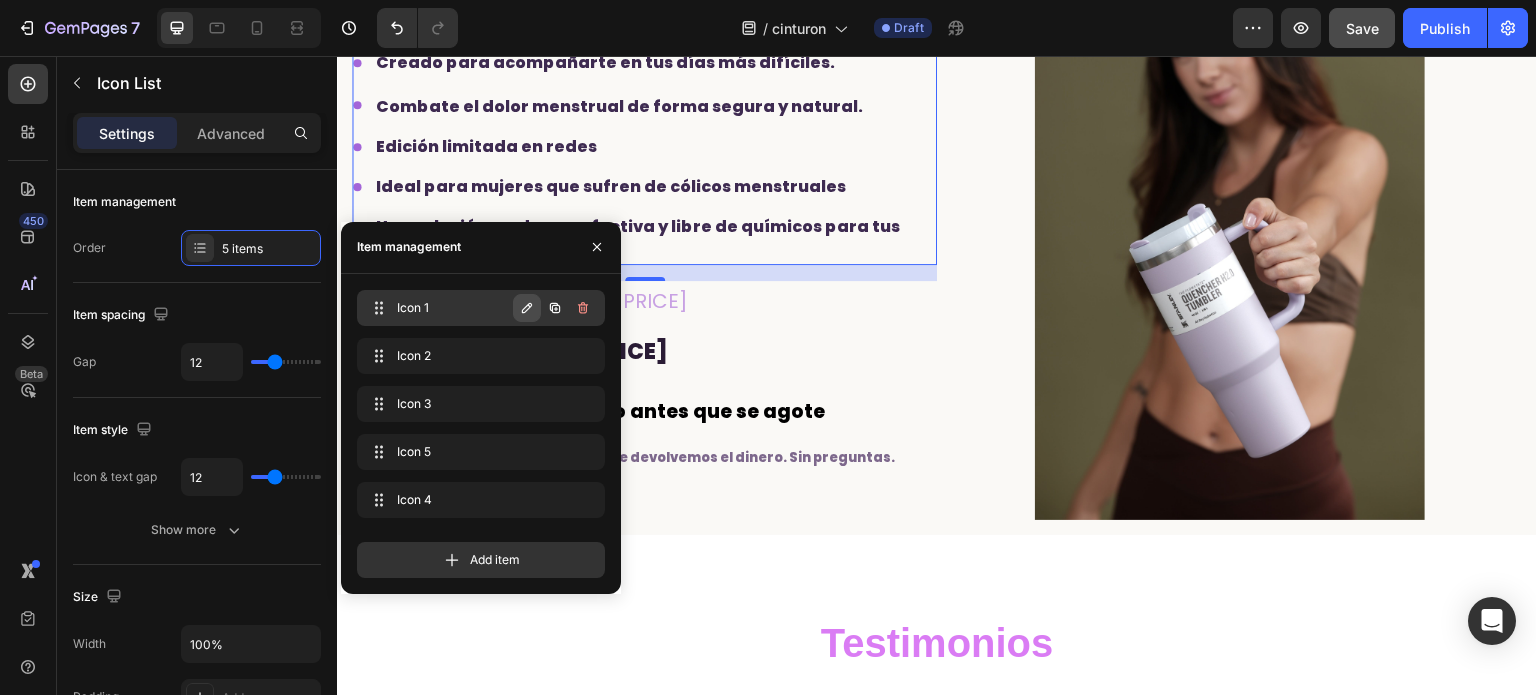 click 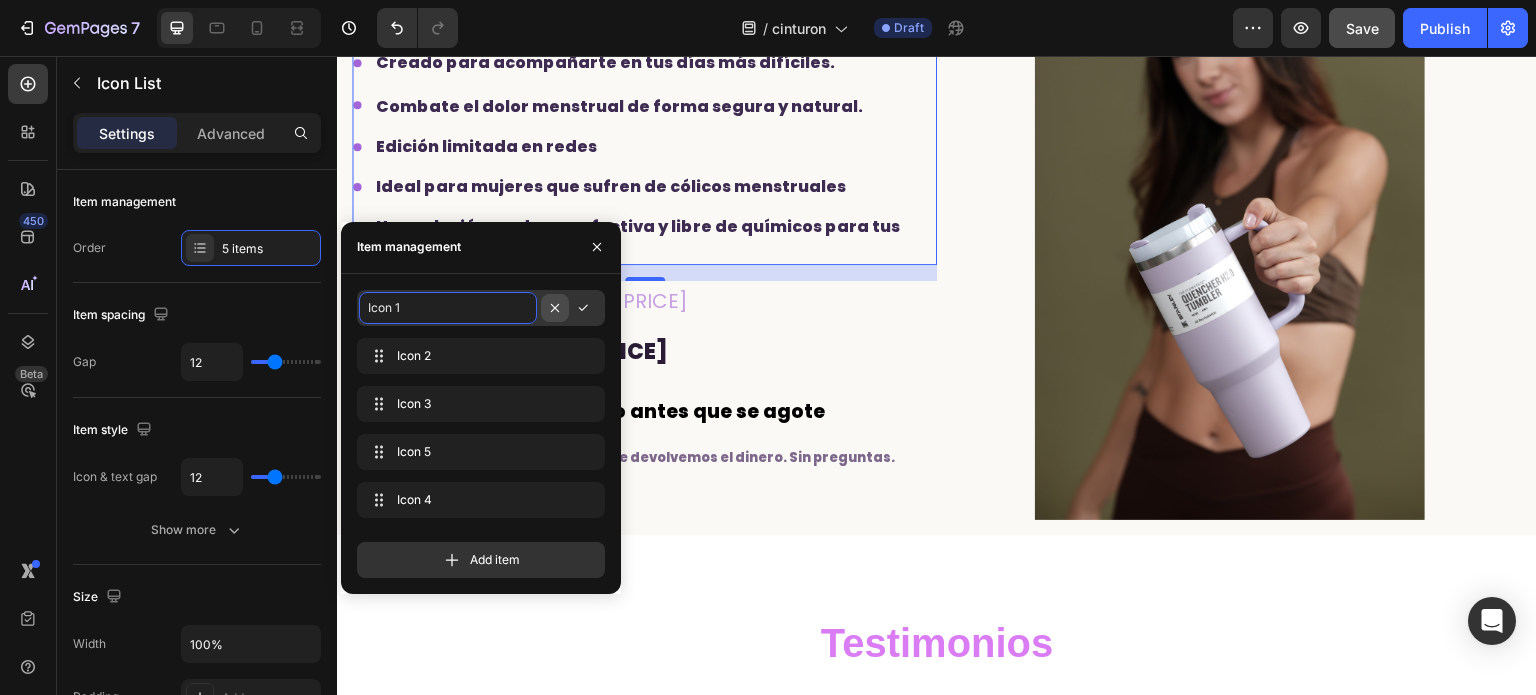 click 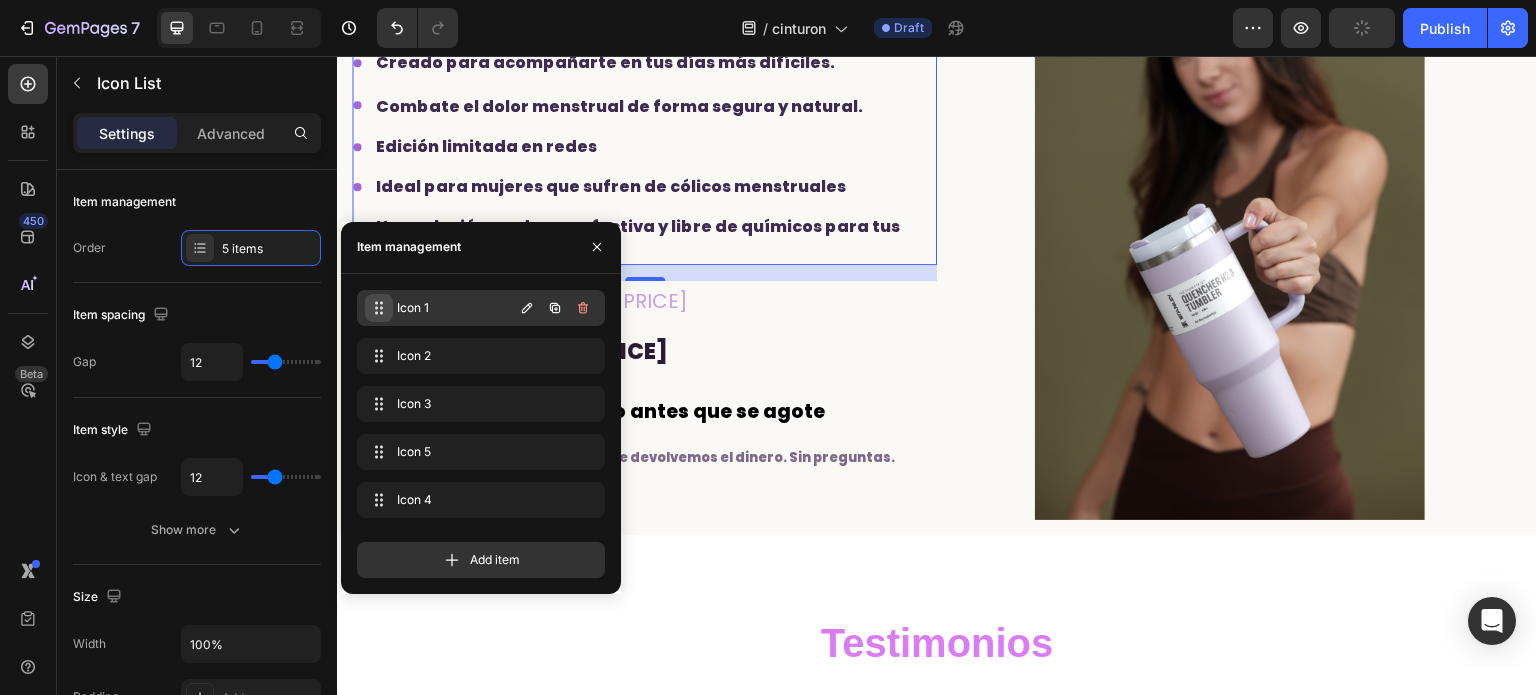 click 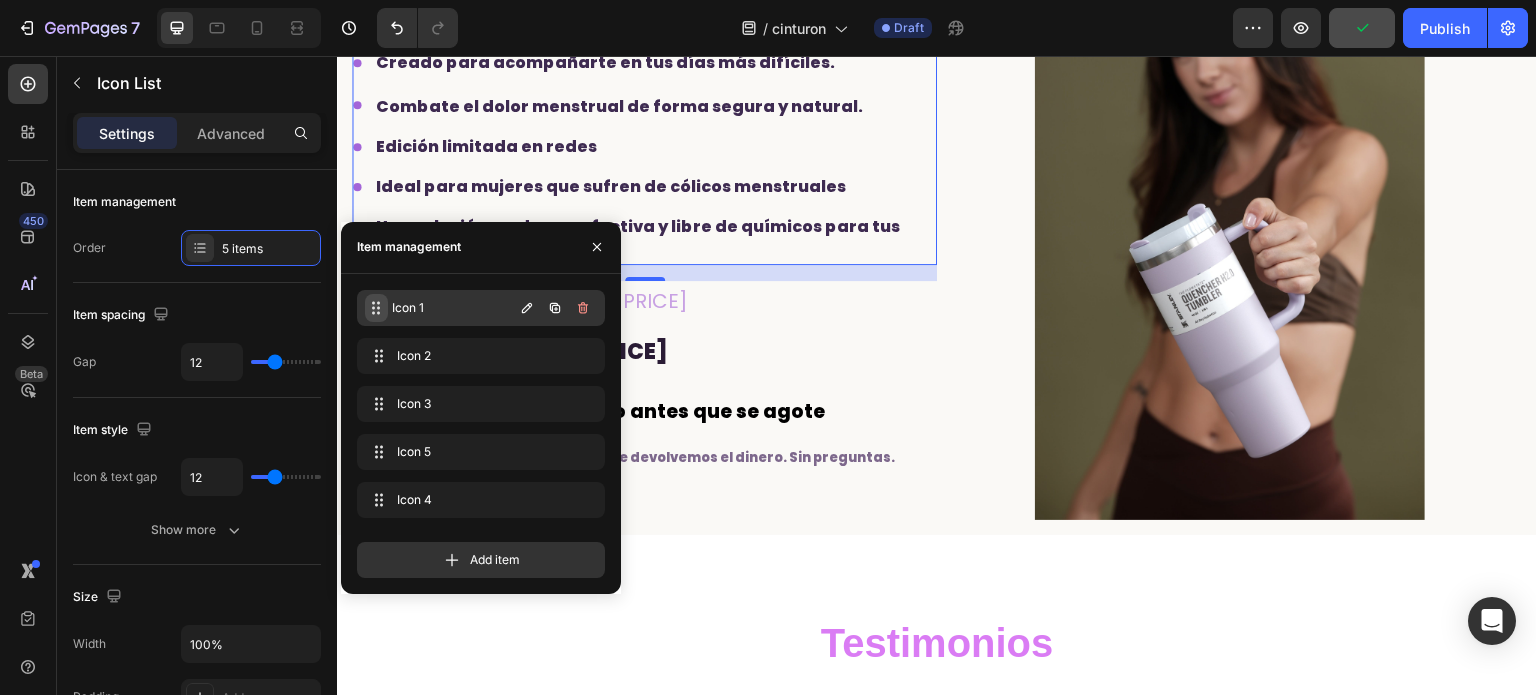 click 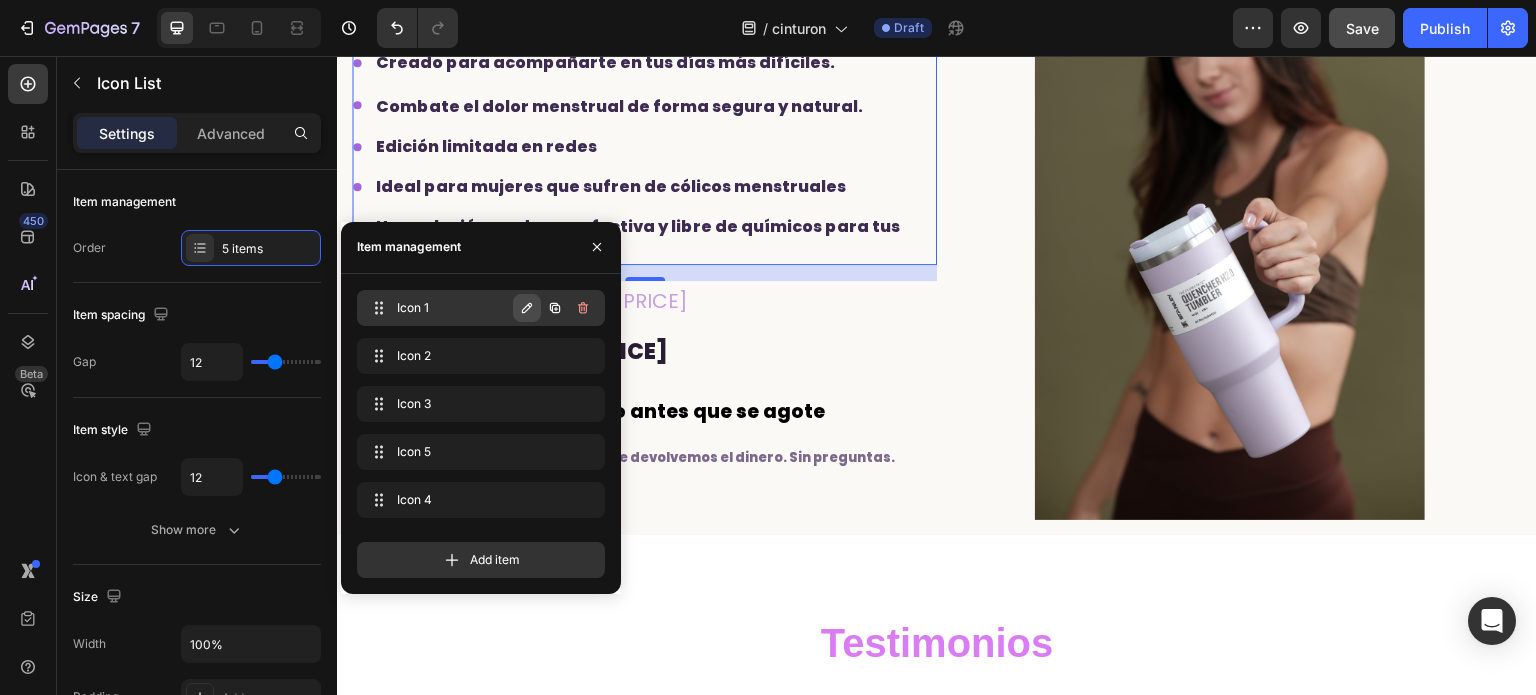 click 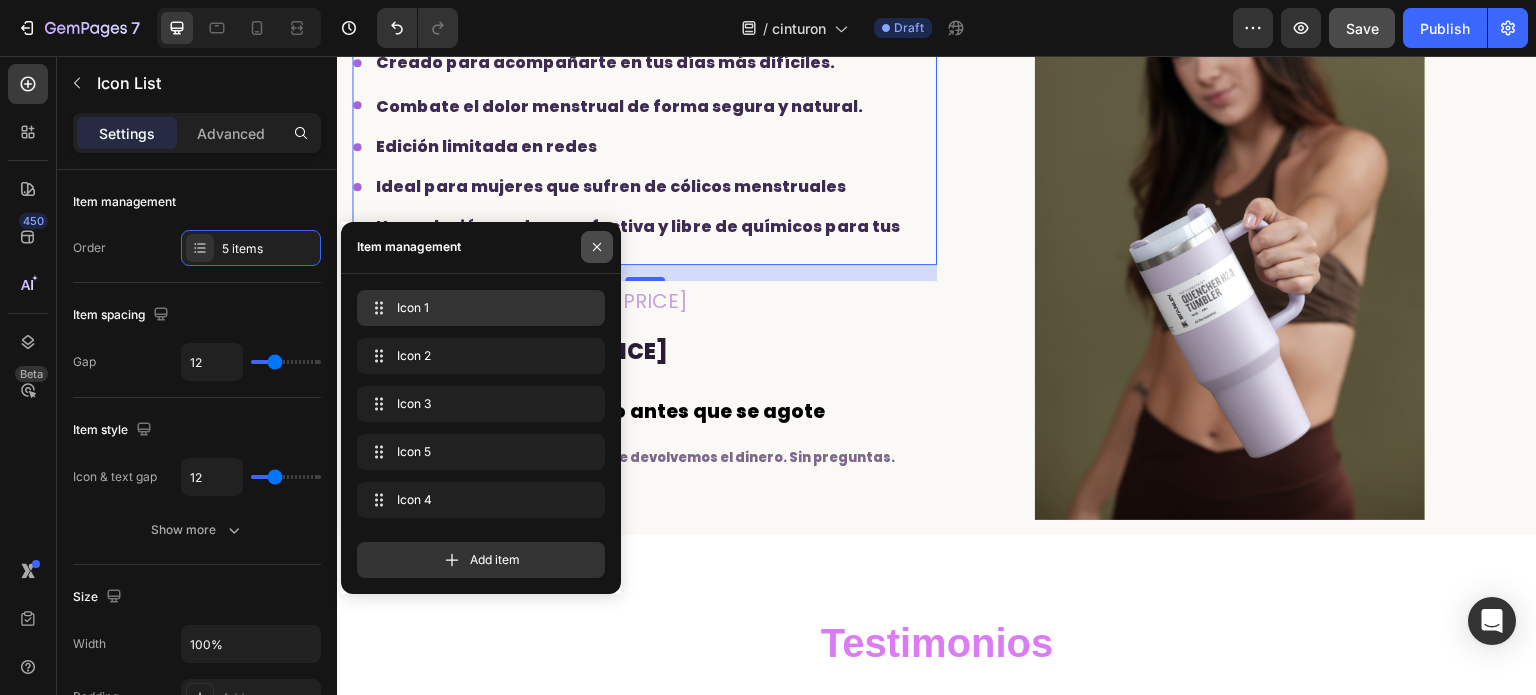 click 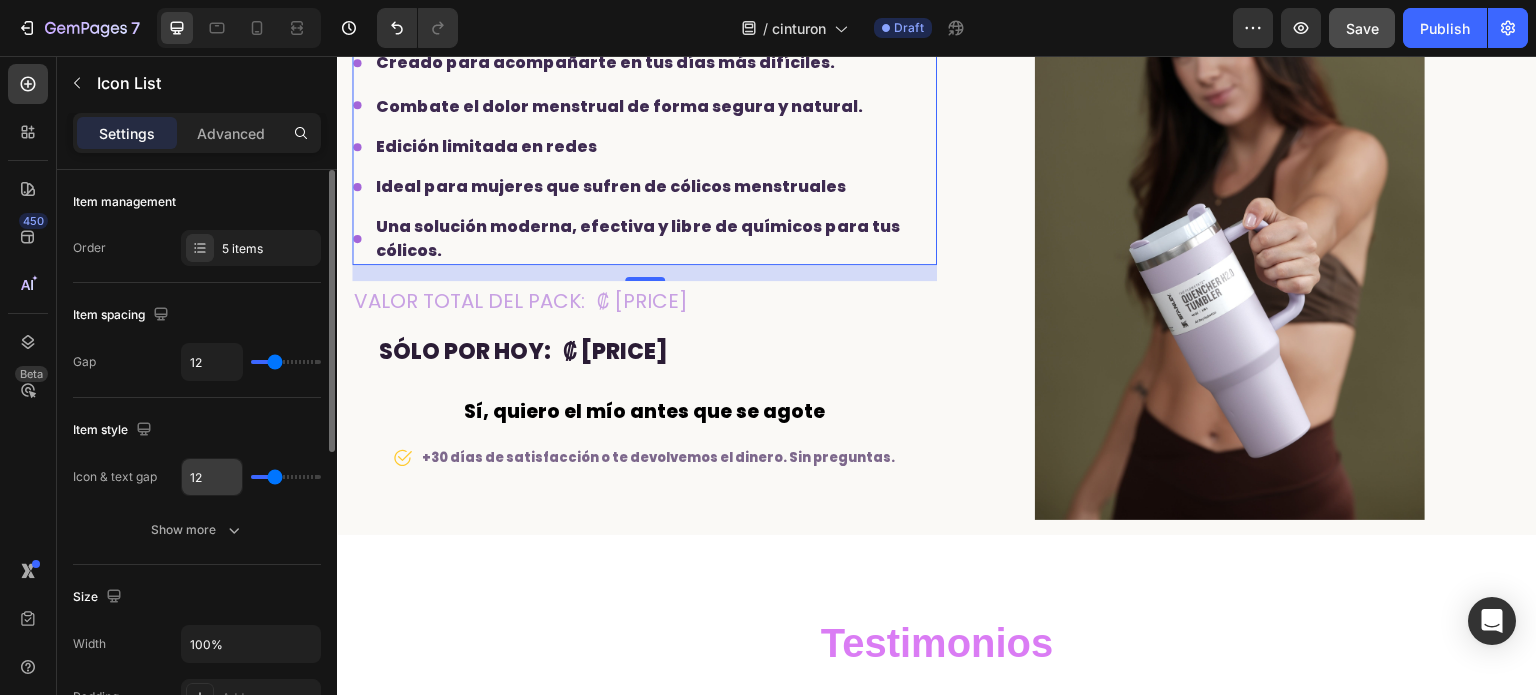 scroll, scrollTop: 100, scrollLeft: 0, axis: vertical 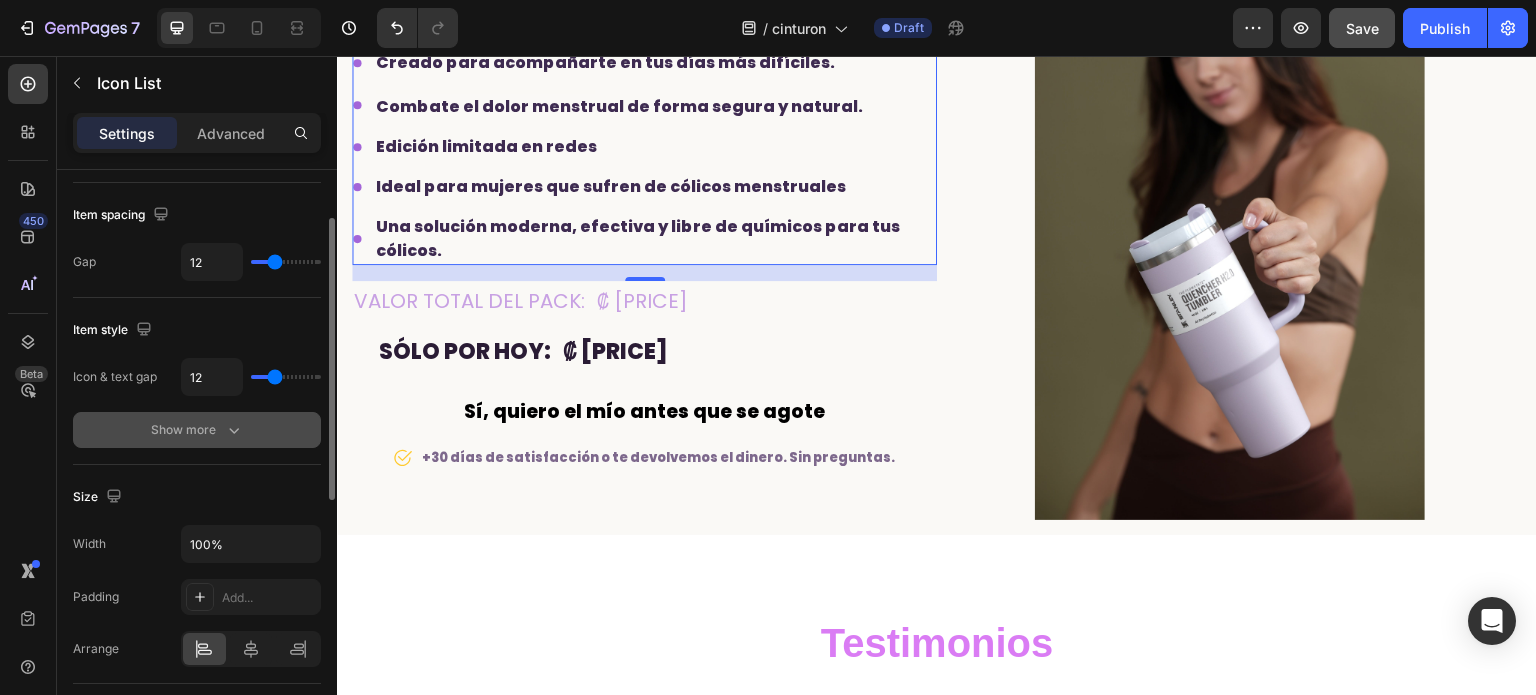 click 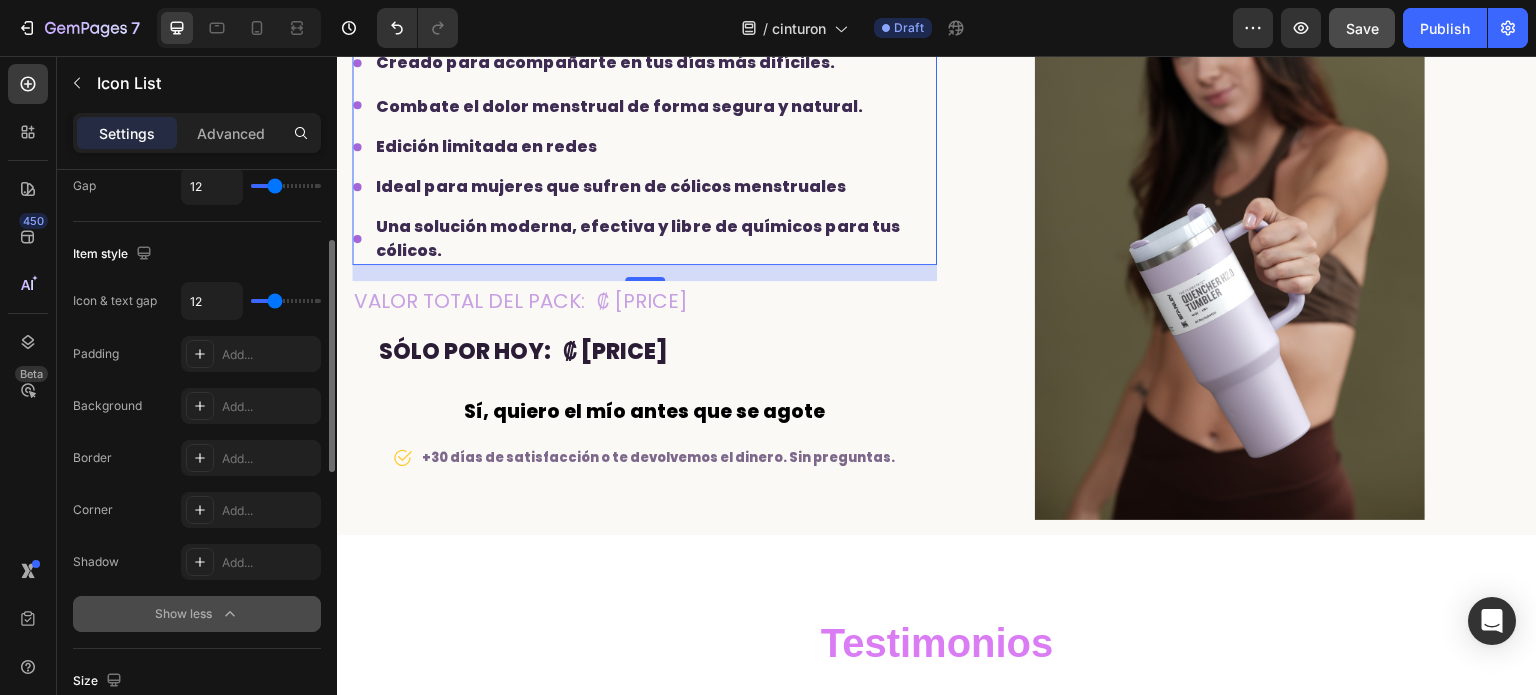 scroll, scrollTop: 0, scrollLeft: 0, axis: both 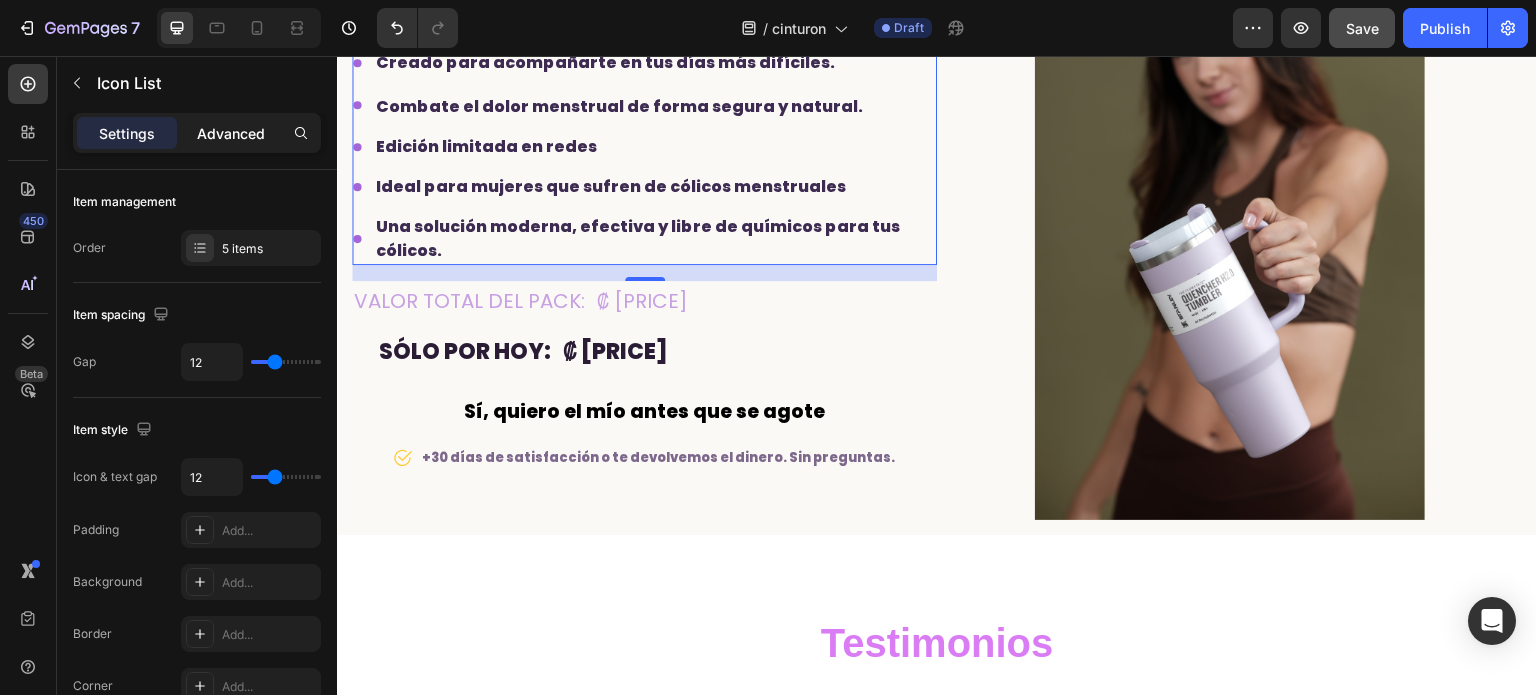 click on "Advanced" at bounding box center [231, 133] 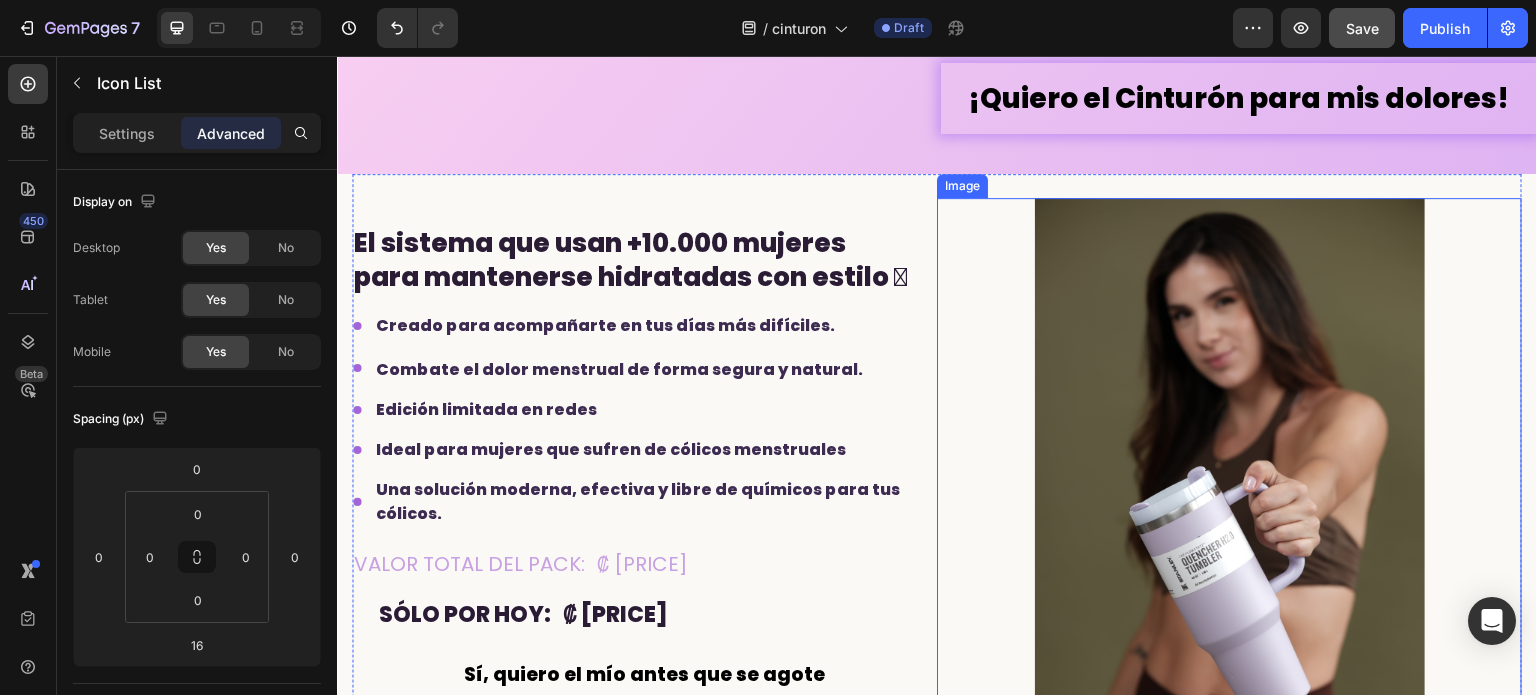 scroll, scrollTop: 4273, scrollLeft: 0, axis: vertical 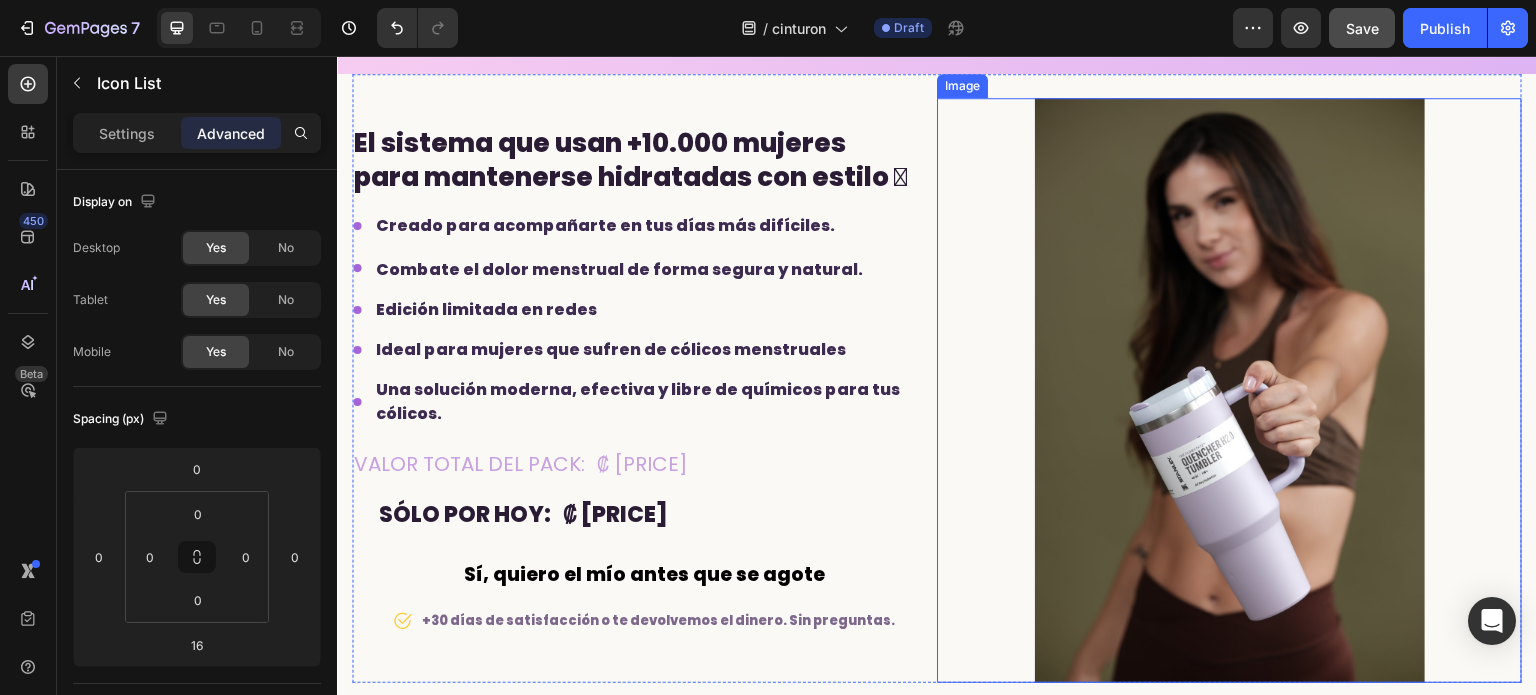 click at bounding box center (1229, 390) 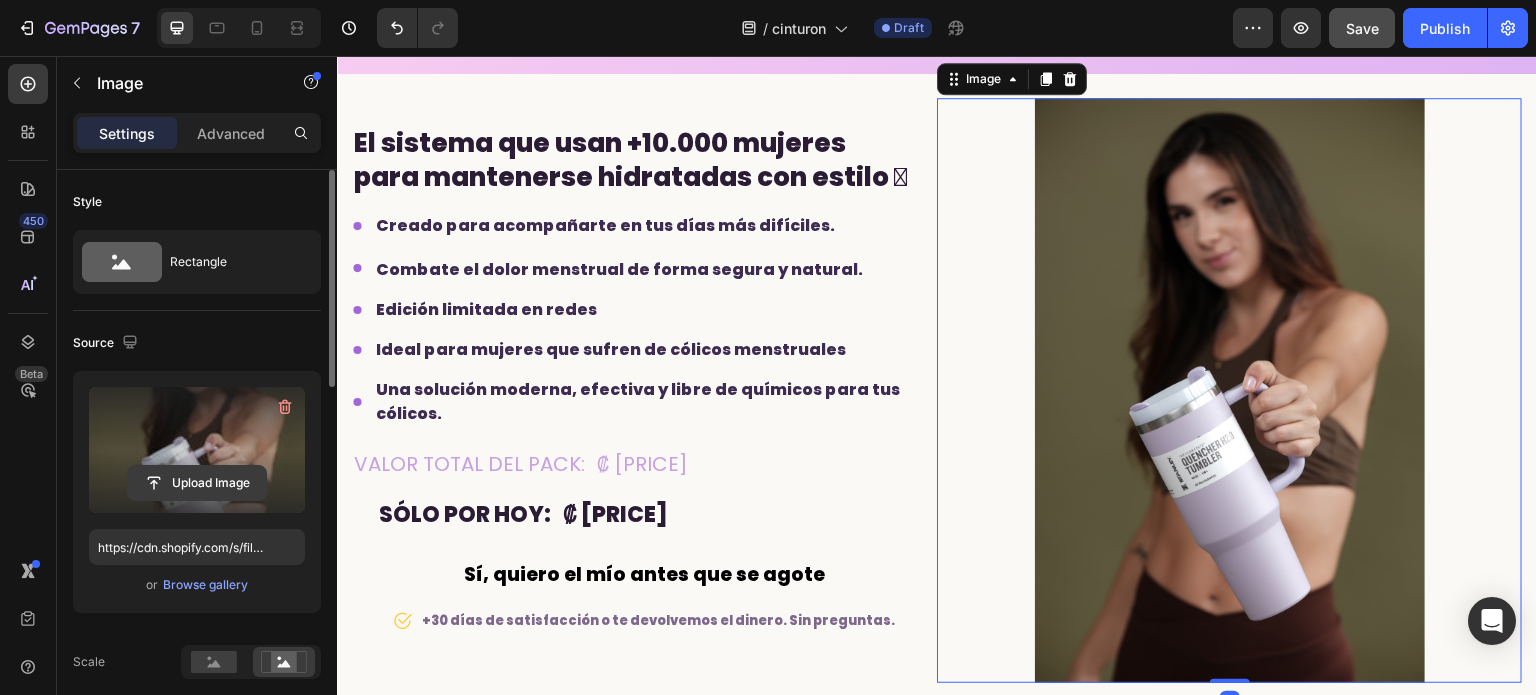 click 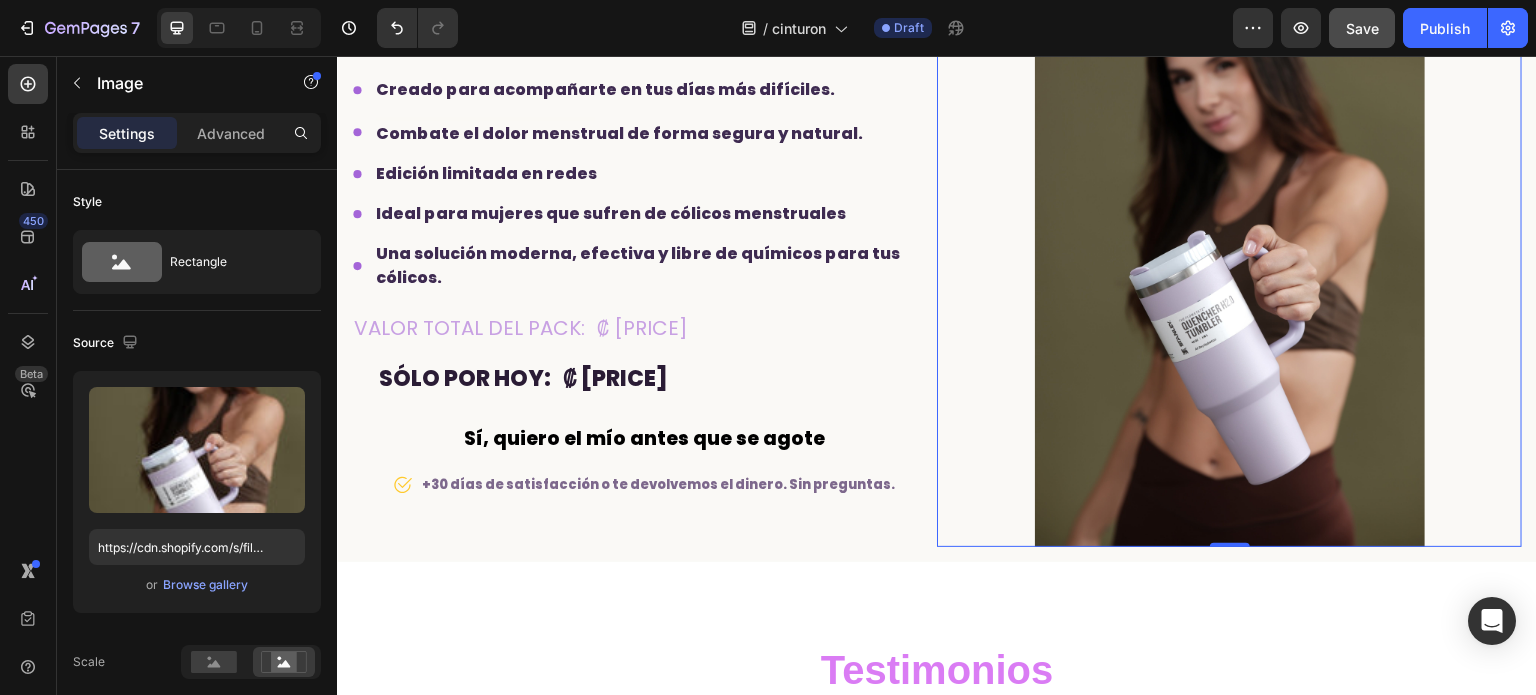 scroll, scrollTop: 4273, scrollLeft: 0, axis: vertical 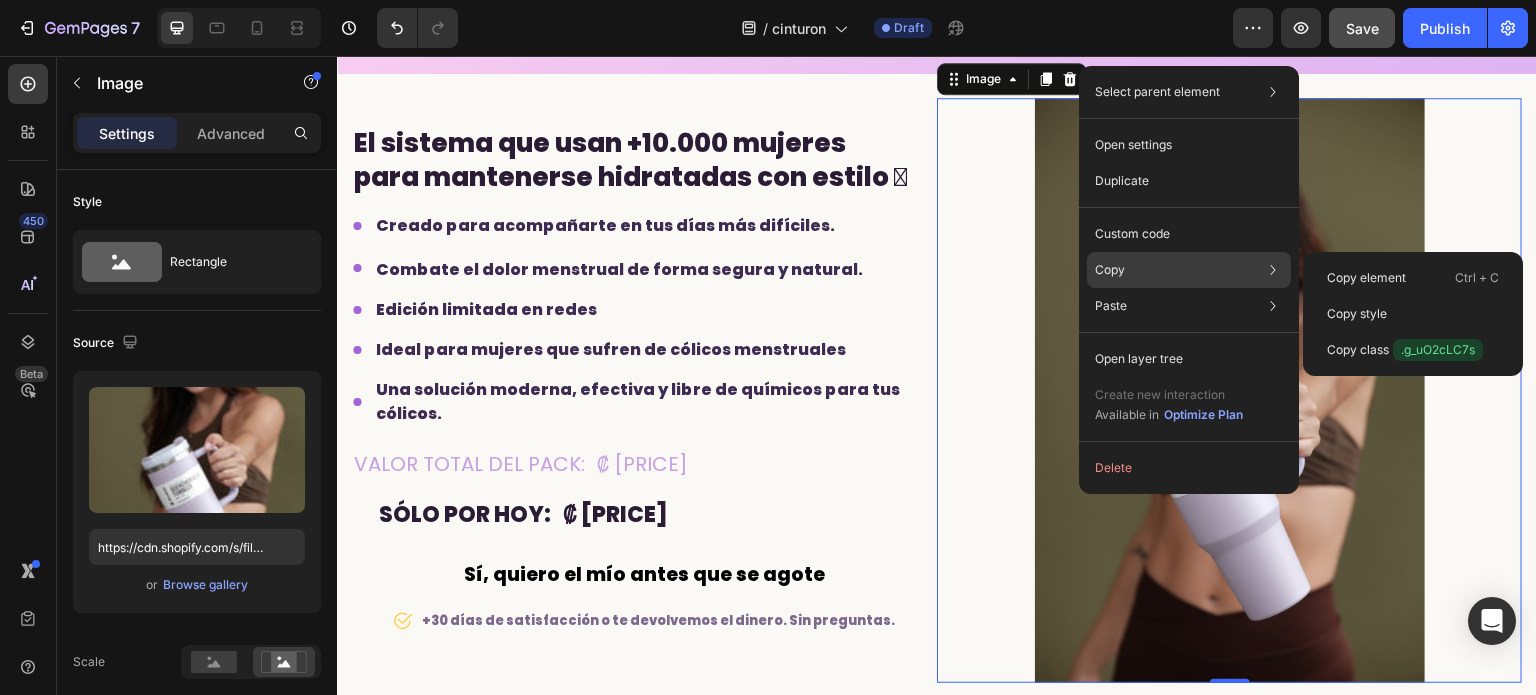 click on "Copy Copy element  Ctrl + C Copy style  Copy class  .g_uO2cLC7s" 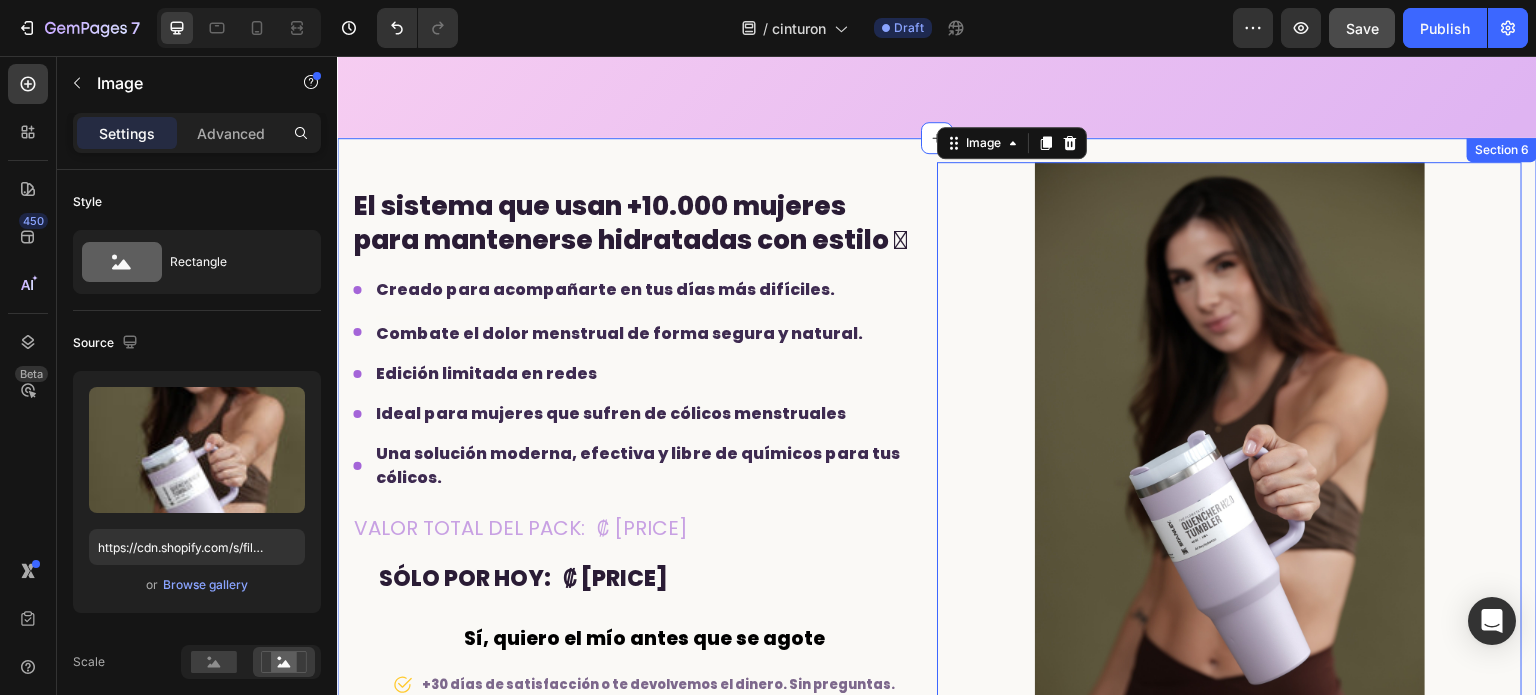 scroll, scrollTop: 4373, scrollLeft: 0, axis: vertical 